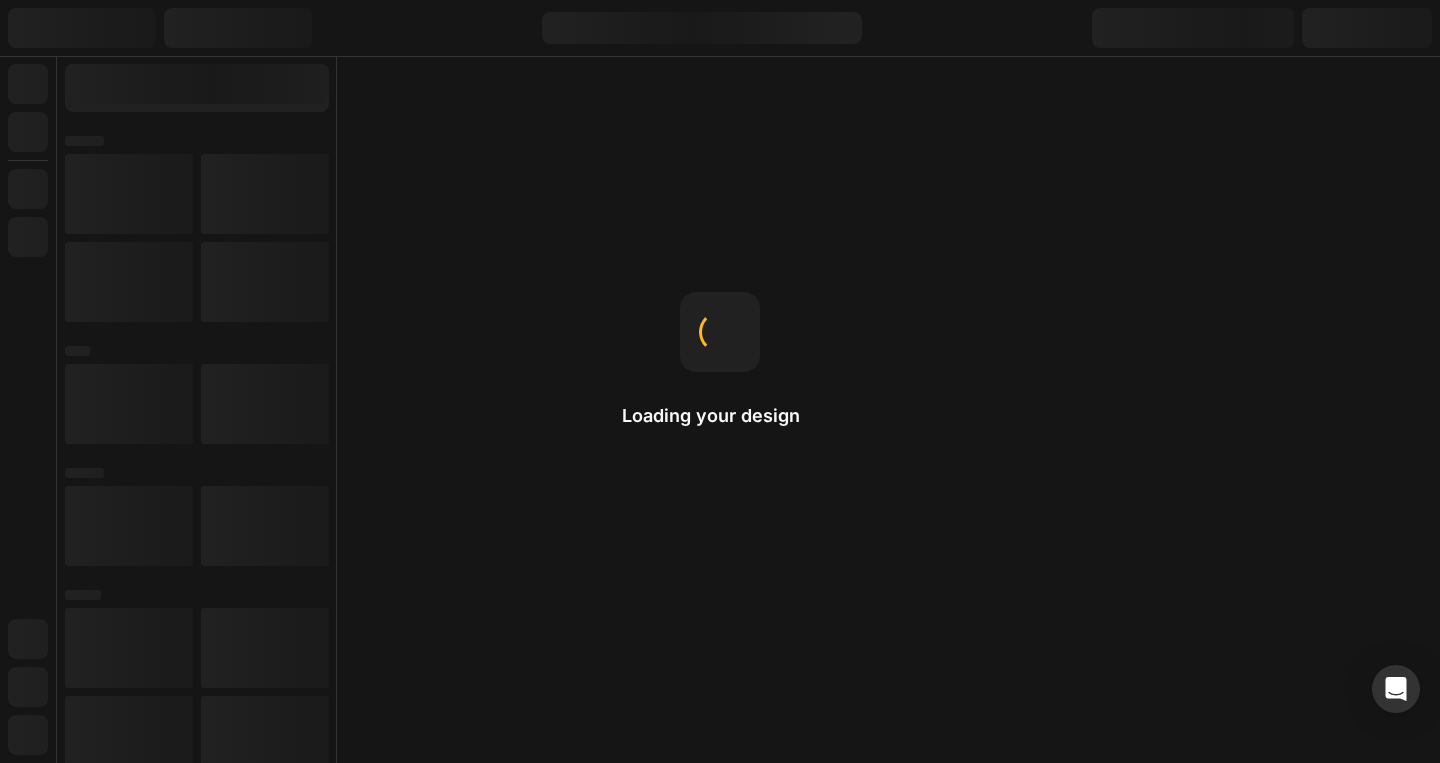 scroll, scrollTop: 0, scrollLeft: 0, axis: both 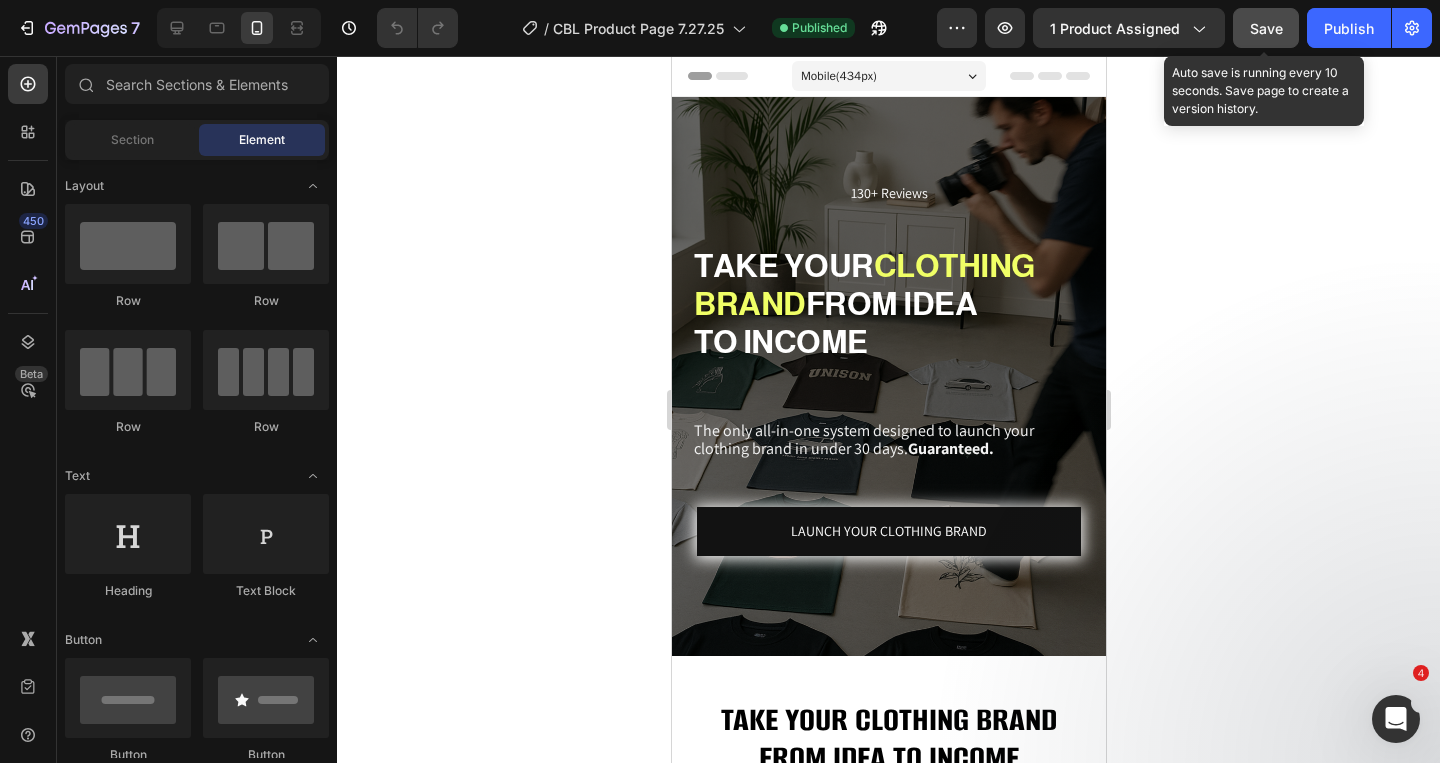 click on "Save" 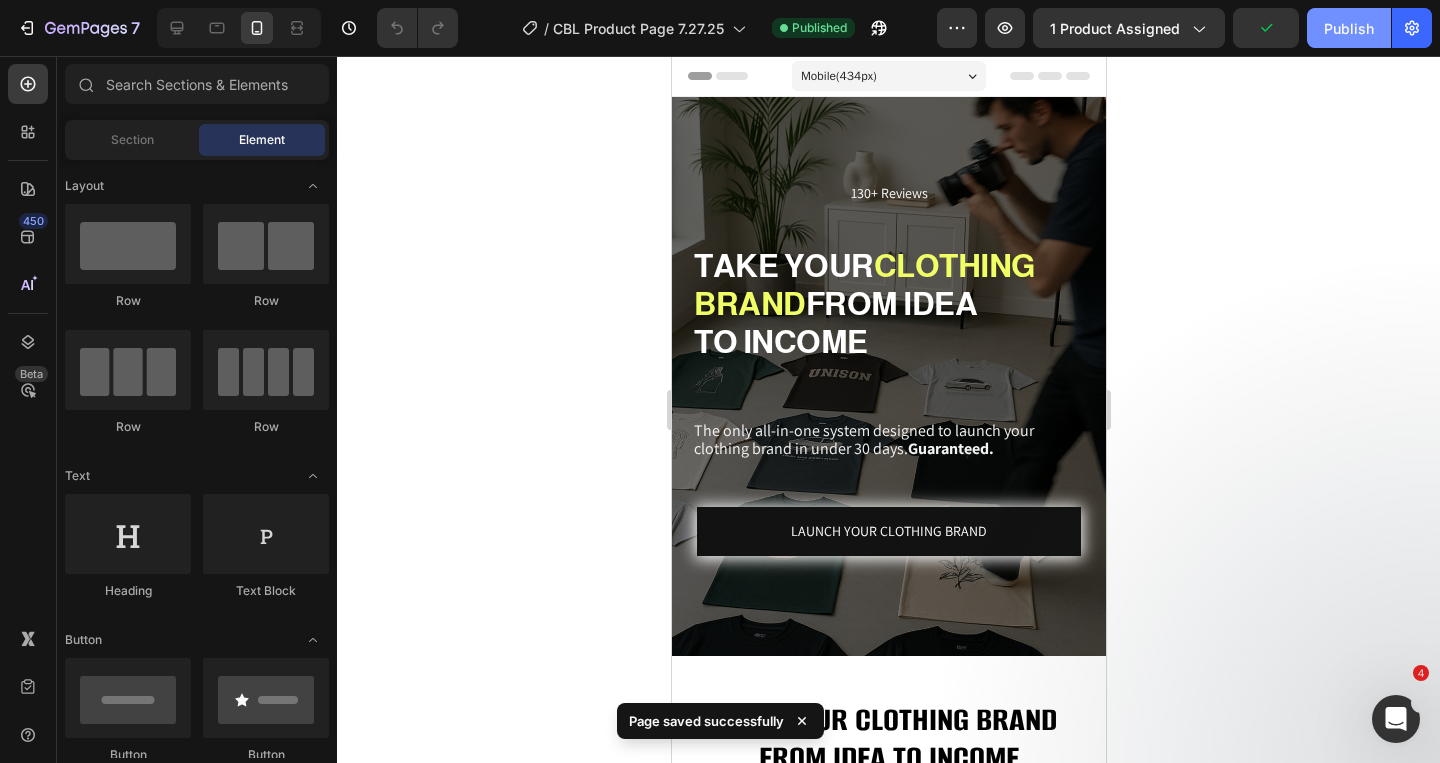 click on "Publish" at bounding box center (1349, 28) 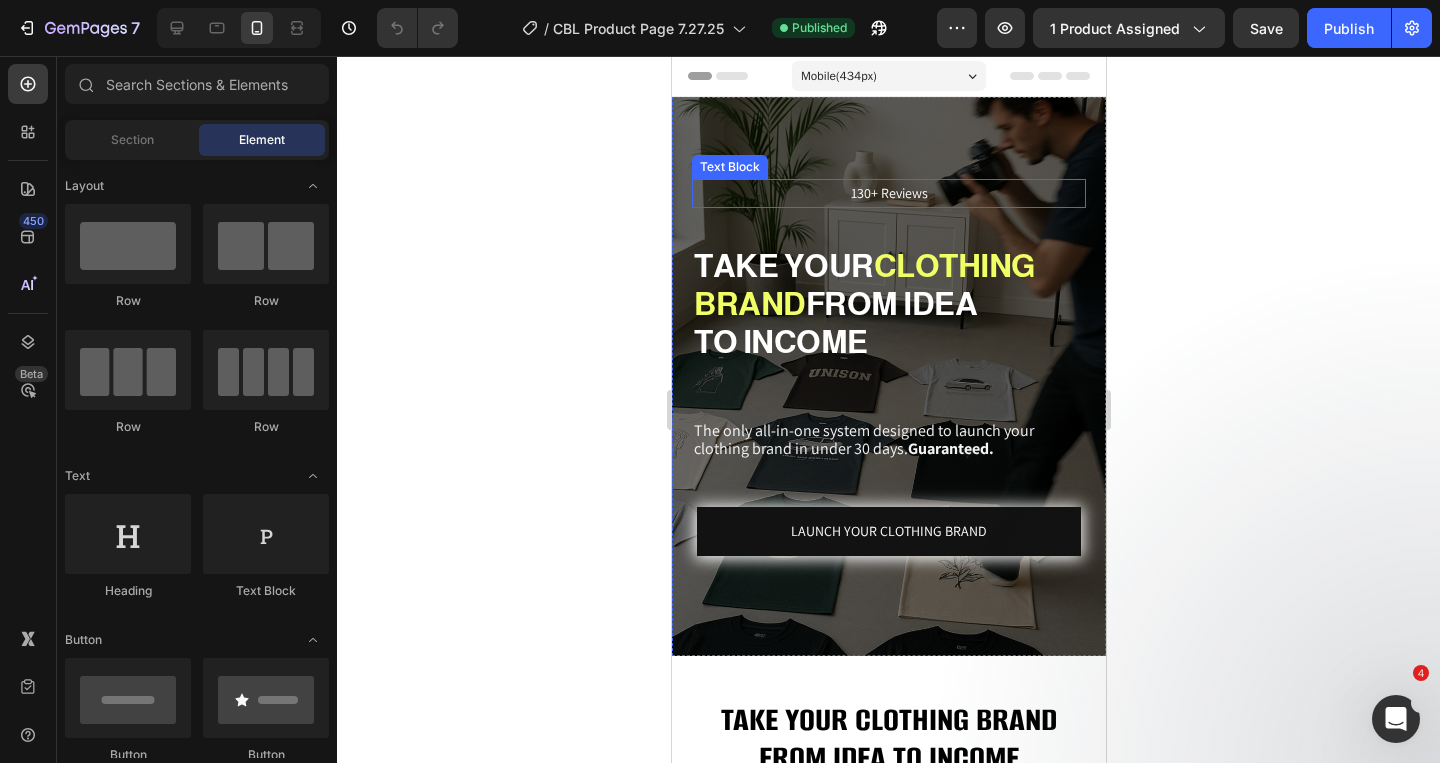 click on "130+ Reviews" at bounding box center [888, 193] 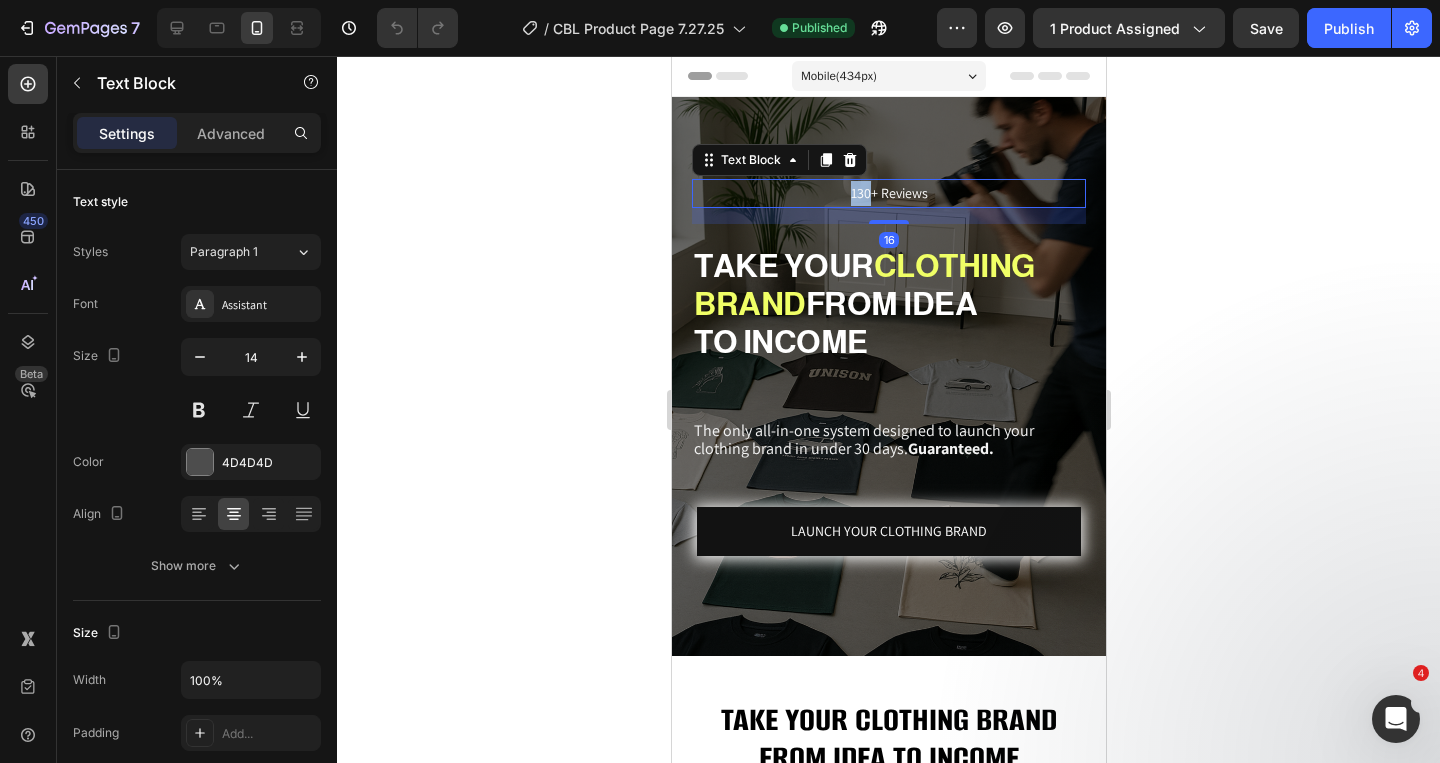 click on "130+ Reviews" at bounding box center (888, 193) 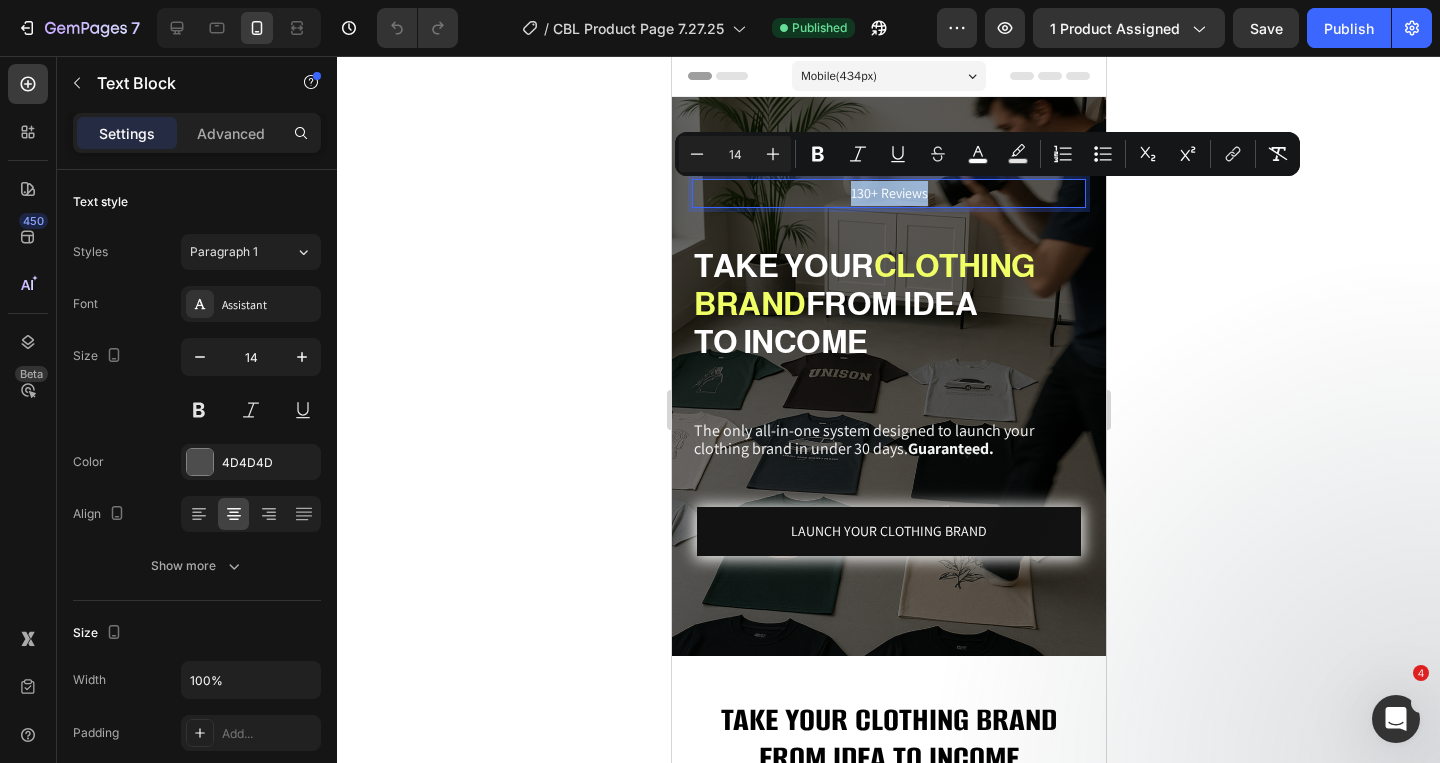 click on "130+ Reviews" at bounding box center [888, 193] 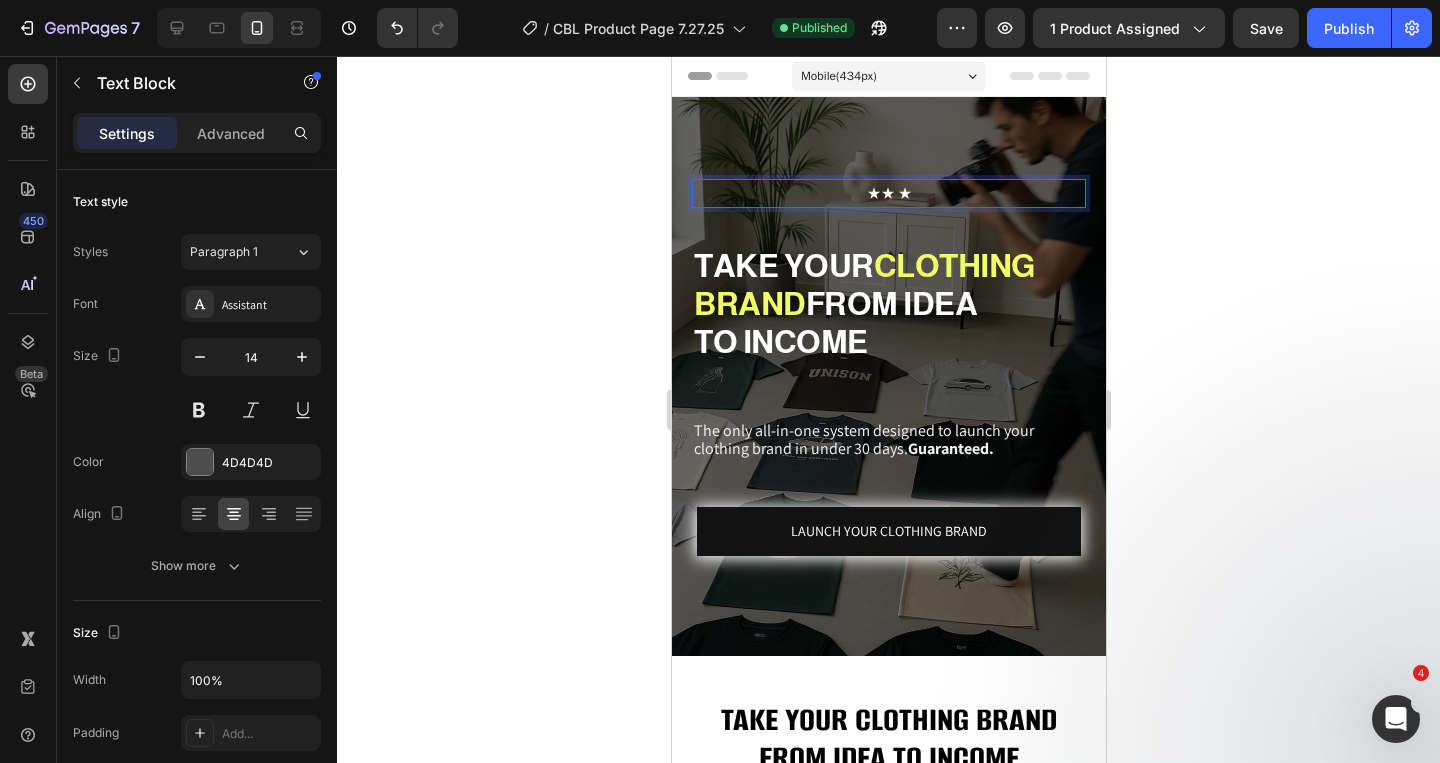 click on "★★ ★" at bounding box center (888, 193) 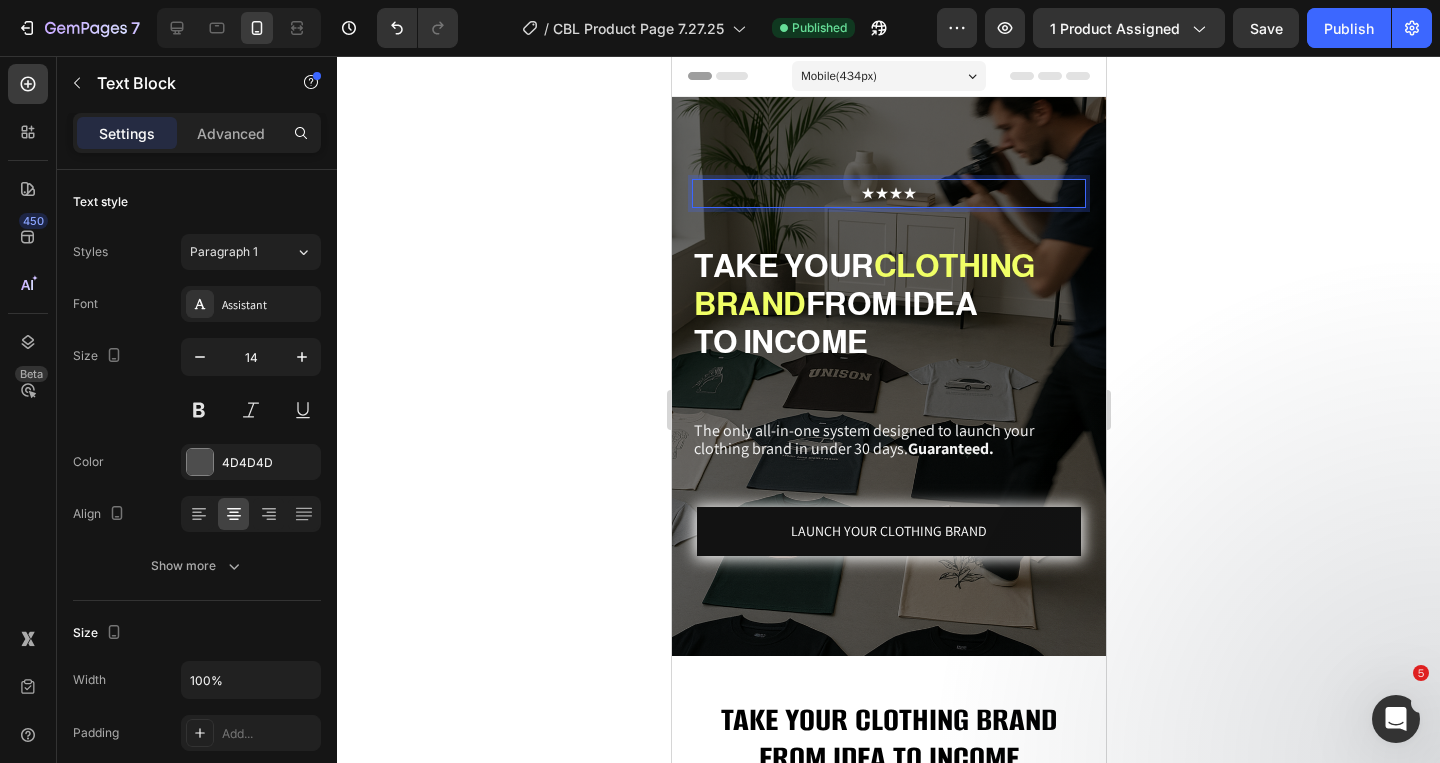 click on "★★★★" at bounding box center (888, 193) 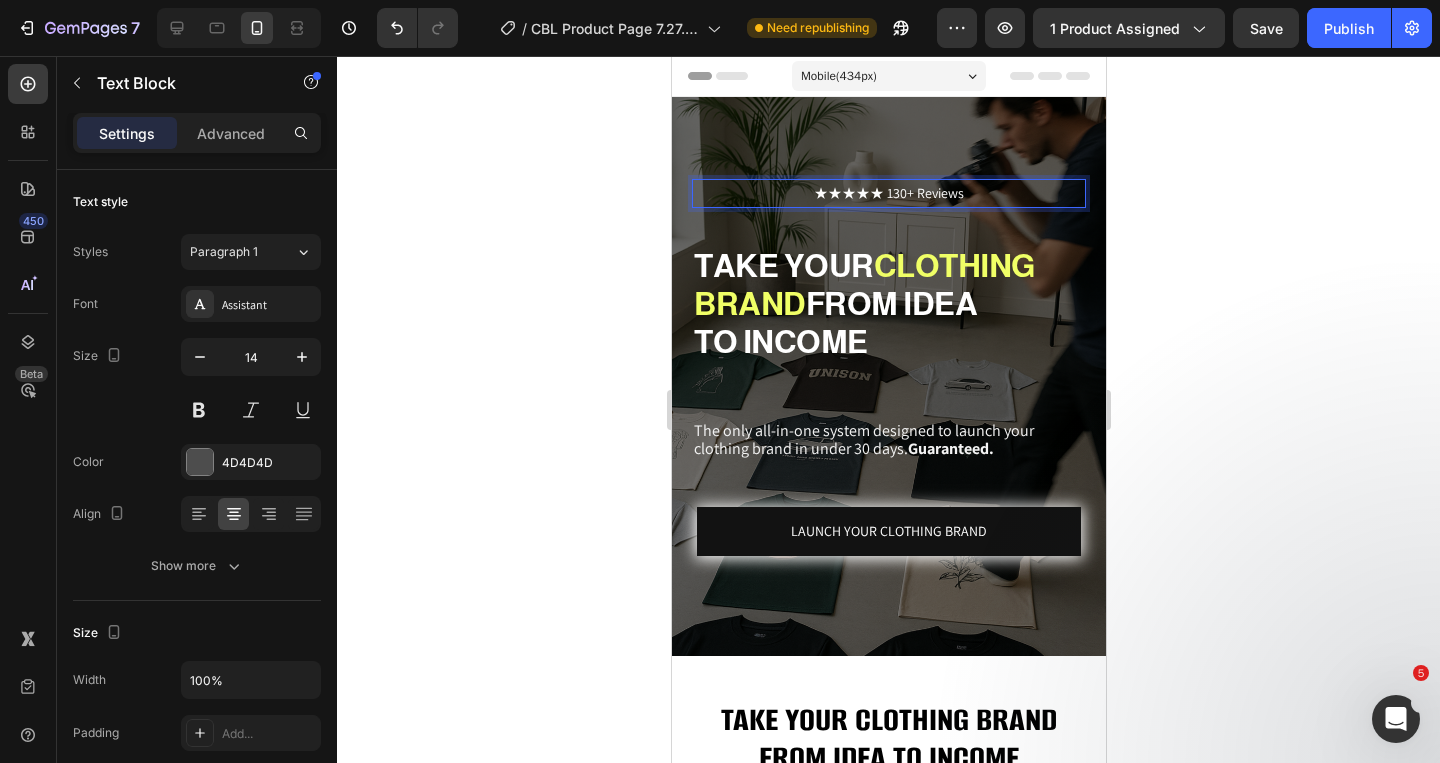 click on "★★★★★ 130+ Reviews" at bounding box center [888, 193] 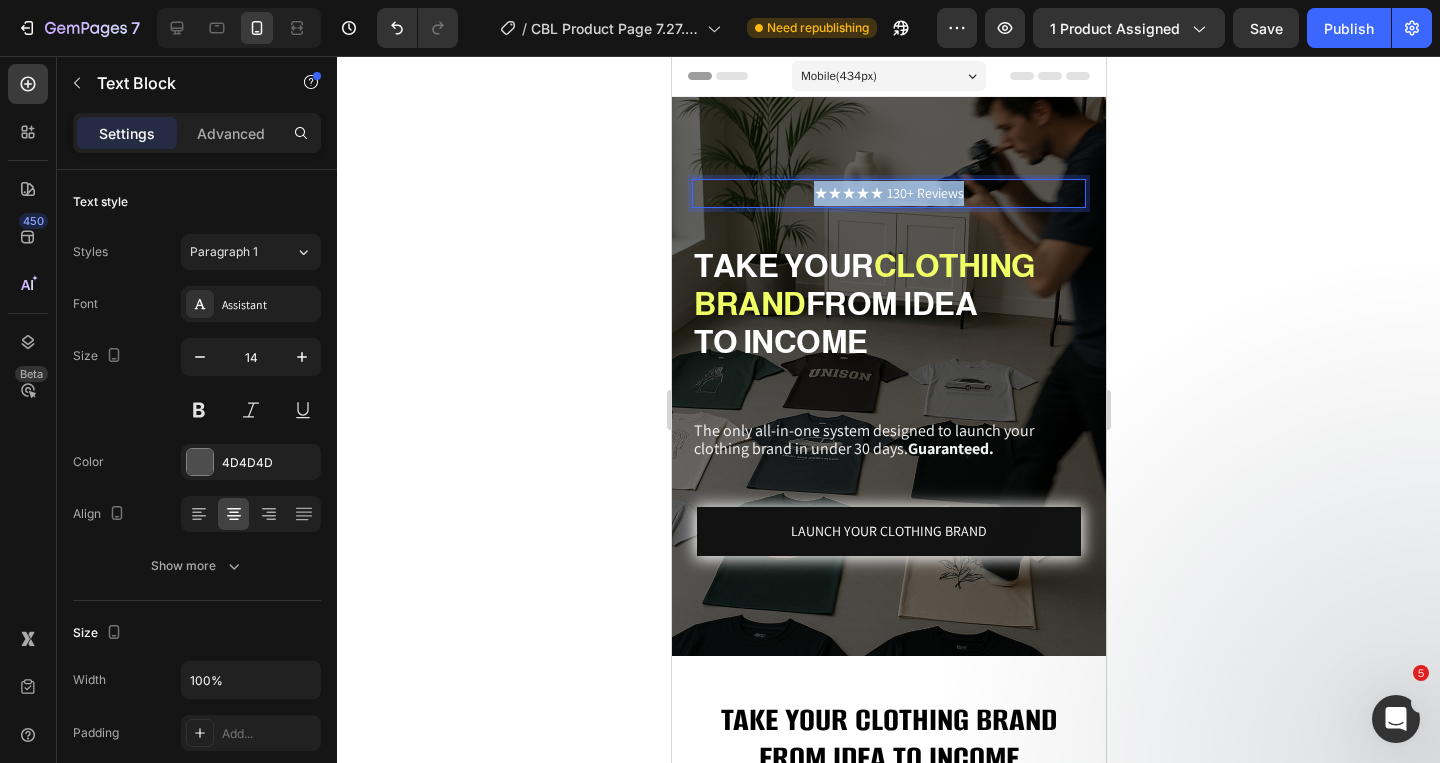 click on "★★★★★ 130+ Reviews" at bounding box center (888, 193) 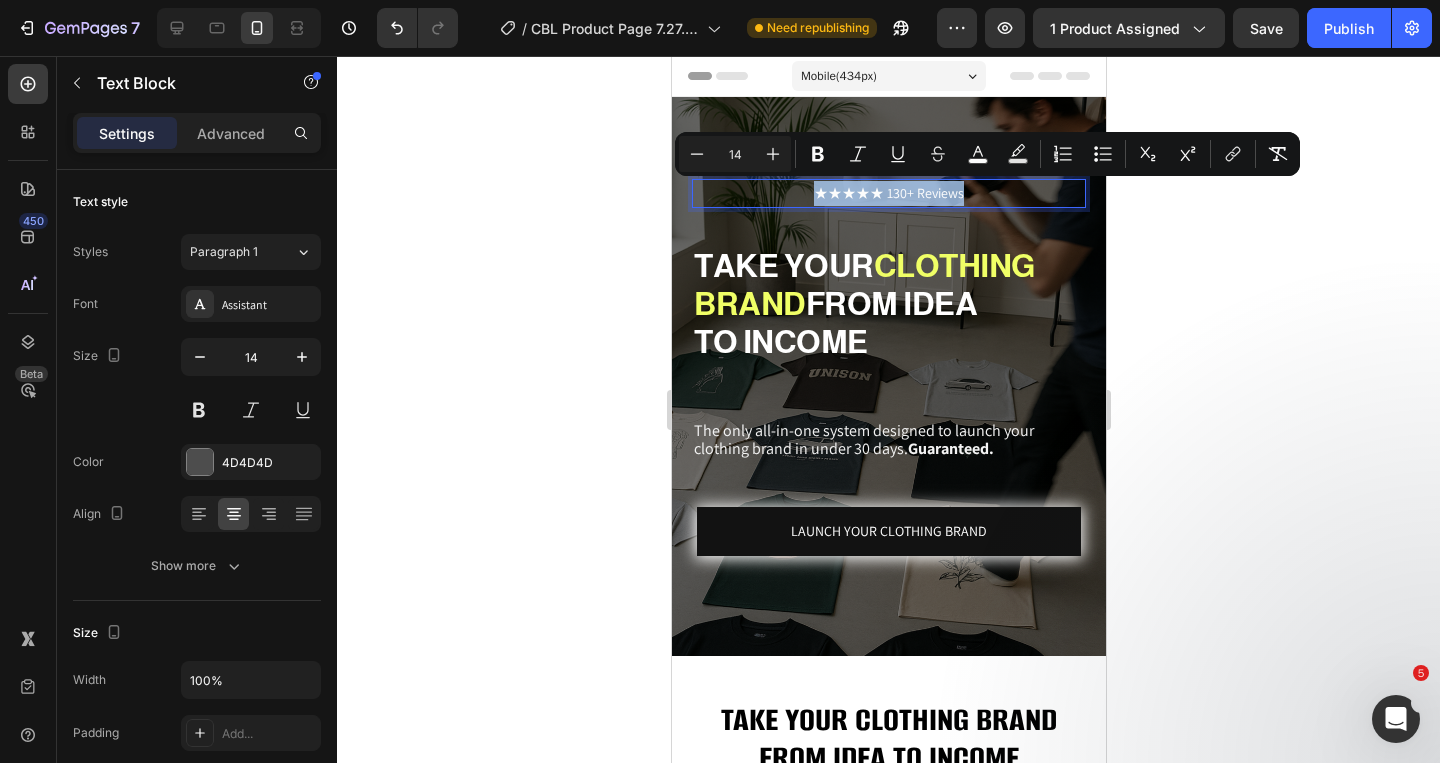 click on "★★★★★ 130+ Reviews" at bounding box center (888, 193) 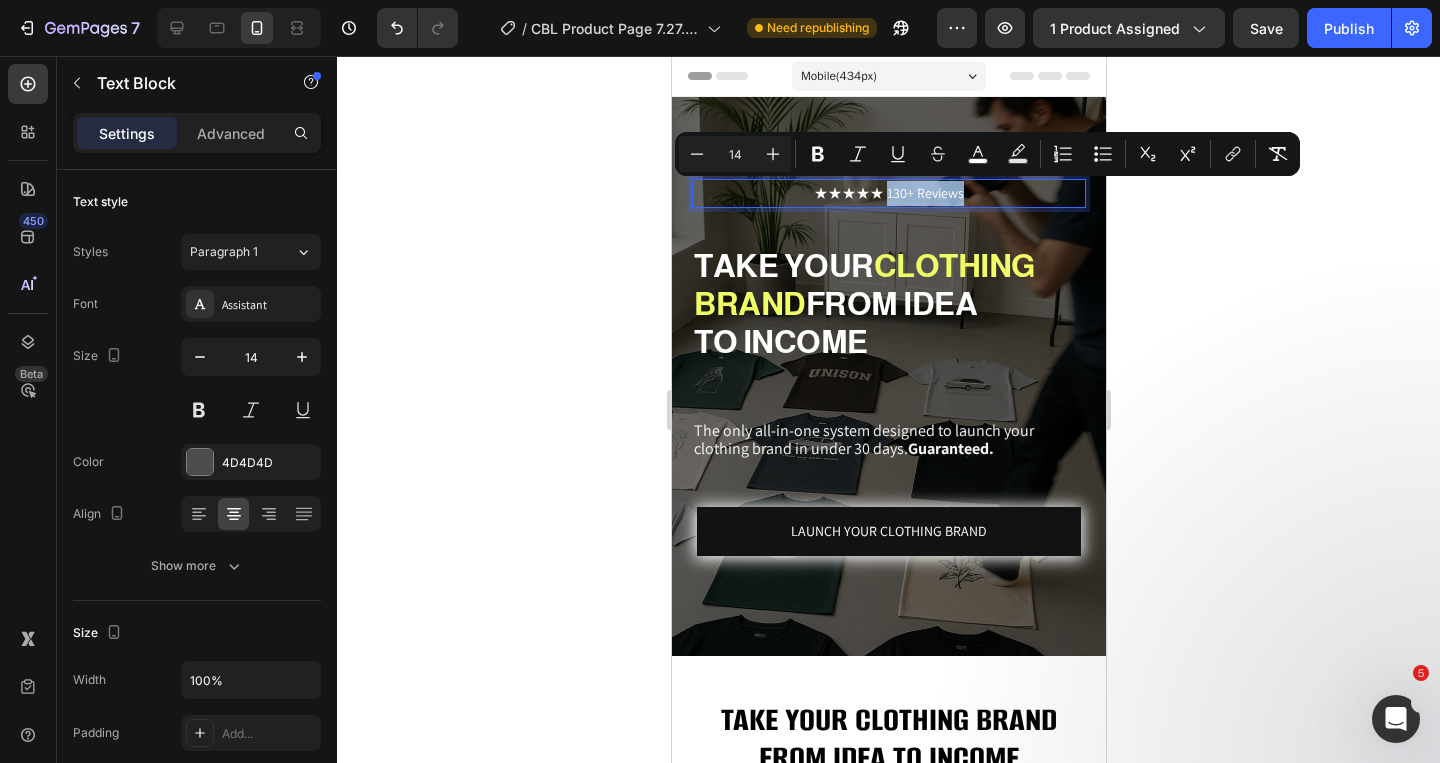 drag, startPoint x: 971, startPoint y: 197, endPoint x: 889, endPoint y: 200, distance: 82.05486 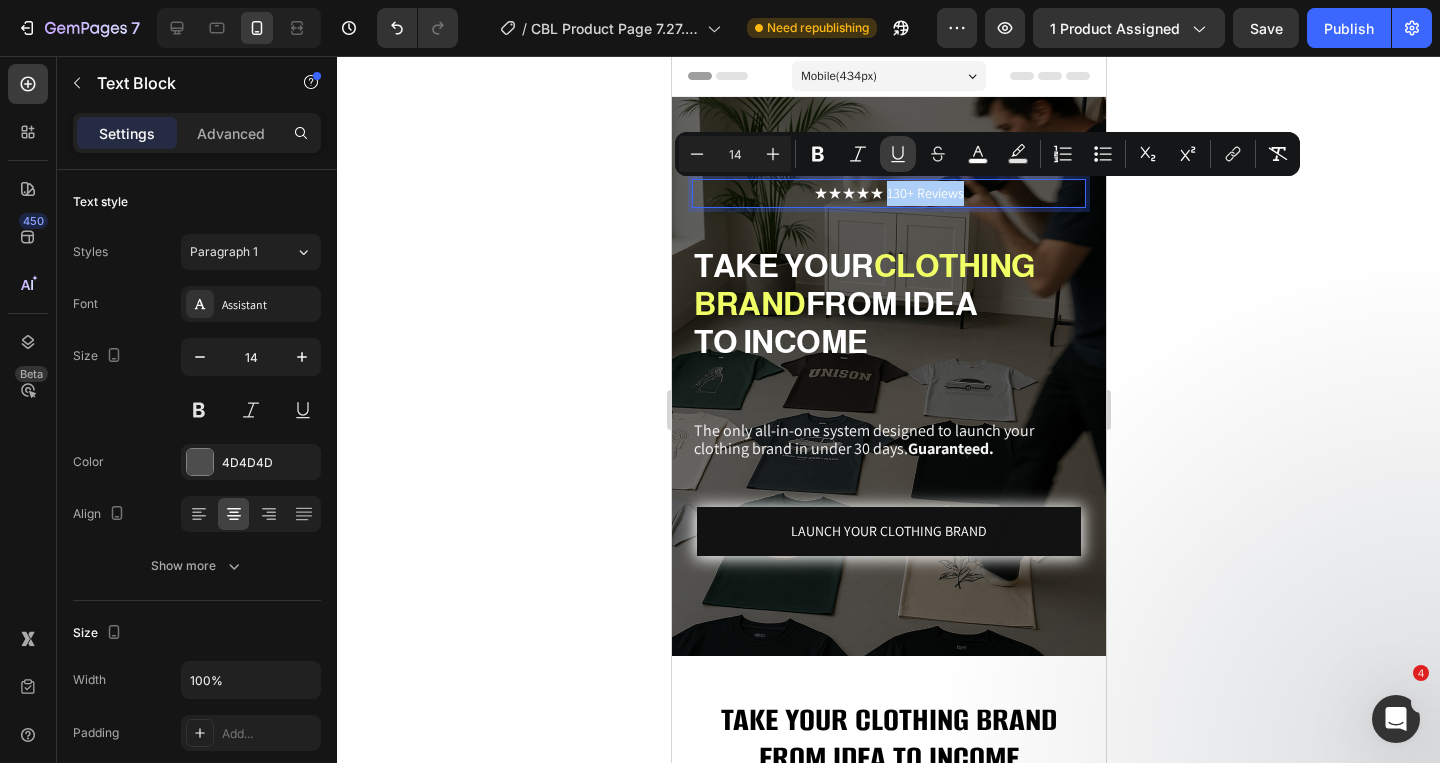 click 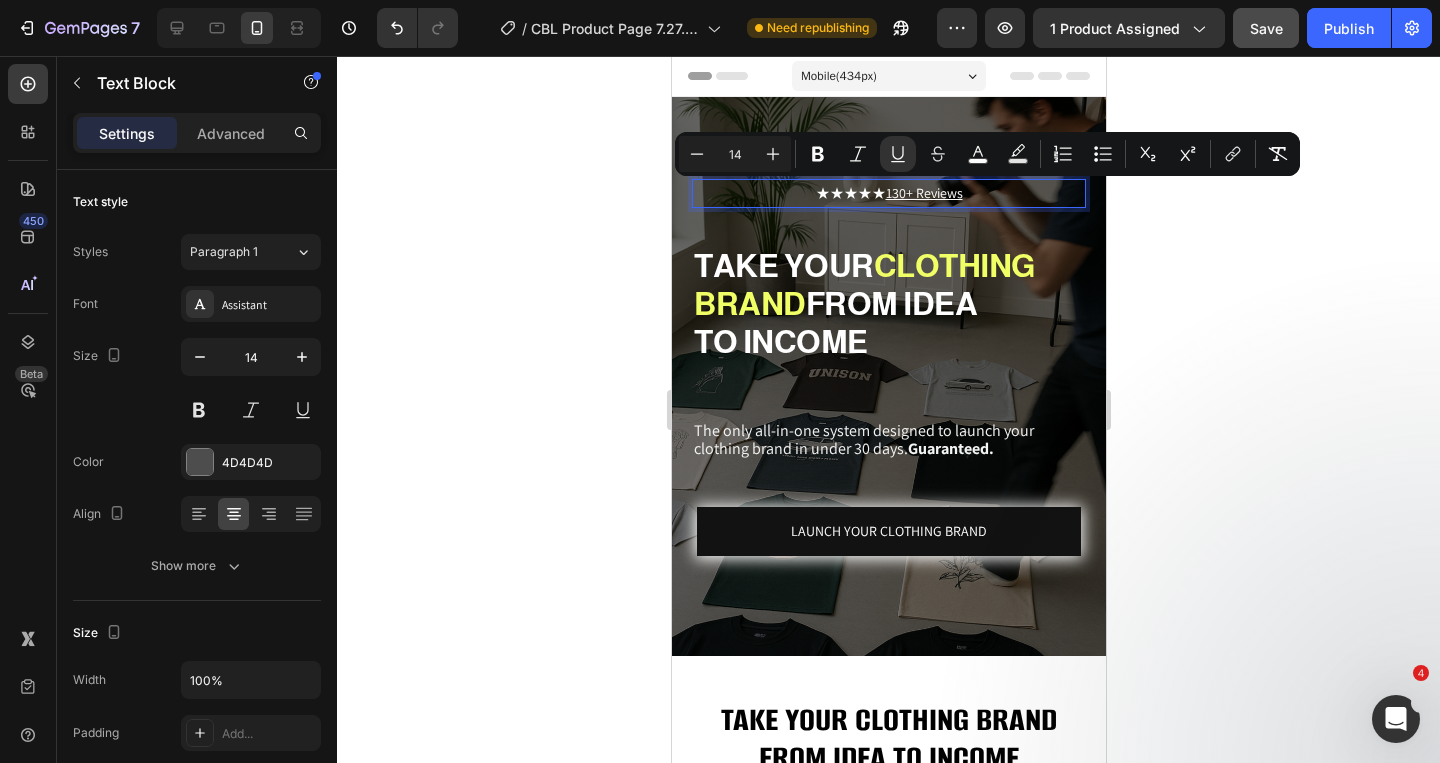 click on "Save" at bounding box center [1266, 28] 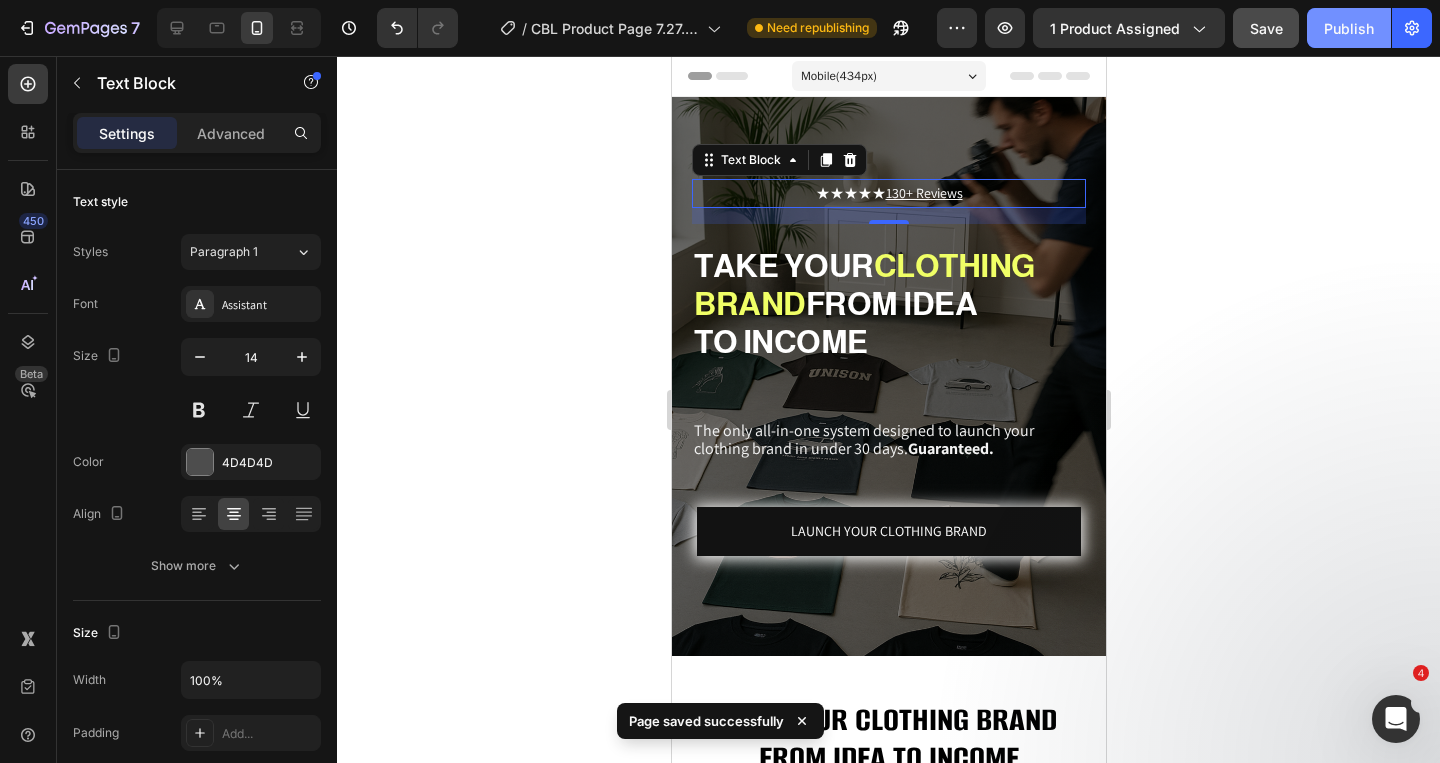 click on "Publish" at bounding box center [1349, 28] 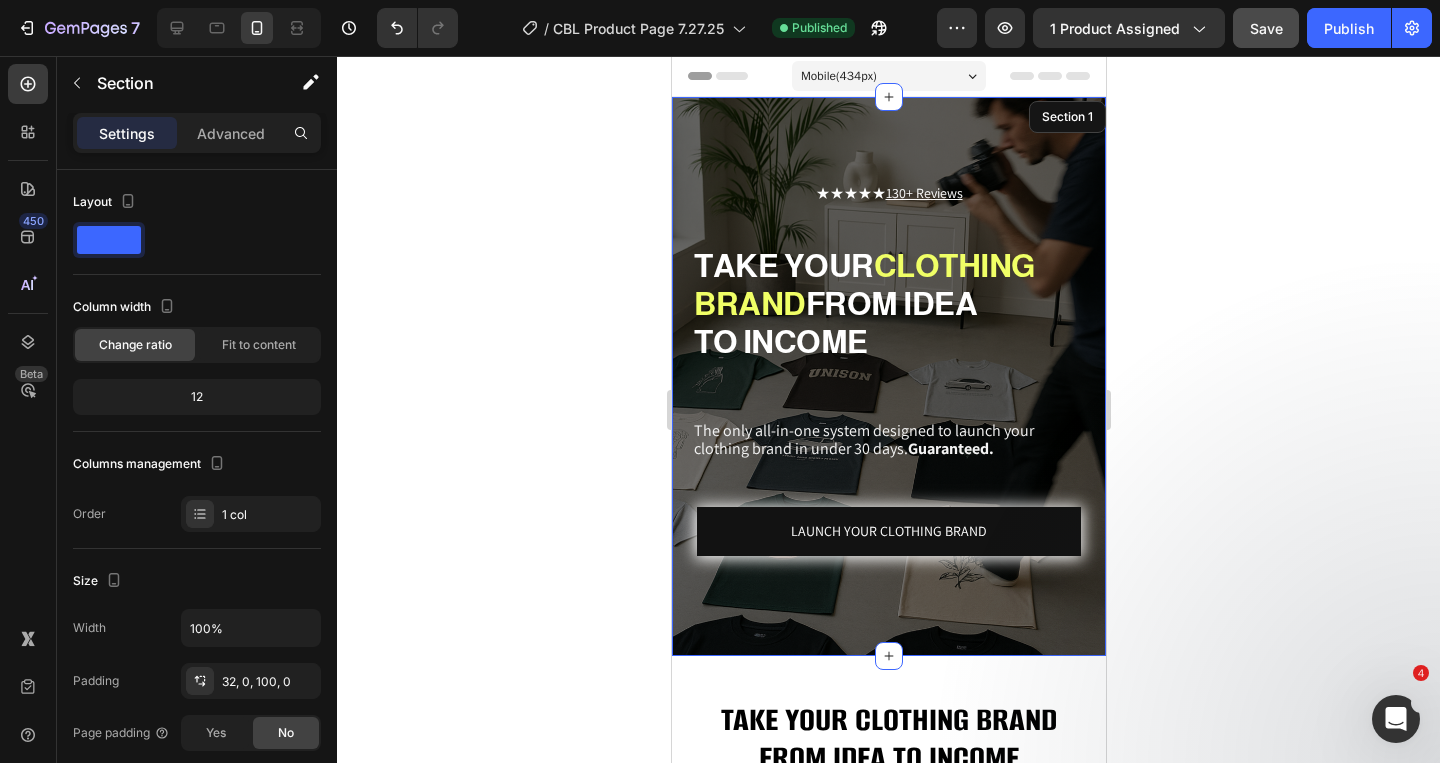 click on "★★★★★  130+ Reviews Text Block   16 TAKE YOUR  CLOTHING BRAND  FROM IDEA TO INCOME Heading The only all-in-one system designed to launch your clothing brand in under 30 days.  Guaranteed. Text Block LAUNCH YOUR CLOTHING BRAND Button Section 1" at bounding box center (888, 376) 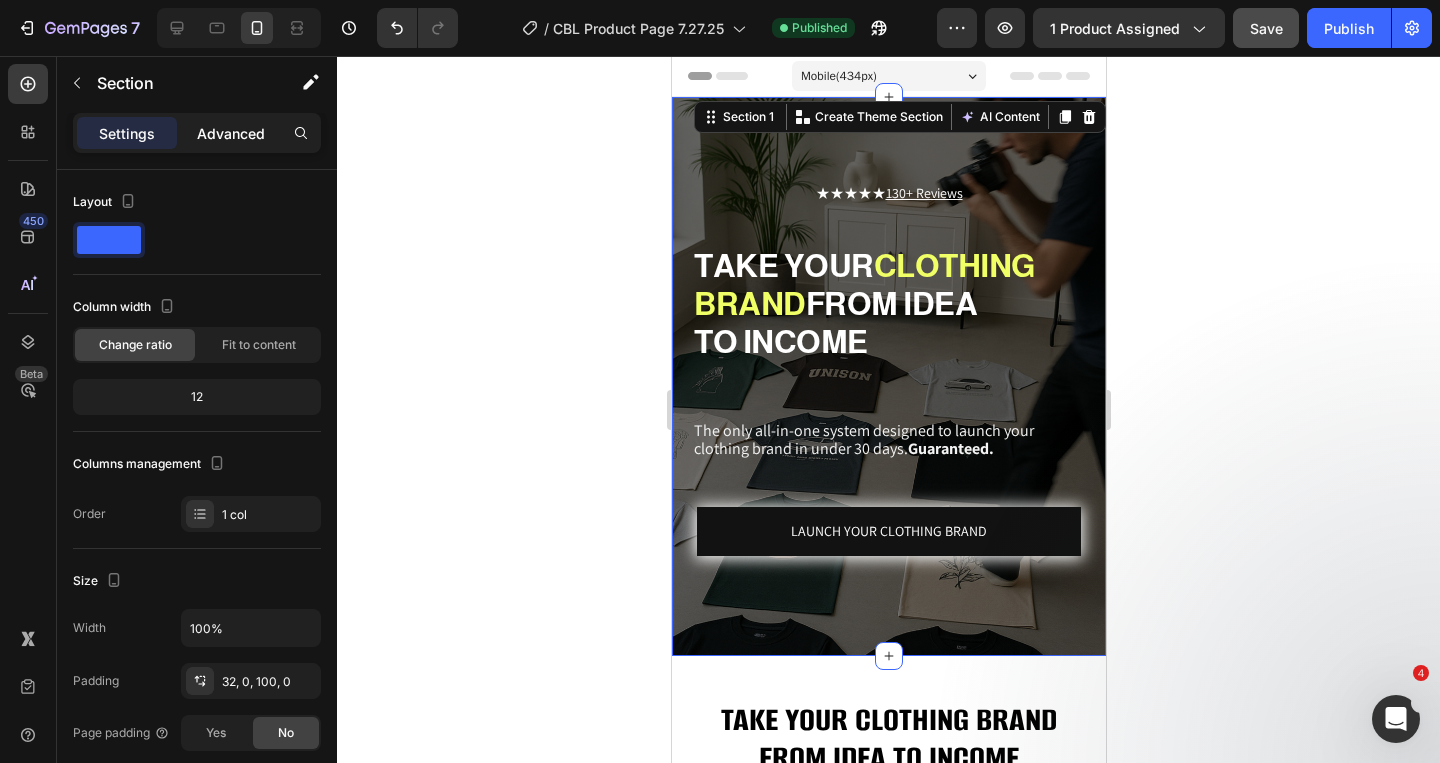 click on "Advanced" at bounding box center (231, 133) 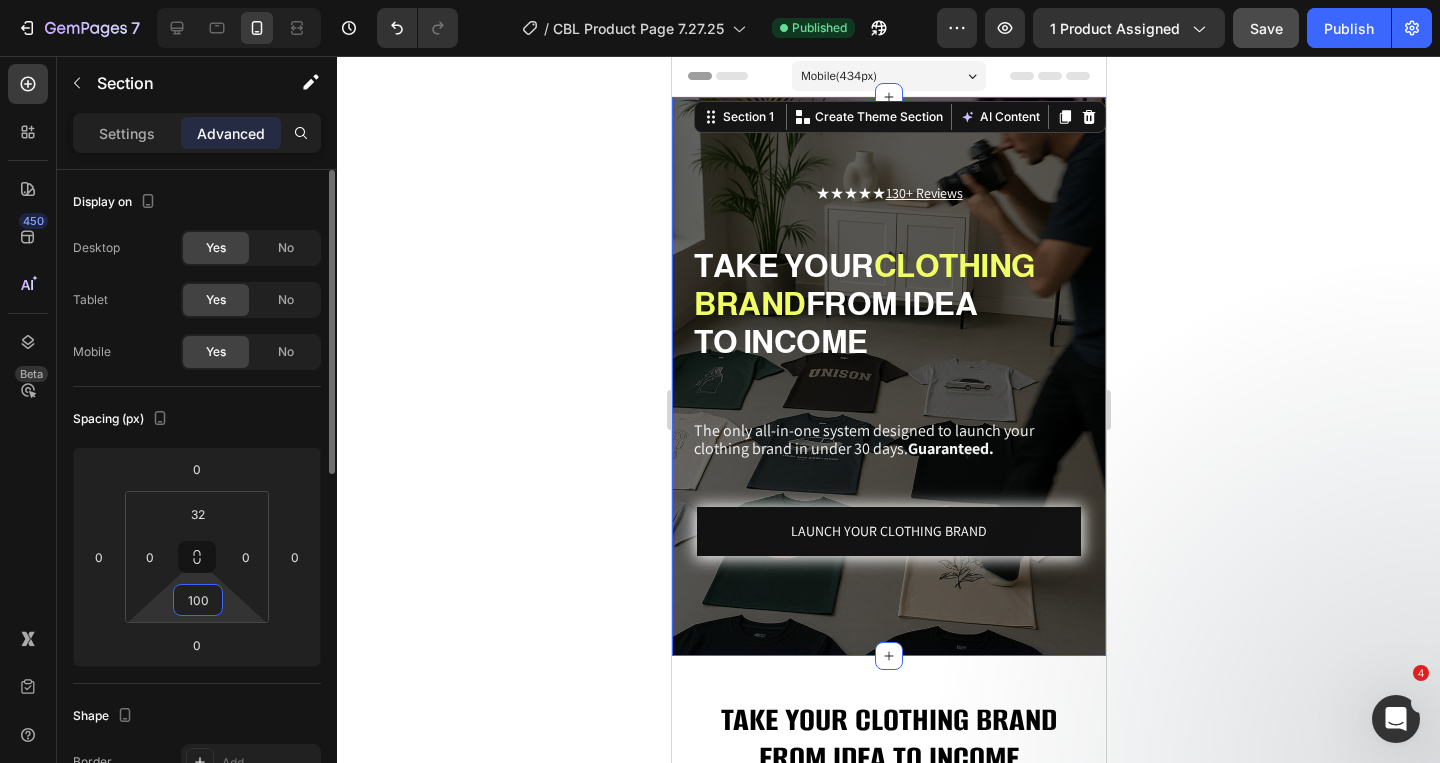 click on "100" at bounding box center [198, 600] 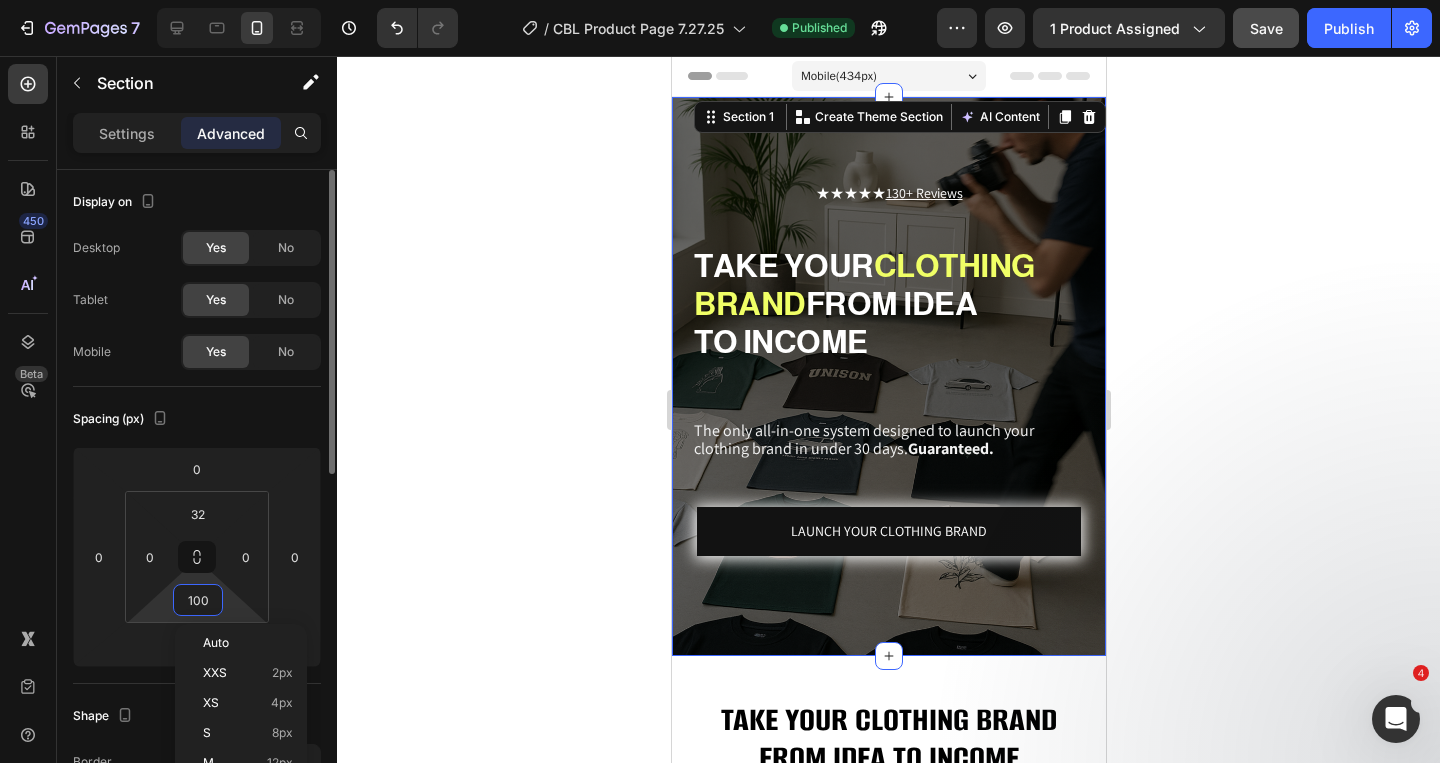 click on "100" at bounding box center [198, 600] 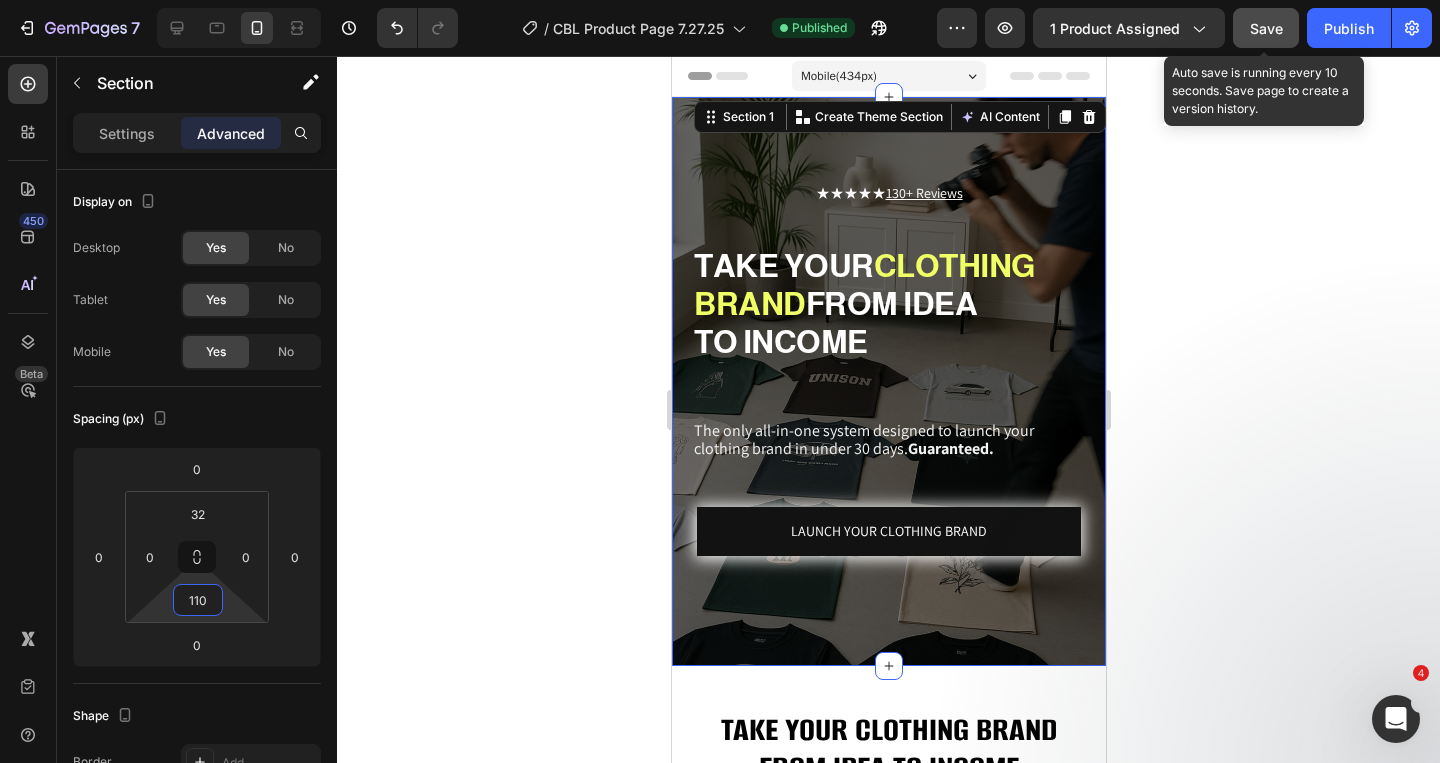 type on "110" 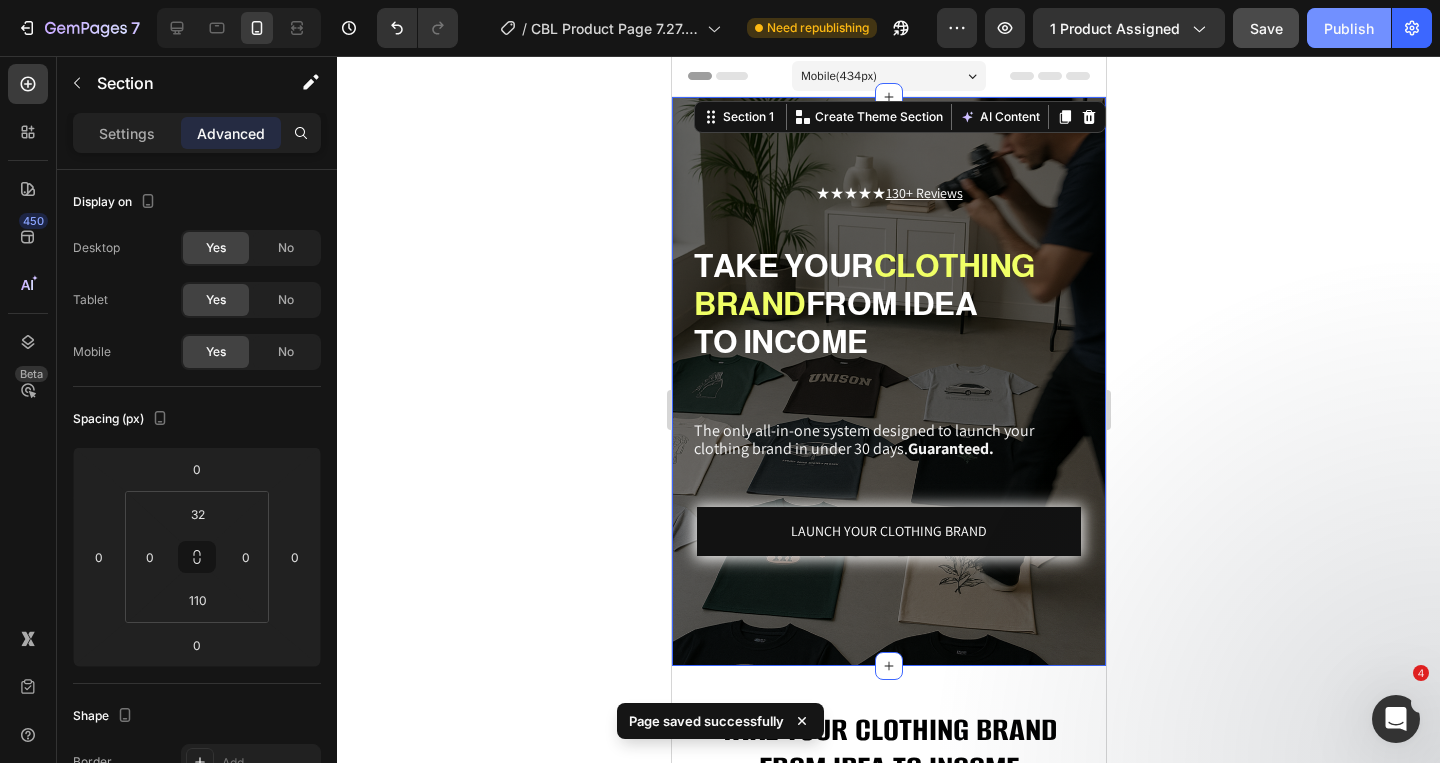 click on "Publish" at bounding box center [1349, 28] 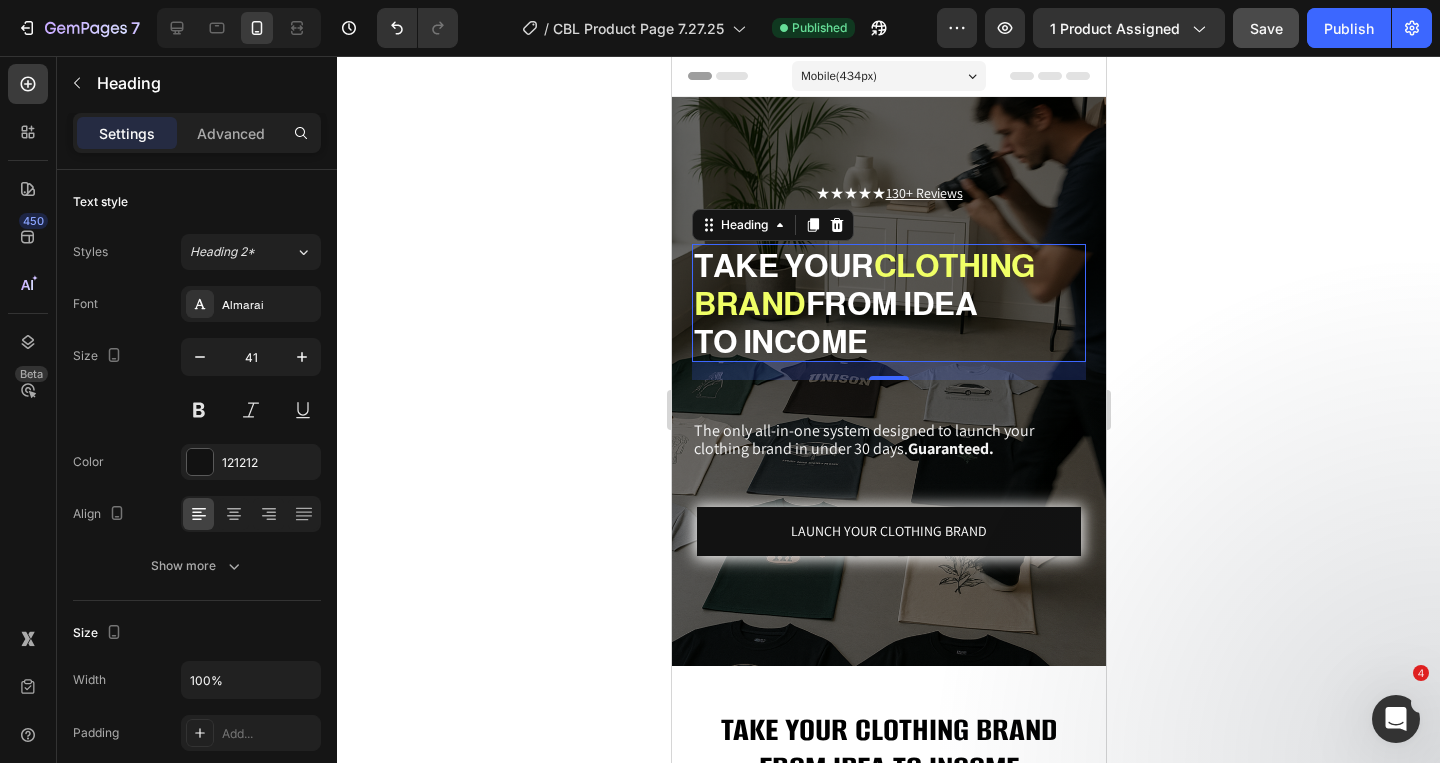 click on "FROM IDEA" at bounding box center [891, 304] 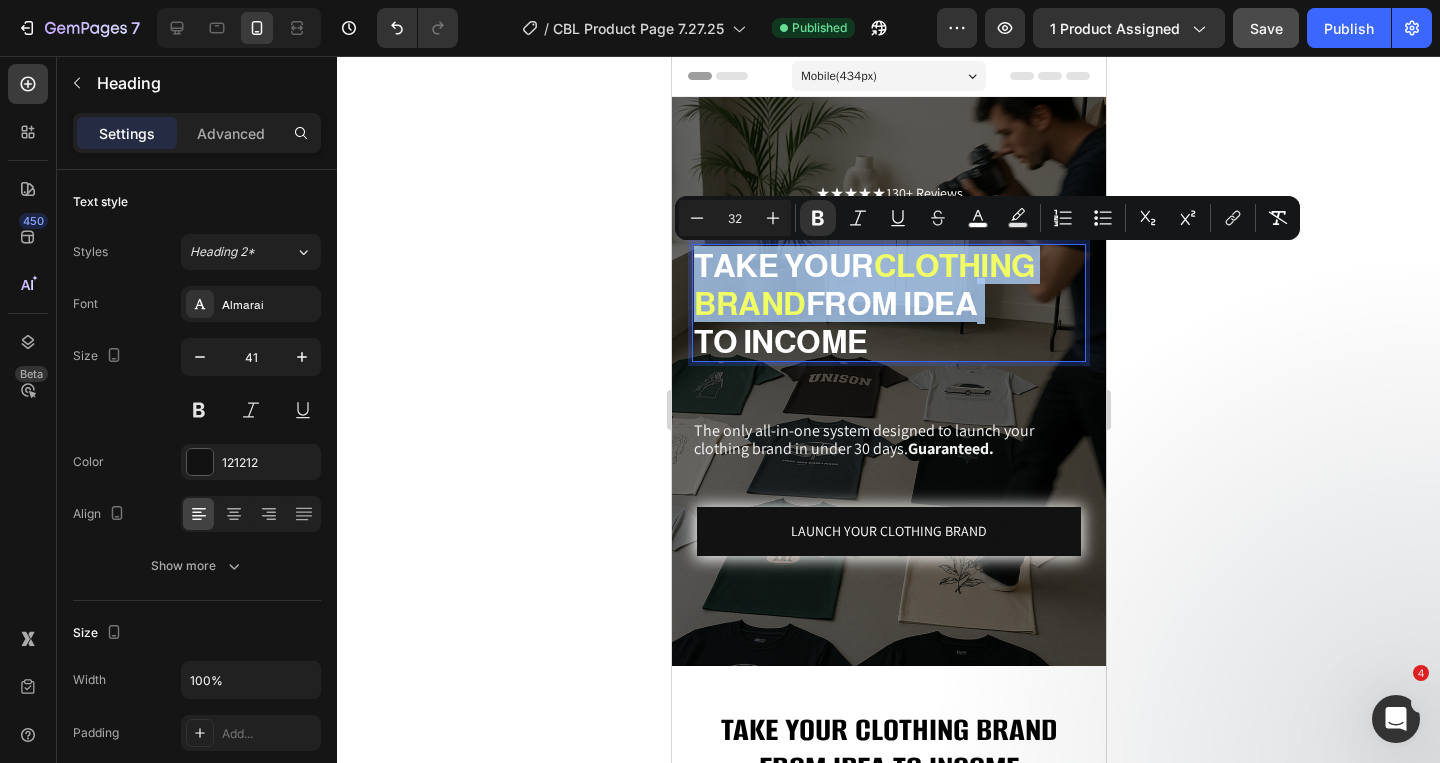 click on "TO INCOME" at bounding box center (780, 342) 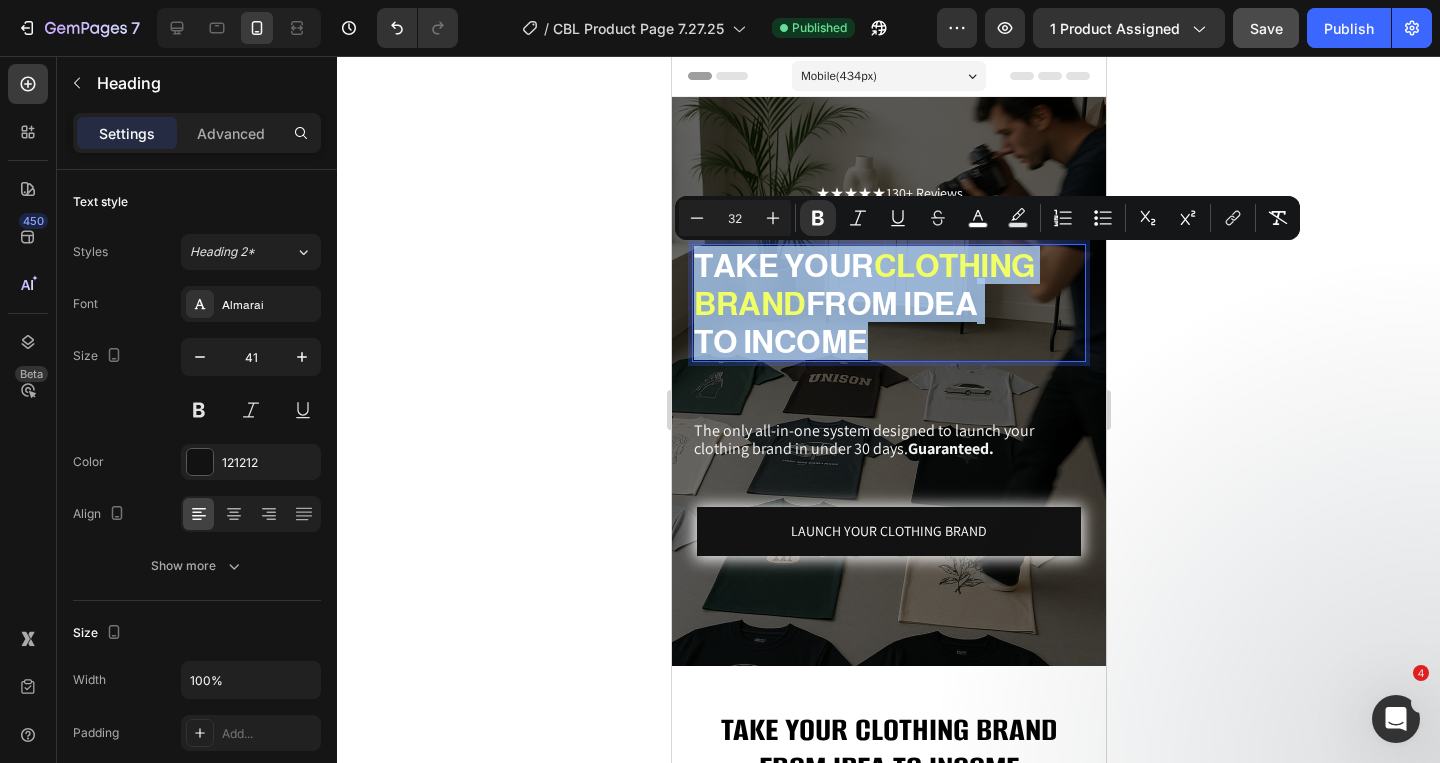 drag, startPoint x: 884, startPoint y: 350, endPoint x: 695, endPoint y: 250, distance: 213.82469 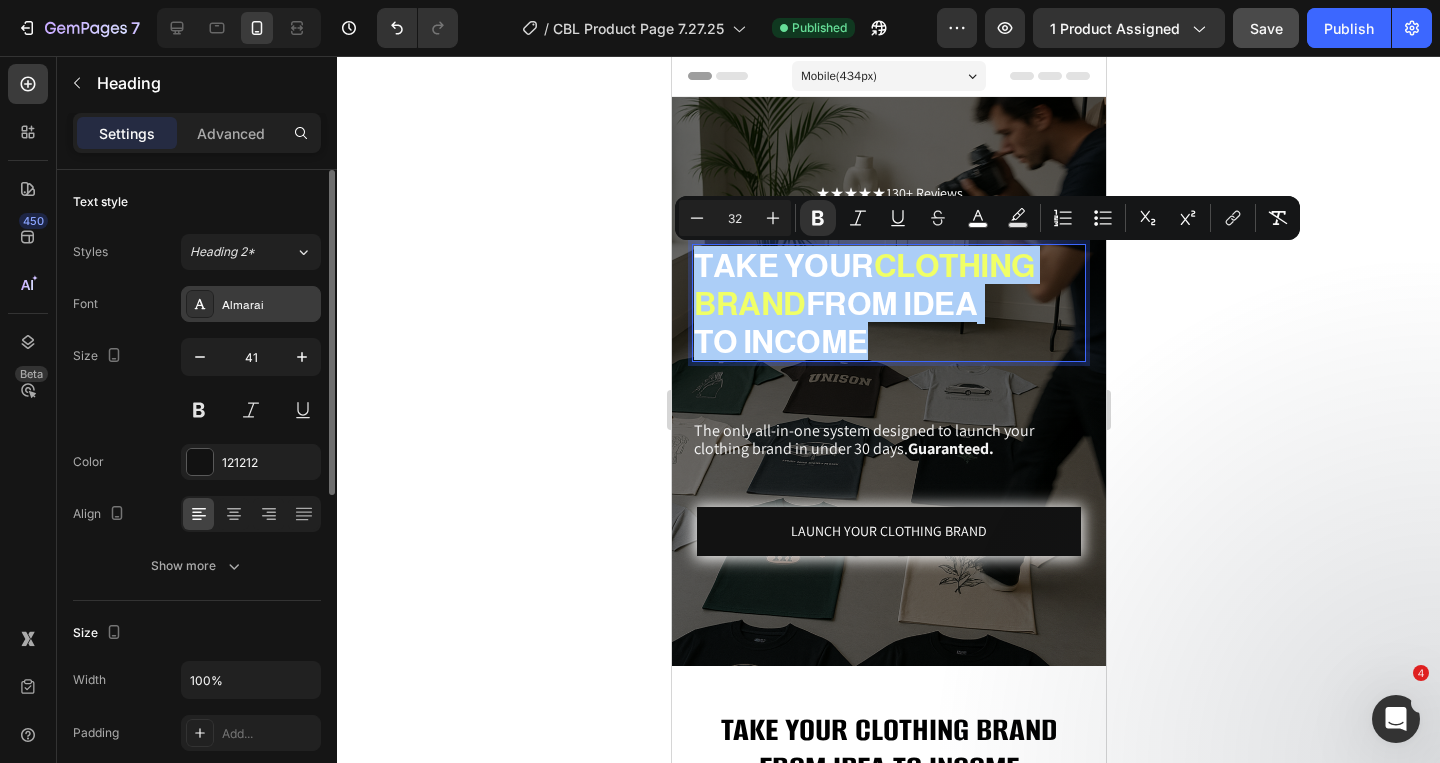 click on "Almarai" at bounding box center (251, 304) 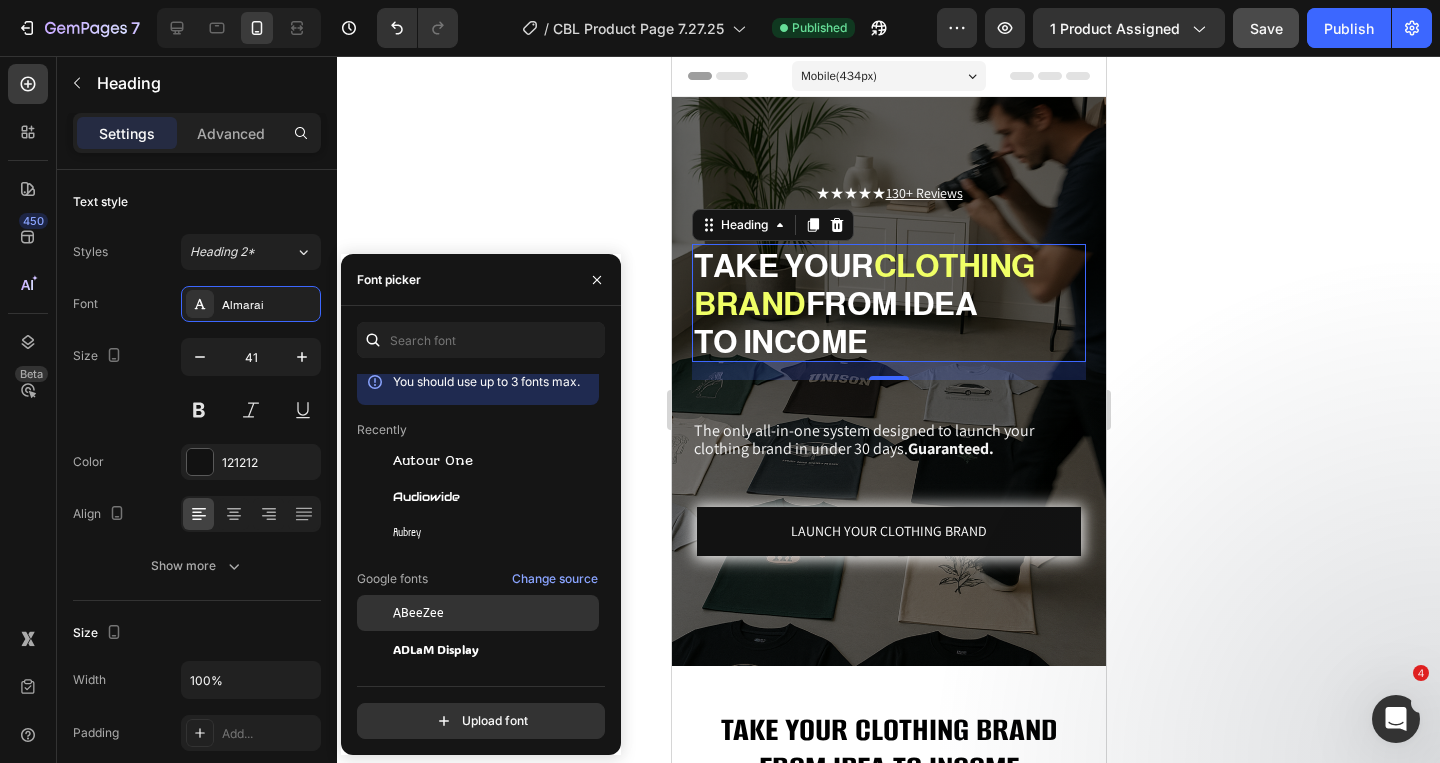 scroll, scrollTop: 2, scrollLeft: 0, axis: vertical 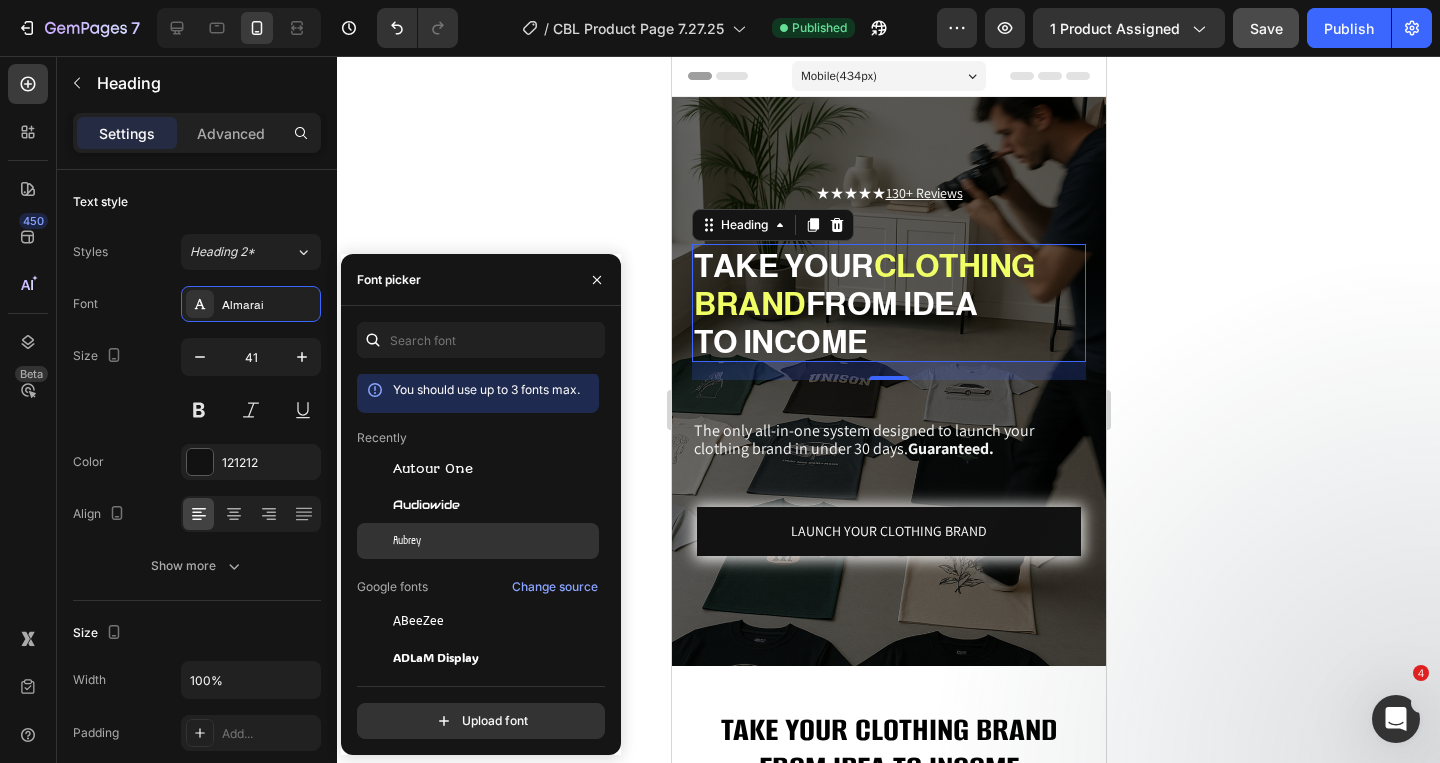 click on "Aubrey" 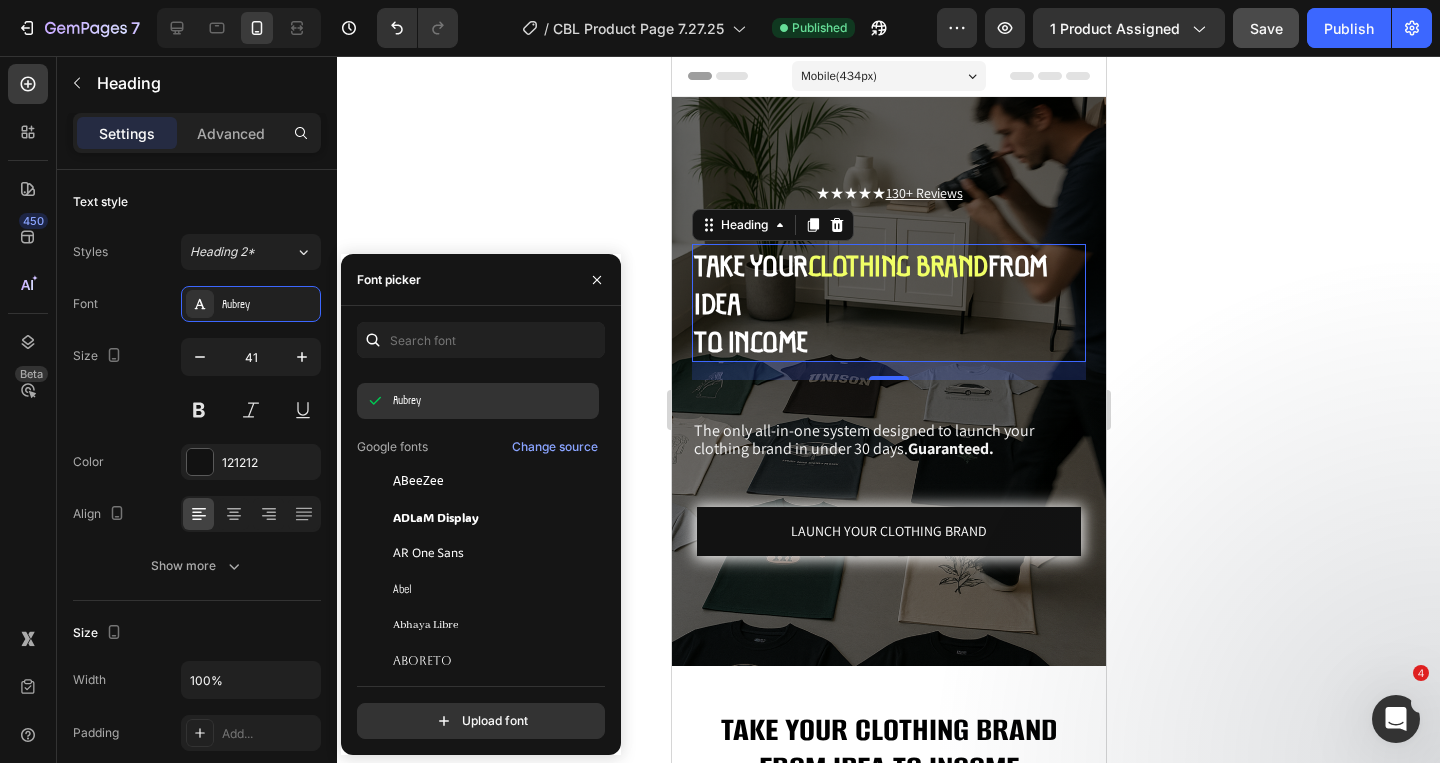 scroll, scrollTop: 146, scrollLeft: 0, axis: vertical 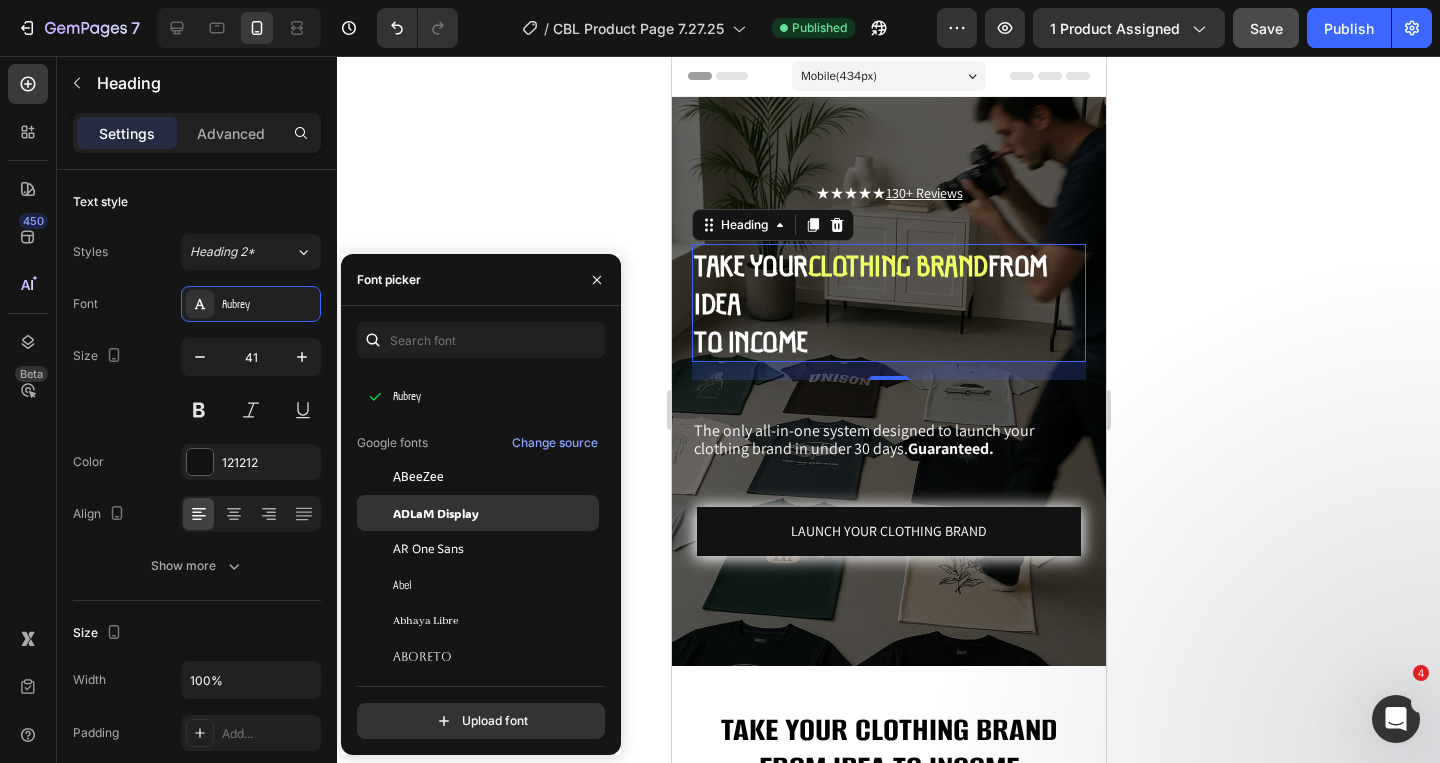 click on "ADLaM Display" at bounding box center [436, 513] 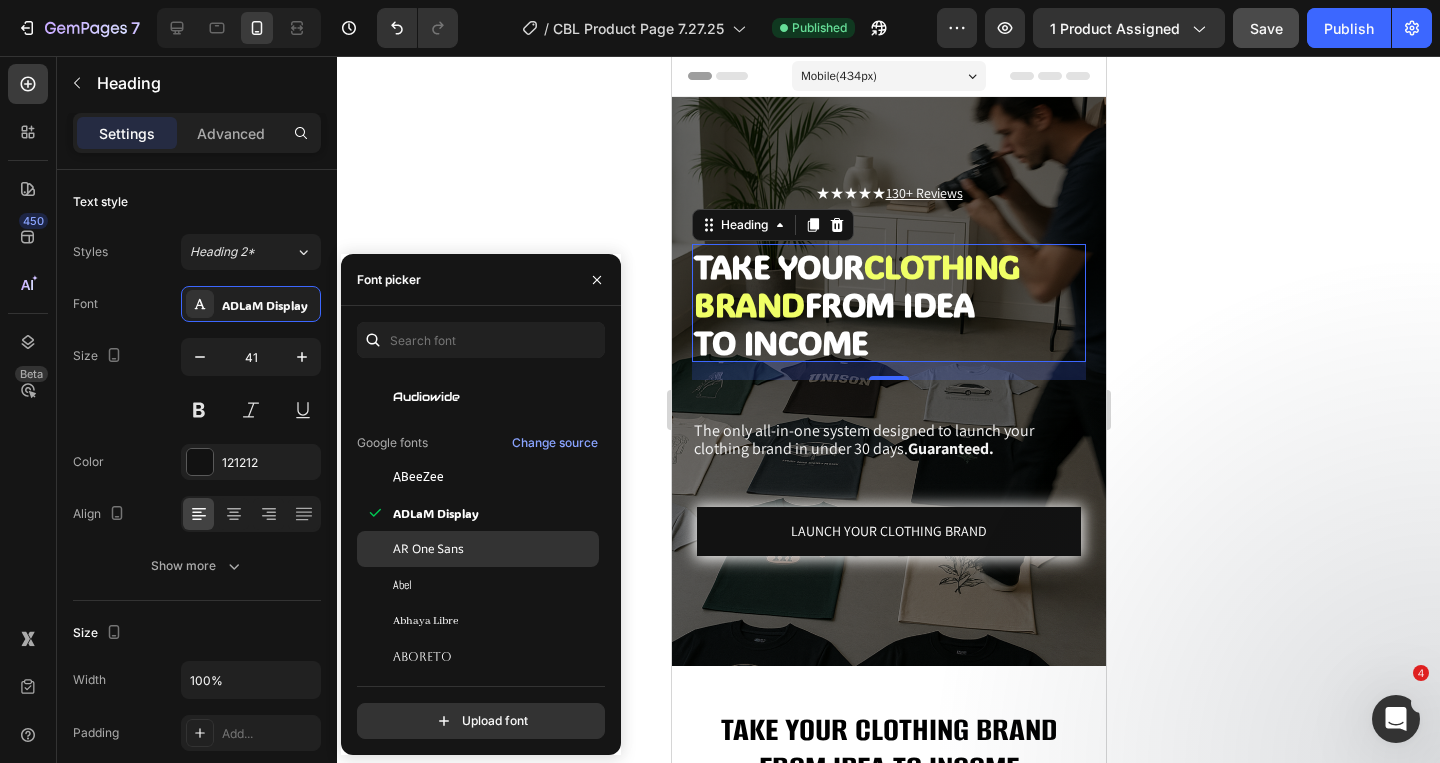 click on "AR One Sans" at bounding box center [428, 549] 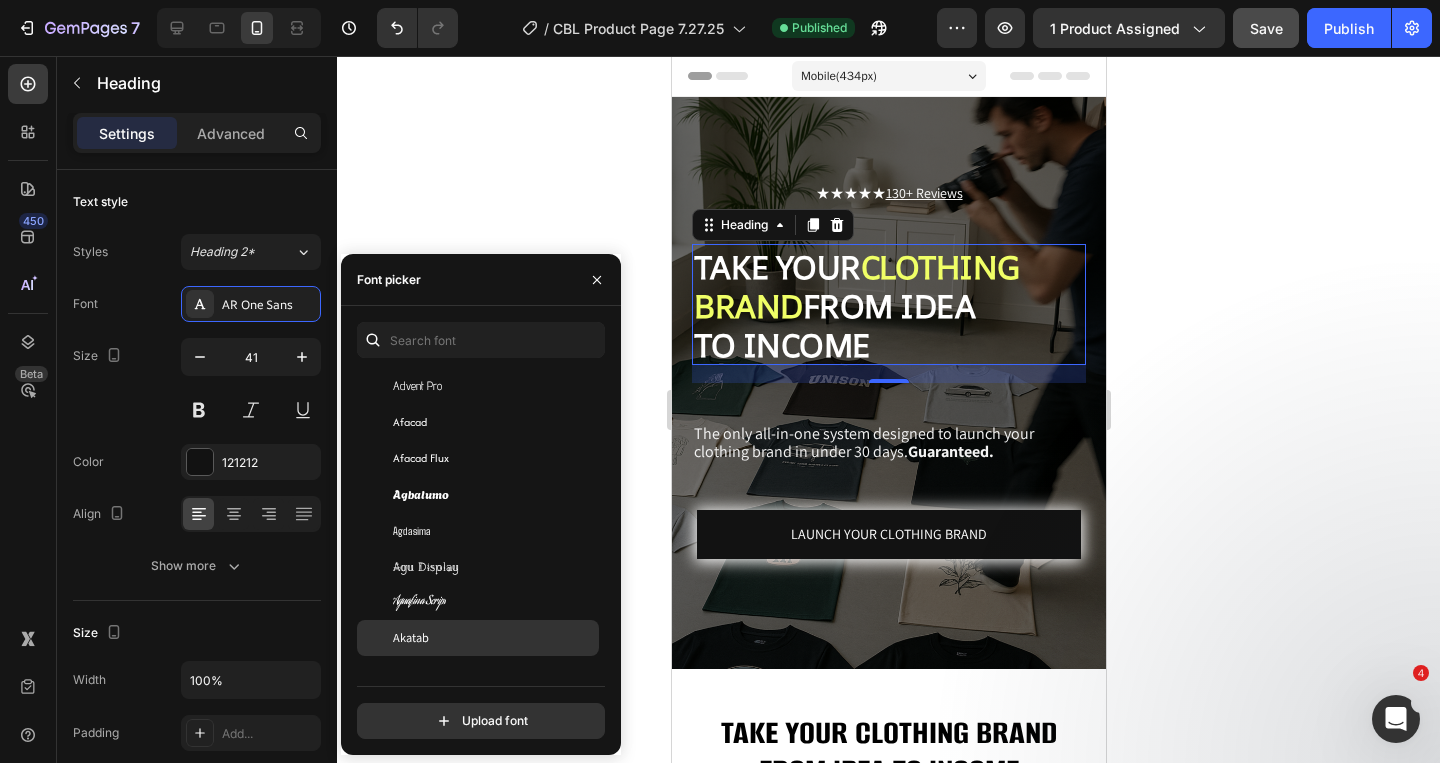 scroll, scrollTop: 626, scrollLeft: 0, axis: vertical 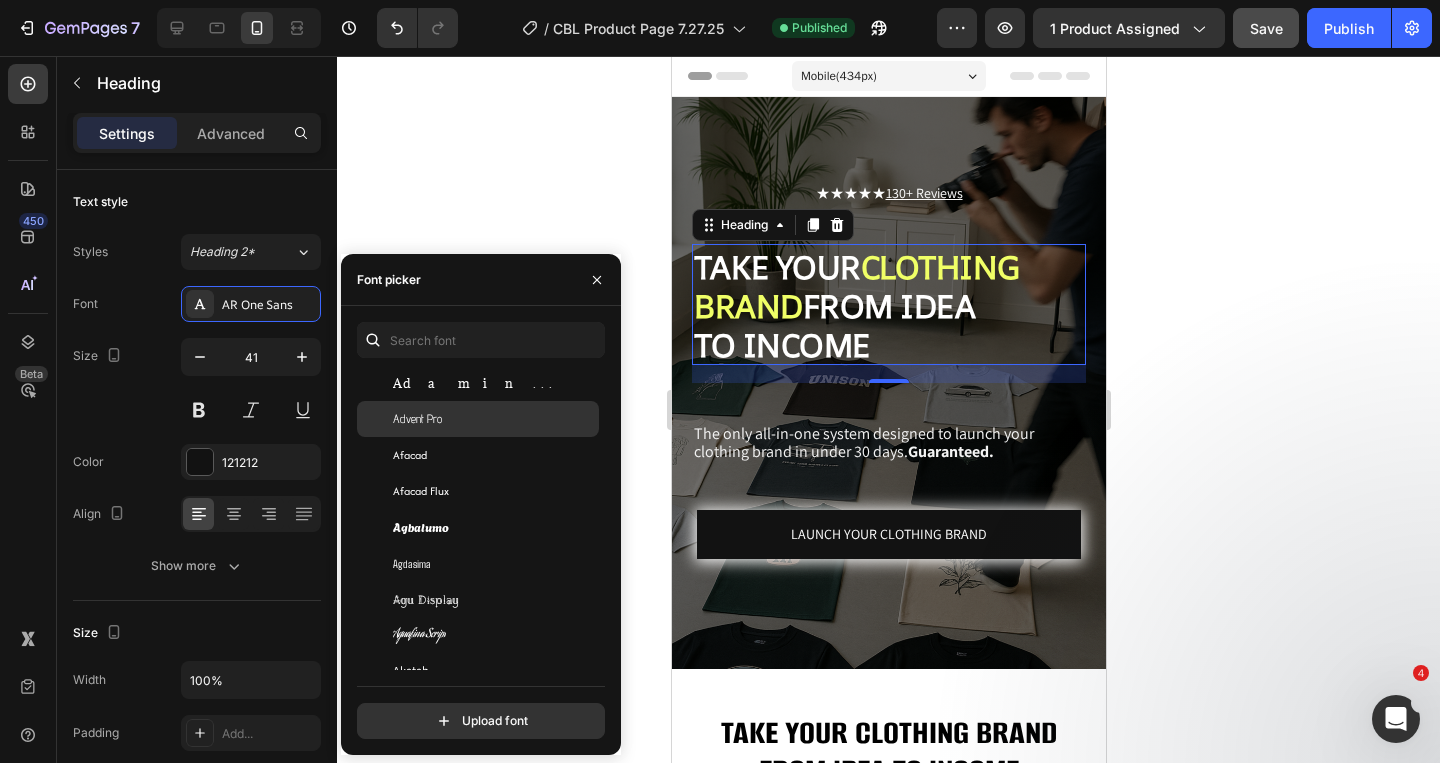 click on "Advent Pro" at bounding box center (494, 419) 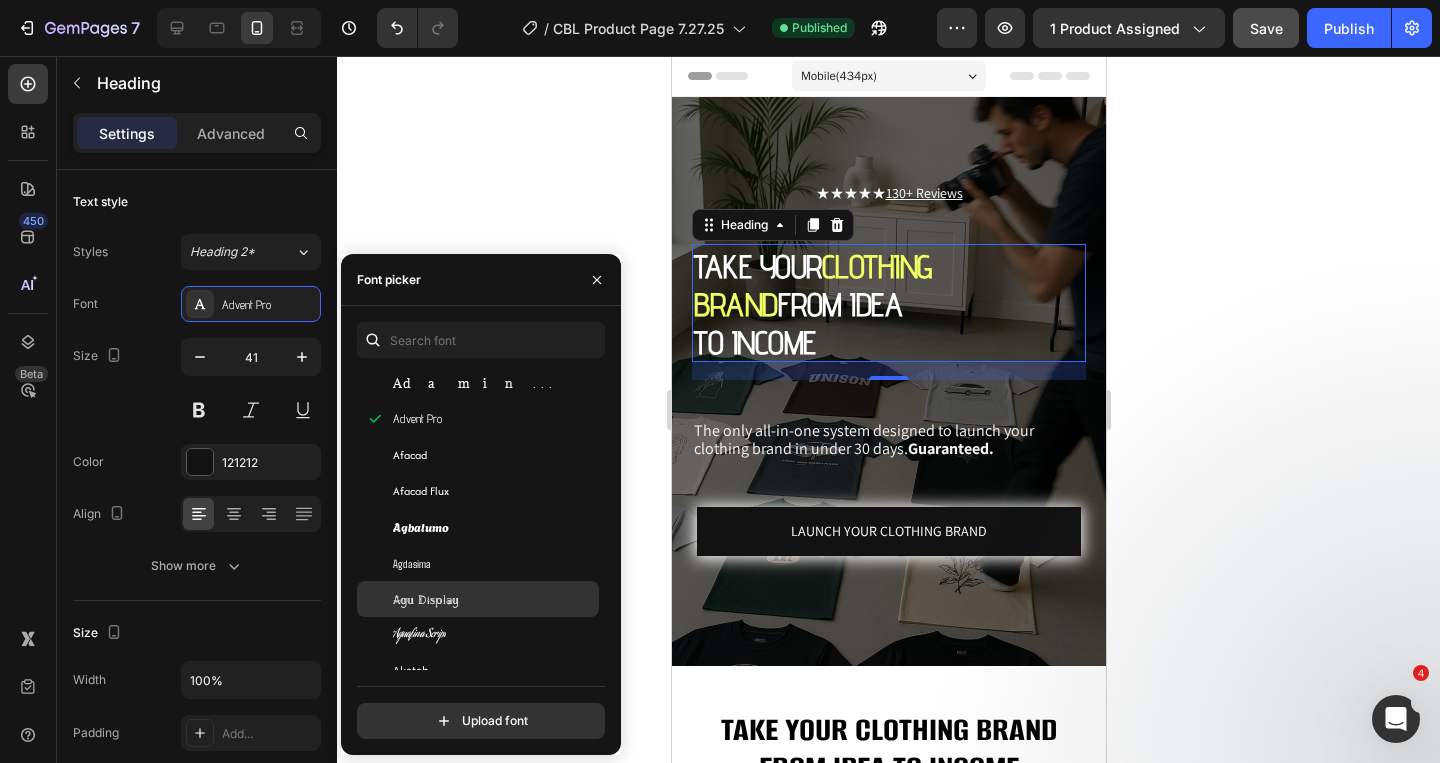 click on "Agu Display" at bounding box center (494, 599) 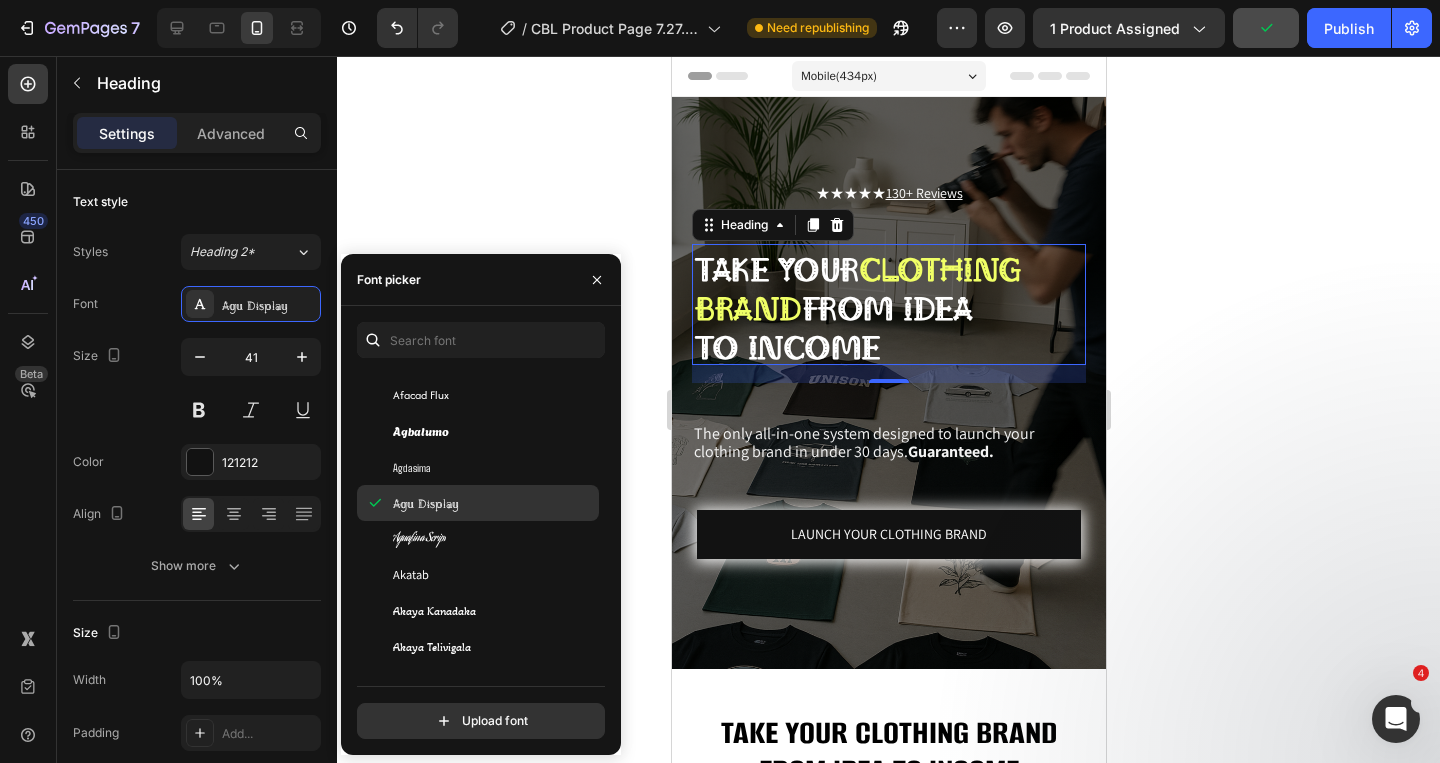scroll, scrollTop: 955, scrollLeft: 0, axis: vertical 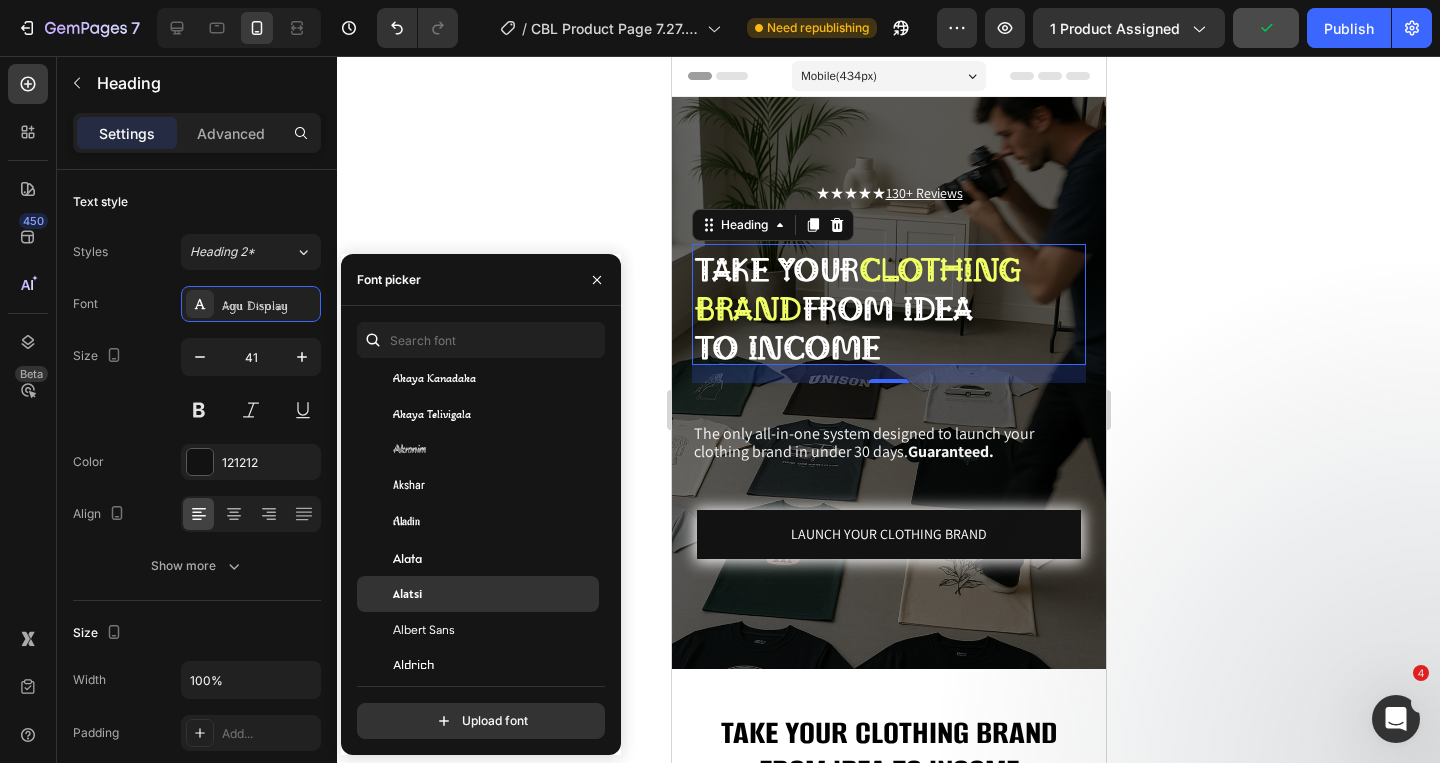 click on "Alatsi" 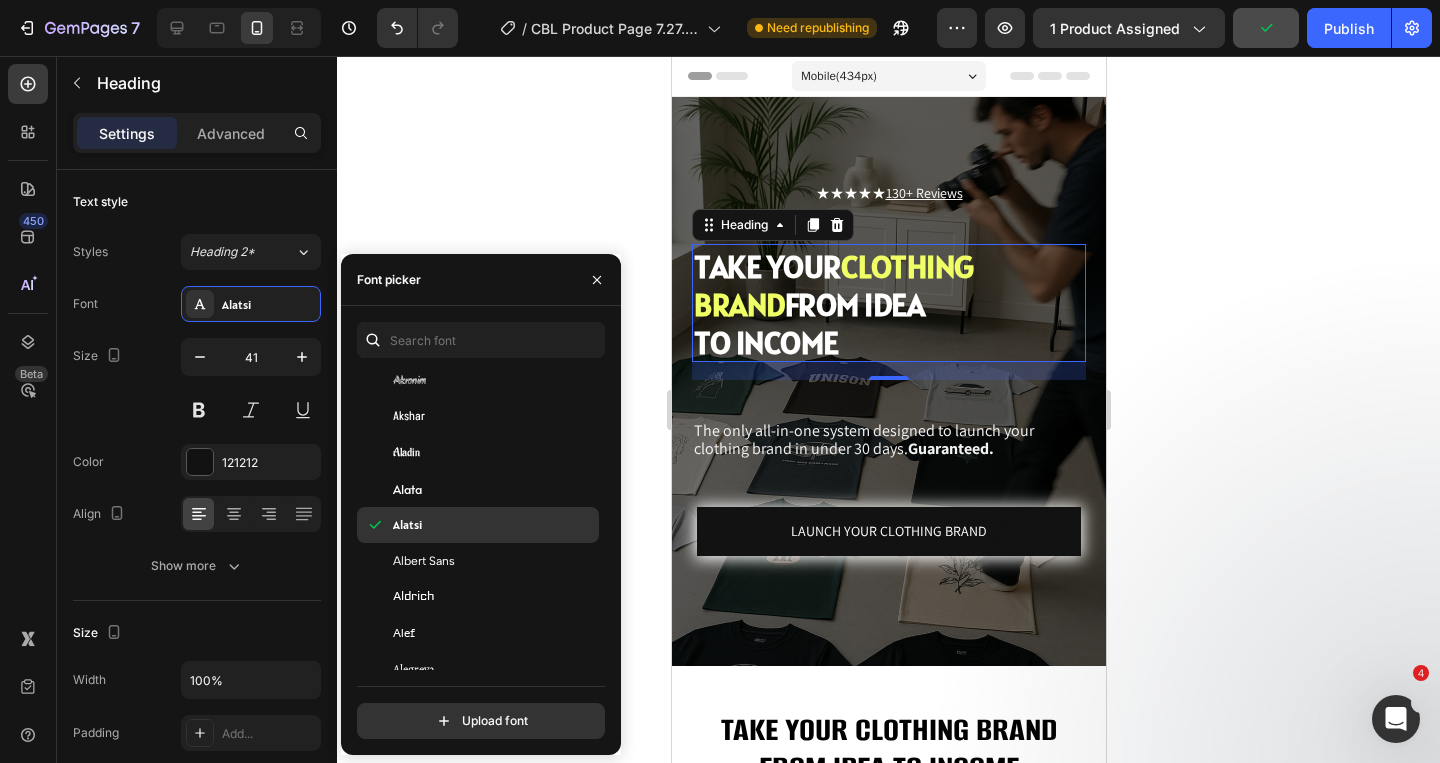 scroll, scrollTop: 1034, scrollLeft: 0, axis: vertical 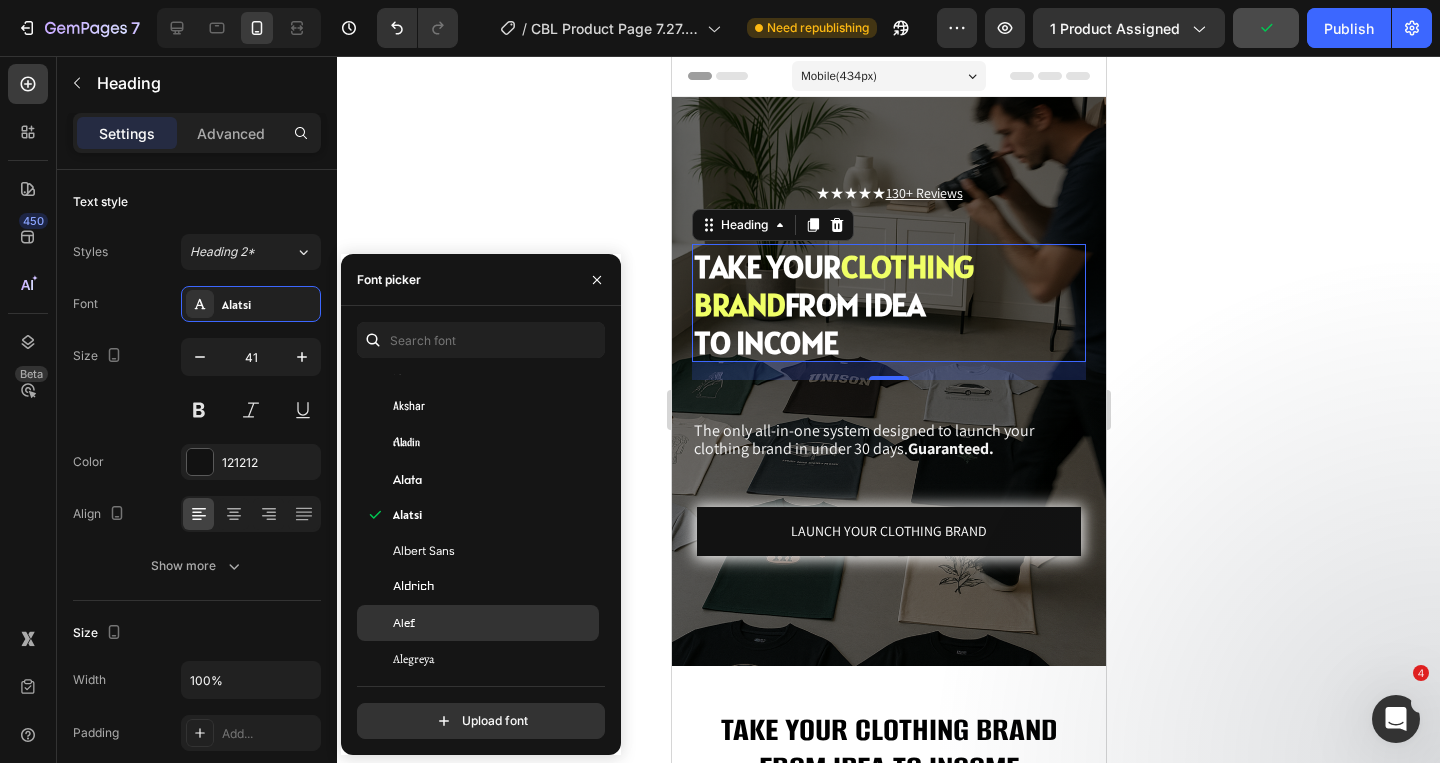 click on "Alef" 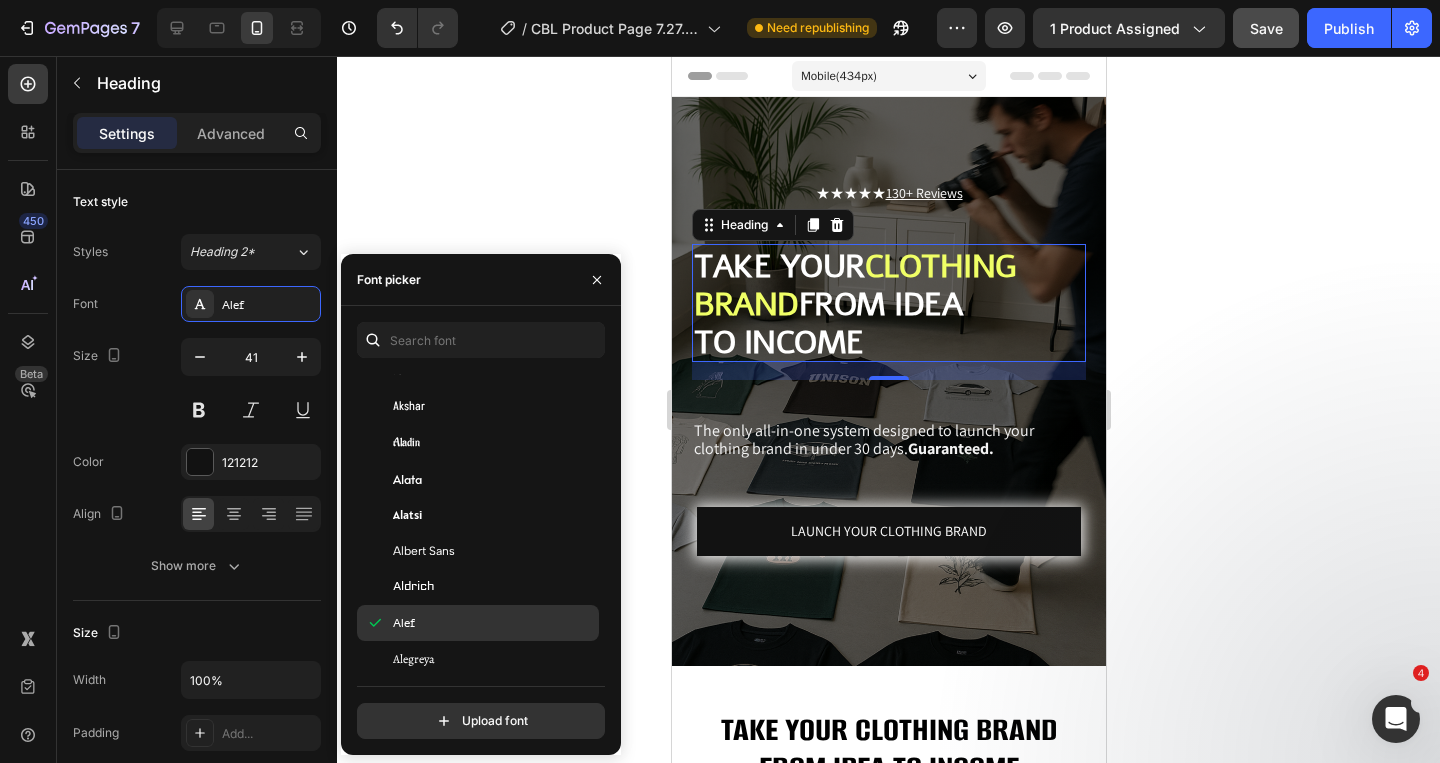 scroll, scrollTop: 1141, scrollLeft: 0, axis: vertical 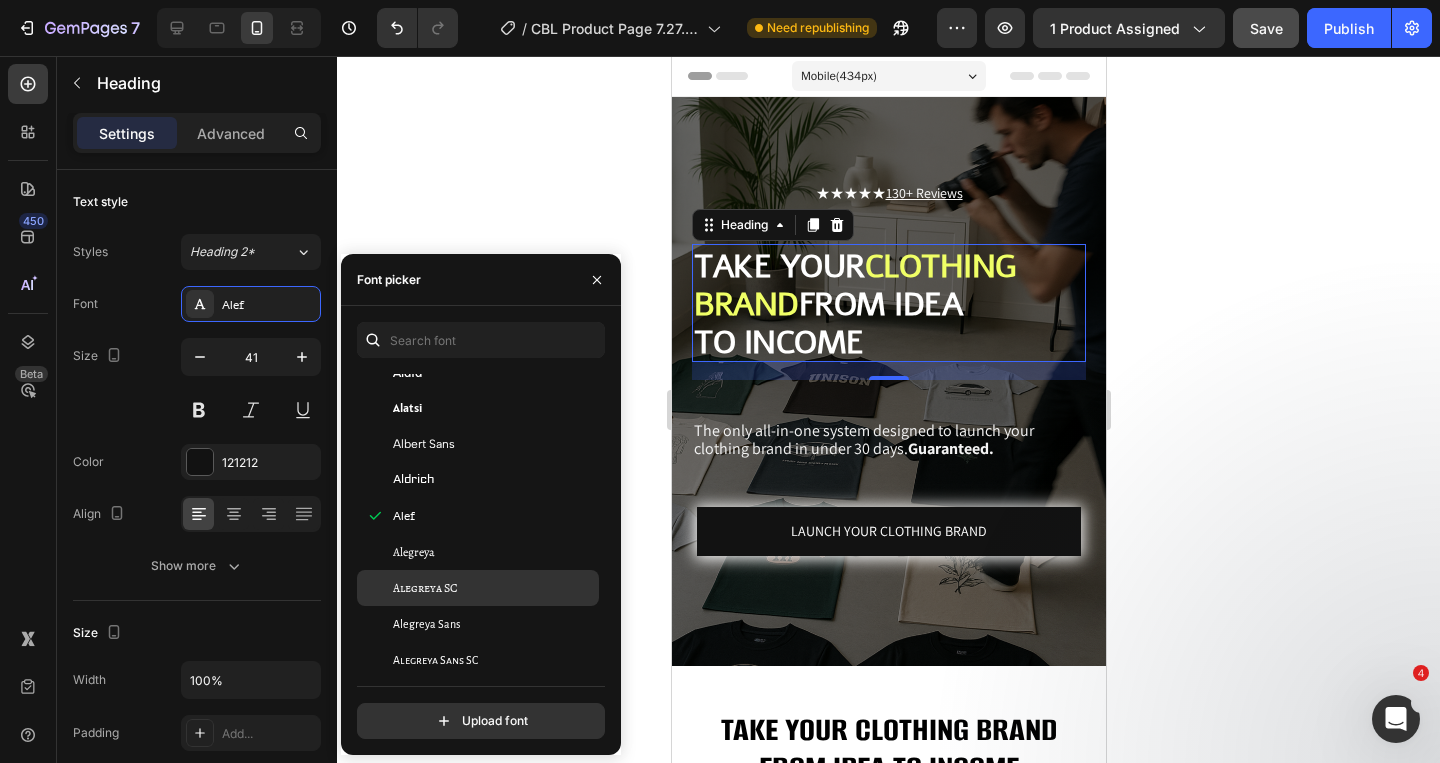click on "Alegreya SC" 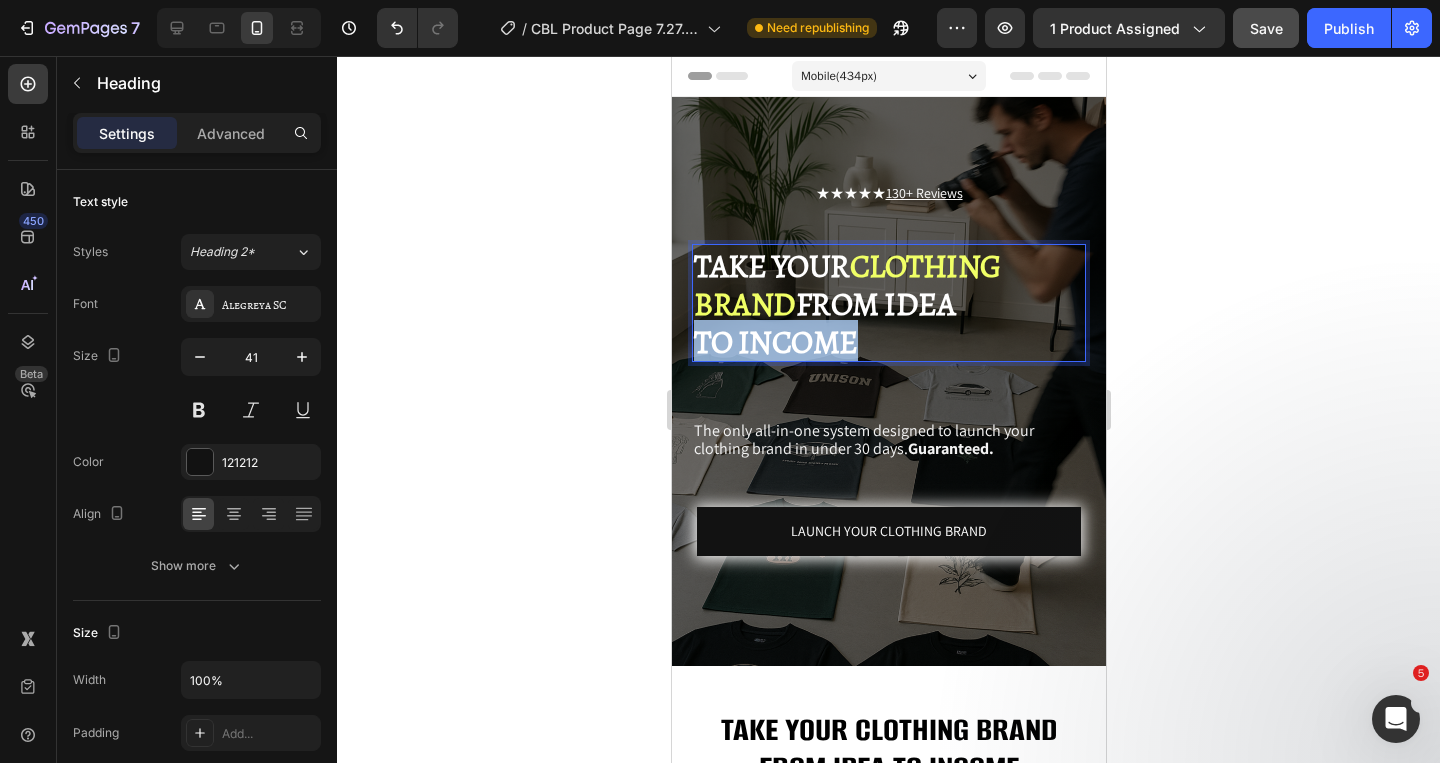 click on "TO INCOME" at bounding box center (775, 342) 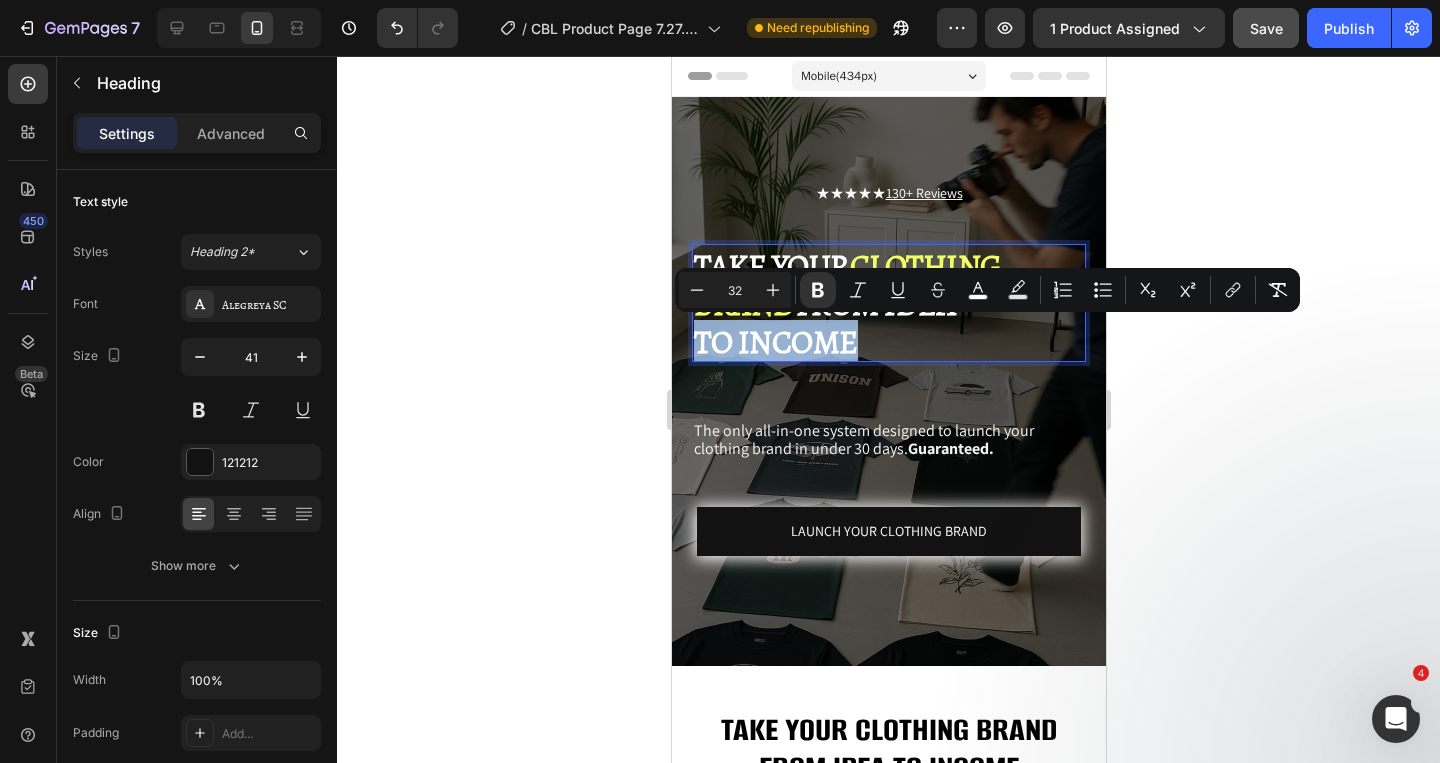 click on "TO INCOME" at bounding box center [775, 342] 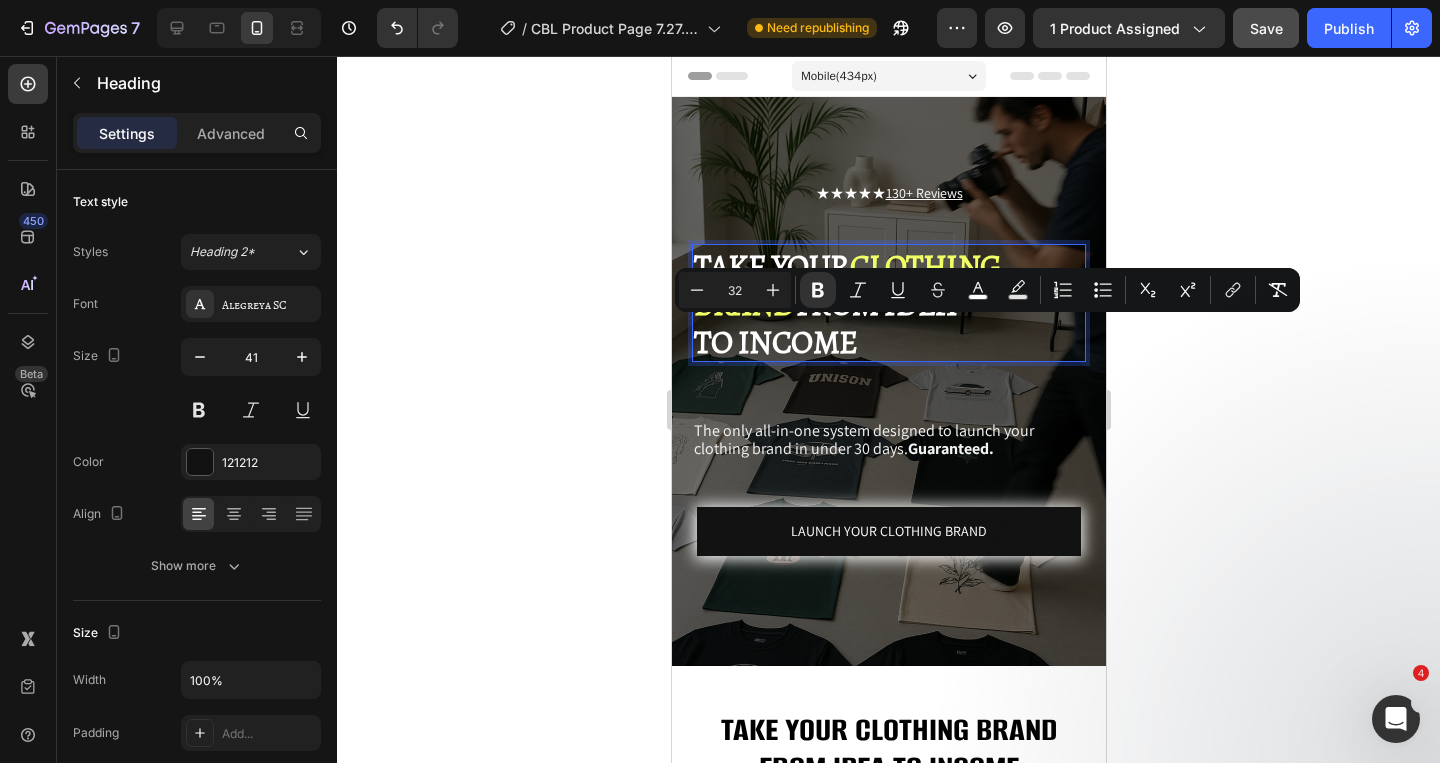 scroll, scrollTop: 2, scrollLeft: 0, axis: vertical 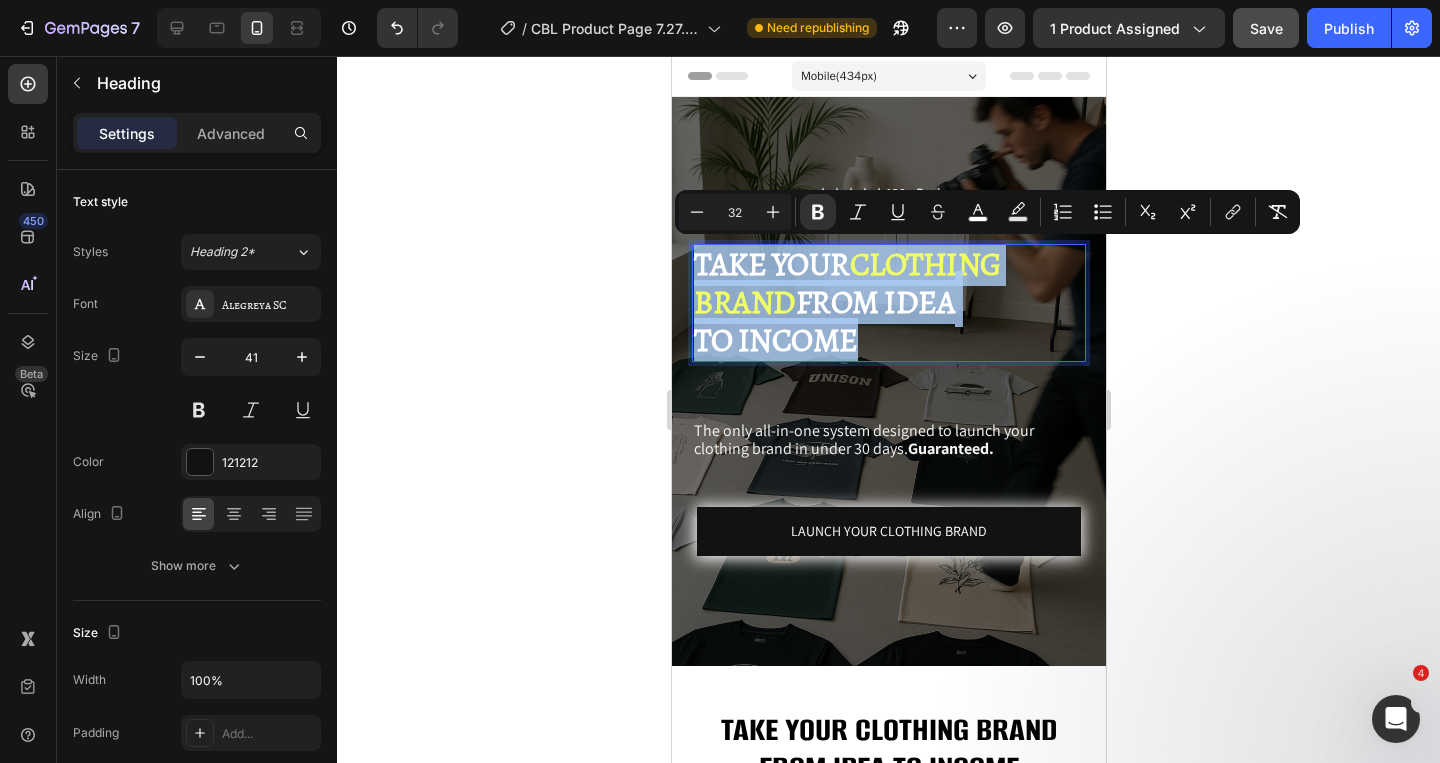 drag, startPoint x: 880, startPoint y: 335, endPoint x: 668, endPoint y: 251, distance: 228.03508 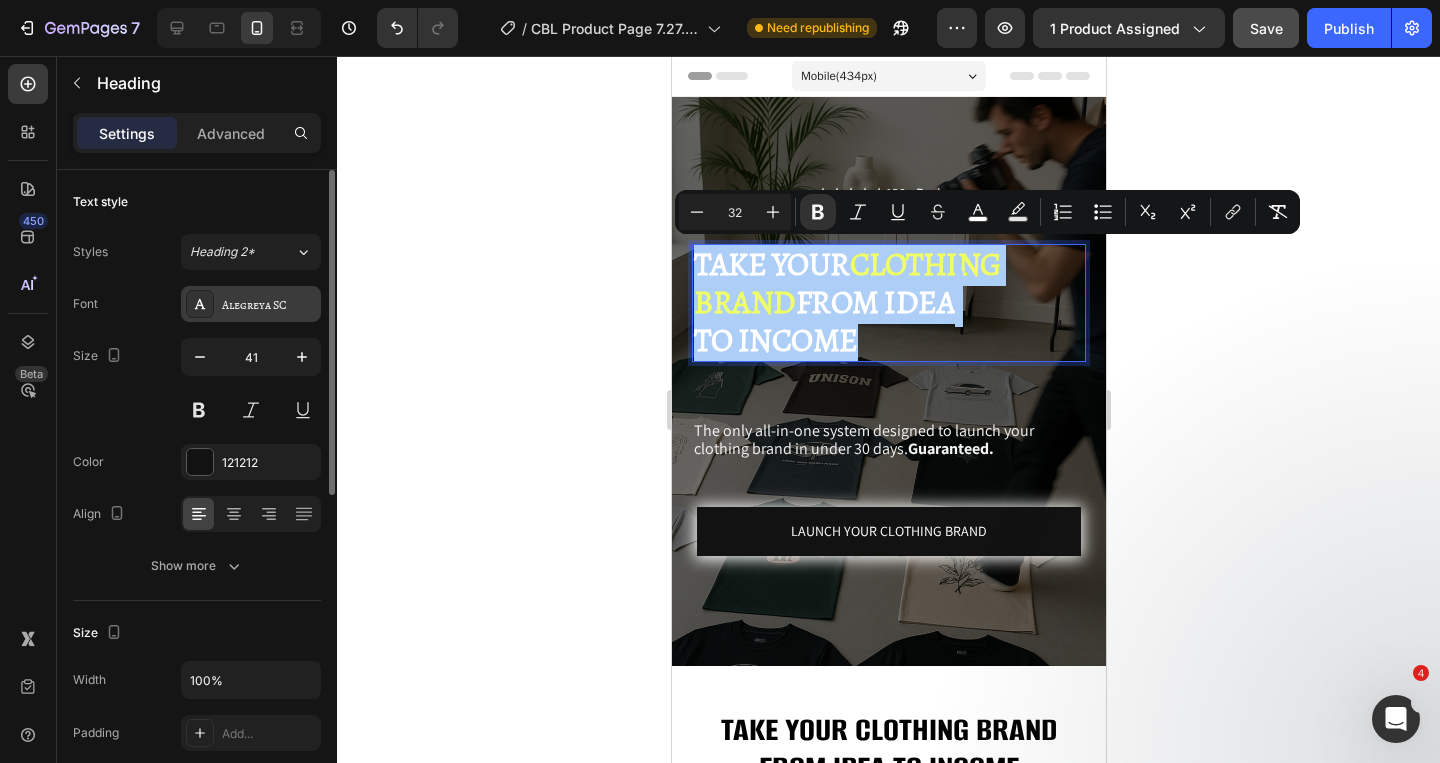 click on "Alegreya SC" at bounding box center [269, 305] 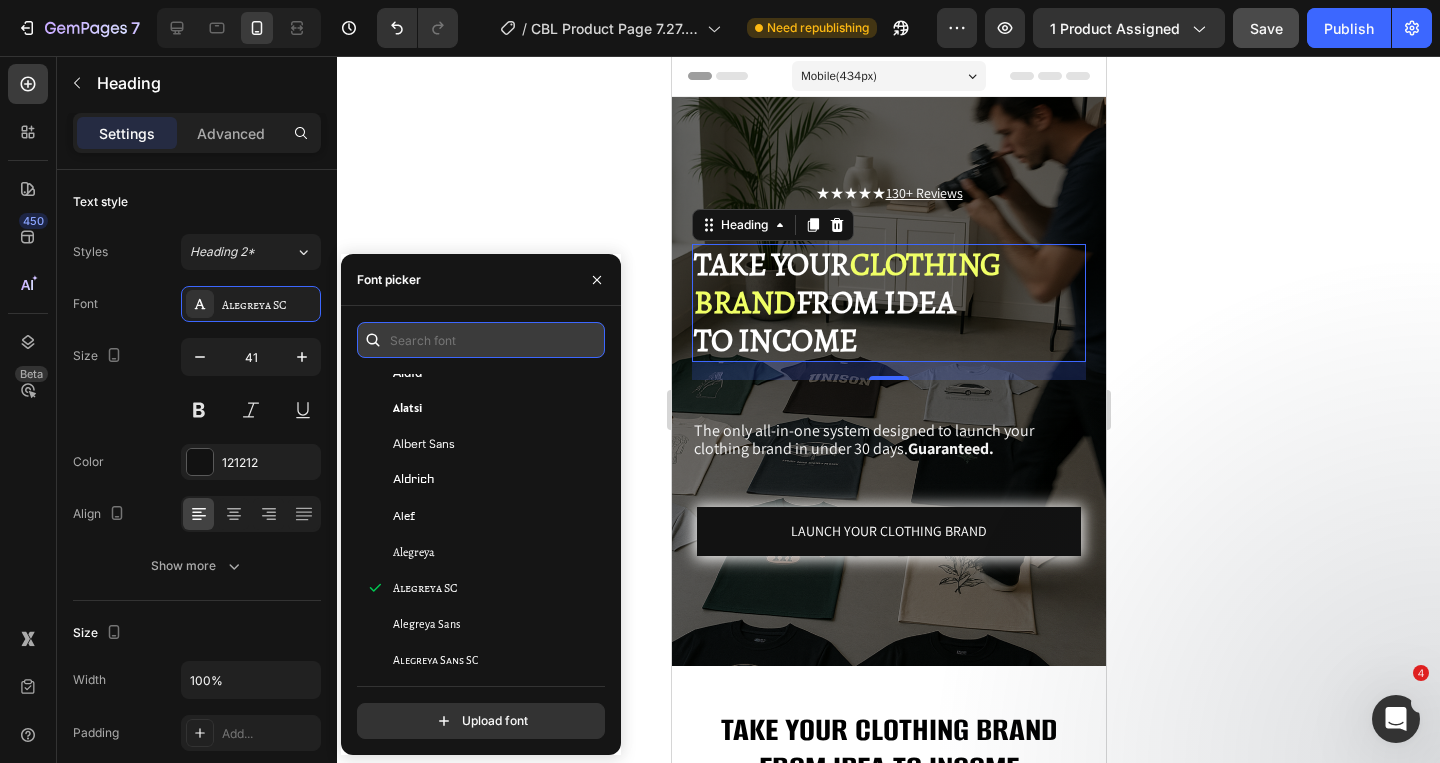 click at bounding box center [481, 340] 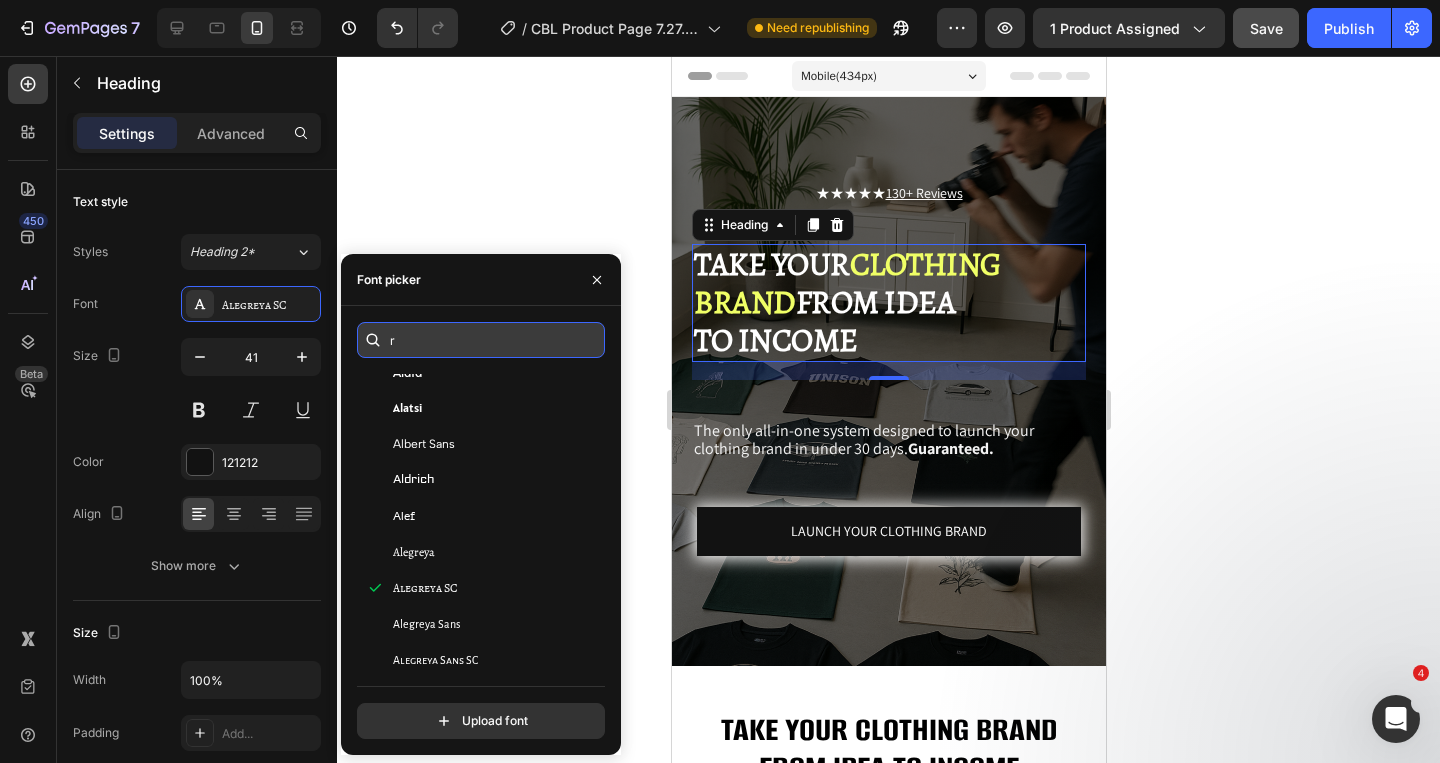 scroll, scrollTop: 0, scrollLeft: 0, axis: both 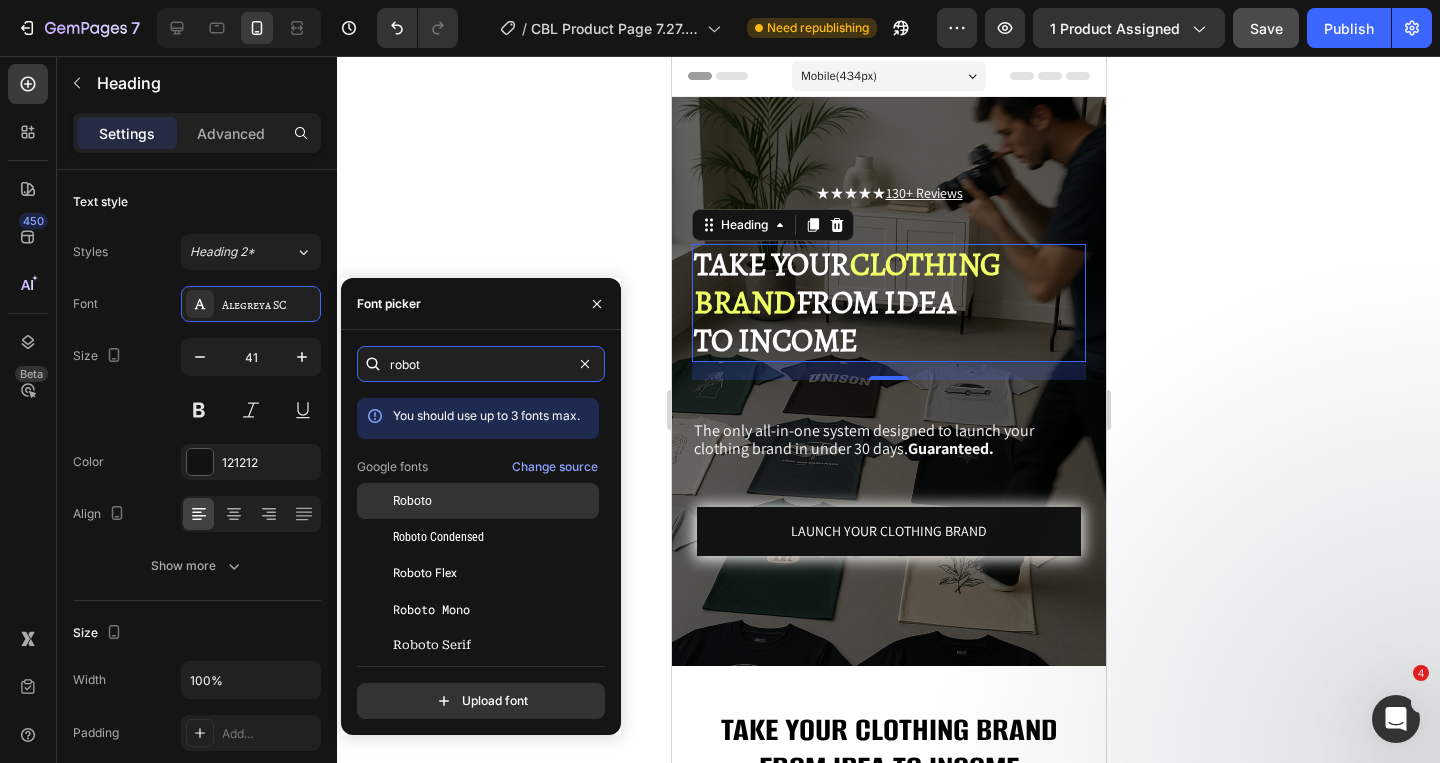 type on "robot" 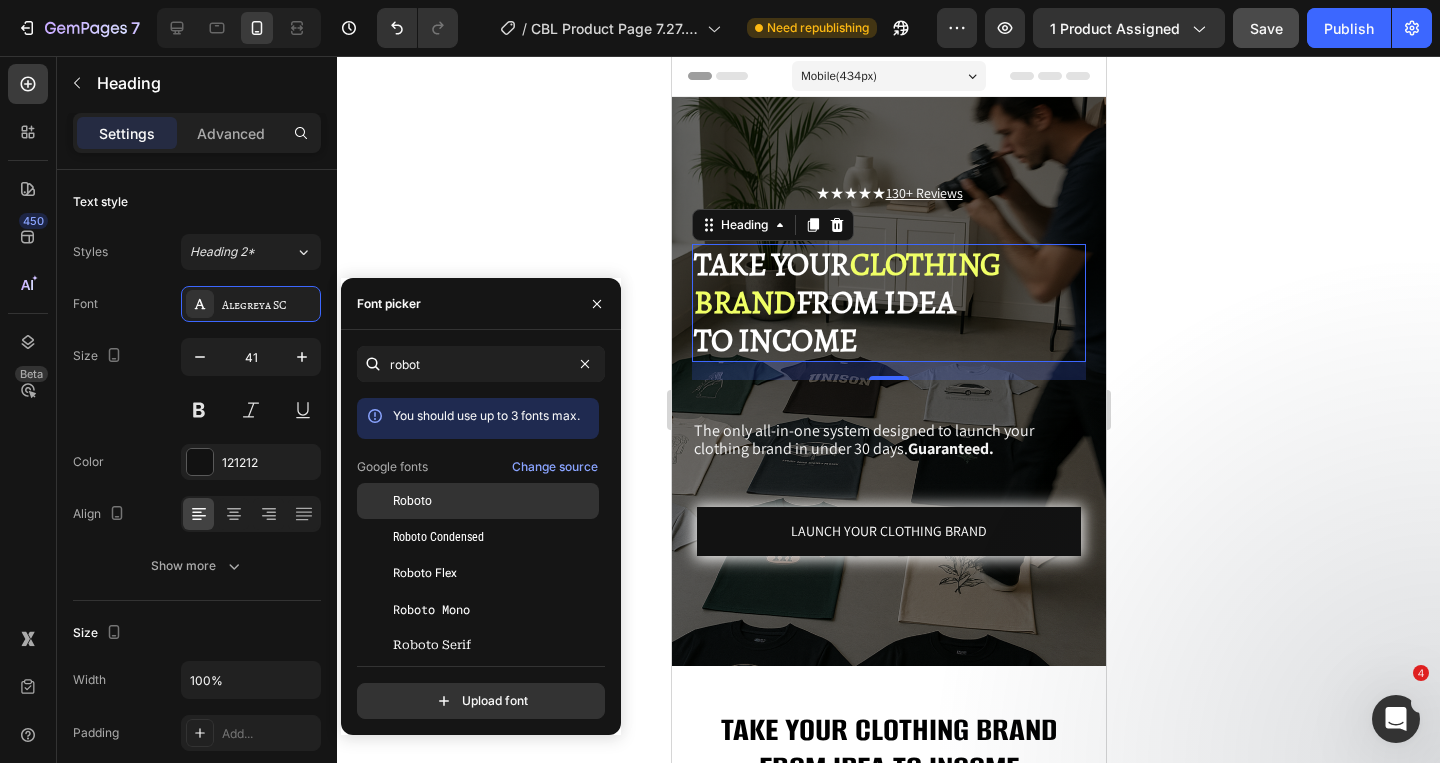 click on "Roboto" 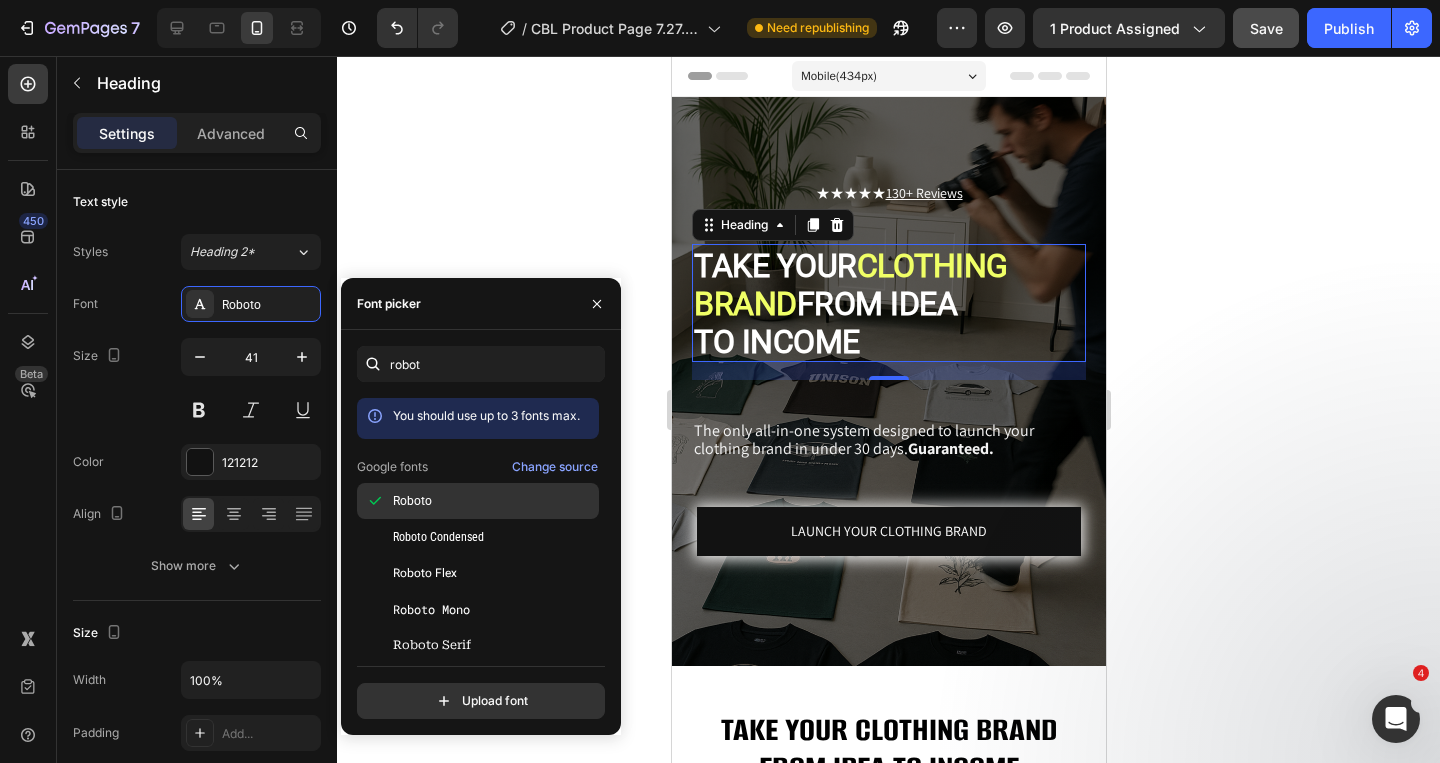 scroll, scrollTop: 0, scrollLeft: 0, axis: both 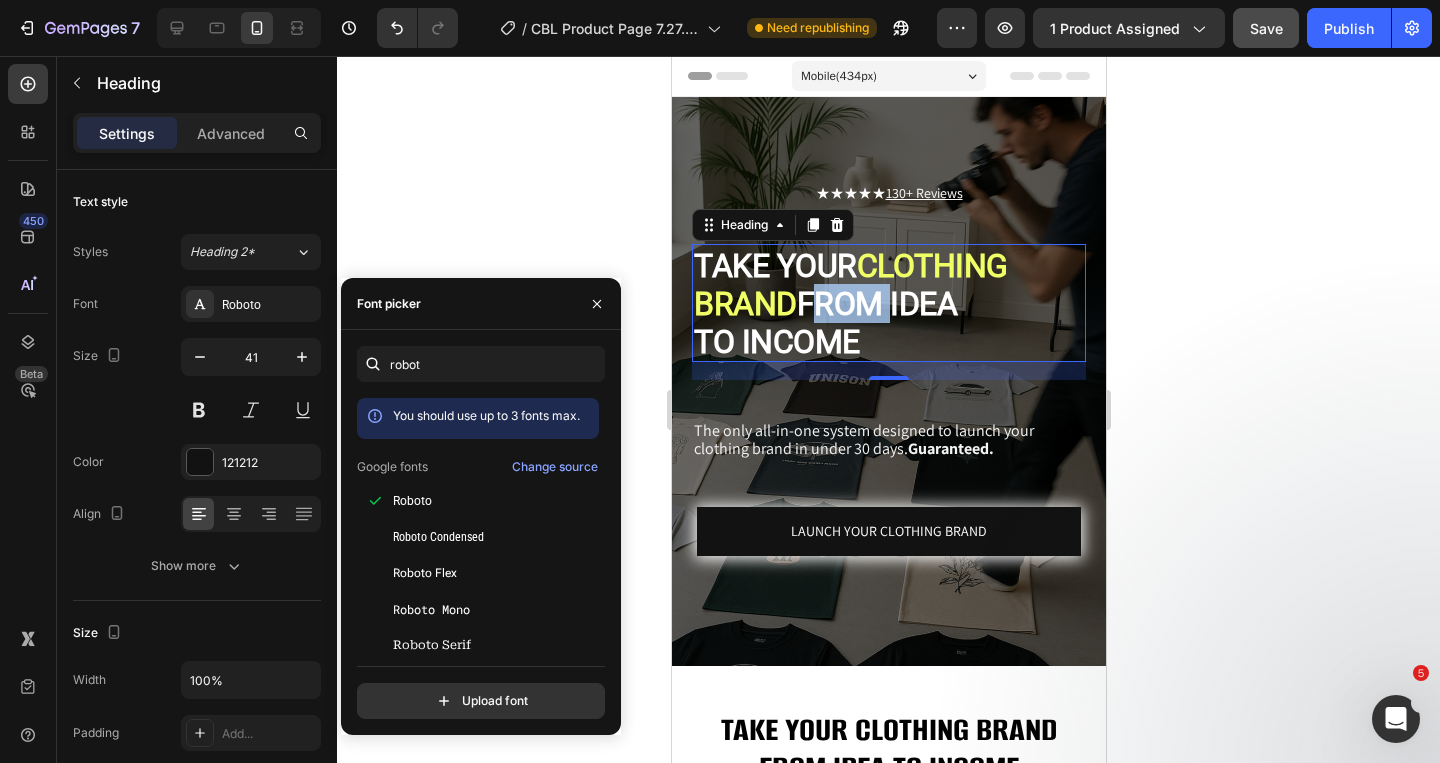 click on "FROM IDEA" at bounding box center [876, 304] 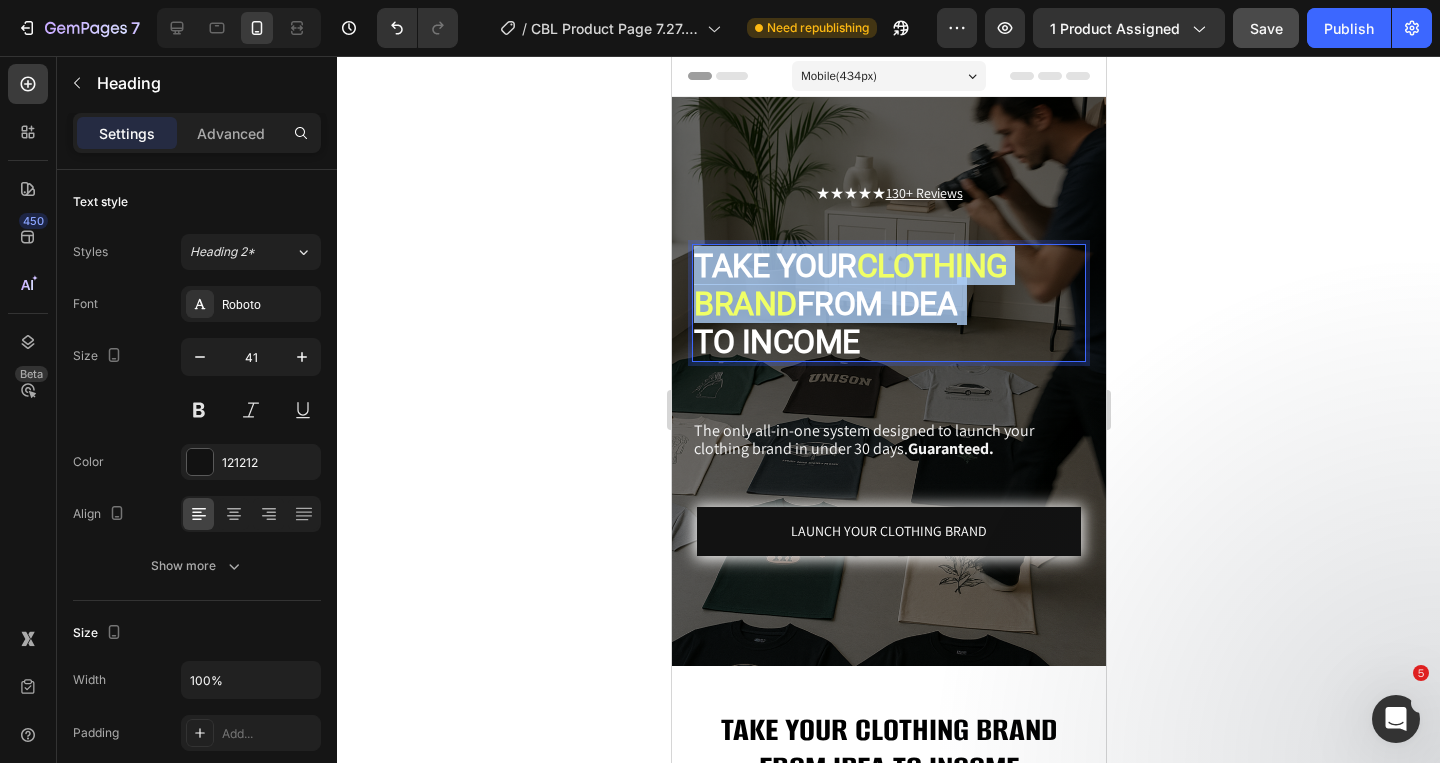 click on "FROM IDEA" at bounding box center (876, 304) 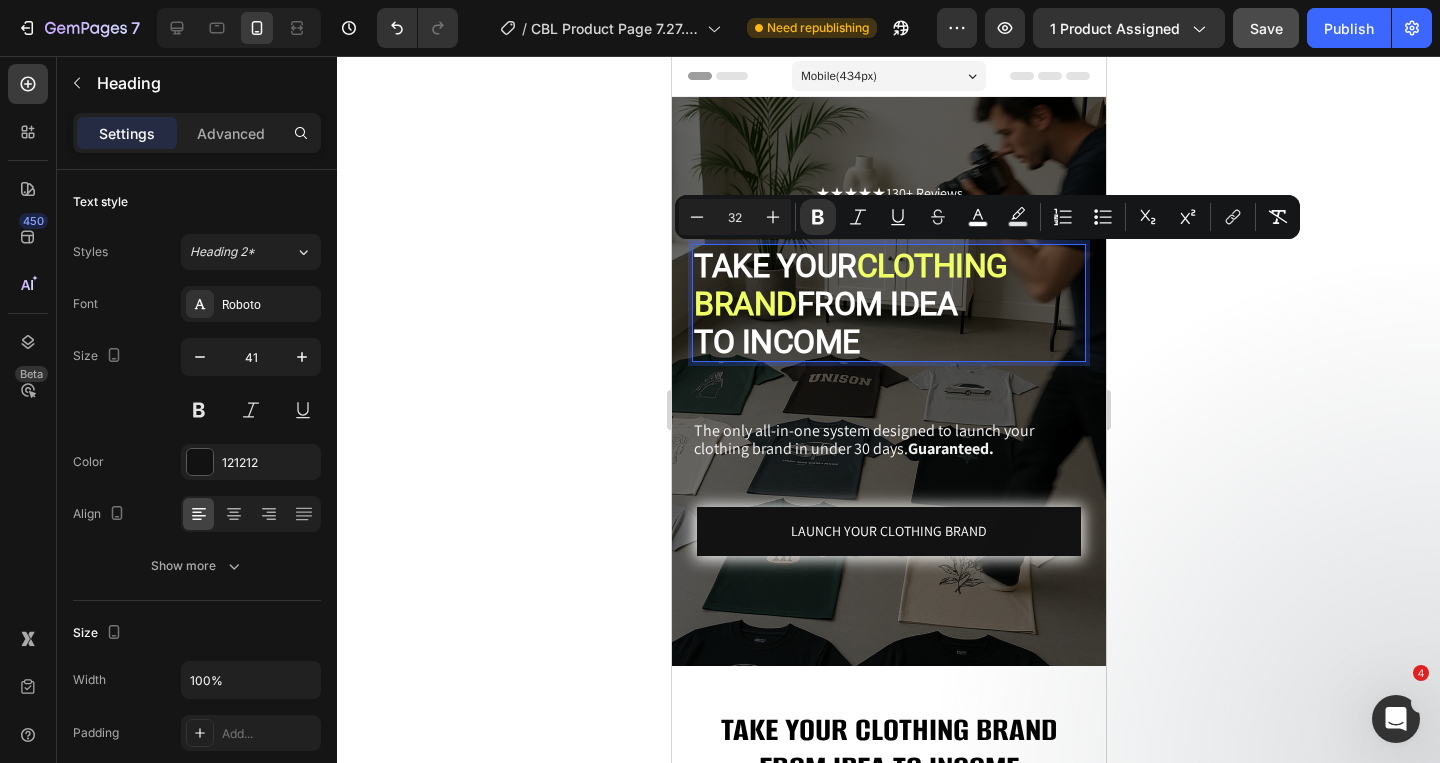 click on "TO INCOME" at bounding box center [776, 342] 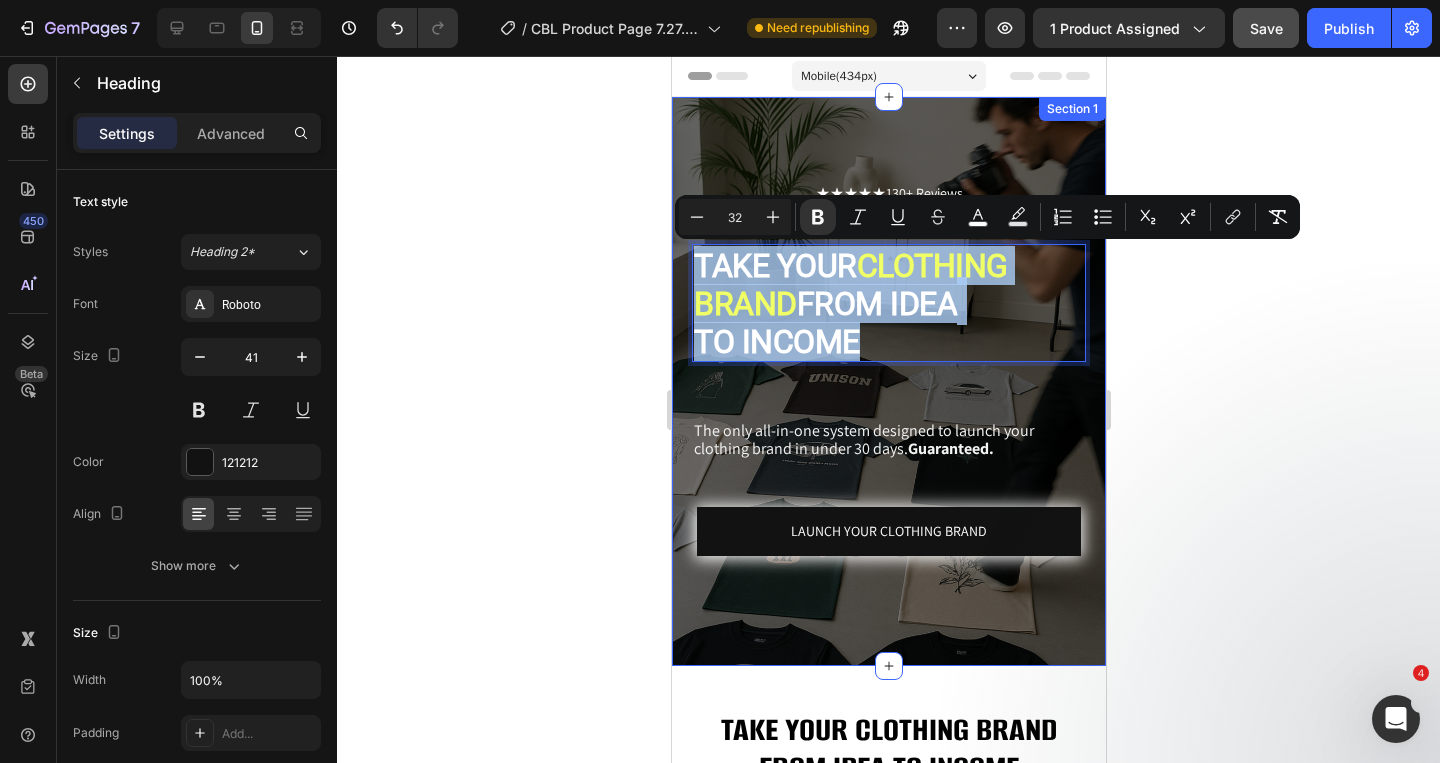 drag, startPoint x: 873, startPoint y: 336, endPoint x: 682, endPoint y: 254, distance: 207.85812 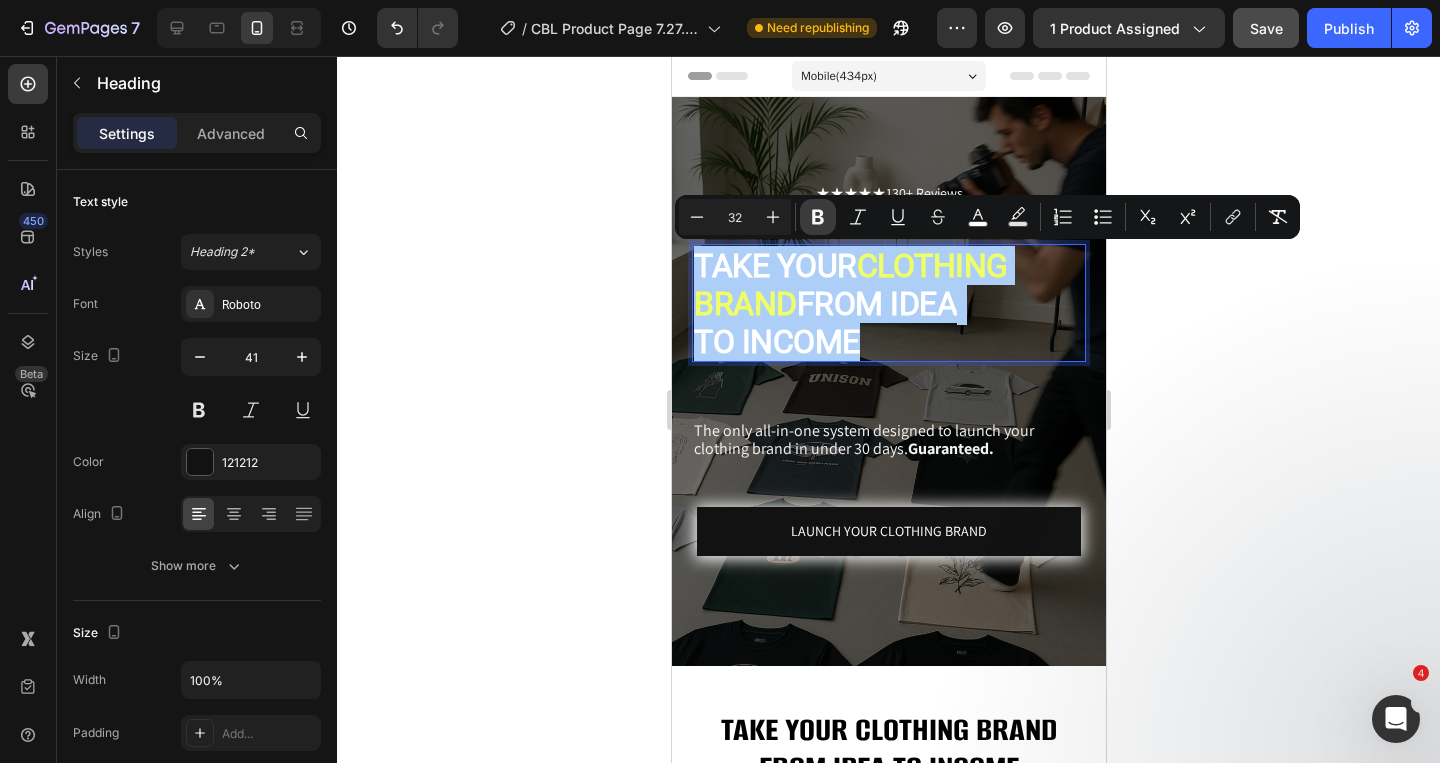 click 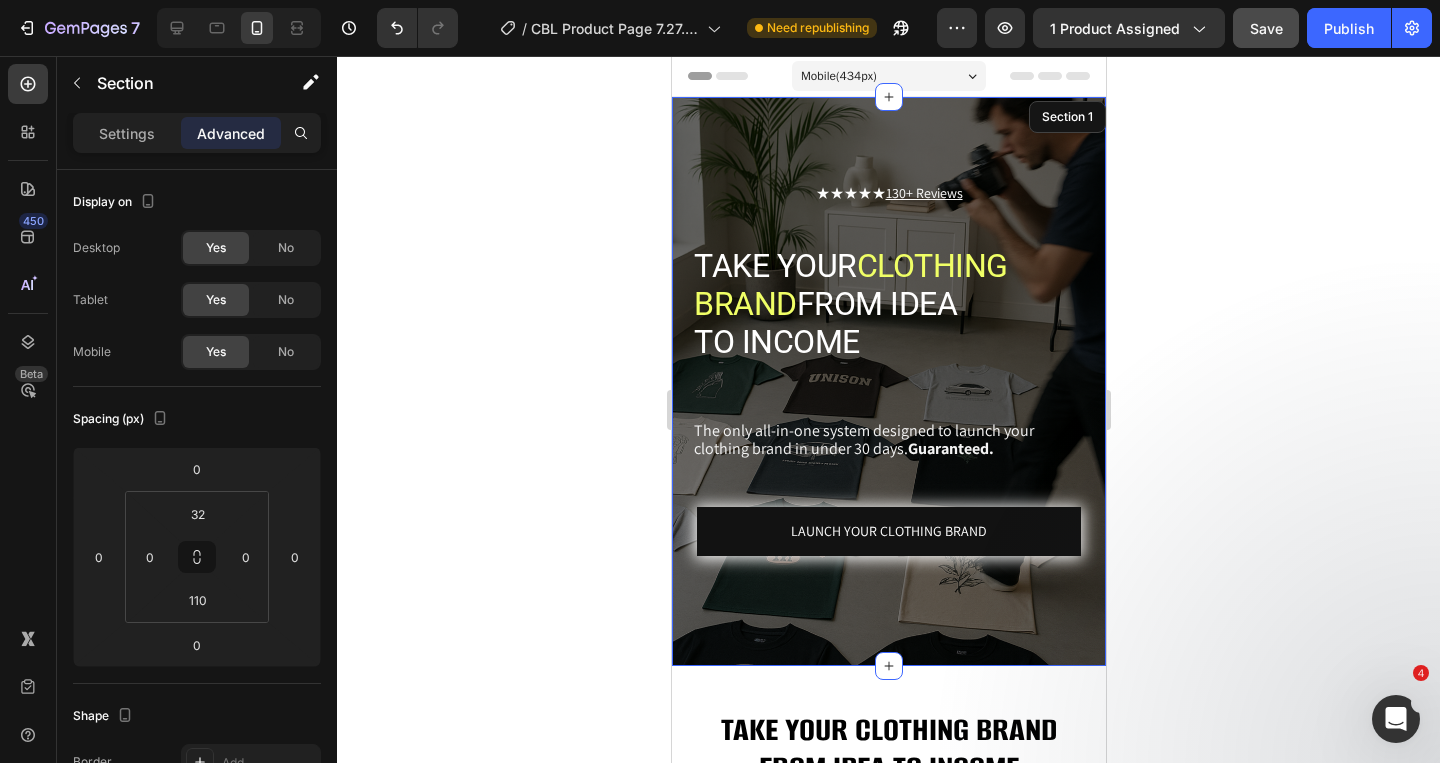click on "★★★★★ 130+ Reviews Text Block ⁠⁠⁠⁠⁠⁠⁠ TAKE YOUR  CLOTHING BRAND  FROM IDEA TO INCOME Heading   18 The only all-in-one system designed to launch your clothing brand in under 30 days.  Guaranteed. Text Block LAUNCH YOUR CLOTHING BRAND Button" at bounding box center (888, 342) 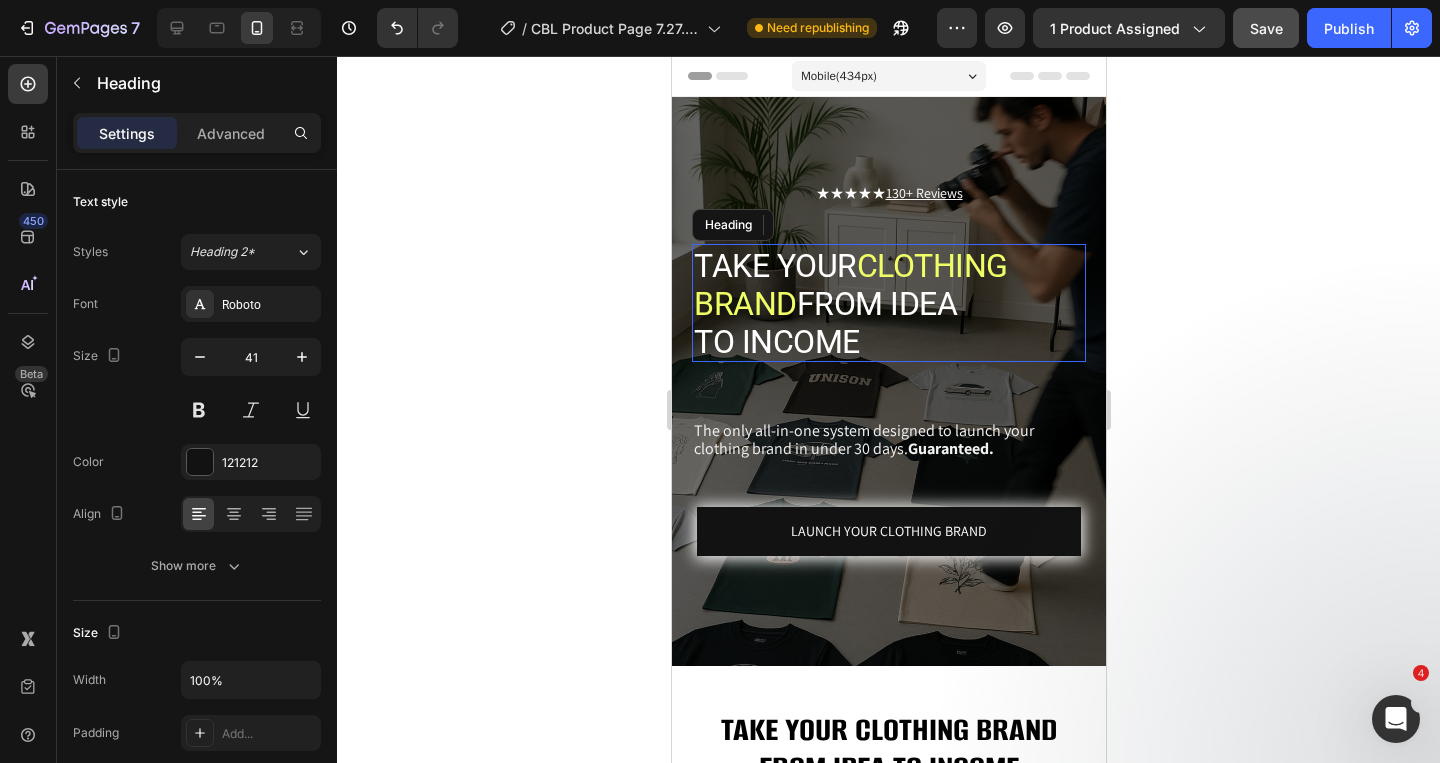 click on "FROM IDEA" at bounding box center [876, 304] 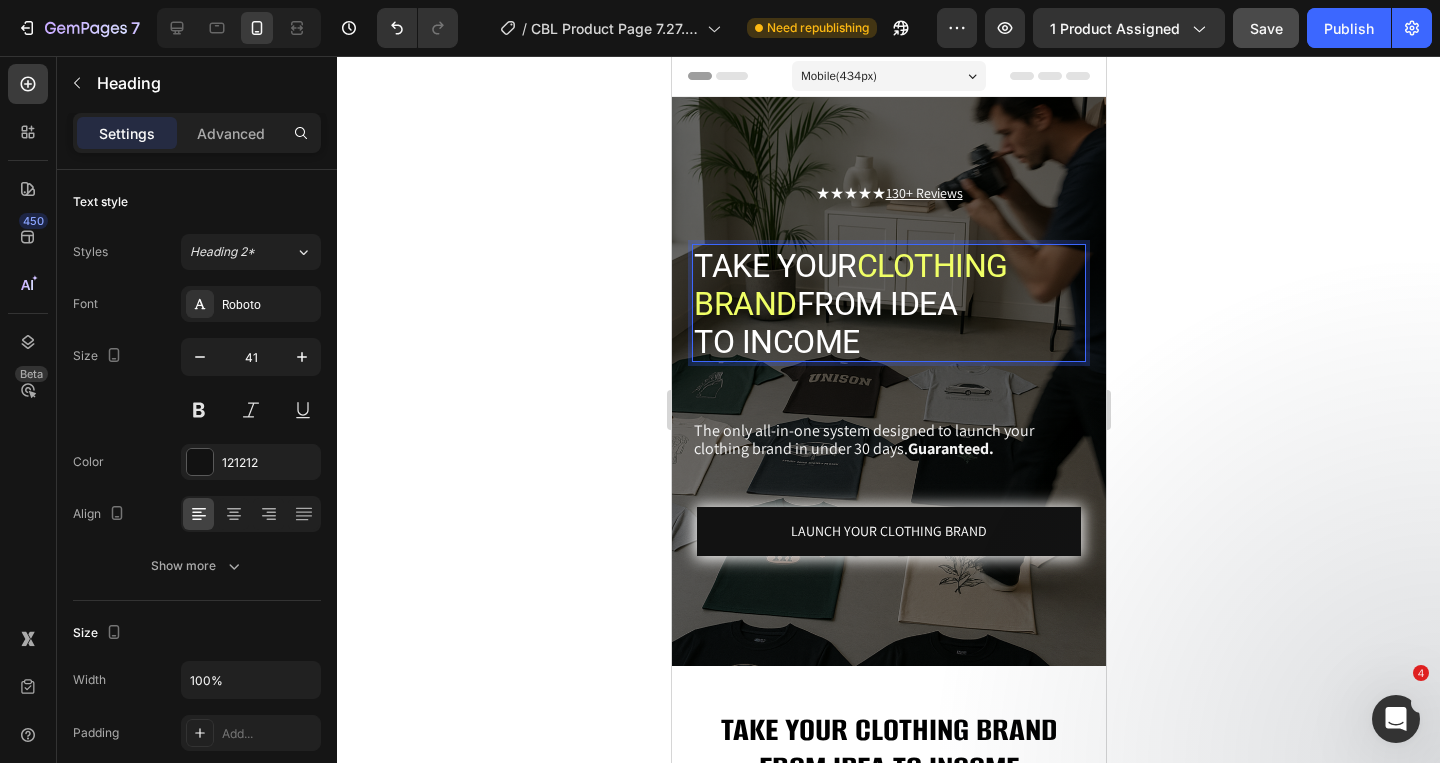 click on "FROM IDEA" at bounding box center (876, 304) 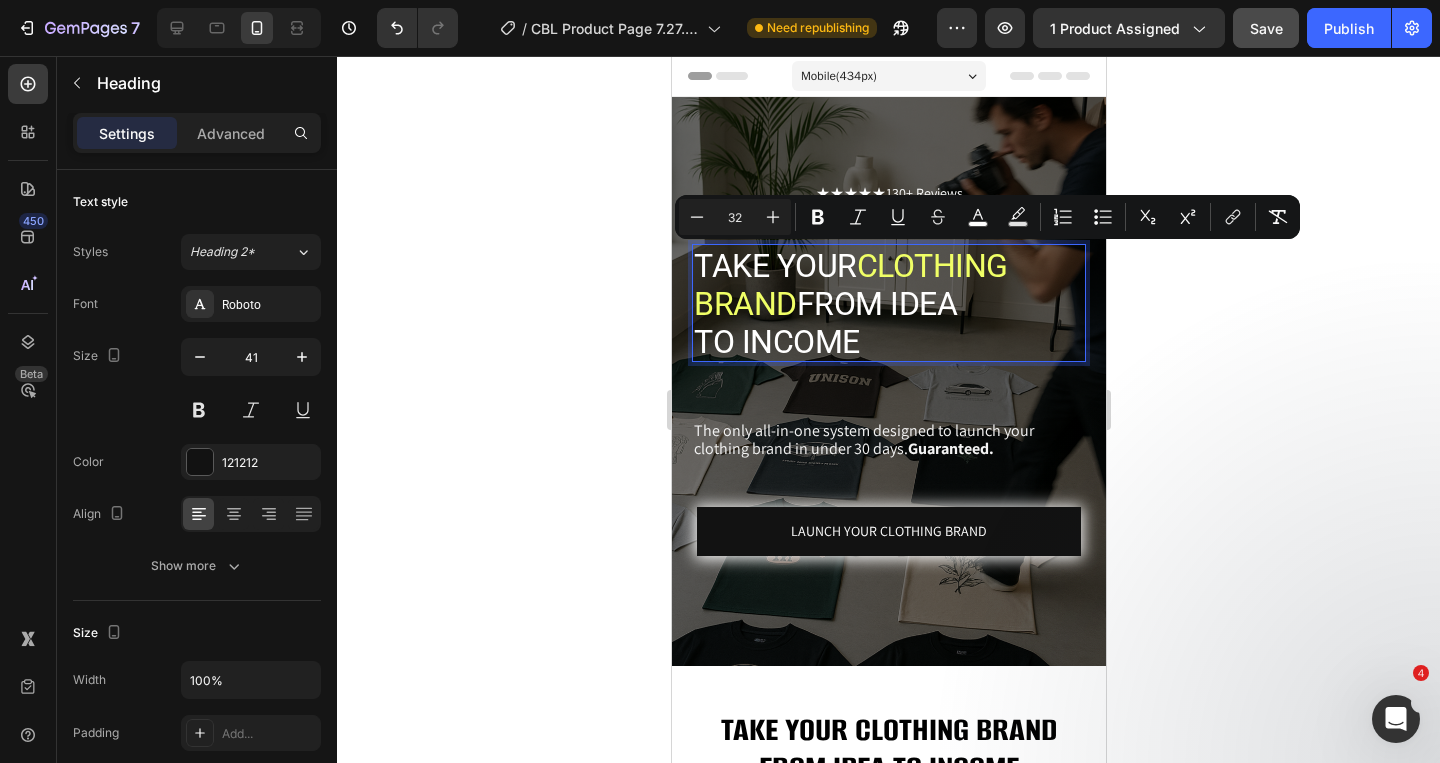 click on "TO INCOME" at bounding box center (776, 342) 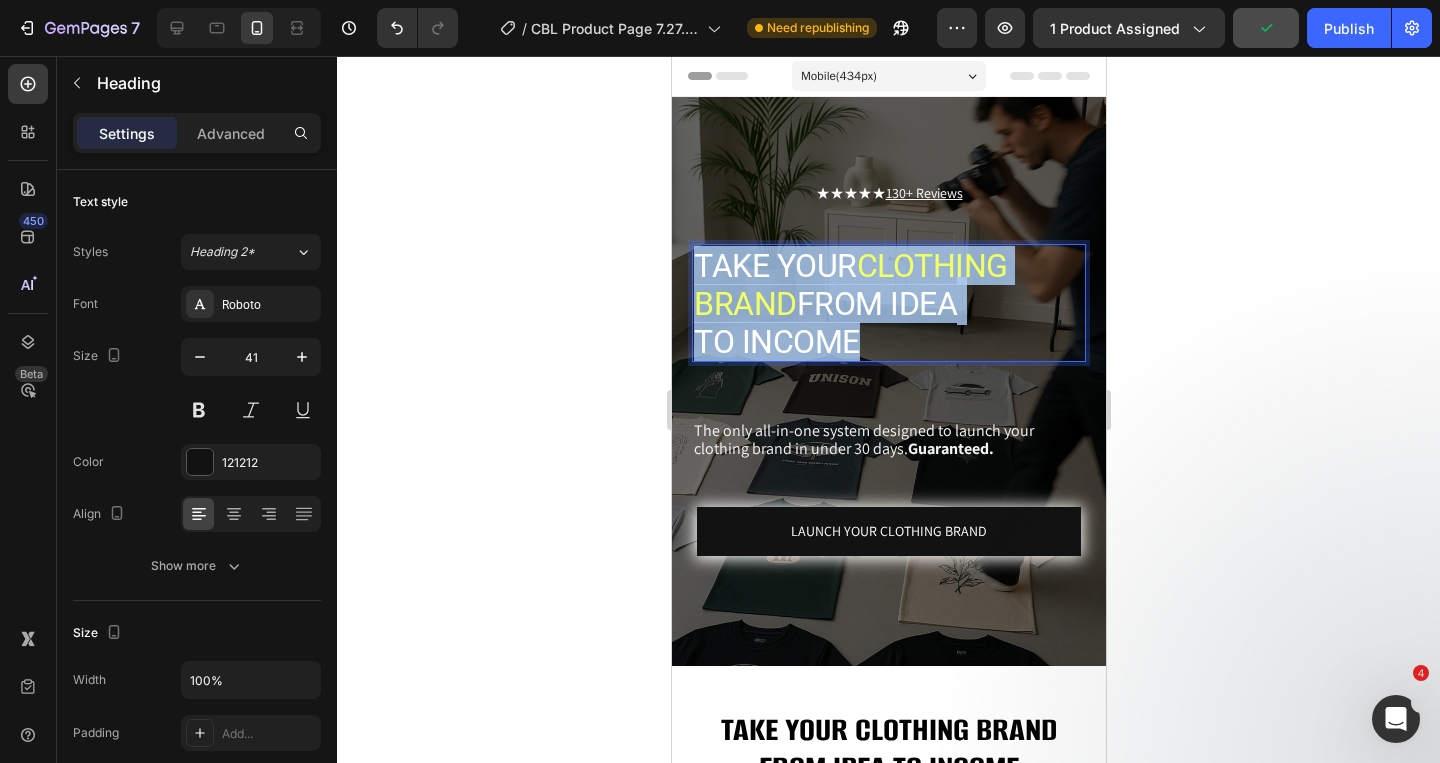 drag, startPoint x: 864, startPoint y: 339, endPoint x: 696, endPoint y: 265, distance: 183.57559 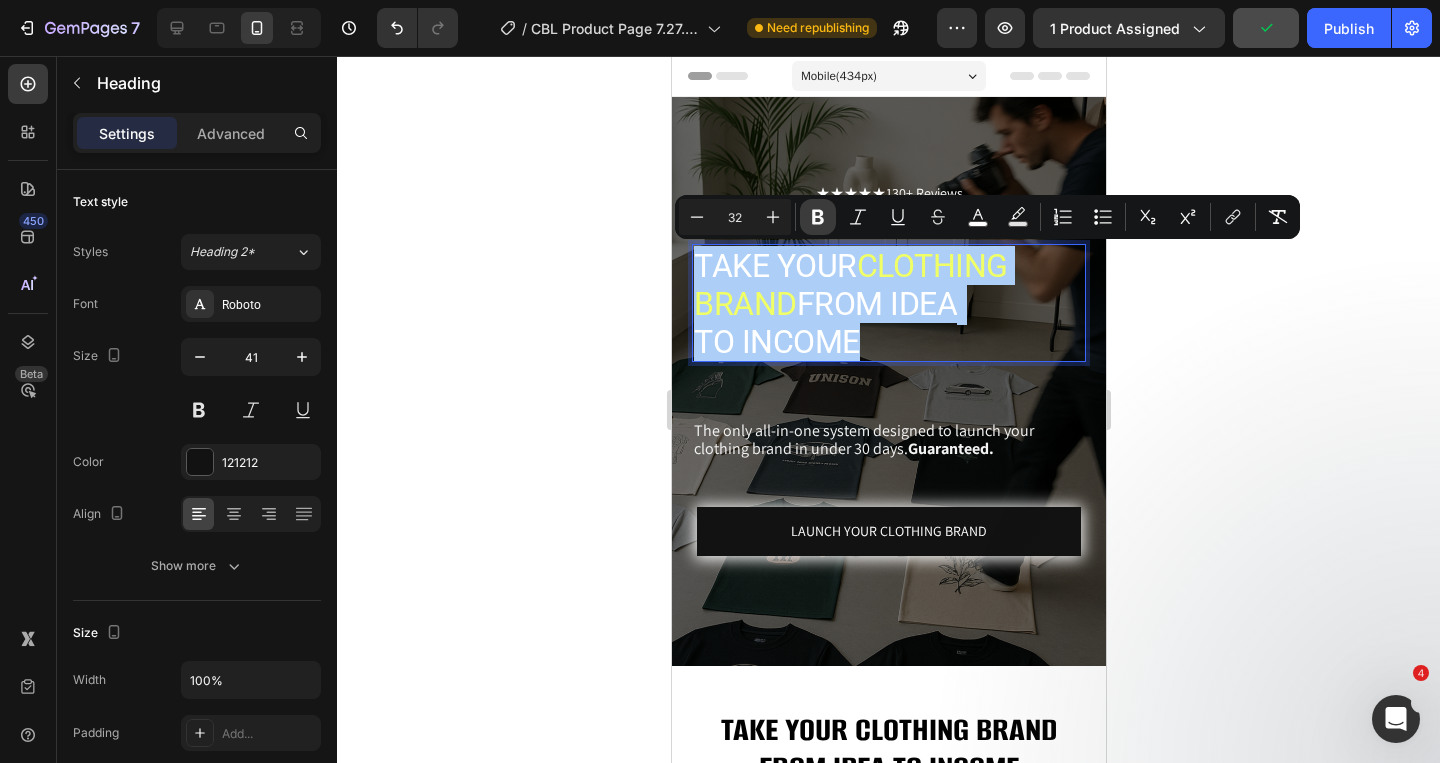 click 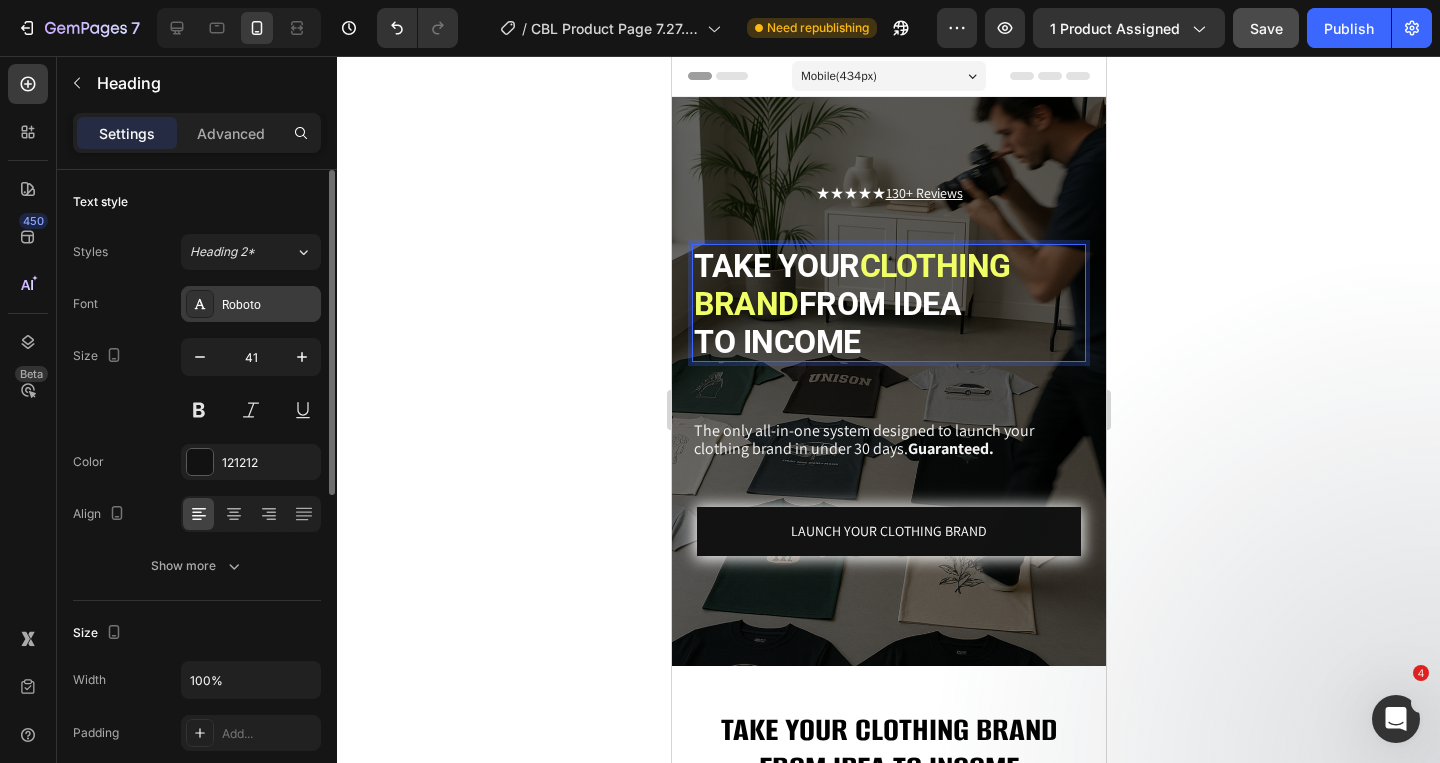 click on "Roboto" at bounding box center [269, 305] 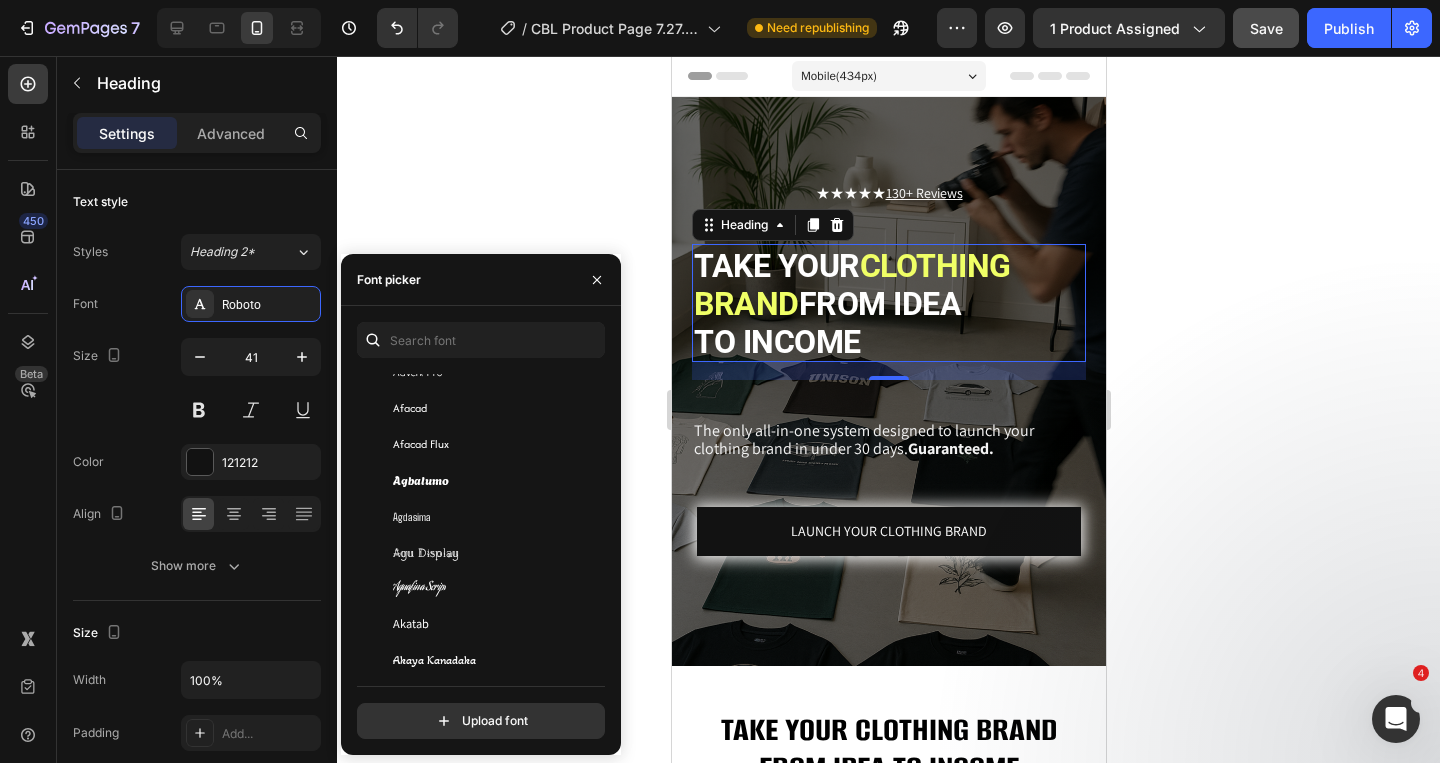 scroll, scrollTop: 721, scrollLeft: 0, axis: vertical 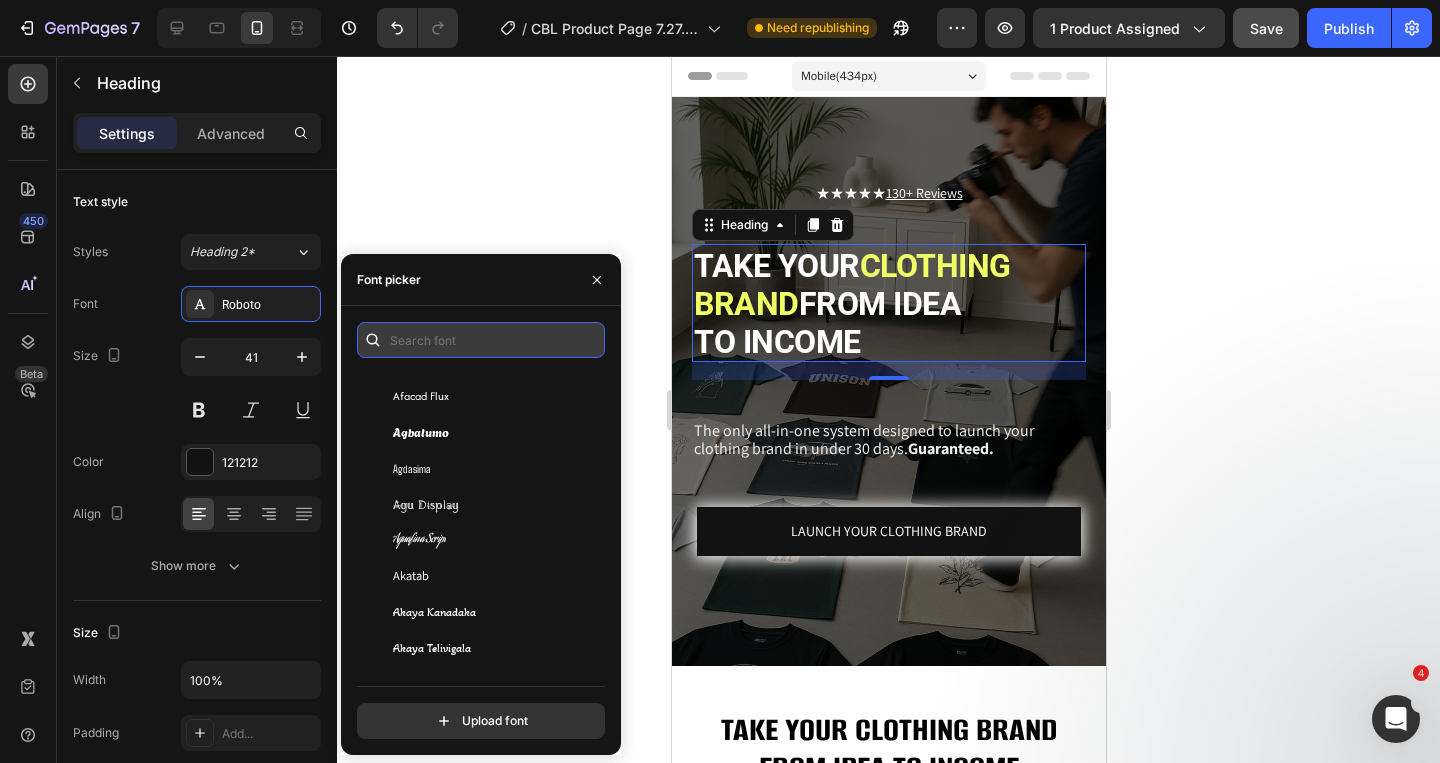 click at bounding box center [481, 340] 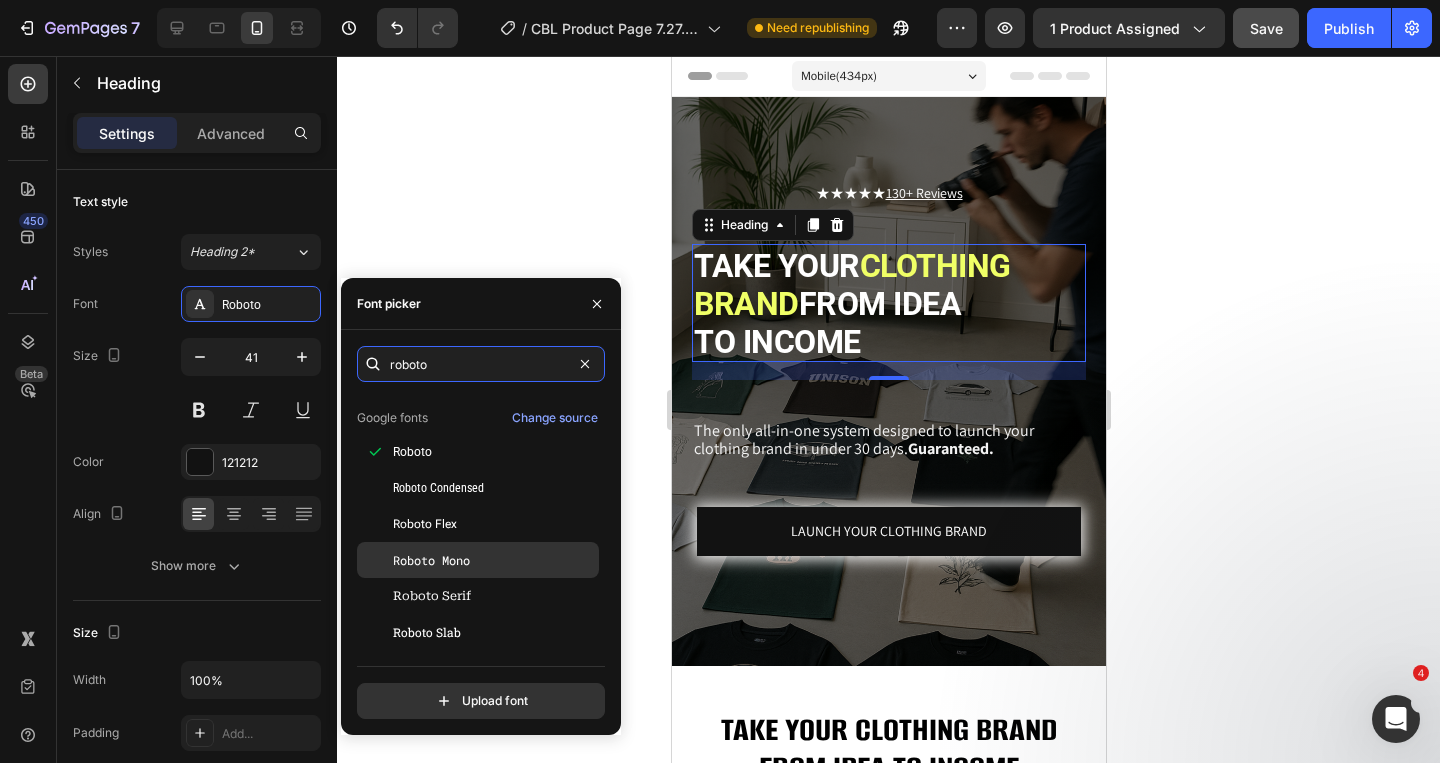 scroll, scrollTop: 49, scrollLeft: 0, axis: vertical 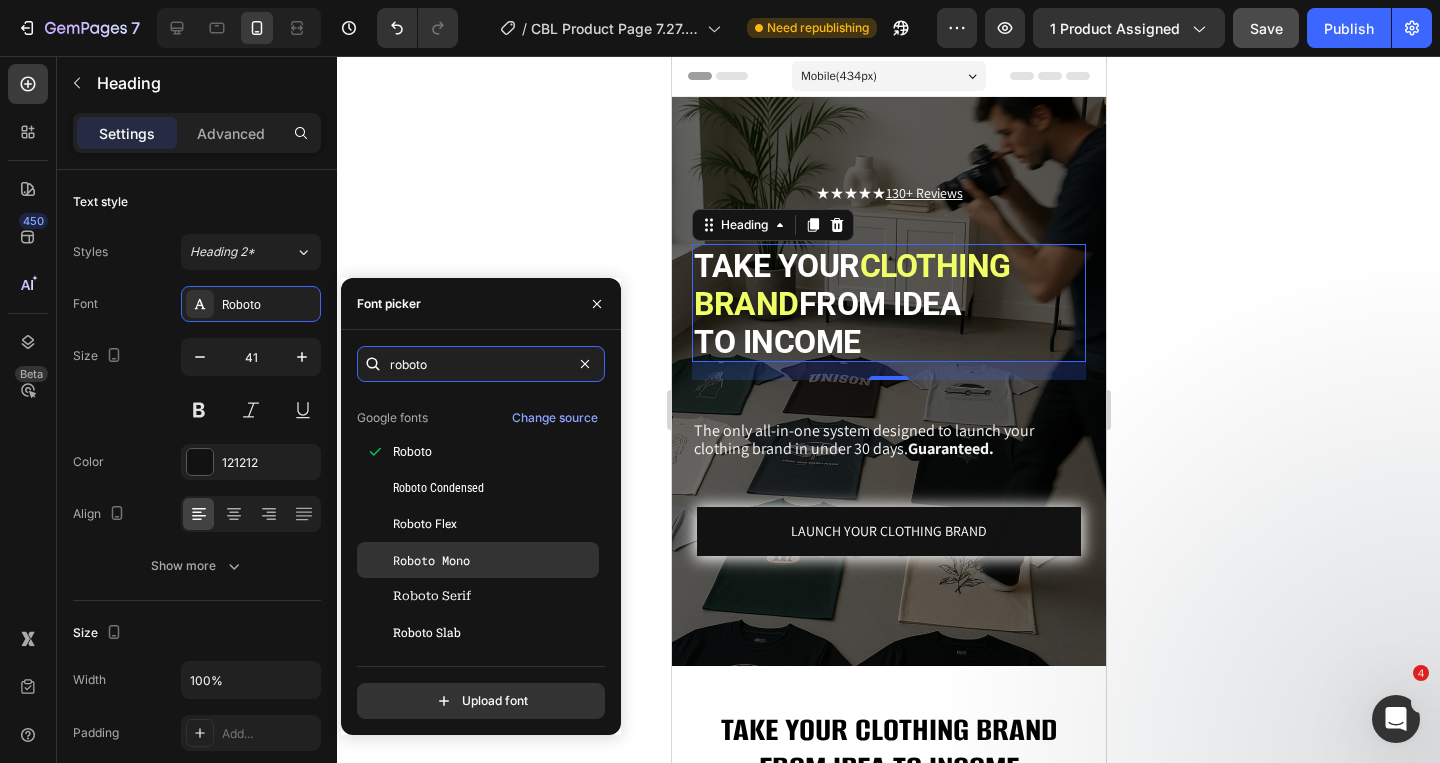 type on "roboto" 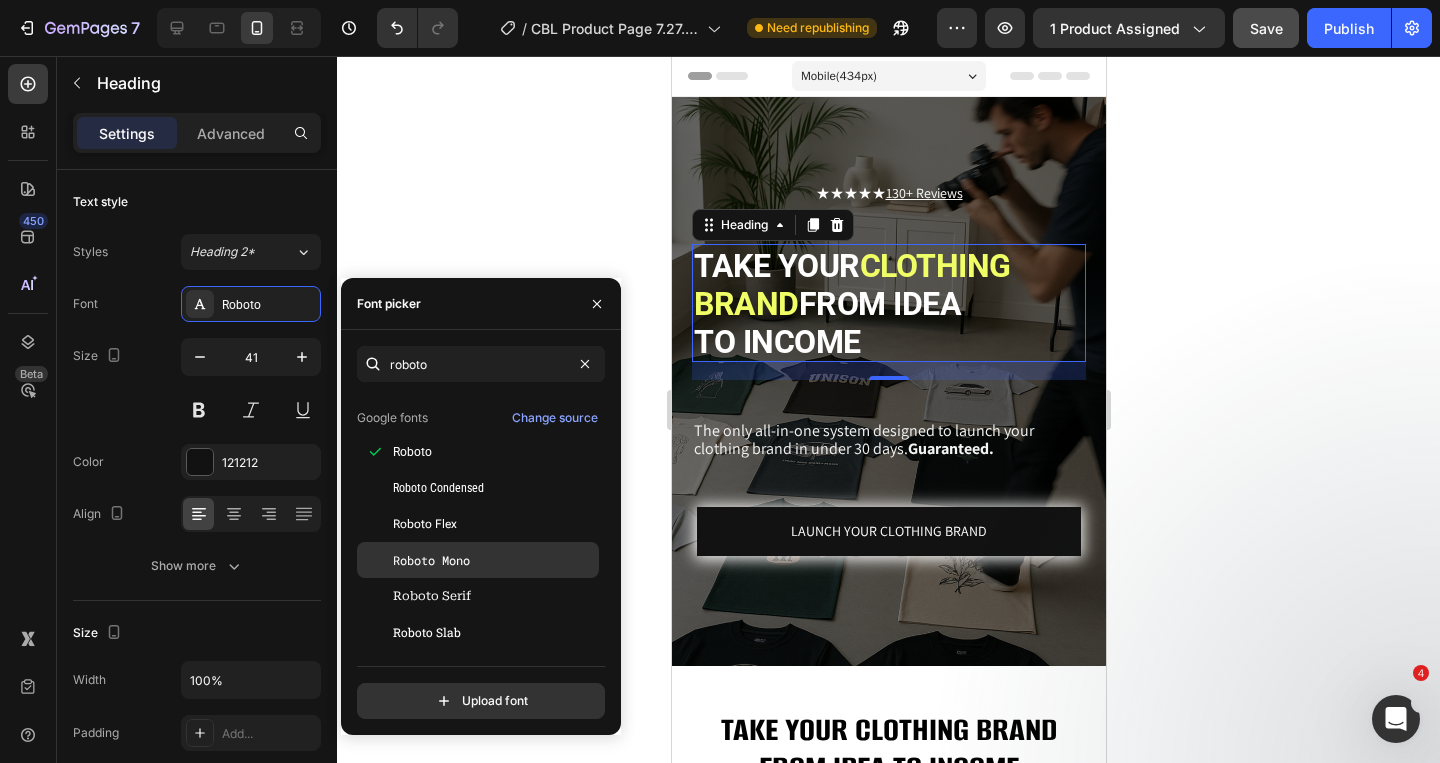 click on "Roboto Mono" 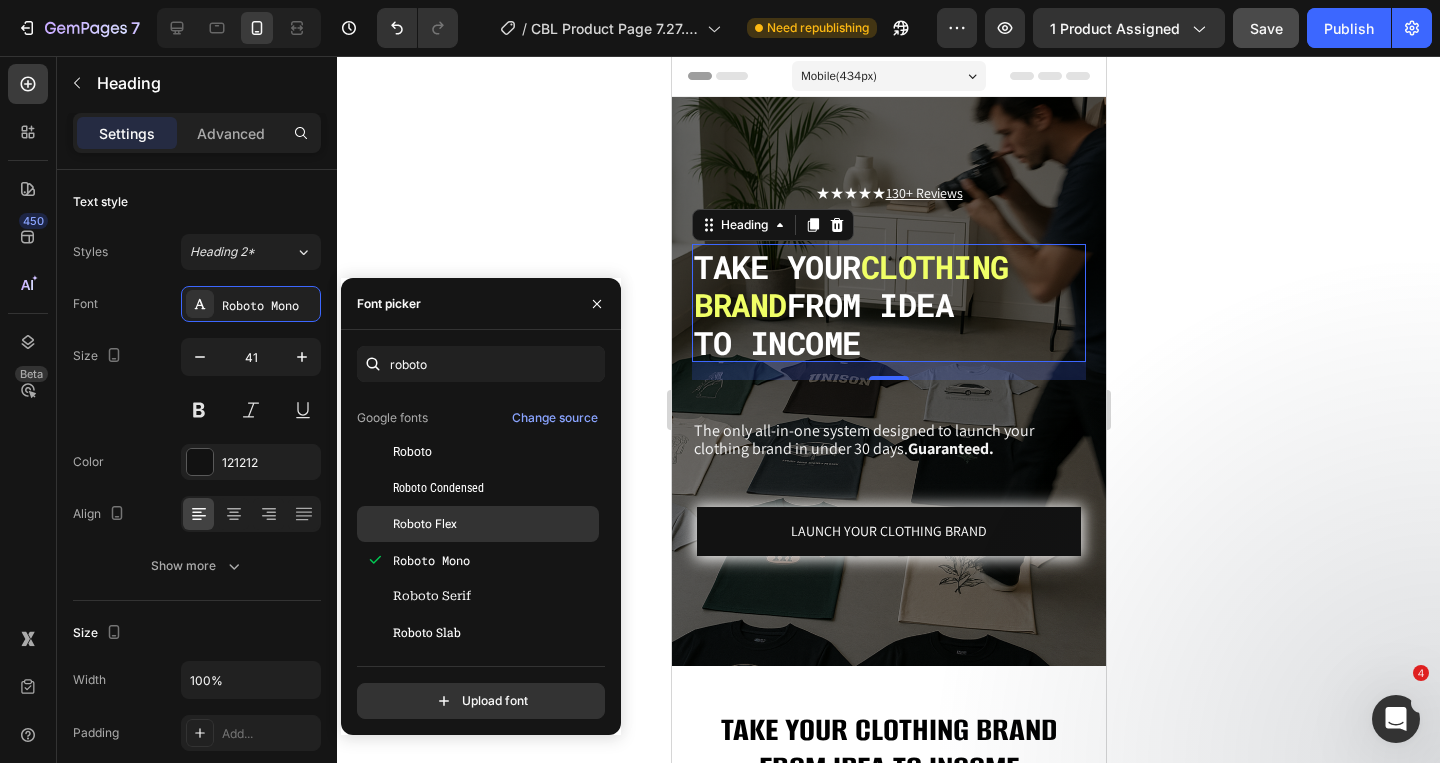 click on "Roboto Flex" at bounding box center [425, 524] 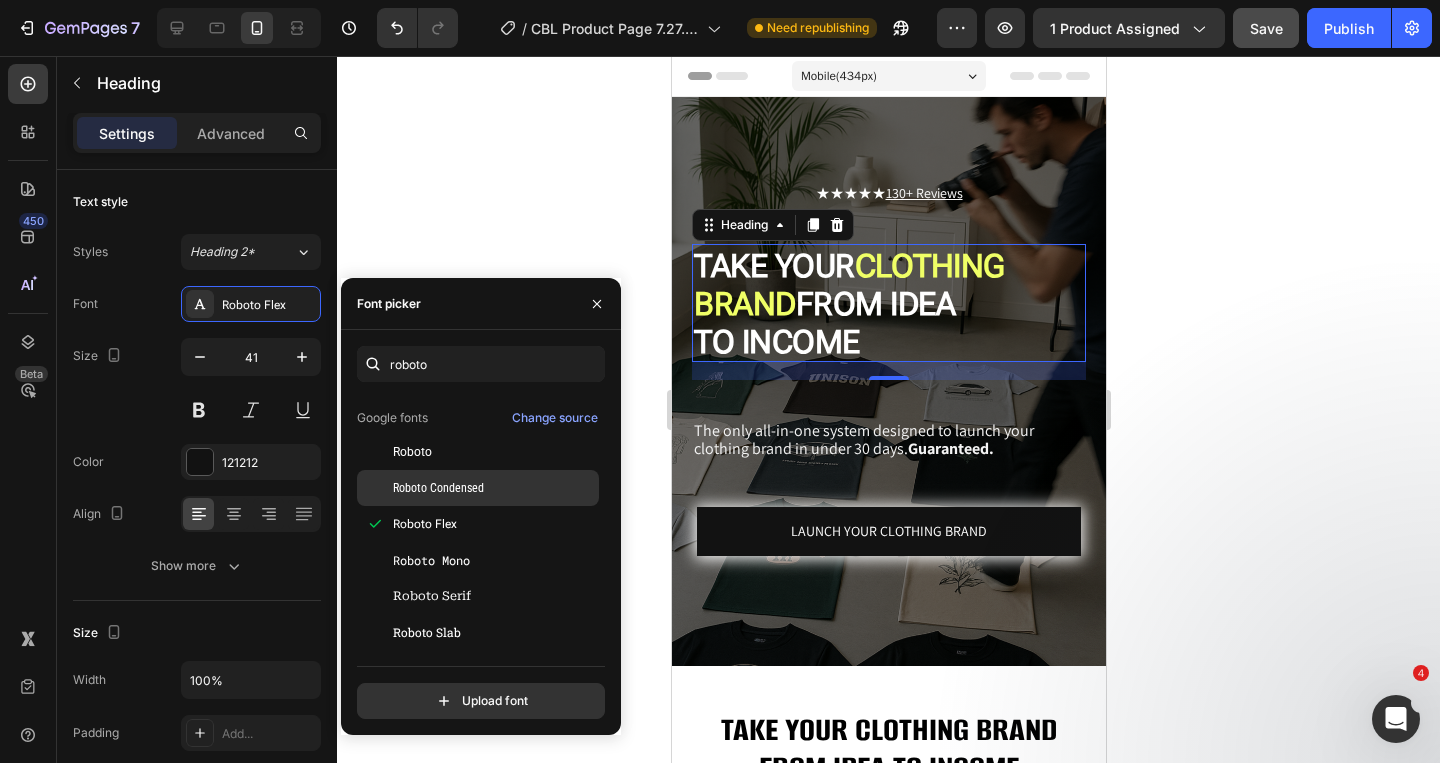 click on "Roboto Condensed" at bounding box center [438, 488] 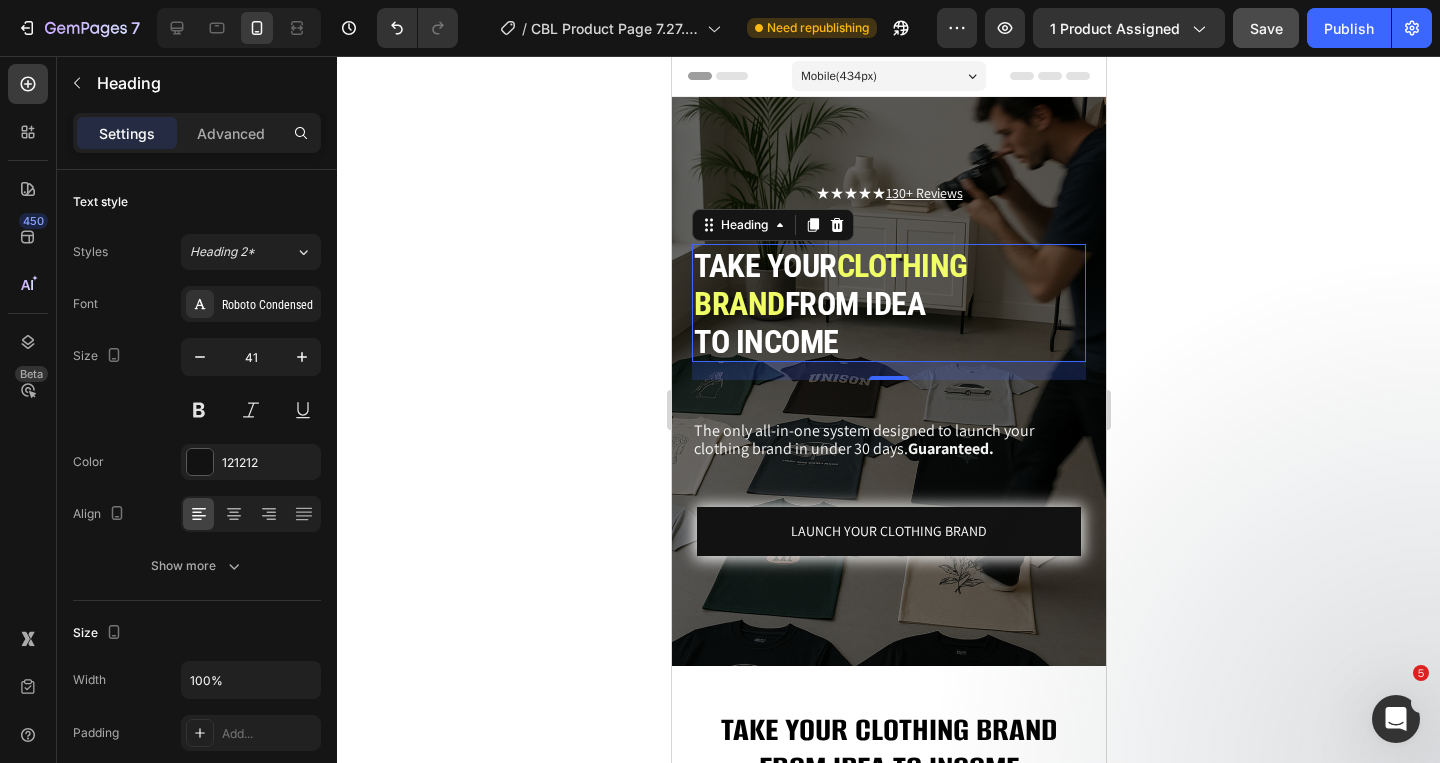 click on "FROM IDEA" at bounding box center [854, 304] 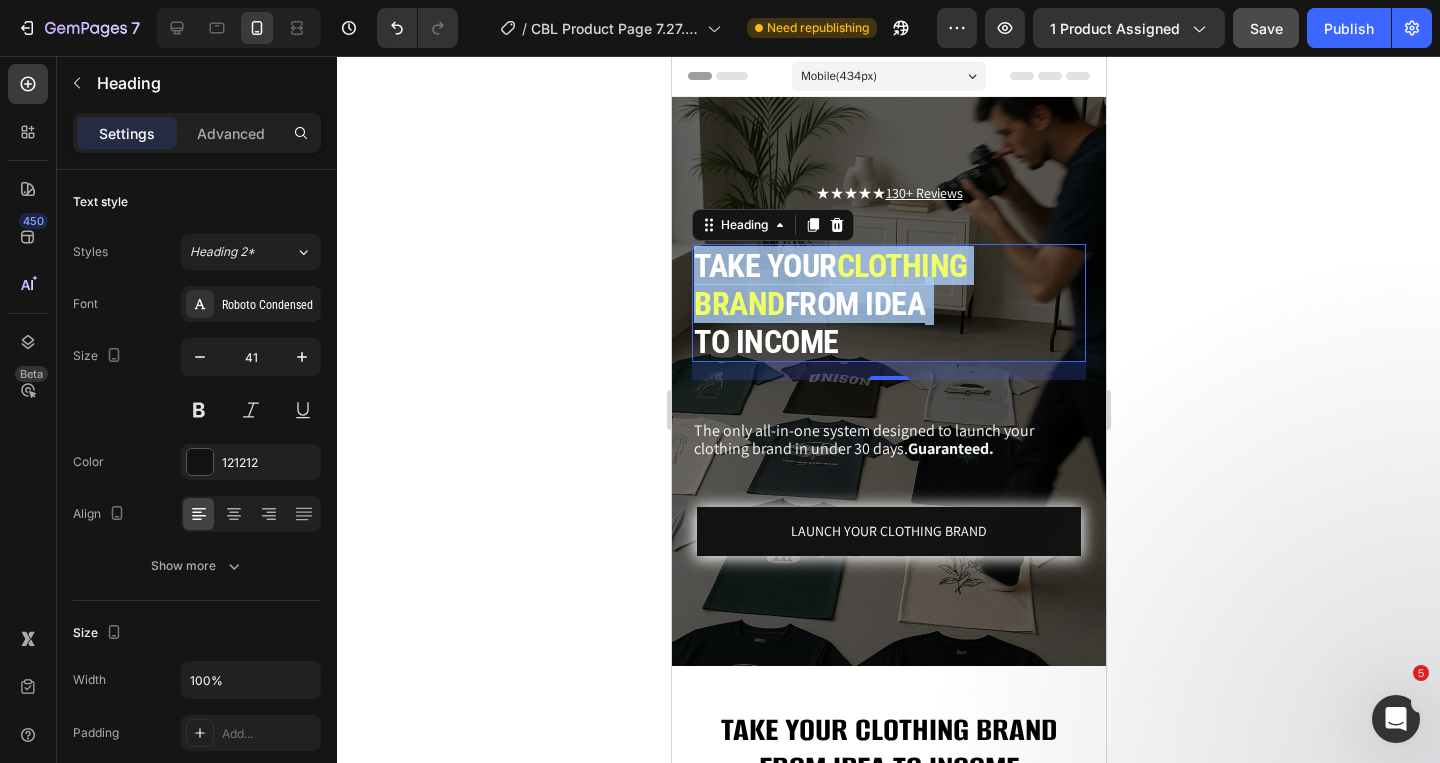 click on "FROM IDEA" at bounding box center (854, 304) 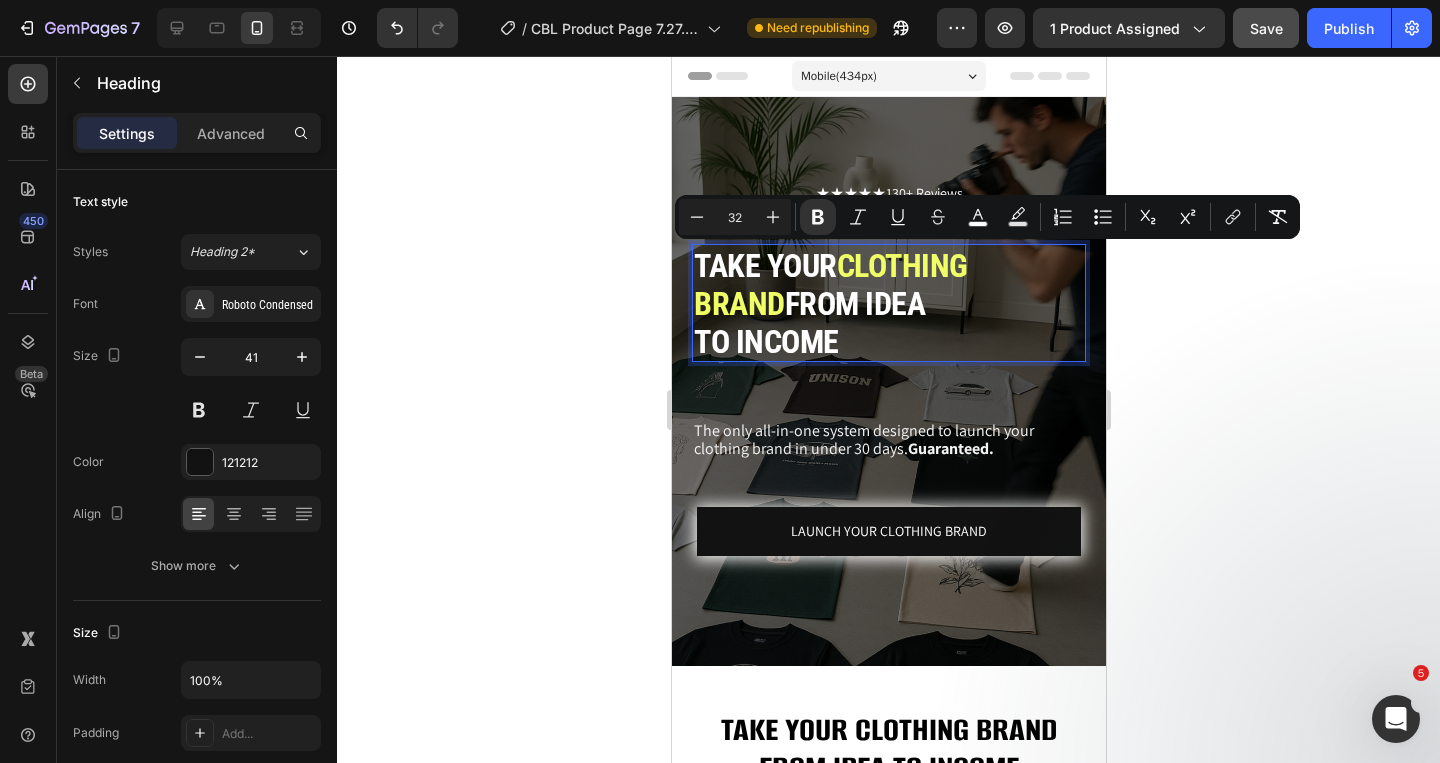 click on "TO INCOME" at bounding box center (765, 342) 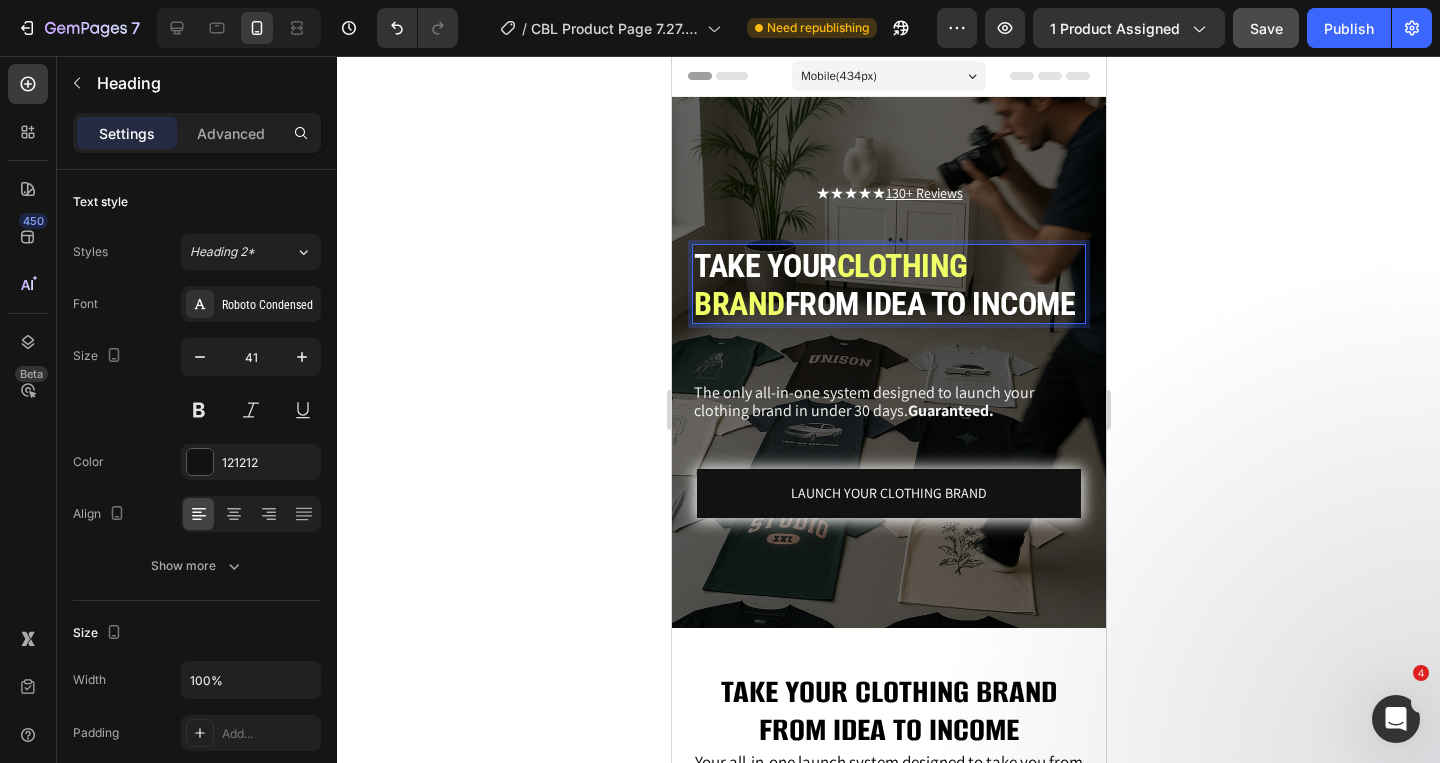 click 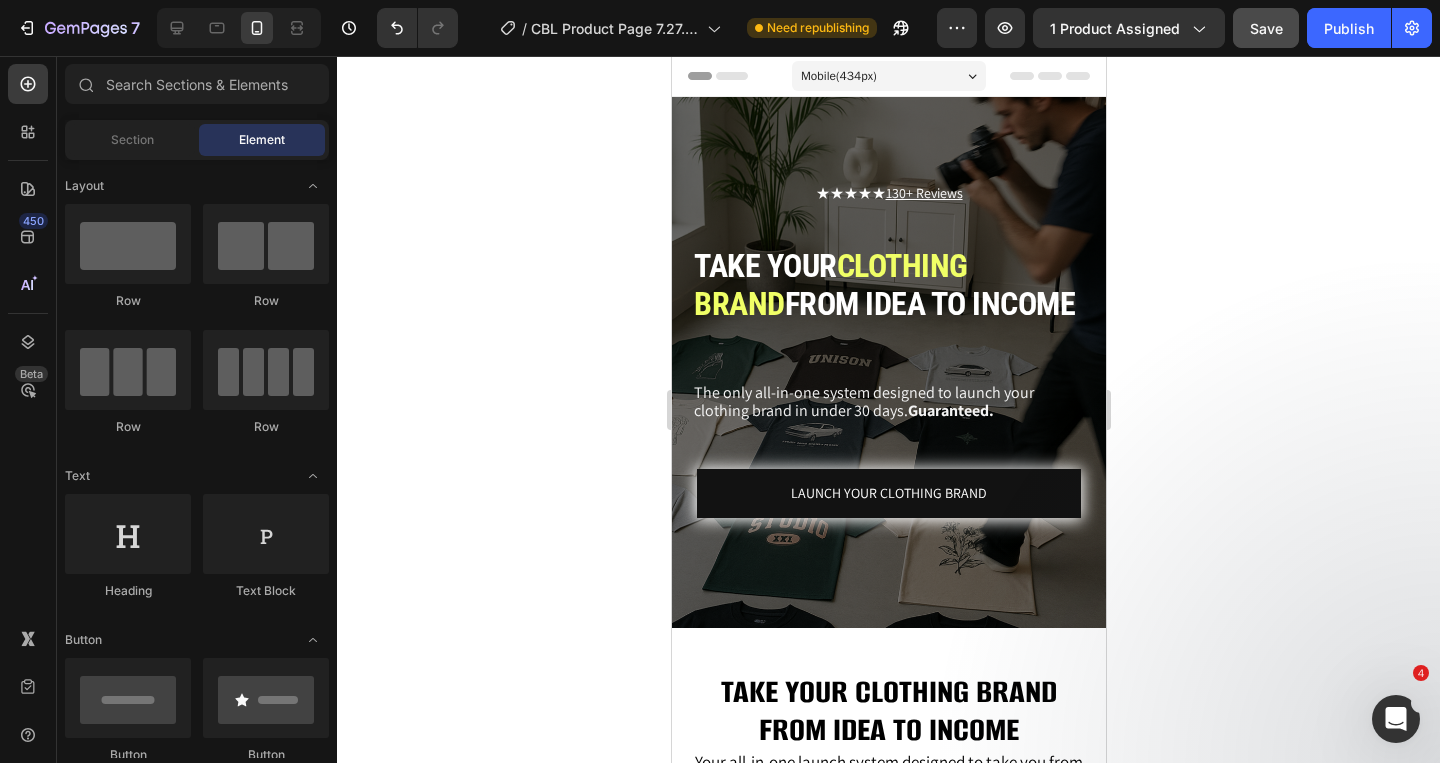 click 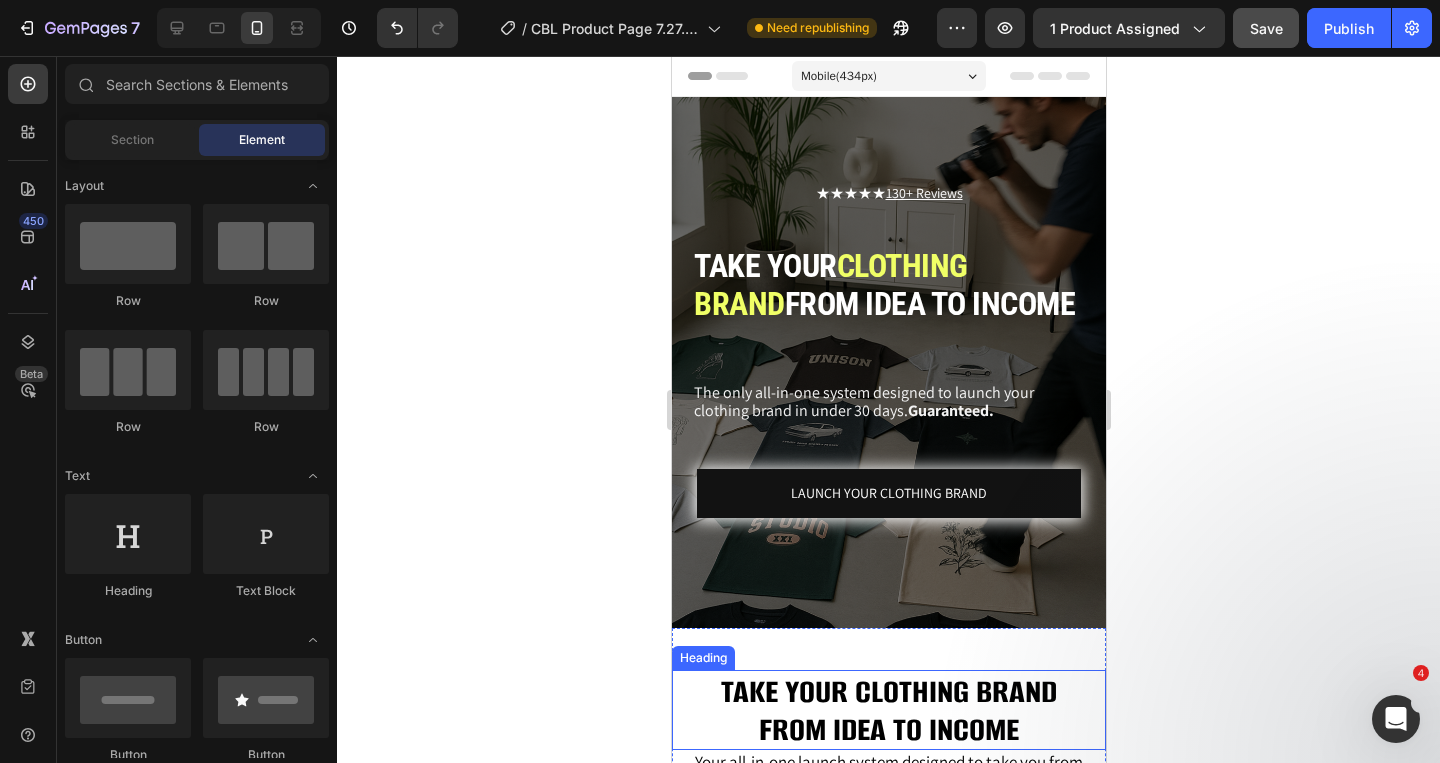 click on "take your clothing brand" at bounding box center [888, 689] 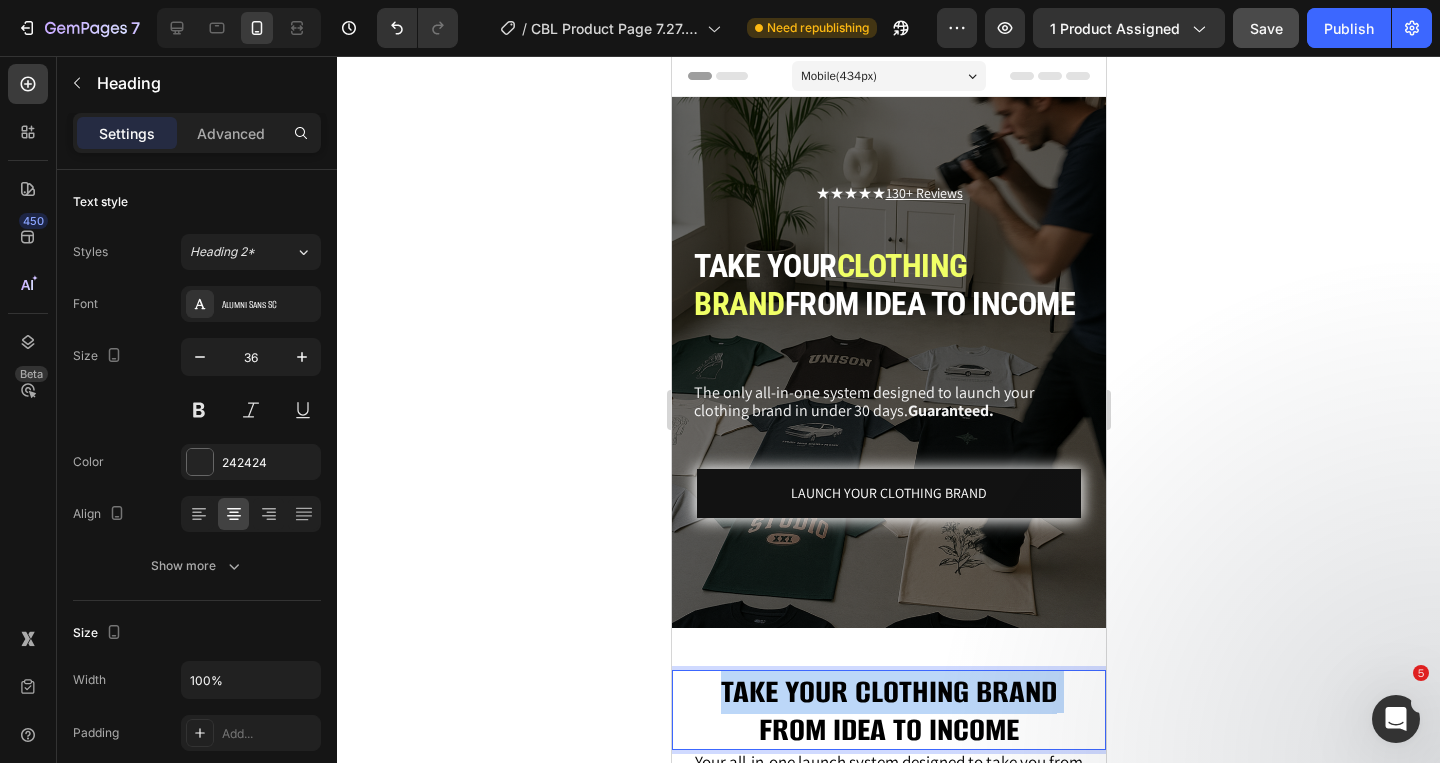 click on "take your clothing brand" at bounding box center (888, 689) 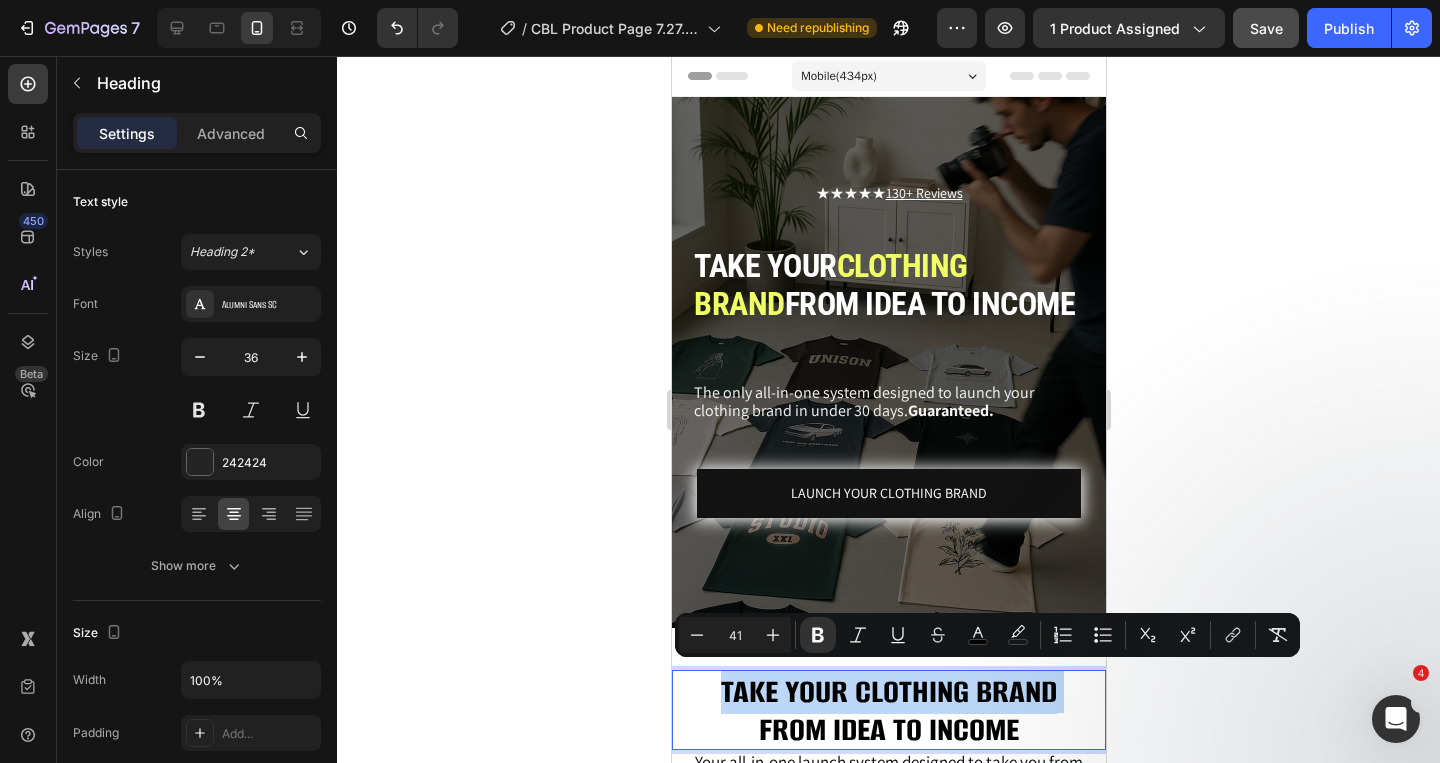 click on "take your clothing brand" at bounding box center (888, 689) 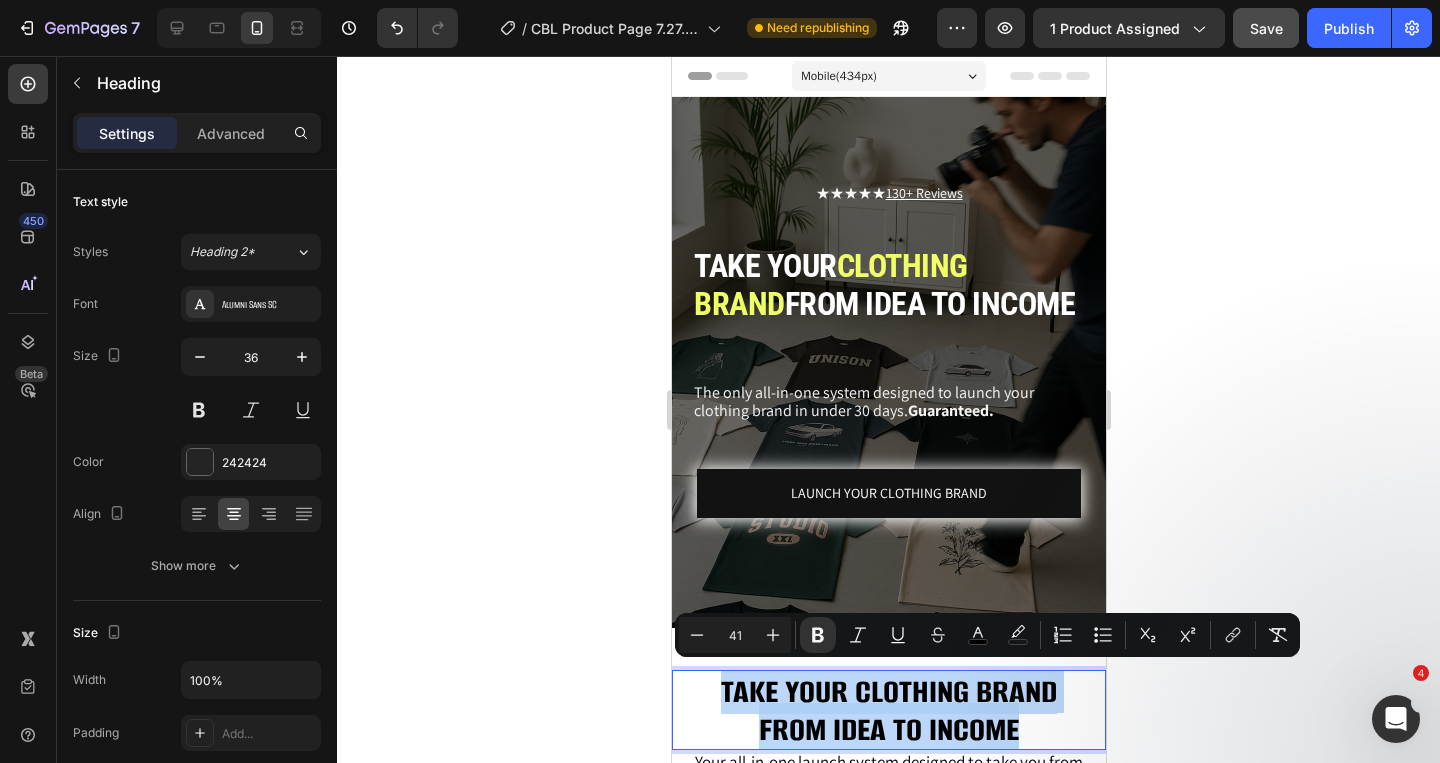 drag, startPoint x: 1043, startPoint y: 724, endPoint x: 693, endPoint y: 685, distance: 352.16617 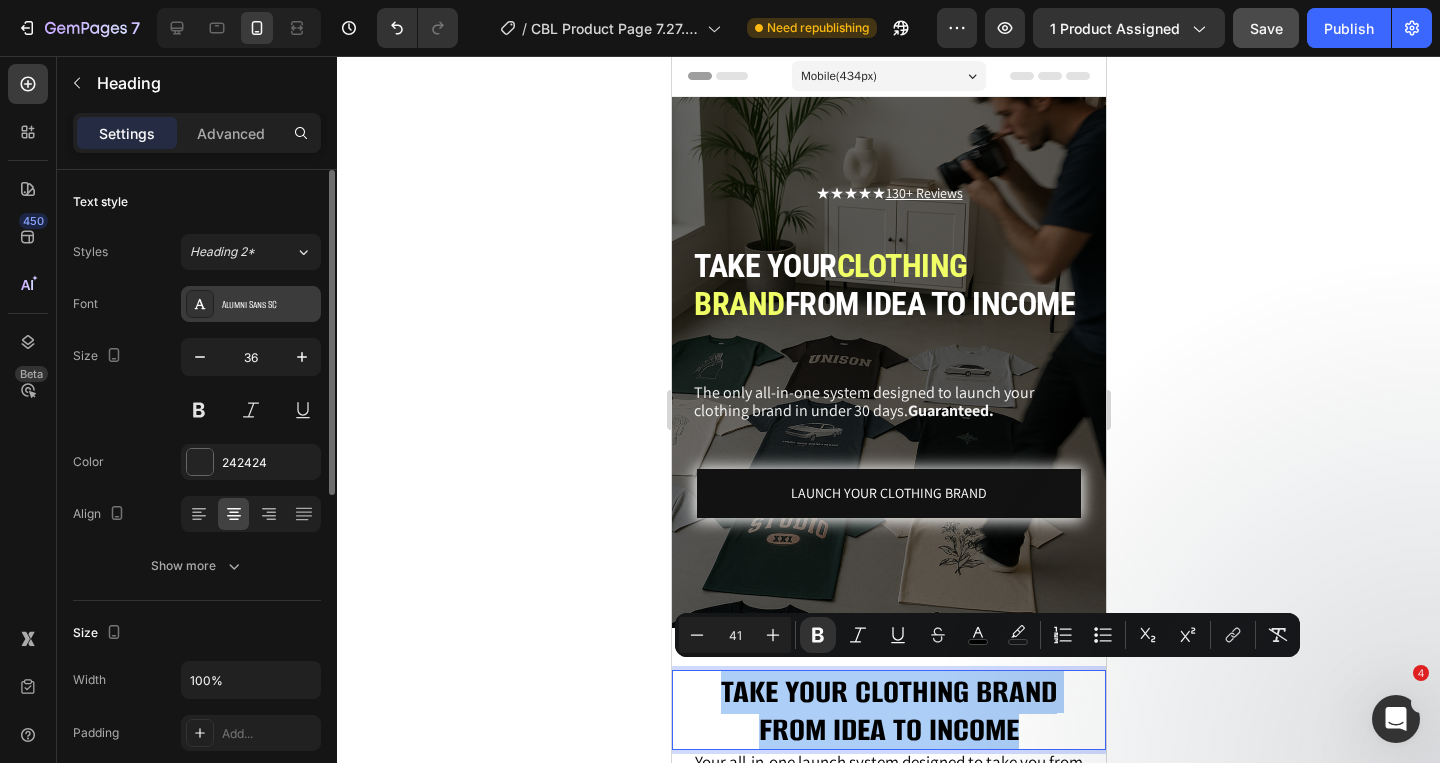 click on "Alumni Sans SC" at bounding box center [269, 305] 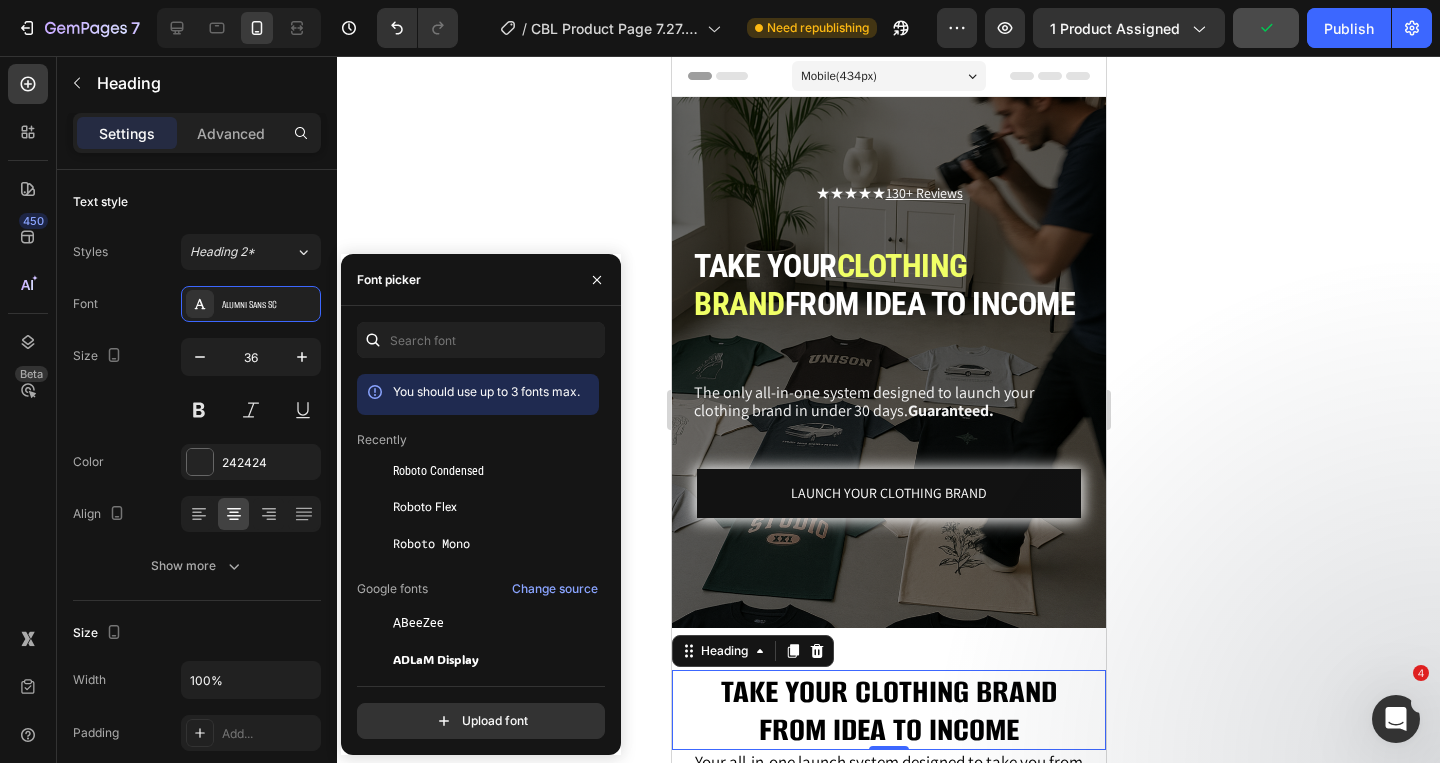 click on "You should use up to 3 fonts max." at bounding box center [486, 391] 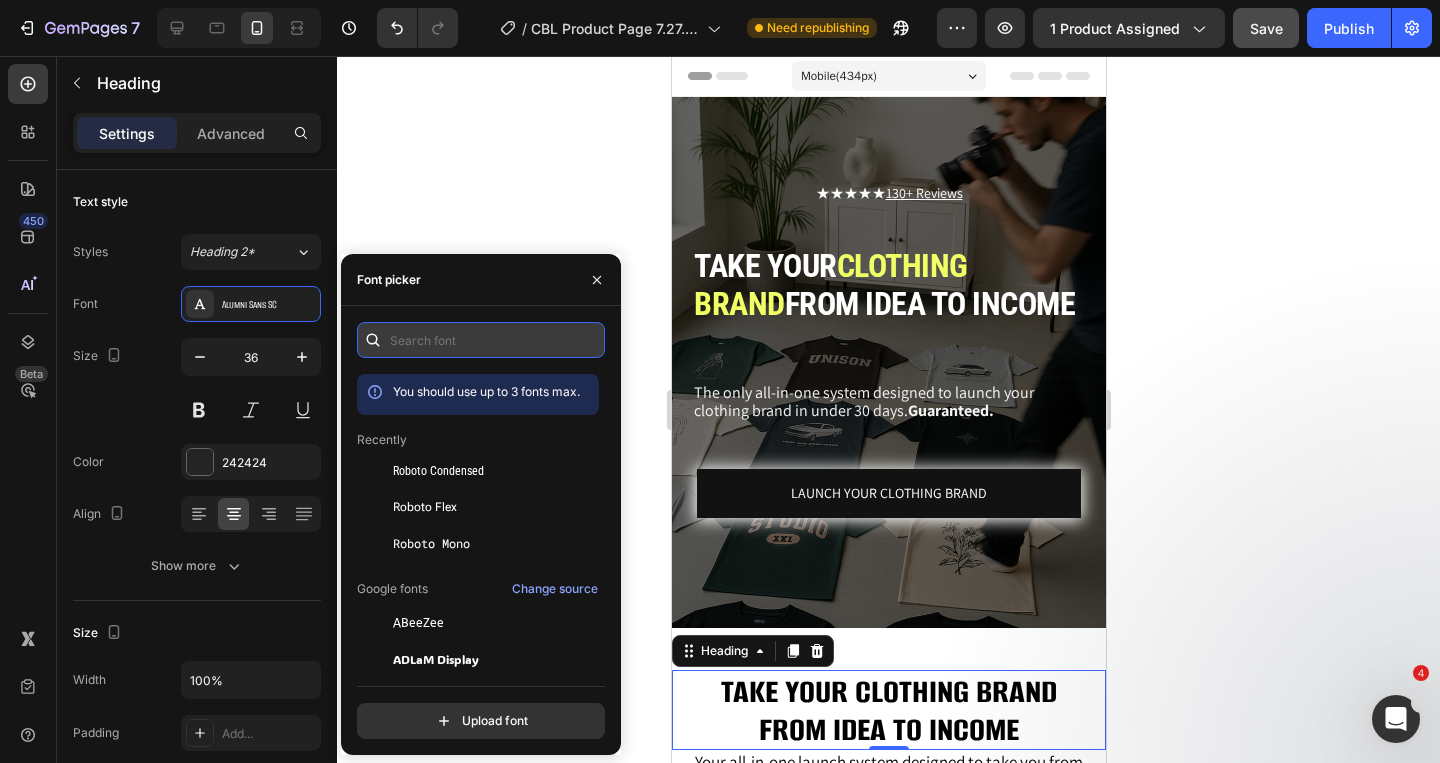 click at bounding box center [481, 340] 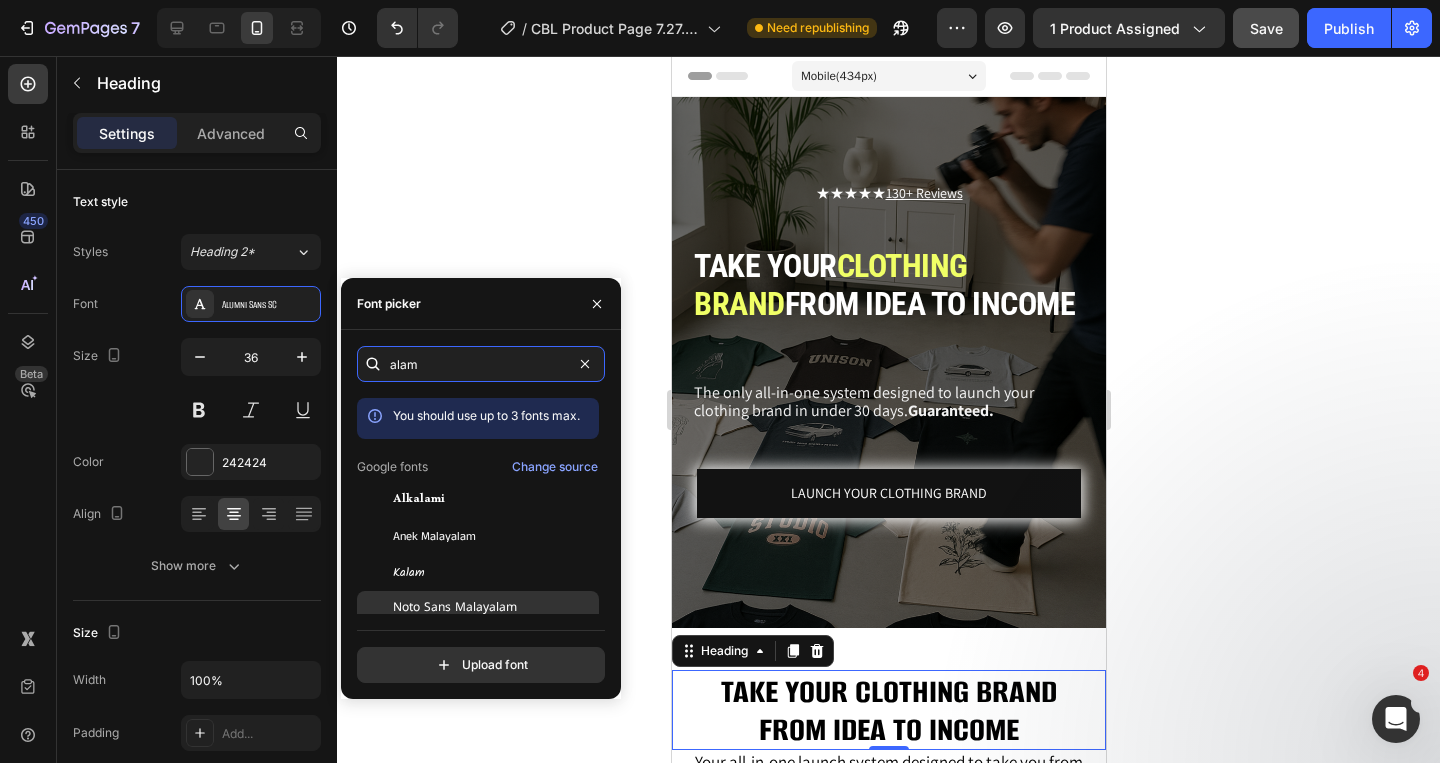 scroll, scrollTop: 0, scrollLeft: 0, axis: both 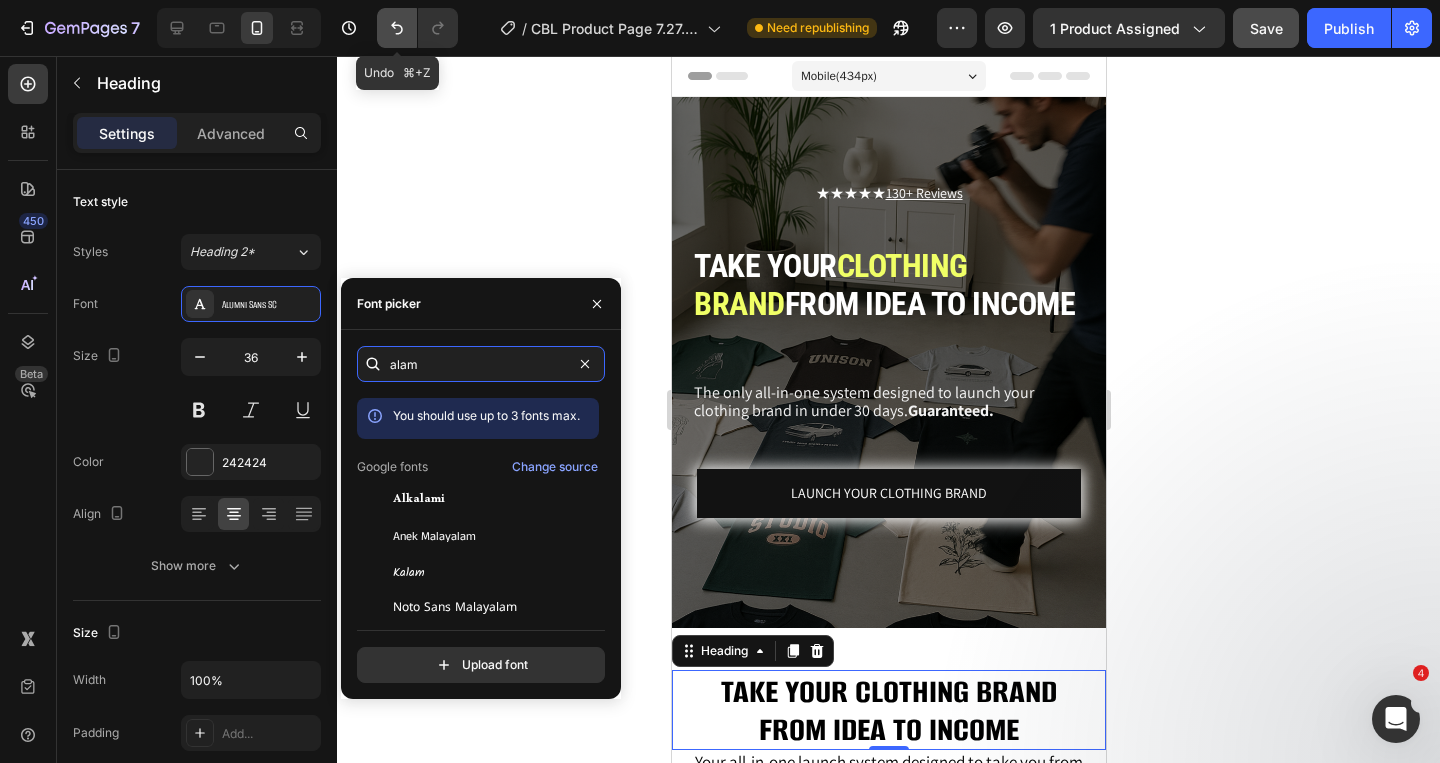 type on "alam" 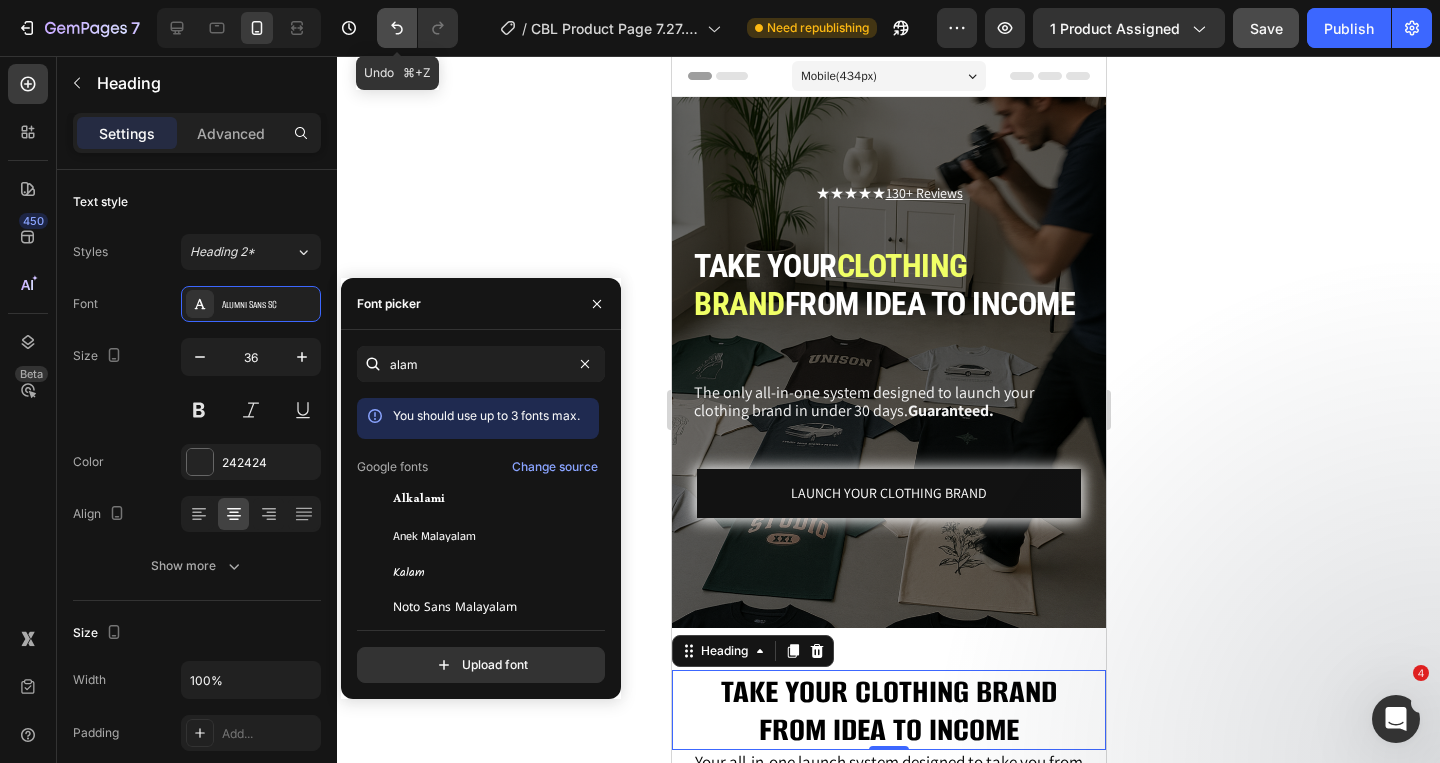 click 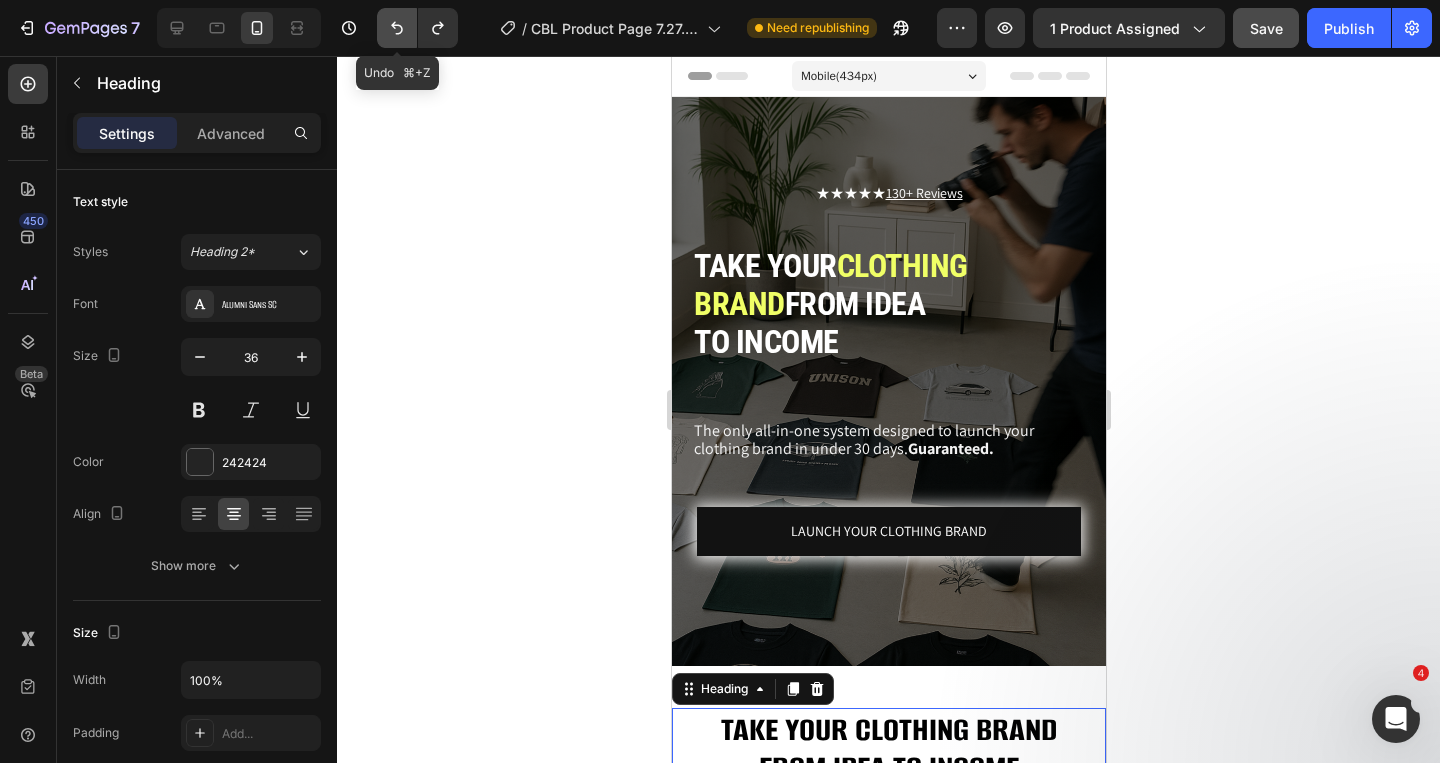 click 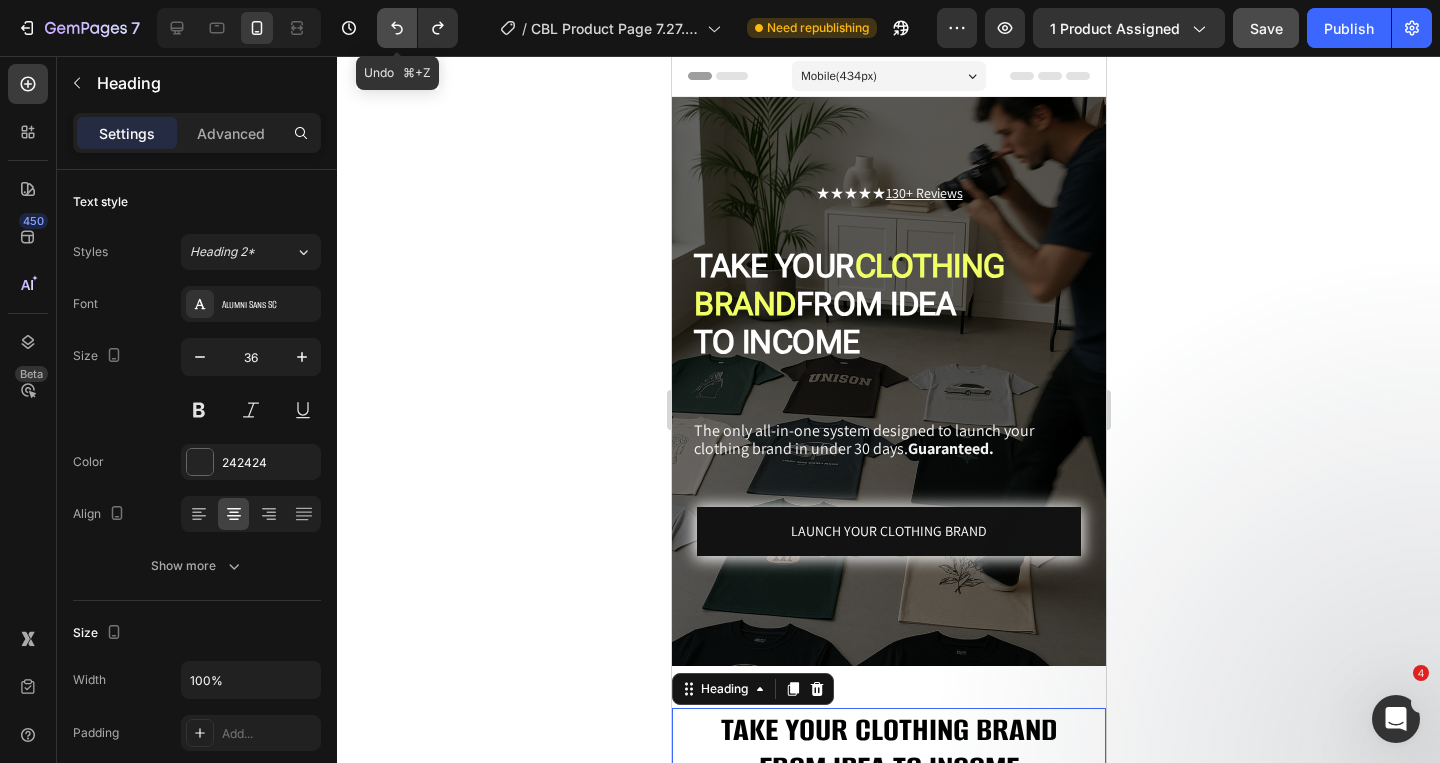 click 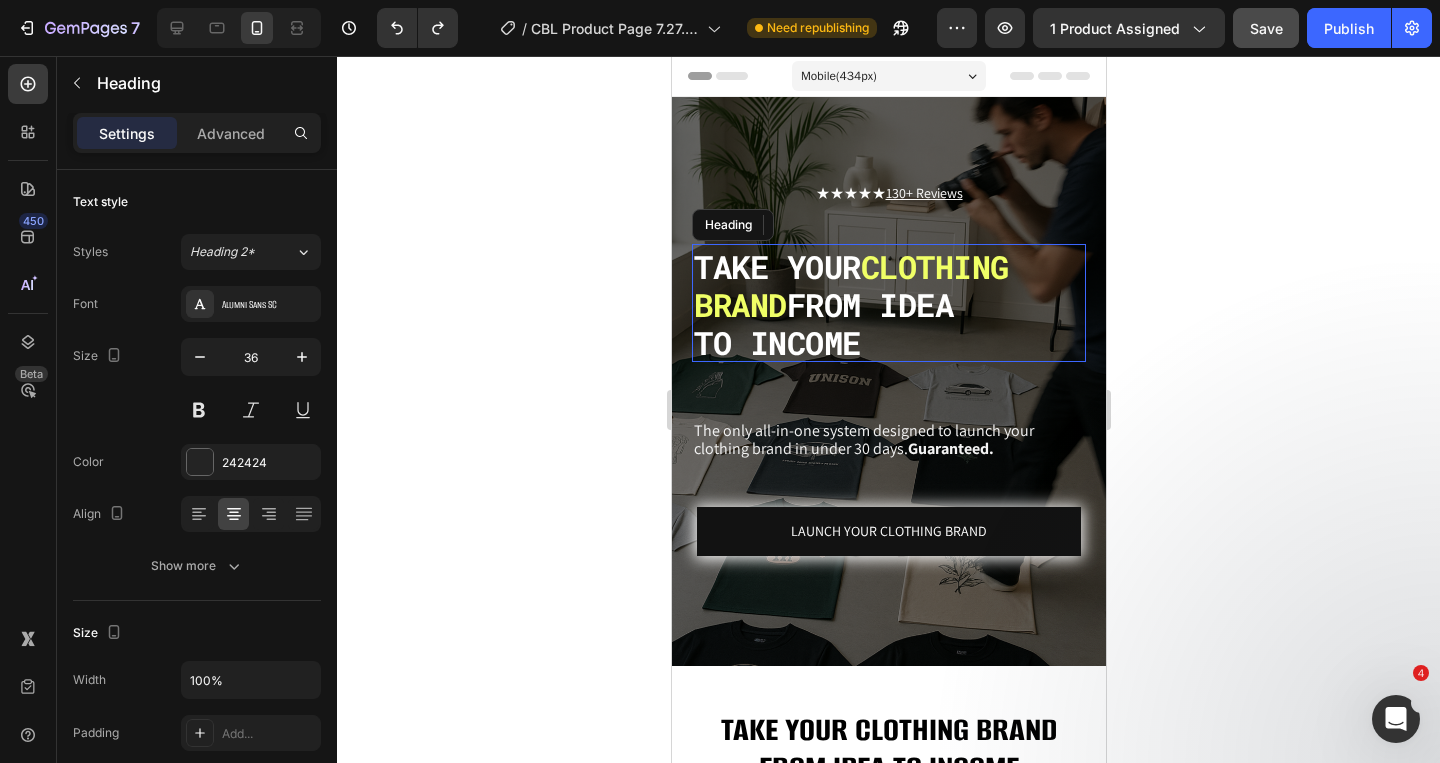 click on "TAKE YOUR" at bounding box center (776, 266) 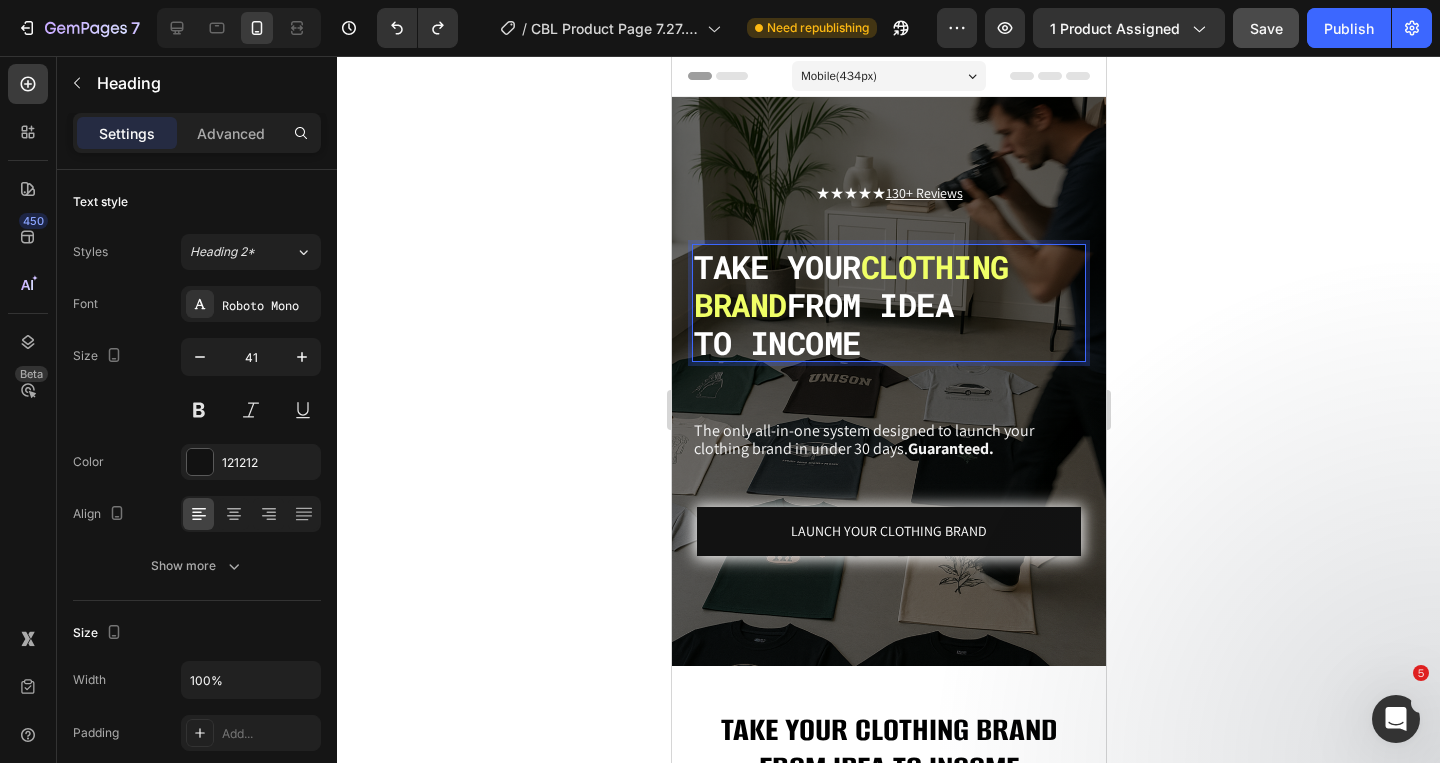 click on "TAKE YOUR" at bounding box center (776, 266) 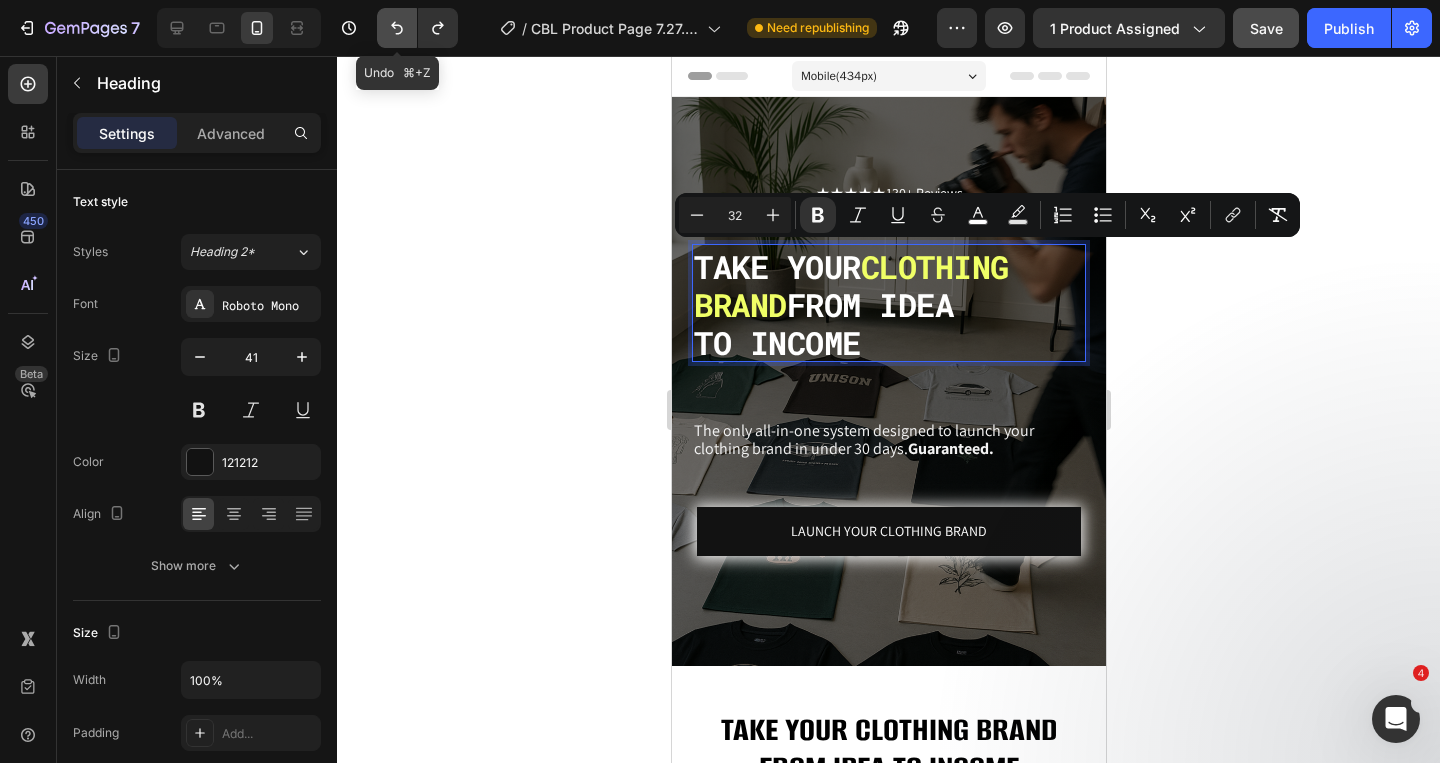 click 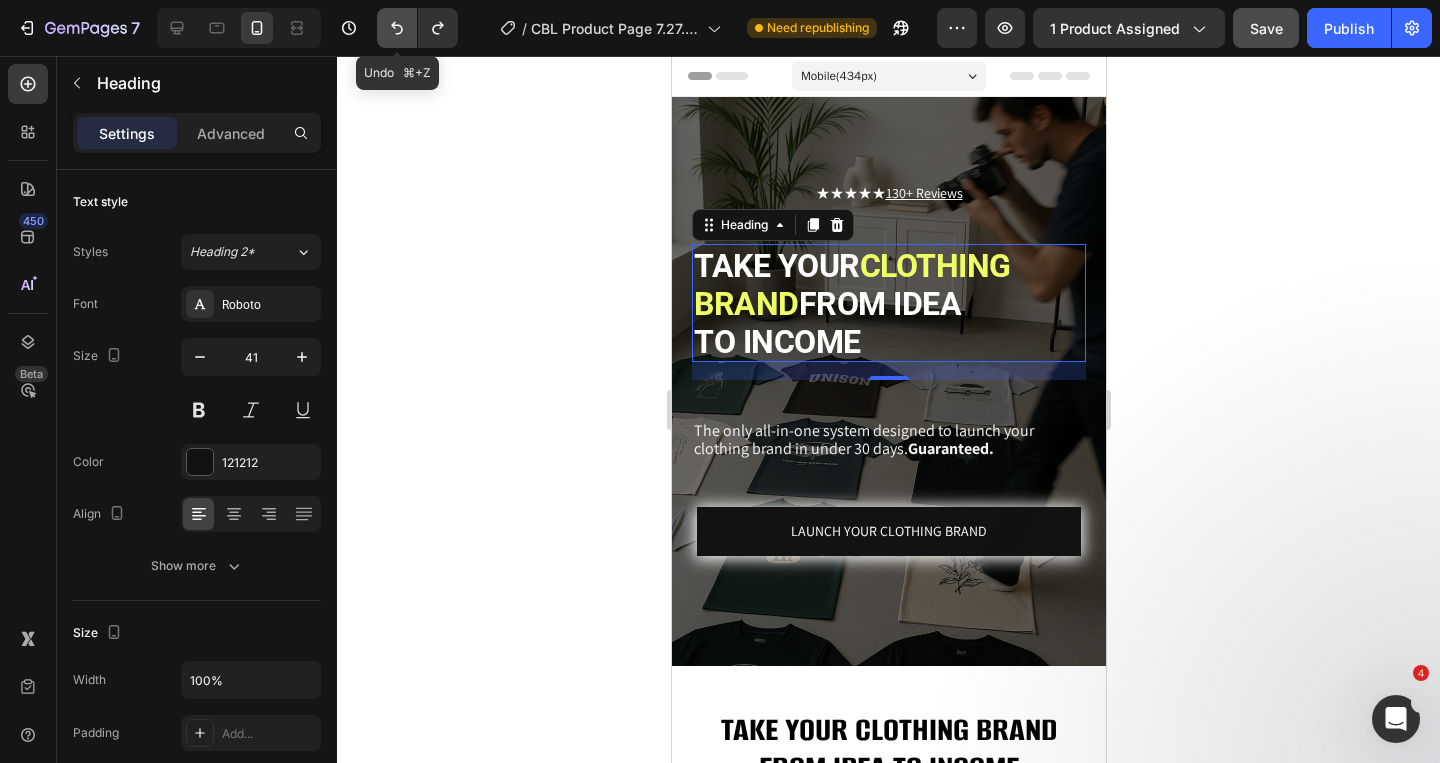 click 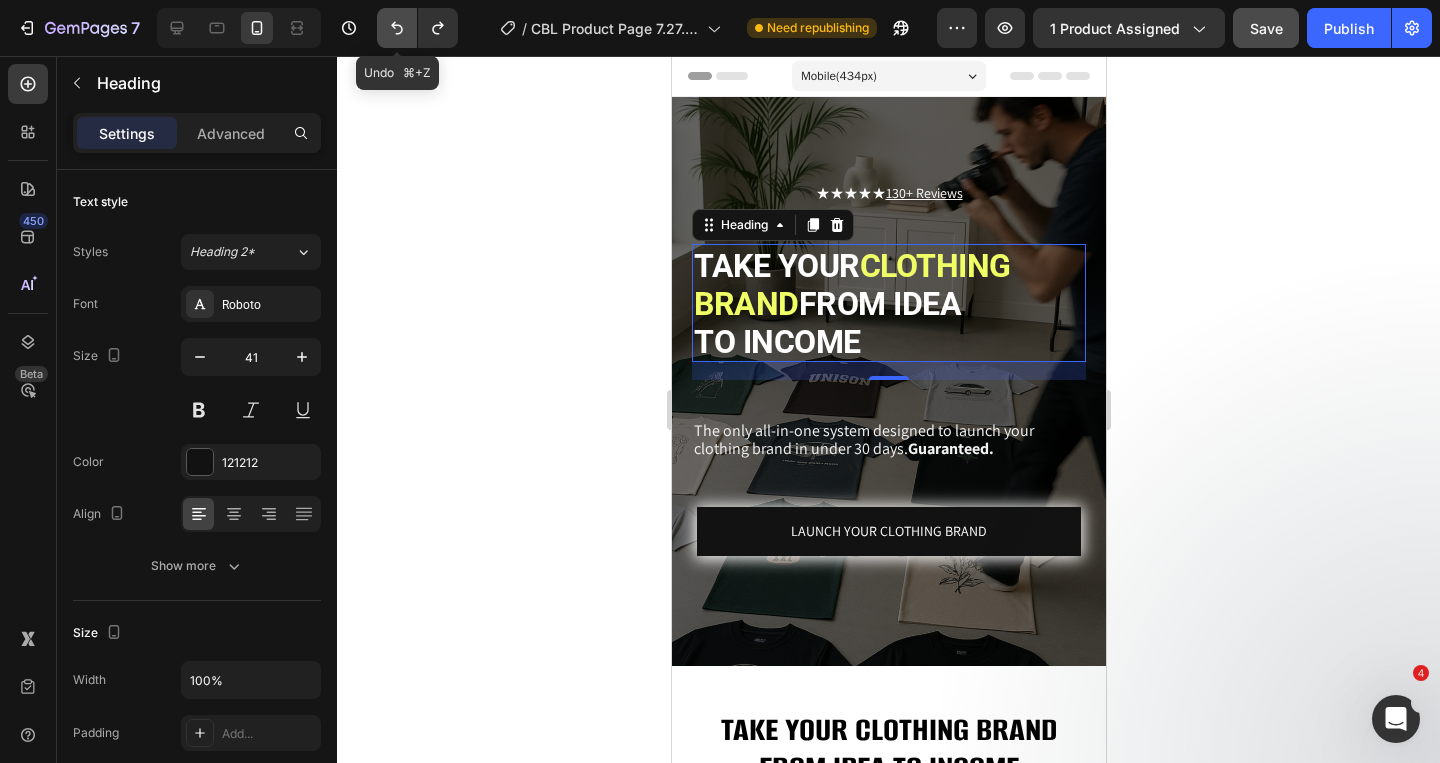 click 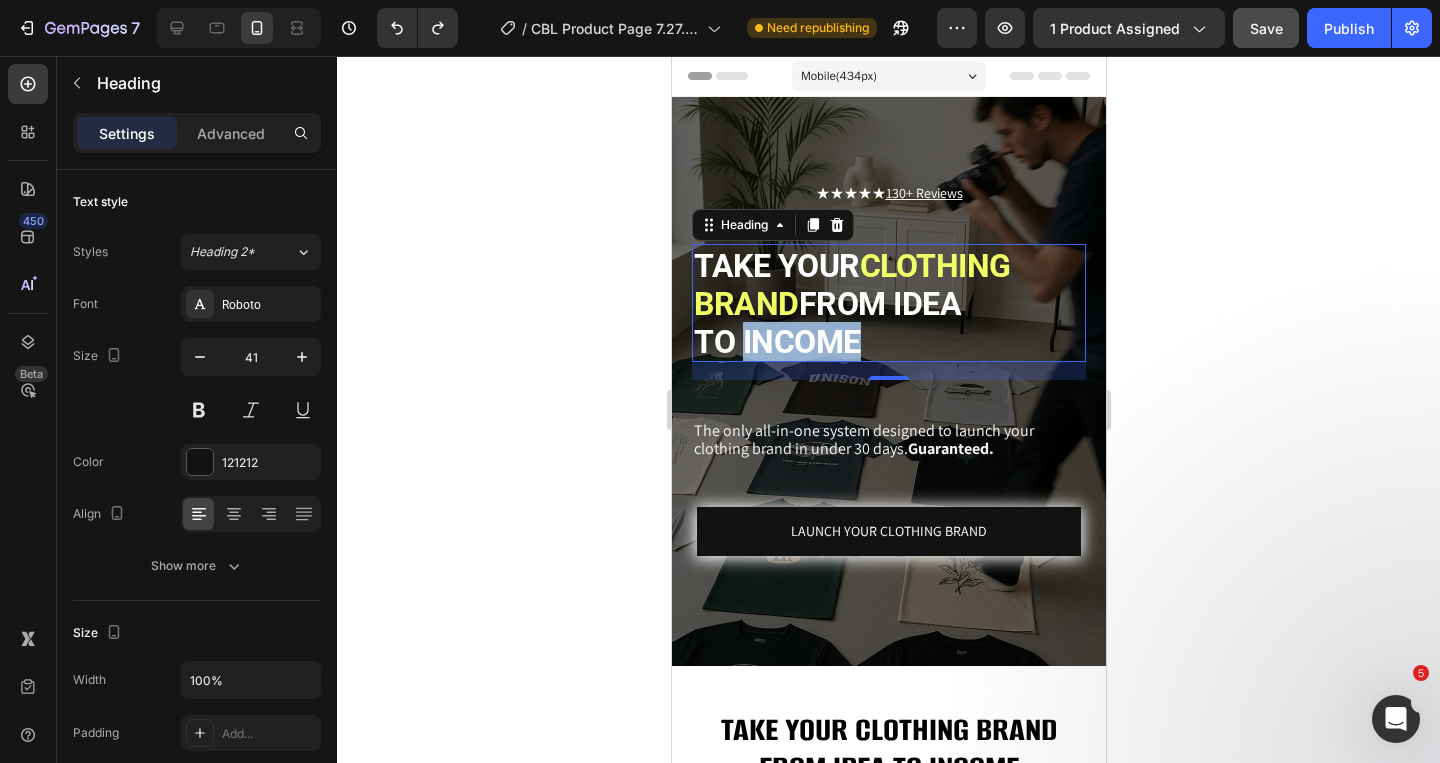 click on "TO INCOME" at bounding box center (776, 342) 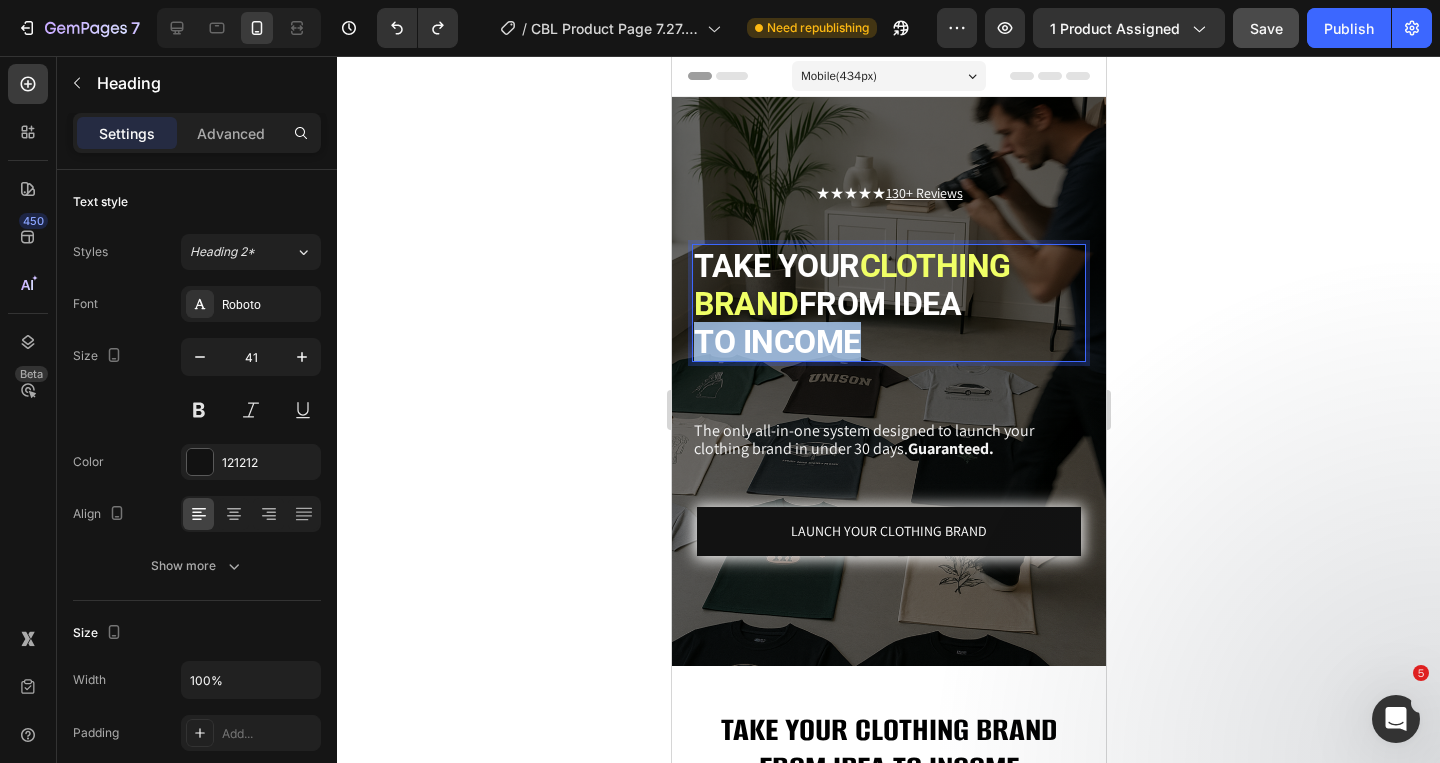 click on "TO INCOME" at bounding box center [776, 342] 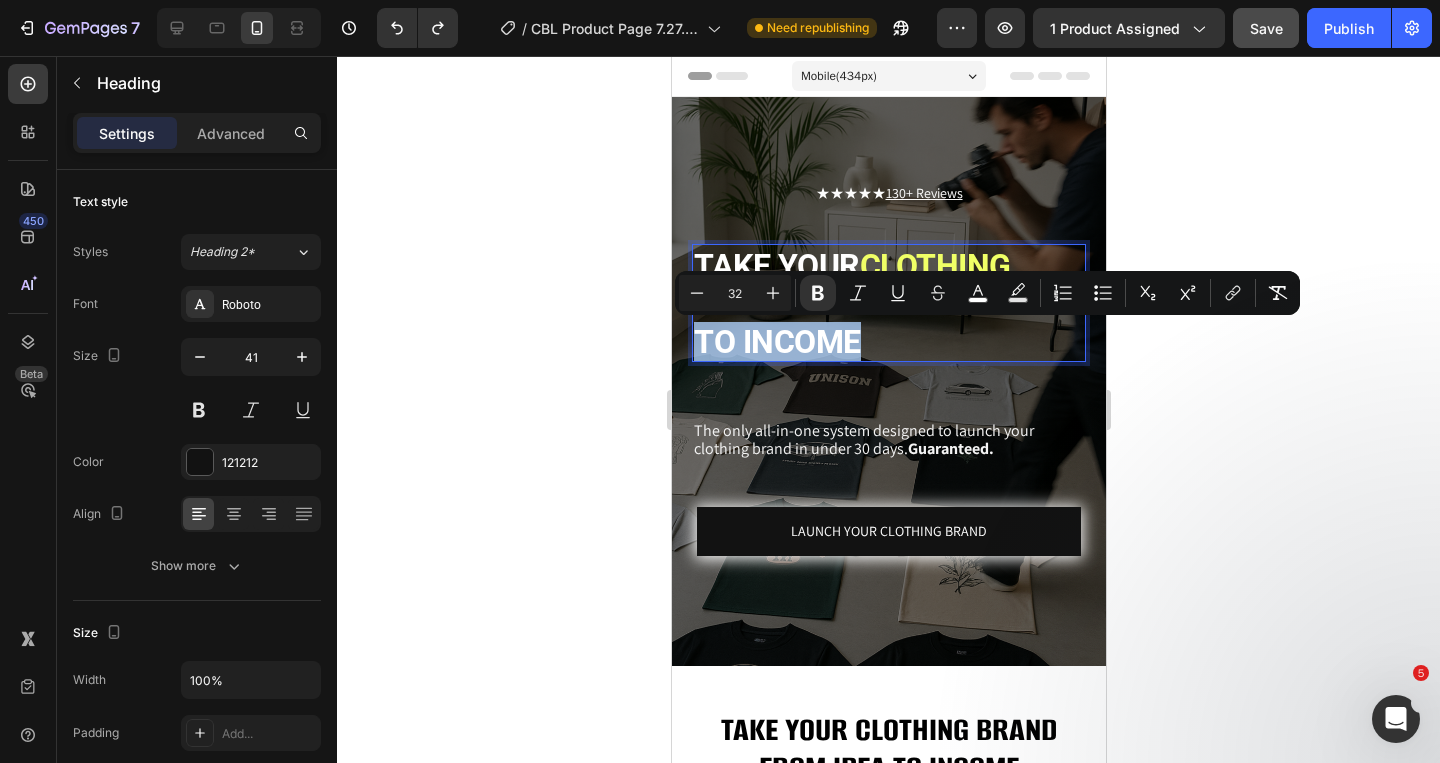 click on "TAKE YOUR  CLOTHING BRAND  FROM IDEA TO INCOME" at bounding box center (888, 303) 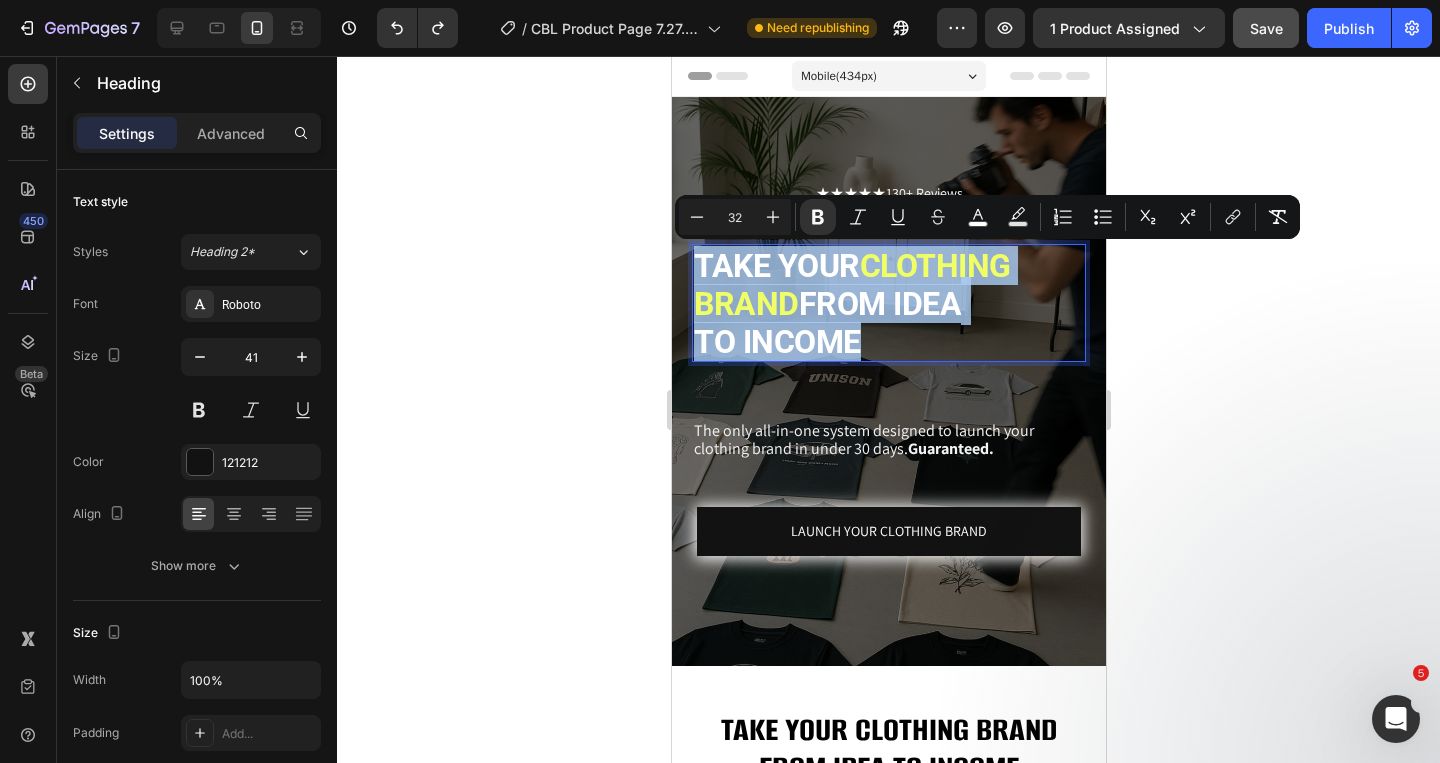drag, startPoint x: 867, startPoint y: 346, endPoint x: 690, endPoint y: 260, distance: 196.78668 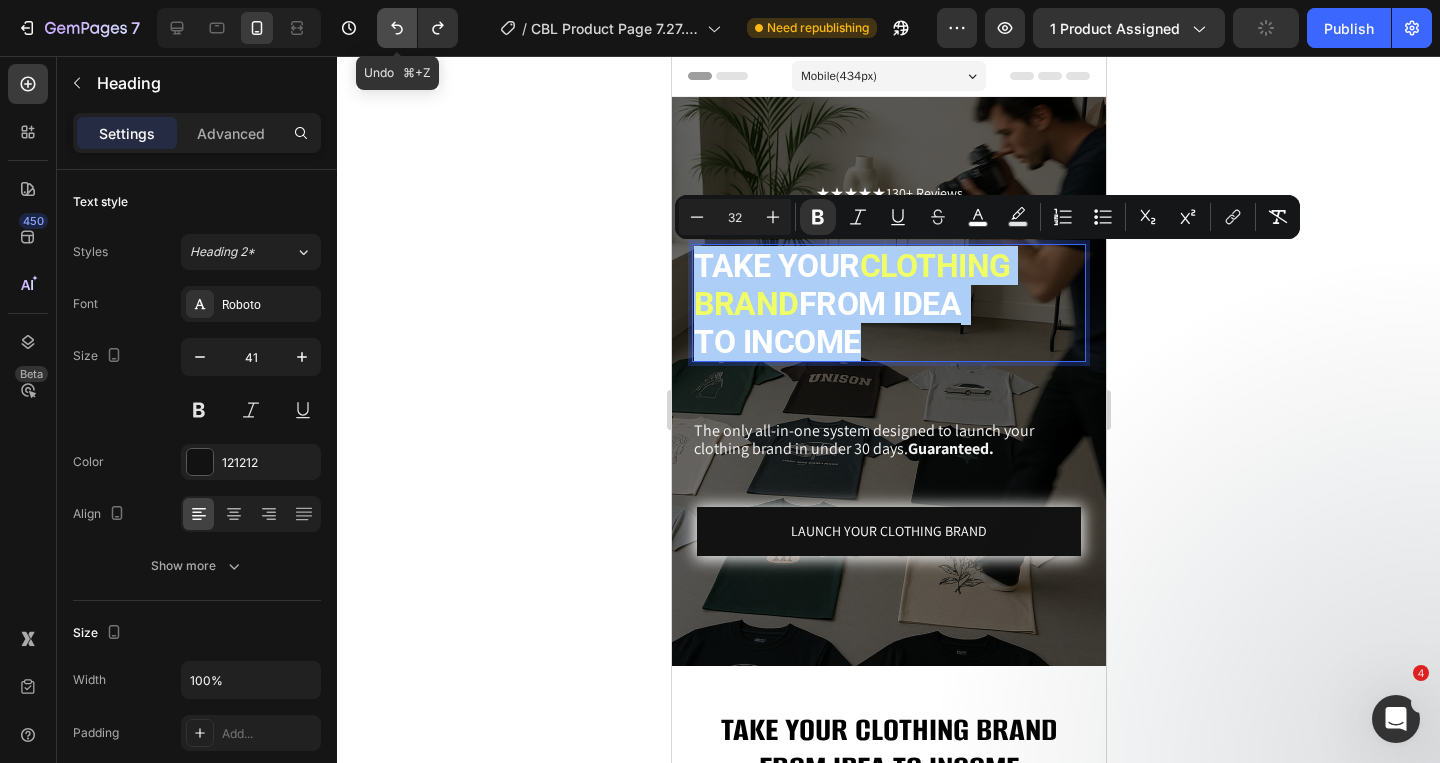 click 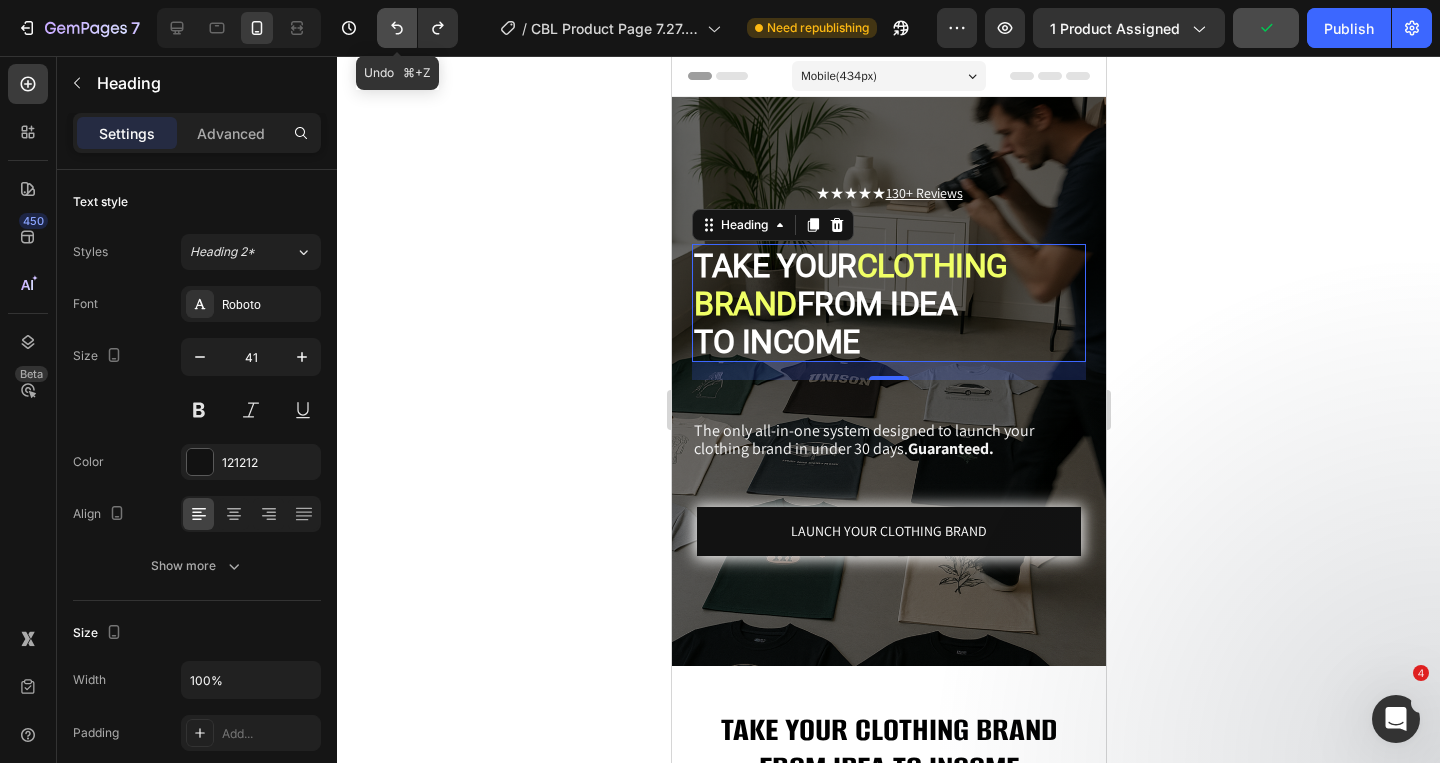 click 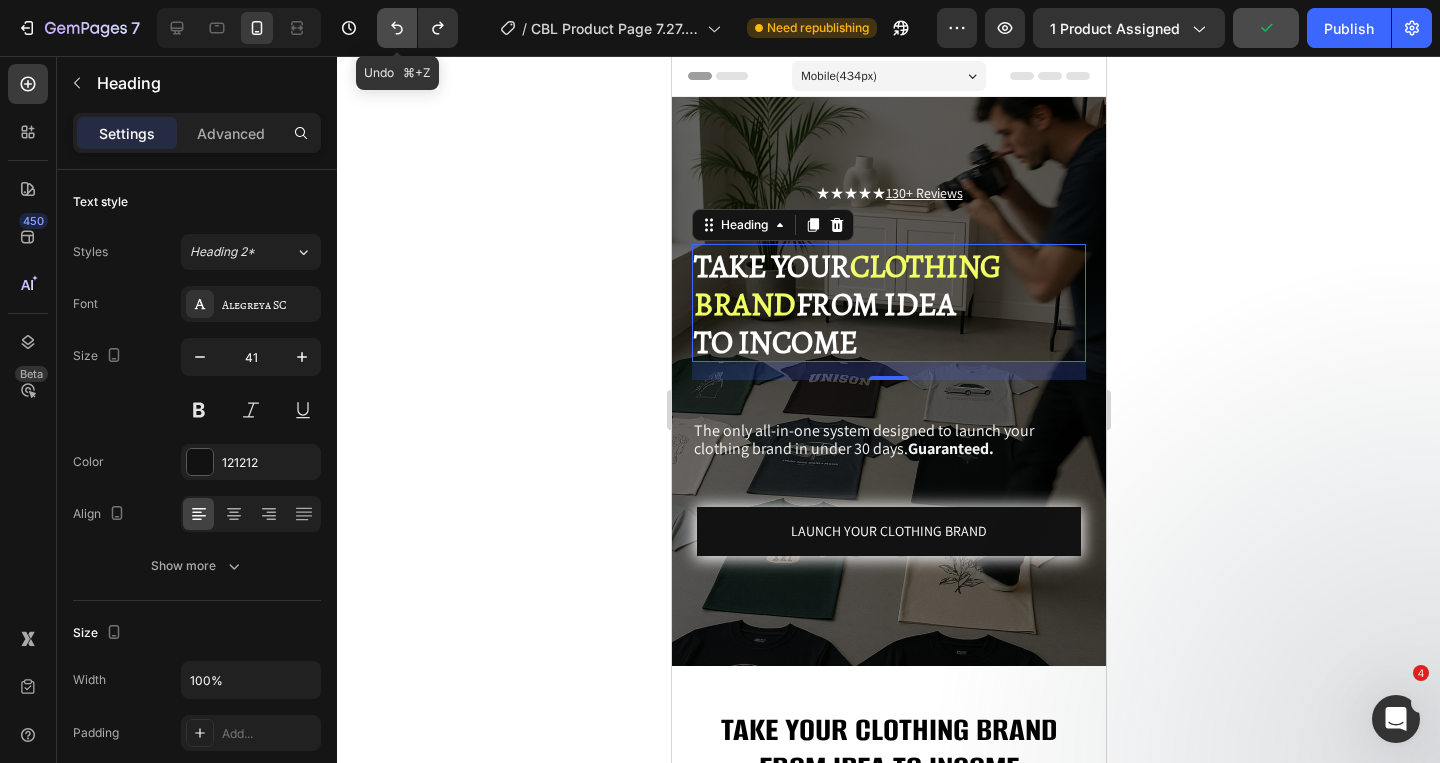 click 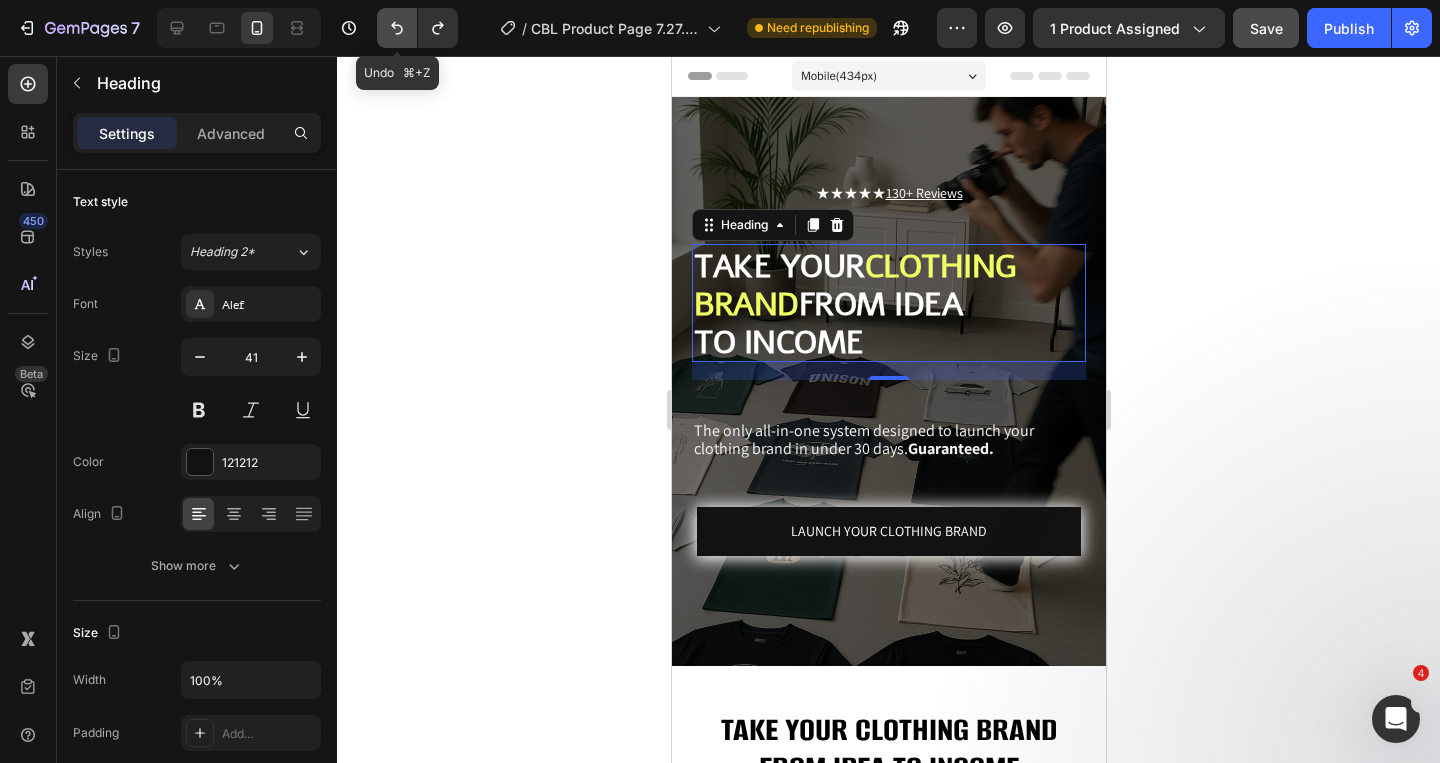 click 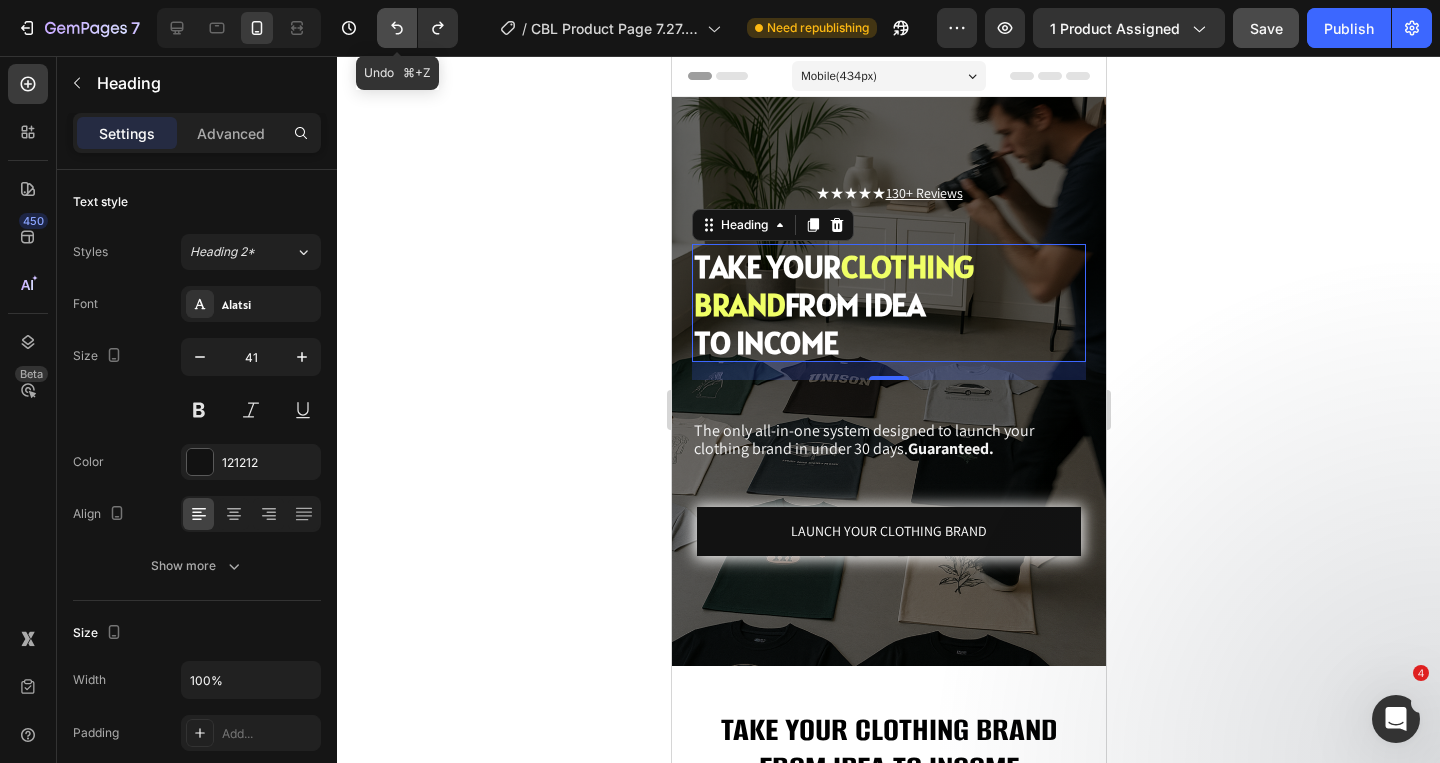 click 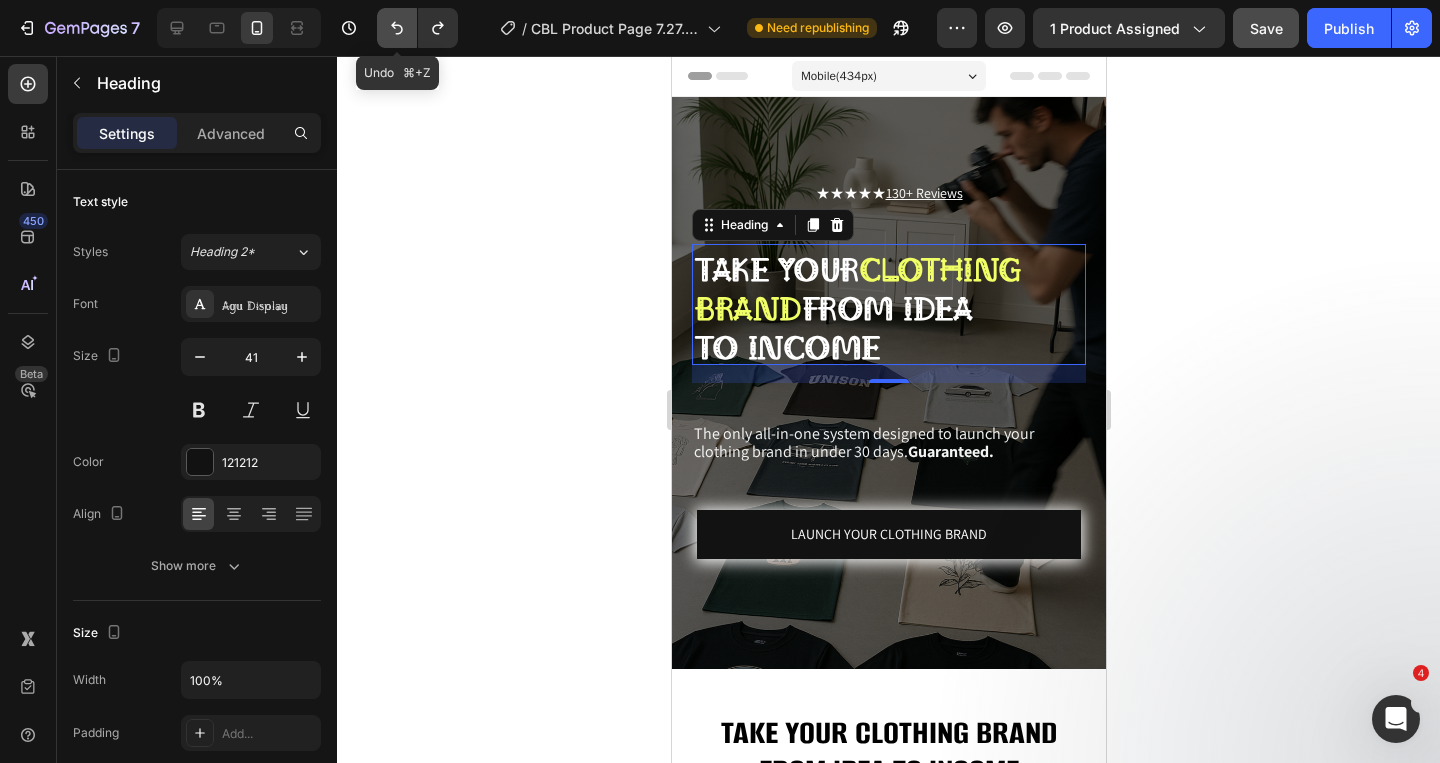 click 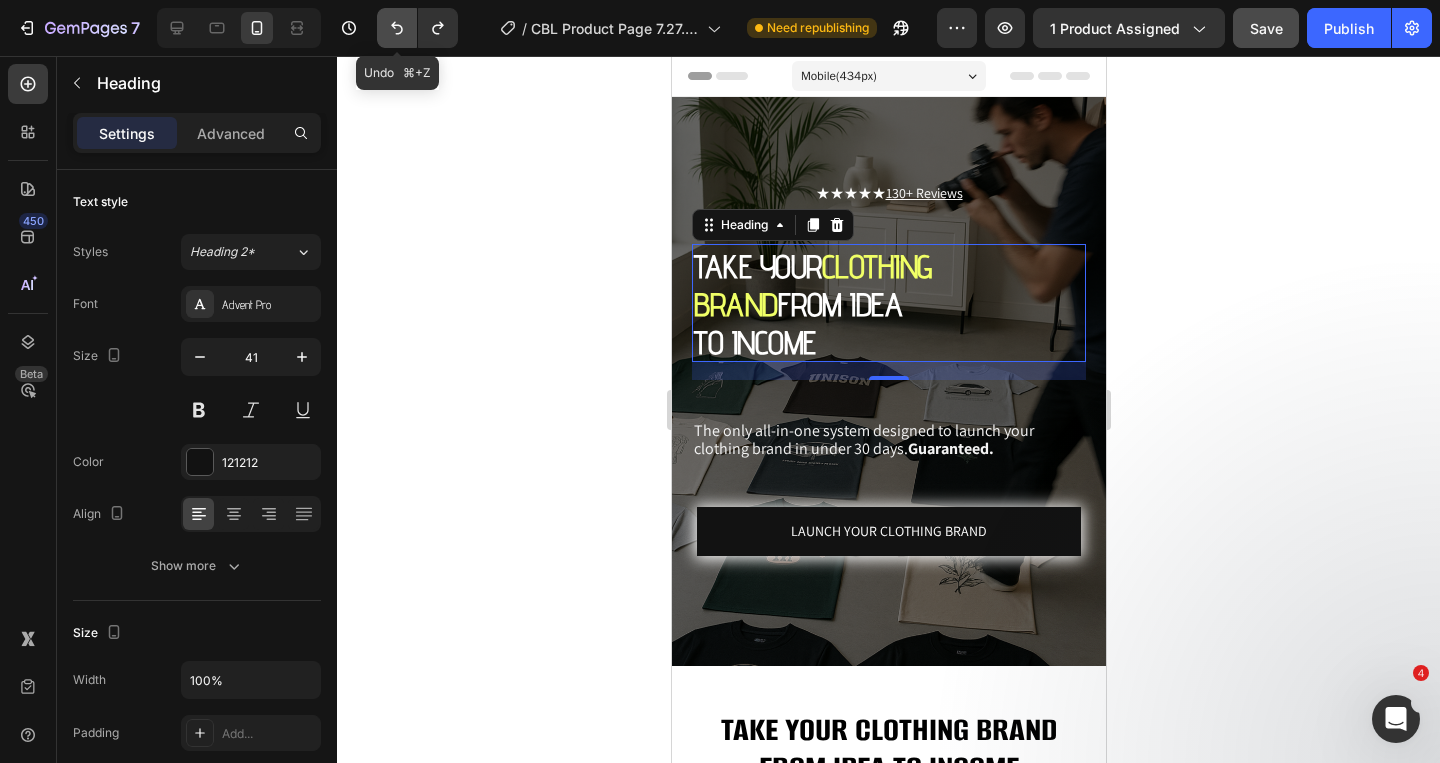 click 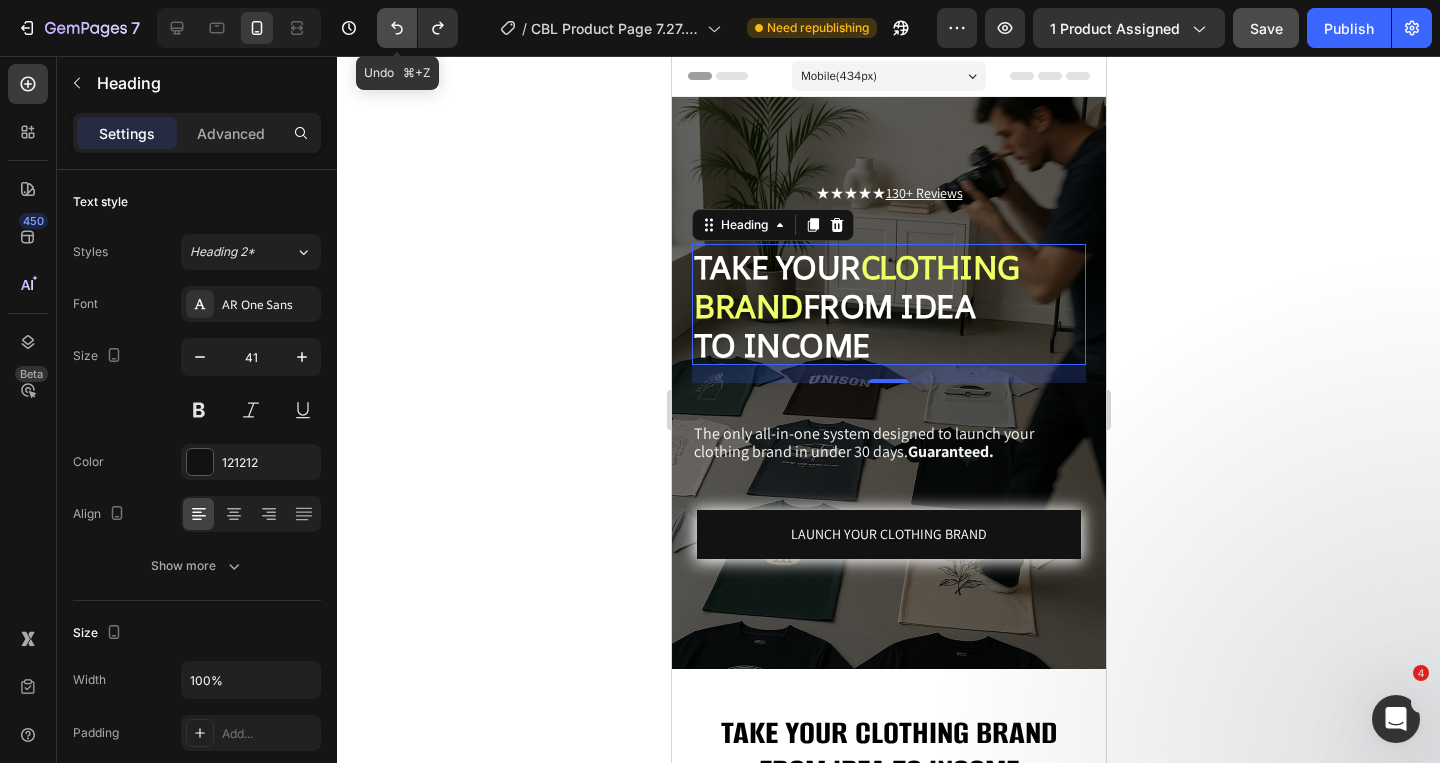 click 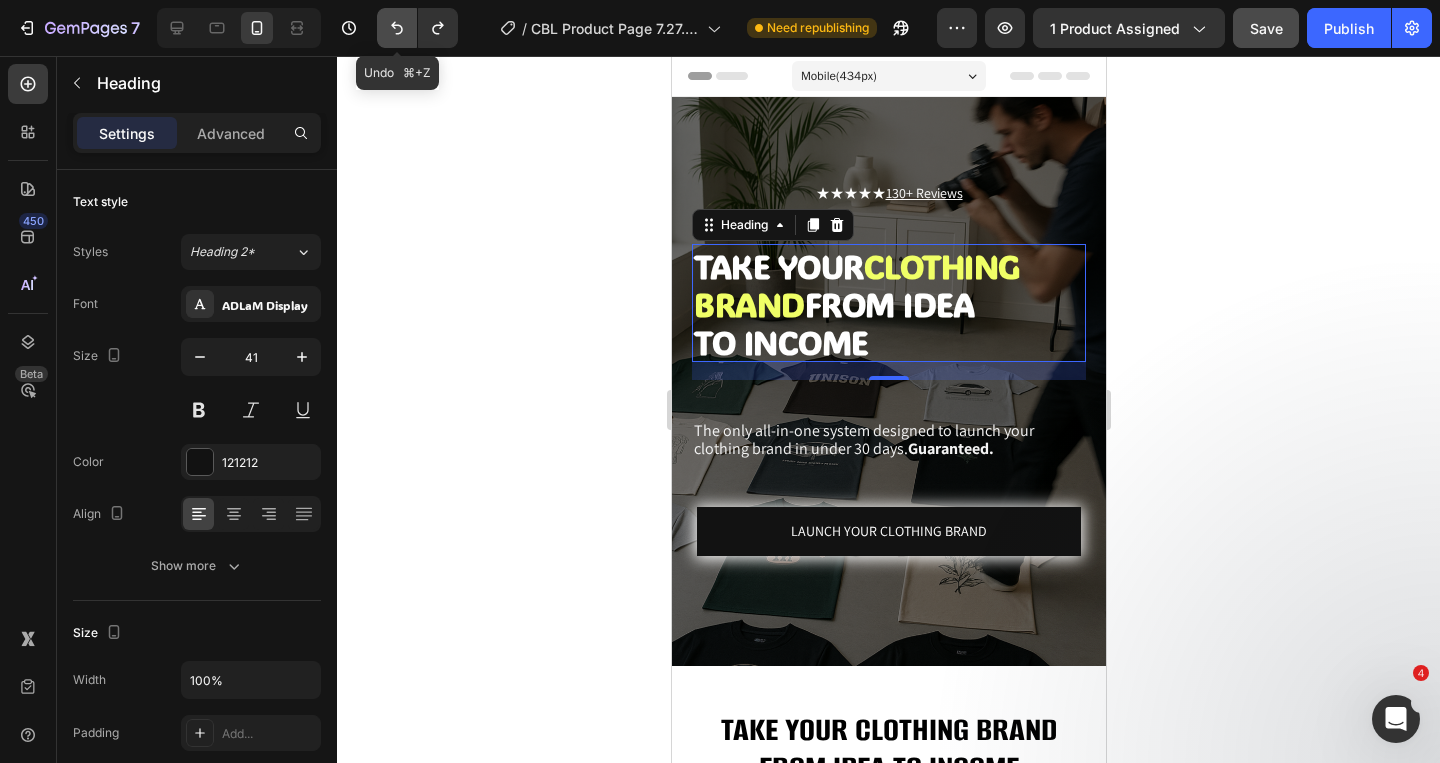 click 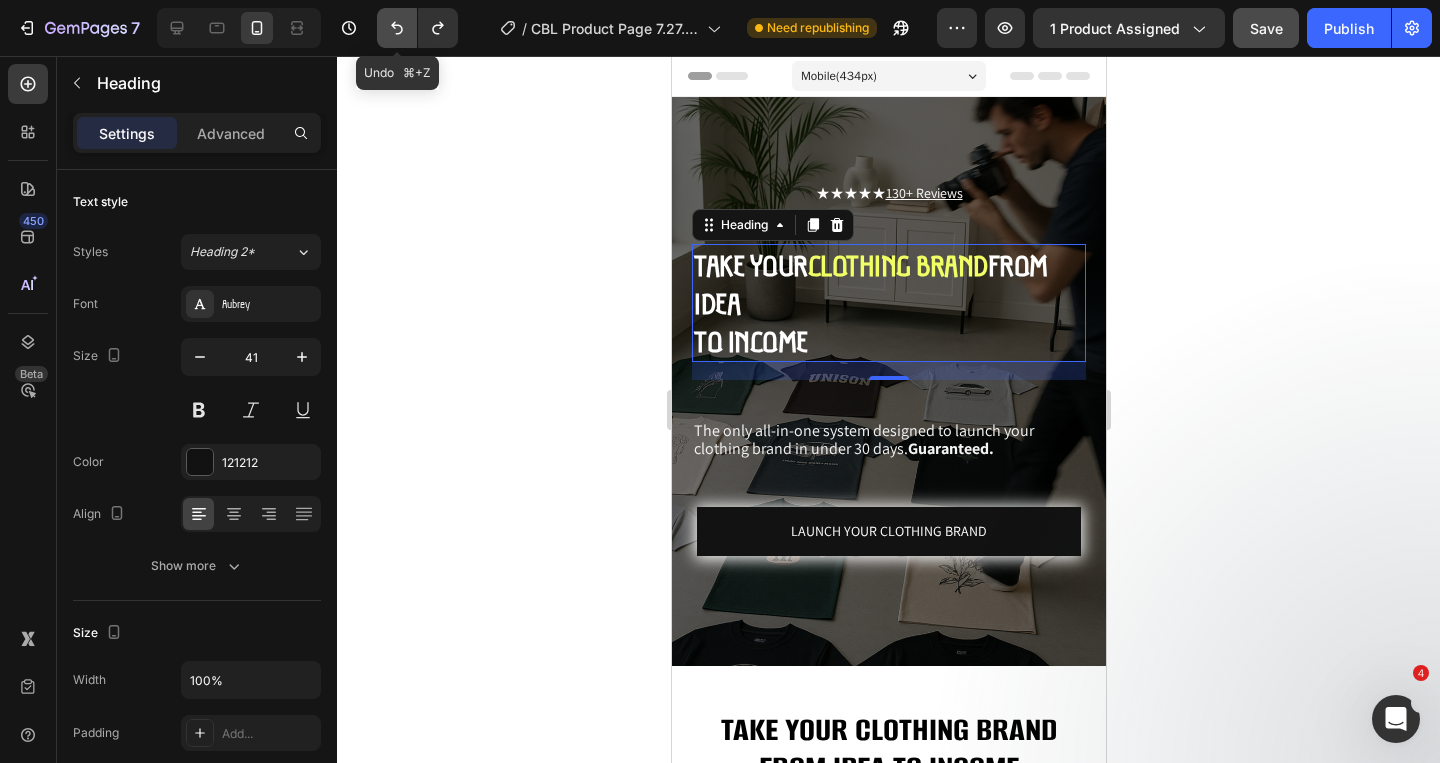 click 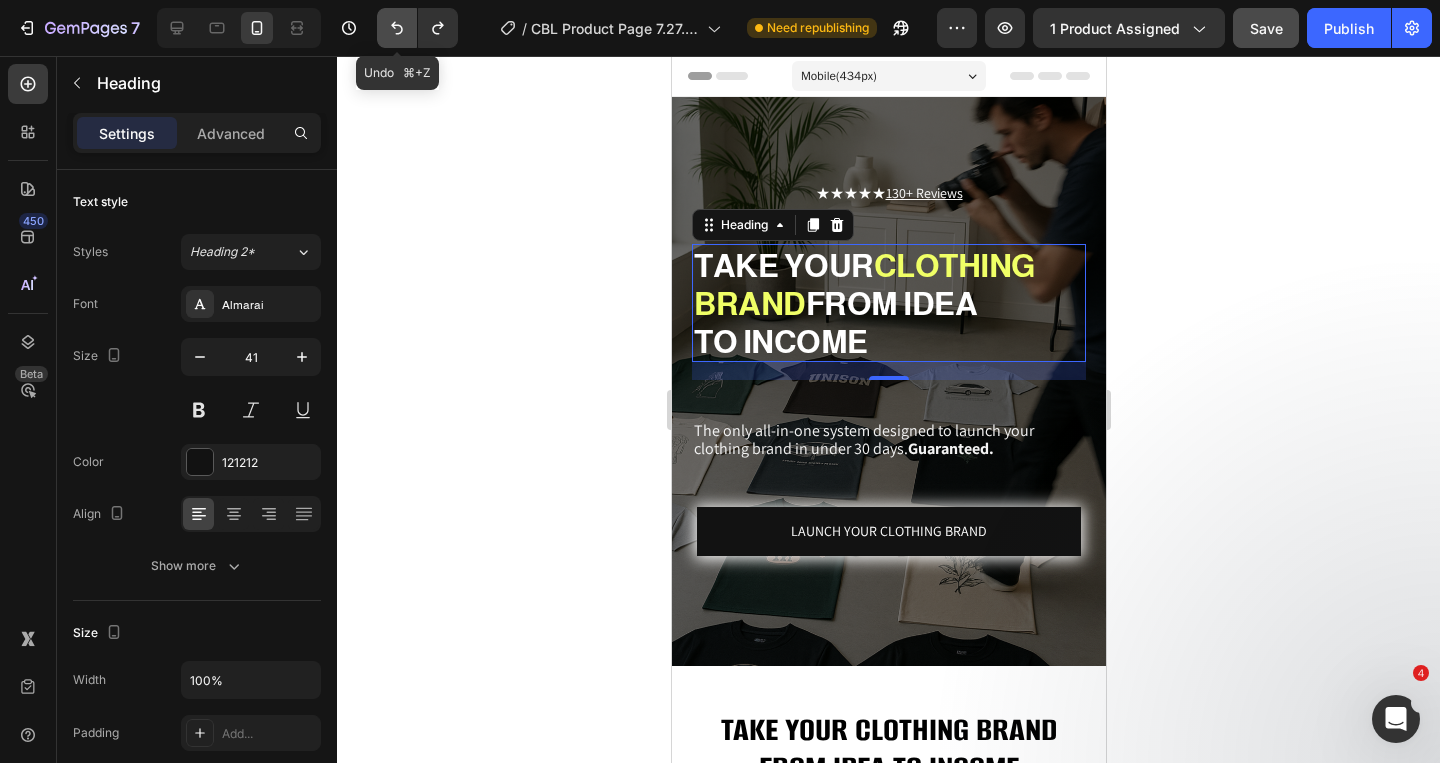 click 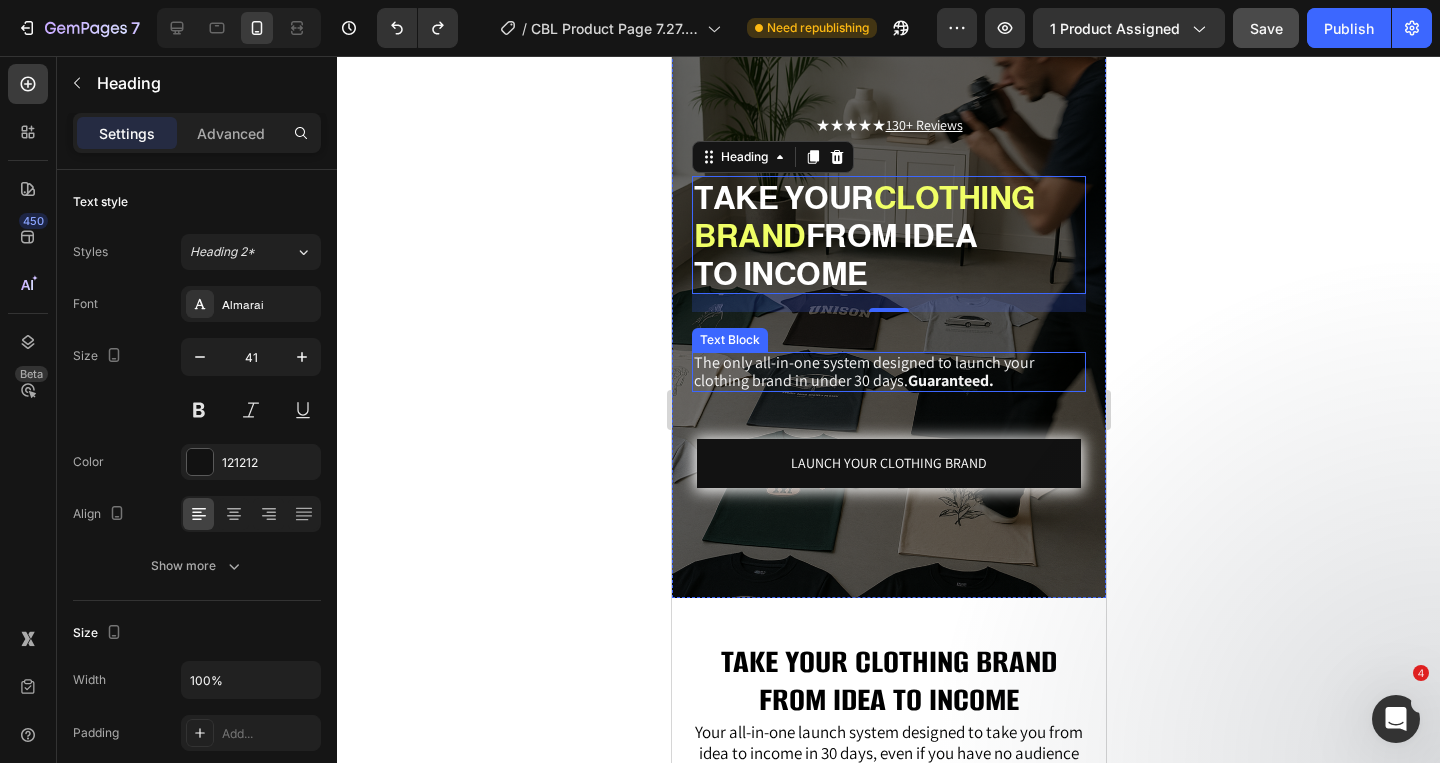 scroll, scrollTop: 251, scrollLeft: 0, axis: vertical 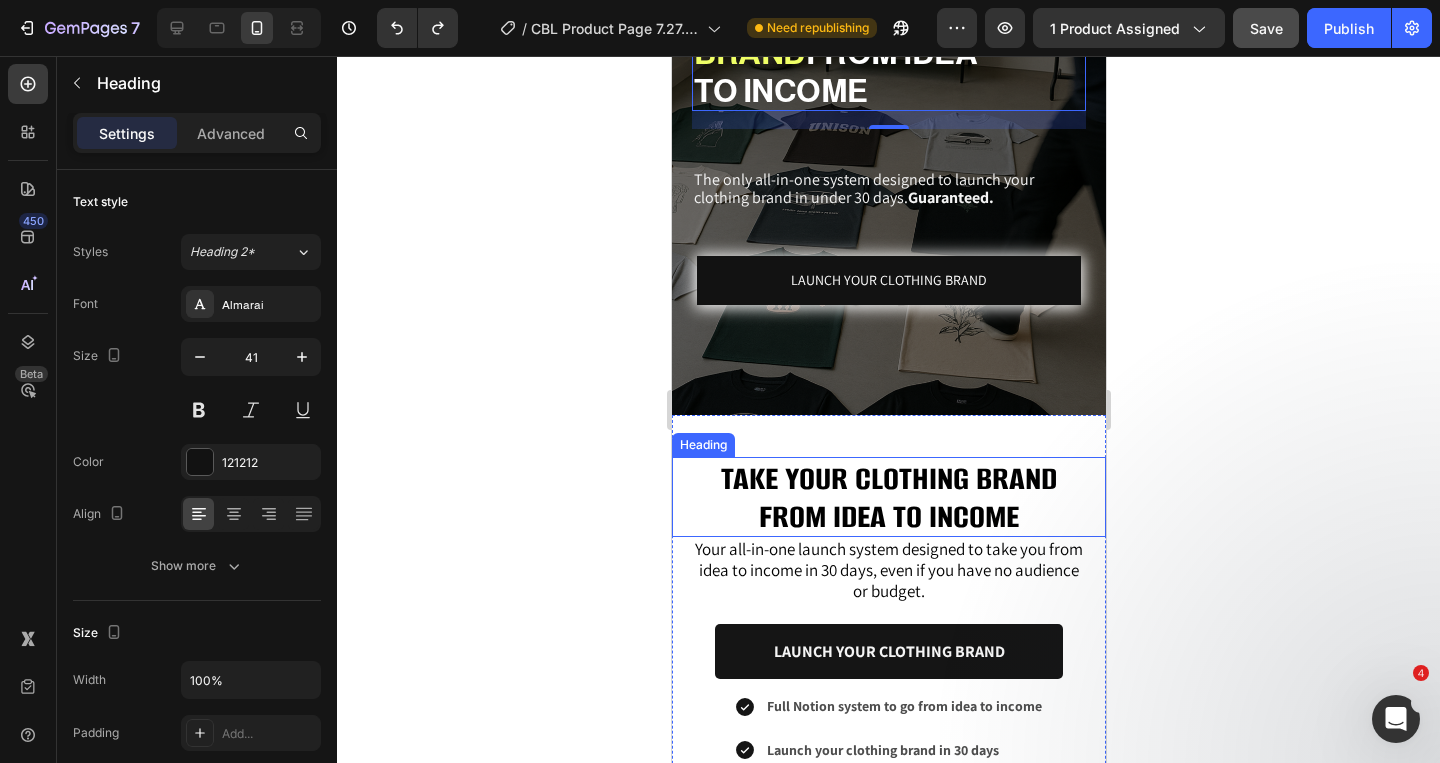 click on "from idea to income" at bounding box center (888, 514) 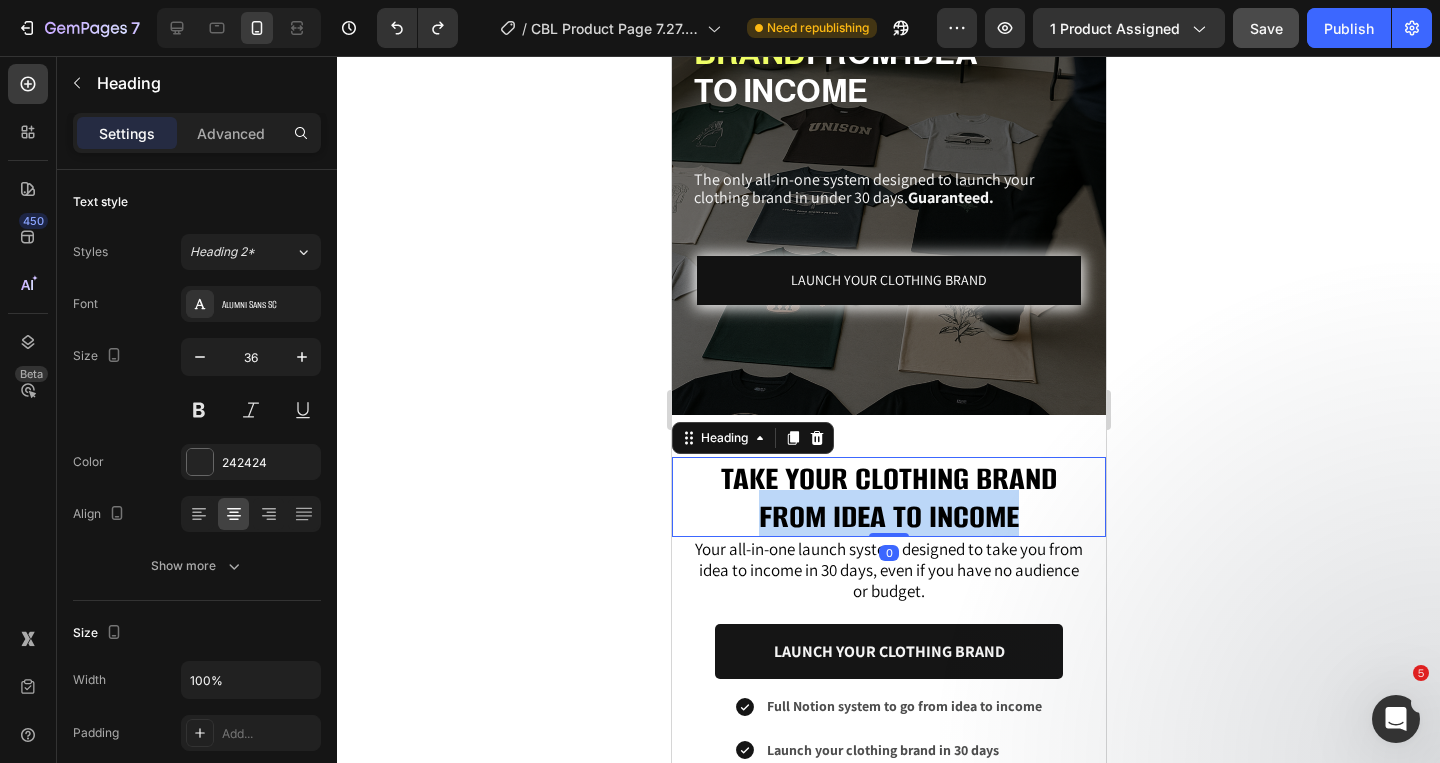 click on "from idea to income" at bounding box center [888, 514] 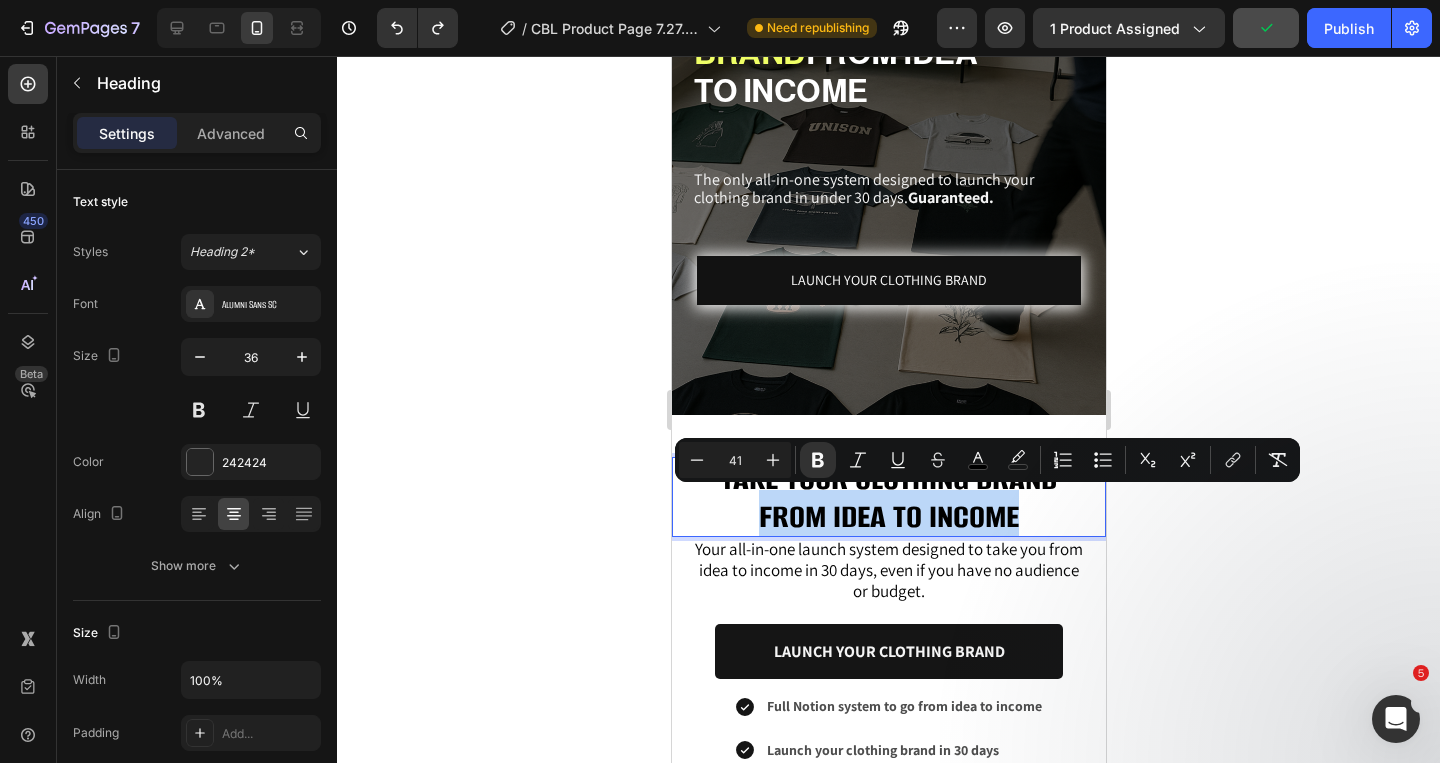 click on "from idea to income" at bounding box center (888, 514) 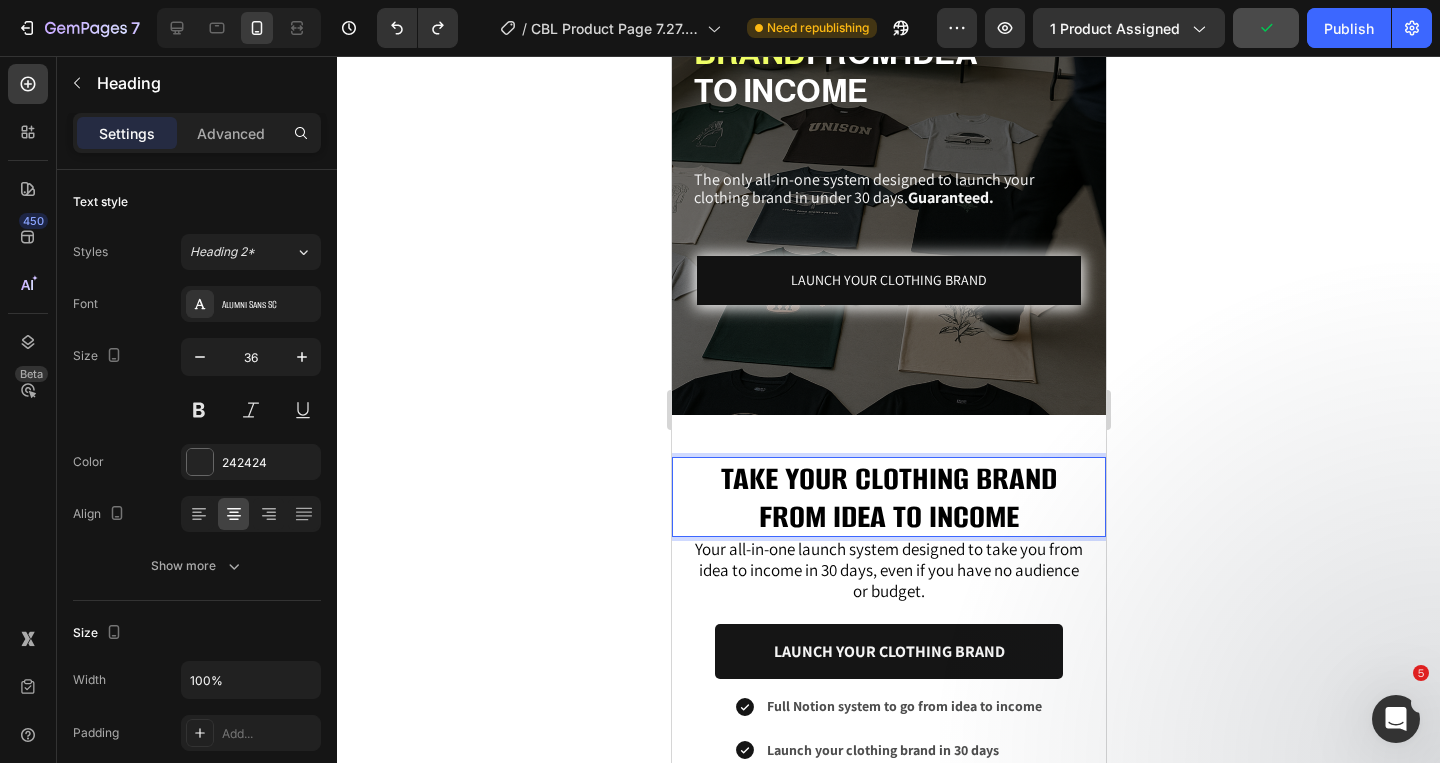 scroll, scrollTop: 2, scrollLeft: 0, axis: vertical 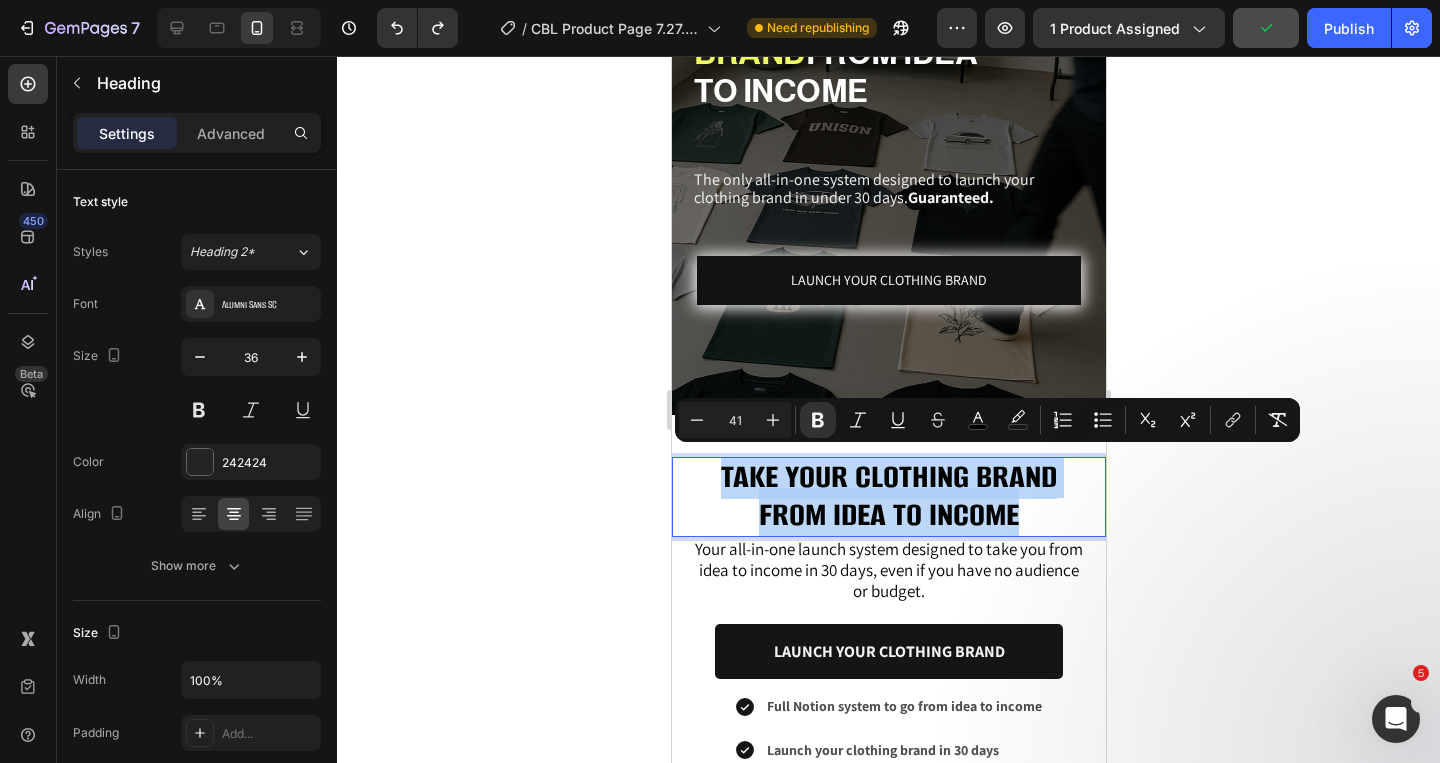 drag, startPoint x: 1044, startPoint y: 521, endPoint x: 695, endPoint y: 472, distance: 352.42303 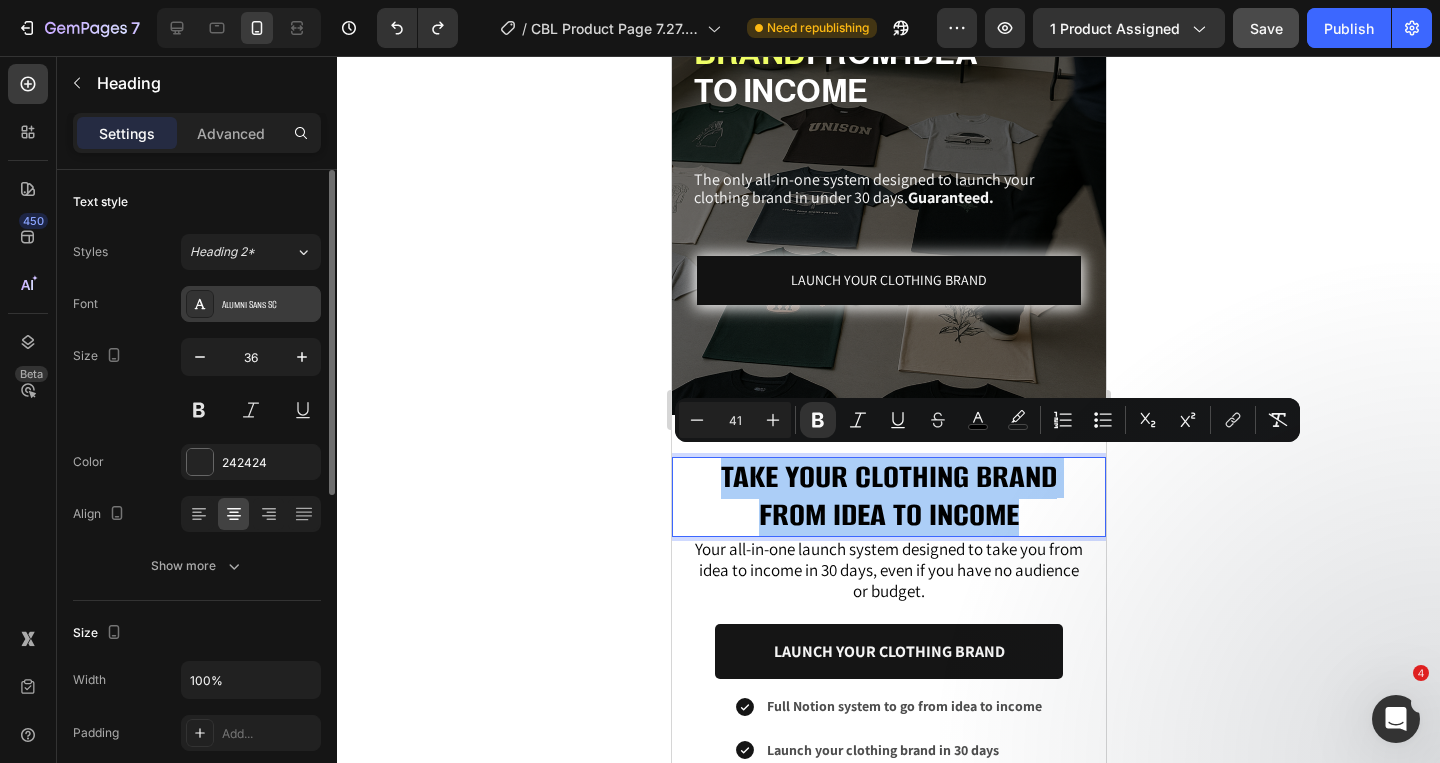click on "Alumni Sans SC" at bounding box center (269, 305) 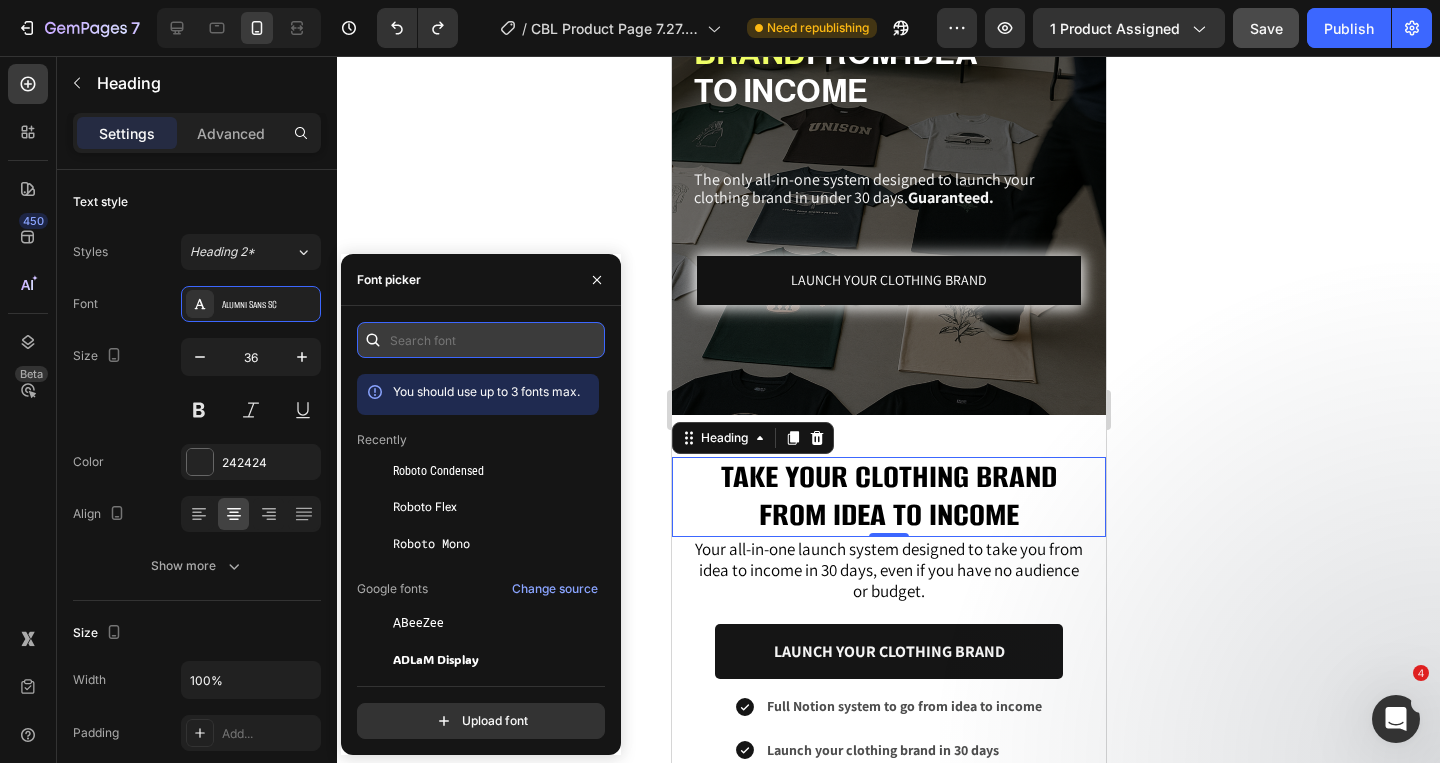 click at bounding box center [481, 340] 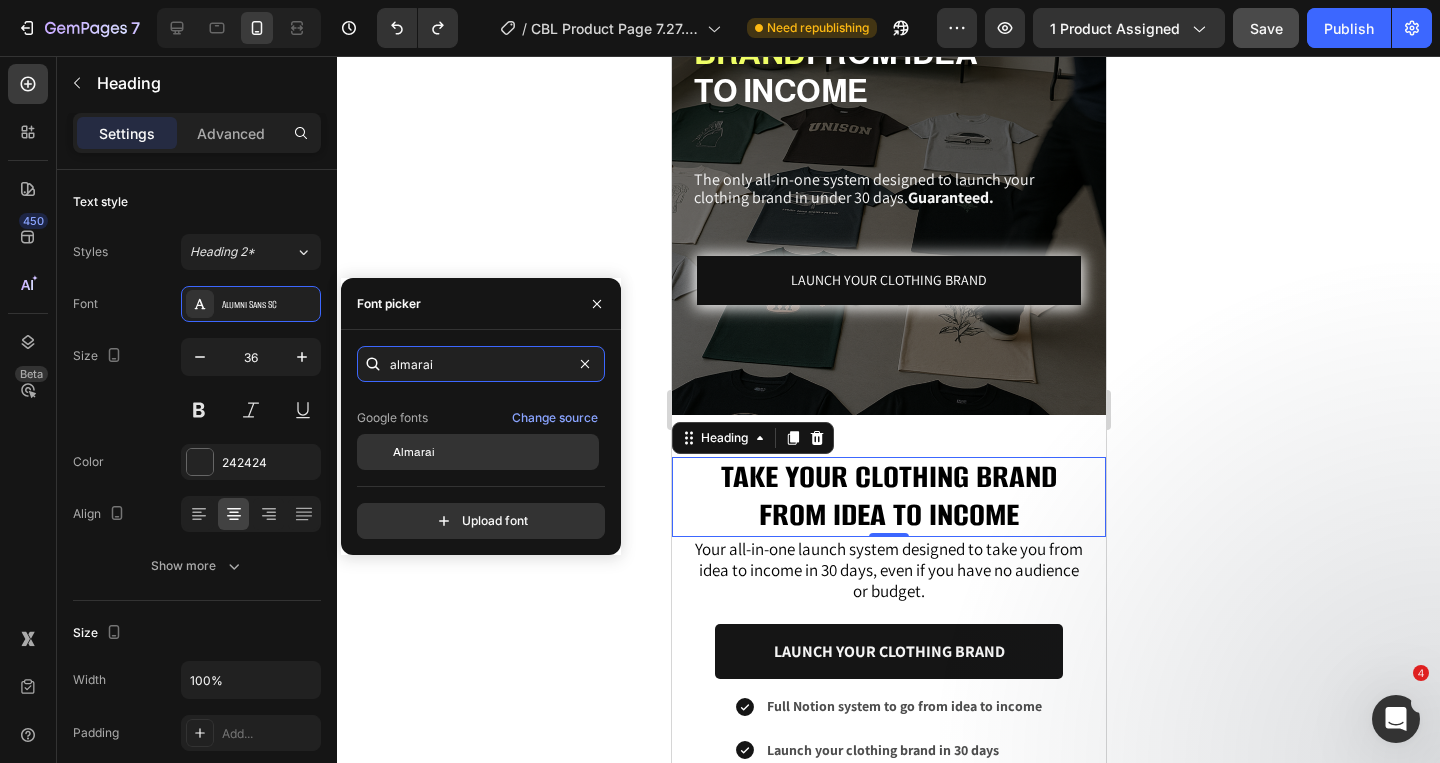scroll, scrollTop: 49, scrollLeft: 0, axis: vertical 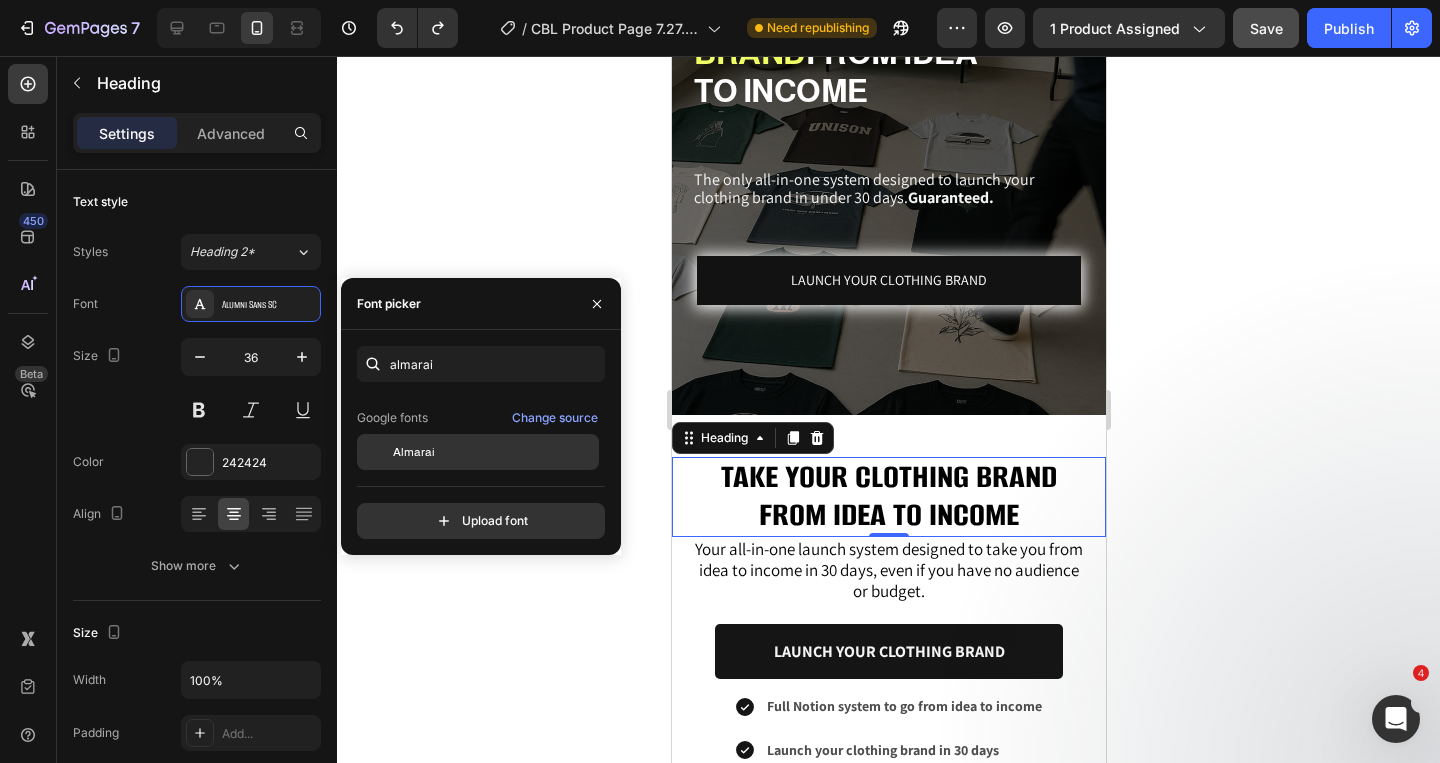 click on "Almarai" at bounding box center (494, 452) 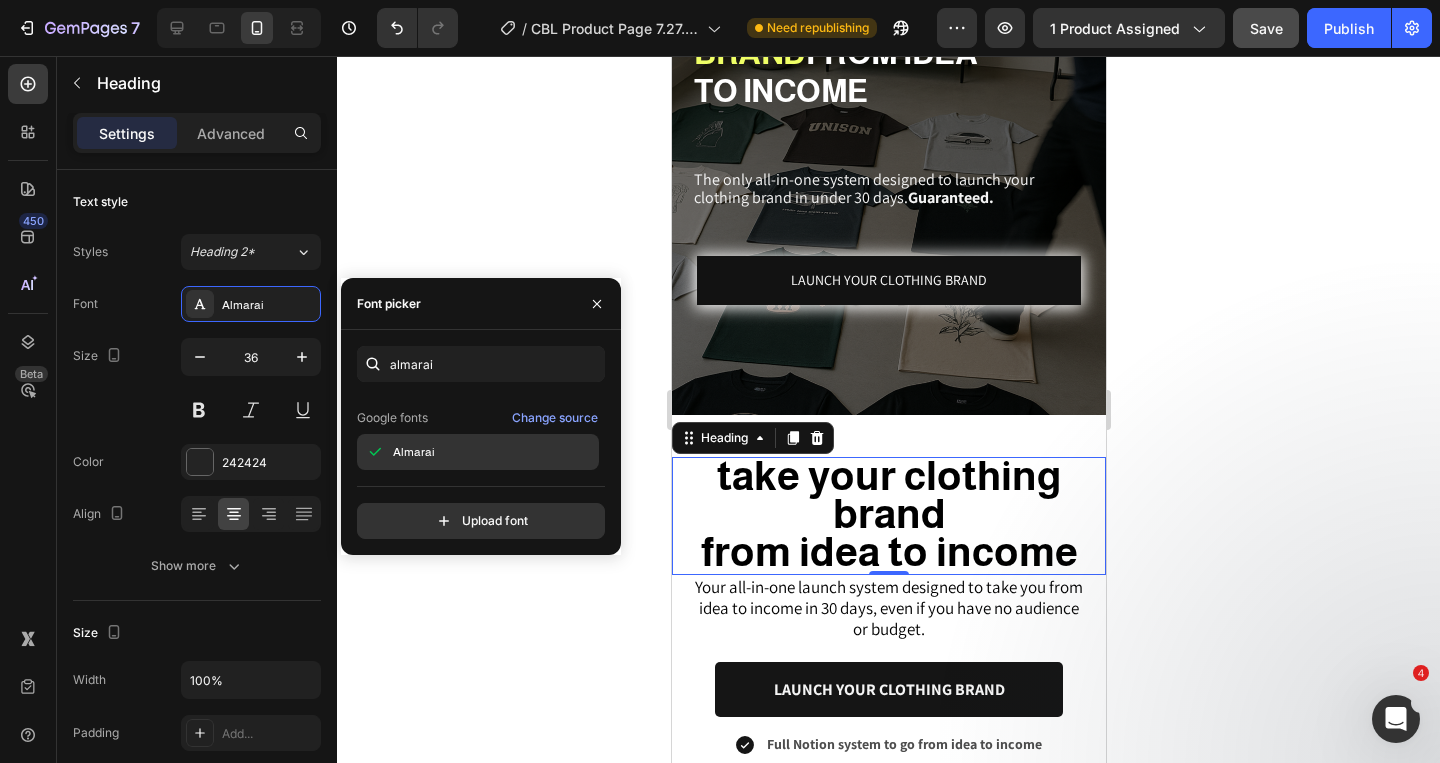 scroll, scrollTop: 1, scrollLeft: 0, axis: vertical 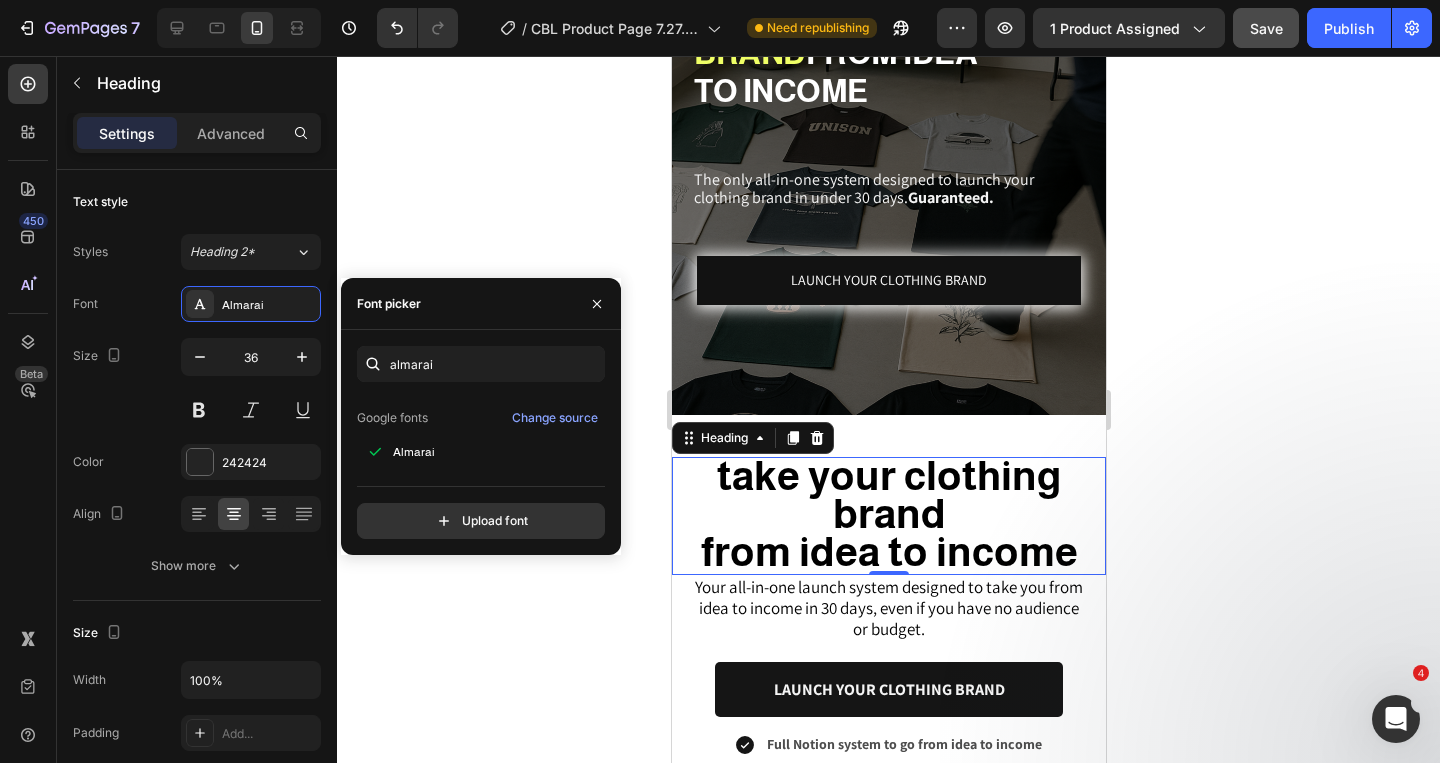 click 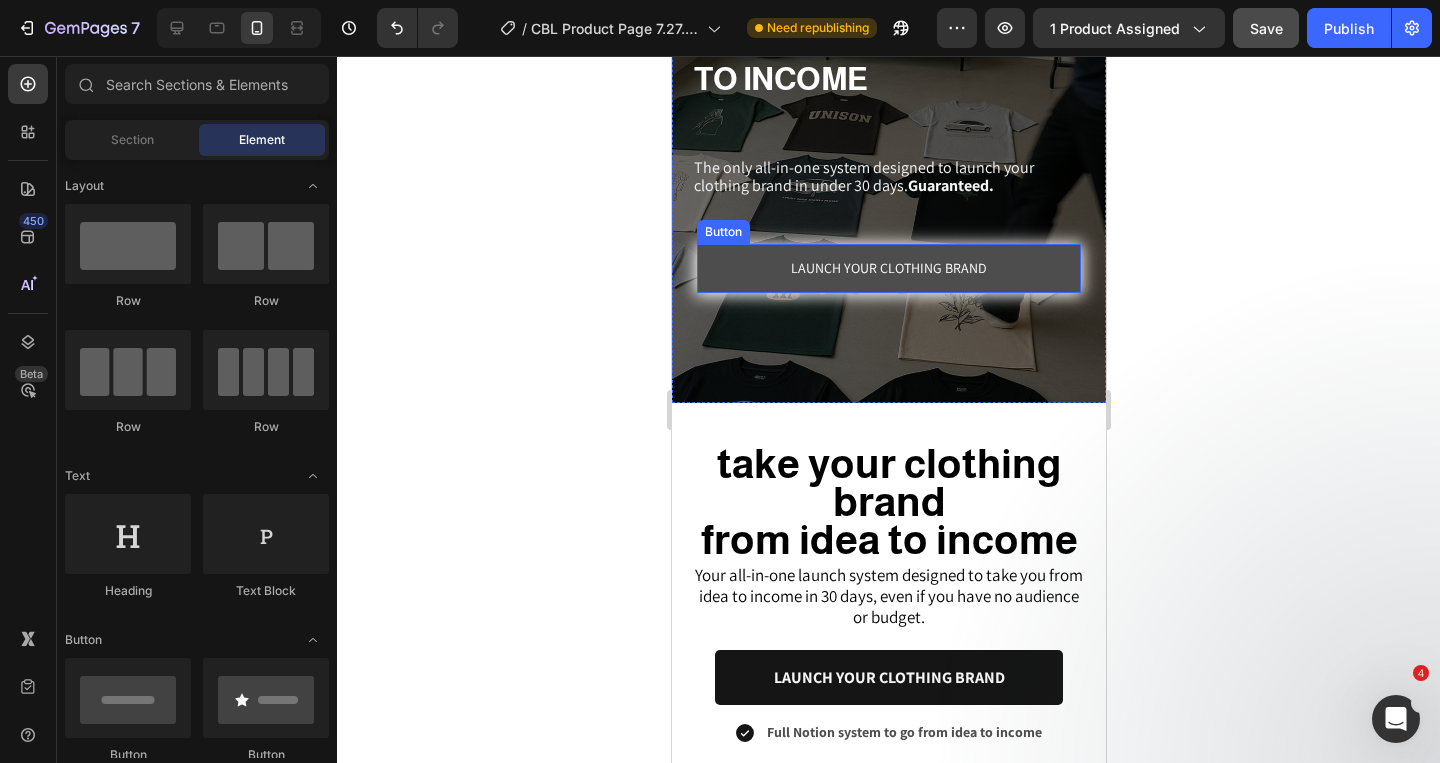 scroll, scrollTop: 375, scrollLeft: 0, axis: vertical 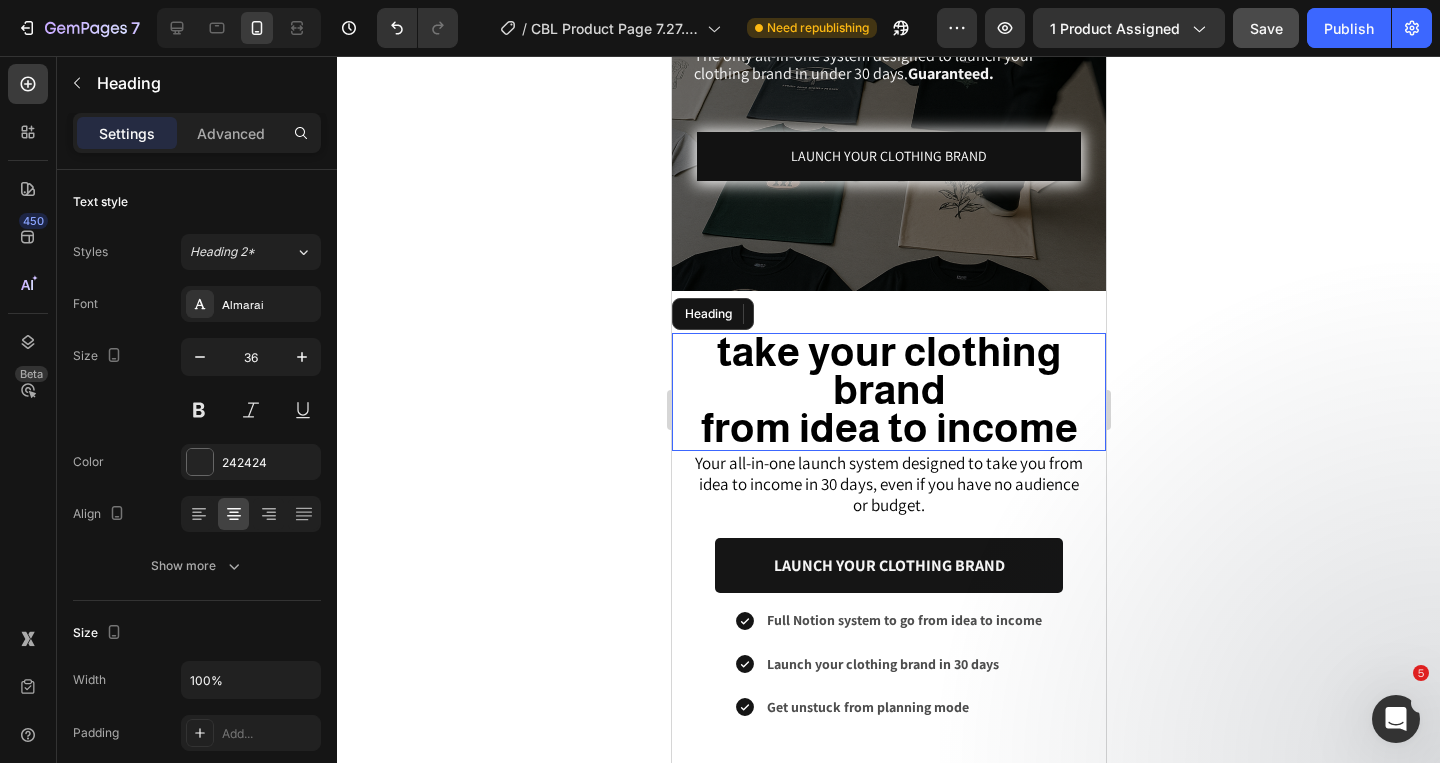 click on "take your clothing brand" at bounding box center (888, 371) 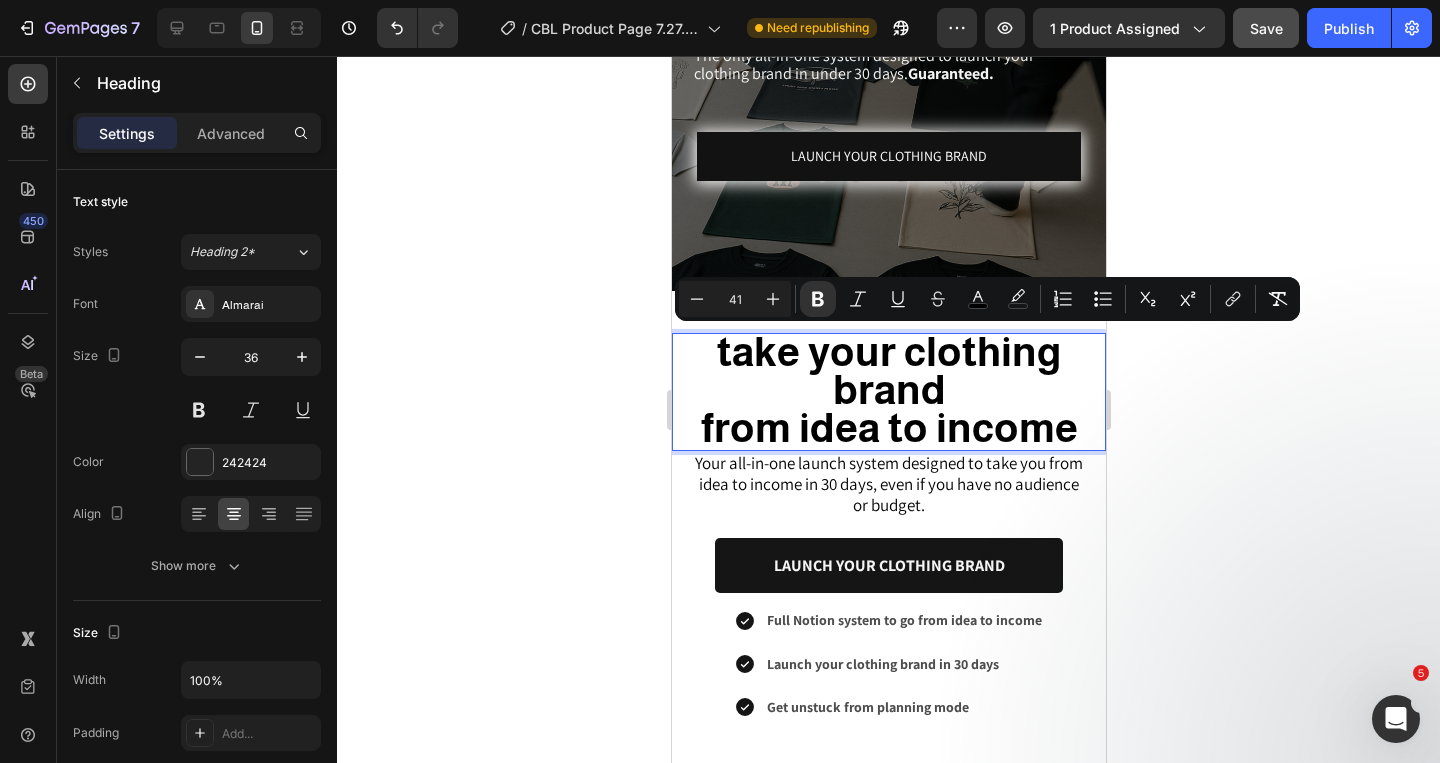 click on "take your clothing brand" at bounding box center (888, 371) 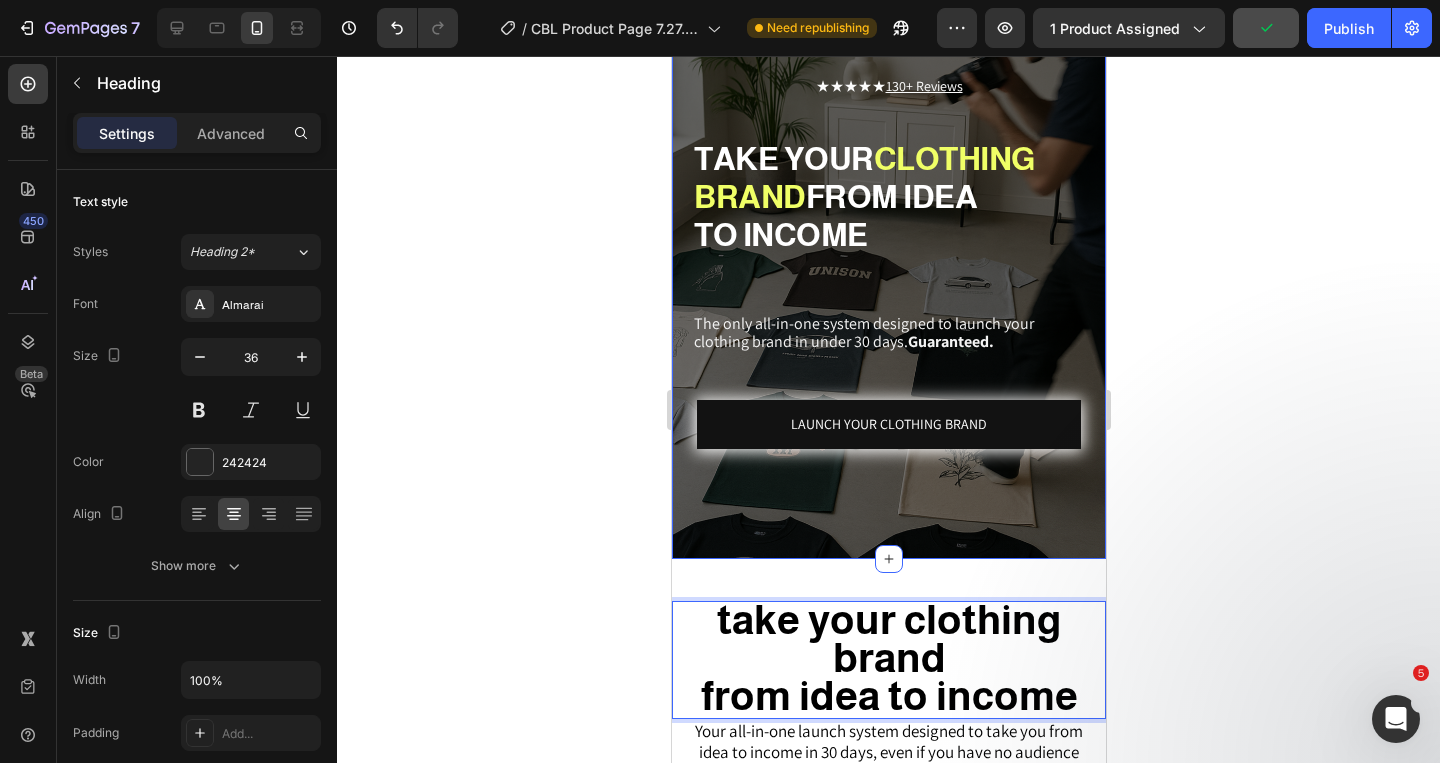 scroll, scrollTop: 220, scrollLeft: 0, axis: vertical 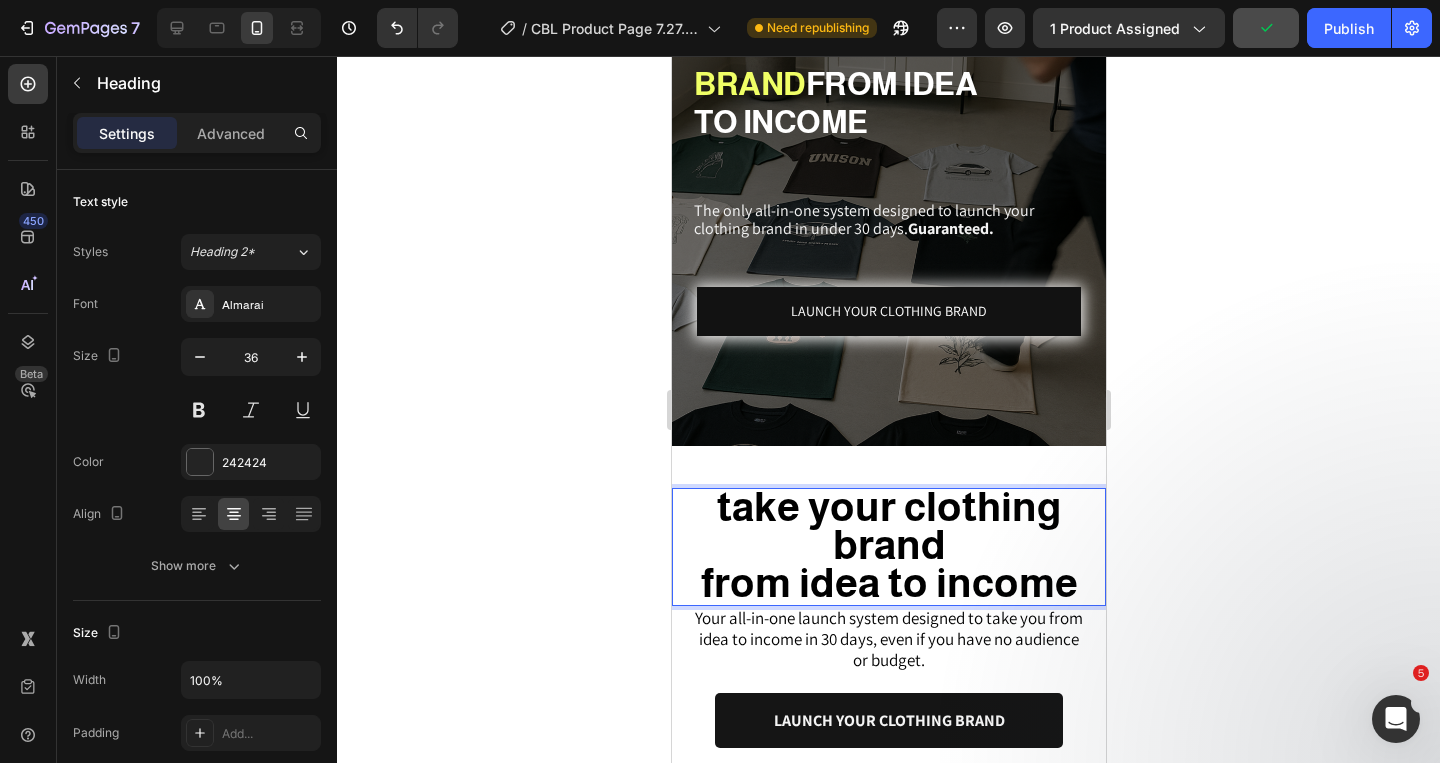 click on "take your clothing brand" at bounding box center [888, 526] 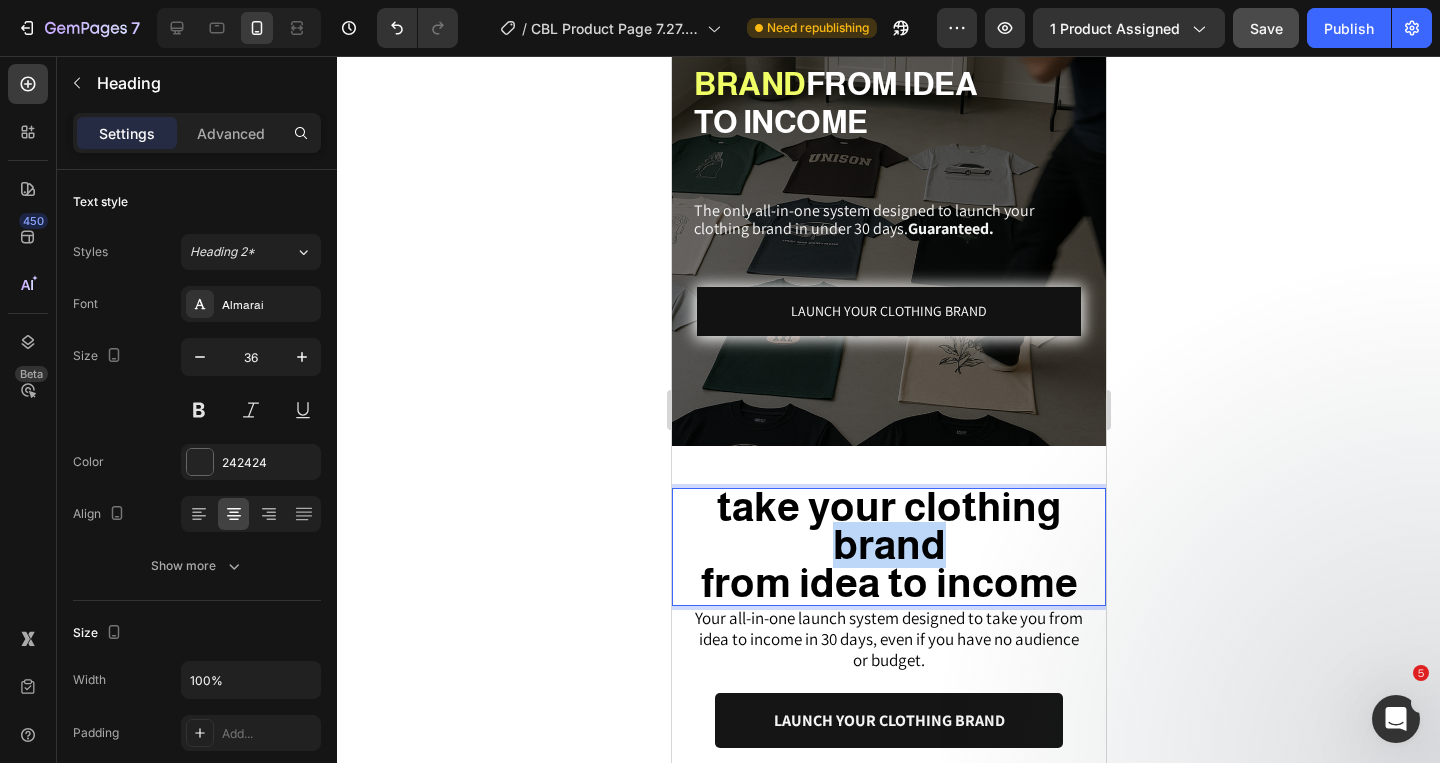 click on "take your clothing brand" at bounding box center (888, 526) 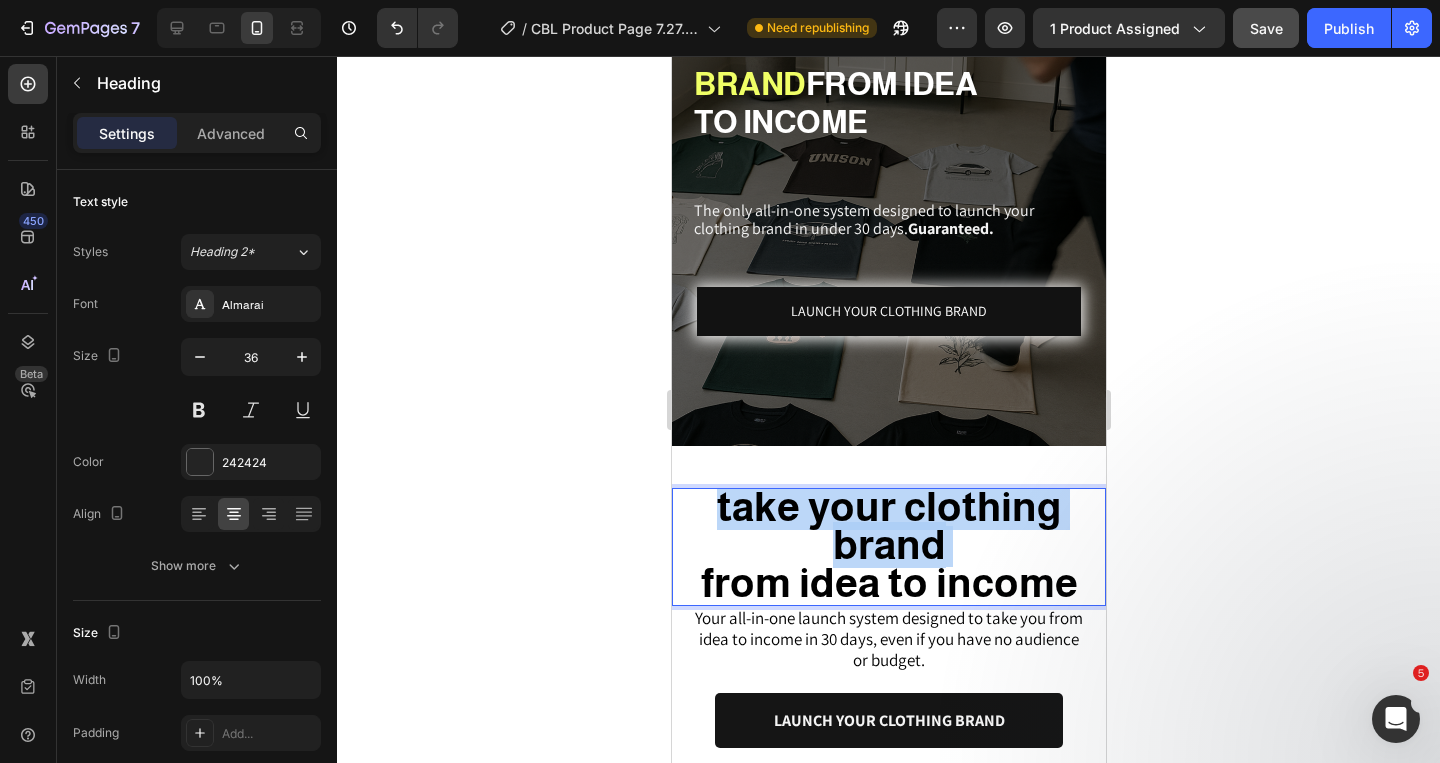 click on "take your clothing brand" at bounding box center (888, 526) 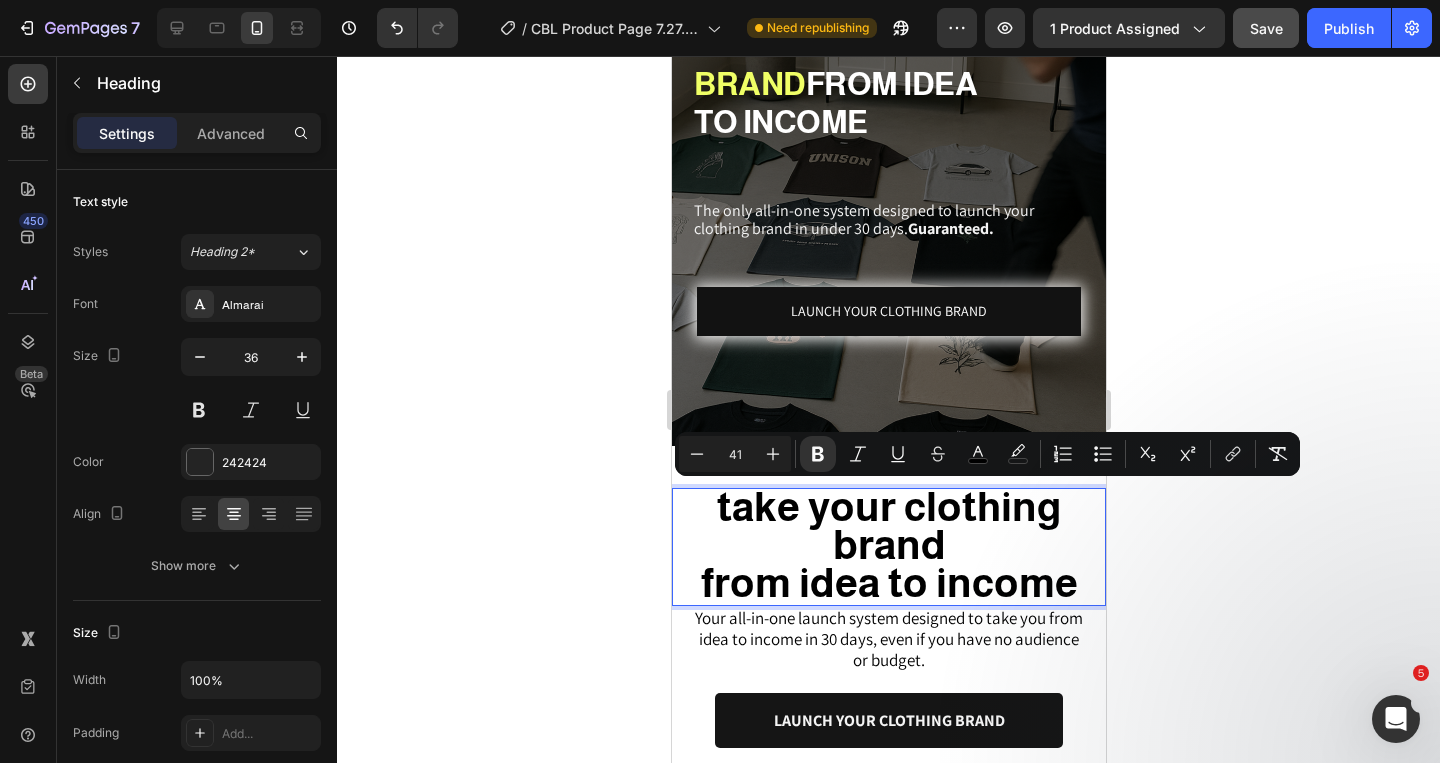 click on "from idea to income" at bounding box center (888, 583) 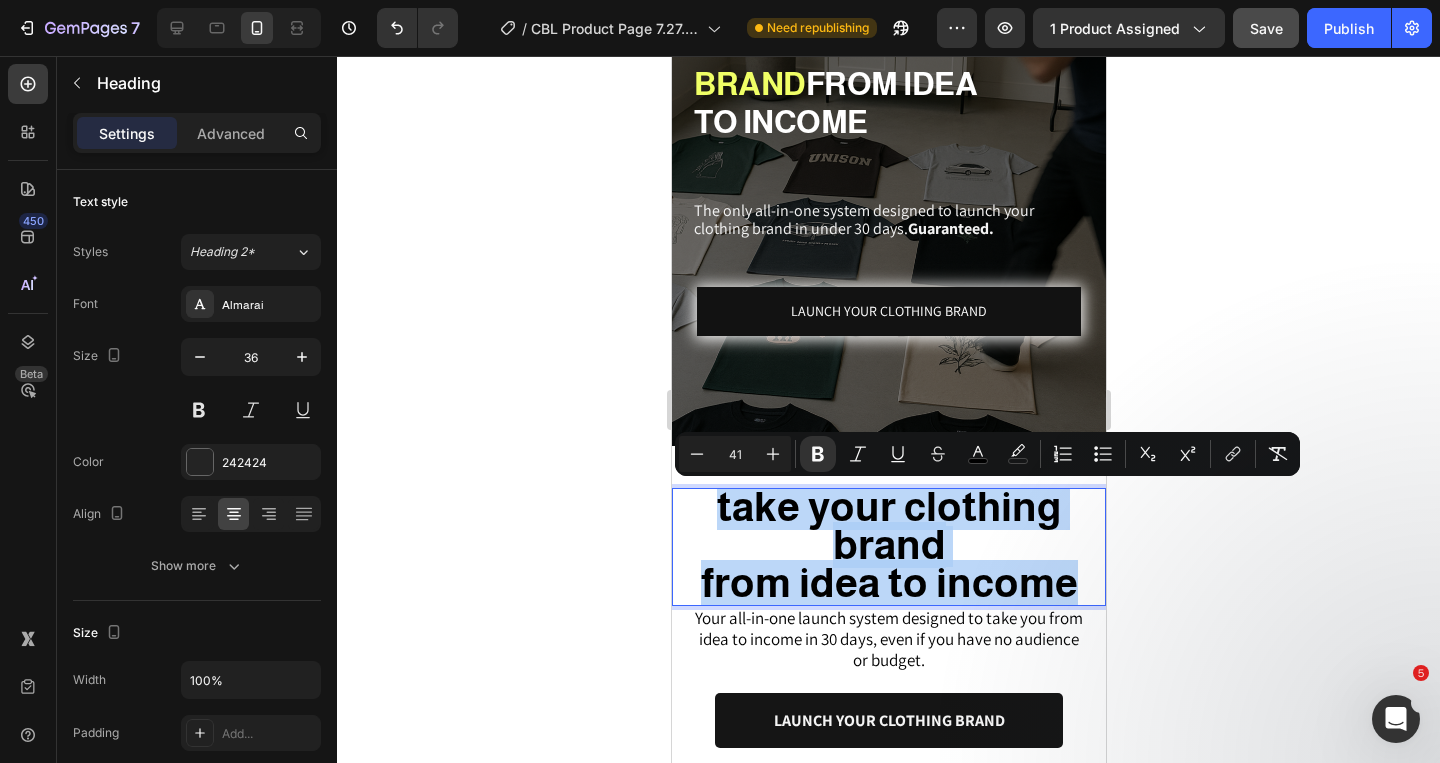 drag, startPoint x: 1083, startPoint y: 590, endPoint x: 708, endPoint y: 509, distance: 383.6483 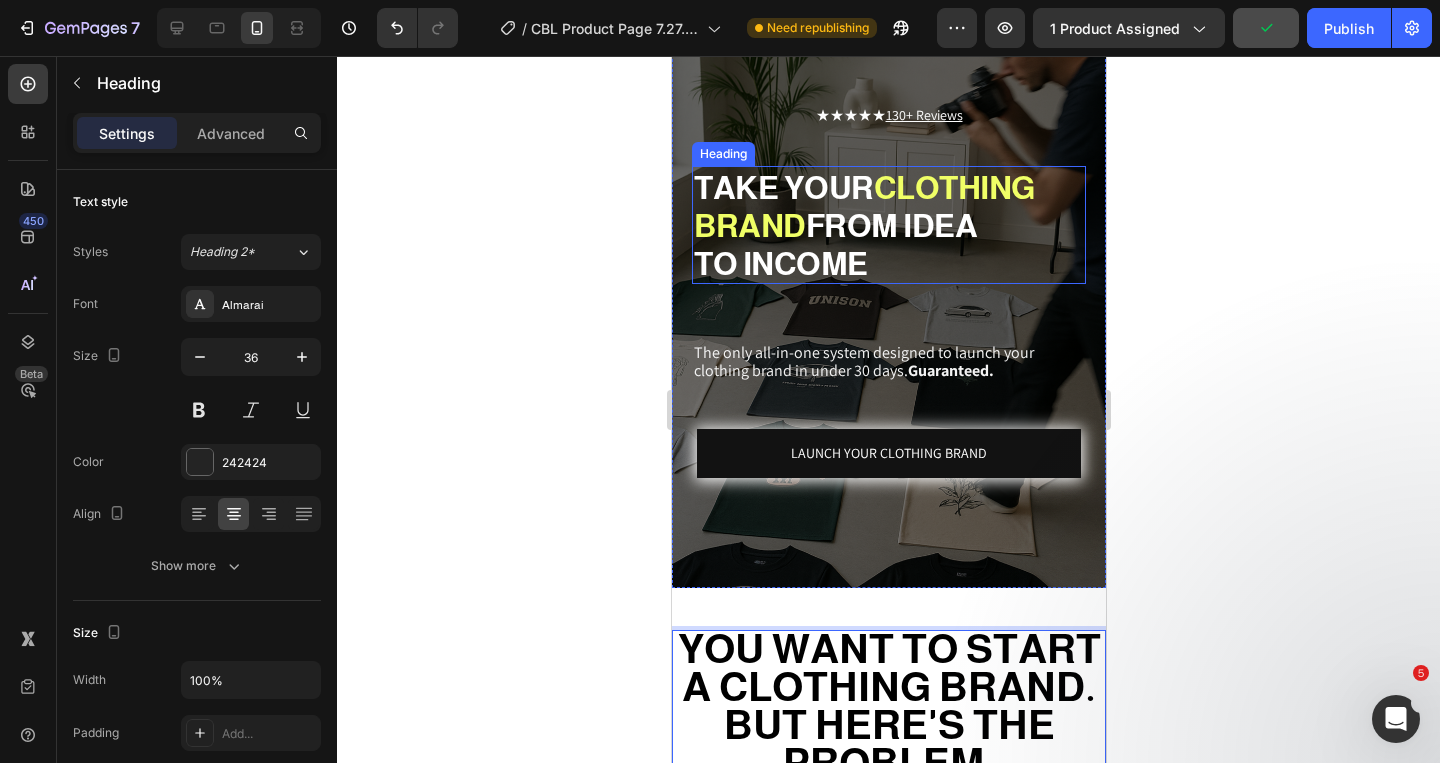 scroll, scrollTop: 65, scrollLeft: 0, axis: vertical 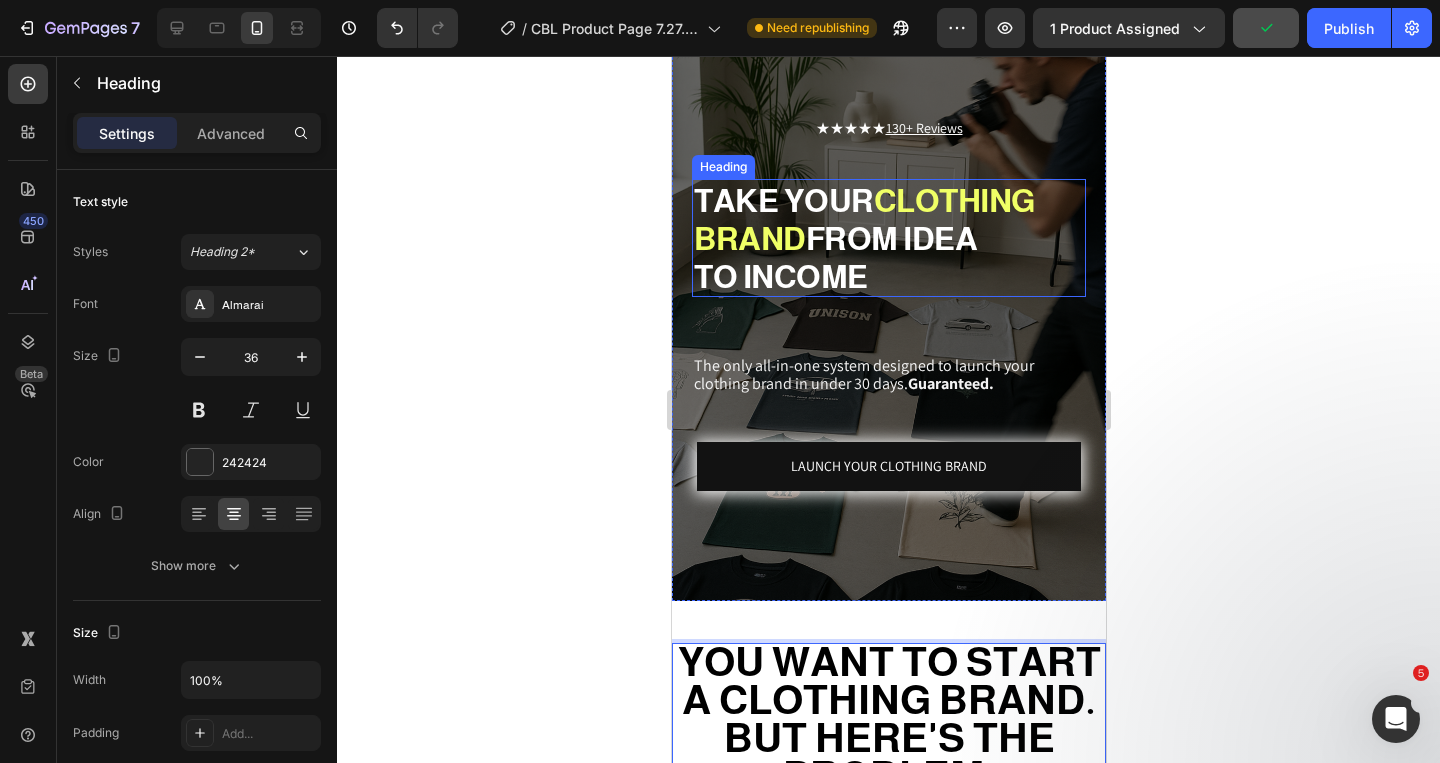 click on "⁠⁠⁠⁠⁠⁠⁠ TAKE YOUR  CLOTHING BRAND  FROM IDEA TO INCOME" at bounding box center [888, 238] 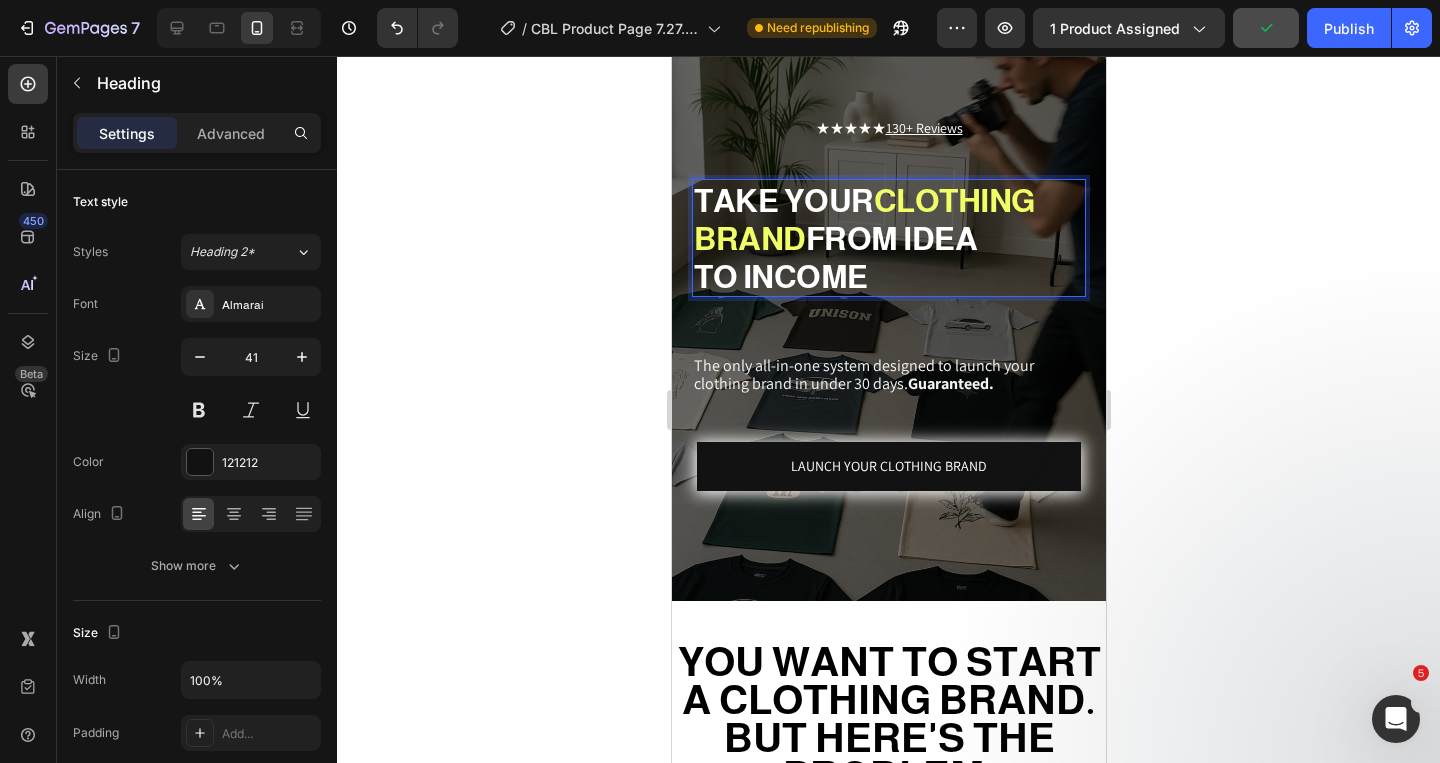 click on "TAKE YOUR  CLOTHING BRAND  FROM IDEA TO INCOME" at bounding box center [888, 238] 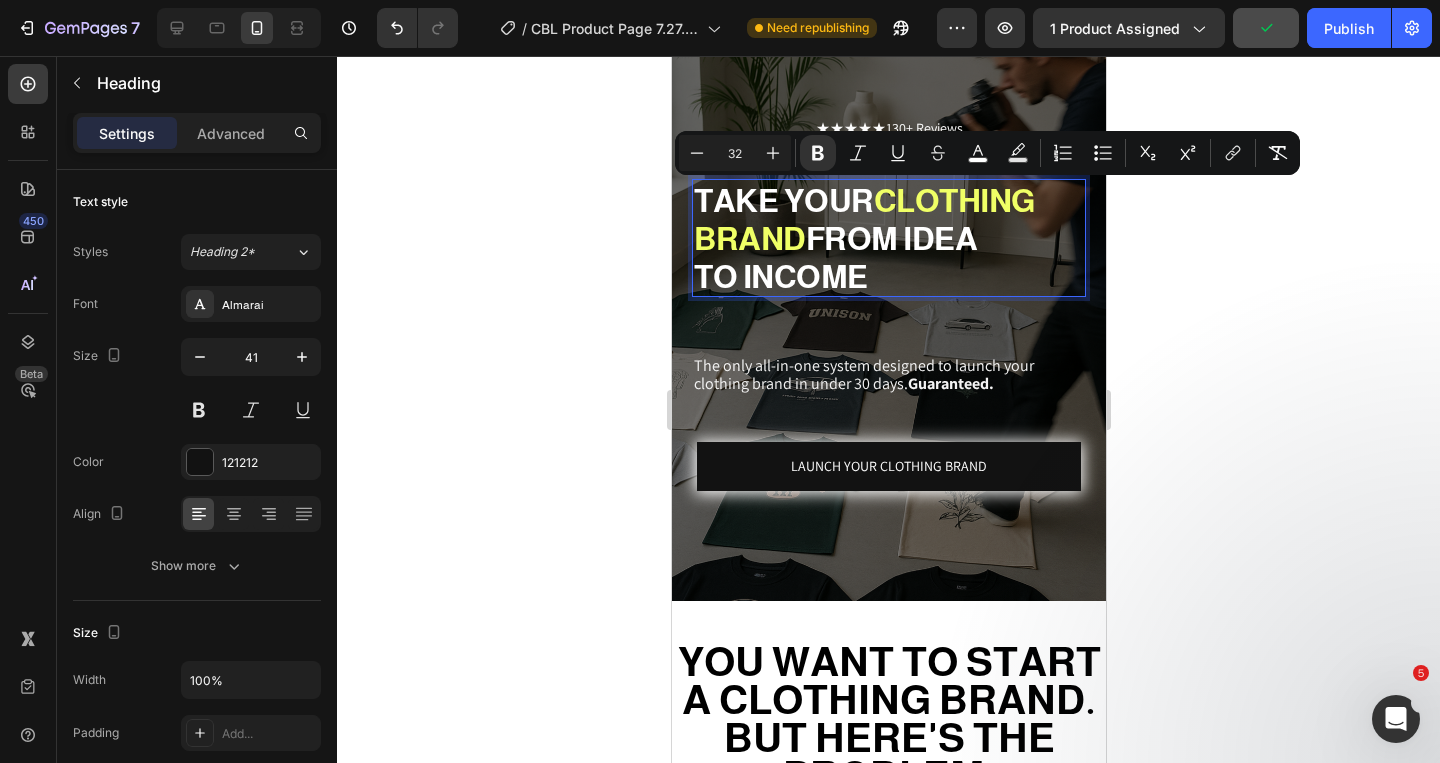 click on "TAKE YOUR  CLOTHING BRAND  FROM IDEA TO INCOME" at bounding box center (888, 238) 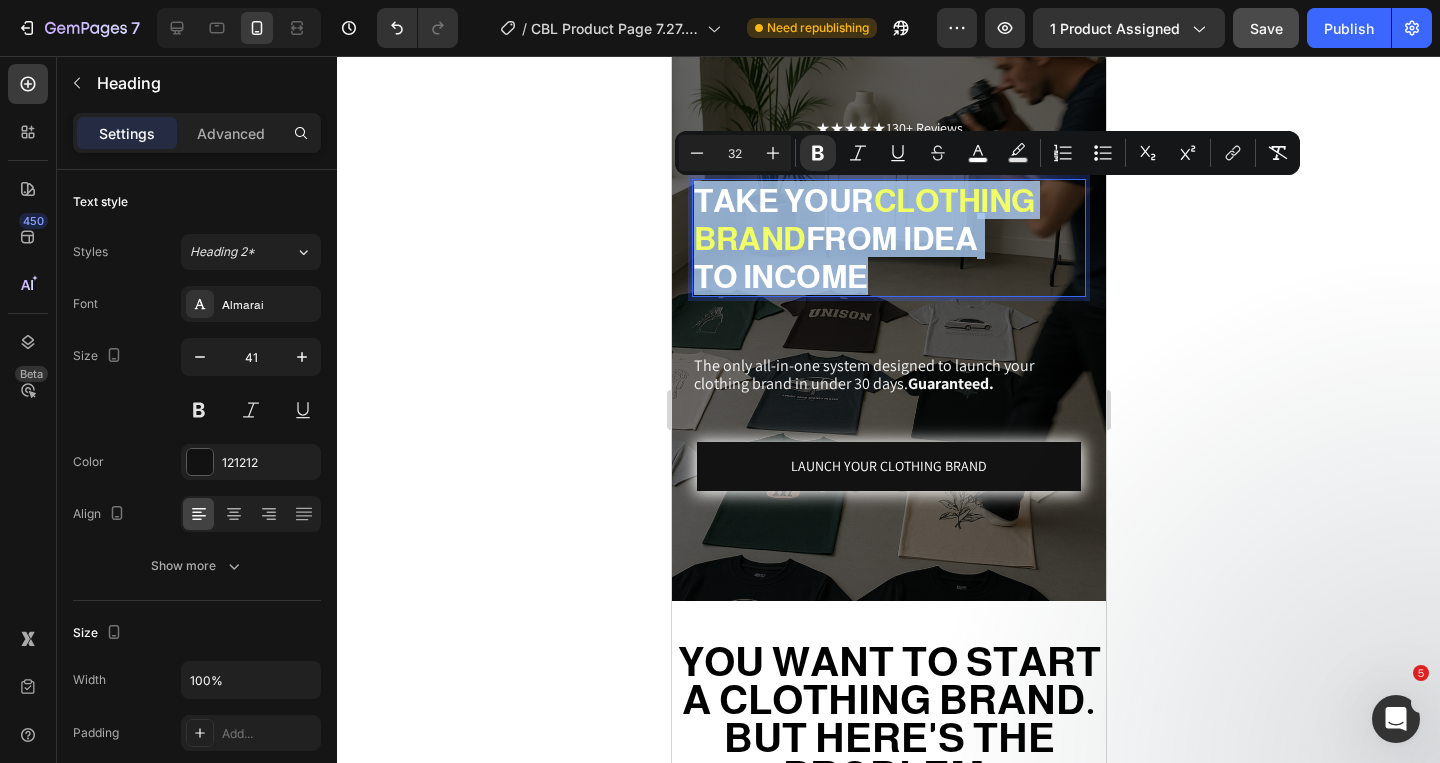 drag, startPoint x: 885, startPoint y: 272, endPoint x: 669, endPoint y: 198, distance: 228.32433 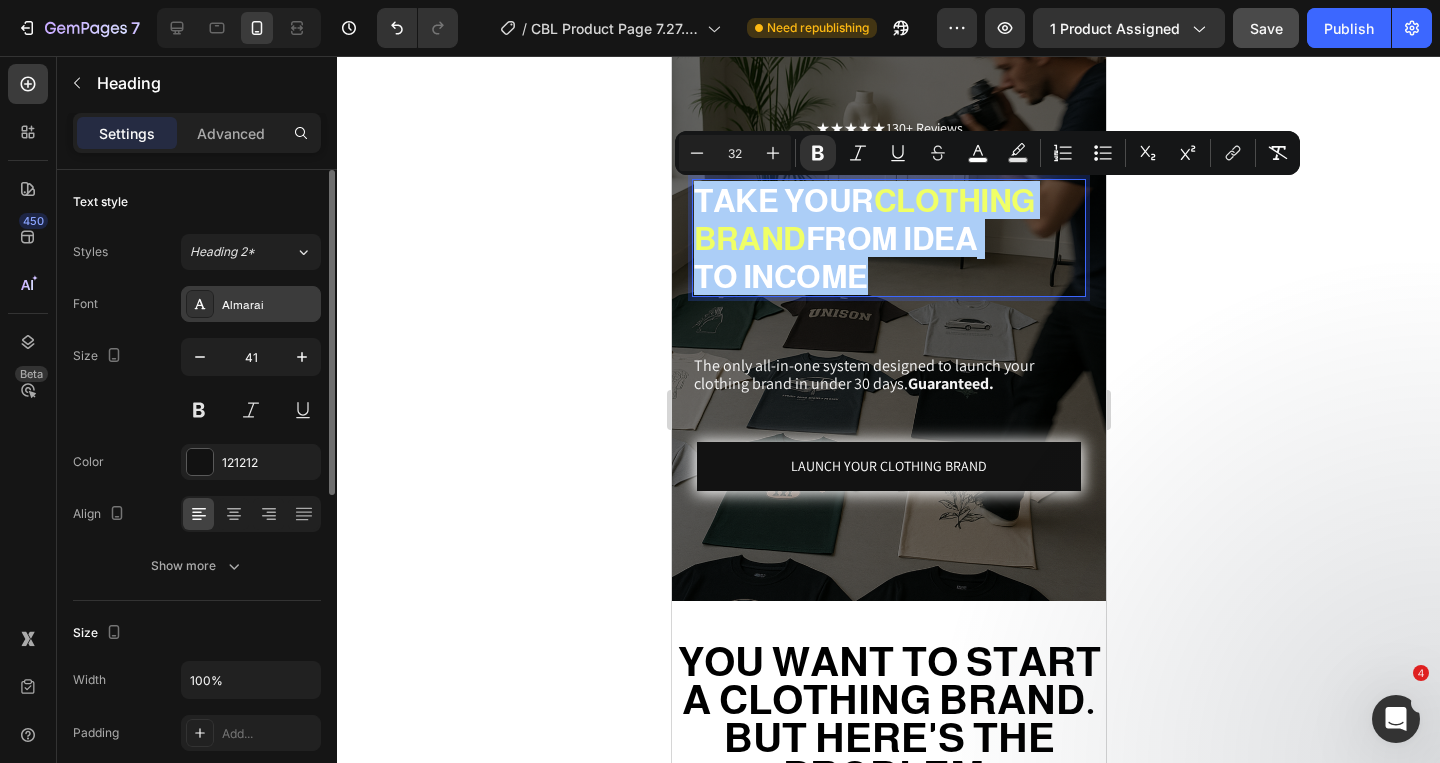 click on "Almarai" at bounding box center (251, 304) 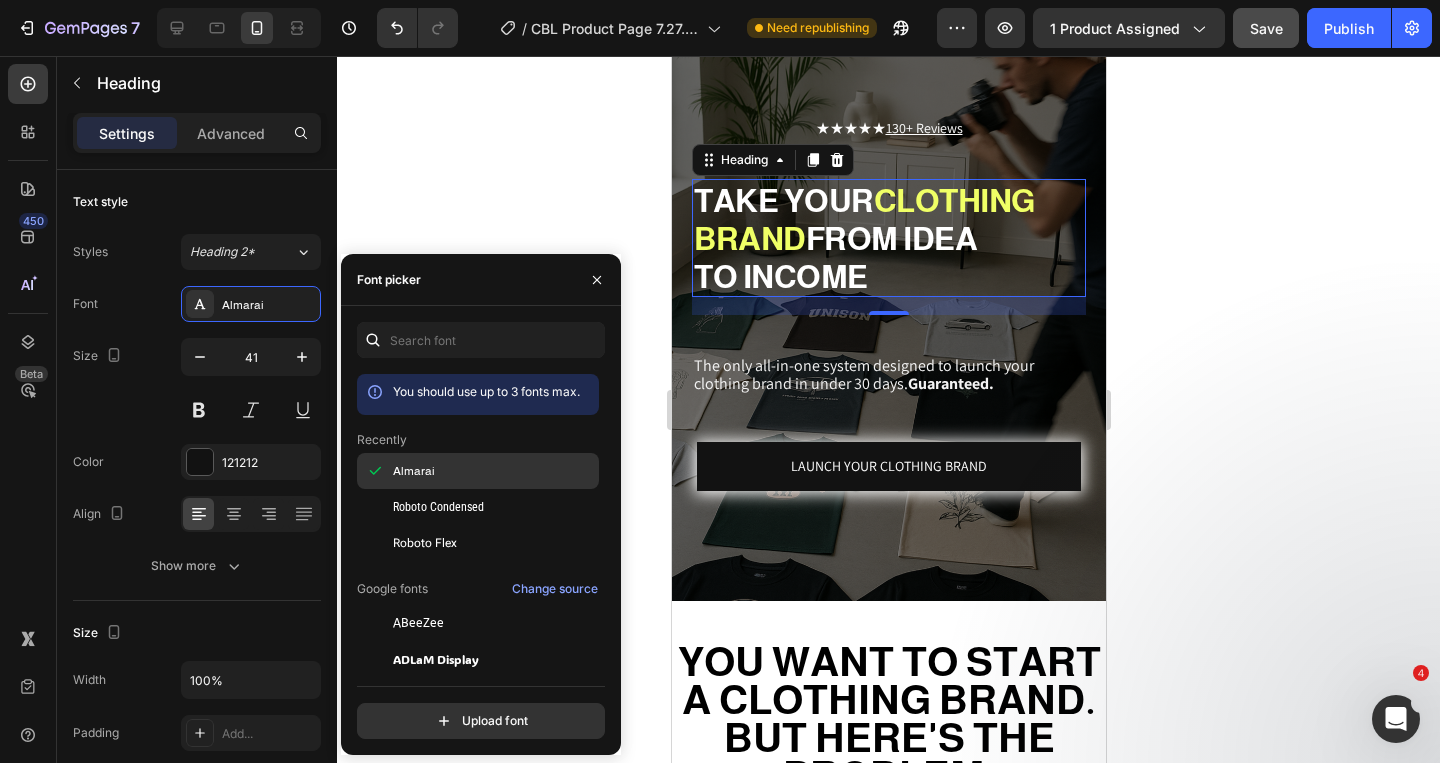 scroll, scrollTop: 0, scrollLeft: 0, axis: both 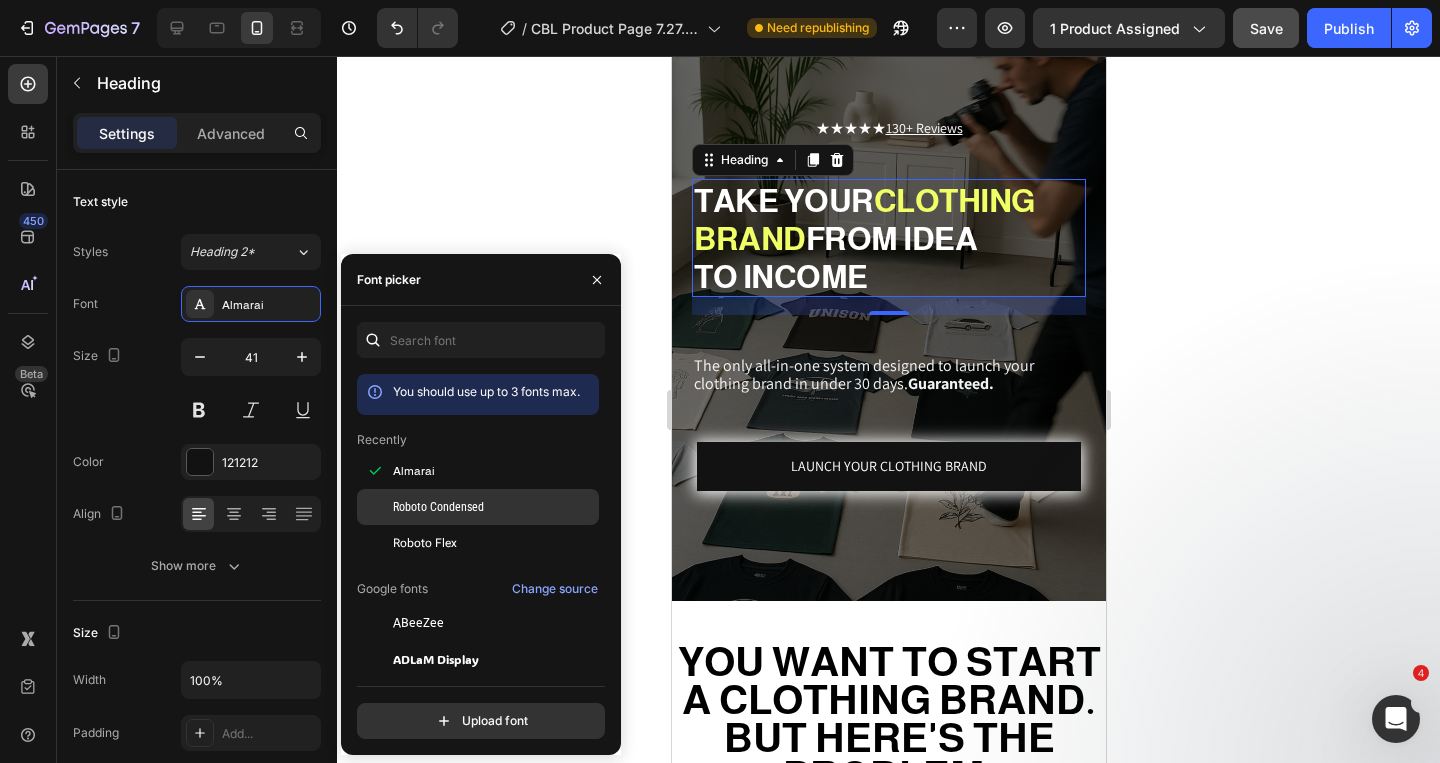 click on "Roboto Condensed" at bounding box center (494, 507) 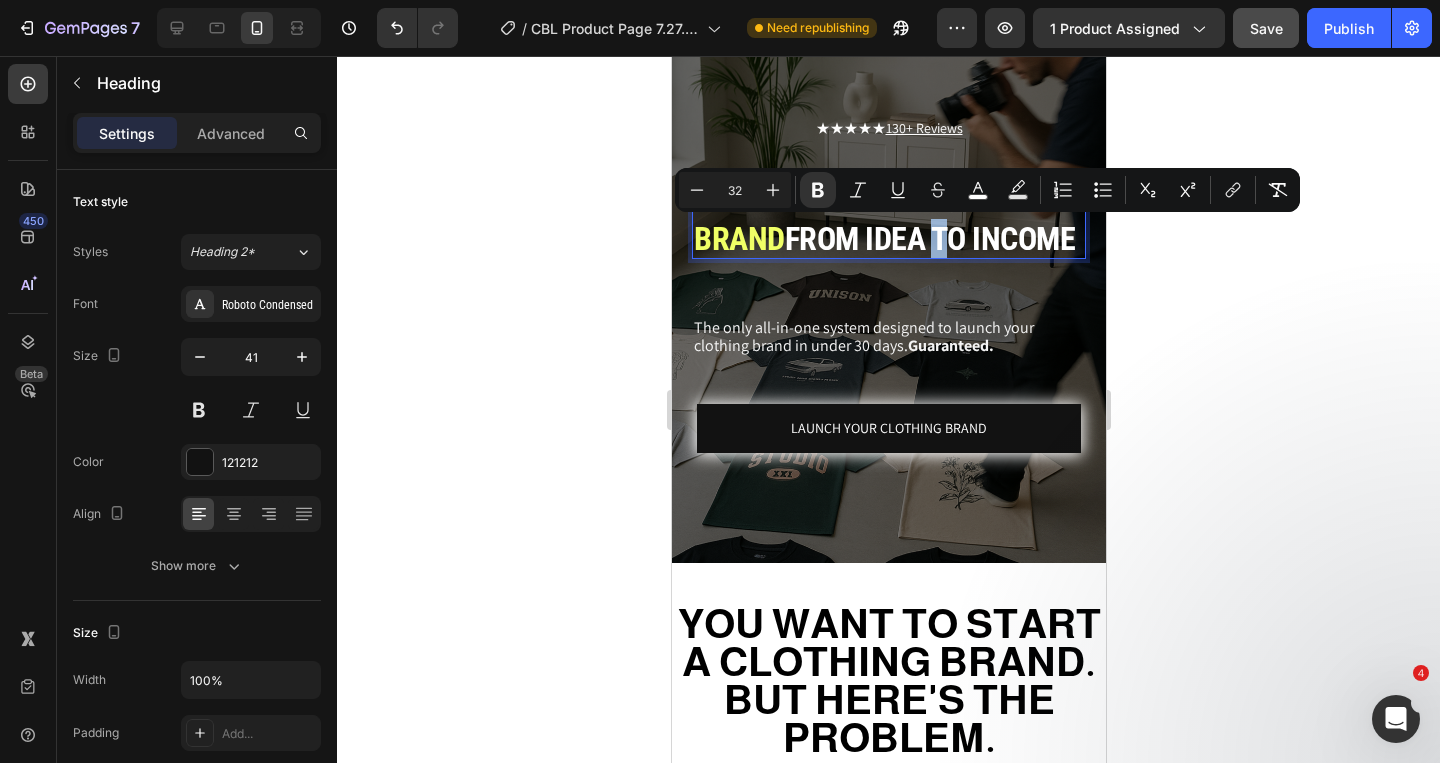 type on "18" 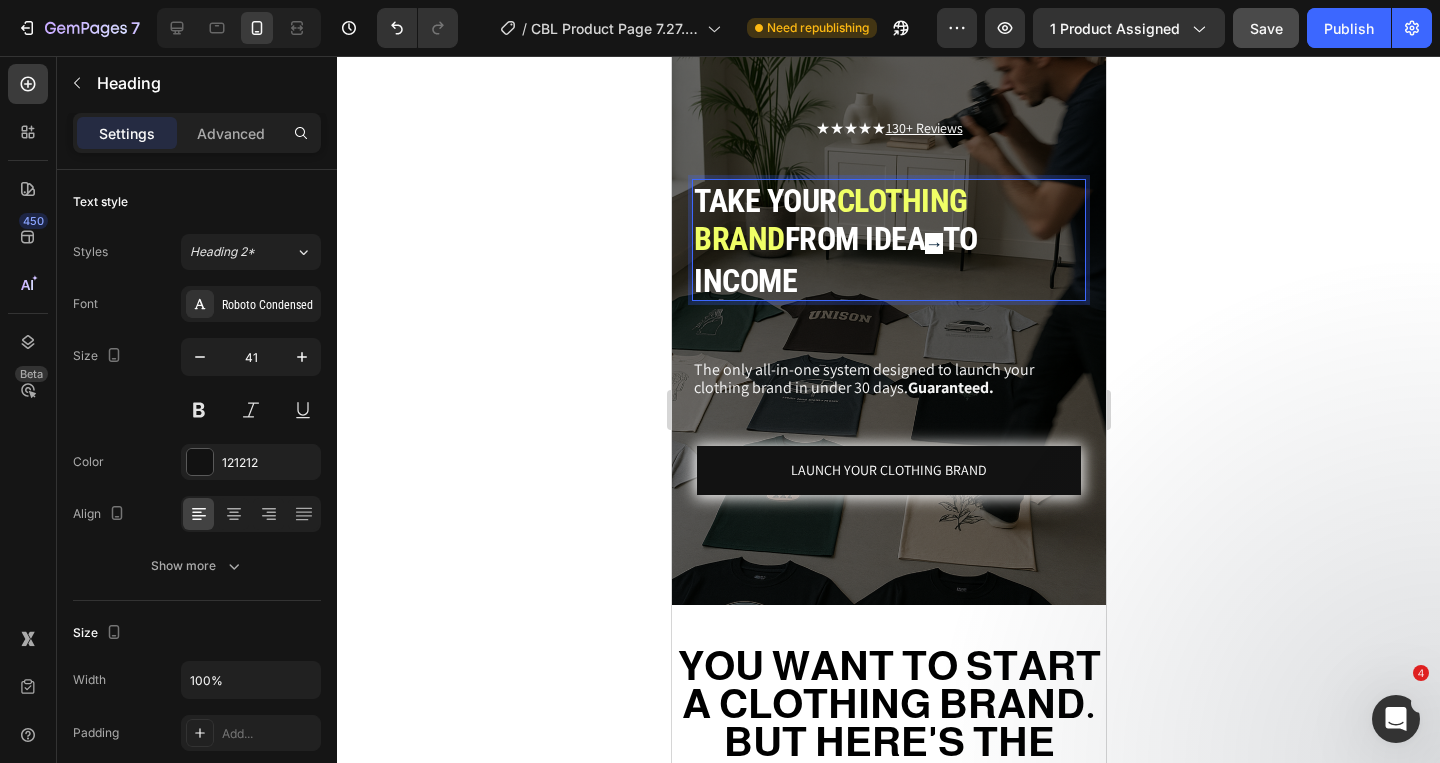 drag, startPoint x: 849, startPoint y: 242, endPoint x: 834, endPoint y: 241, distance: 15.033297 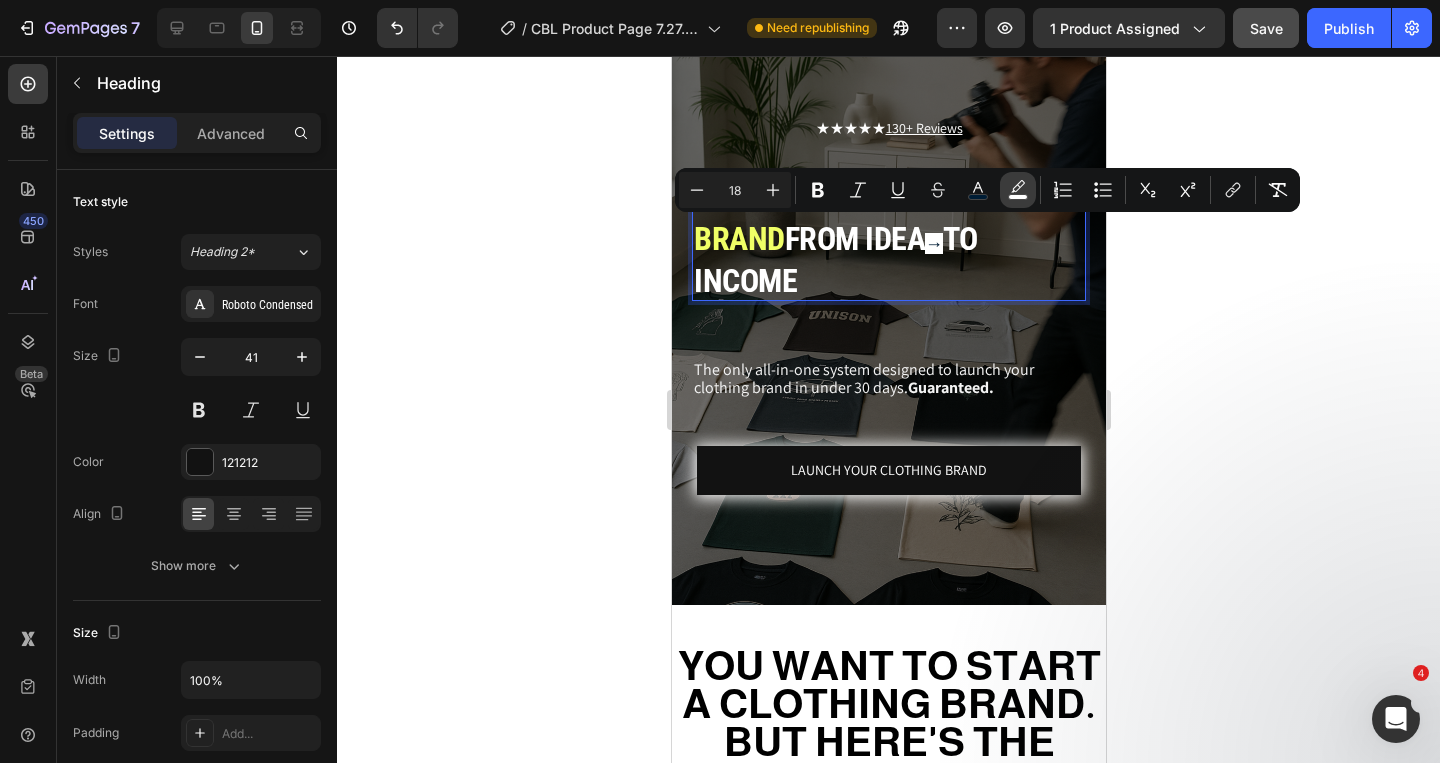 click 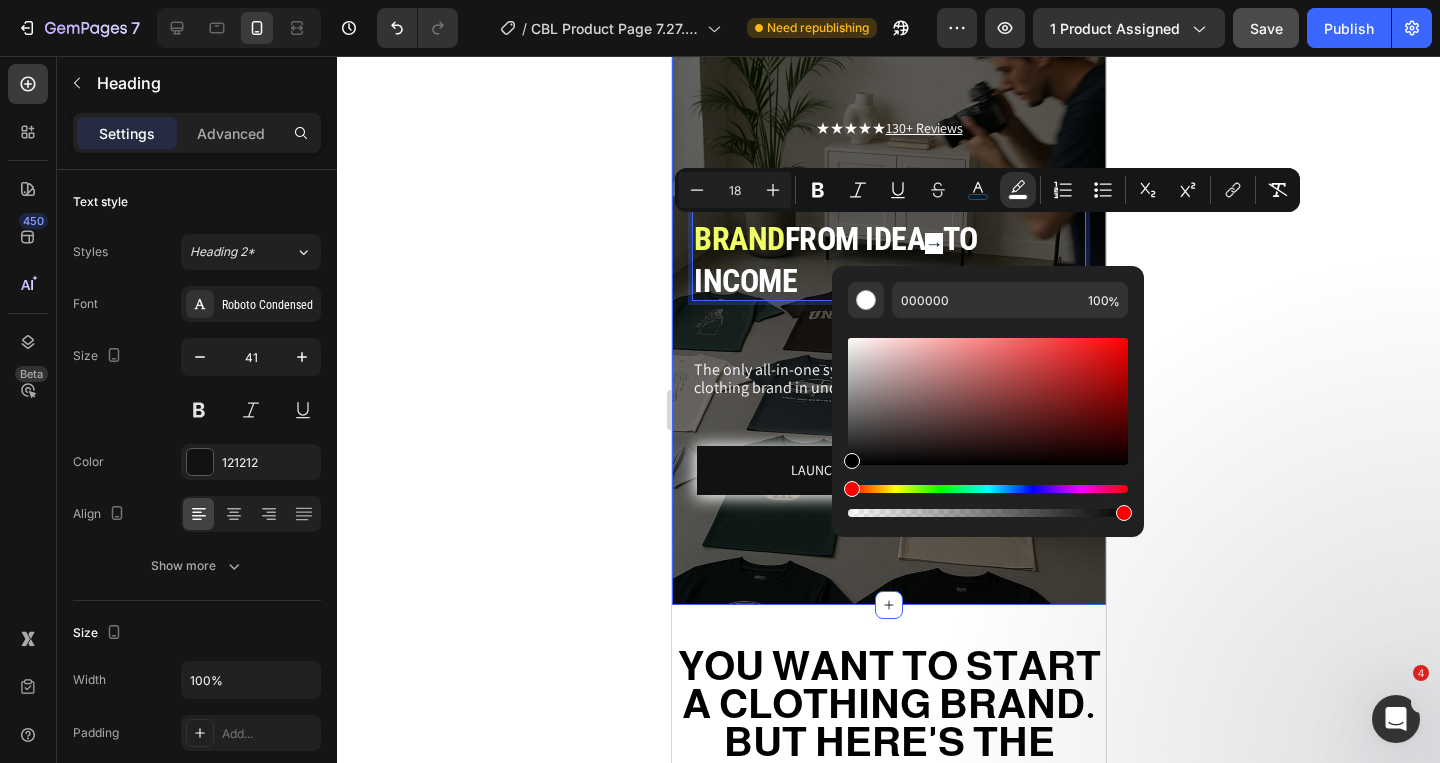 drag, startPoint x: 1580, startPoint y: 426, endPoint x: 816, endPoint y: 498, distance: 767.3852 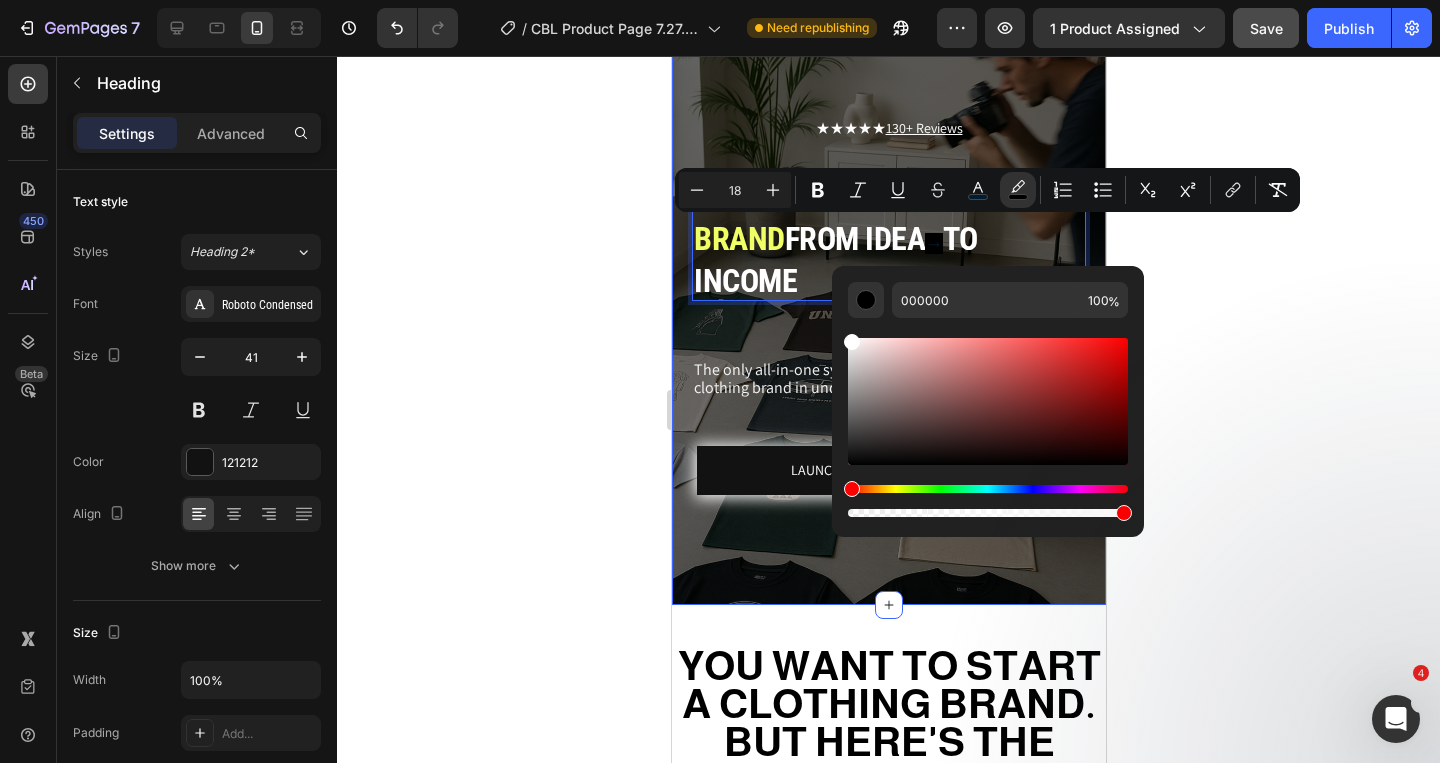 type on "FFFFFF" 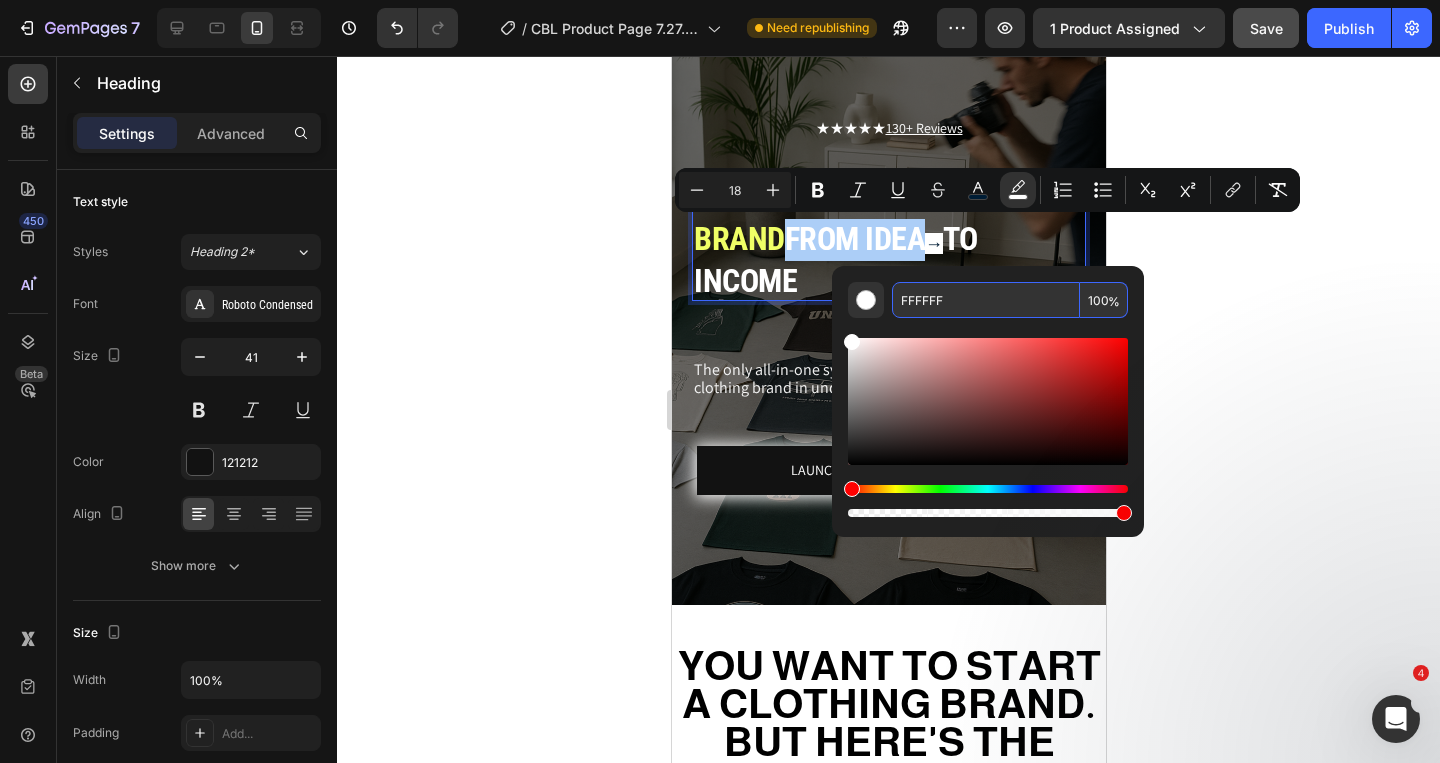 click on "%" at bounding box center (1114, 302) 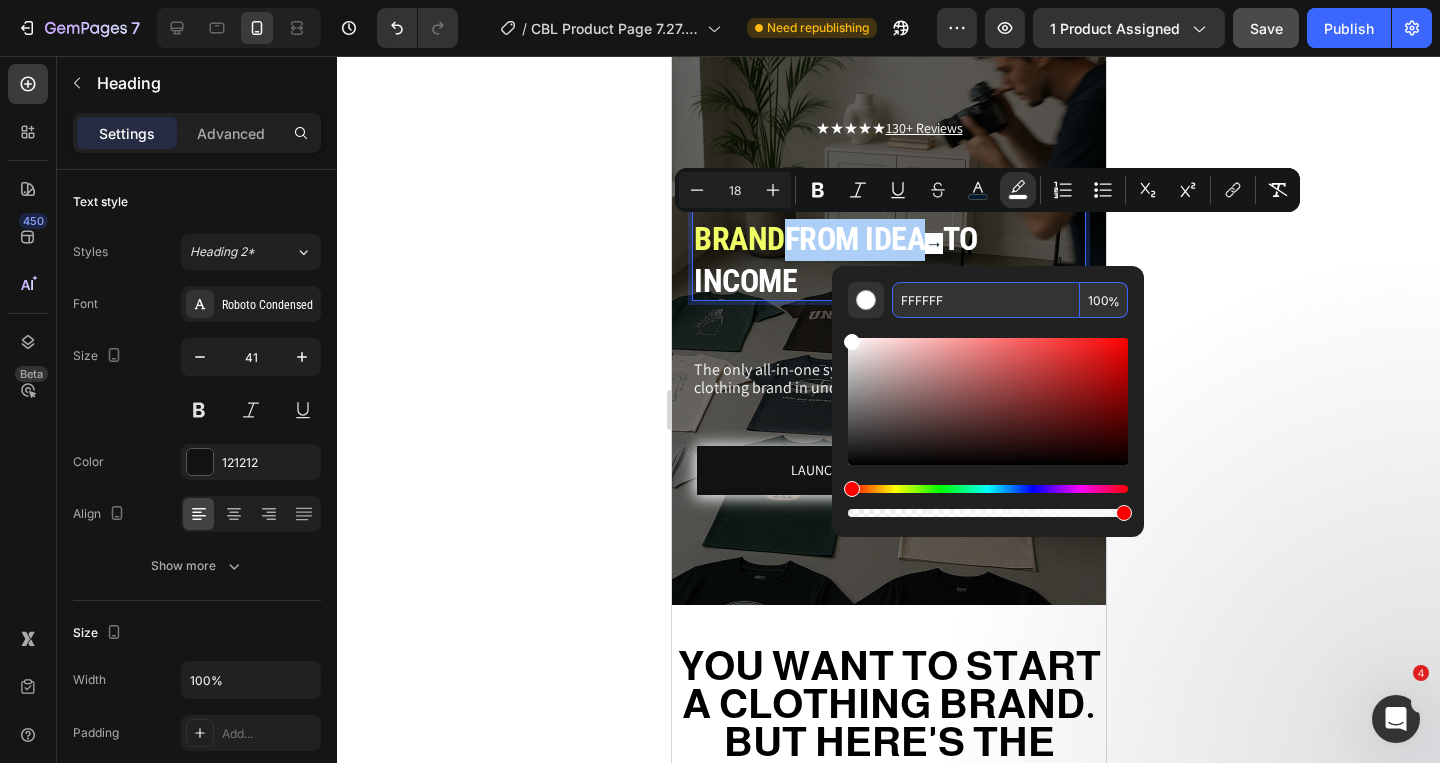click on "100" at bounding box center (1104, 300) 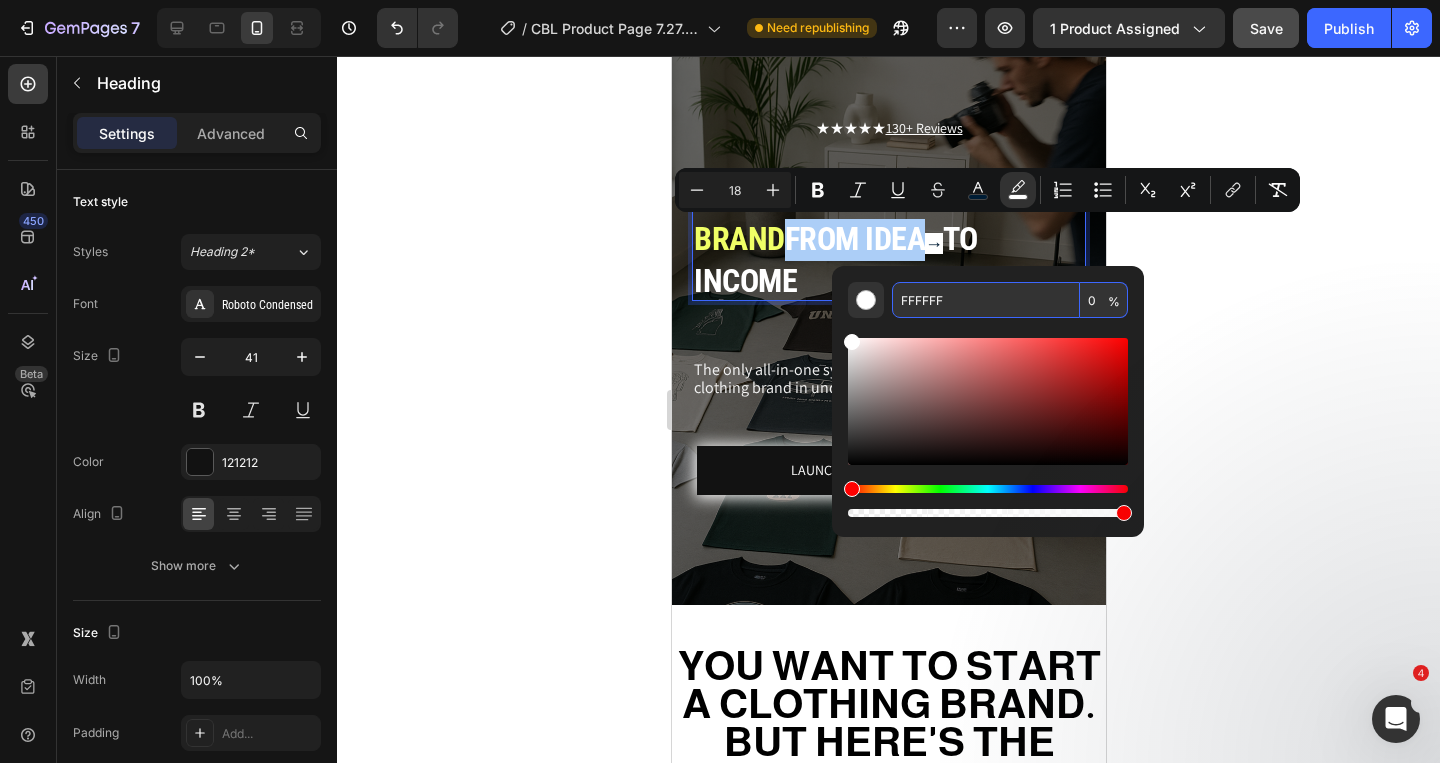type on "0" 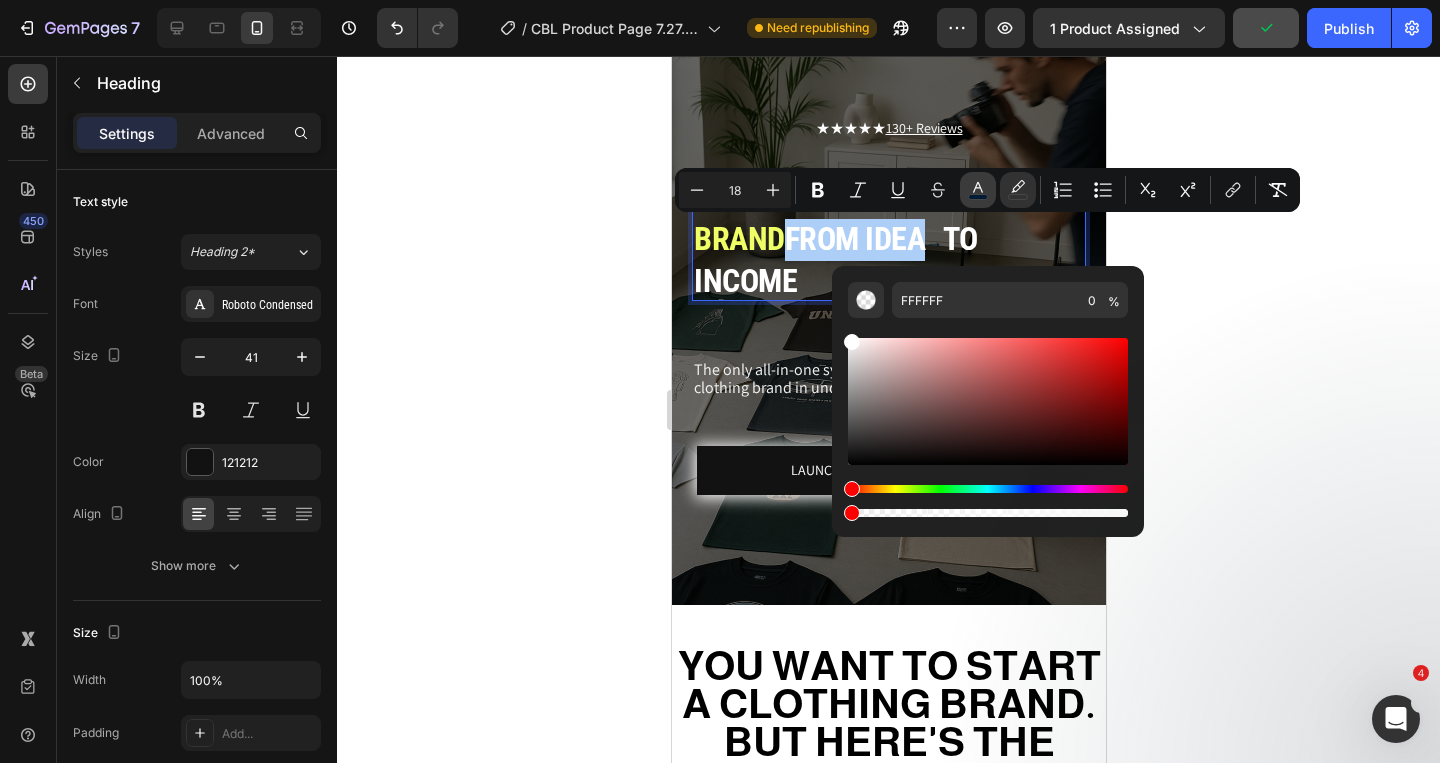click 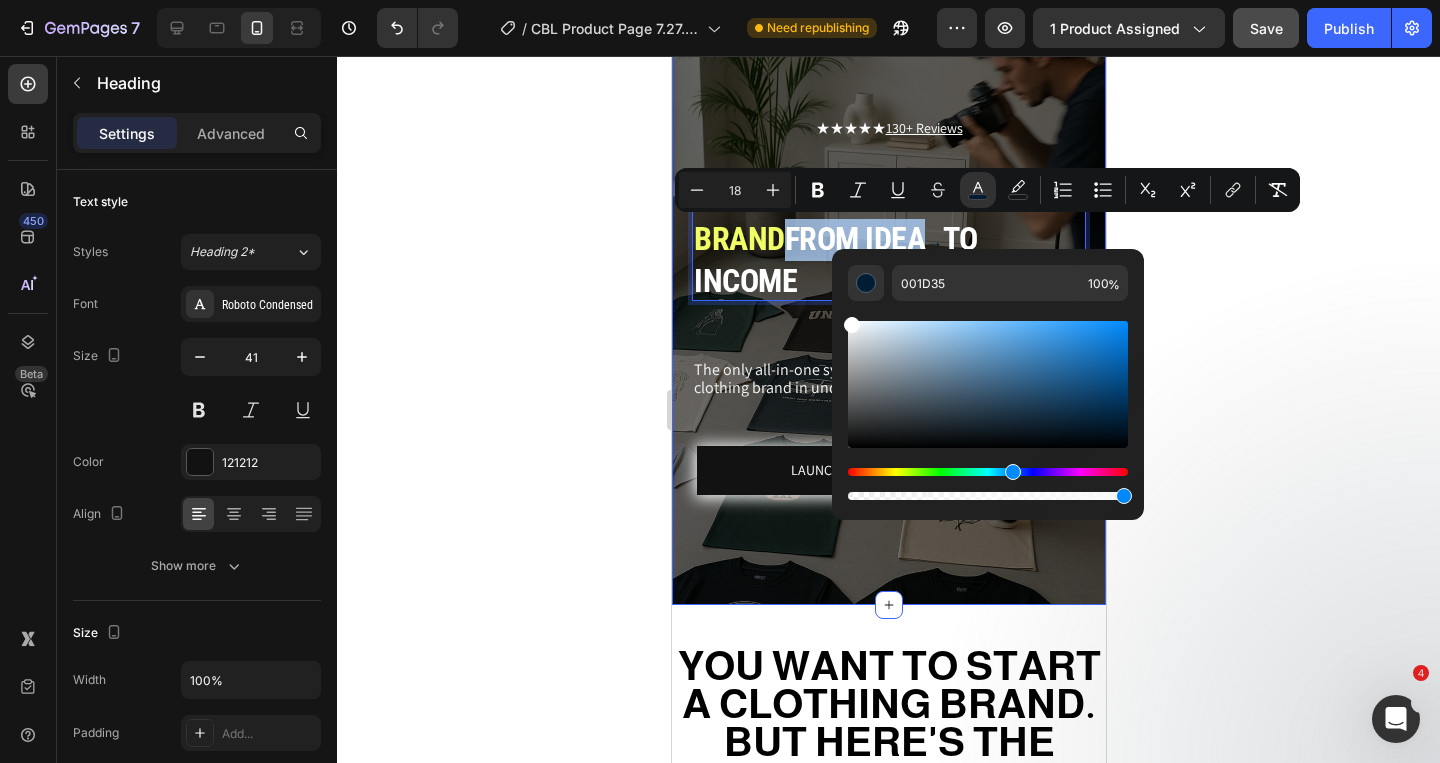type on "FFFFFF" 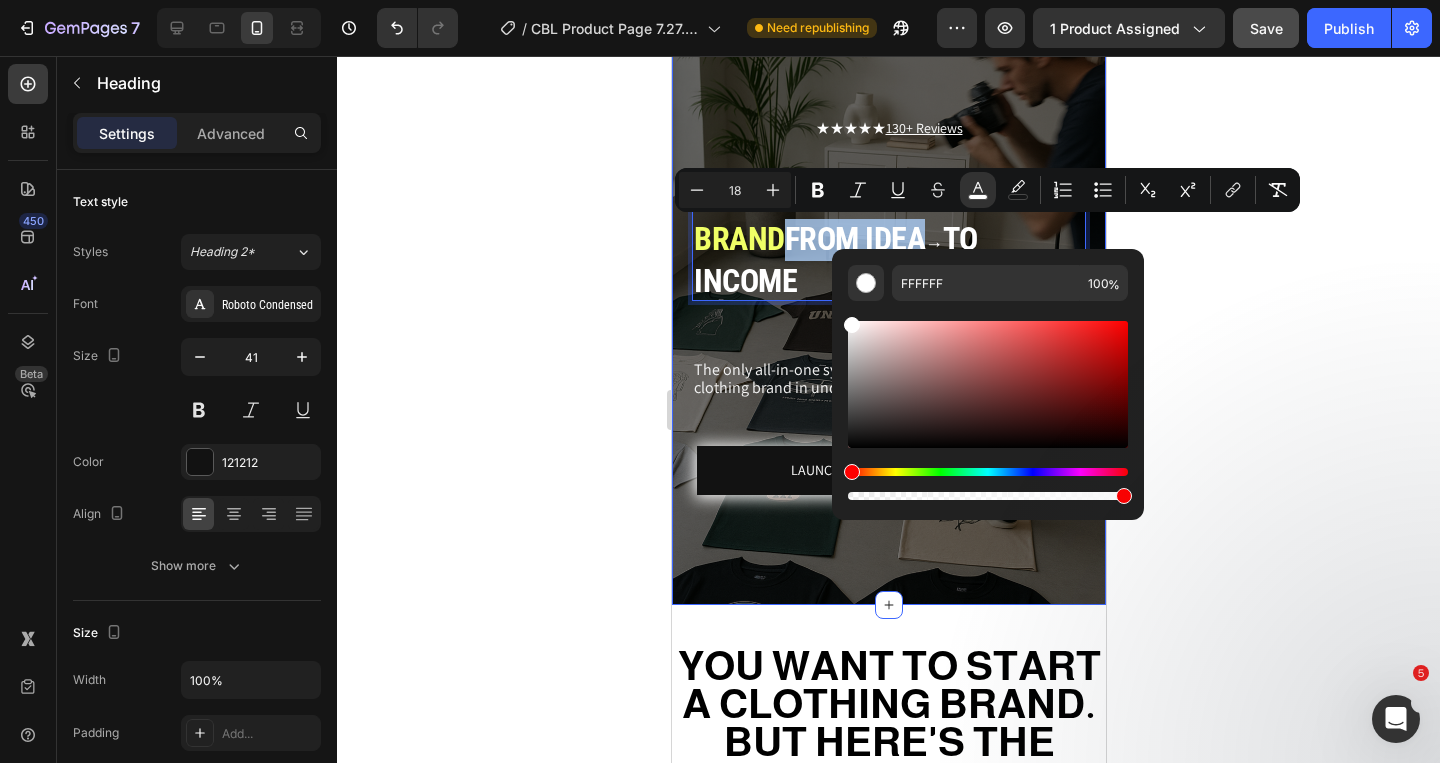 drag, startPoint x: 1556, startPoint y: 438, endPoint x: 817, endPoint y: 289, distance: 753.87134 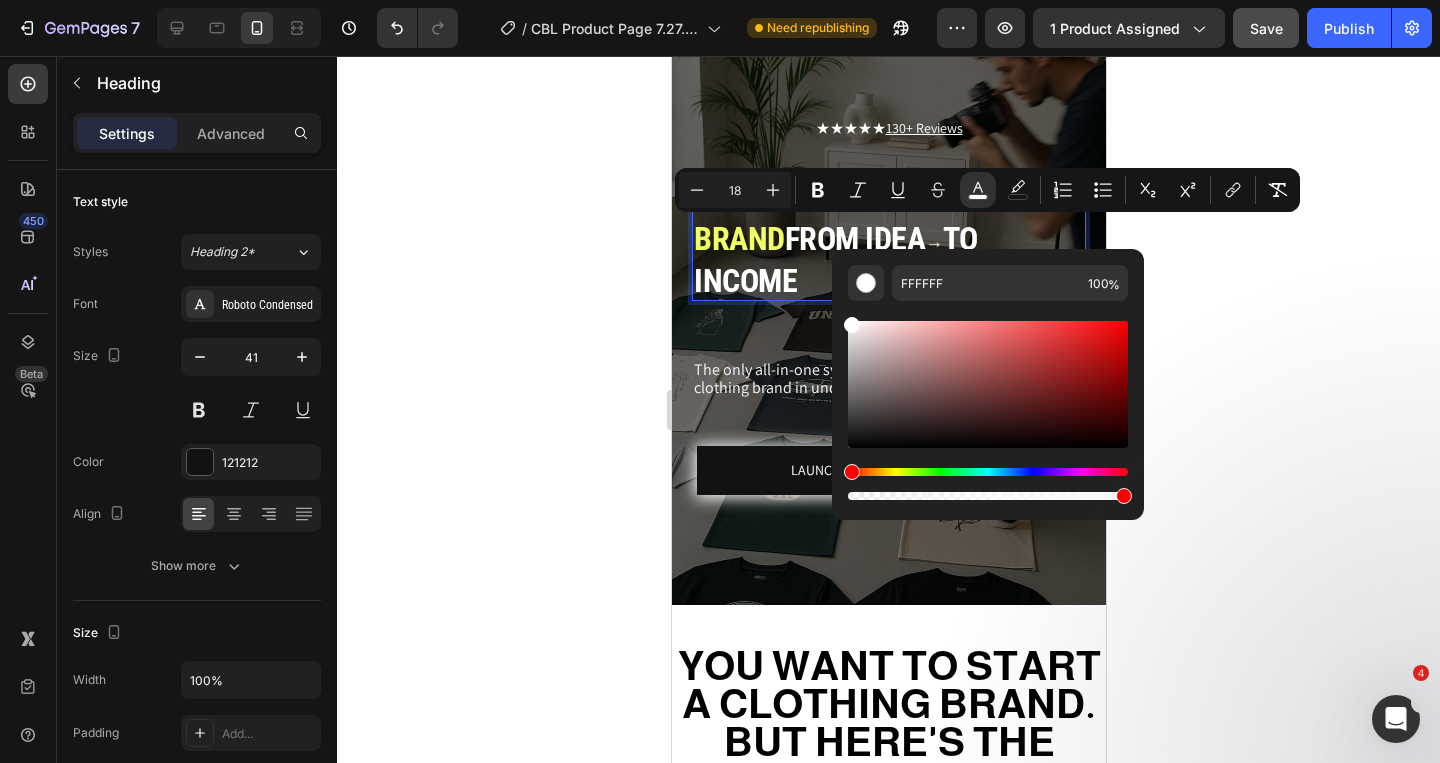 type on "32" 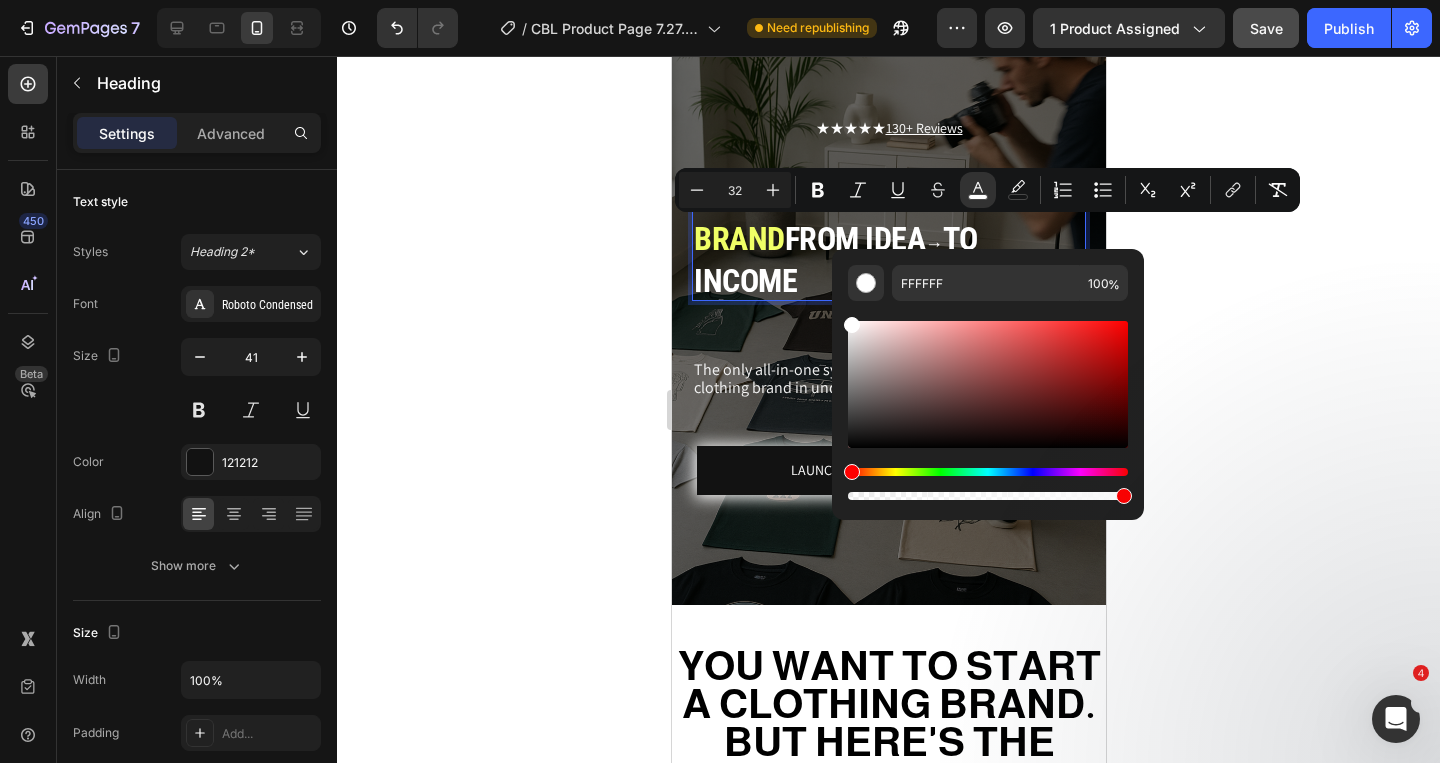 click on "FROM IDEA" at bounding box center (854, 239) 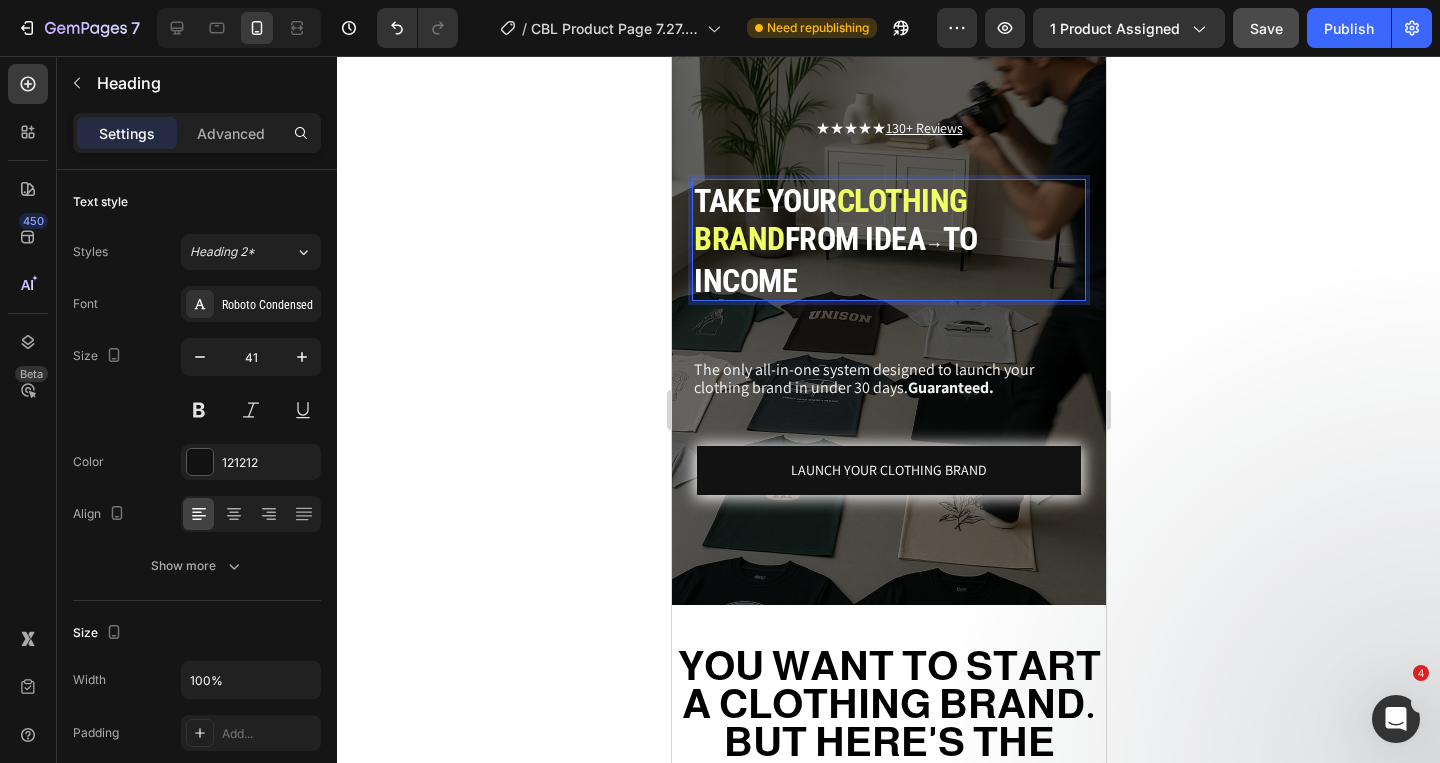 click on "TO INCOME" at bounding box center [835, 260] 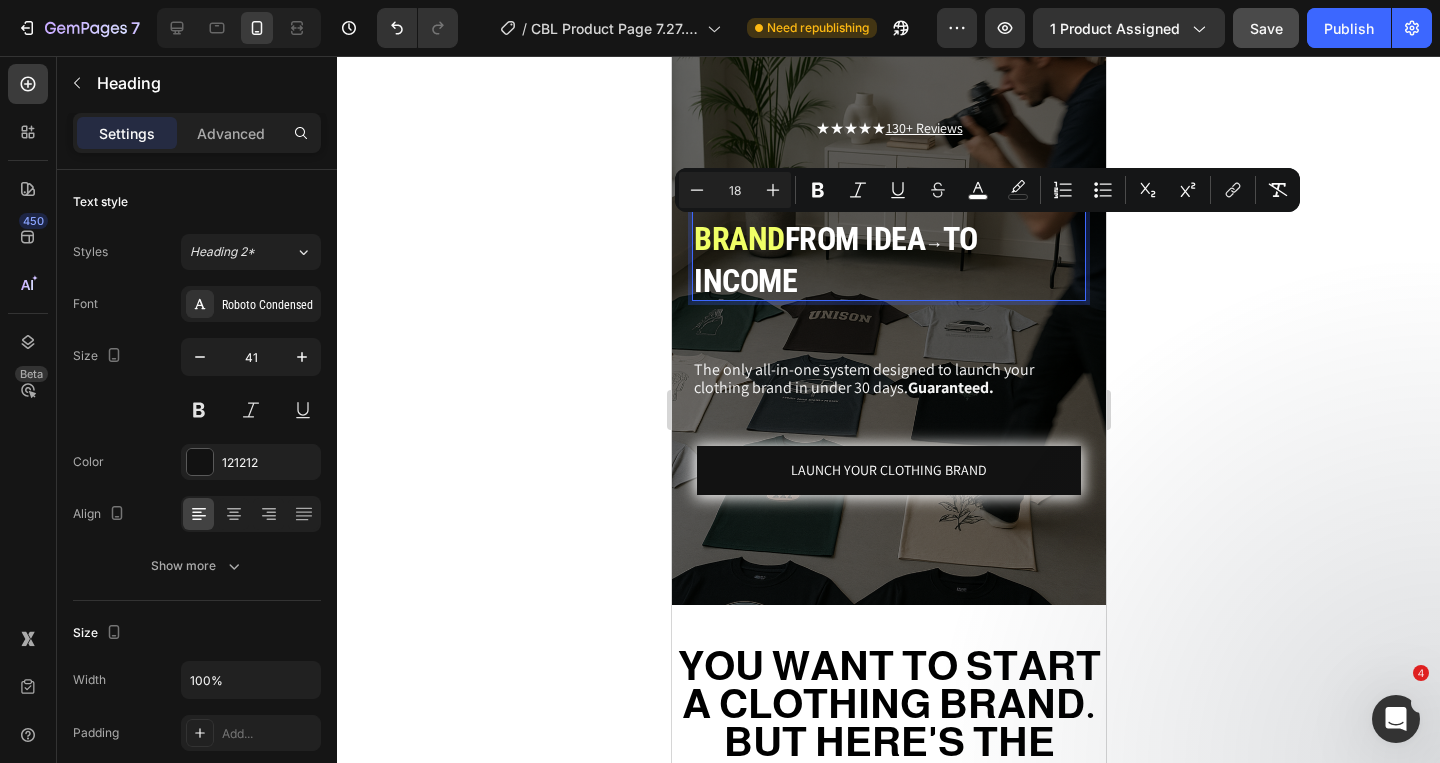 drag, startPoint x: 851, startPoint y: 239, endPoint x: 837, endPoint y: 239, distance: 14 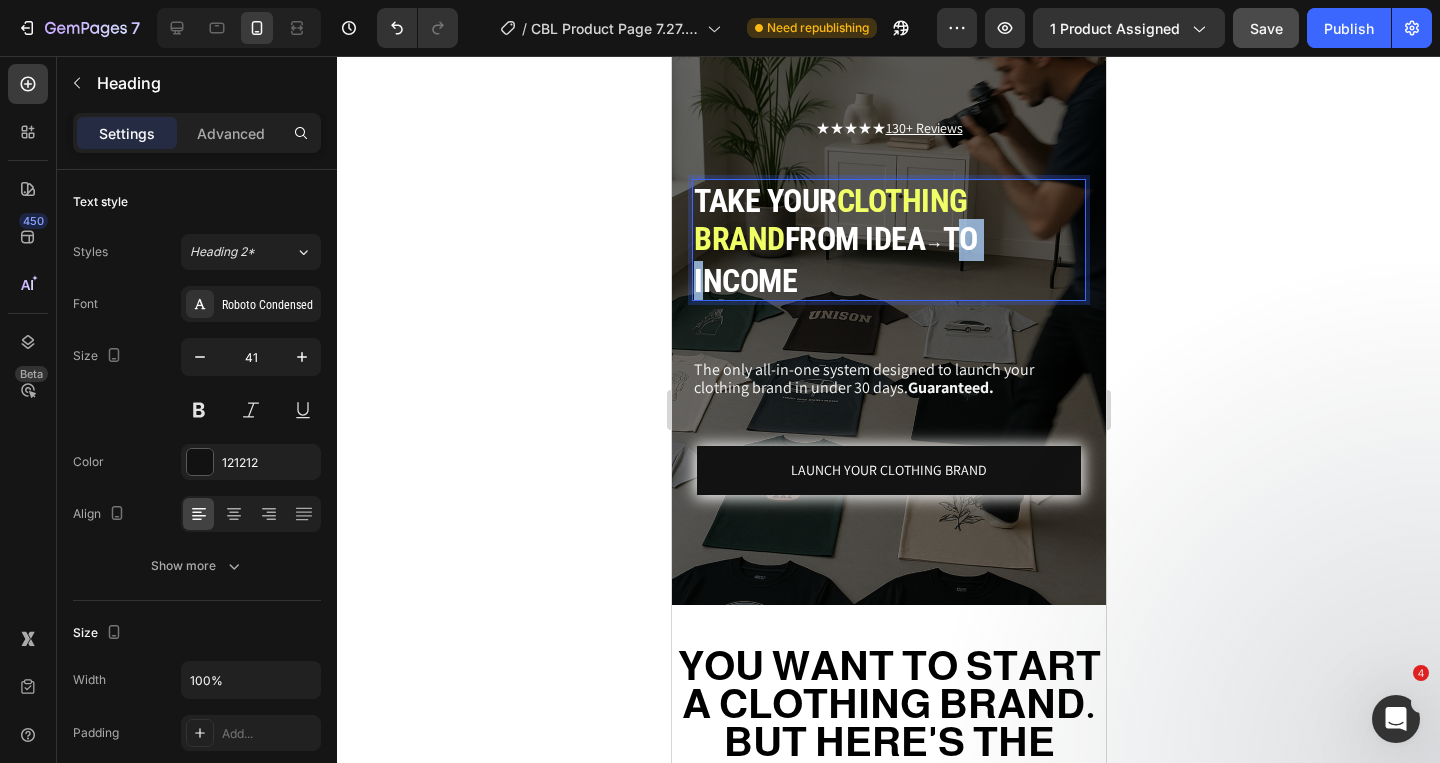 drag, startPoint x: 866, startPoint y: 239, endPoint x: 902, endPoint y: 239, distance: 36 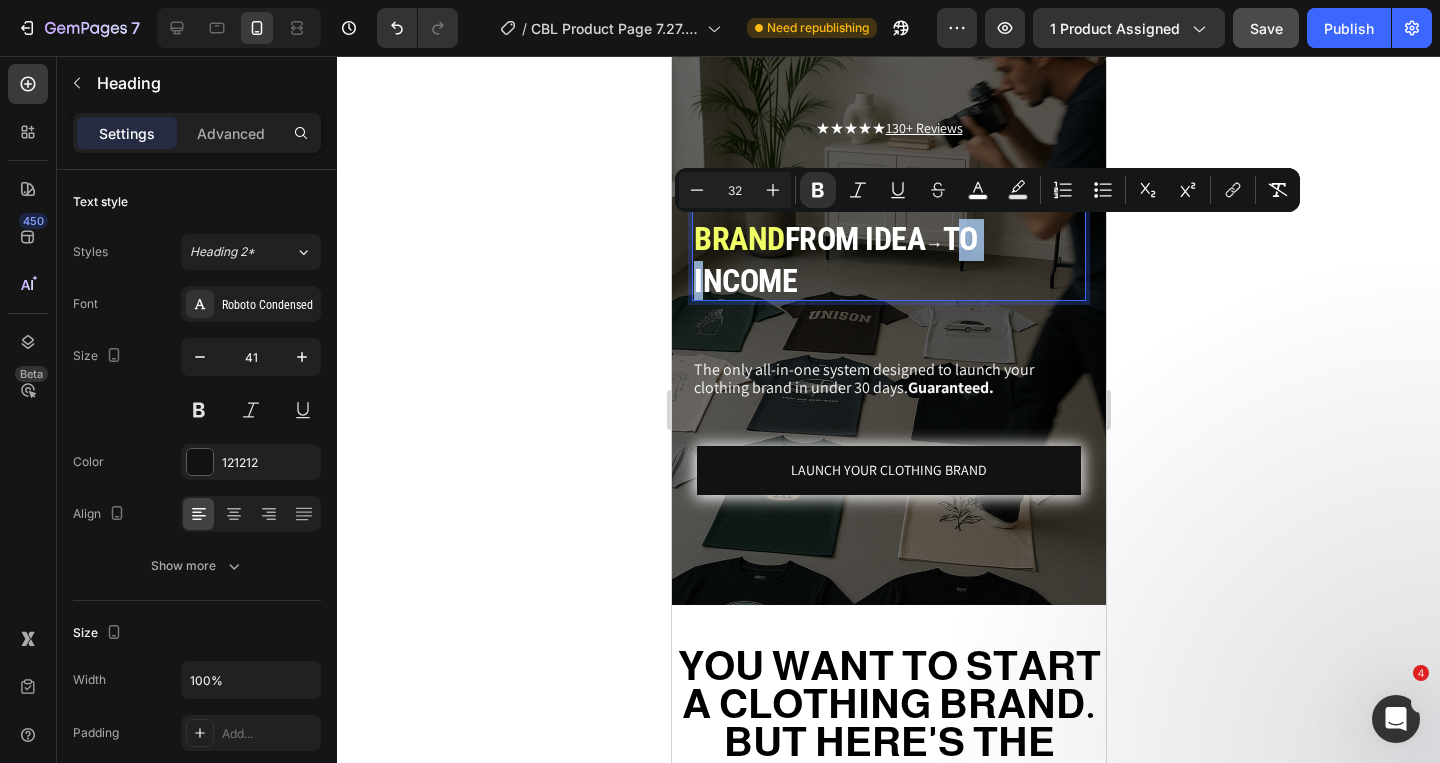 type on "18" 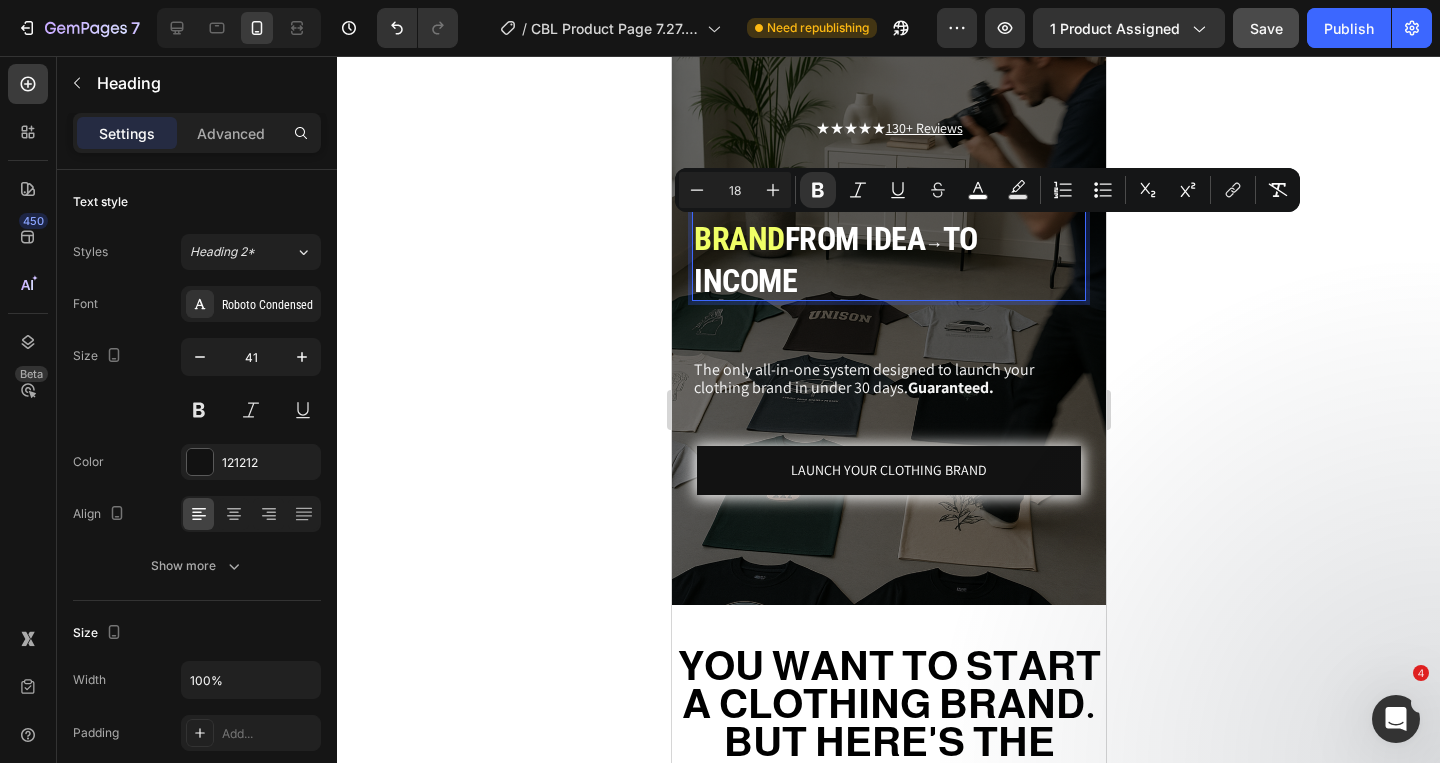 click on "TO INCOME" at bounding box center [835, 260] 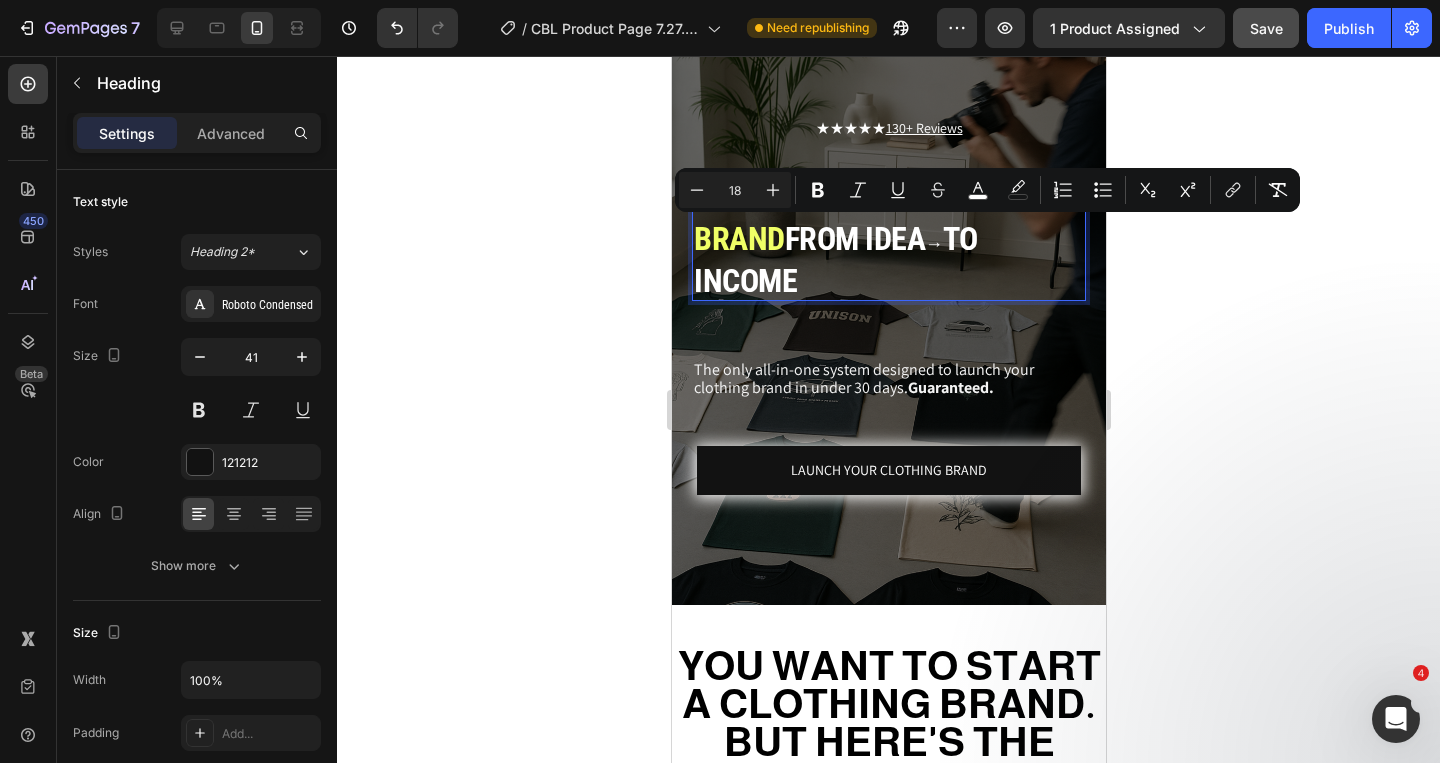 drag, startPoint x: 855, startPoint y: 245, endPoint x: 840, endPoint y: 245, distance: 15 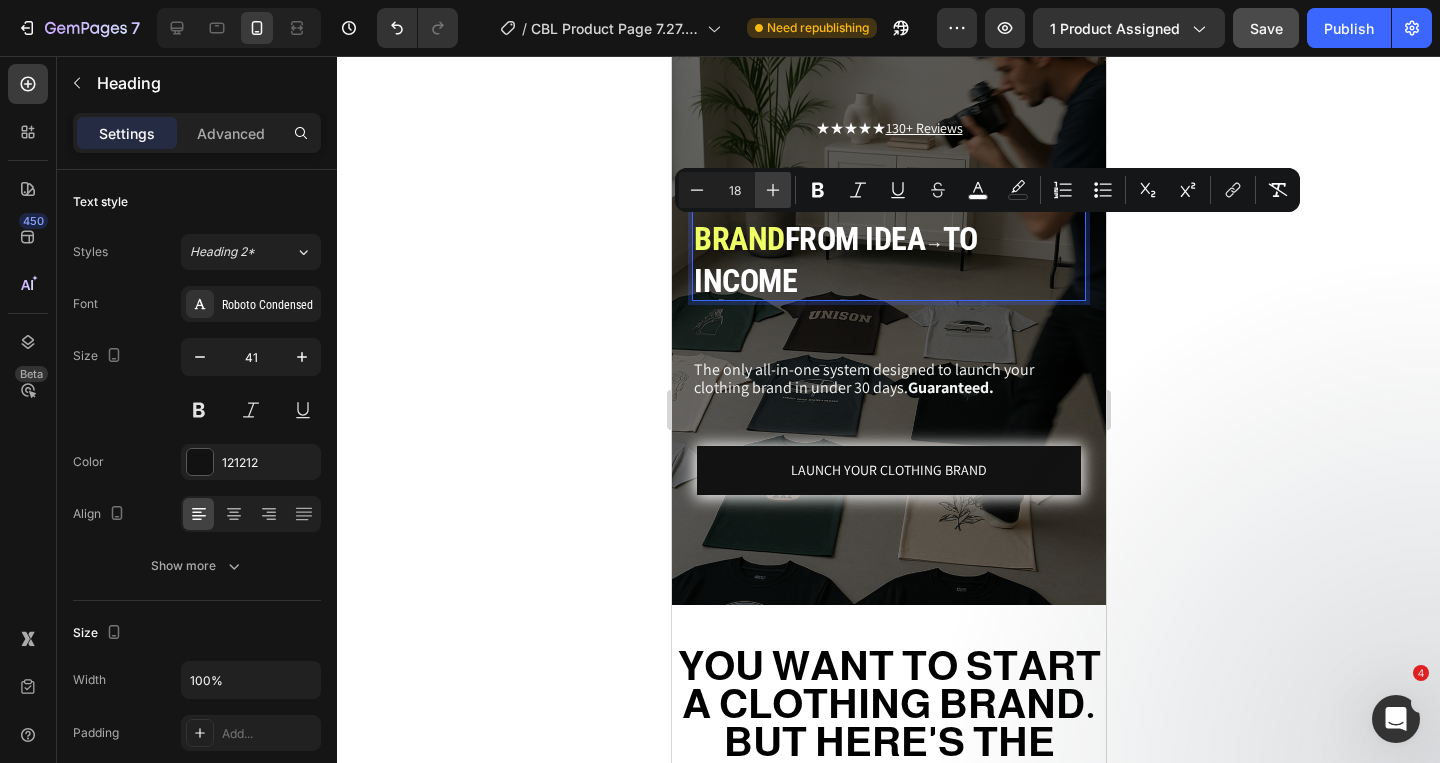 click 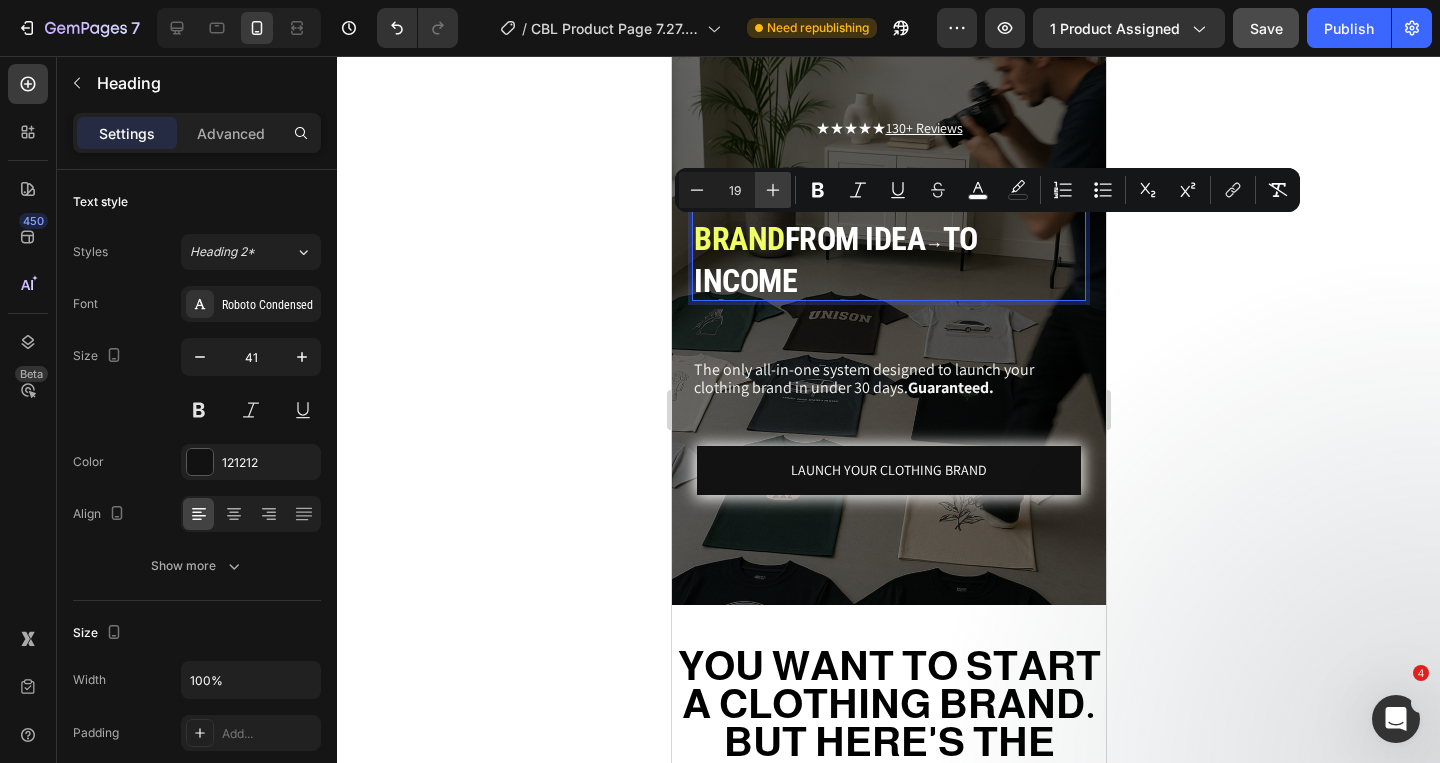 click 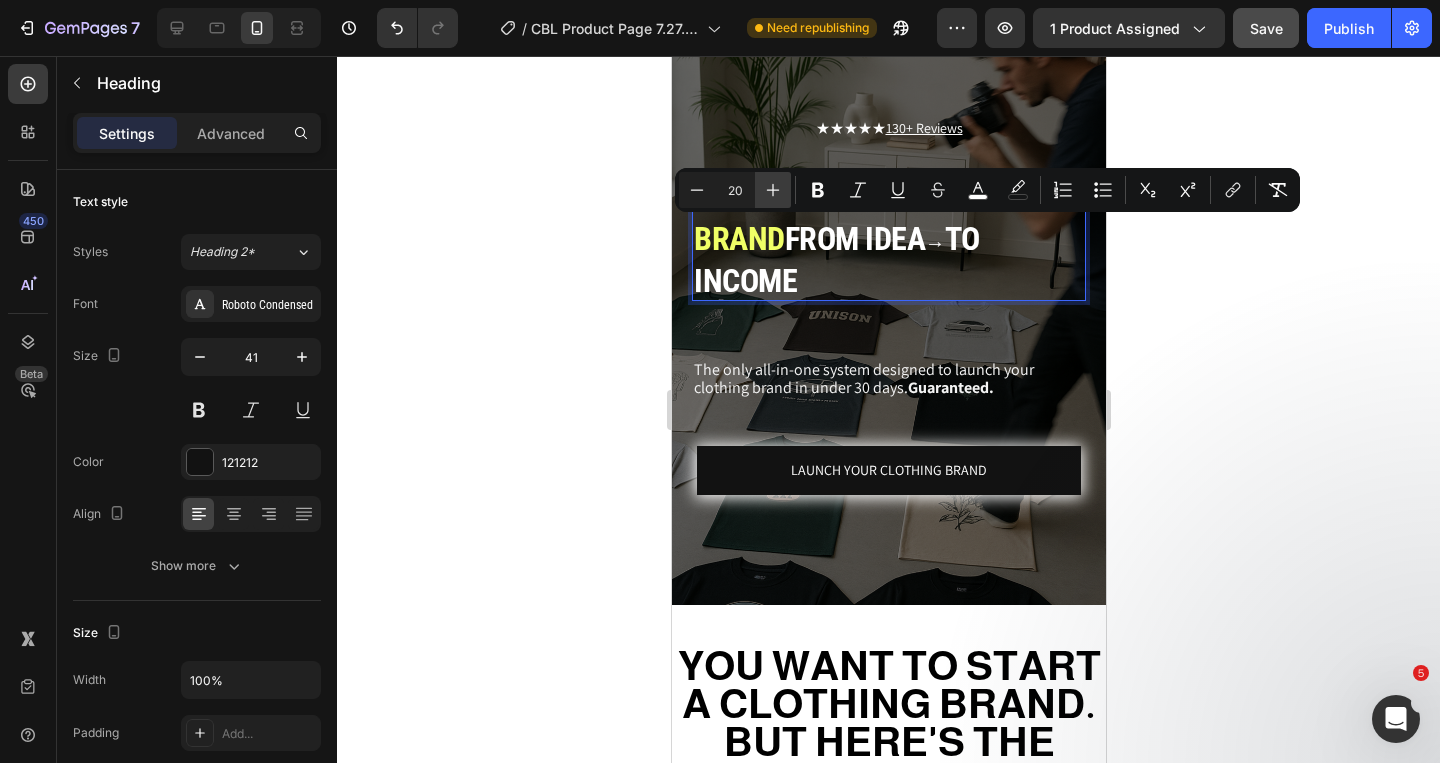 click 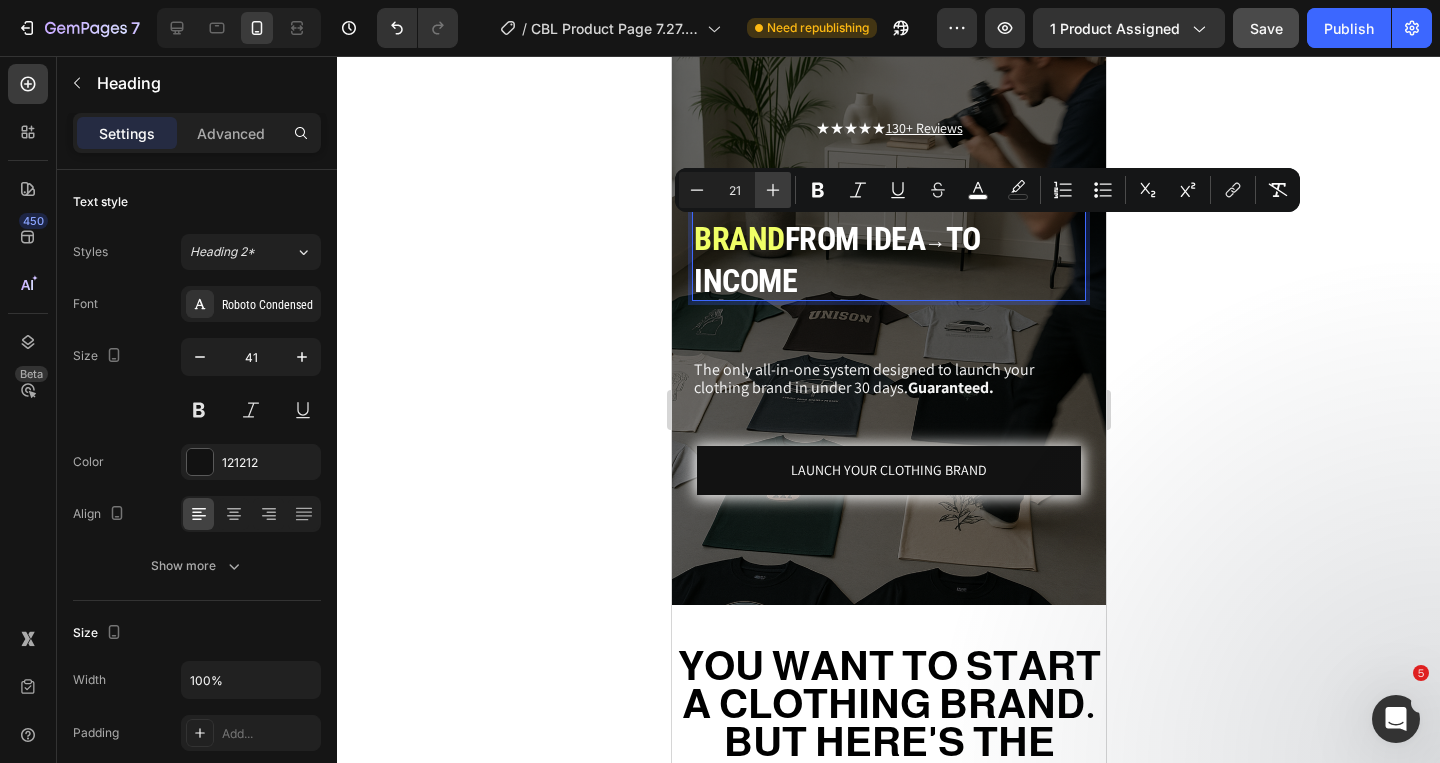 click 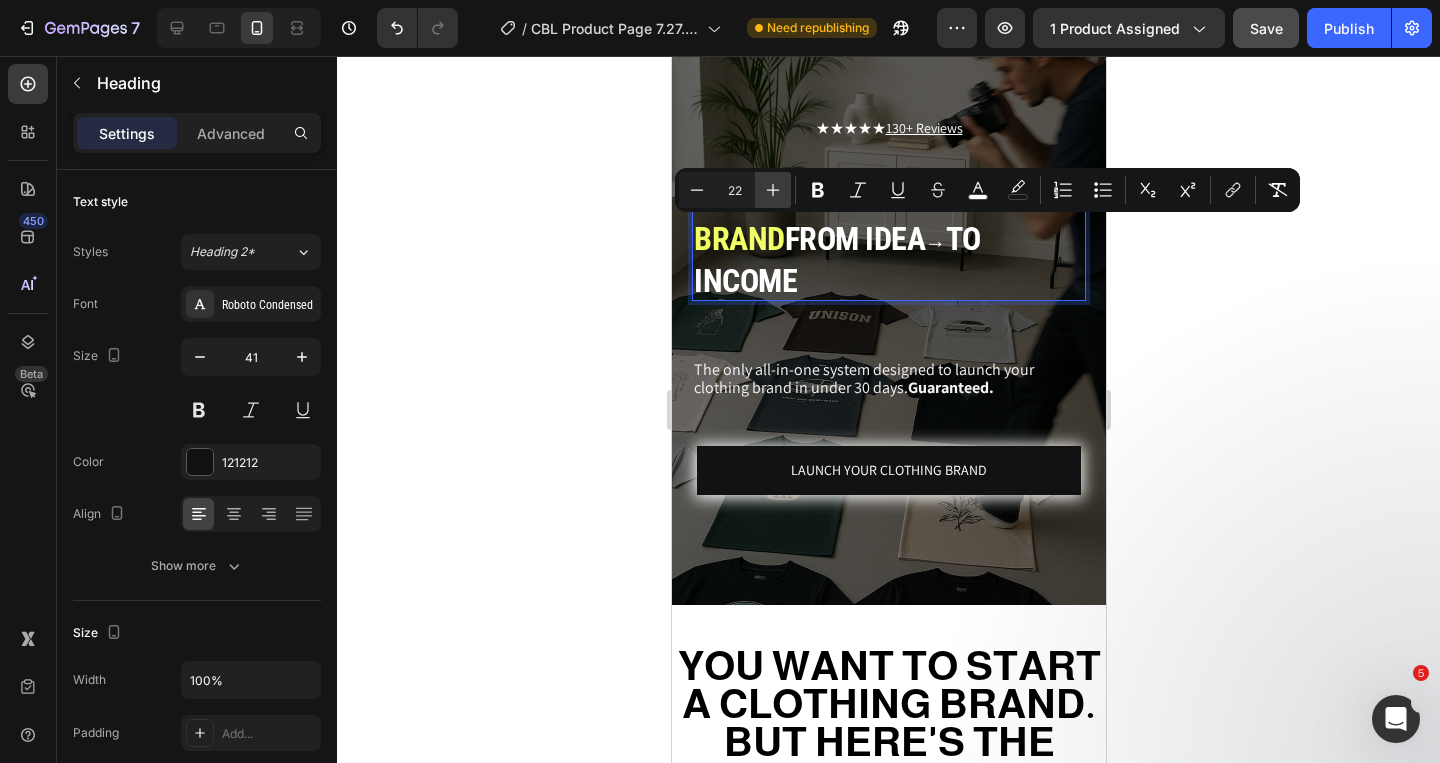 click 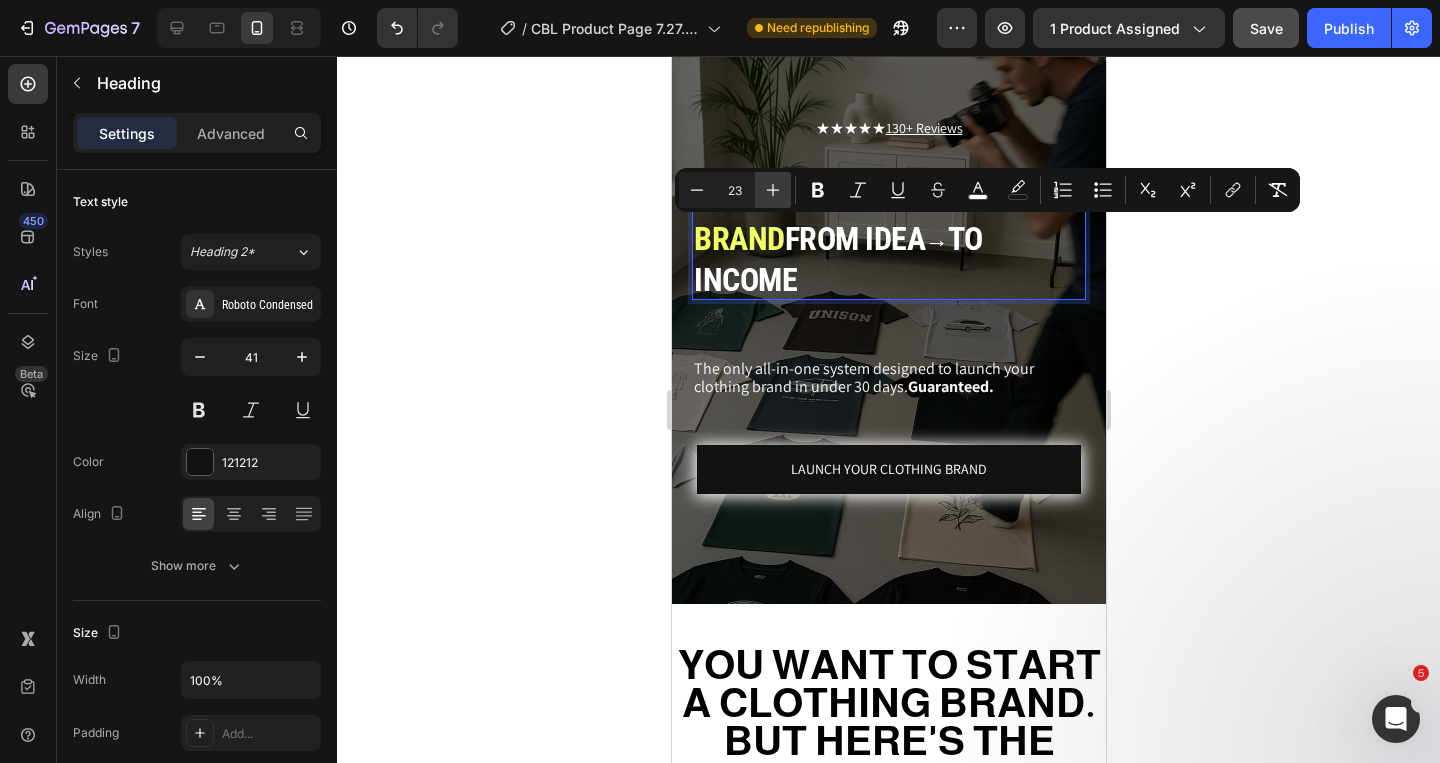 click 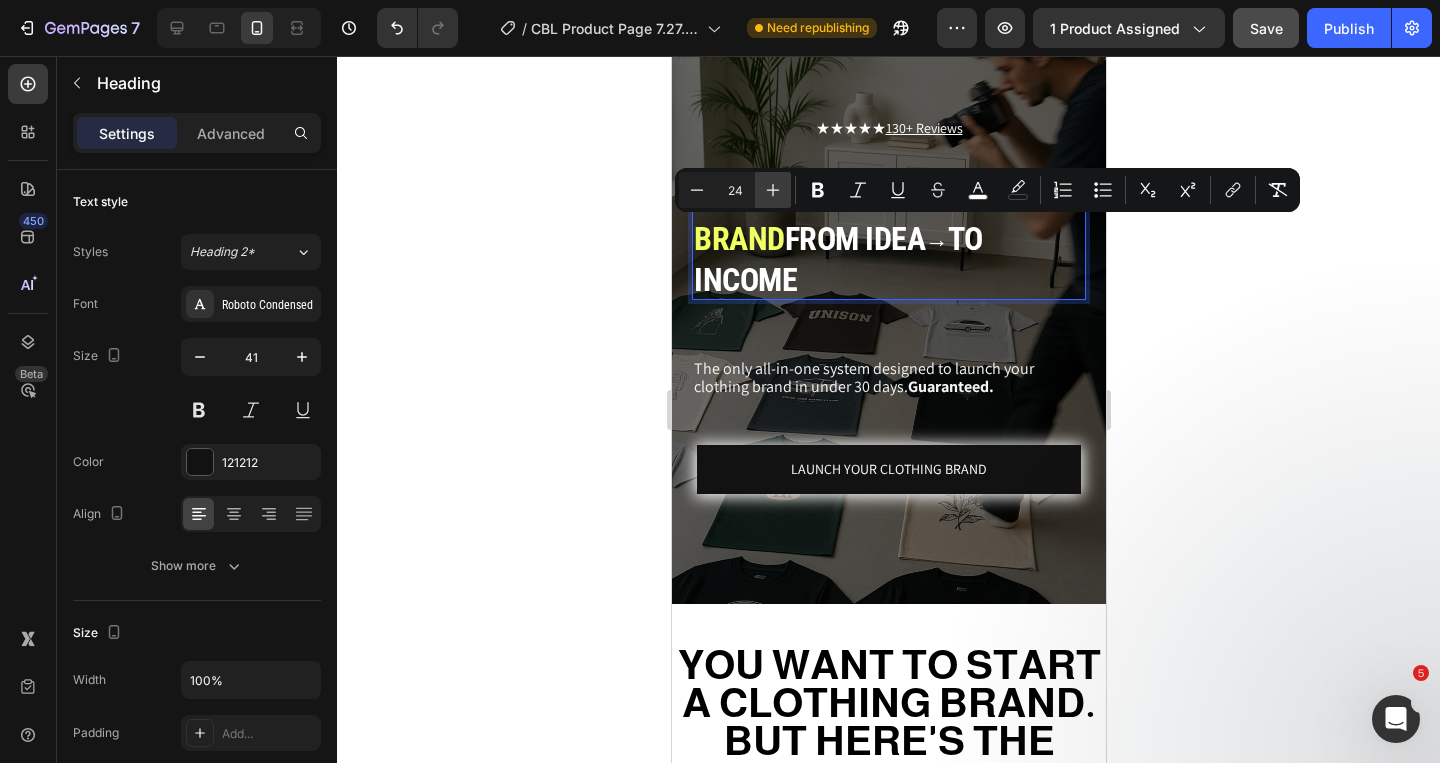 click 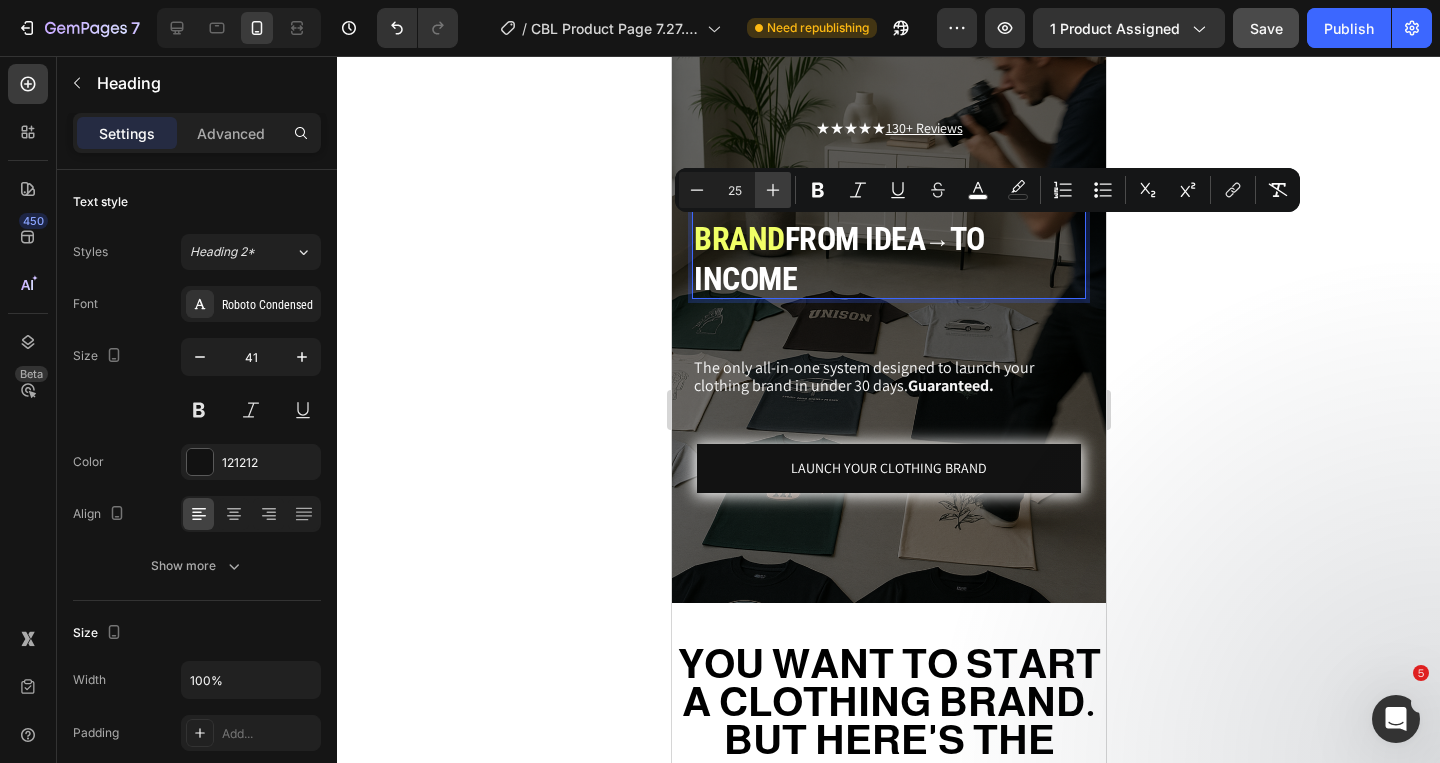 click 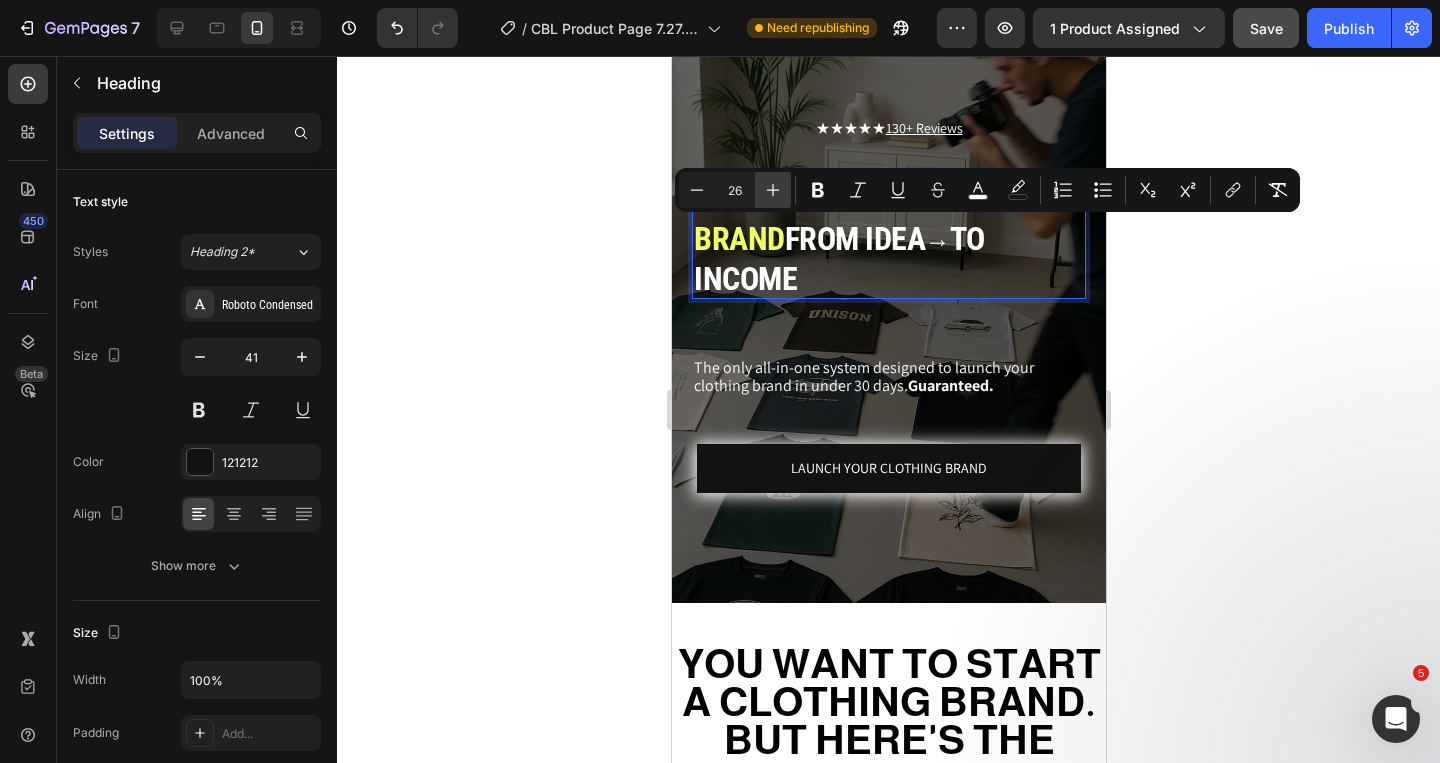click 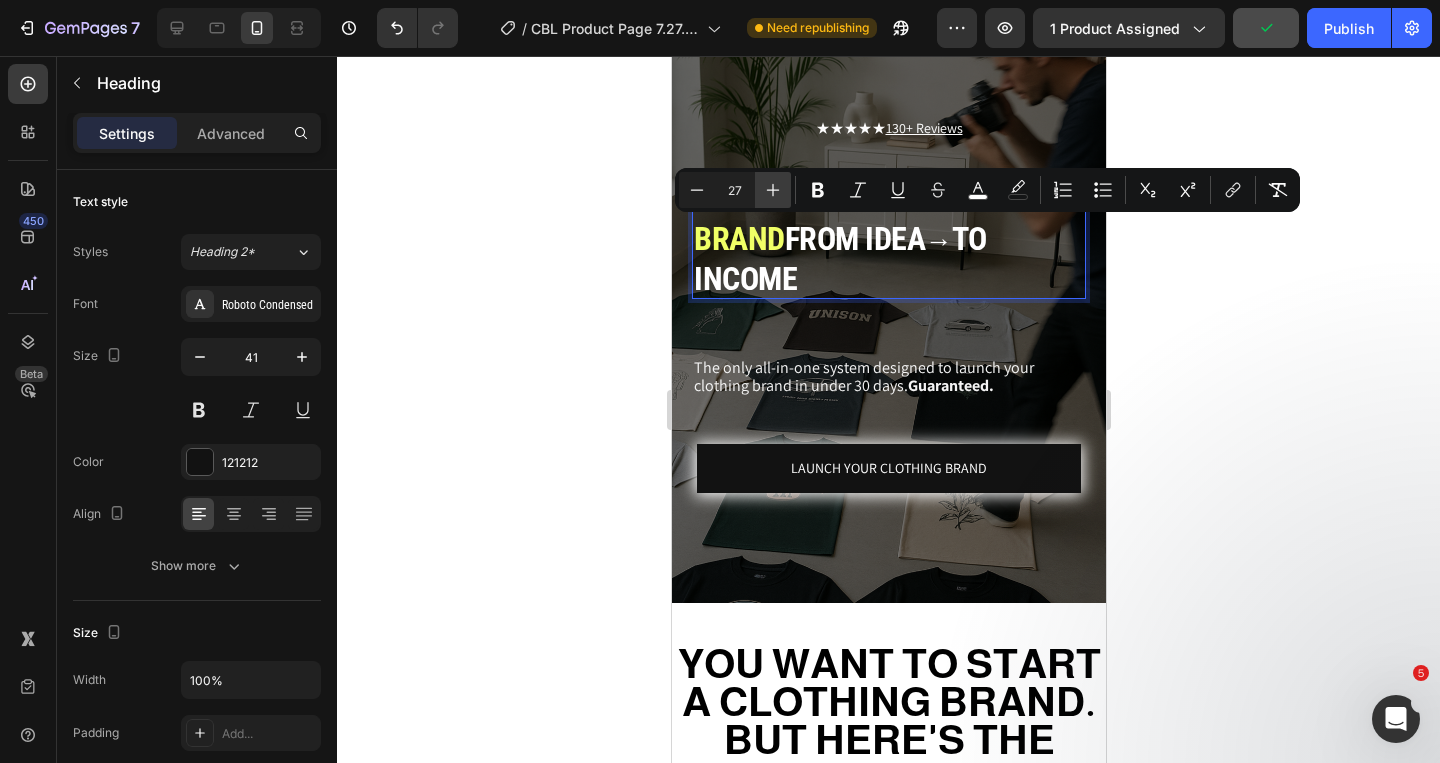 click 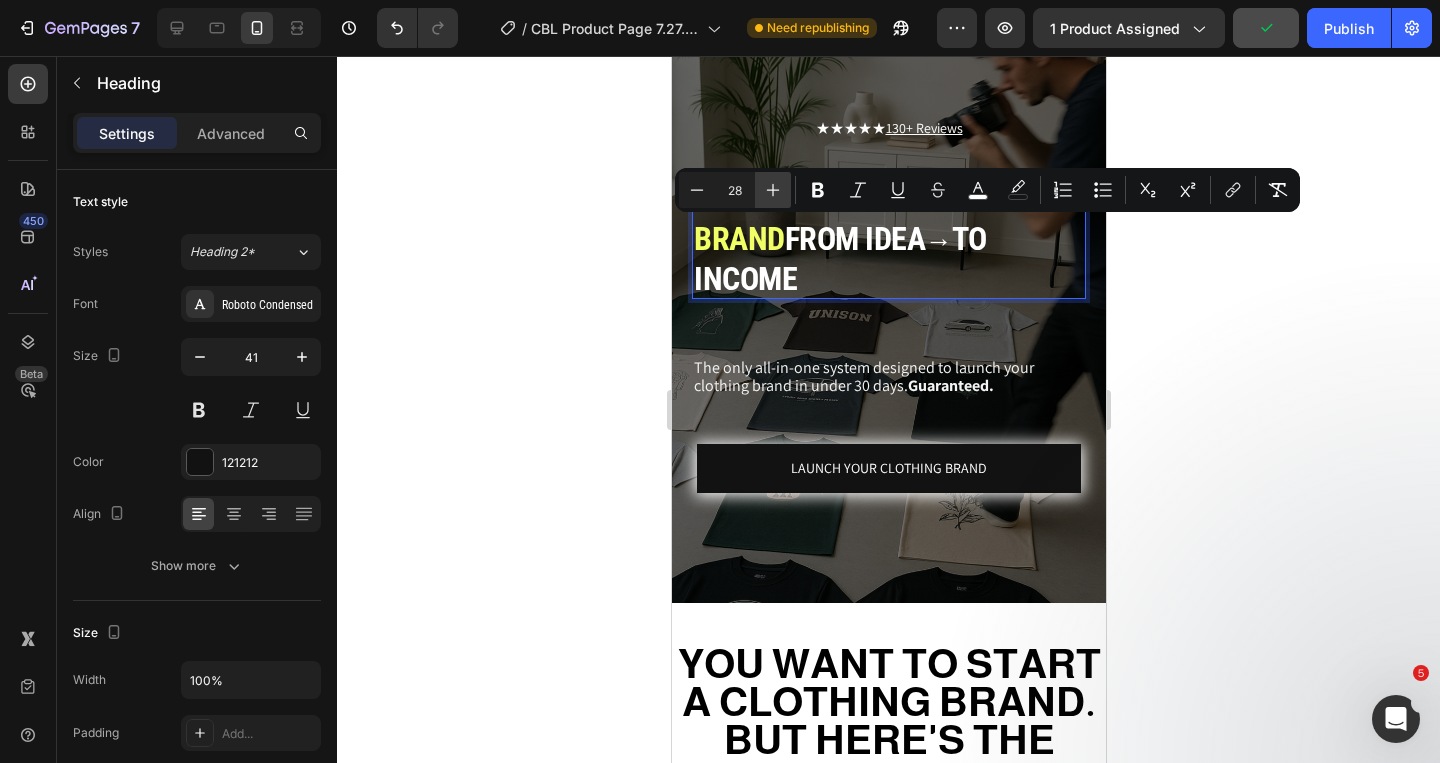 click 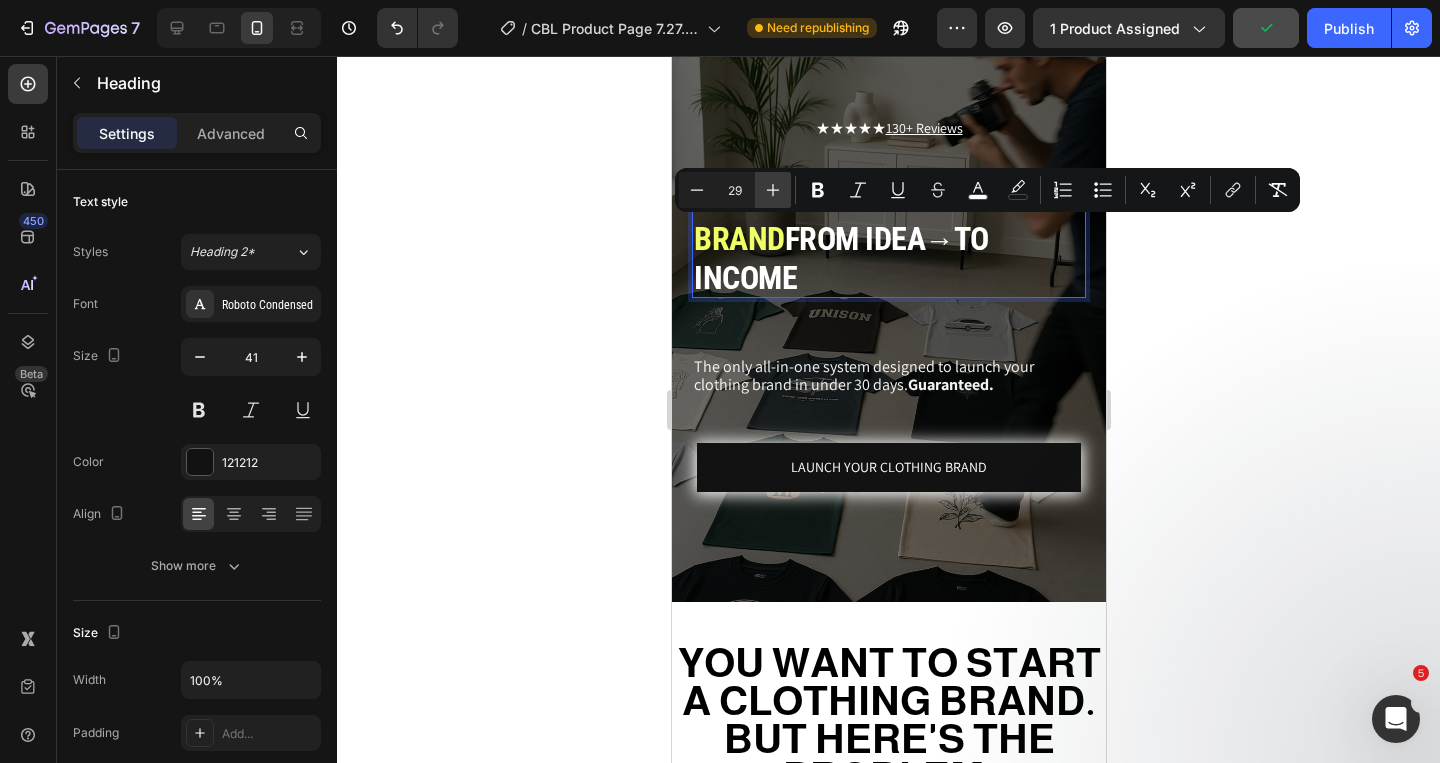 click 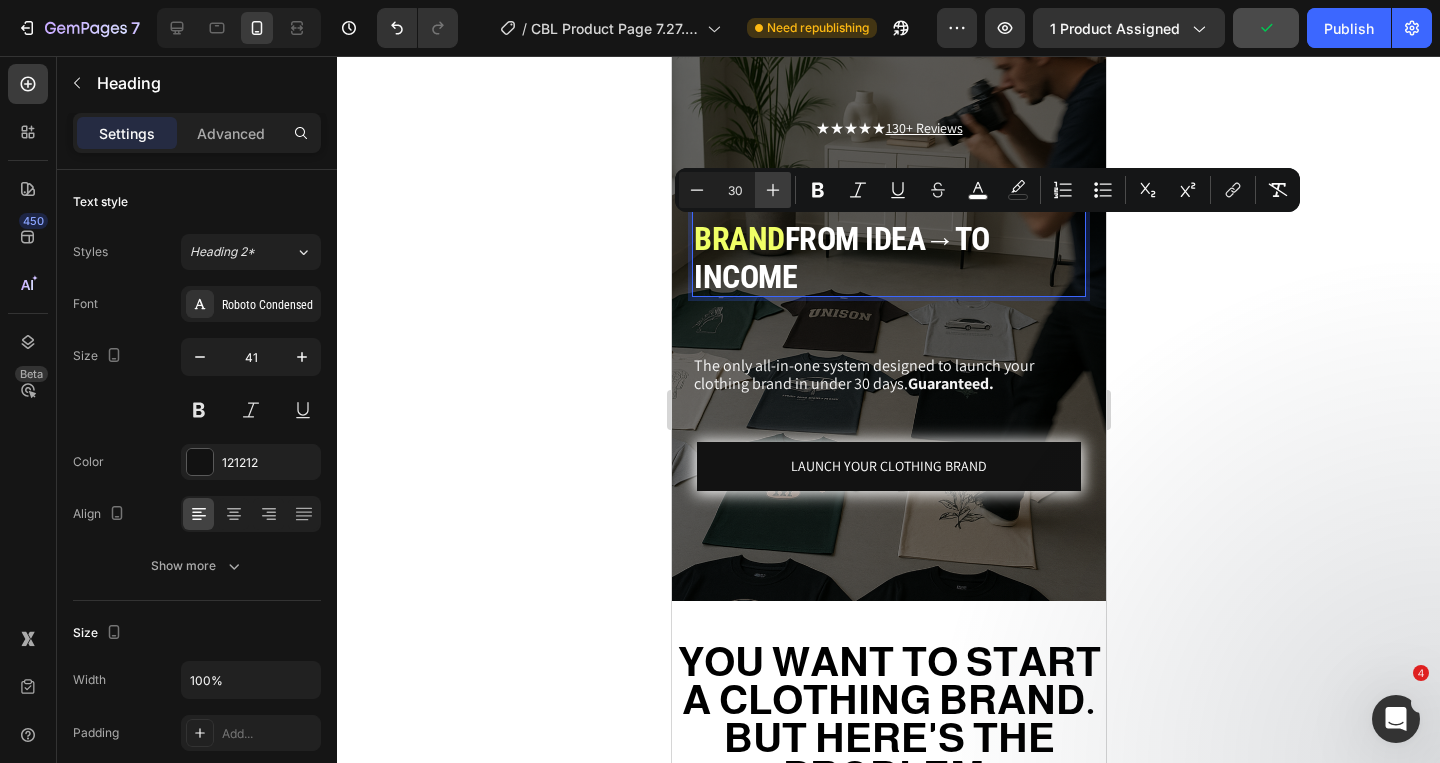 click 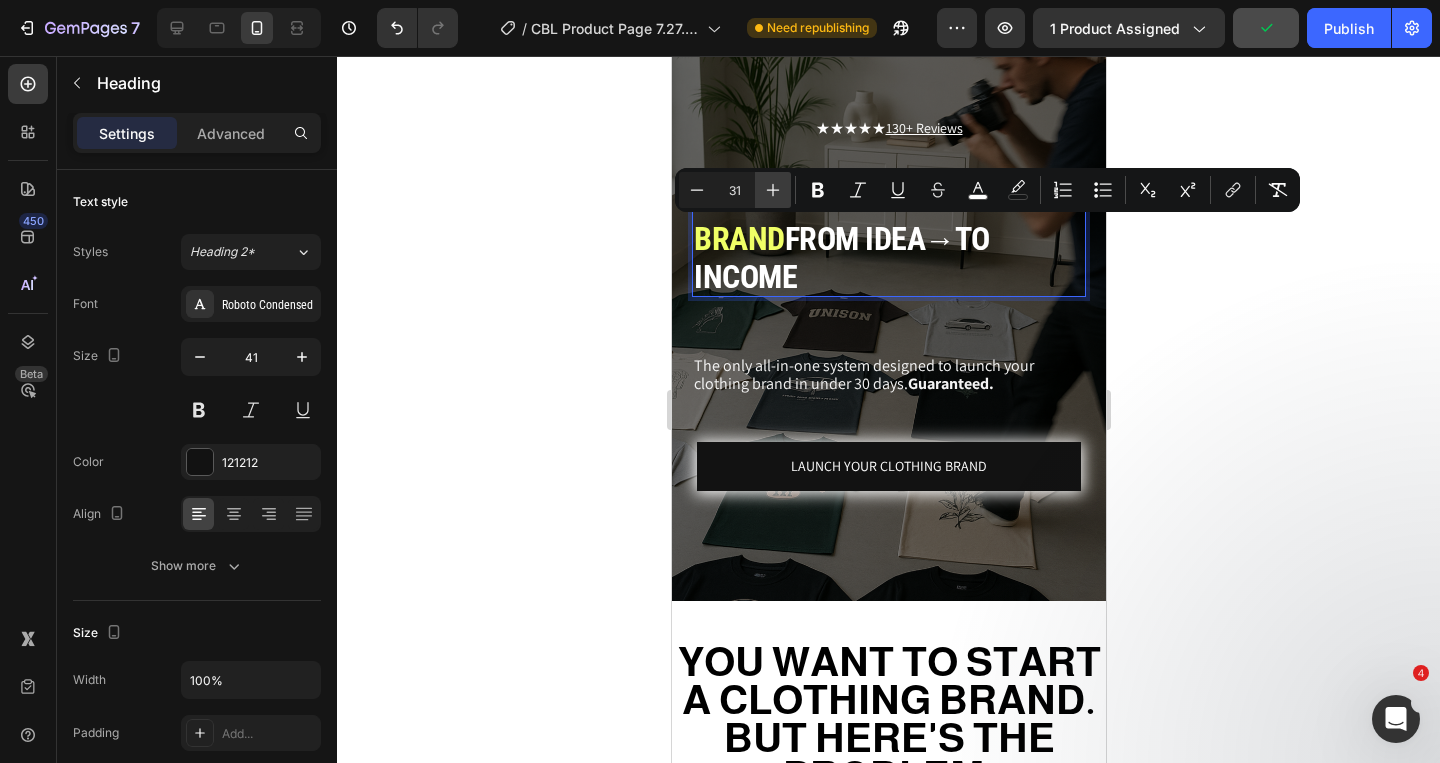 click 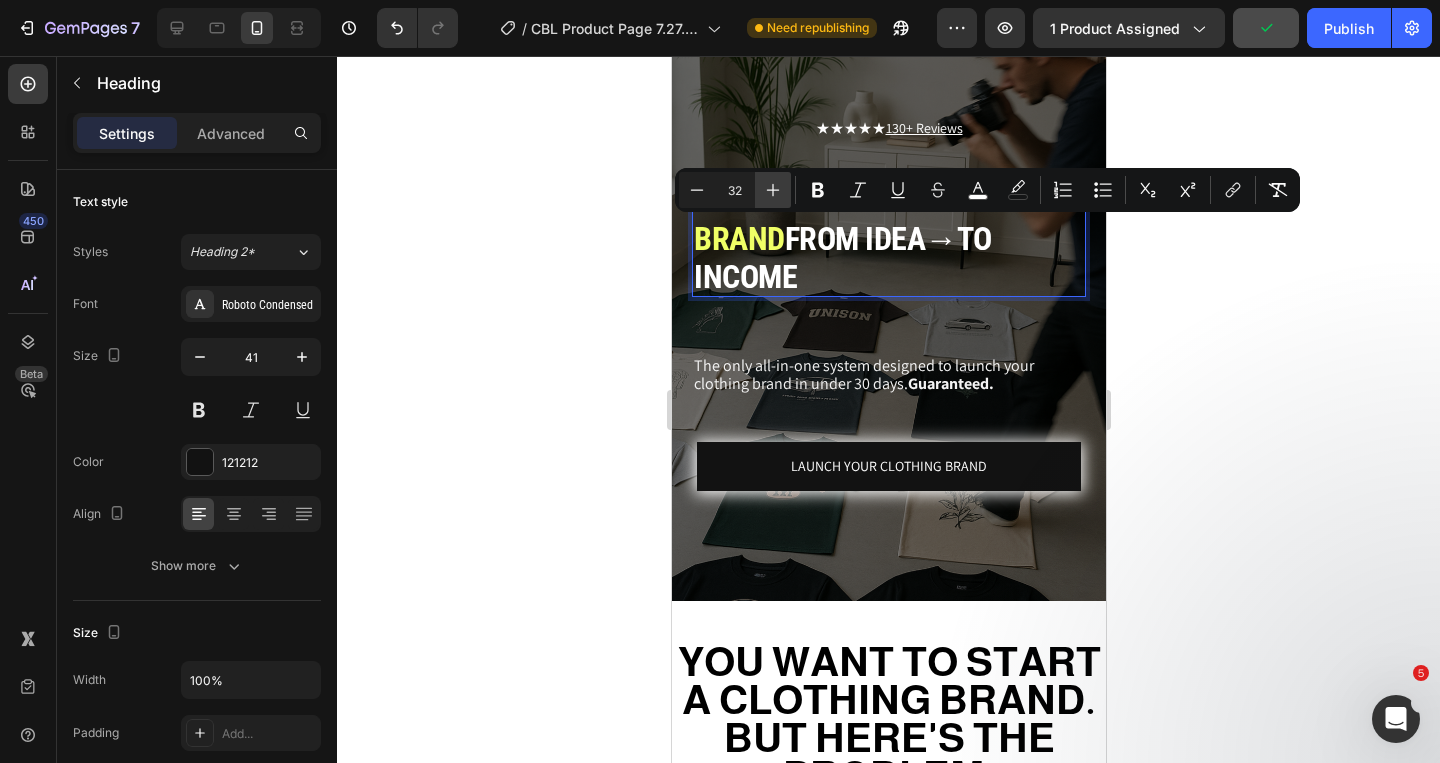 click 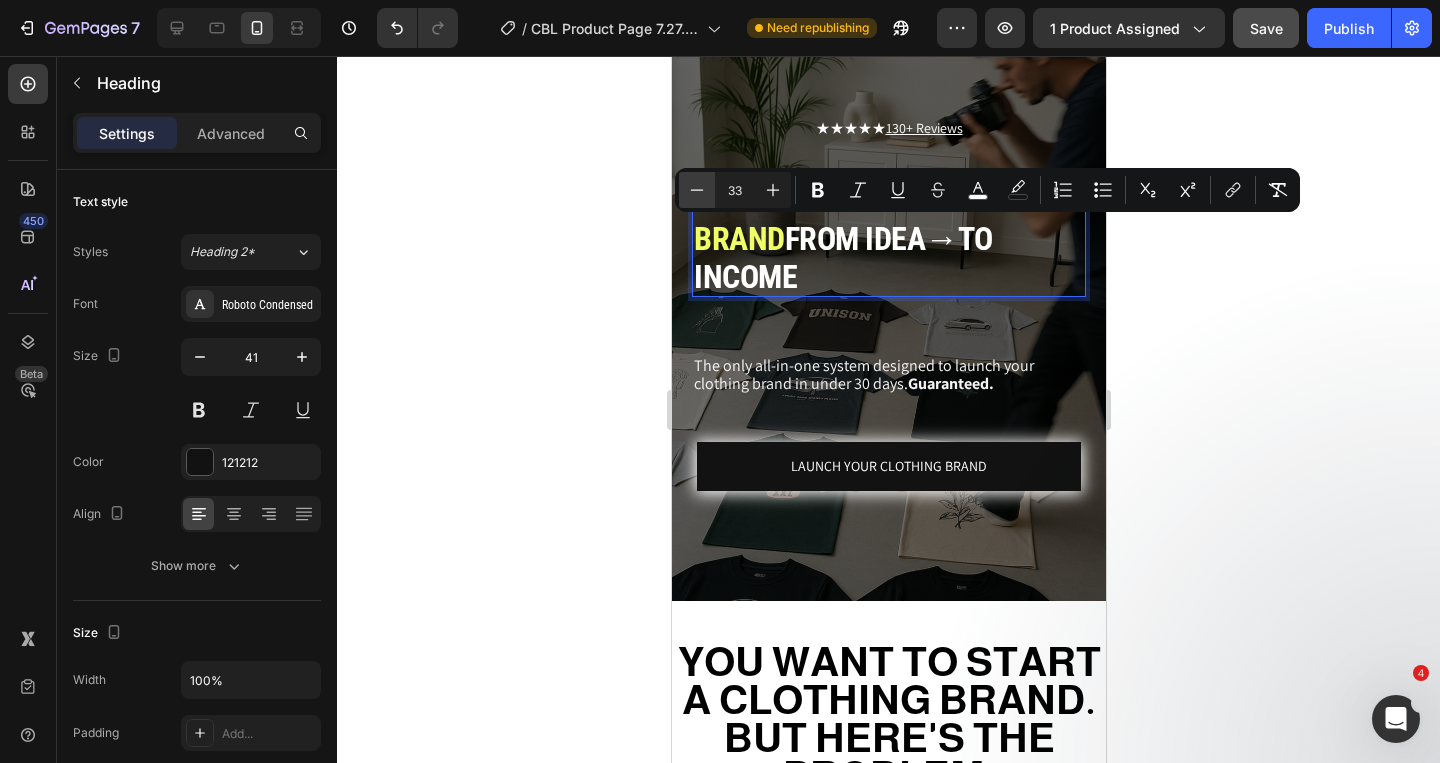 click 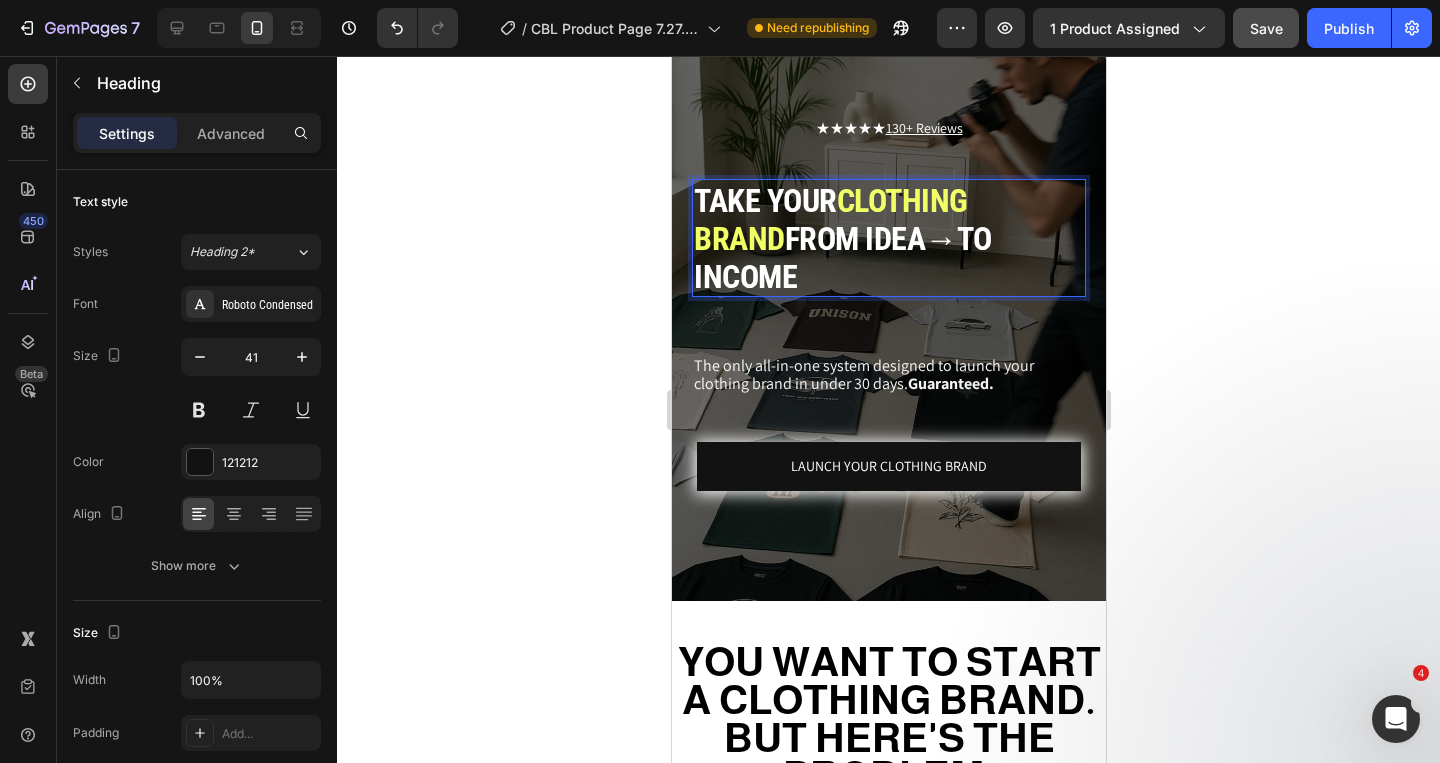 click on "→" at bounding box center (940, 239) 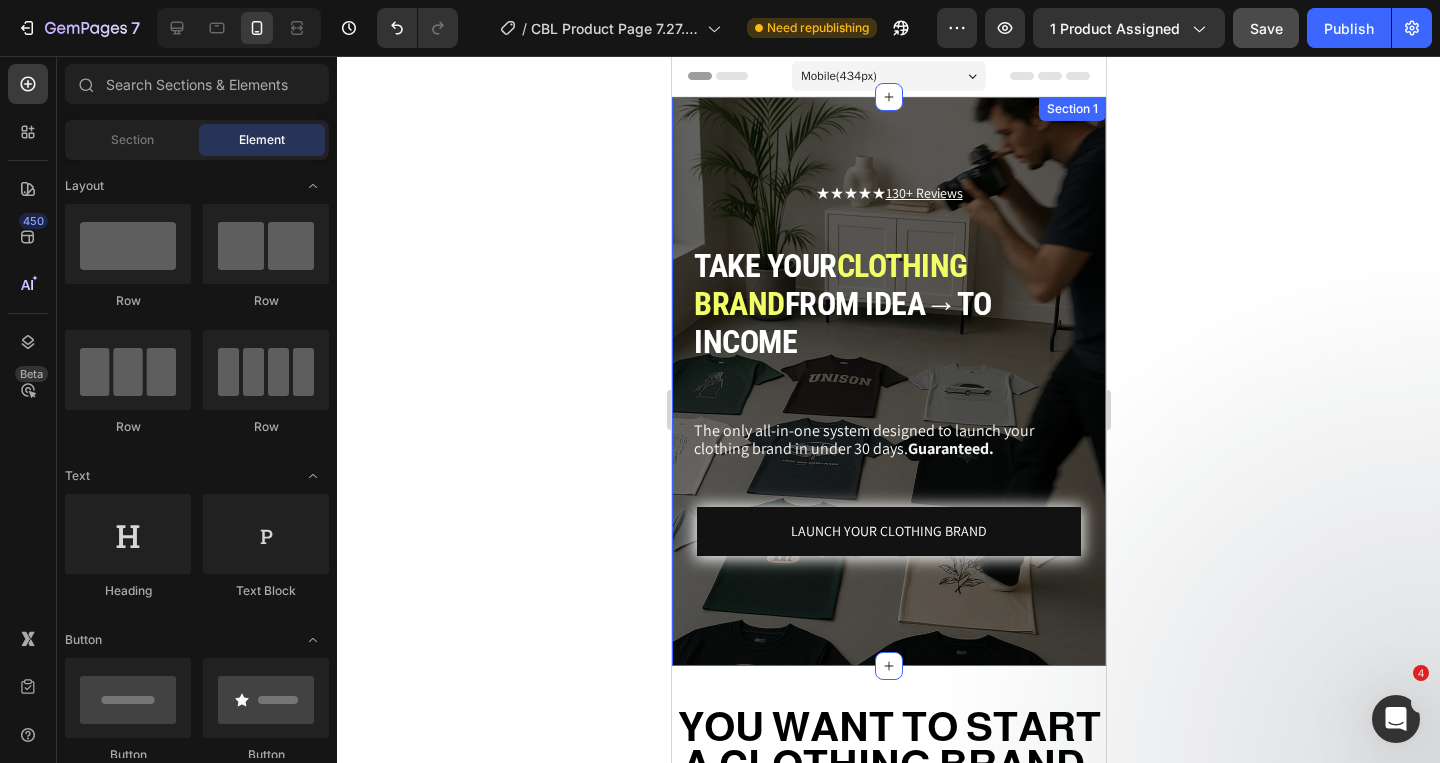 scroll, scrollTop: 0, scrollLeft: 0, axis: both 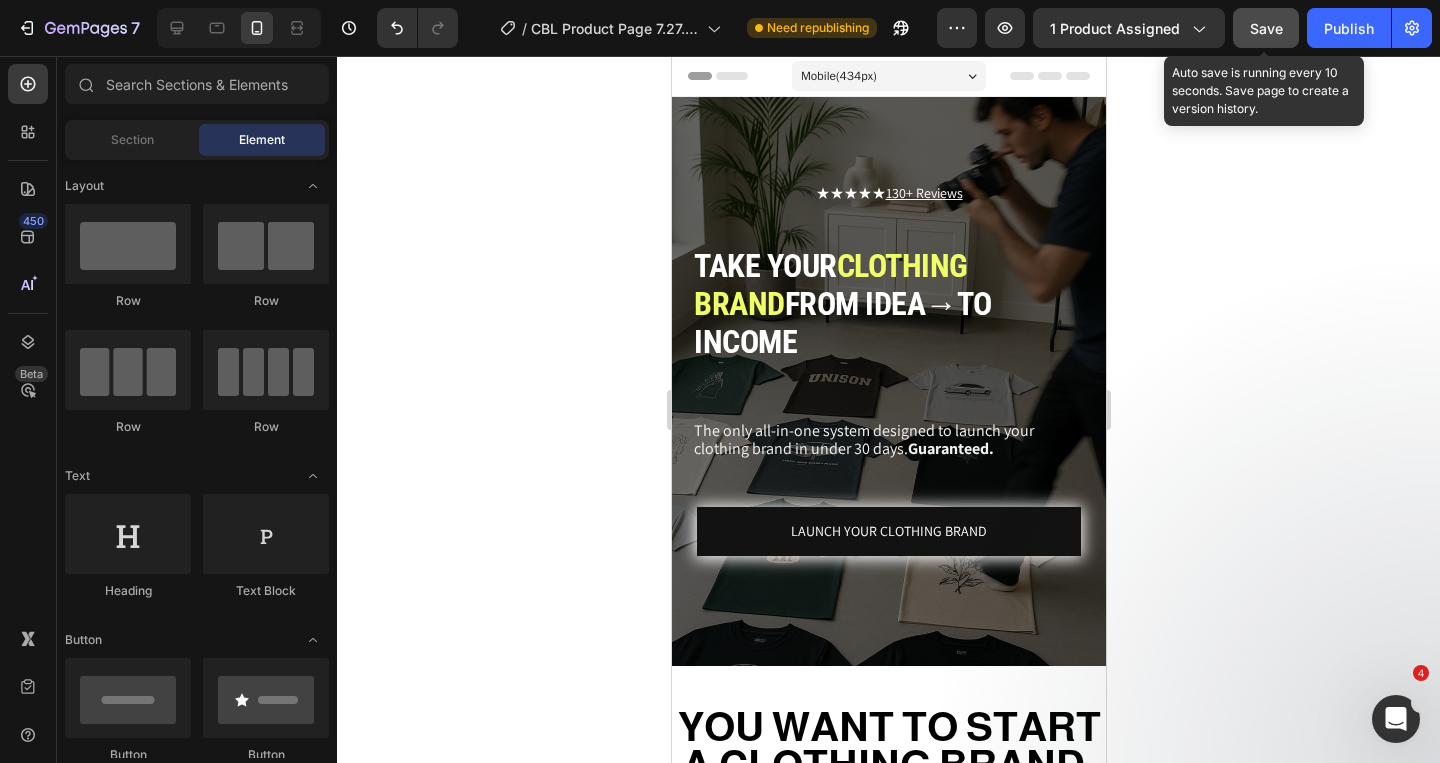 click on "Save" 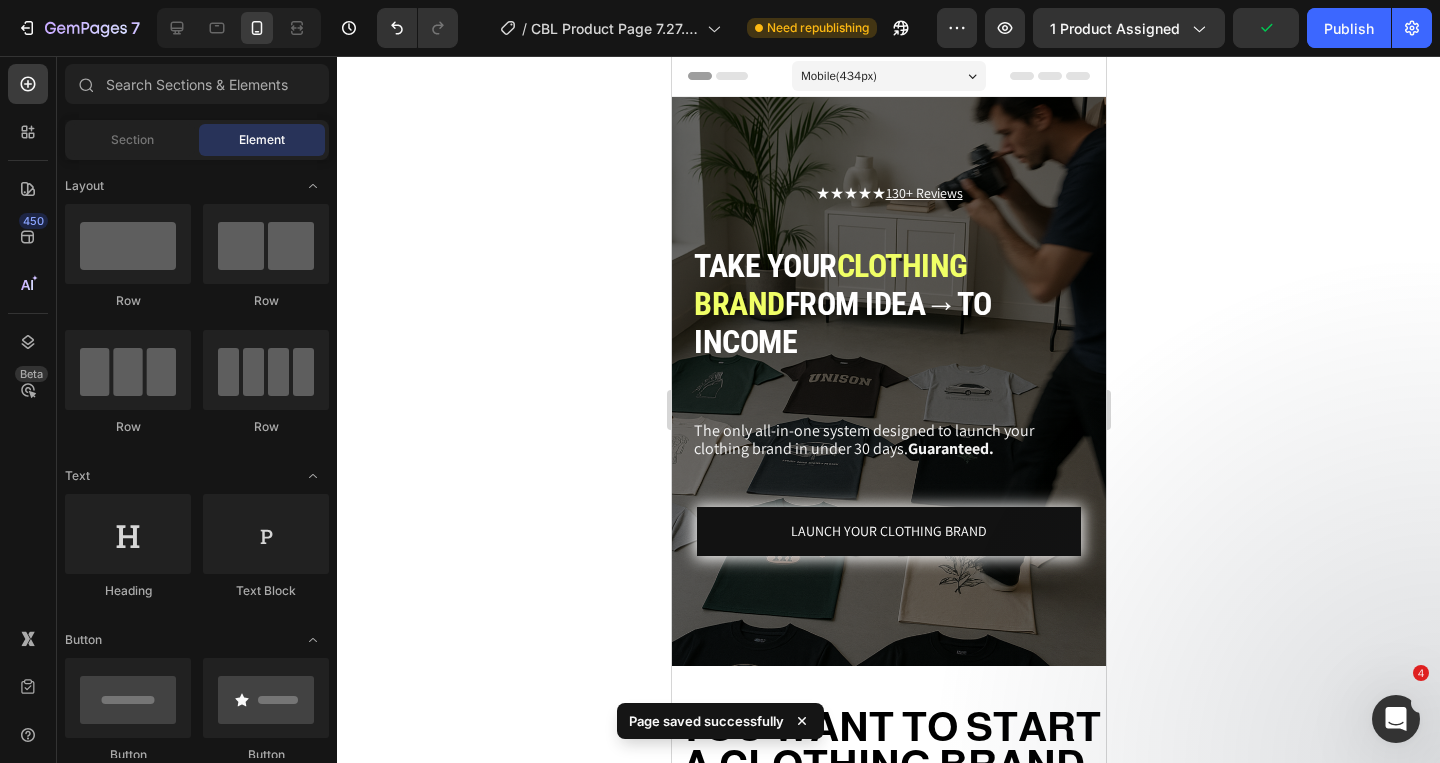 click on "7   /  CBL Product Page 7.27.25 Need republishing Preview 1 product assigned  Publish" 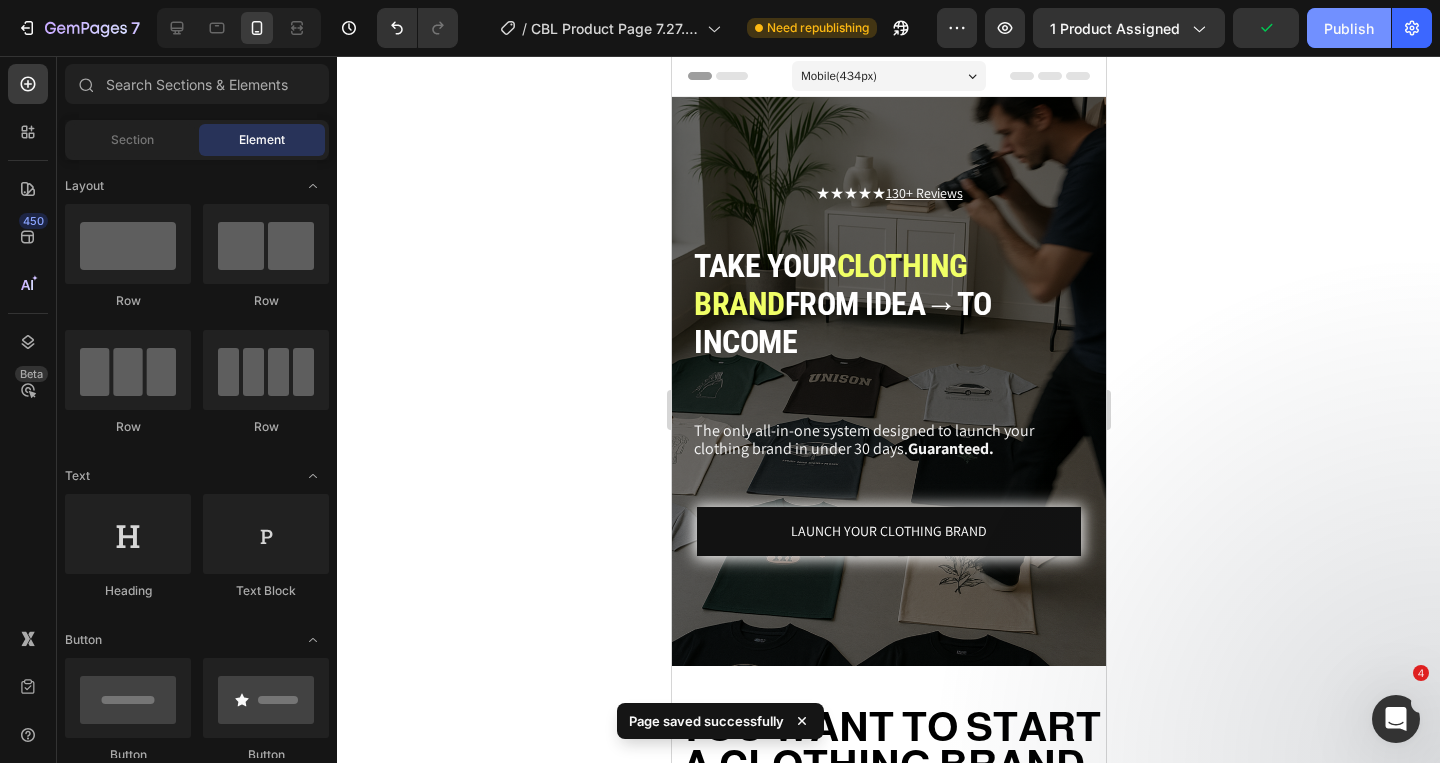 click on "Publish" 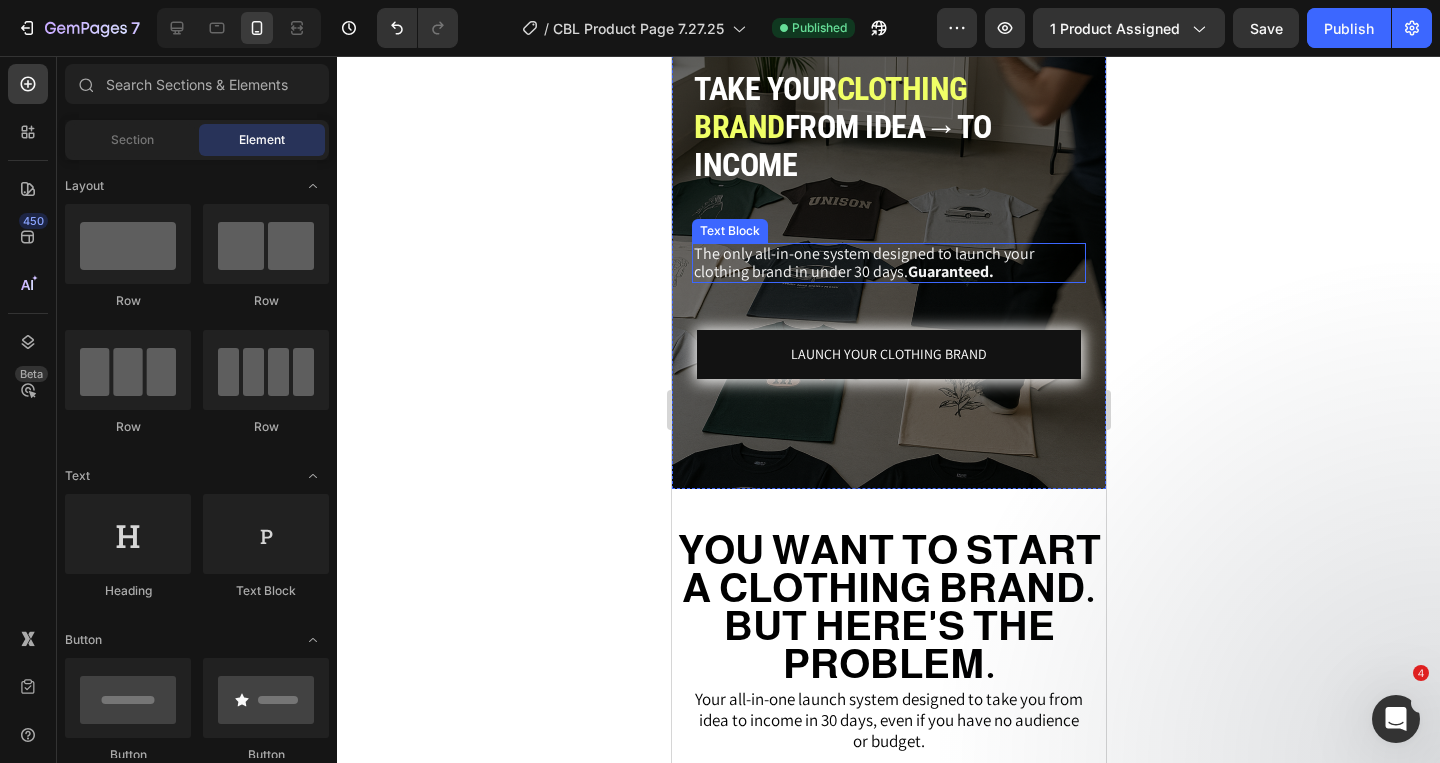 scroll, scrollTop: 254, scrollLeft: 0, axis: vertical 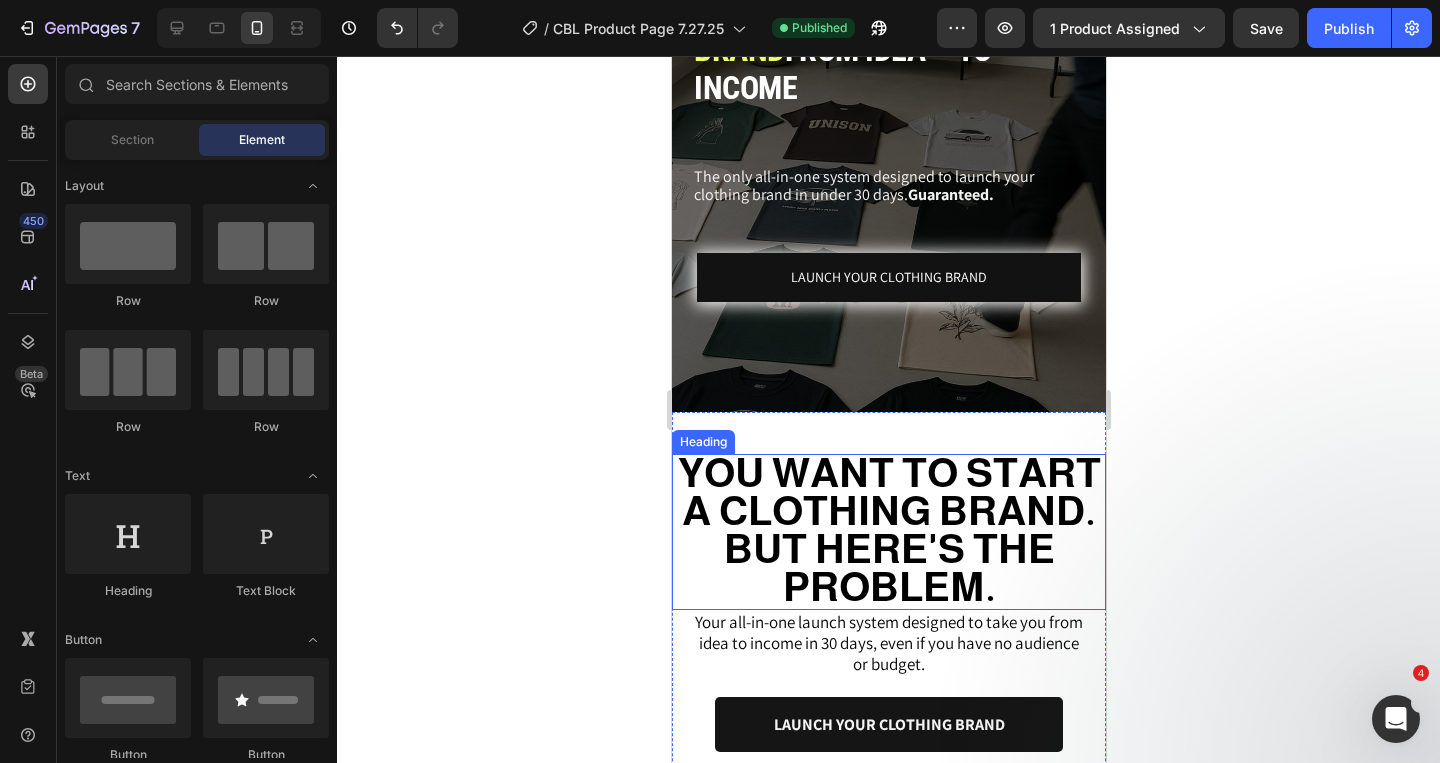 click on "YOU WANT TO START A CLOTHING BRAND. BUT HERE'S THE PROBLEM." at bounding box center [888, 530] 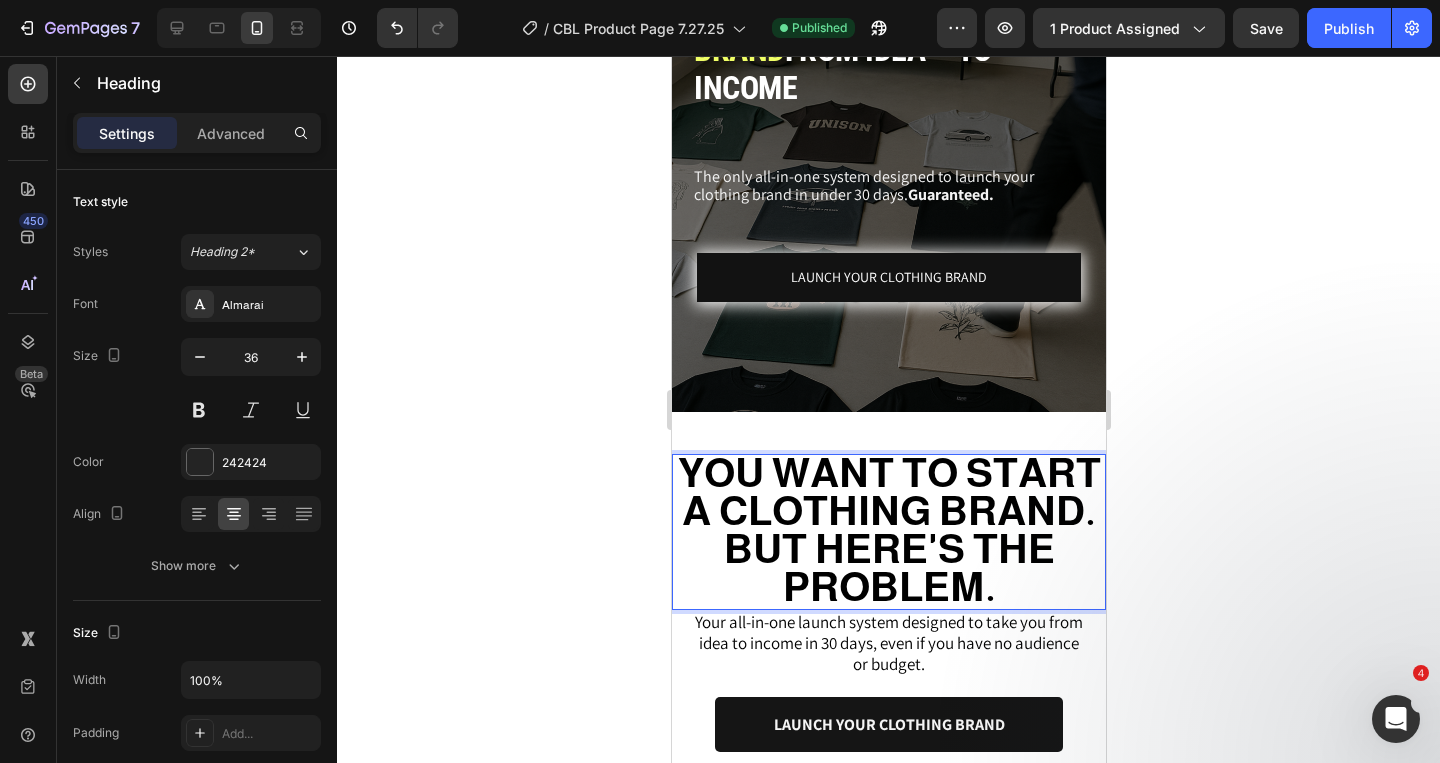 scroll, scrollTop: 0, scrollLeft: 0, axis: both 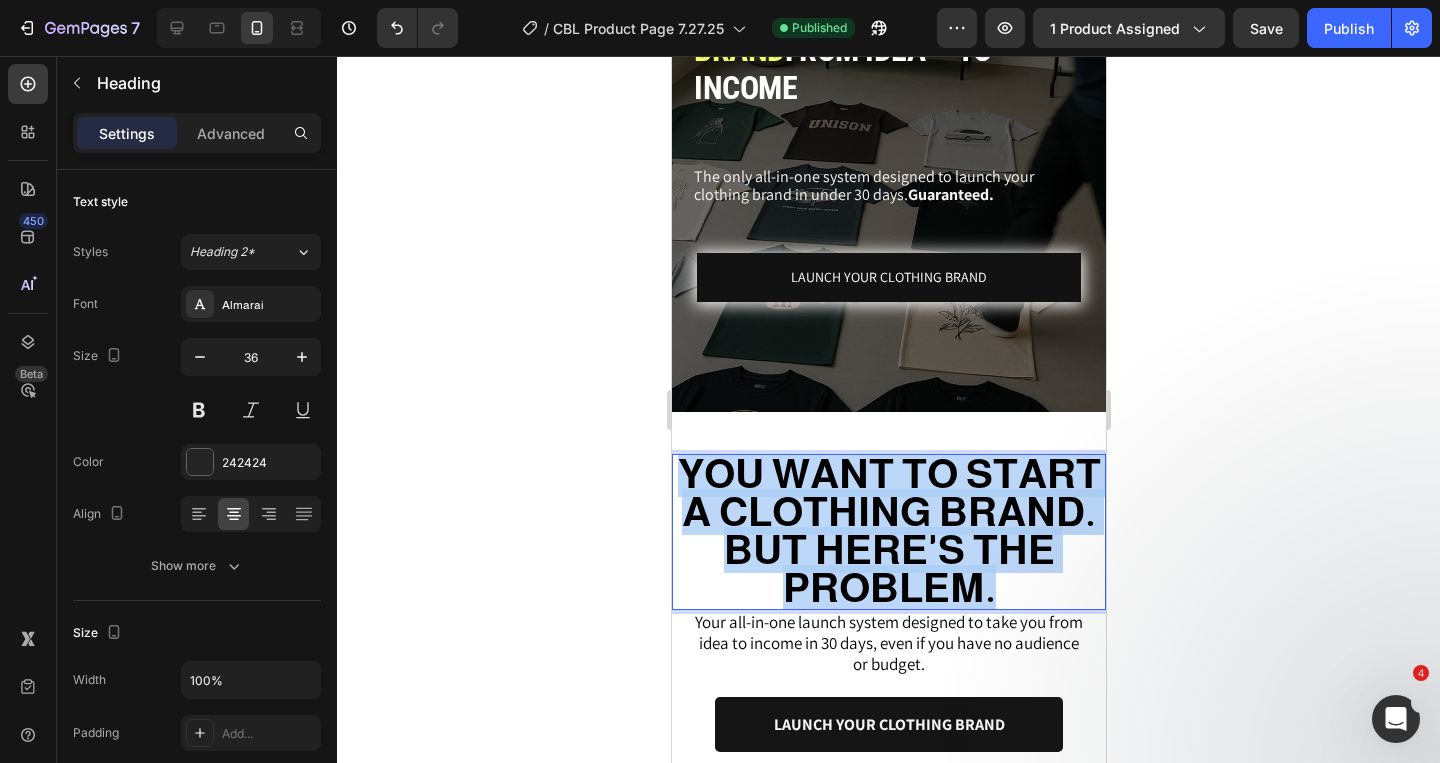 click on "YOU WANT TO START A CLOTHING BRAND. BUT HERE'S THE PROBLEM." at bounding box center [888, 531] 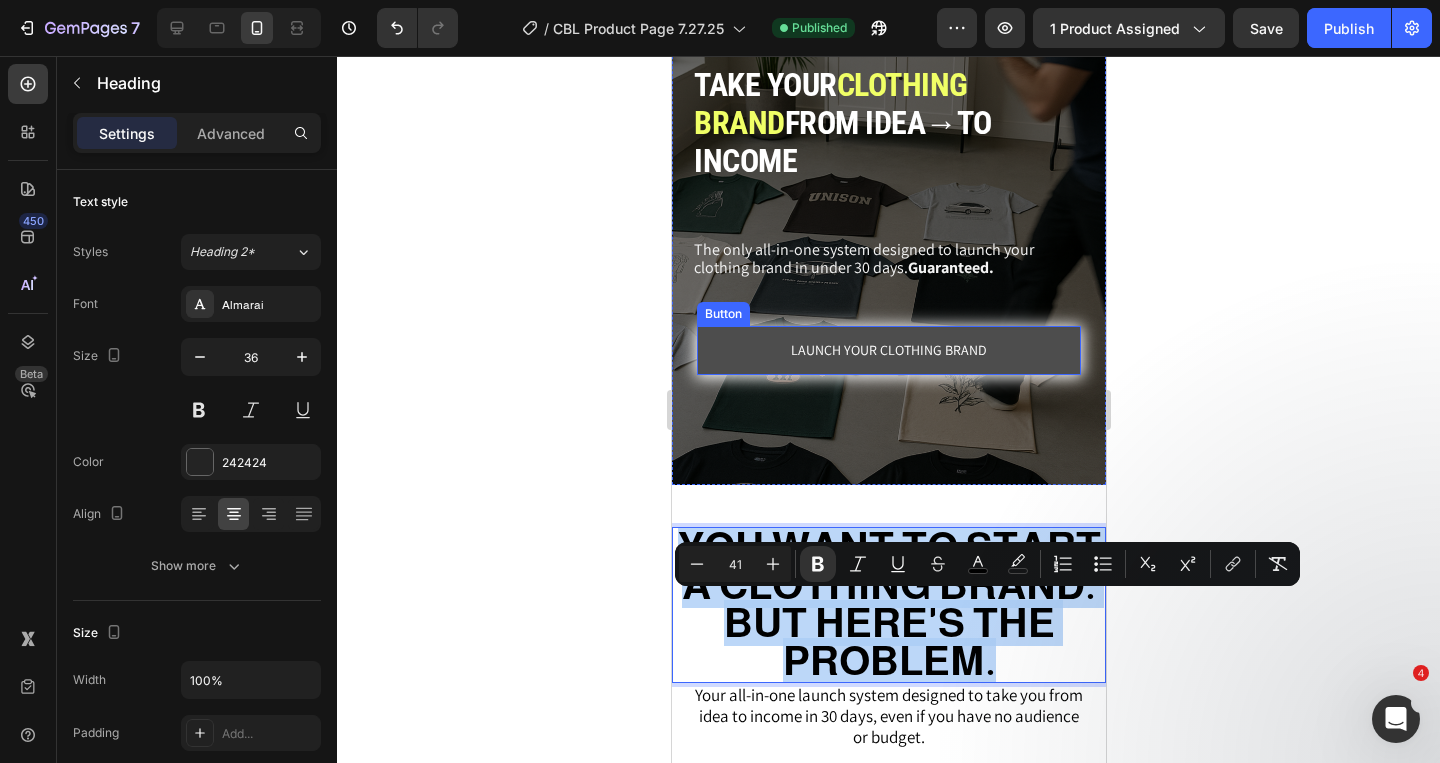 scroll, scrollTop: 62, scrollLeft: 0, axis: vertical 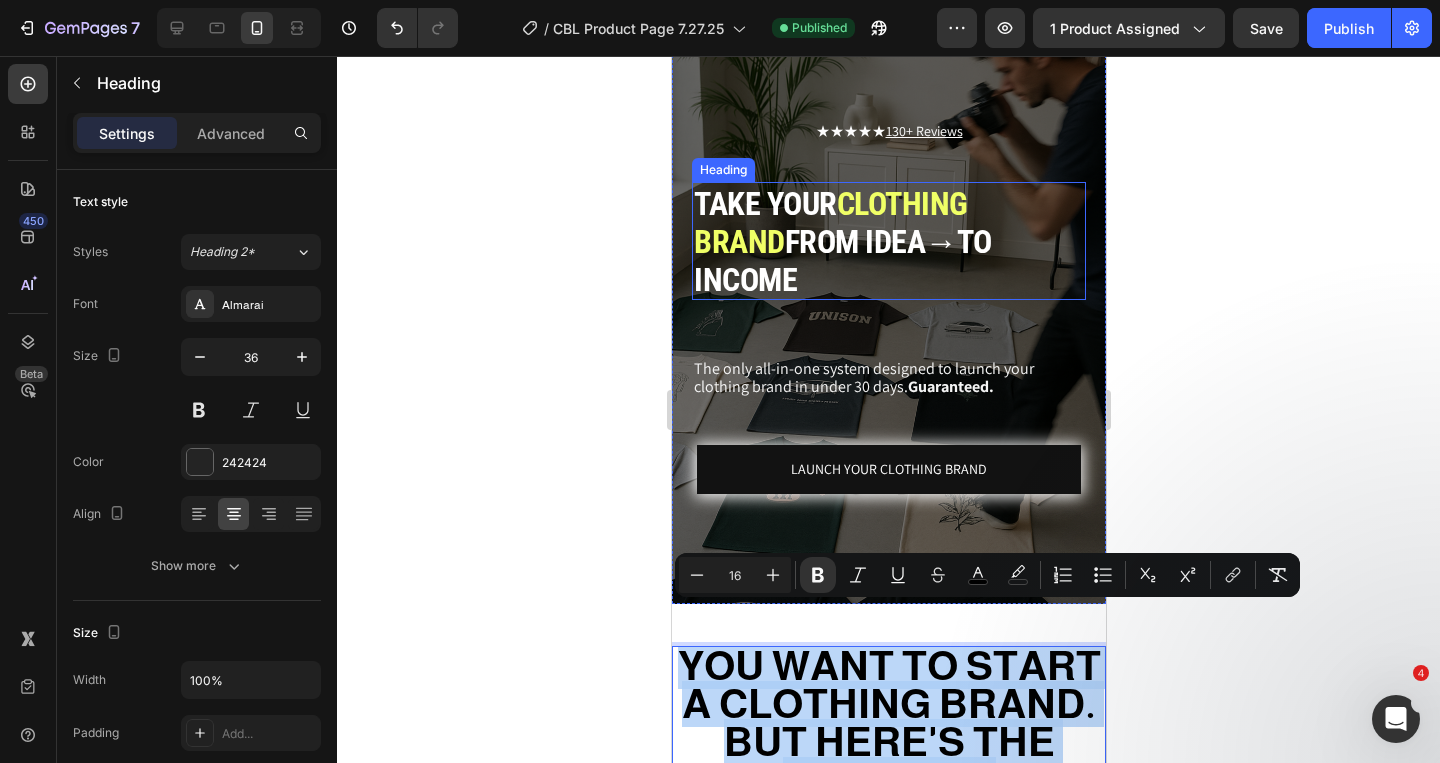 click on "CLOTHING BRAND" at bounding box center [830, 223] 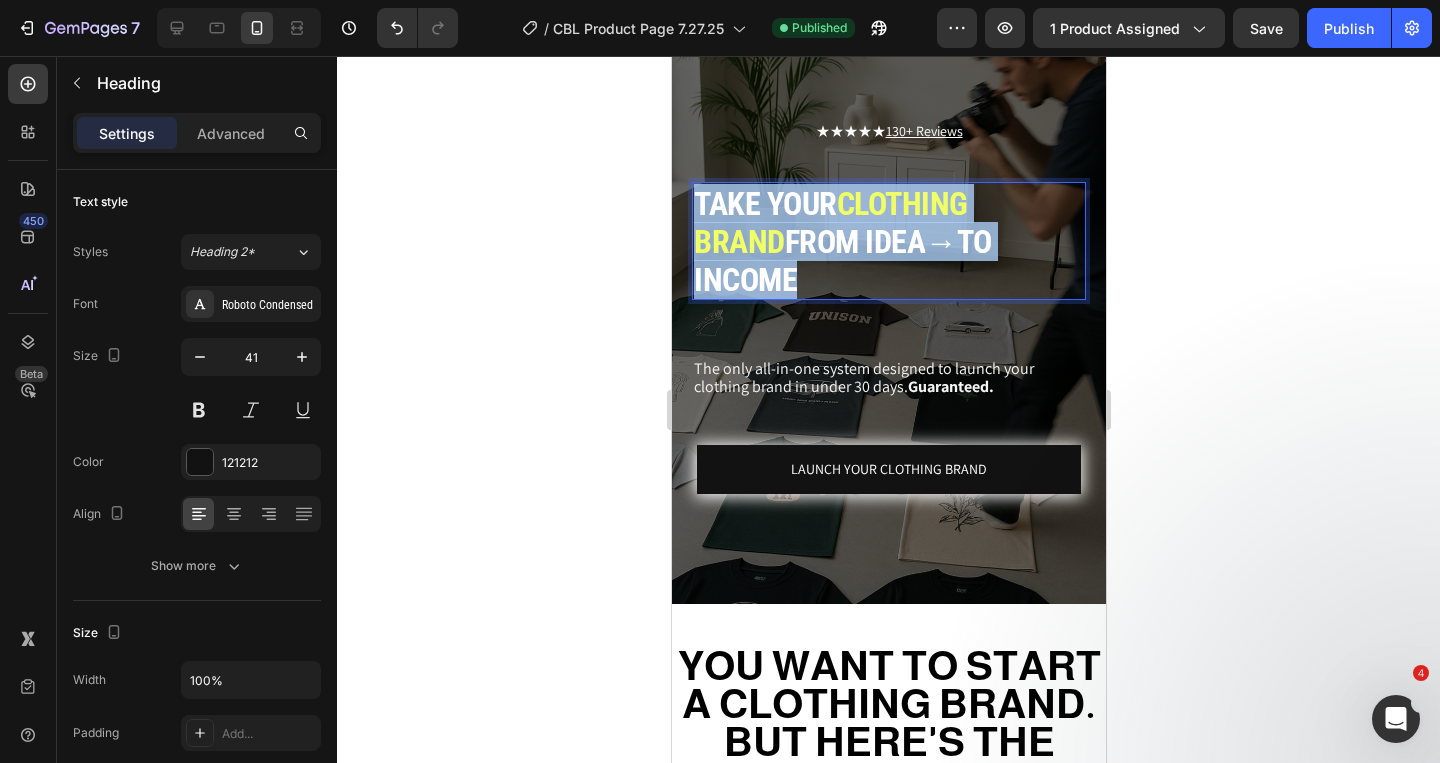 click on "CLOTHING BRAND" at bounding box center [830, 223] 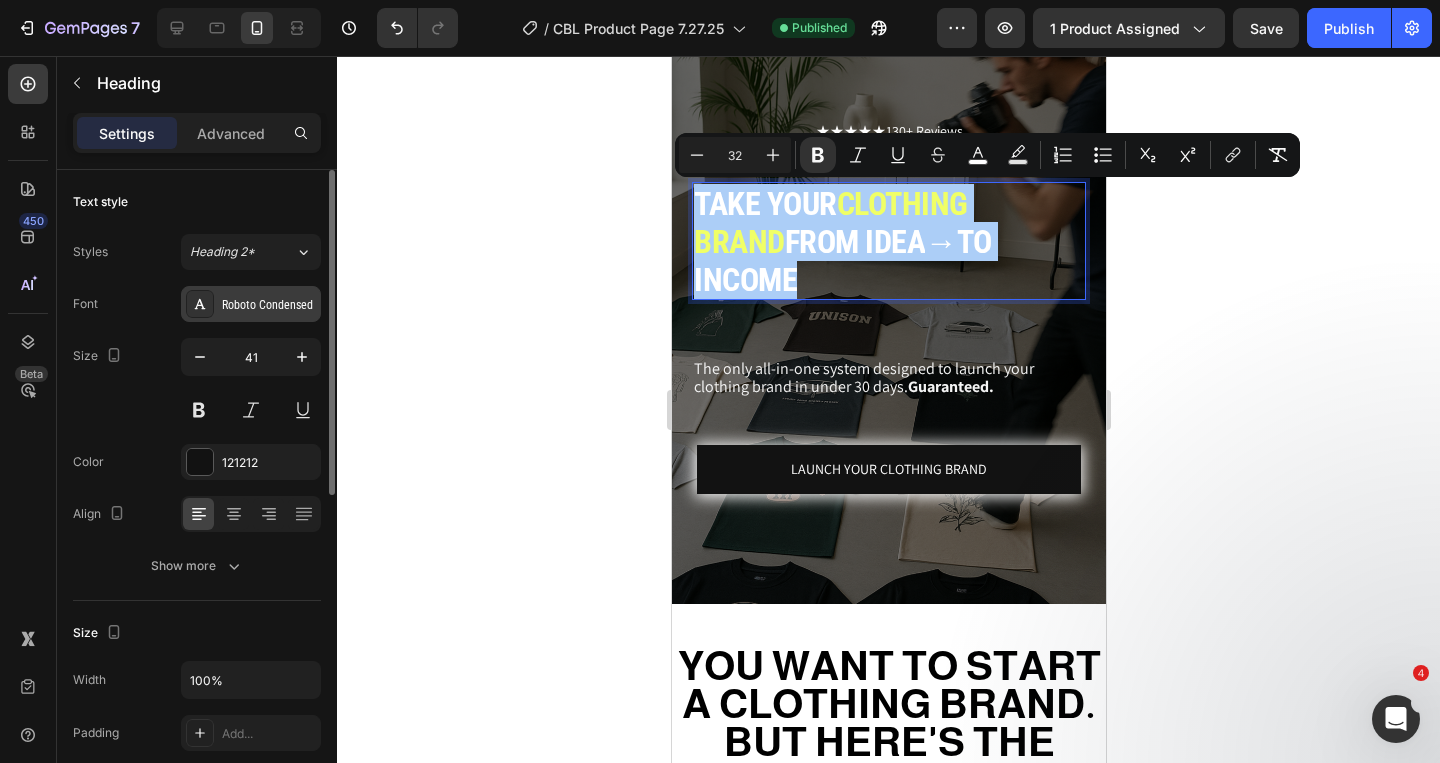 click on "Roboto Condensed" at bounding box center (269, 305) 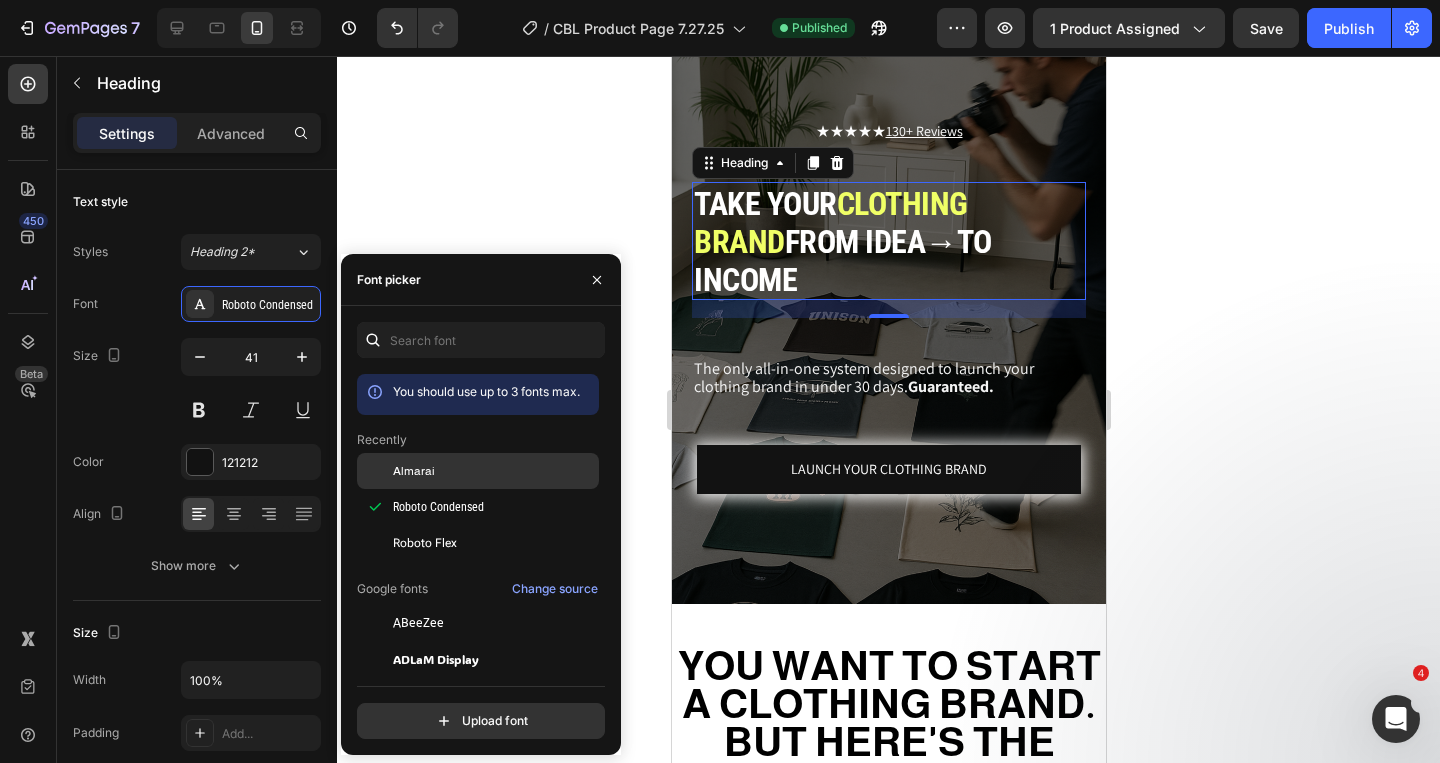click on "Almarai" 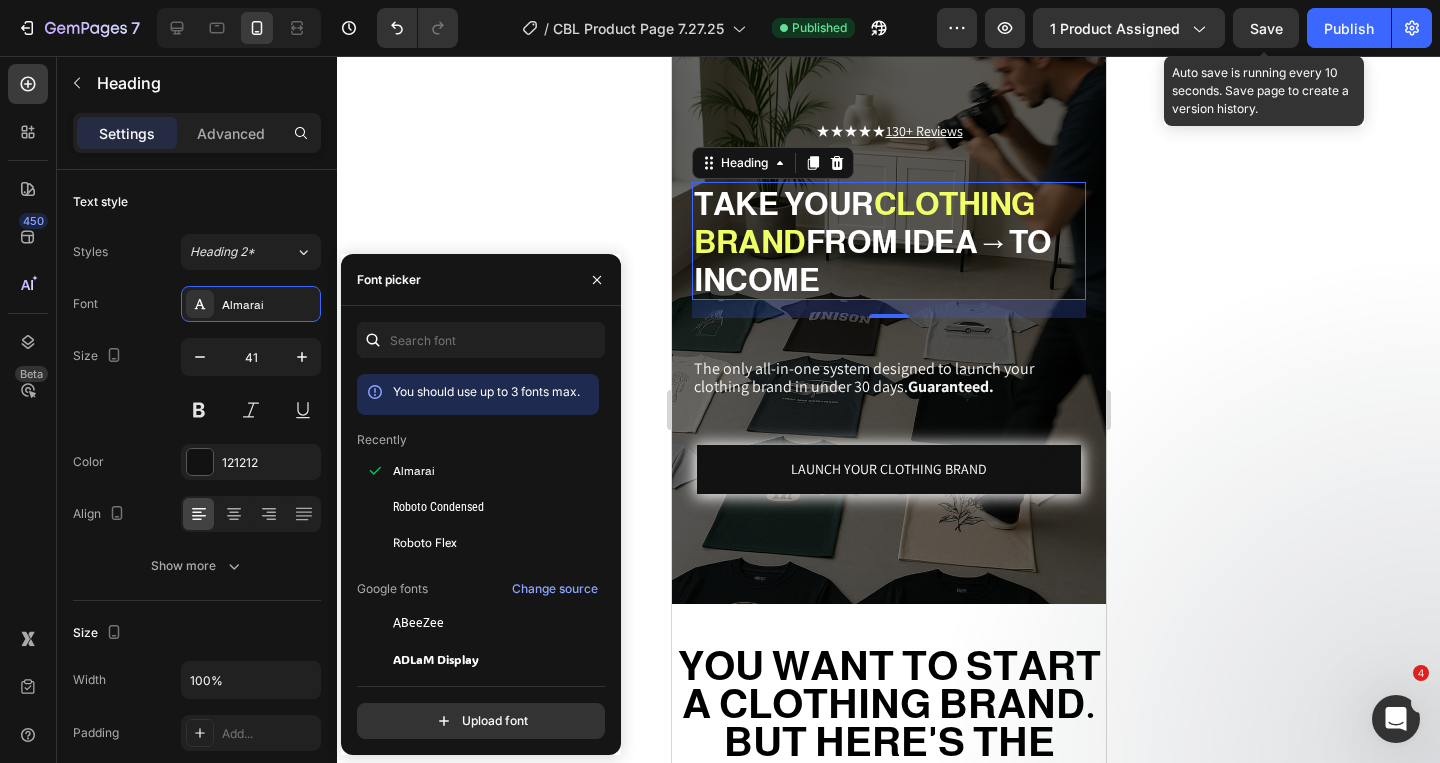 click on "Save" at bounding box center [1266, 28] 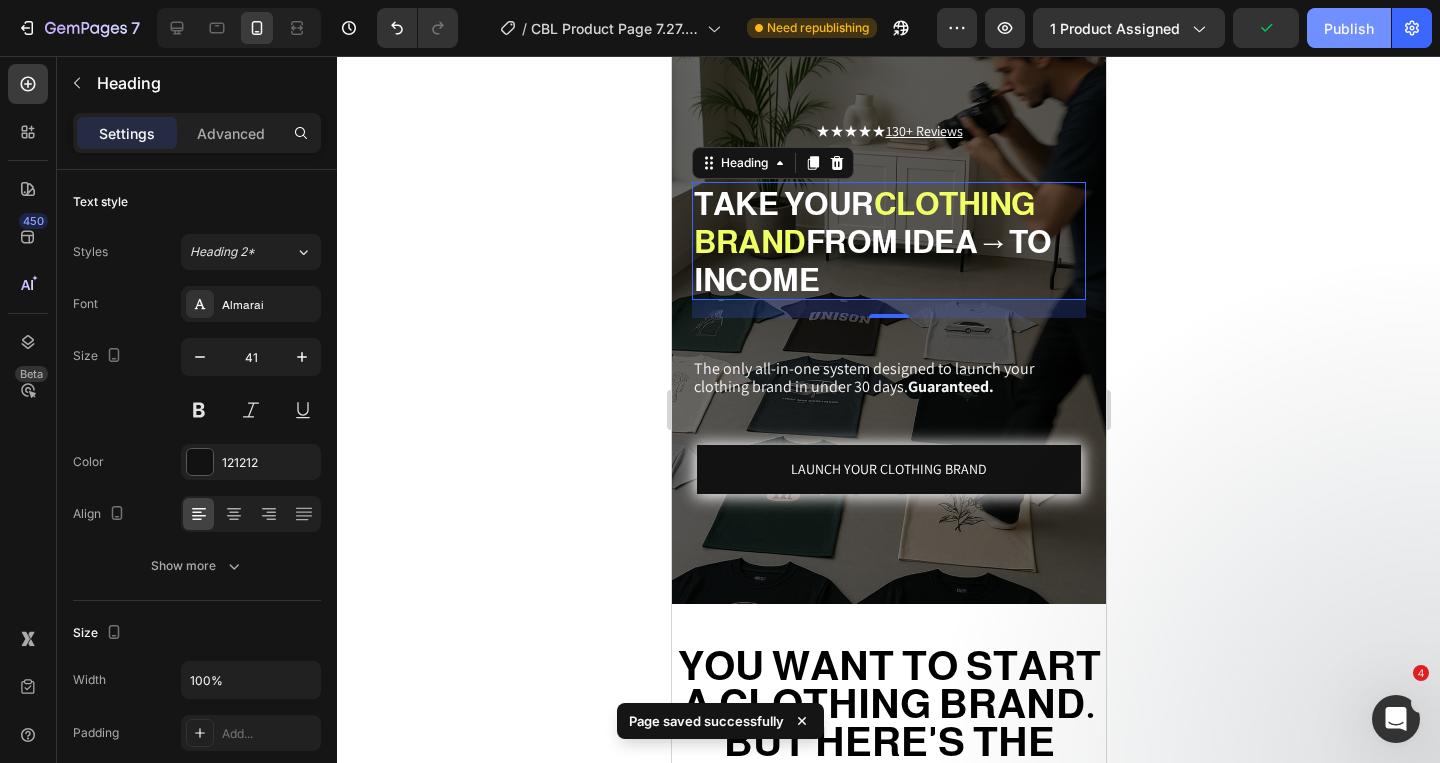 click on "Publish" at bounding box center (1349, 28) 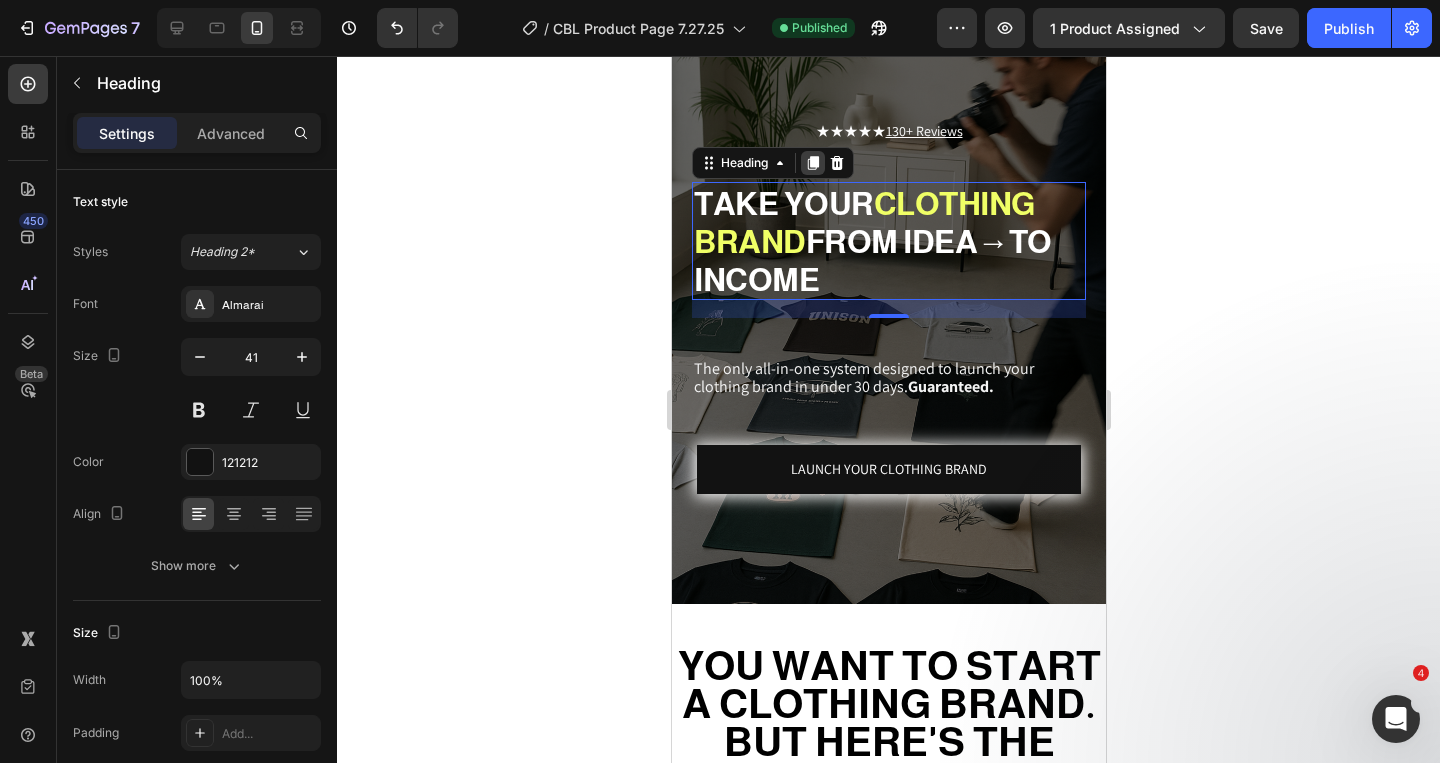 click 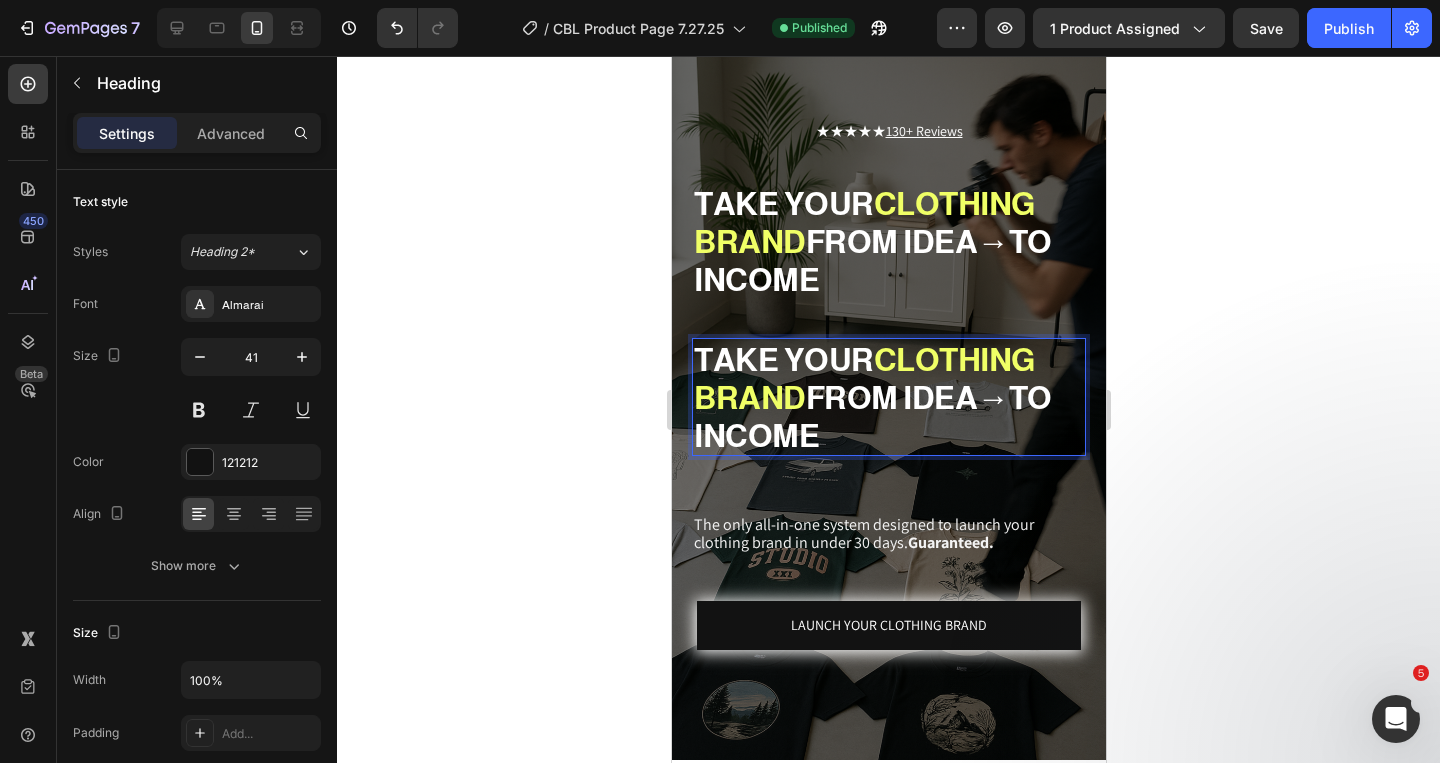 click on "TAKE YOUR  CLOTHING BRAND  FROM IDEA  →  TO INCOME" at bounding box center (888, 397) 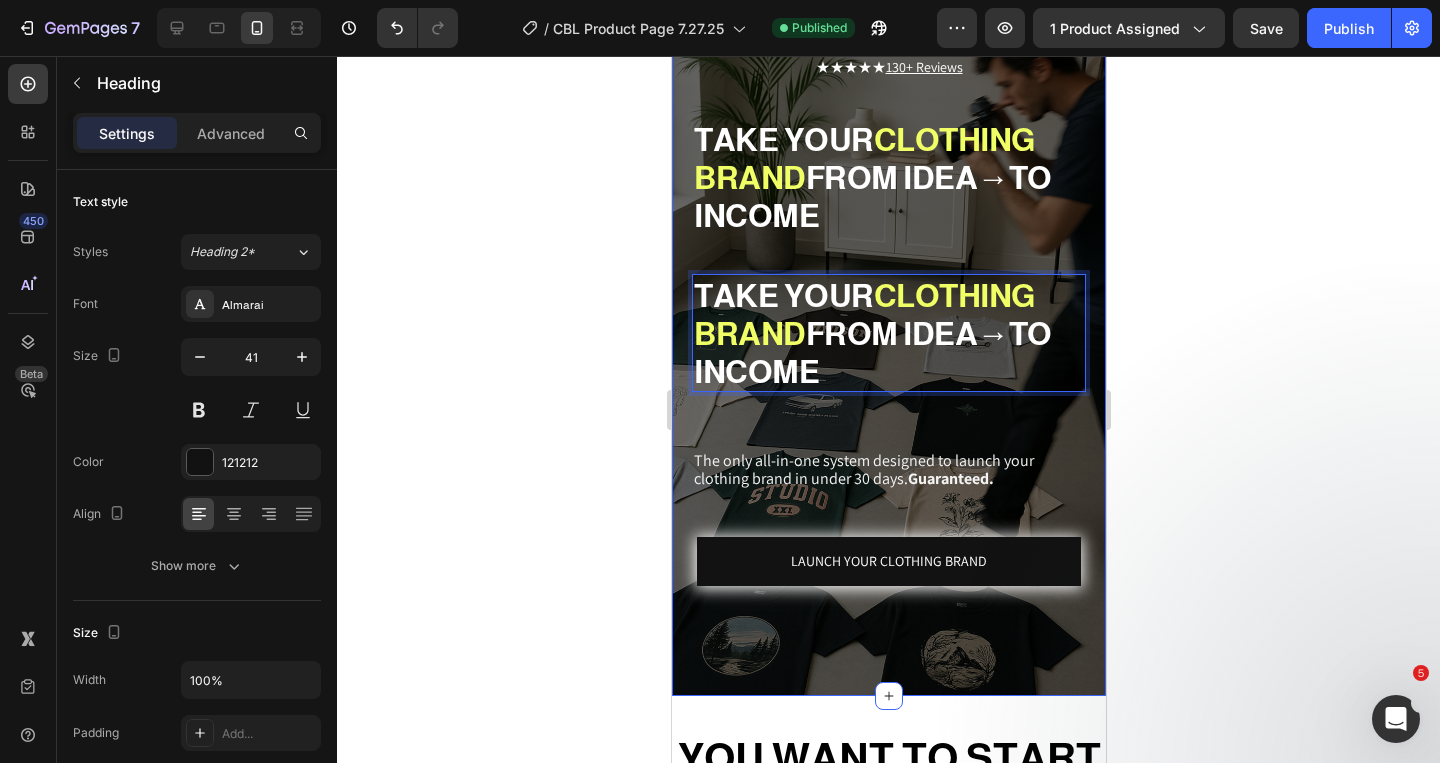 scroll, scrollTop: 244, scrollLeft: 0, axis: vertical 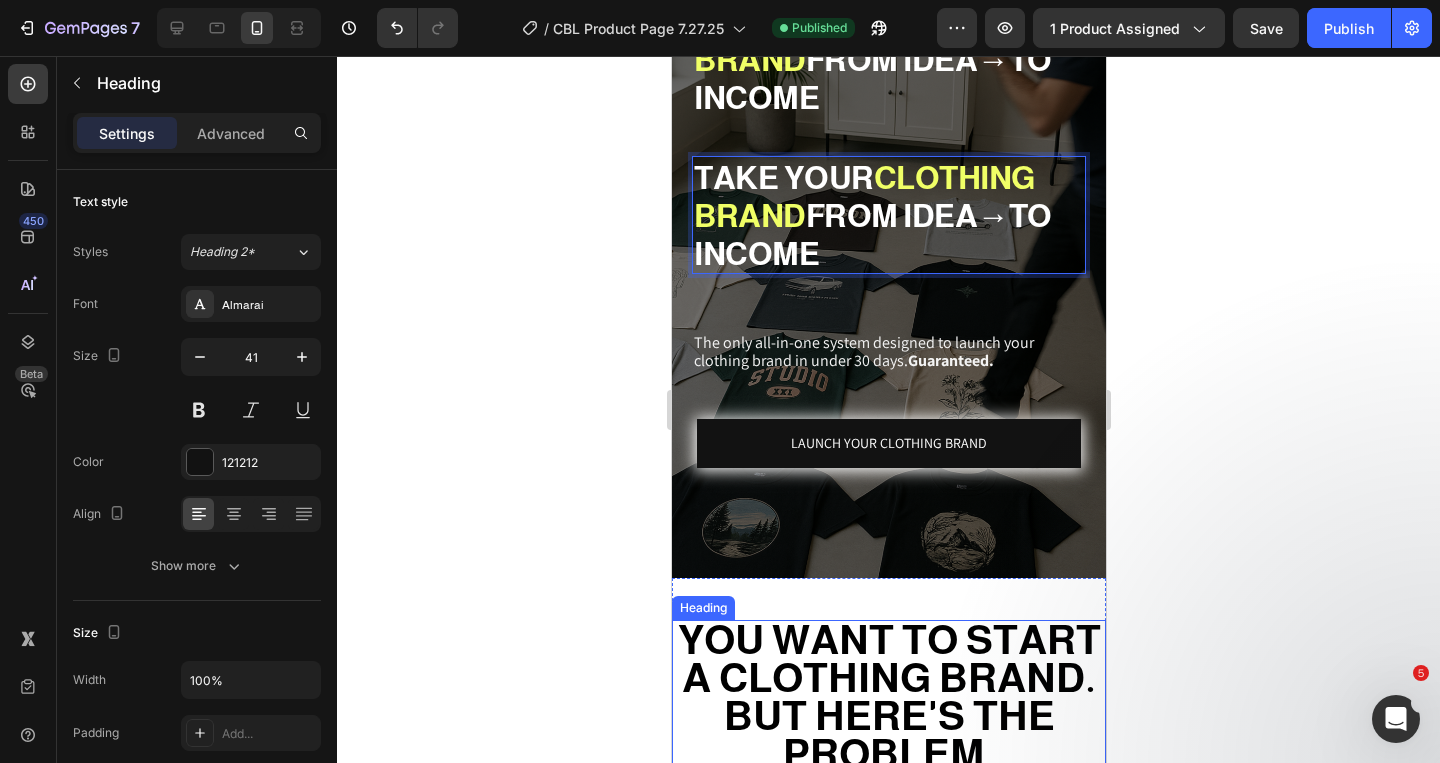 click on "YOU WANT TO START A CLOTHING BRAND. BUT HERE'S THE PROBLEM." at bounding box center [888, 697] 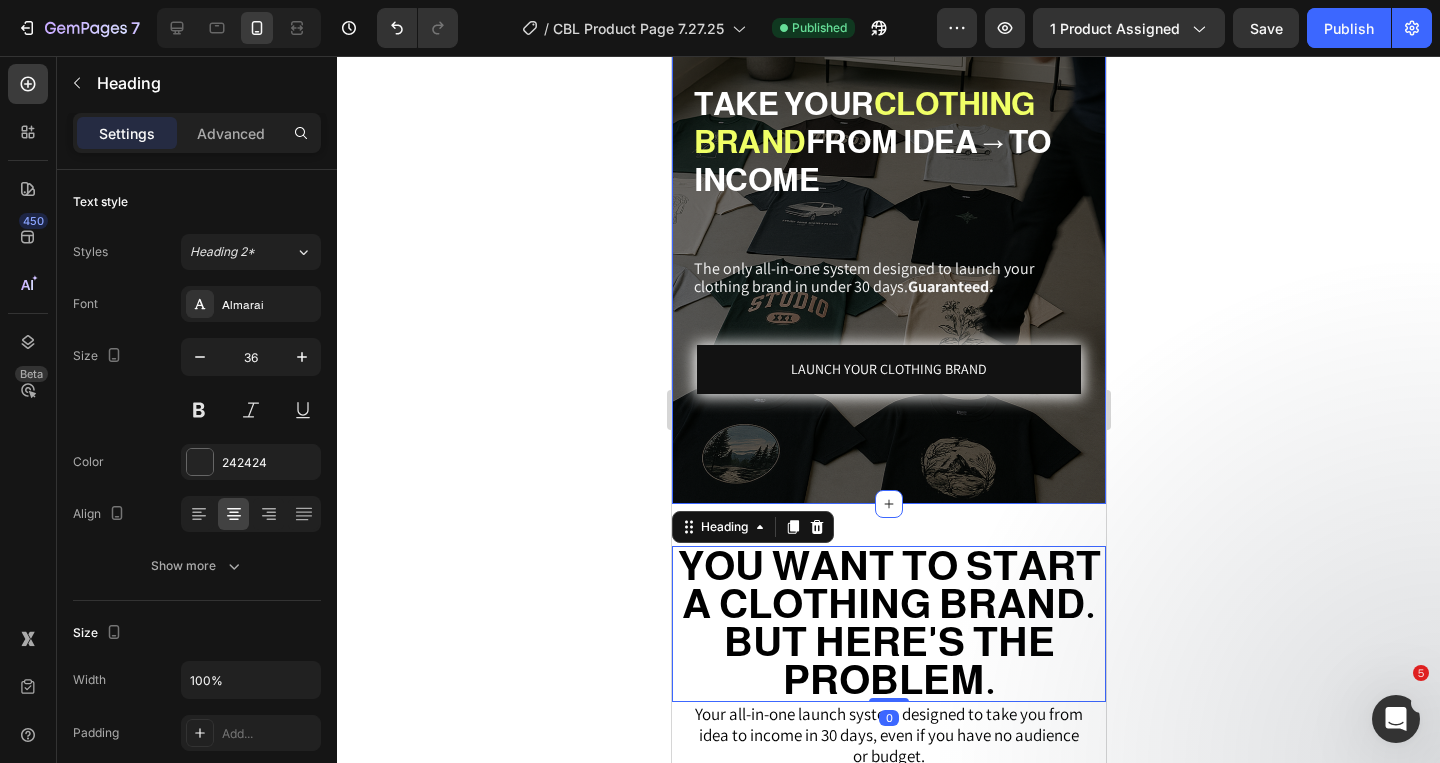 scroll, scrollTop: 491, scrollLeft: 0, axis: vertical 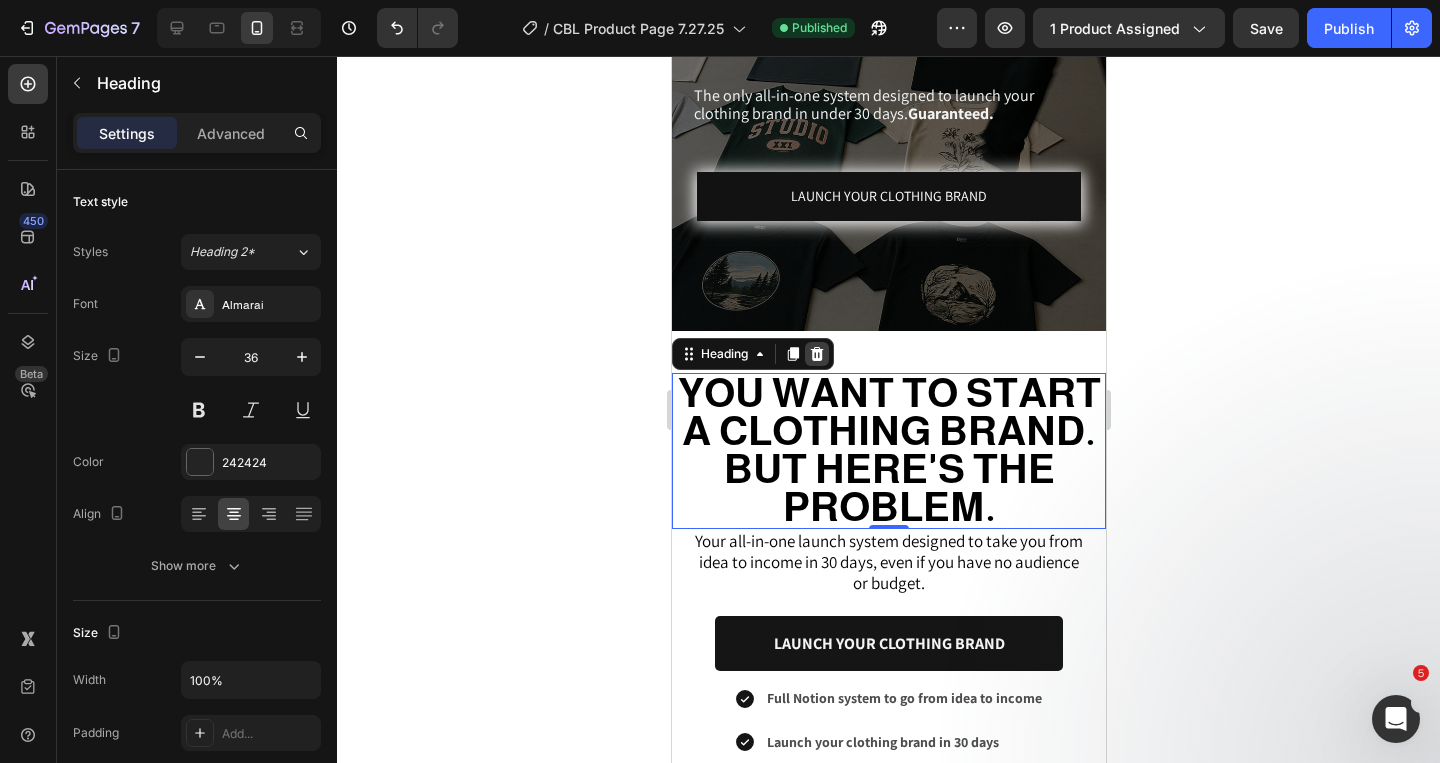 click 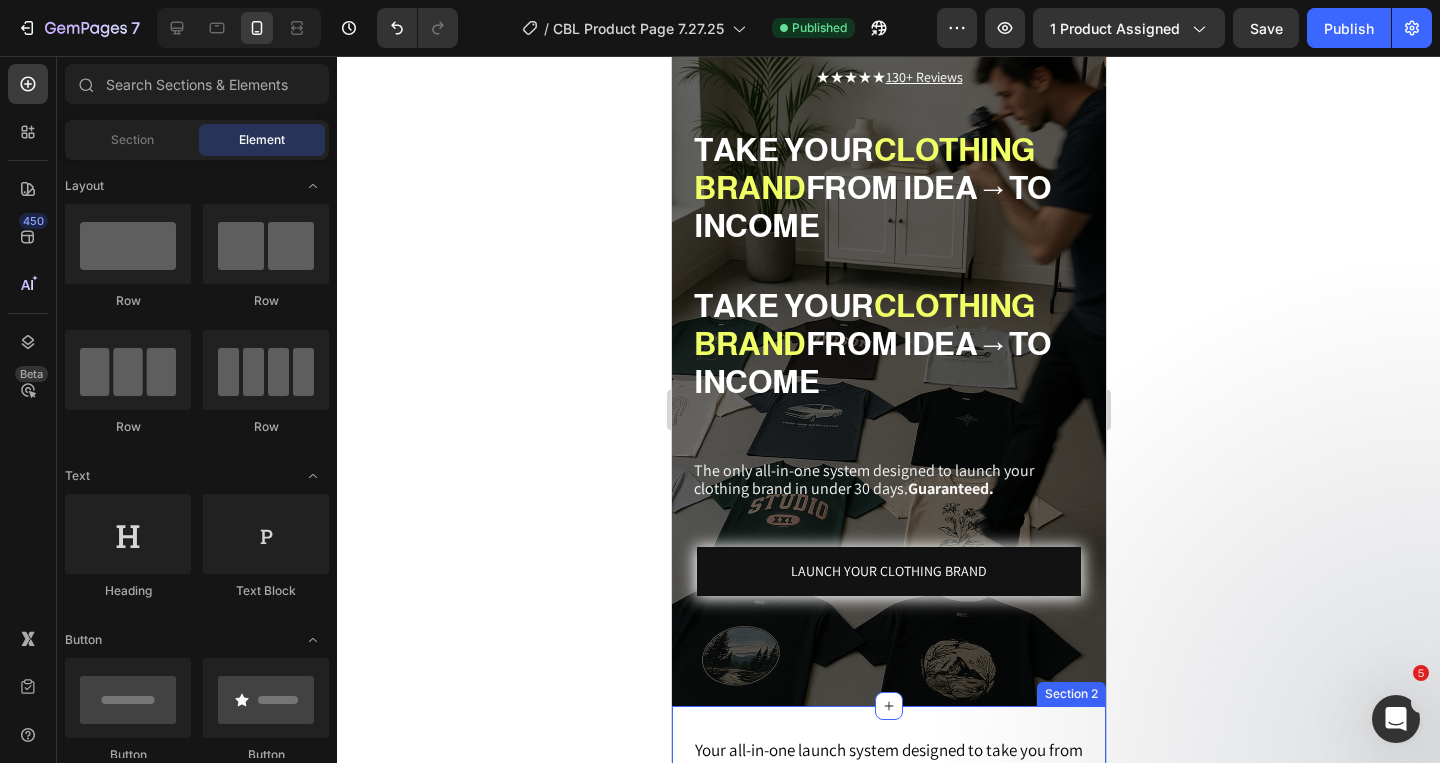 scroll, scrollTop: 97, scrollLeft: 0, axis: vertical 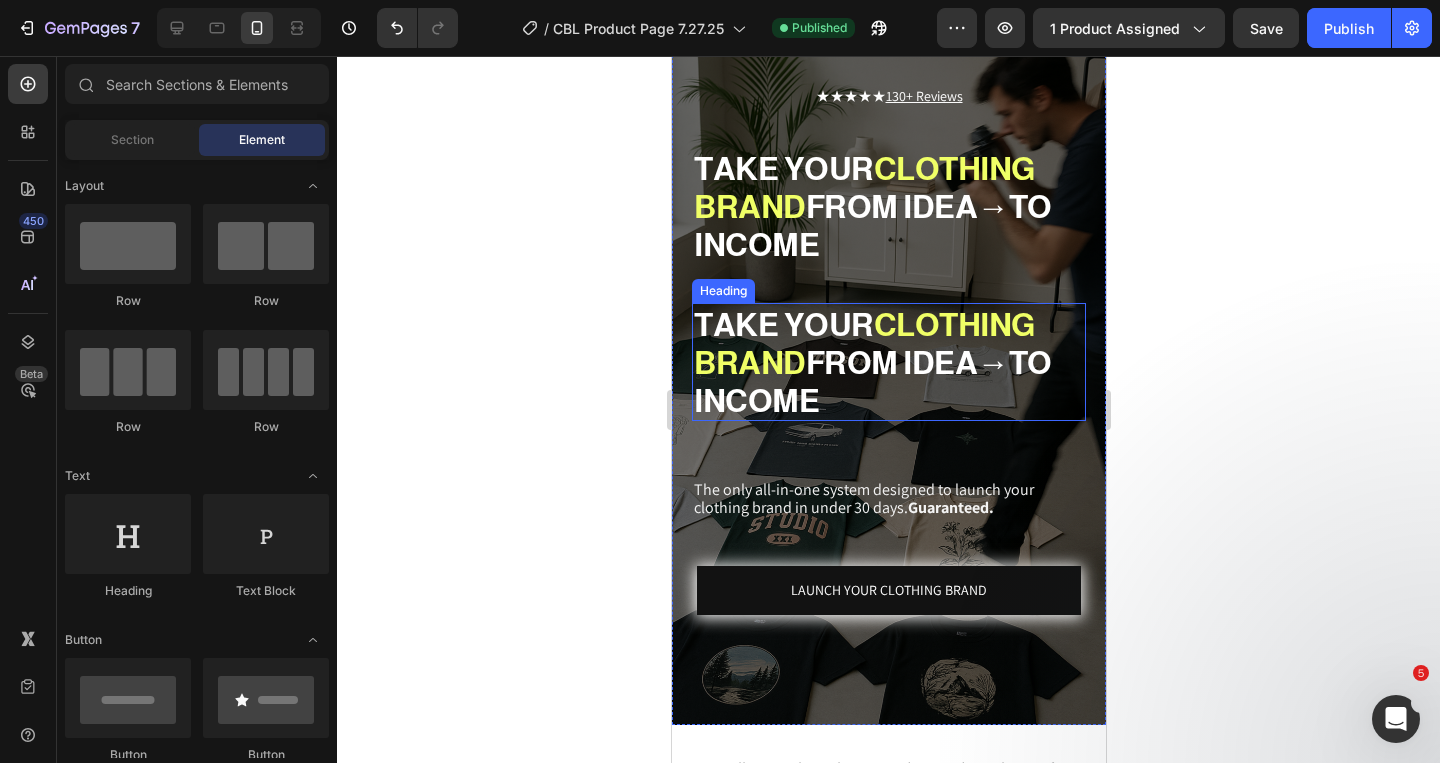 click on "TAKE YOUR" at bounding box center (783, 325) 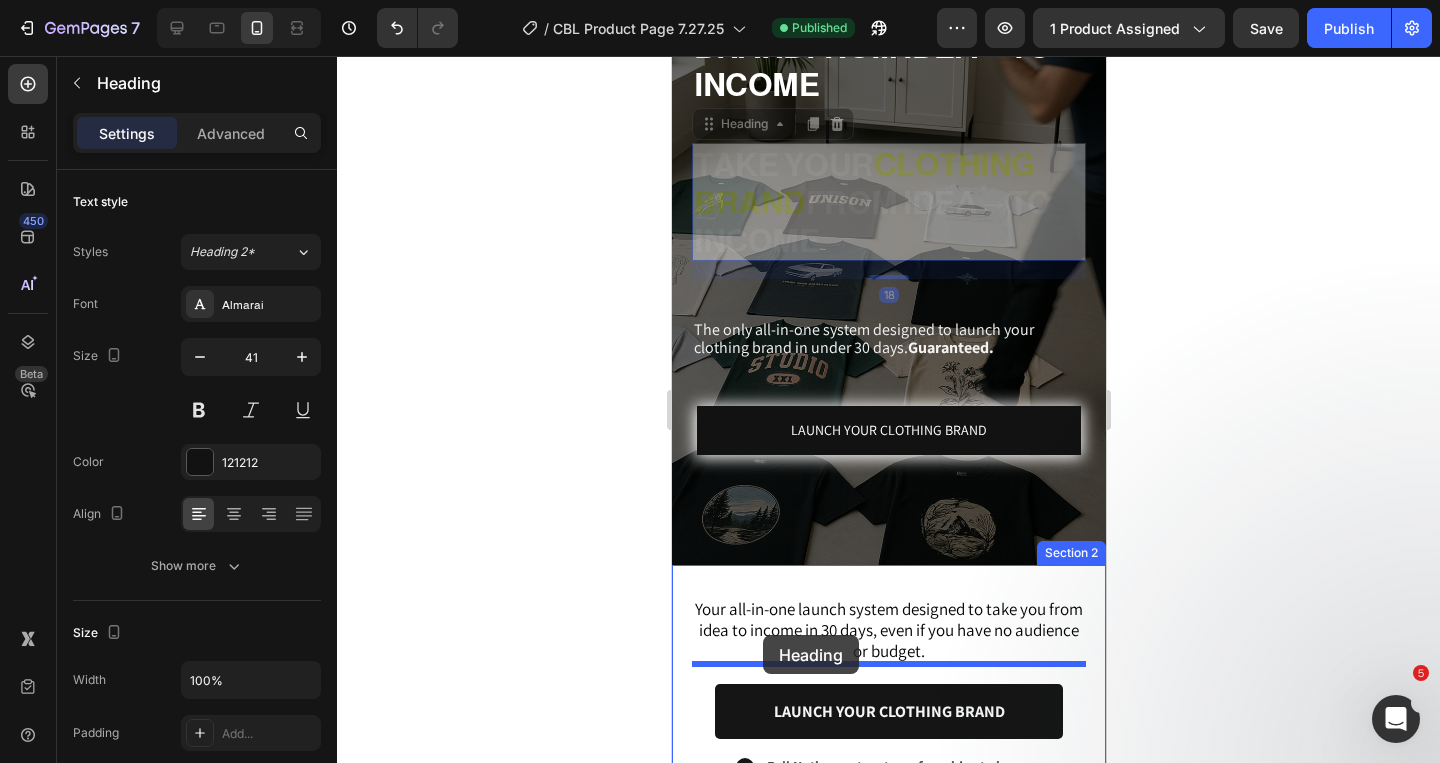 scroll, scrollTop: 266, scrollLeft: 0, axis: vertical 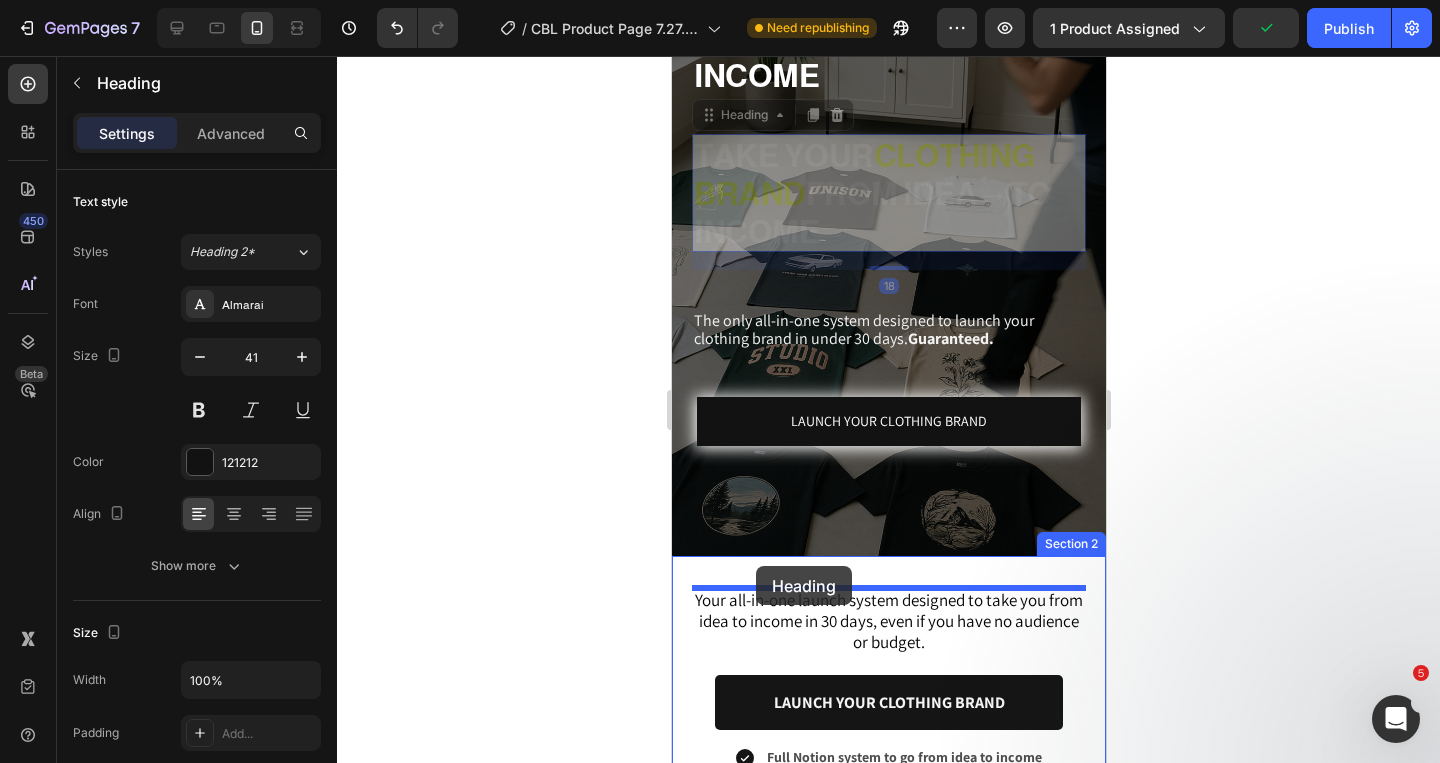 drag, startPoint x: 707, startPoint y: 287, endPoint x: 755, endPoint y: 566, distance: 283.0989 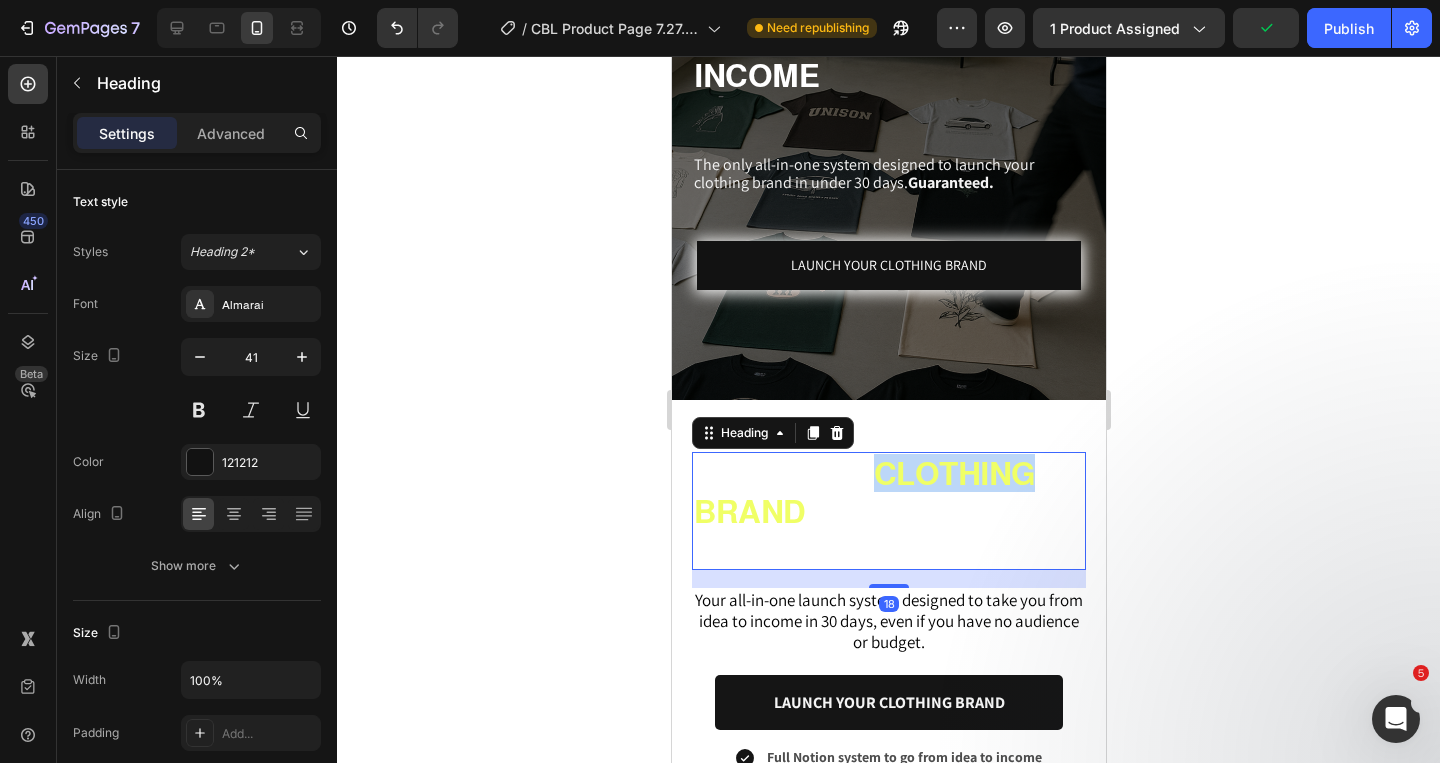 click on "CLOTHING BRAND" at bounding box center [863, 493] 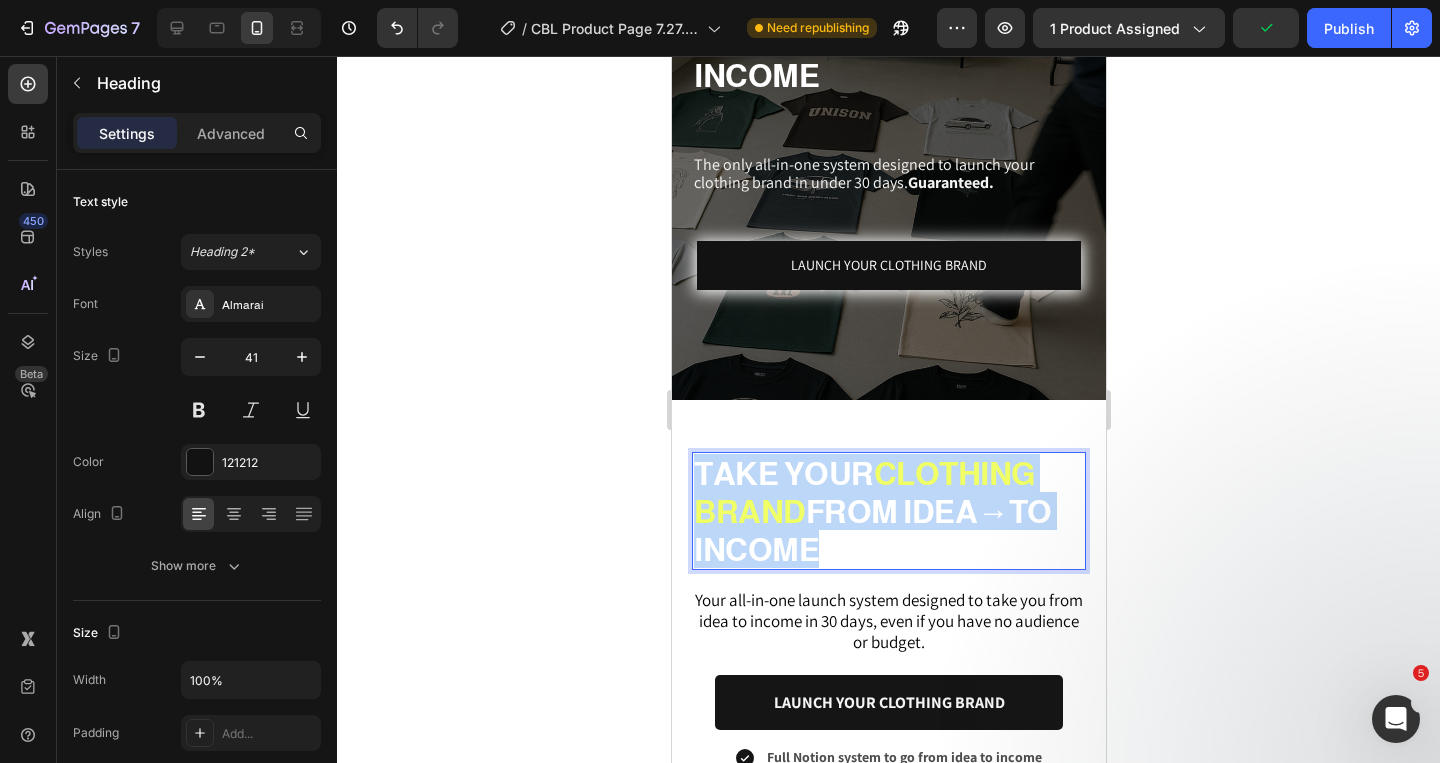 click on "CLOTHING BRAND" at bounding box center [863, 493] 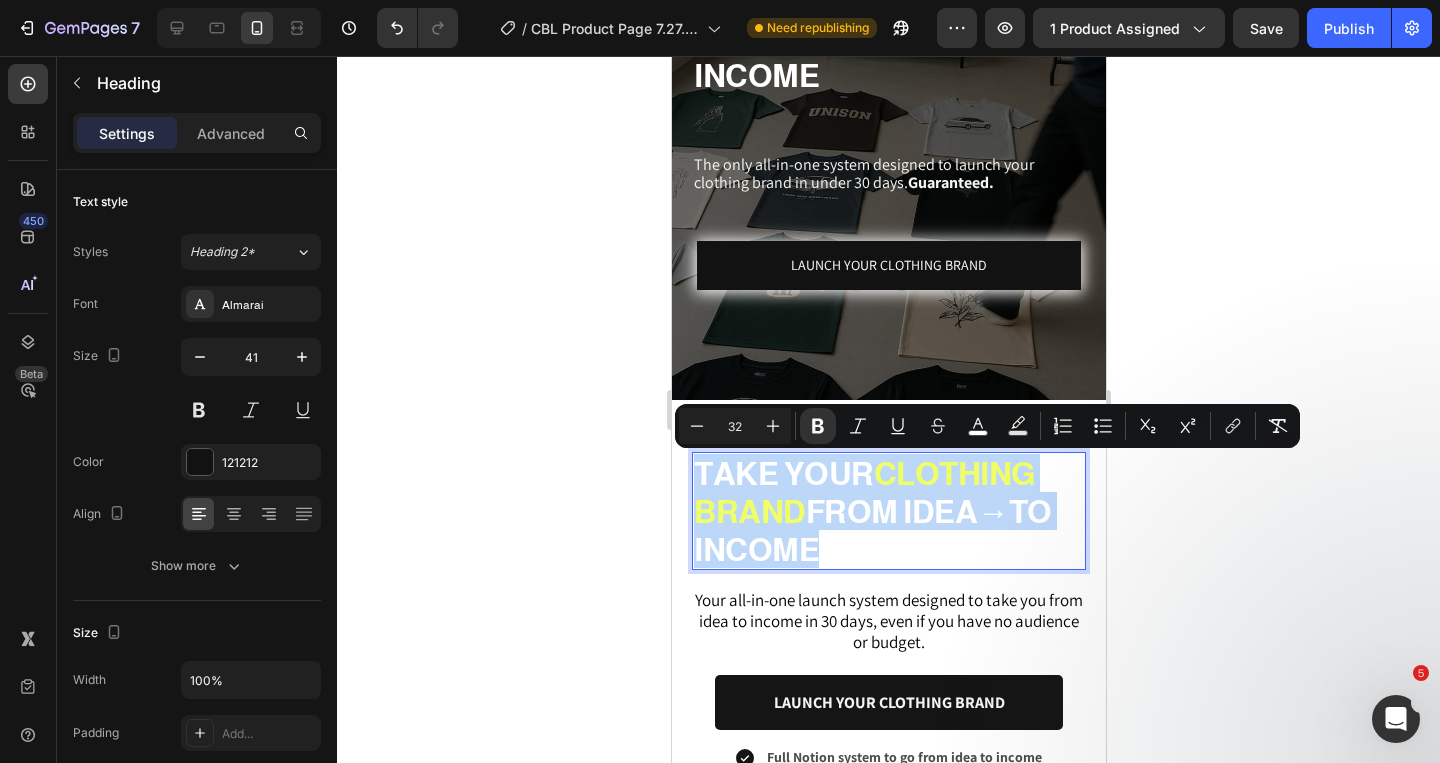 click on "TAKE YOUR  CLOTHING BRAND  FROM IDEA  →  TO INCOME" at bounding box center (888, 511) 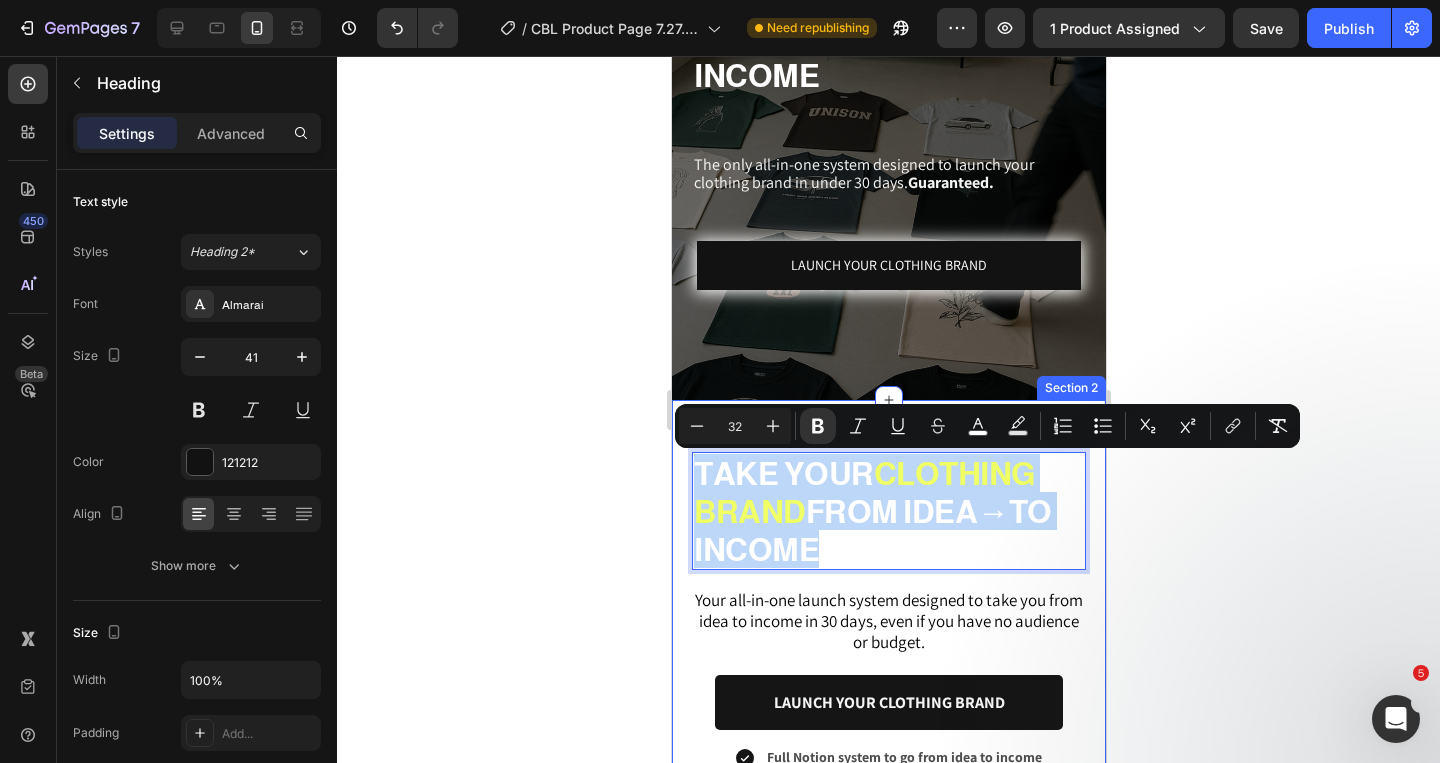 drag, startPoint x: 942, startPoint y: 564, endPoint x: 703, endPoint y: 450, distance: 264.79614 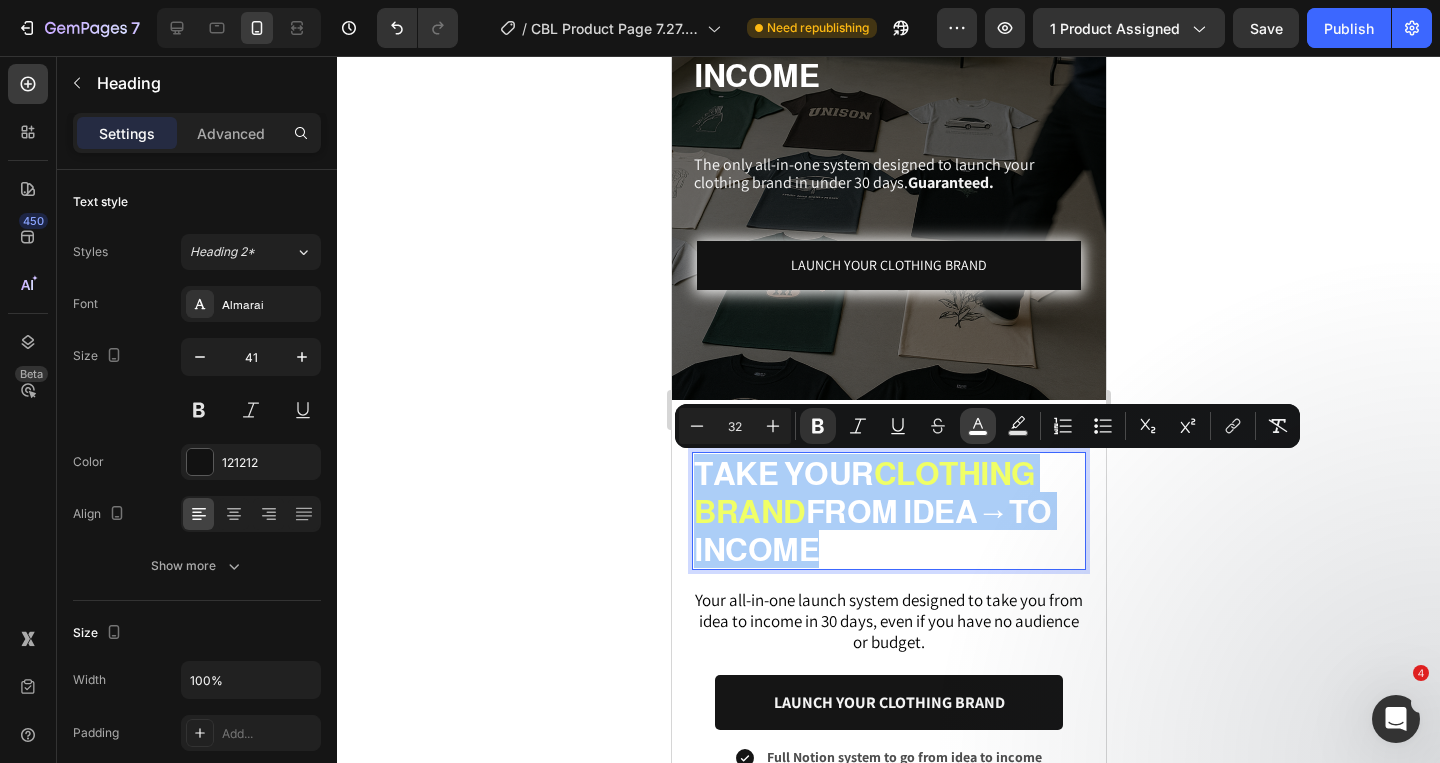 click 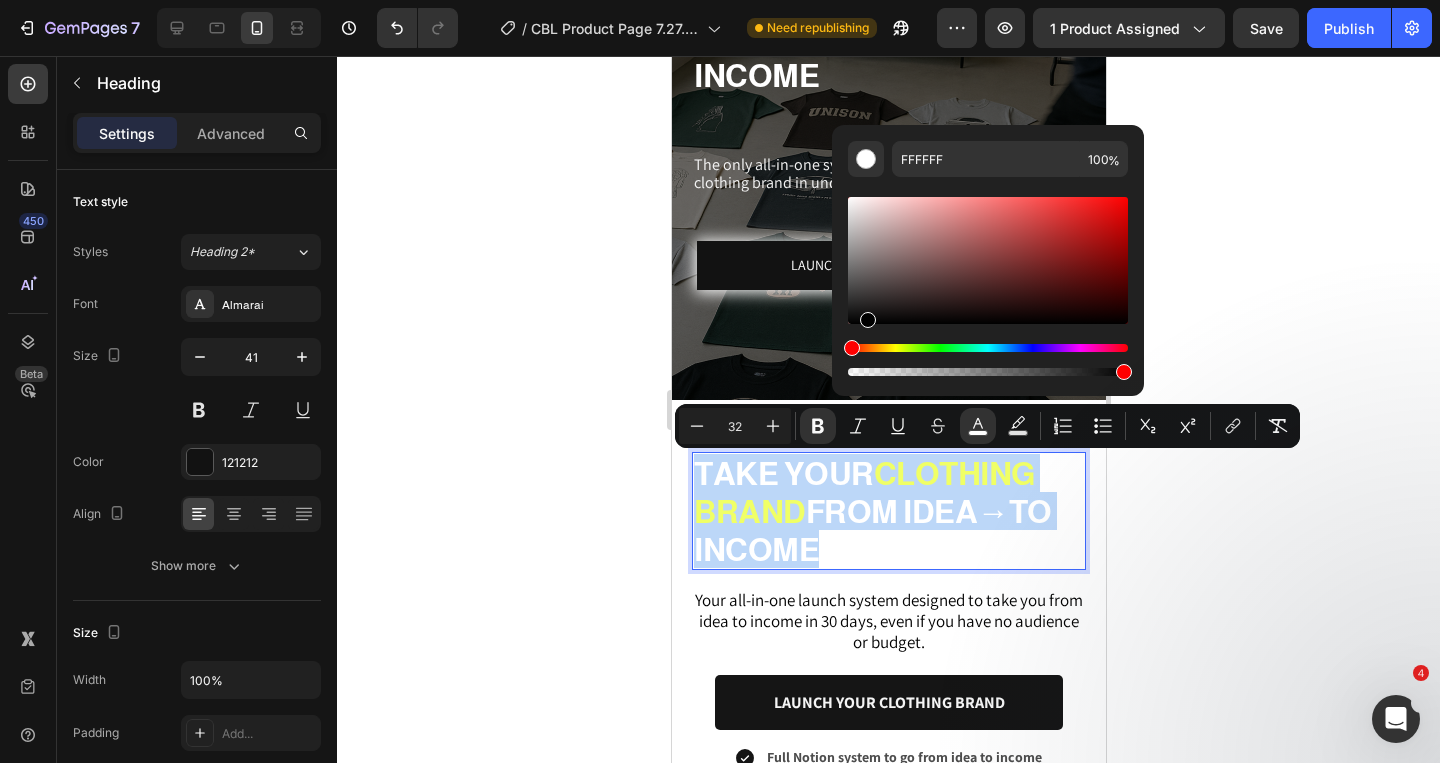 type on "000000" 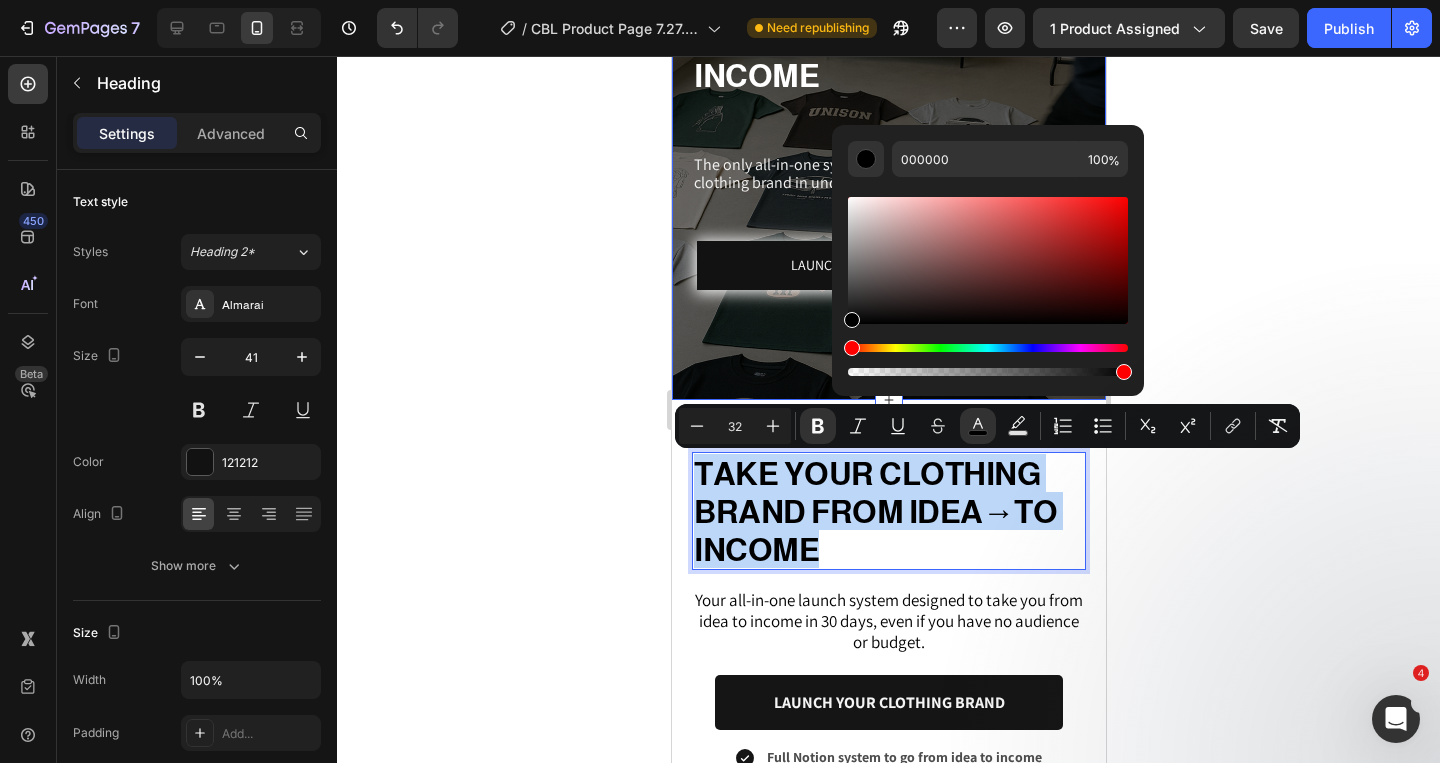 drag, startPoint x: 1644, startPoint y: 354, endPoint x: 806, endPoint y: 356, distance: 838.0024 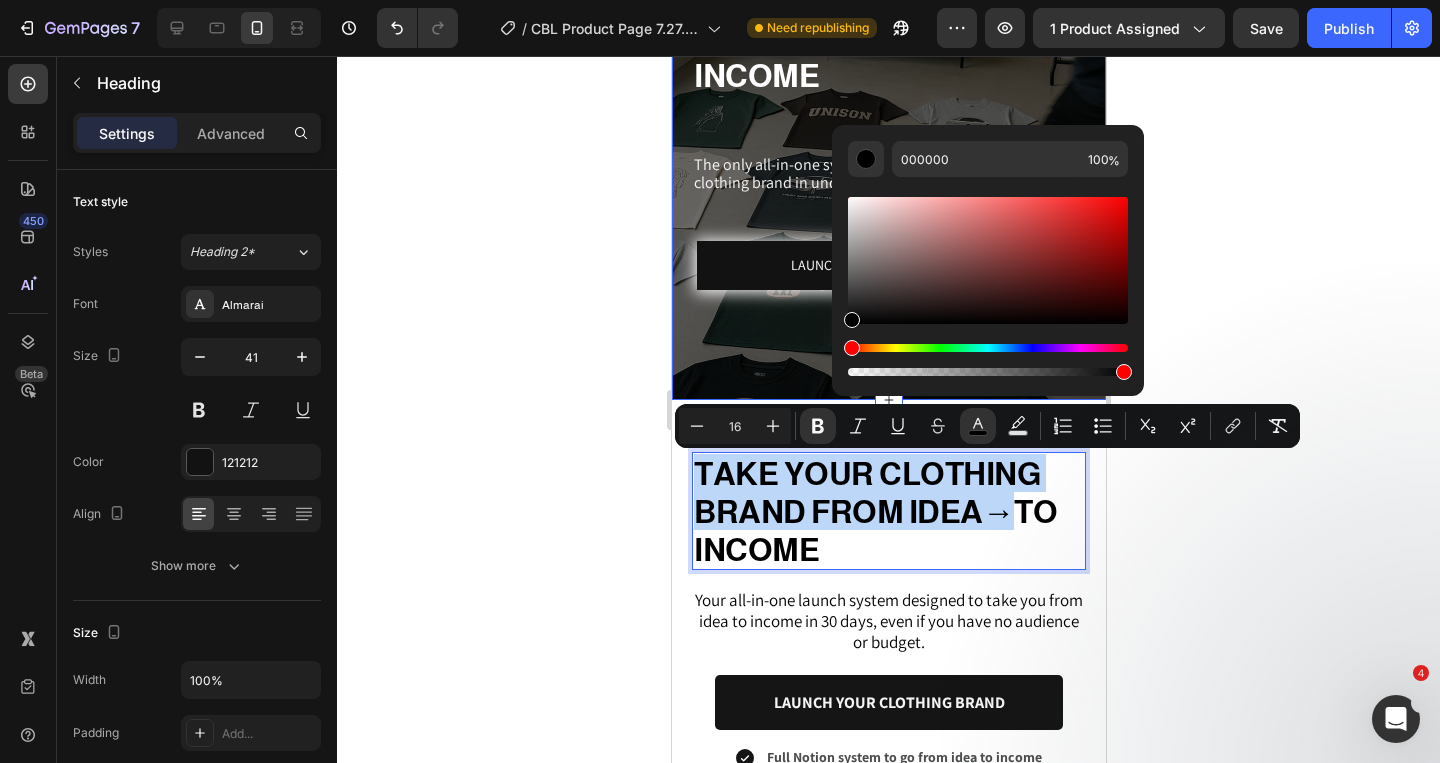 click on "★★★★★  130+ Reviews Text Block ⁠⁠⁠⁠⁠⁠⁠ TAKE YOUR  CLOTHING BRAND  FROM IDEA  →  TO INCOME Heading The only all-in-one system designed to launch your clothing brand in under 30 days.  Guaranteed. Text Block LAUNCH YOUR CLOTHING BRAND Button Section 1" at bounding box center (888, 115) 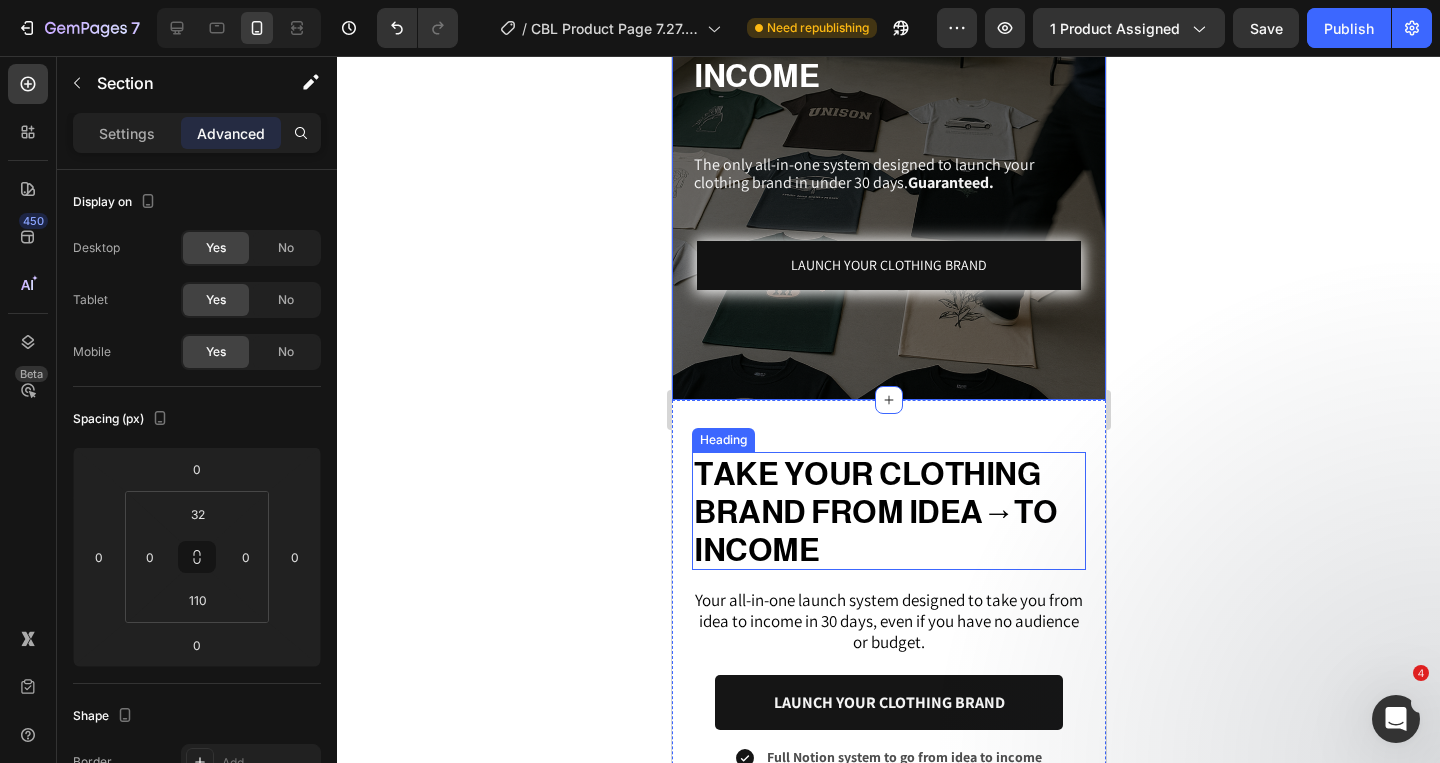 click on "TAKE YOUR CLOTHING BRAND FROM IDEA" at bounding box center (866, 493) 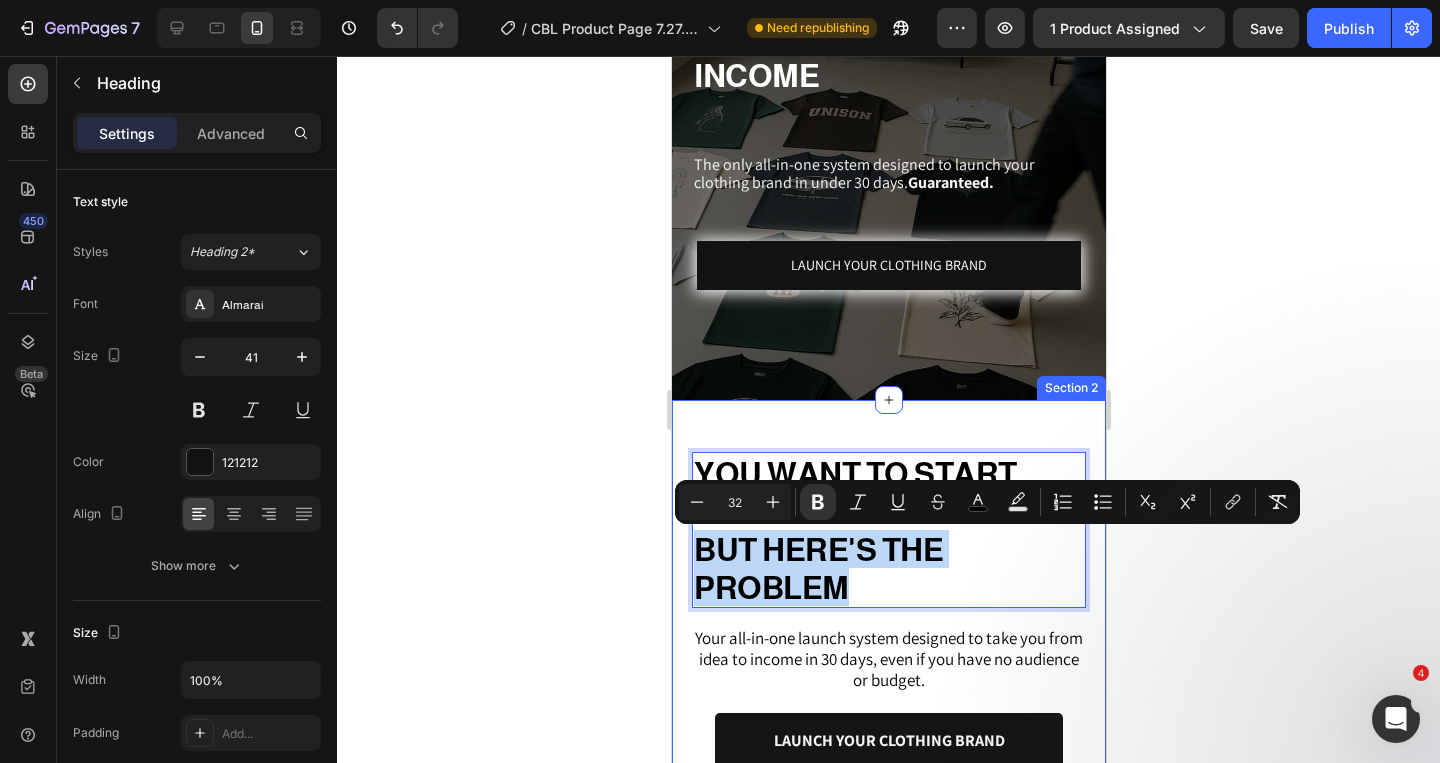 drag, startPoint x: 896, startPoint y: 579, endPoint x: 681, endPoint y: 545, distance: 217.67177 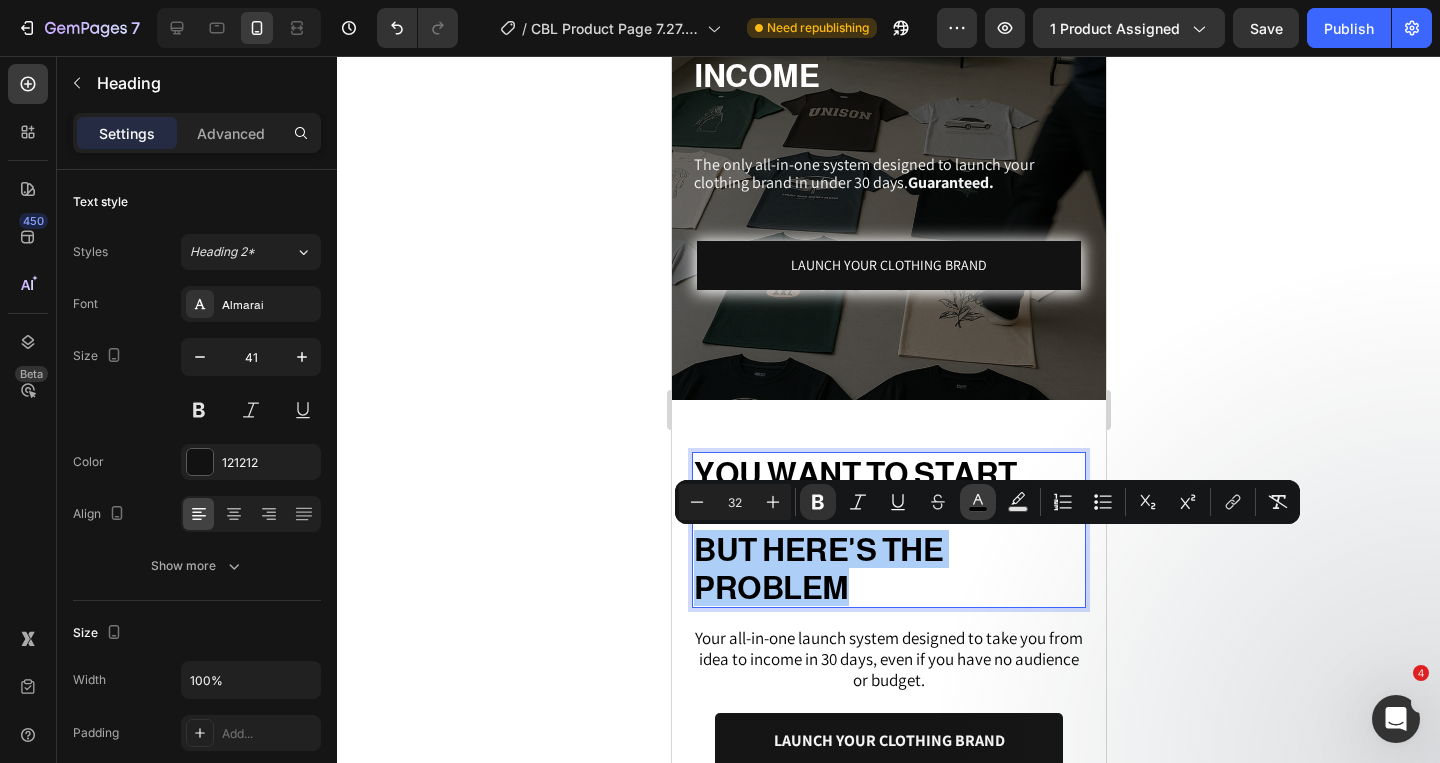 click 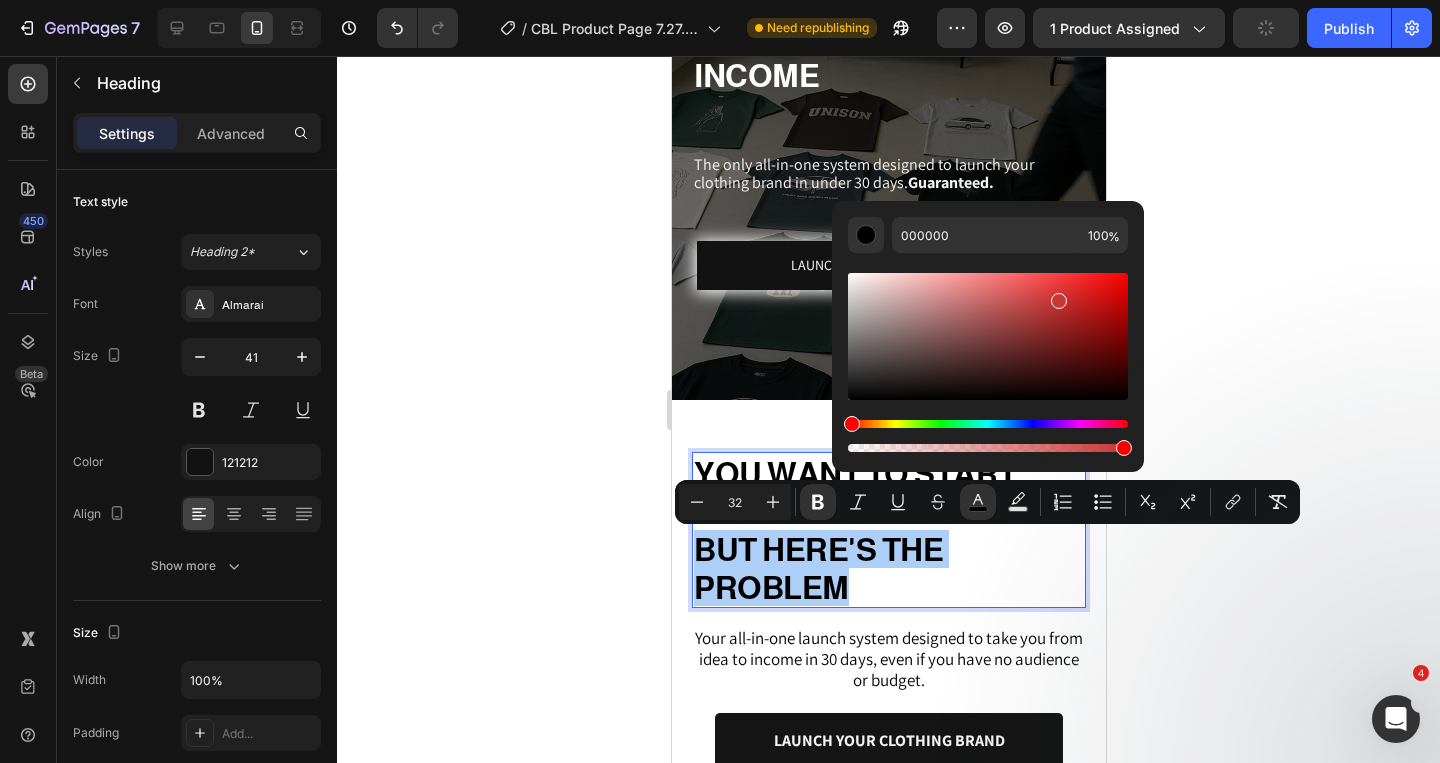 drag, startPoint x: 982, startPoint y: 335, endPoint x: 1057, endPoint y: 294, distance: 85.47514 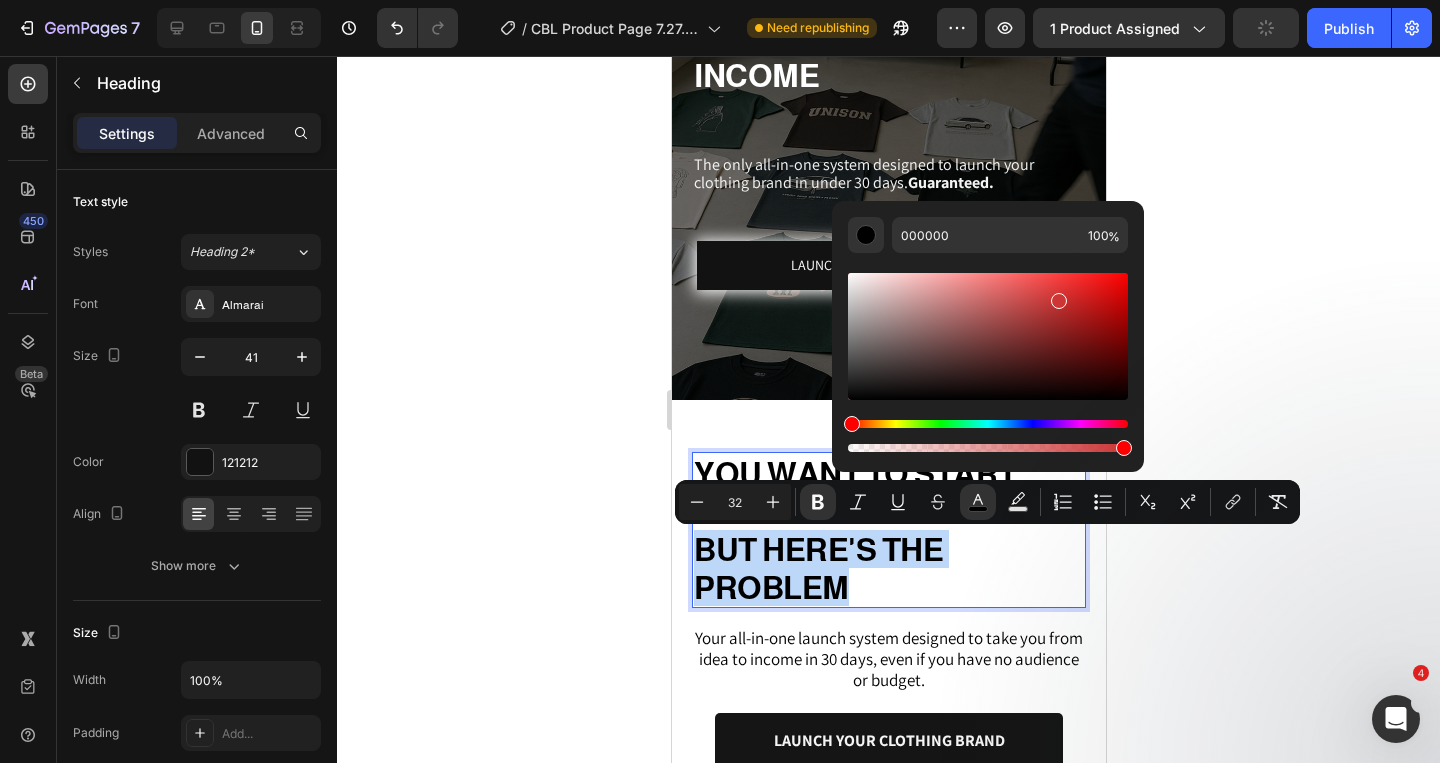 type on "D33737" 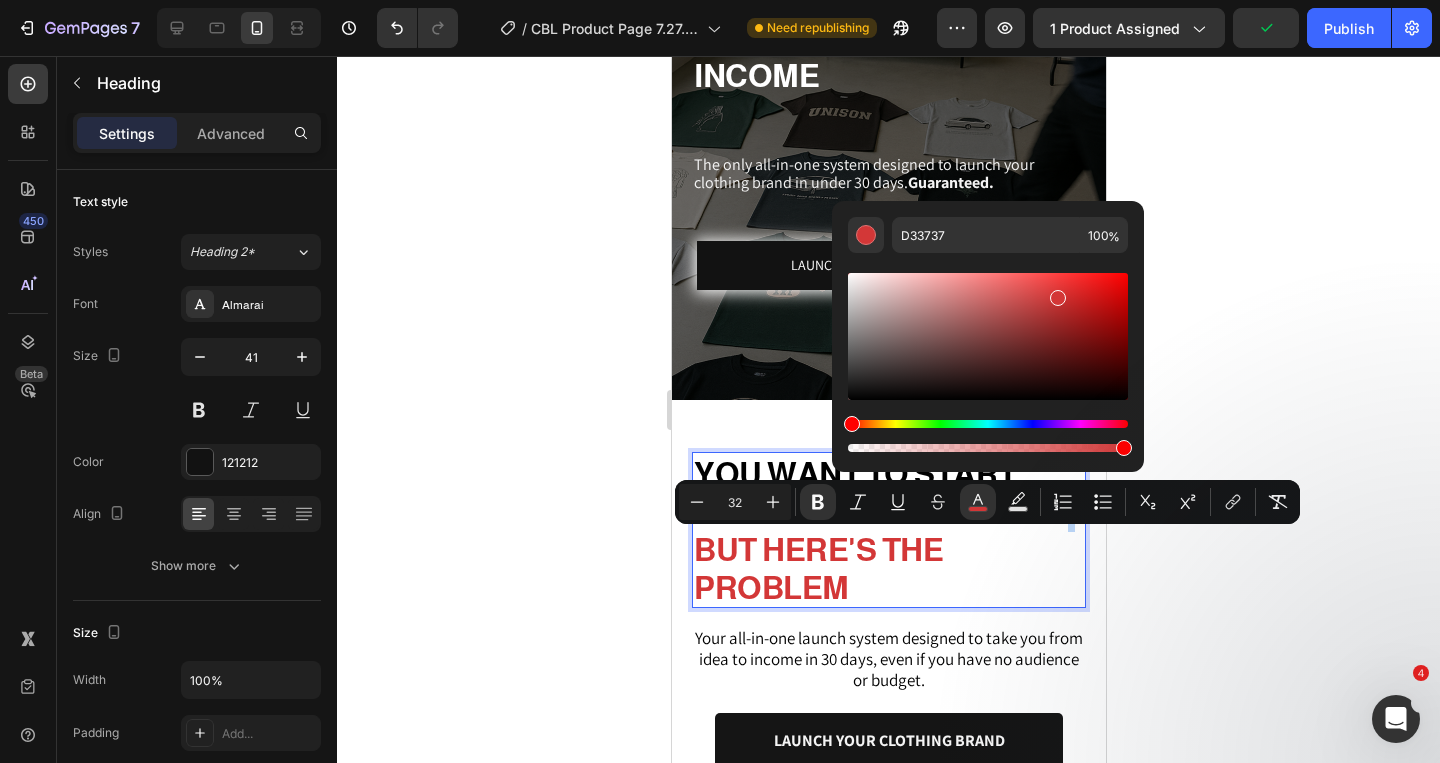 click on "YOU WANT TO START YOUR CLOTHING BRAND BUT HERE'S THE PROBLEM" at bounding box center (888, 530) 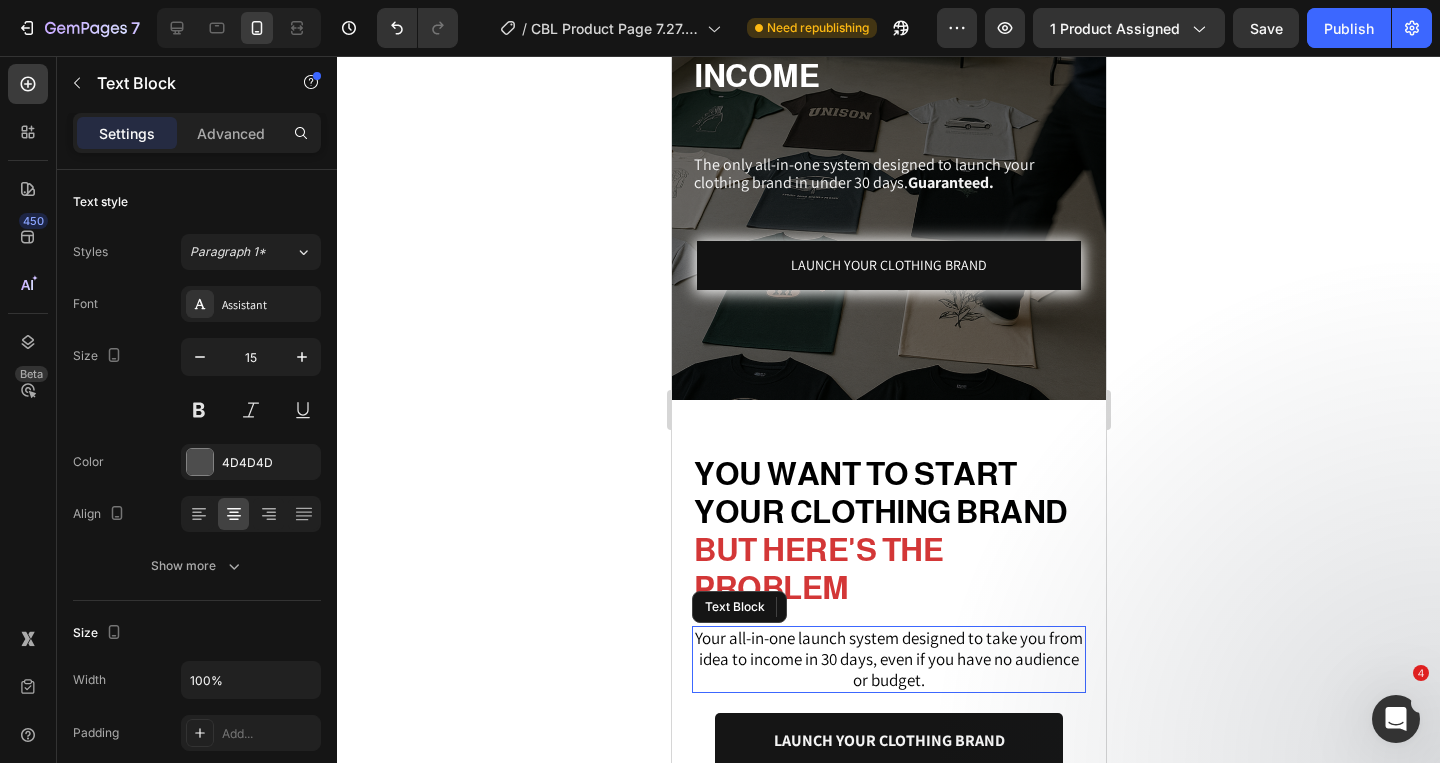 click on "★★★★★  130+ Reviews Text Block ⁠⁠⁠⁠⁠⁠⁠ TAKE YOUR  CLOTHING BRAND  FROM IDEA  →  TO INCOME Heading The only all-in-one system designed to launch your clothing brand in under 30 days.  Guaranteed. Text Block LAUNCH YOUR CLOTHING BRAND Button Section 1 ⁠⁠⁠⁠⁠⁠⁠ YOU WANT TO START YOUR CLOTHING BRAND BUT HERE'S THE PROBLEM Heading   18 Your all-in-one launch system designed to take you from idea to income in 30 days, even if you have no audience or budget. Text Block LAUNCH YOUR CLOTHING BRAND Button Full Notion system to go from idea to income Launch your clothing brand in 30 days Get unstuck from planning mode  Item List Section 2
Image [NAME] Text Block
Icon
Icon
Icon
Icon
Icon Icon List Text Block Image [NAME] Text Block
Icon
Icon
Icon
Icon
Icon Icon List Text Block Image [NAME] Text Block
Icon
Icon
Icon
Icon
Icon Icon List Text Block Image [NAME] Text Block
Icon
Icon
Icon
Icon" at bounding box center (888, 2034) 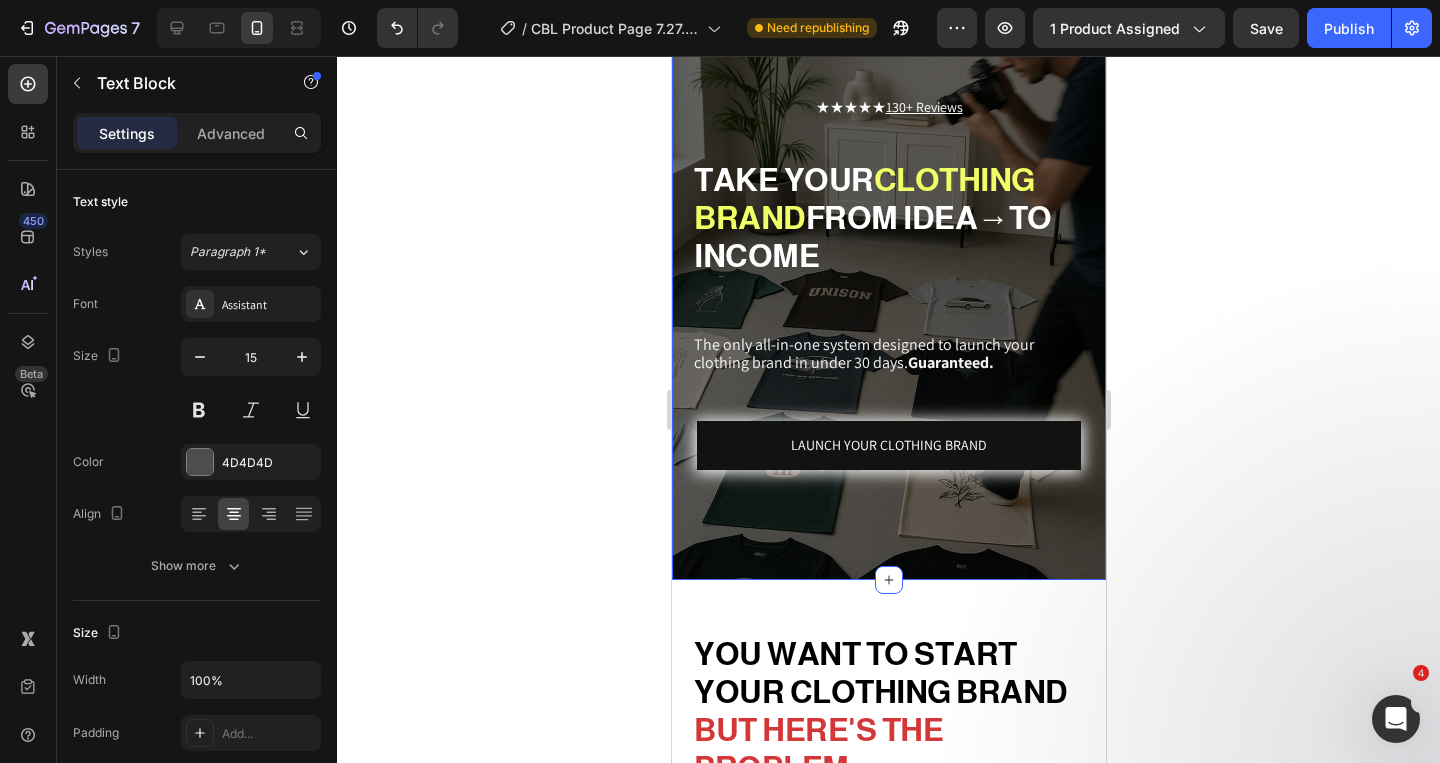 scroll, scrollTop: 227, scrollLeft: 0, axis: vertical 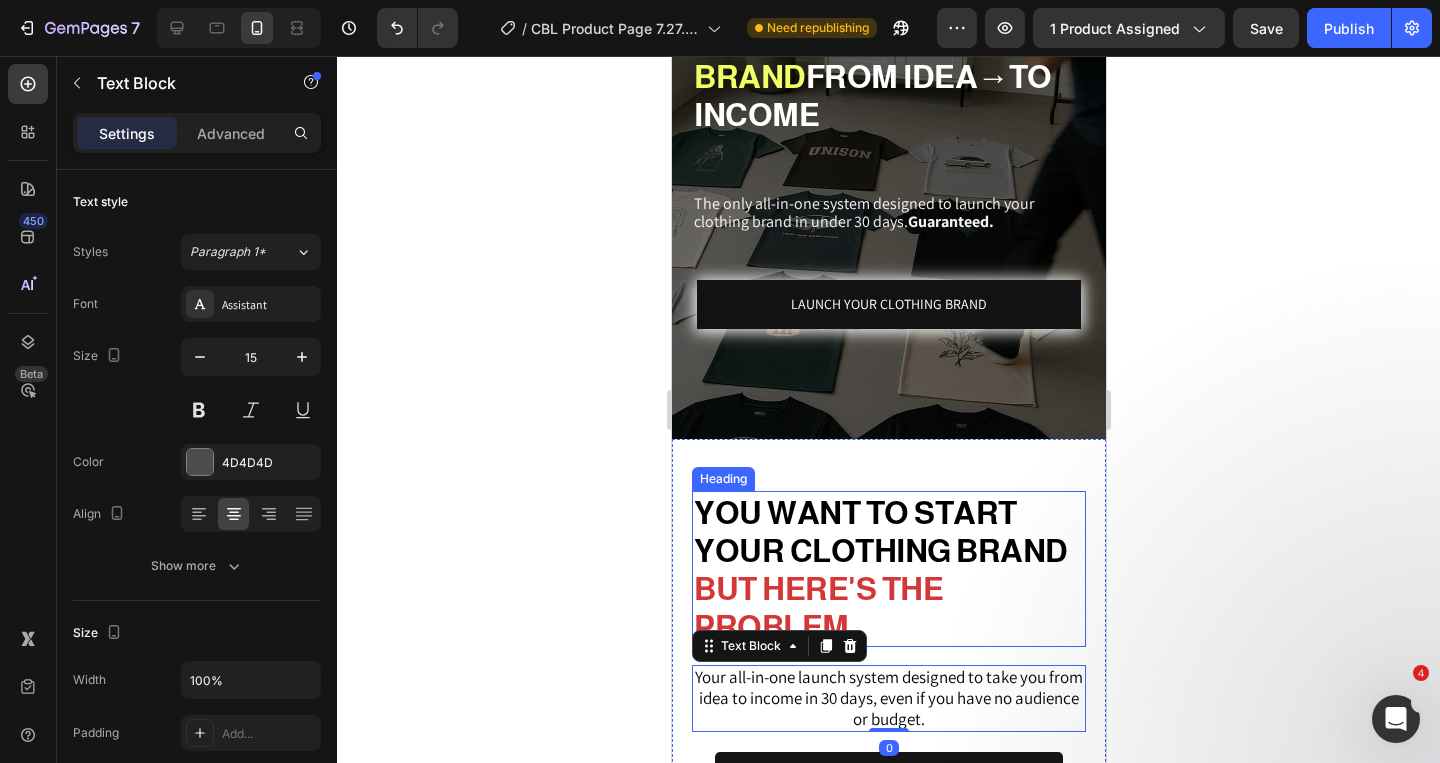 click on "YOU WANT TO START YOUR CLOTHING BRAND" at bounding box center [880, 532] 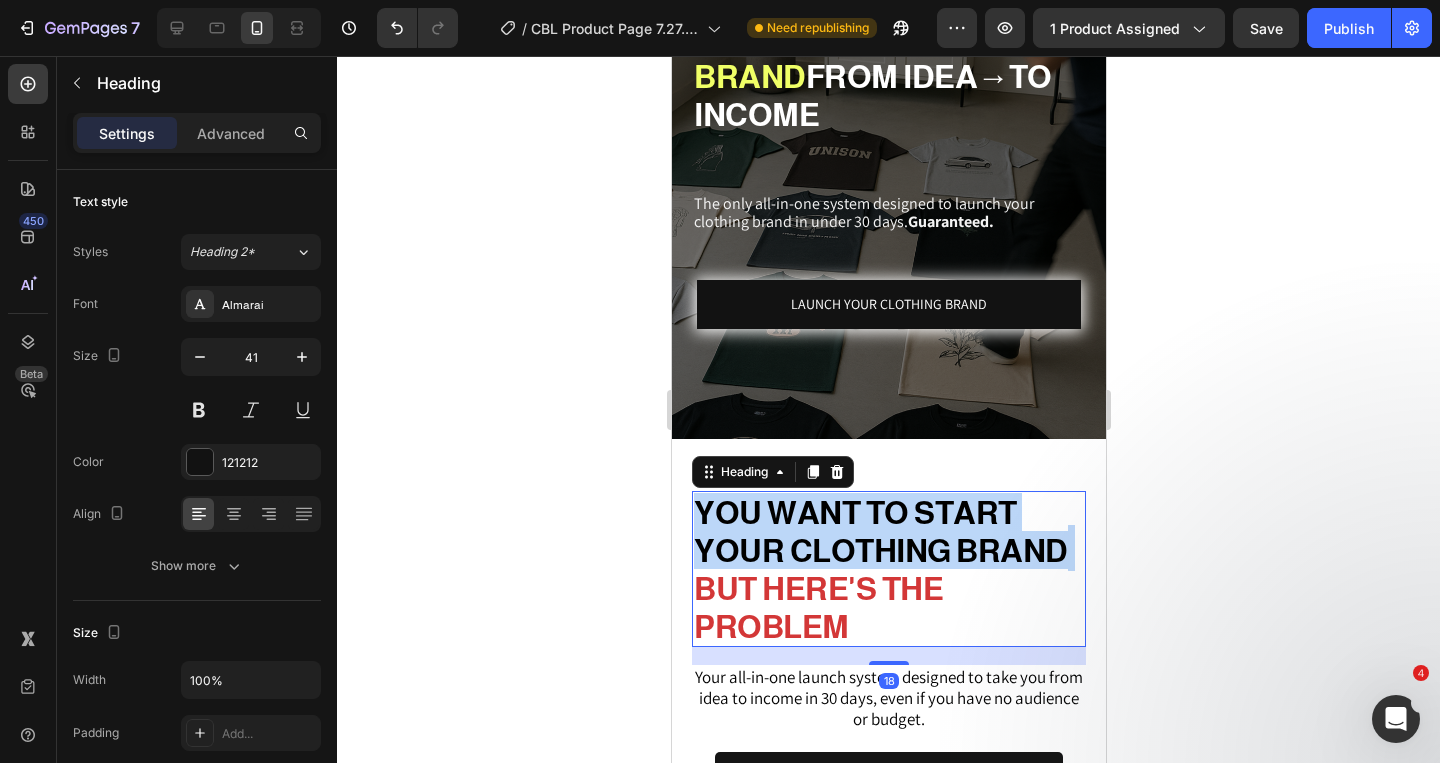 click on "YOU WANT TO START YOUR CLOTHING BRAND" at bounding box center [880, 532] 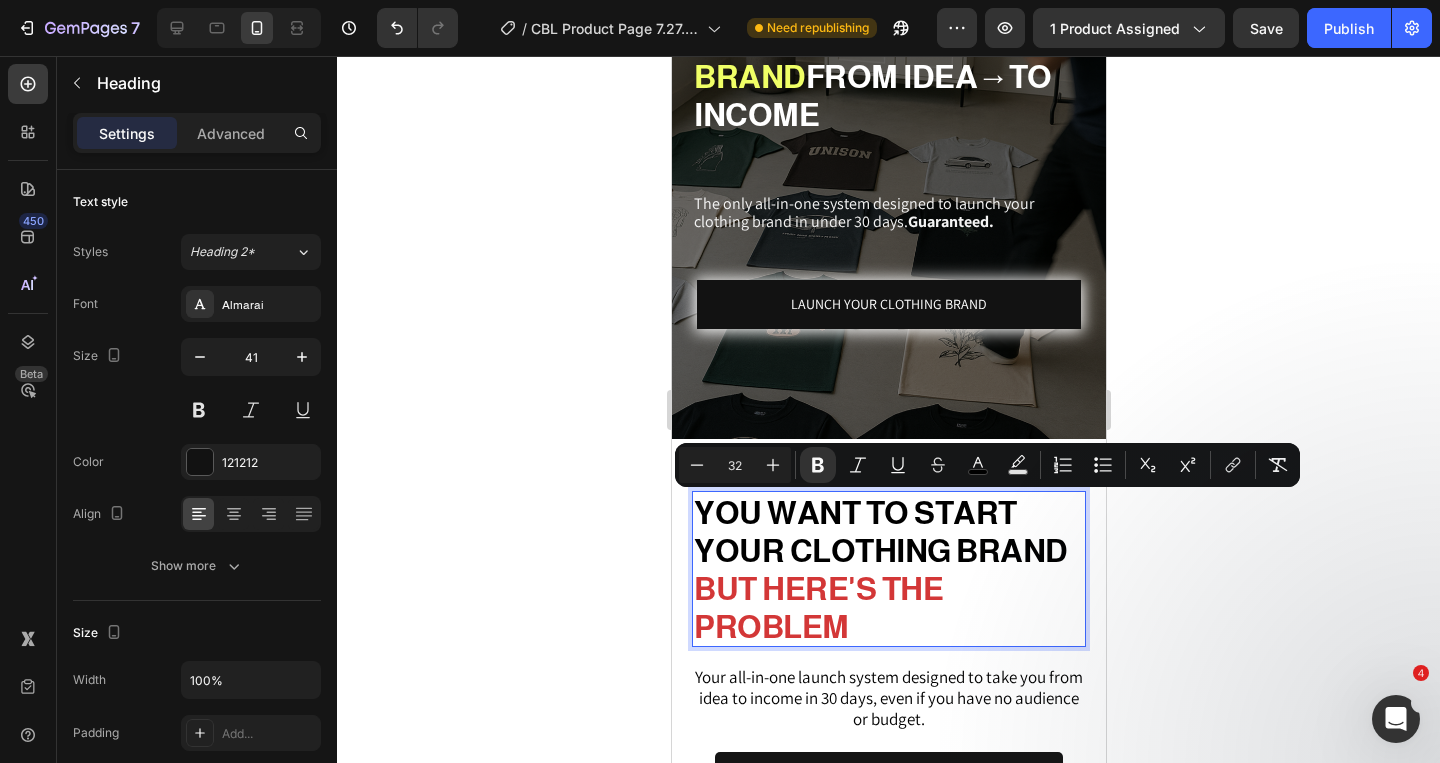click on "BUT HERE'S THE PROBLEM" at bounding box center [817, 608] 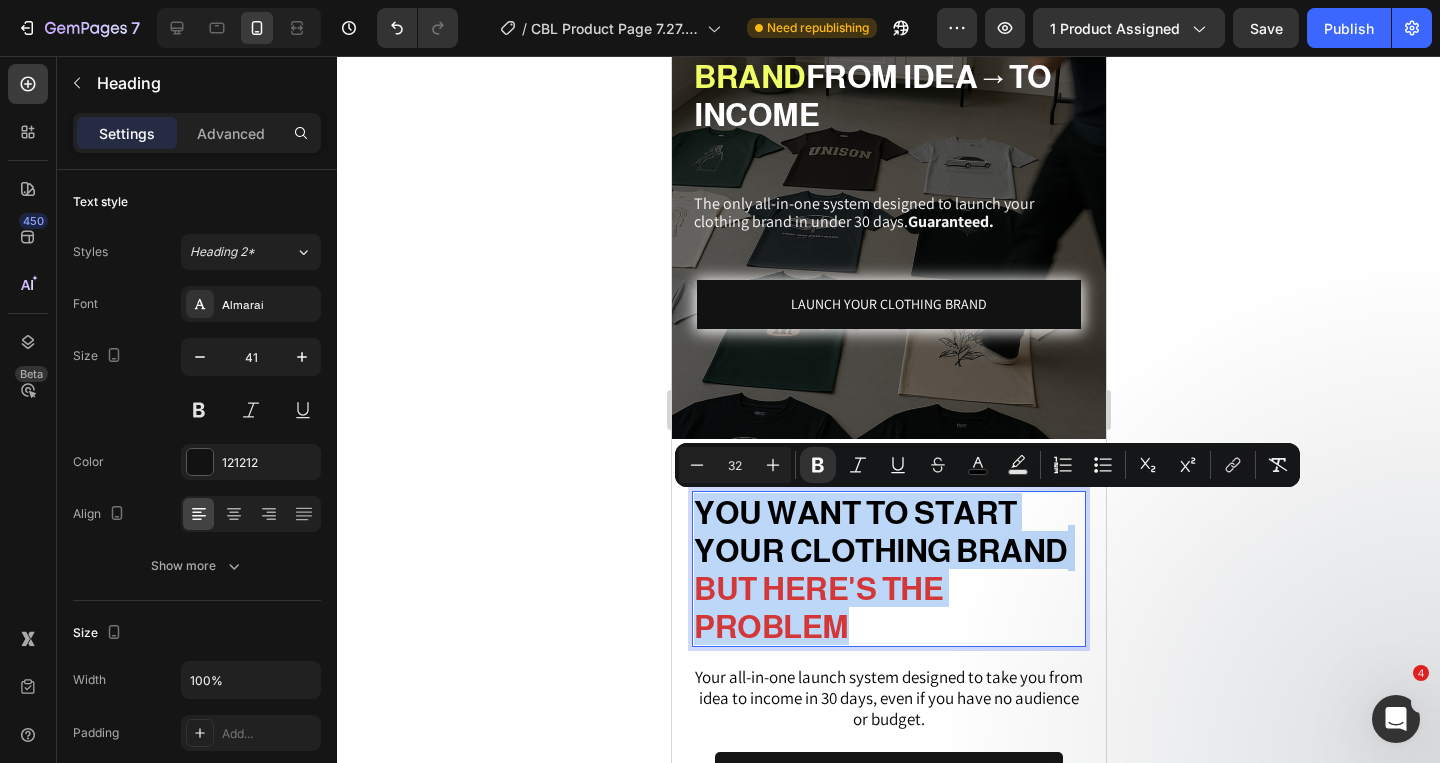 drag, startPoint x: 891, startPoint y: 622, endPoint x: 694, endPoint y: 508, distance: 227.60712 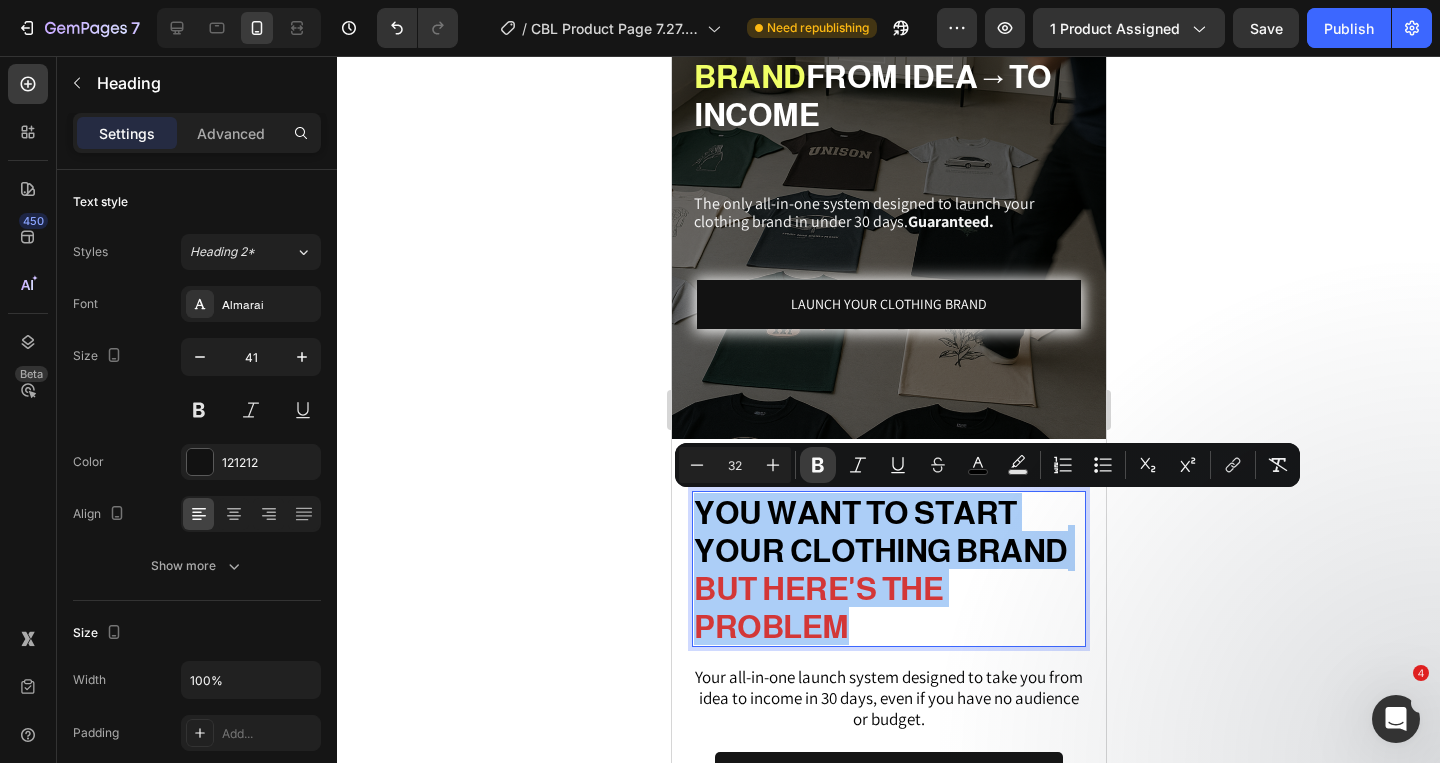 click 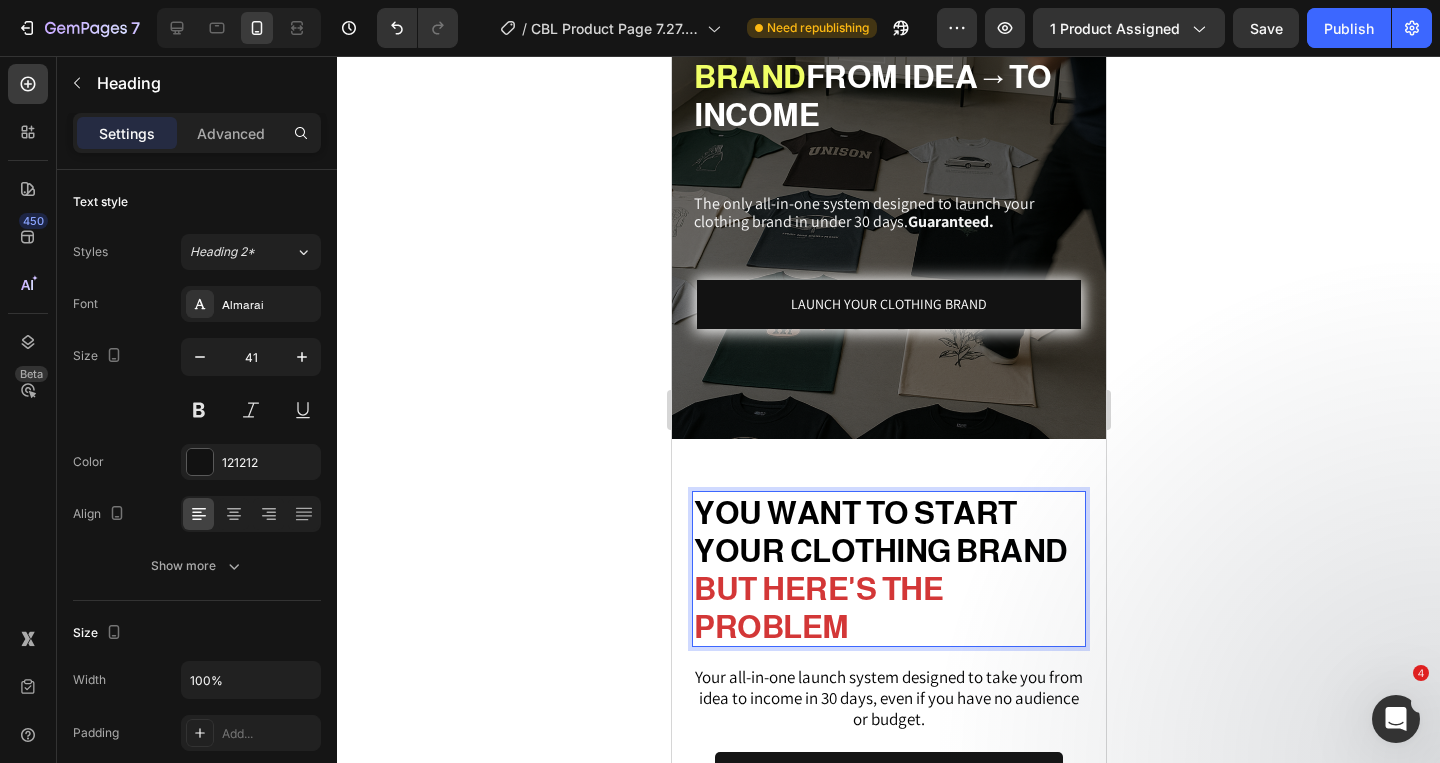 click on "BUT HERE'S THE PROBLEM" at bounding box center [817, 608] 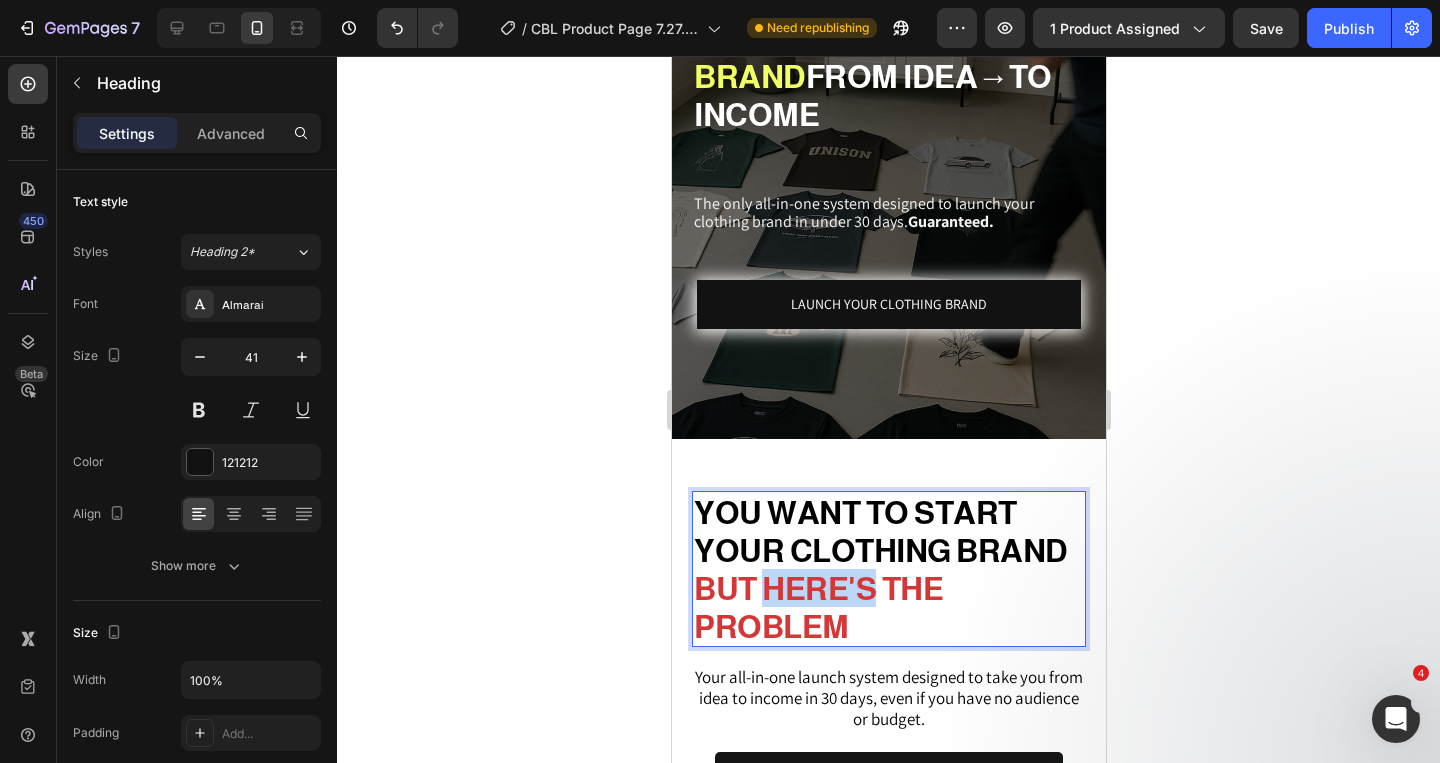 click on "BUT HERE'S THE PROBLEM" at bounding box center (817, 608) 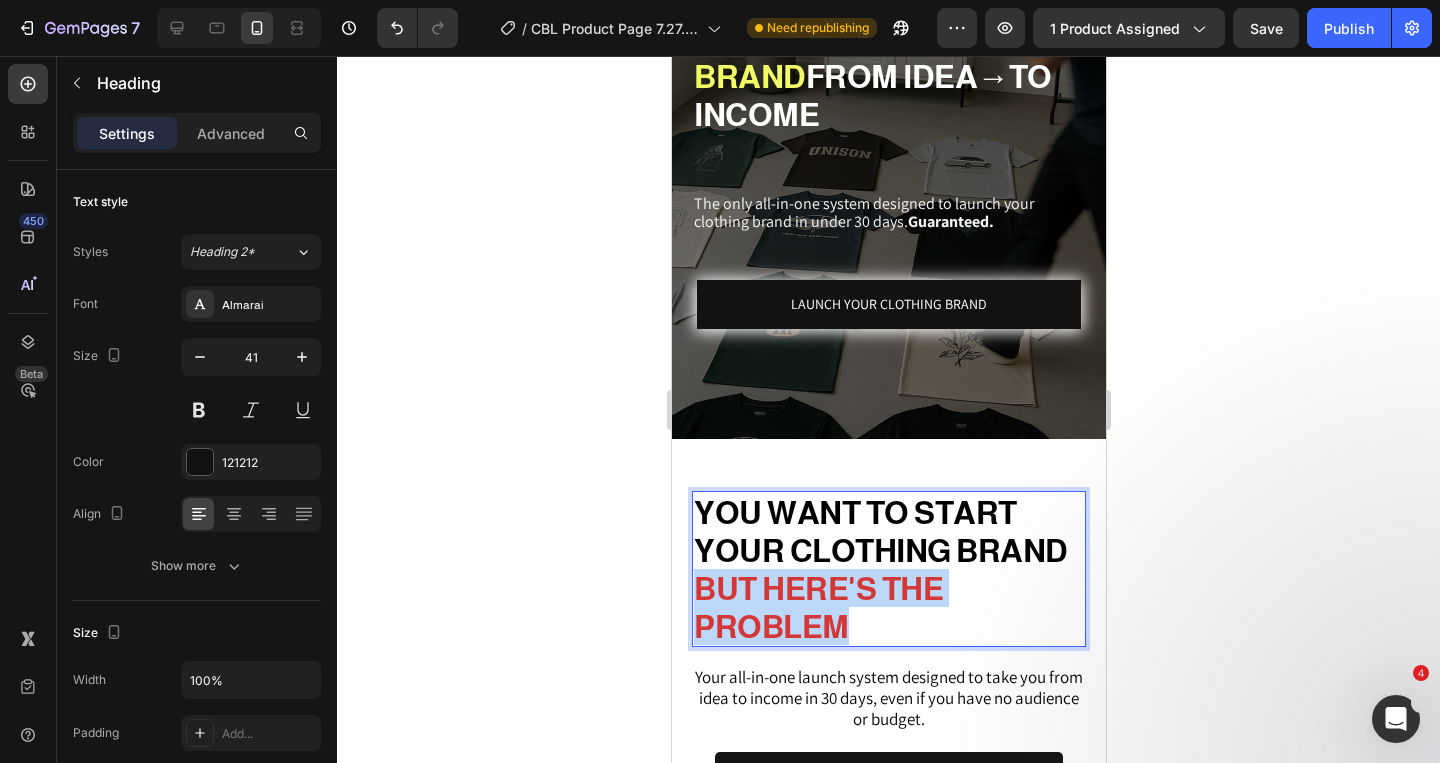 click on "BUT HERE'S THE PROBLEM" at bounding box center [817, 608] 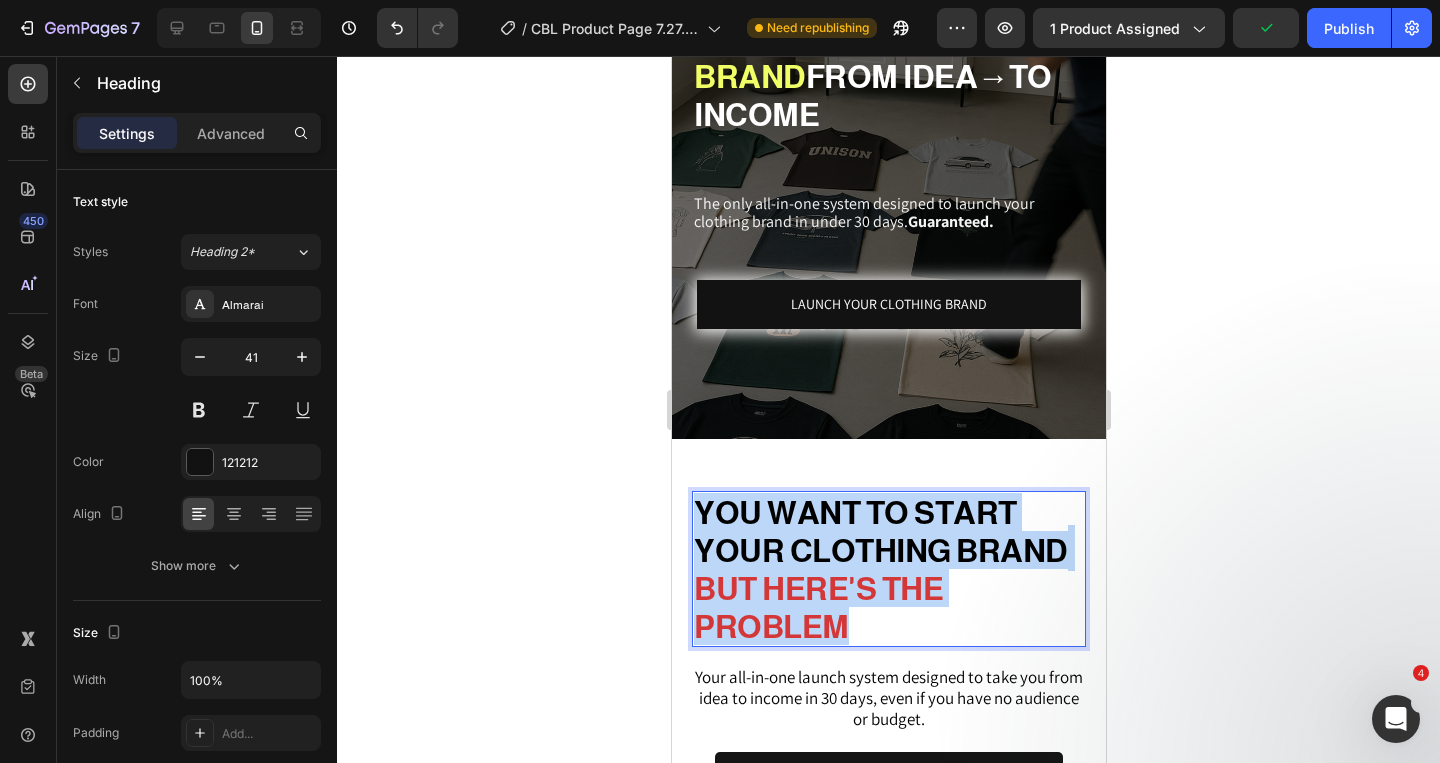 drag, startPoint x: 866, startPoint y: 628, endPoint x: 695, endPoint y: 506, distance: 210.05951 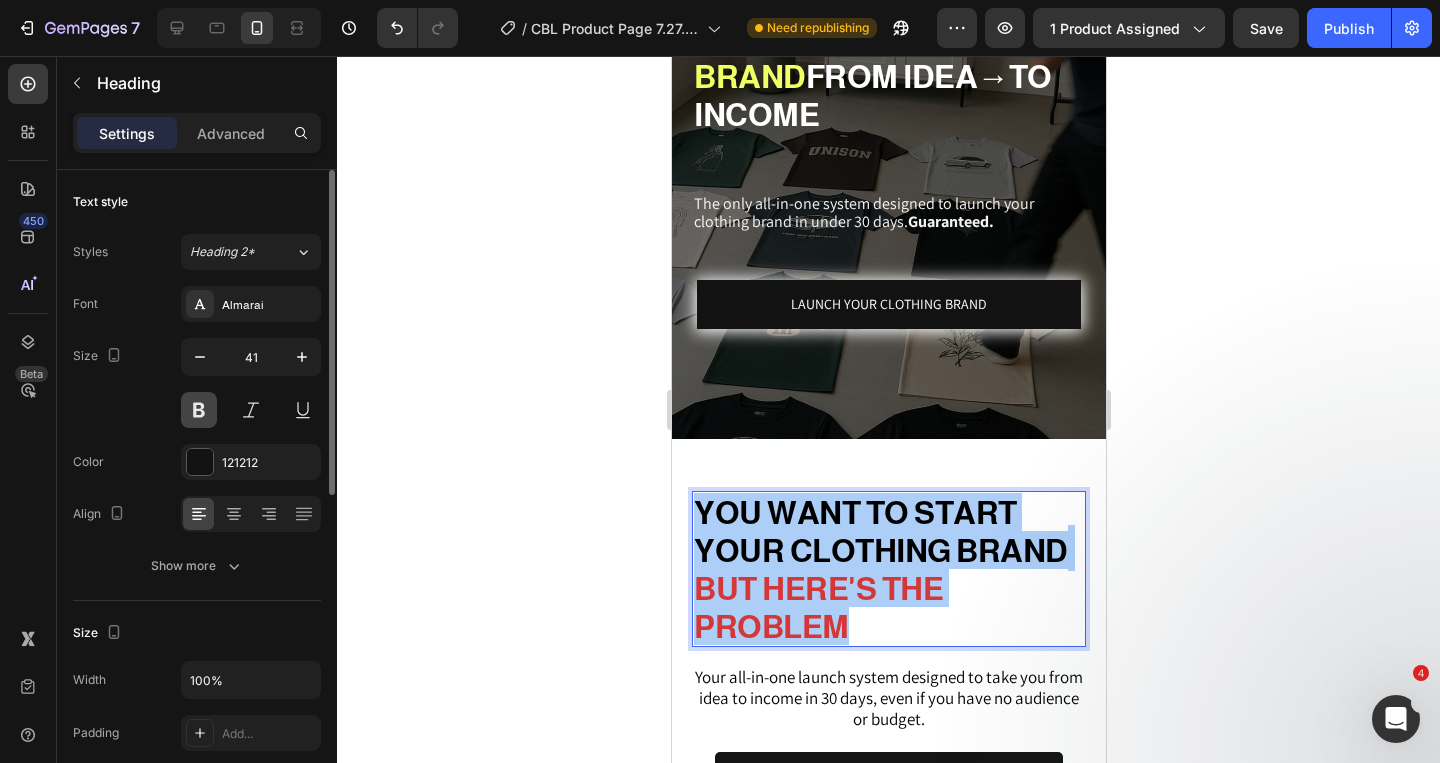 click at bounding box center (199, 410) 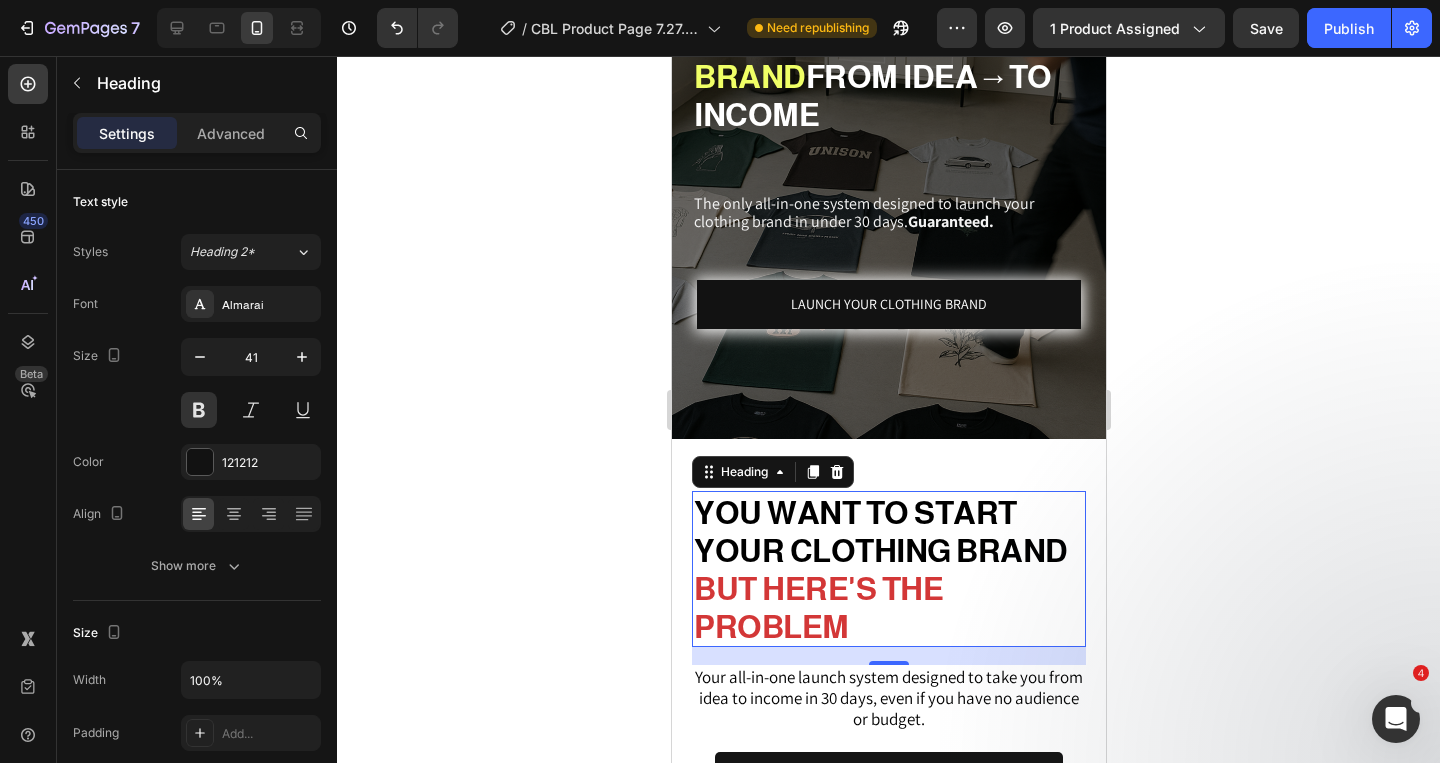 click on "BUT HERE'S THE PROBLEM" at bounding box center [817, 608] 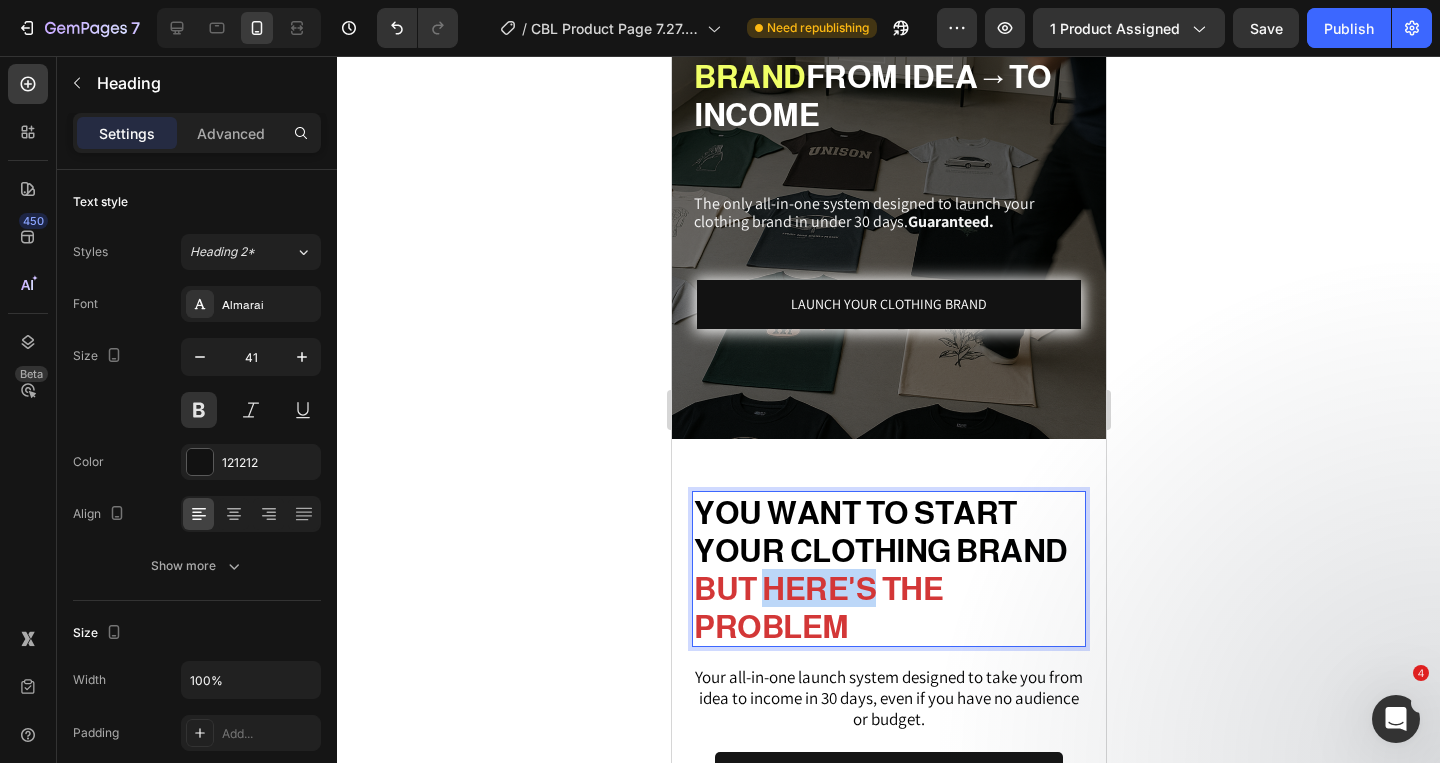 click on "BUT HERE'S THE PROBLEM" at bounding box center [817, 608] 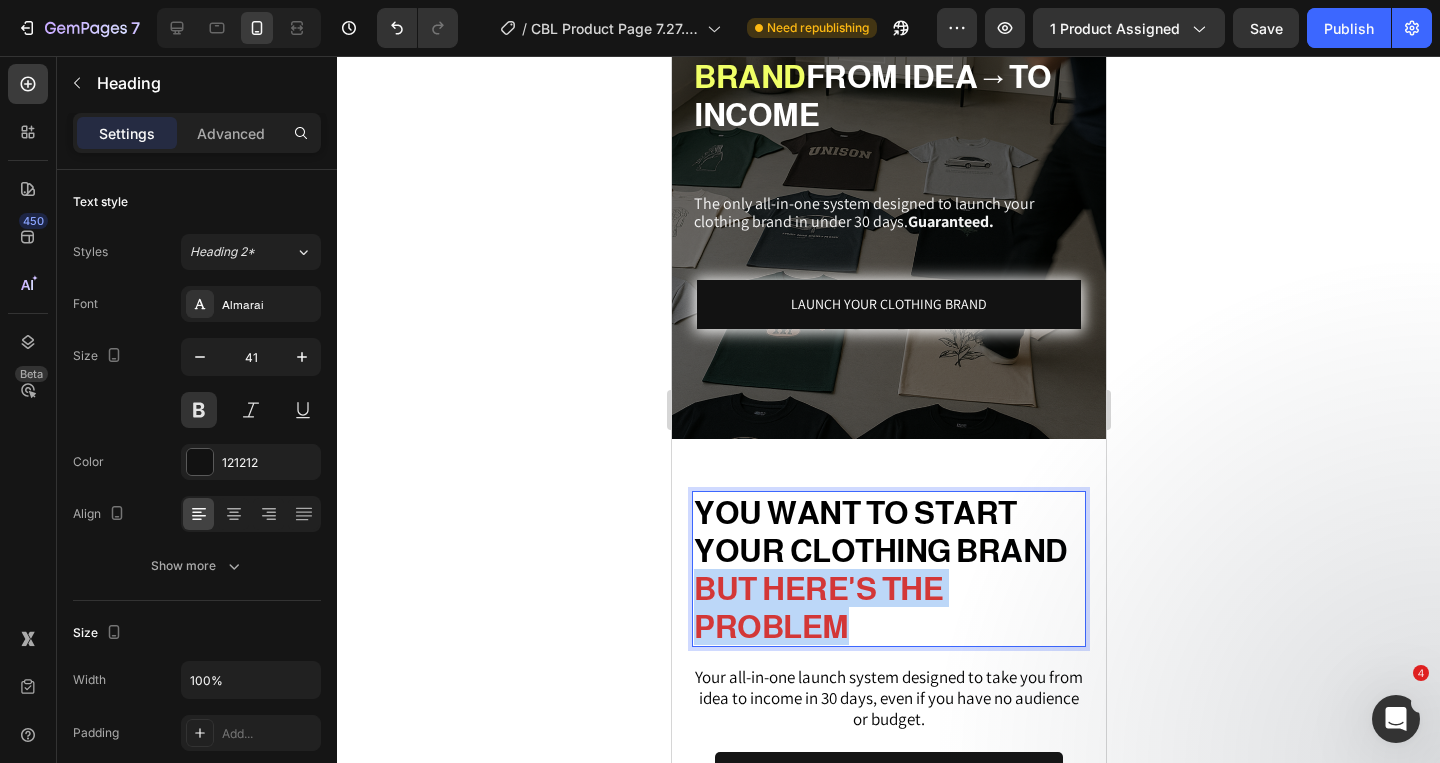 click on "BUT HERE'S THE PROBLEM" at bounding box center [817, 608] 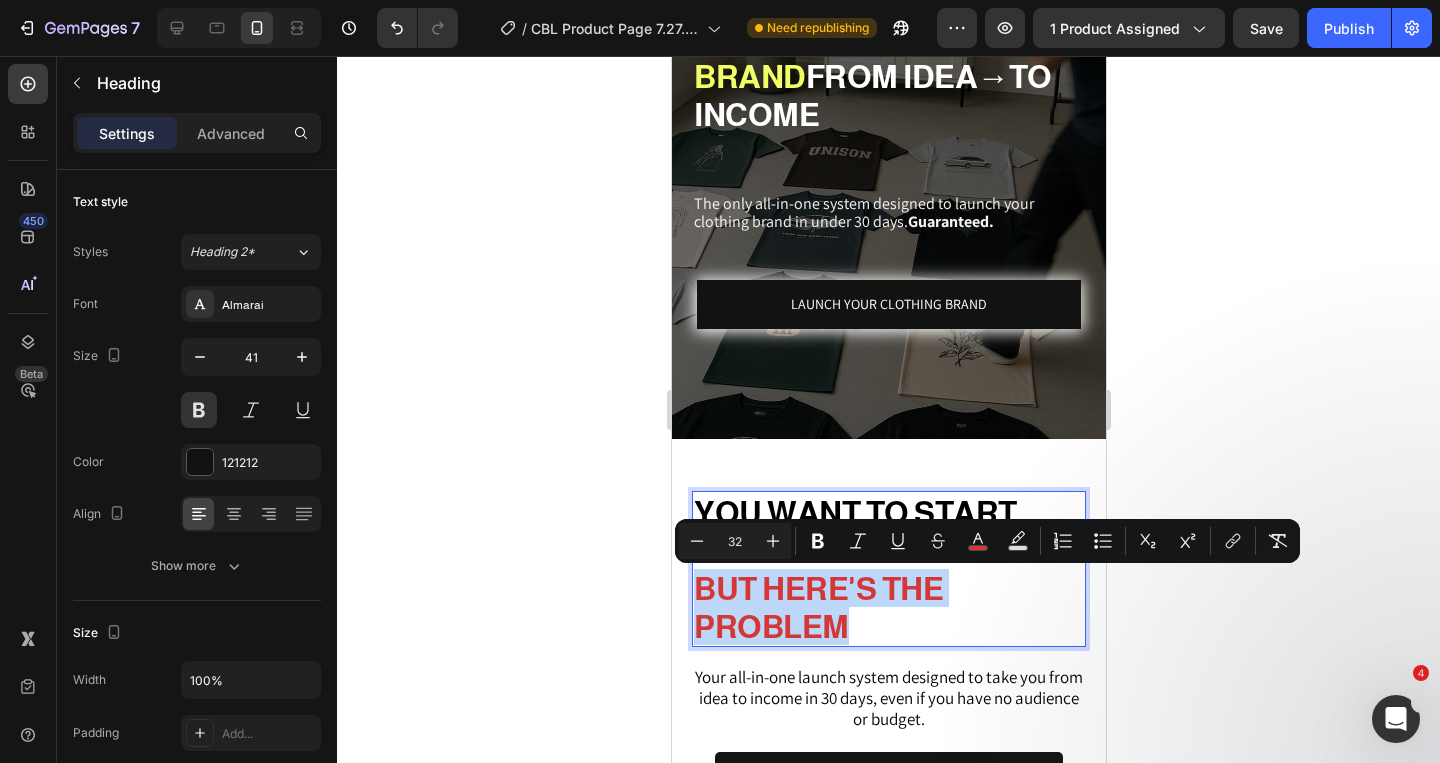 click on "YOU WANT TO START YOUR CLOTHING BRAND BUT HERE'S THE PROBLEM" at bounding box center [888, 569] 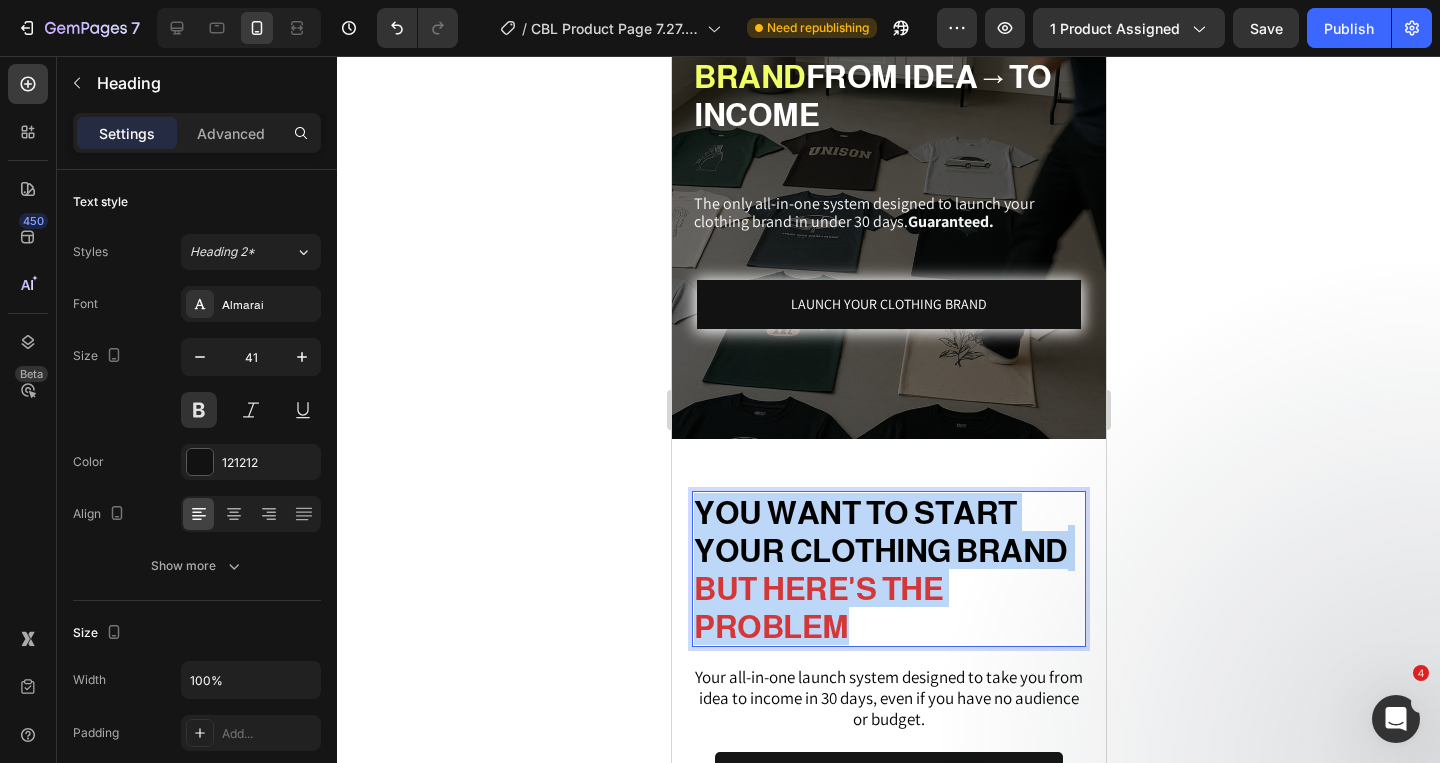 drag, startPoint x: 859, startPoint y: 627, endPoint x: 696, endPoint y: 495, distance: 209.74509 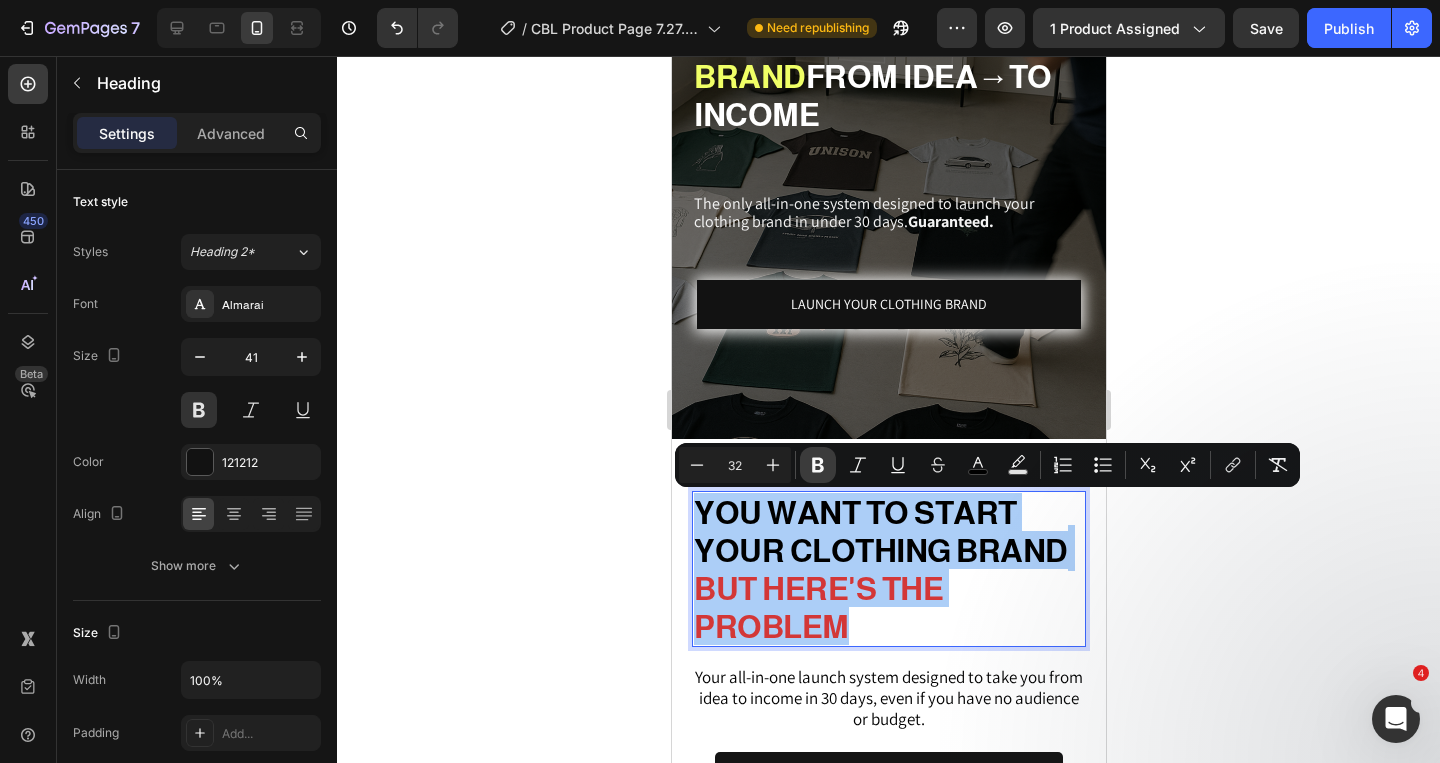click 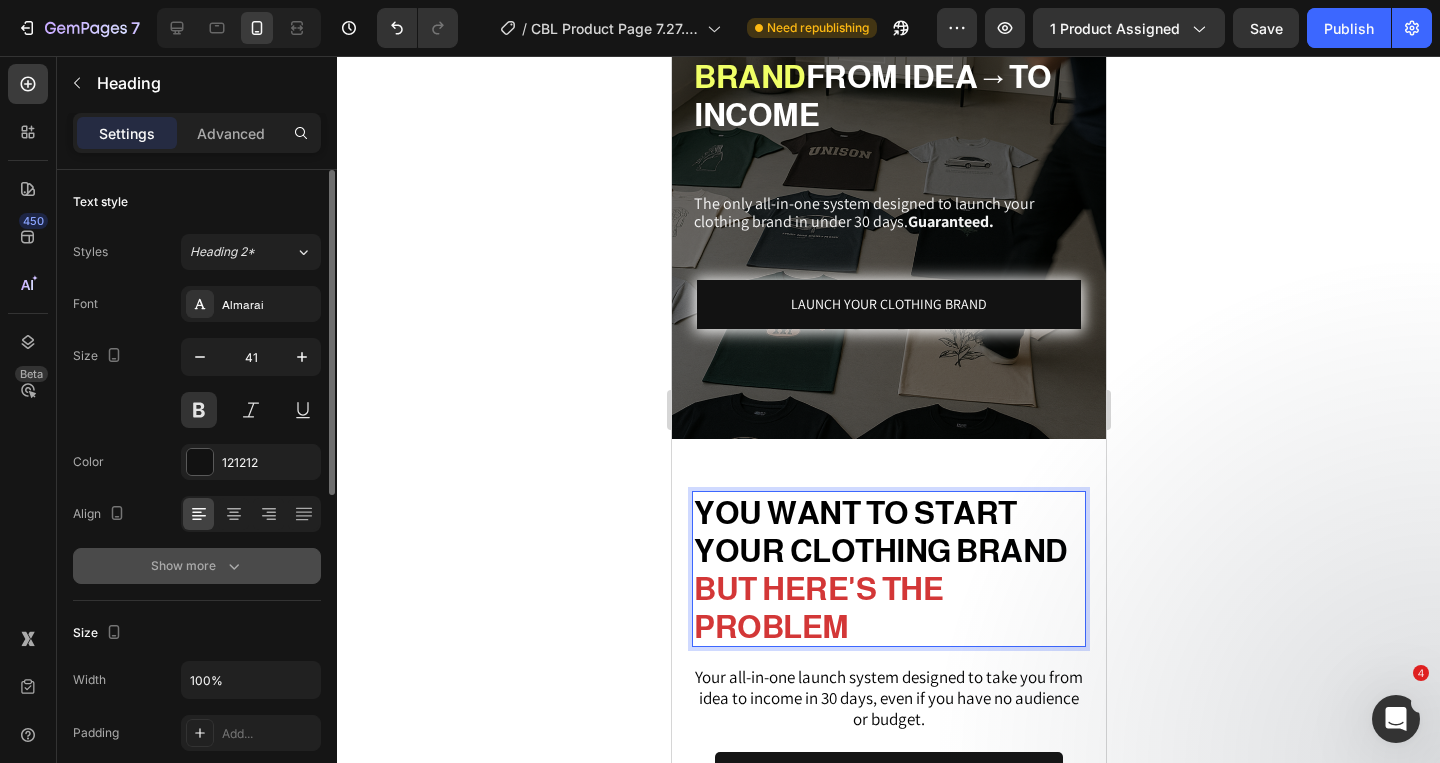 click on "Show more" at bounding box center [197, 566] 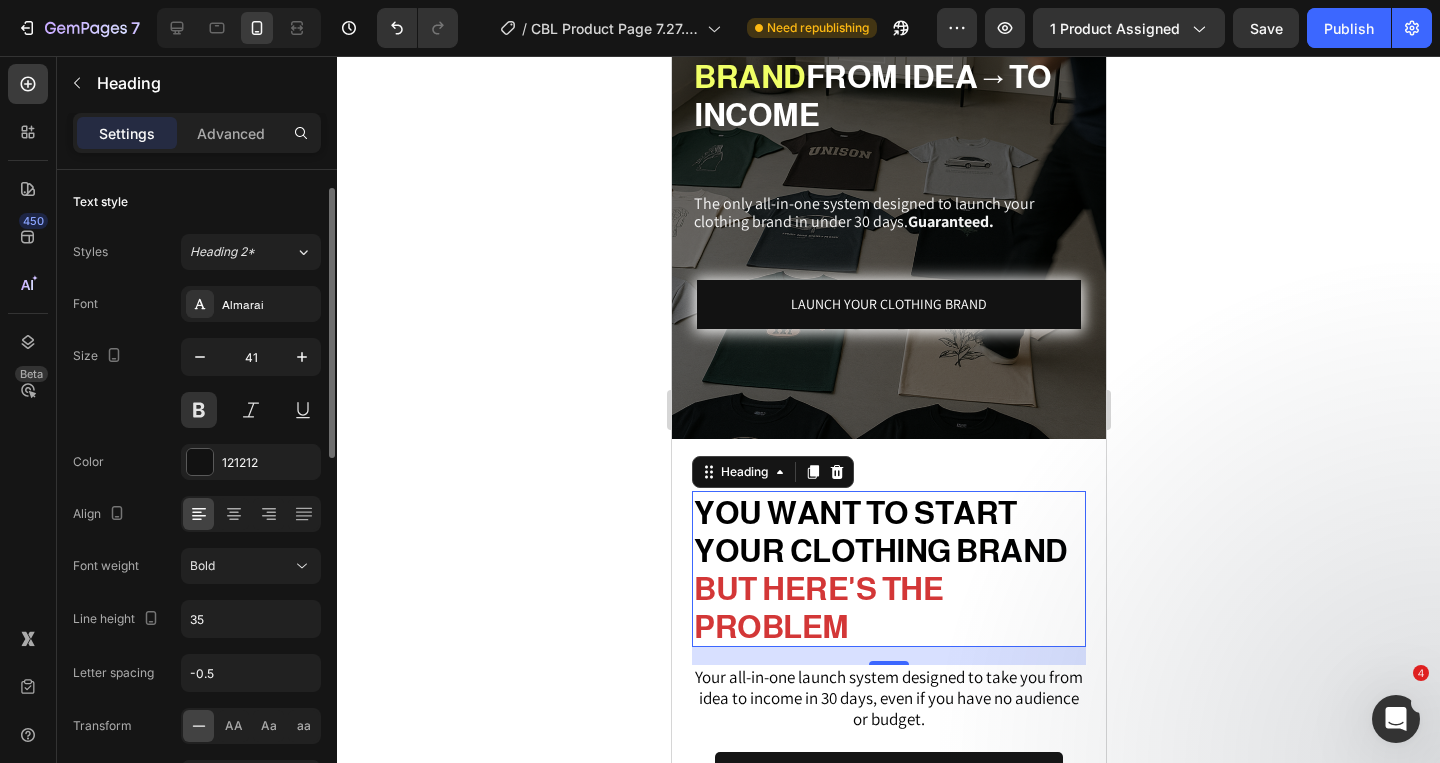 scroll, scrollTop: 26, scrollLeft: 0, axis: vertical 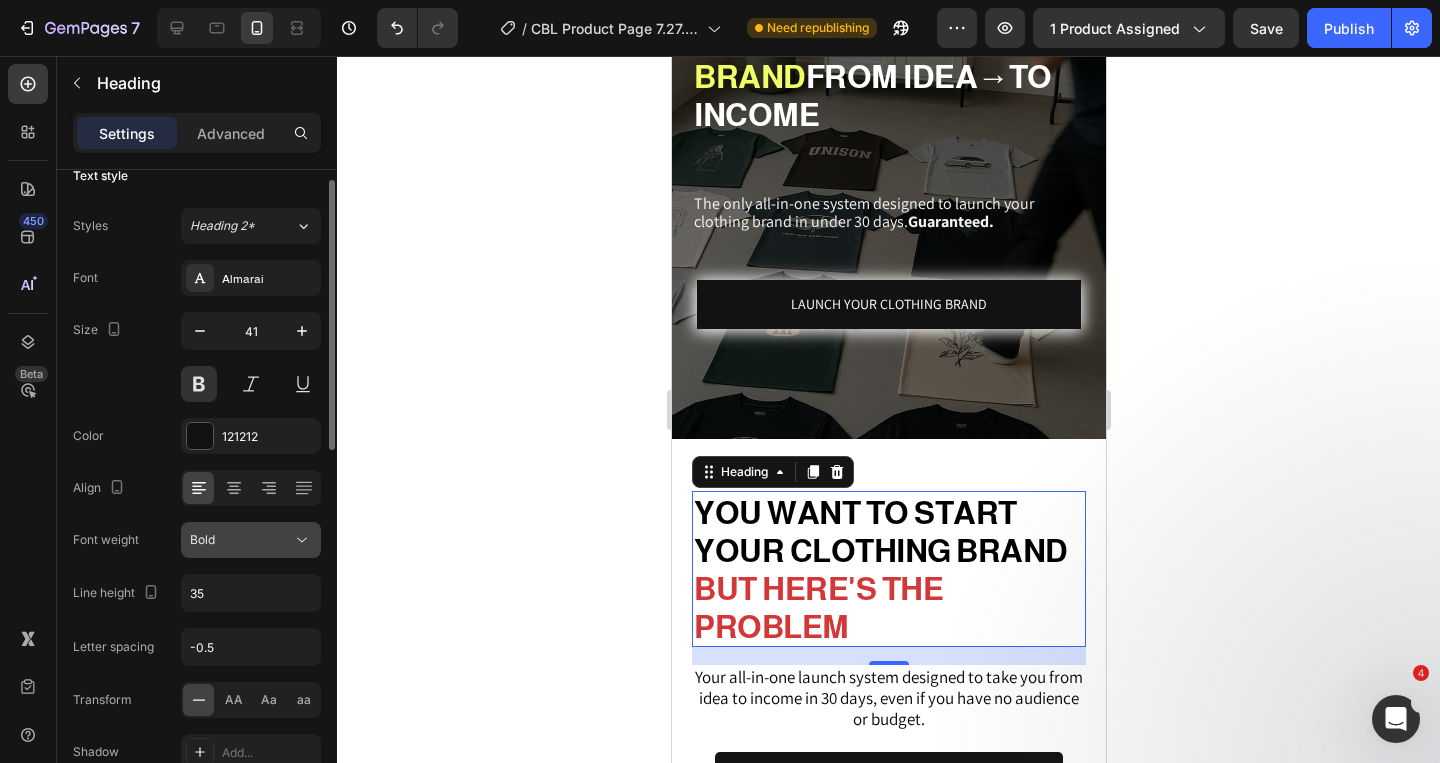 click on "Bold" at bounding box center [251, 540] 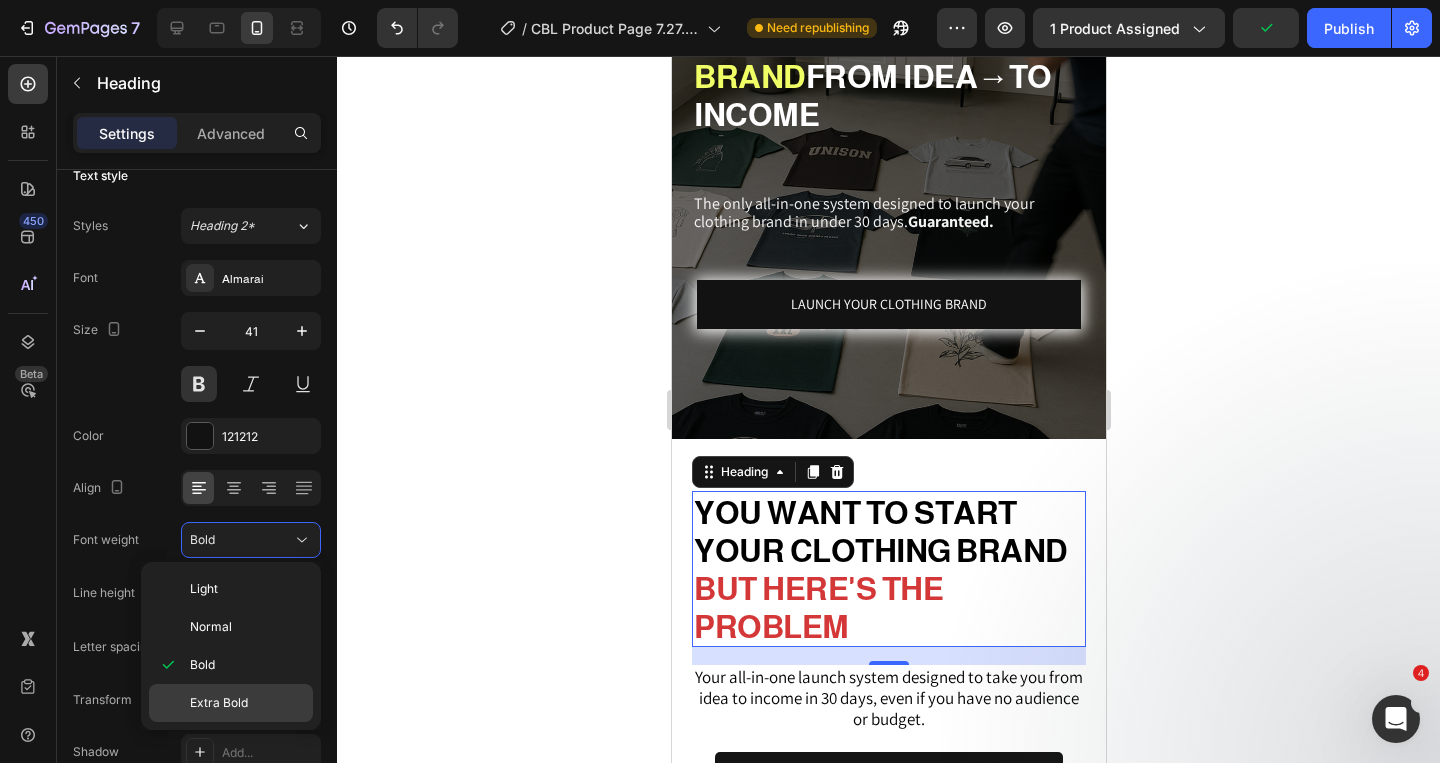click on "Extra Bold" 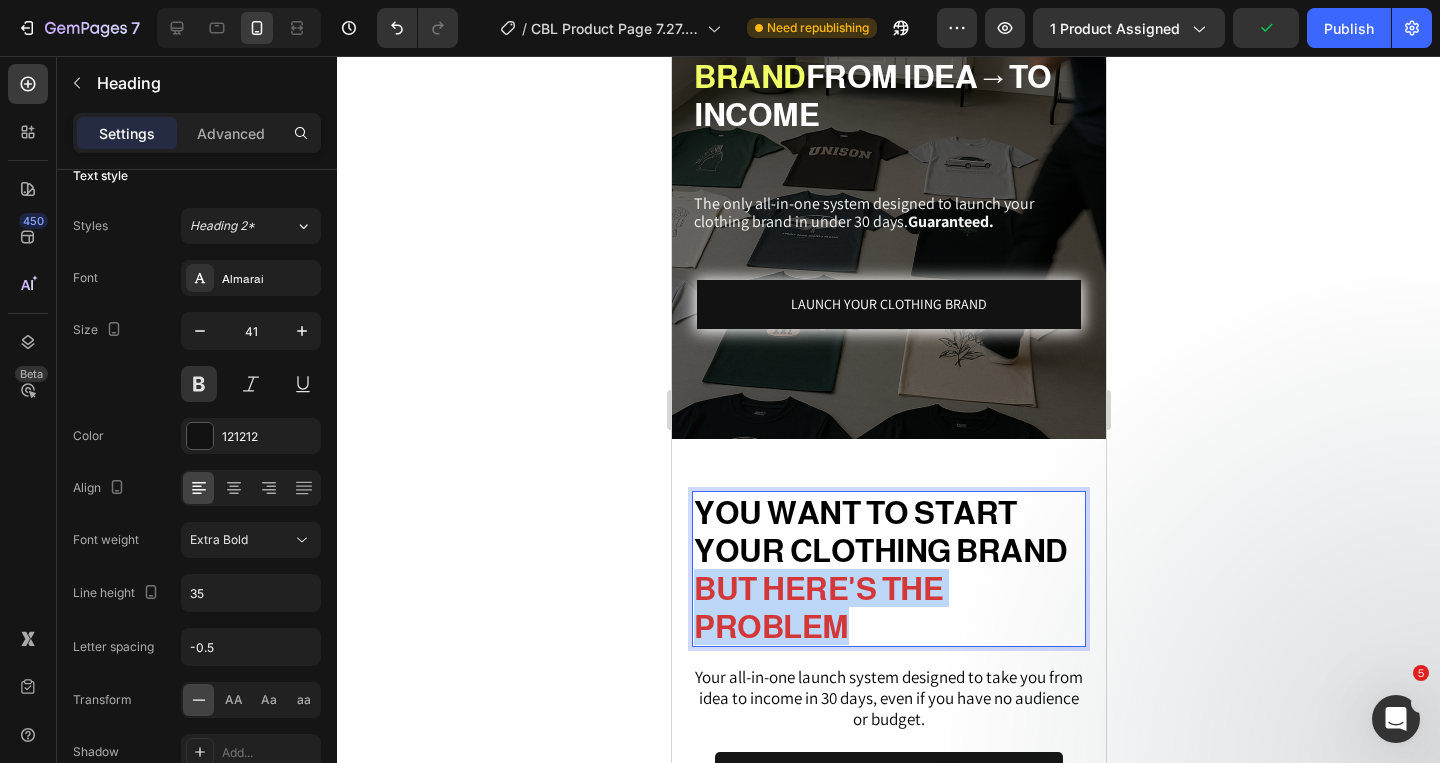 click on "YOU WANT TO START YOUR CLOTHING BRAND BUT HERE'S THE PROBLEM" at bounding box center [888, 569] 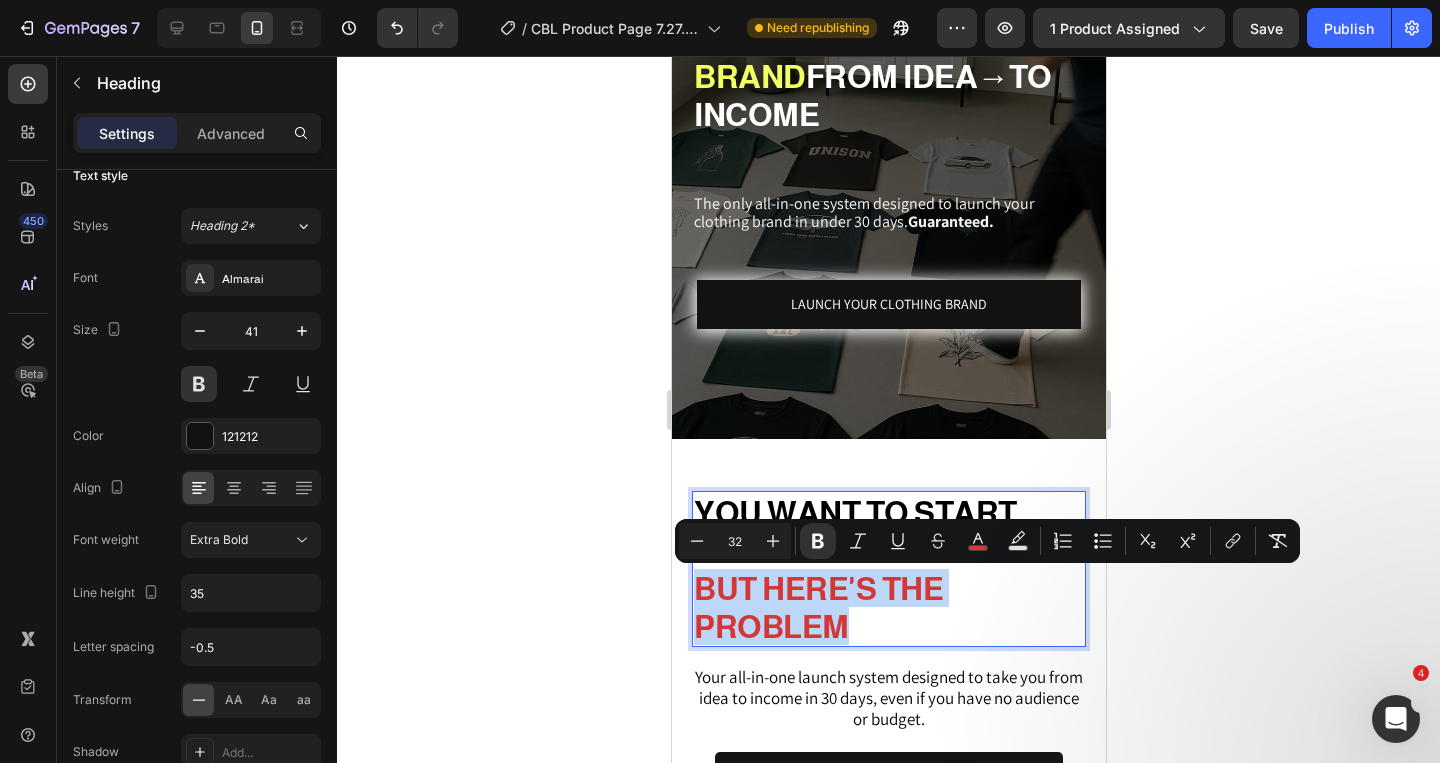 click on "YOU WANT TO START YOUR CLOTHING BRAND BUT HERE'S THE PROBLEM" at bounding box center (888, 569) 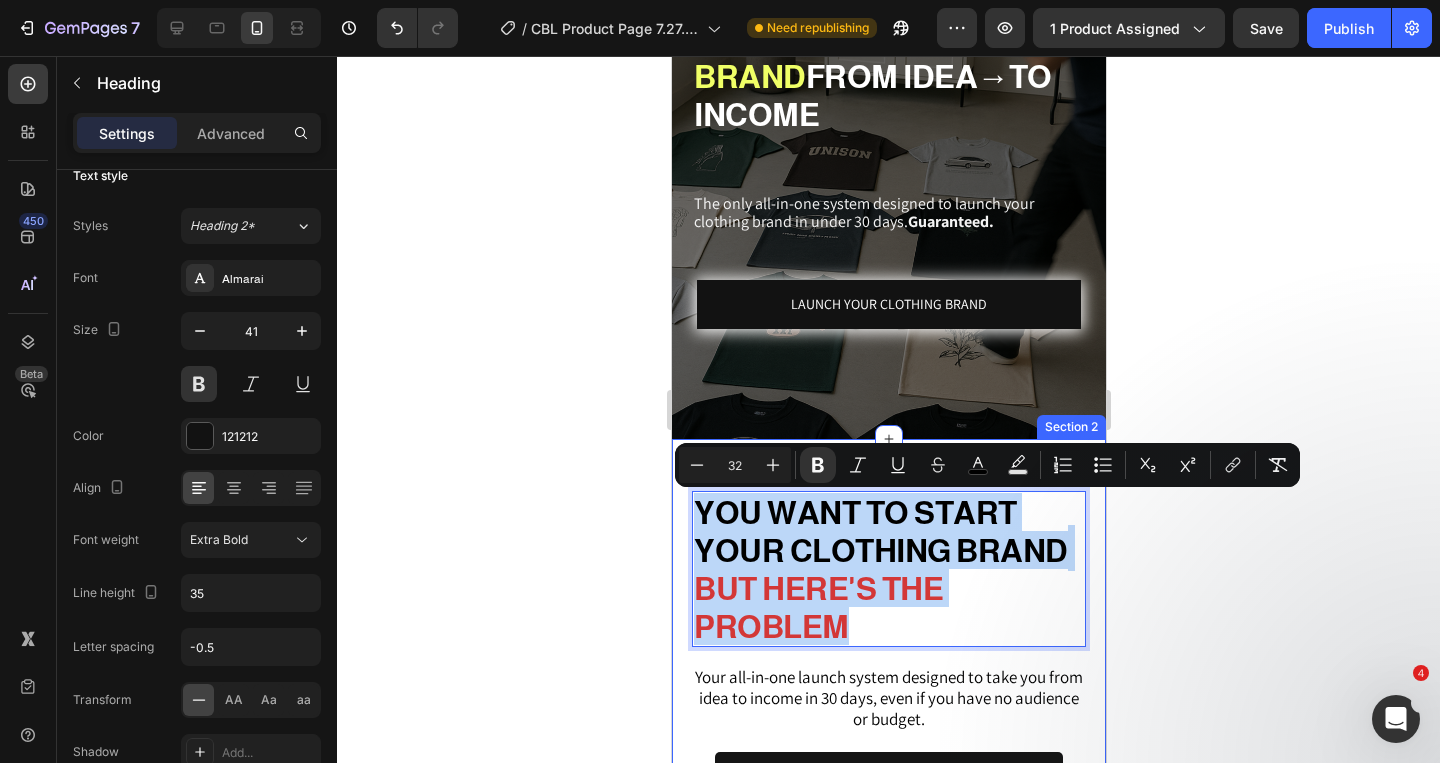 drag, startPoint x: 871, startPoint y: 628, endPoint x: 707, endPoint y: 487, distance: 216.2799 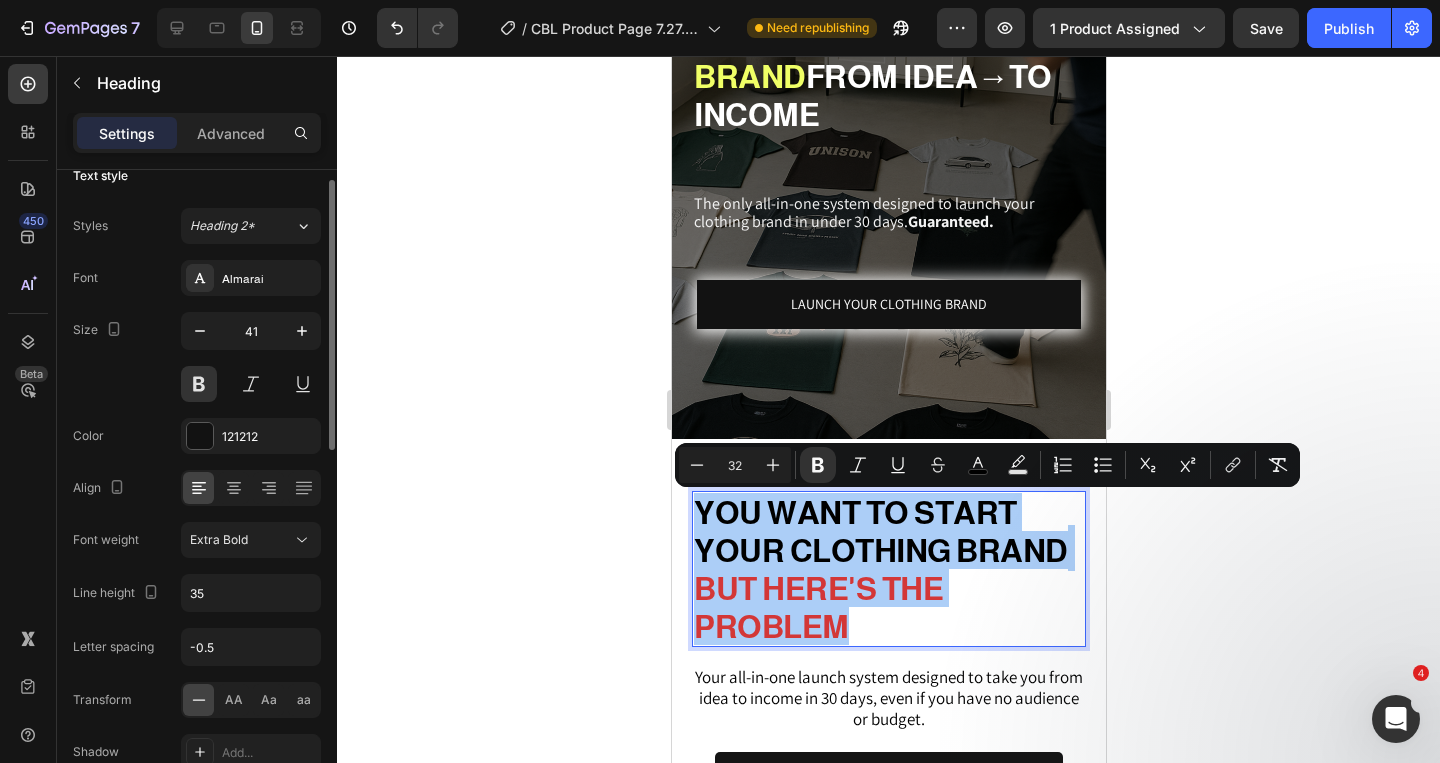 click on "Font Almarai Size 41 Color 121212 Align Font weight Extra Bold Line height 35 Letter spacing -0.5 Transform AA Aa aa Shadow Add... Show less" at bounding box center [197, 541] 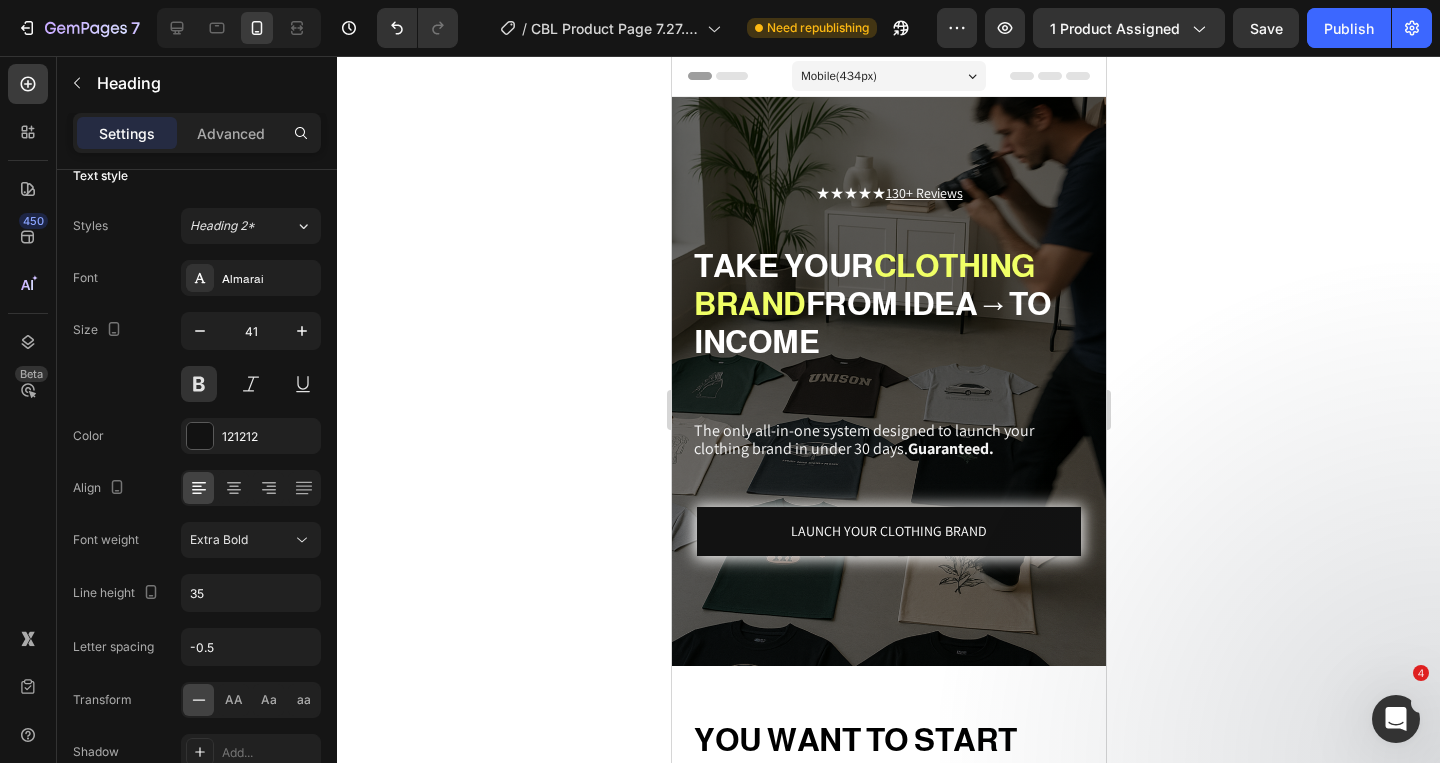 scroll, scrollTop: 0, scrollLeft: 0, axis: both 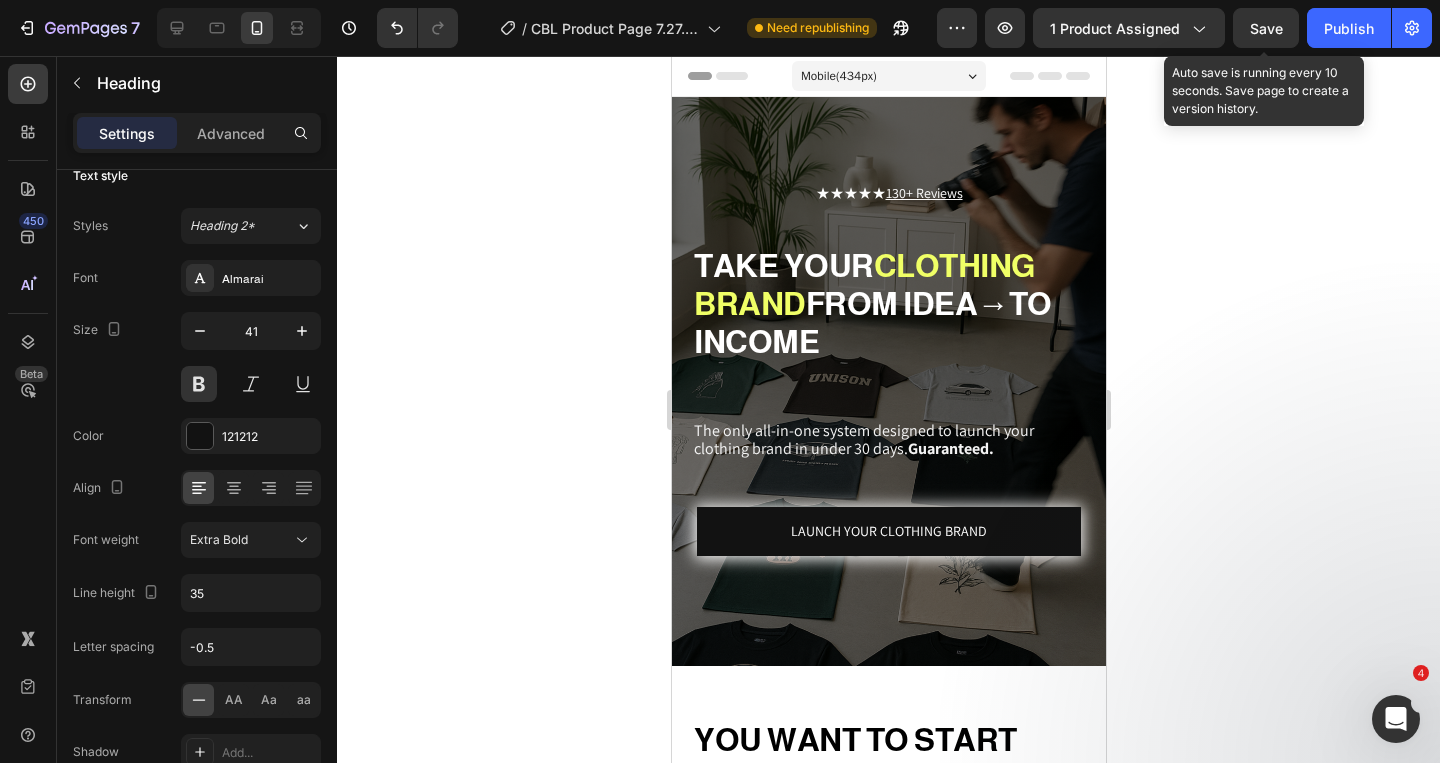 click on "Save" 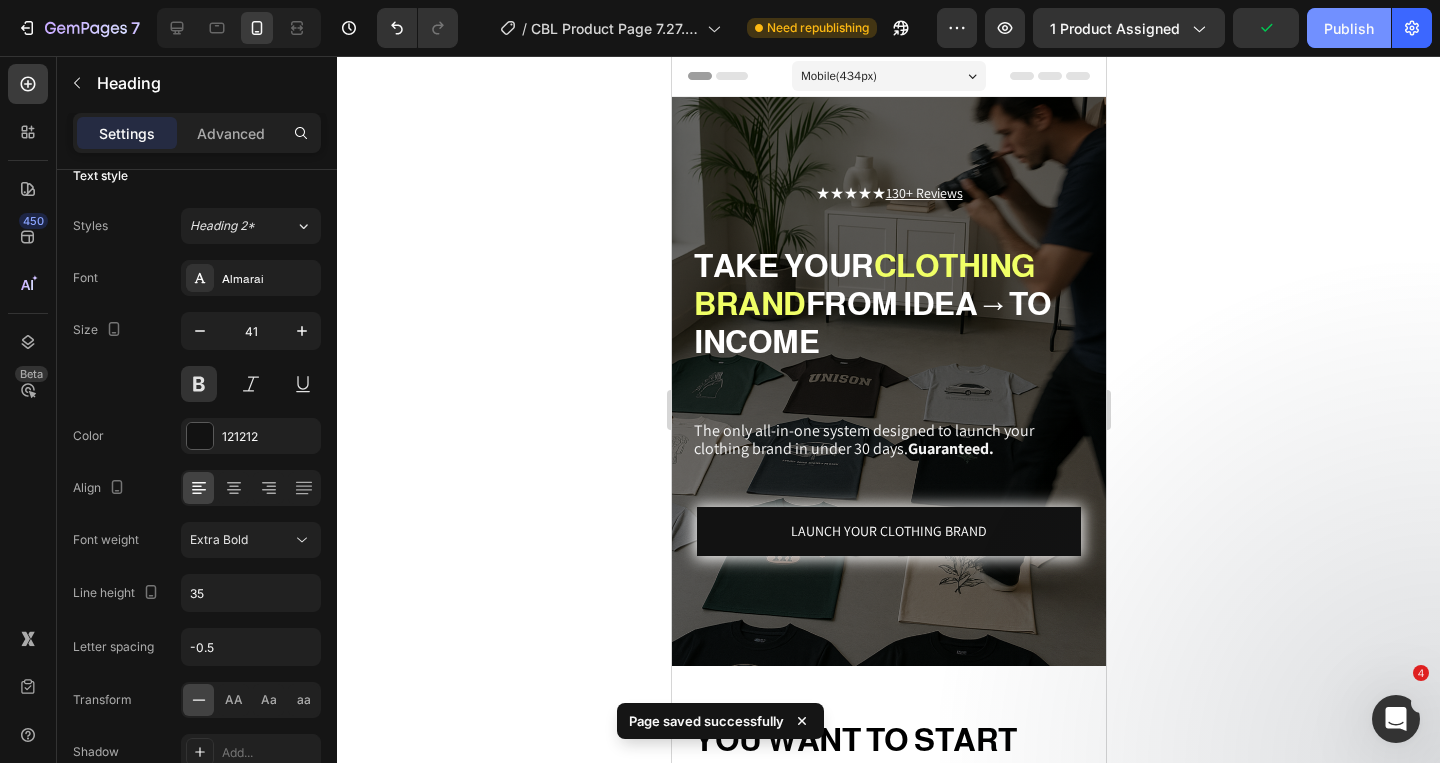 click on "Publish" at bounding box center [1349, 28] 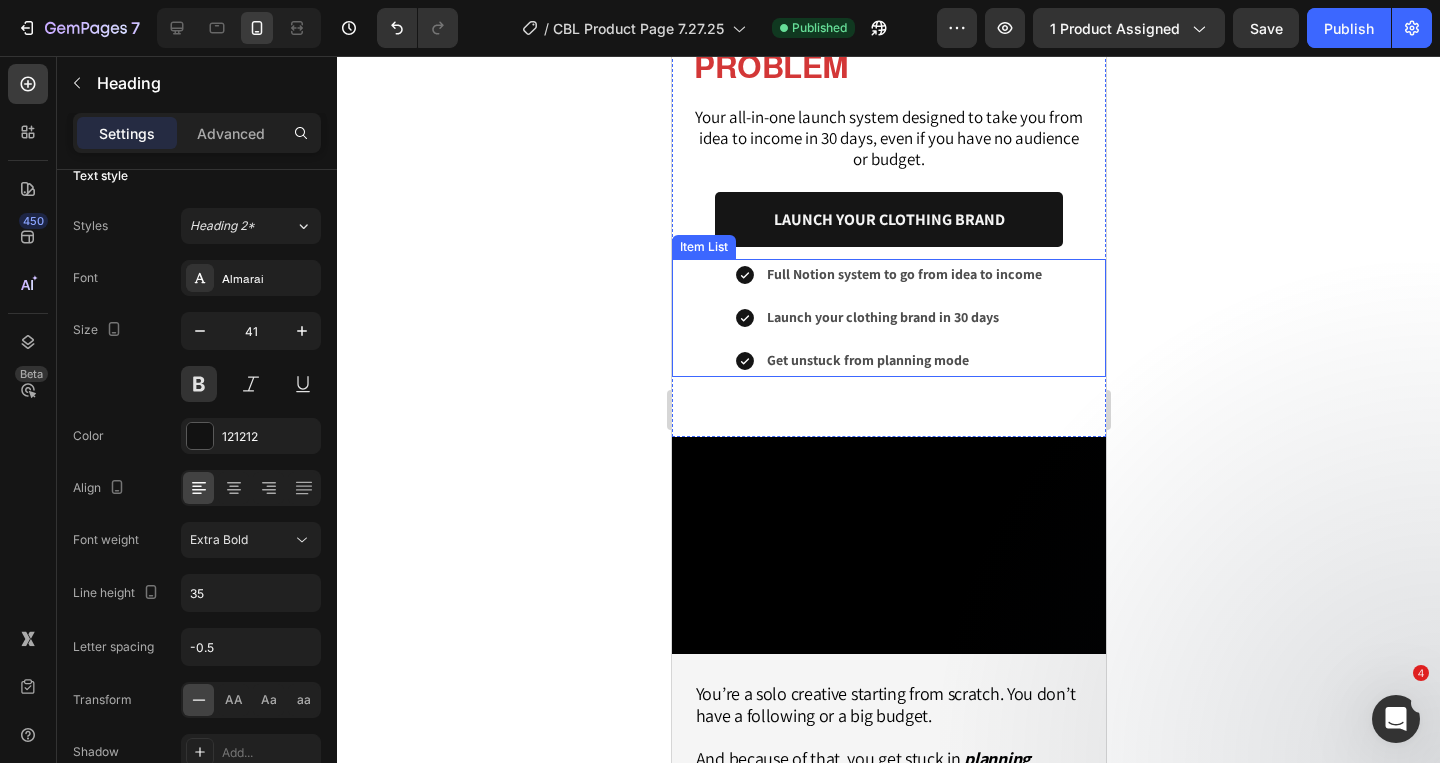 scroll, scrollTop: 871, scrollLeft: 0, axis: vertical 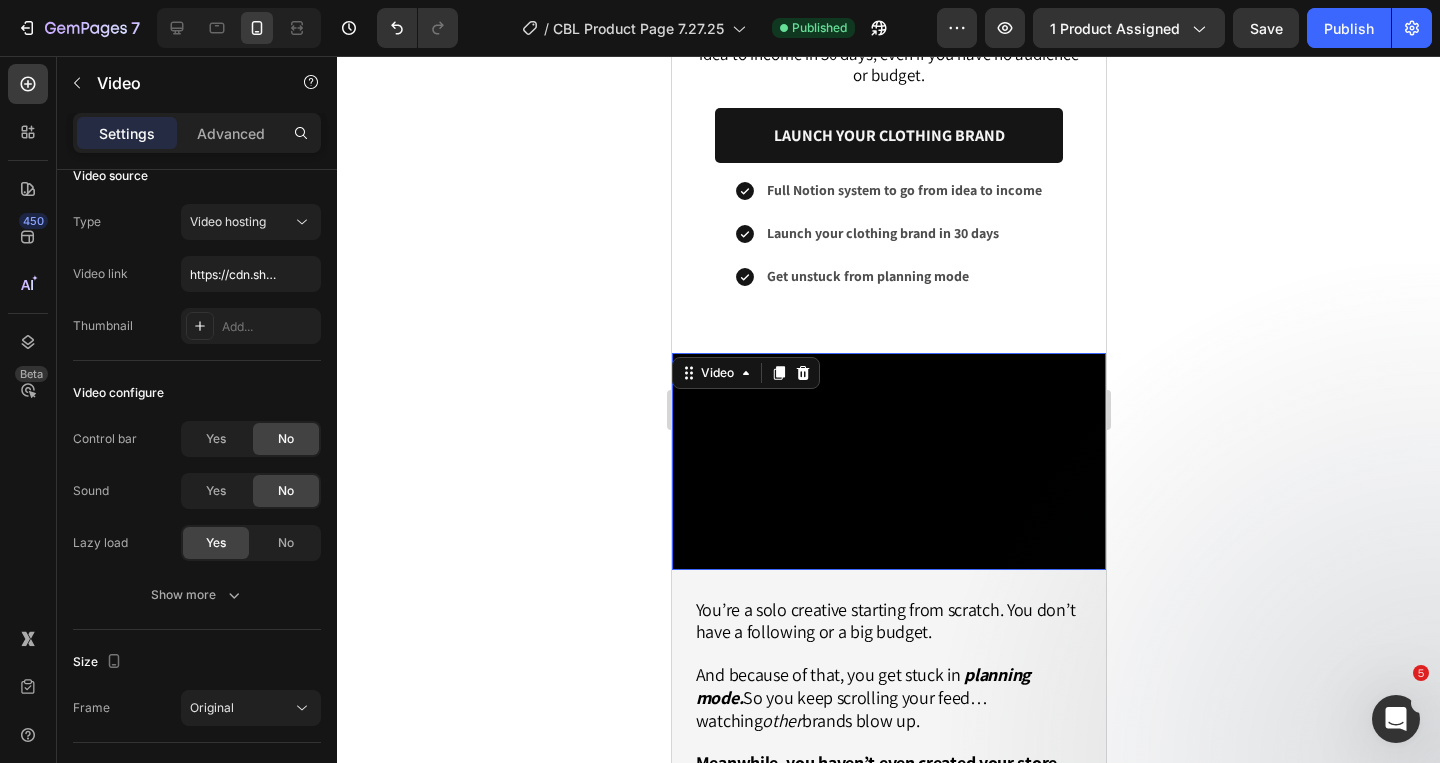 click at bounding box center [888, 461] 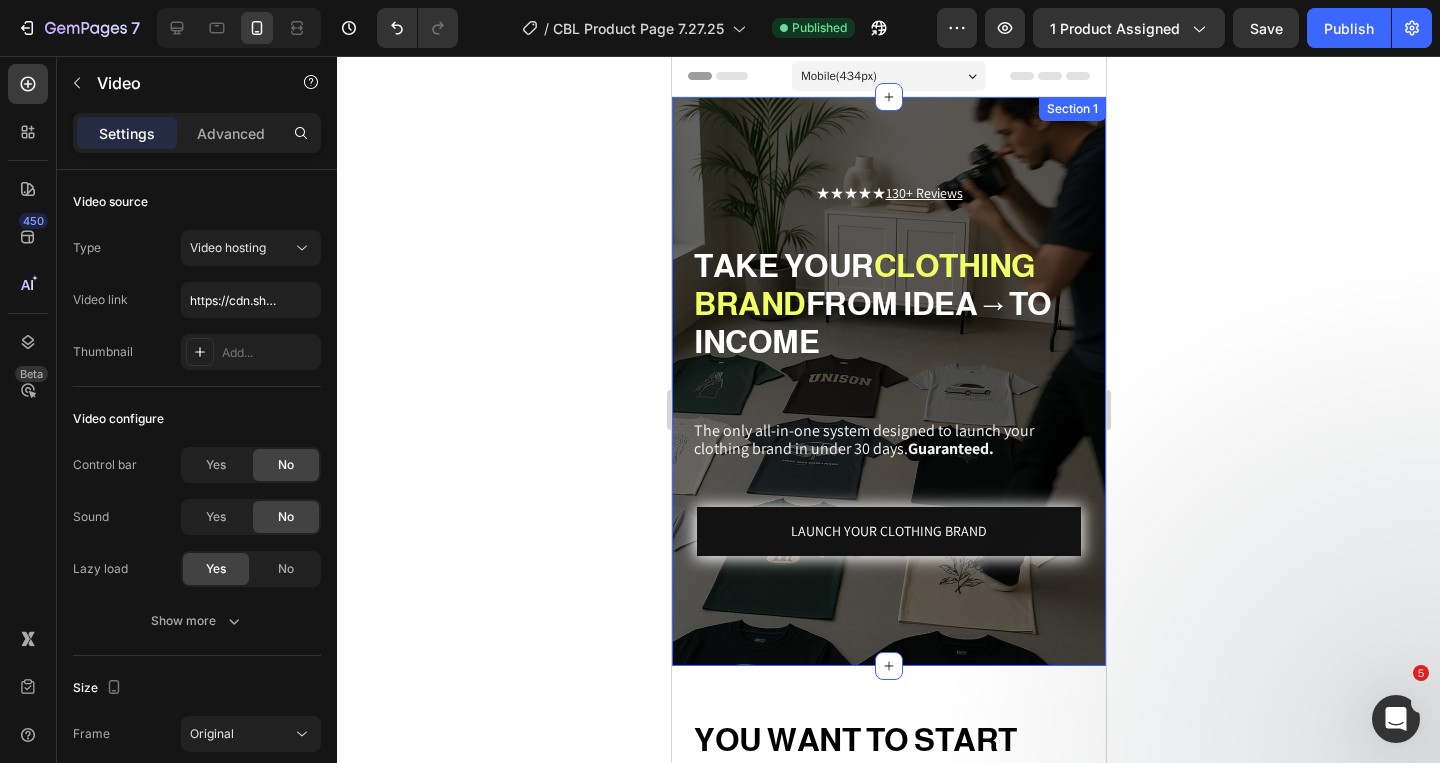 scroll, scrollTop: 313, scrollLeft: 0, axis: vertical 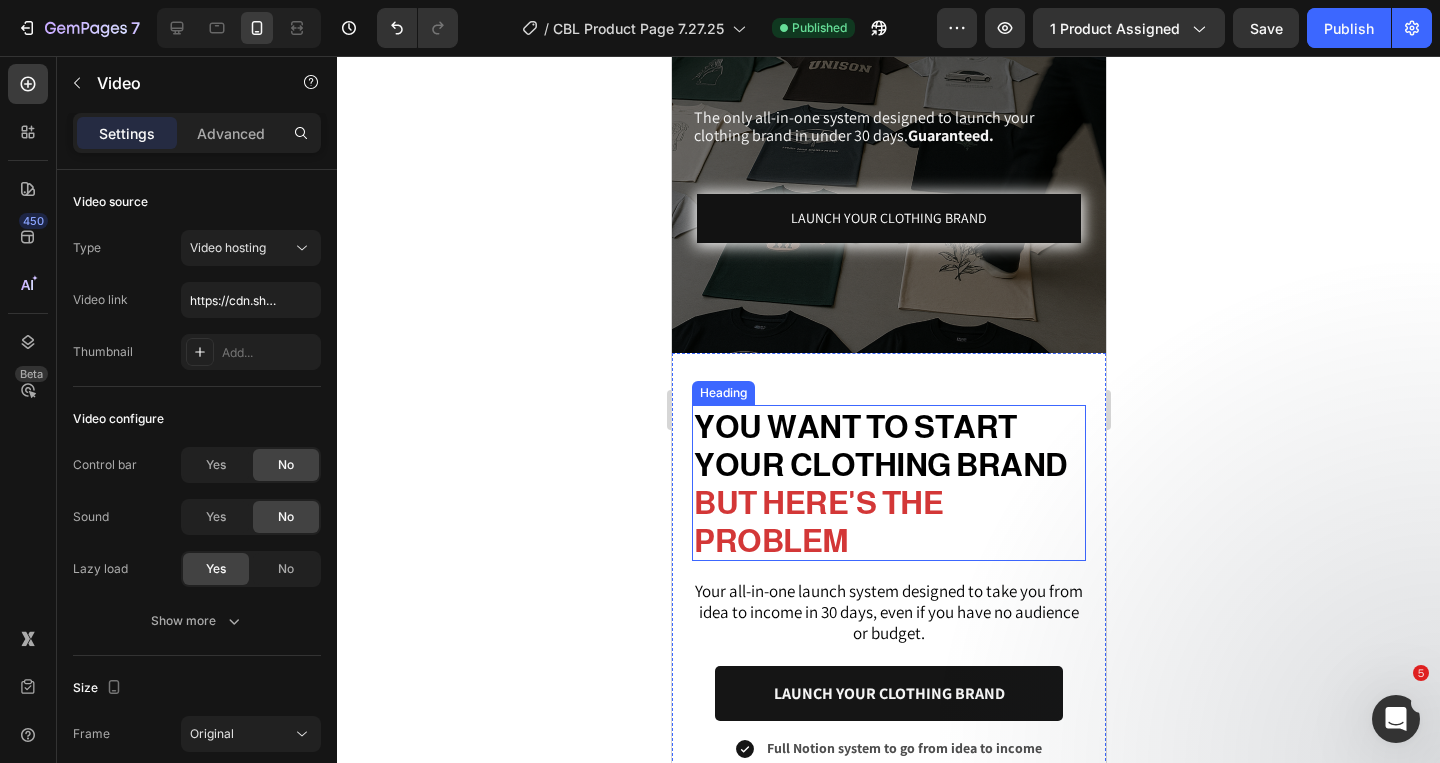 click on "YOU WANT TO START YOUR CLOTHING BRAND" at bounding box center [880, 446] 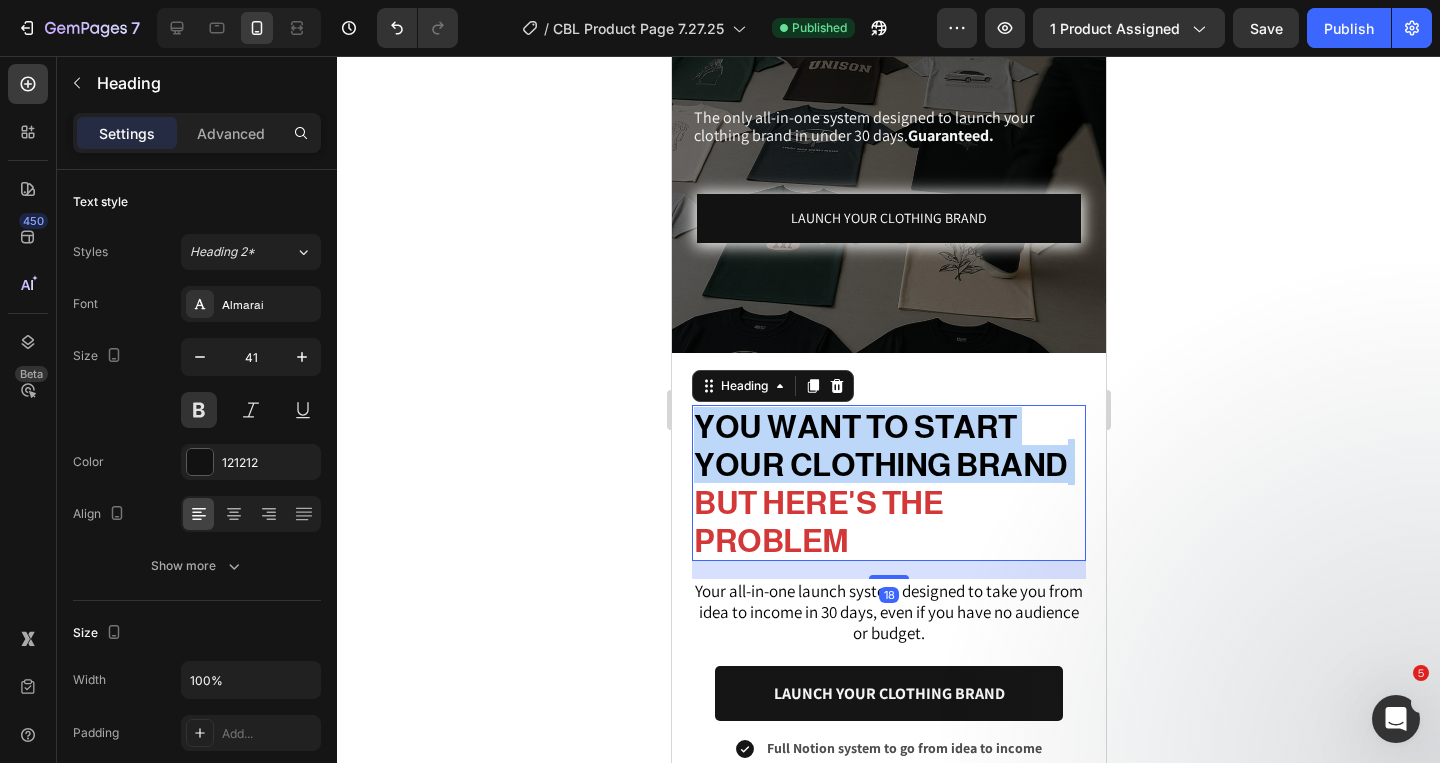 click on "YOU WANT TO START YOUR CLOTHING BRAND" at bounding box center [880, 446] 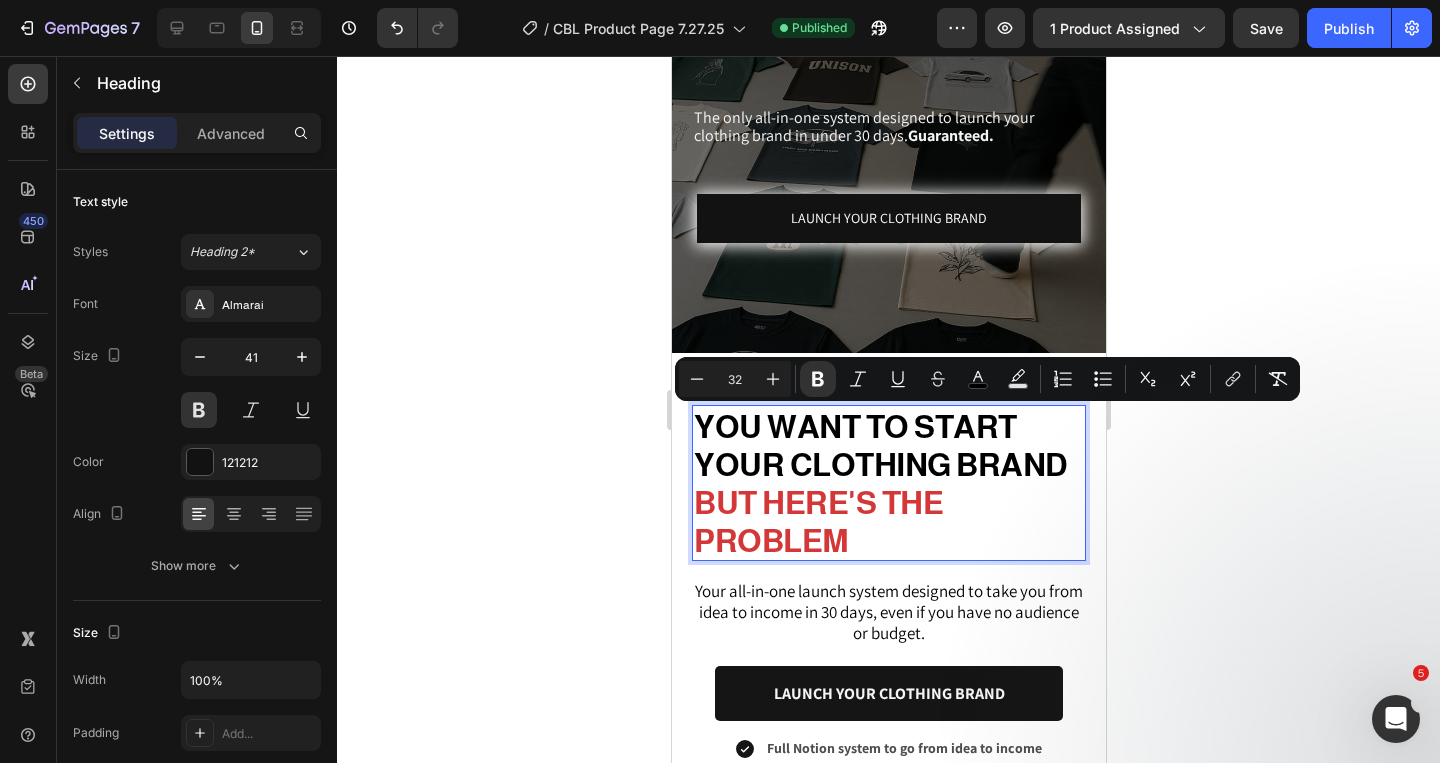 click on "BUT HERE'S THE PROBLEM" at bounding box center [817, 522] 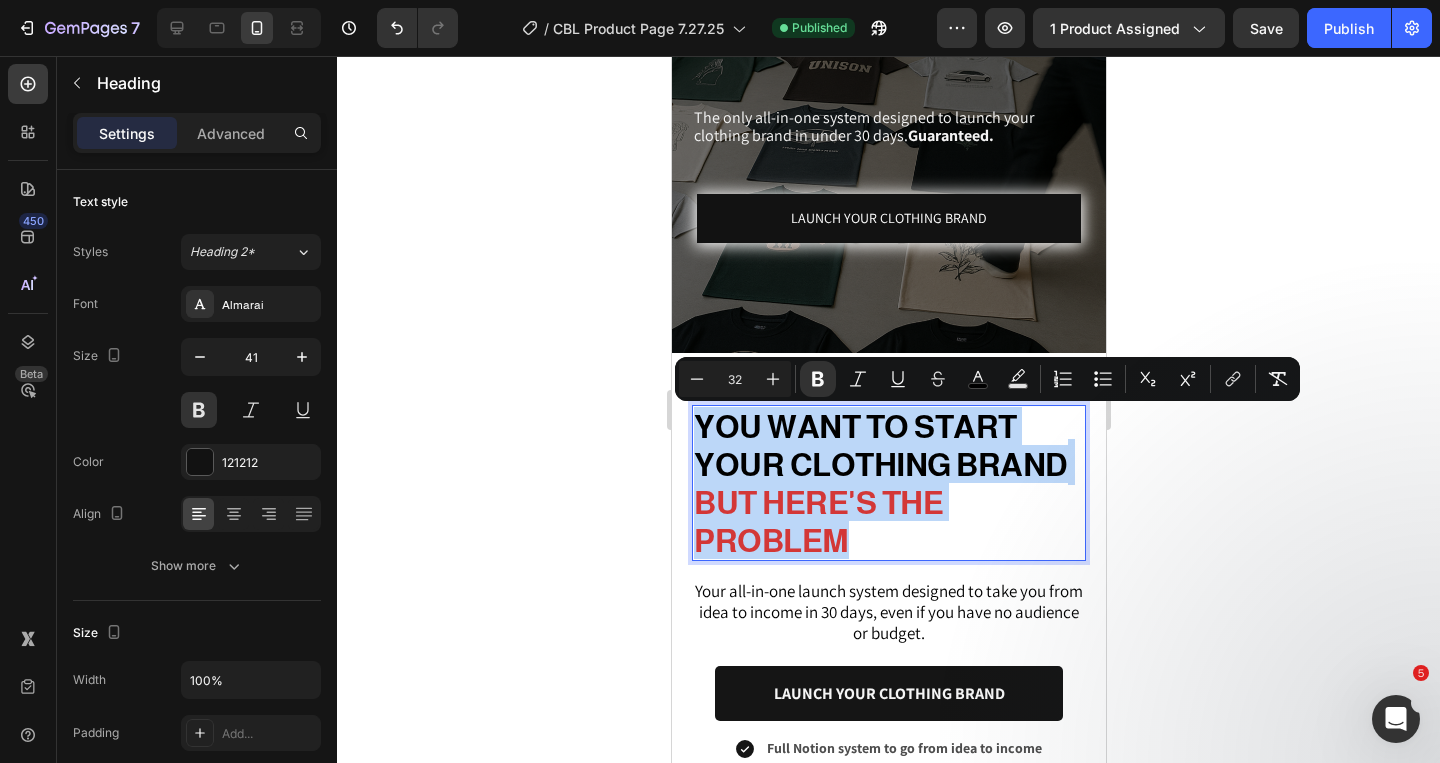 drag, startPoint x: 915, startPoint y: 538, endPoint x: 687, endPoint y: 416, distance: 258.58847 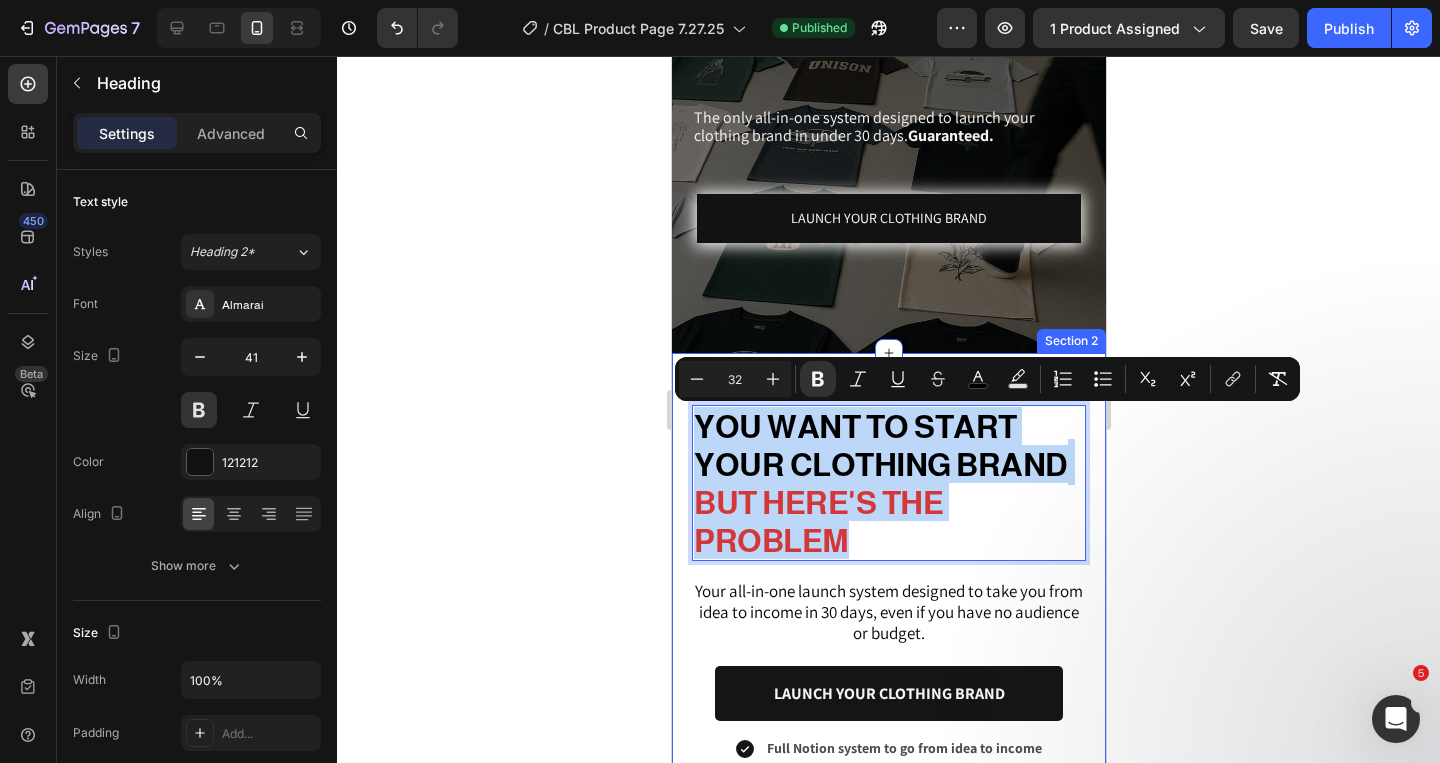 click on "YOU WANT TO START YOUR CLOTHING BRAND BUT HERE'S THE PROBLEM Heading   18 Your all-in-one launch system designed to take you from idea to income in 30 days, even if you have no audience or budget. Text Block LAUNCH YOUR CLOTHING BRAND Button Full Notion system to go from idea to income Launch your clothing brand in 30 days Get unstuck from planning mode  Item List" at bounding box center (888, 618) 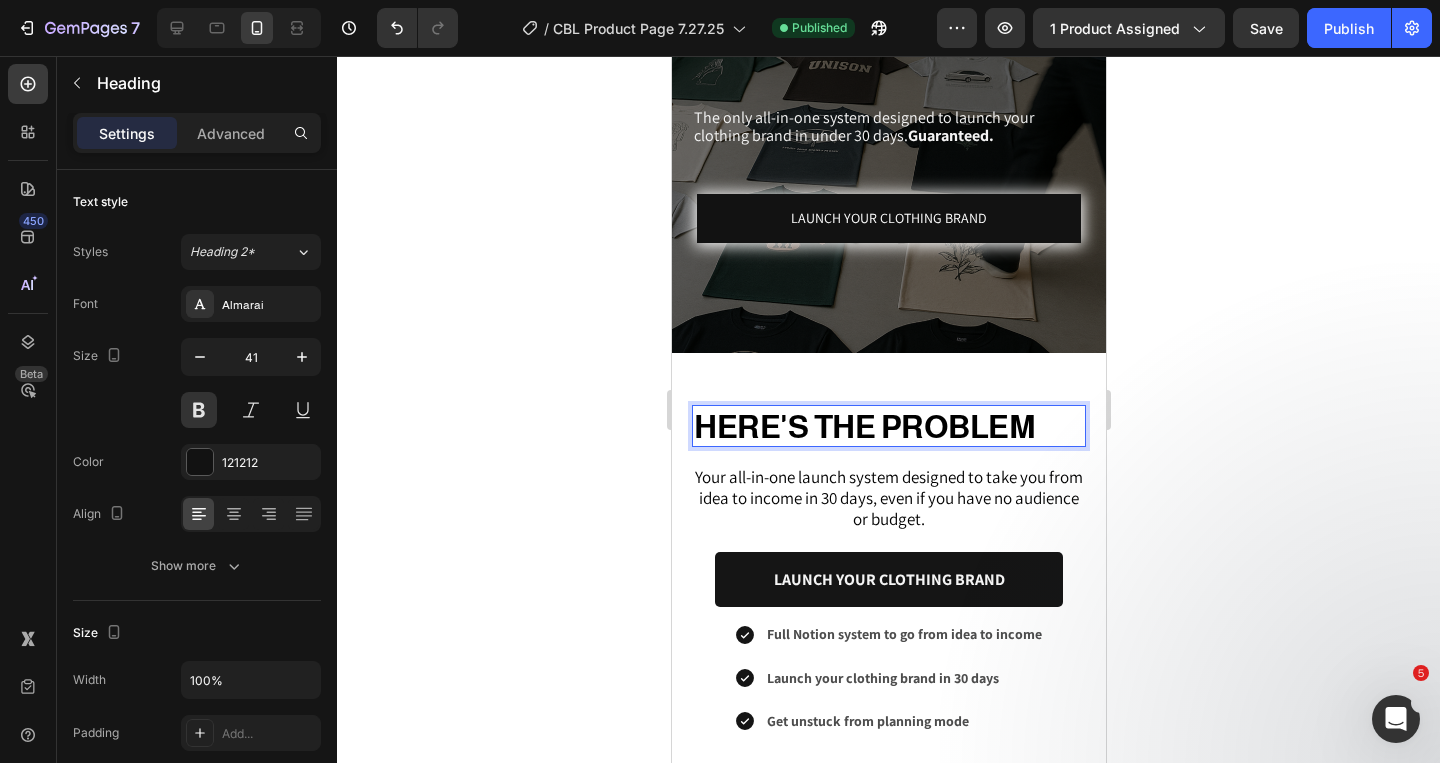 click on "HERE'S THE PROBLEM" at bounding box center (863, 427) 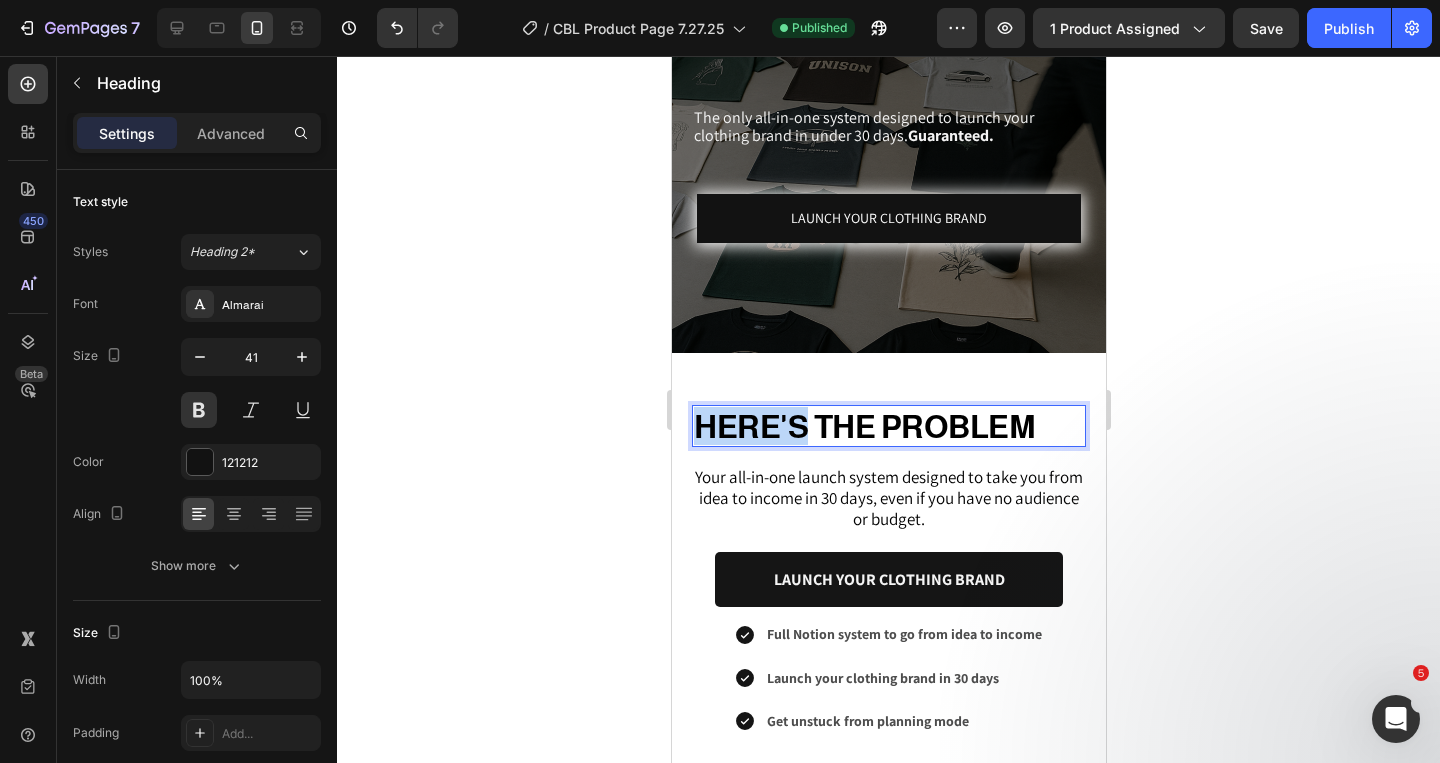 click on "HERE'S THE PROBLEM" at bounding box center (863, 427) 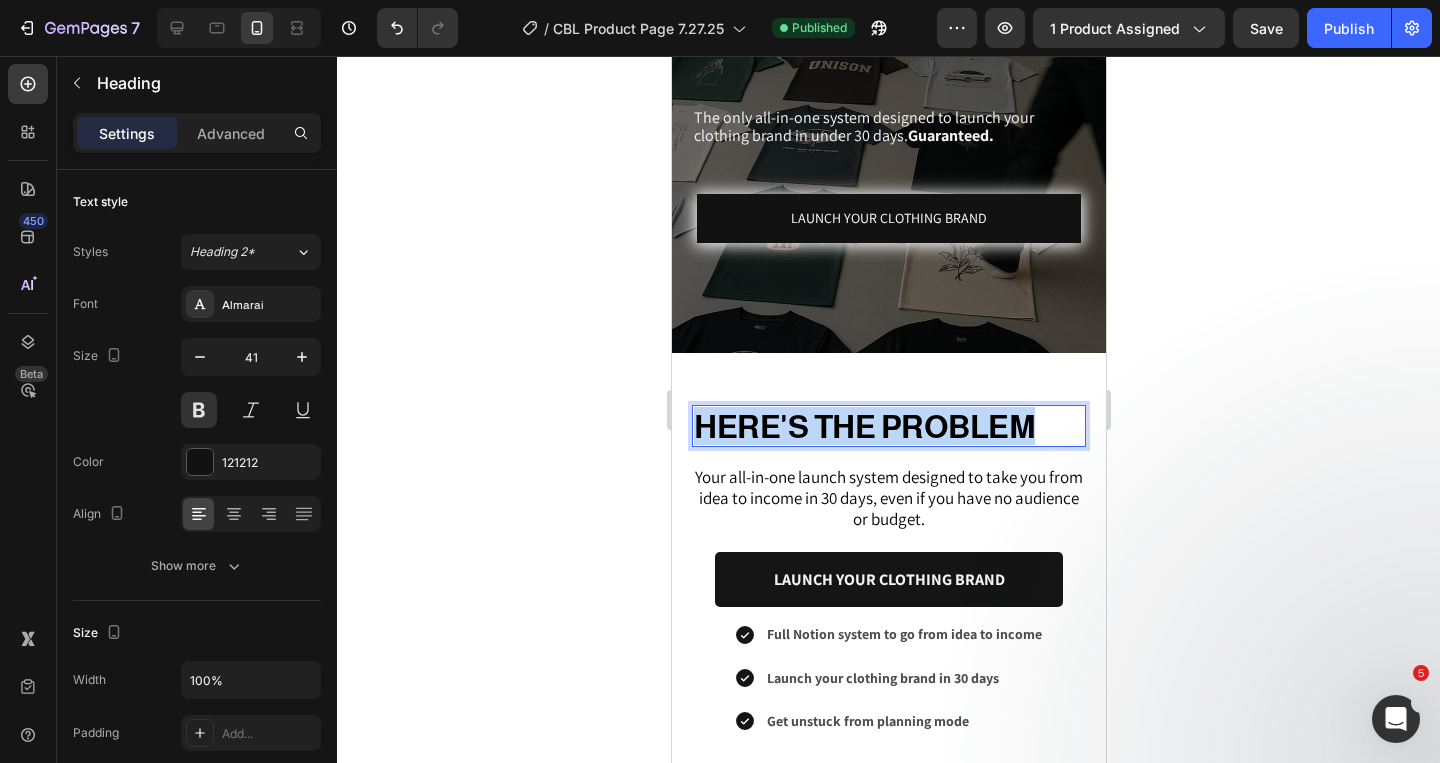 click on "HERE'S THE PROBLEM" at bounding box center (863, 427) 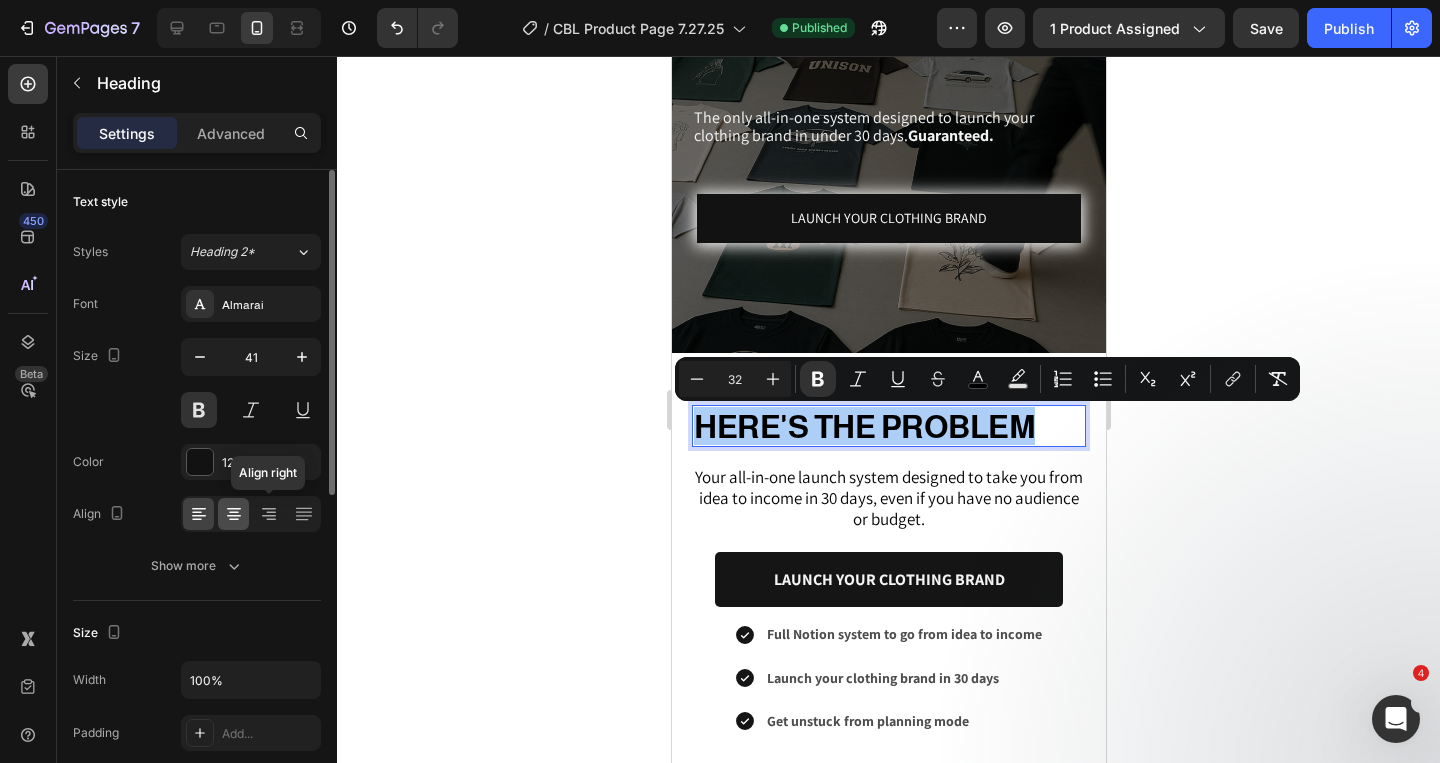 click 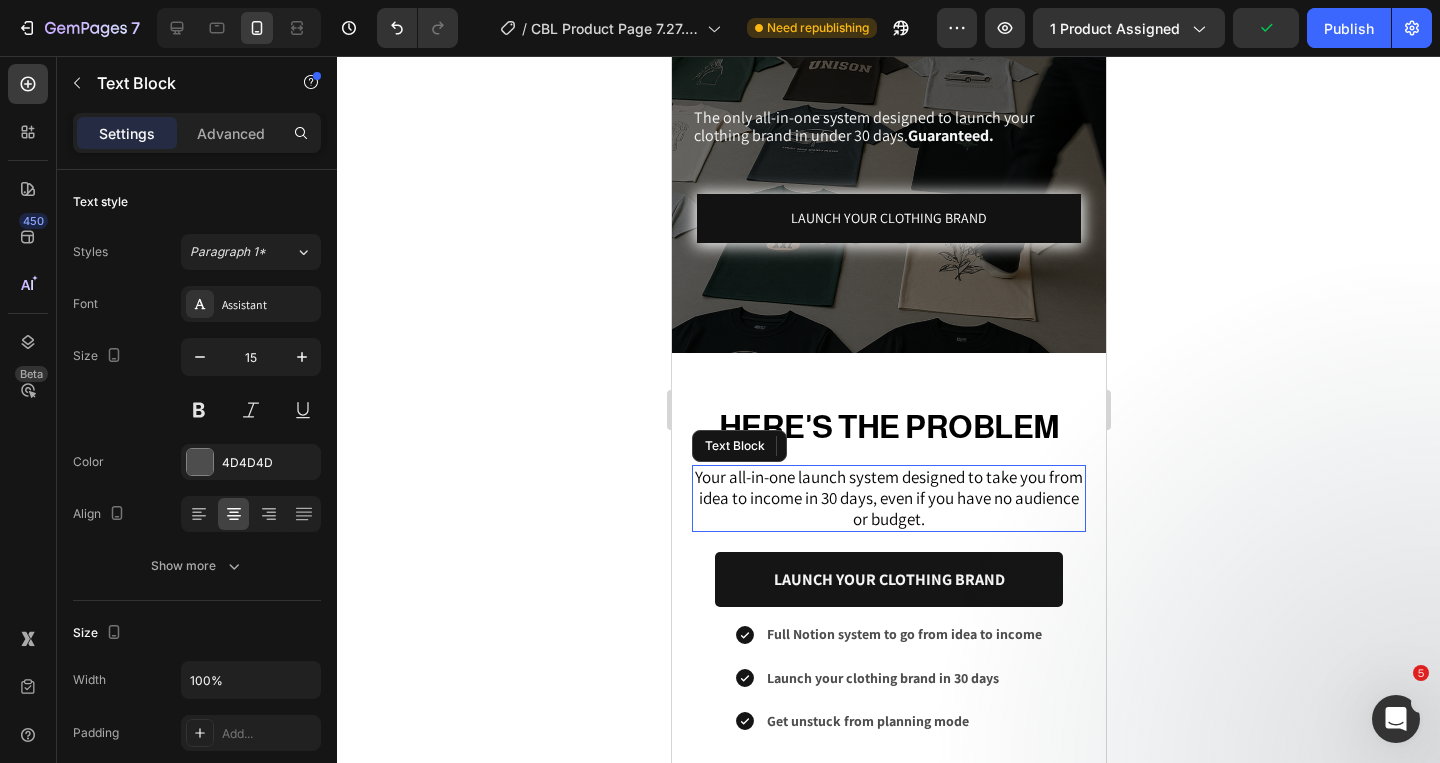 click on "Your all-in-one launch system designed to take you from idea to income in 30 days, even if you have no audience or budget." at bounding box center [888, 498] 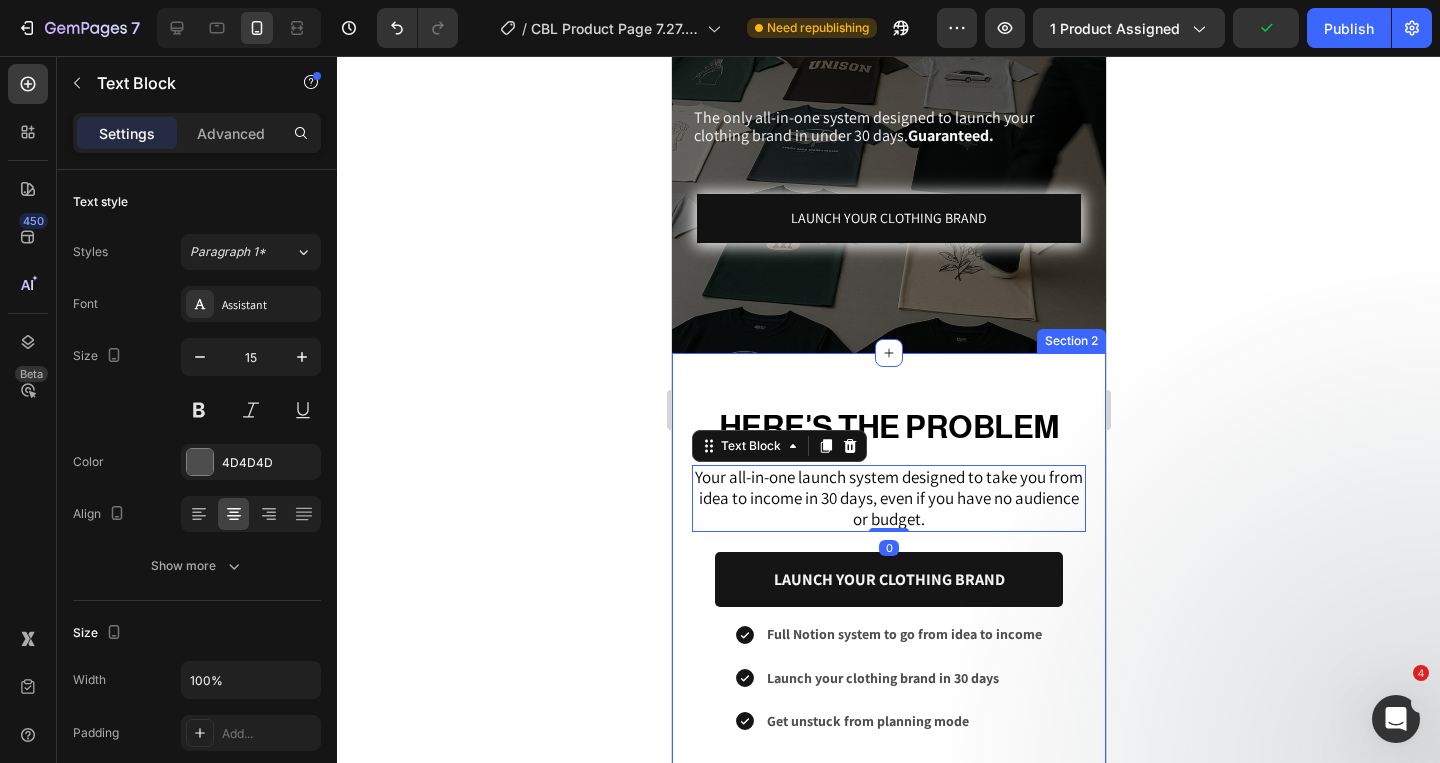 click on "⁠⁠⁠⁠⁠⁠⁠ HERE'S THE PROBLEM Heading Your all-in-one launch system designed to take you from idea to income in 30 days, even if you have no audience or budget. Text Block   0 LAUNCH YOUR CLOTHING BRAND Button Full Notion system to go from idea to income Launch your clothing brand in 30 days Get unstuck from planning mode  Item List" at bounding box center [888, 561] 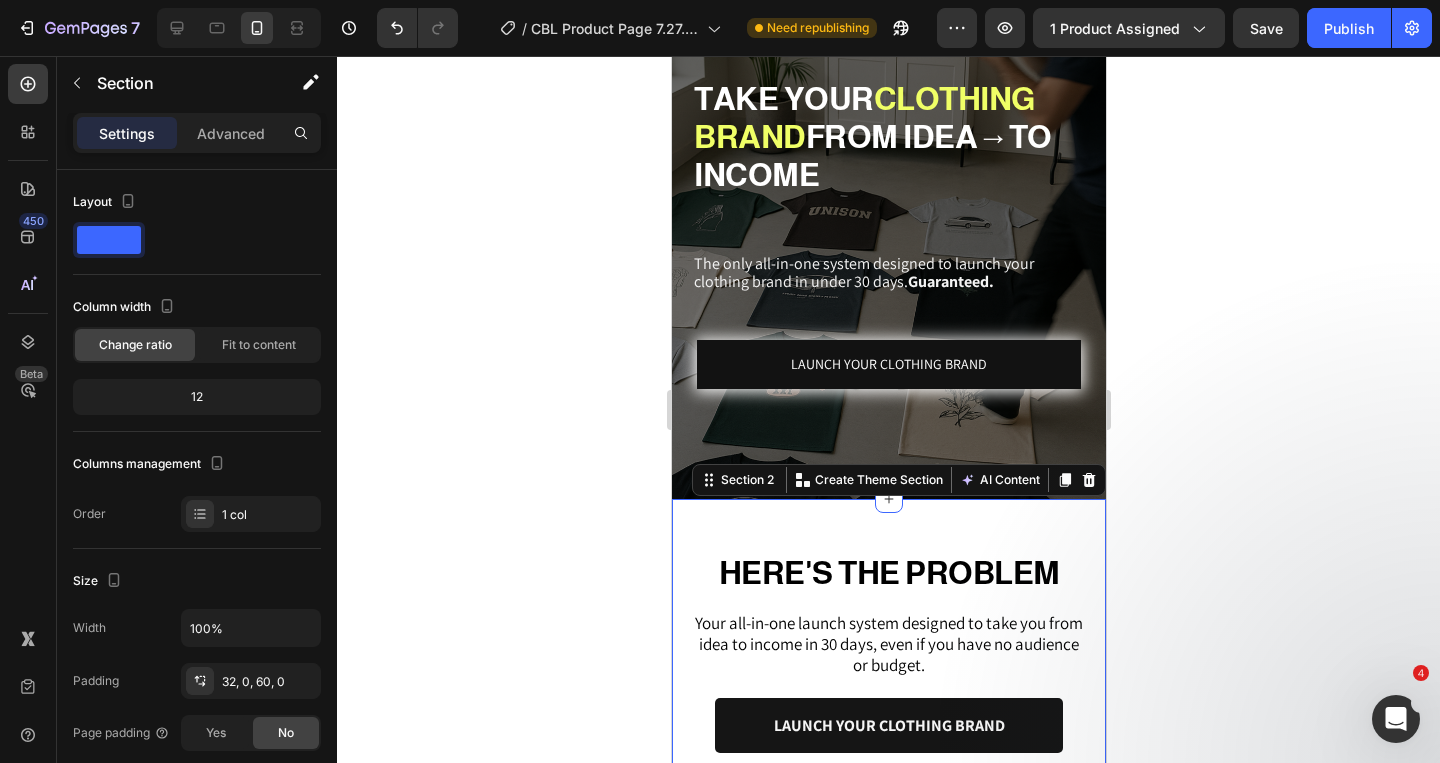 scroll, scrollTop: 202, scrollLeft: 0, axis: vertical 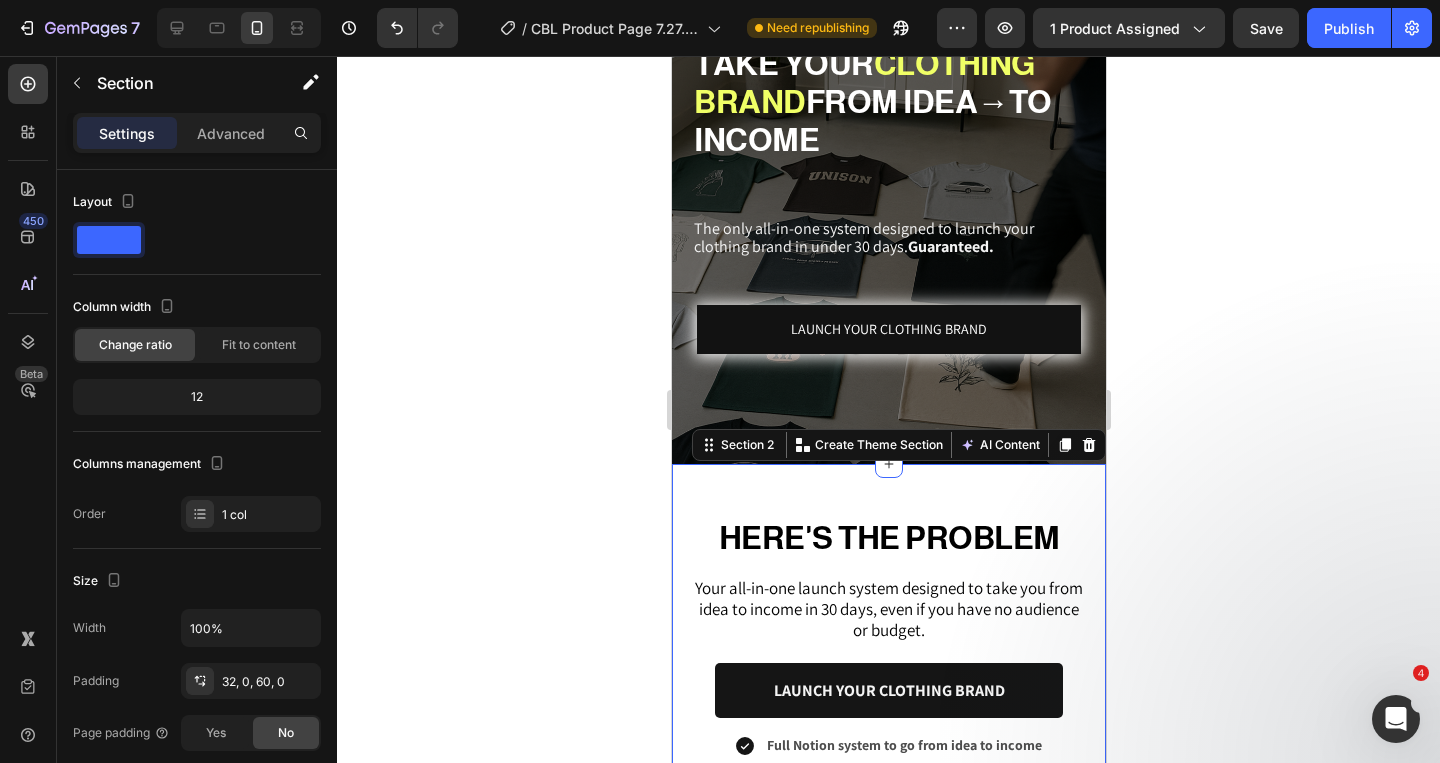 click 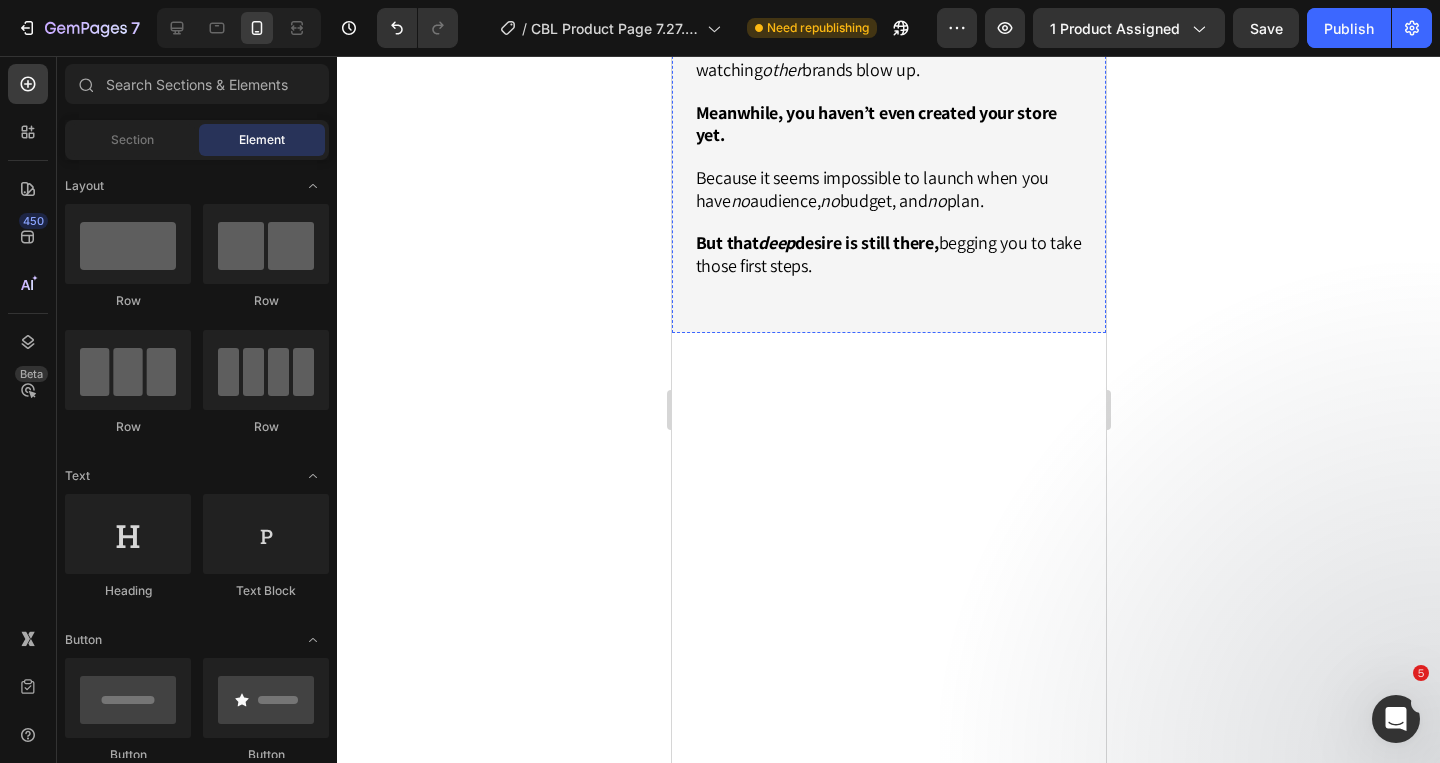 scroll, scrollTop: 1491, scrollLeft: 0, axis: vertical 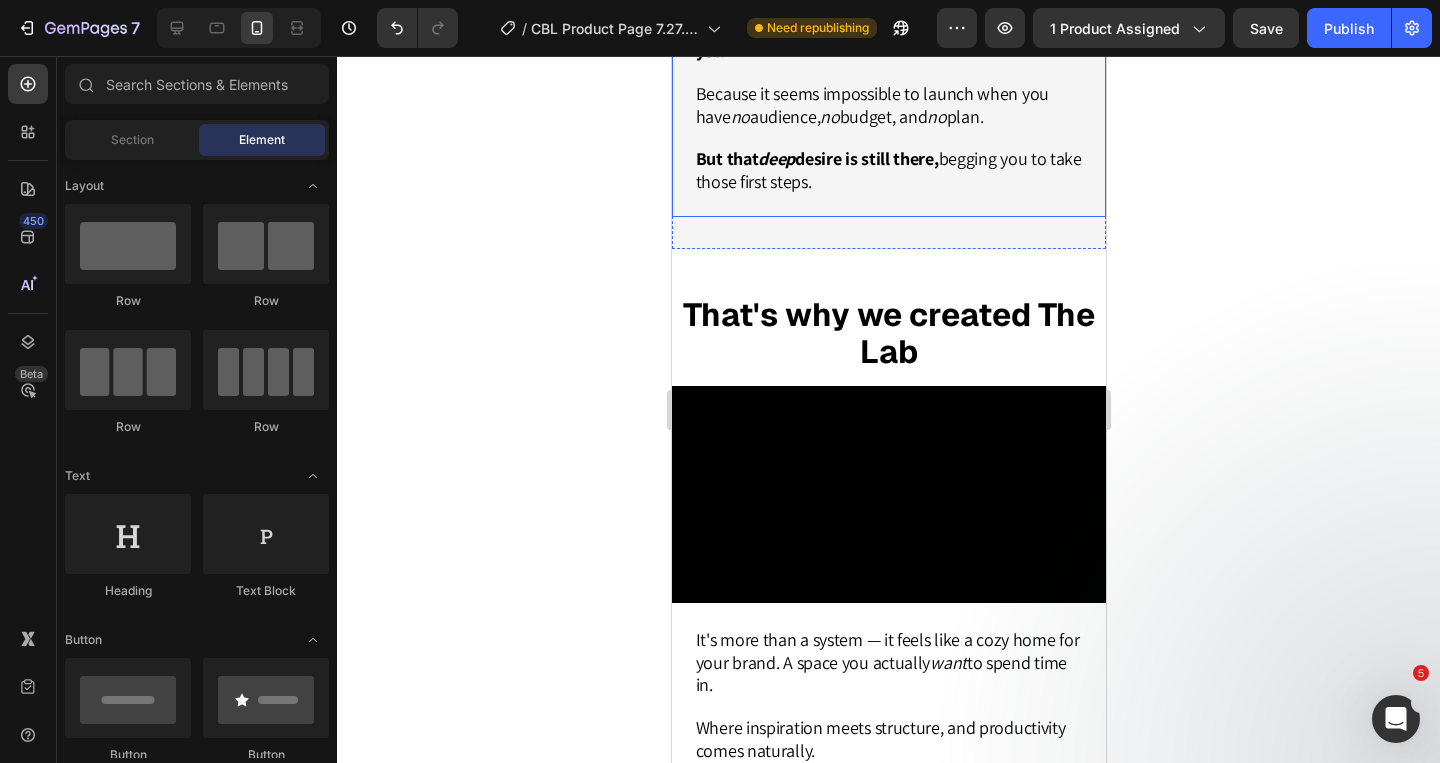 click on "Meanwhile, you haven’t even created your store yet." at bounding box center [888, 42] 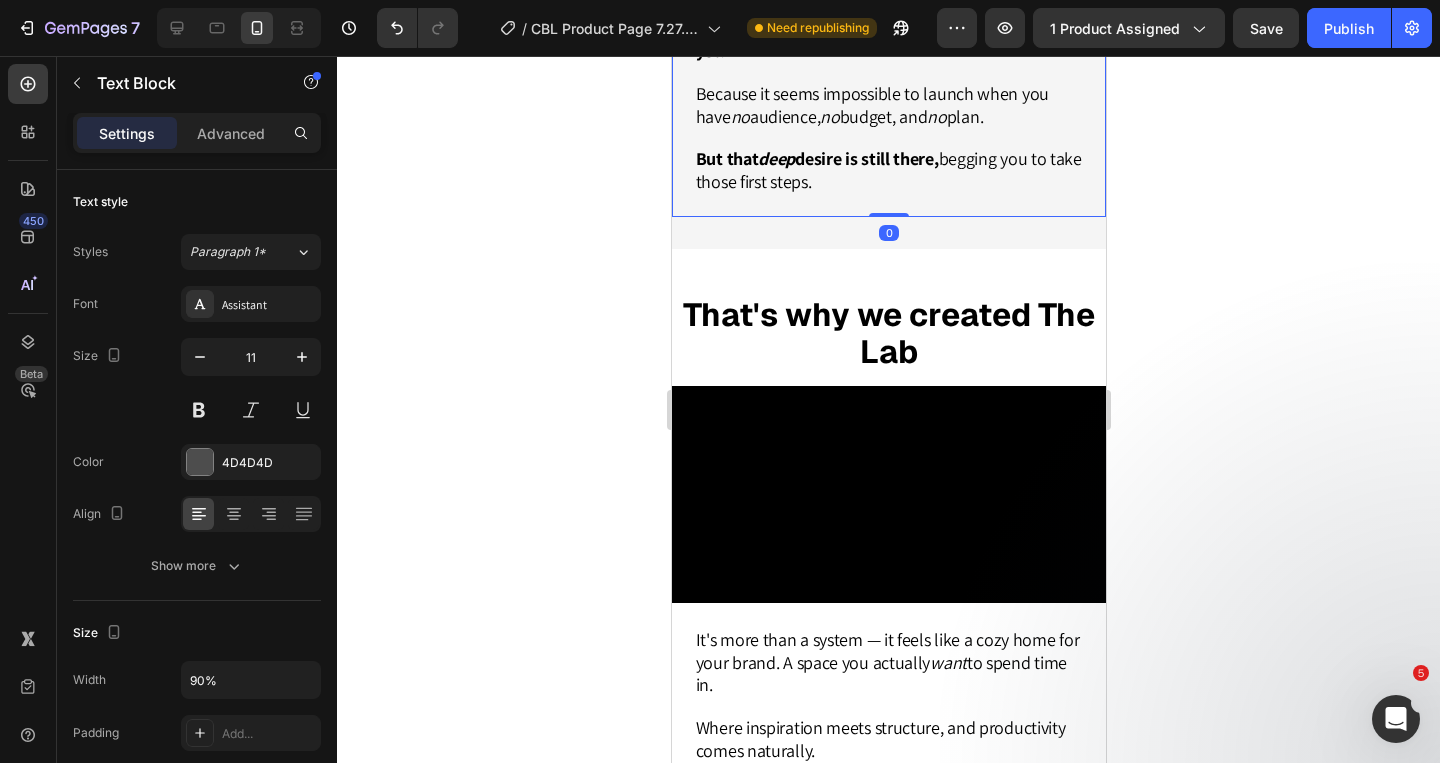 click on "desire is still there," at bounding box center [865, 158] 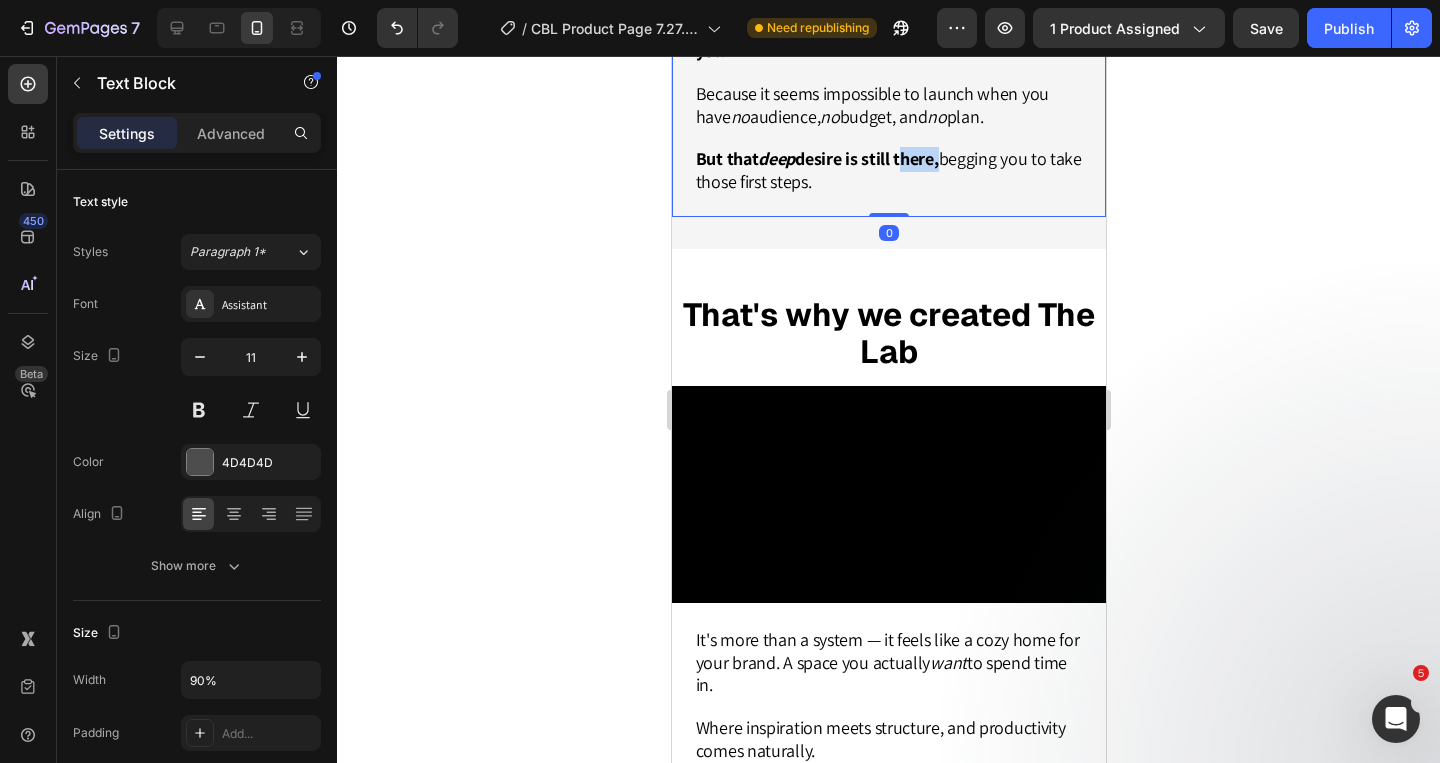click on "desire is still there," at bounding box center [865, 158] 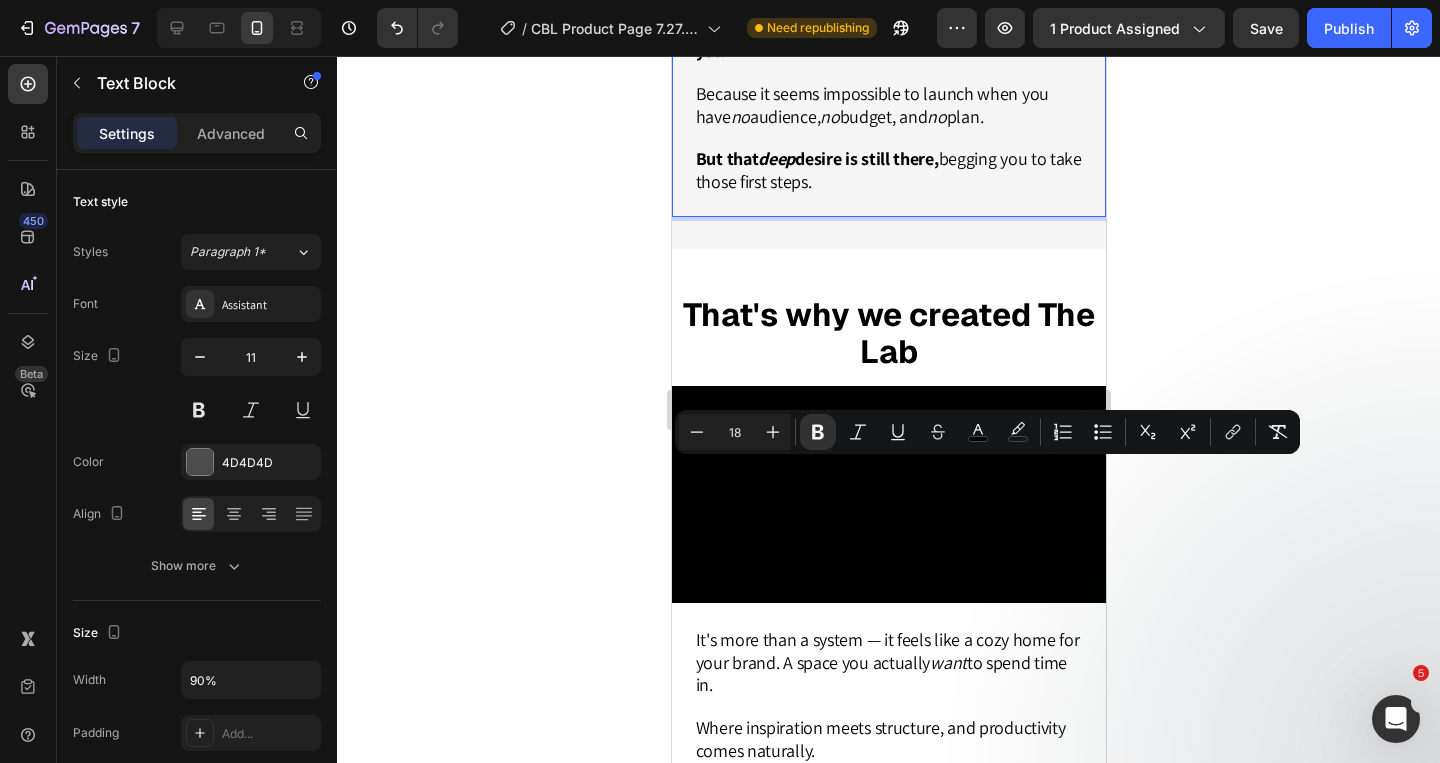 click on "But that  deep  desire is still there,  begging you to take those first steps." at bounding box center (888, 172) 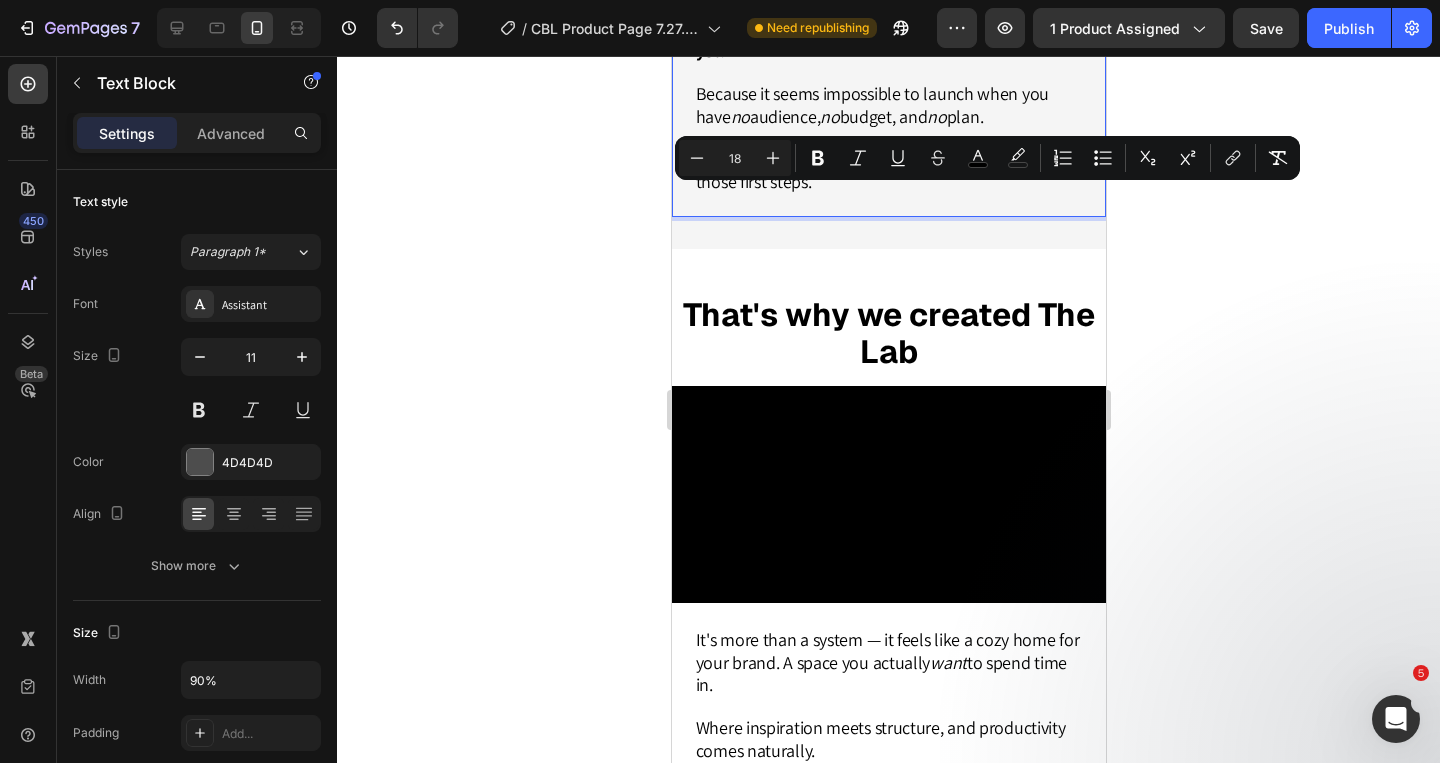 drag, startPoint x: 871, startPoint y: 491, endPoint x: 662, endPoint y: 203, distance: 355.84406 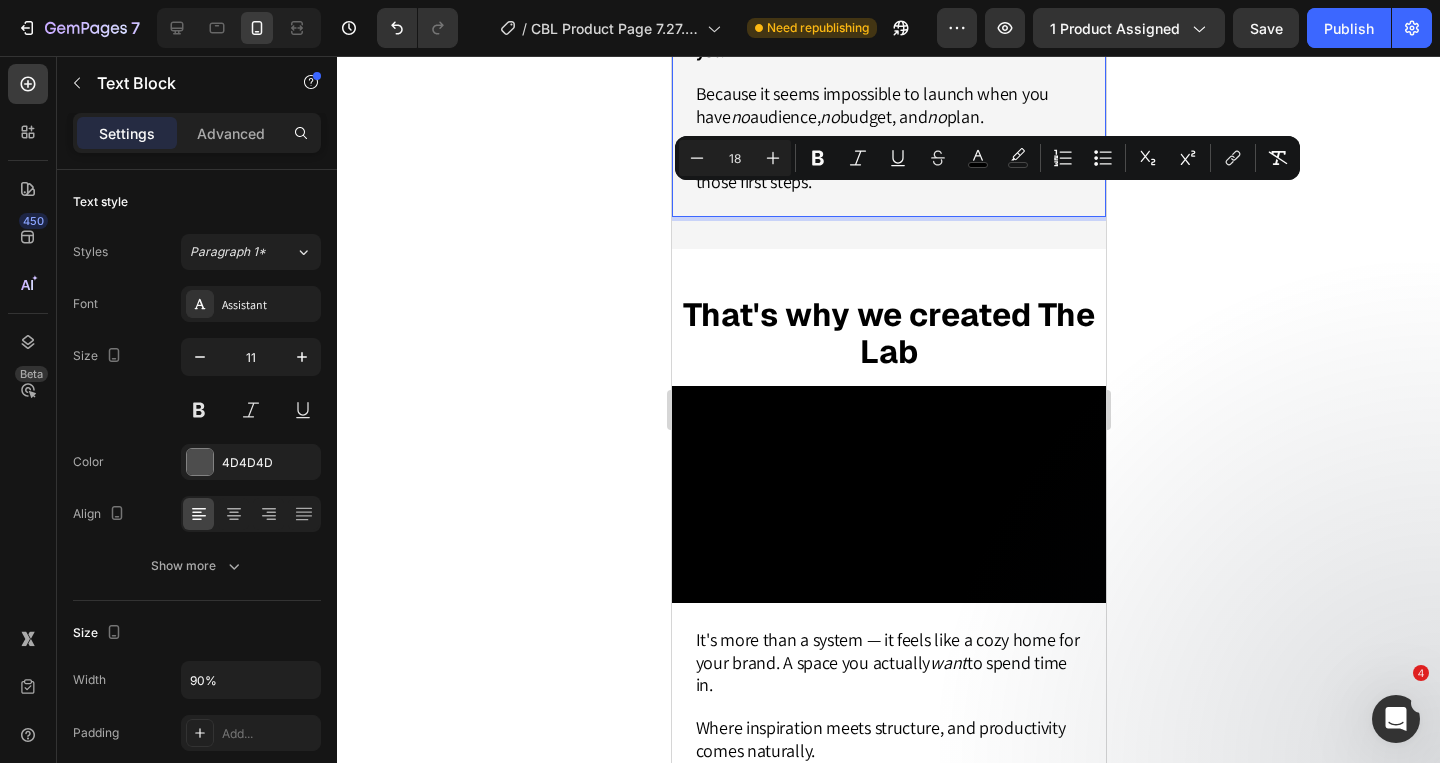 copy on "You’re a solo creative starting from scratch. You don’t have a following or a big budget.  And because of that, you get stuck in   planning mode.  So you keep scrolling your feed… watching  other  brands blow up. Meanwhile, you haven’t even created your store yet. Because it seems impossible to launch when you have  no  audience,  no  budget, and  no  plan. But that  deep  desire is still there,  begging you to take those first steps." 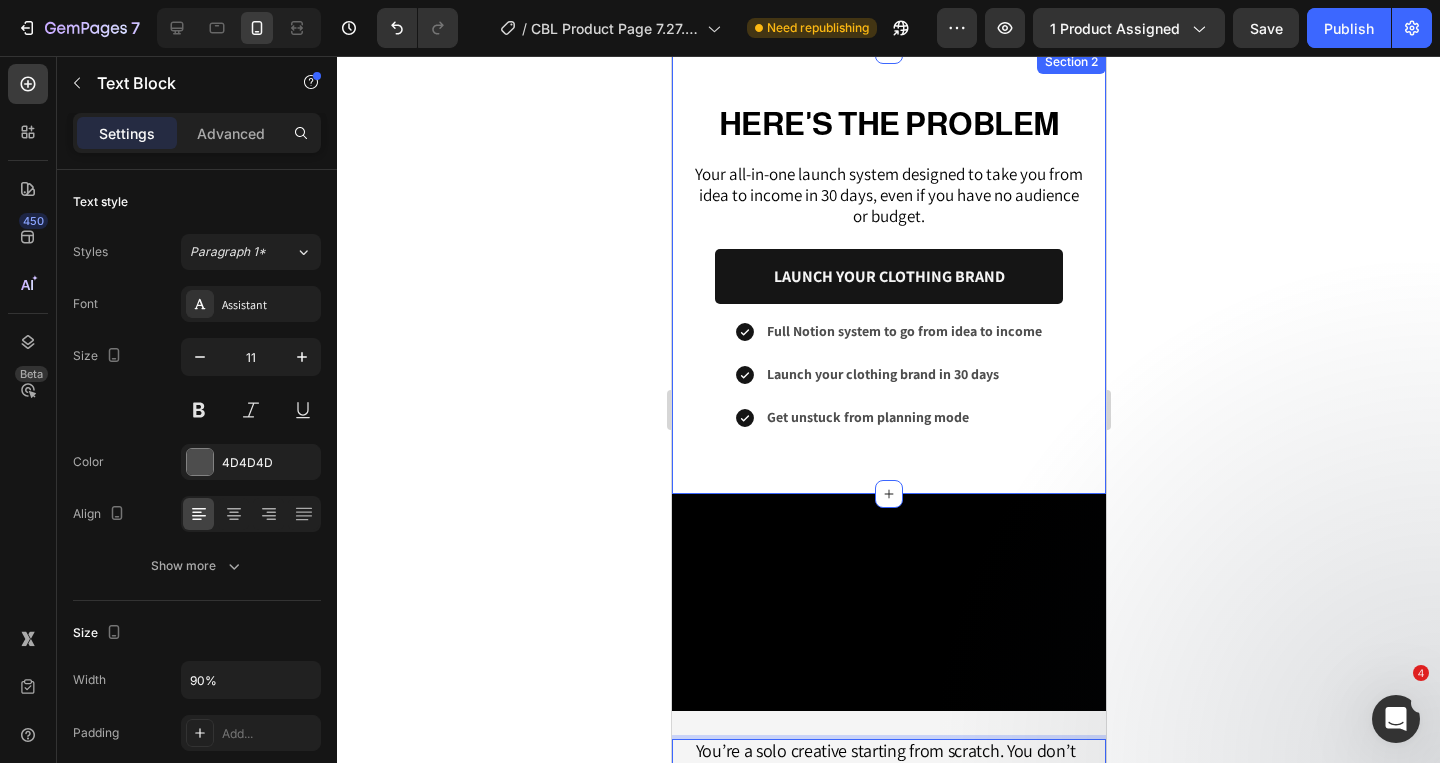 scroll, scrollTop: 489, scrollLeft: 0, axis: vertical 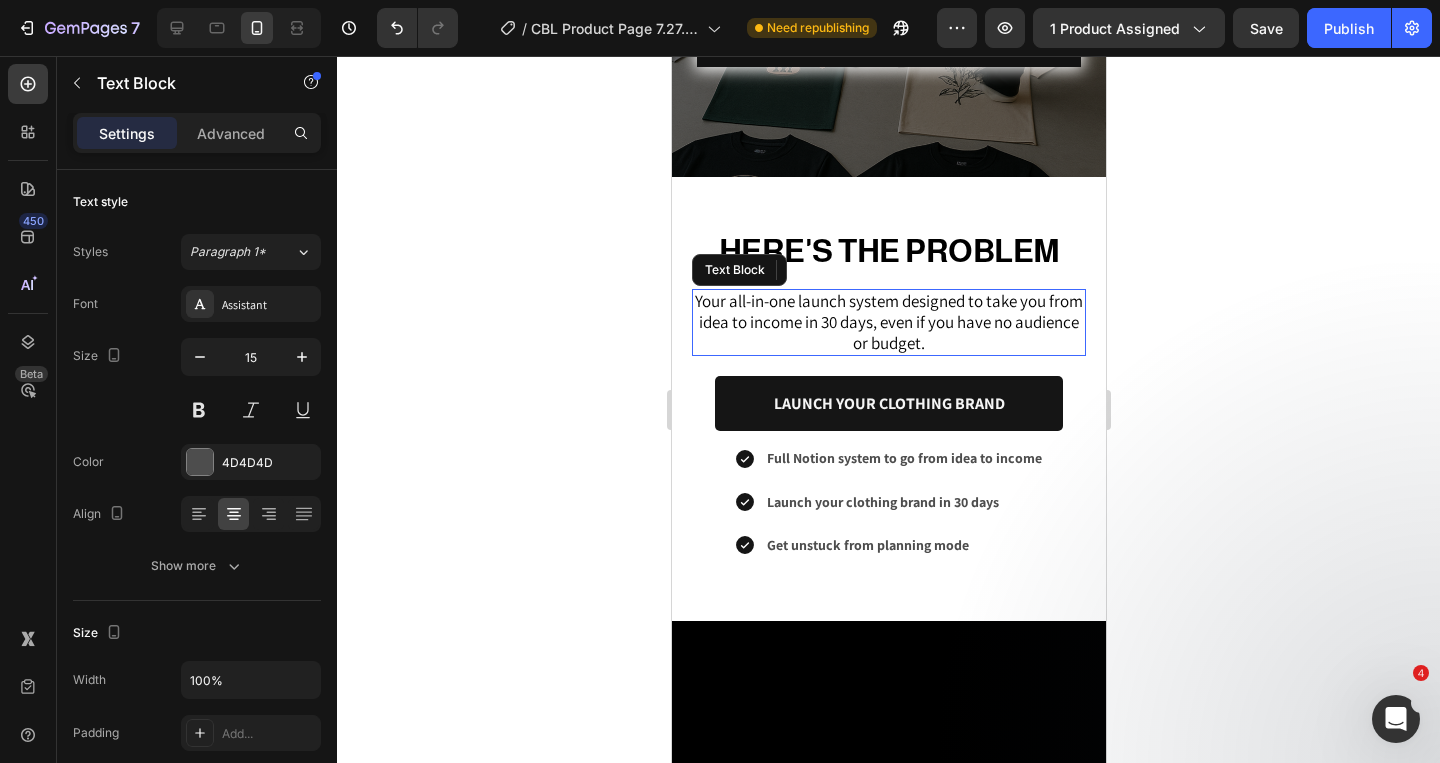 click on "Your all-in-one launch system designed to take you from idea to income in 30 days, even if you have no audience or budget." at bounding box center [888, 322] 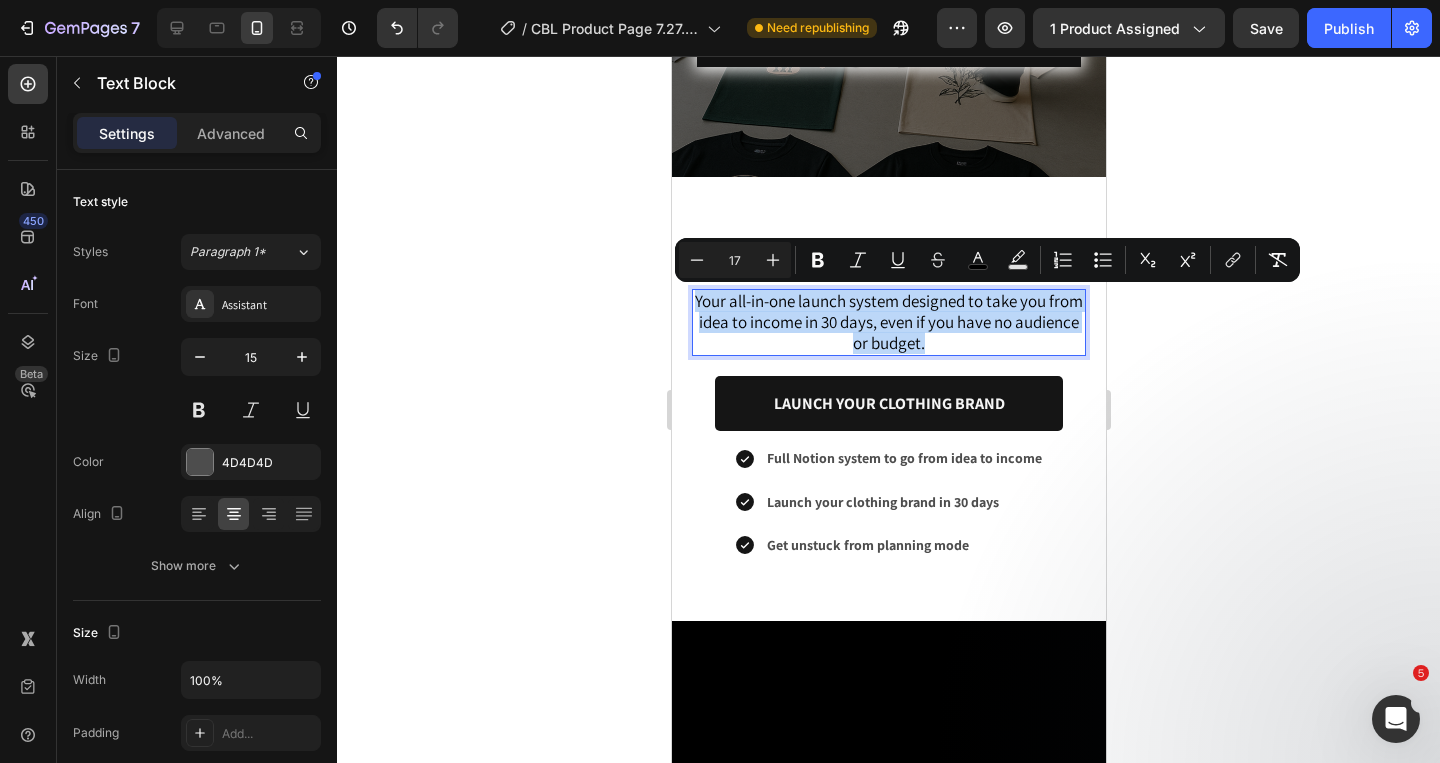 click on "Your all-in-one launch system designed to take you from idea to income in 30 days, even if you have no audience or budget." at bounding box center (888, 322) 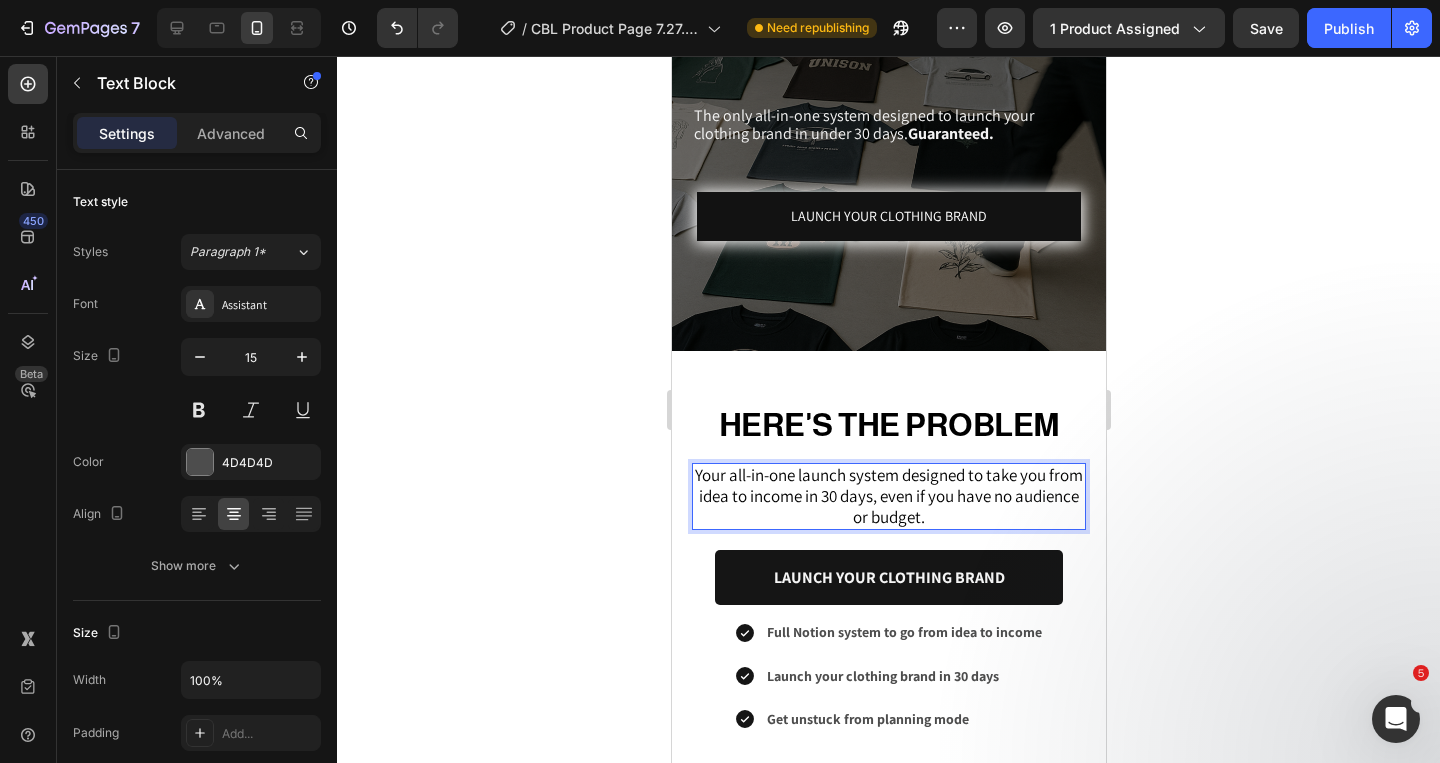scroll, scrollTop: 31, scrollLeft: 0, axis: vertical 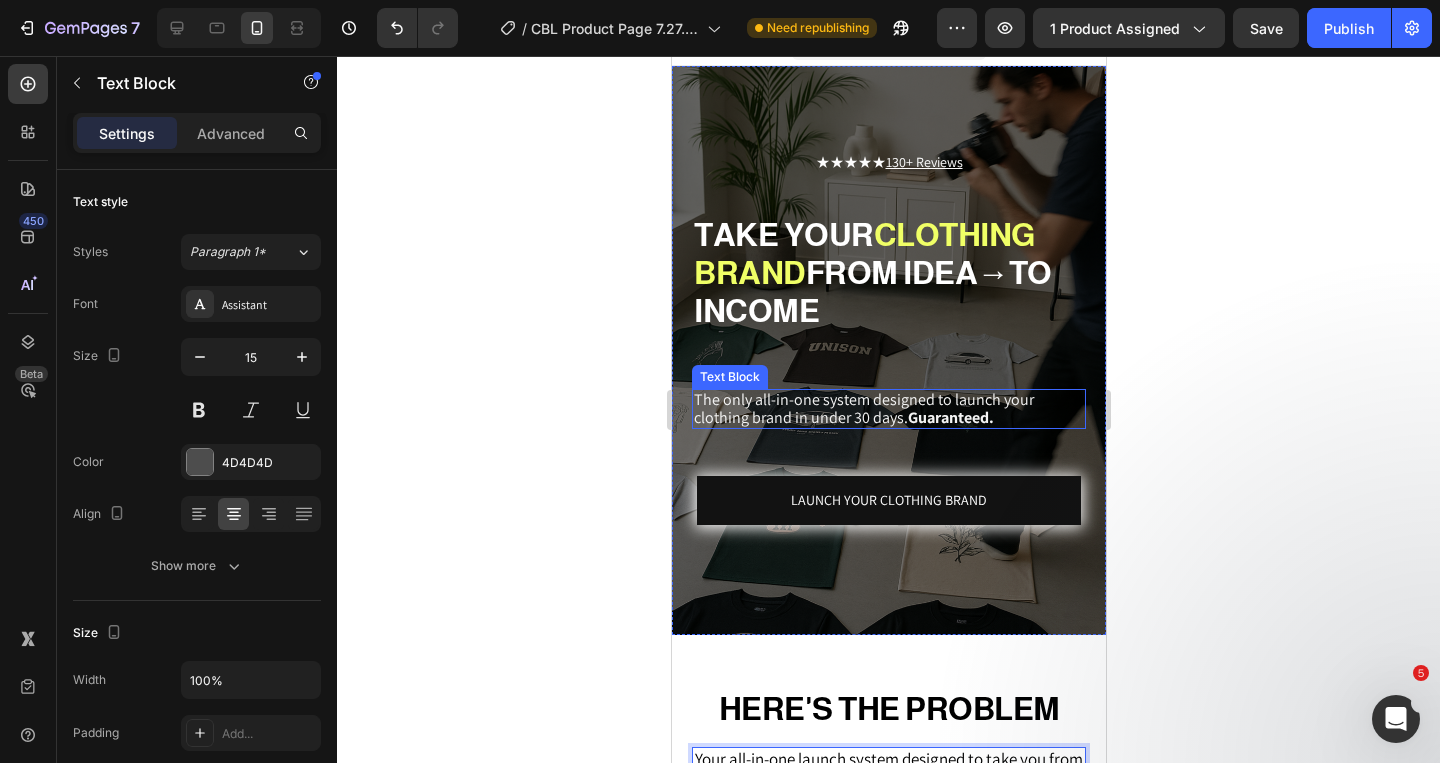 click on "Guaranteed." at bounding box center (950, 417) 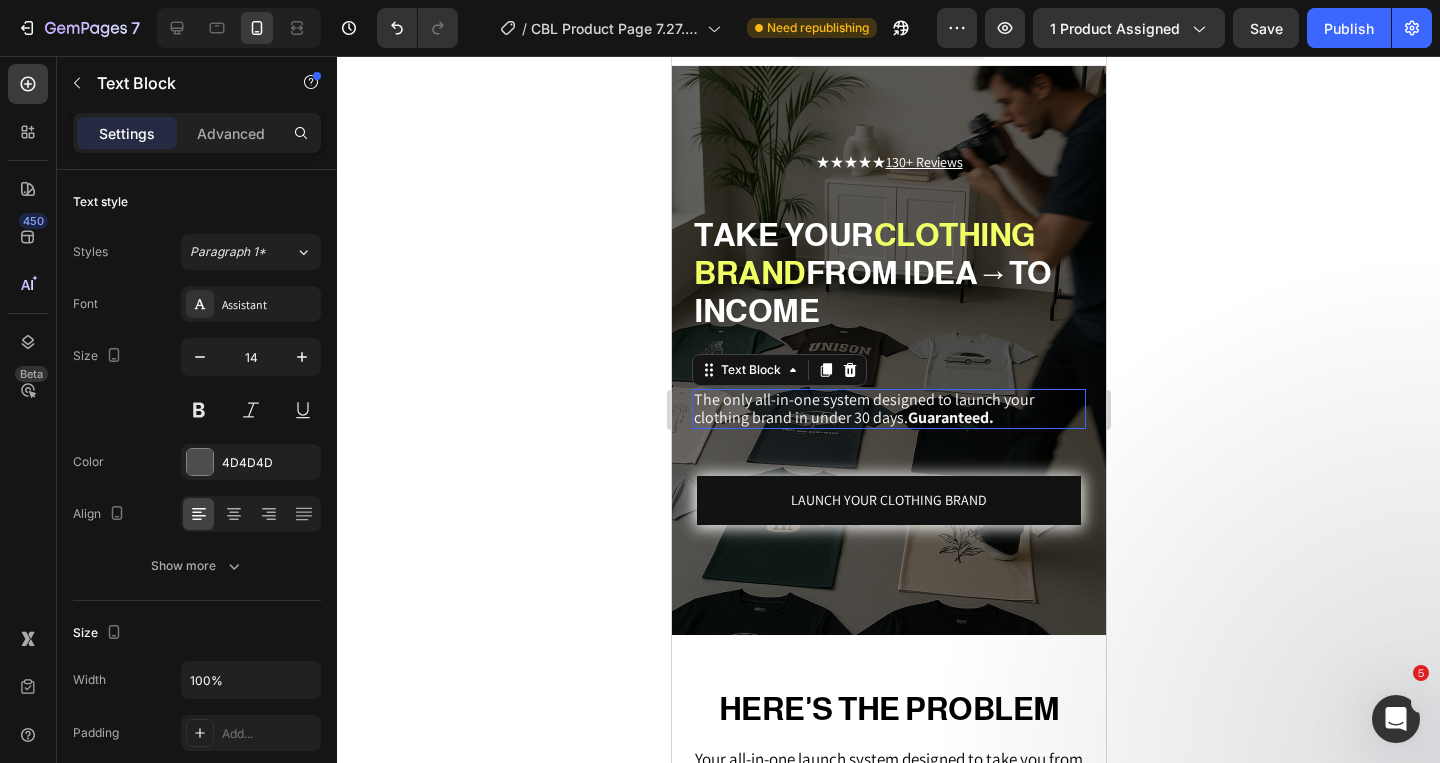 click on "Guaranteed." at bounding box center (950, 417) 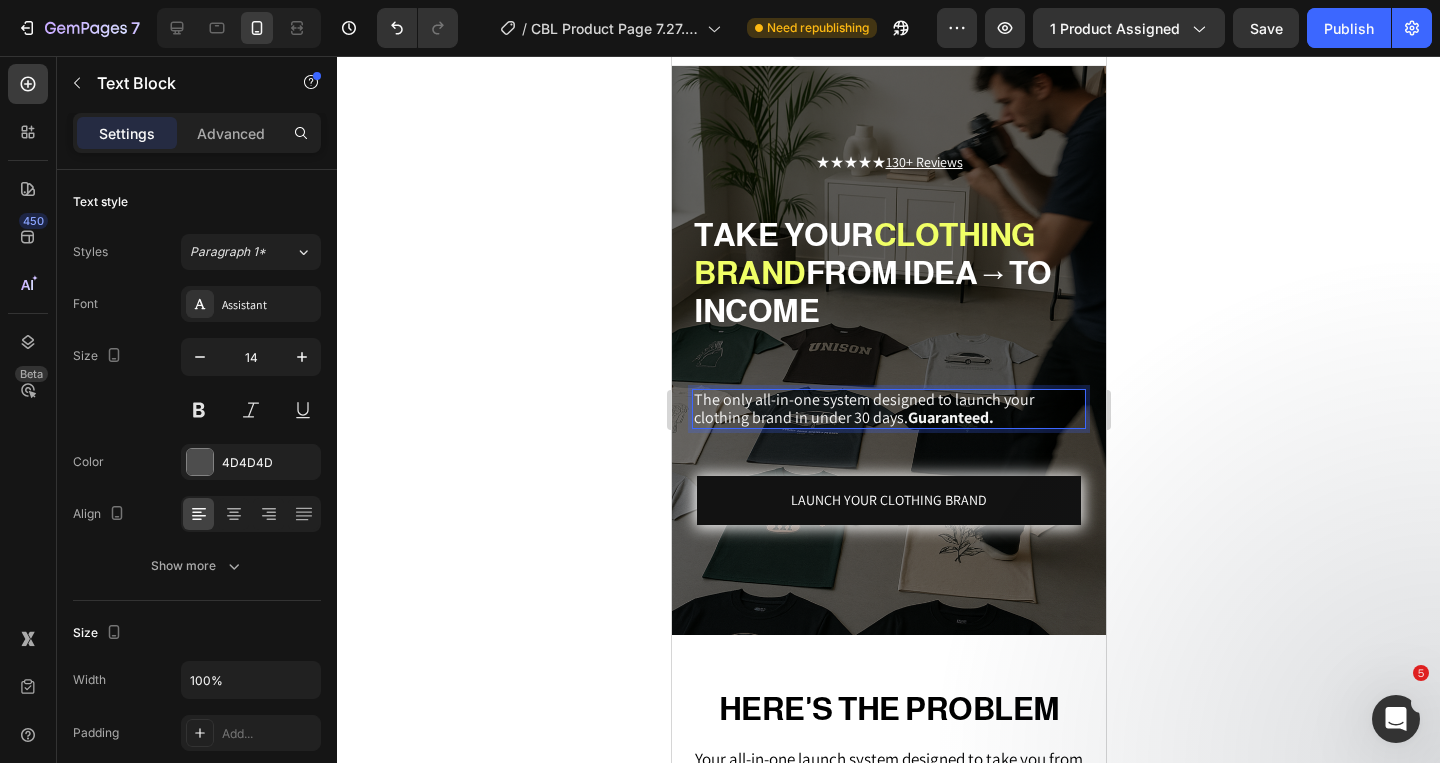 click on "The only all-in-one system designed to launch your clothing brand in under 30 days.  Guaranteed." at bounding box center [888, 409] 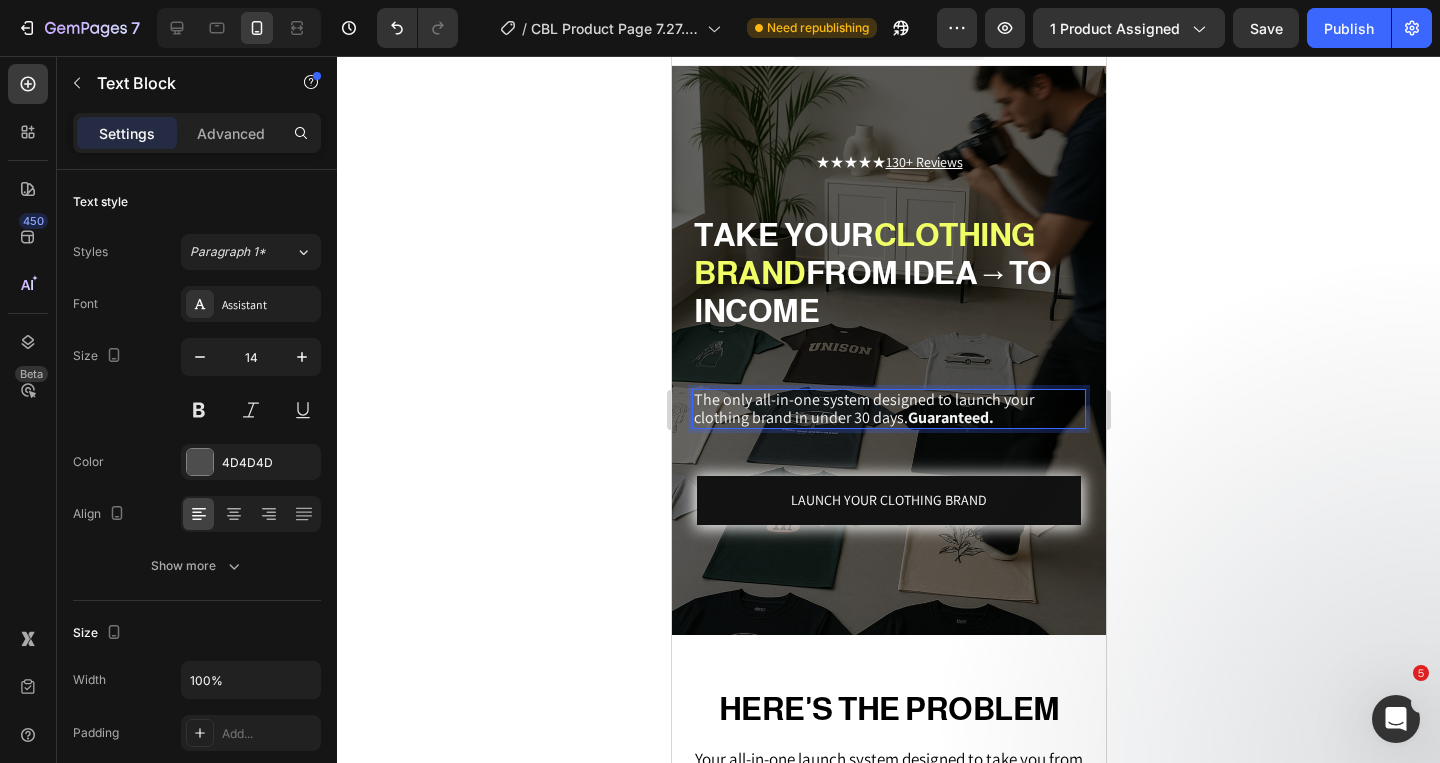 drag, startPoint x: 1007, startPoint y: 414, endPoint x: 912, endPoint y: 421, distance: 95.257545 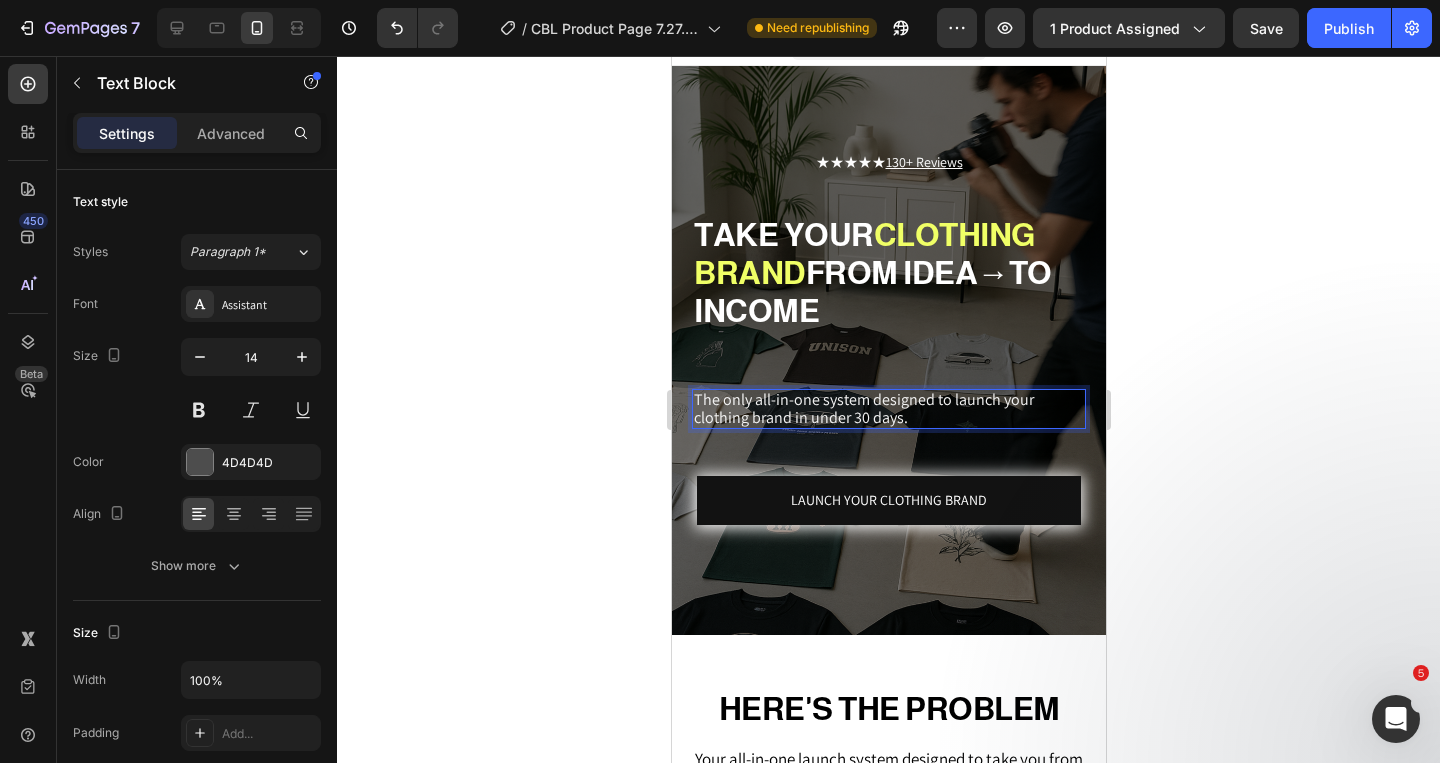 click on "The only all-in-one system designed to launch your clothing brand in under 30 days." at bounding box center [863, 408] 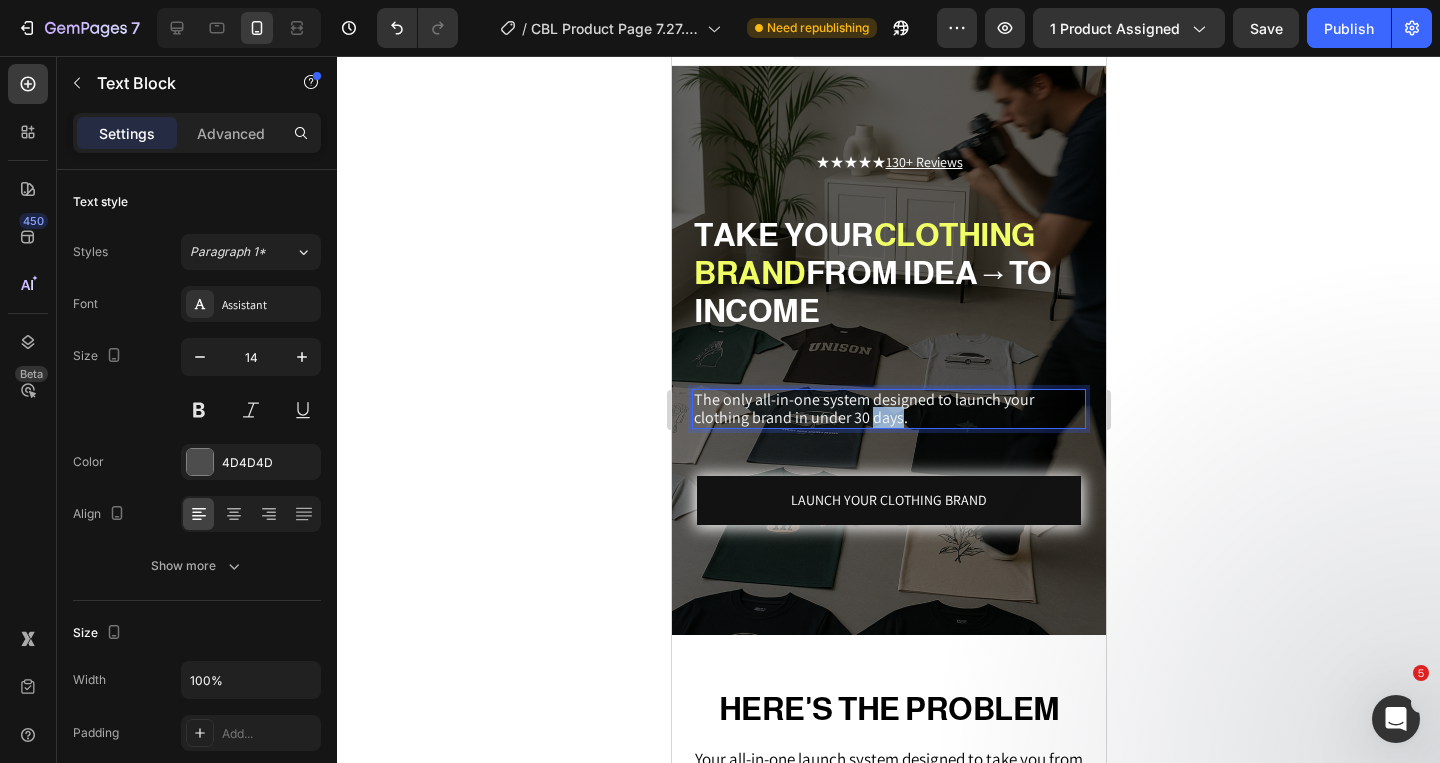 click on "The only all-in-one system designed to launch your clothing brand in under 30 days." at bounding box center [863, 408] 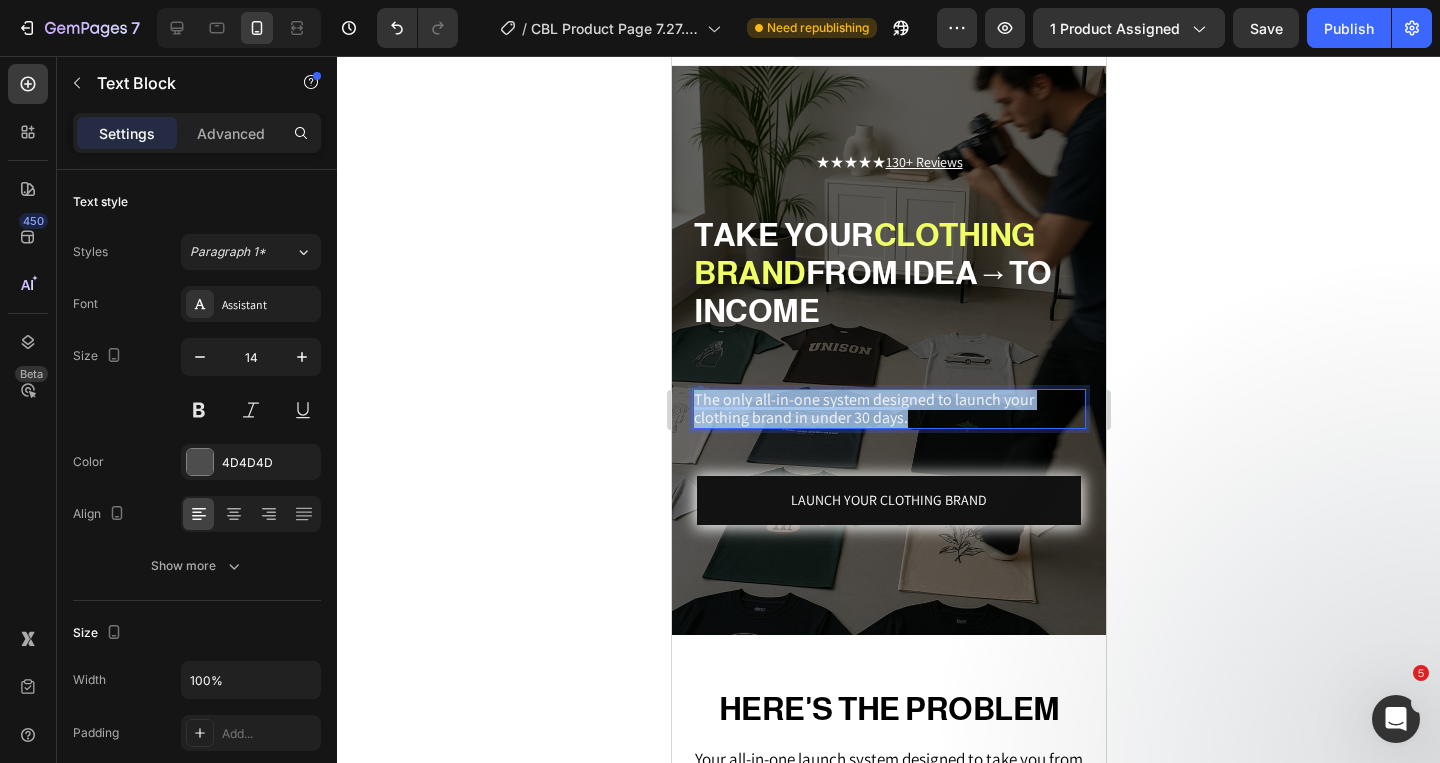 click on "The only all-in-one system designed to launch your clothing brand in under 30 days." at bounding box center [863, 408] 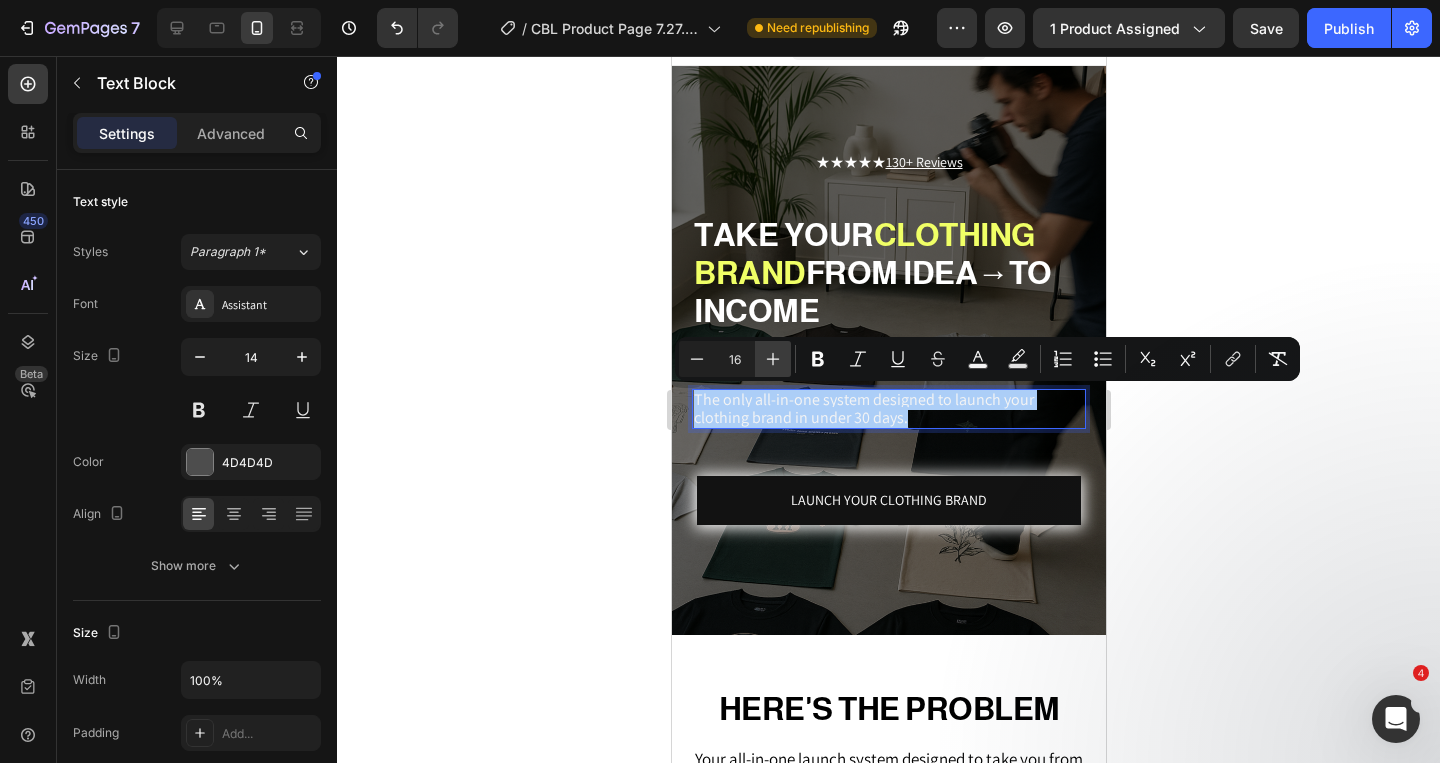 click 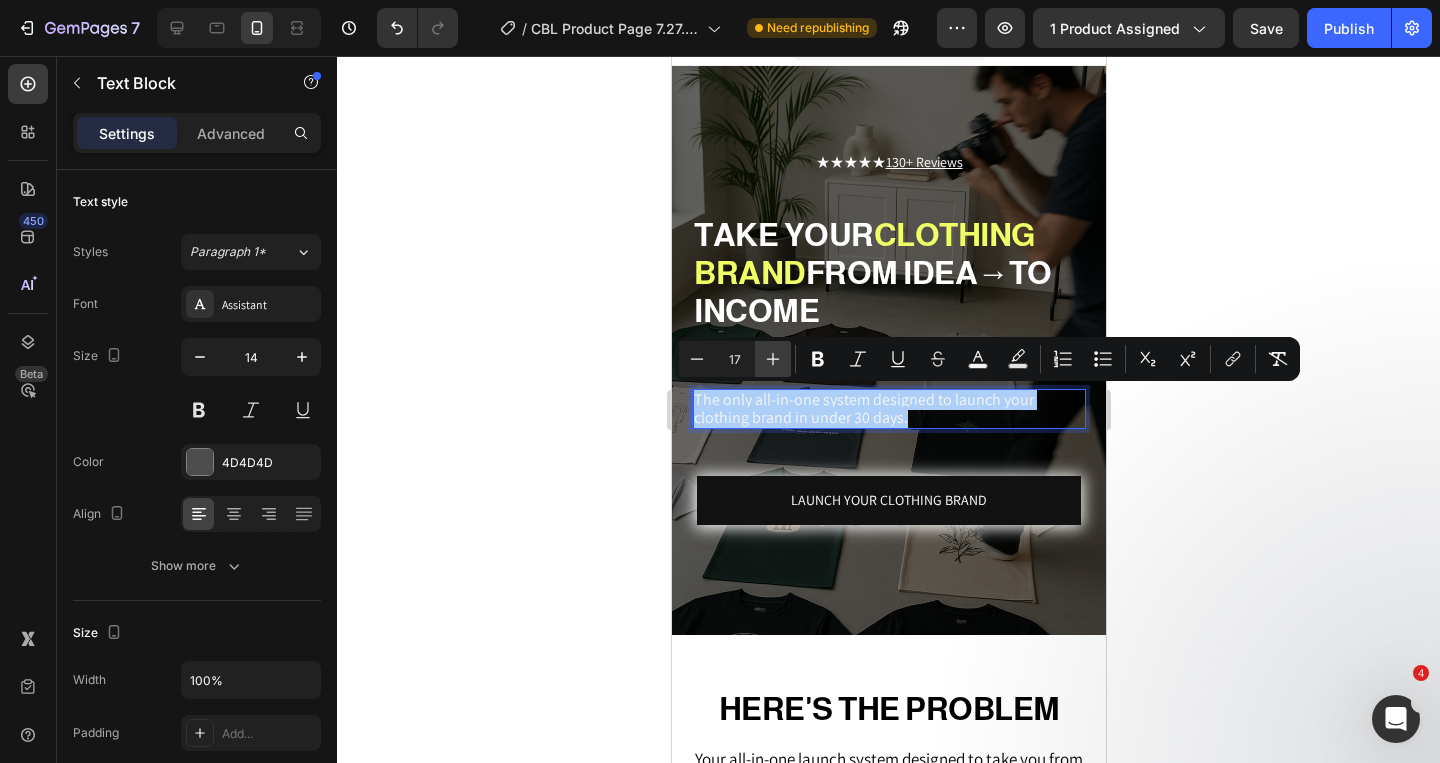 click 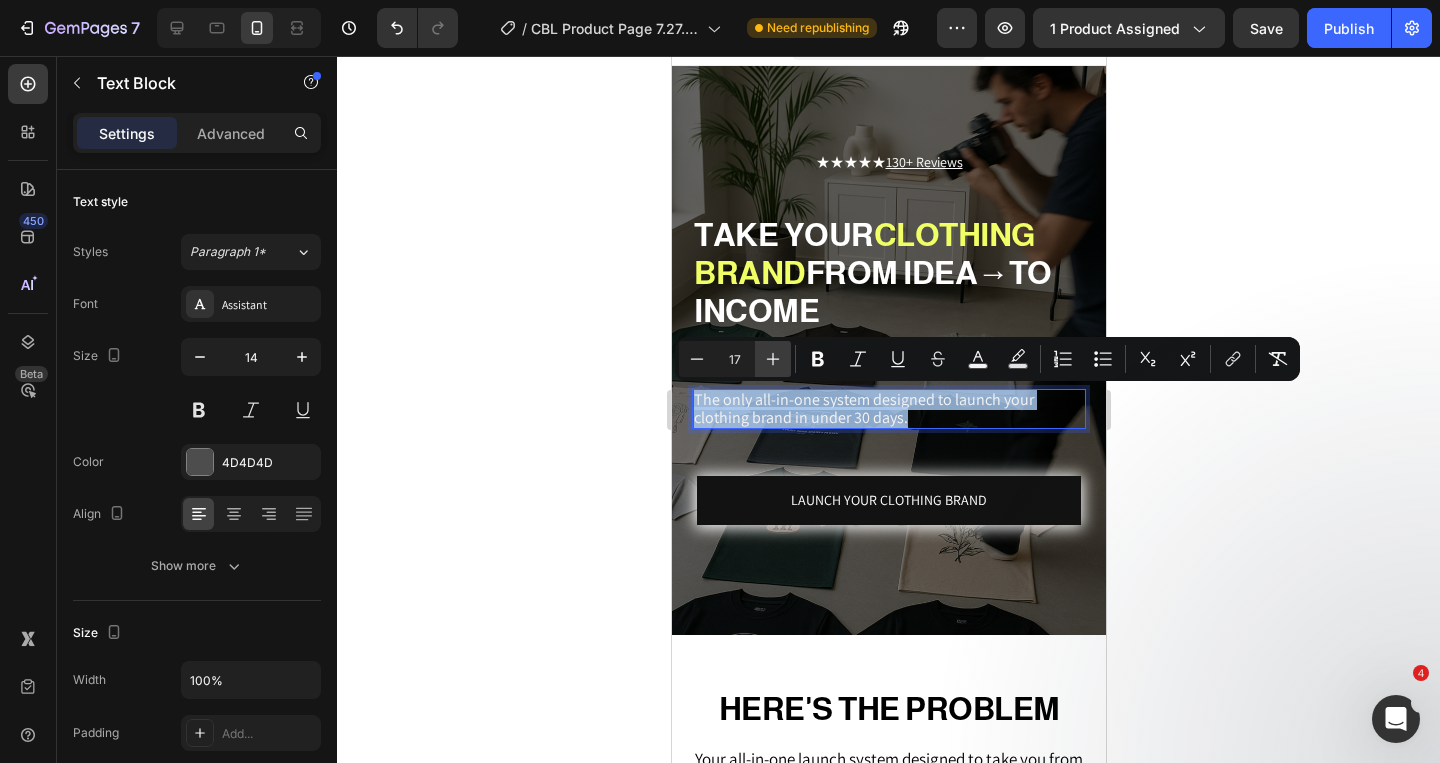 type on "18" 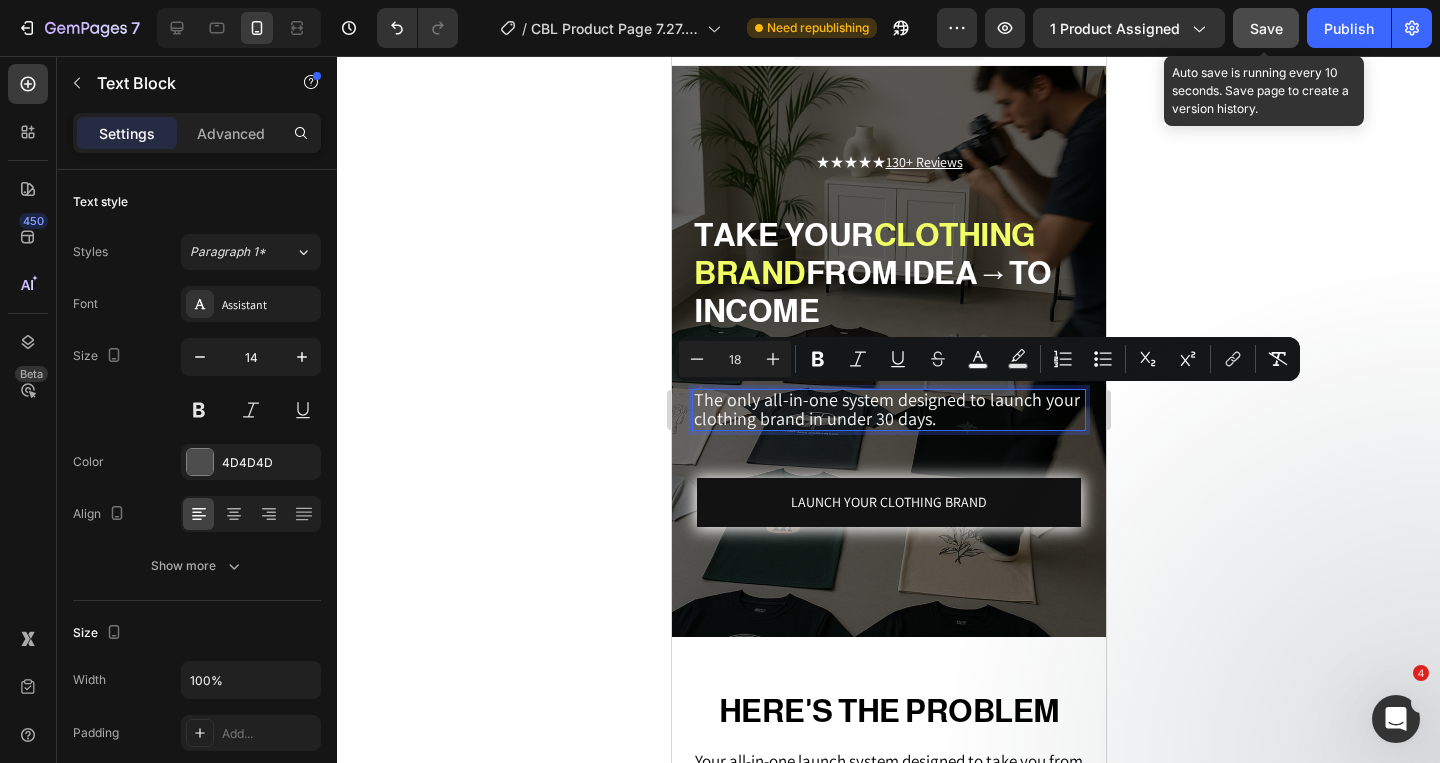click on "Save" at bounding box center (1266, 28) 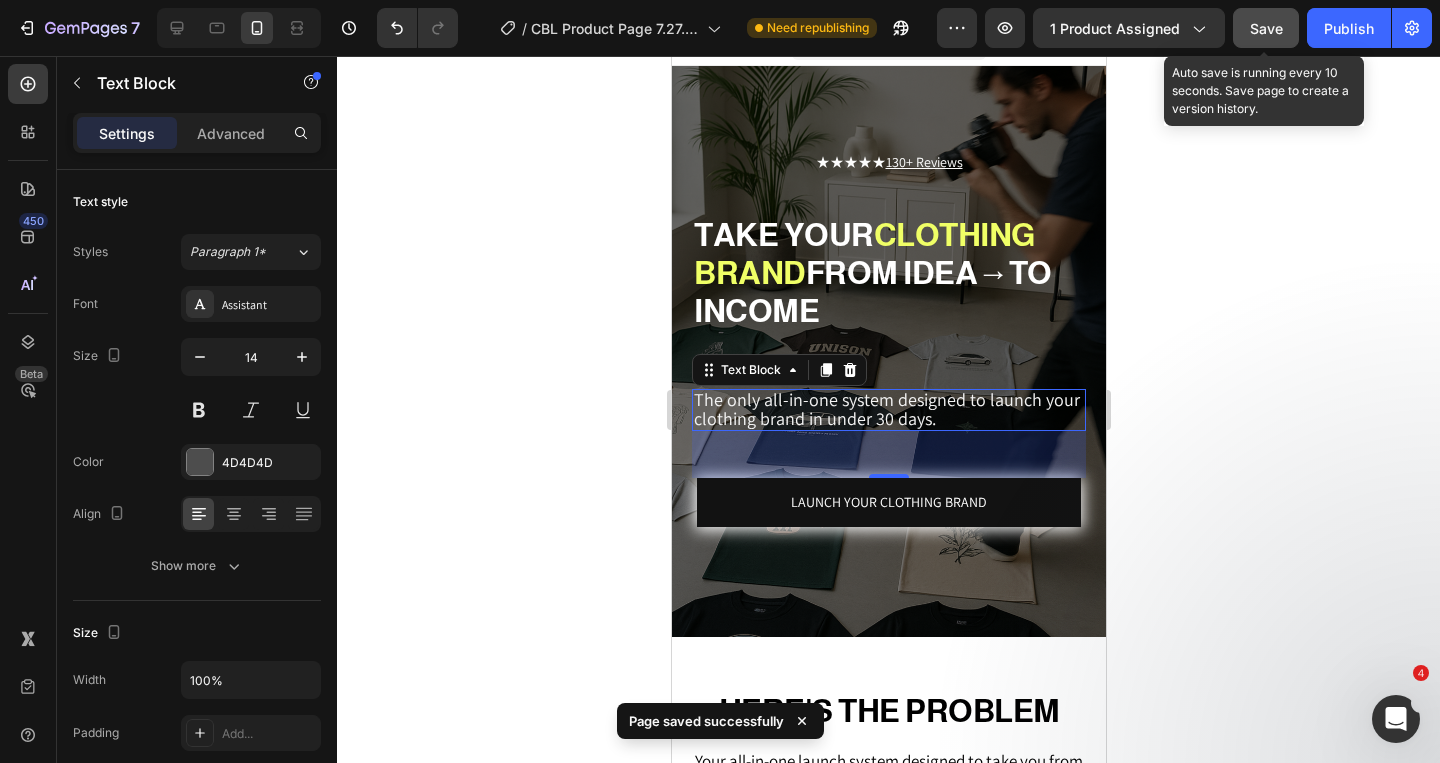 click on "Save" 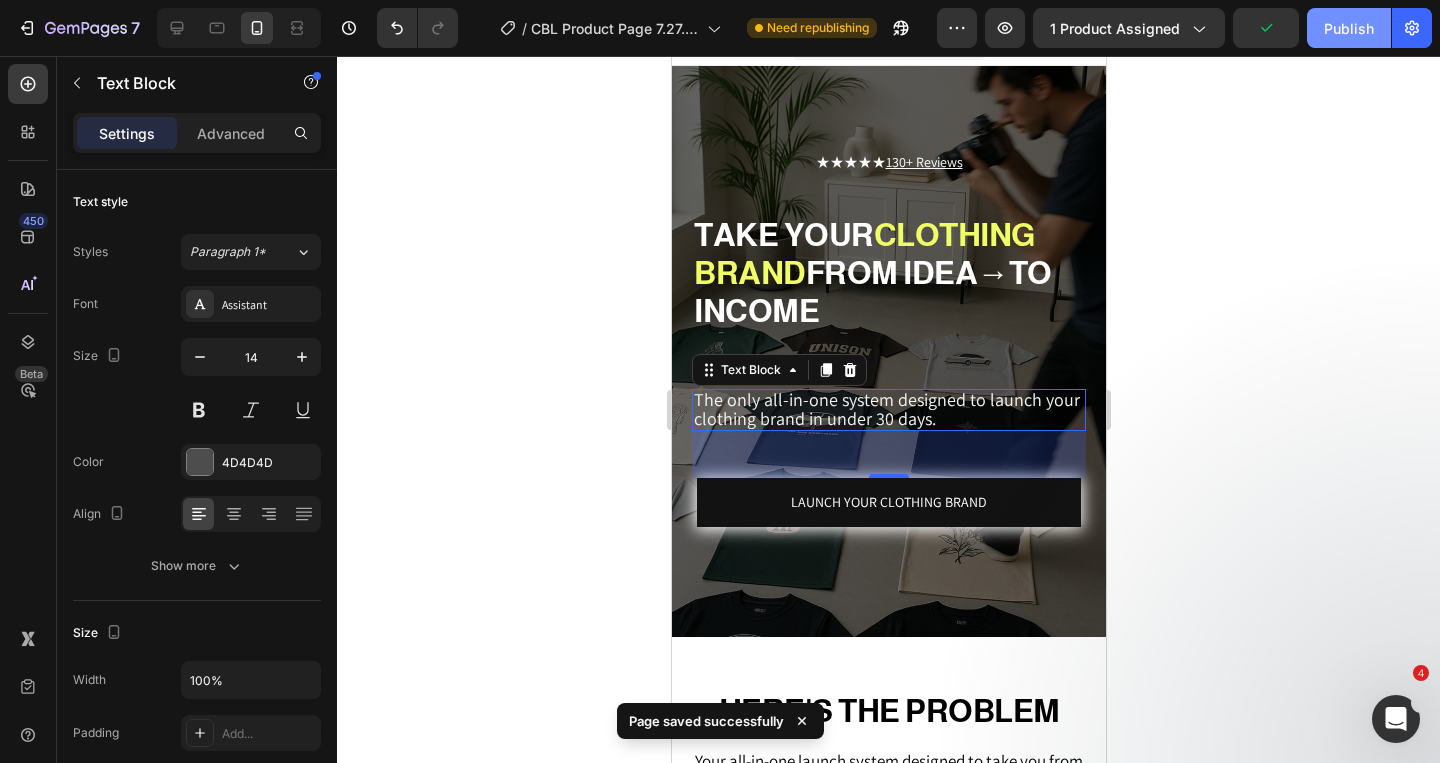 click on "Publish" at bounding box center (1349, 28) 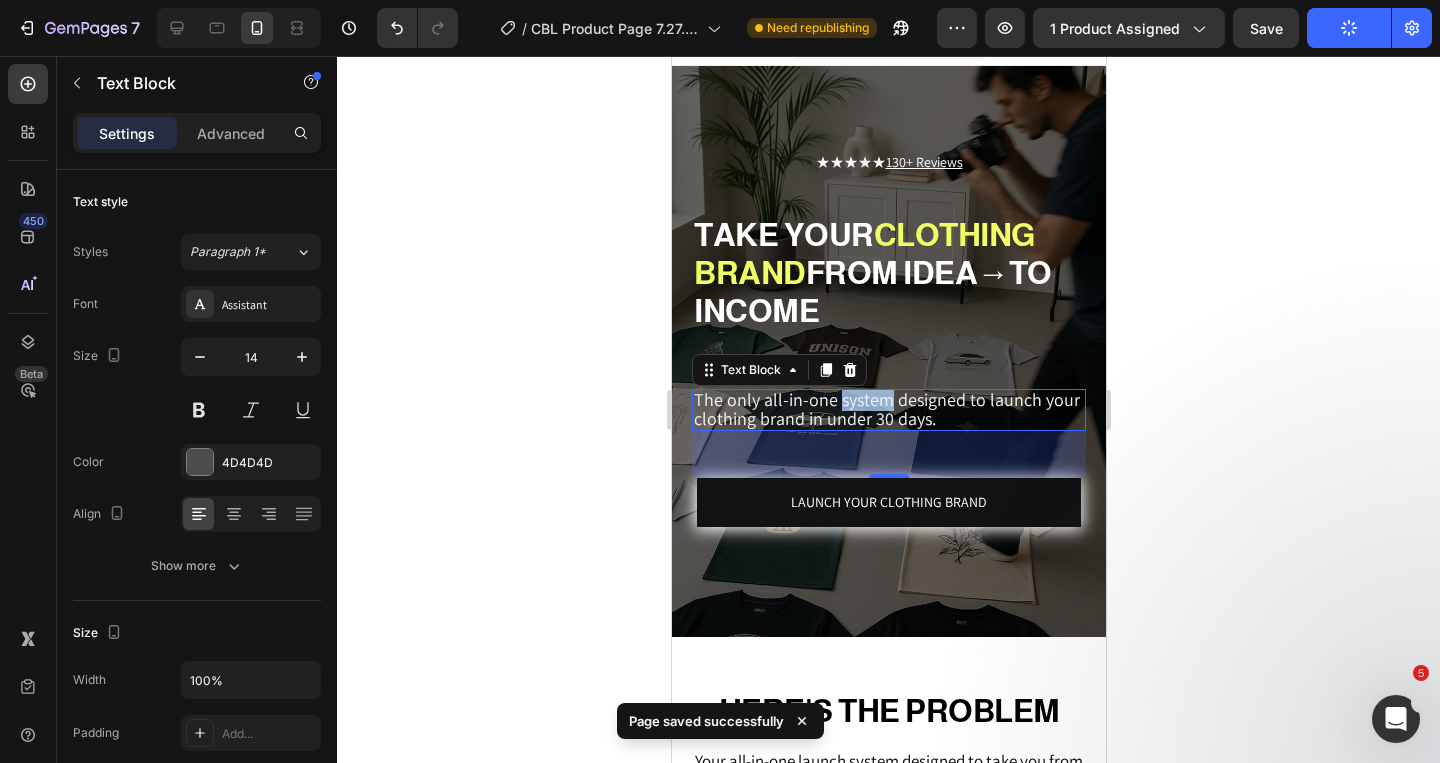 click on "The only all-in-one system designed to launch your clothing brand in under 30 days." at bounding box center (886, 409) 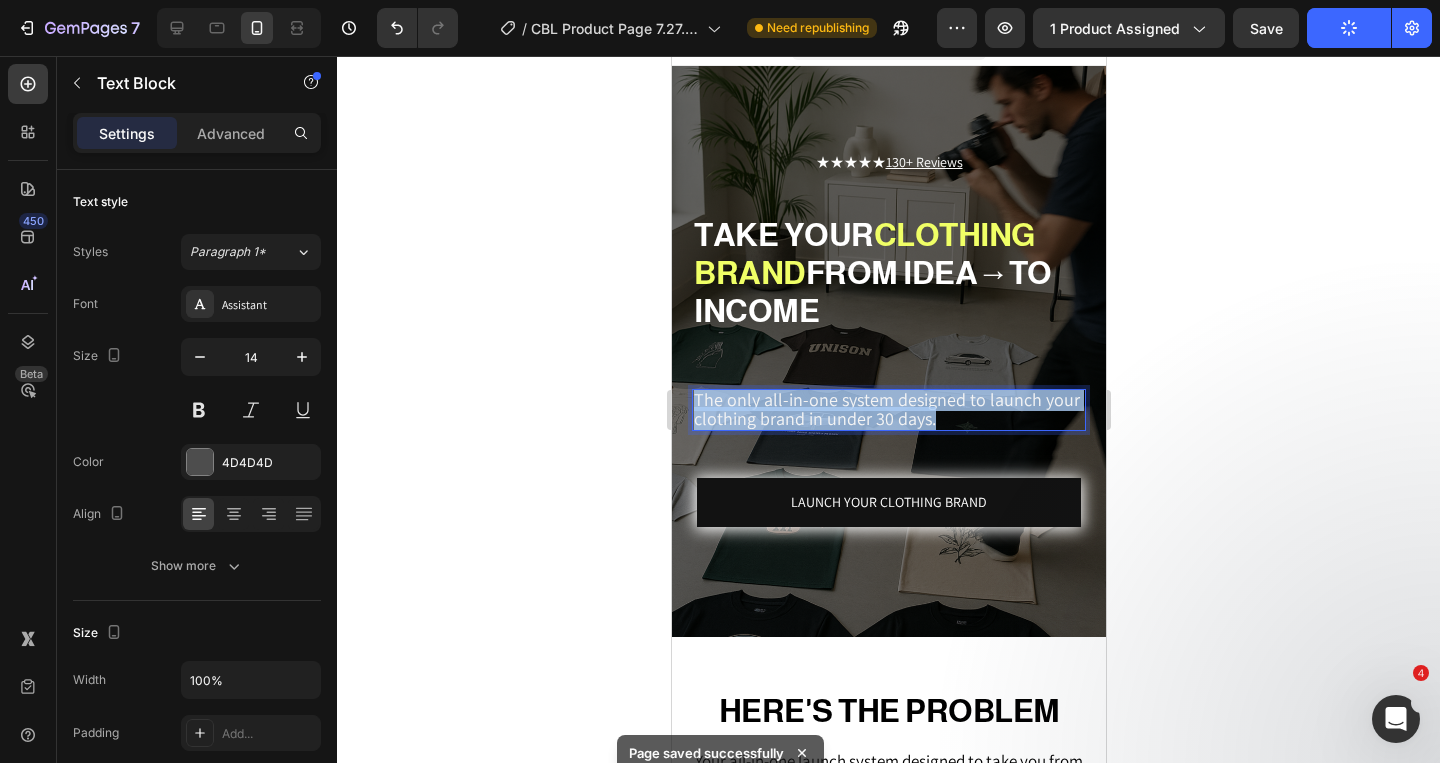 click on "The only all-in-one system designed to launch your clothing brand in under 30 days." at bounding box center (886, 409) 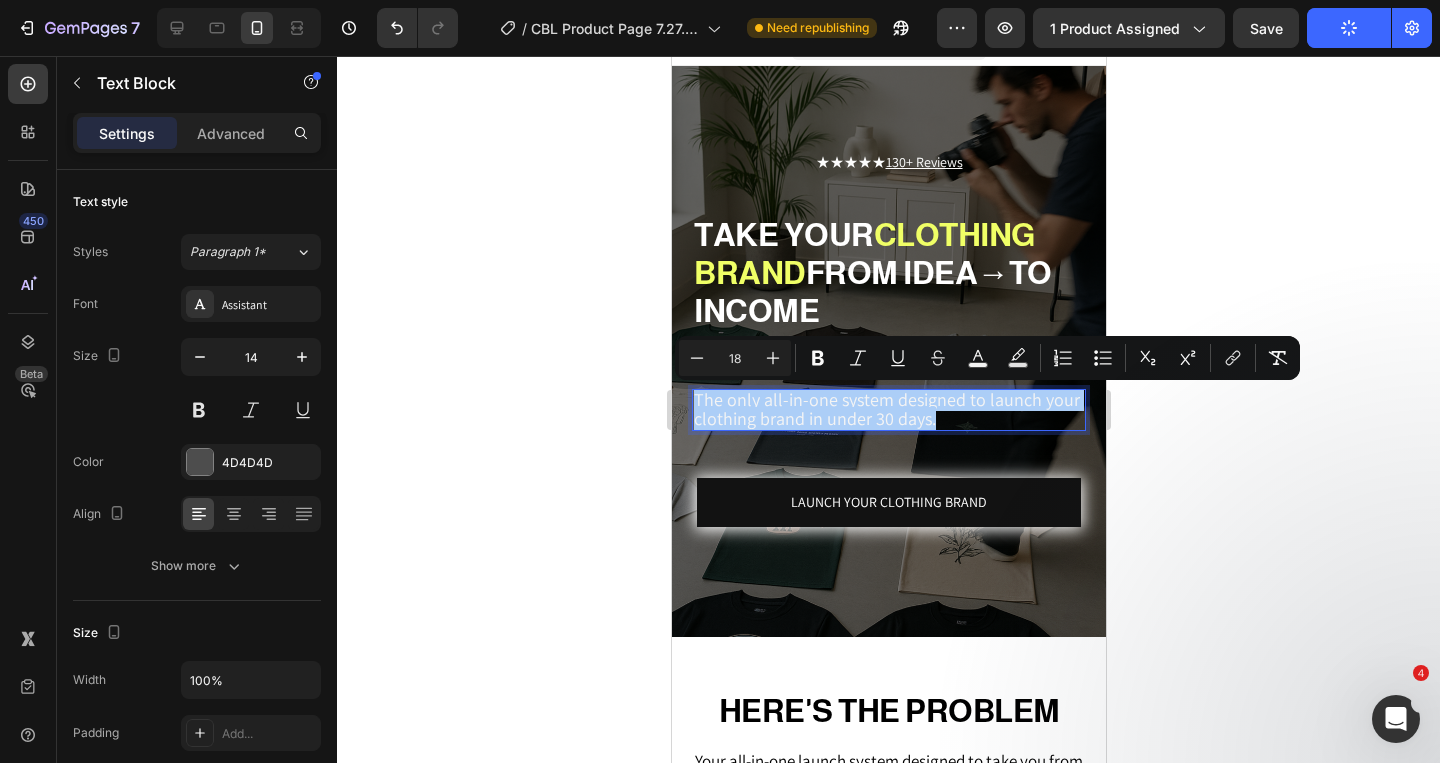 click 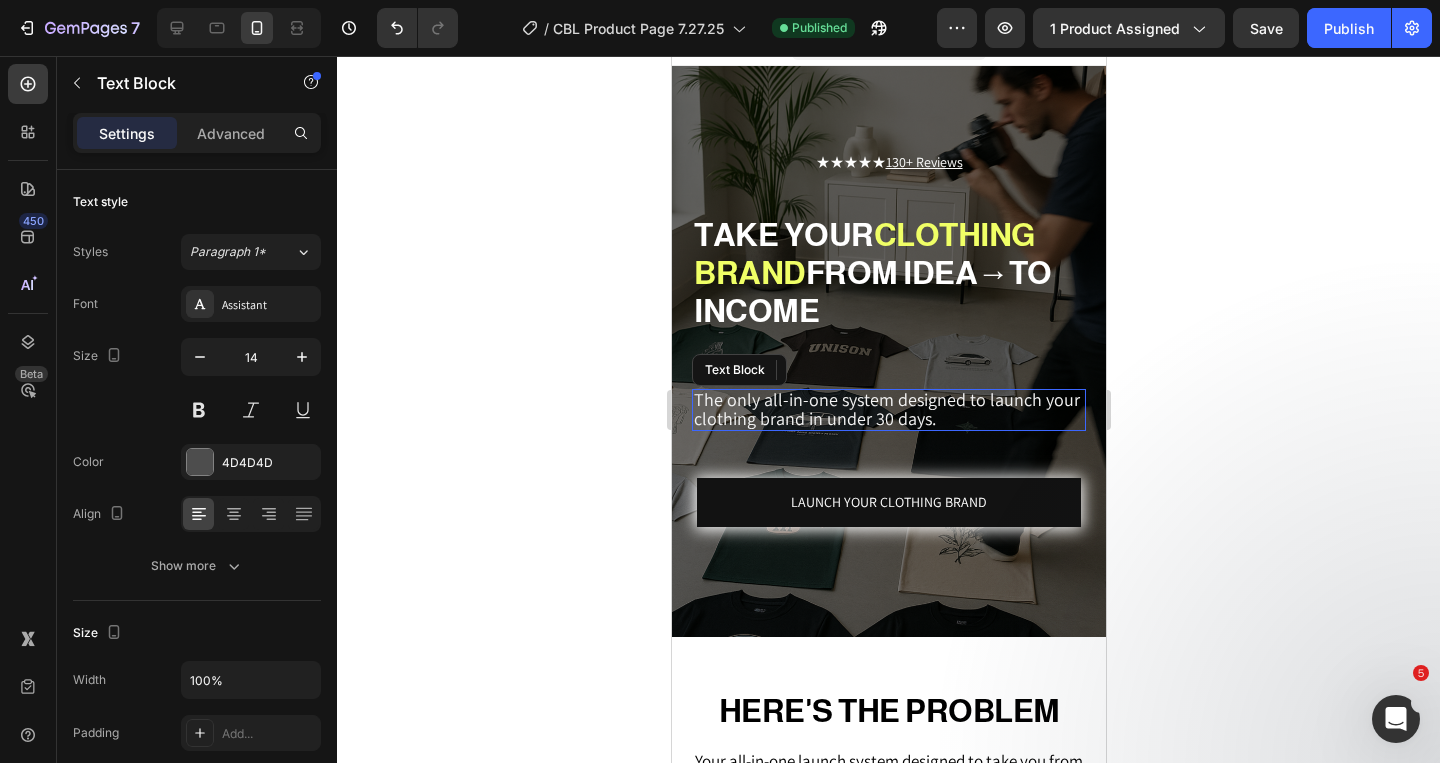 click on "The only all-in-one system designed to launch your clothing brand in under 30 days." at bounding box center (886, 409) 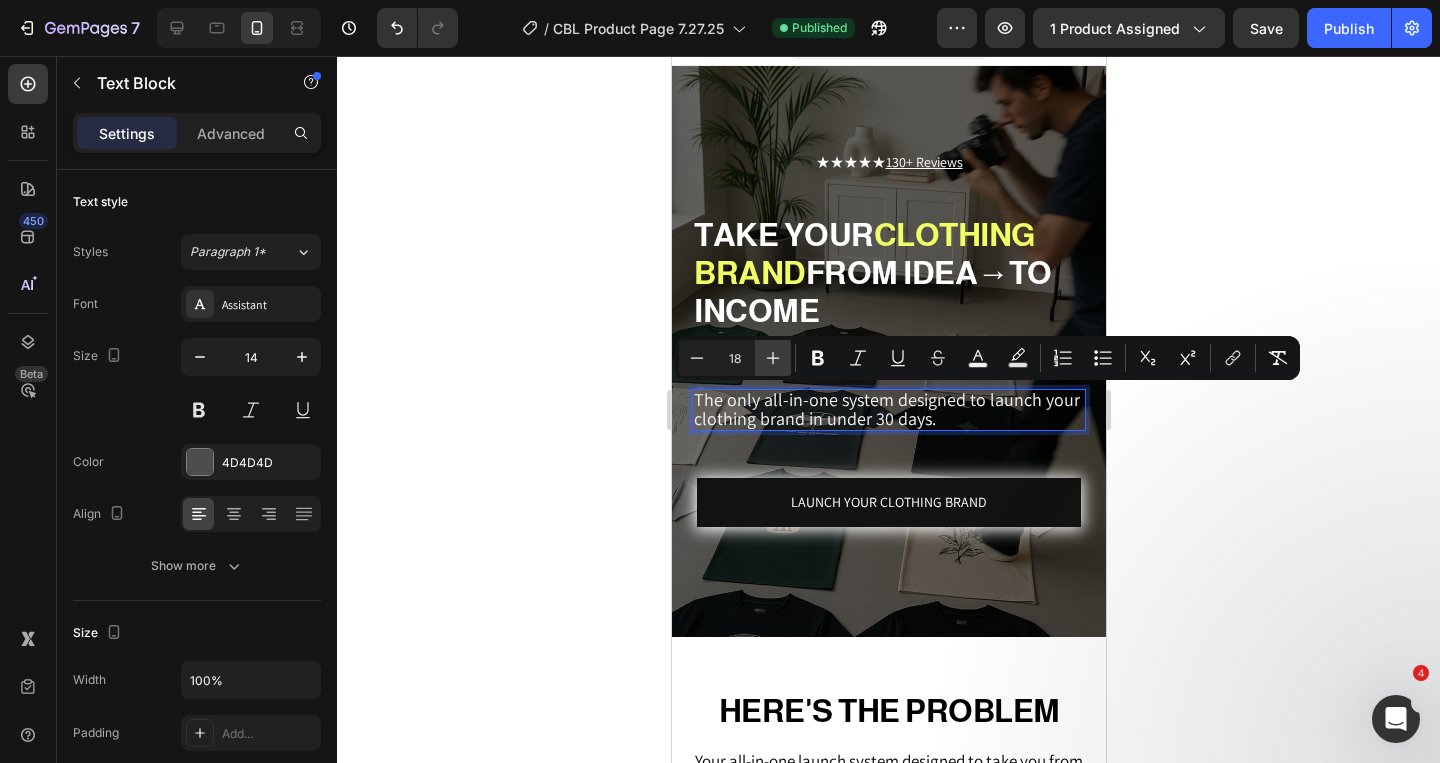 click 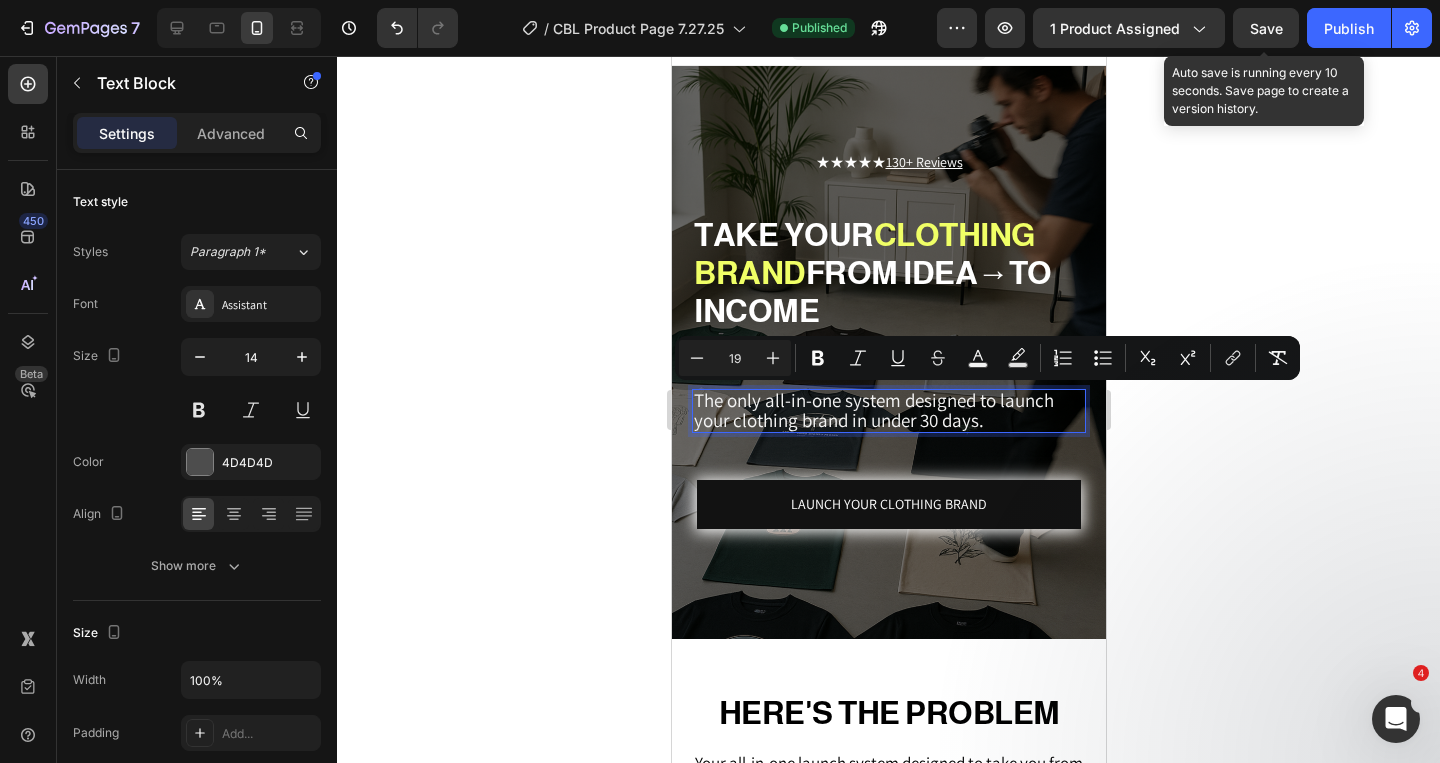 click on "Save" at bounding box center (1266, 28) 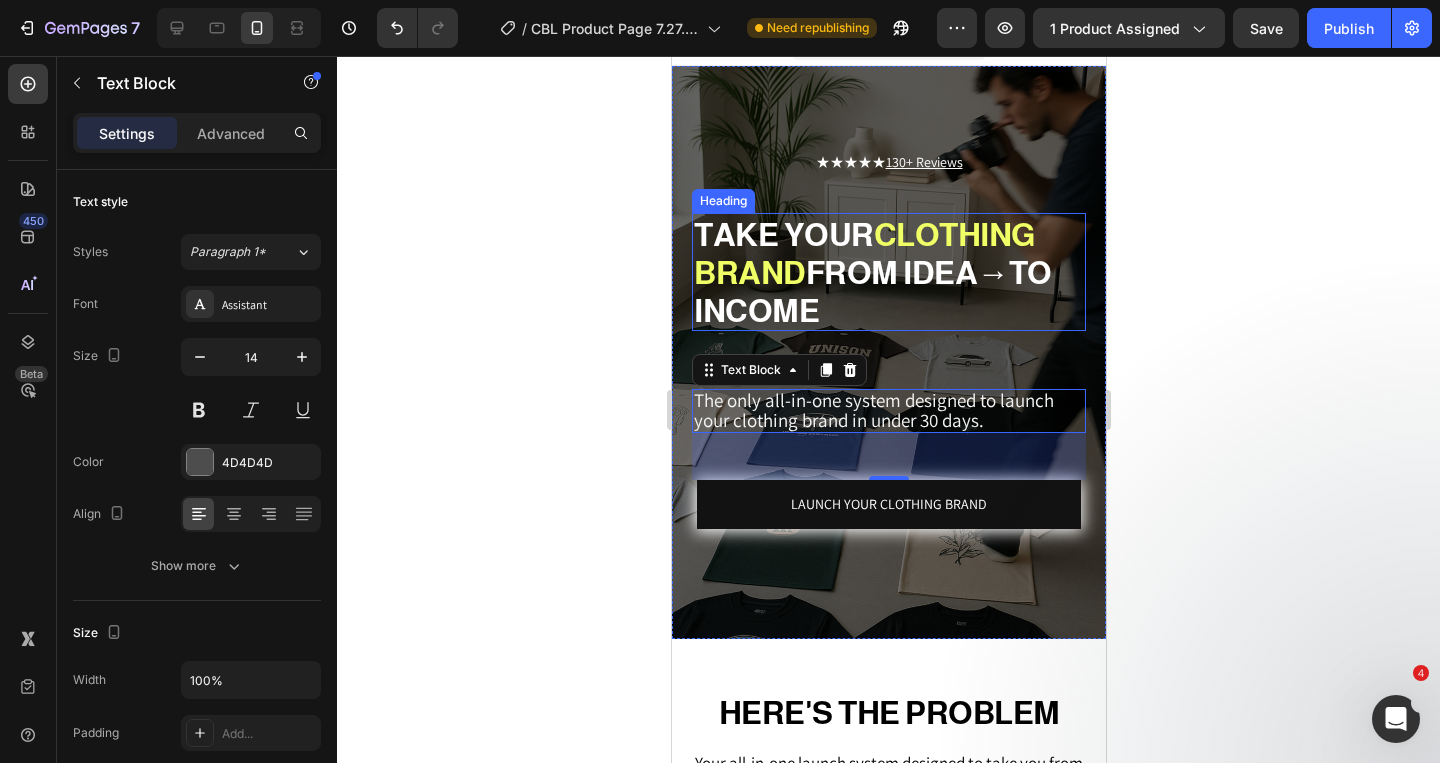 click on "TAKE YOUR  CLOTHING BRAND  FROM IDEA  →  TO INCOME" at bounding box center [888, 272] 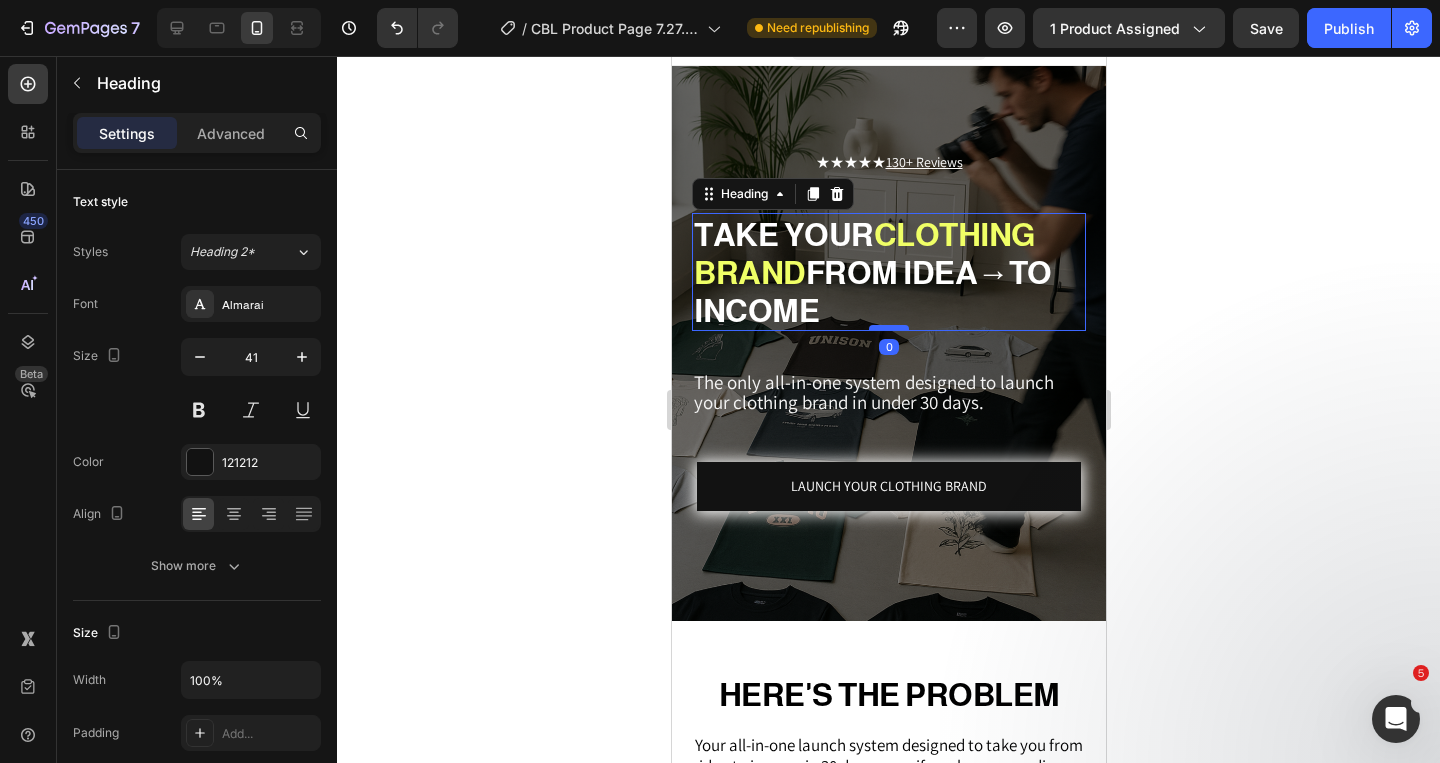 drag, startPoint x: 886, startPoint y: 348, endPoint x: 885, endPoint y: 330, distance: 18.027756 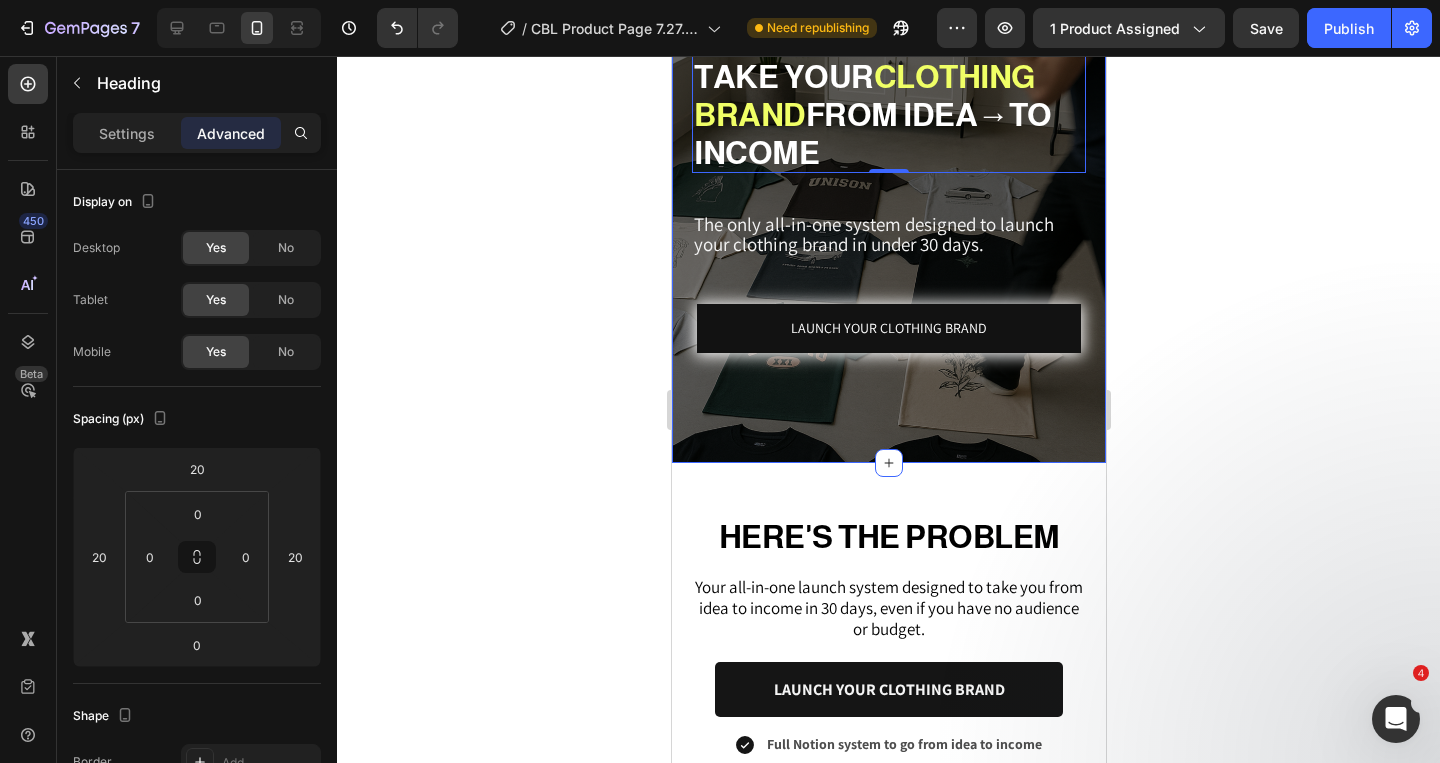 scroll, scrollTop: 290, scrollLeft: 0, axis: vertical 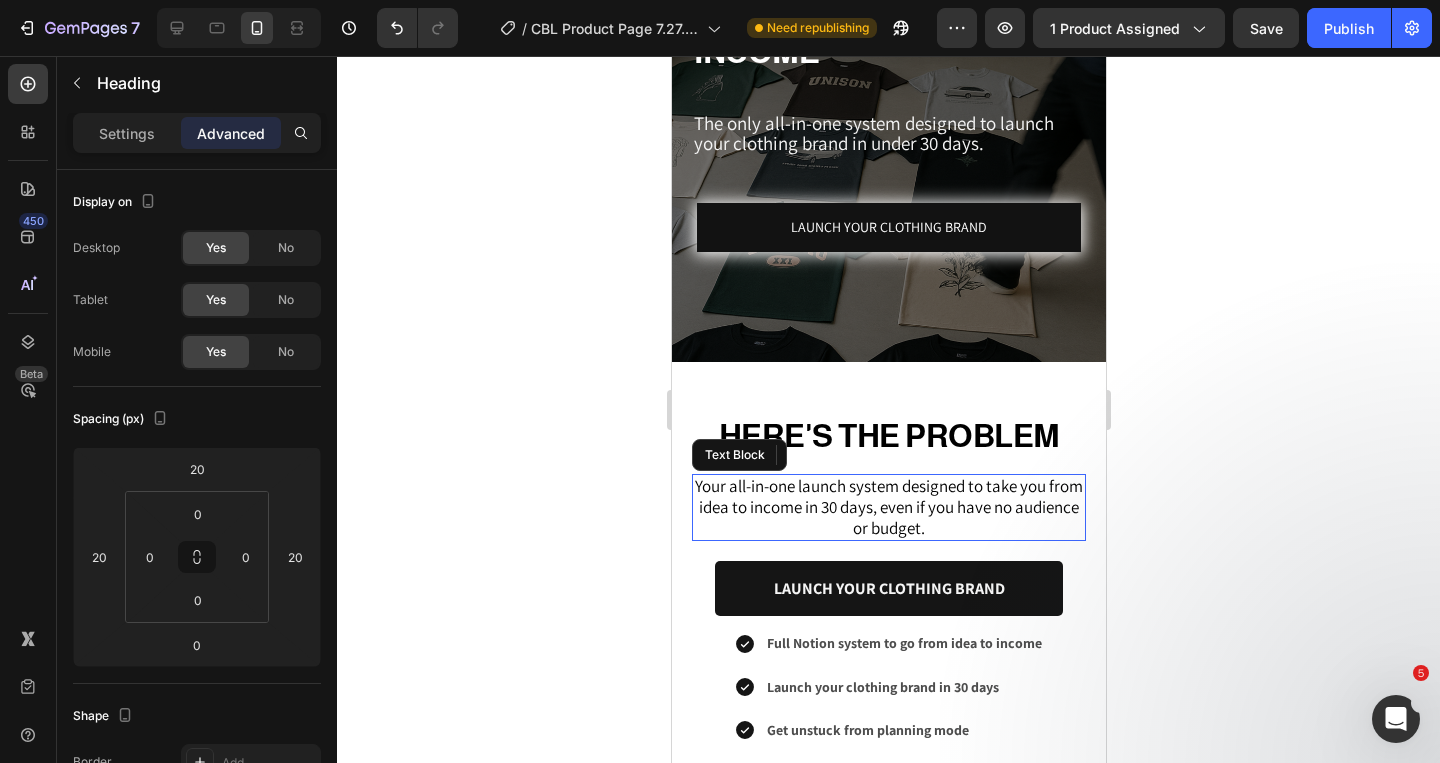 click on "Your all-in-one launch system designed to take you from idea to income in 30 days, even if you have no audience or budget." at bounding box center (888, 507) 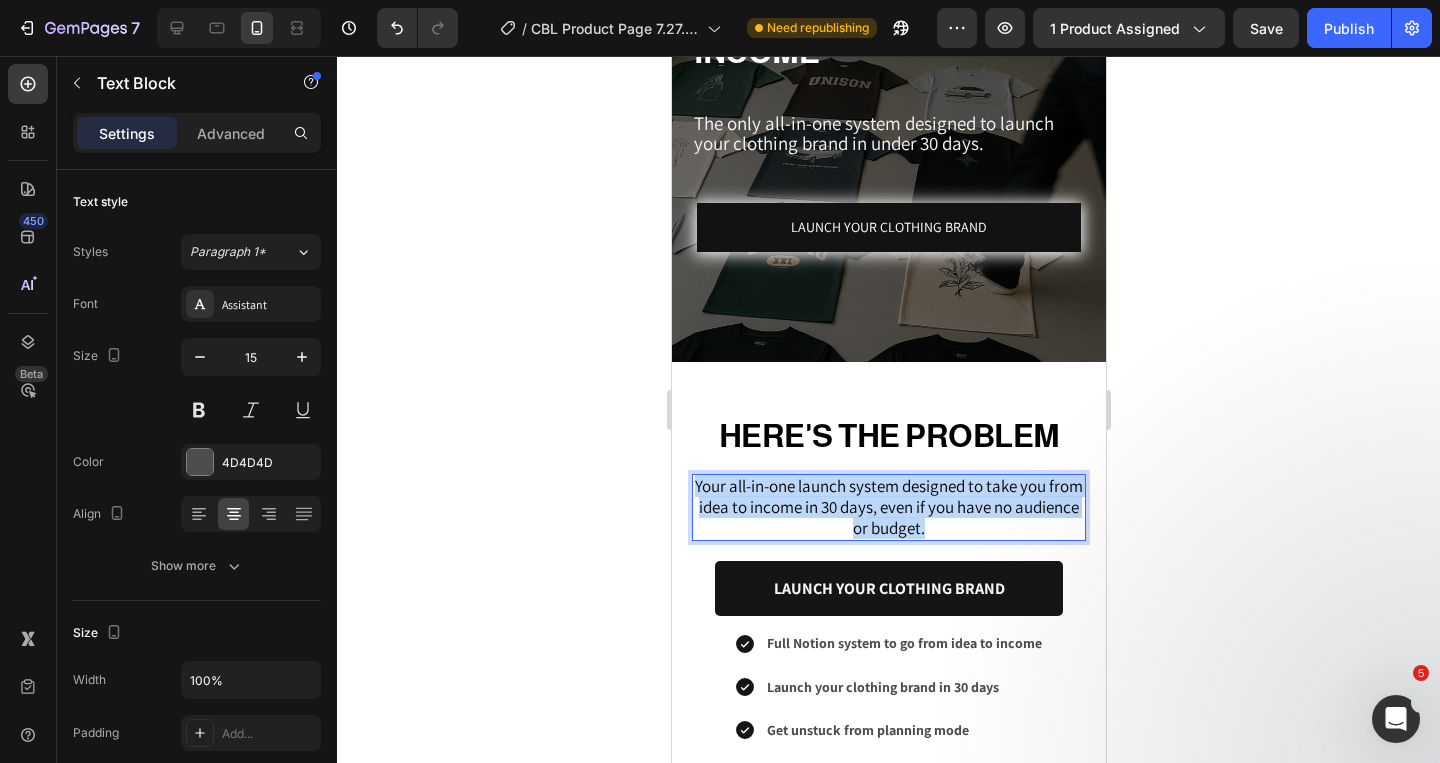 click on "Your all-in-one launch system designed to take you from idea to income in 30 days, even if you have no audience or budget." at bounding box center (888, 507) 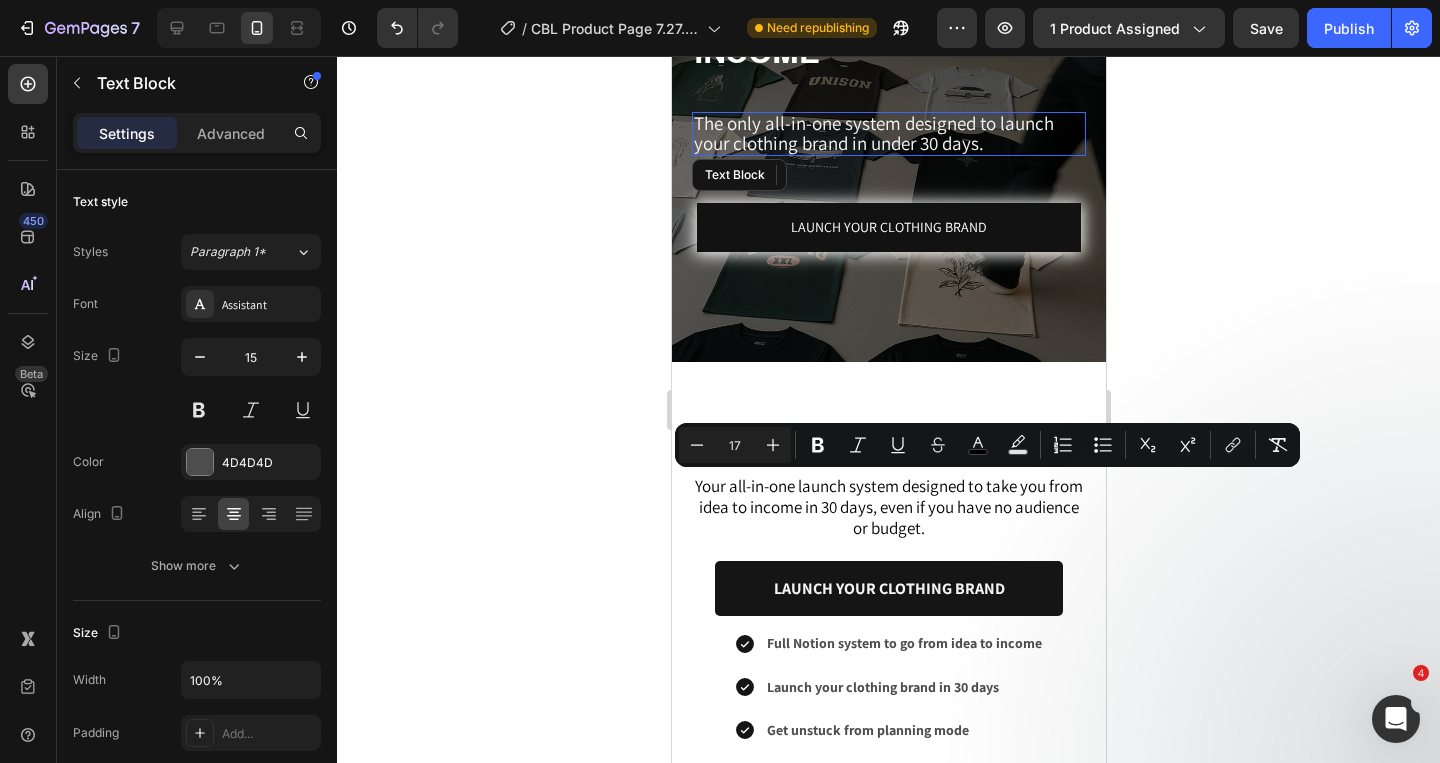 click on "The only all-in-one system designed to launch your clothing brand in under 30 days." at bounding box center [873, 133] 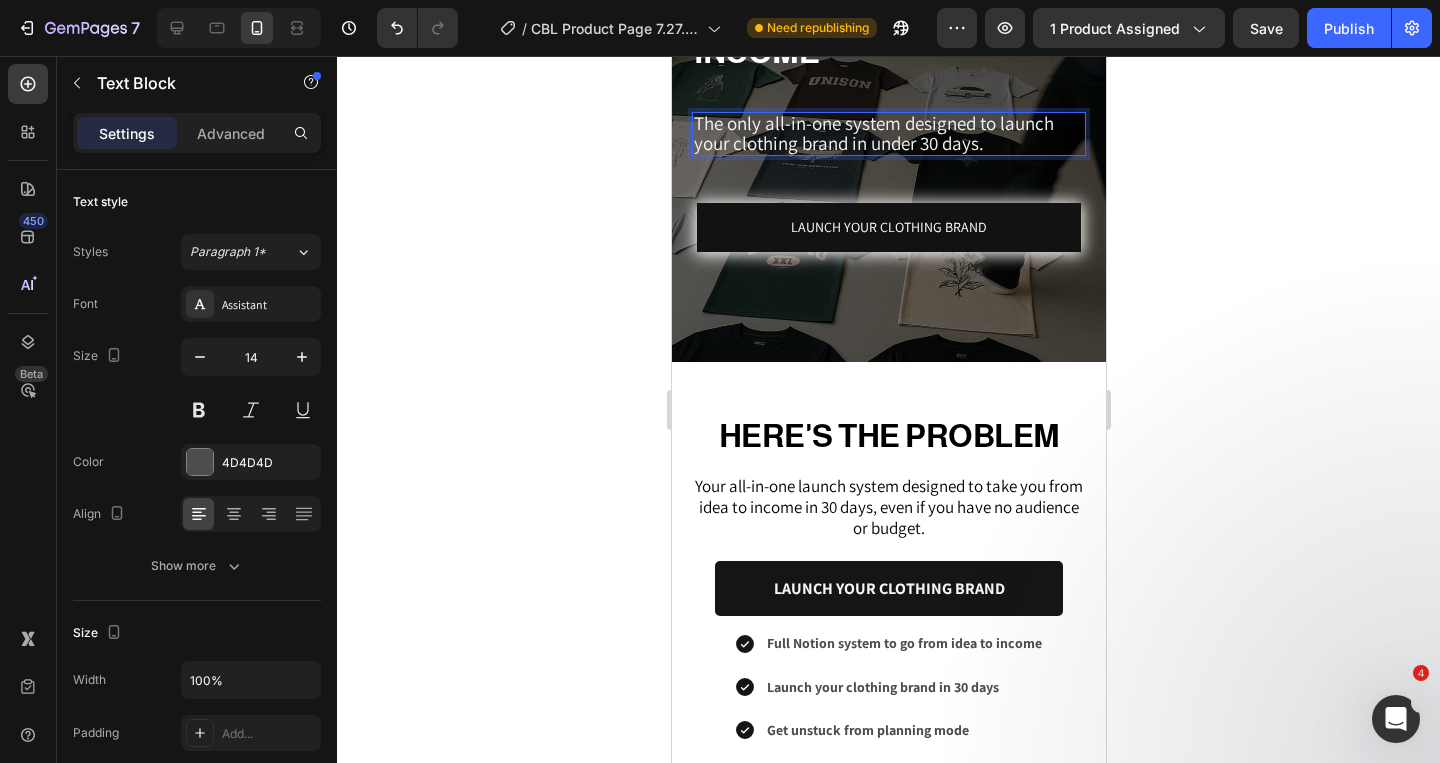 click on "The only all-in-one system designed to launch your clothing brand in under 30 days." at bounding box center [873, 133] 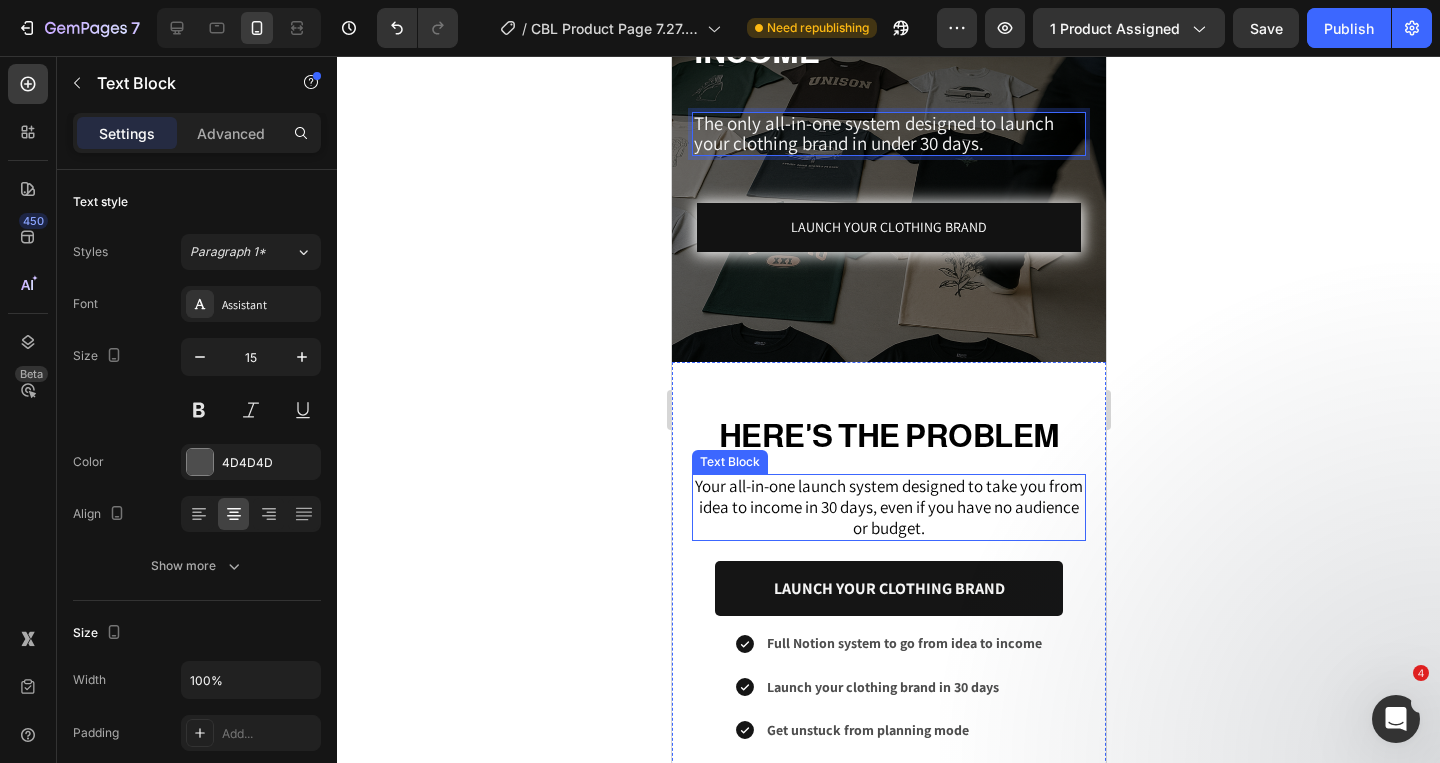 click on "Your all-in-one launch system designed to take you from idea to income in 30 days, even if you have no audience or budget." at bounding box center (888, 507) 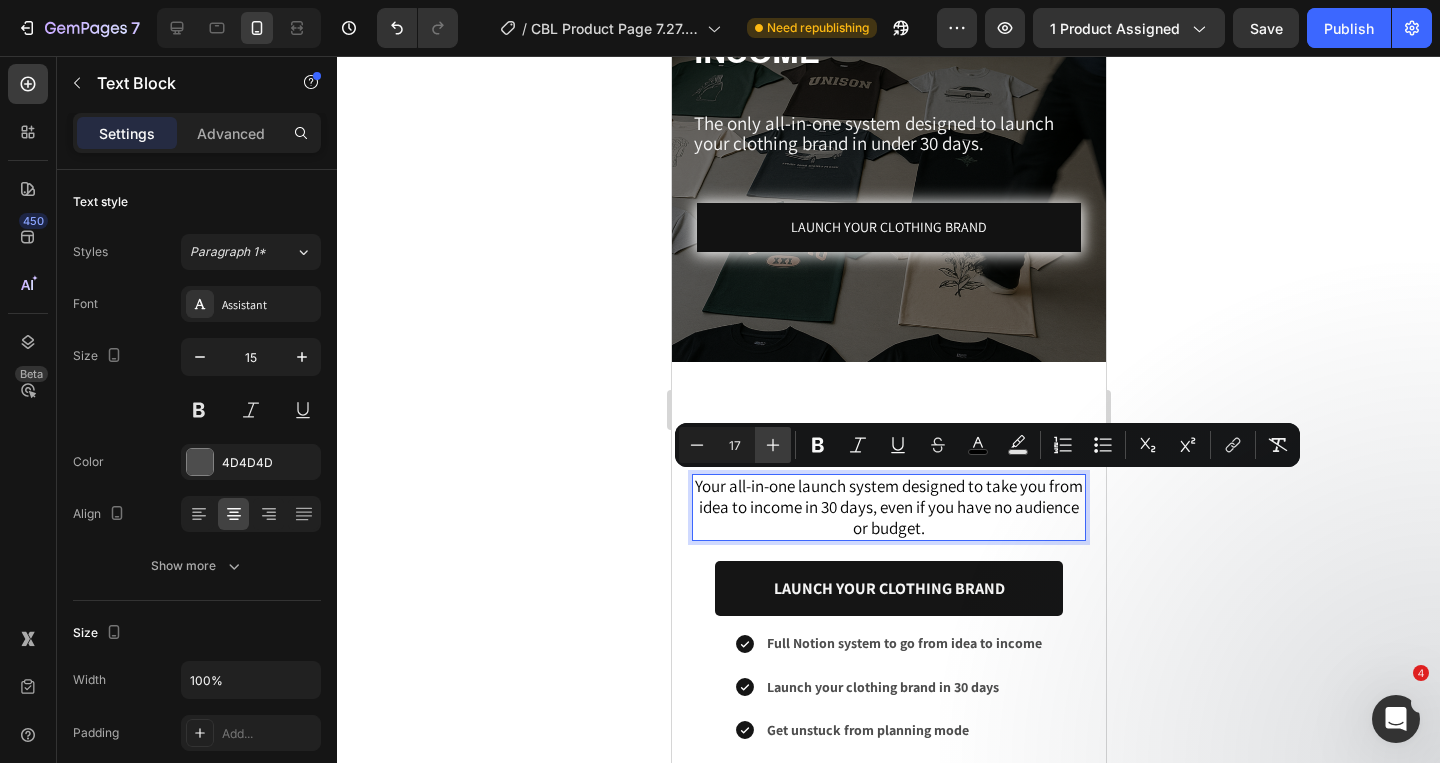 click 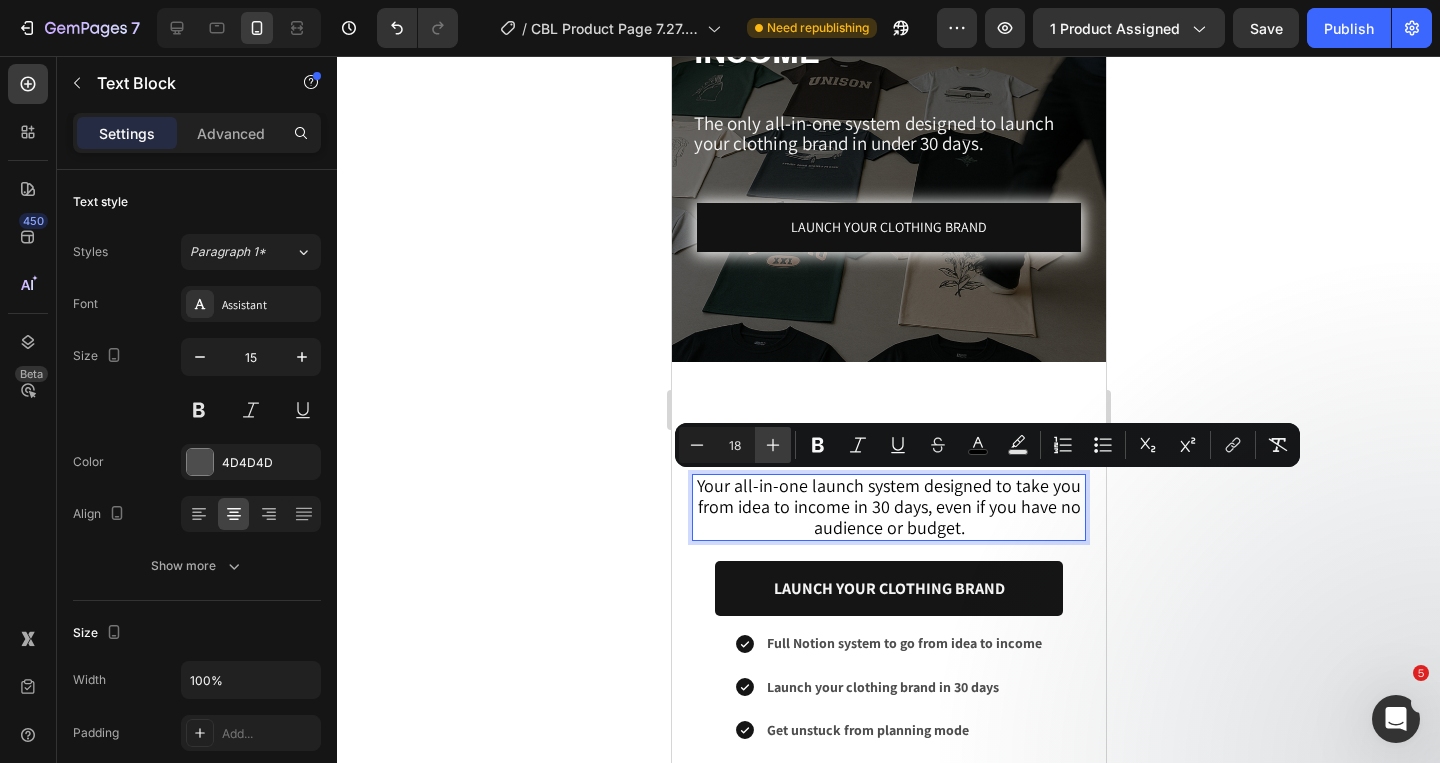 click 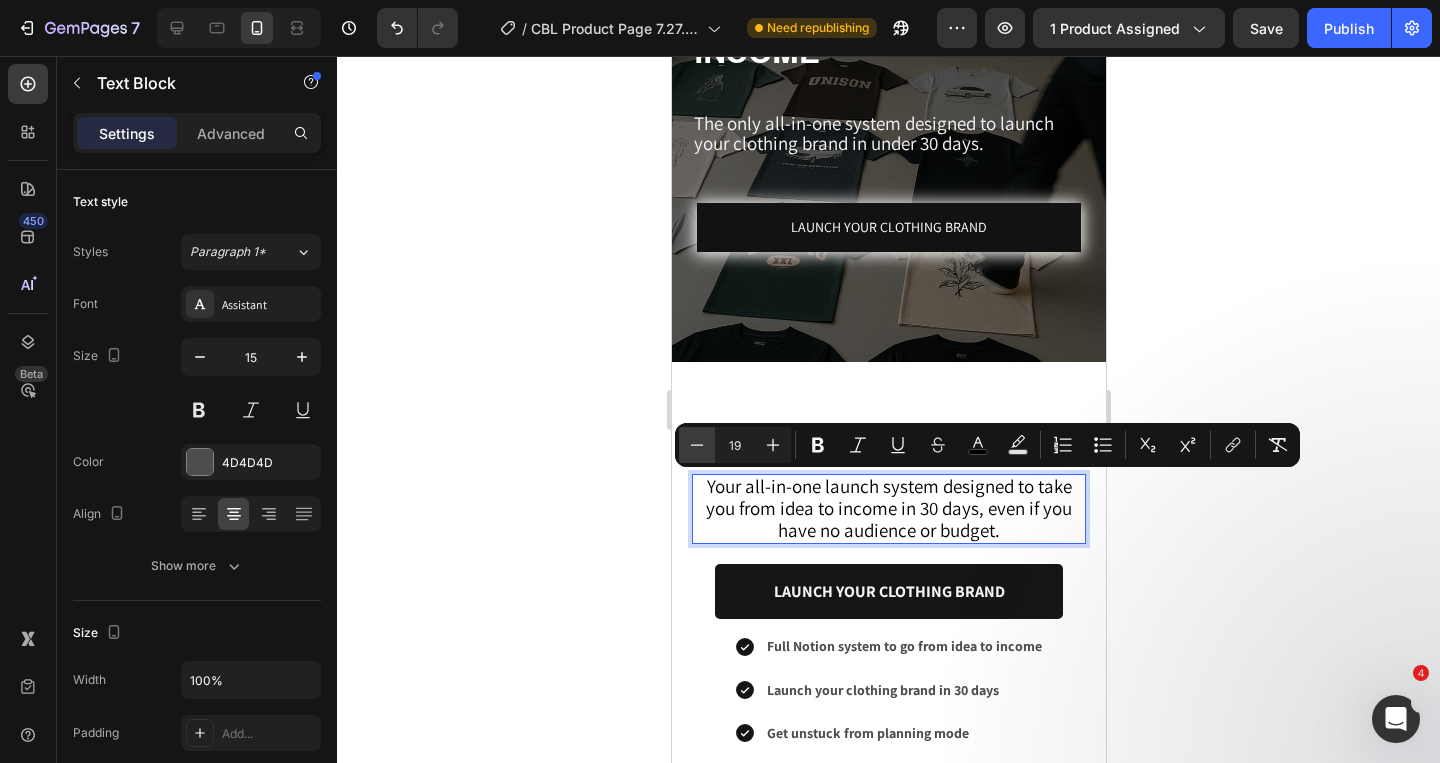 click 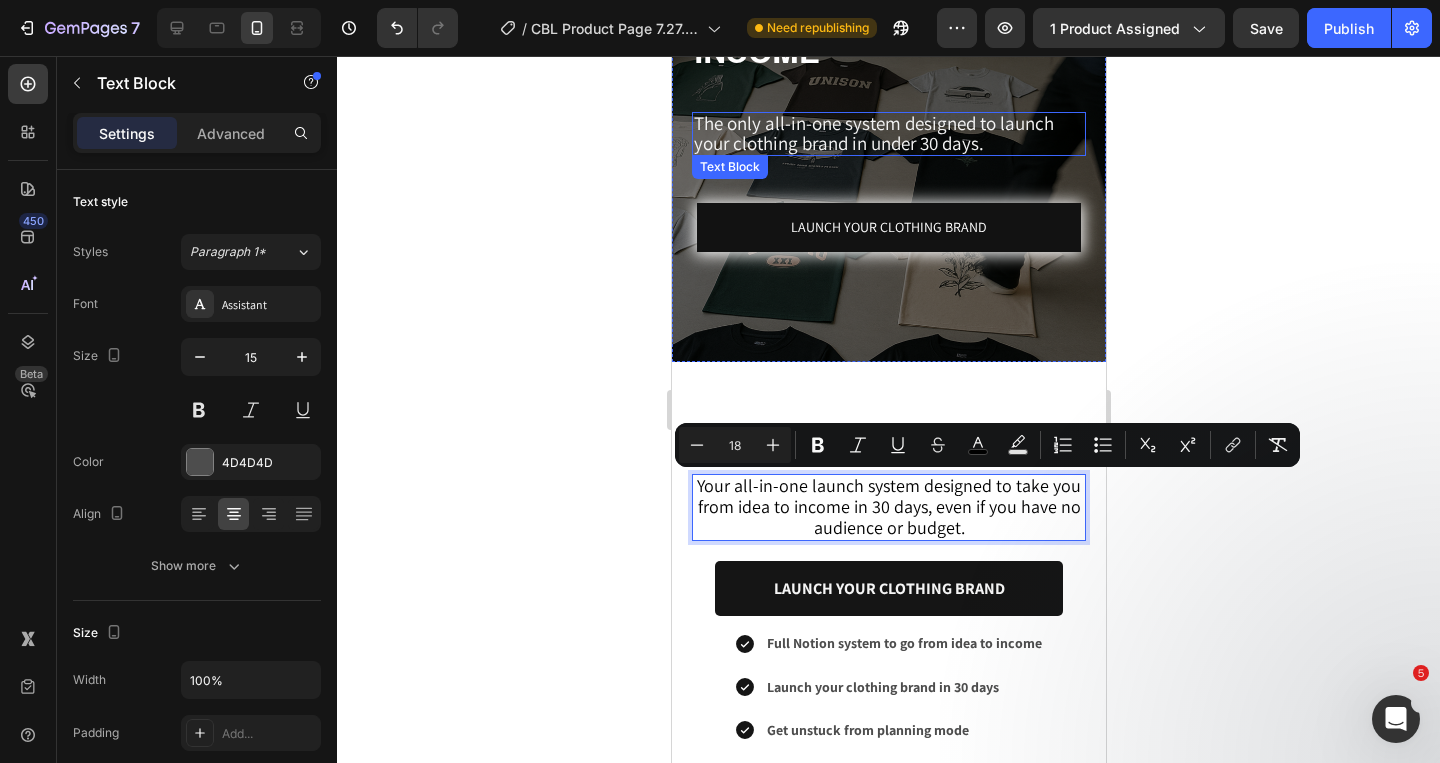 click on "The only all-in-one system designed to launch your clothing brand in under 30 days." at bounding box center (873, 133) 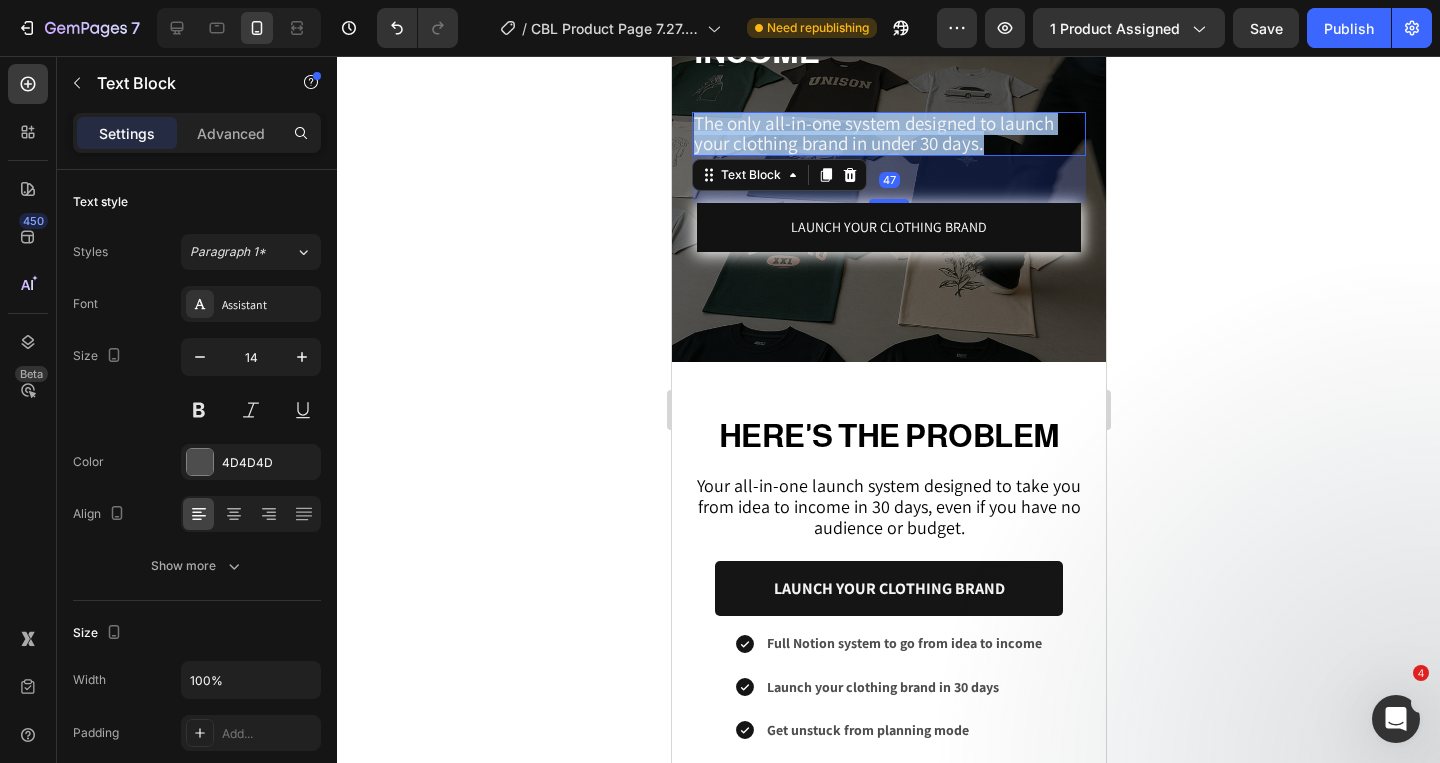 click on "The only all-in-one system designed to launch your clothing brand in under 30 days." at bounding box center [873, 133] 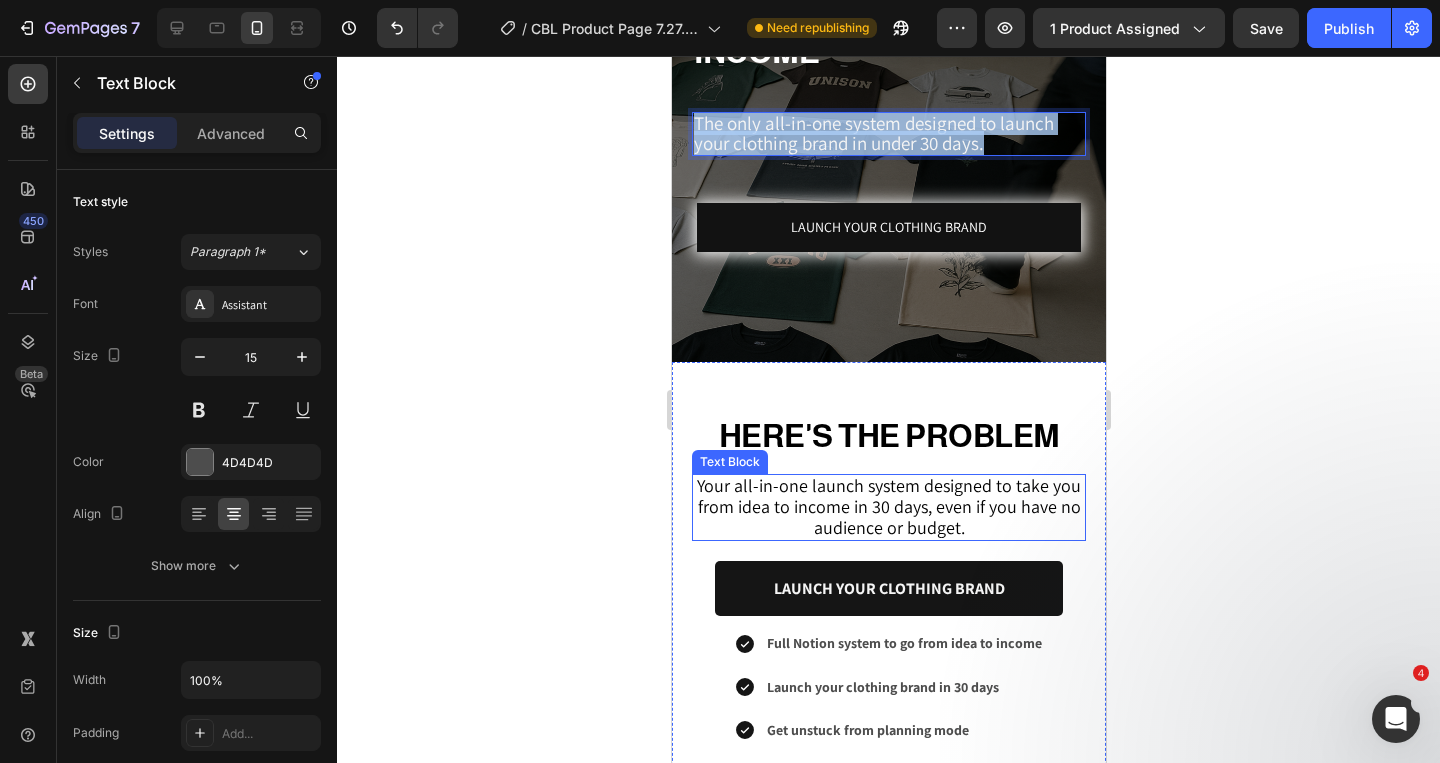 click on "Your all-in-one launch system designed to take you from idea to income in 30 days, even if you have no audience or budget." at bounding box center [888, 506] 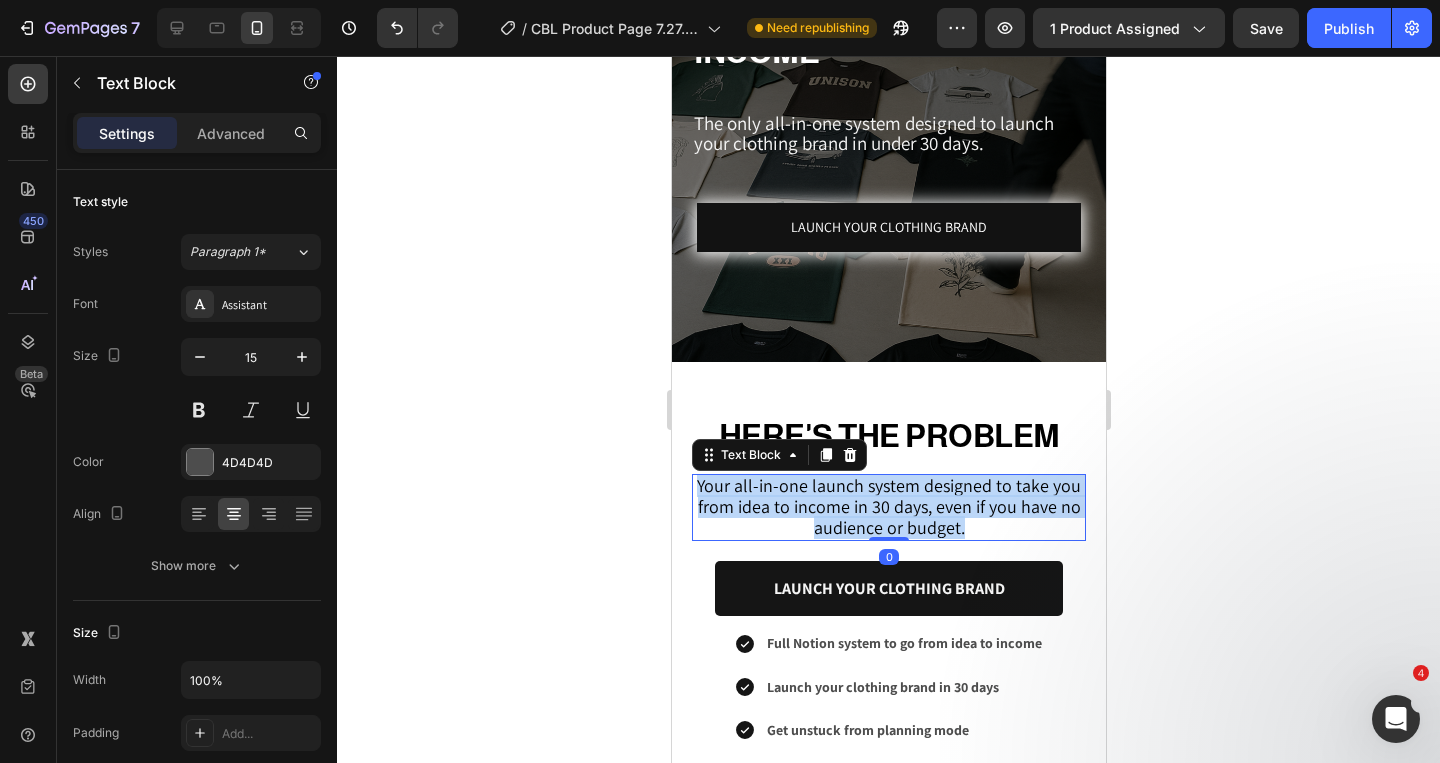 click on "Your all-in-one launch system designed to take you from idea to income in 30 days, even if you have no audience or budget." at bounding box center [888, 506] 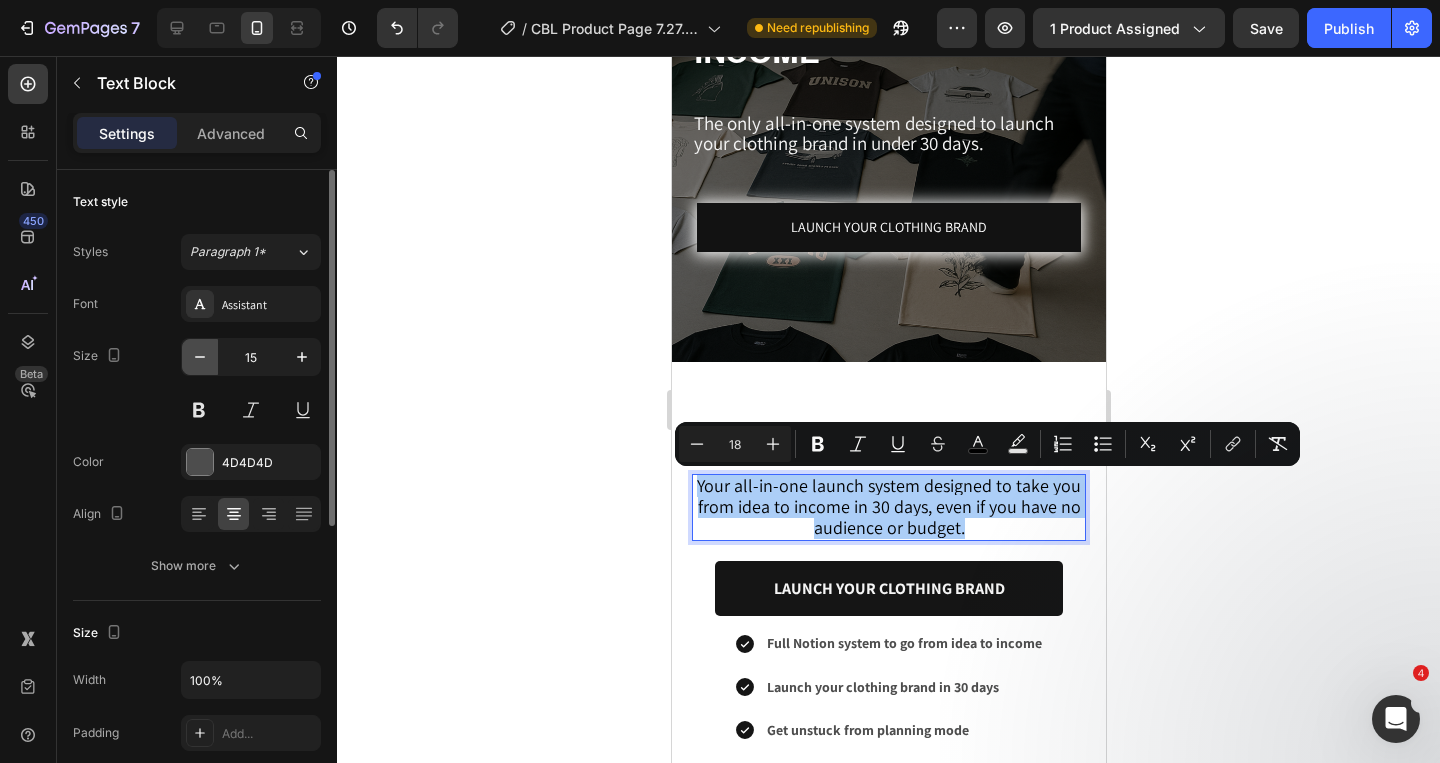 click 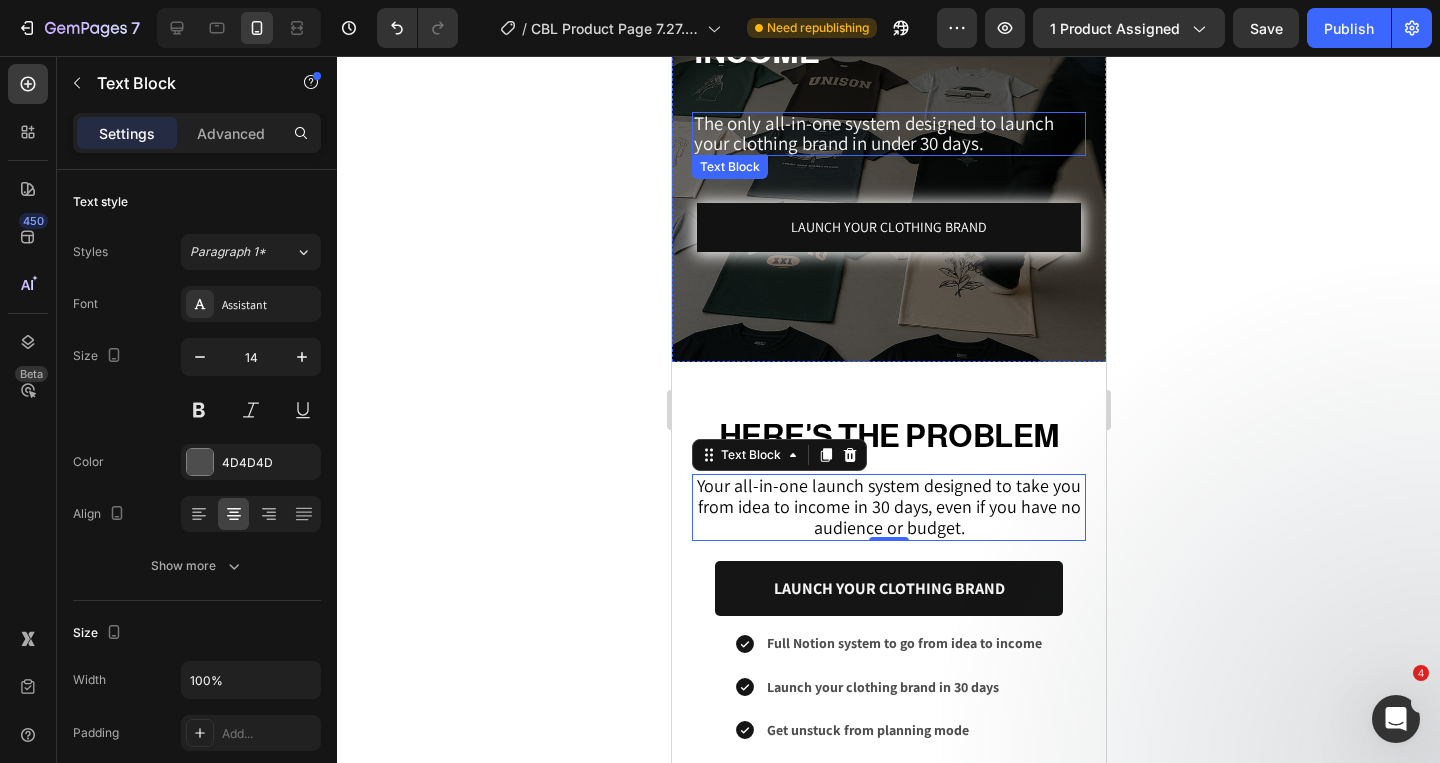 click on "The only all-in-one system designed to launch your clothing brand in under 30 days." at bounding box center [873, 133] 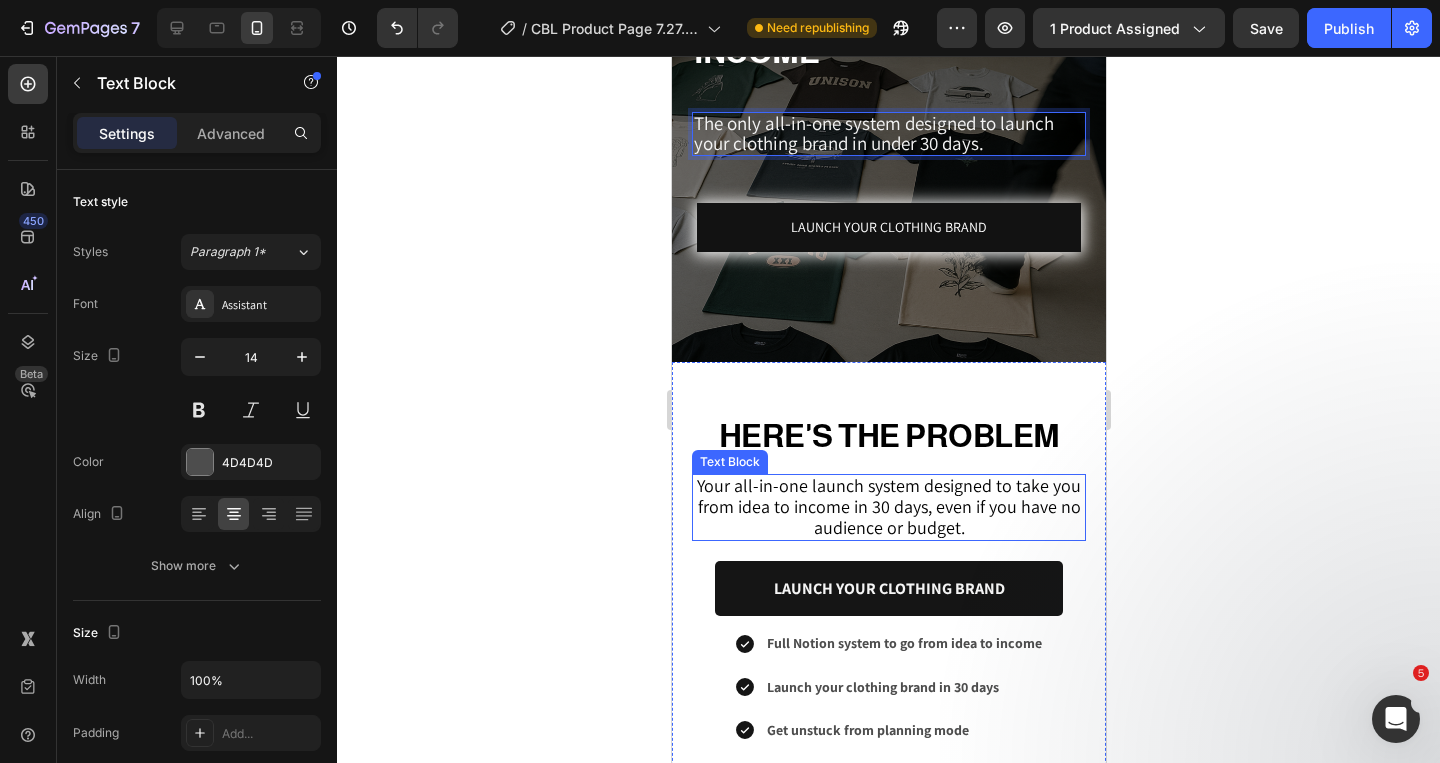 click on "Your all-in-one launch system designed to take you from idea to income in 30 days, even if you have no audience or budget." at bounding box center (888, 506) 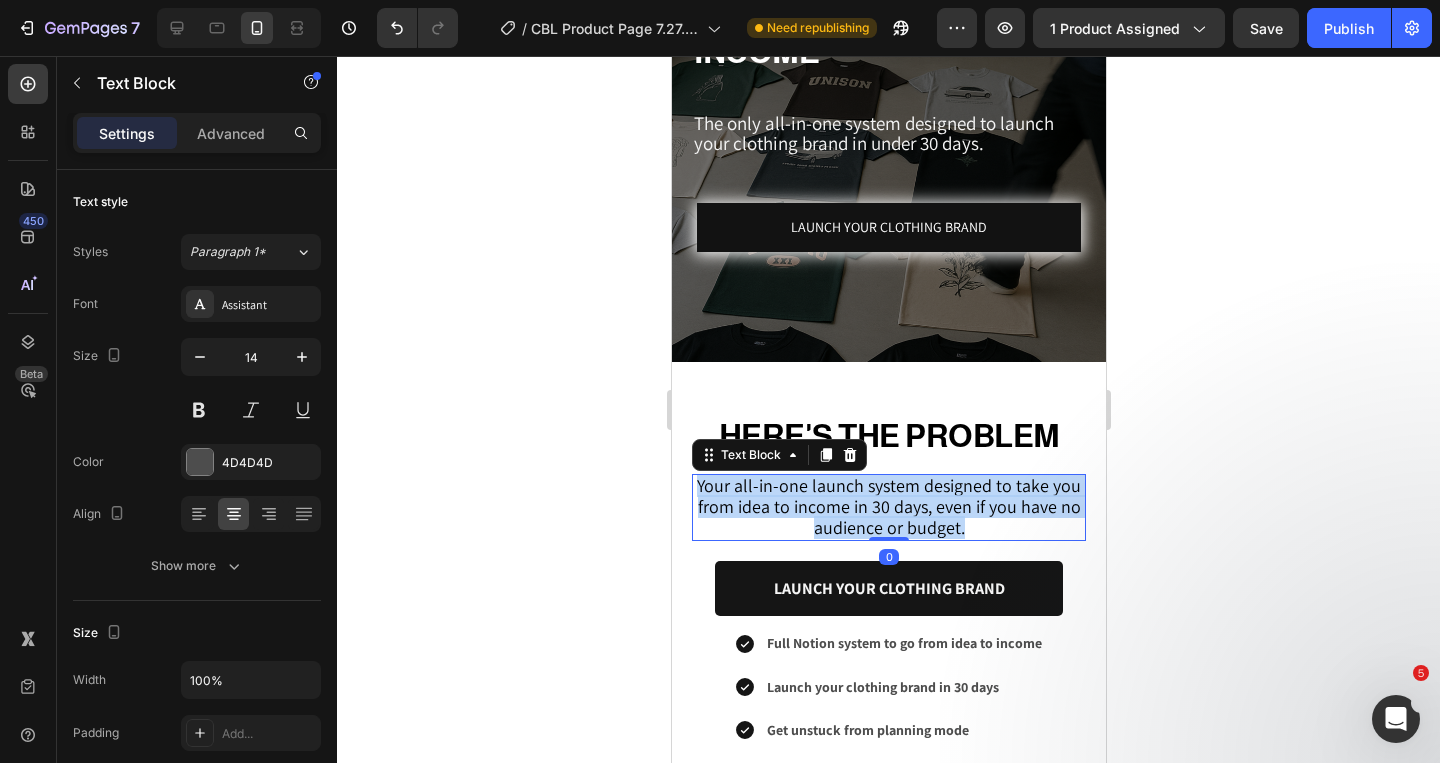 click on "Your all-in-one launch system designed to take you from idea to income in 30 days, even if you have no audience or budget." at bounding box center (888, 506) 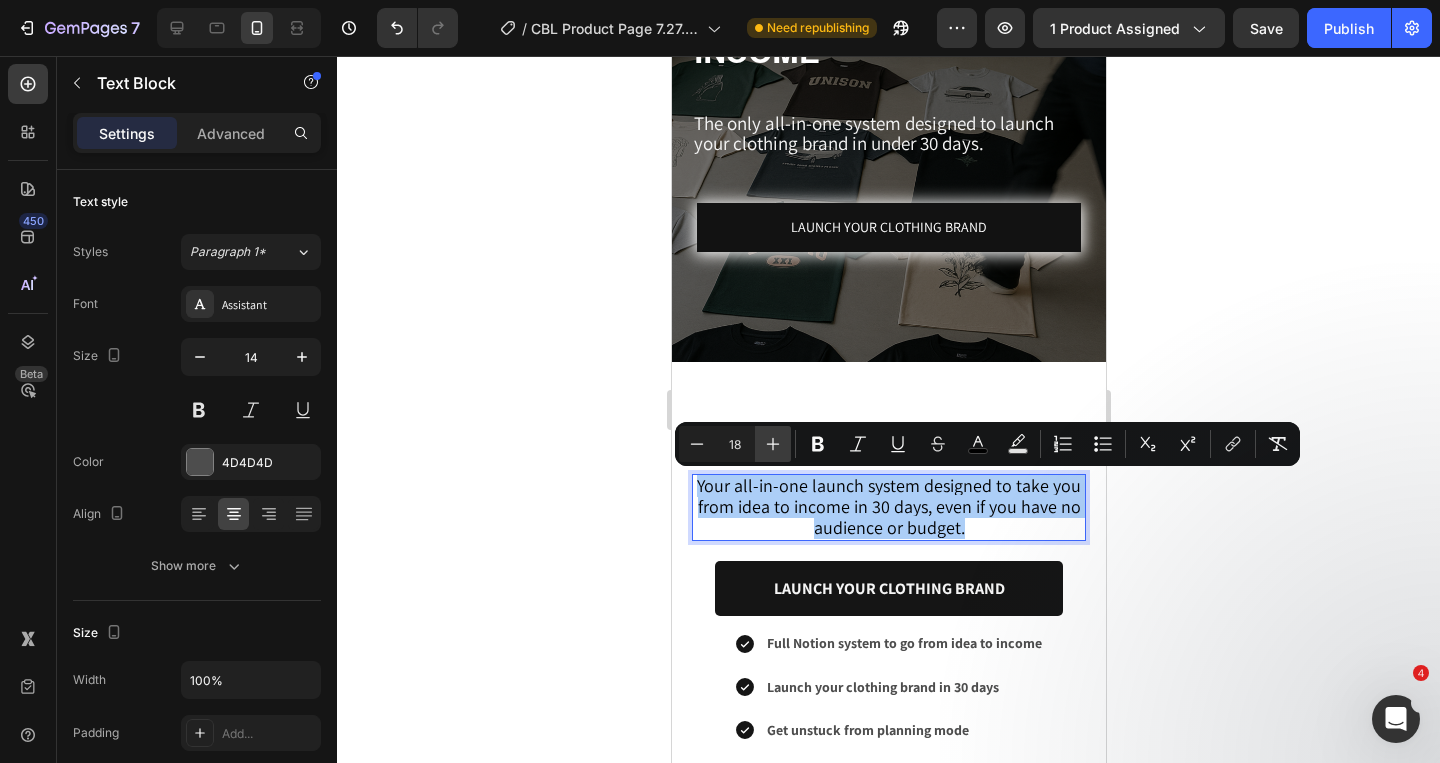 click 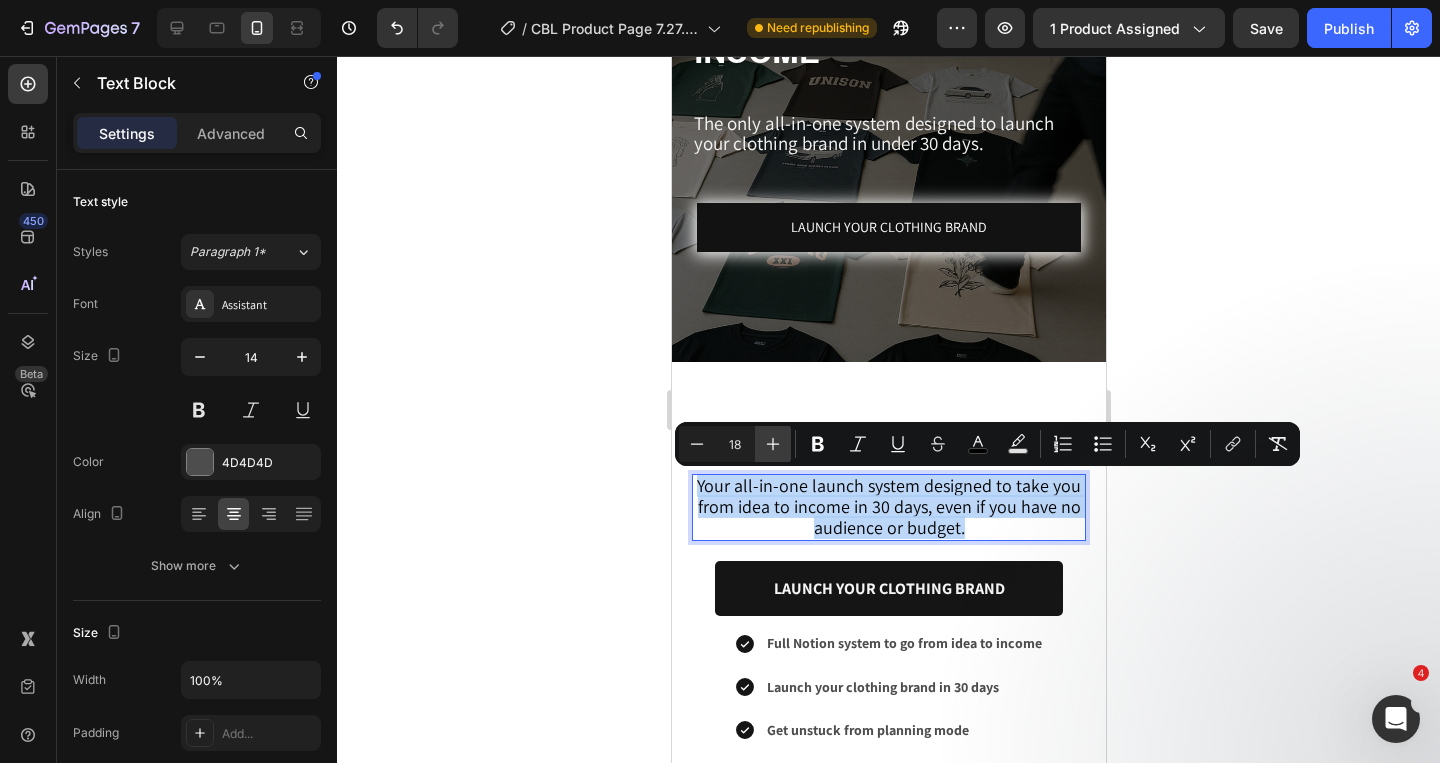 type on "19" 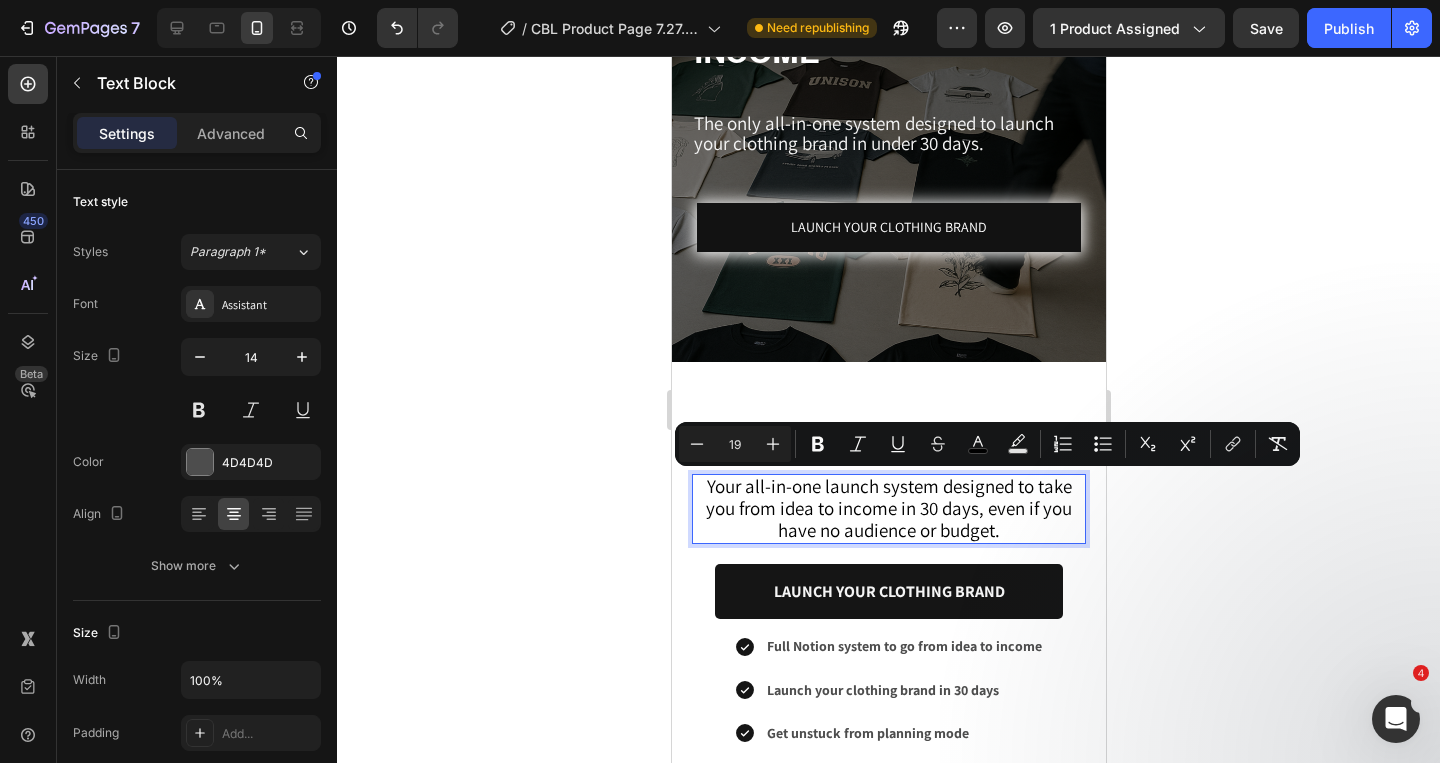 click on "Your all-in-one launch system designed to take you from idea to income in 30 days, even if you have no audience or budget." at bounding box center (888, 509) 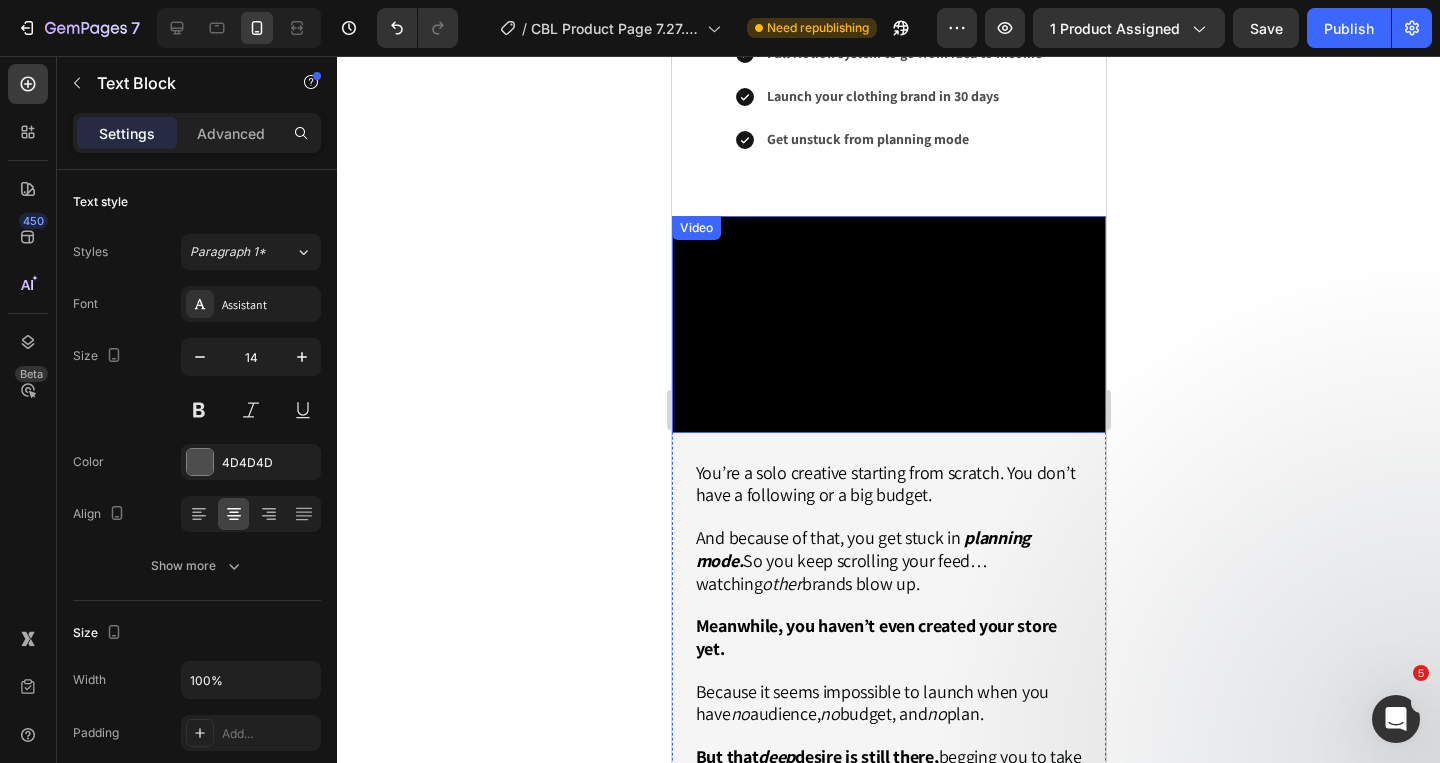 scroll, scrollTop: 1528, scrollLeft: 0, axis: vertical 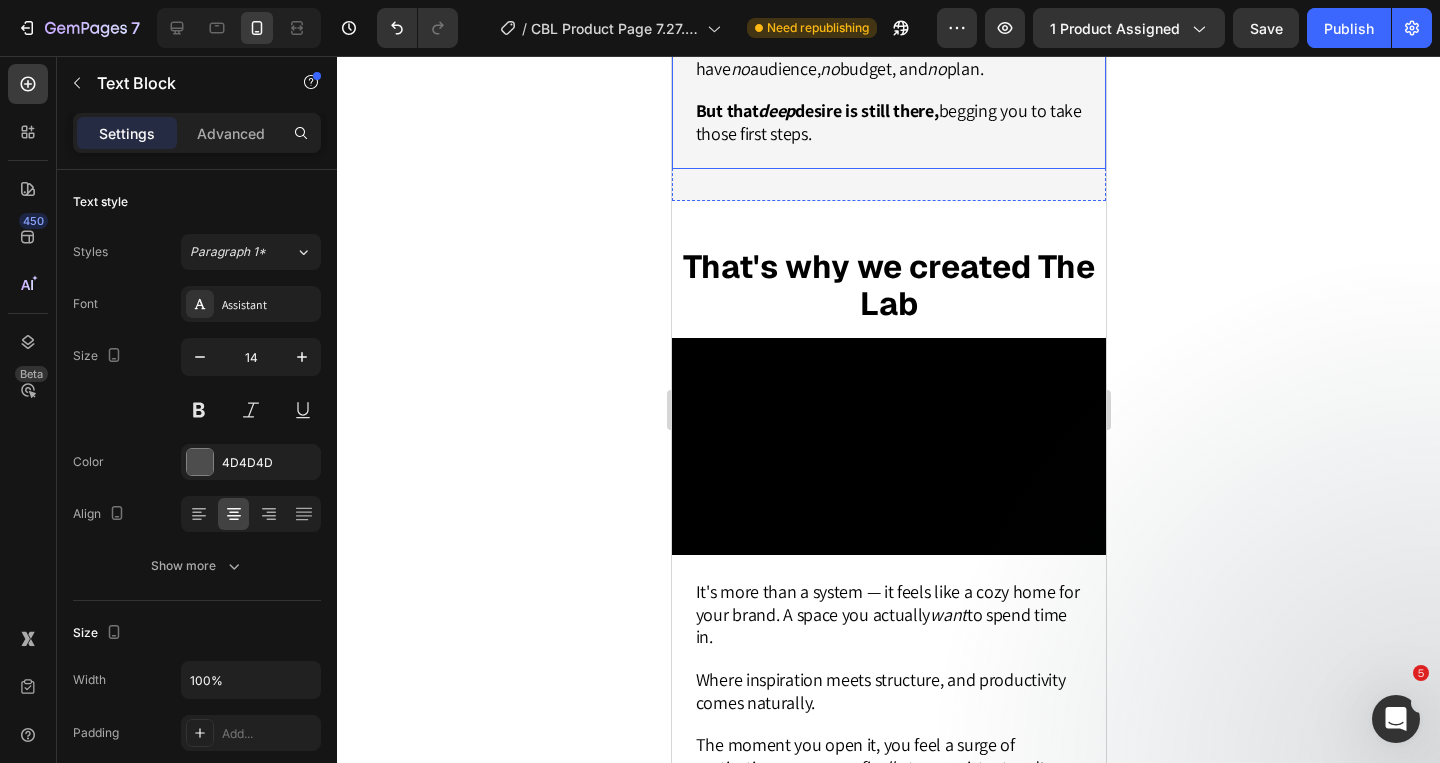 click on "desire is still there," at bounding box center [865, 110] 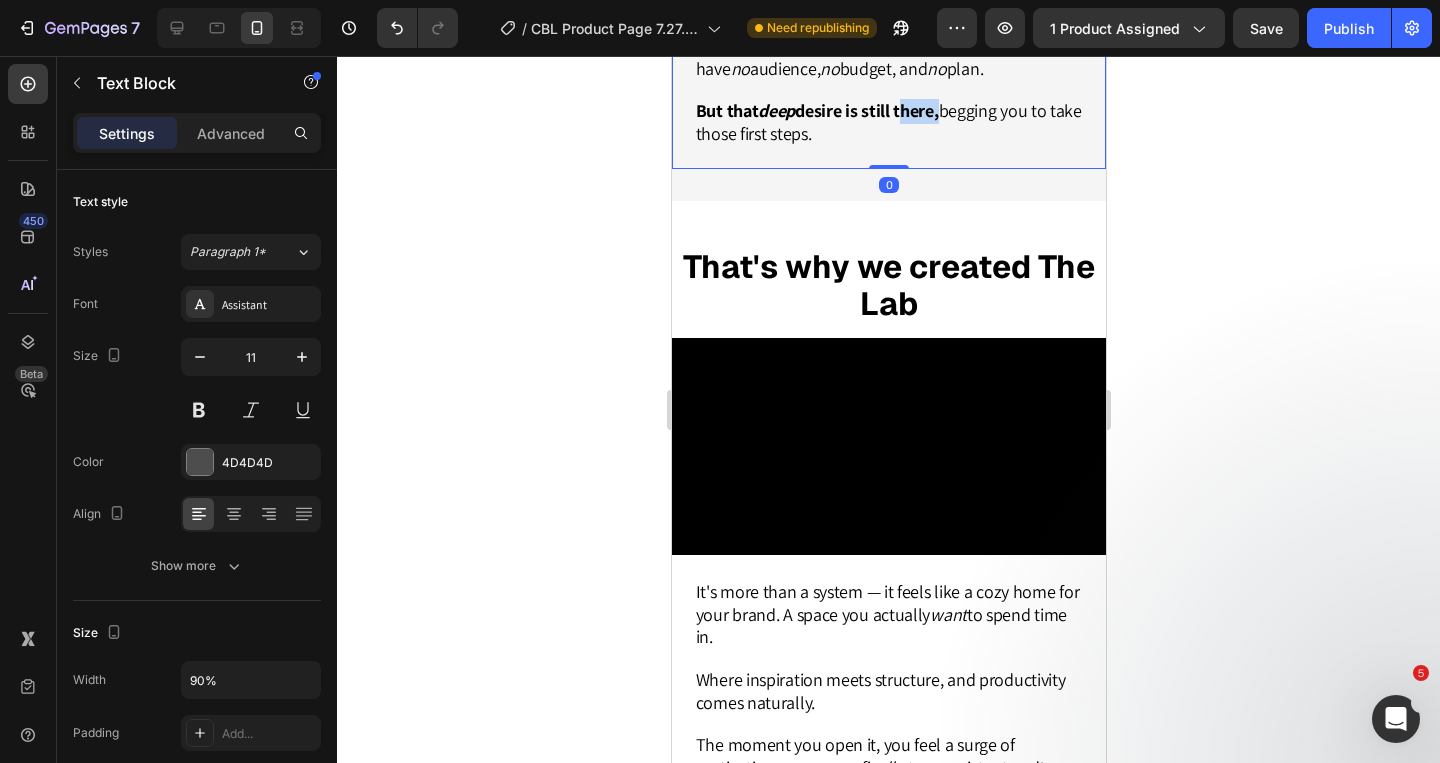 click on "desire is still there," at bounding box center (865, 110) 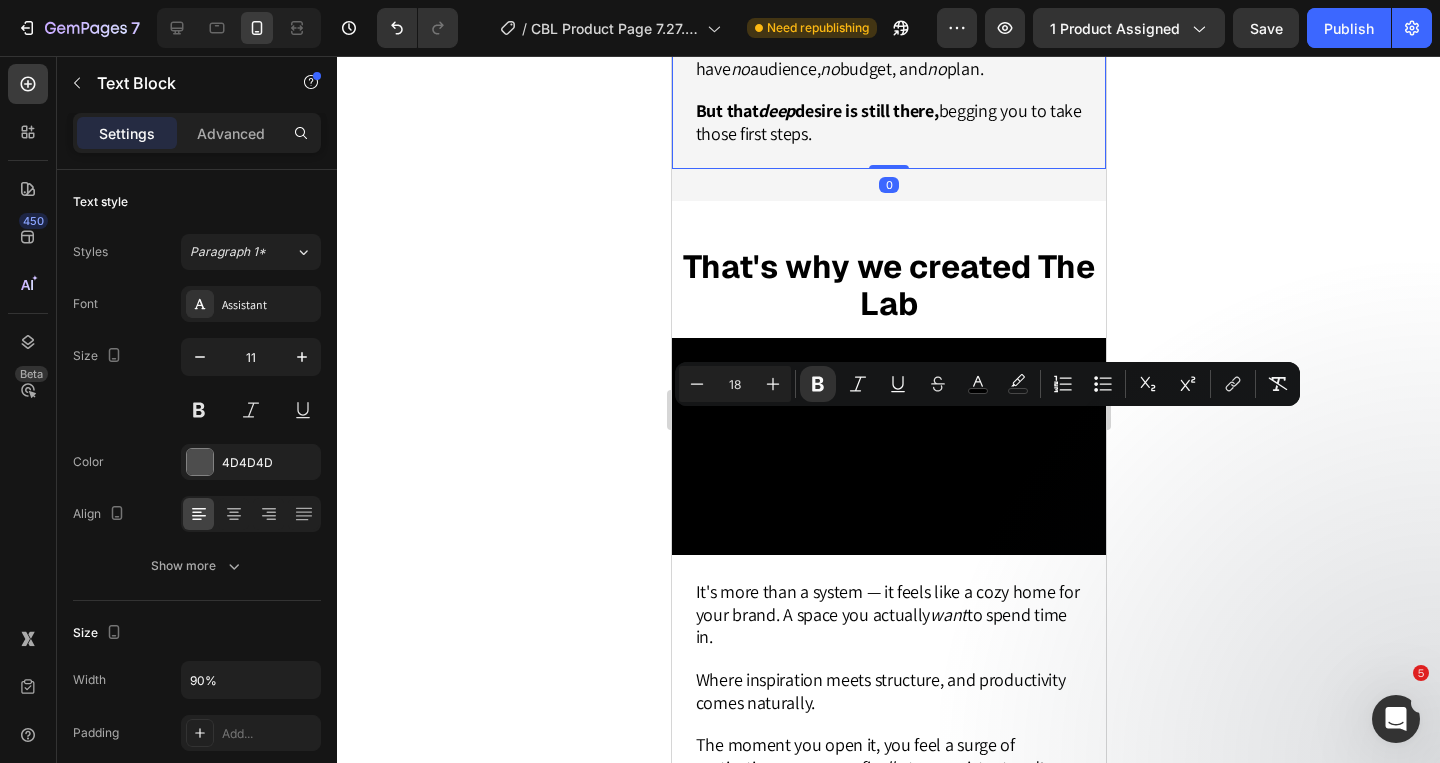 click on "But that  deep  desire is still there,  begging you to take those first steps." at bounding box center (888, 124) 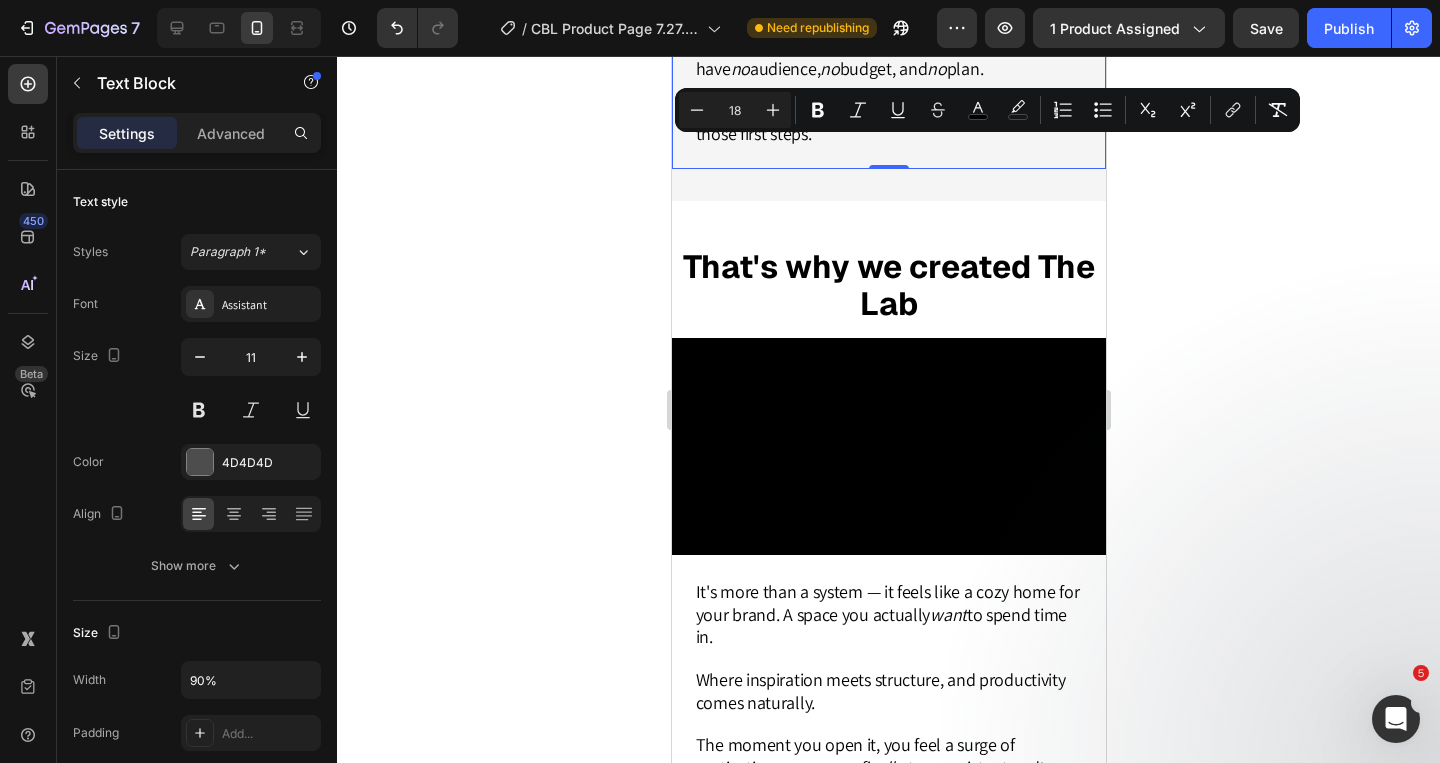 drag, startPoint x: 875, startPoint y: 449, endPoint x: 669, endPoint y: 161, distance: 354.0904 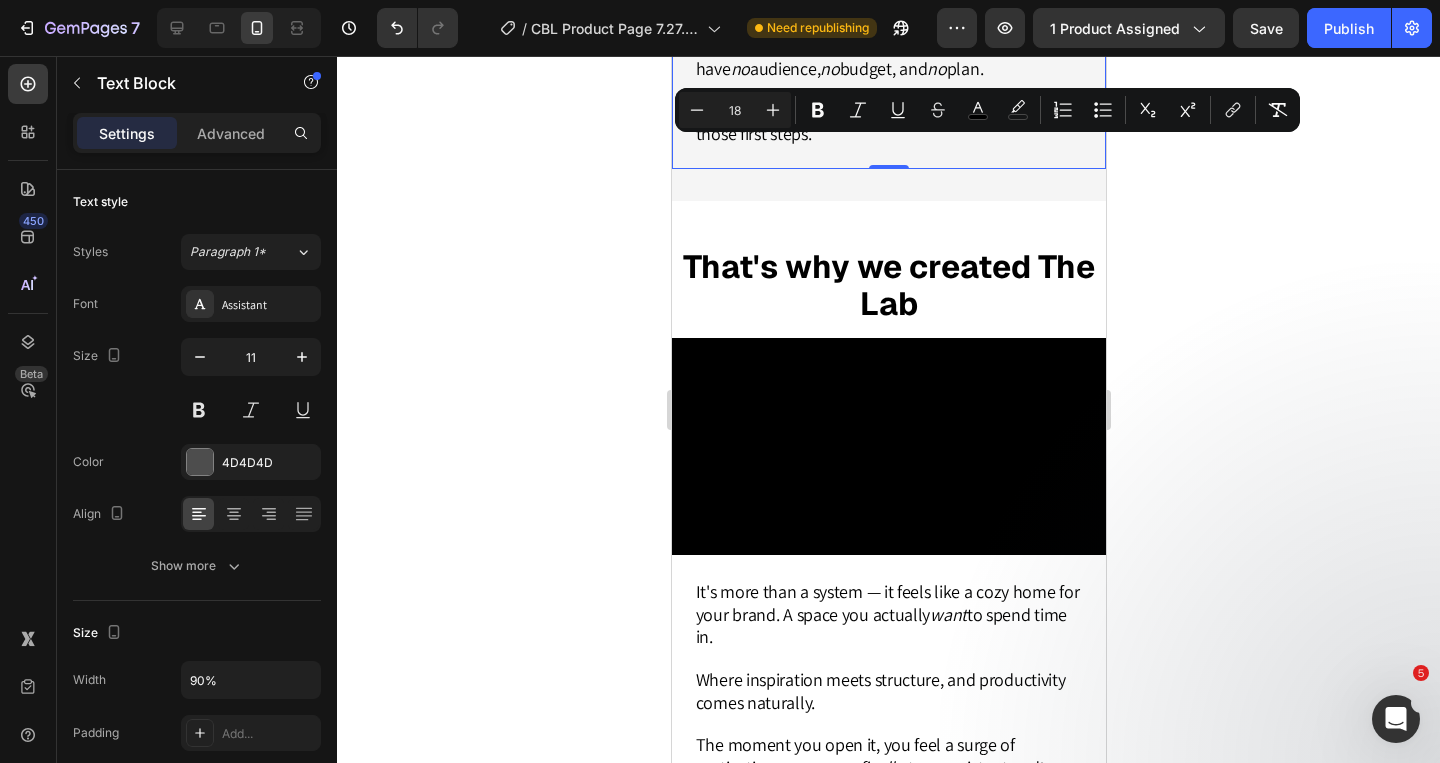 copy on "You’re a solo creative starting from scratch. You don’t have a following or a big budget.  And because of that, you get stuck in   planning mode.  So you keep scrolling your feed… watching  other  brands blow up. Meanwhile, you haven’t even created your store yet. Because it seems impossible to launch when you have  no  audience,  no  budget, and  no  plan. But that  deep  desire is still there,  begging you to take those first steps." 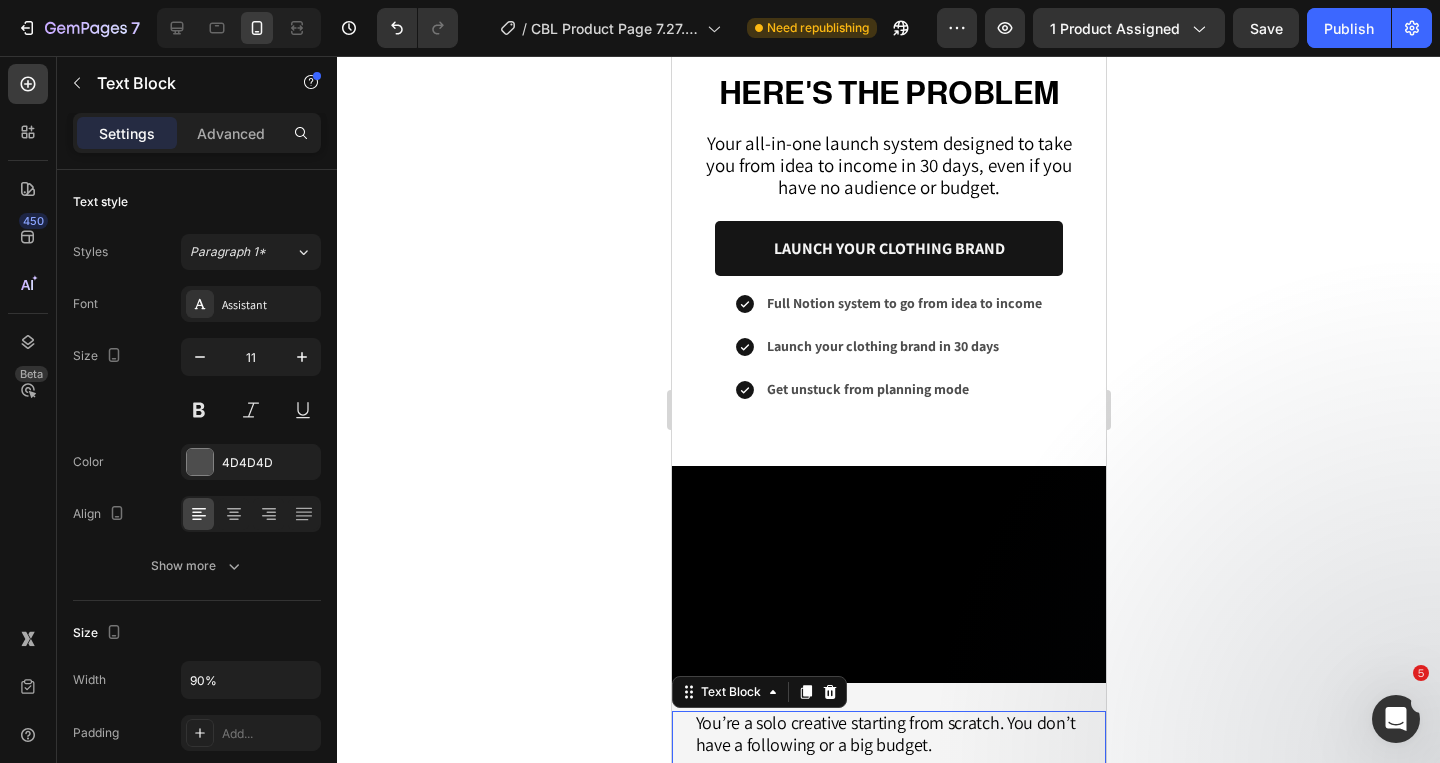 scroll, scrollTop: 371, scrollLeft: 0, axis: vertical 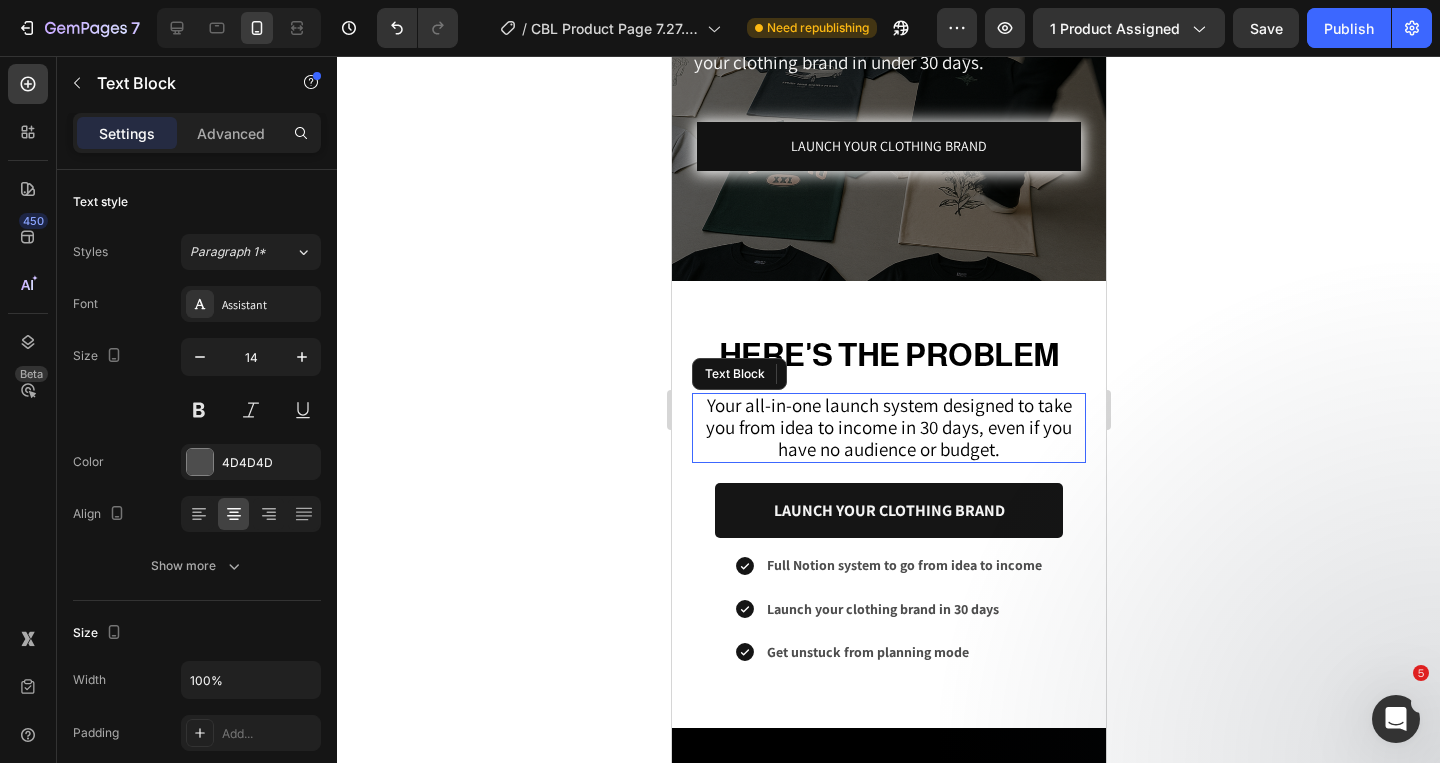 click on "Your all-in-one launch system designed to take you from idea to income in 30 days, even if you have no audience or budget." at bounding box center [888, 427] 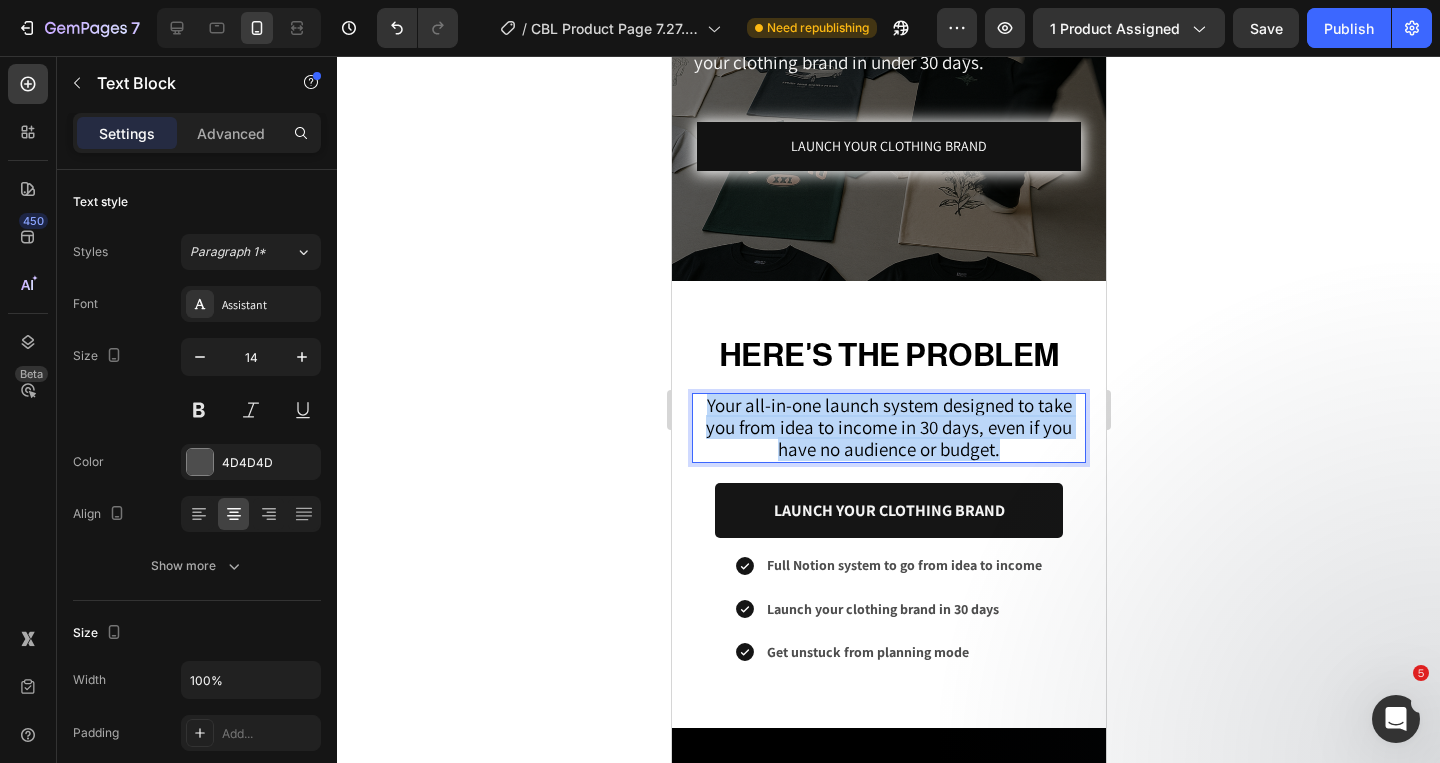 click on "Your all-in-one launch system designed to take you from idea to income in 30 days, even if you have no audience or budget." at bounding box center [888, 427] 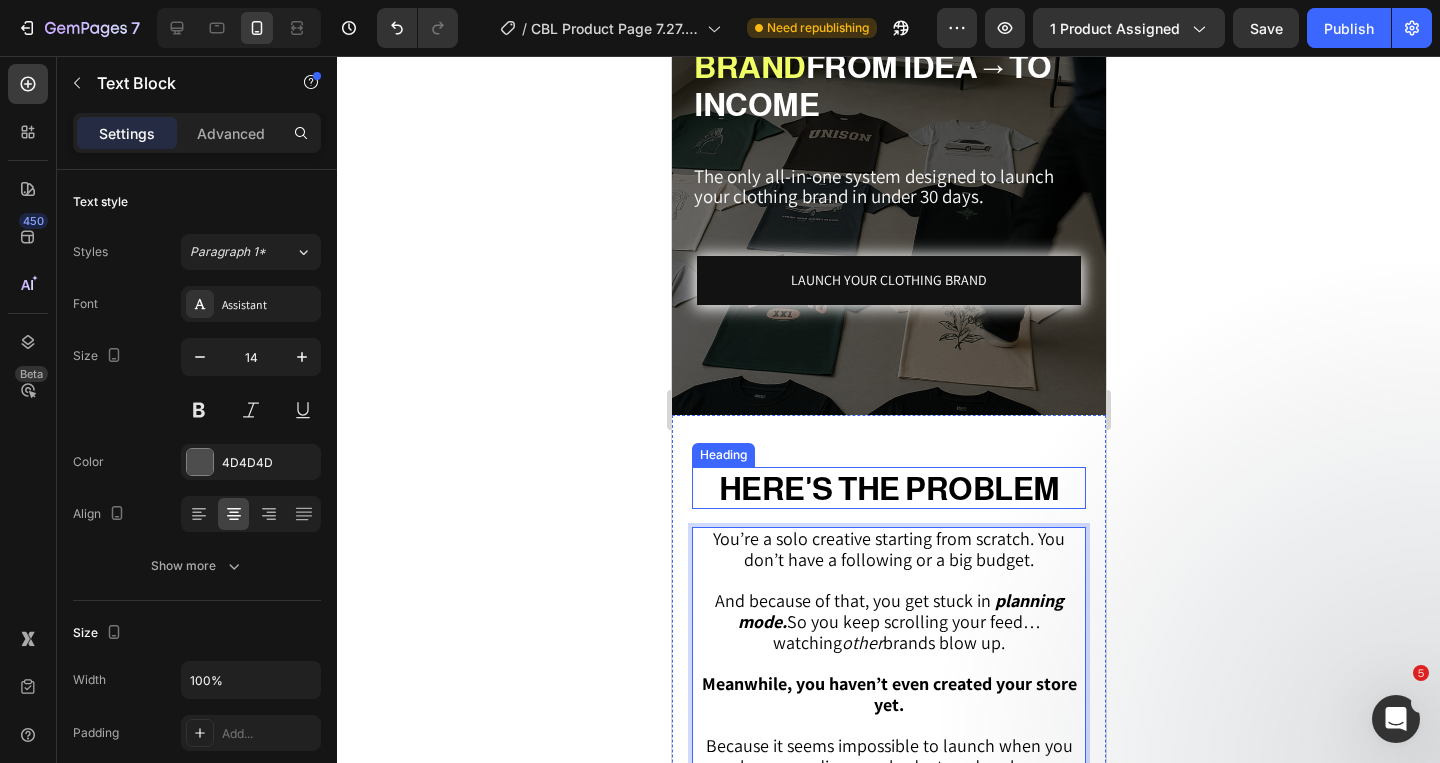 scroll, scrollTop: 349, scrollLeft: 0, axis: vertical 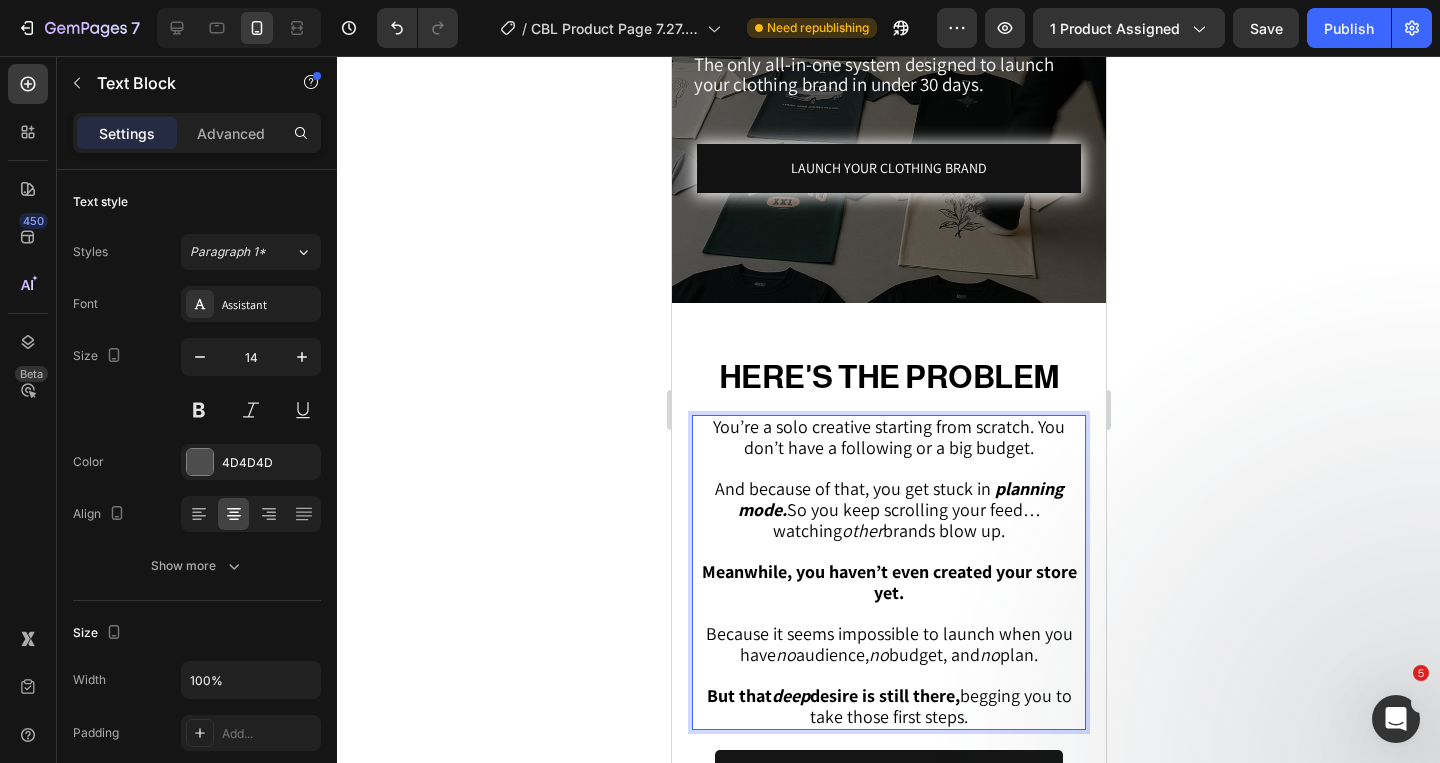 drag, startPoint x: 987, startPoint y: 712, endPoint x: 714, endPoint y: 424, distance: 396.82867 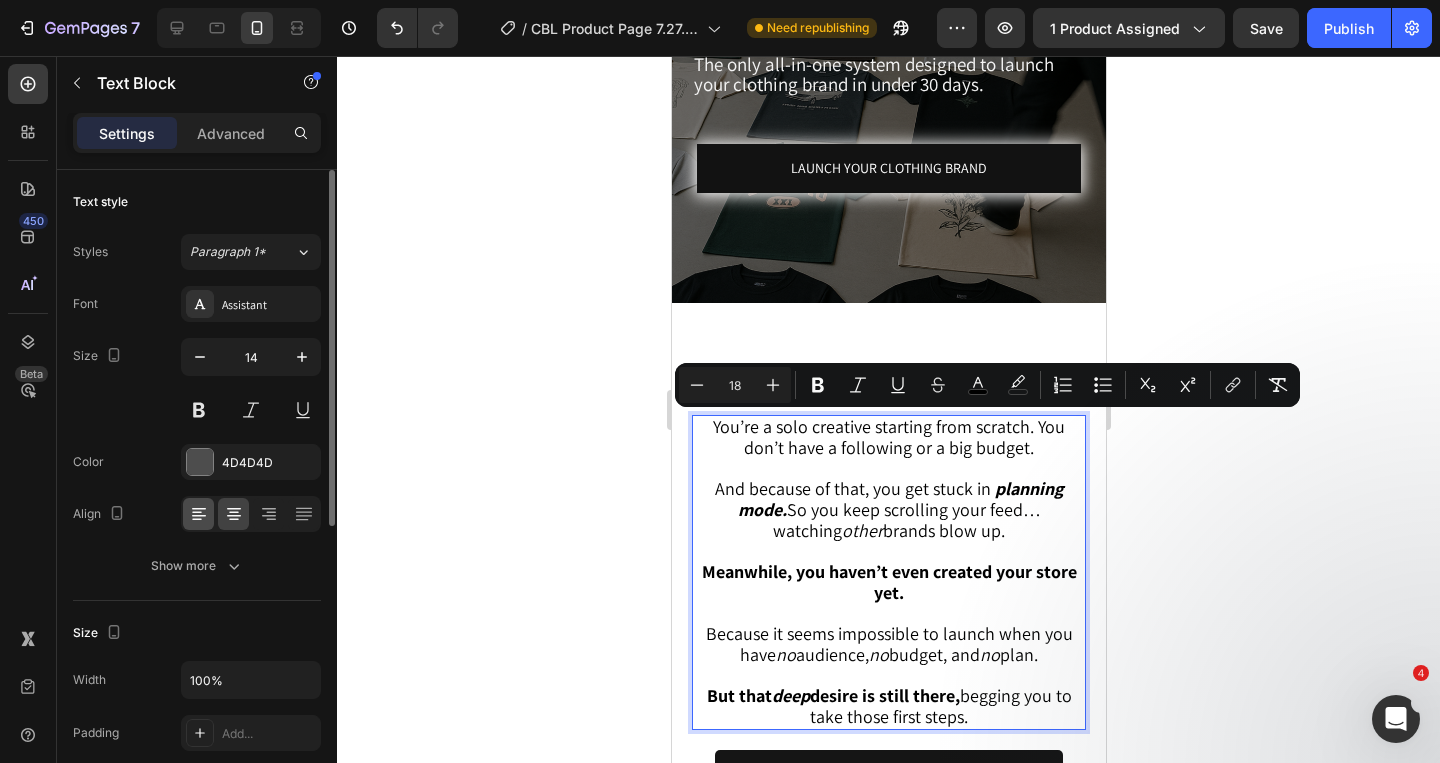 click 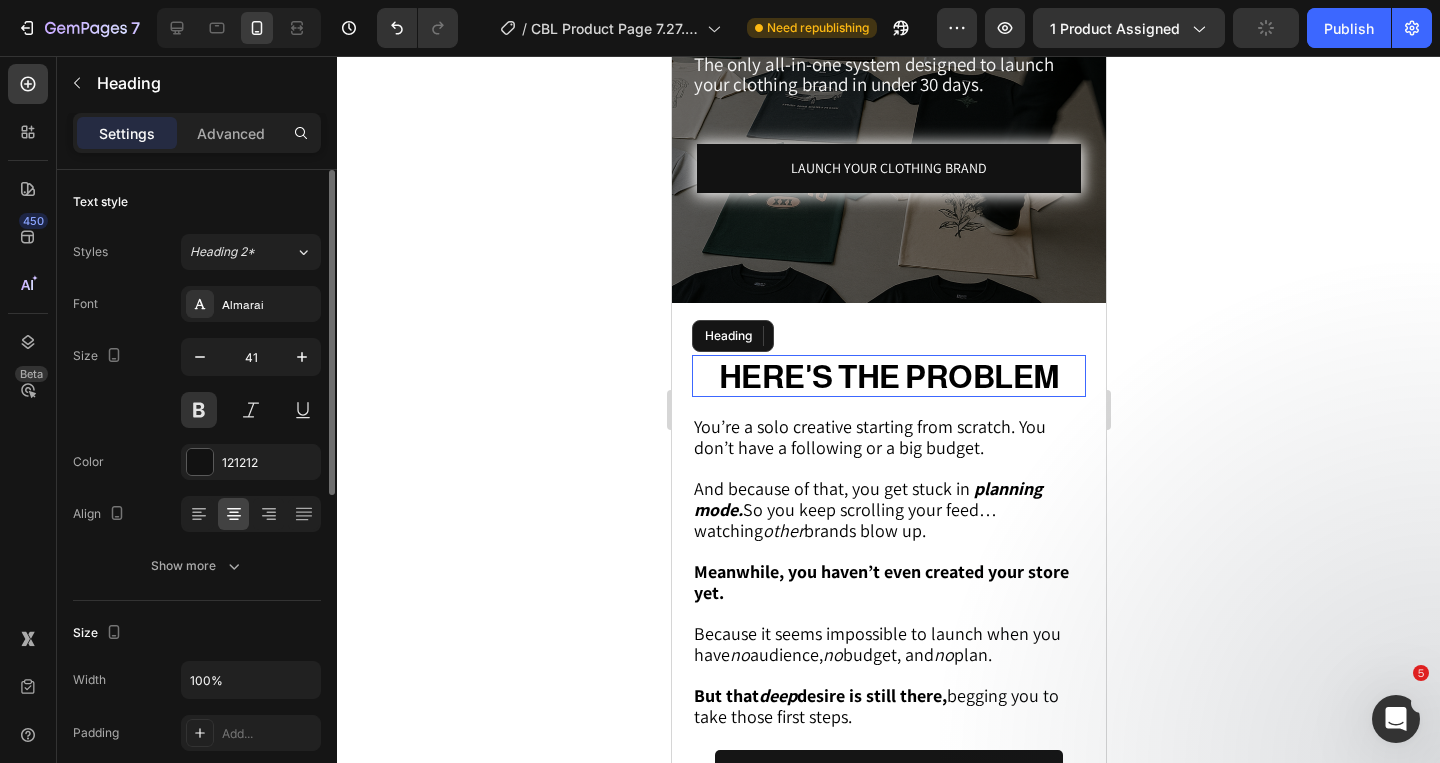 click on "HERE'S THE PROBLEM" at bounding box center [888, 376] 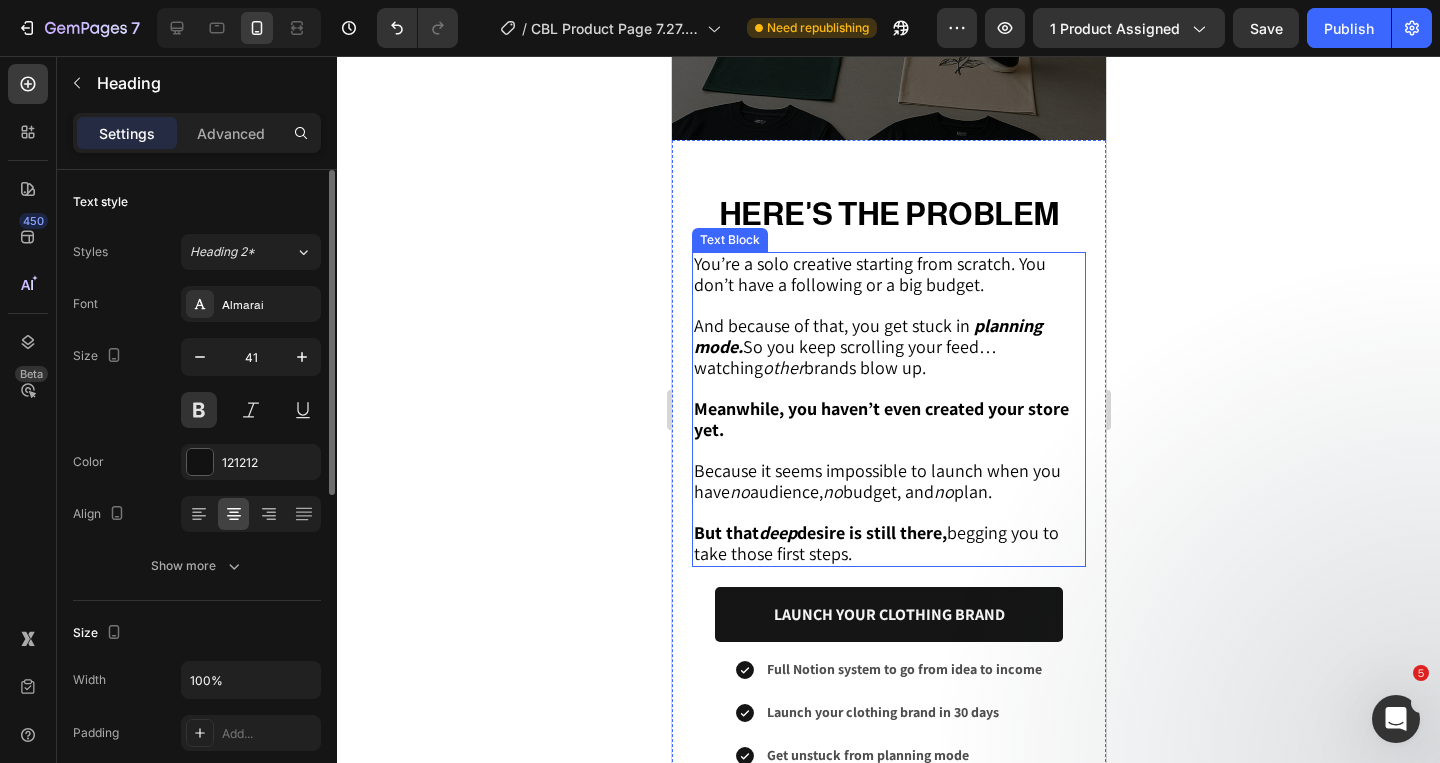 scroll, scrollTop: 751, scrollLeft: 0, axis: vertical 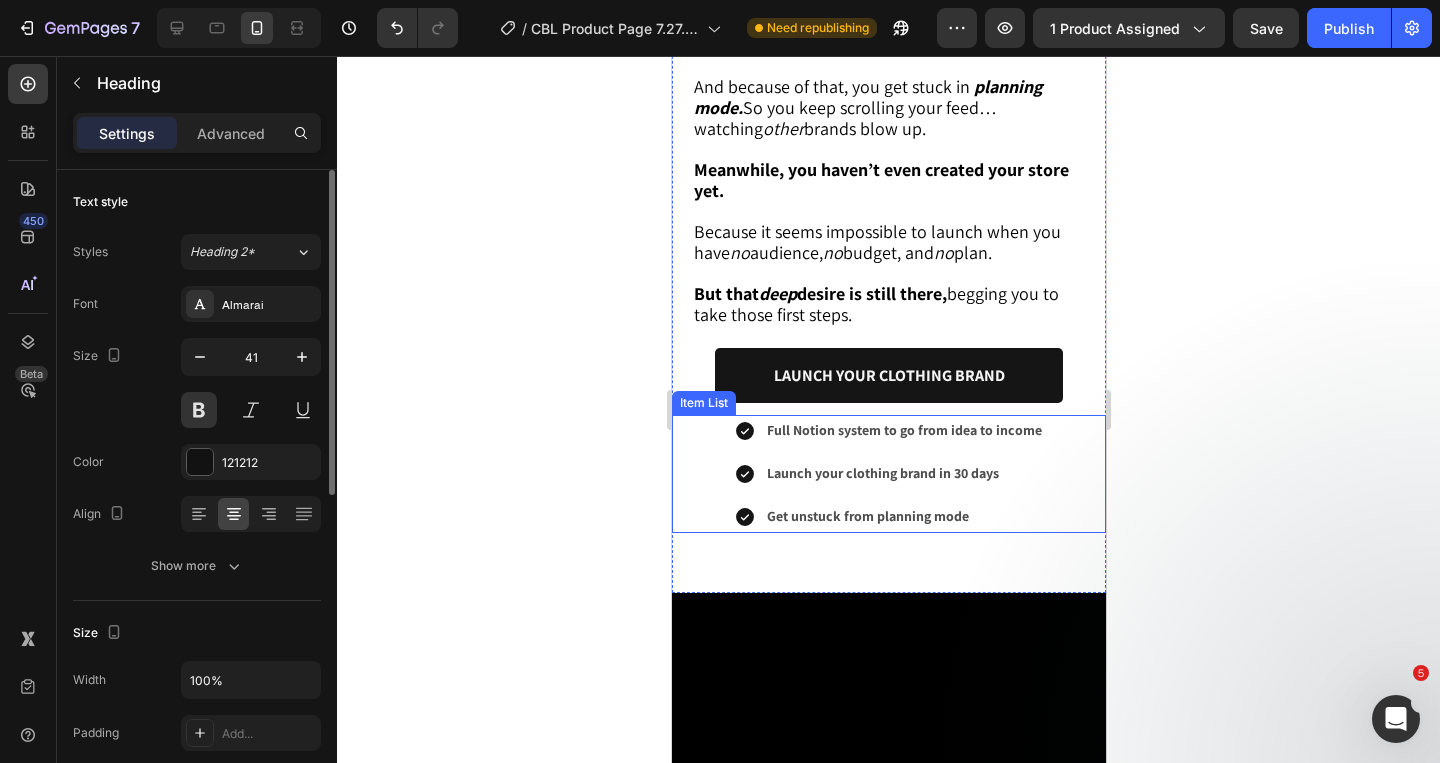 click on "Full Notion system to go from idea to income Launch your clothing brand in 30 days Get unstuck from planning mode" at bounding box center (888, 474) 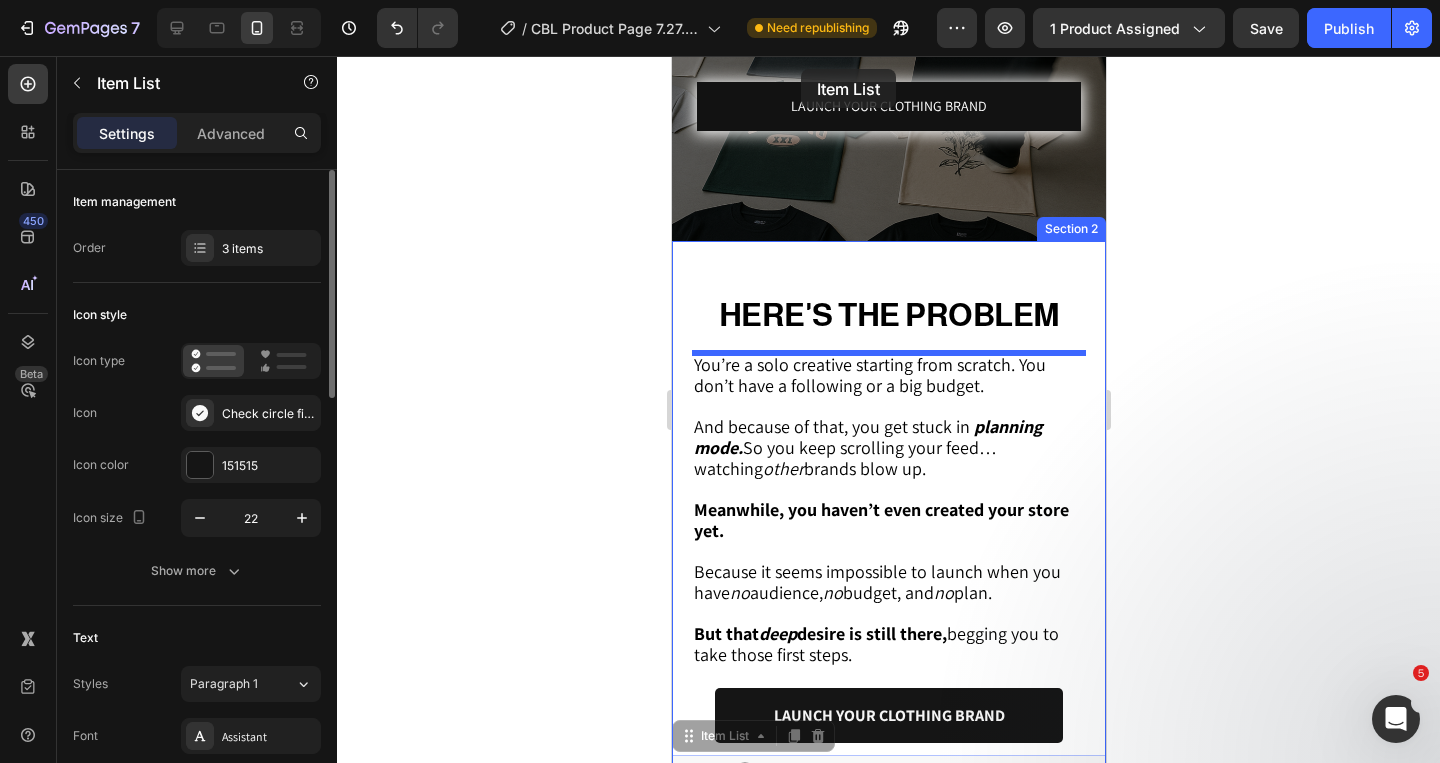 scroll, scrollTop: 337, scrollLeft: 0, axis: vertical 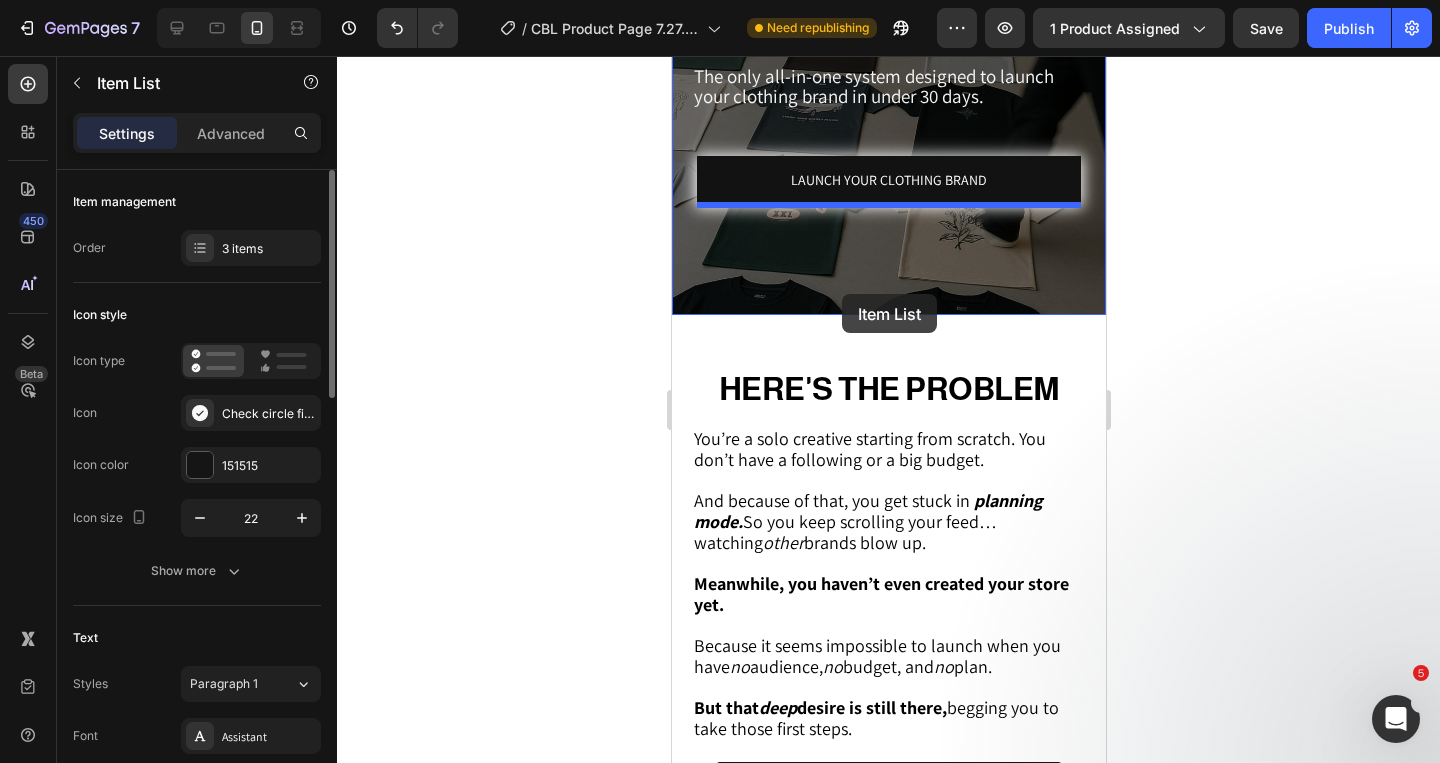 drag, startPoint x: 687, startPoint y: 400, endPoint x: 841, endPoint y: 294, distance: 186.95454 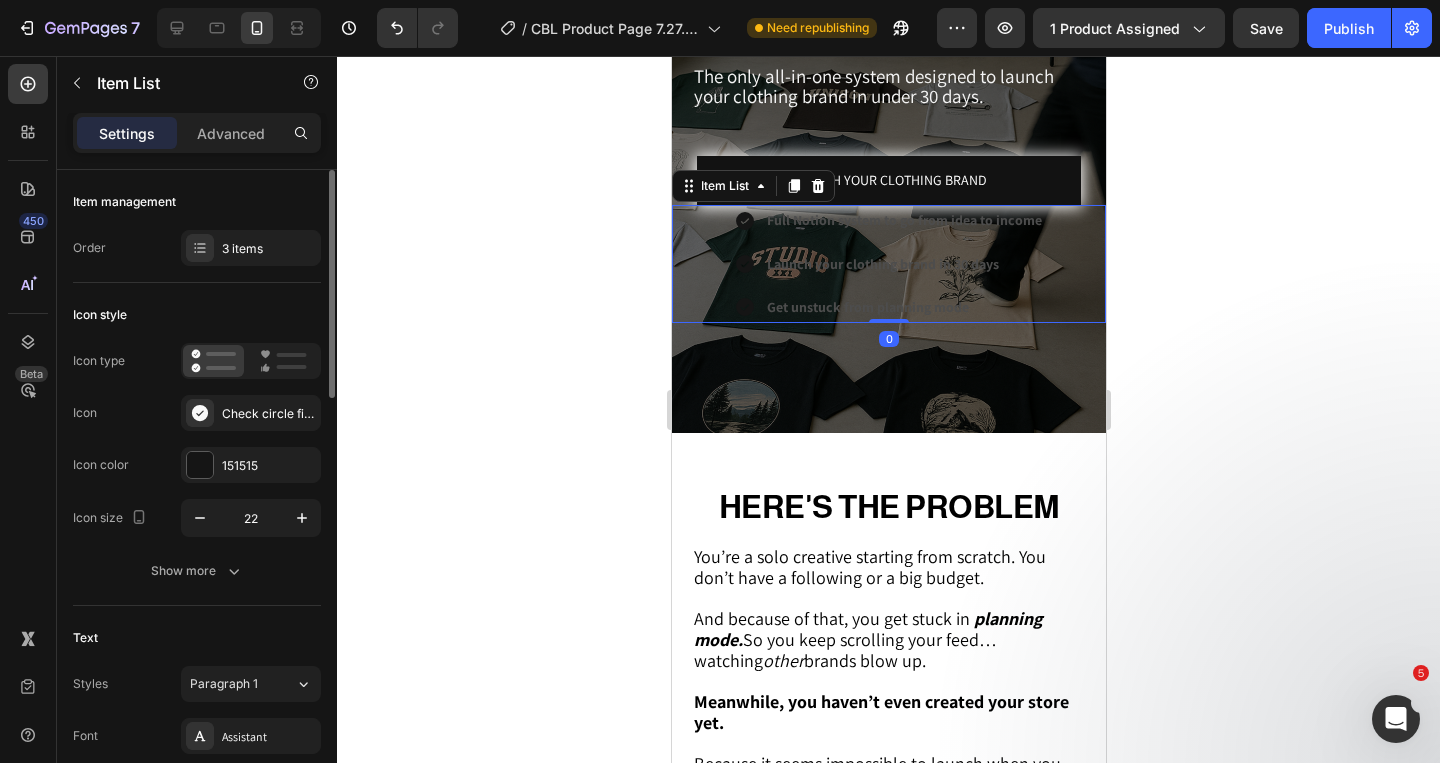click on "Full Notion system to go from idea to income Launch your clothing brand in 30 days Get unstuck from planning mode" at bounding box center [888, 264] 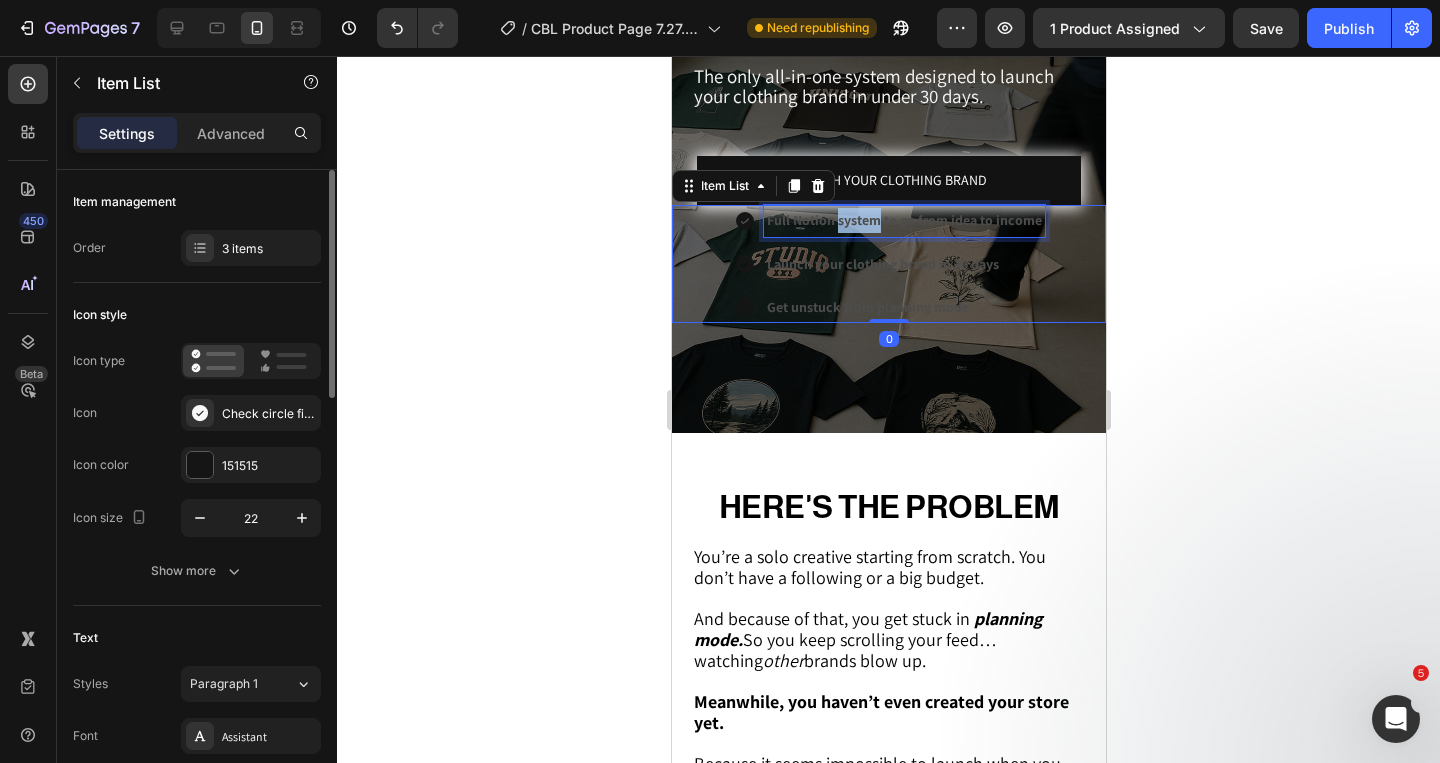 click on "Full Notion system to go from idea to income" at bounding box center [903, 220] 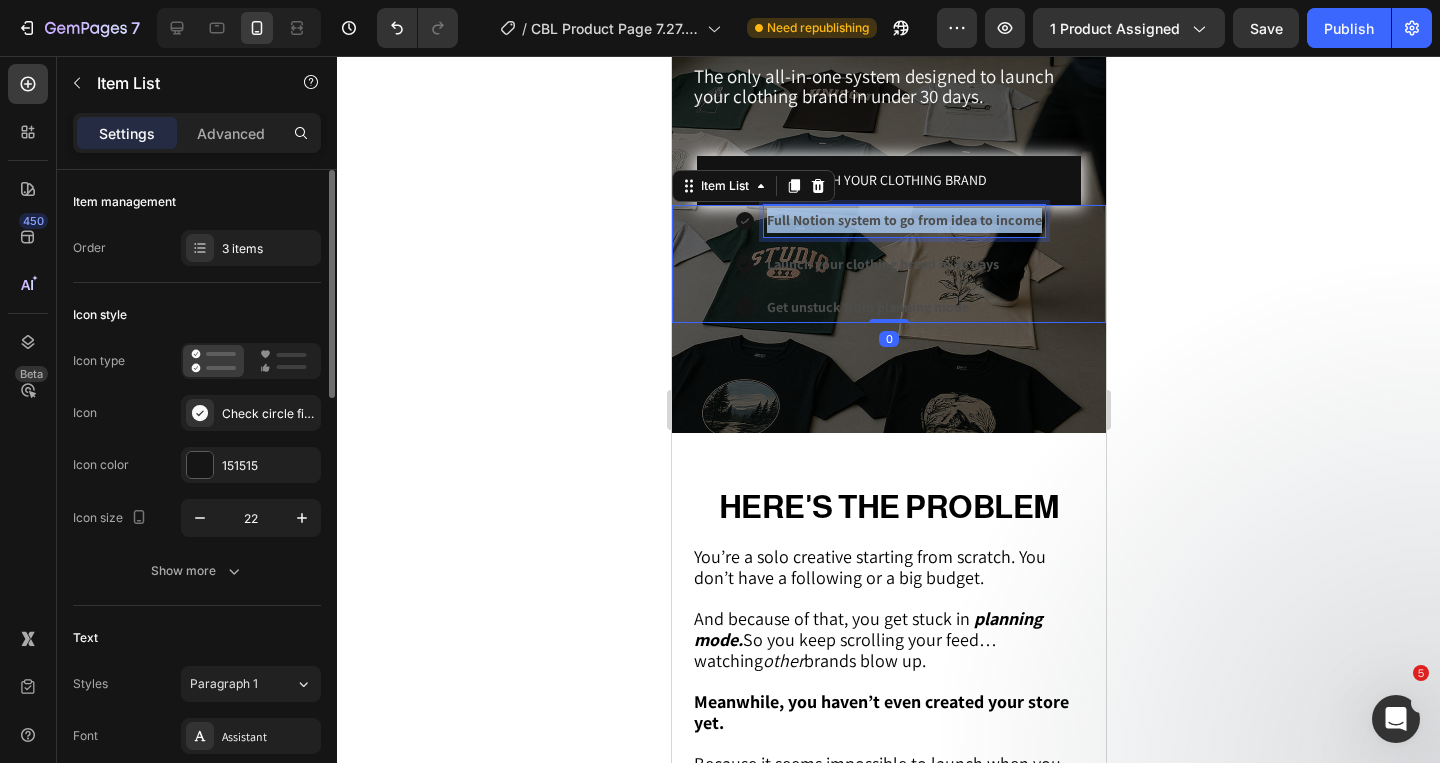 click on "Full Notion system to go from idea to income" at bounding box center [903, 220] 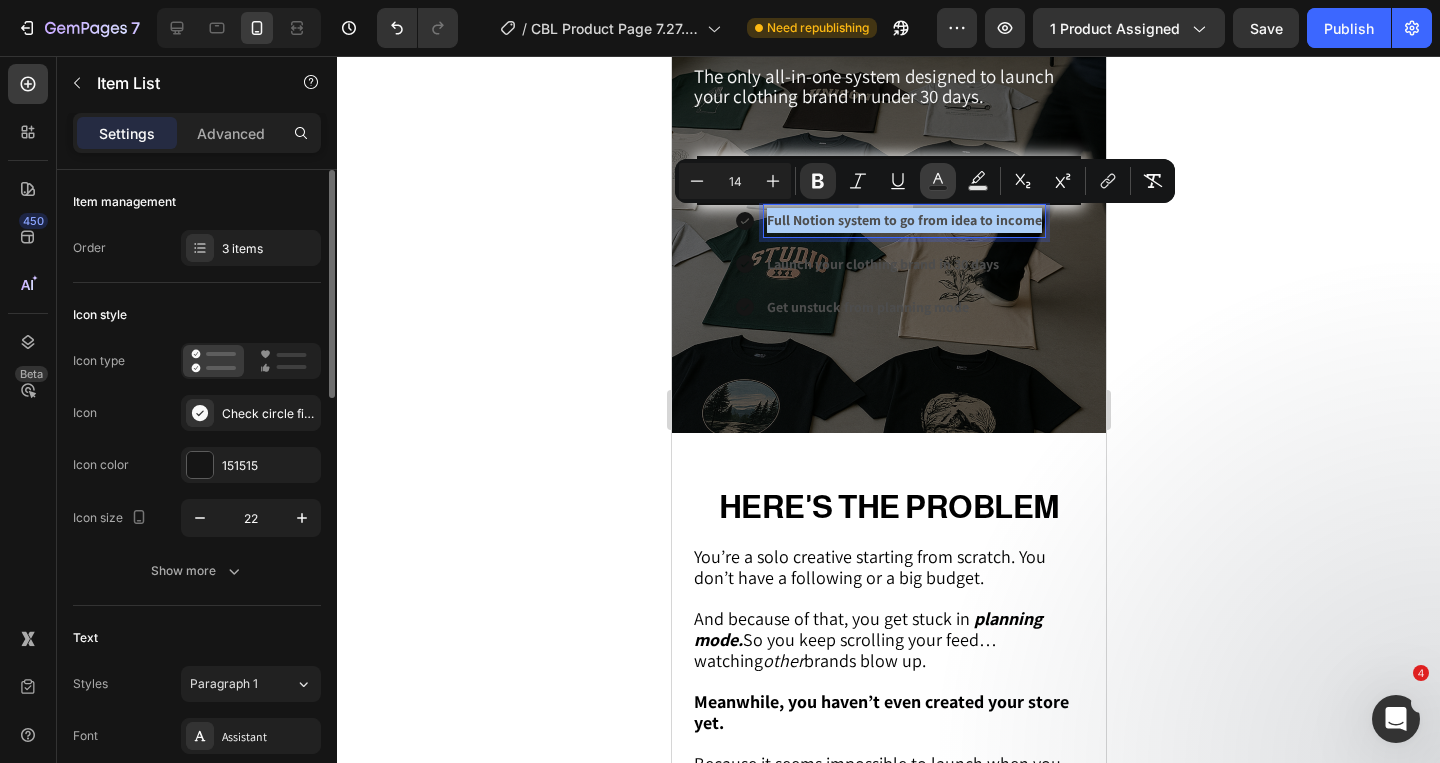 click 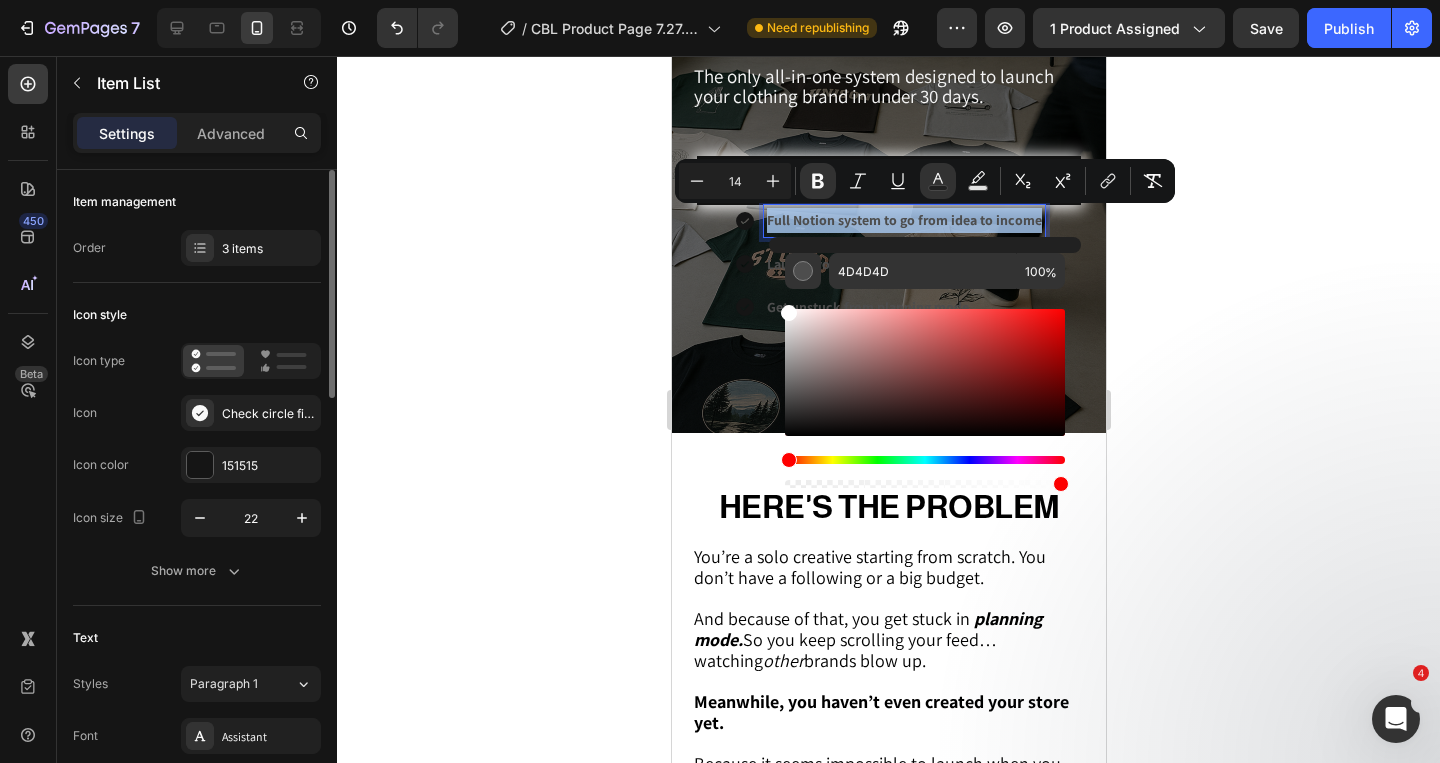type on "FFFFFF" 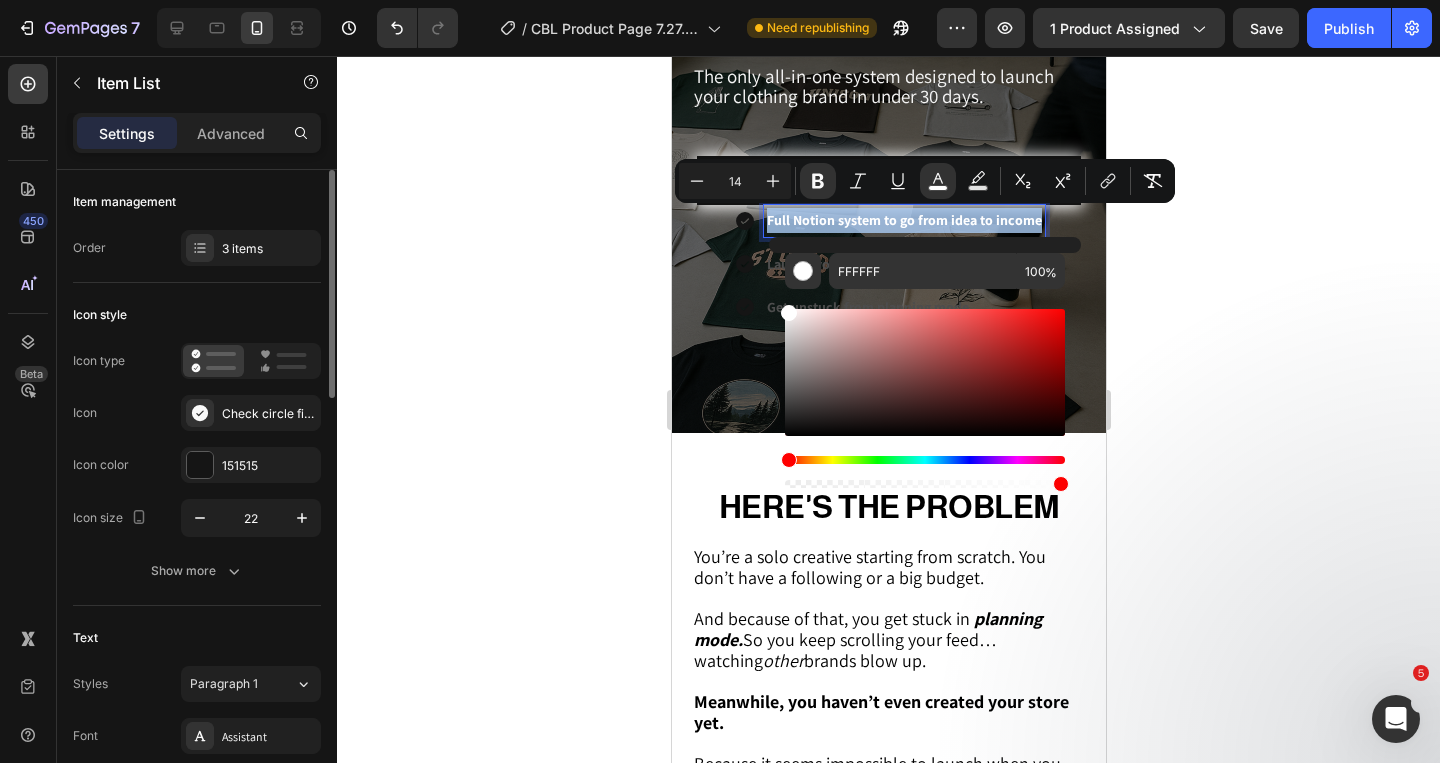 drag, startPoint x: 1493, startPoint y: 423, endPoint x: 760, endPoint y: 275, distance: 747.79205 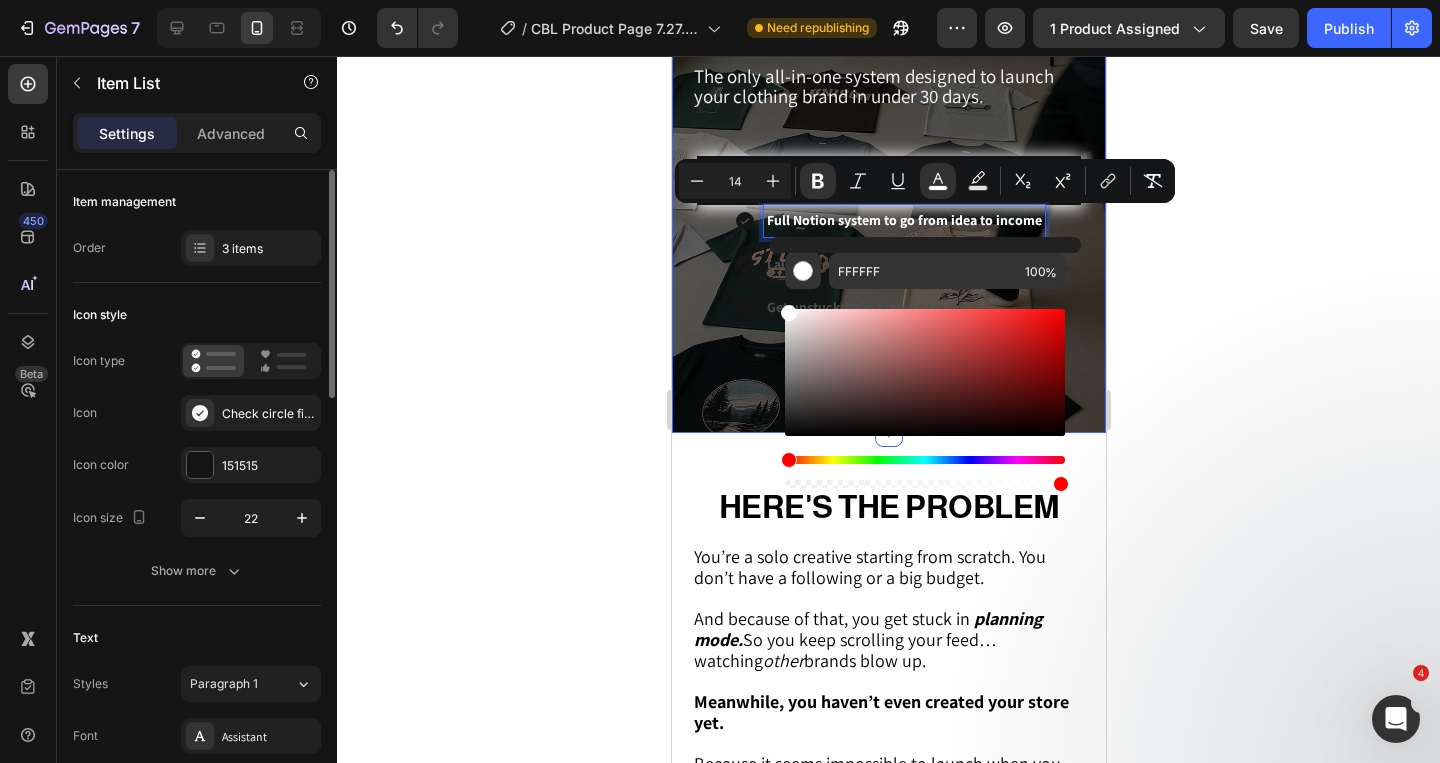 click on "★★★★★  130+ Reviews Text Block TAKE YOUR  CLOTHING BRAND  FROM IDEA  →  TO INCOME Heading The only all-in-one system designed to launch your clothing brand in under 30 days. Text Block LAUNCH YOUR CLOTHING BRAND Button Full Notion system to go from idea to income Launch your clothing brand in 30 days Get unstuck from planning mode  Item List   0 Section 1" at bounding box center (888, 96) 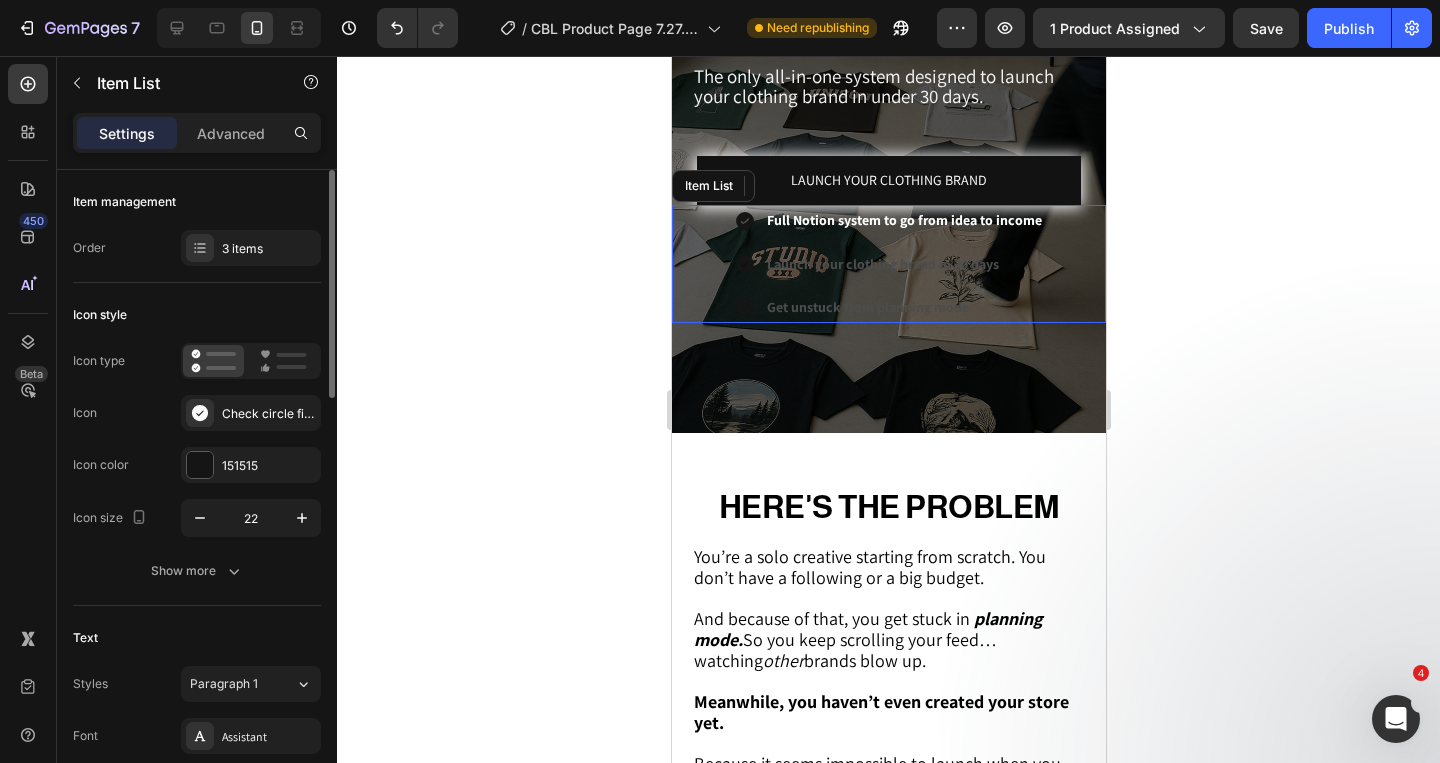 click on "Launch your clothing brand in 30 days" at bounding box center (882, 264) 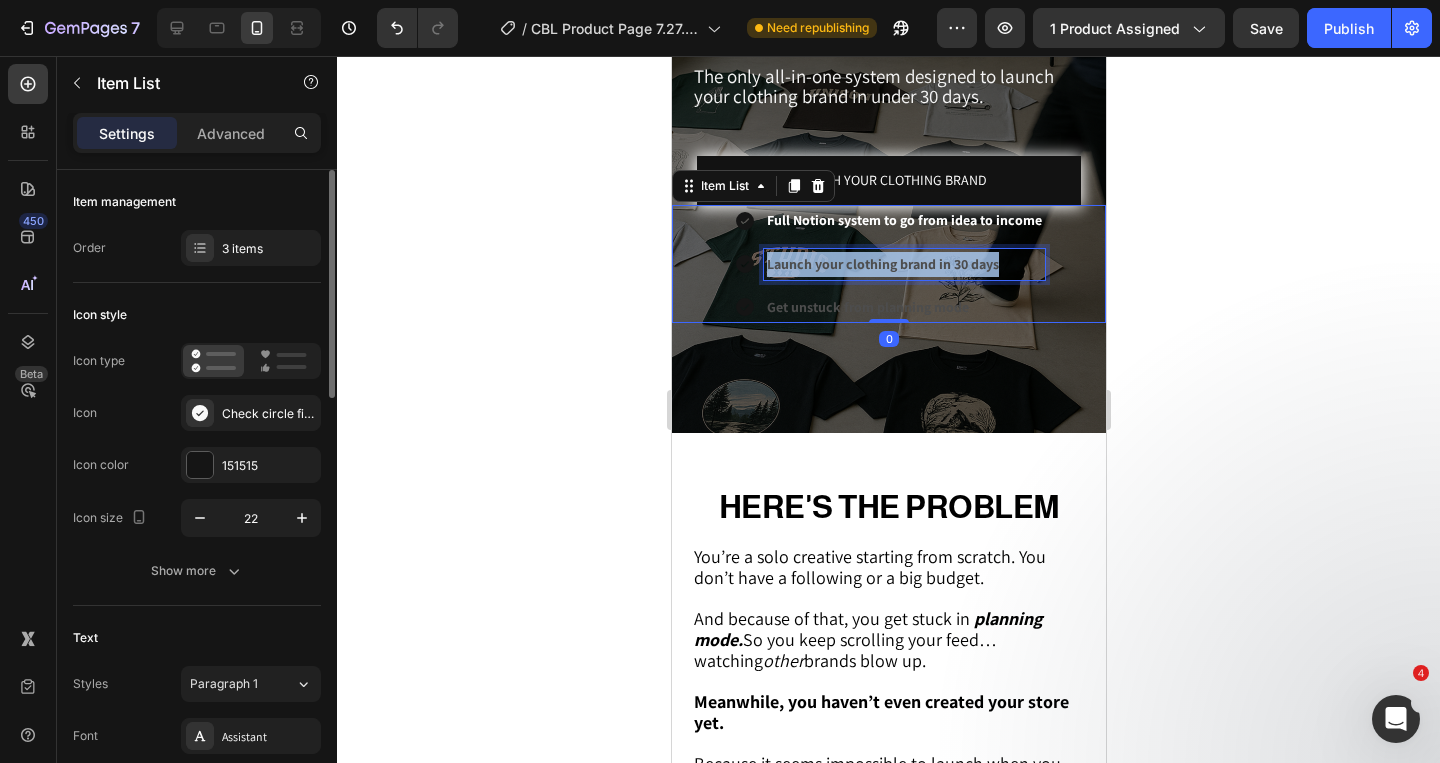 click on "Launch your clothing brand in 30 days" at bounding box center [882, 264] 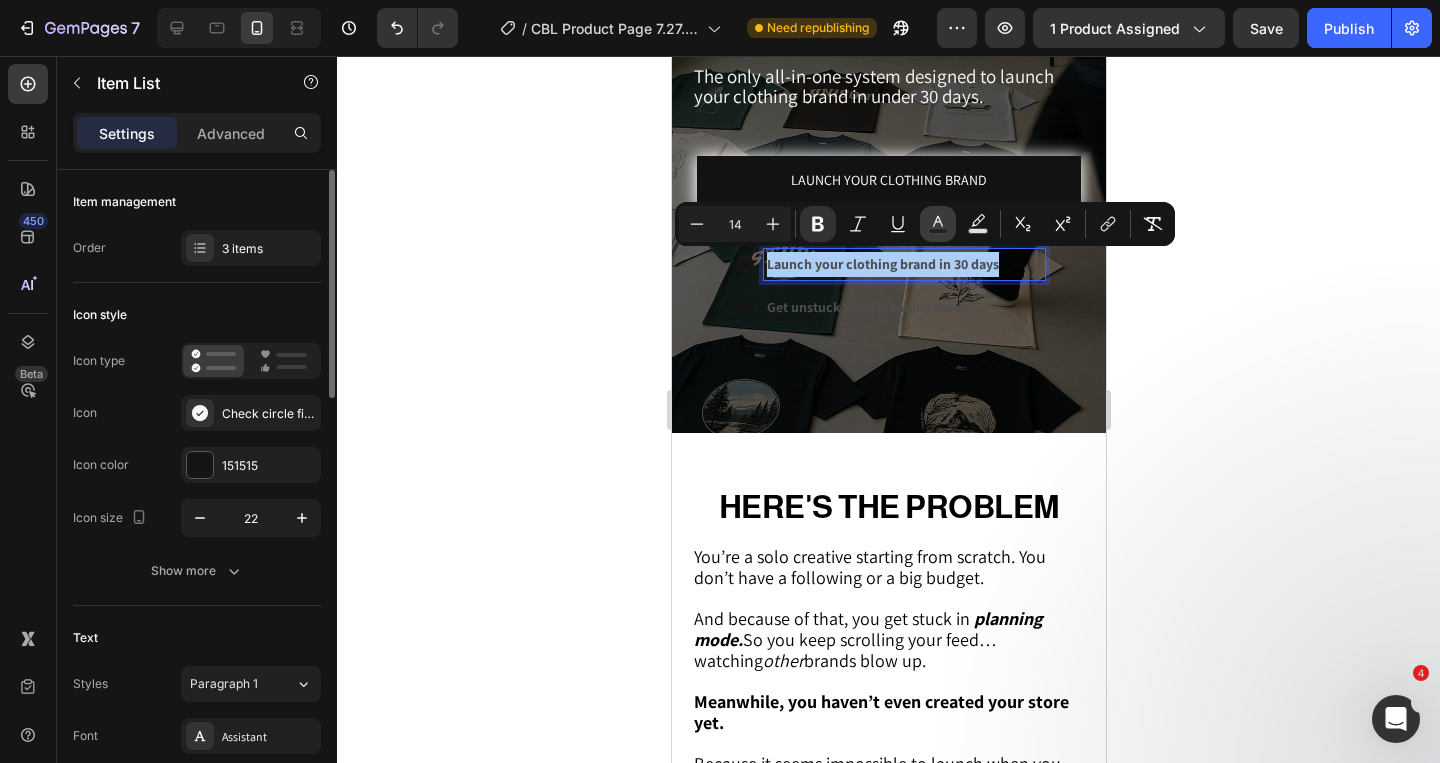 click on "Text Color" at bounding box center (938, 224) 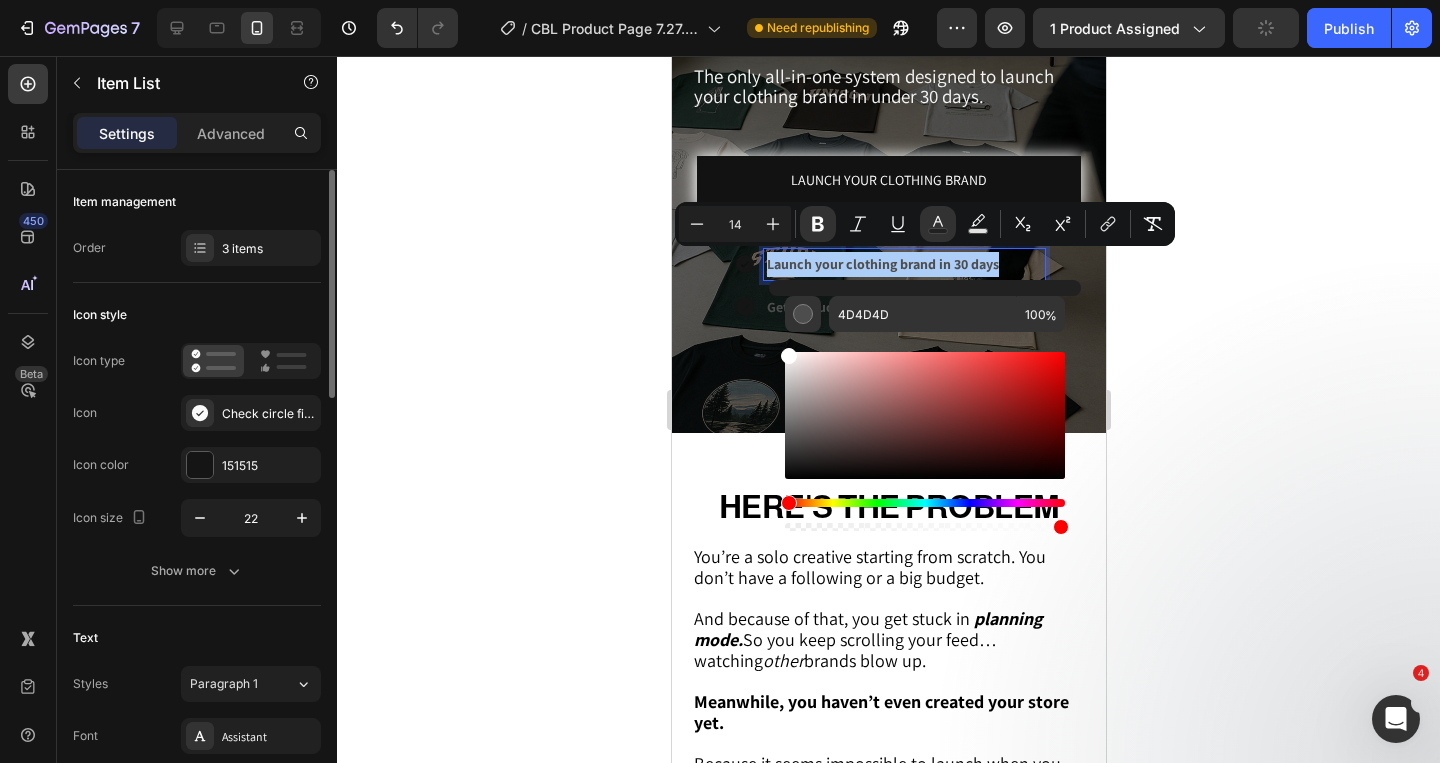 drag, startPoint x: 1518, startPoint y: 462, endPoint x: 765, endPoint y: 326, distance: 765.183 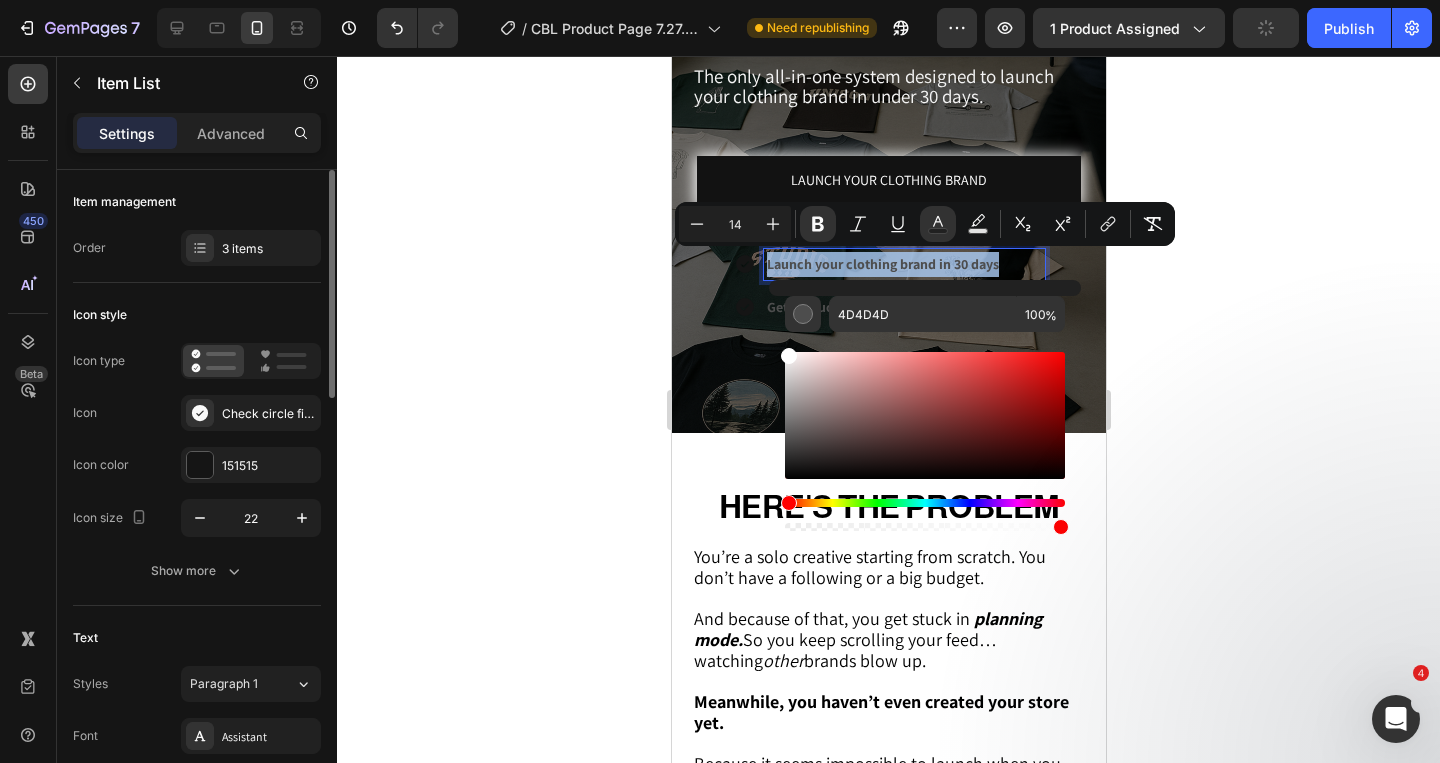 type on "FFFFFF" 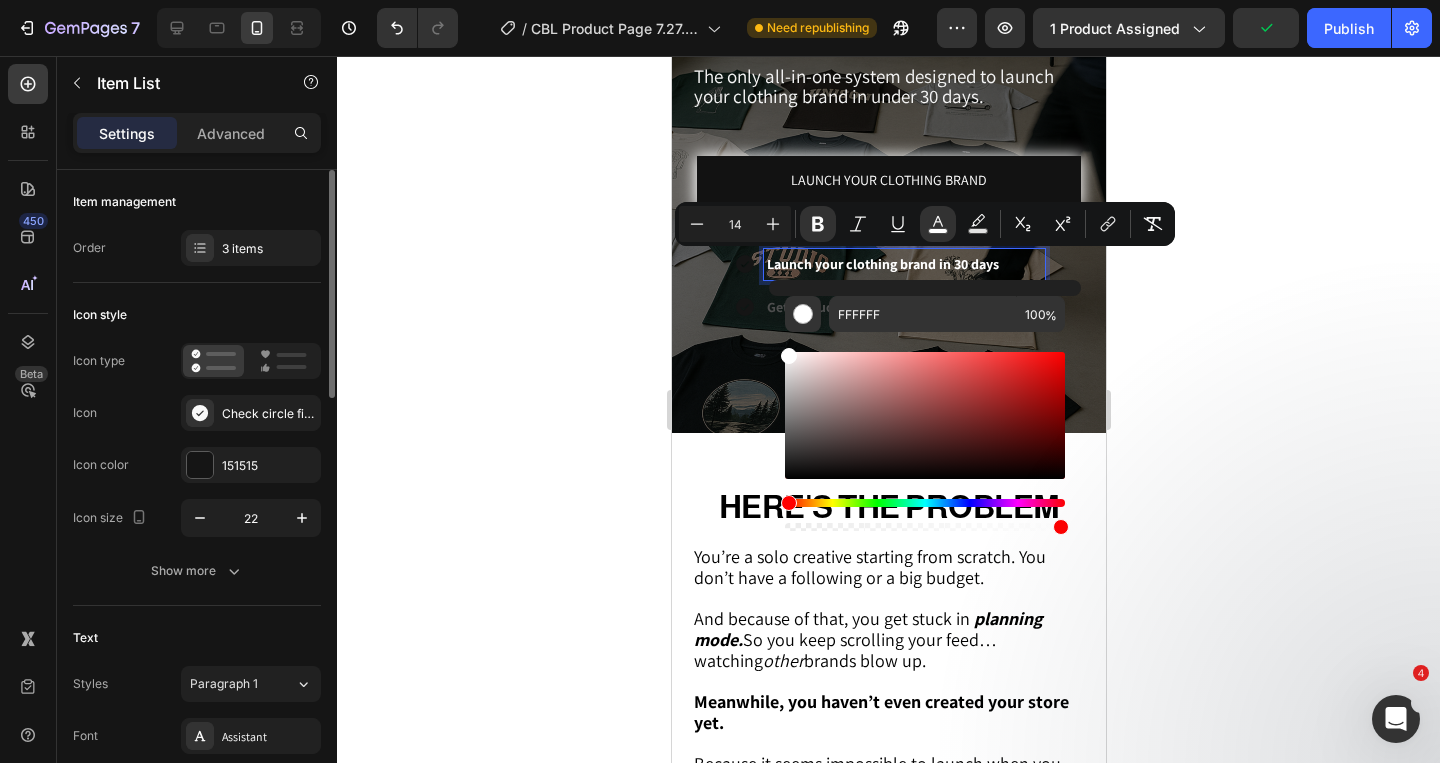 click on "Full Notion system to go from idea to income Launch your clothing brand in 30 days Get unstuck from planning mode" at bounding box center [888, 264] 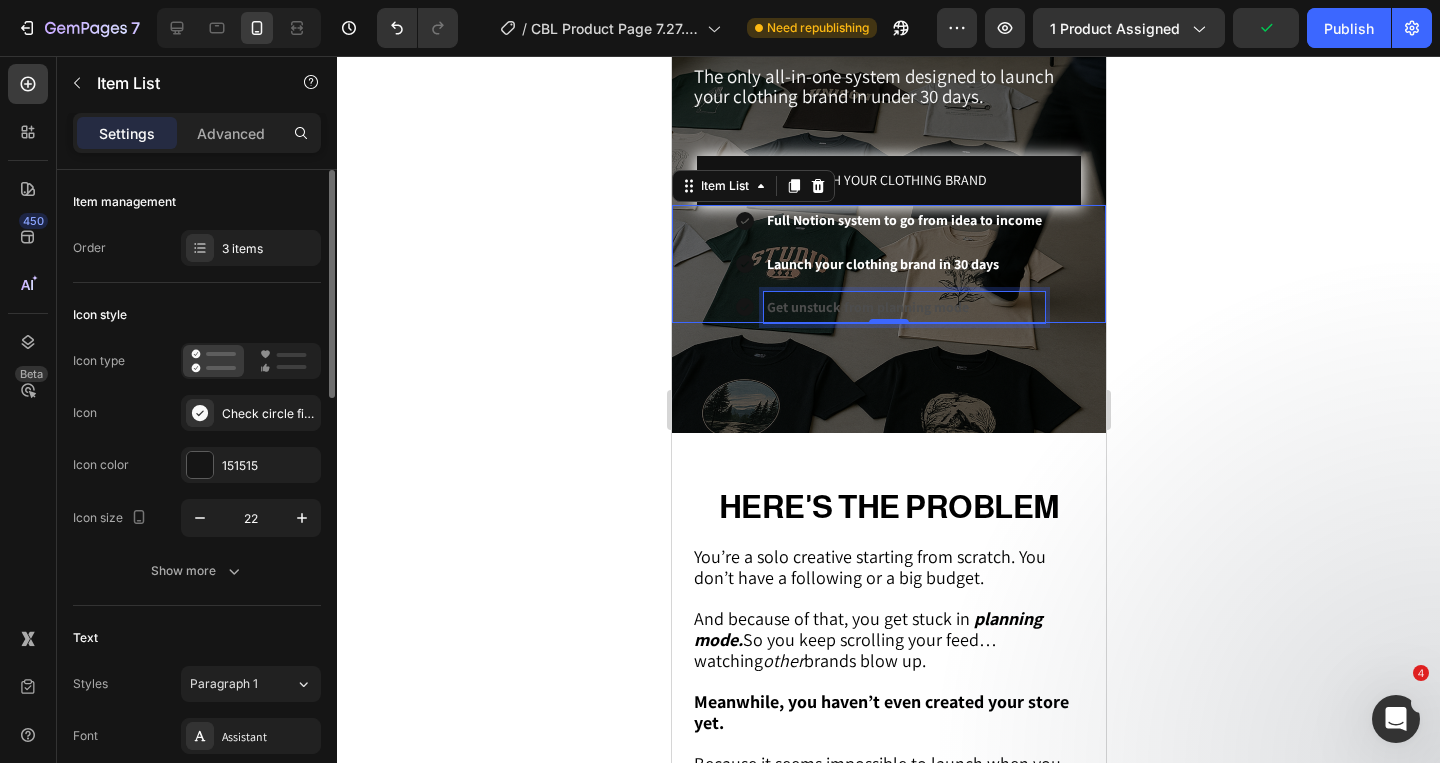 click on "Get unstuck from planning mode" at bounding box center (867, 307) 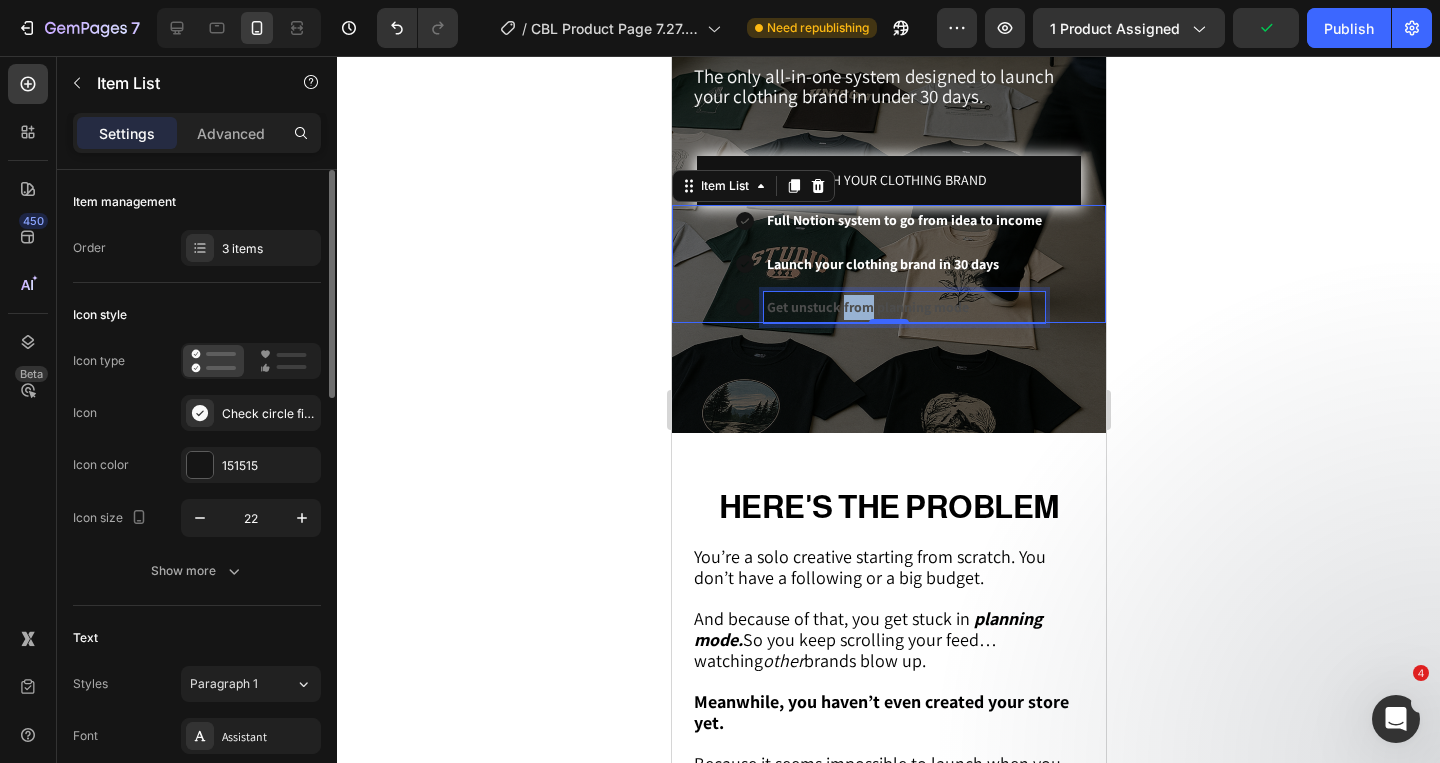 click on "Get unstuck from planning mode" at bounding box center (867, 307) 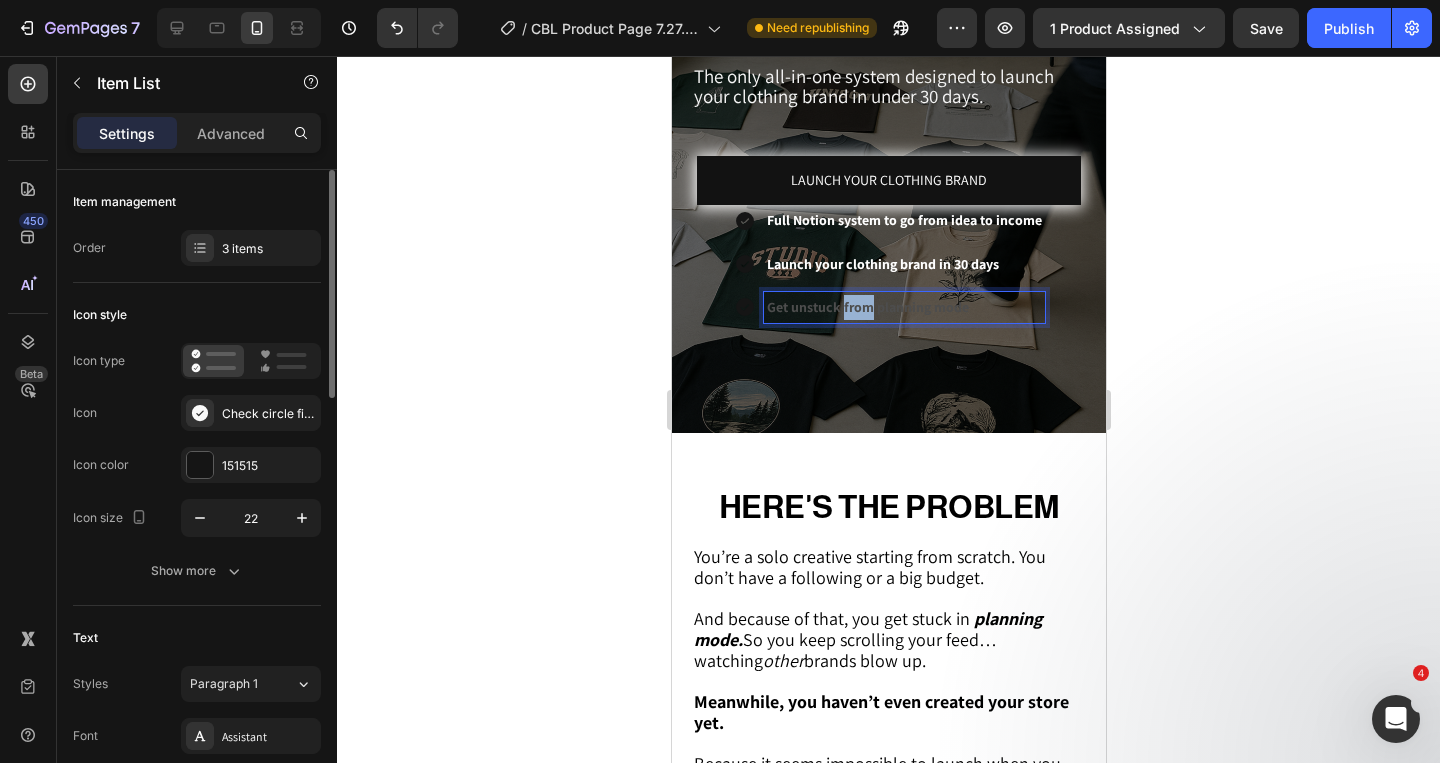 click on "Get unstuck from planning mode" at bounding box center [867, 307] 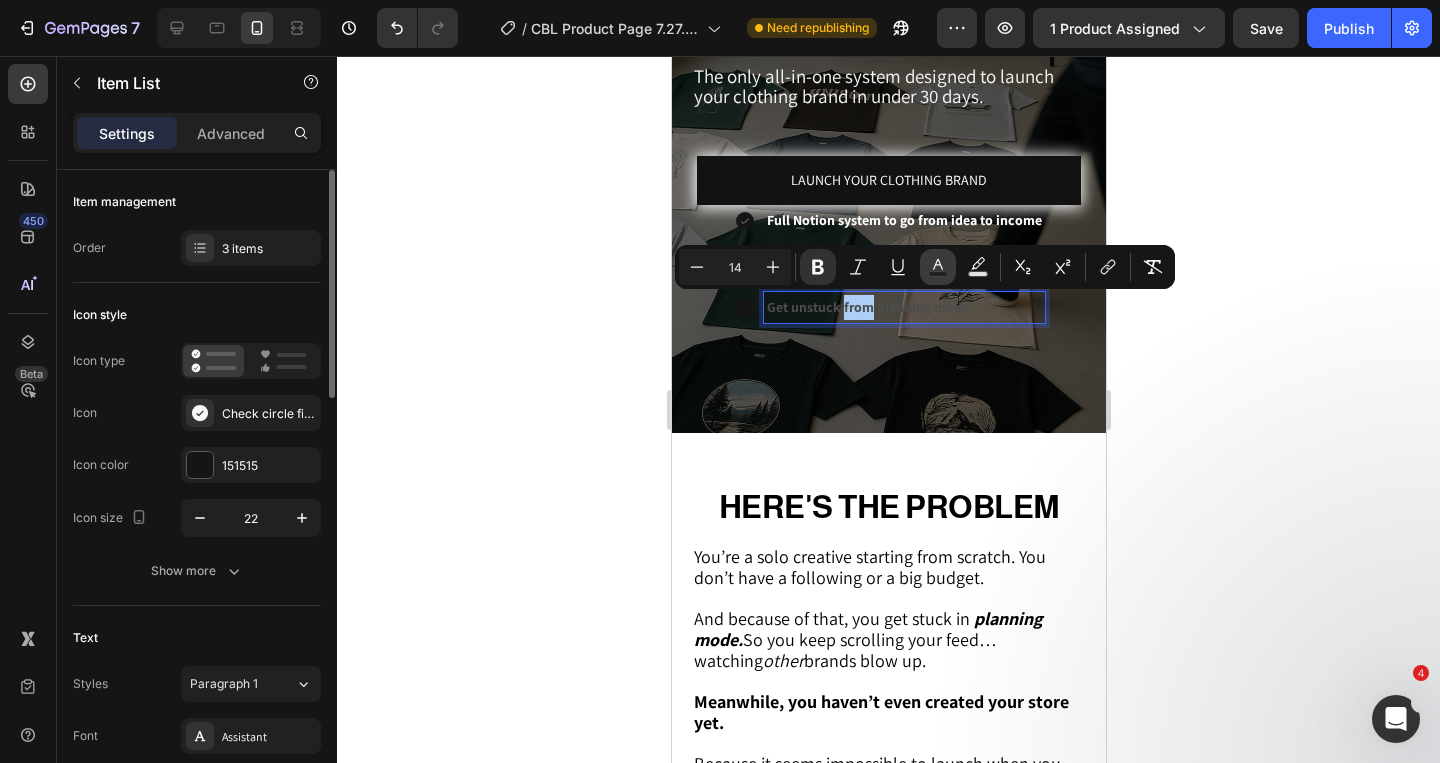 click on "Text Color" at bounding box center (938, 267) 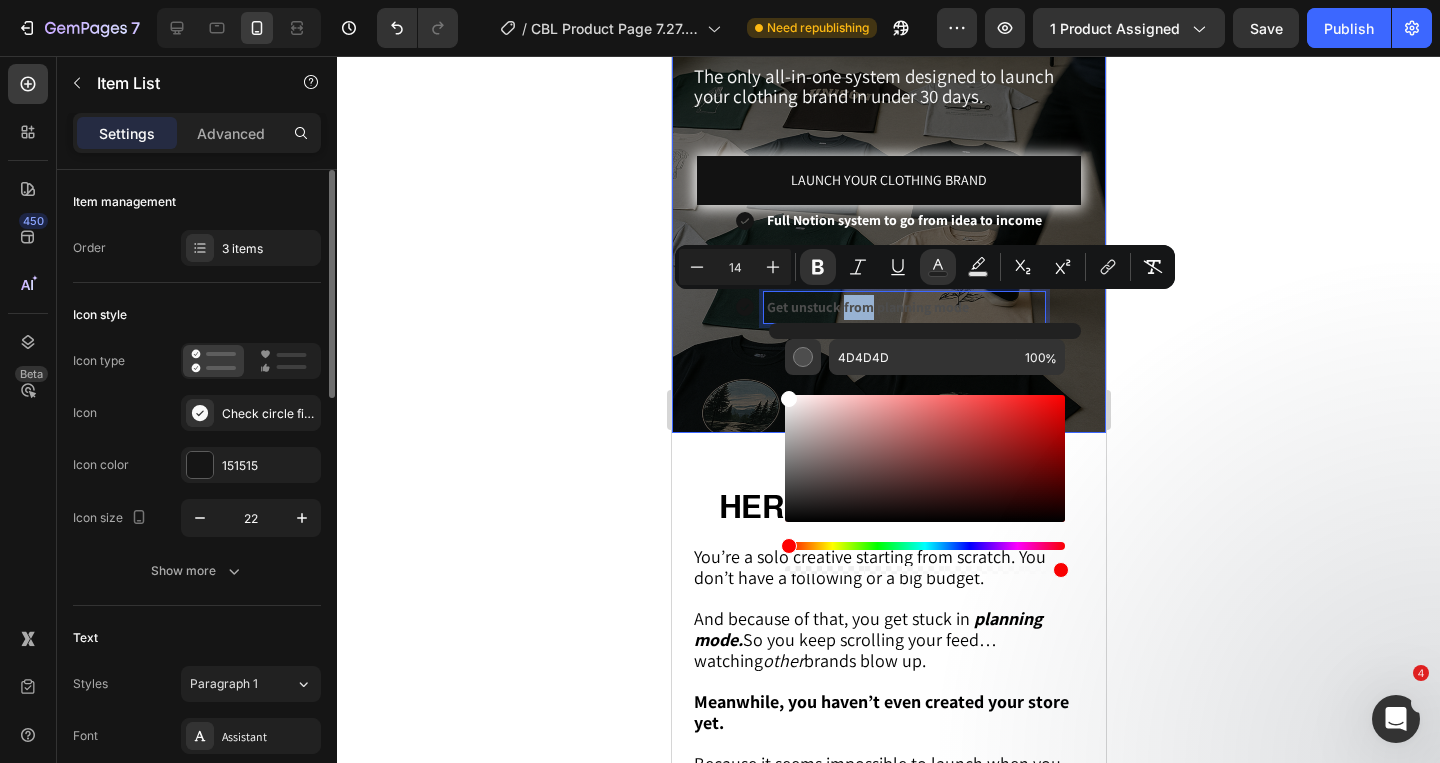 type on "FFFFFF" 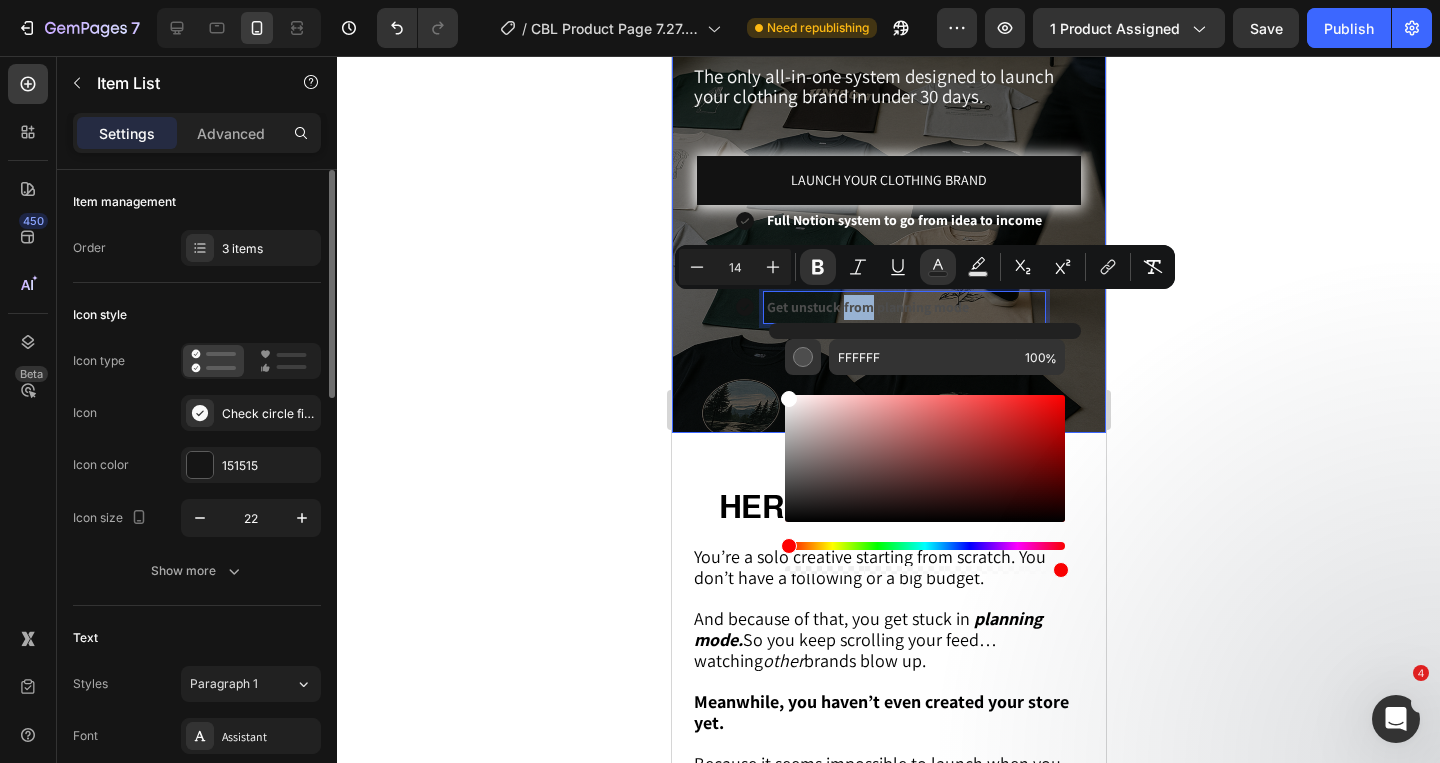 drag, startPoint x: 1508, startPoint y: 494, endPoint x: 766, endPoint y: 364, distance: 753.30206 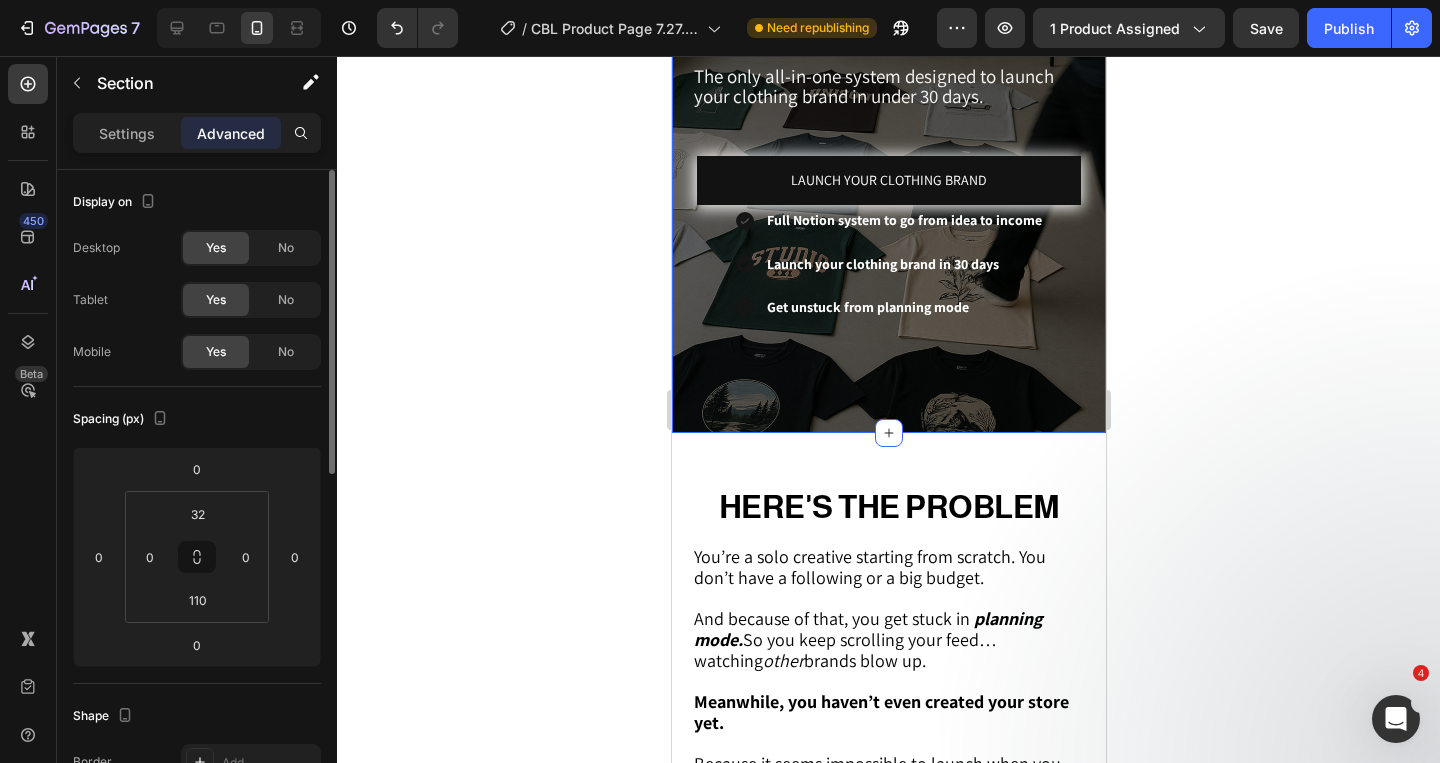 click on "★★★★★  130+ Reviews Text Block TAKE YOUR  CLOTHING BRAND  FROM IDEA  →  TO INCOME Heading The only all-in-one system designed to launch your clothing brand in under 30 days. Text Block LAUNCH YOUR CLOTHING BRAND Button Full Notion system to go from idea to income Launch your clothing brand in 30 days Get unstuck from planning mode  Item List   0 Section 1" at bounding box center [888, 96] 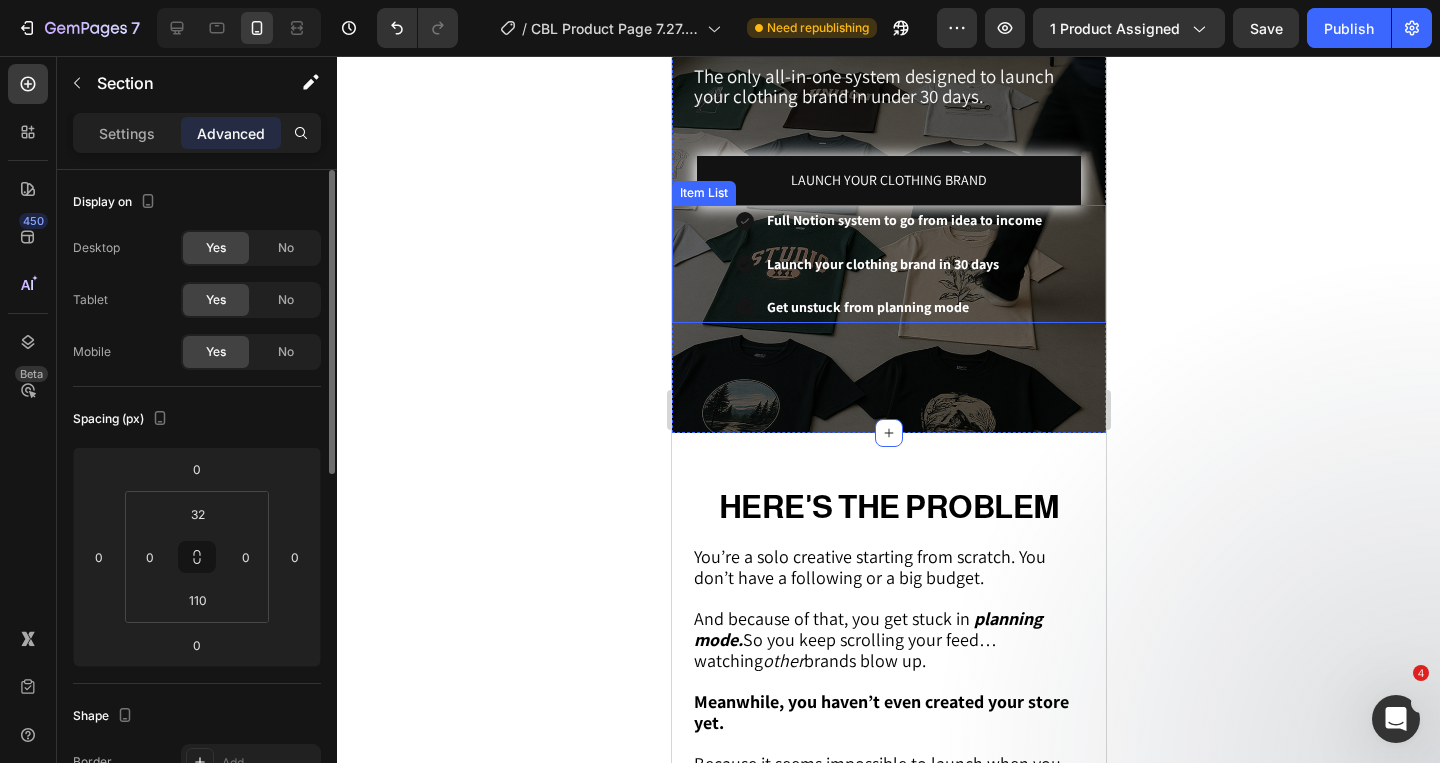 click 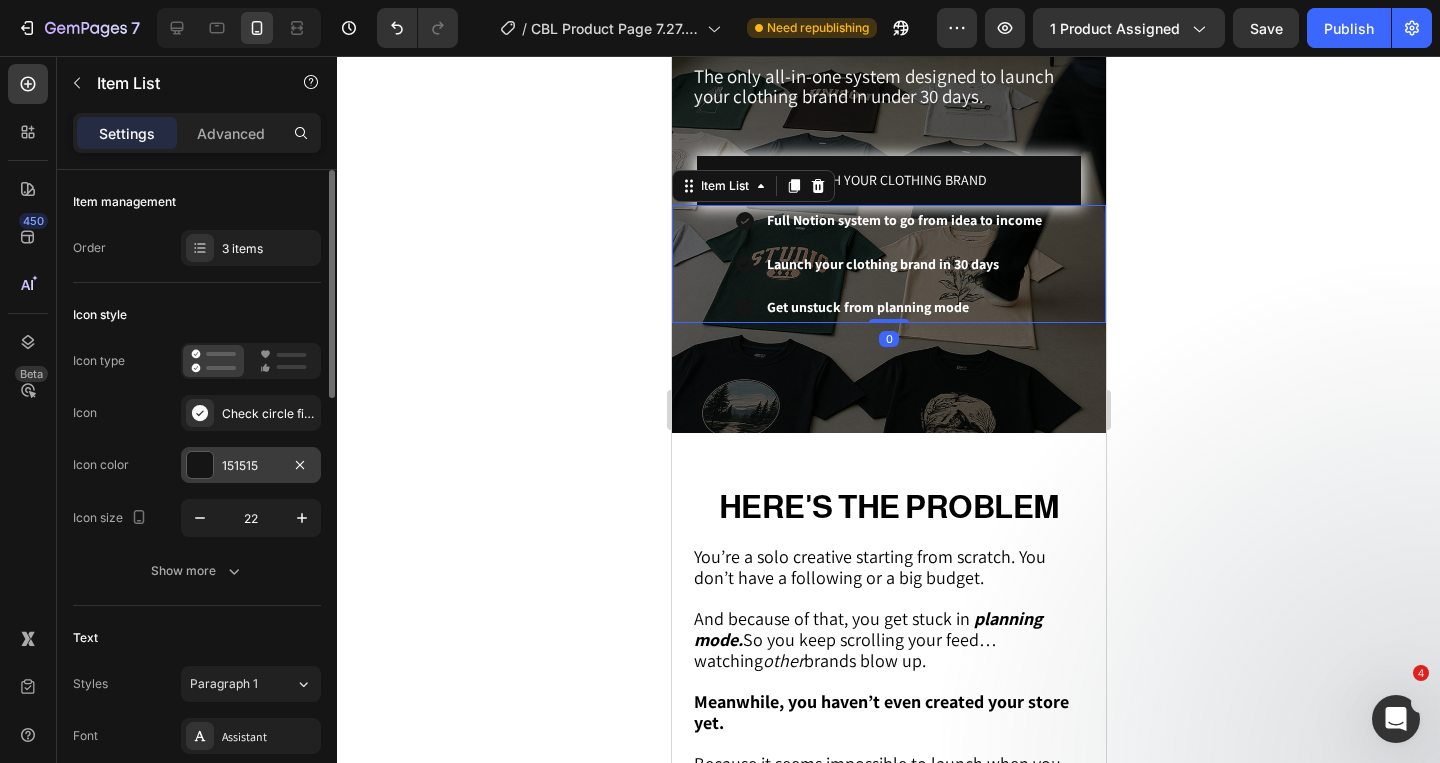 click on "151515" at bounding box center (251, 466) 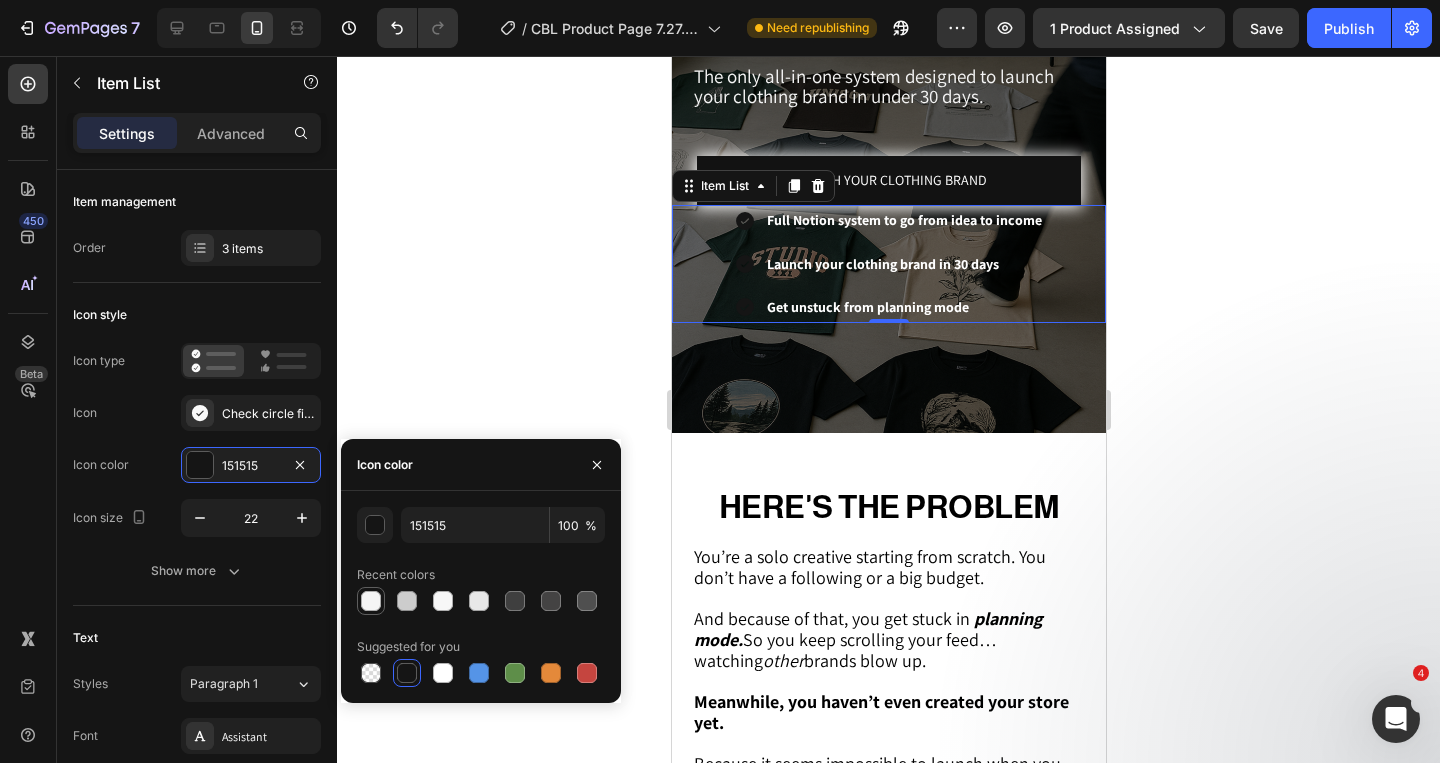 click at bounding box center (371, 601) 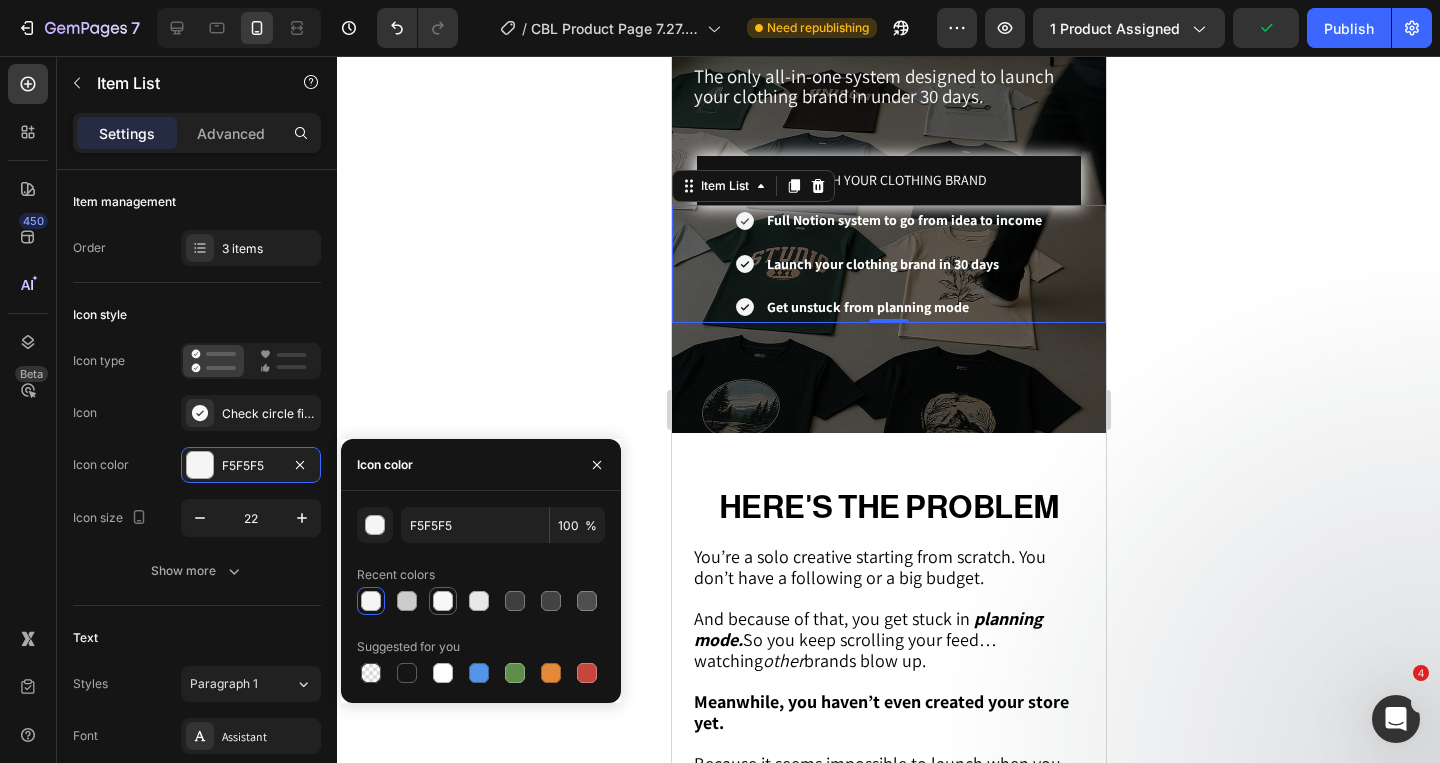 click at bounding box center (443, 601) 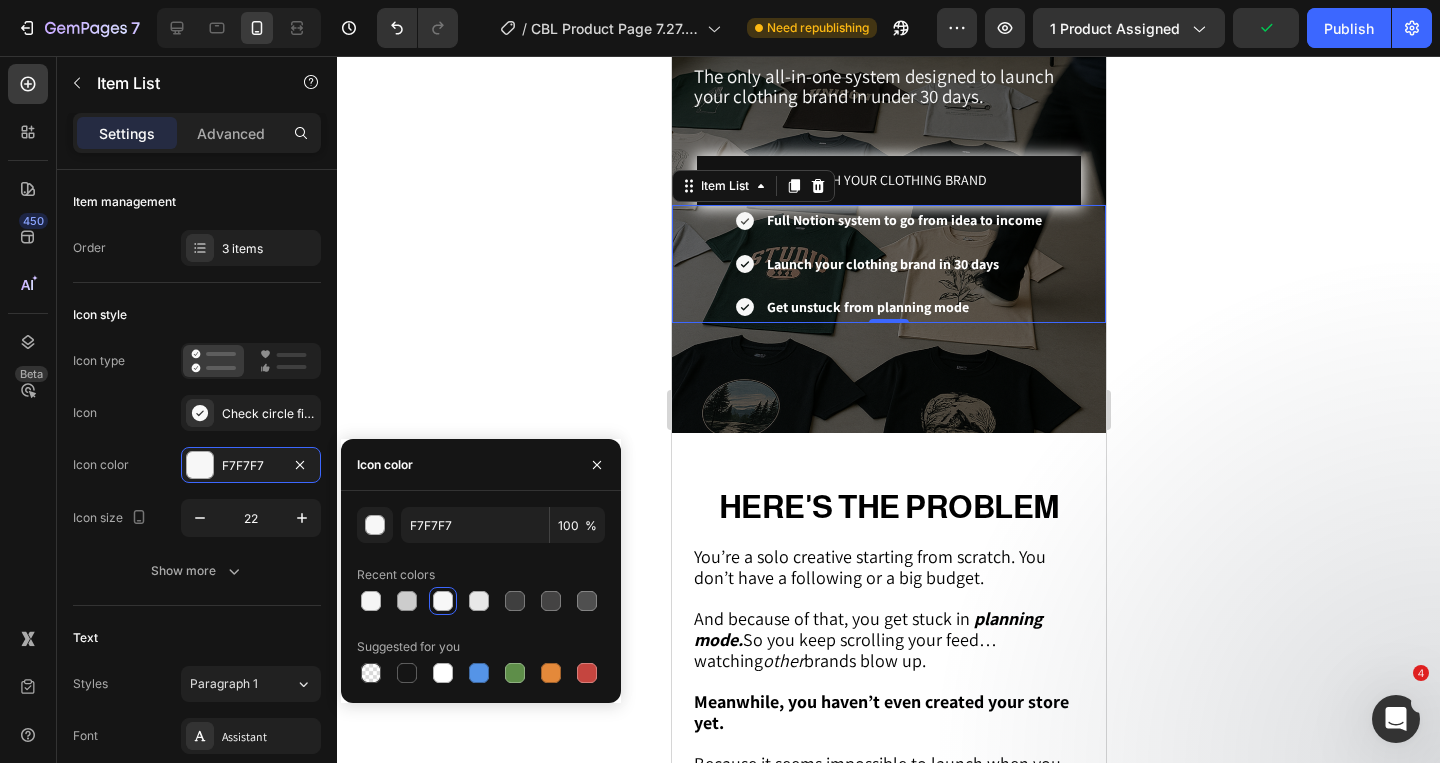 click 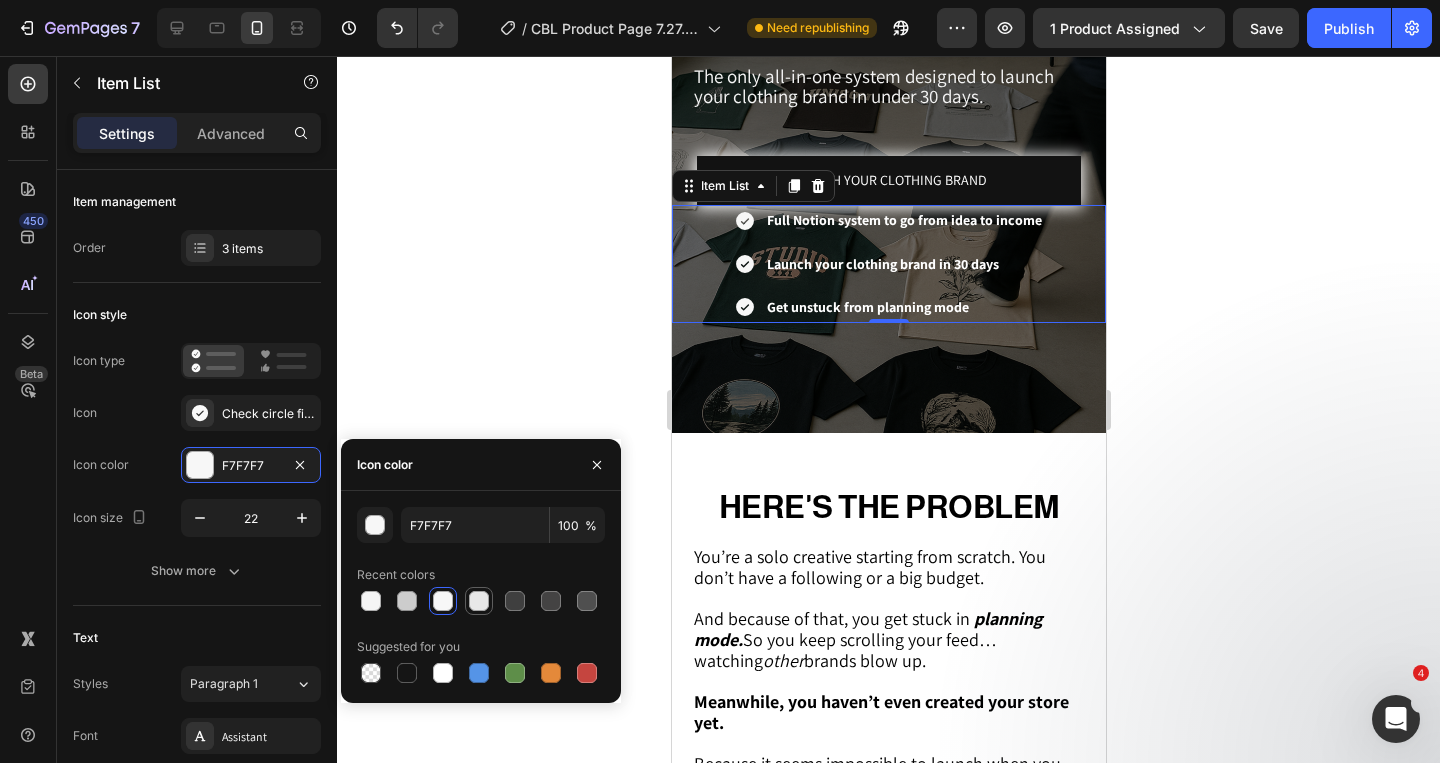 click at bounding box center (479, 601) 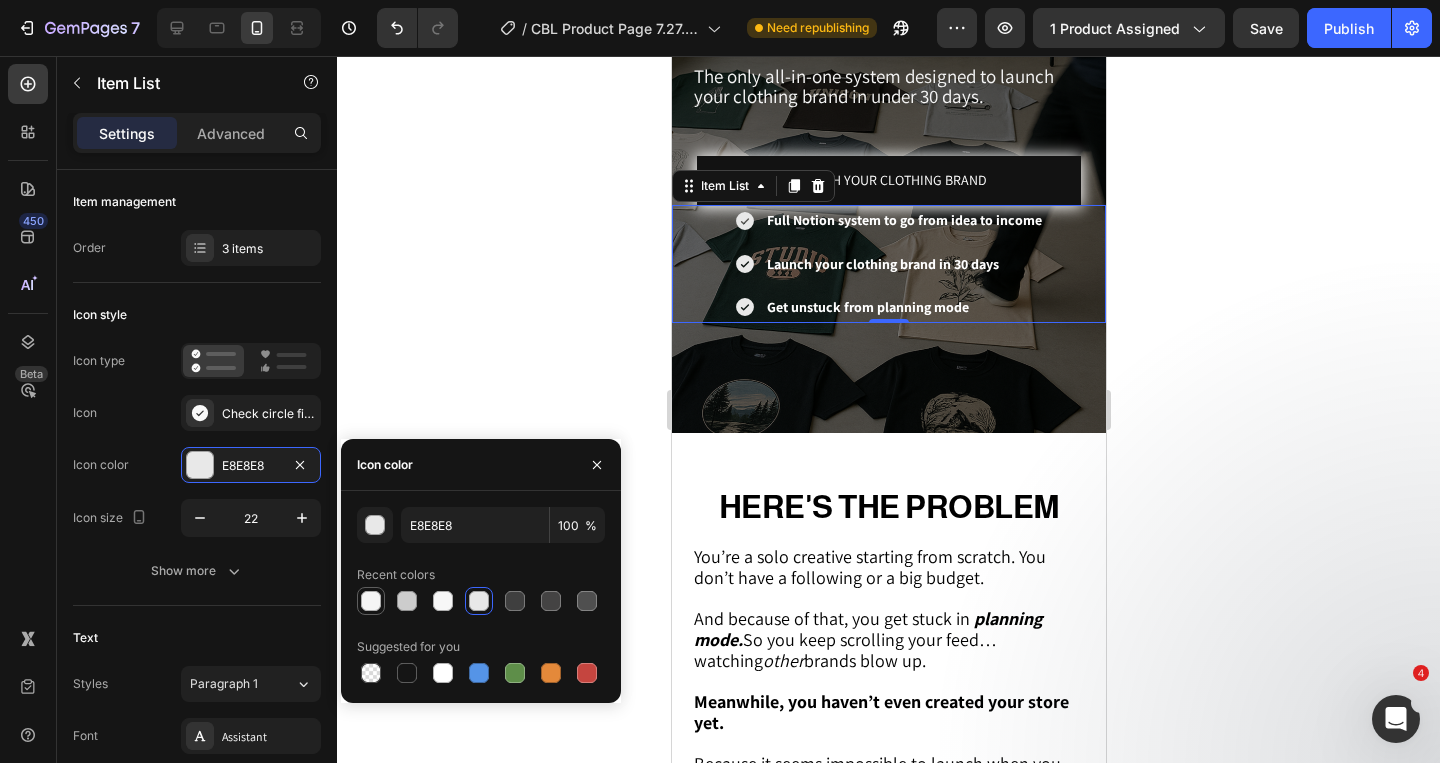 click at bounding box center (371, 601) 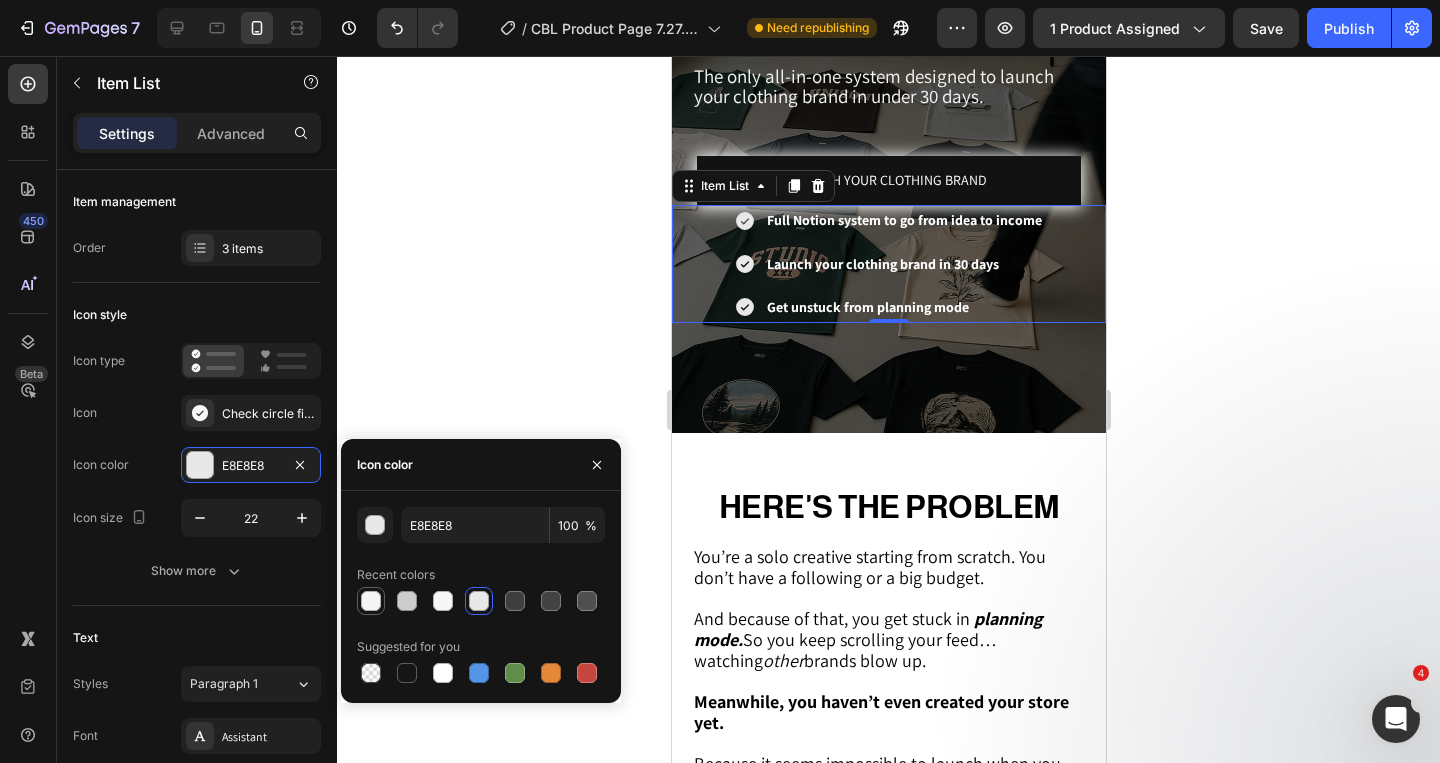 type on "F5F5F5" 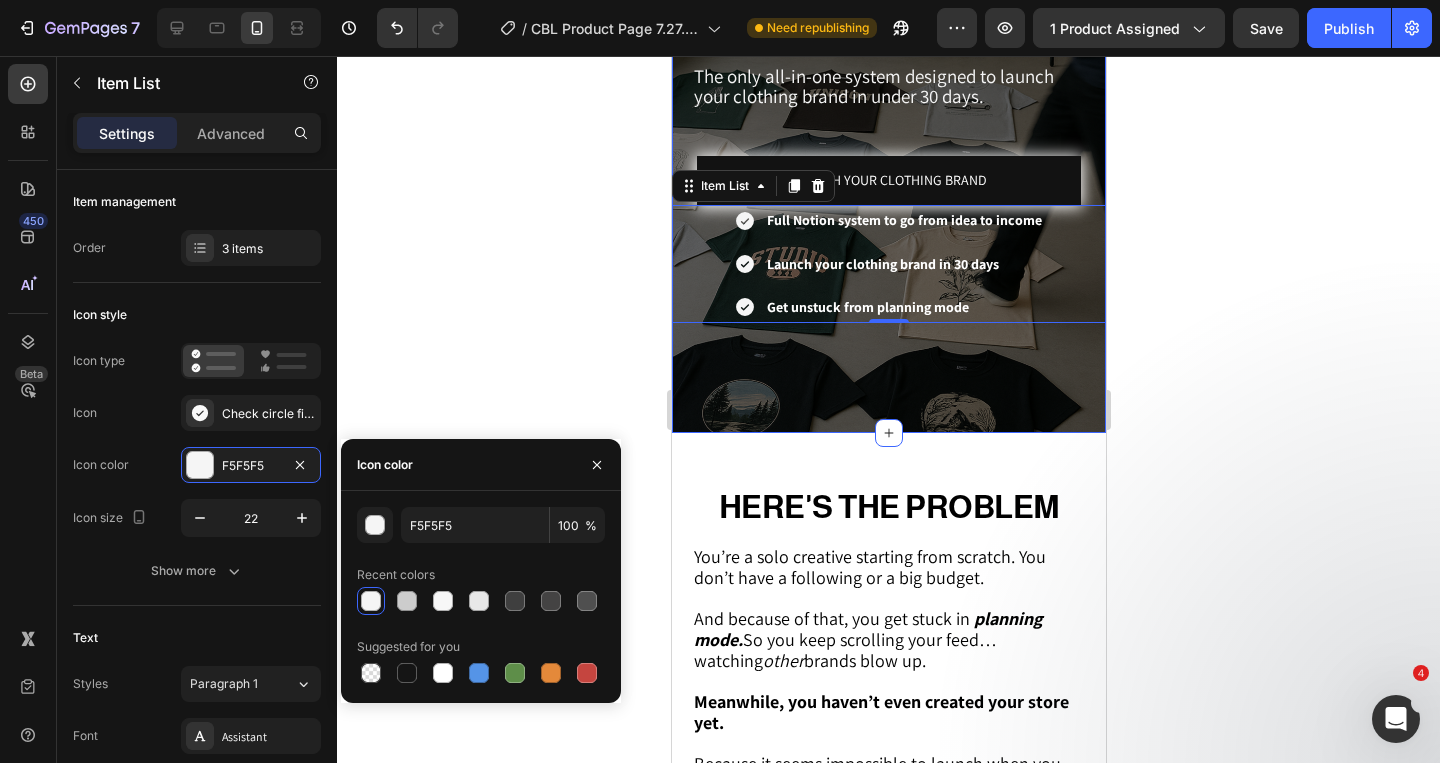 click on "★★★★★  130+ Reviews Text Block TAKE YOUR  CLOTHING BRAND  FROM IDEA  →  TO INCOME Heading The only all-in-one system designed to launch your clothing brand in under 30 days. Text Block LAUNCH YOUR CLOTHING BRAND Button Full Notion system to go from idea to income Launch your clothing brand in 30 days Get unstuck from planning mode  Item List   0 Section 1" at bounding box center (888, 96) 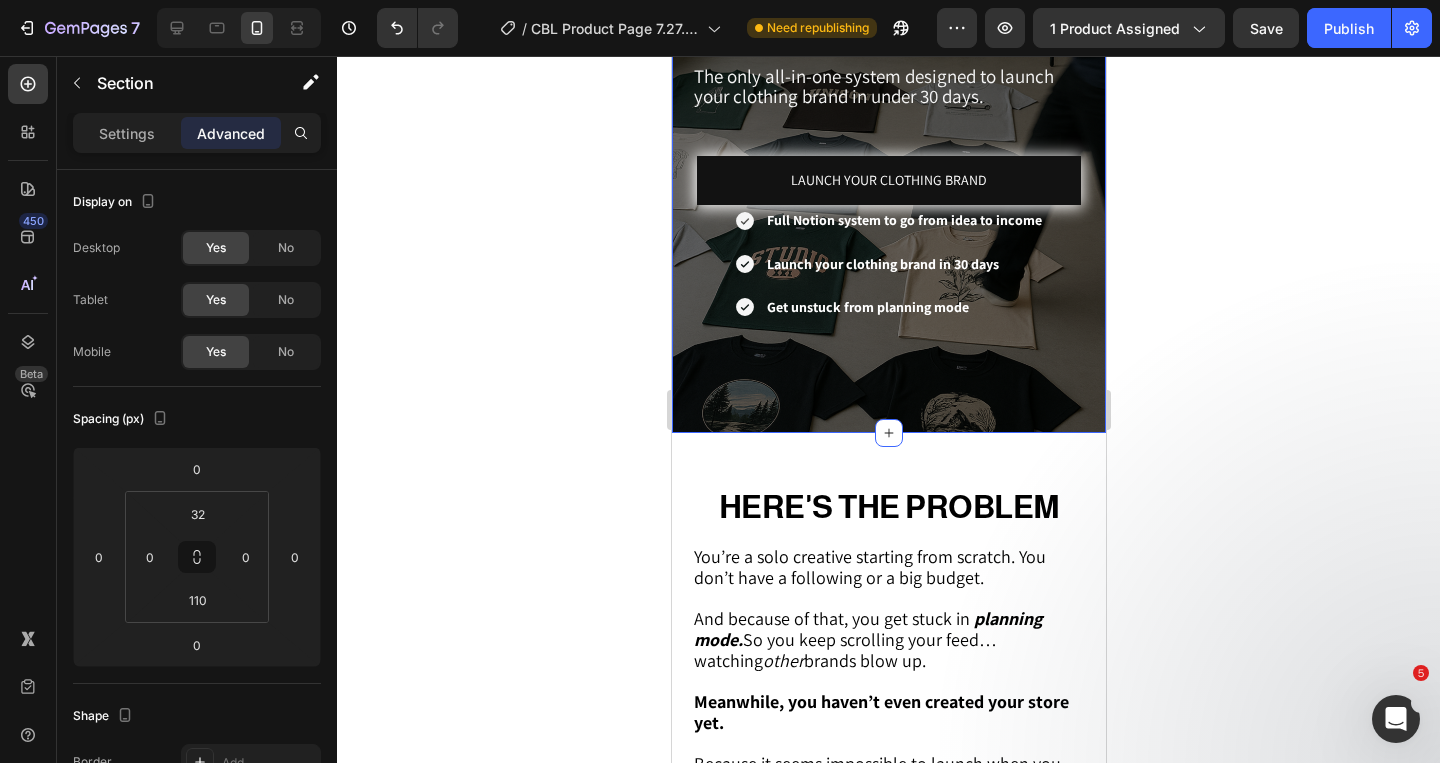 click on "★★★★★  130+ Reviews Text Block TAKE YOUR  CLOTHING BRAND  FROM IDEA  →  TO INCOME Heading The only all-in-one system designed to launch your clothing brand in under 30 days. Text Block LAUNCH YOUR CLOTHING BRAND Button Full Notion system to go from idea to income Launch your clothing brand in 30 days Get unstuck from planning mode  Item List Section 1   You can create reusable sections Create Theme Section AI Content Write with GemAI What would you like to describe here? Tone and Voice Persuasive Product Mockup Pack: 120+ clothing mockups Show more Generate" at bounding box center (888, 96) 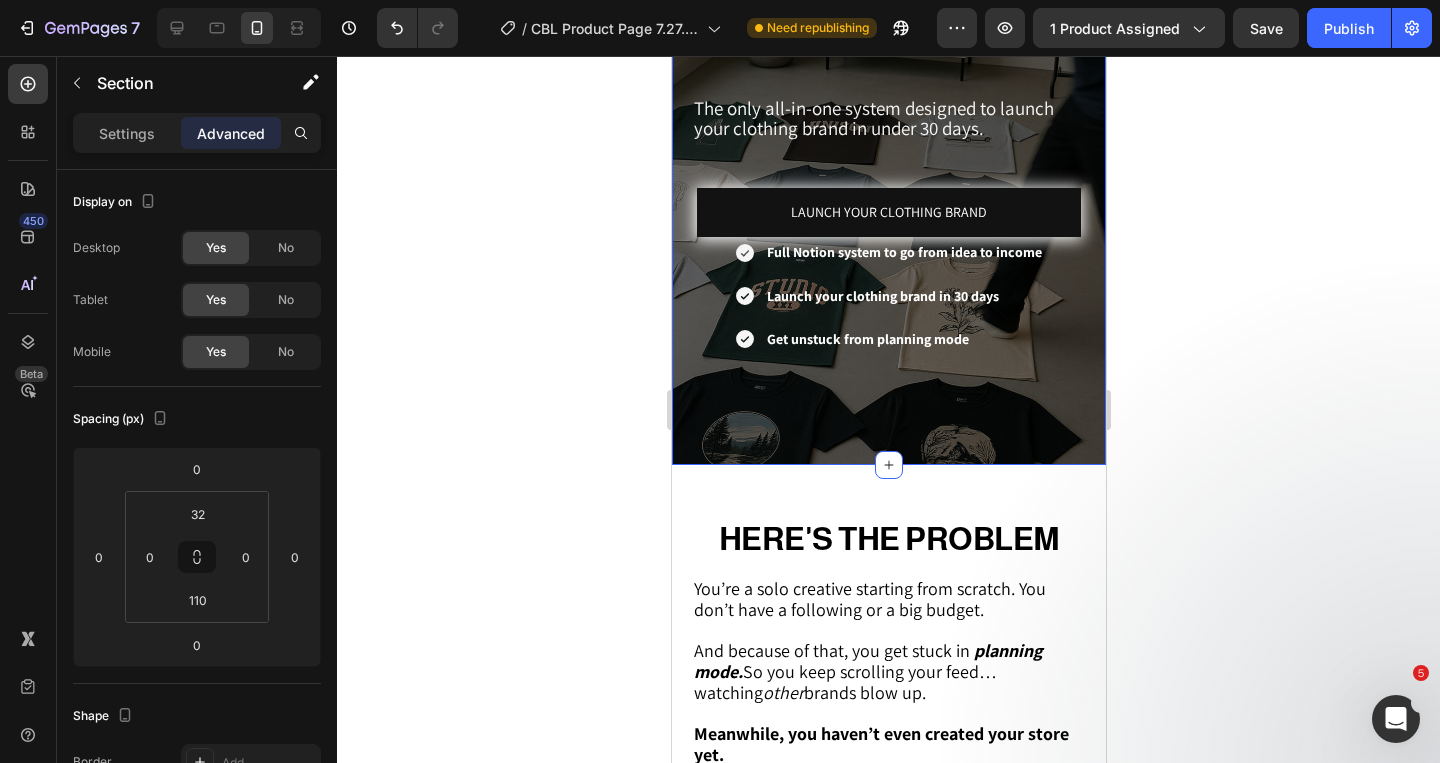 scroll, scrollTop: 268, scrollLeft: 0, axis: vertical 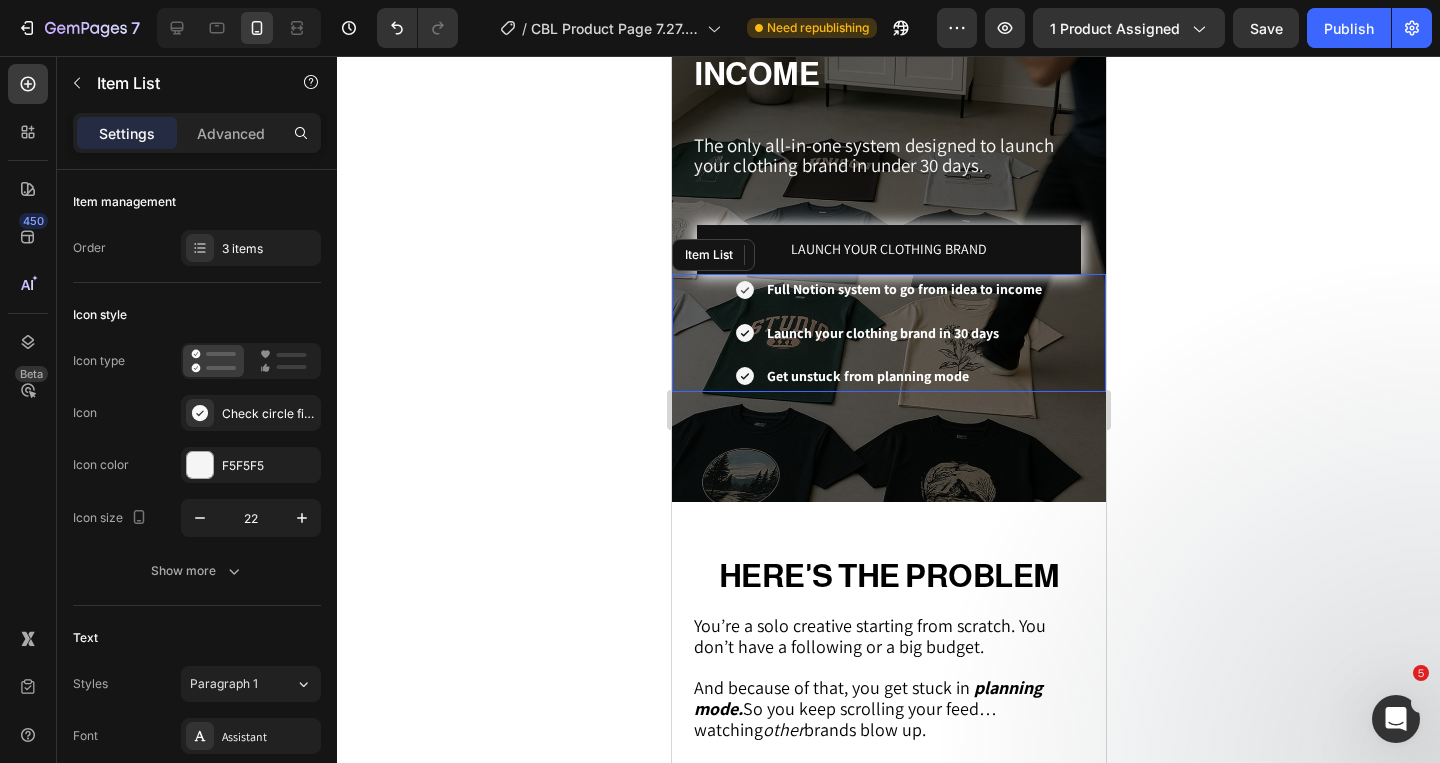 click on "Full Notion system to go from idea to income Launch your clothing brand in 30 days Get unstuck from planning mode" at bounding box center [888, 333] 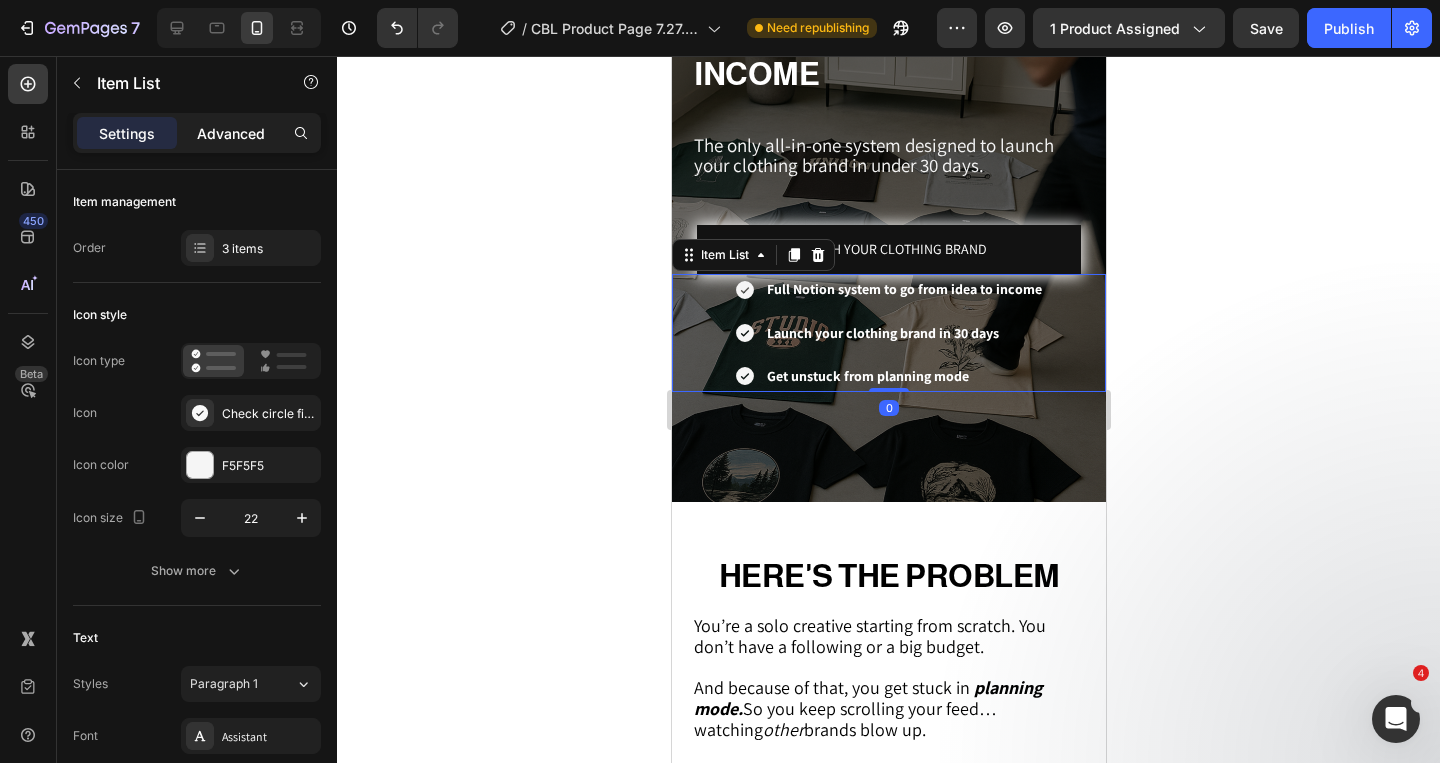 click on "Advanced" at bounding box center [231, 133] 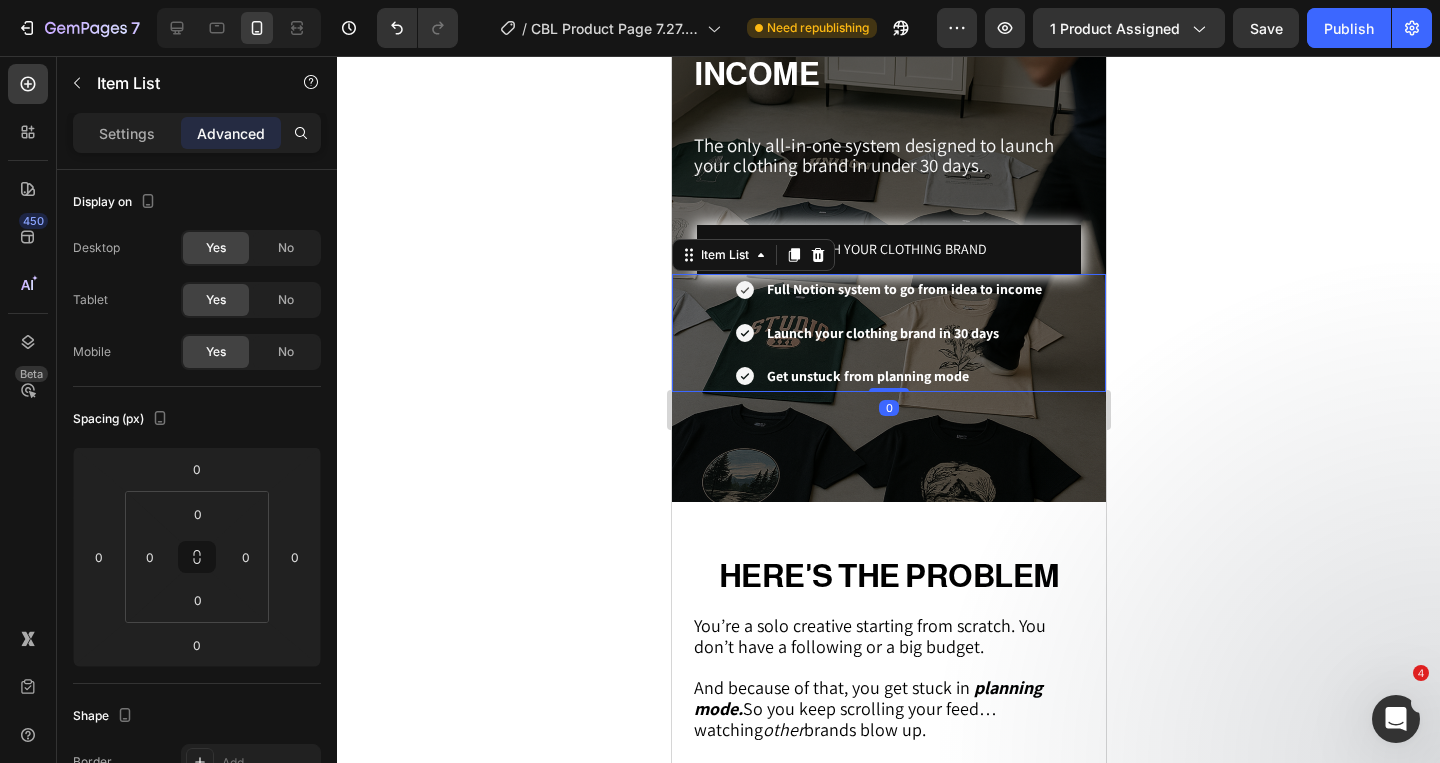 type on "100%" 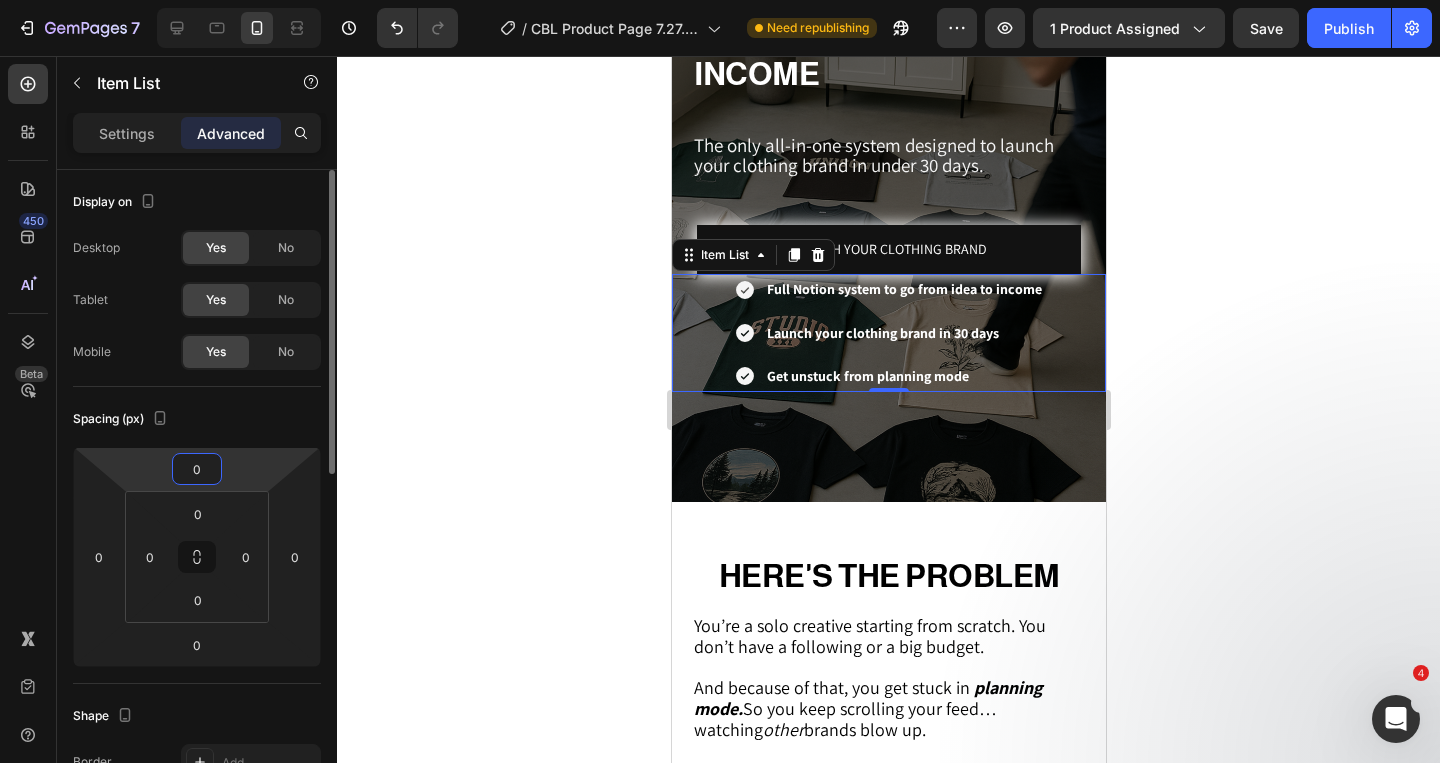 click on "0" at bounding box center (197, 469) 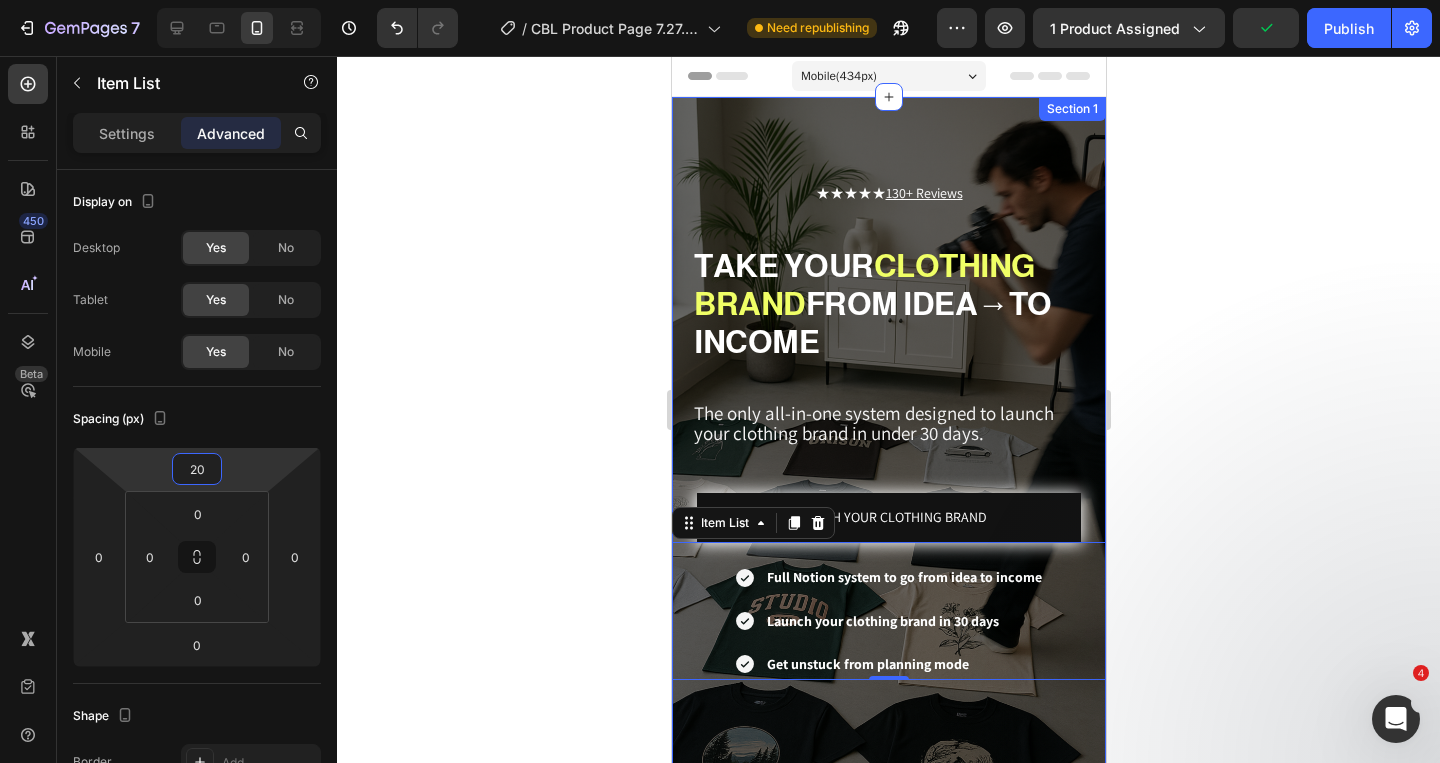 scroll, scrollTop: 0, scrollLeft: 0, axis: both 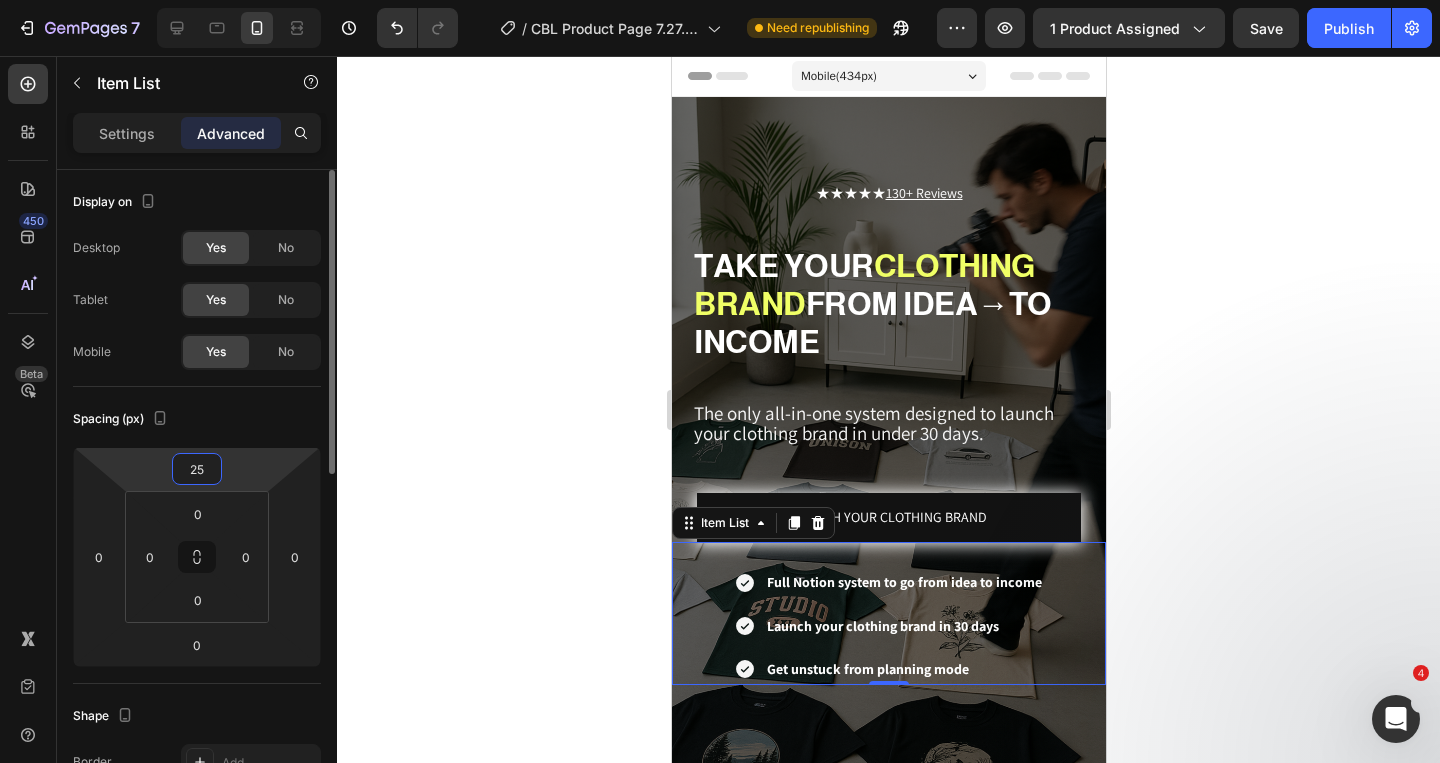 type on "2" 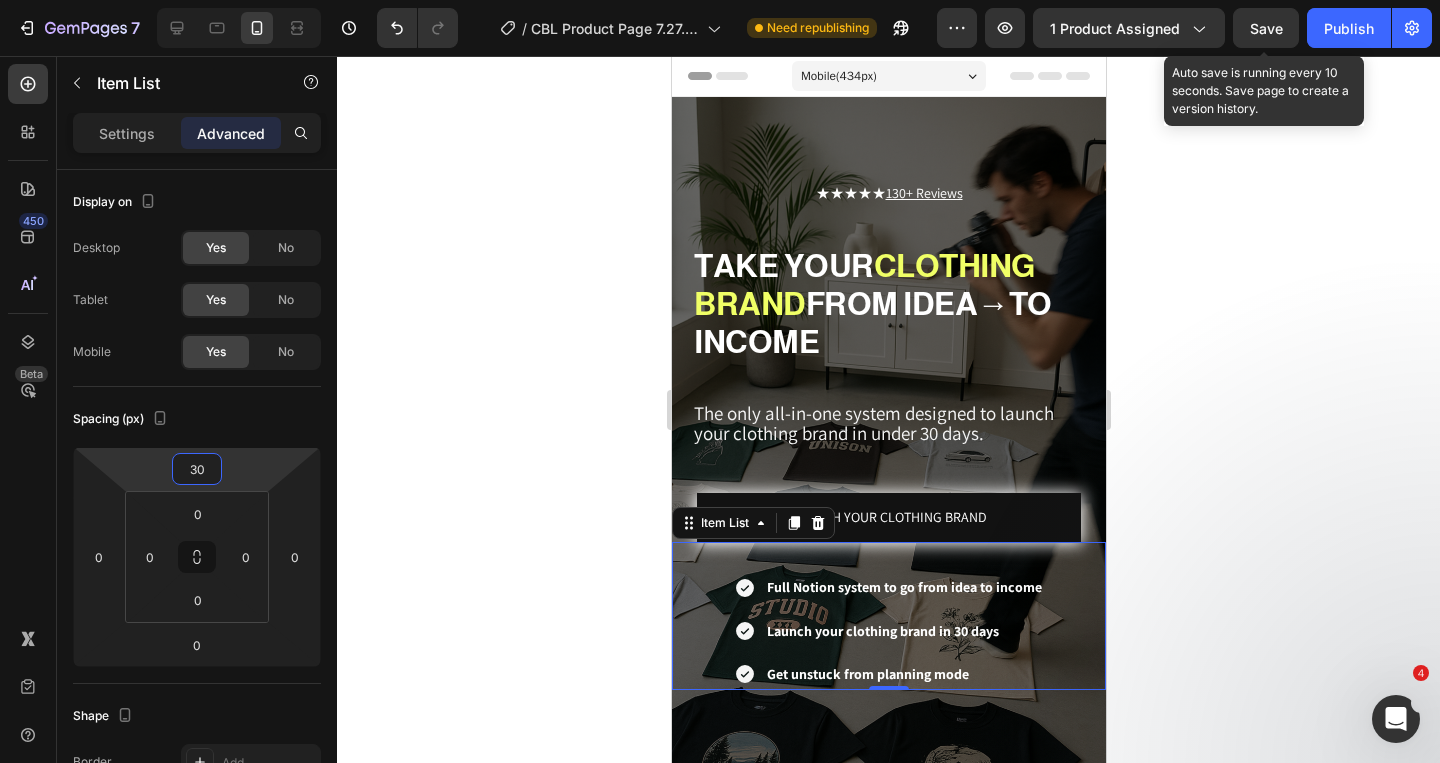 type on "30" 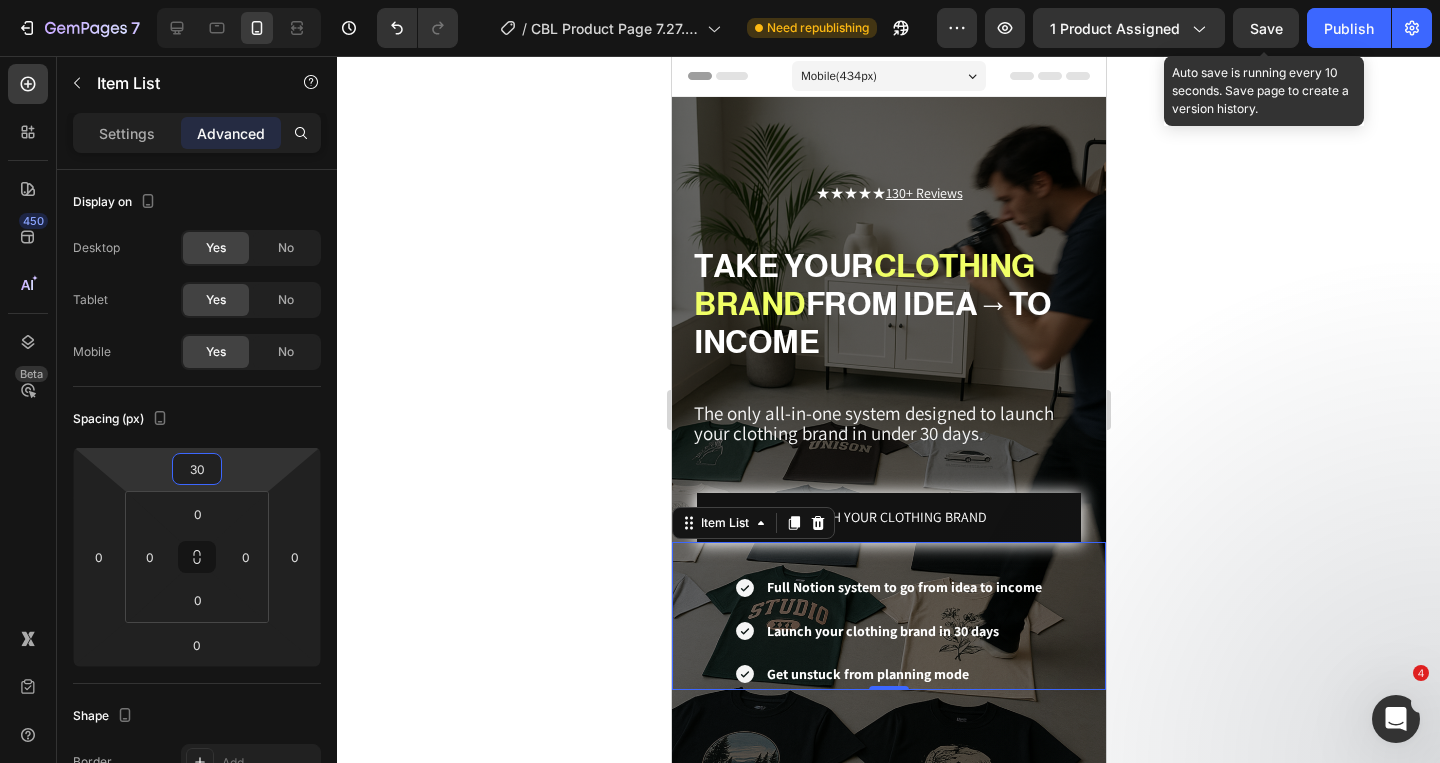 click on "Save" at bounding box center (1266, 28) 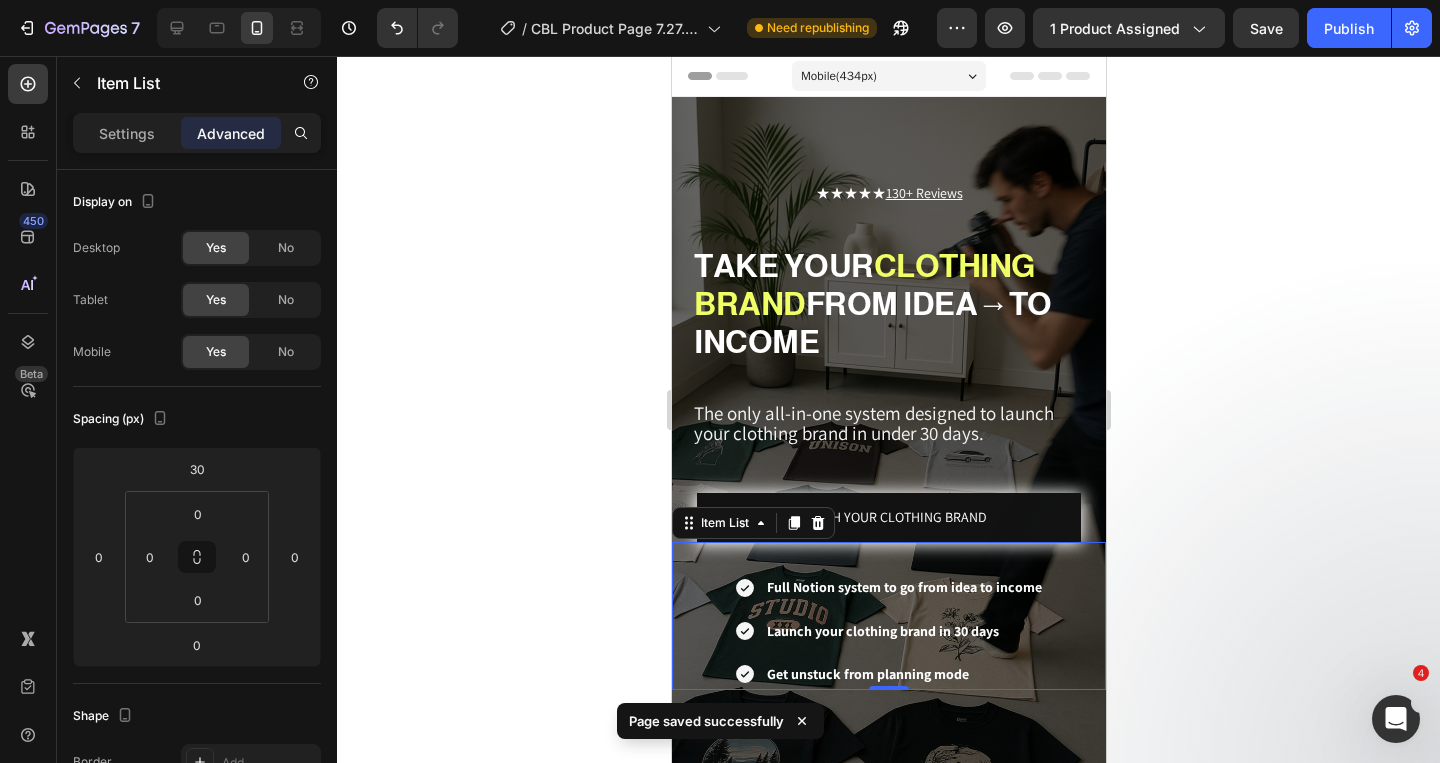 click on "7   /  CBL Product Page 7.27.25 Need republishing Preview 1 product assigned  Save   Publish" 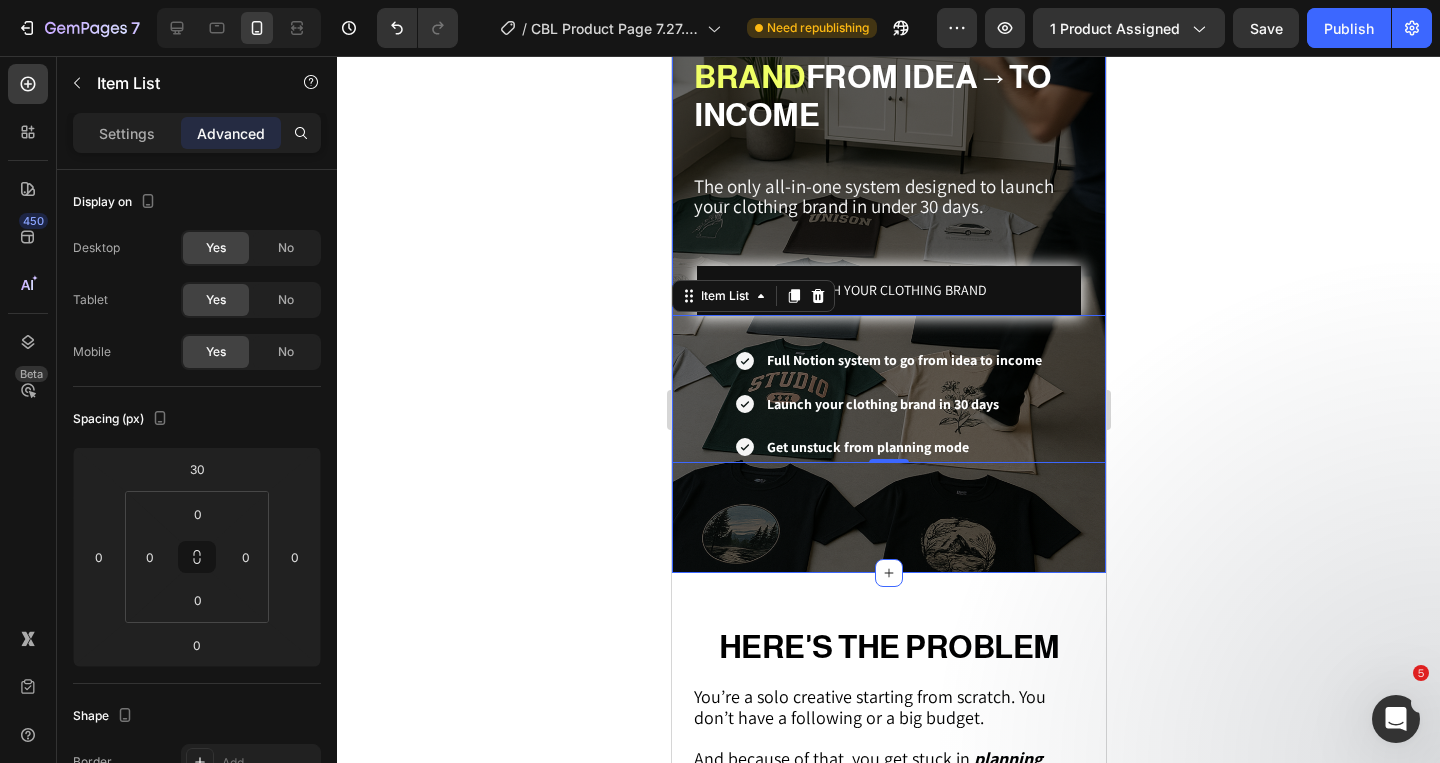 scroll, scrollTop: 394, scrollLeft: 0, axis: vertical 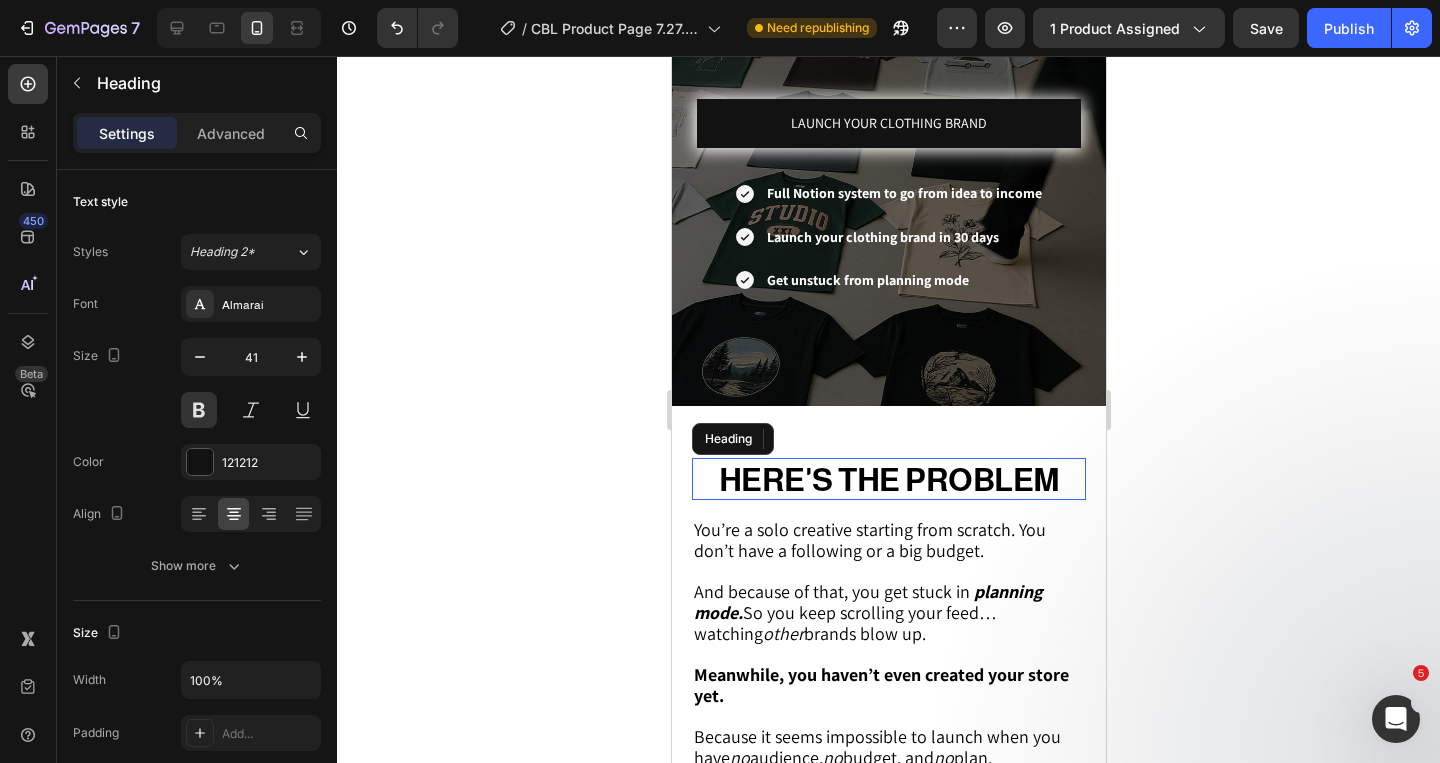 click on "HERE'S THE PROBLEM" at bounding box center (888, 480) 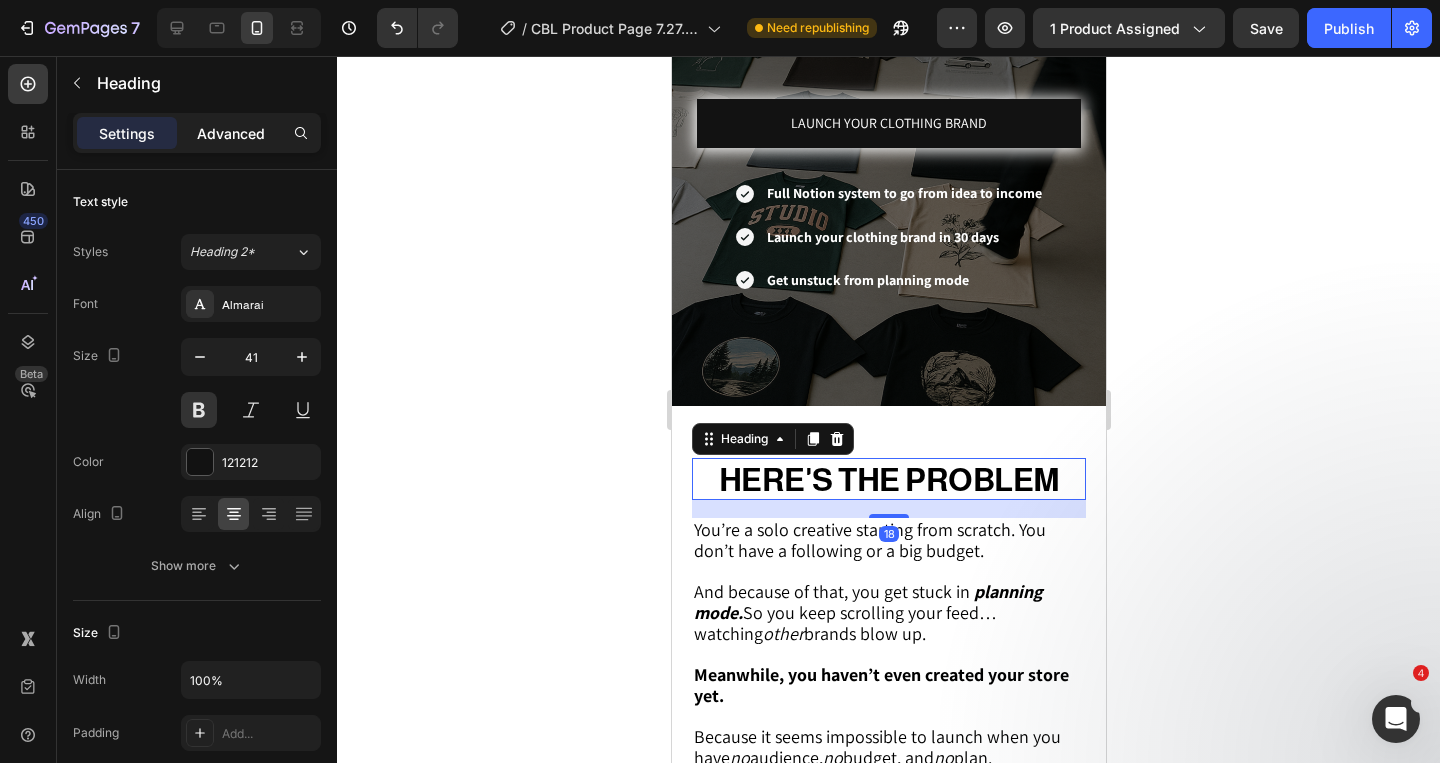 click on "Advanced" at bounding box center [231, 133] 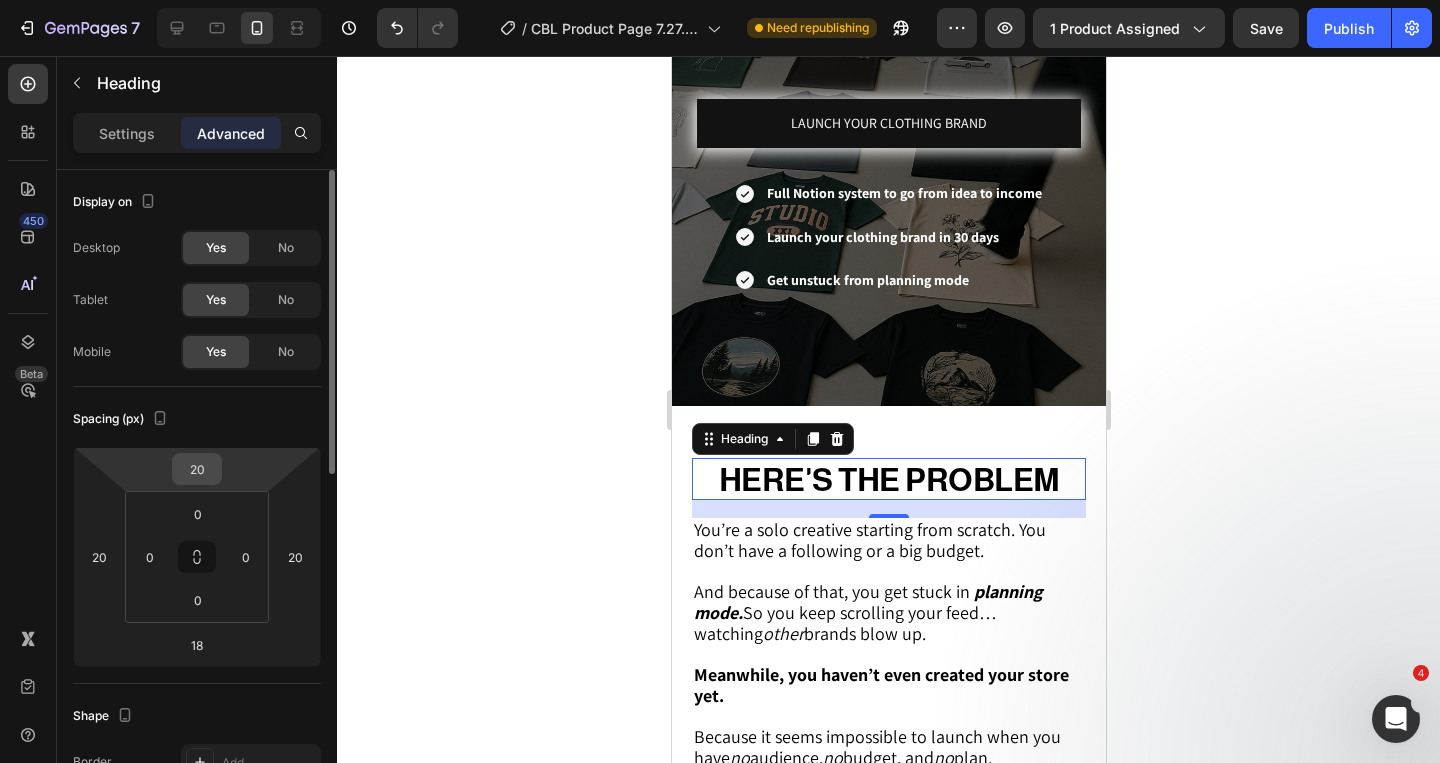 click on "20" at bounding box center [197, 469] 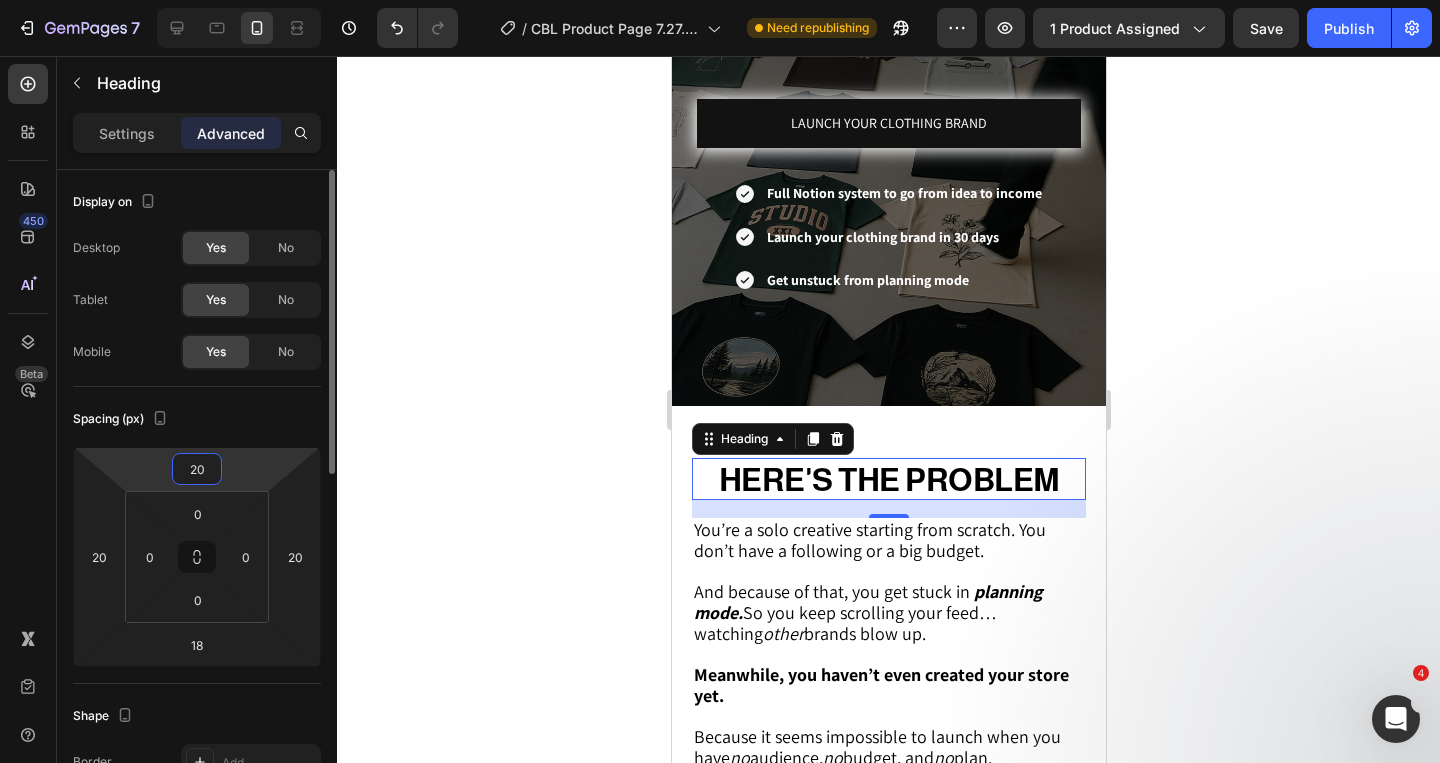 click on "20" at bounding box center (197, 469) 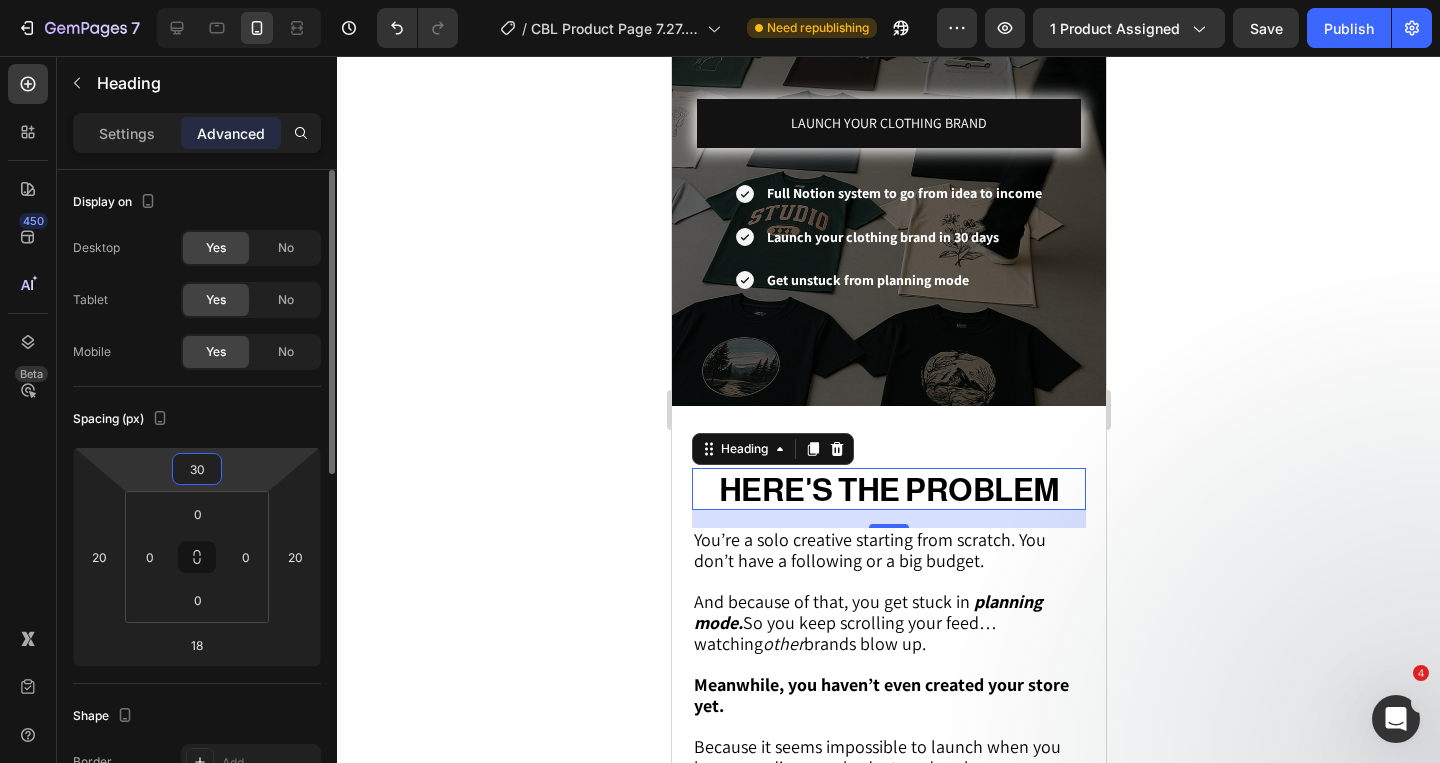 type on "3" 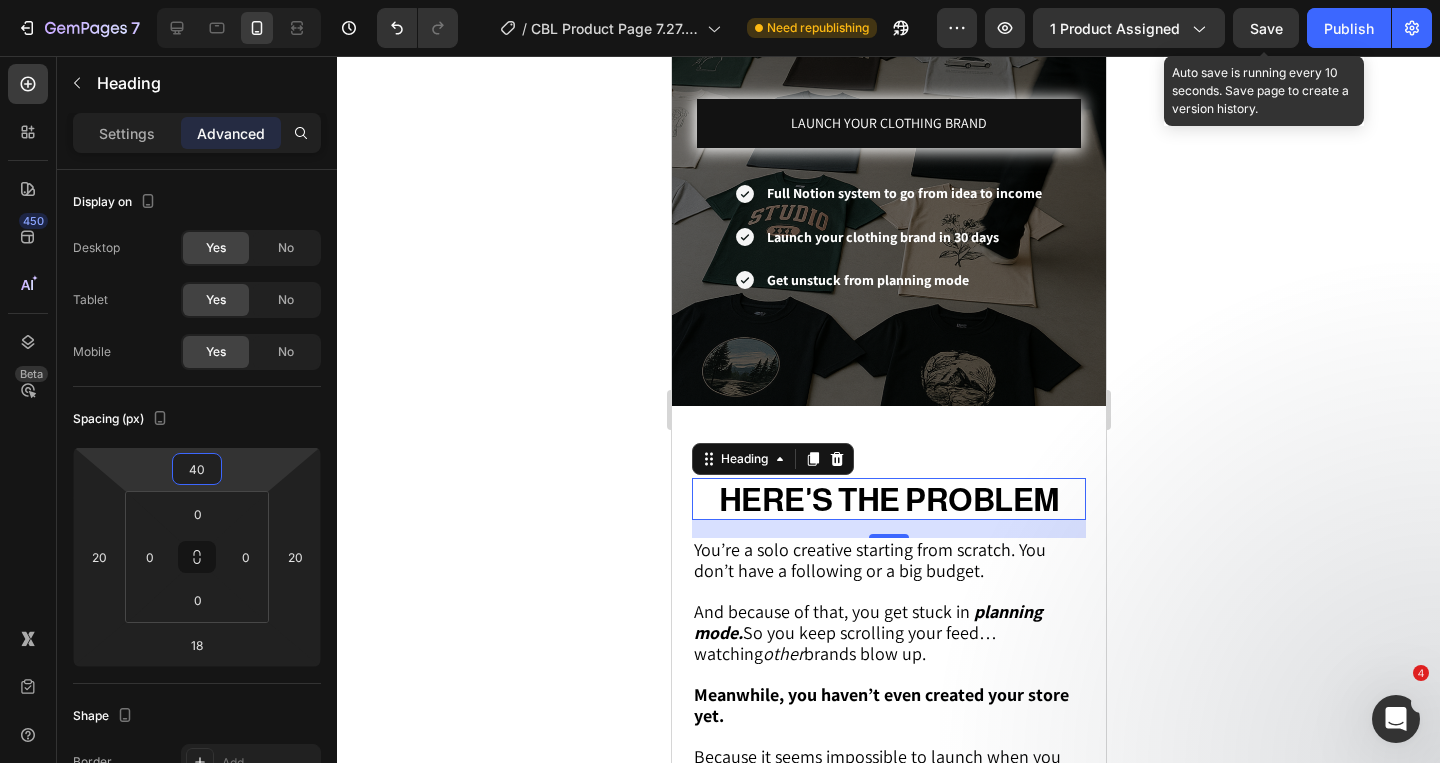 type on "40" 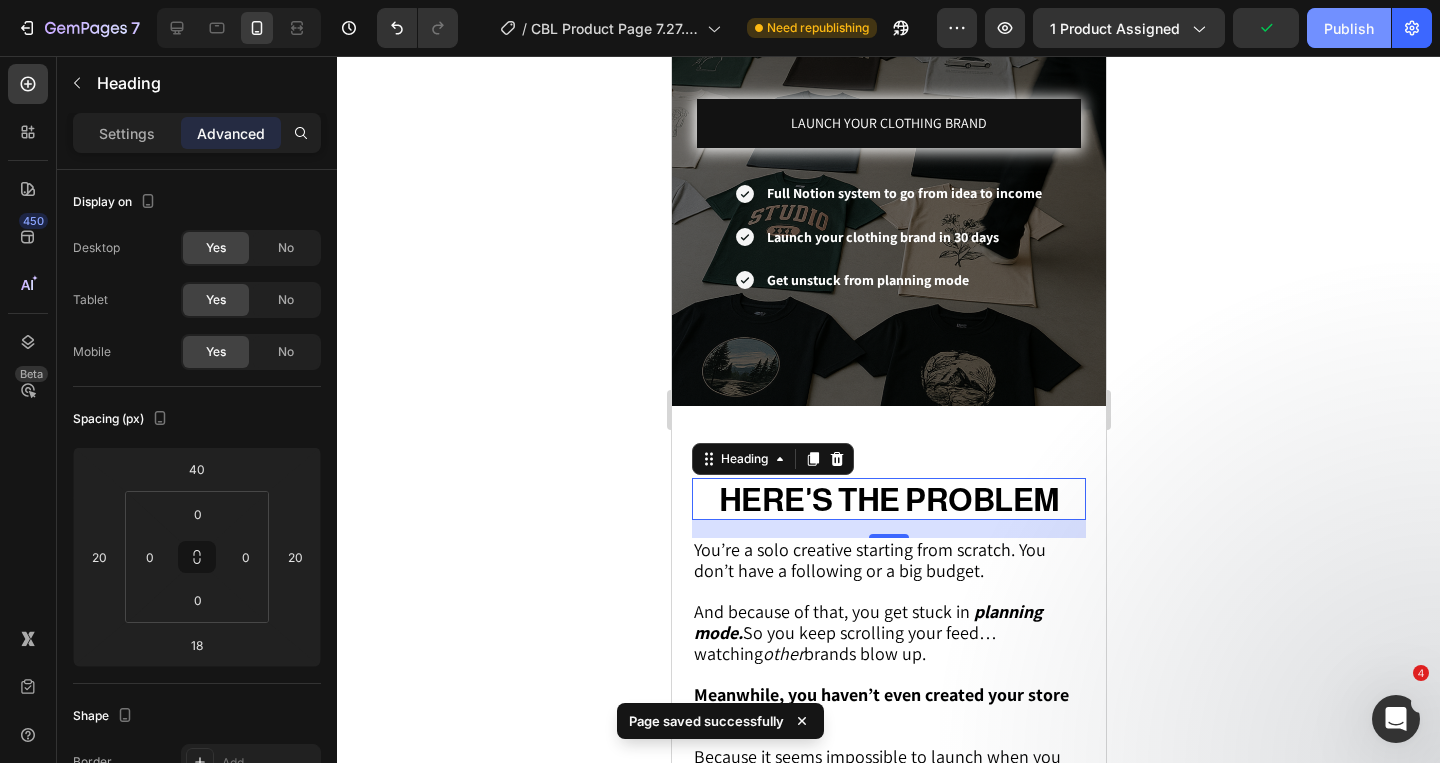 click on "Publish" 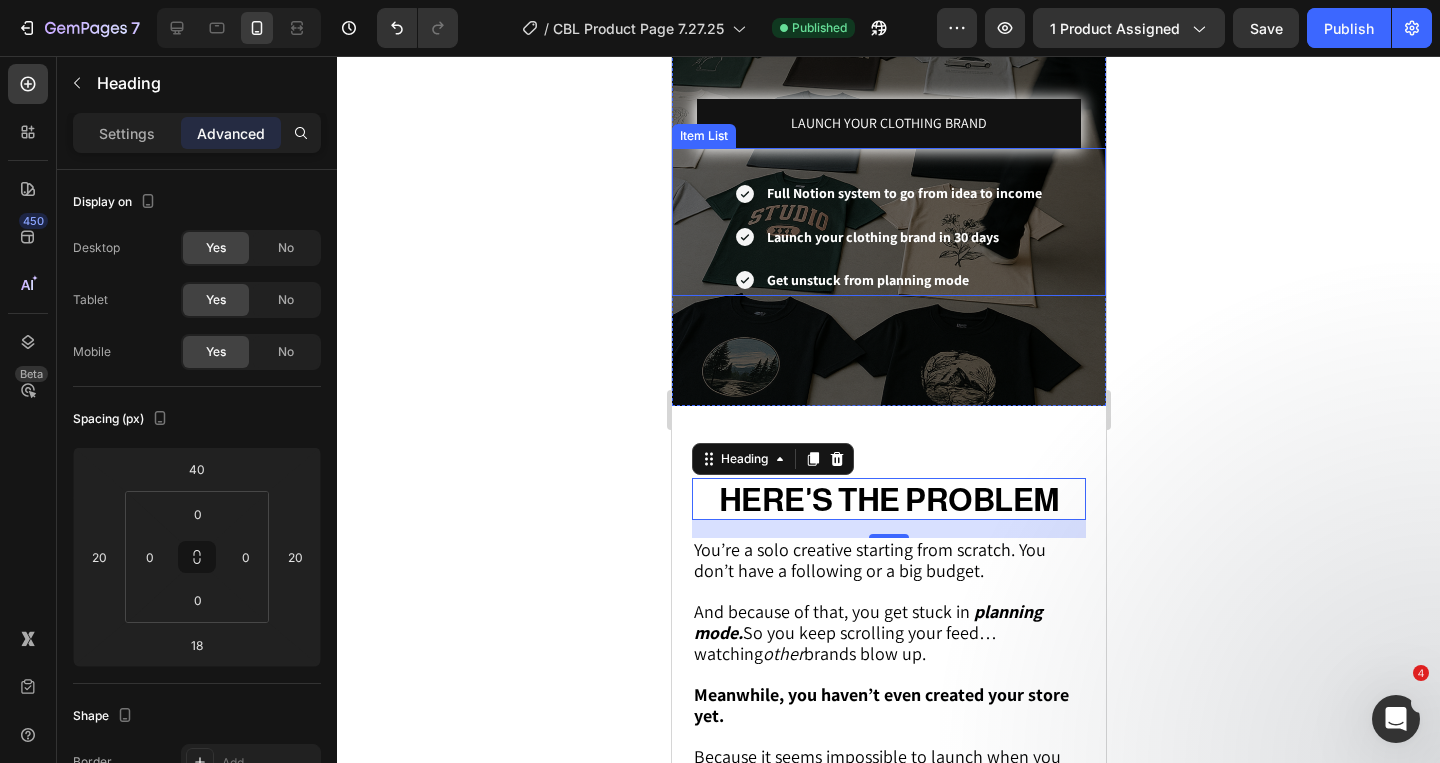 click on "Full Notion system to go from idea to income Launch your clothing brand in 30 days Get unstuck from planning mode" at bounding box center (888, 237) 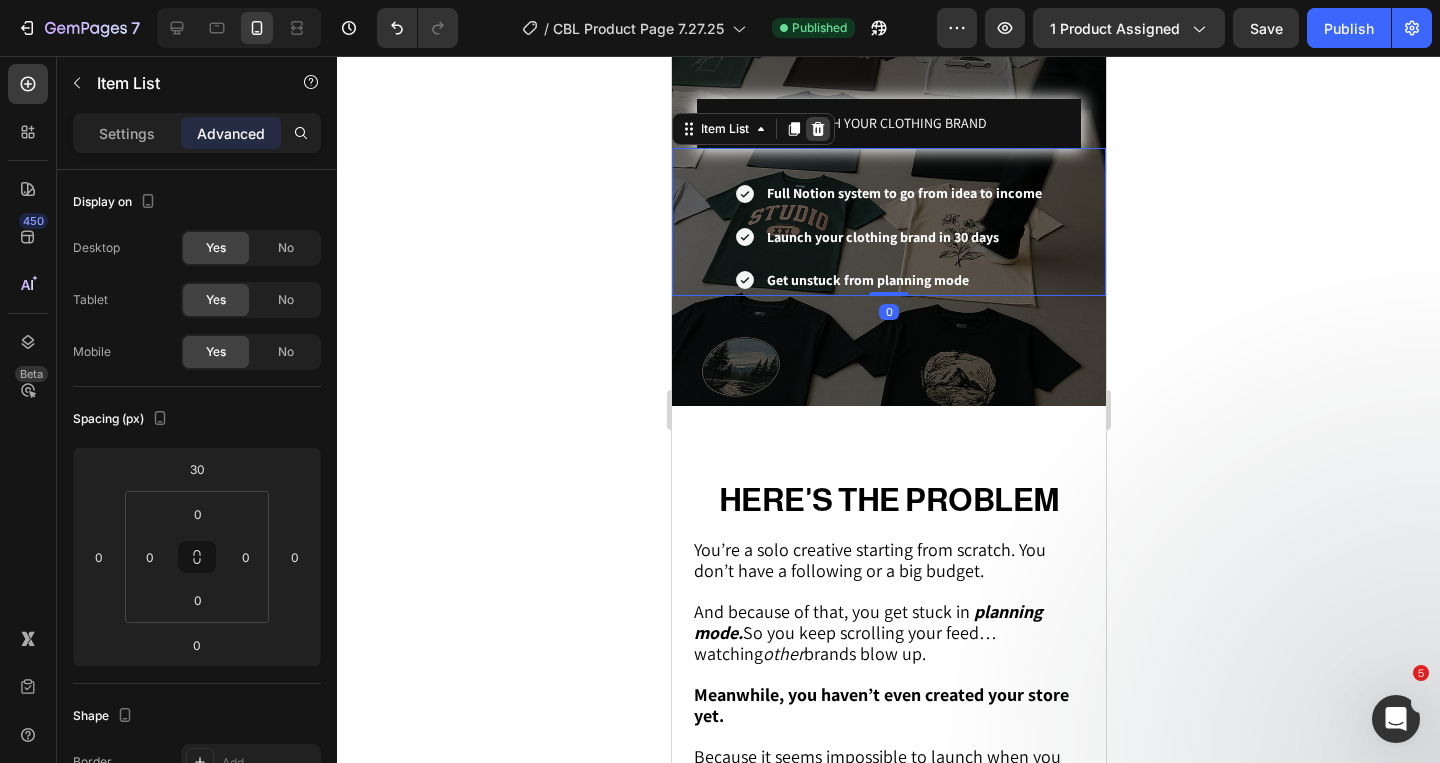 click at bounding box center [817, 129] 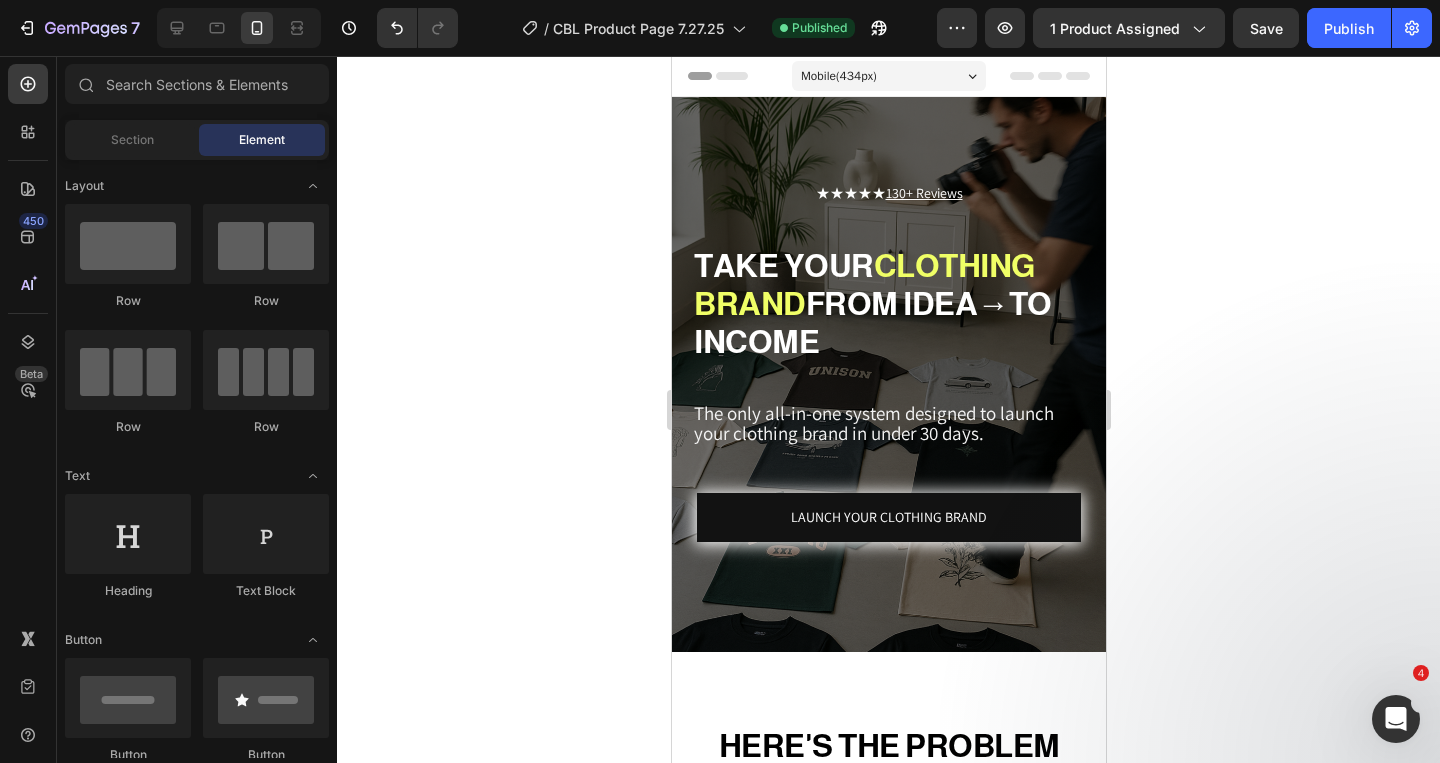 scroll, scrollTop: 0, scrollLeft: 0, axis: both 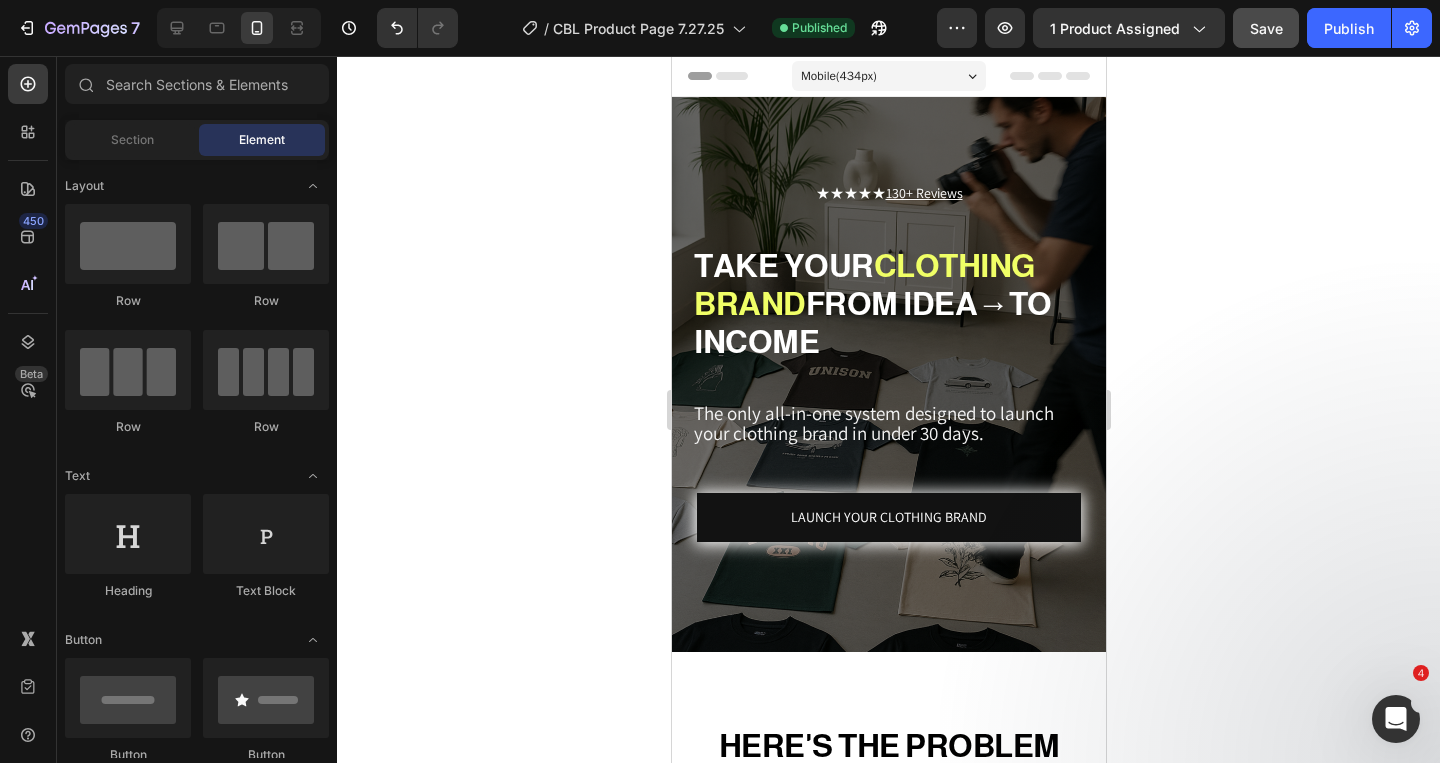 click on "Save" 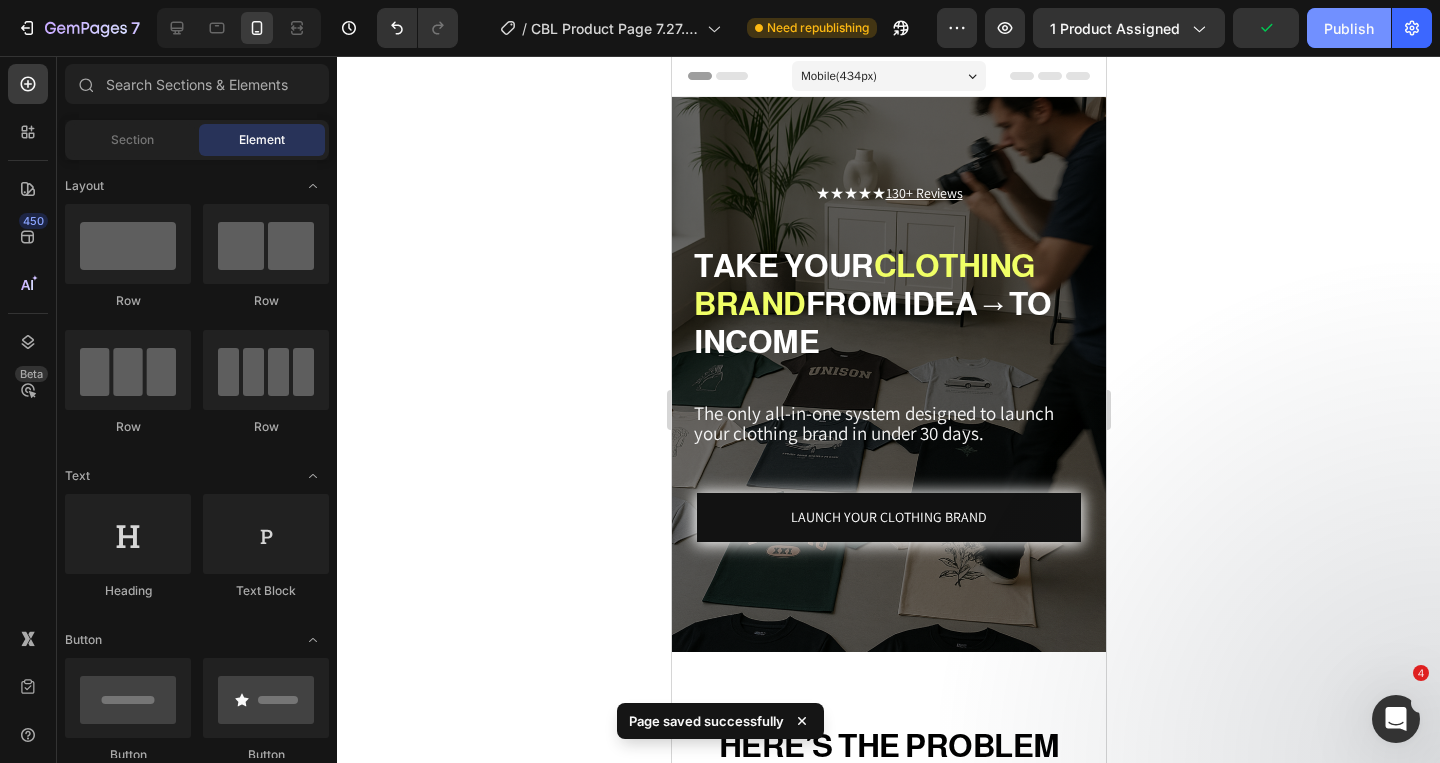 click on "Publish" at bounding box center [1349, 28] 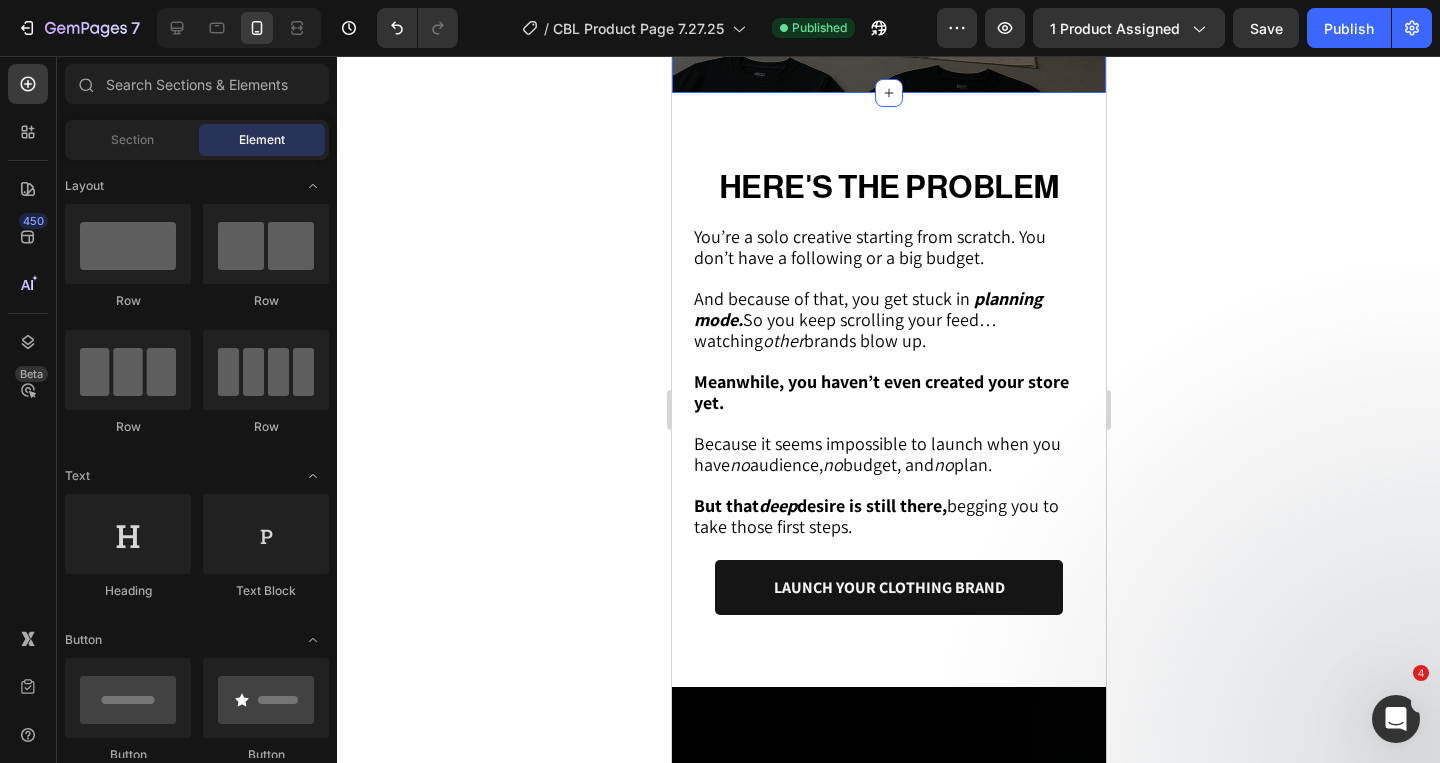 scroll, scrollTop: 738, scrollLeft: 0, axis: vertical 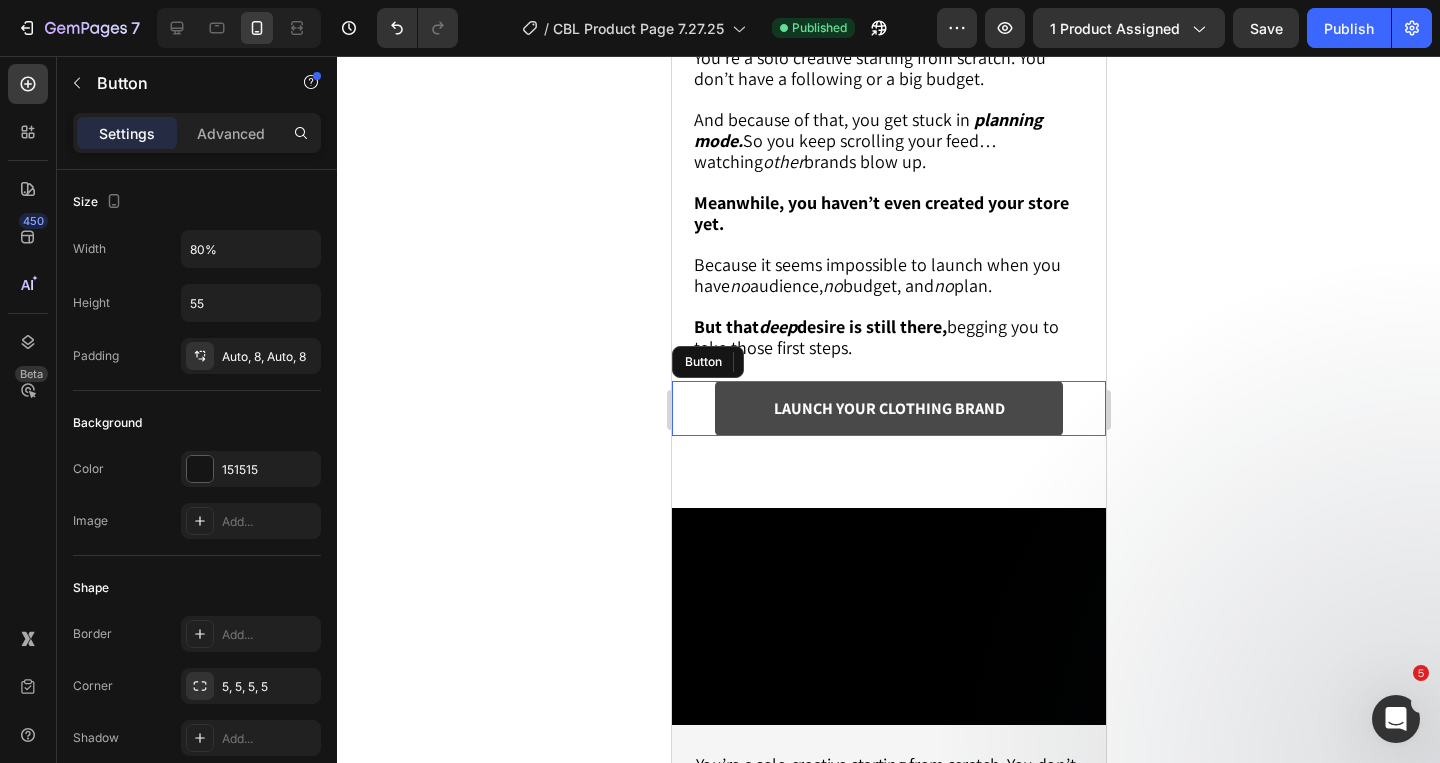 click on "LAUNCH YOUR CLOTHING BRAND" at bounding box center (887, 408) 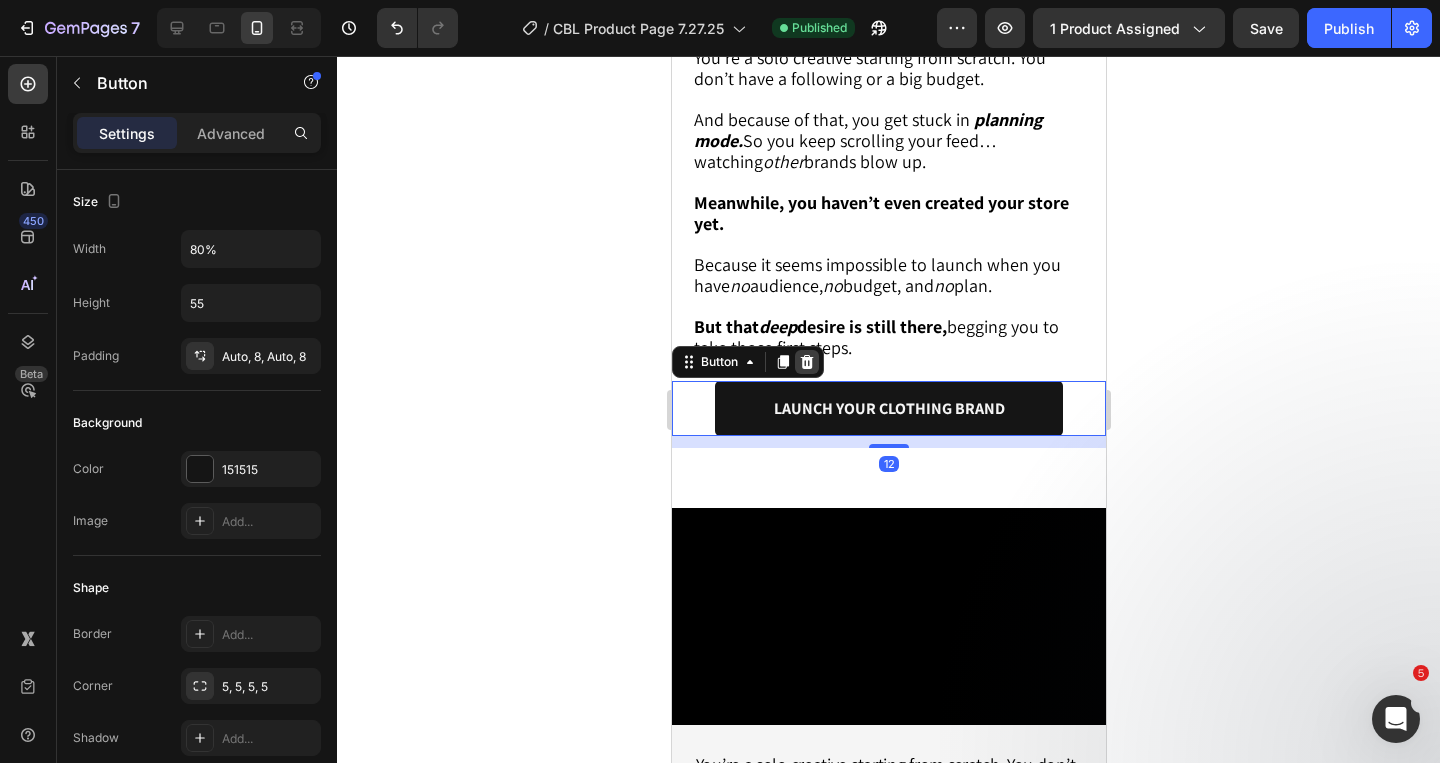 click 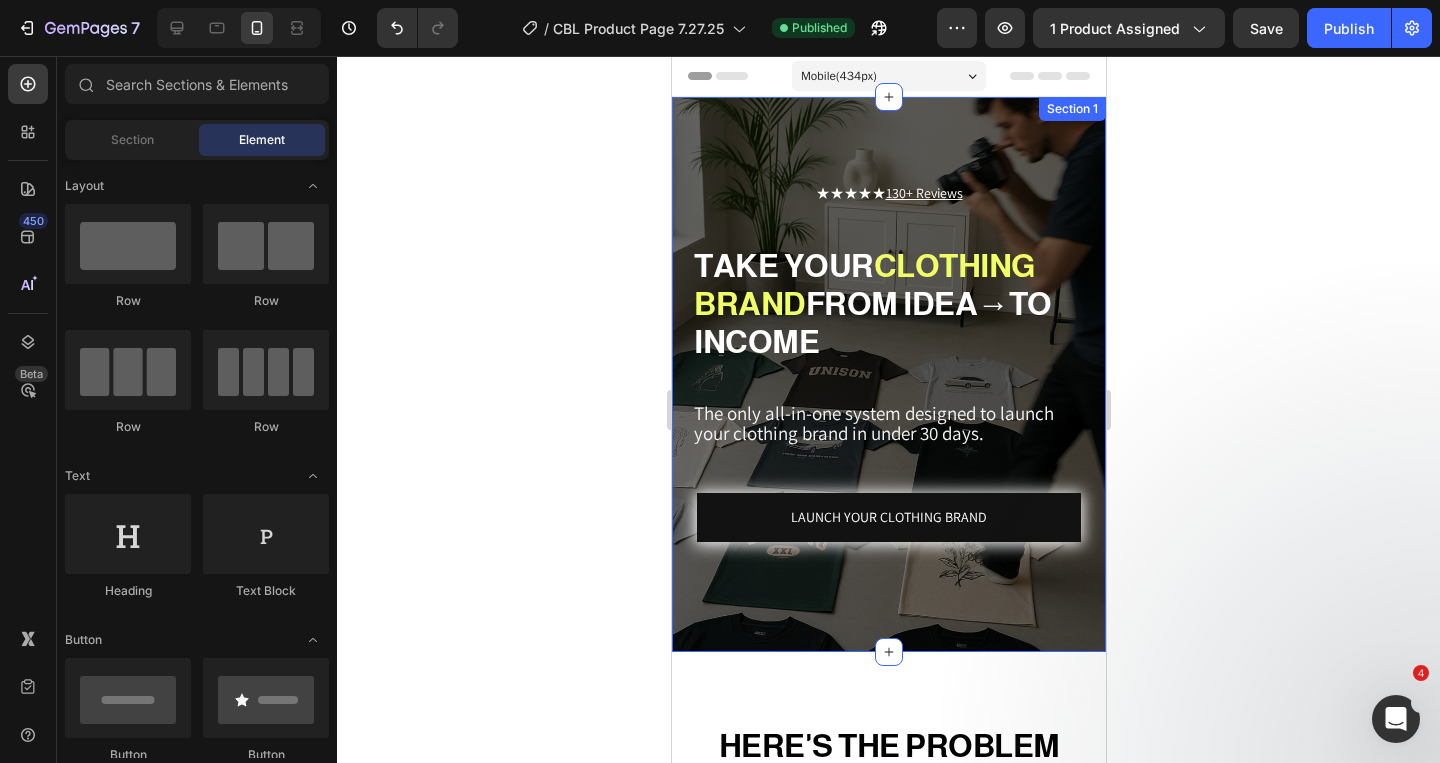 scroll, scrollTop: 0, scrollLeft: 0, axis: both 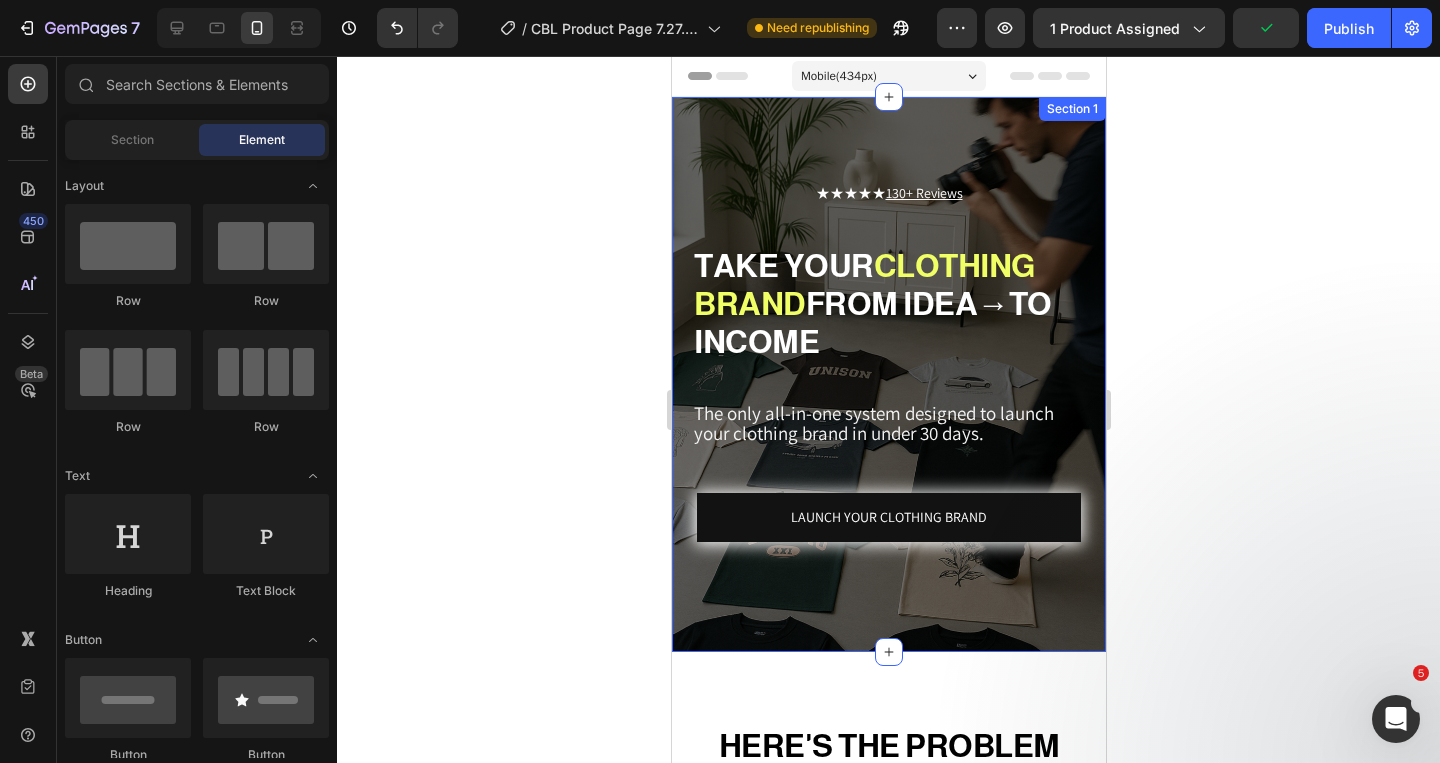 click on "★★★★★  130+ Reviews Text Block TAKE YOUR  CLOTHING BRAND  FROM IDEA  →  TO INCOME Heading The only all-in-one system designed to launch your clothing brand in under 30 days. Text Block LAUNCH YOUR CLOTHING BRAND Button Section 1" at bounding box center (888, 374) 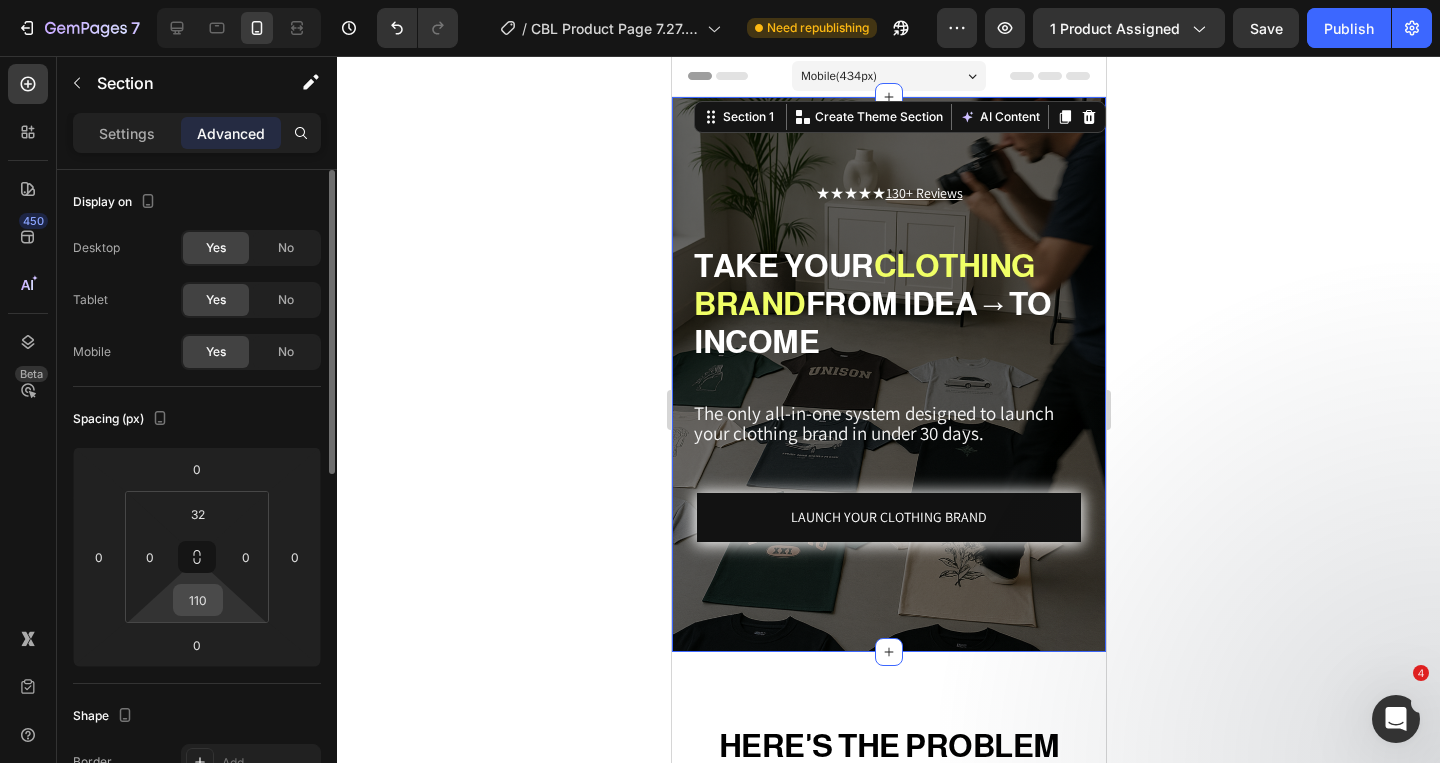 click on "110" at bounding box center (198, 600) 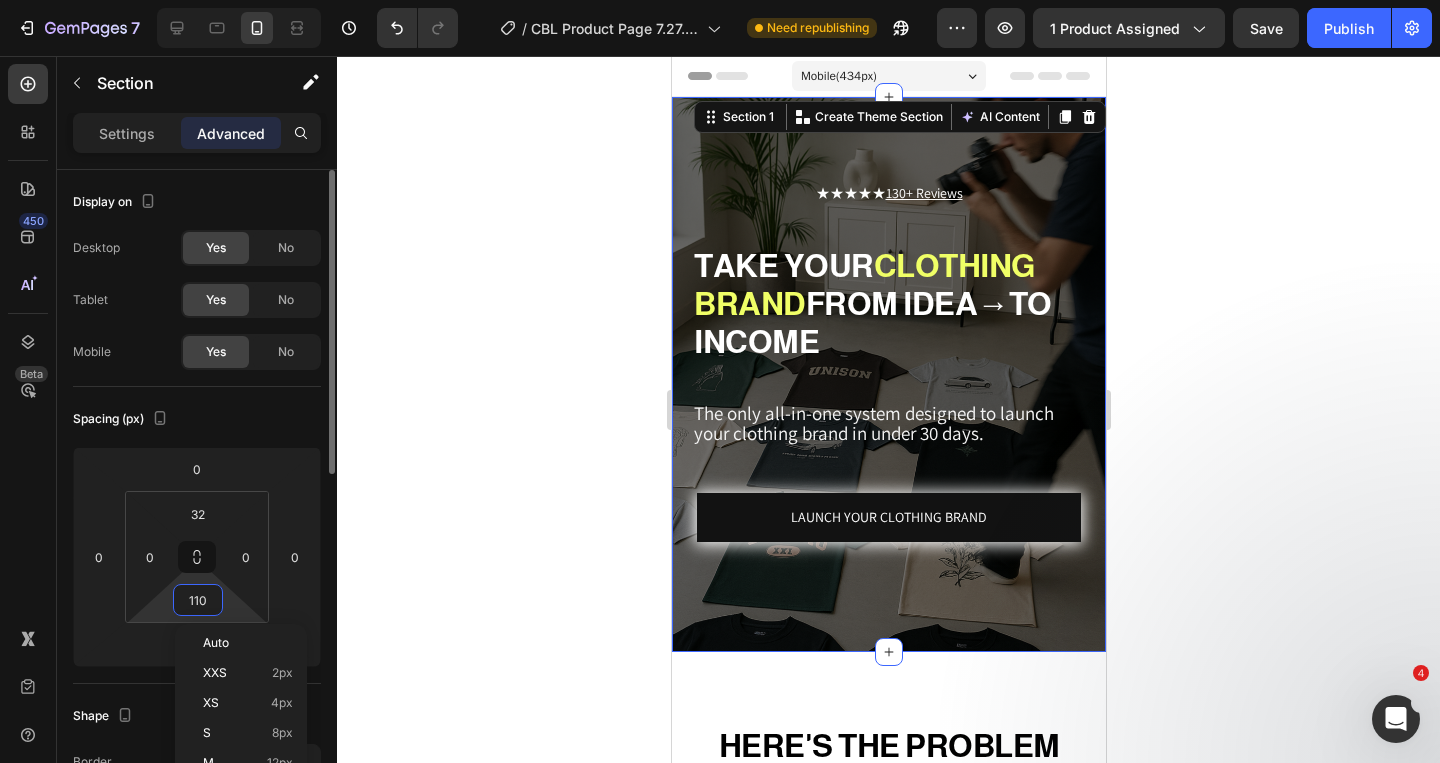 click on "110" at bounding box center (198, 600) 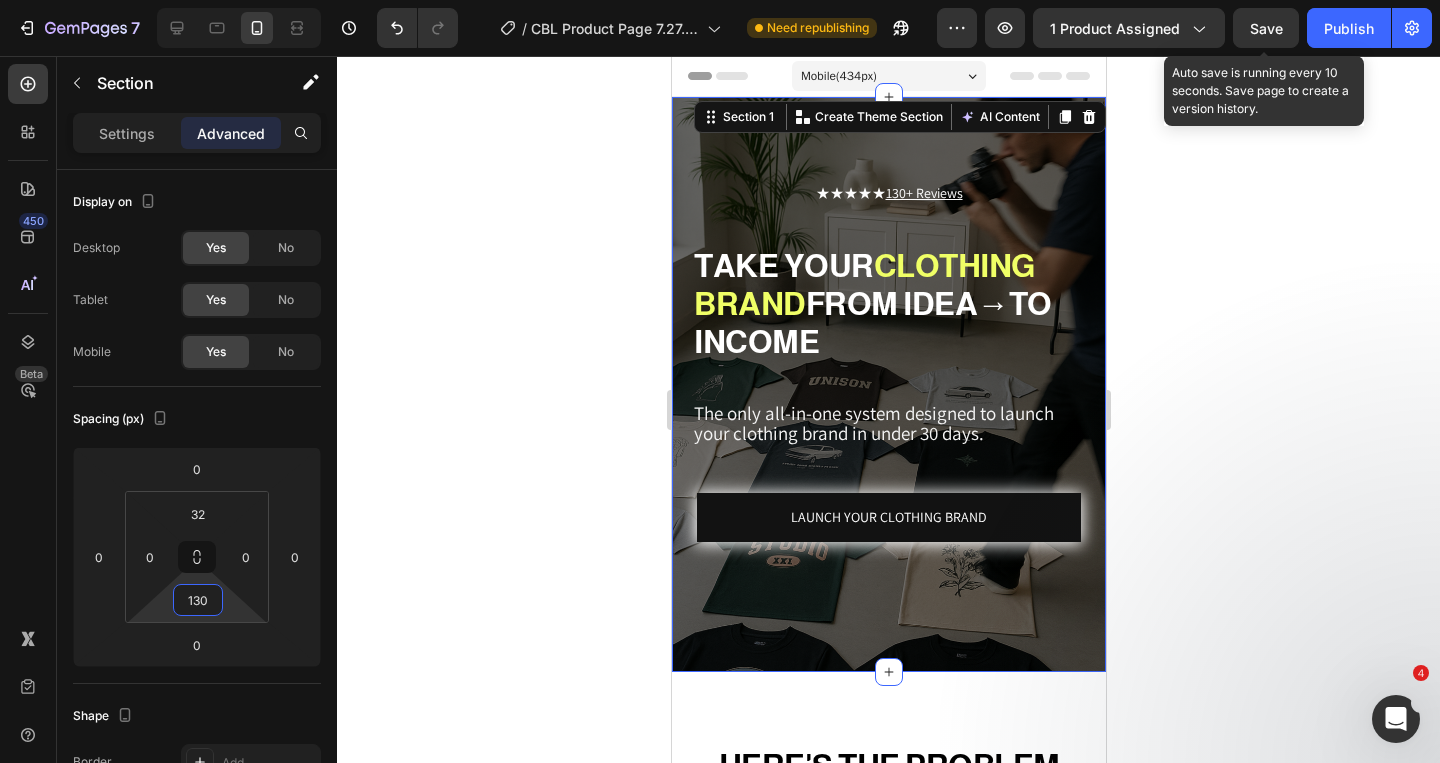 type on "130" 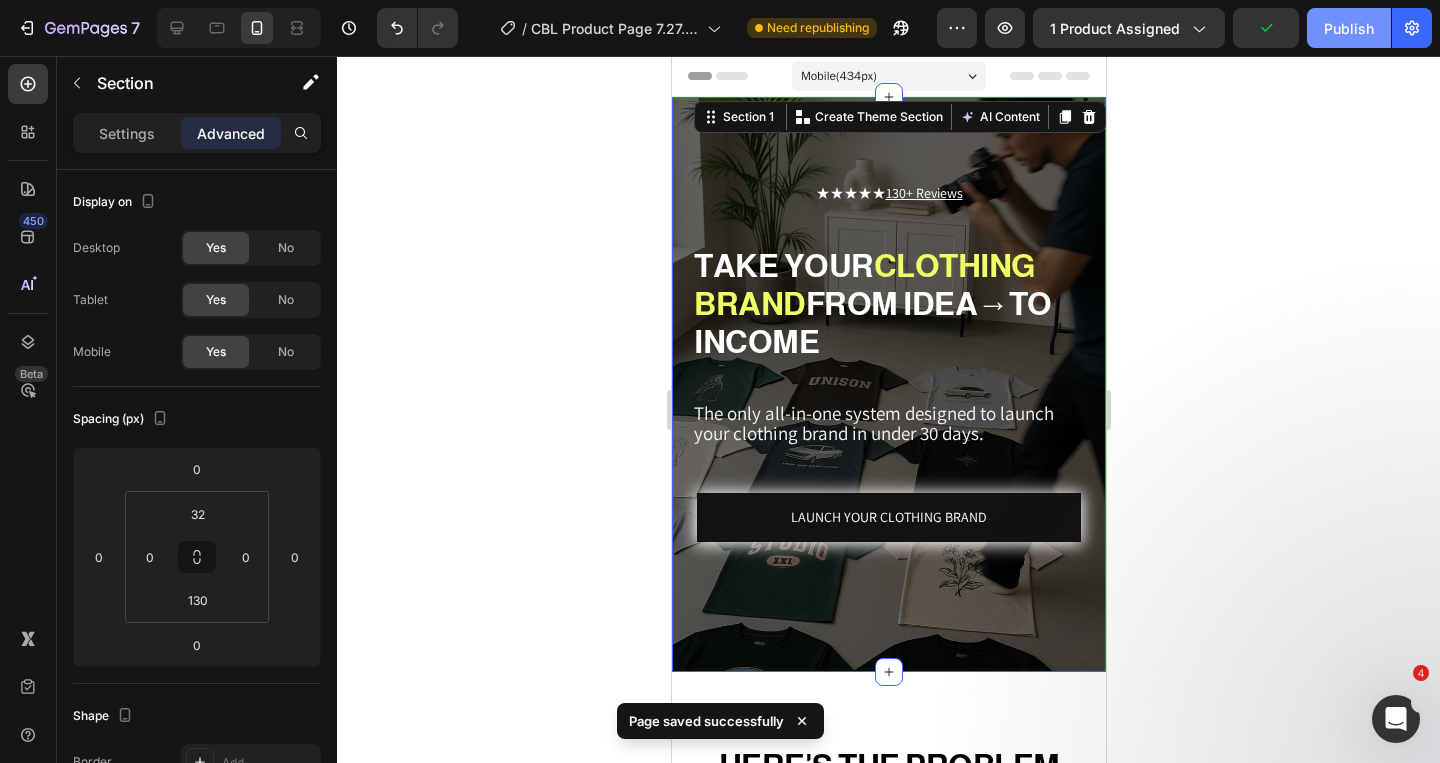 click on "Publish" at bounding box center (1349, 28) 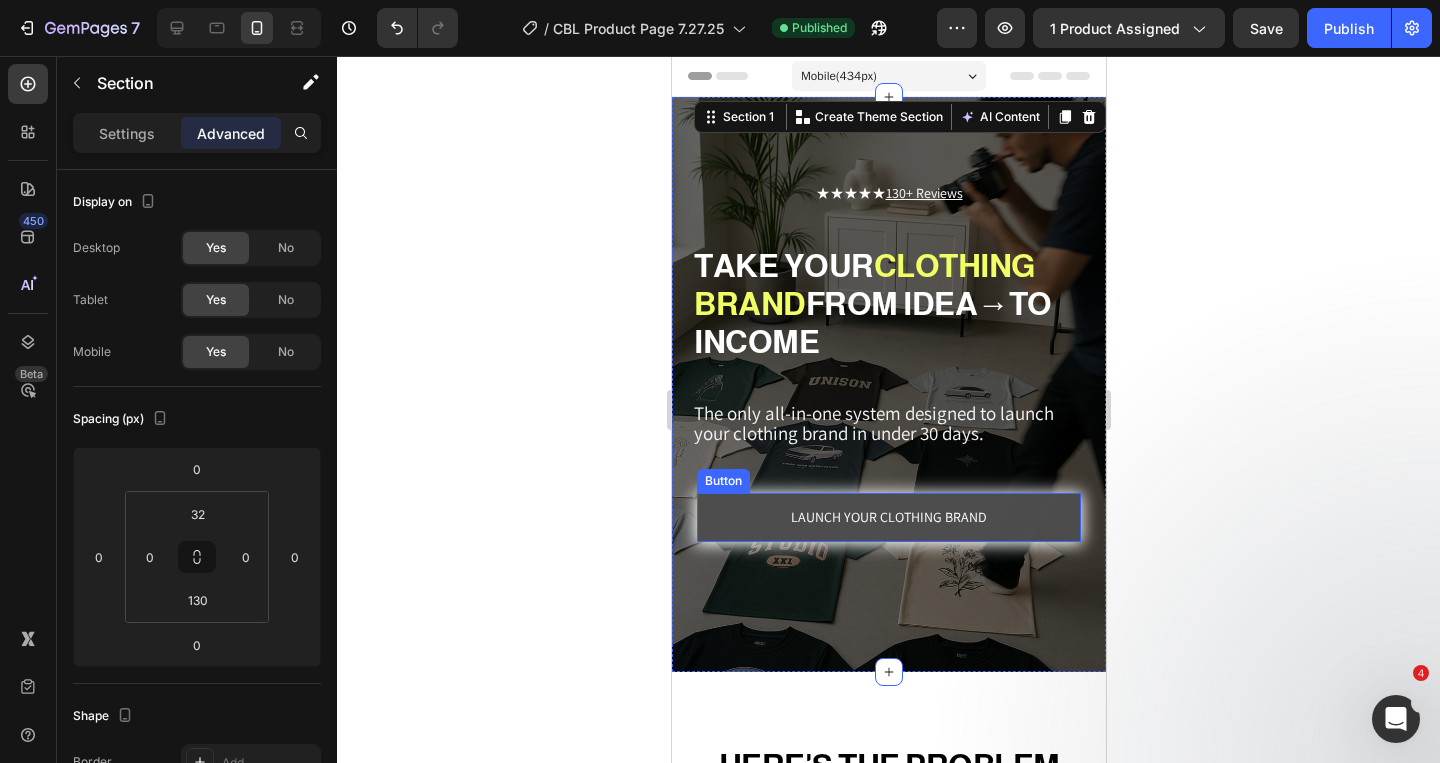 click on "LAUNCH YOUR CLOTHING BRAND" at bounding box center (888, 517) 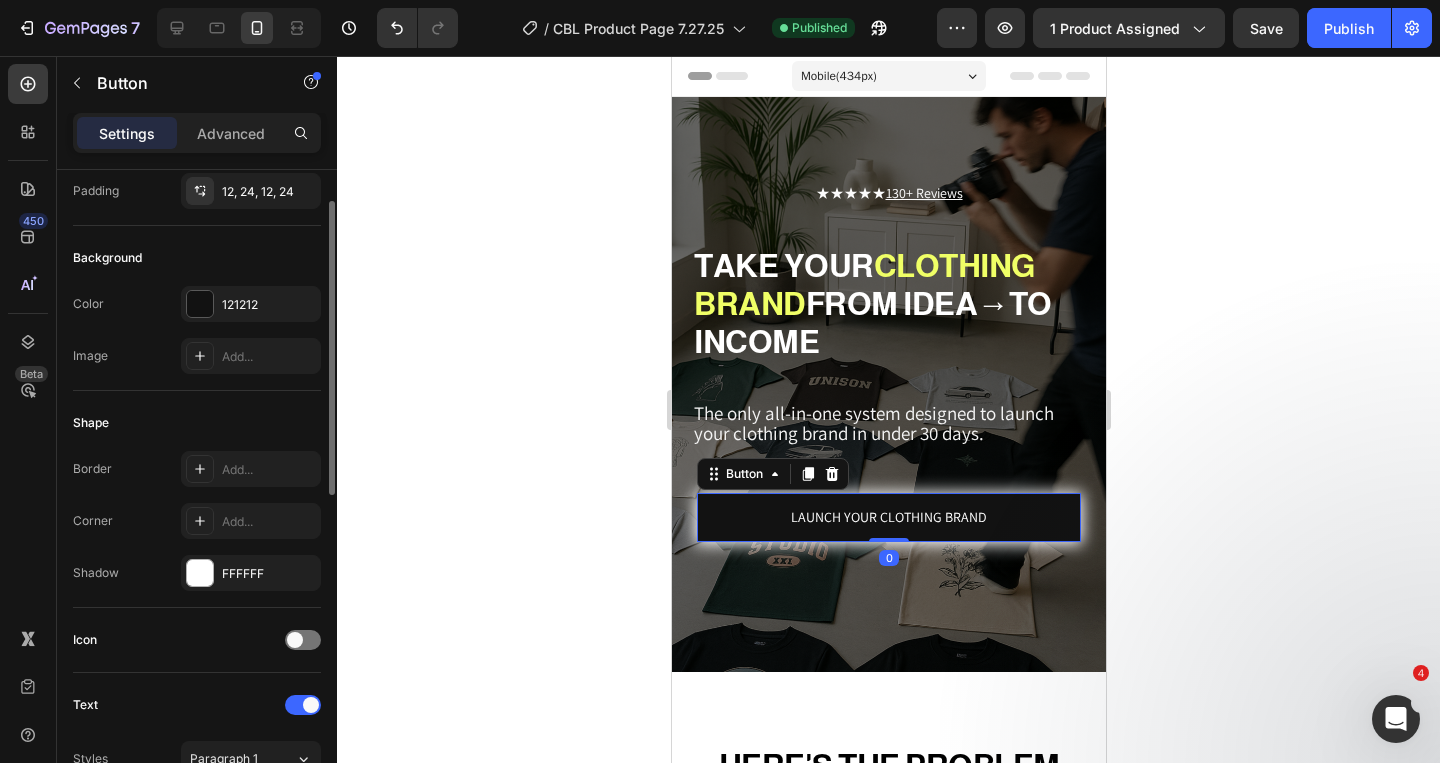 scroll, scrollTop: 197, scrollLeft: 0, axis: vertical 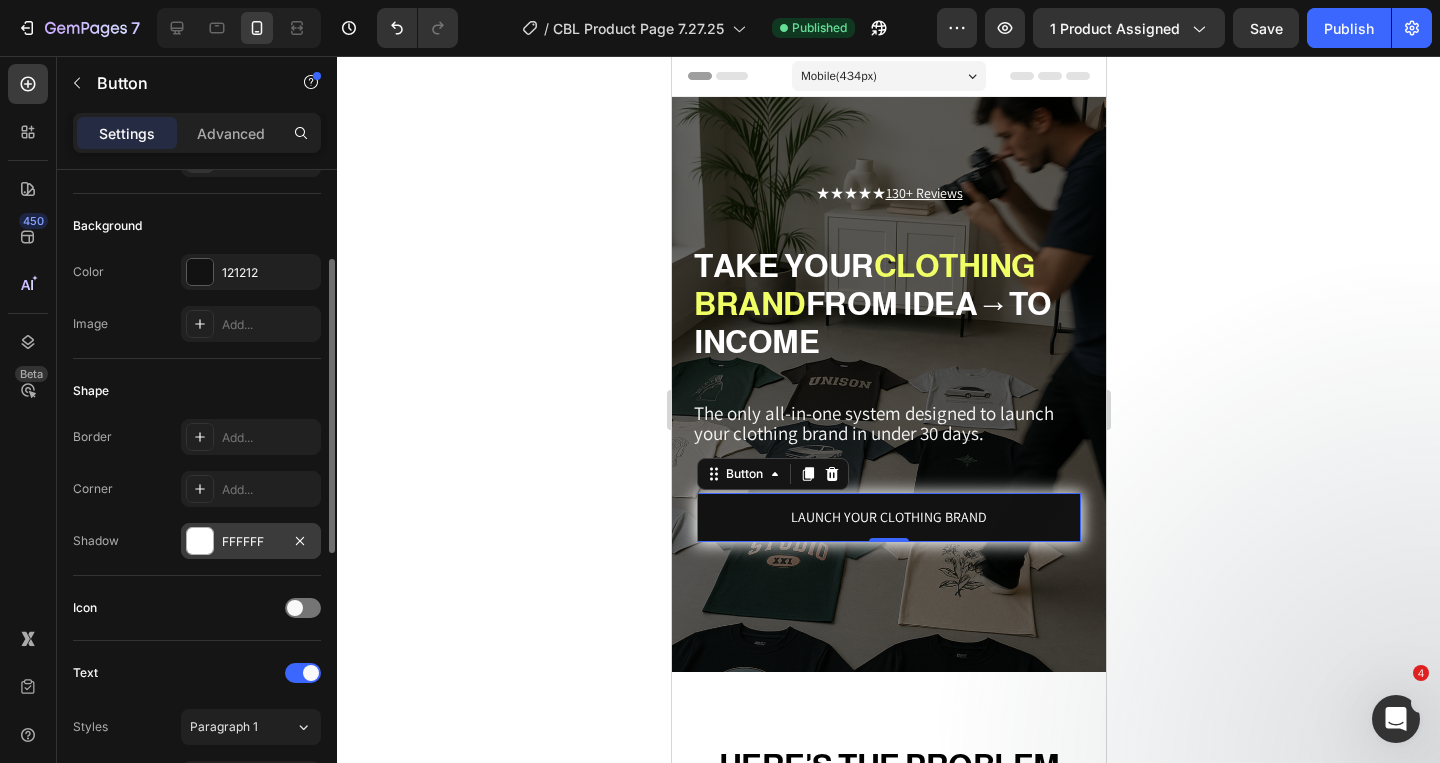 click on "FFFFFF" at bounding box center (251, 542) 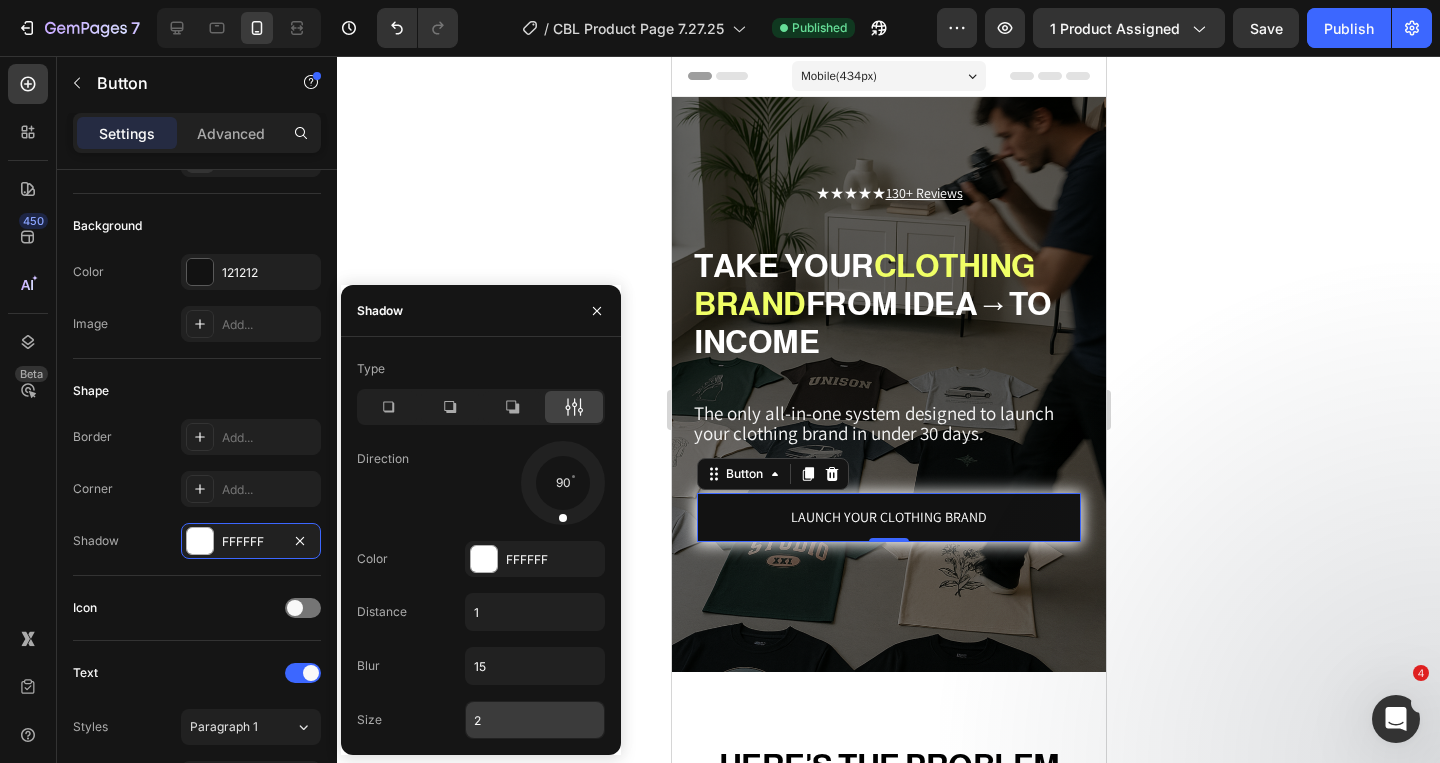 click on "2" at bounding box center (535, 720) 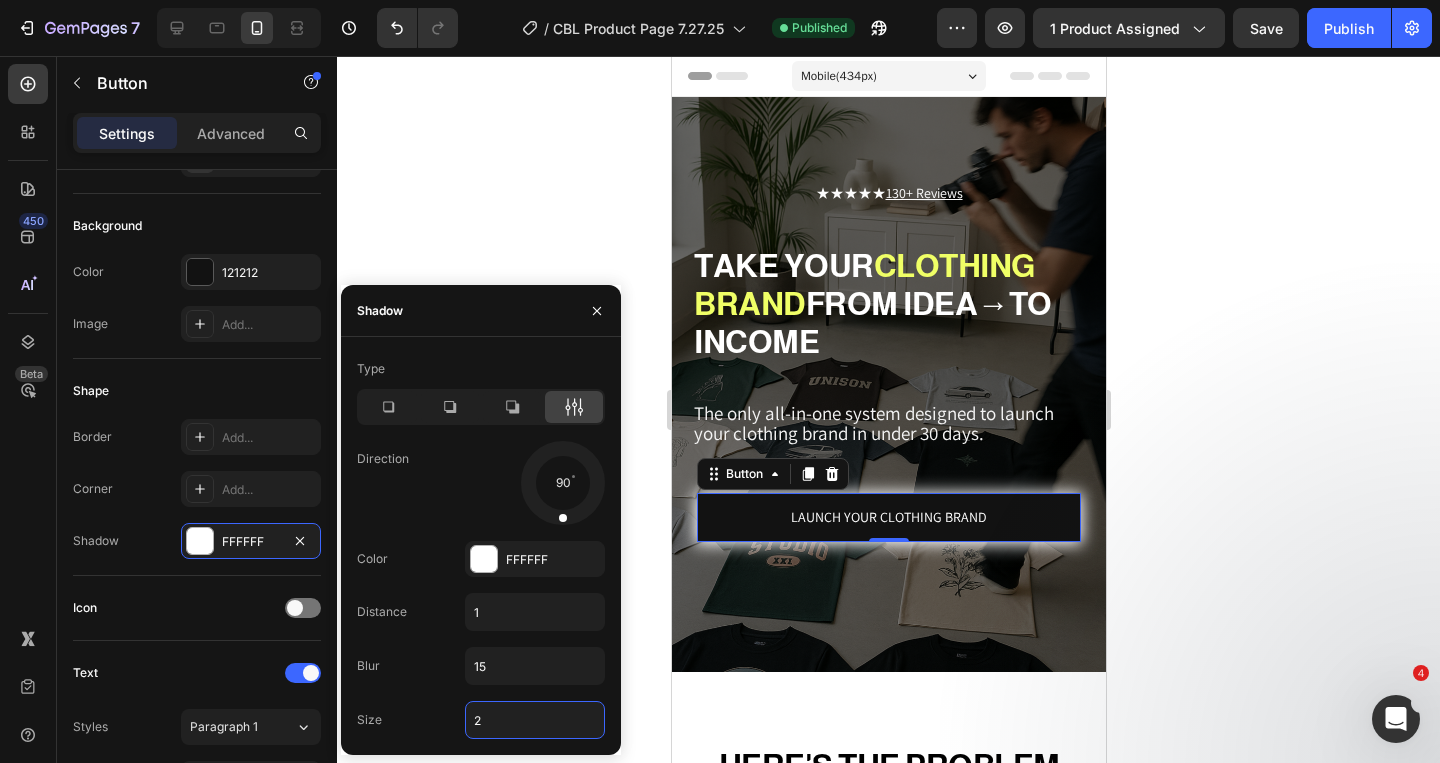 click on "2" at bounding box center [535, 720] 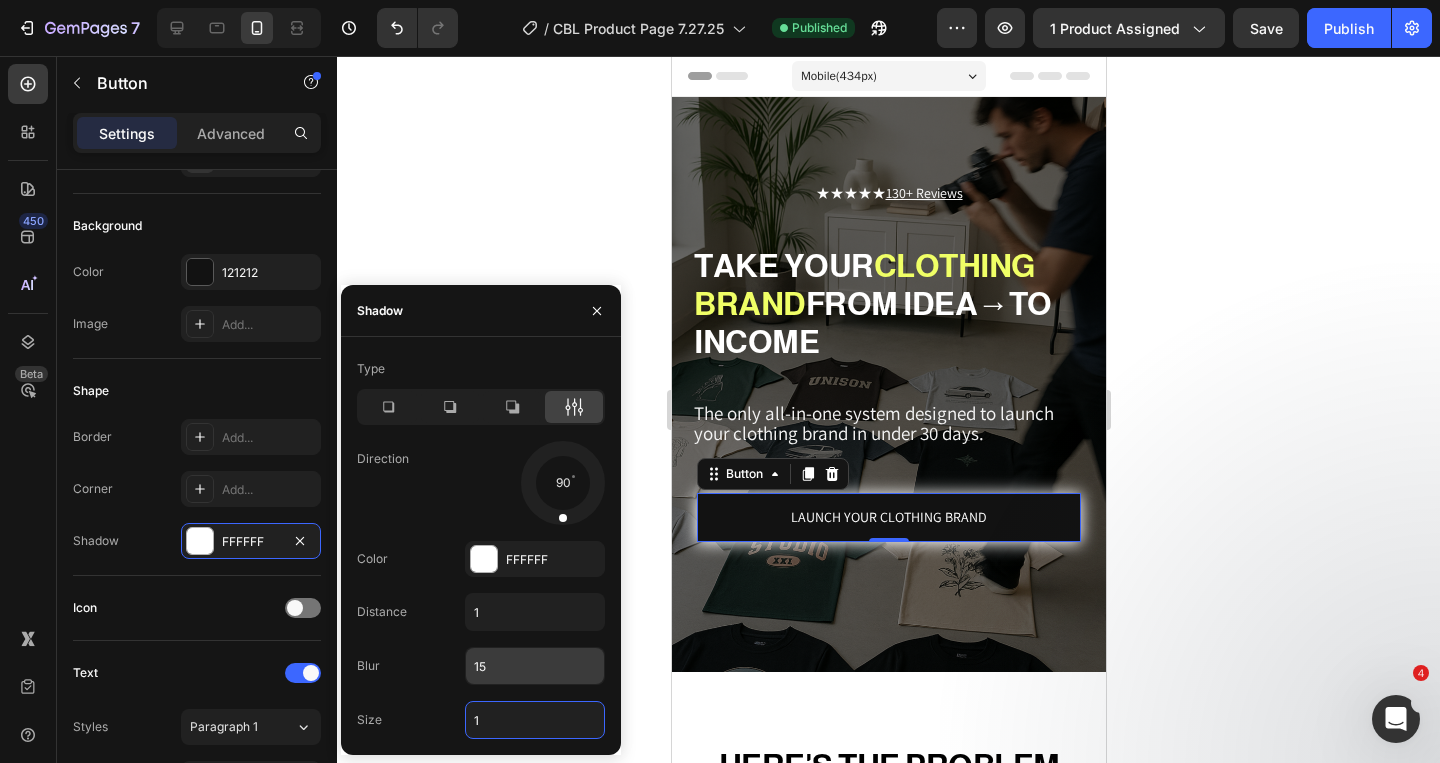 type on "1" 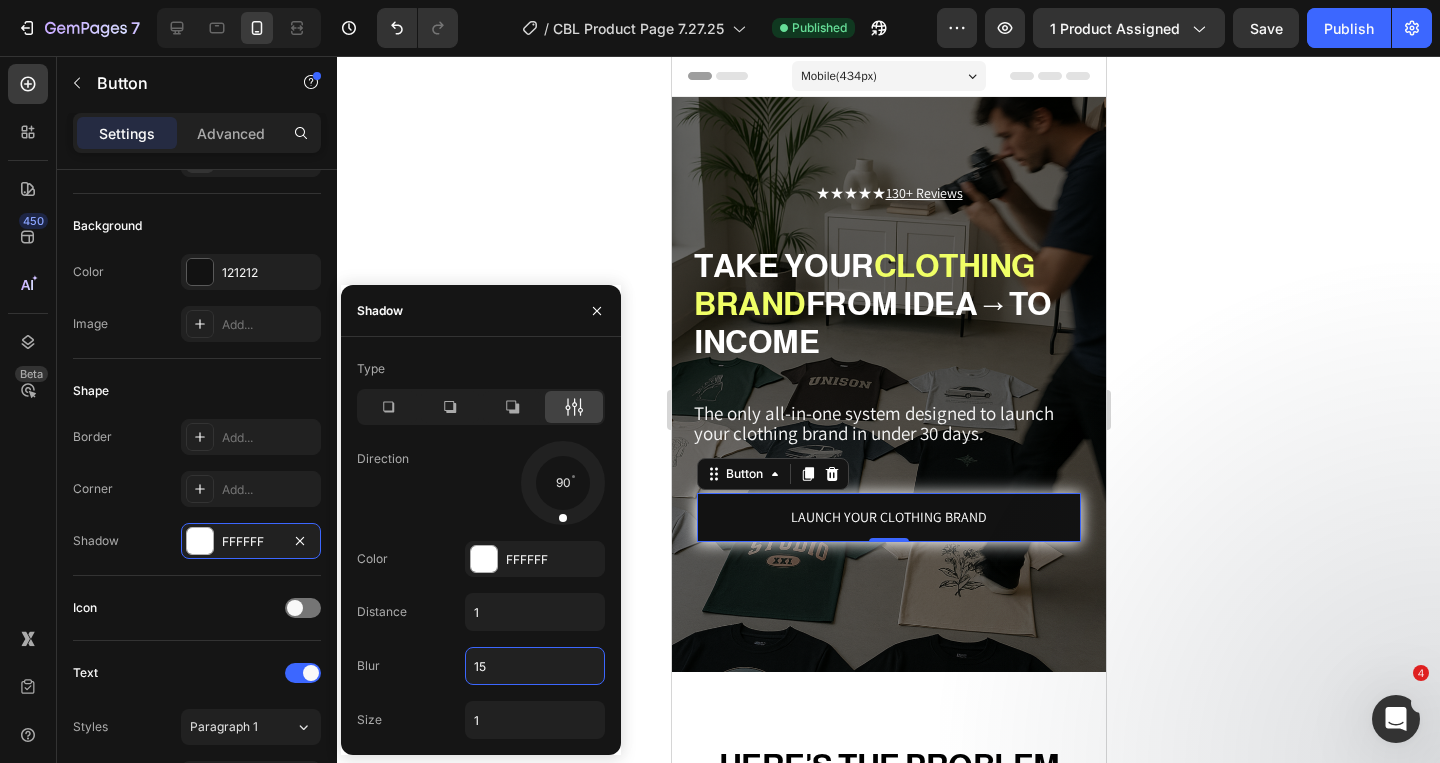 click on "15" at bounding box center [535, 666] 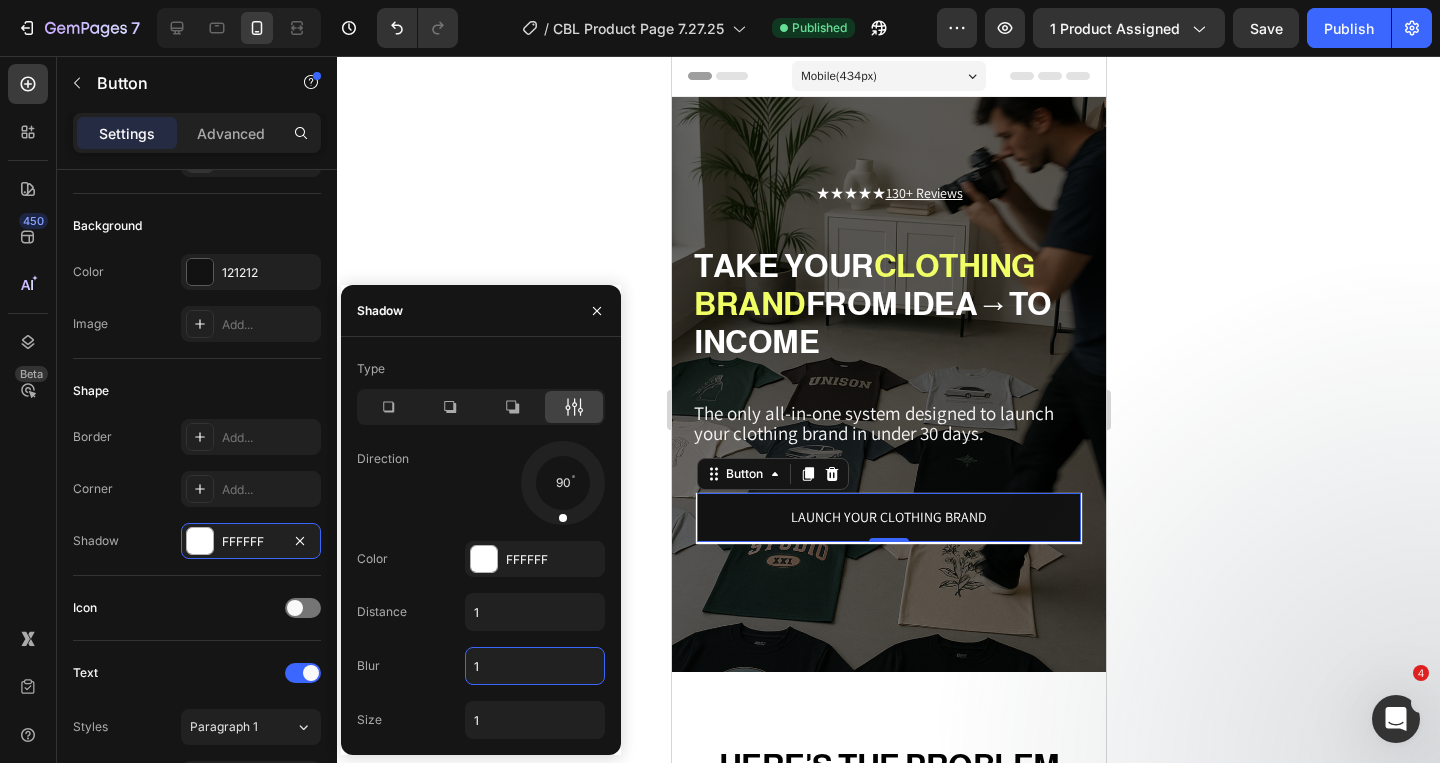 type on "10" 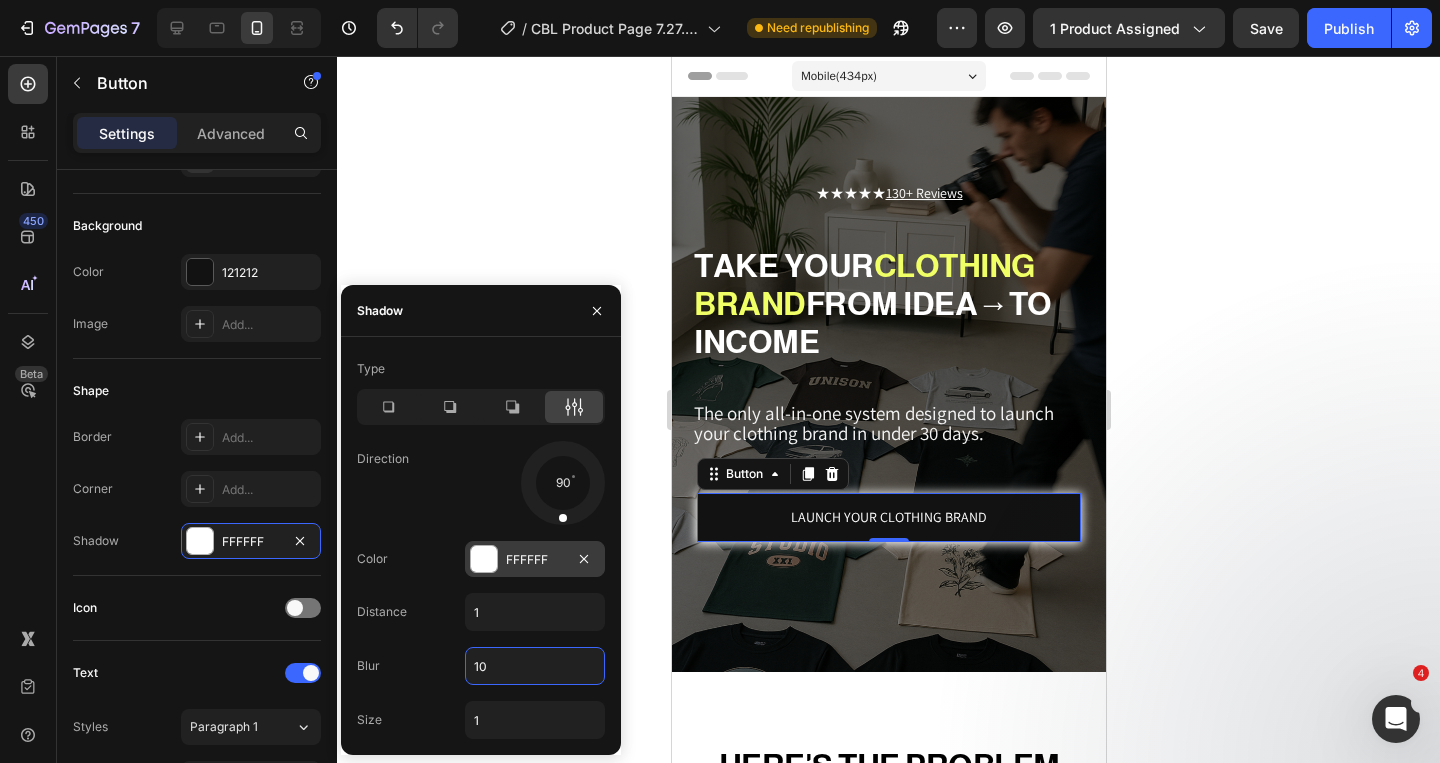 click on "FFFFFF" at bounding box center (535, 560) 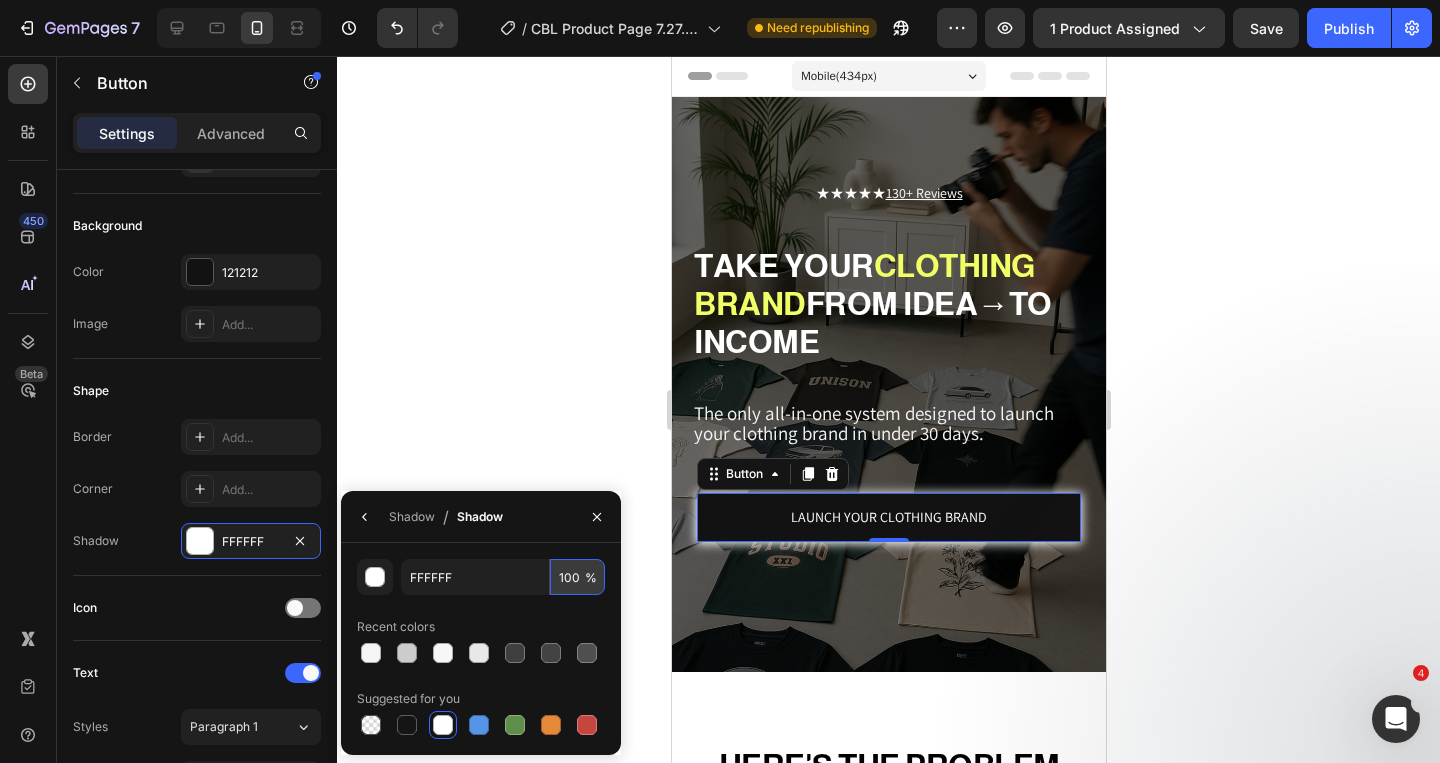 click on "100" at bounding box center (577, 577) 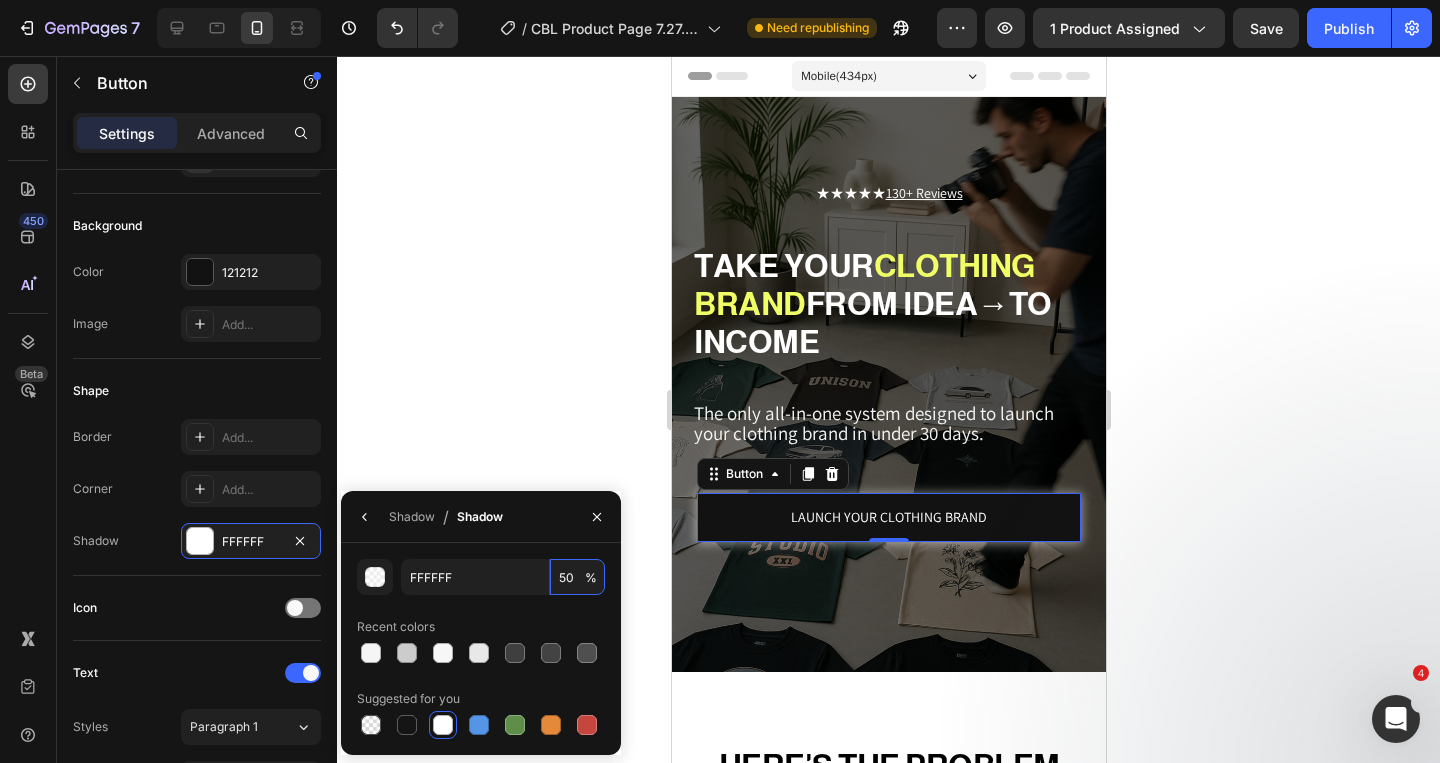 type on "50" 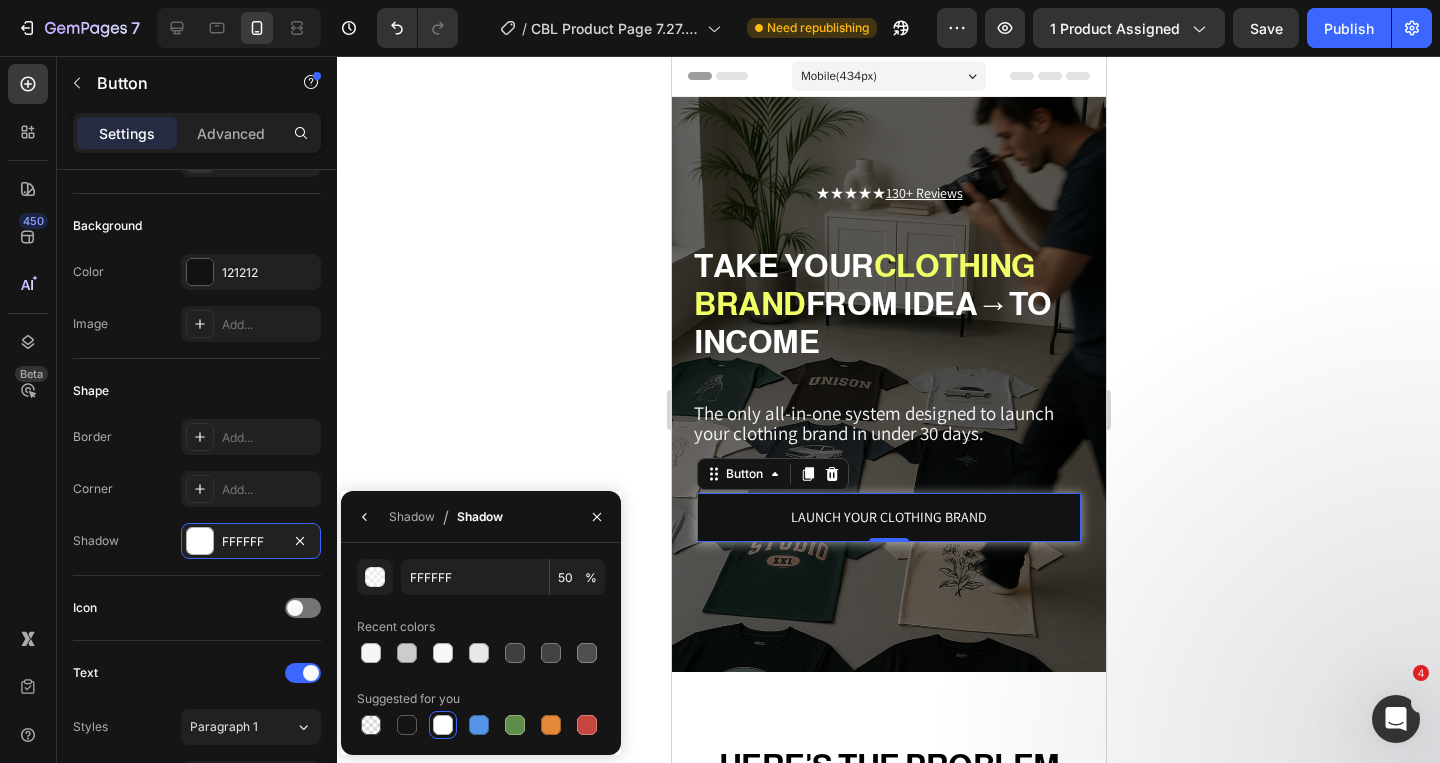 click on "Shadow / Shadow" at bounding box center [481, 517] 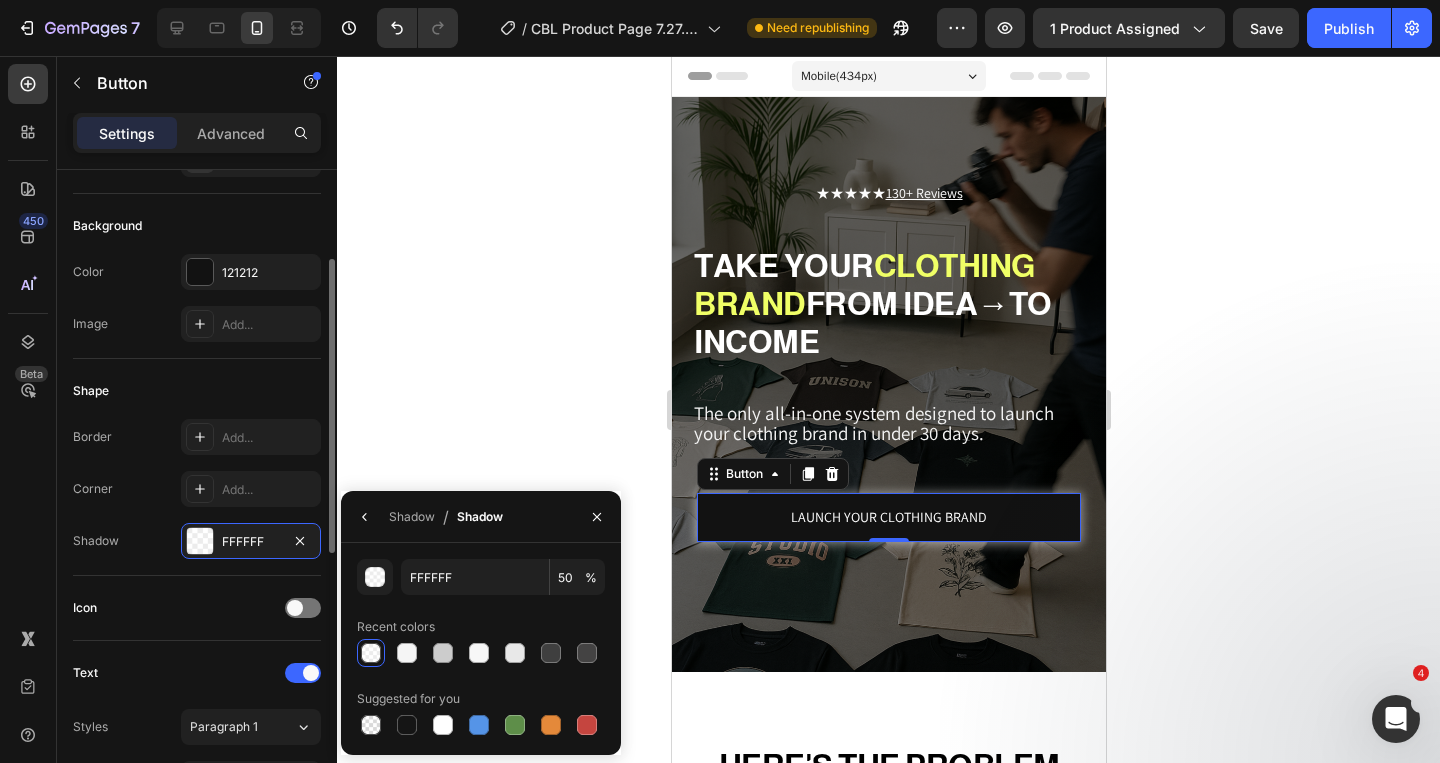 click on "Shape" at bounding box center (197, 391) 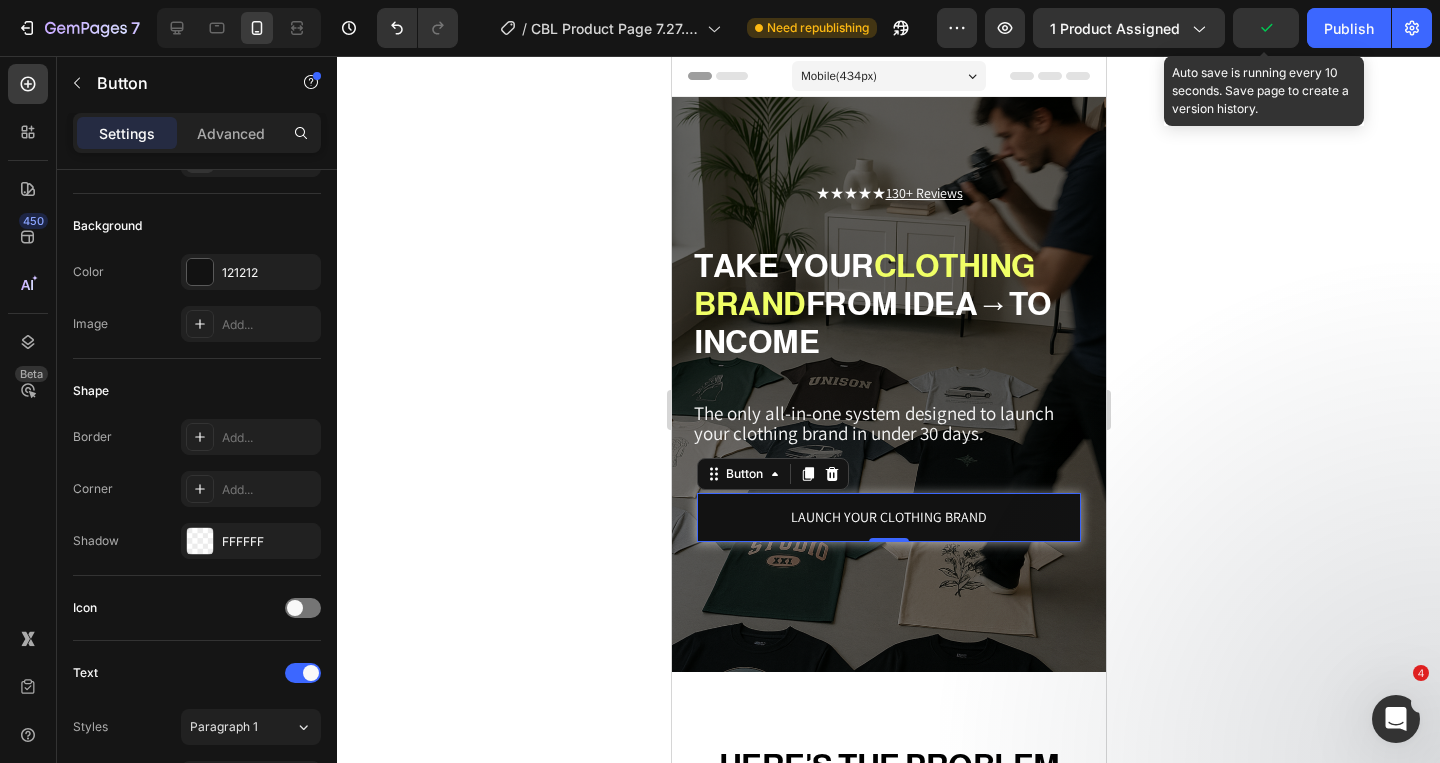 click 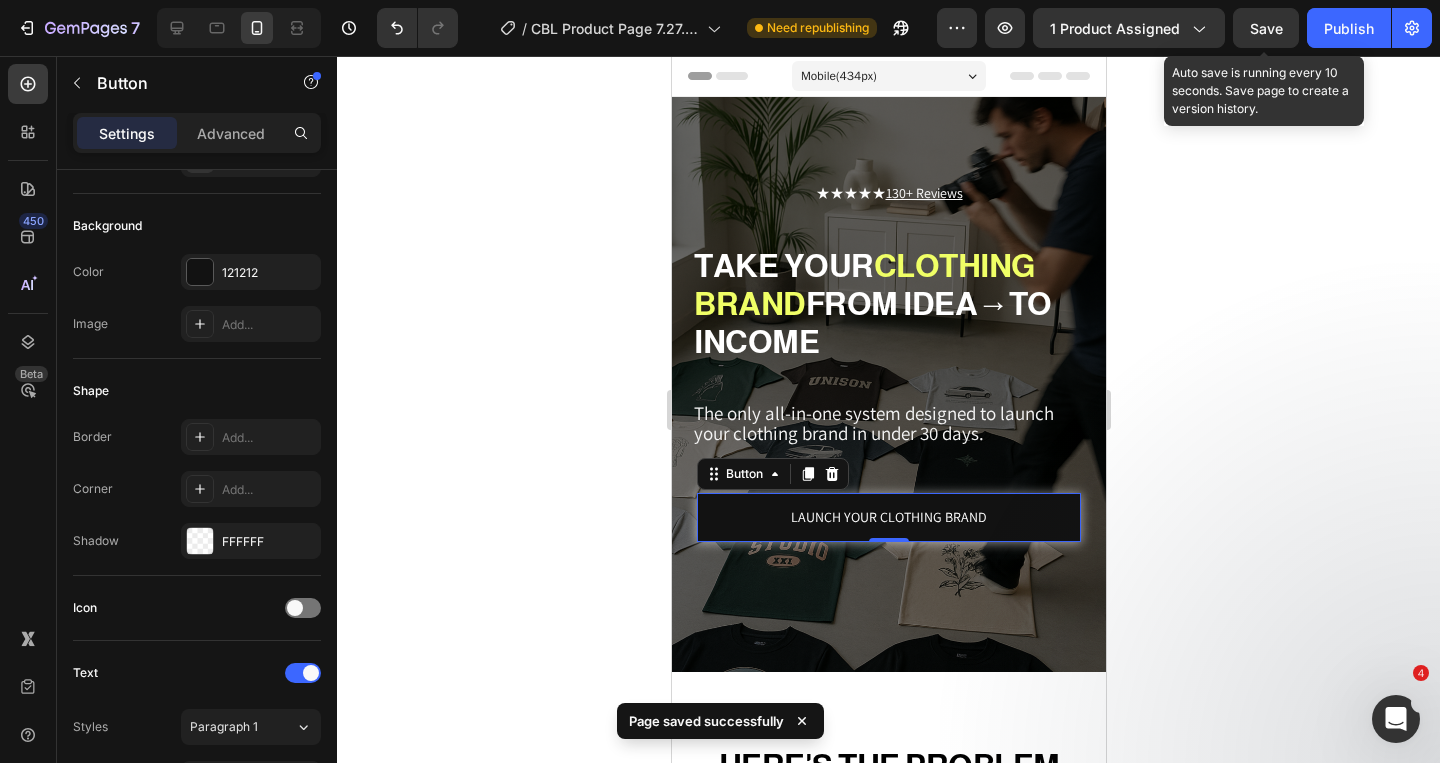 click on "Save" at bounding box center (1266, 28) 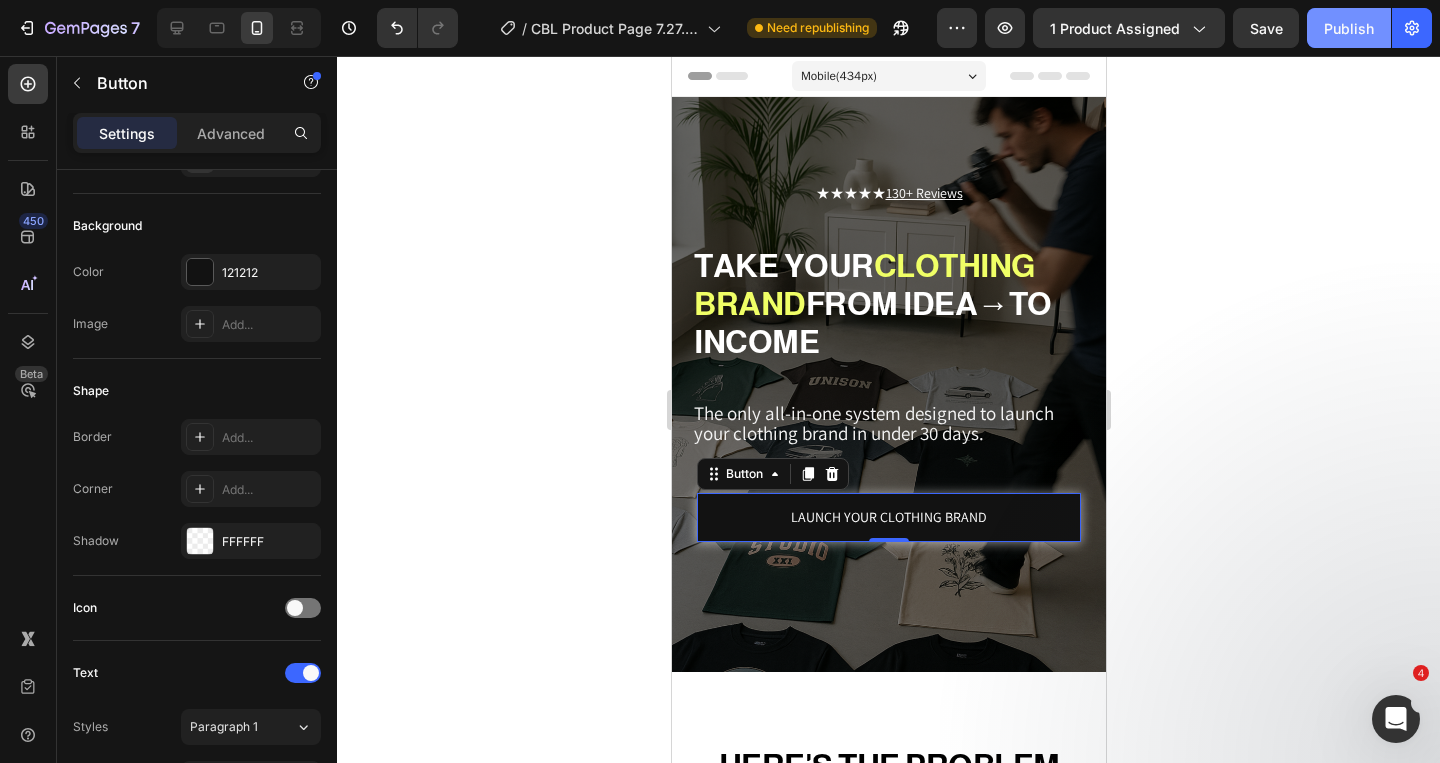click on "Publish" 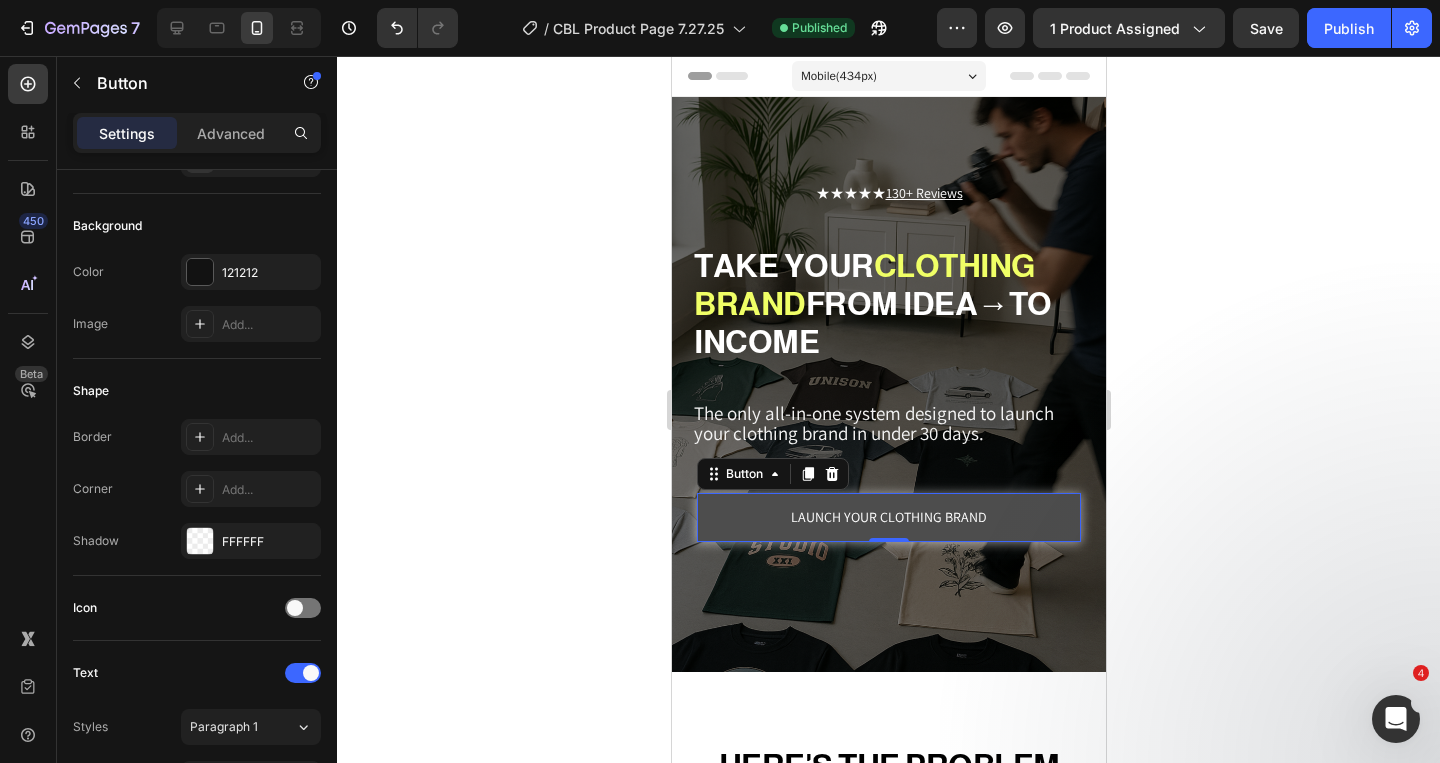 click on "LAUNCH YOUR CLOTHING BRAND" at bounding box center (888, 517) 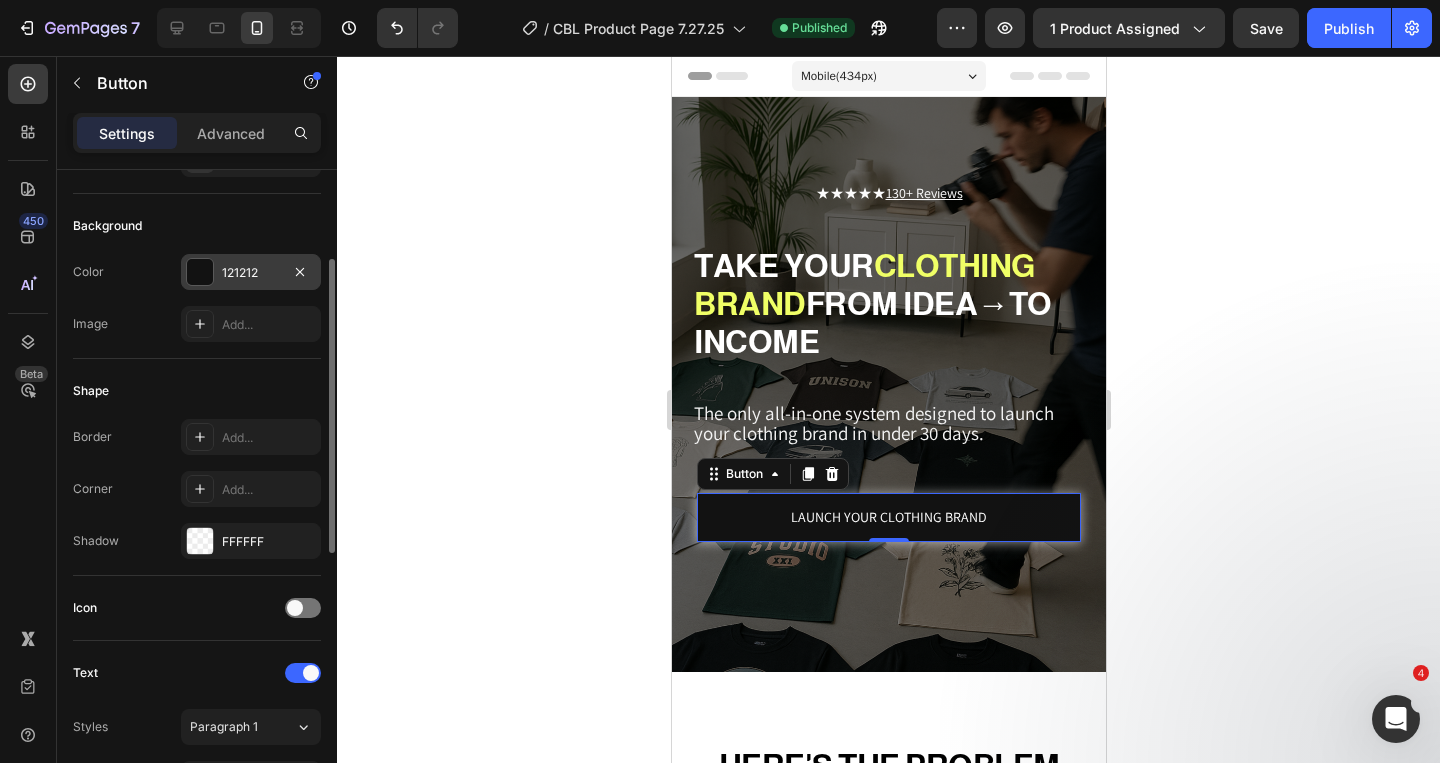 click on "121212" at bounding box center (251, 273) 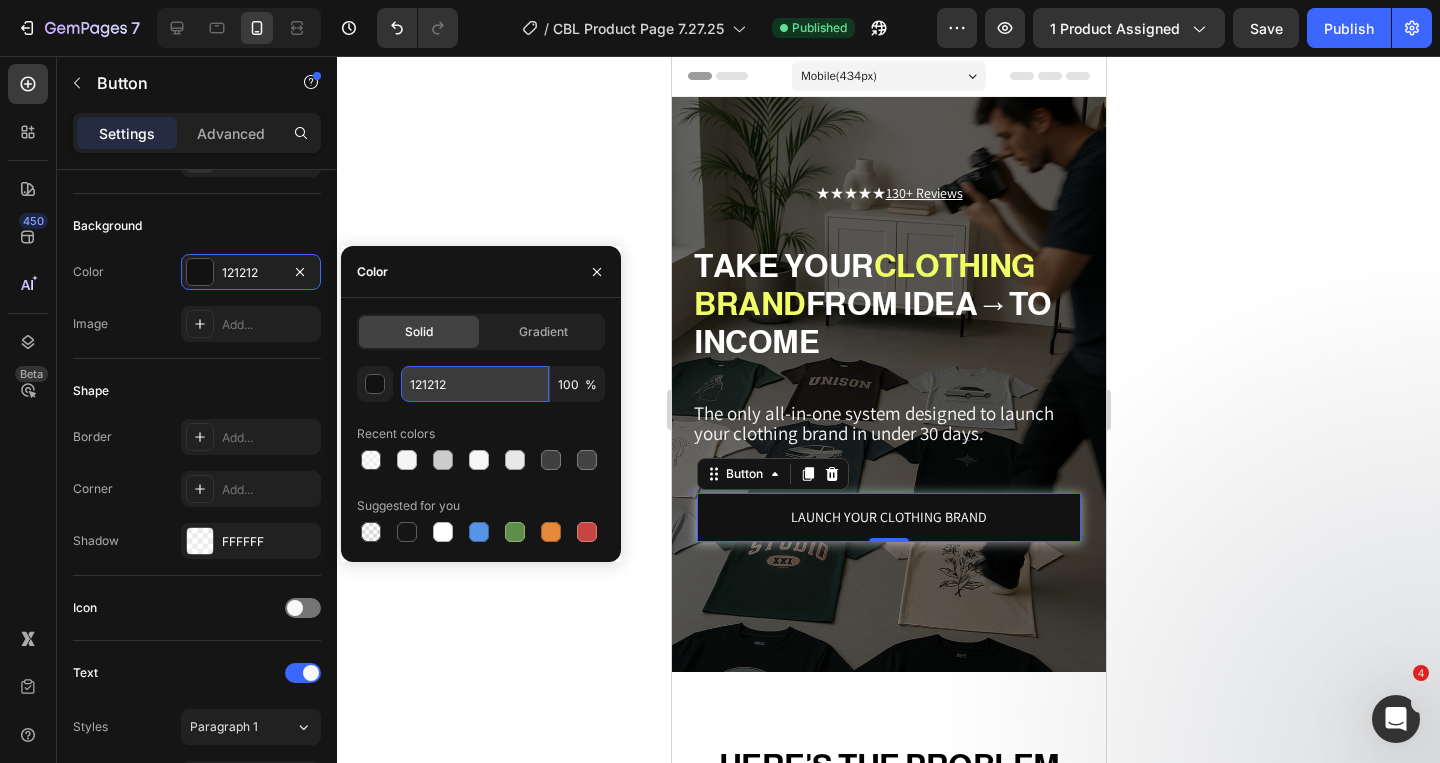 click on "121212" at bounding box center (475, 384) 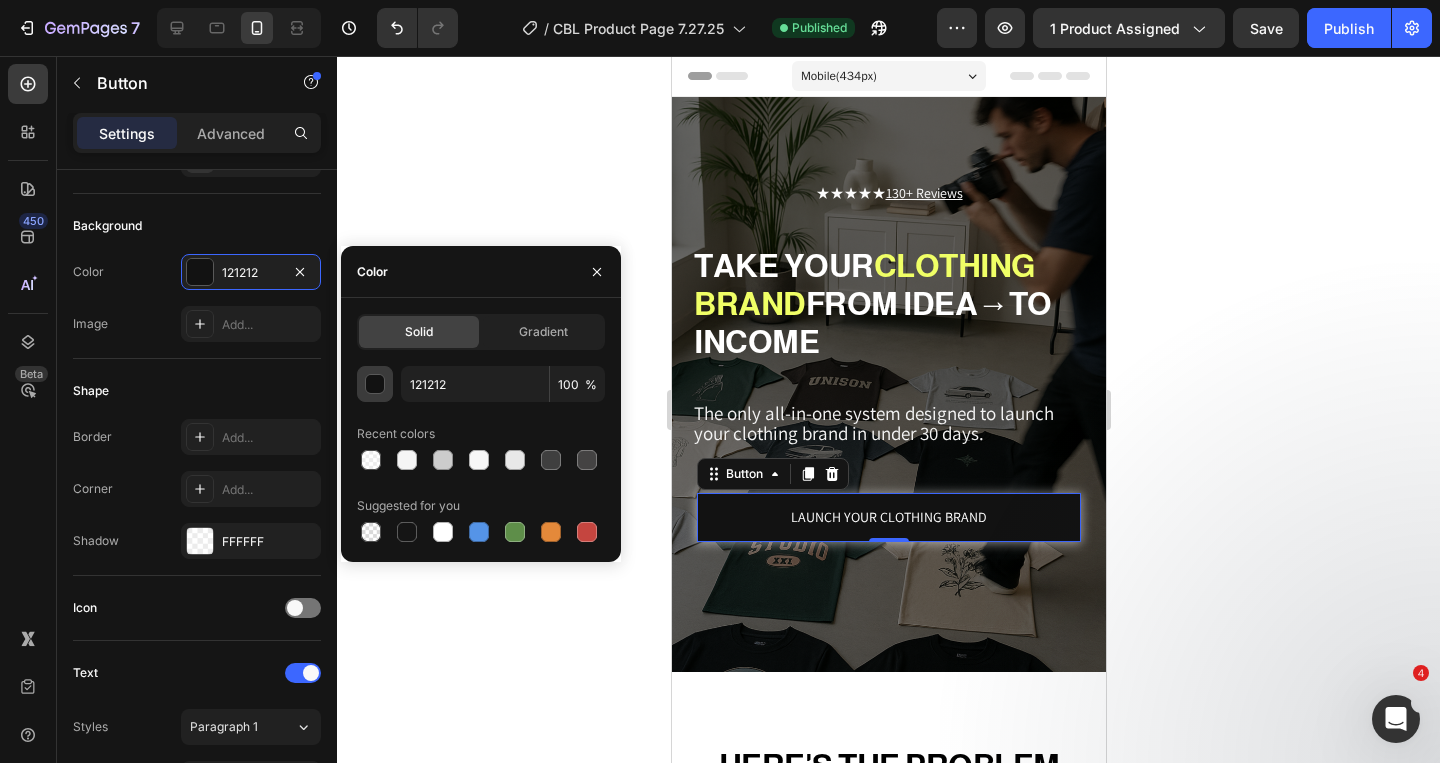 click at bounding box center [376, 385] 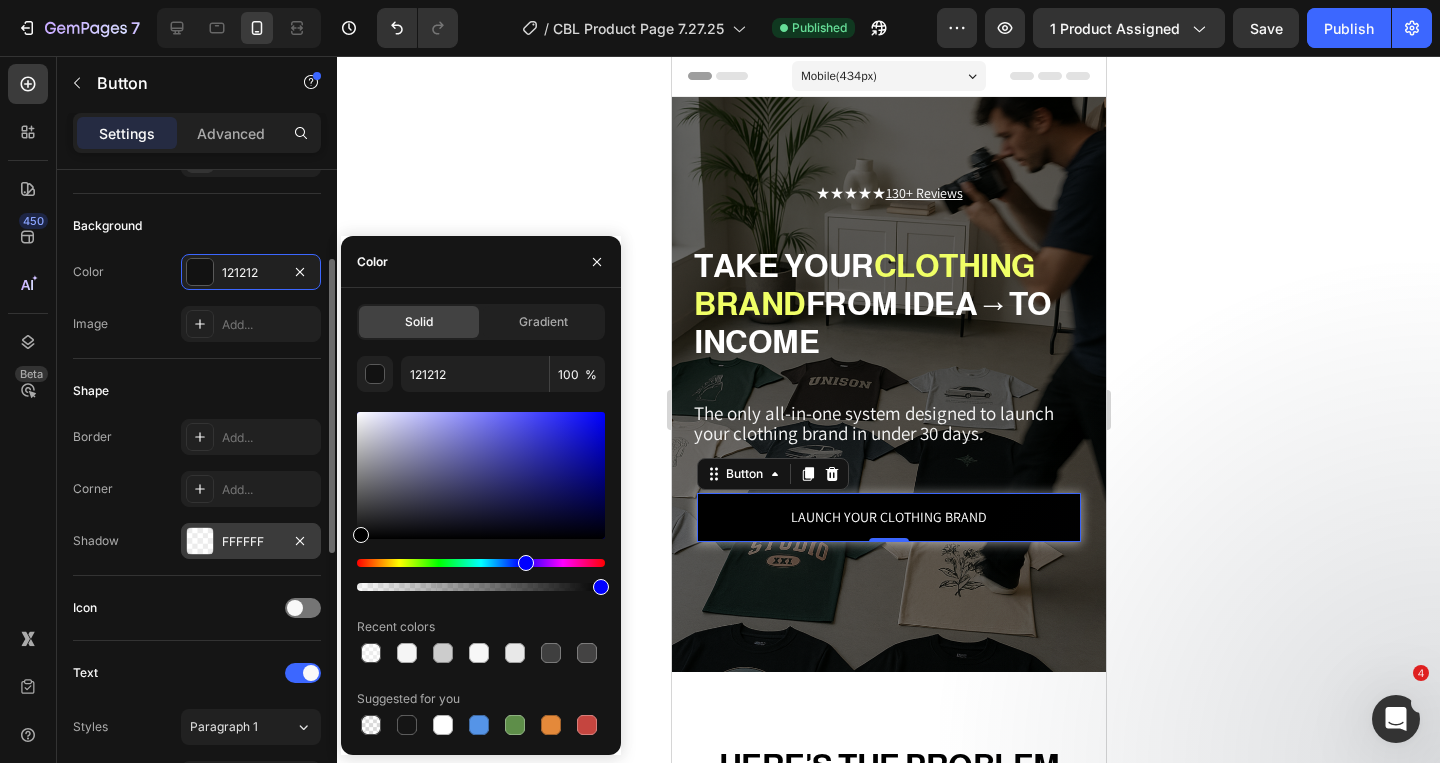 drag, startPoint x: 423, startPoint y: 510, endPoint x: 295, endPoint y: 554, distance: 135.3514 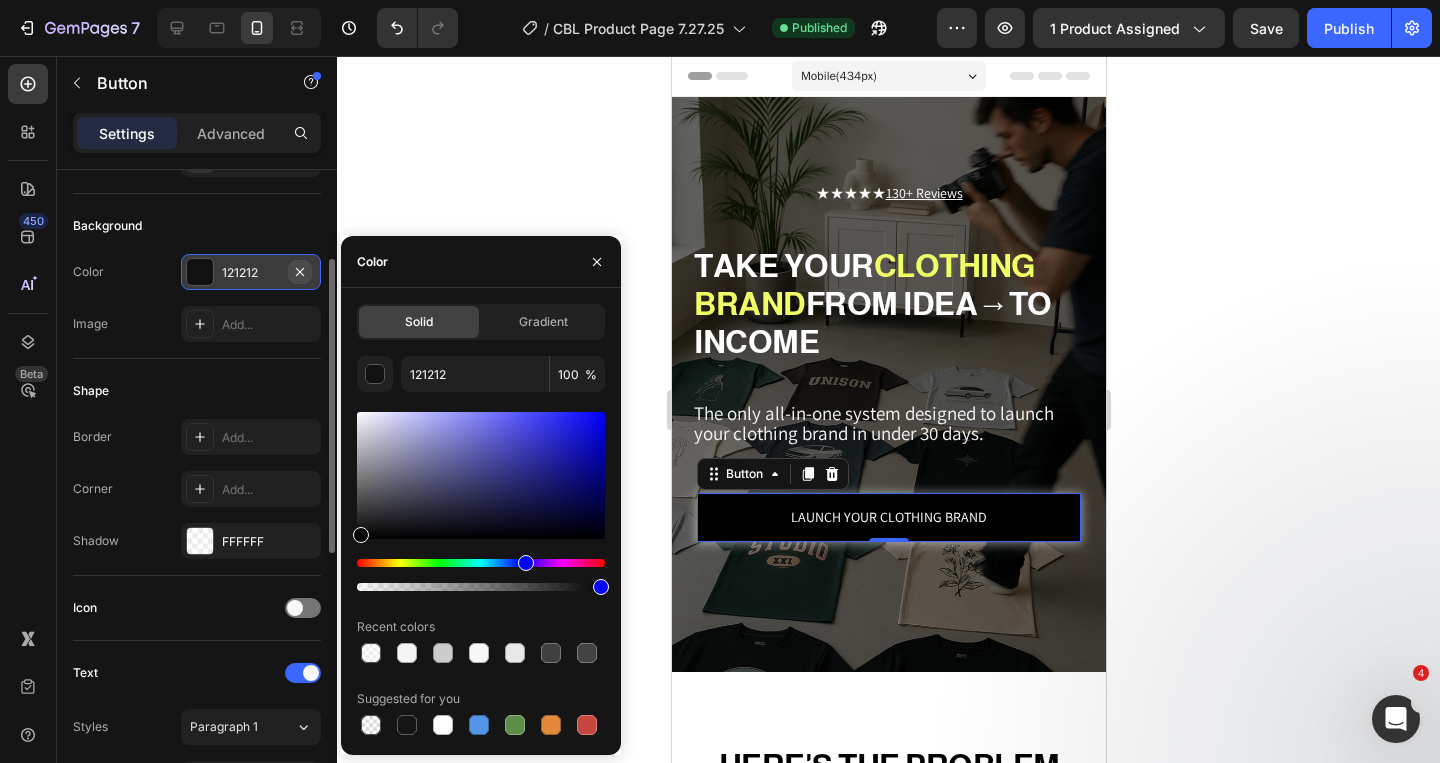 type on "000000" 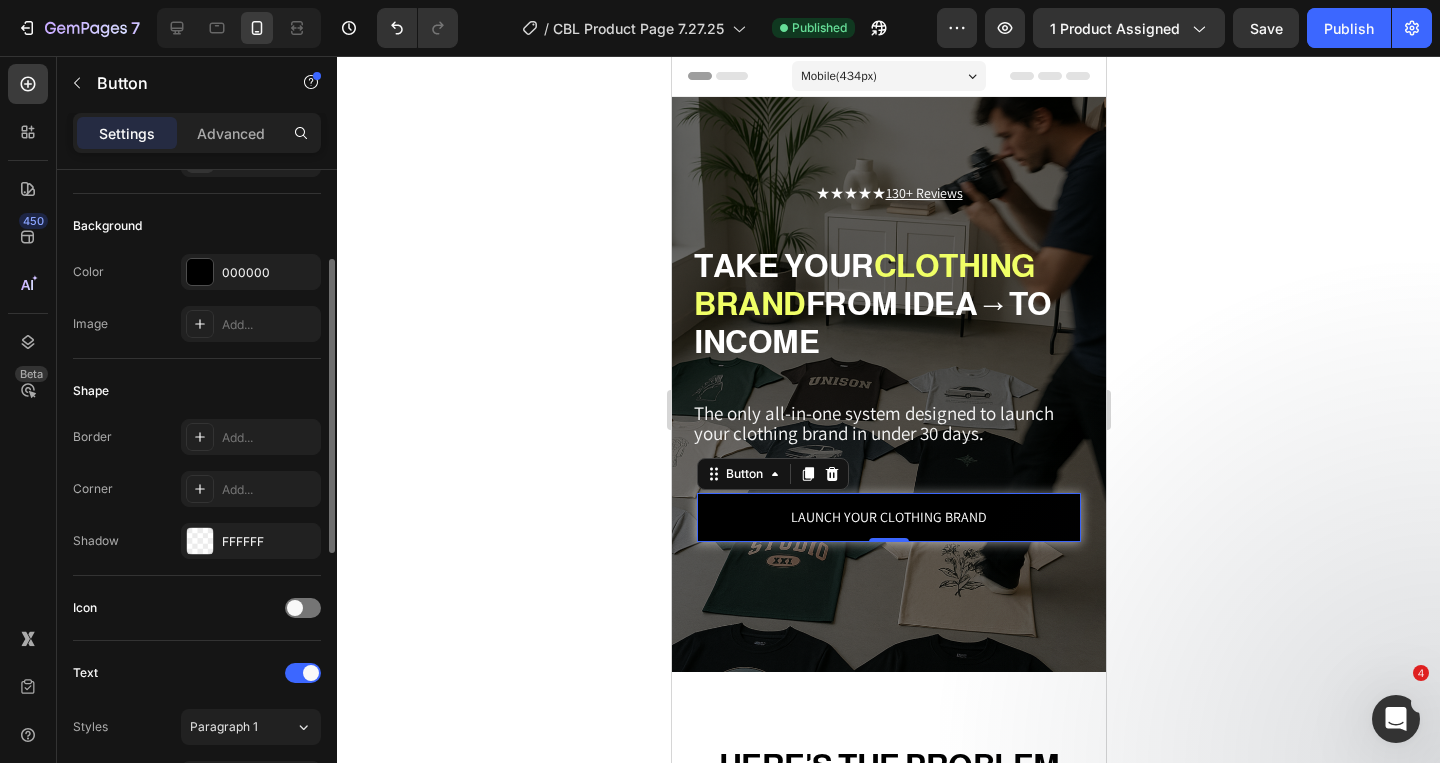 click on "Background" at bounding box center [197, 226] 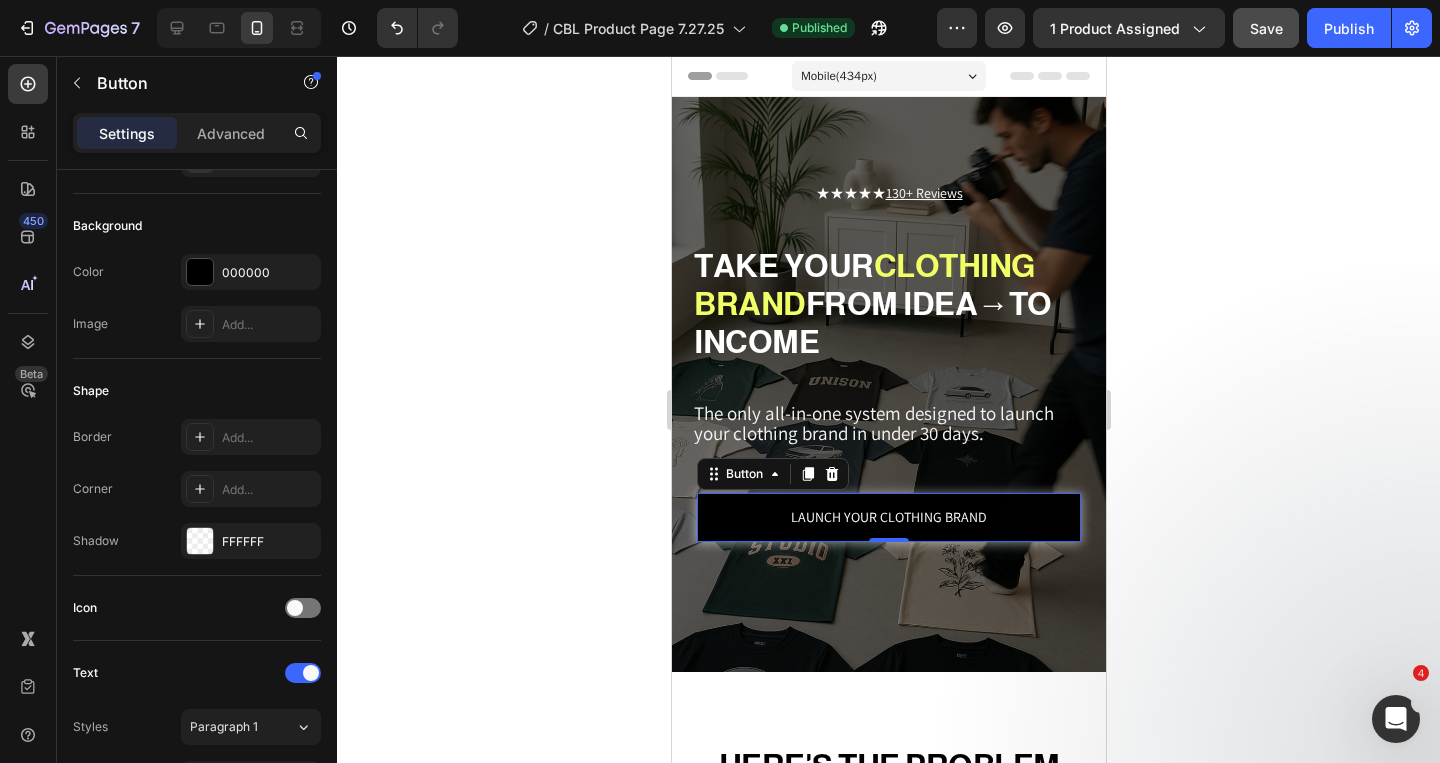 click on "Save" 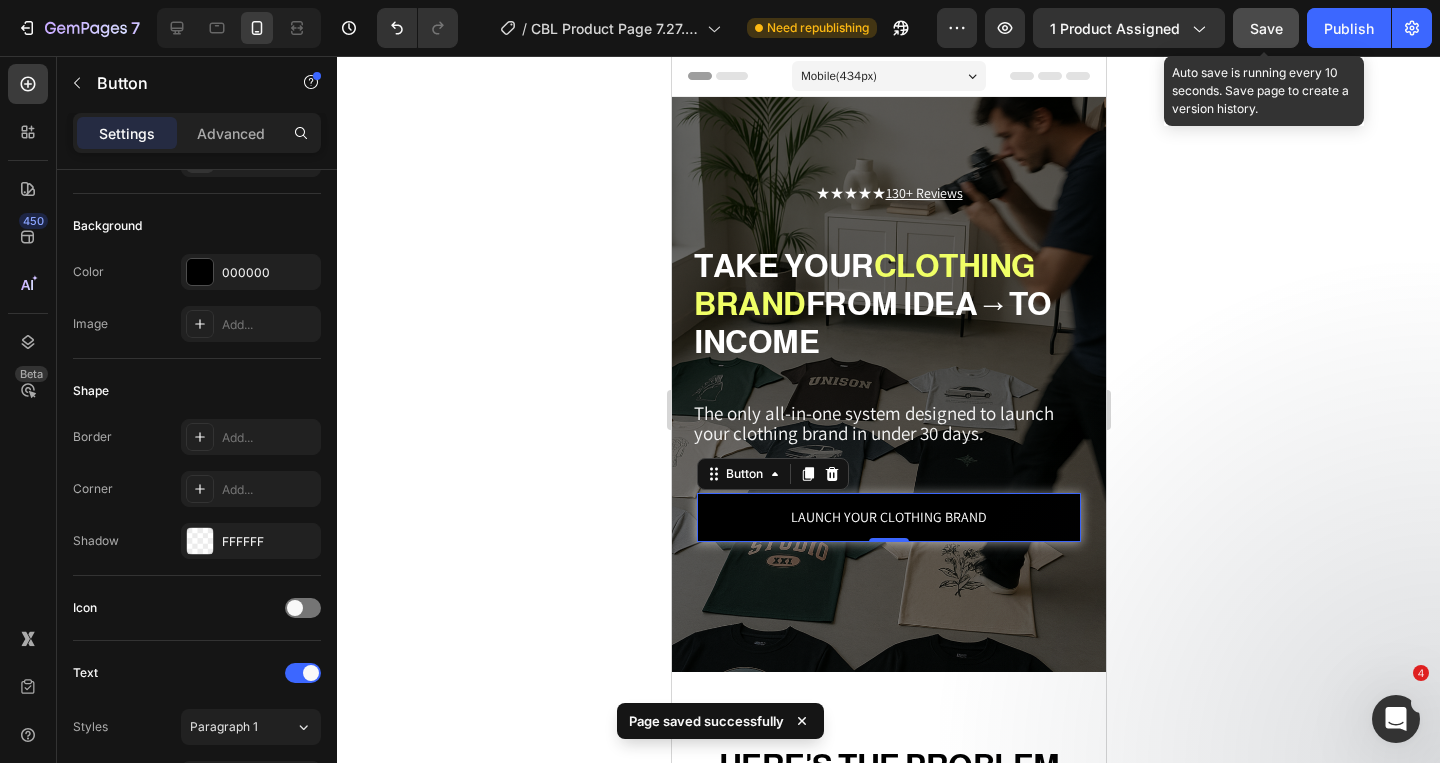 click on "Save" 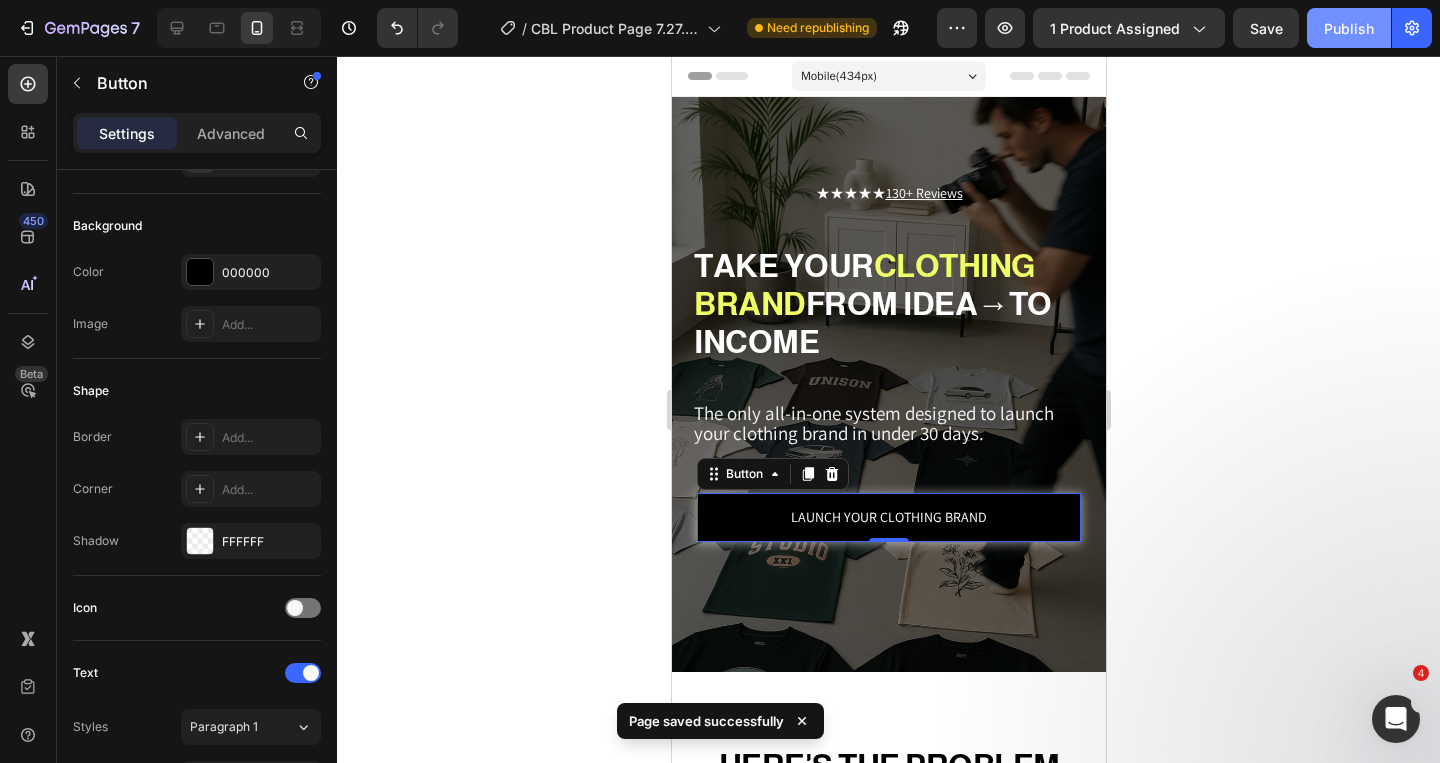 click on "Publish" at bounding box center (1349, 28) 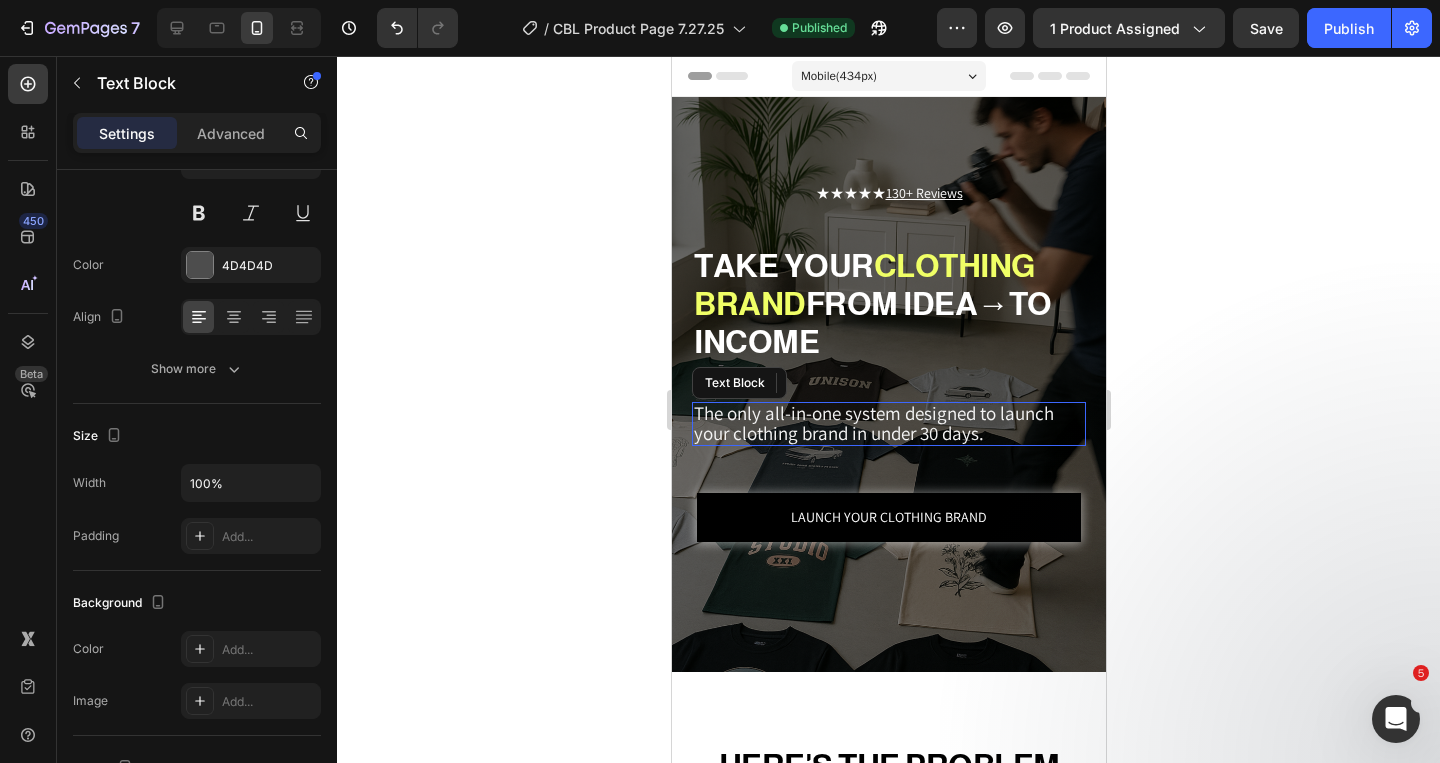 click on "The only all-in-one system designed to launch your clothing brand in under 30 days." at bounding box center [873, 423] 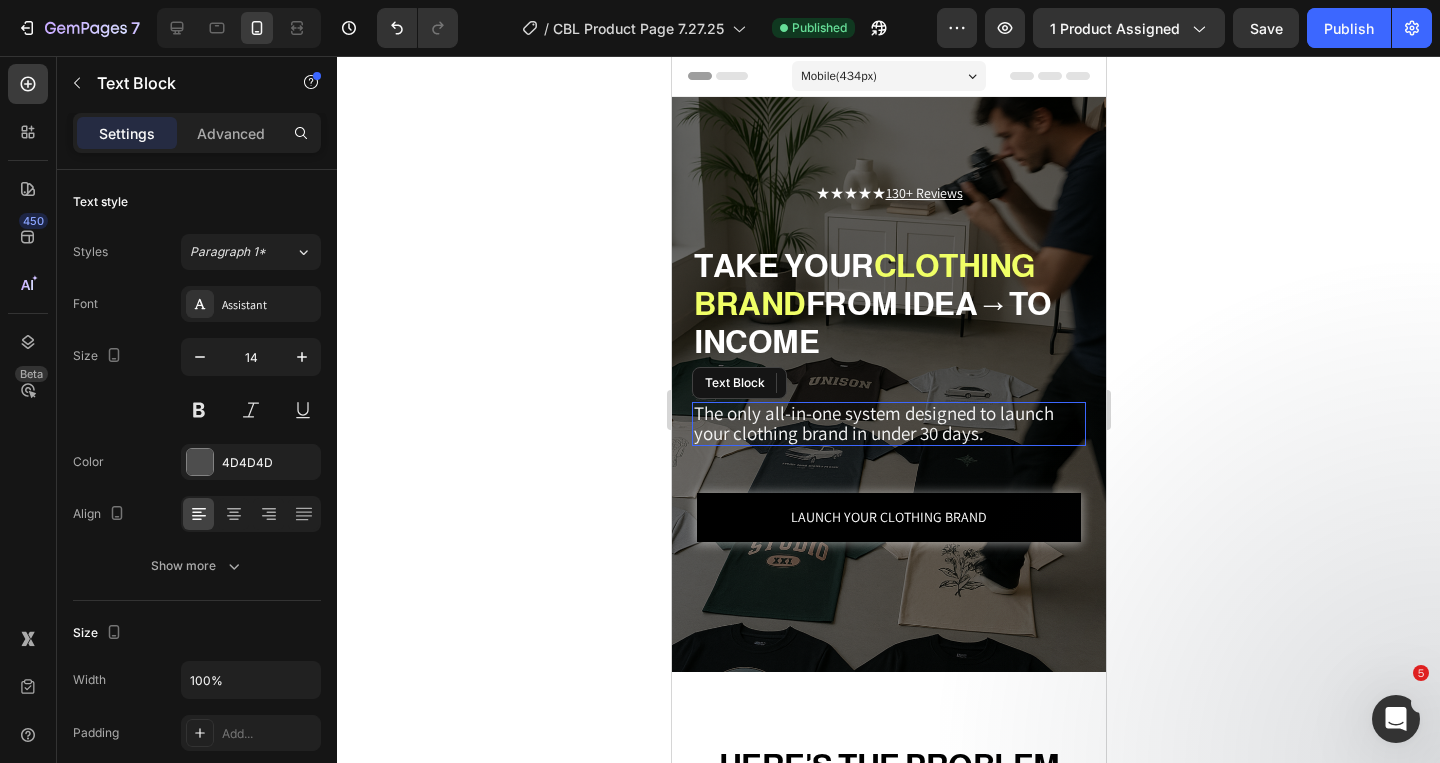 click on "The only all-in-one system designed to launch your clothing brand in under 30 days." at bounding box center (873, 423) 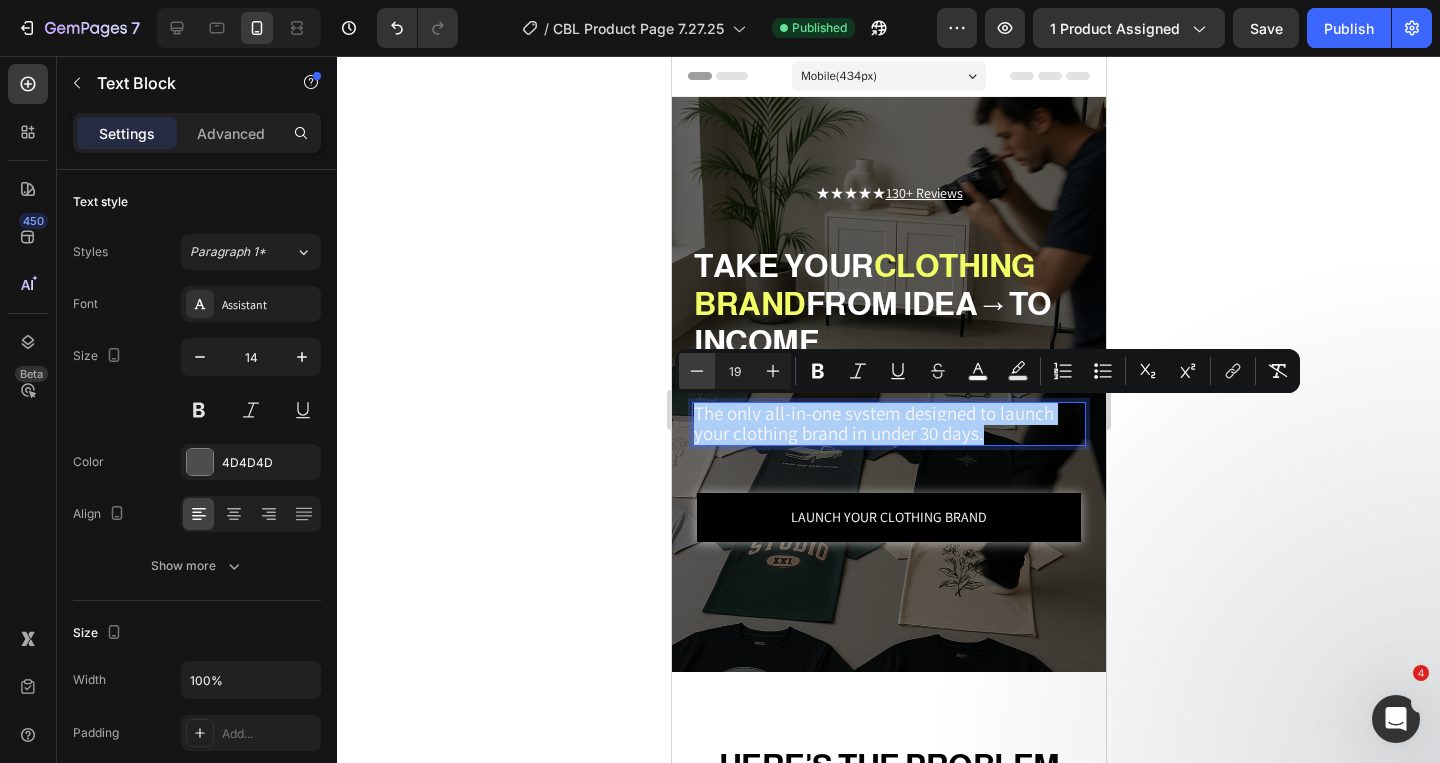click 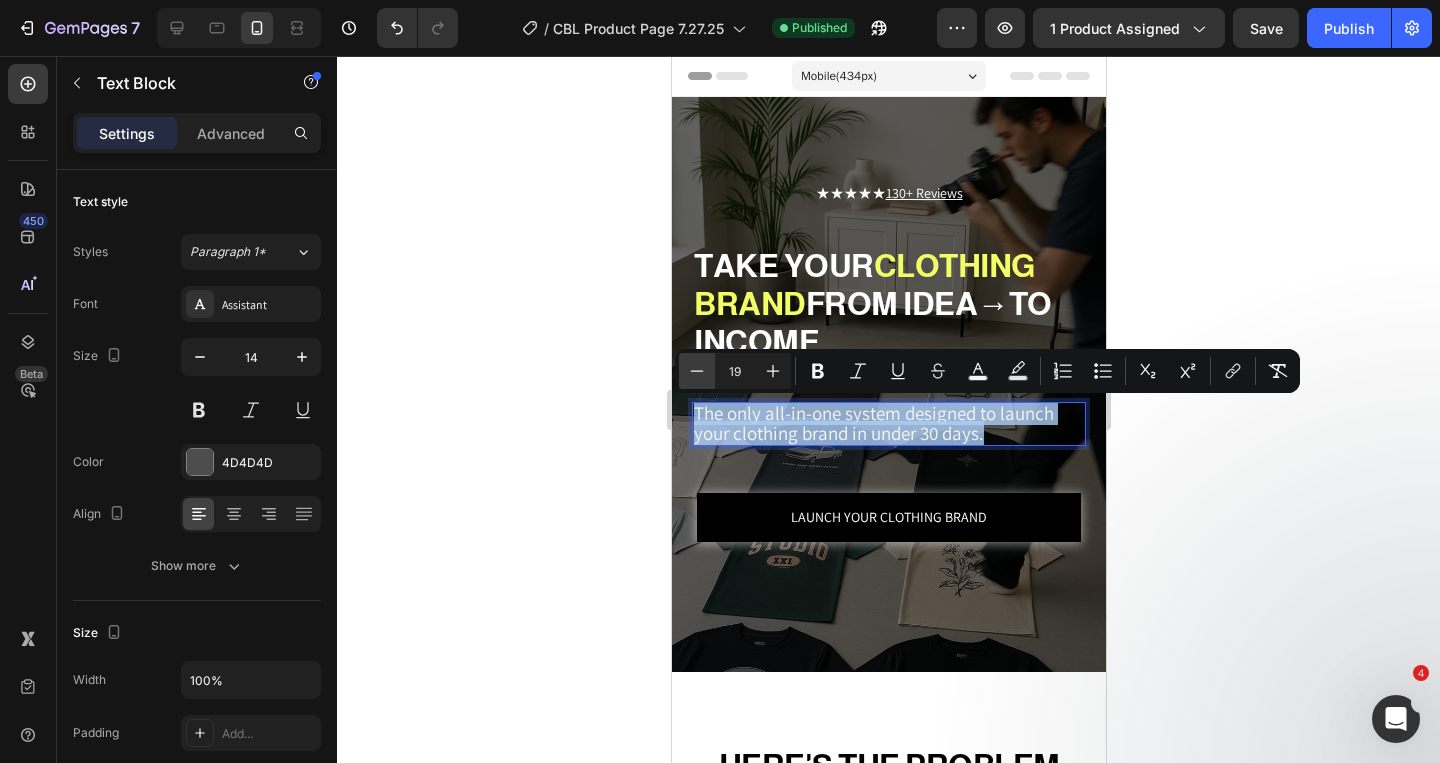 type on "18" 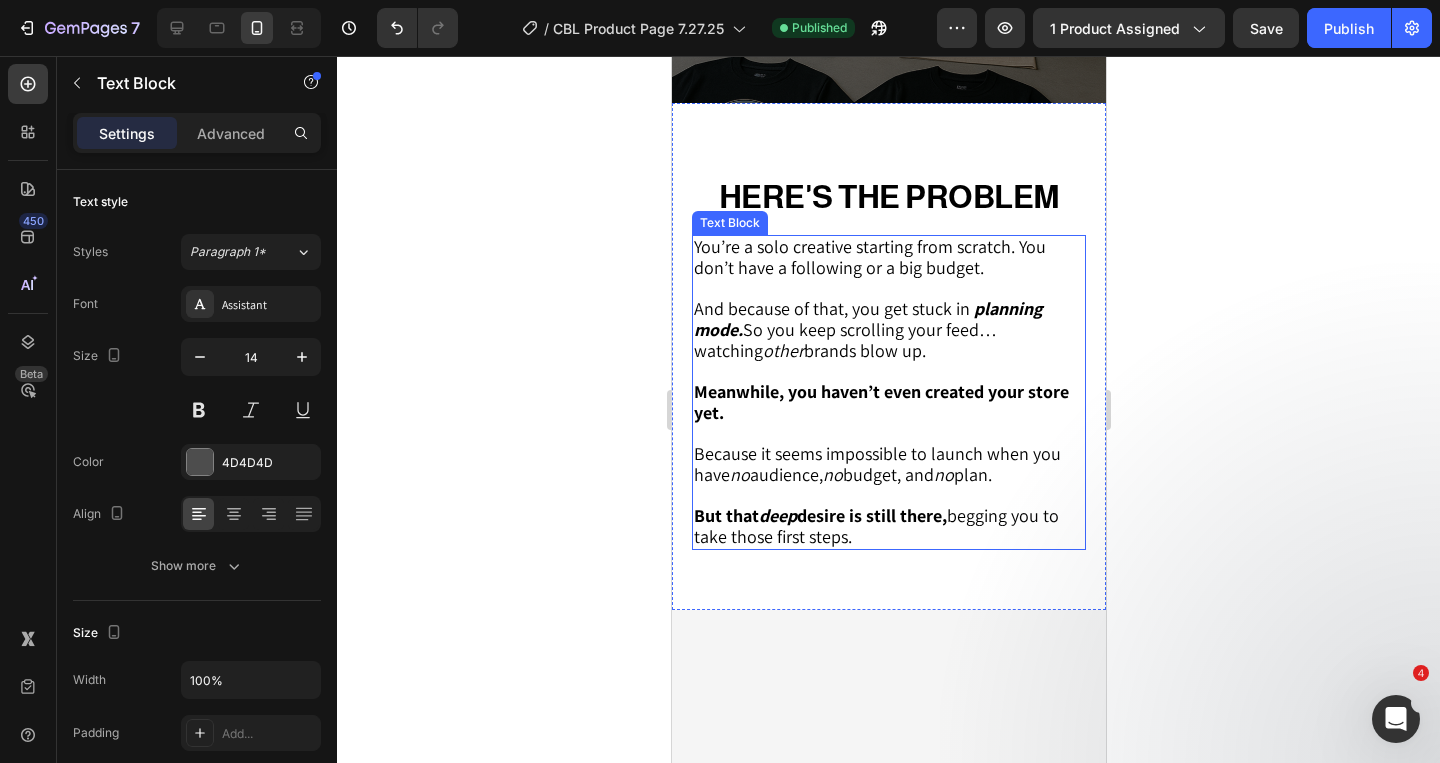 scroll, scrollTop: 591, scrollLeft: 0, axis: vertical 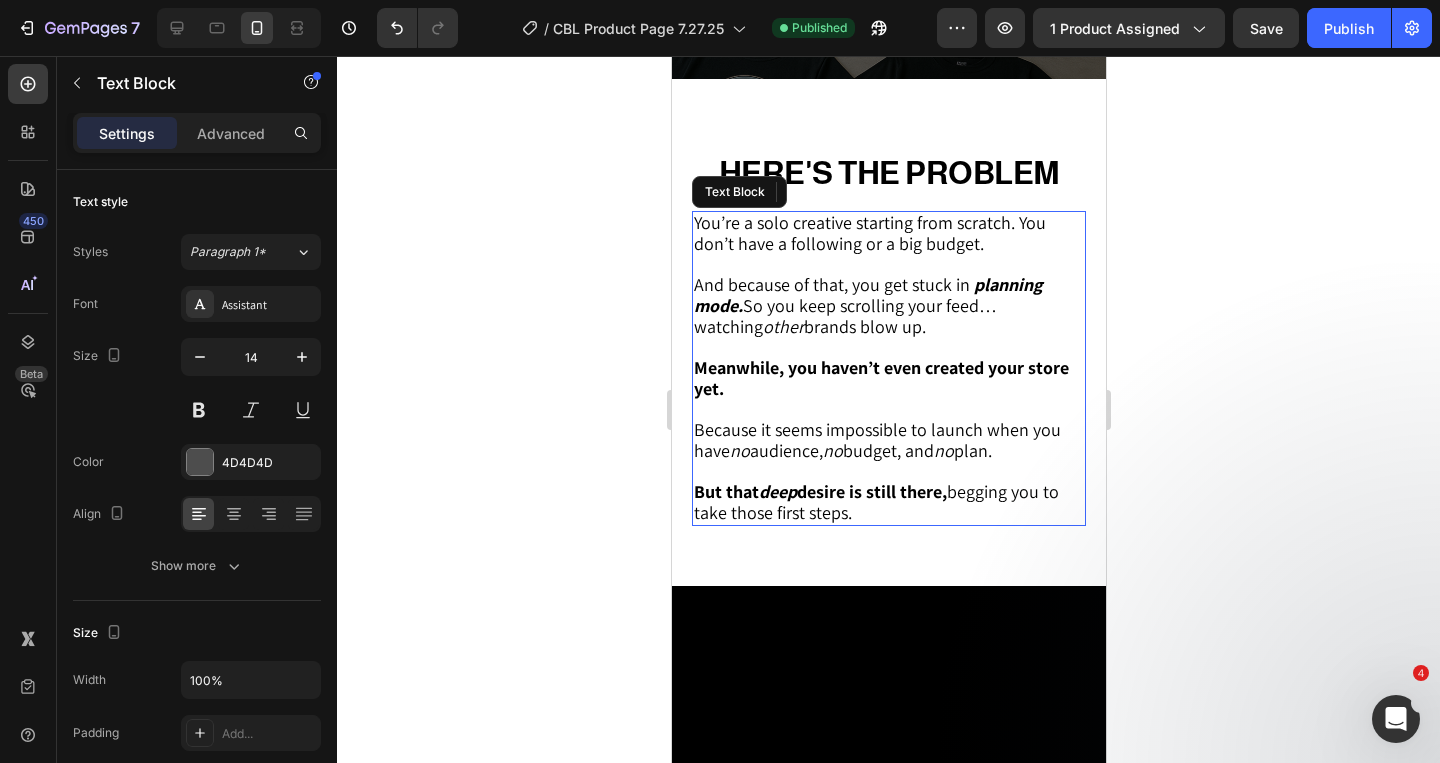 click on "desire is still there," at bounding box center (871, 491) 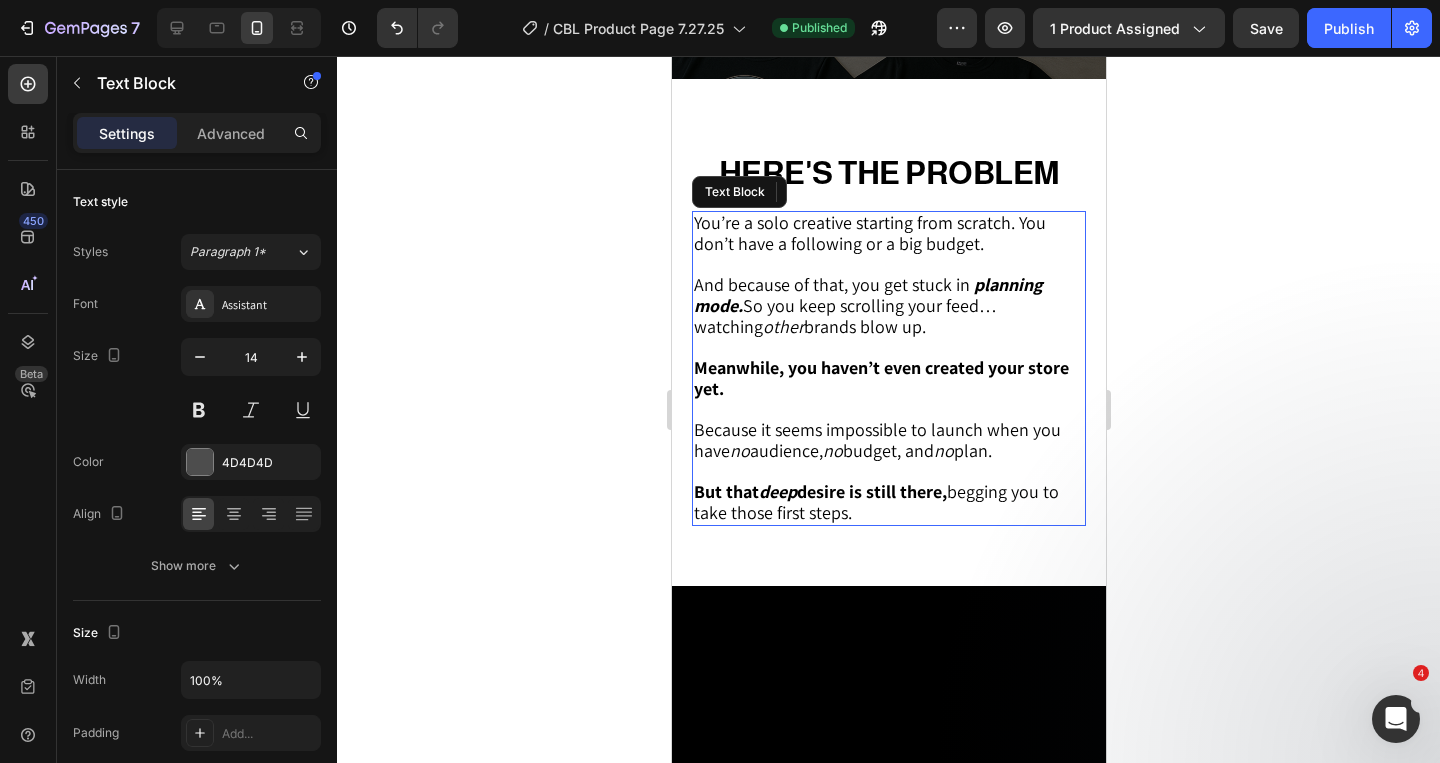 click on "desire is still there," at bounding box center [871, 491] 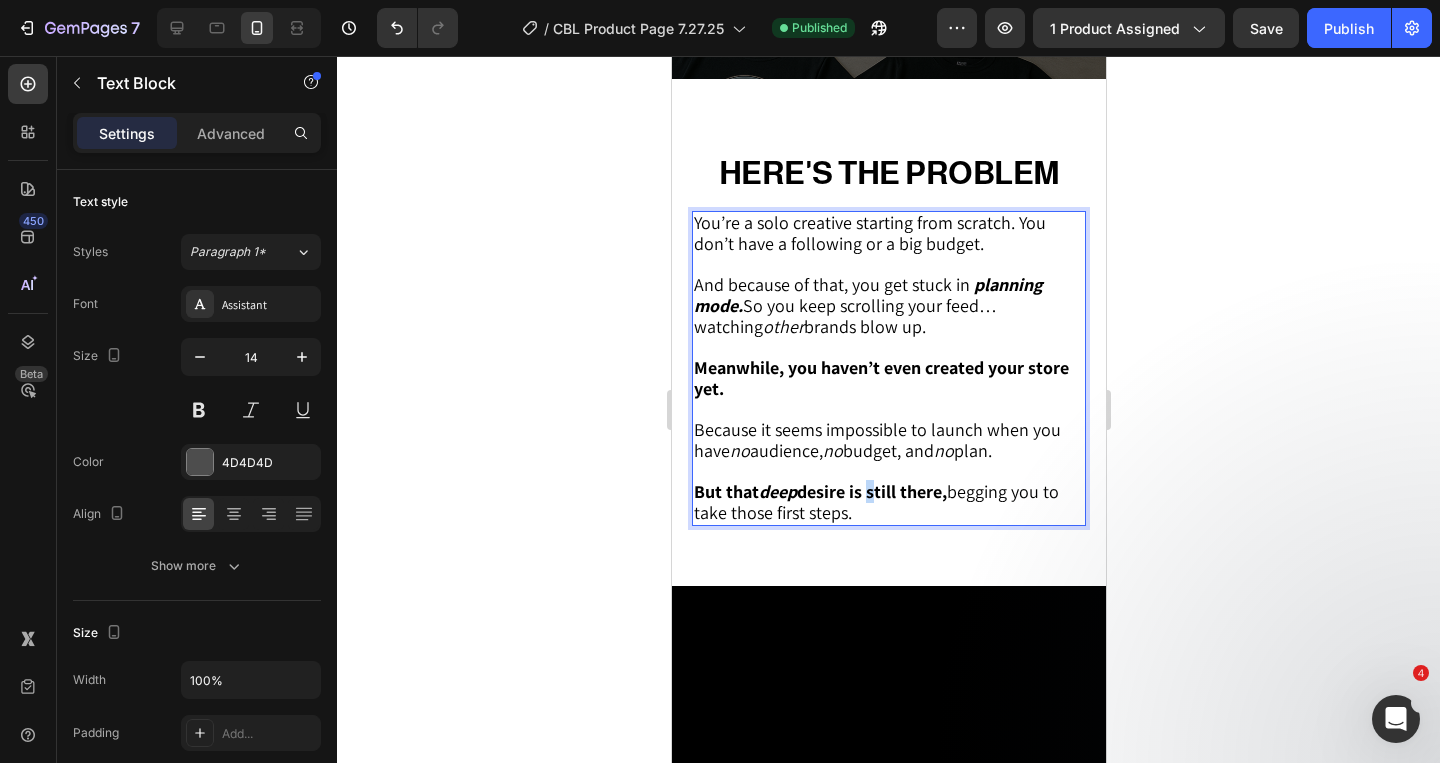 click on "desire is still there," at bounding box center [871, 491] 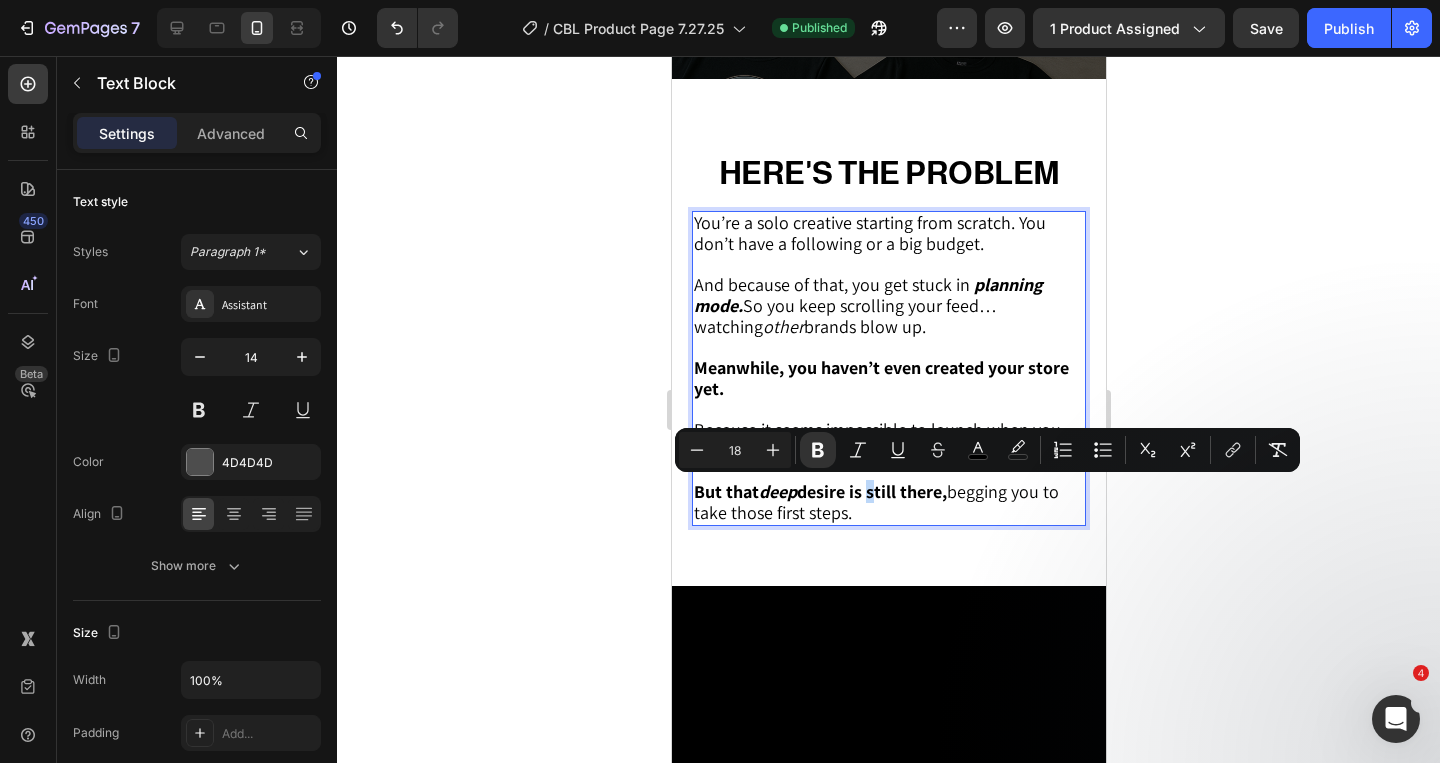 click on "But that  deep  desire is still there,  begging you to take those first steps." at bounding box center (888, 503) 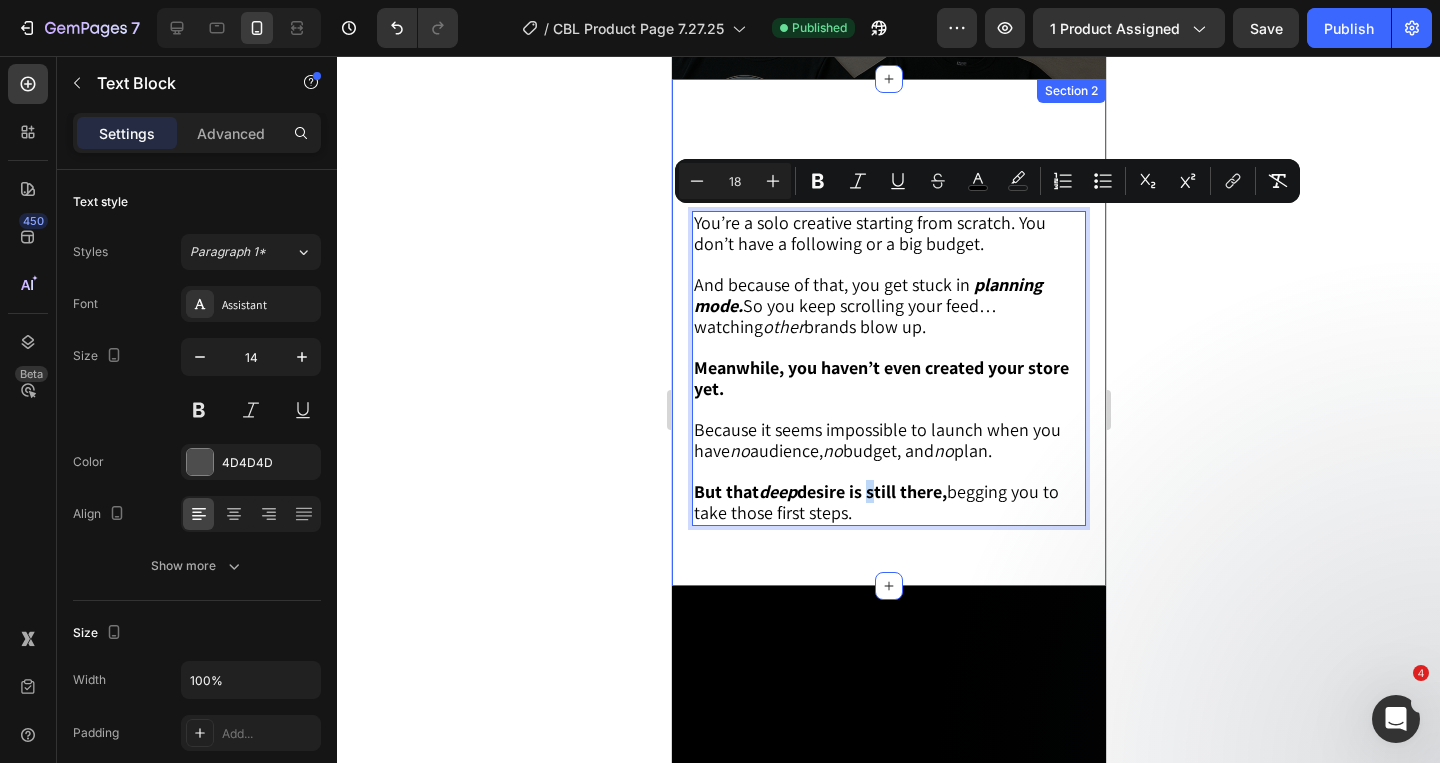 drag, startPoint x: 864, startPoint y: 516, endPoint x: 689, endPoint y: 233, distance: 332.73712 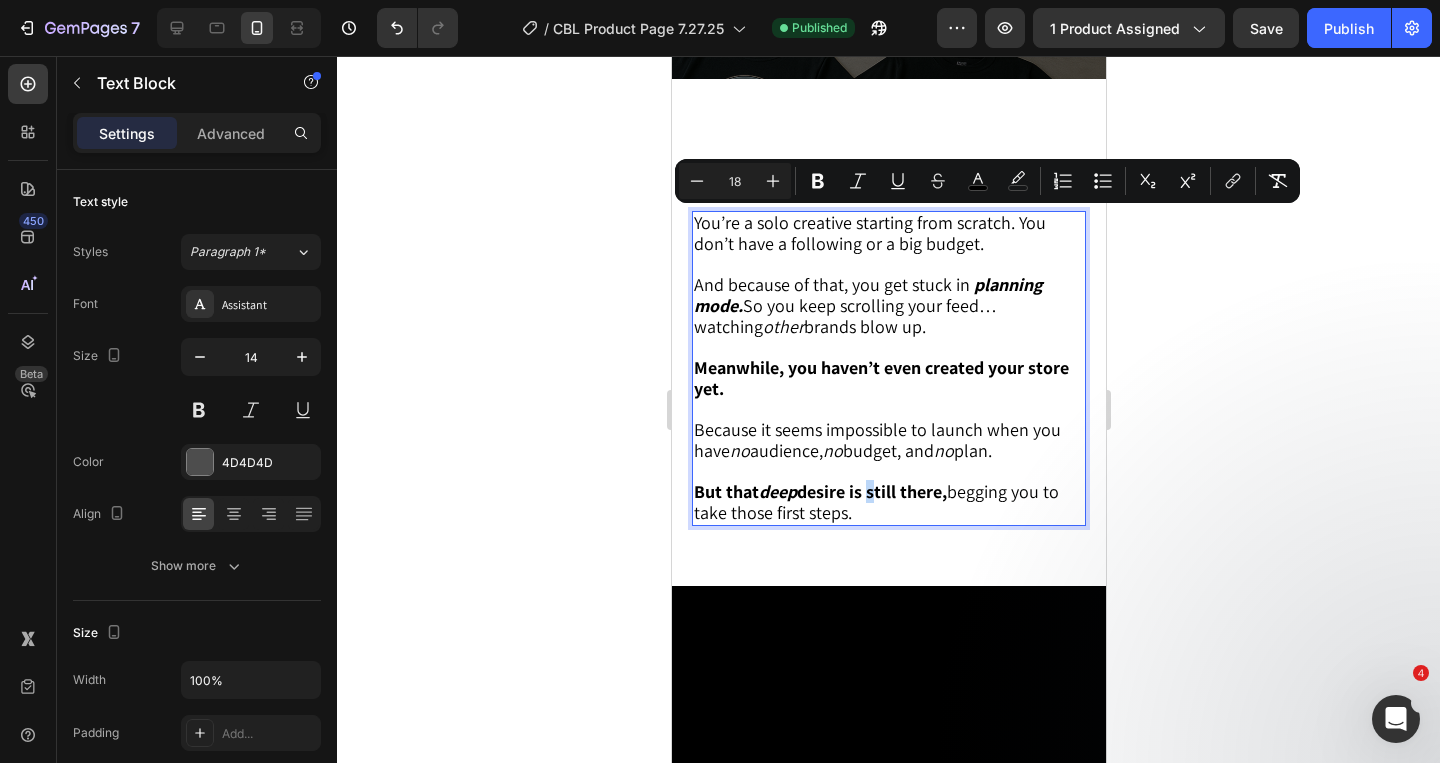 click on "And because of that, you get stuck in   planning mode.  So you keep scrolling your feed… watching  other  brands blow up." at bounding box center (888, 306) 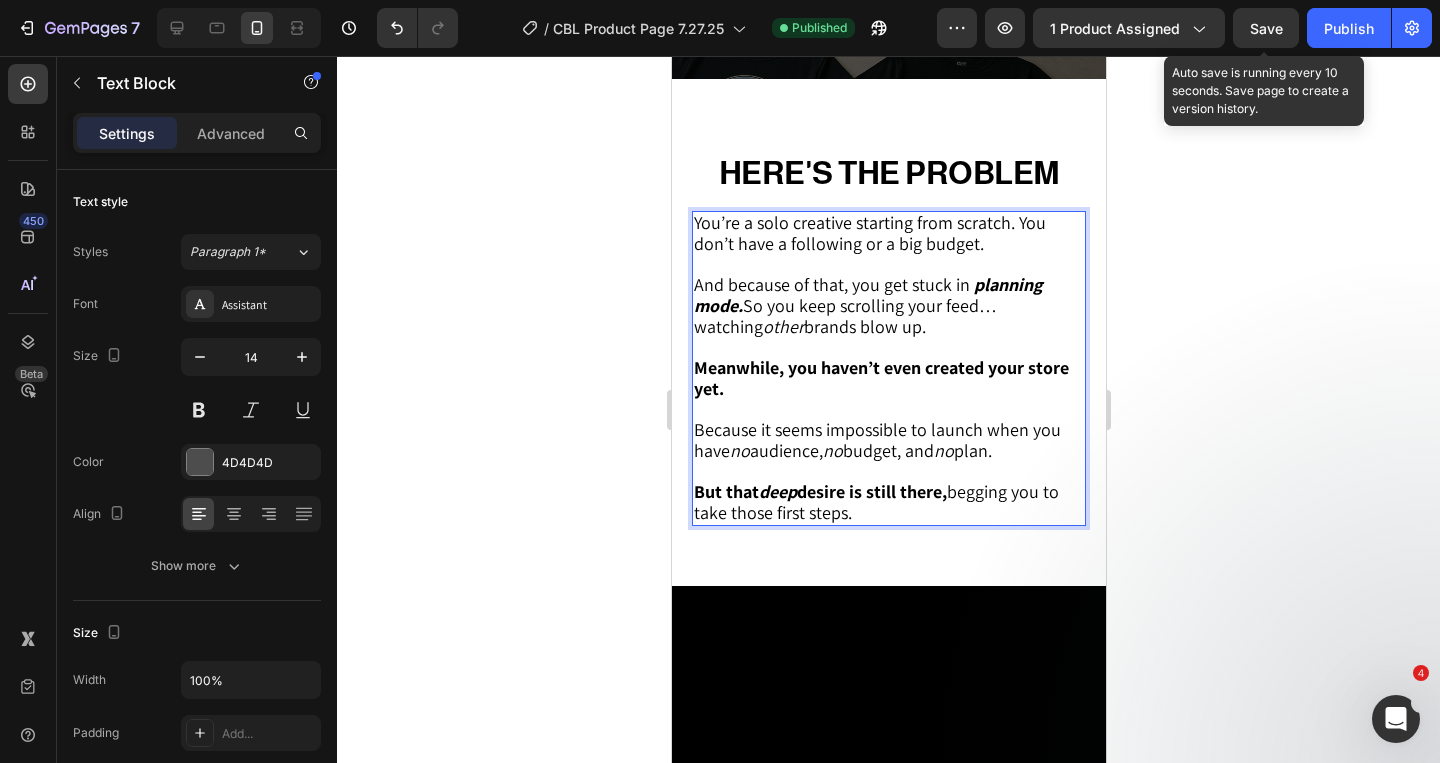 click on "Save" at bounding box center (1266, 28) 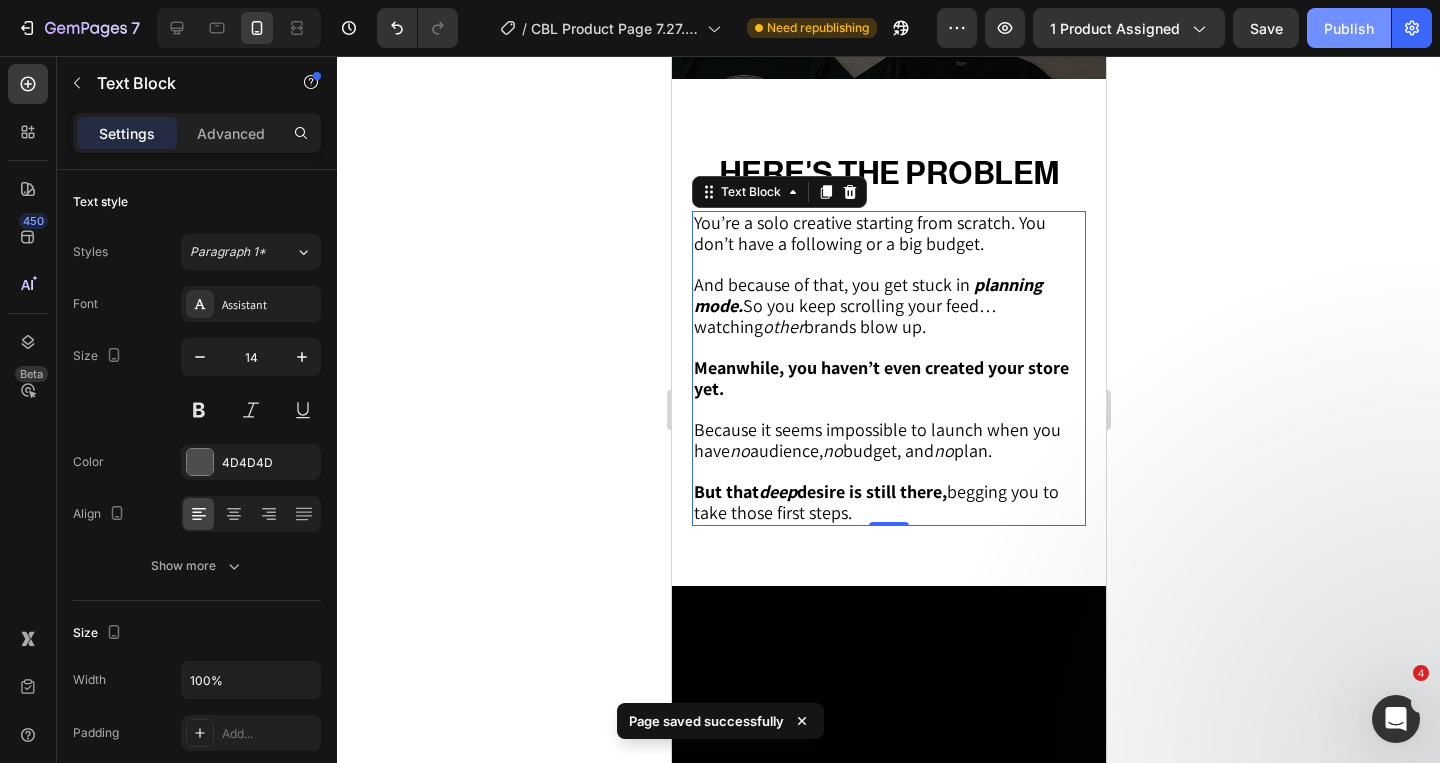 click on "Publish" at bounding box center (1349, 28) 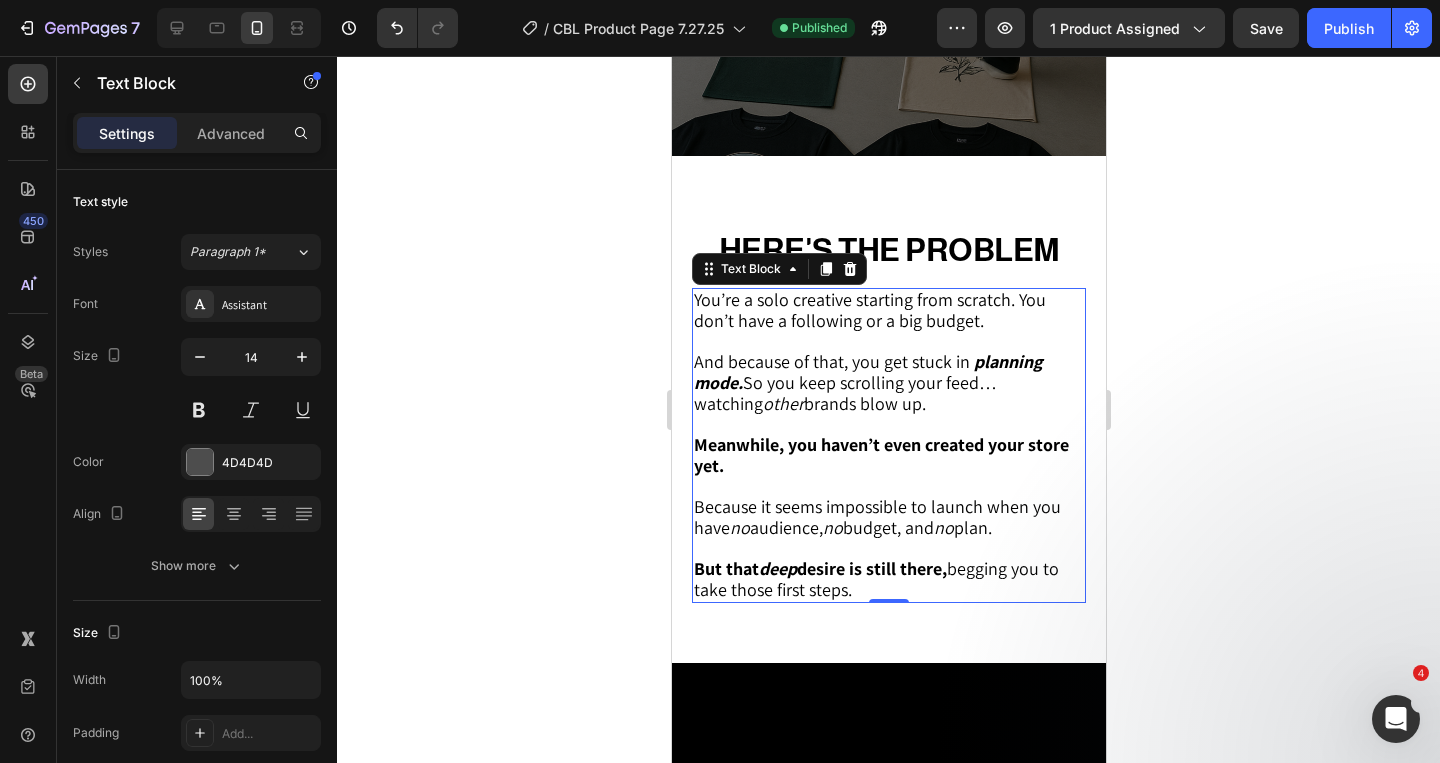 scroll, scrollTop: 0, scrollLeft: 0, axis: both 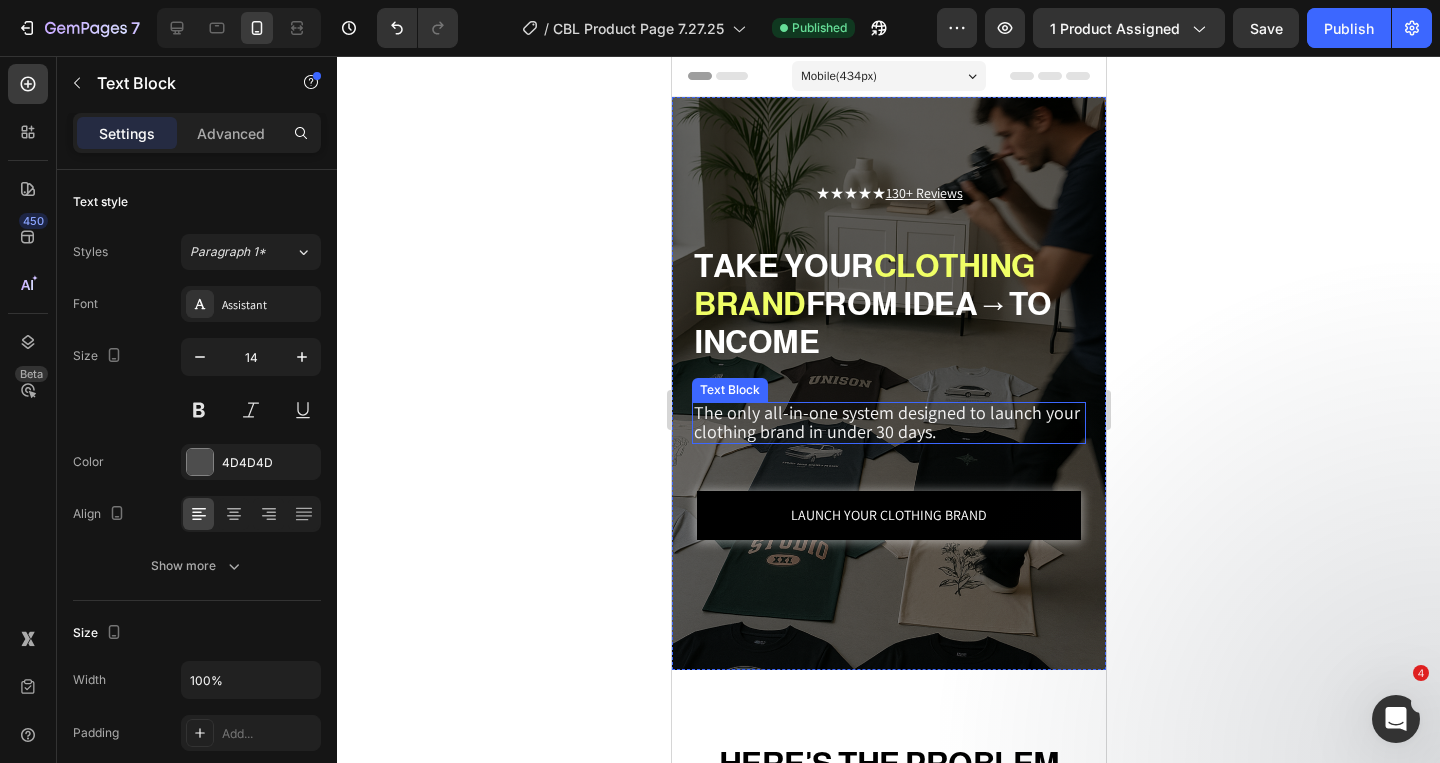 click on "The only all-in-one system designed to launch your clothing brand in under 30 days." at bounding box center [886, 422] 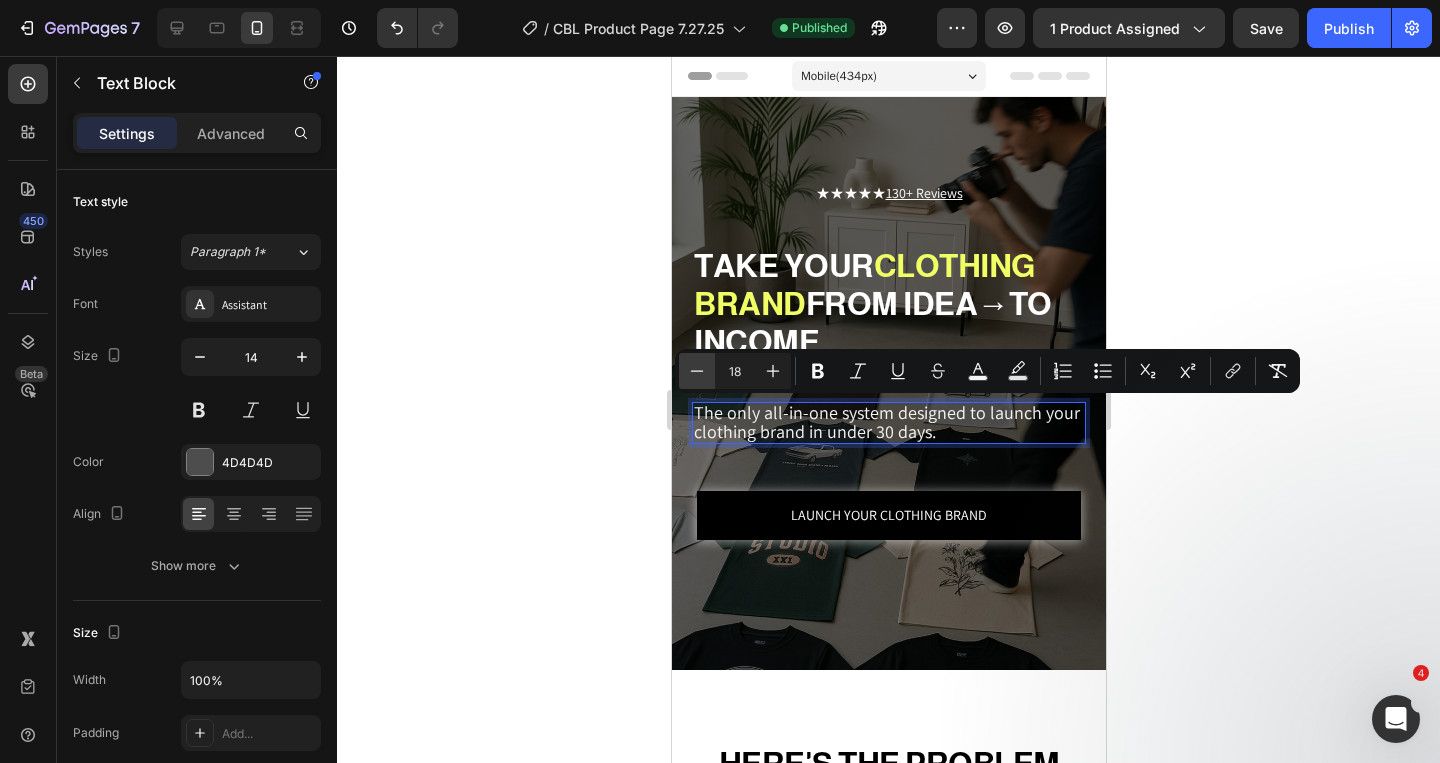click on "Minus" at bounding box center (697, 371) 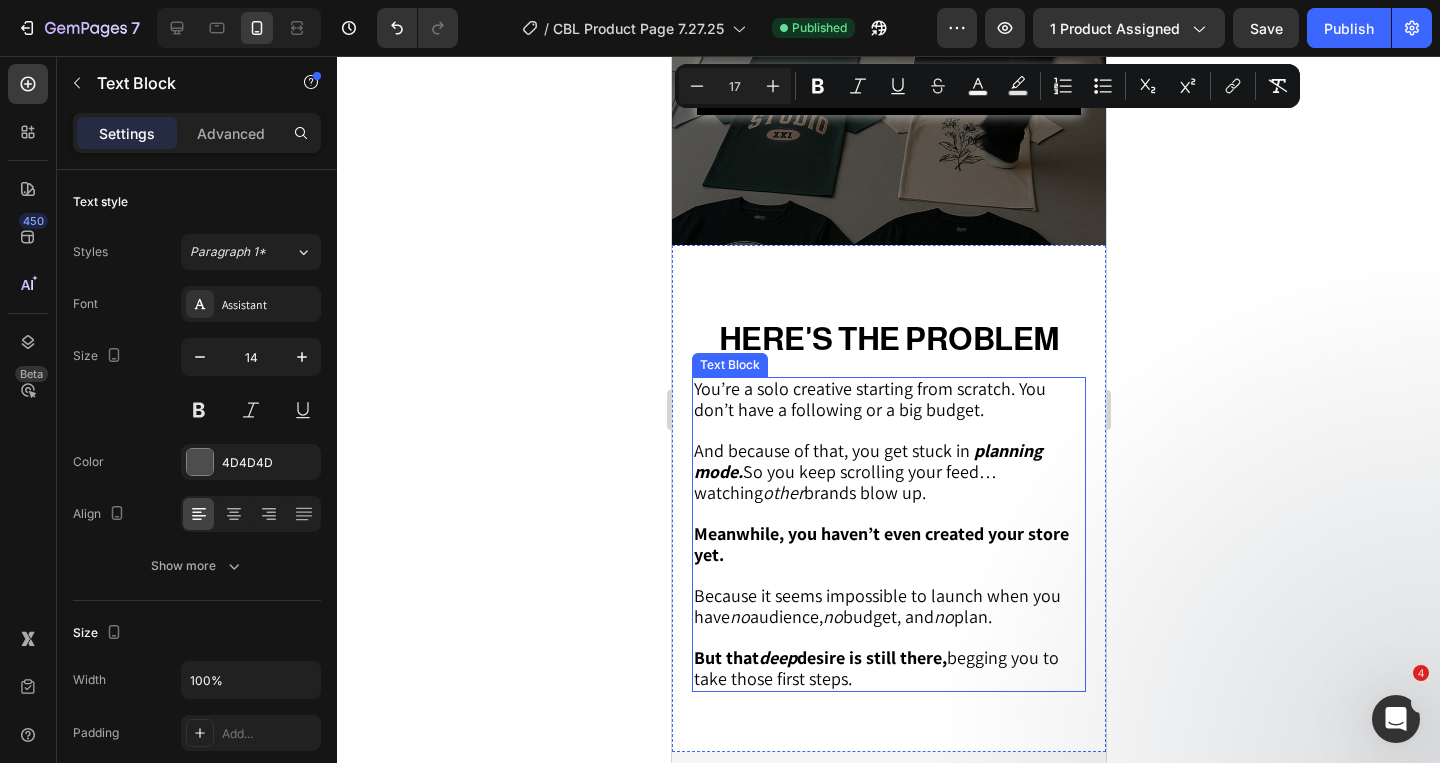 scroll, scrollTop: 516, scrollLeft: 0, axis: vertical 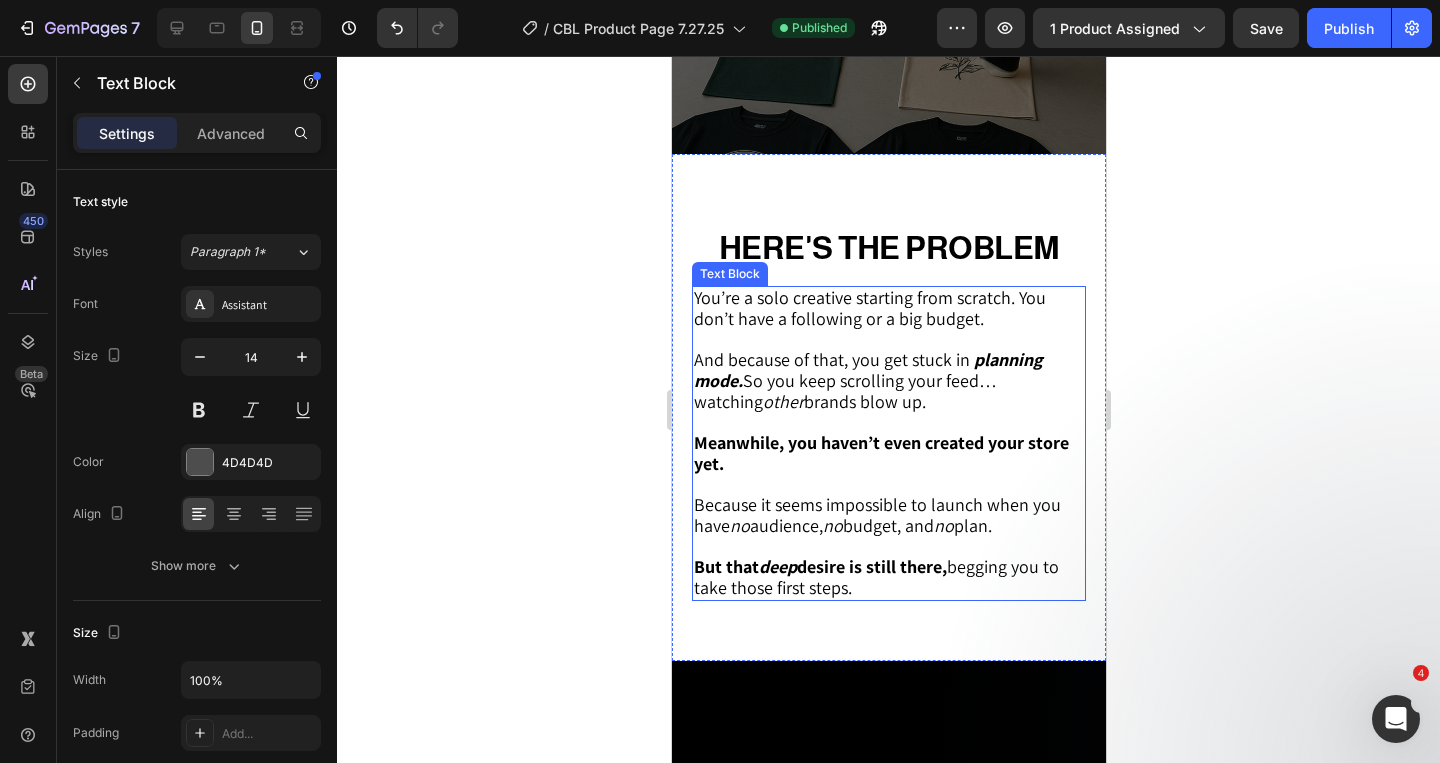 click on "desire is still there," at bounding box center (871, 566) 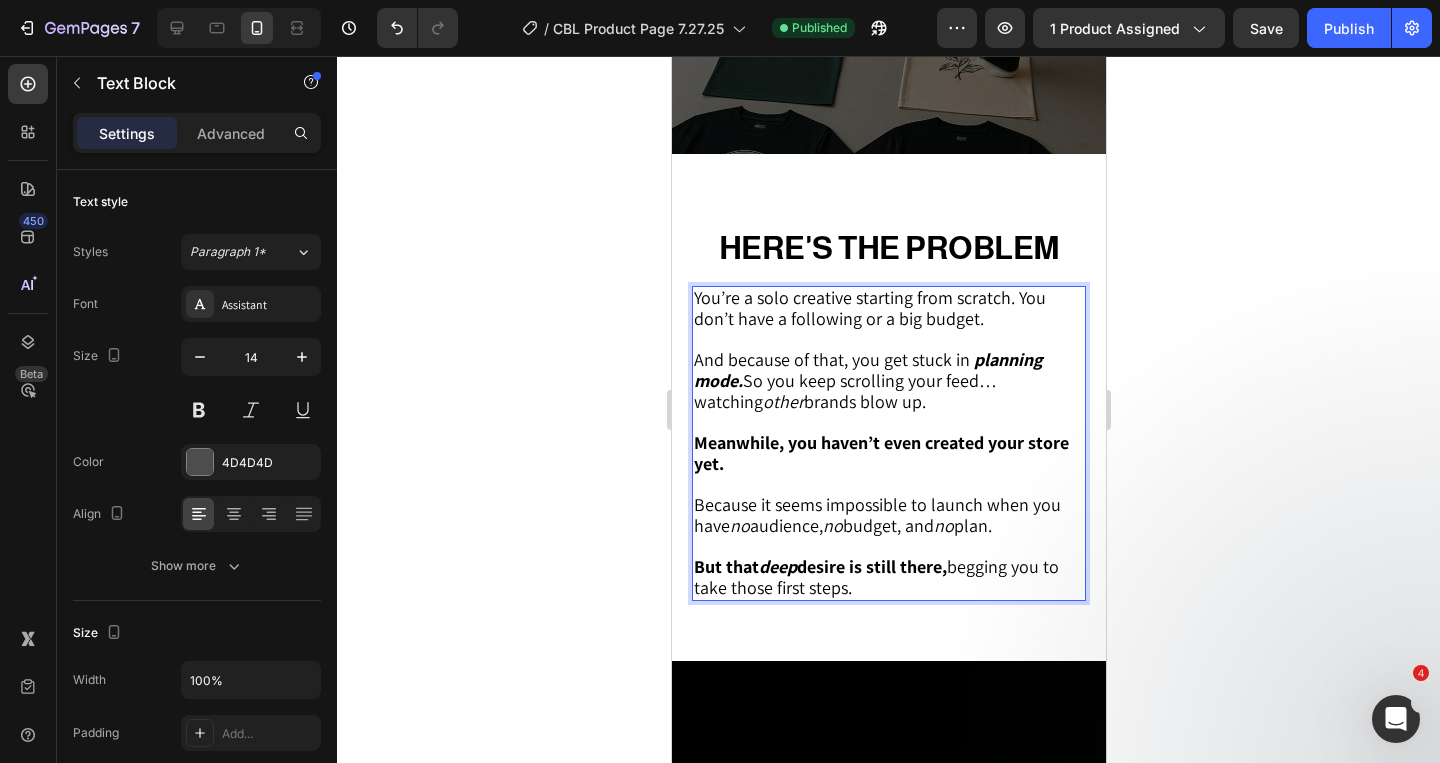 click on "But that  deep  desire is still there,  begging you to take those first steps." at bounding box center [888, 578] 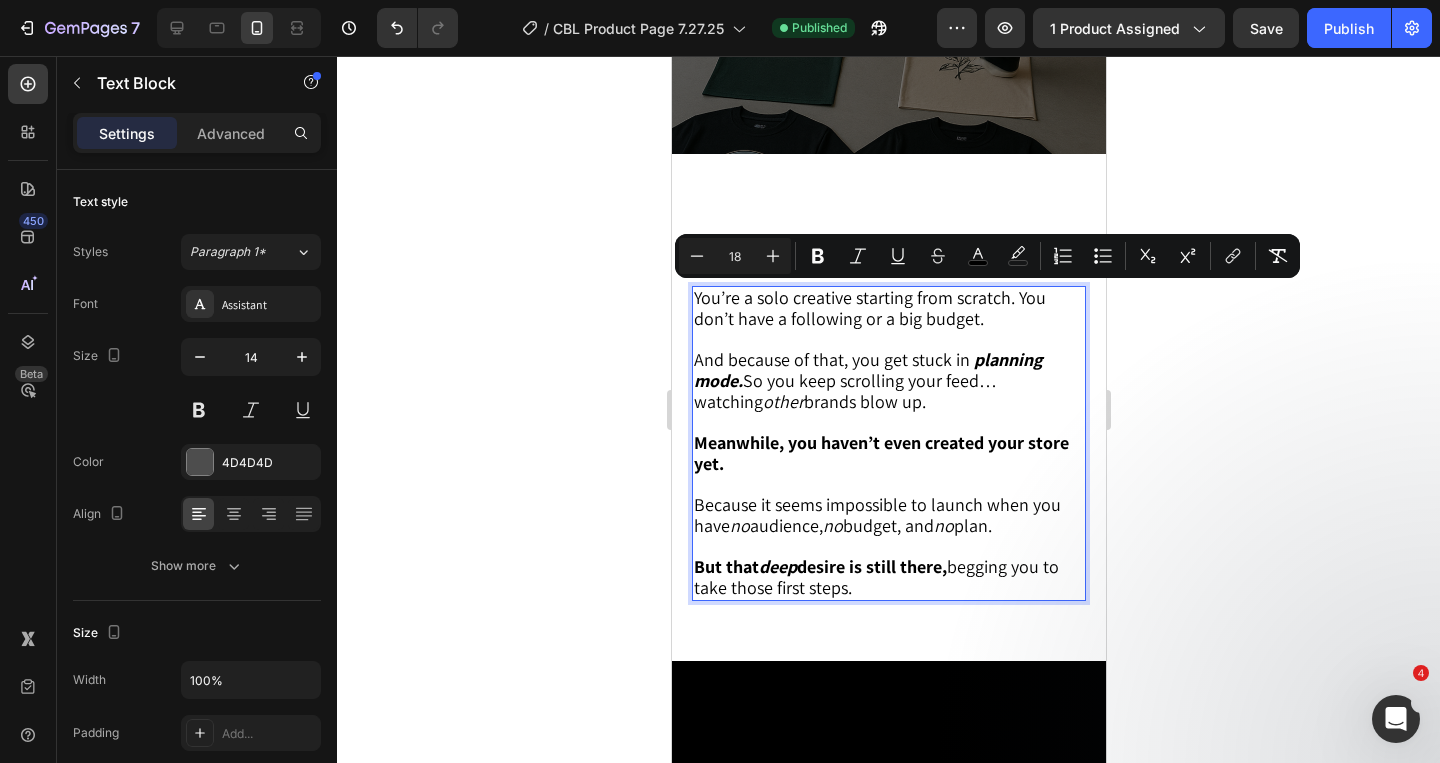 drag, startPoint x: 871, startPoint y: 586, endPoint x: 694, endPoint y: 301, distance: 335.4907 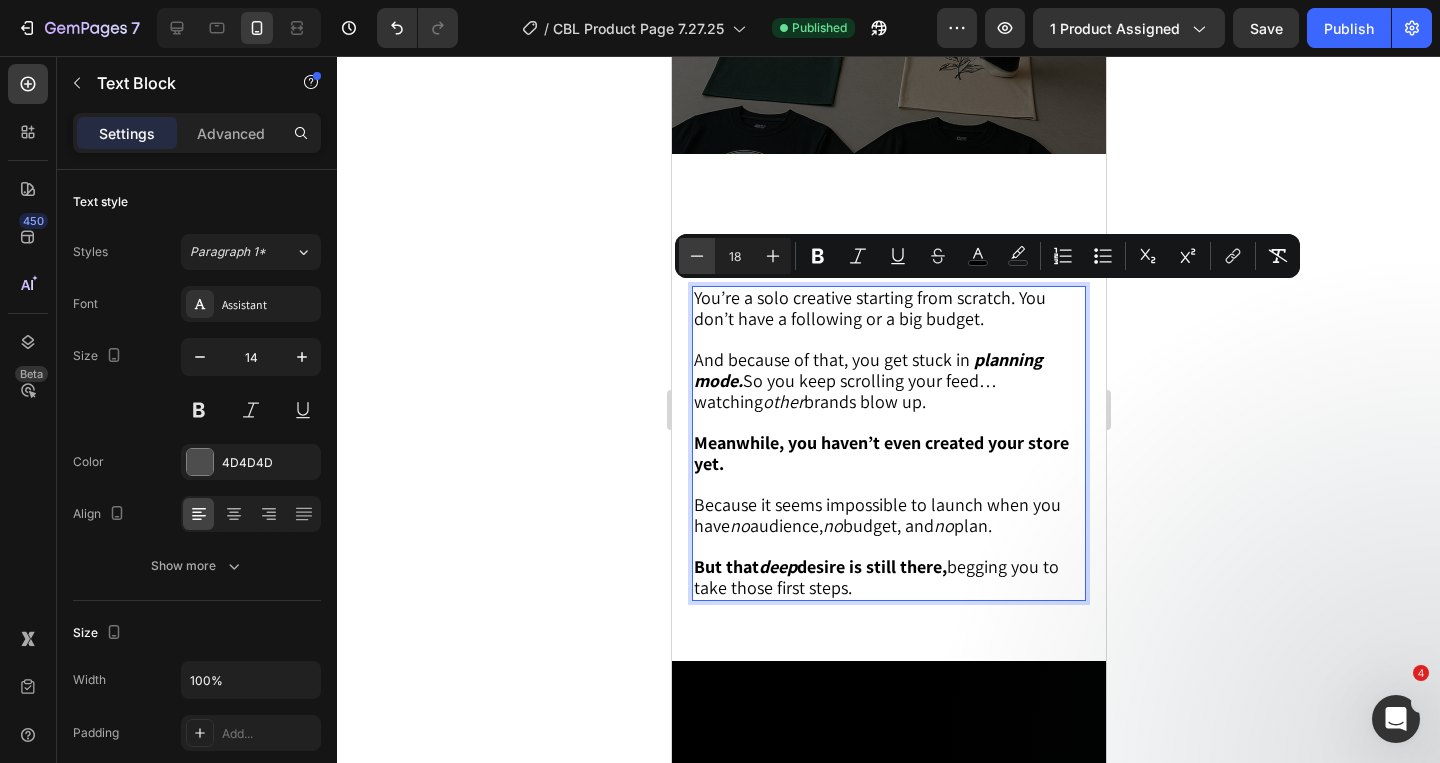 click 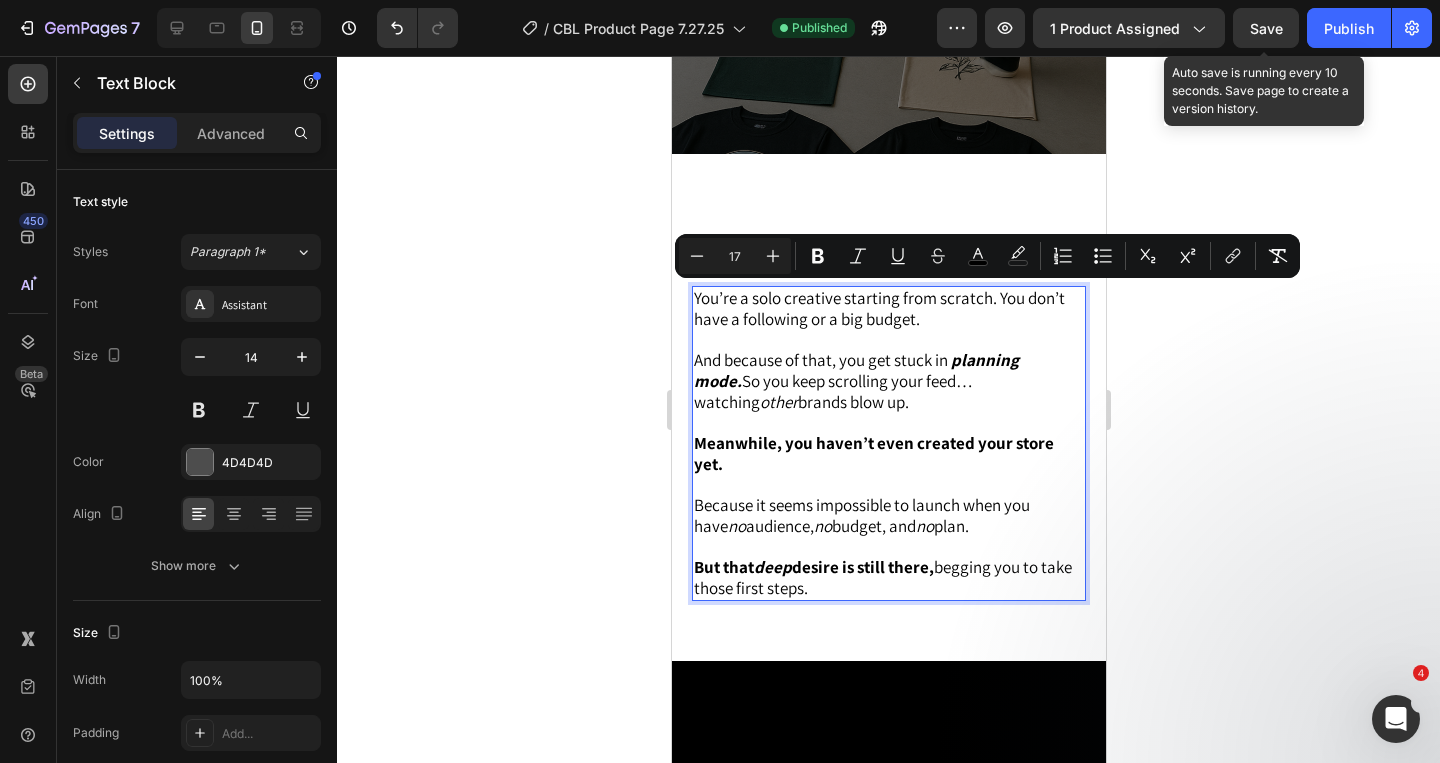 click on "Save" at bounding box center (1266, 28) 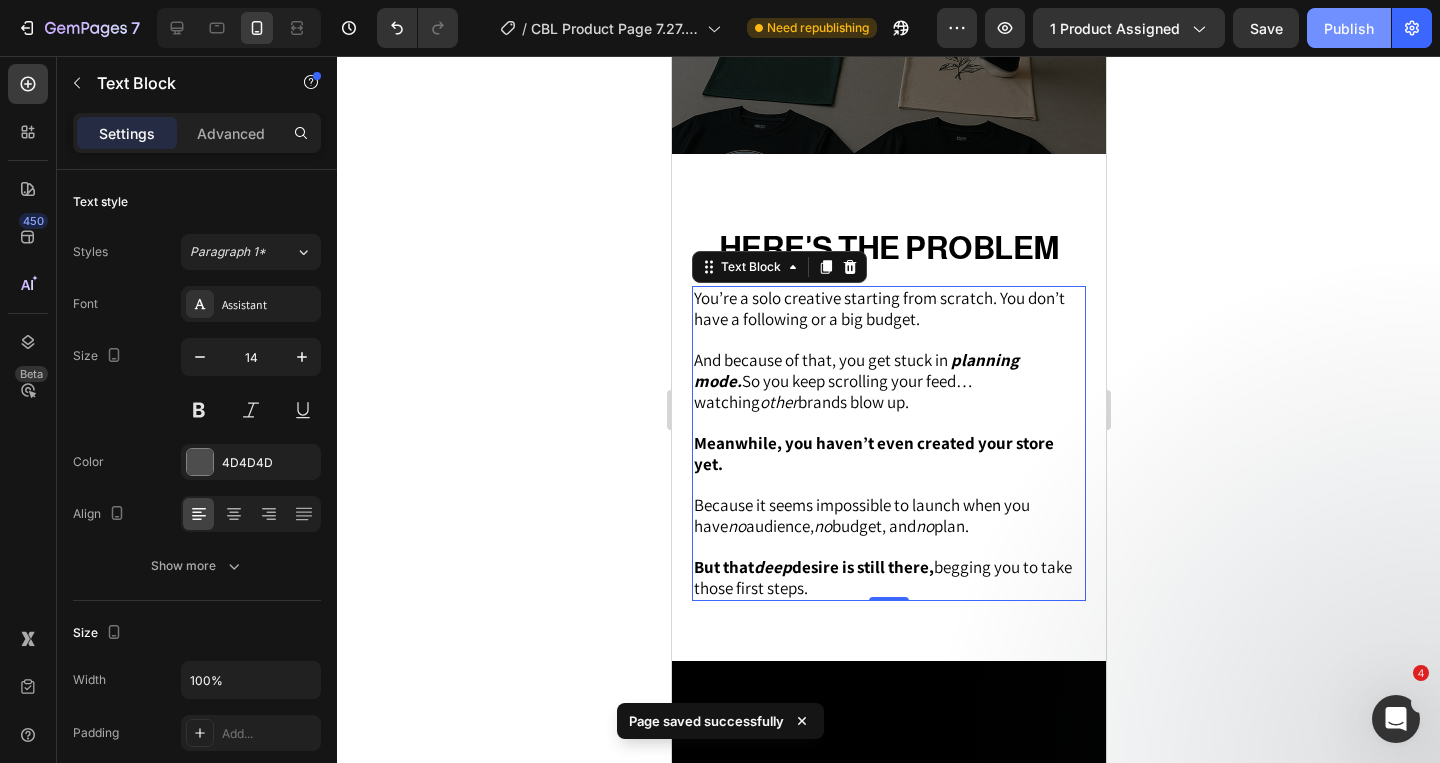 click on "Publish" at bounding box center [1349, 28] 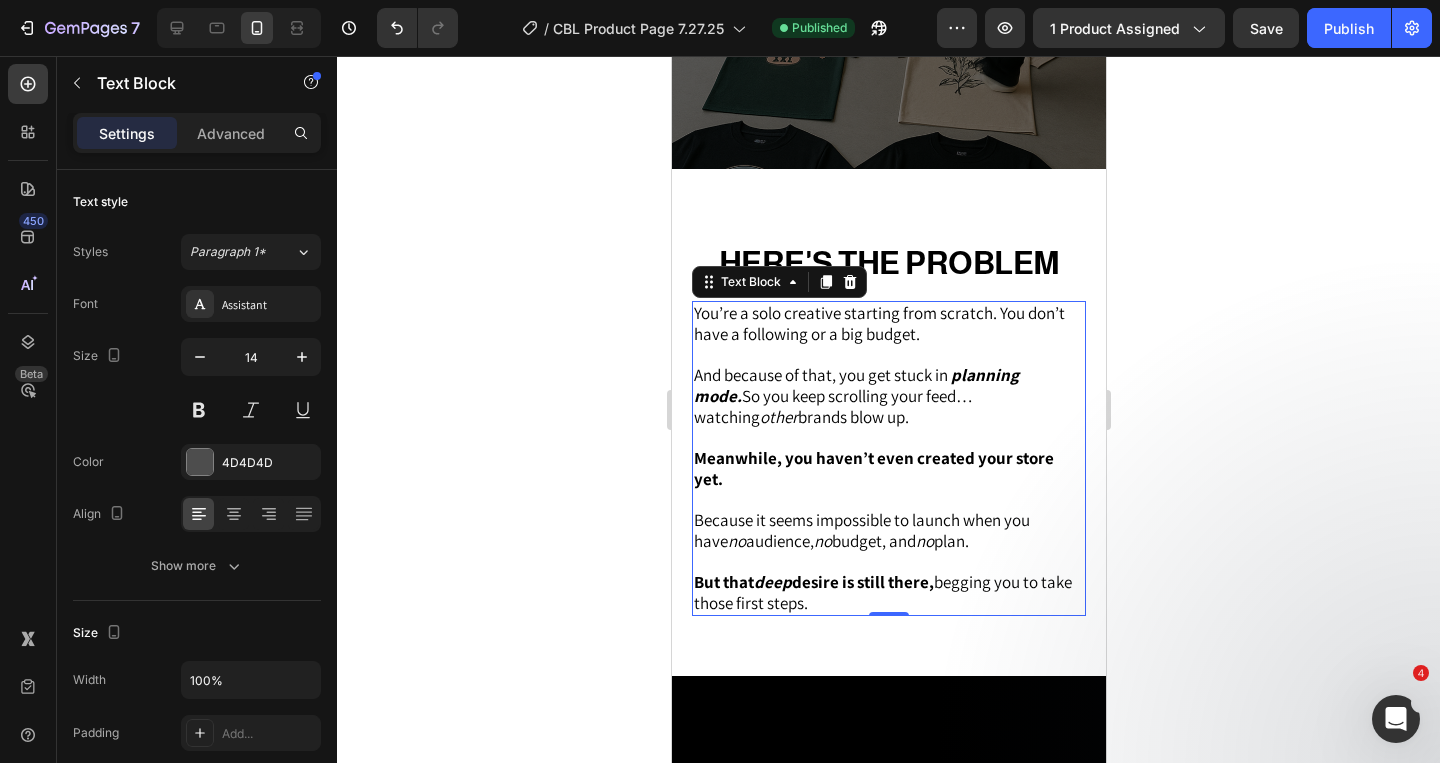 scroll, scrollTop: 498, scrollLeft: 0, axis: vertical 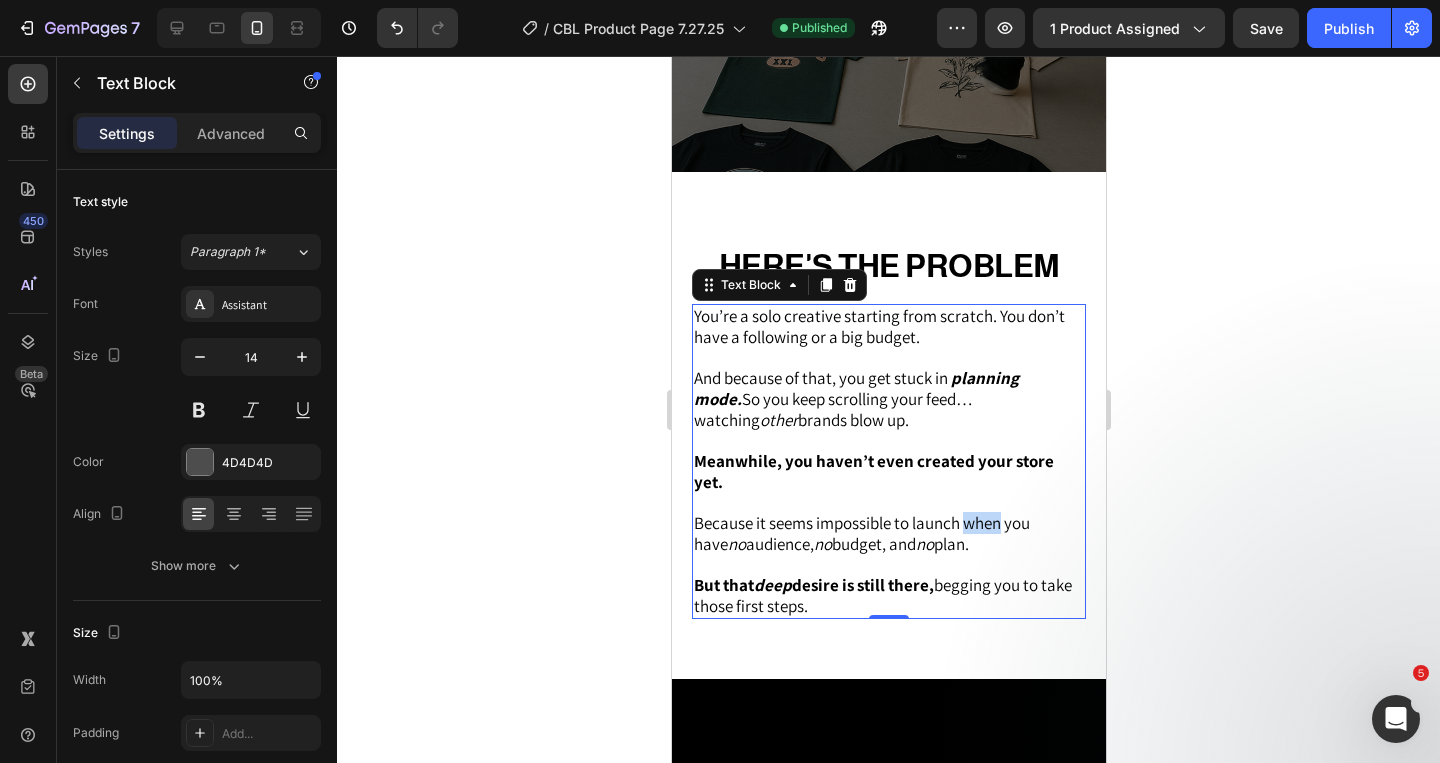 click on "Because it seems impossible to launch when you have  no  audience,  no  budget, and  no  plan." at bounding box center (861, 533) 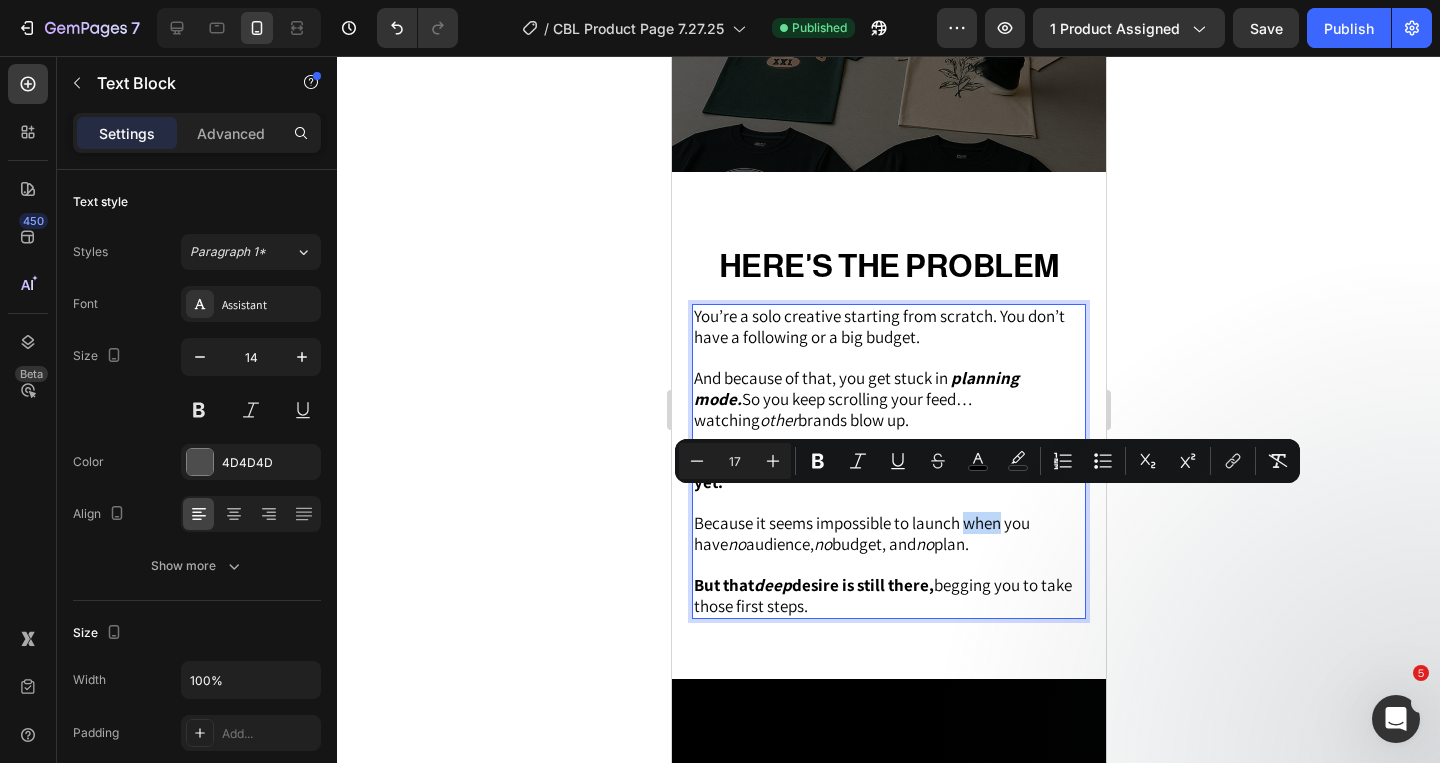 click on "Because it seems impossible to launch when you have  no  audience,  no  budget, and  no  plan." at bounding box center (861, 533) 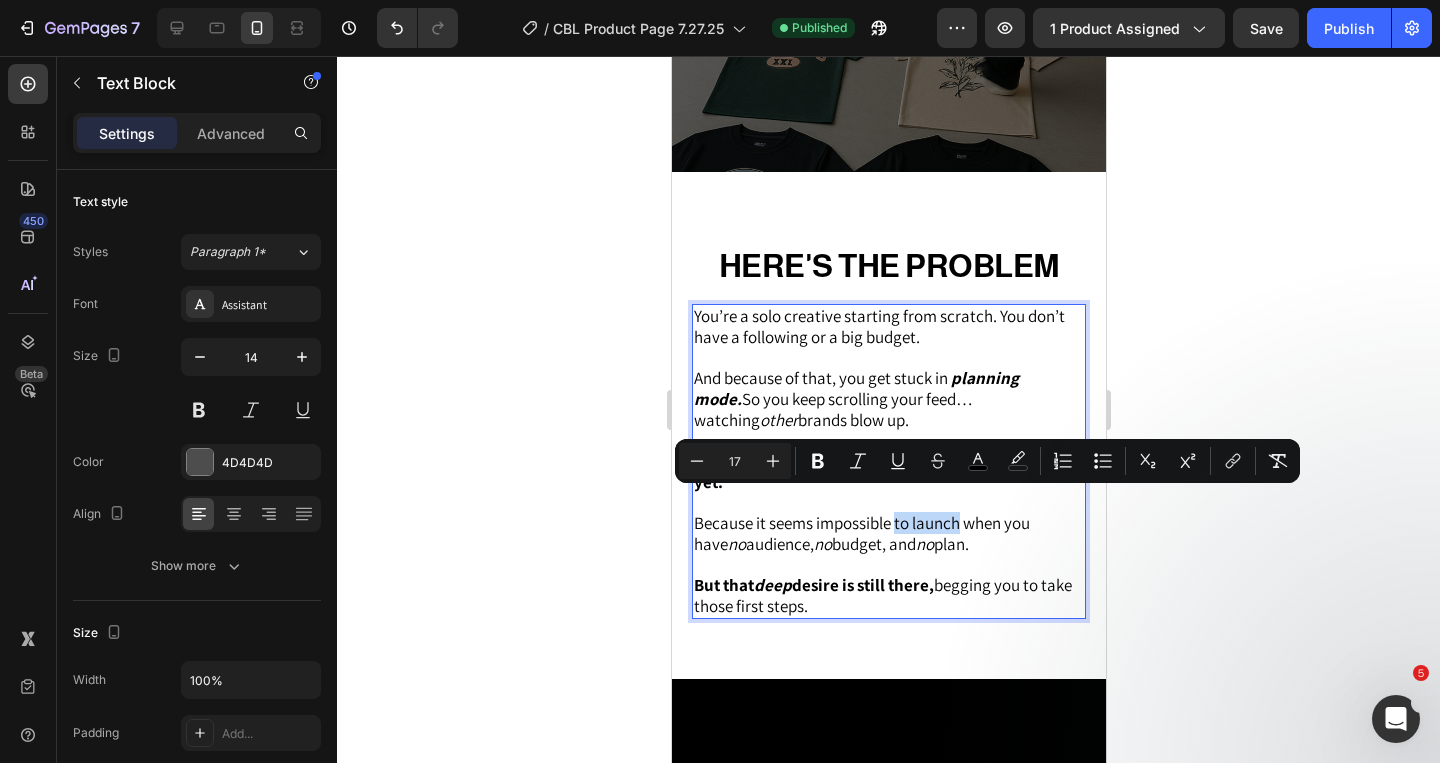 drag, startPoint x: 963, startPoint y: 501, endPoint x: 897, endPoint y: 503, distance: 66.0303 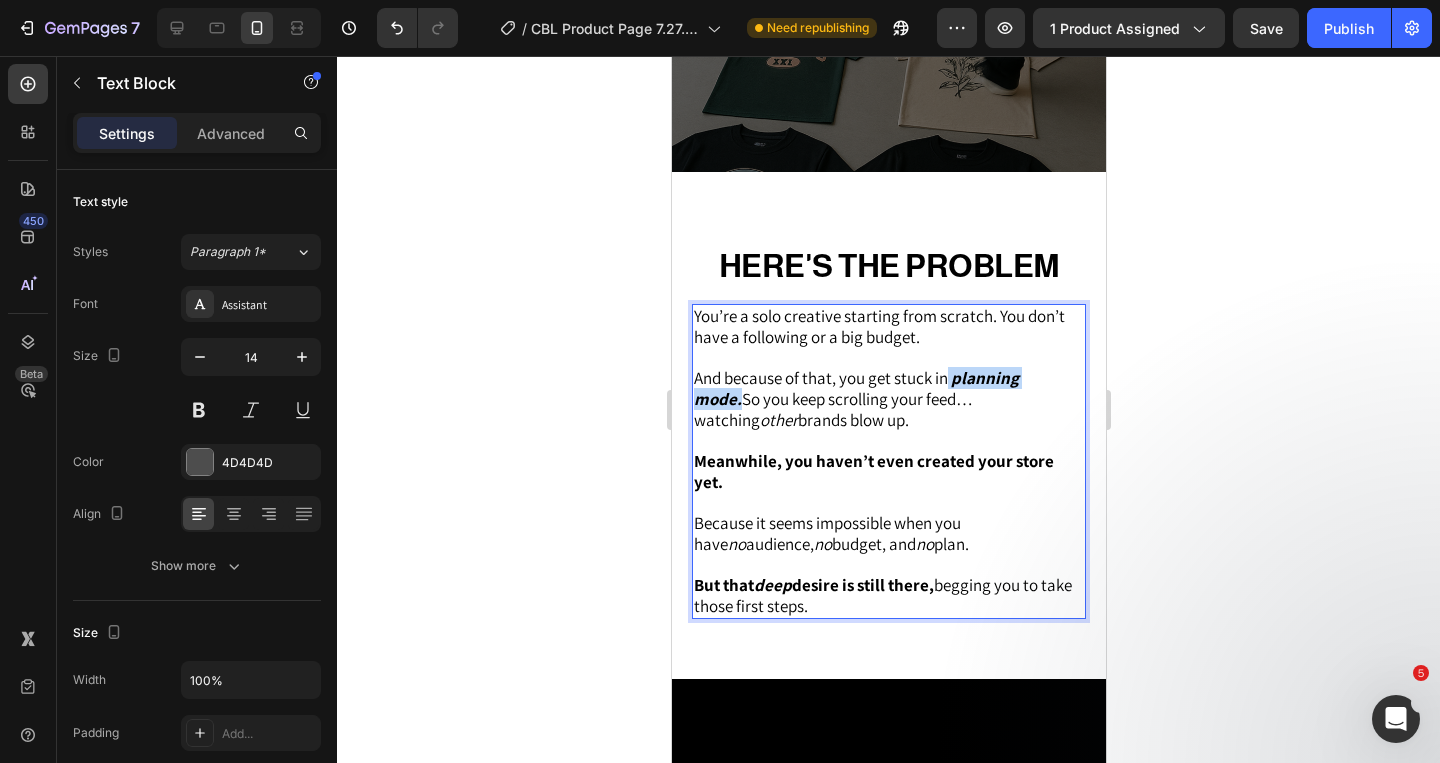drag, startPoint x: 950, startPoint y: 376, endPoint x: 1067, endPoint y: 380, distance: 117.06836 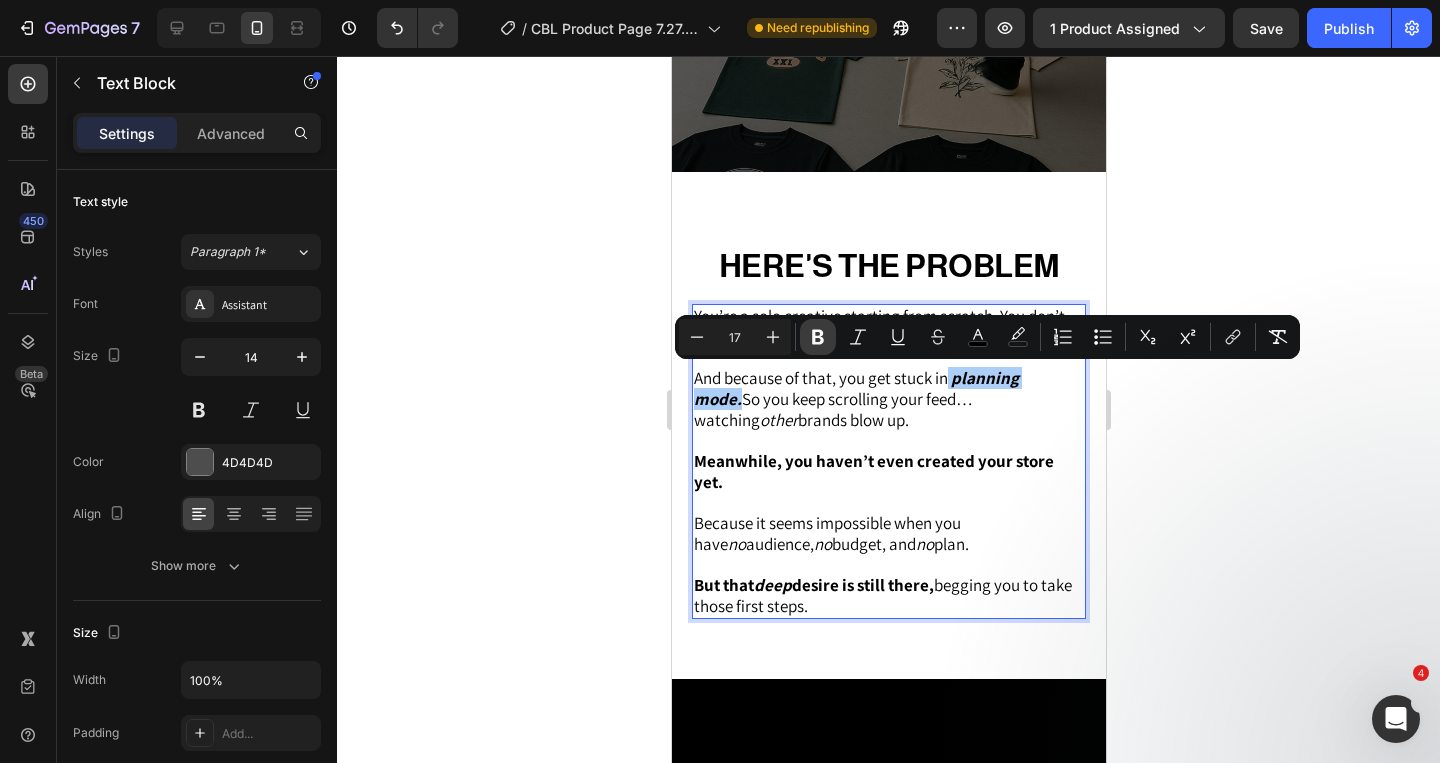 drag, startPoint x: 822, startPoint y: 331, endPoint x: 163, endPoint y: 312, distance: 659.27386 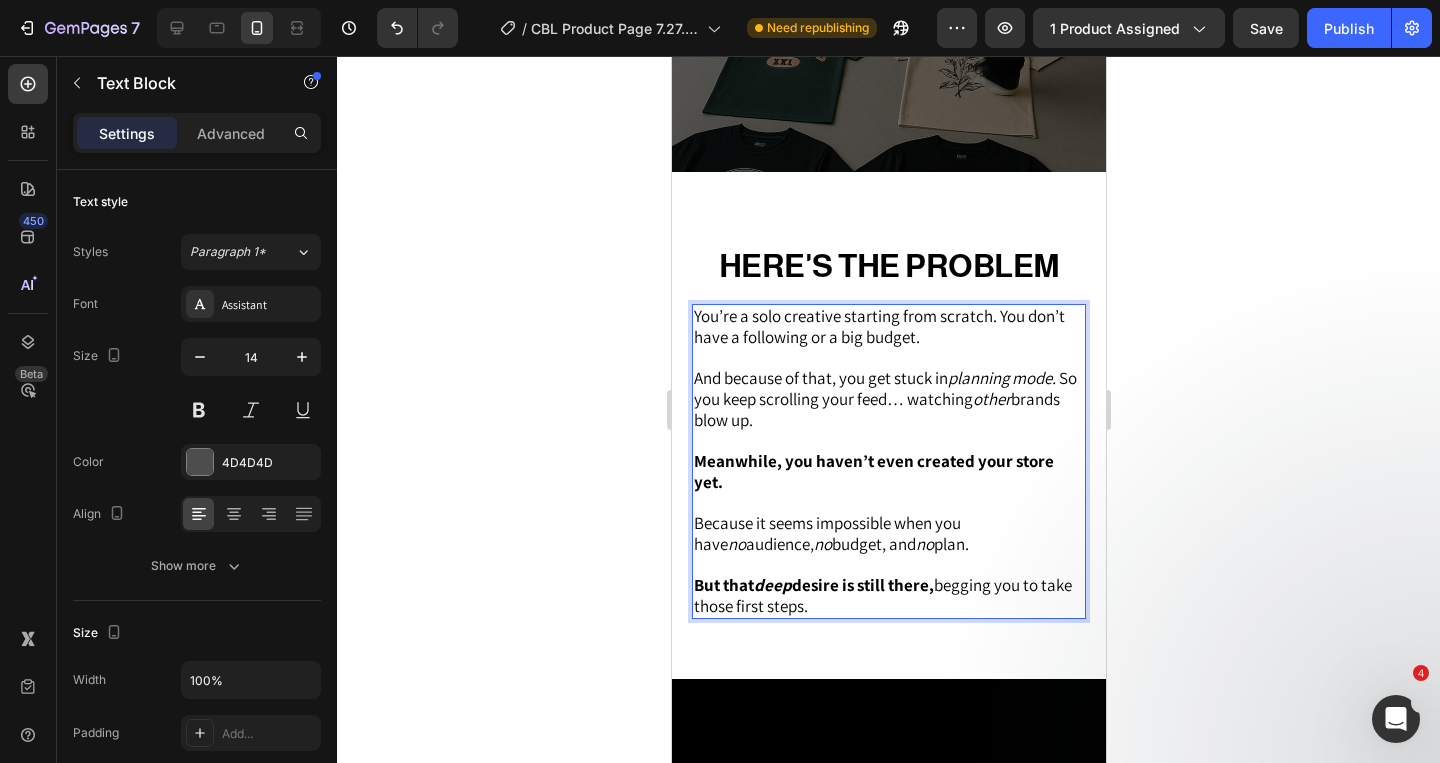click on "desire is still there," at bounding box center (862, 585) 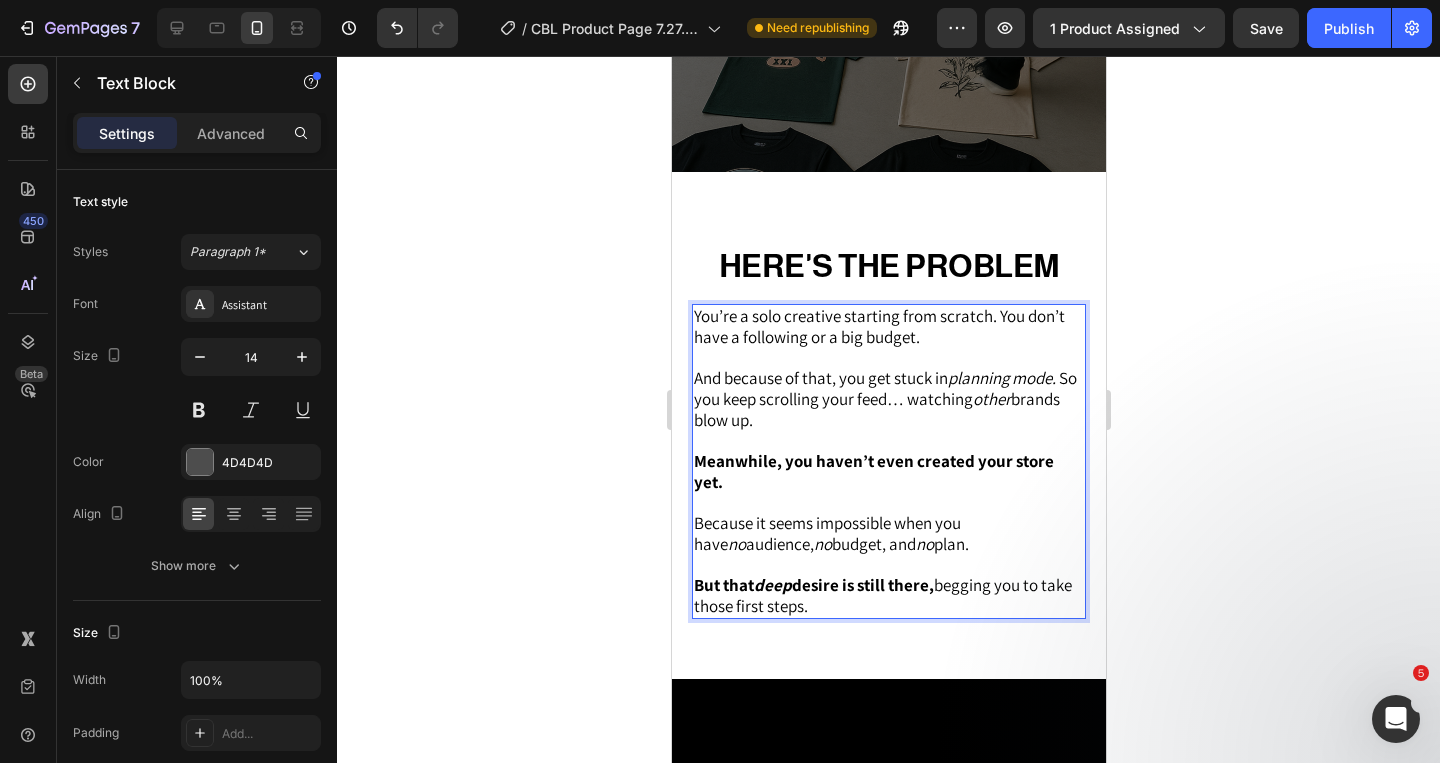 drag, startPoint x: 695, startPoint y: 558, endPoint x: 939, endPoint y: 566, distance: 244.13112 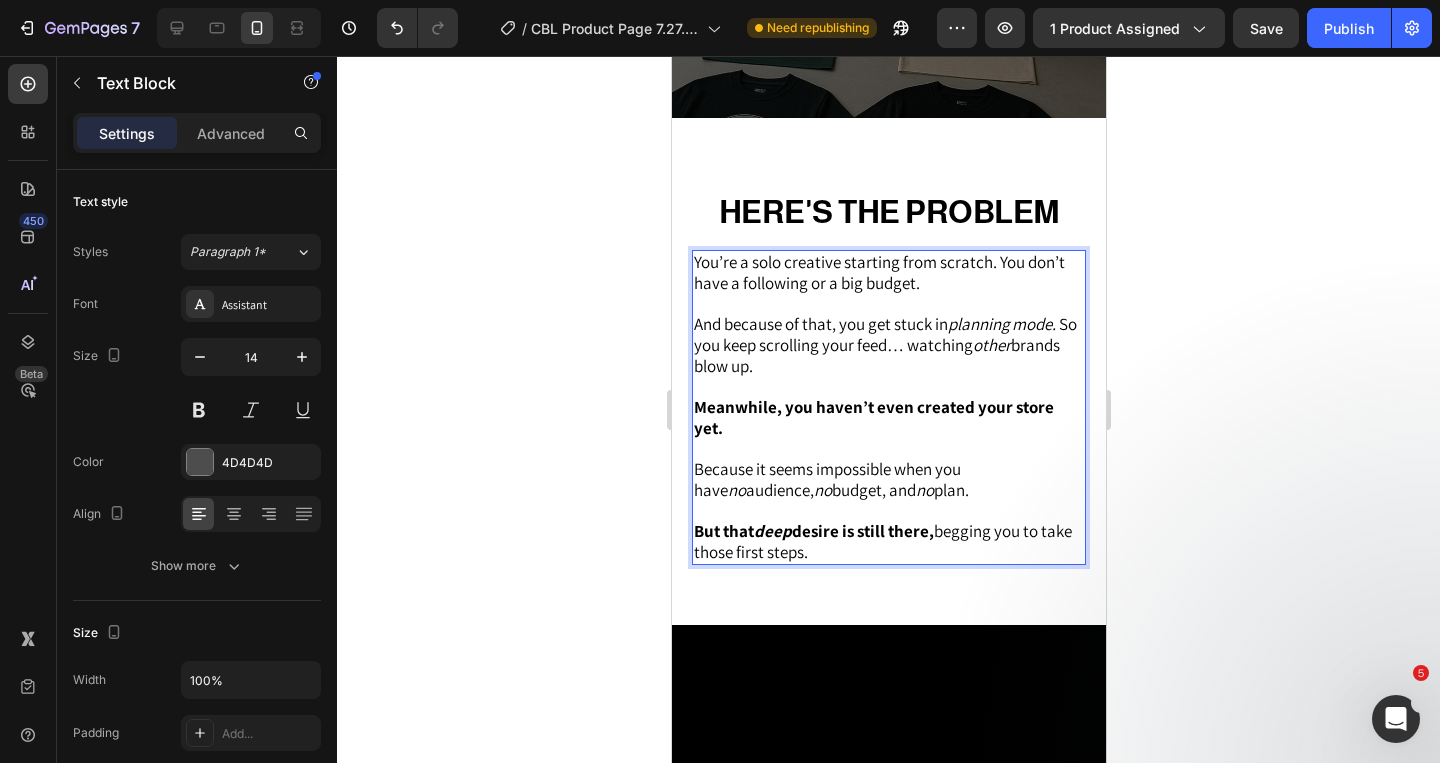 scroll, scrollTop: 723, scrollLeft: 0, axis: vertical 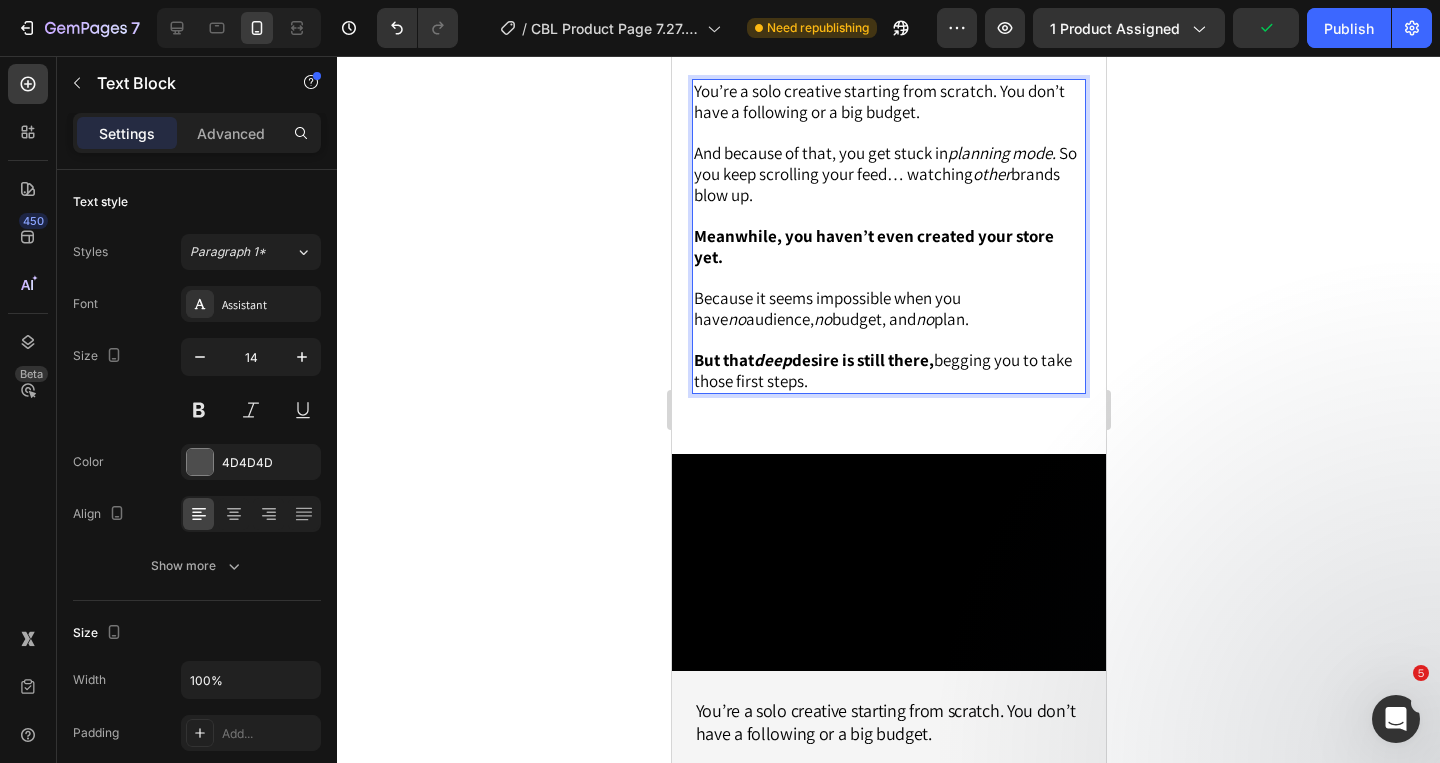 click on "desire is still there," at bounding box center [862, 360] 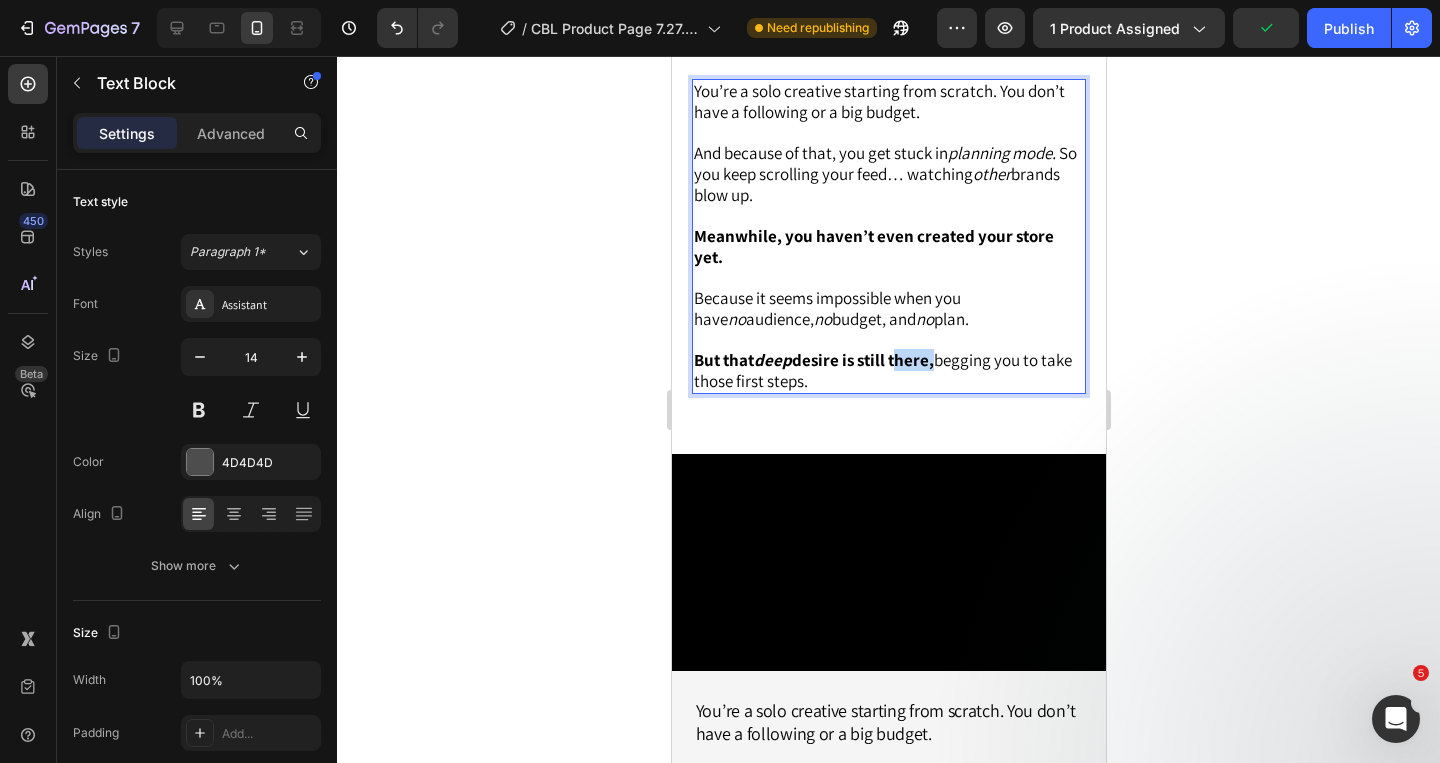 click on "desire is still there," at bounding box center (862, 360) 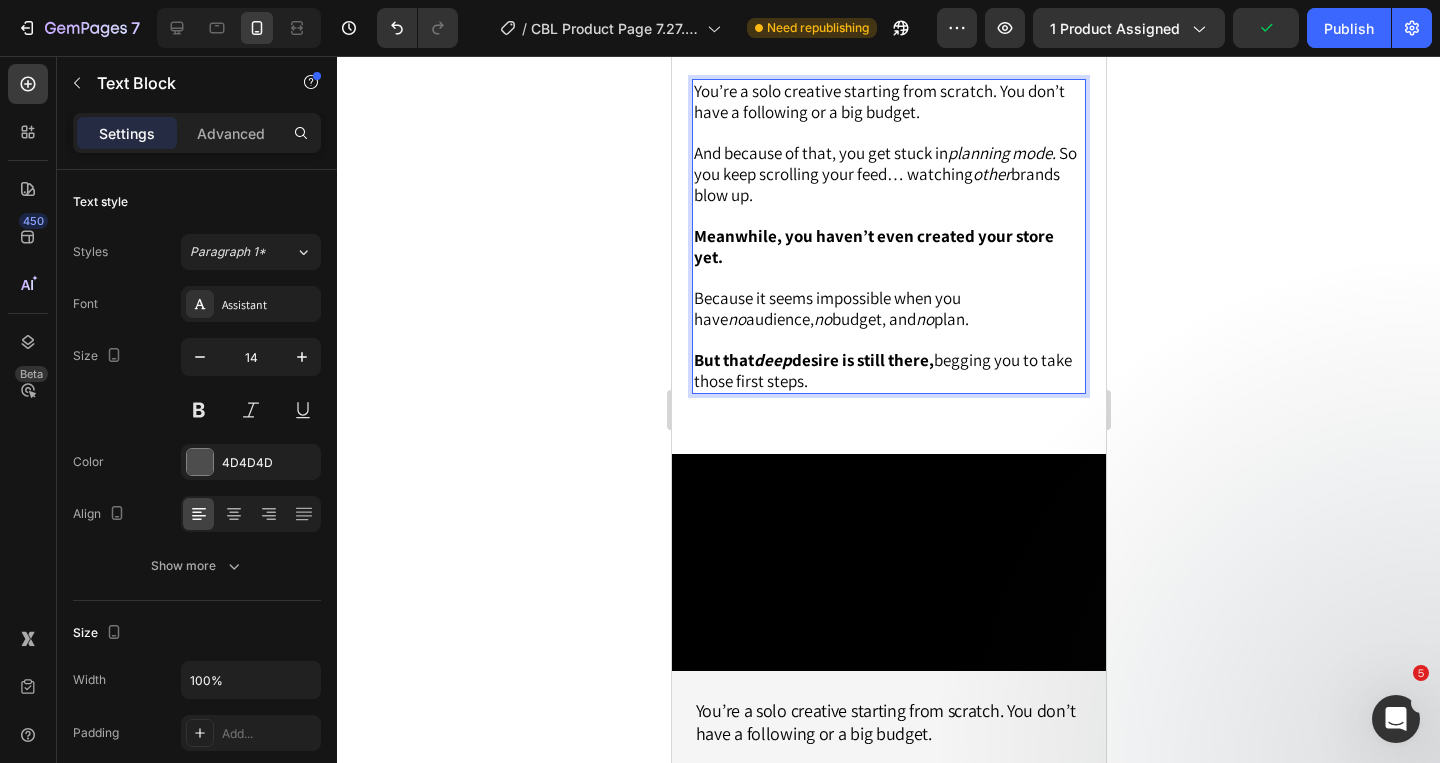 click at bounding box center [888, 340] 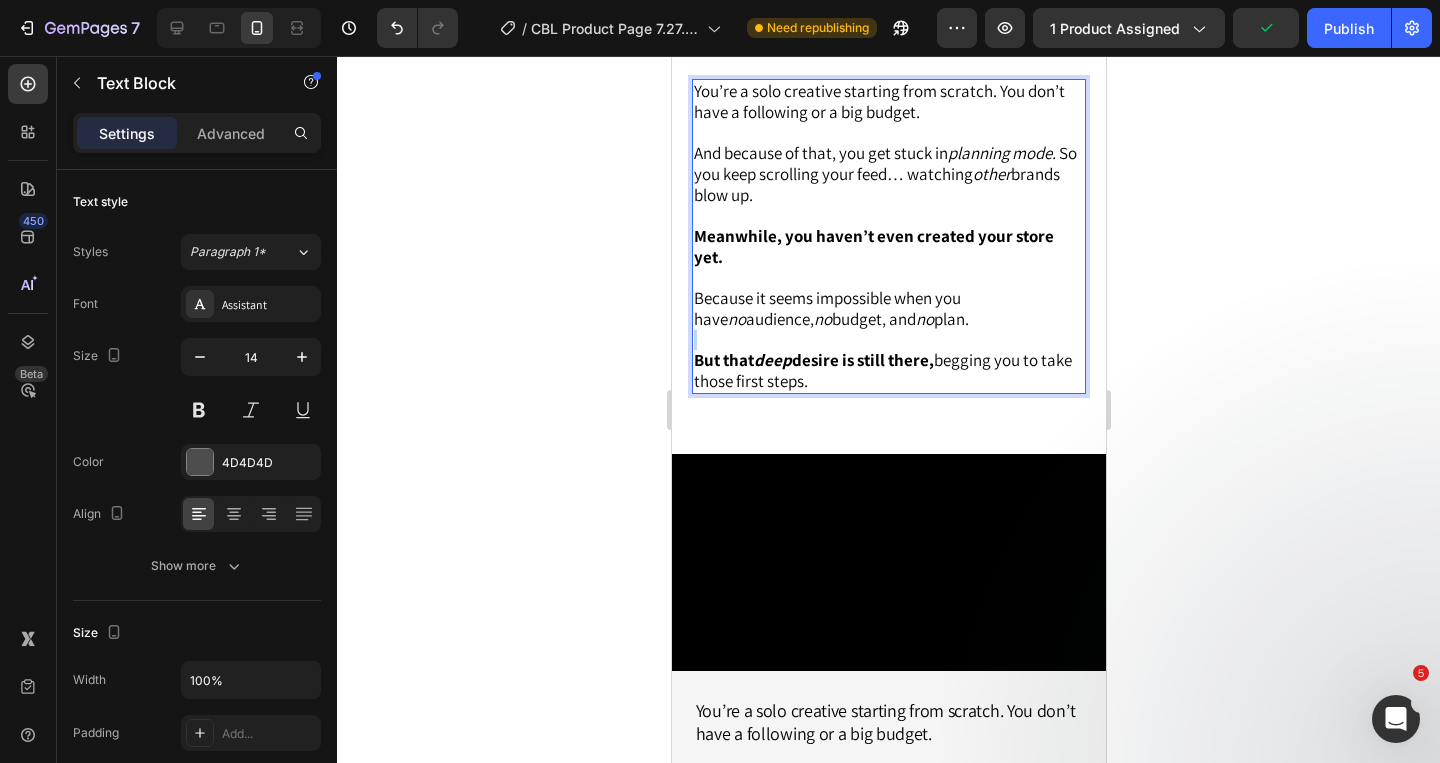 click at bounding box center [888, 340] 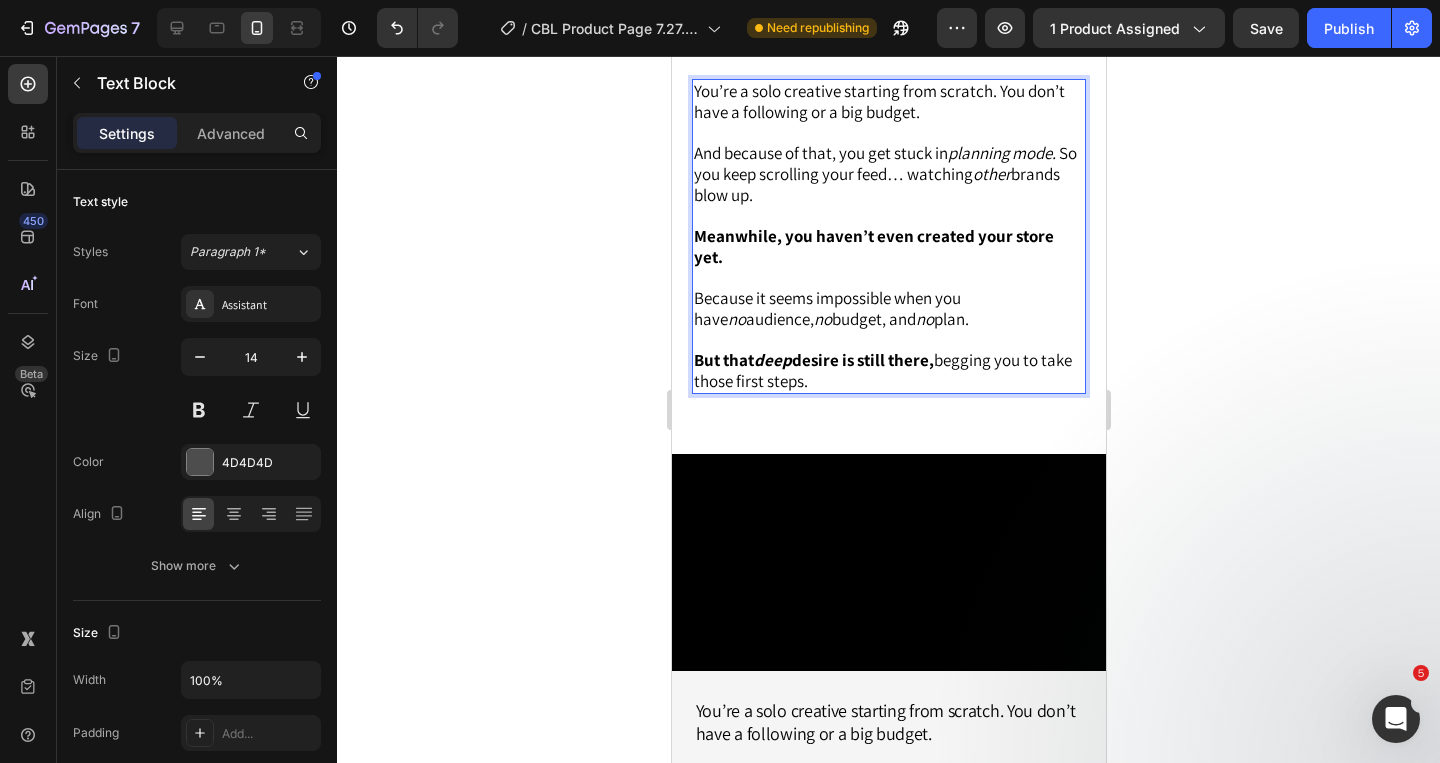 click on "Because it seems impossible when you have  no  audience,  no  budget, and  no  plan." at bounding box center [830, 308] 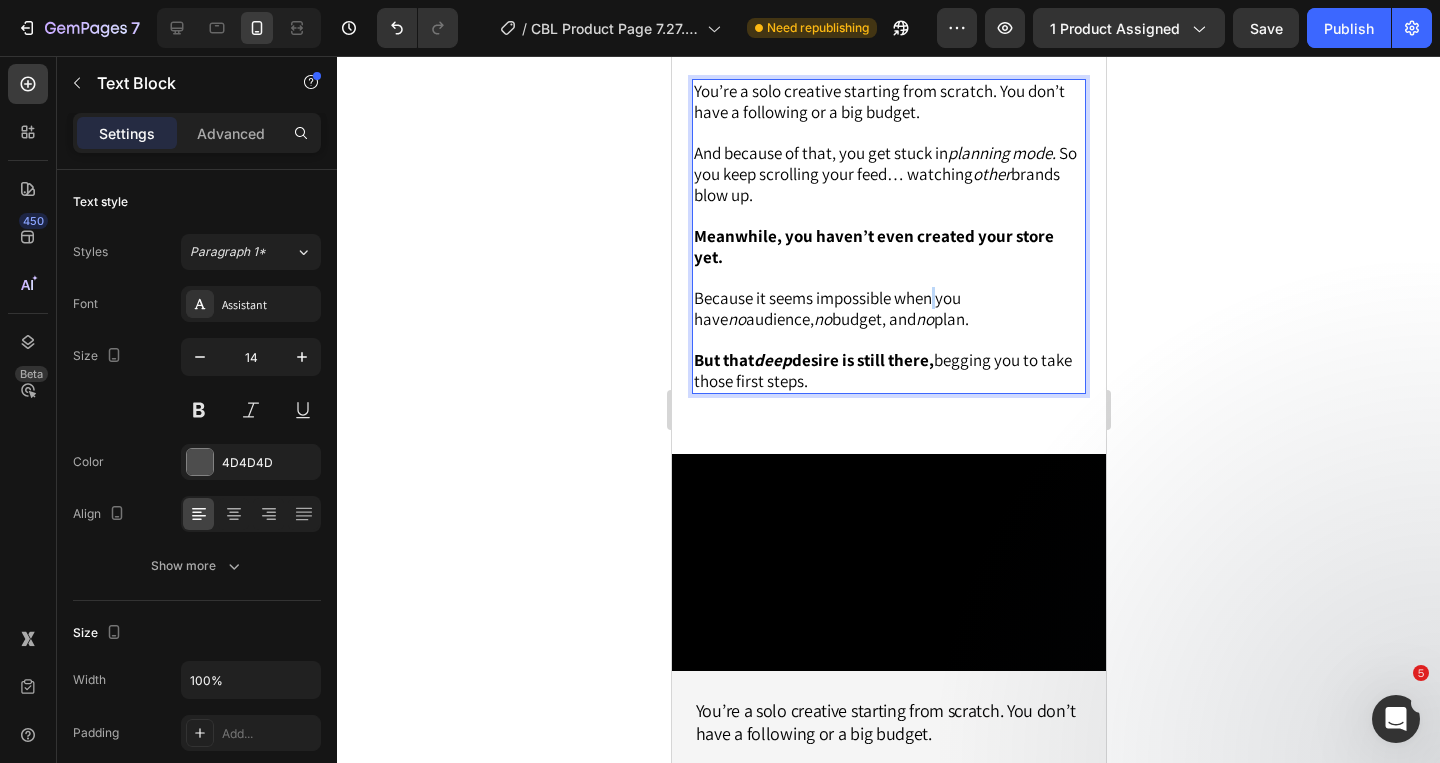 click on "Because it seems impossible when you have  no  audience,  no  budget, and  no  plan." at bounding box center [830, 308] 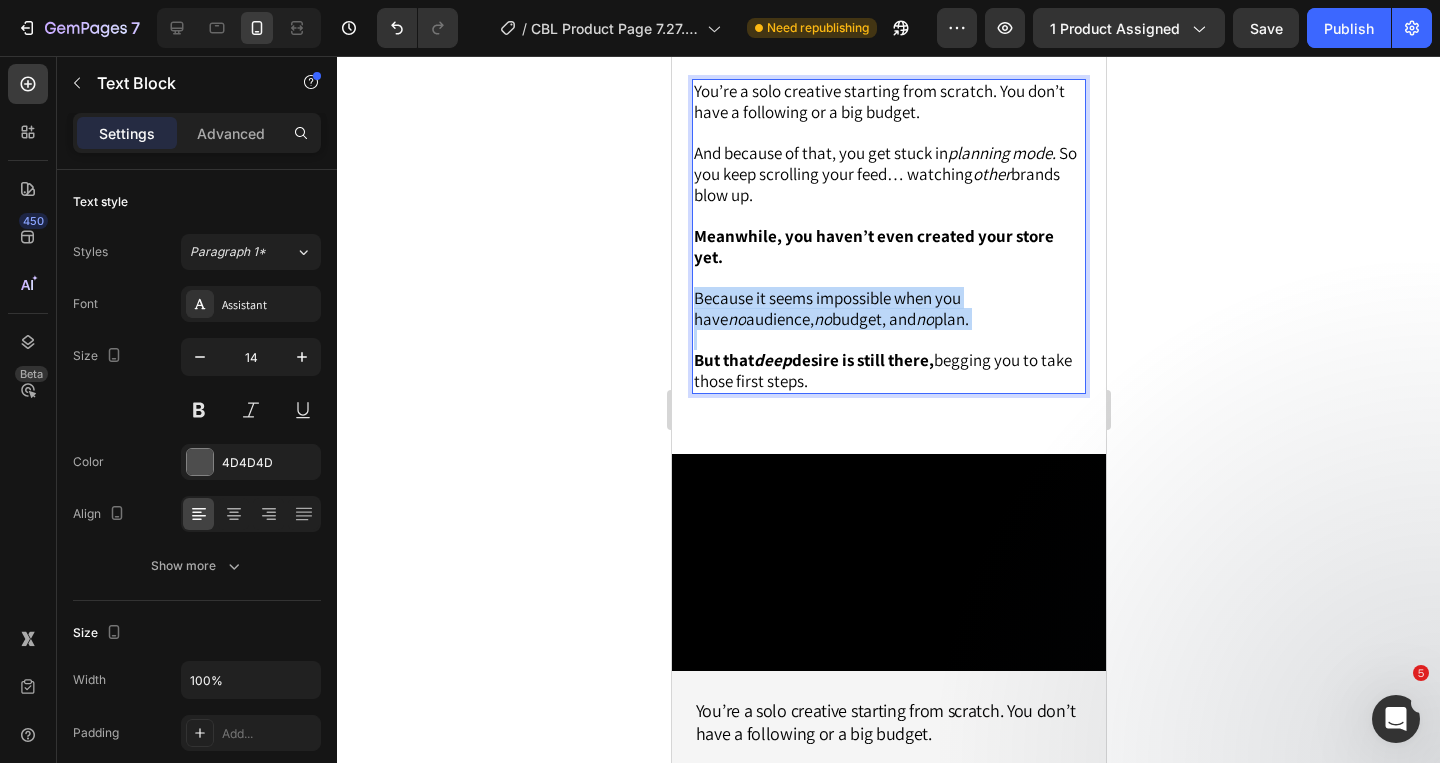 click on "Because it seems impossible when you have  no  audience,  no  budget, and  no  plan." at bounding box center [830, 308] 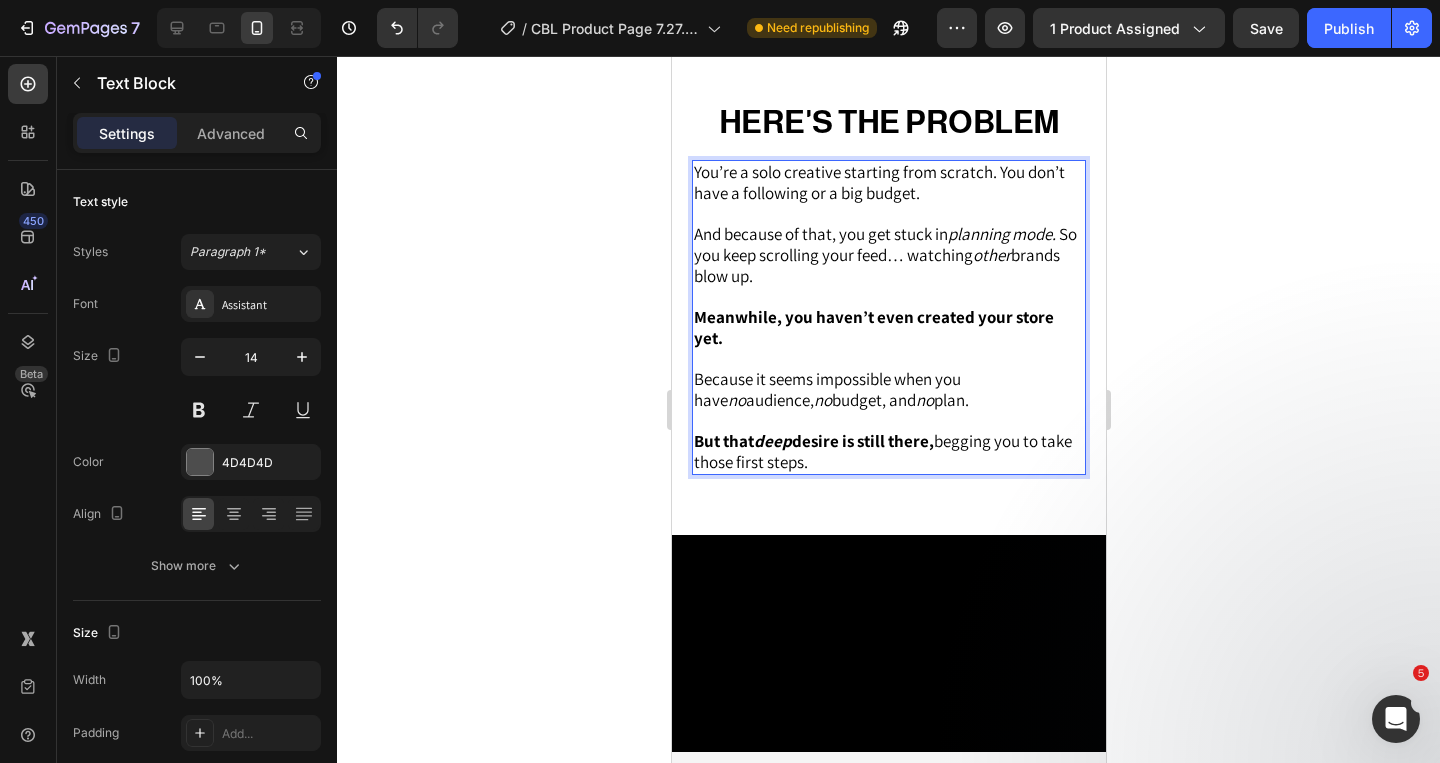 click on "You’re a solo creative starting from scratch. You don’t have a following or a big budget." at bounding box center (878, 182) 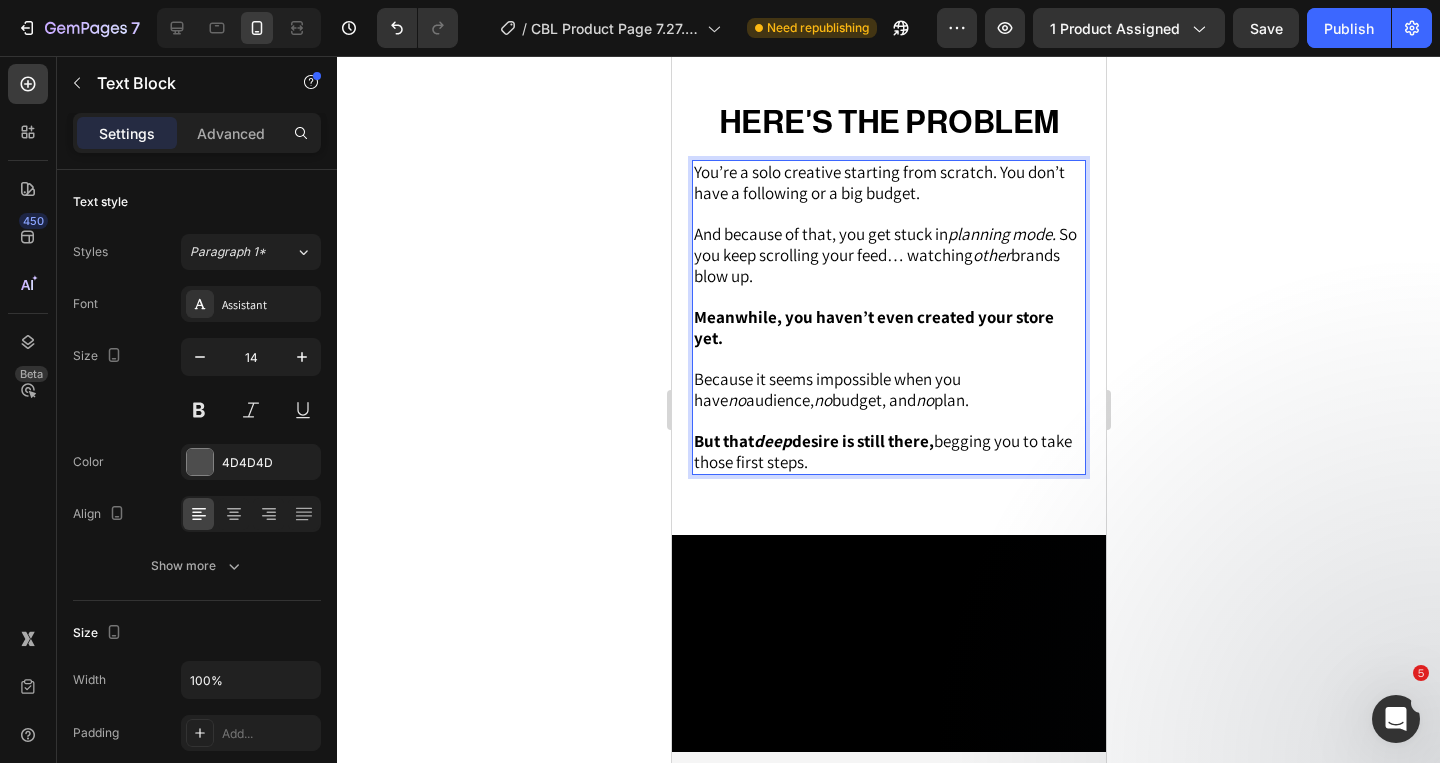 click on "desire is still there," at bounding box center [862, 441] 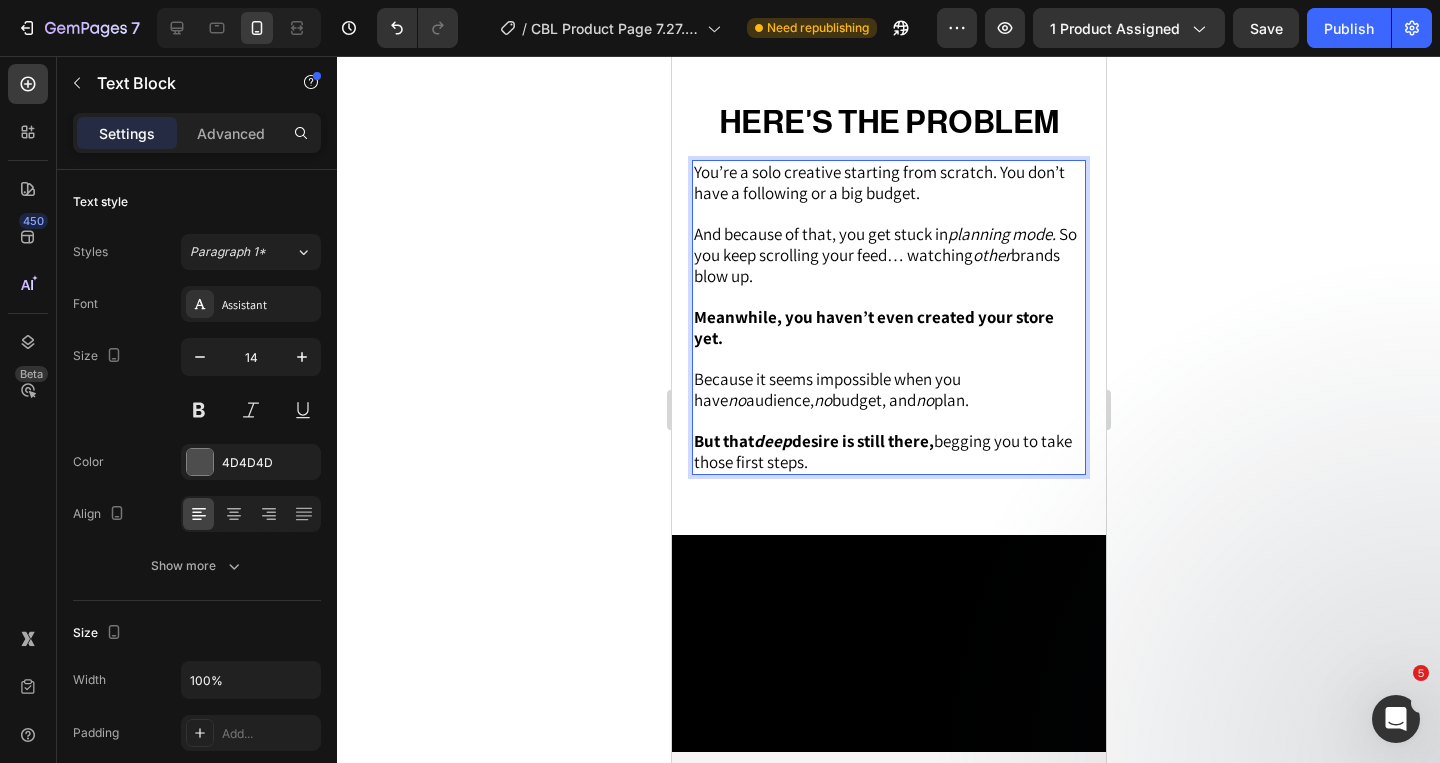drag, startPoint x: 938, startPoint y: 425, endPoint x: 694, endPoint y: 421, distance: 244.03279 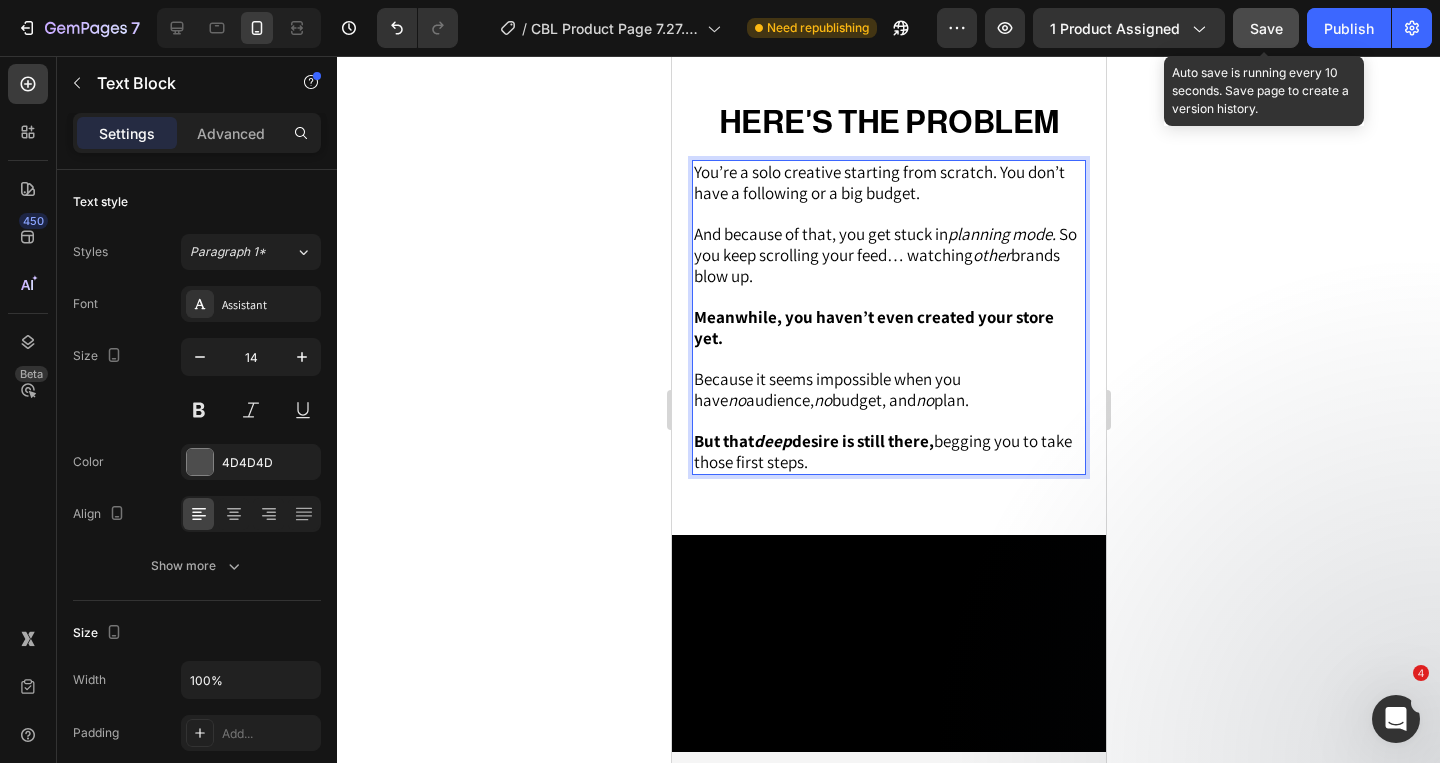 click on "Save" 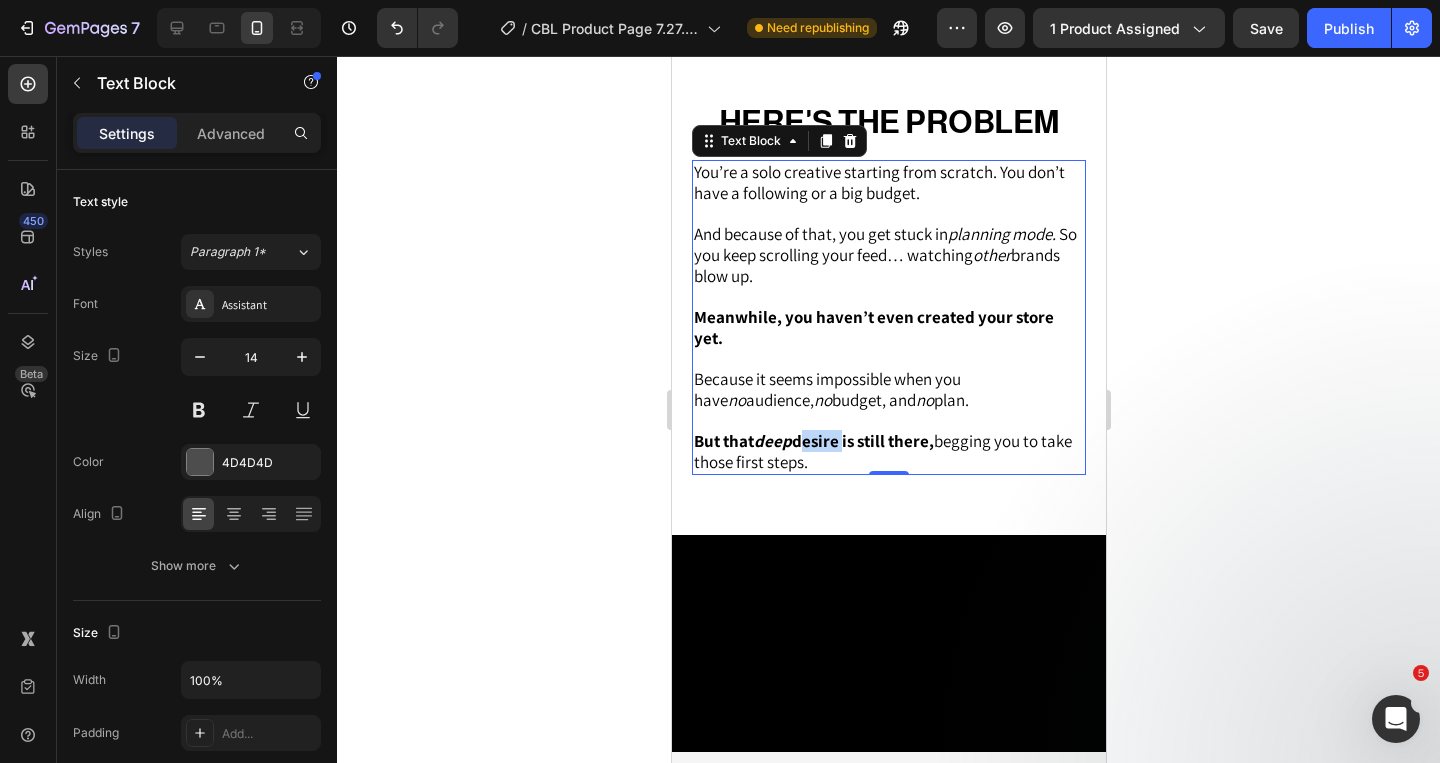 click on "desire is still there," at bounding box center [862, 441] 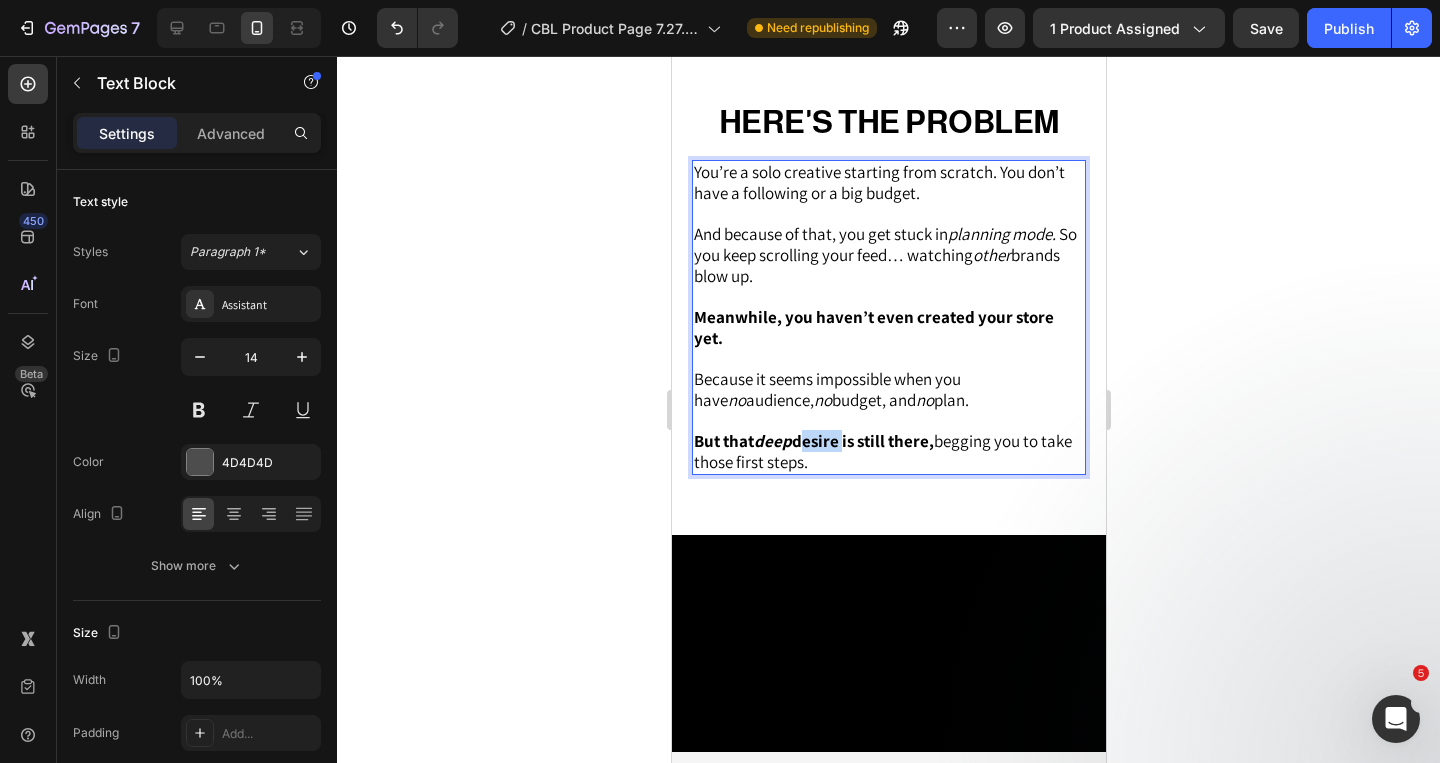 click on "desire is still there," at bounding box center (862, 441) 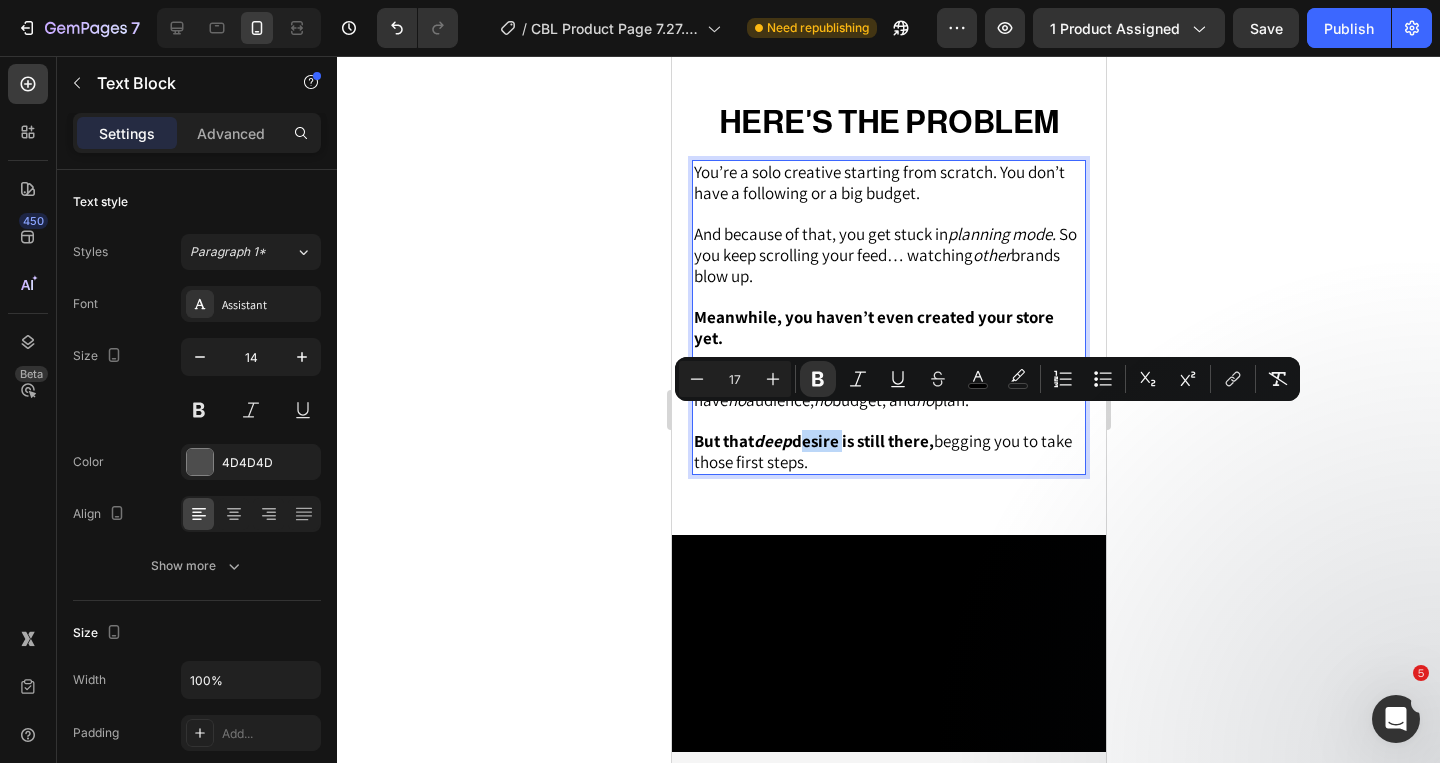 click on "desire is still there," at bounding box center [862, 441] 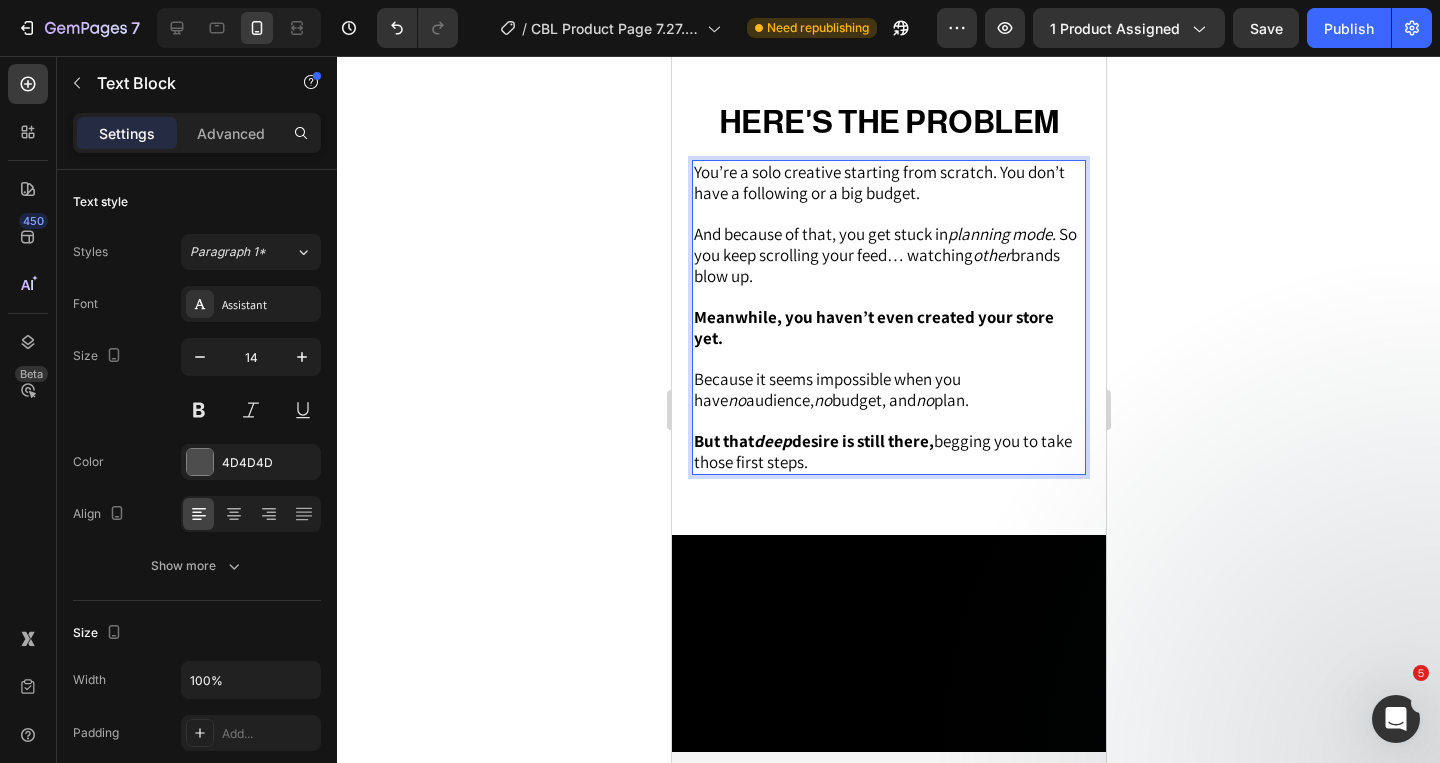 drag, startPoint x: 939, startPoint y: 422, endPoint x: 694, endPoint y: 428, distance: 245.07346 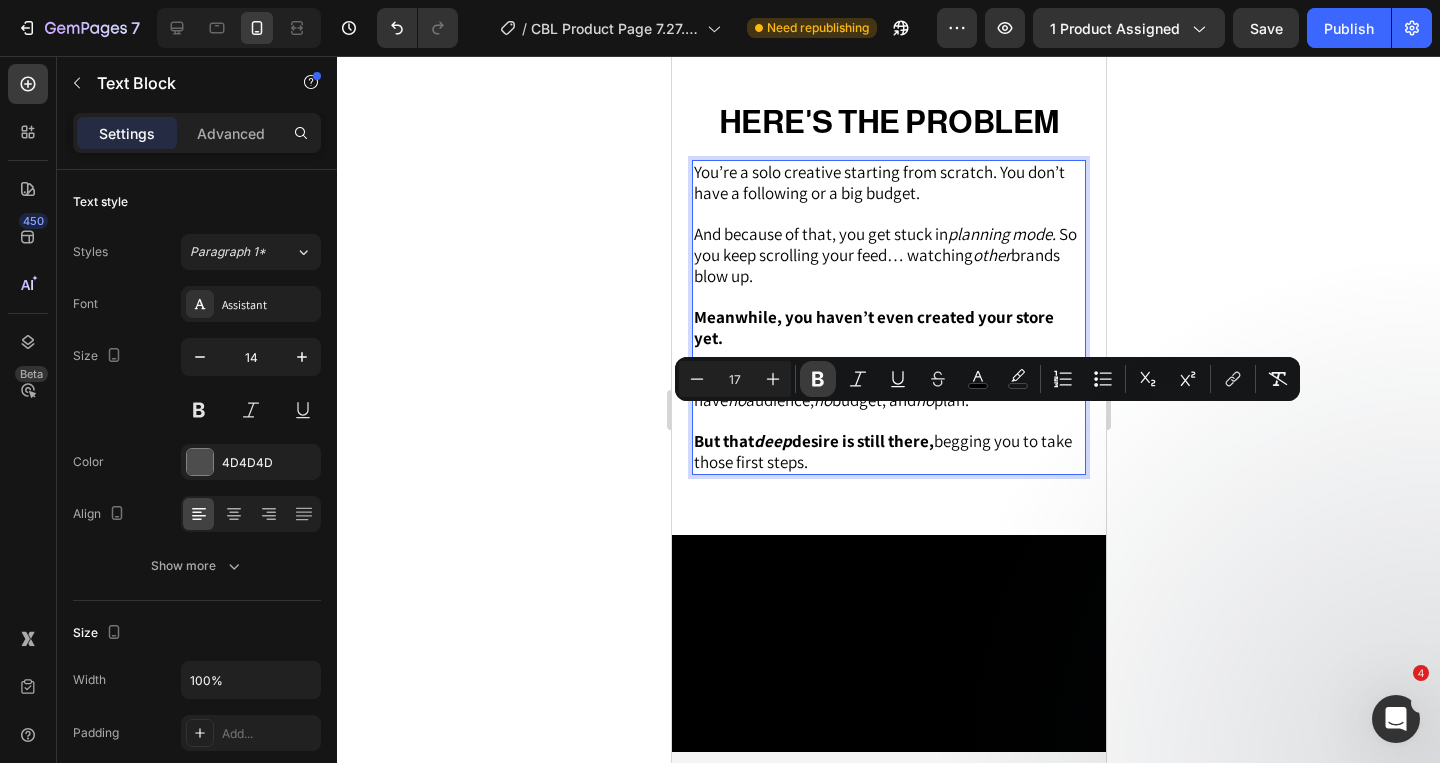 click on "Bold" at bounding box center (818, 379) 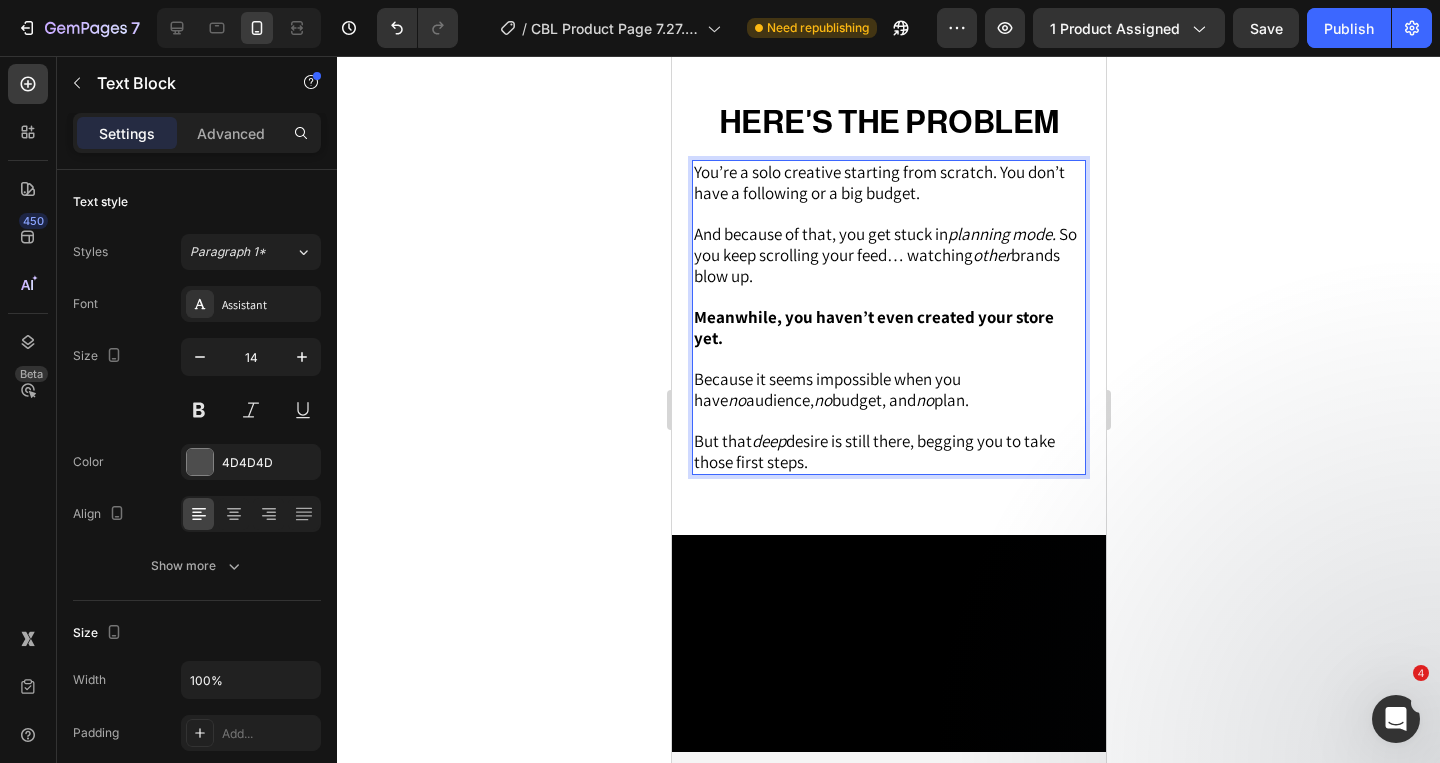 click on "And because of that, you get stuck in  planning mode.   So you keep scrolling your feed… watching  other  brands blow up." at bounding box center (884, 255) 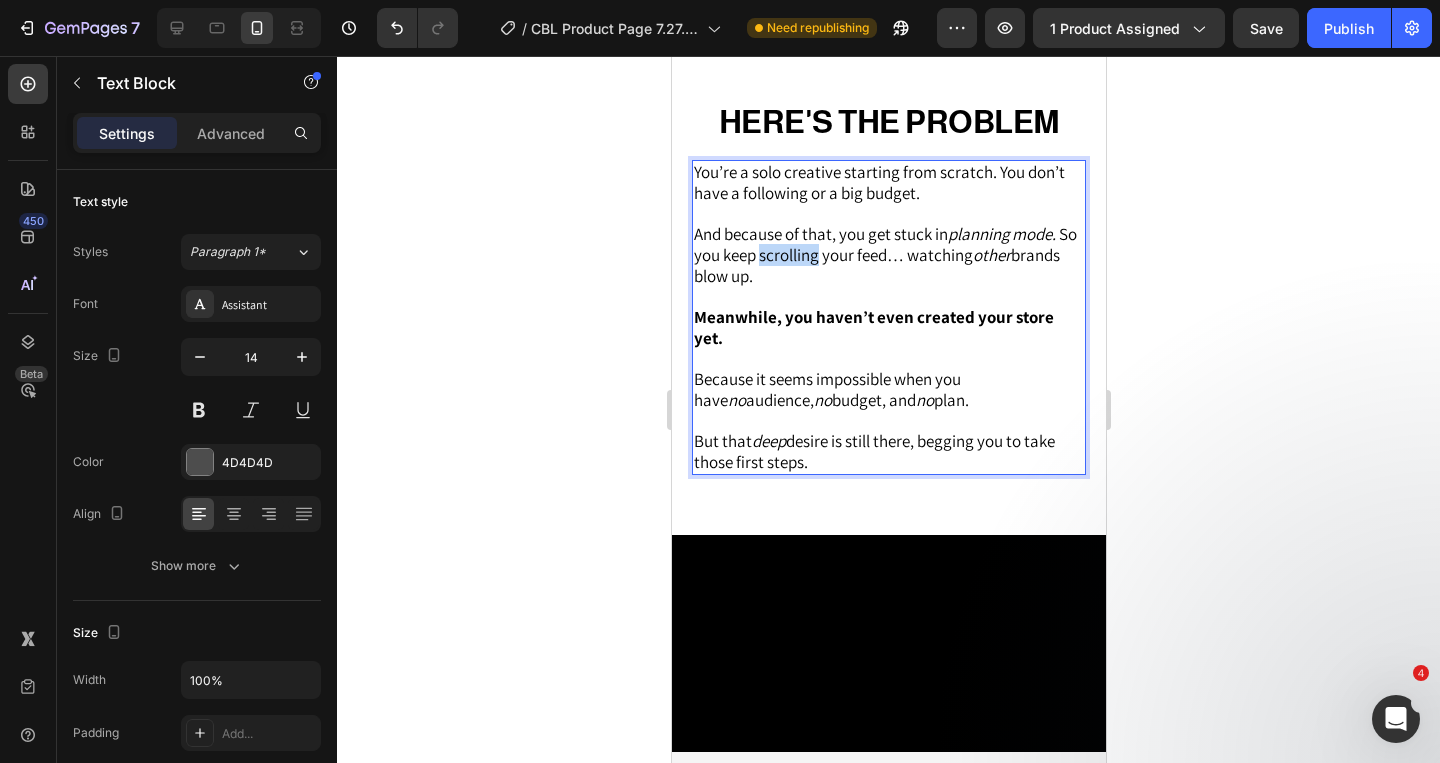 click on "And because of that, you get stuck in  planning mode.   So you keep scrolling your feed… watching  other  brands blow up." at bounding box center (884, 255) 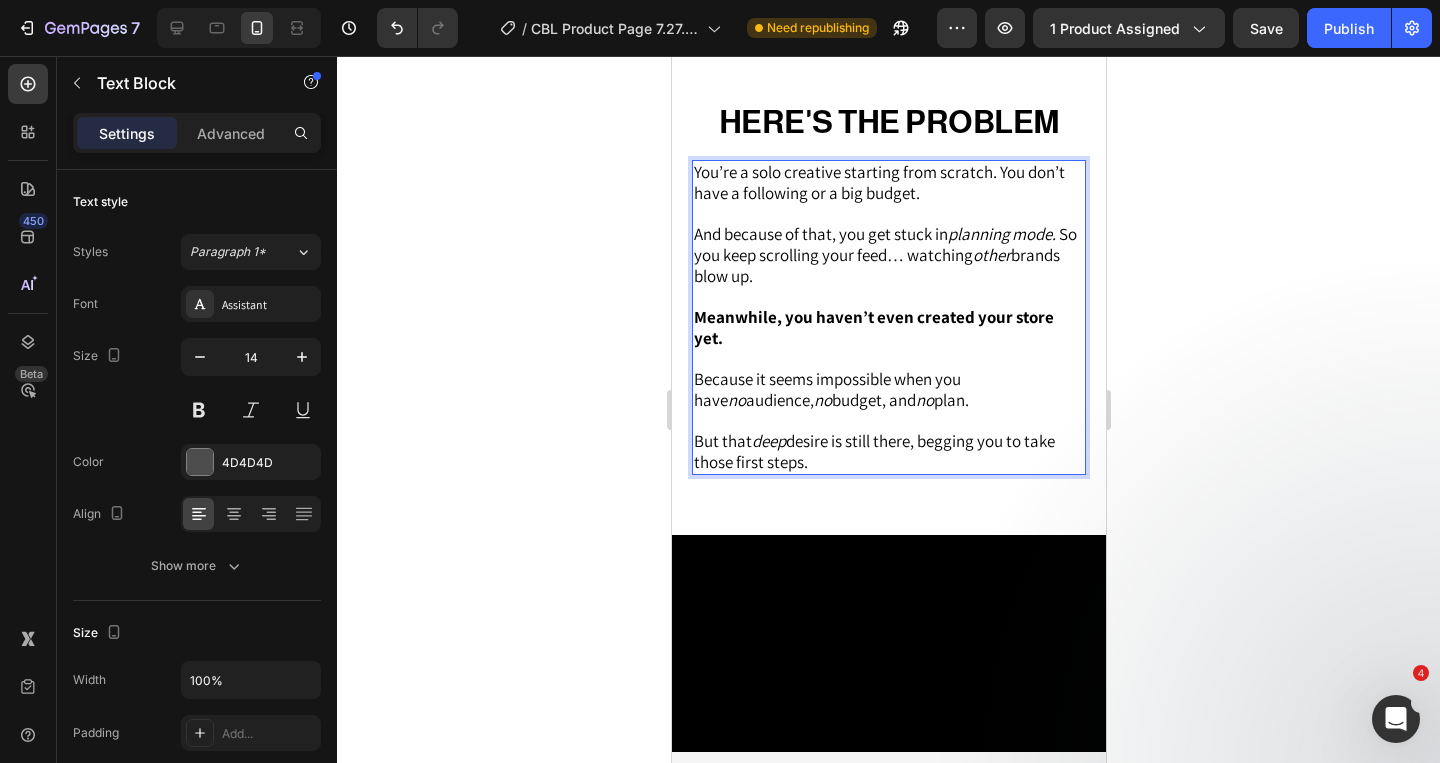 click on "And because of that, you get stuck in  planning mode.   So you keep scrolling your feed… watching  other  brands blow up." at bounding box center [888, 255] 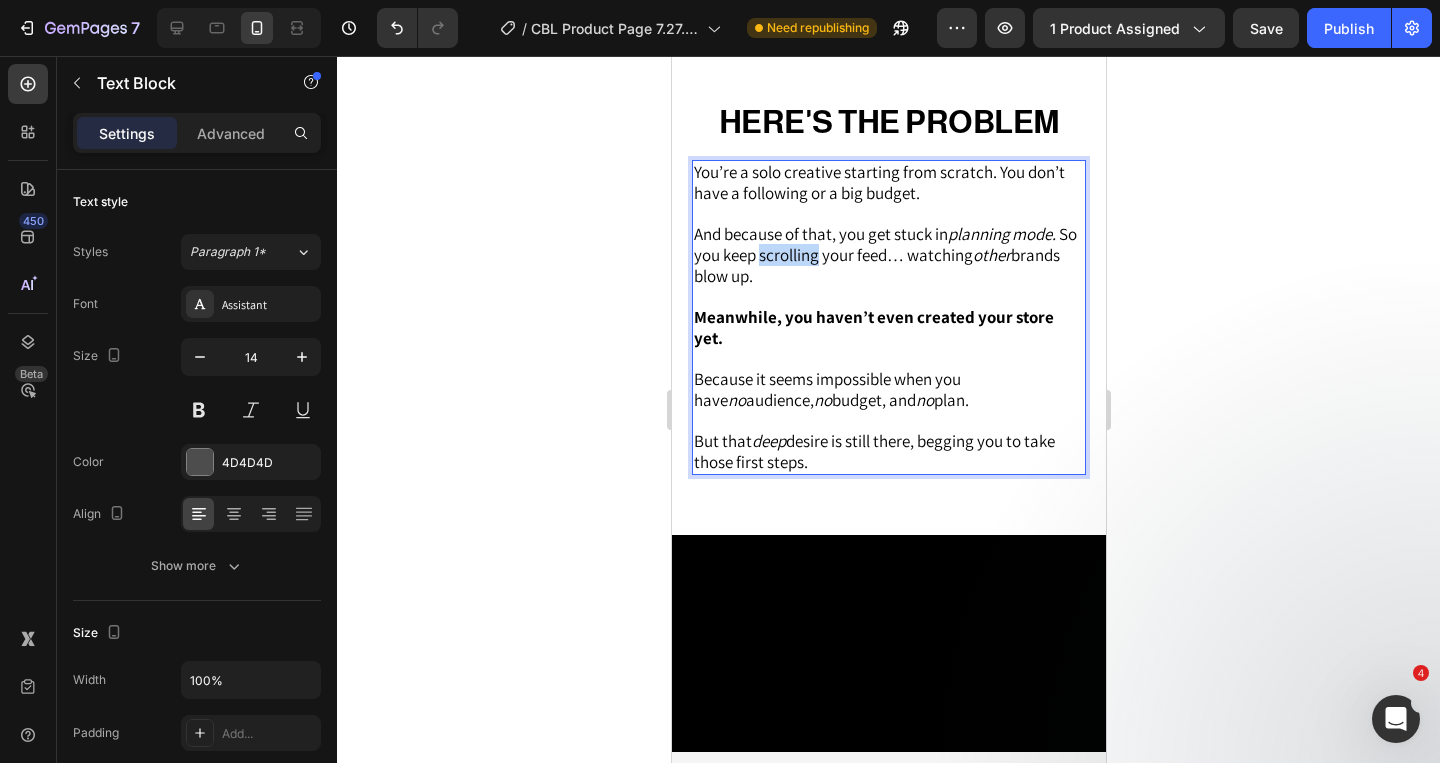 click on "And because of that, you get stuck in  planning mode.   So you keep scrolling your feed… watching  other  brands blow up." at bounding box center (884, 255) 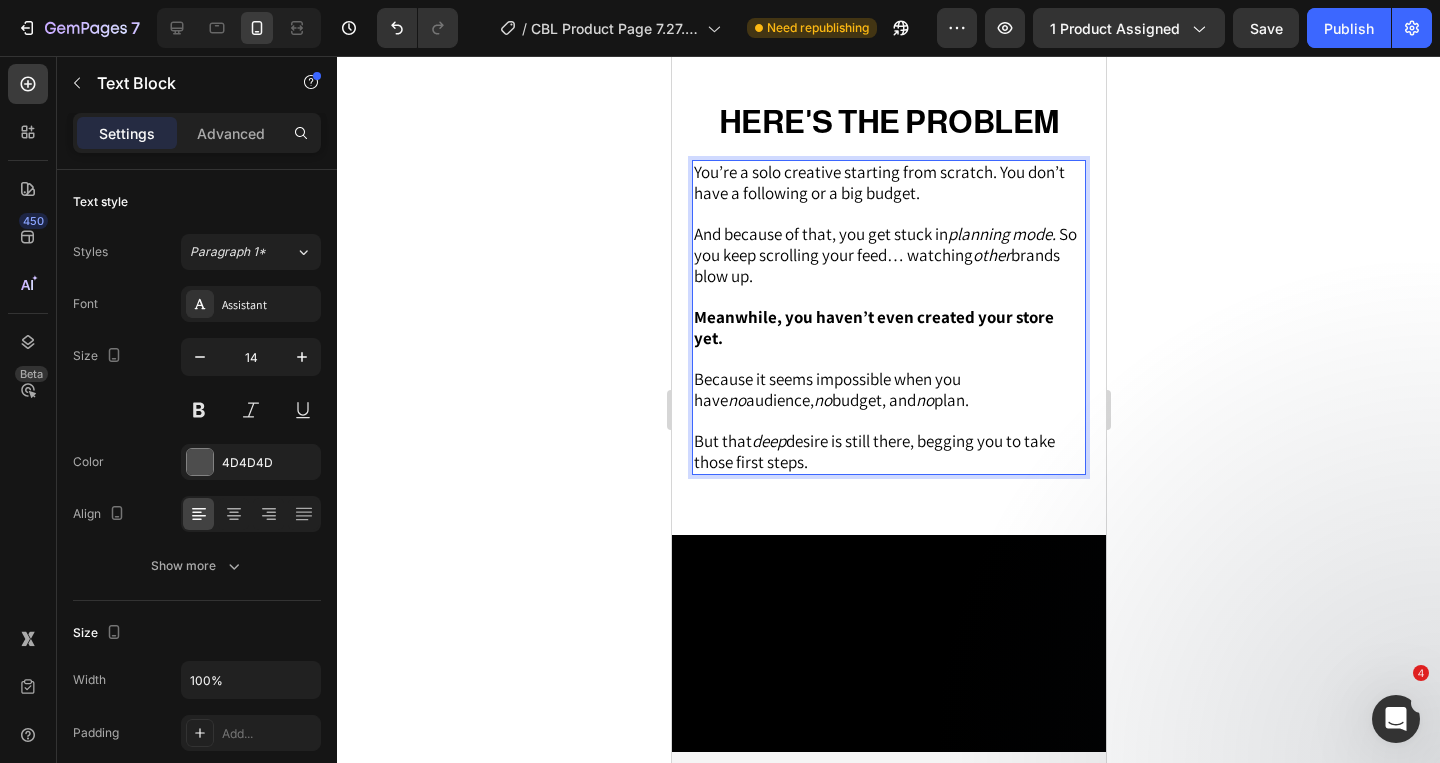 click at bounding box center [888, 297] 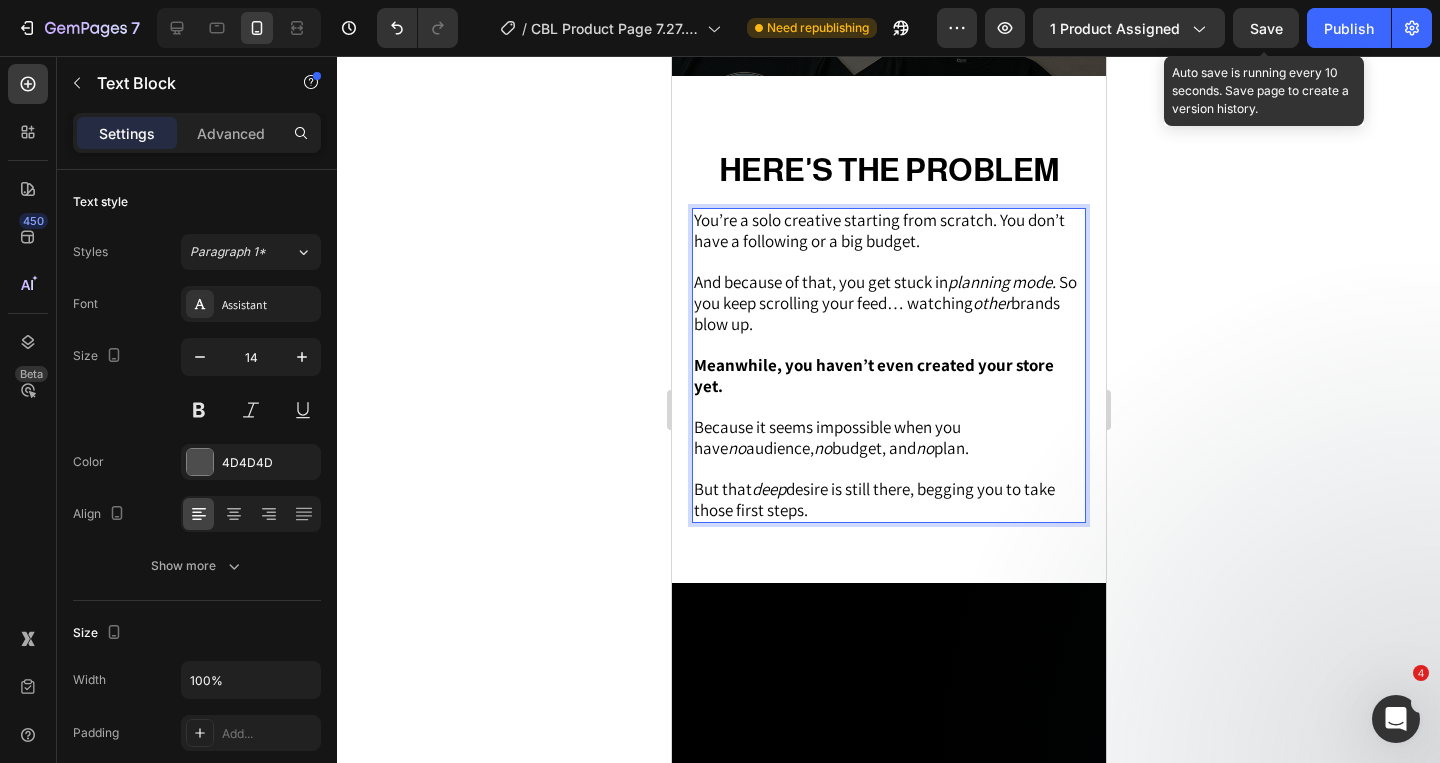 click on "Save" at bounding box center [1266, 28] 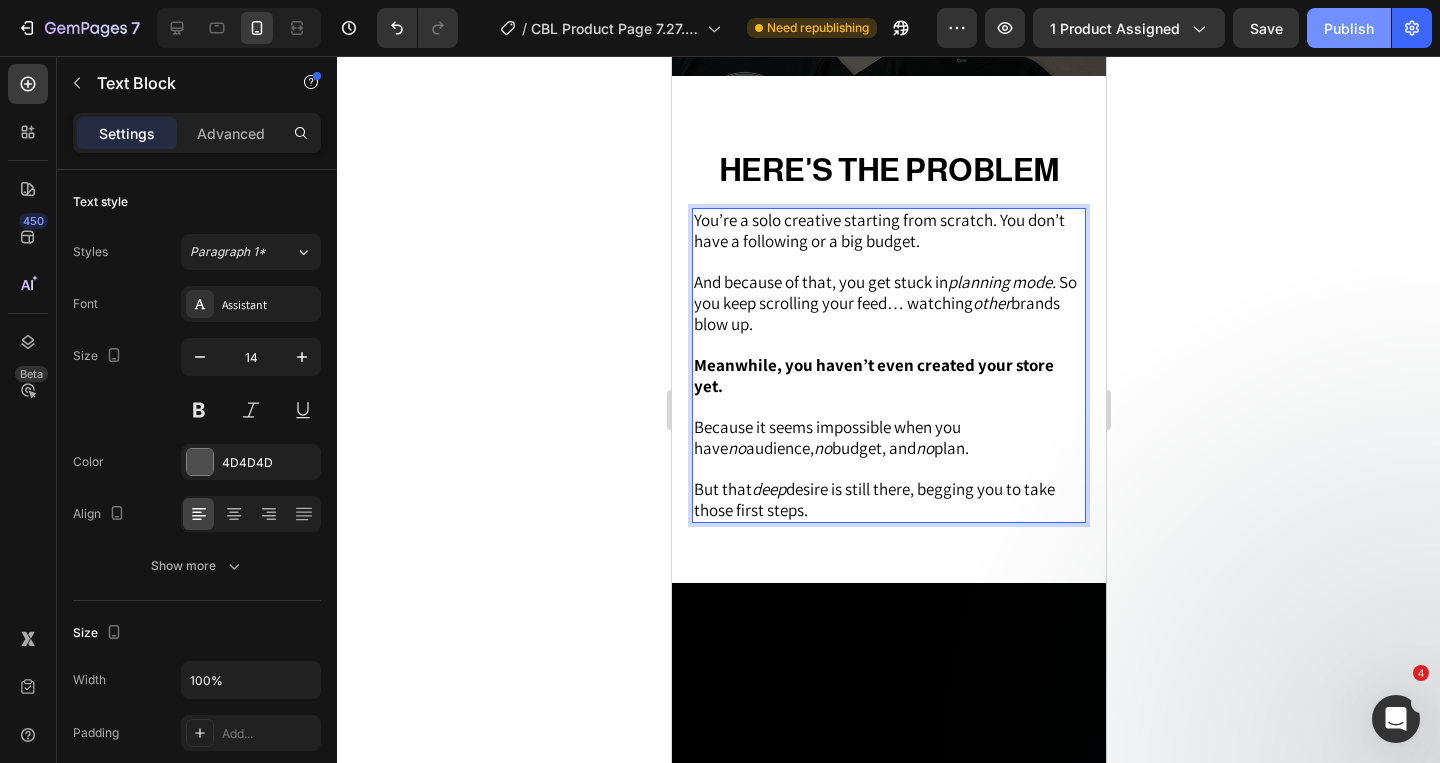 click on "Publish" 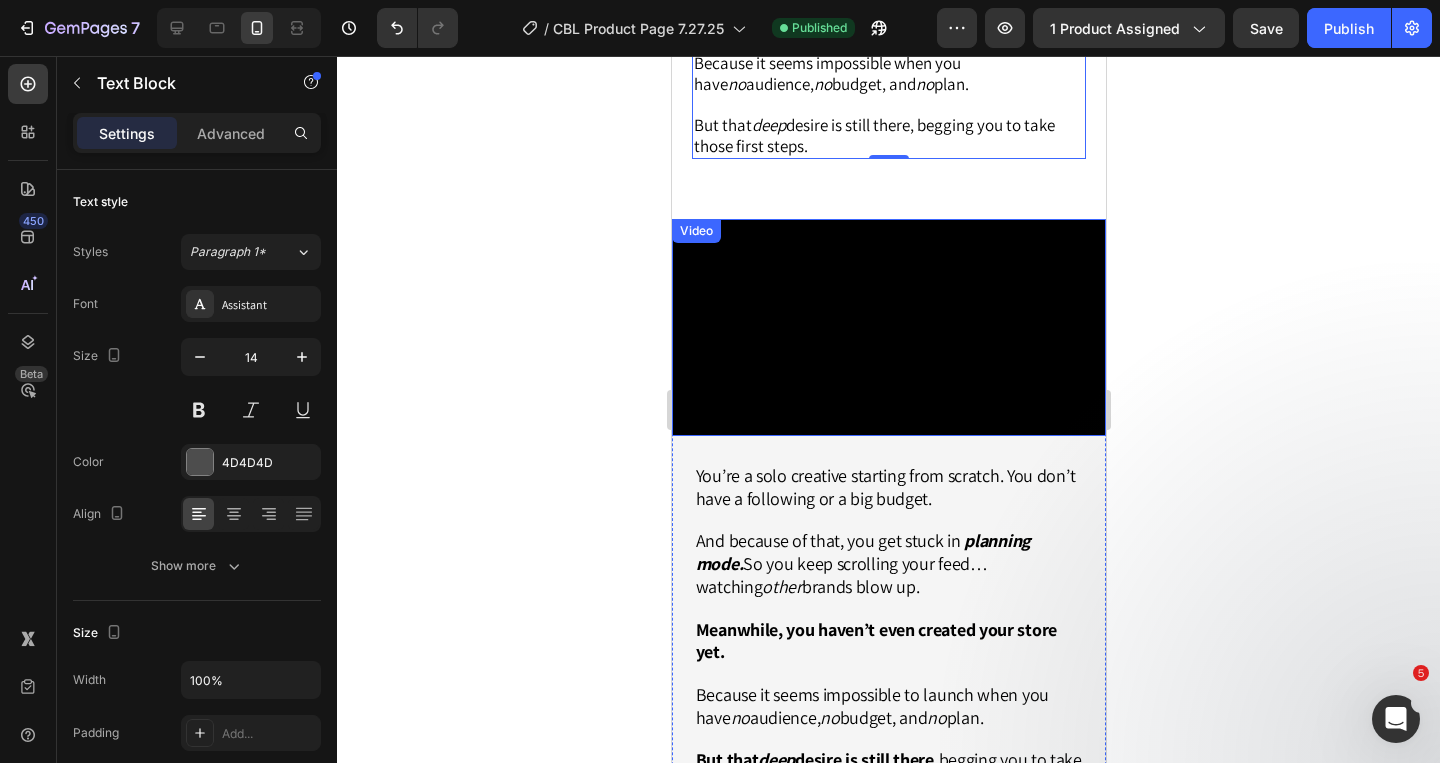 scroll, scrollTop: 1084, scrollLeft: 0, axis: vertical 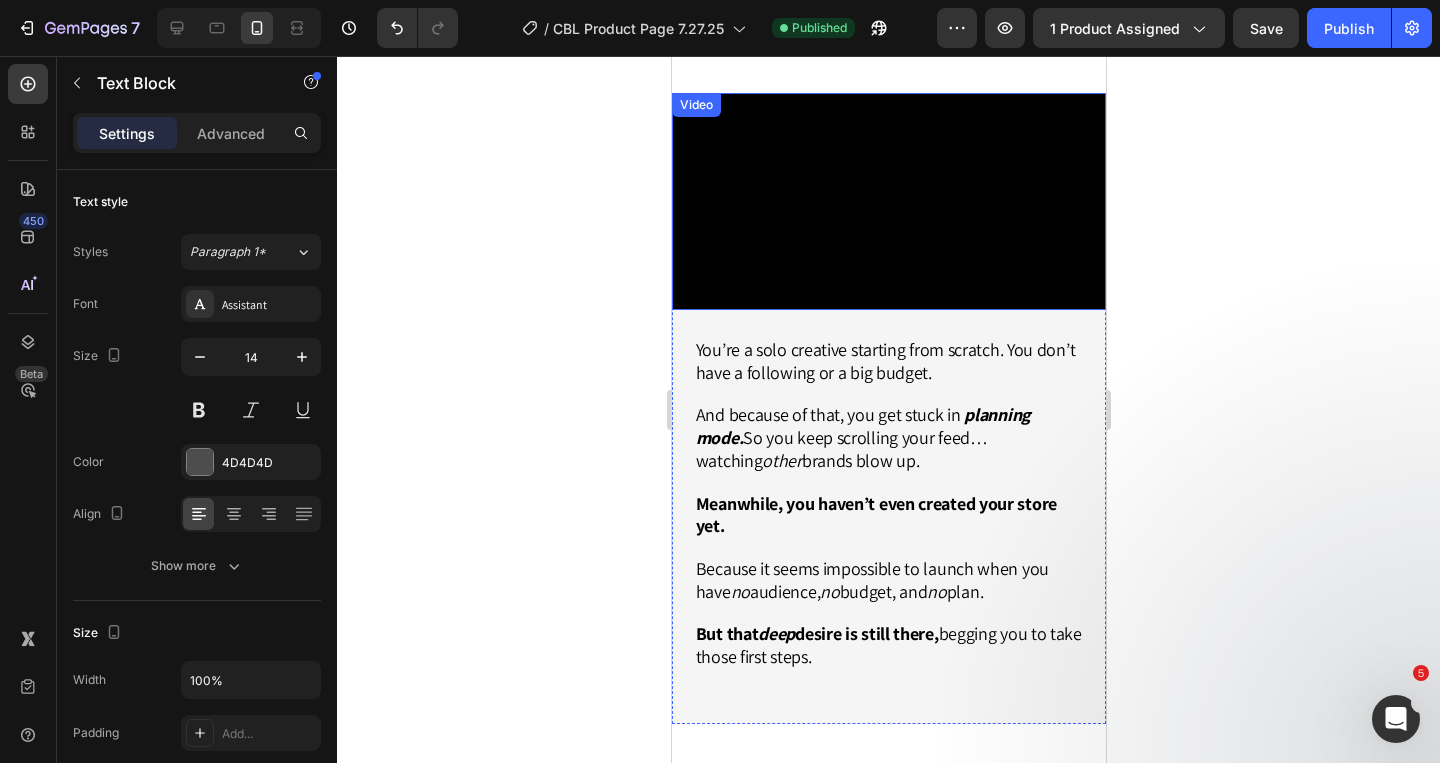 click at bounding box center (888, 201) 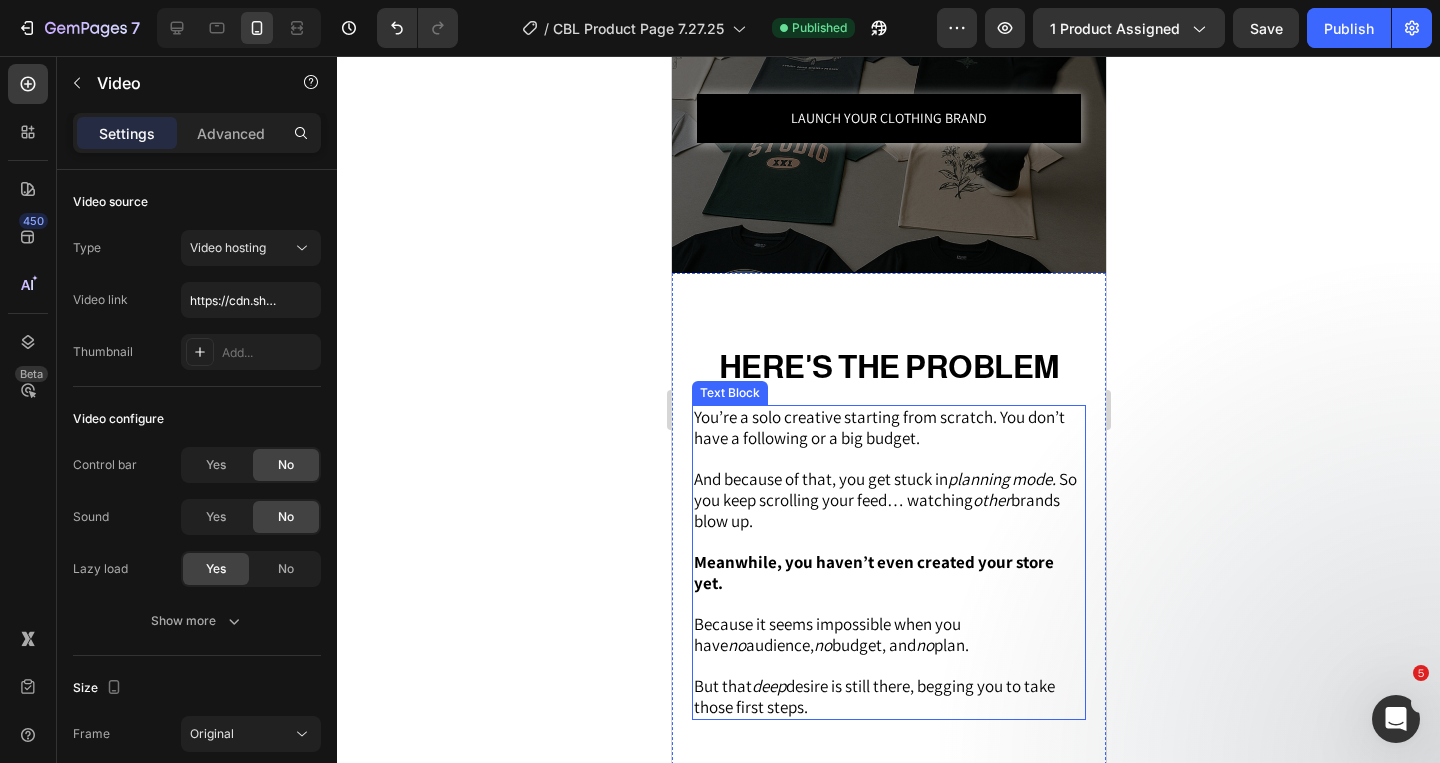 scroll, scrollTop: 363, scrollLeft: 0, axis: vertical 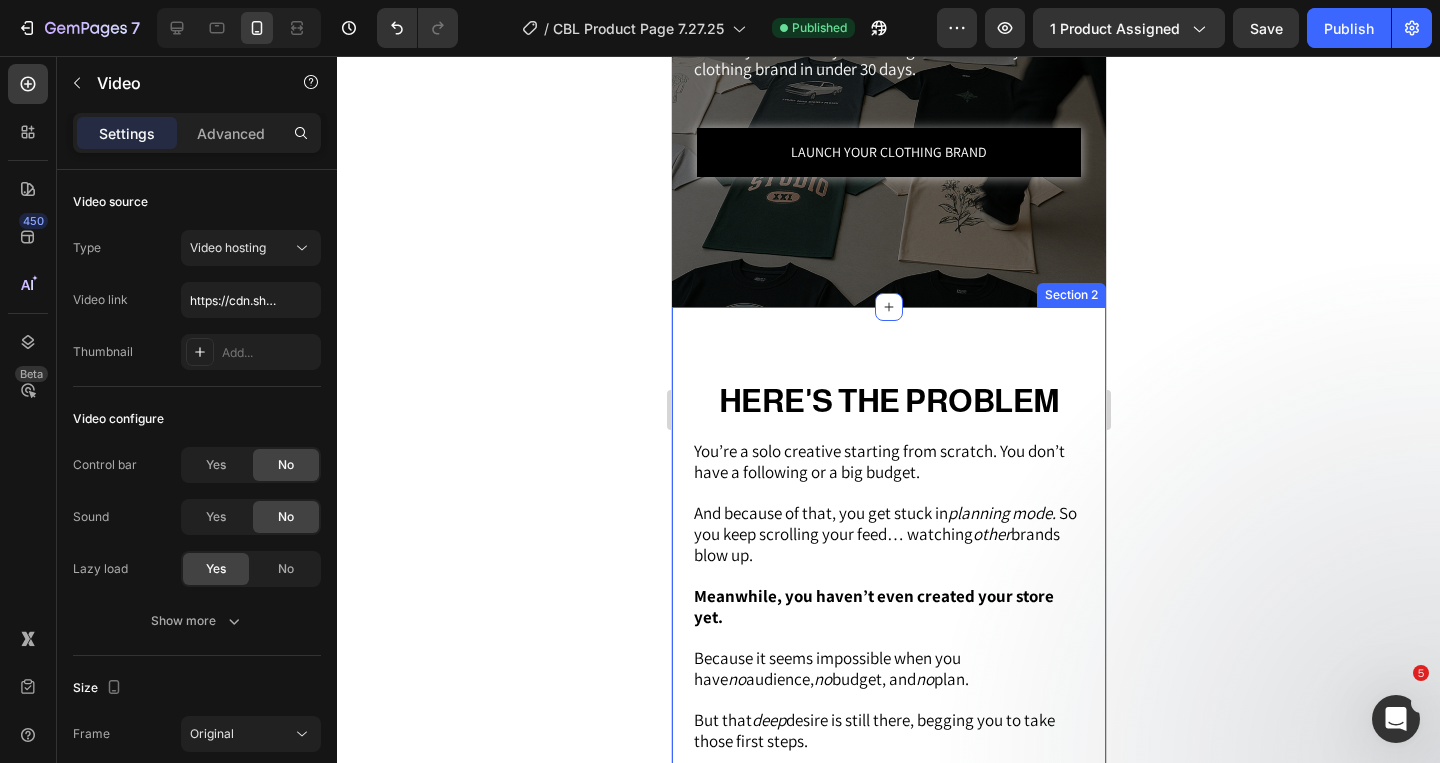 click on "HERE'S THE PROBLEM Heading You’re a solo creative starting from scratch. You don’t have a following or a big budget.  And because of that, you get stuck in  planning mode.   So you keep scrolling your feed… watching  other  brands blow up. Meanwhile, you haven’t even created your store yet. Because it seems impossible when you have  no  audience,  no  budget, and  no  plan. But that  deep  desire is still there, begging you to take those first steps. Text Block" at bounding box center [888, 546] 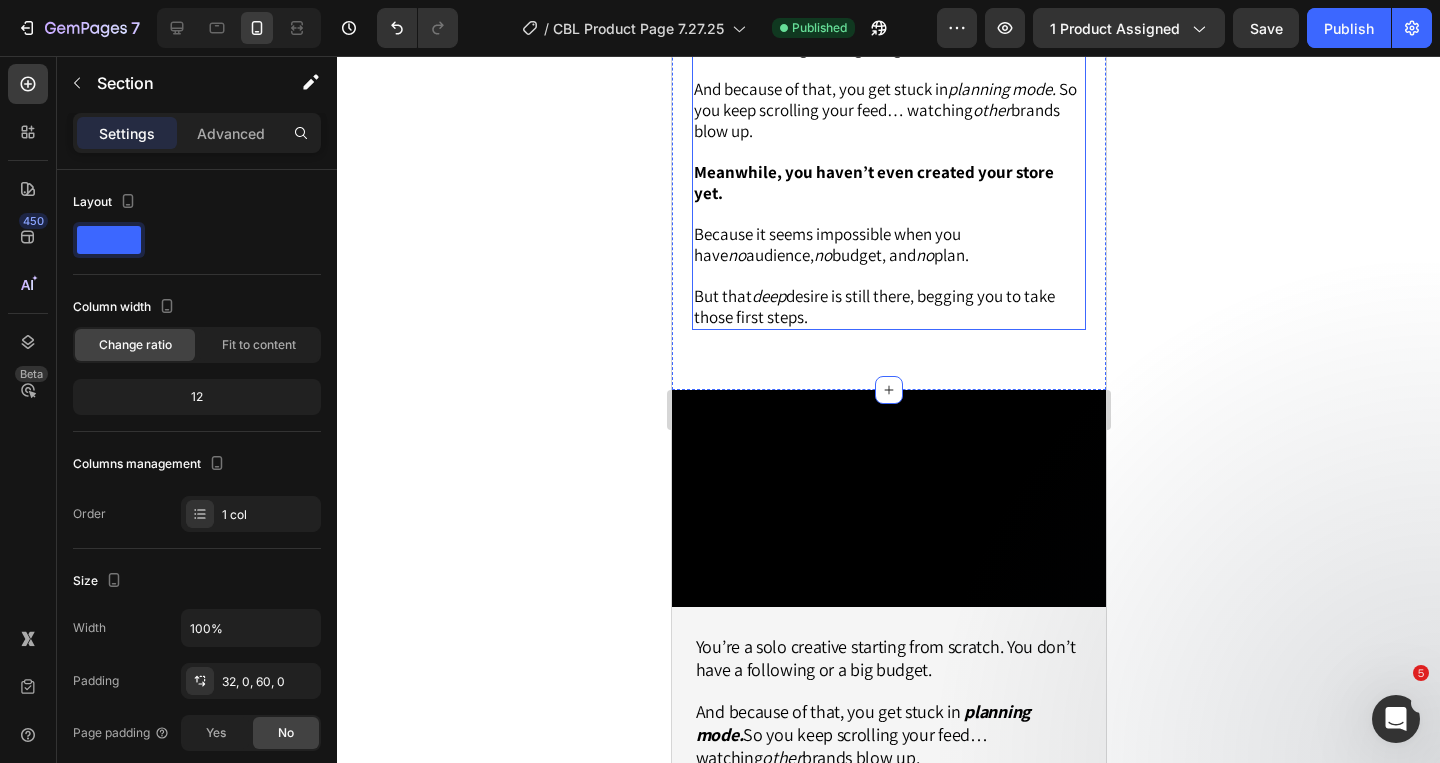 scroll, scrollTop: 832, scrollLeft: 0, axis: vertical 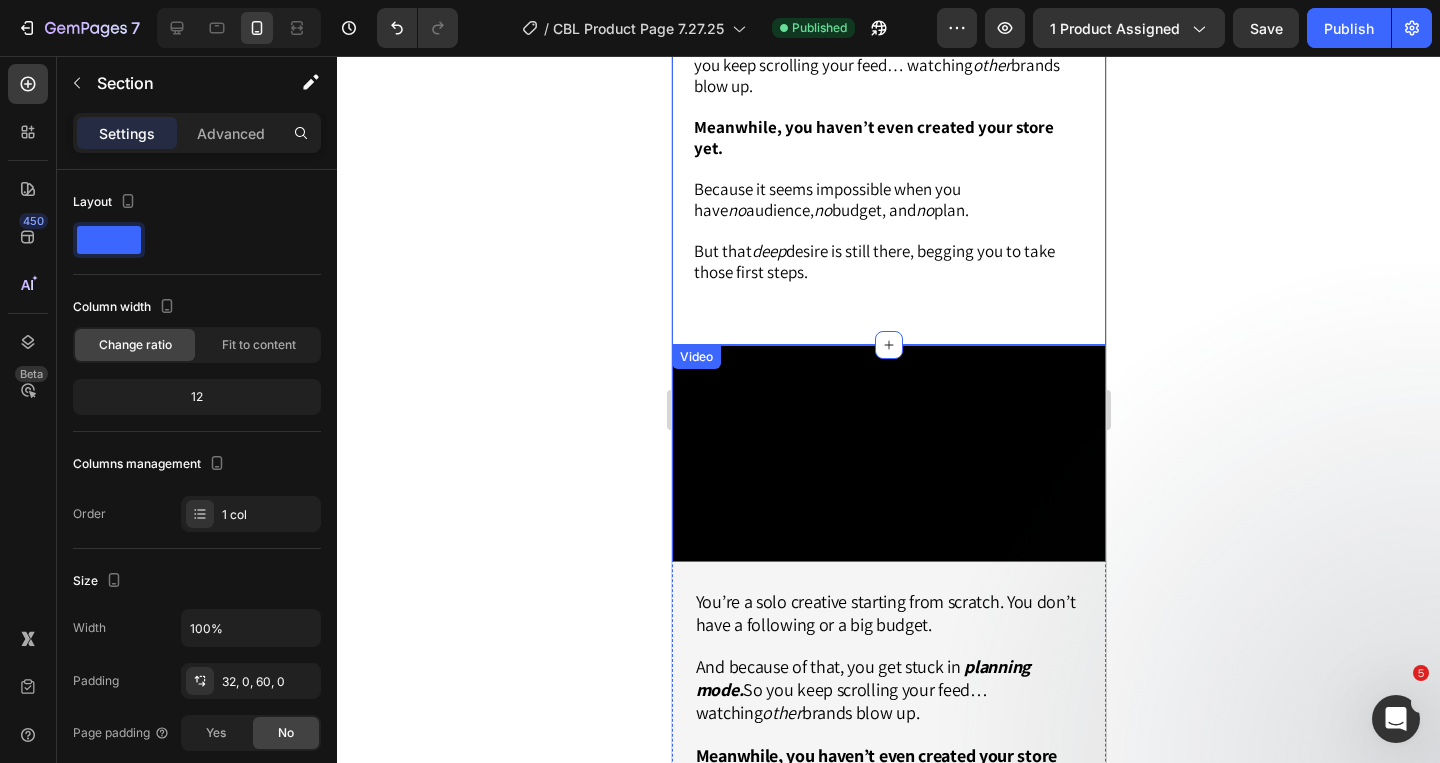 click at bounding box center [888, 453] 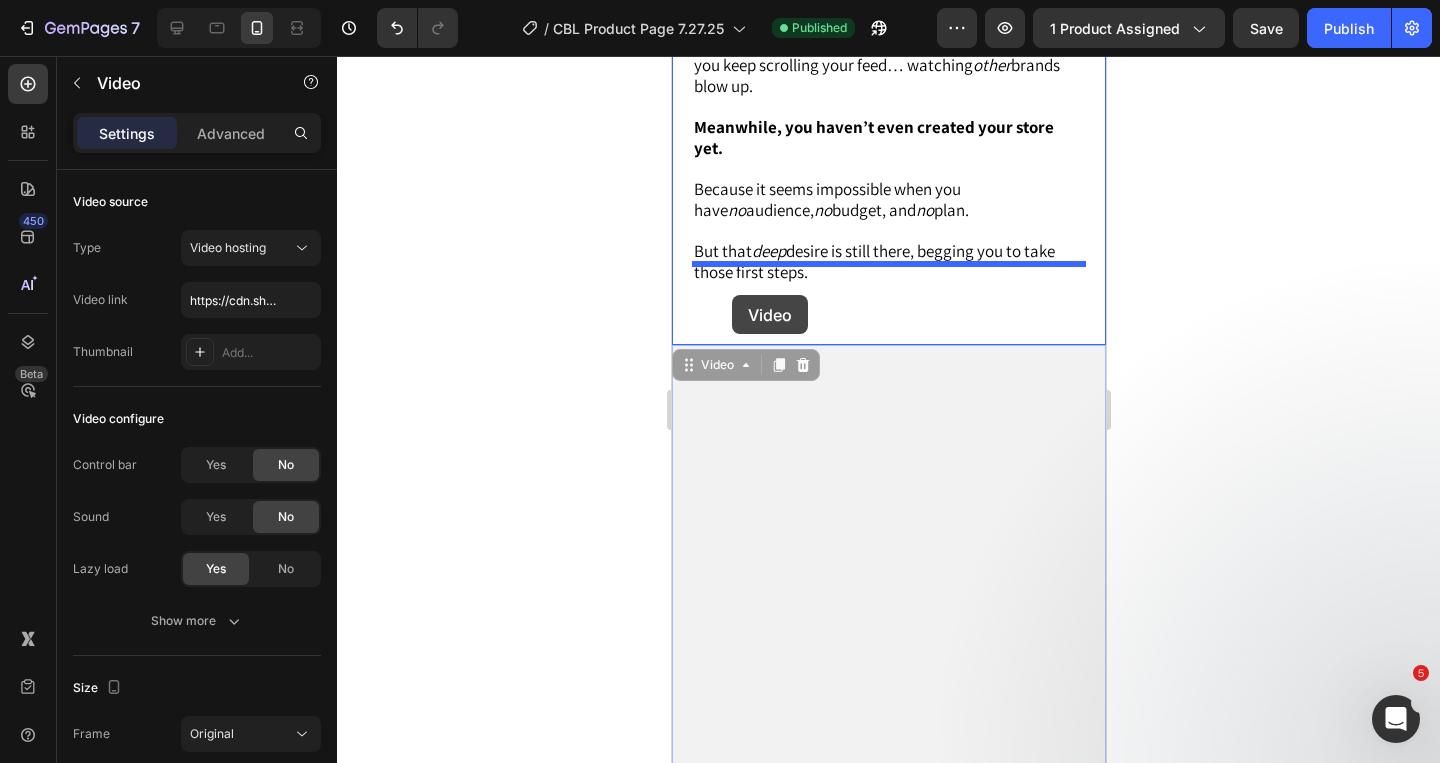drag, startPoint x: 688, startPoint y: 349, endPoint x: 731, endPoint y: 295, distance: 69.02898 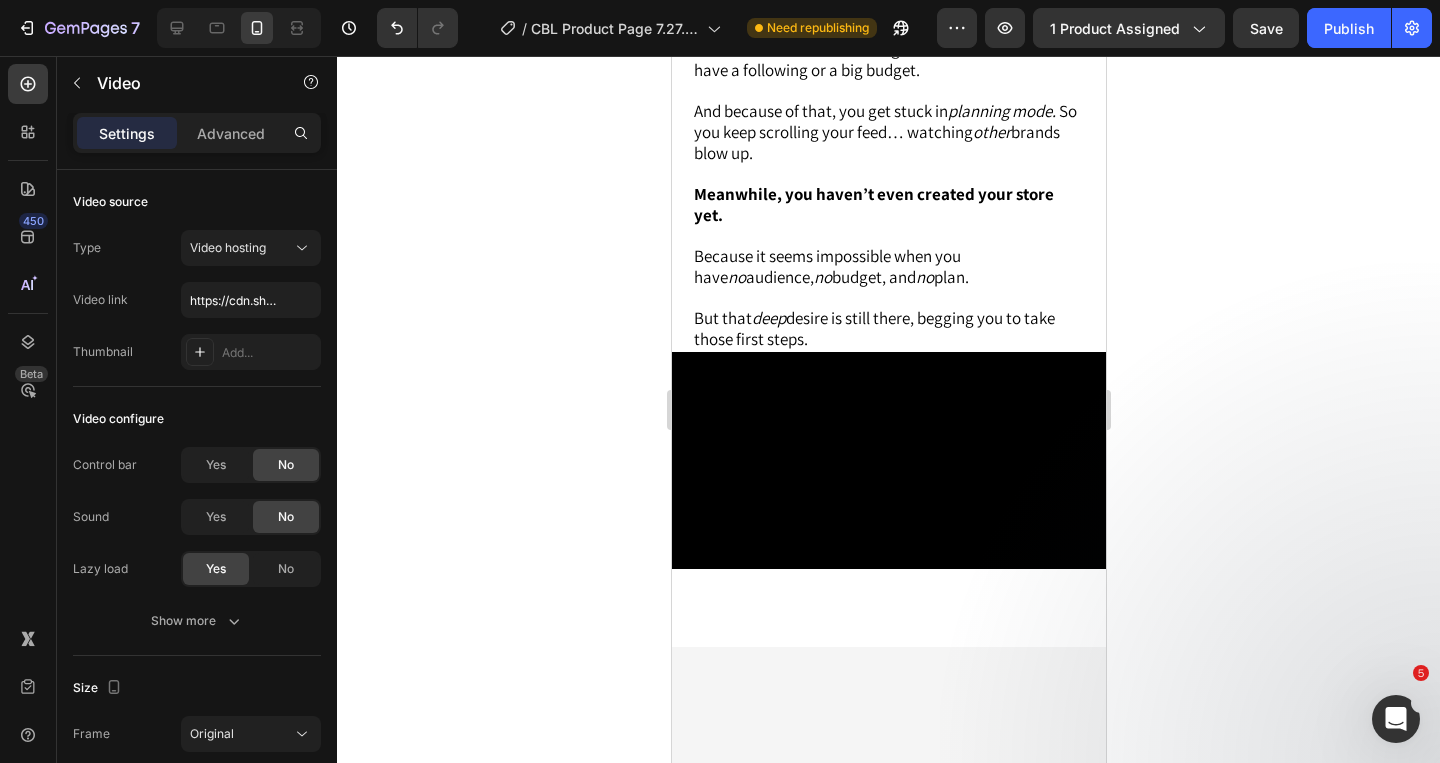 scroll, scrollTop: 391, scrollLeft: 0, axis: vertical 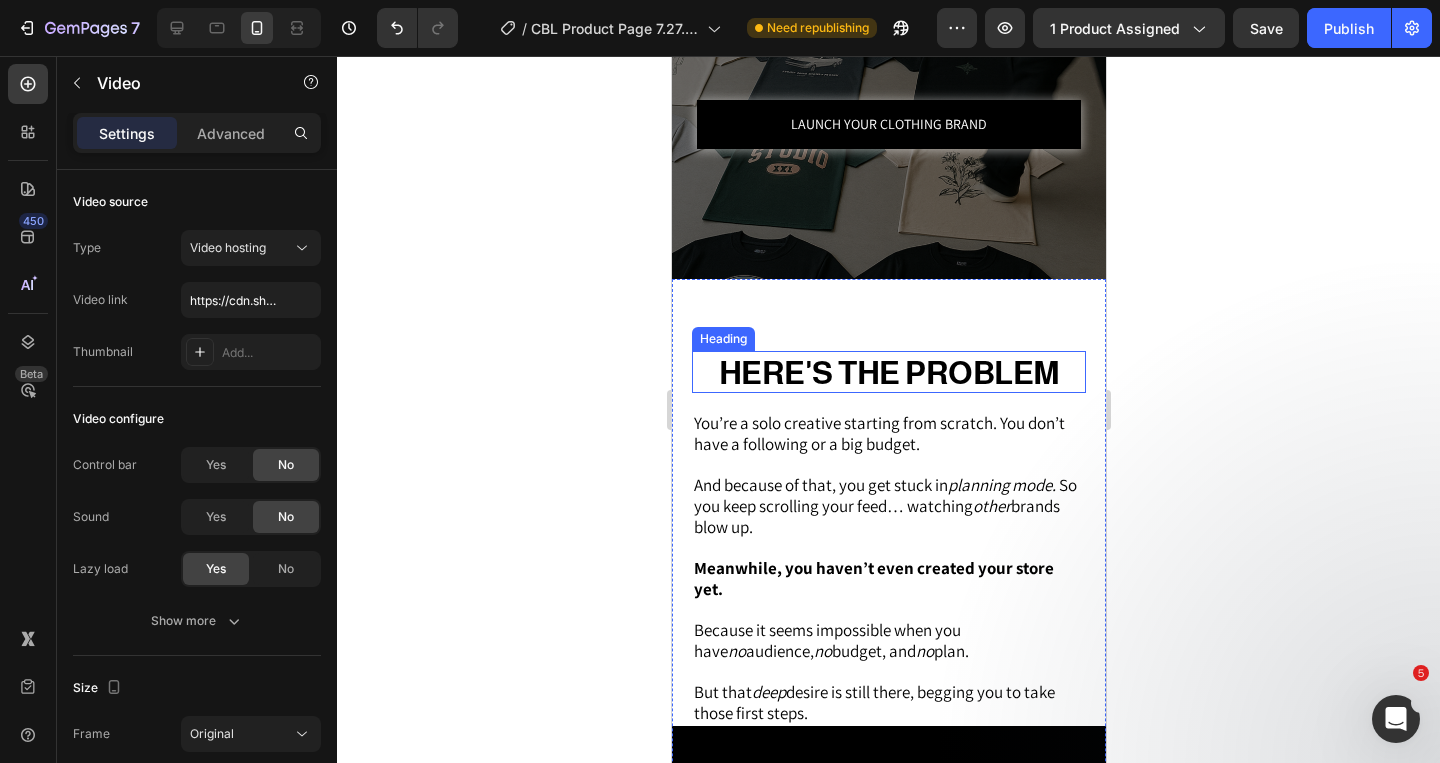 click on "HERE'S THE PROBLEM" at bounding box center (888, 373) 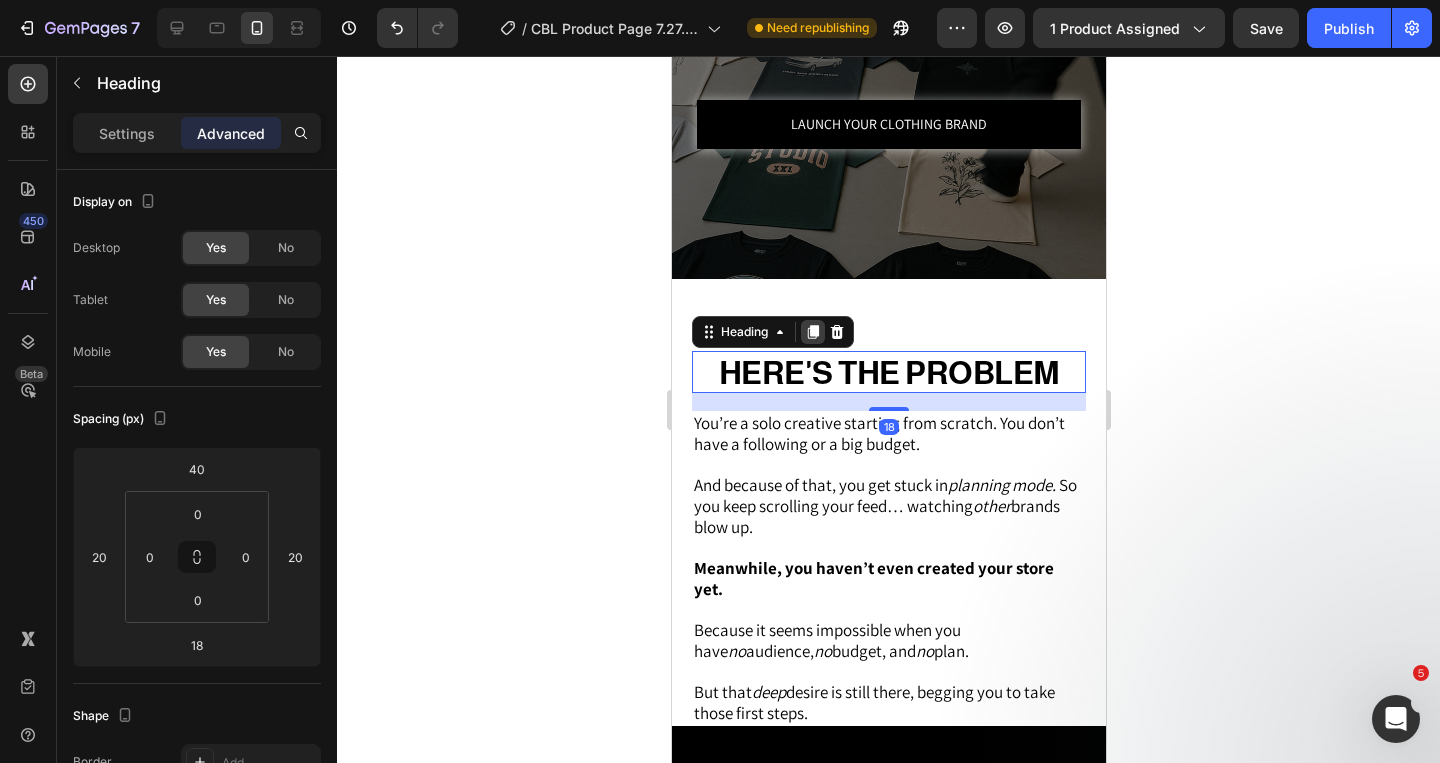 click 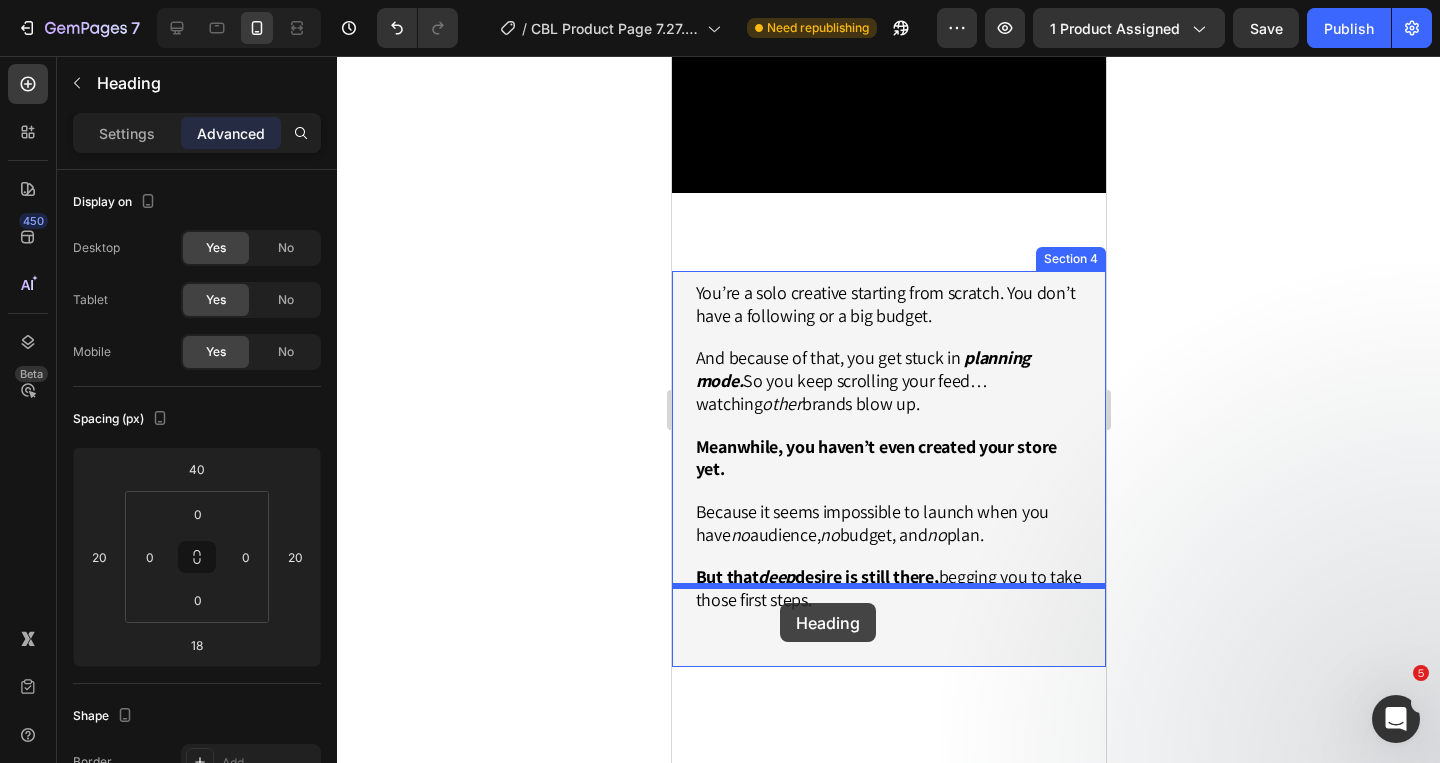 scroll, scrollTop: 1283, scrollLeft: 0, axis: vertical 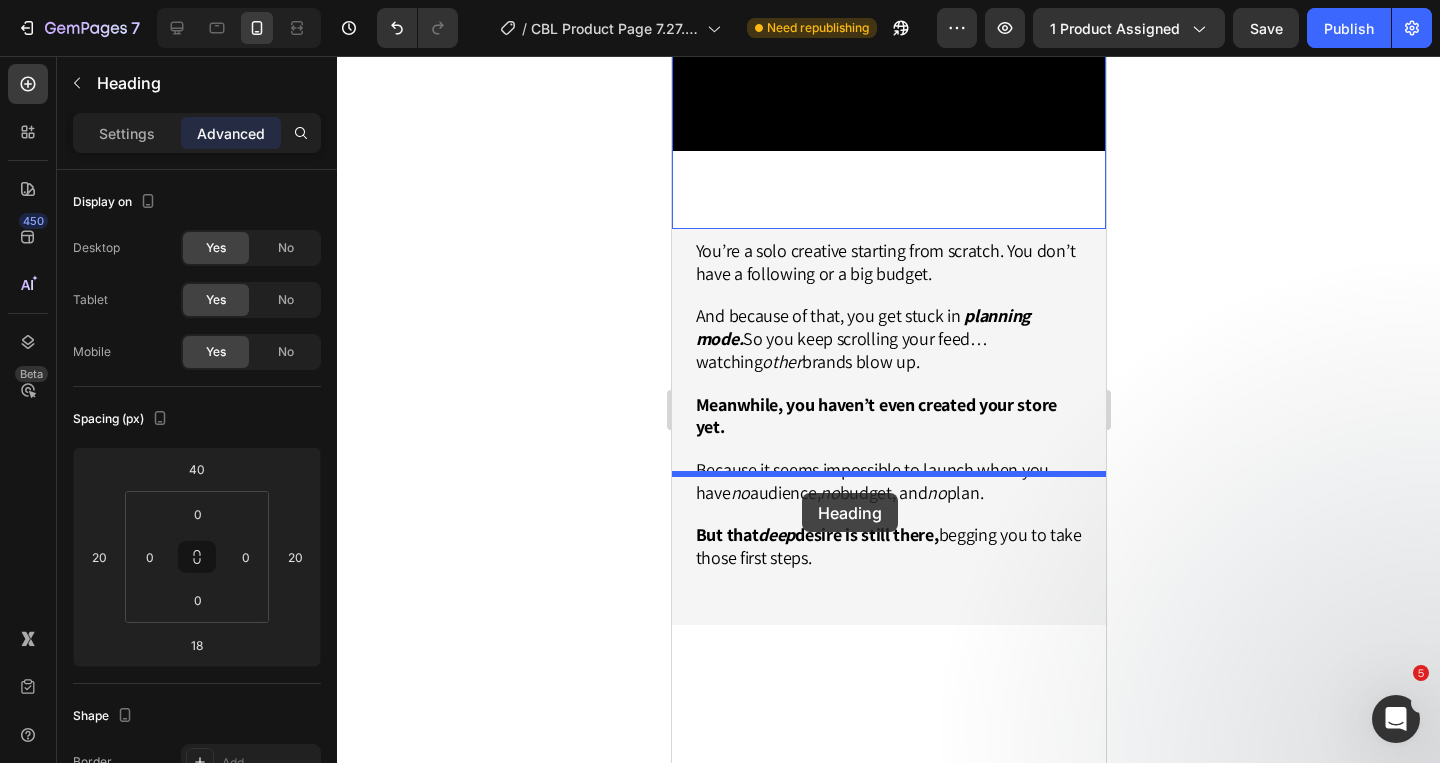 drag, startPoint x: 706, startPoint y: 436, endPoint x: 801, endPoint y: 493, distance: 110.788086 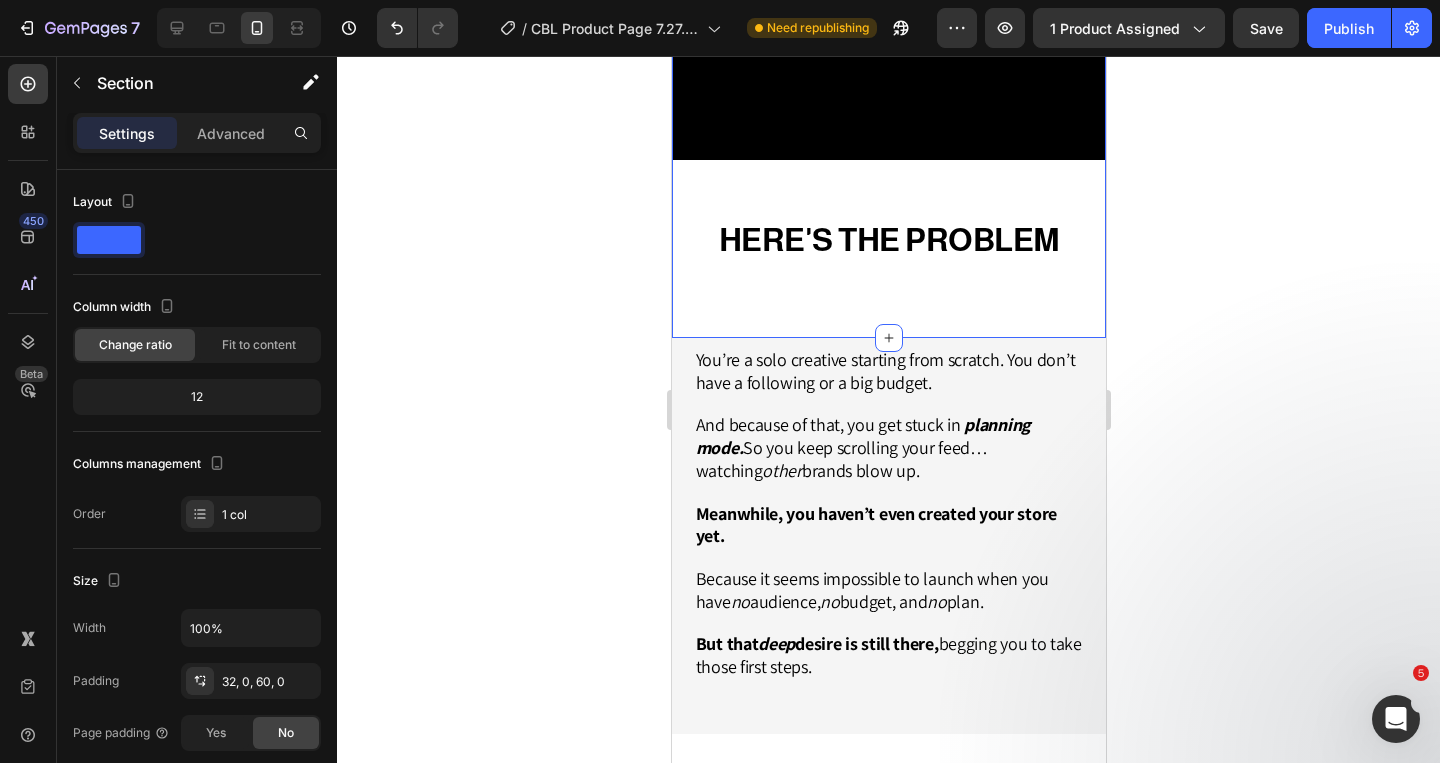 click on "HERE'S THE PROBLEM Heading You’re a solo creative starting from scratch. You don’t have a following or a big budget.    And because of that, you get stuck in  planning mode.   So you keep scrolling your feed… watching  other  brands blow up.   Meanwhile, you haven’t even created your store yet.   Because it seems impossible when you have  no  audience,  no  budget, and  no  plan.   But that  deep  desire is still there, begging you to take those first steps. Text Block Video HERE'S THE PROBLEM Heading   18" at bounding box center (888, -97) 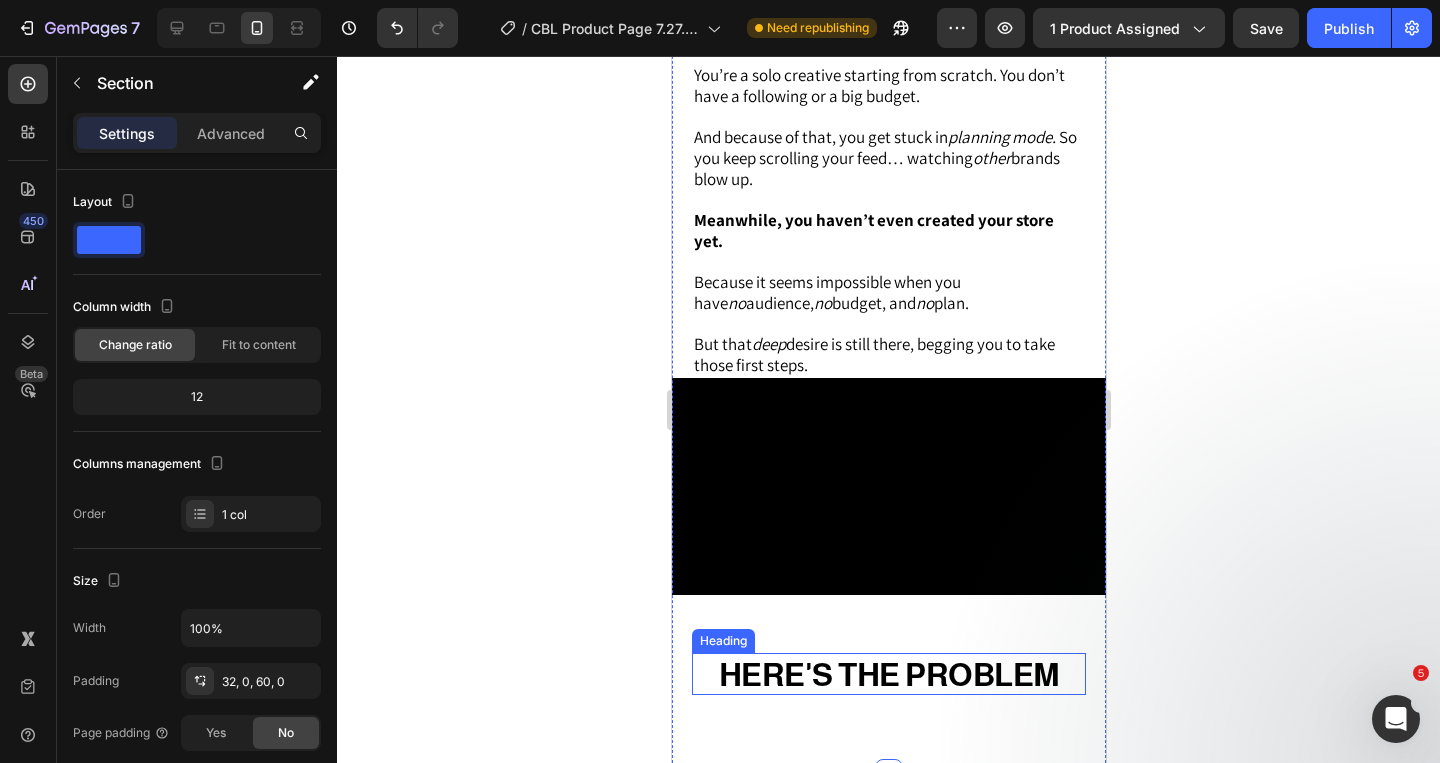 scroll, scrollTop: 730, scrollLeft: 0, axis: vertical 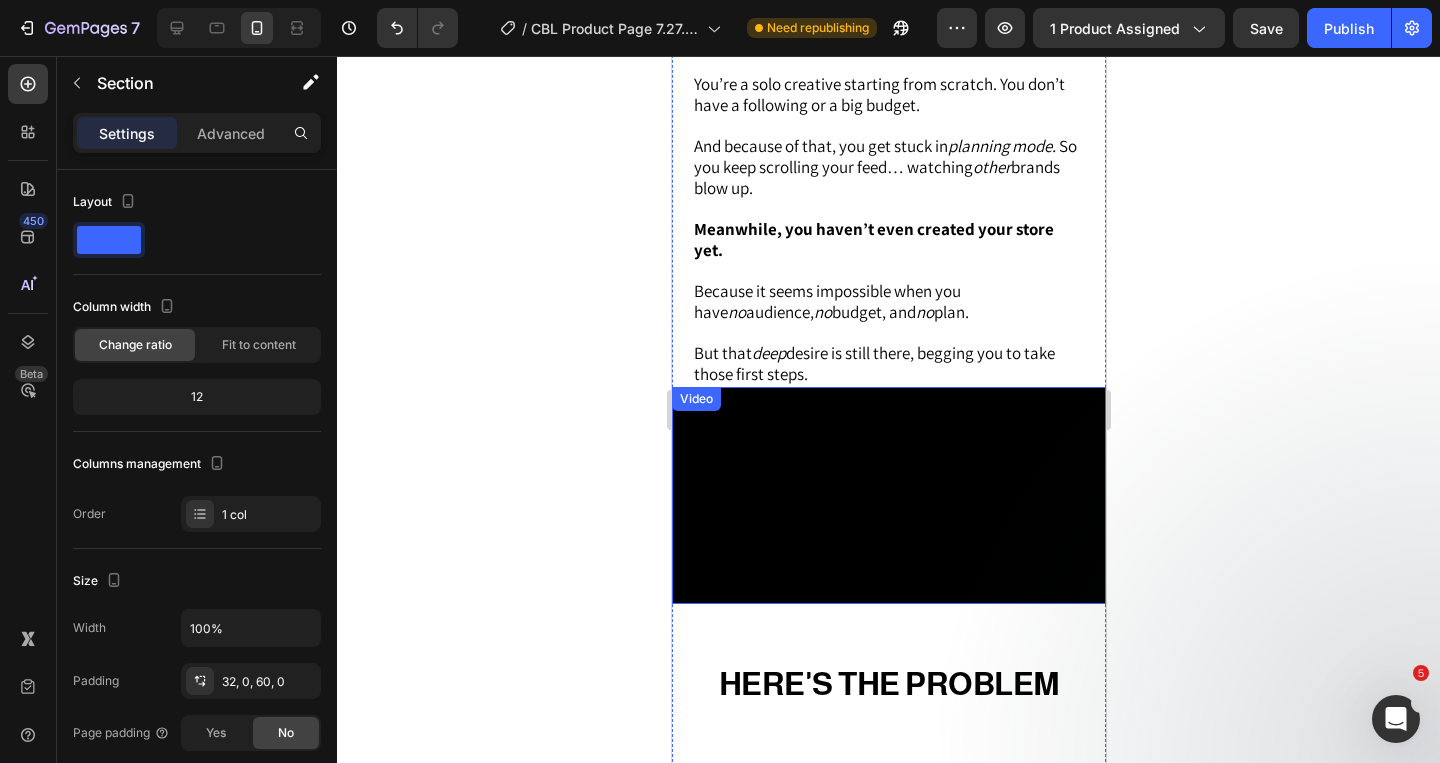 click at bounding box center (888, 495) 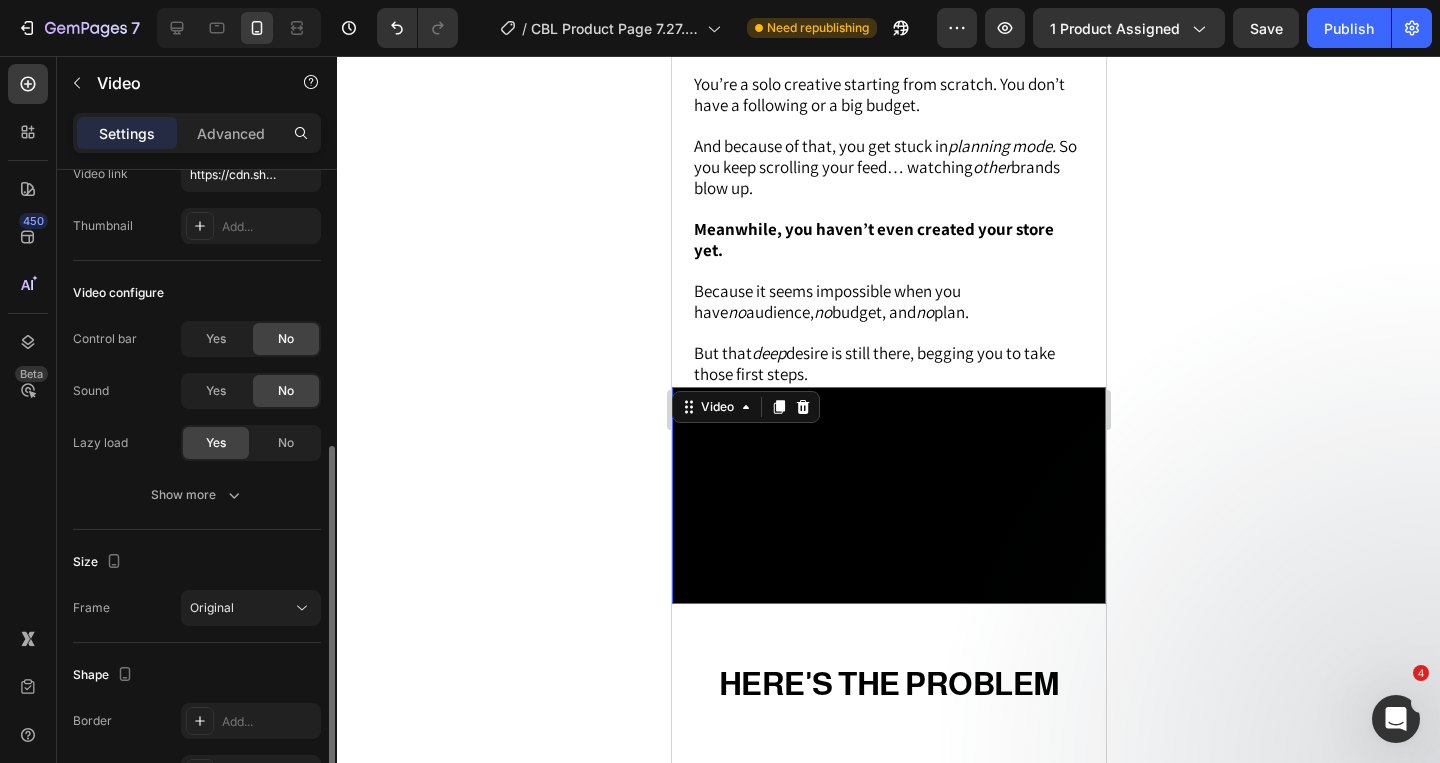 scroll, scrollTop: 239, scrollLeft: 0, axis: vertical 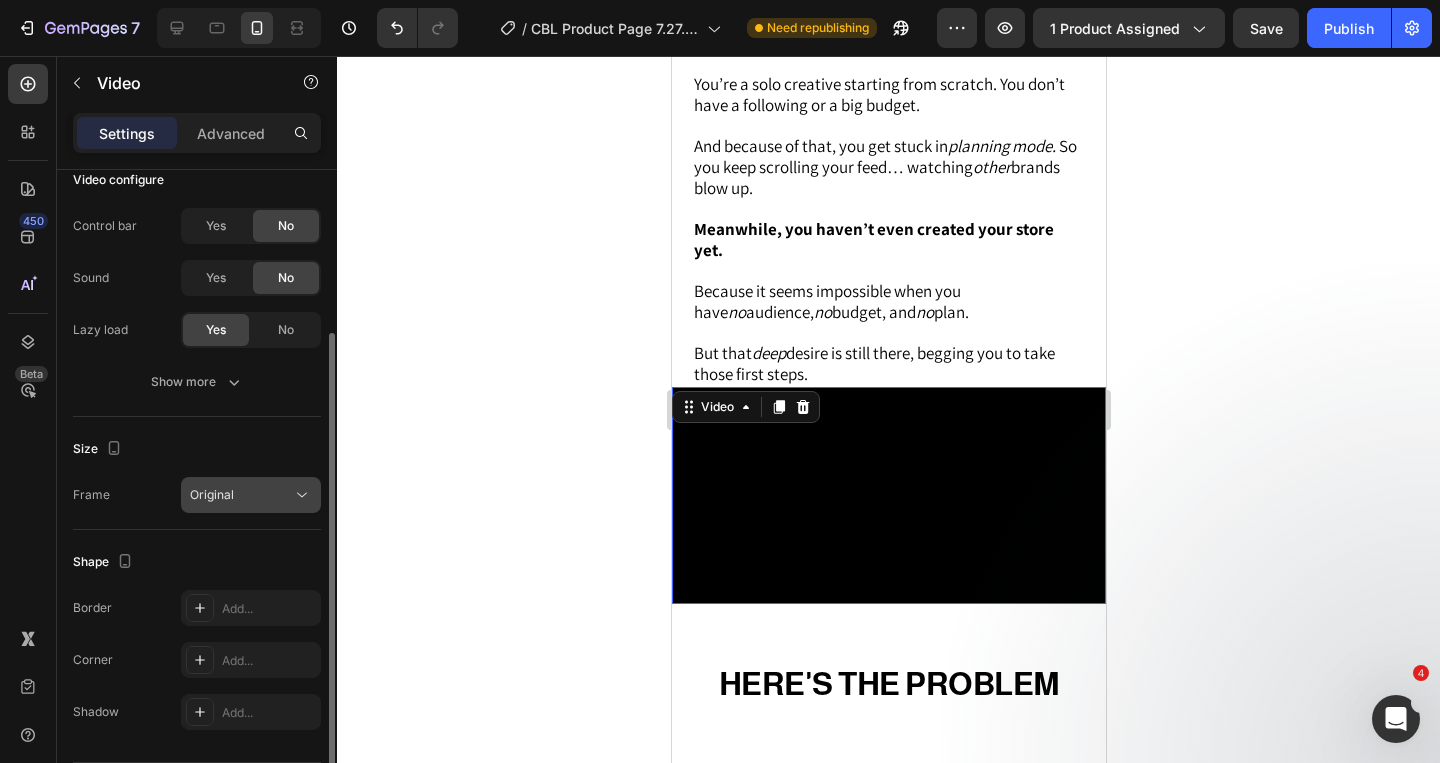 click on "Original" at bounding box center [241, 495] 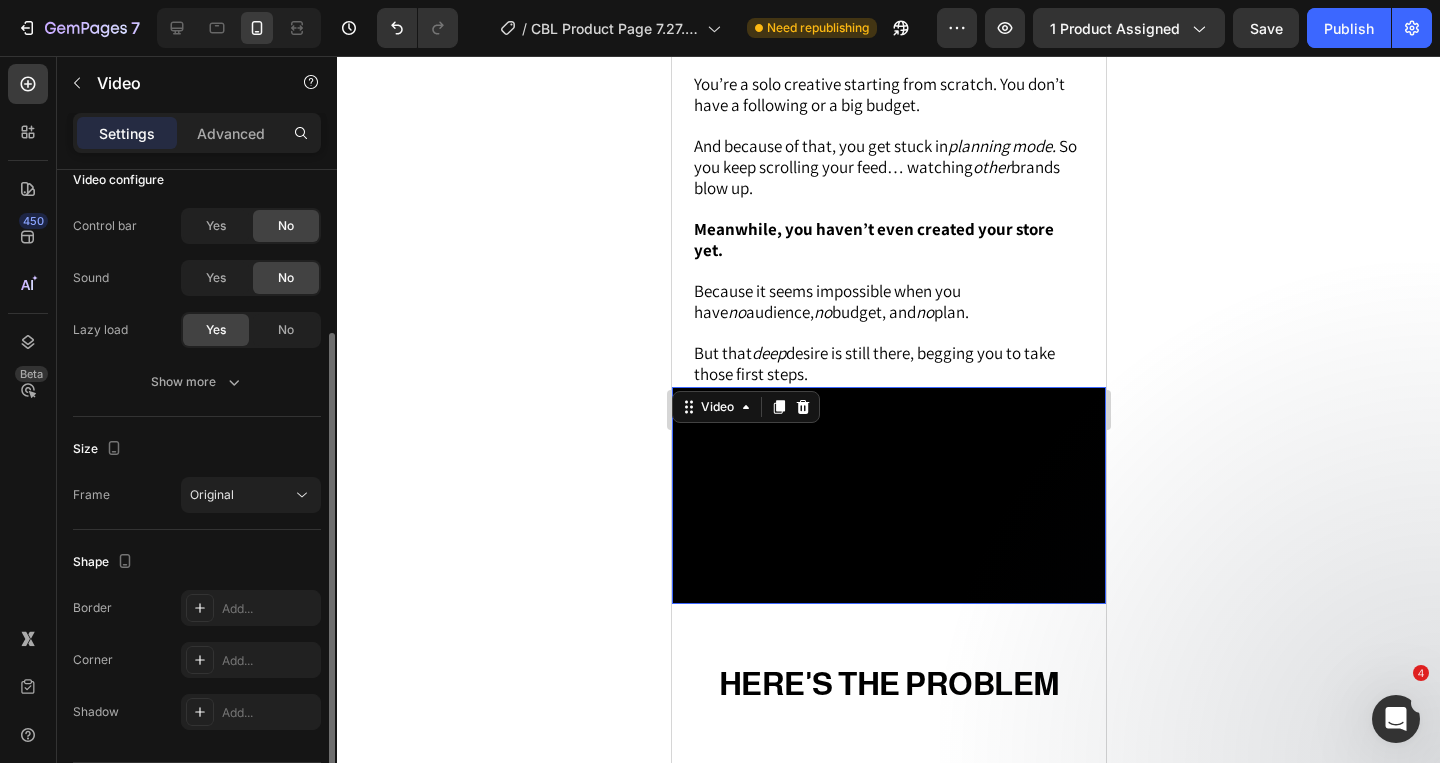 click on "Frame Original" at bounding box center [197, 495] 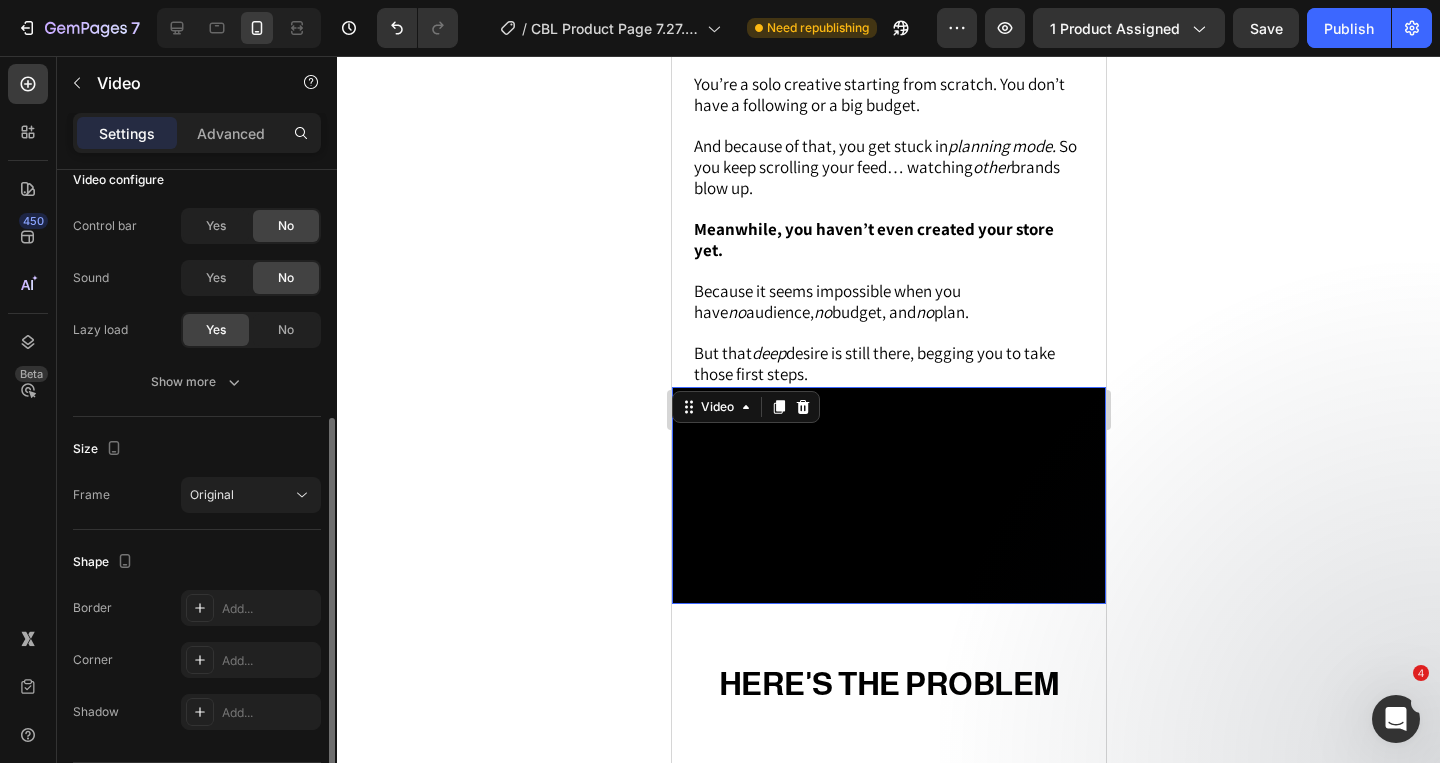 scroll, scrollTop: 302, scrollLeft: 0, axis: vertical 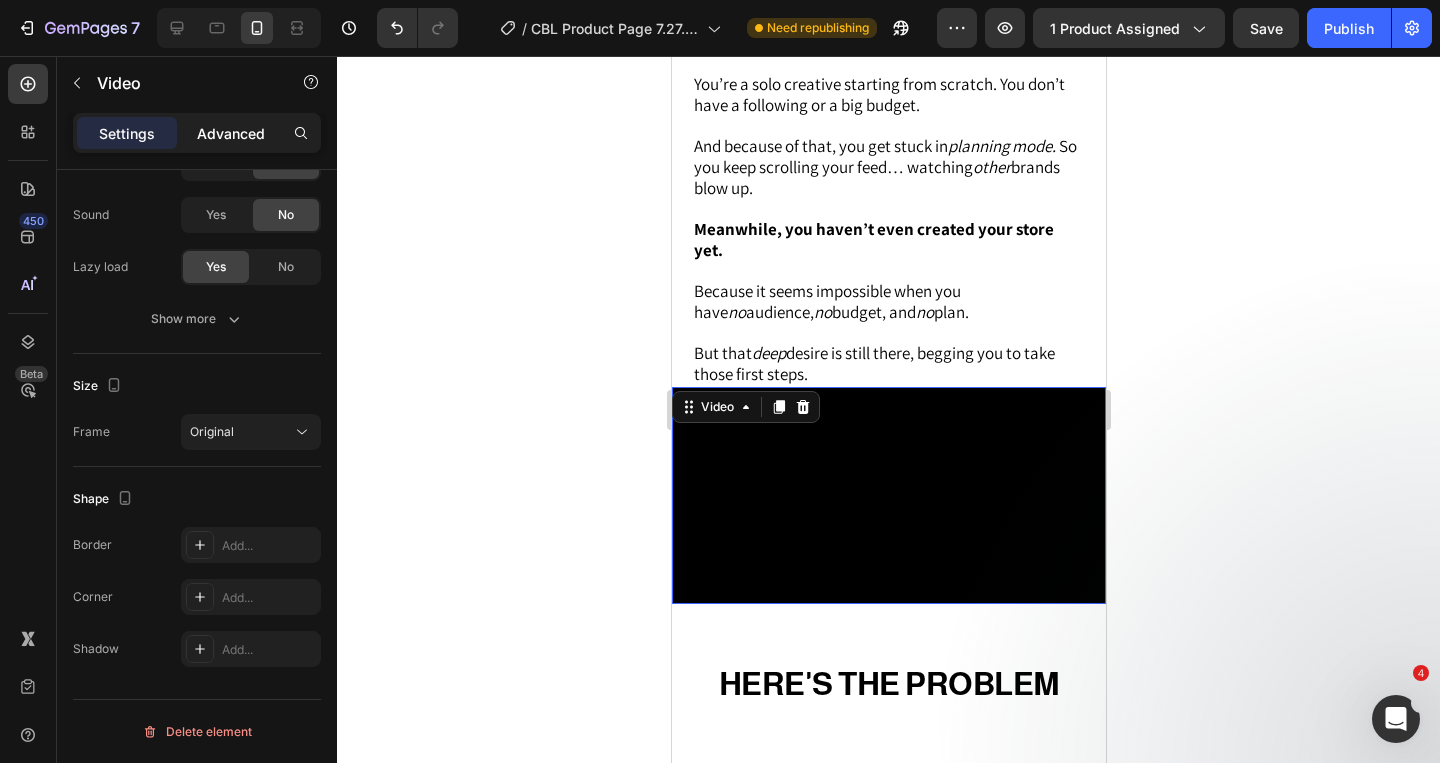 click on "Advanced" at bounding box center (231, 133) 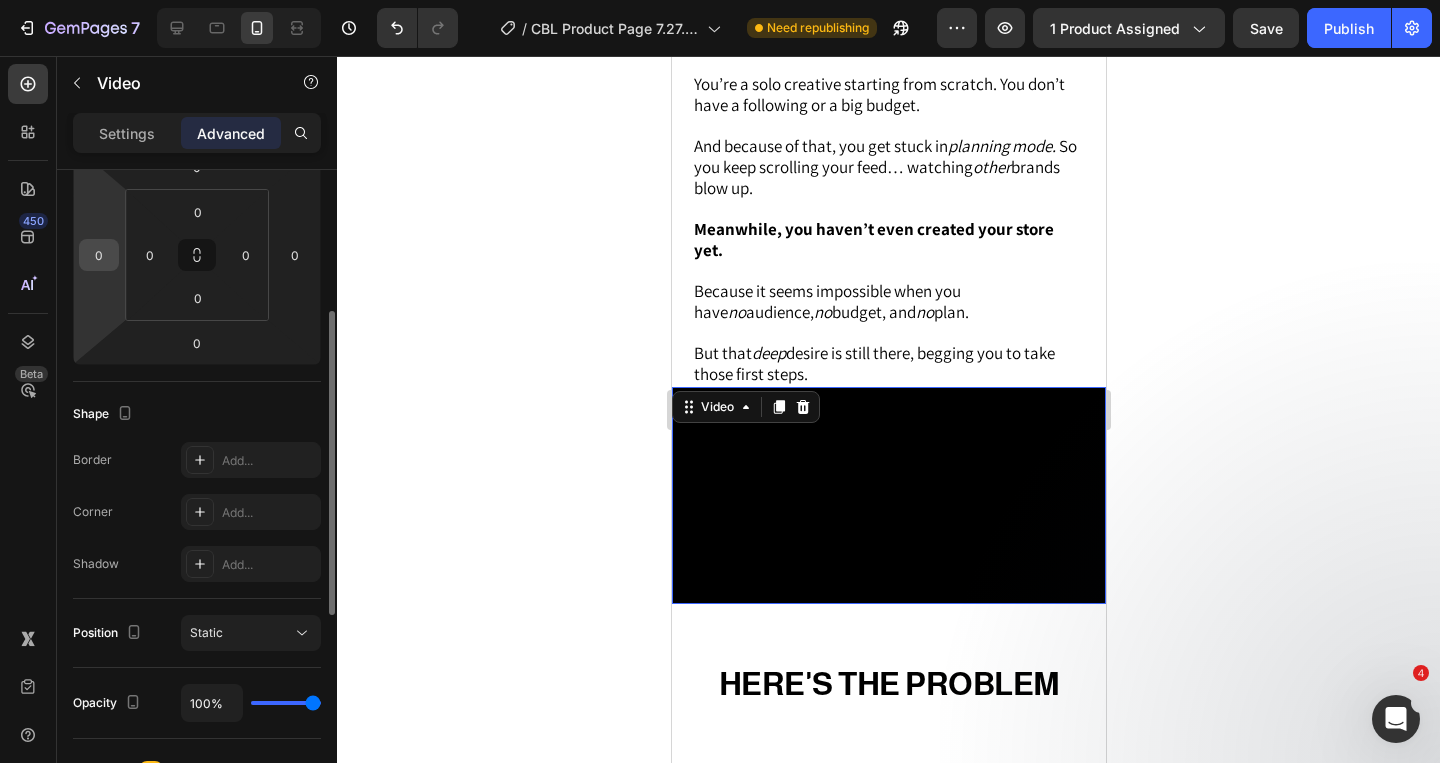 click on "0" at bounding box center (99, 255) 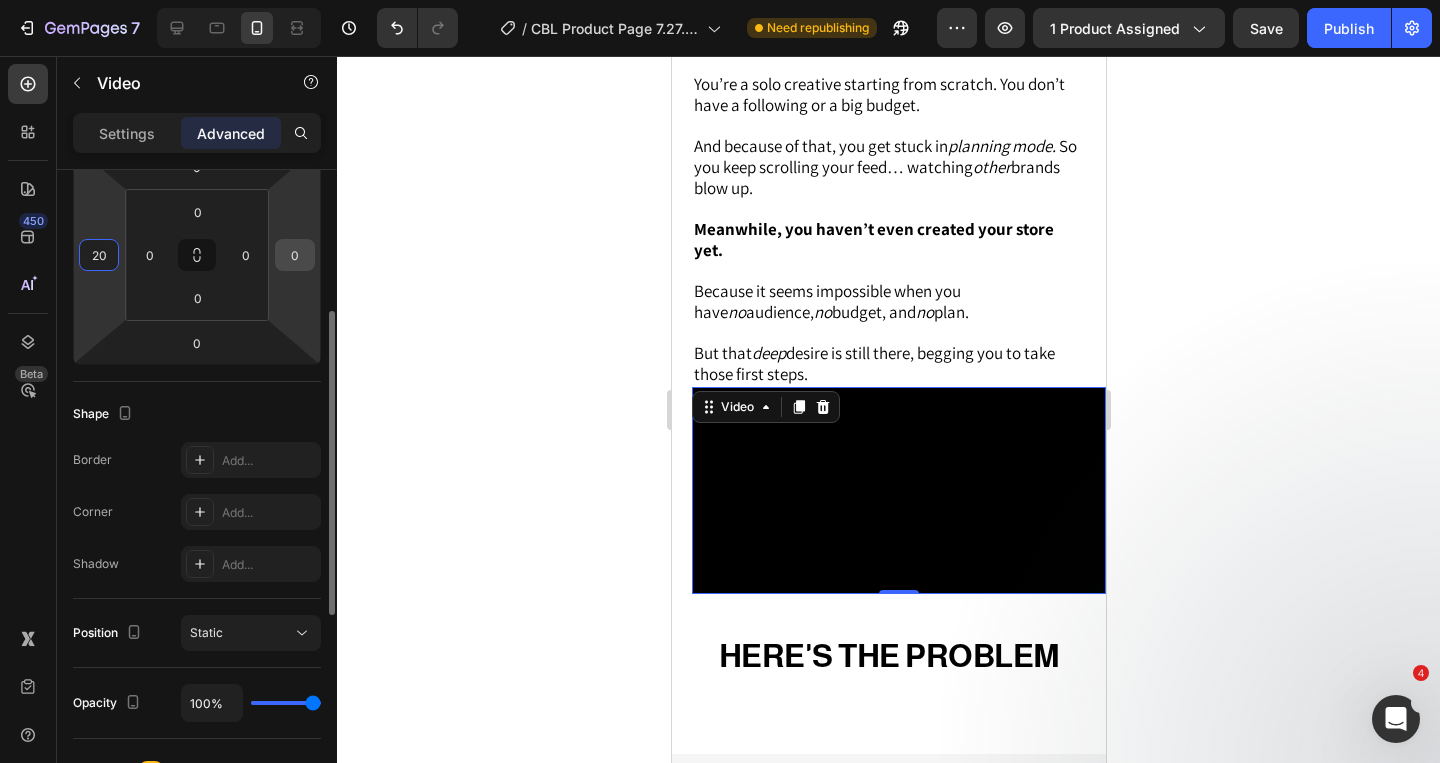 type on "20" 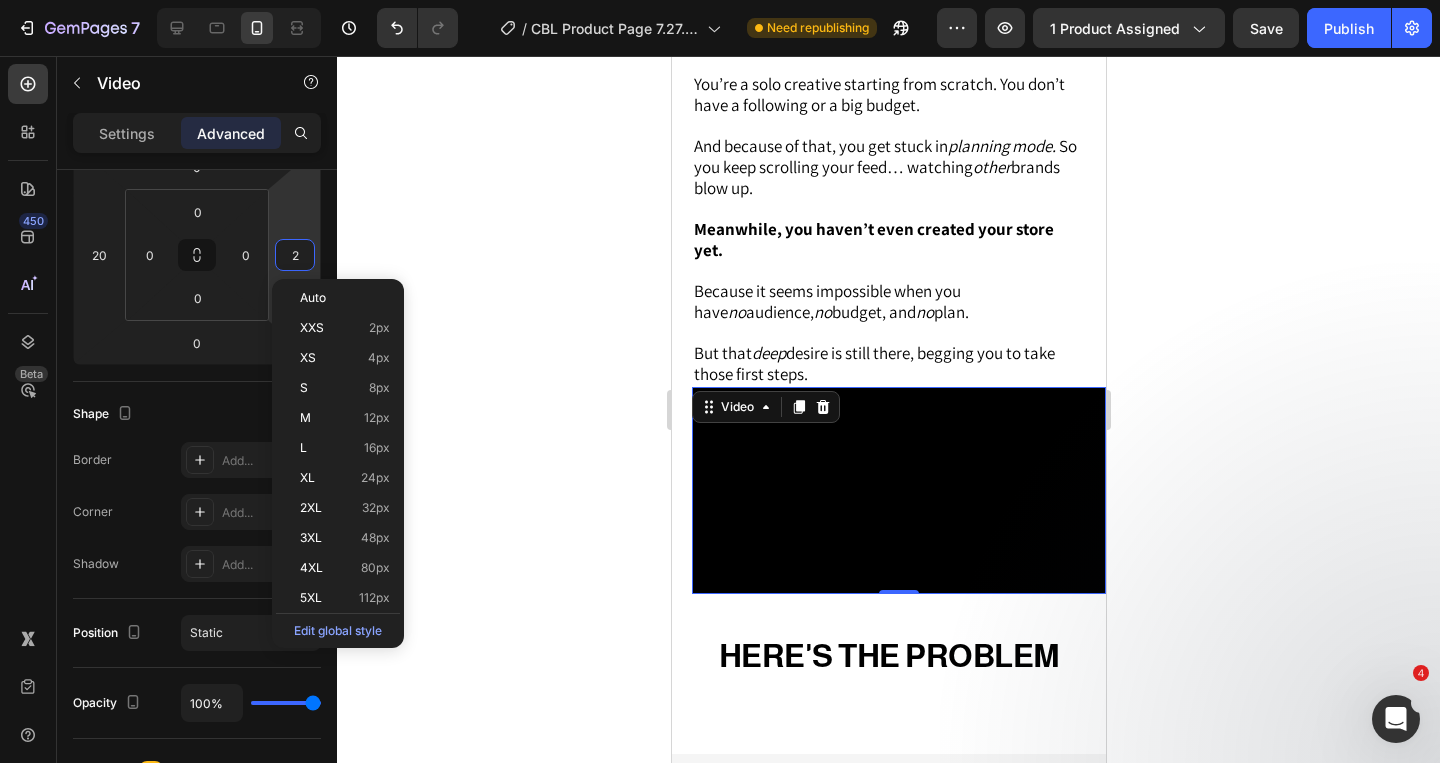 type on "20" 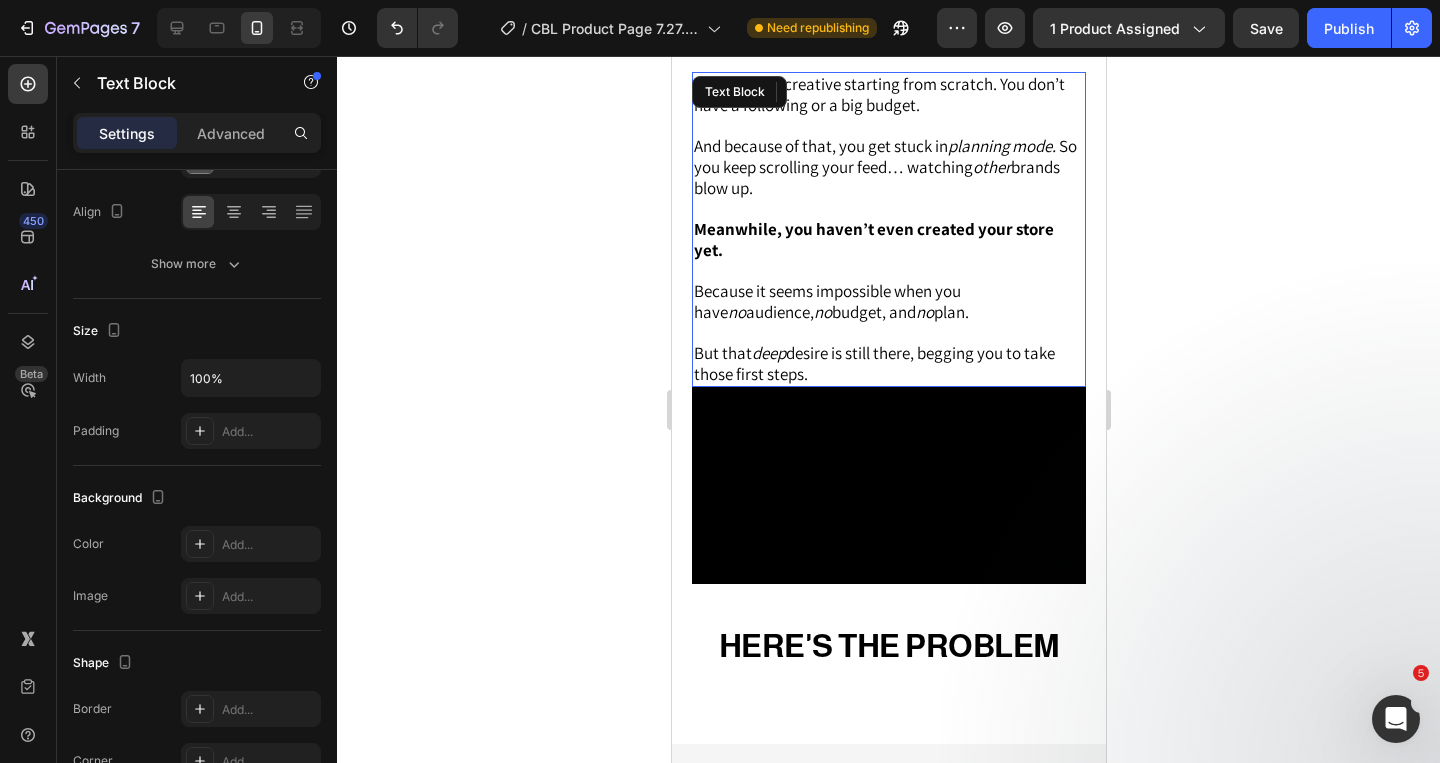 click on "Because it seems impossible when you have  no  audience,  no  budget, and  no  plan." at bounding box center (830, 301) 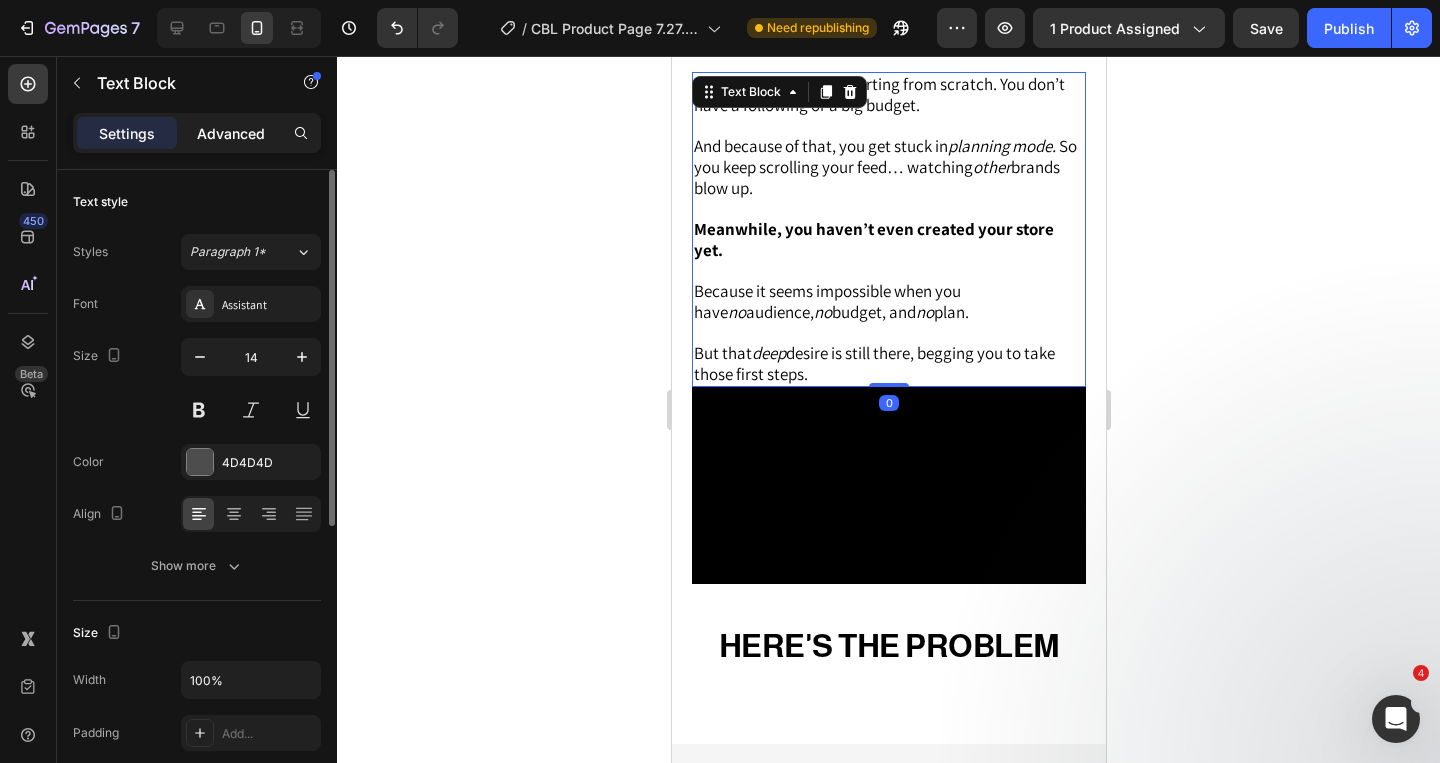 click on "Advanced" 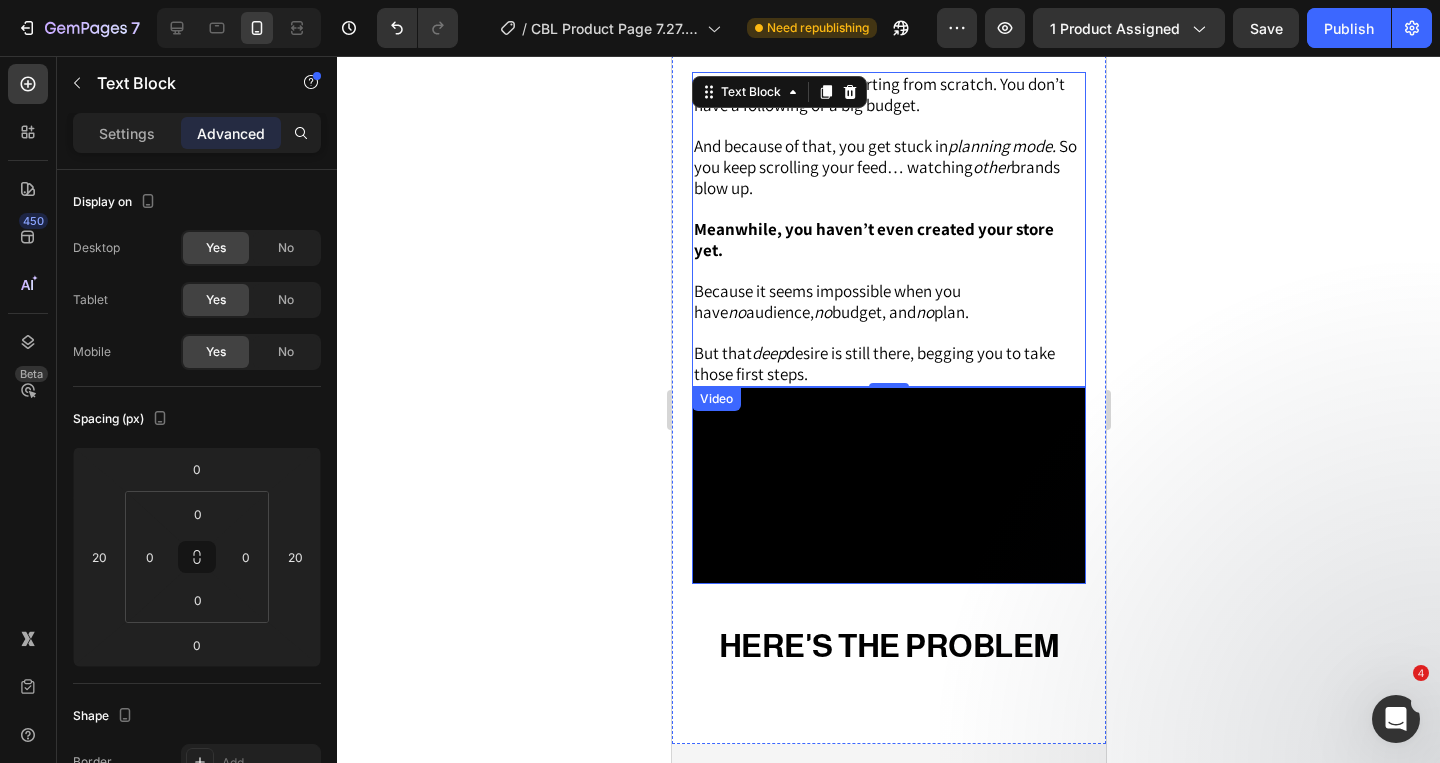 click at bounding box center (888, 485) 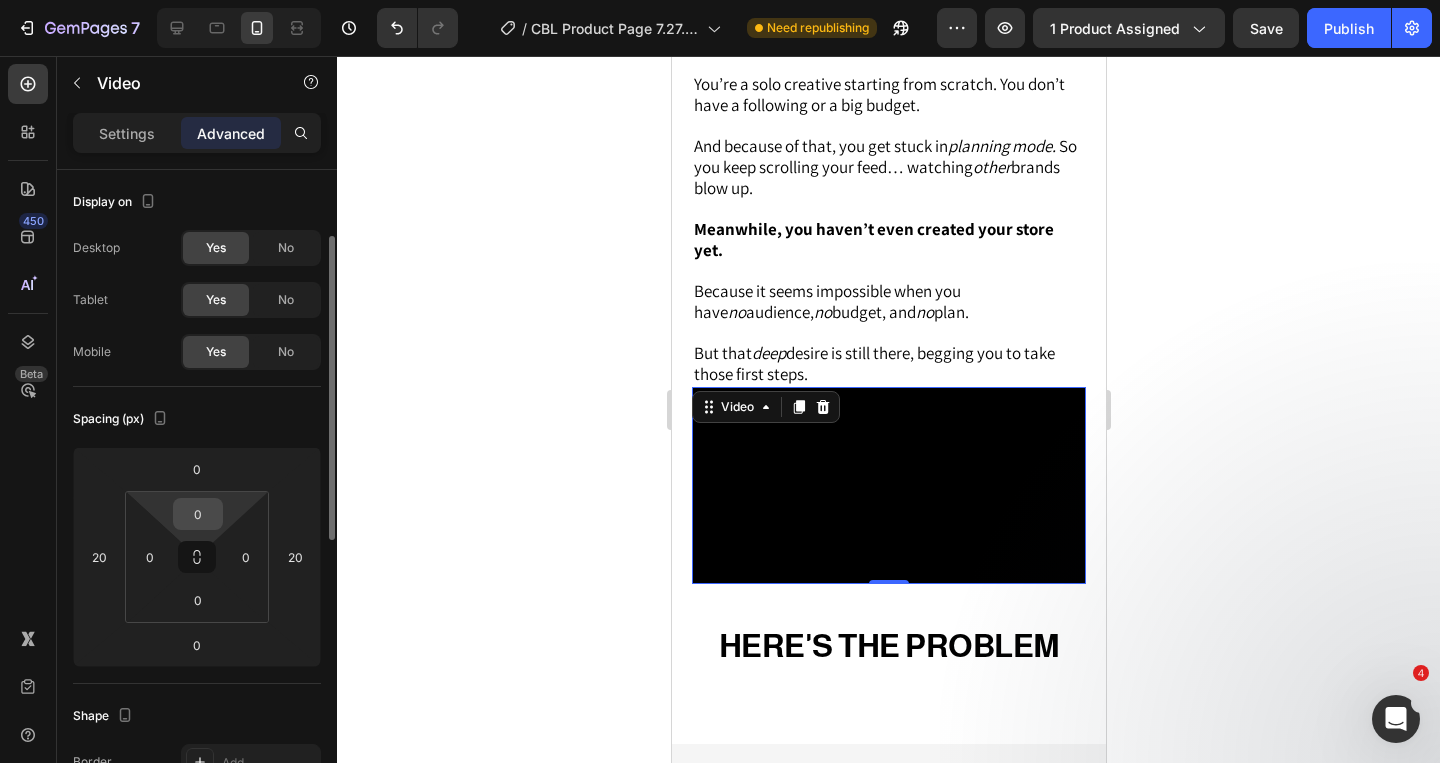 scroll, scrollTop: 261, scrollLeft: 0, axis: vertical 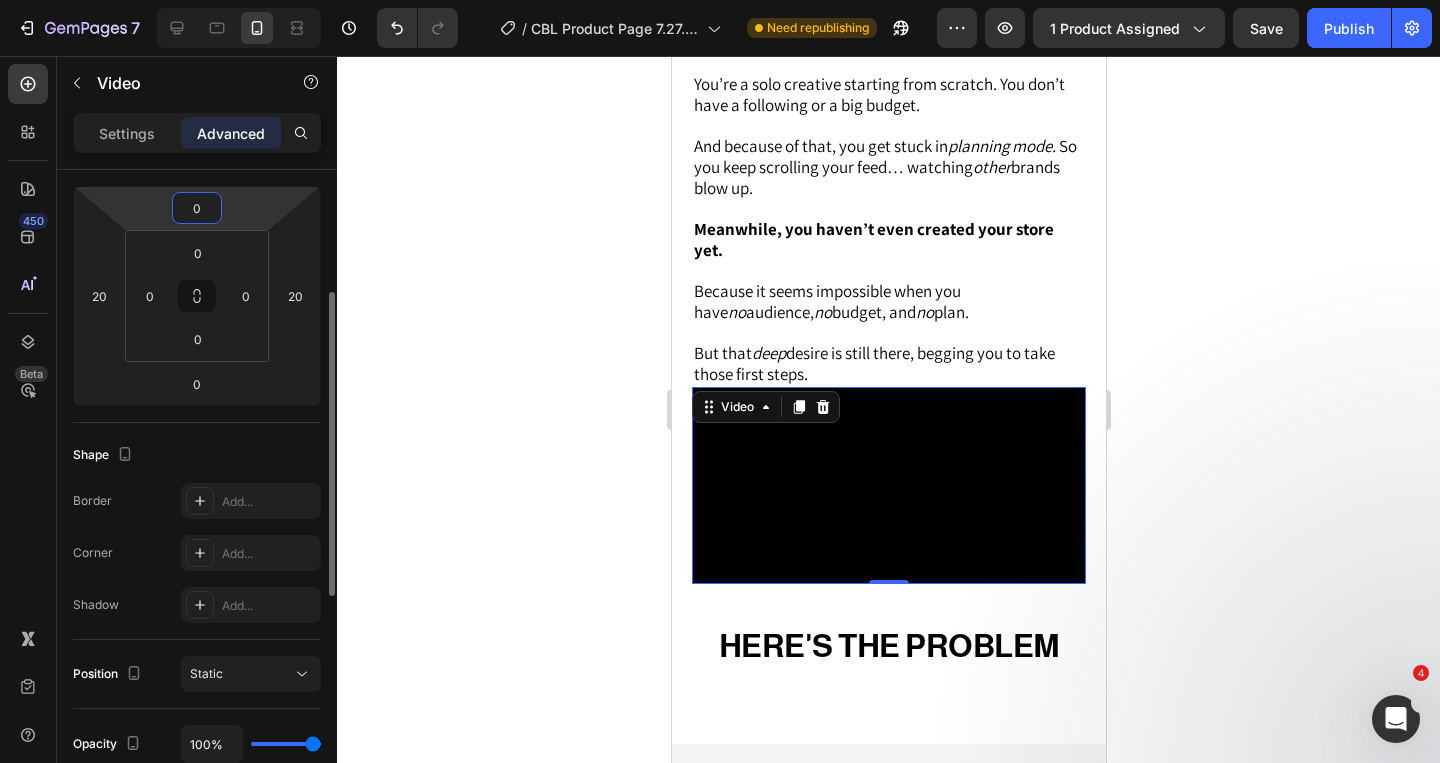 click on "0" at bounding box center (197, 208) 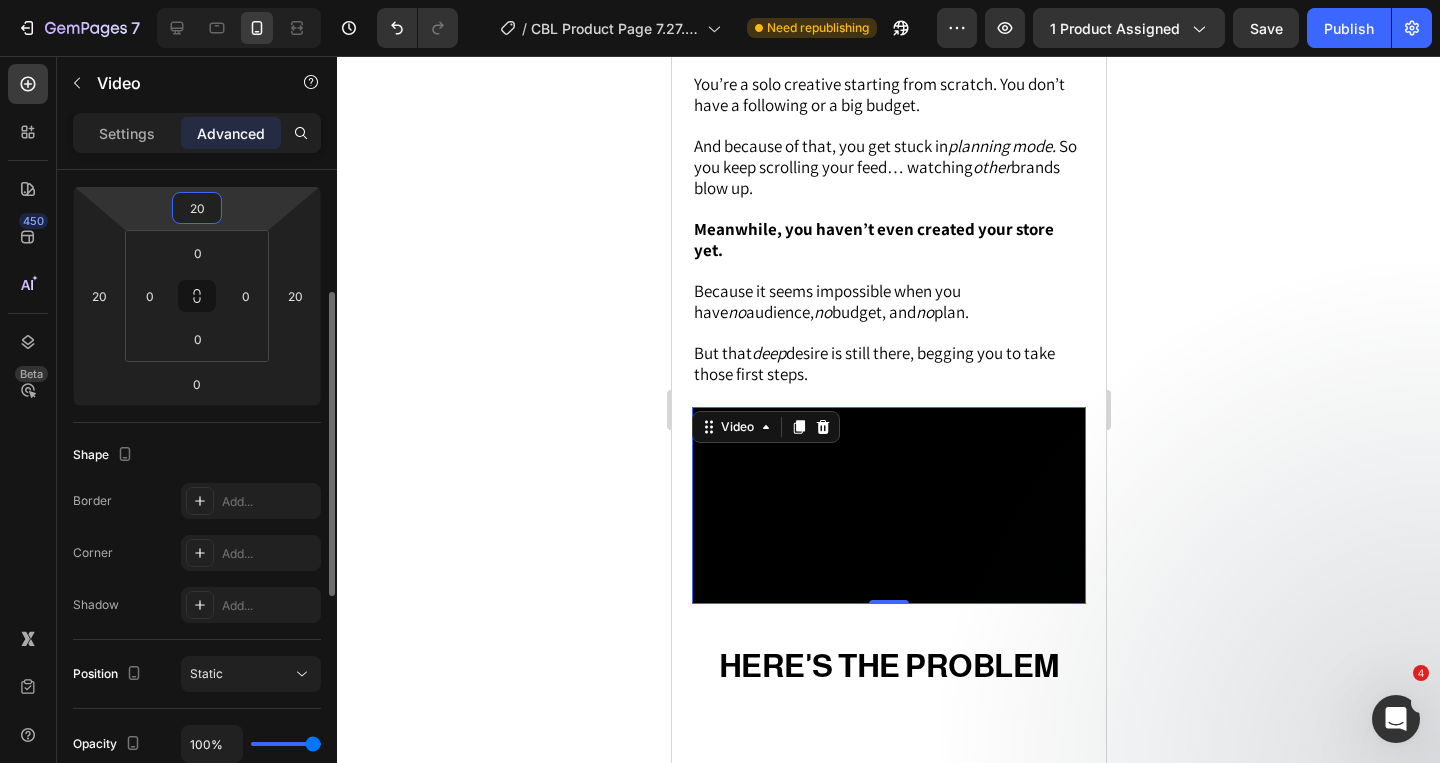 type on "2" 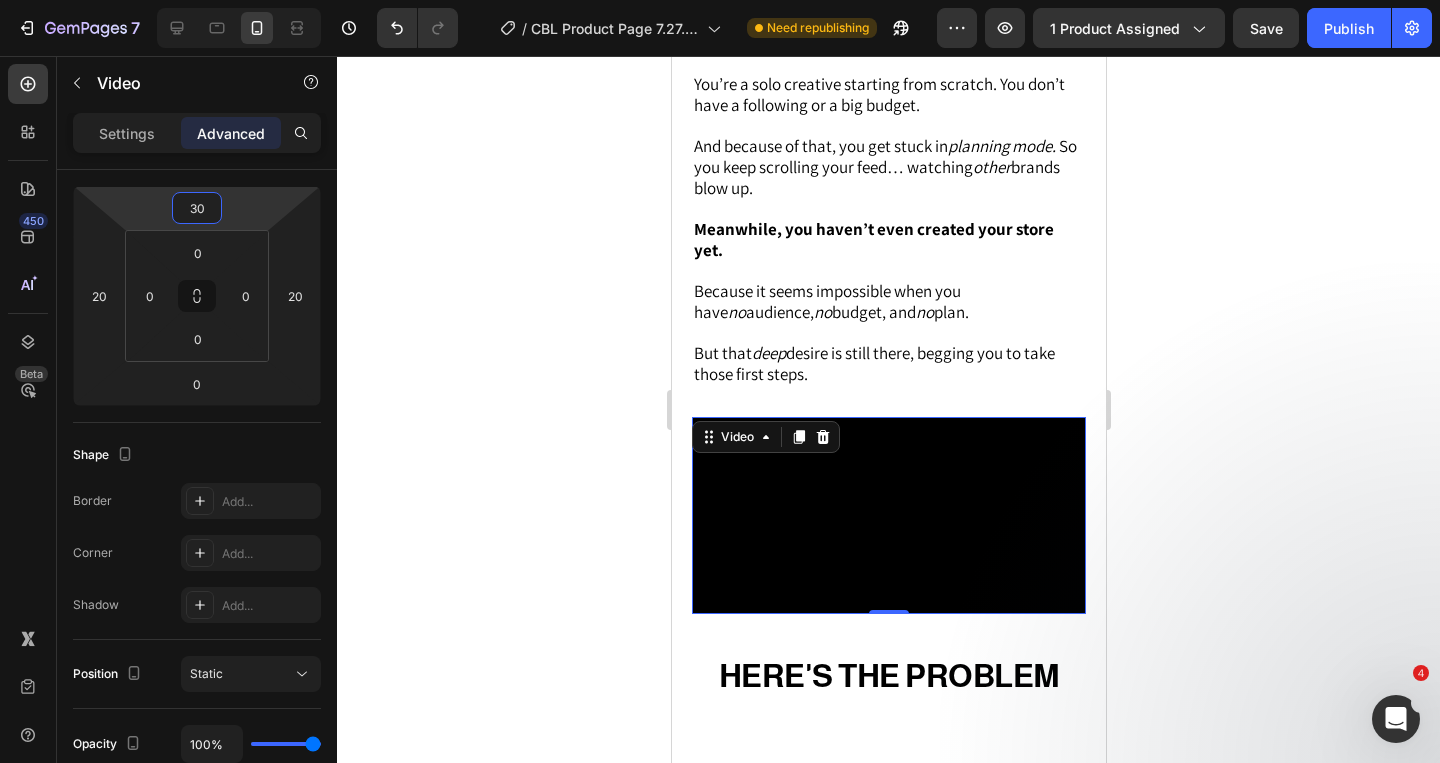 type on "30" 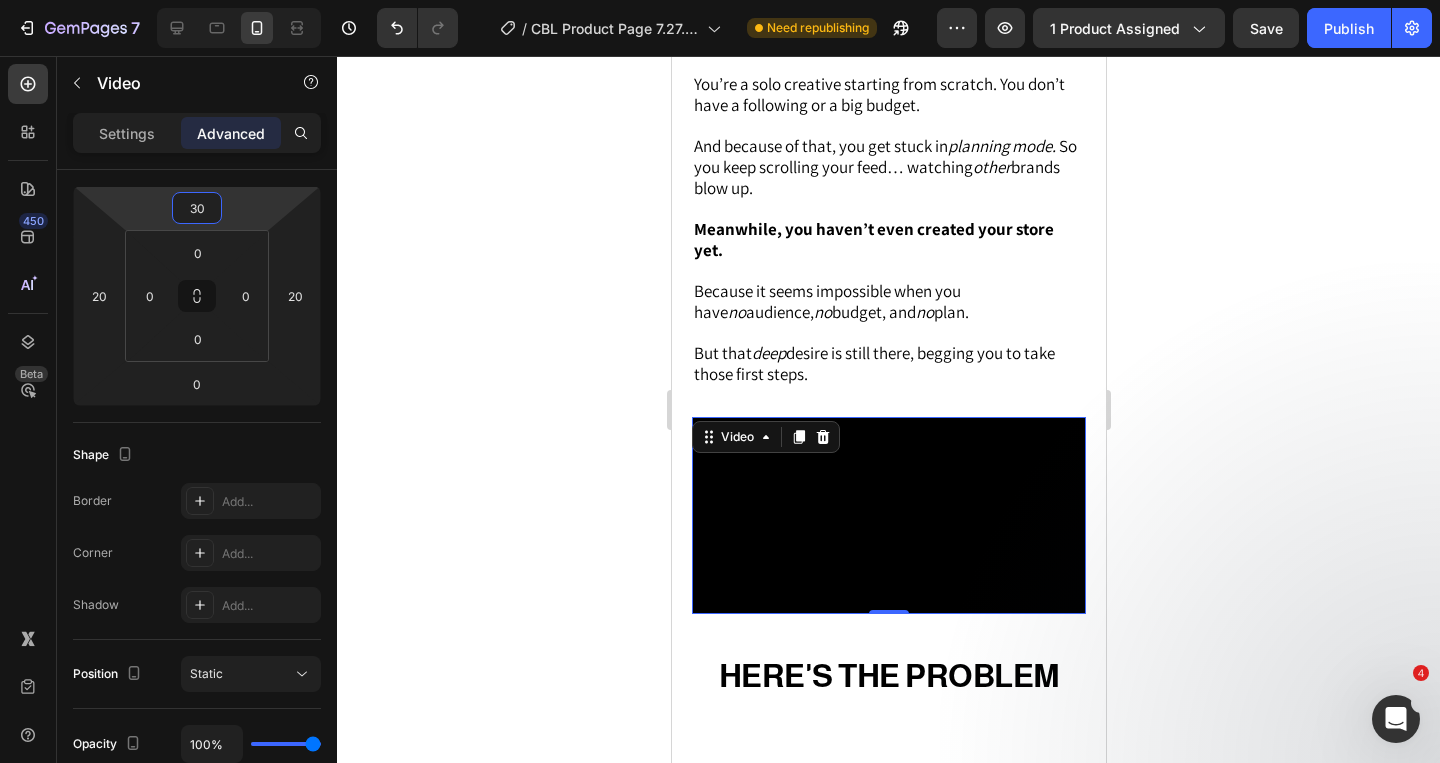 click at bounding box center [888, 515] 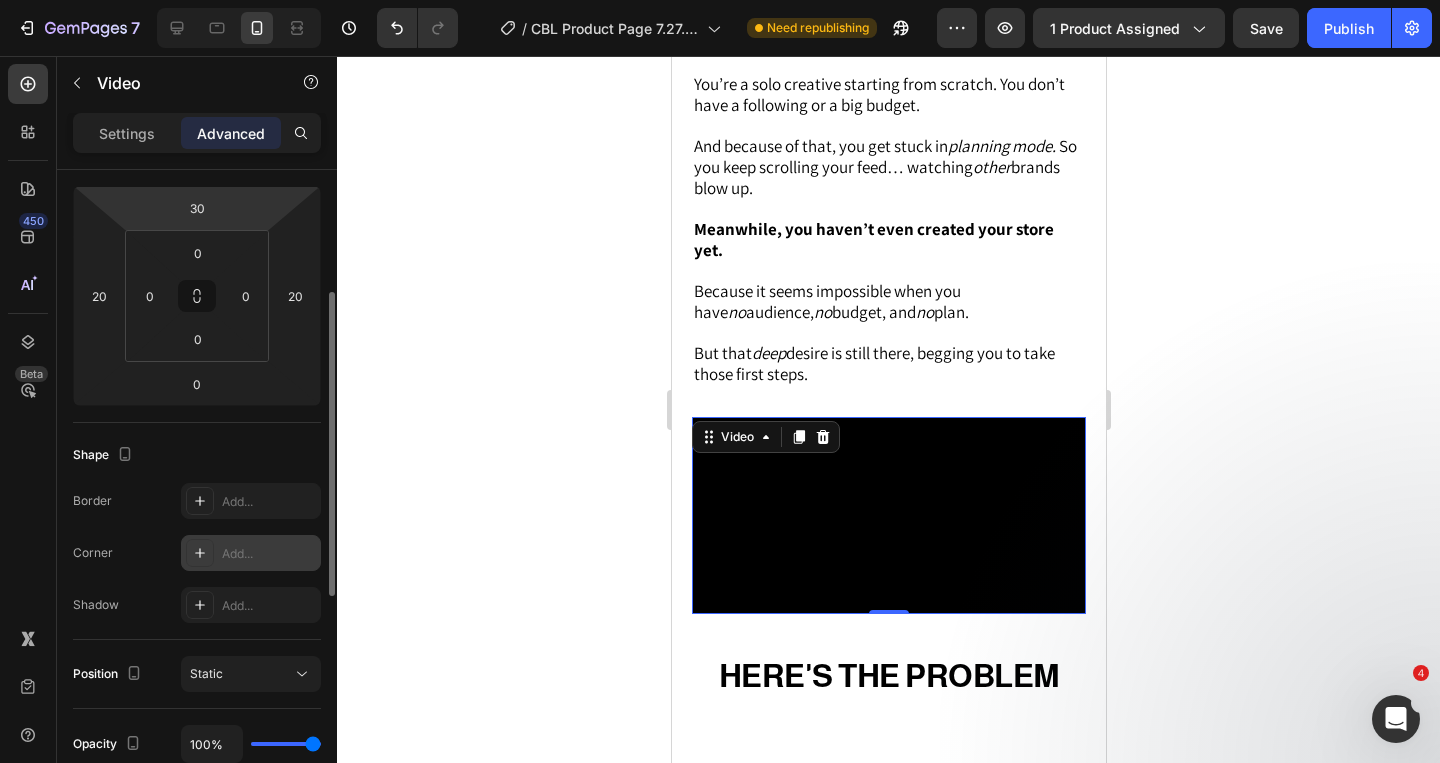 click on "Add..." at bounding box center [269, 554] 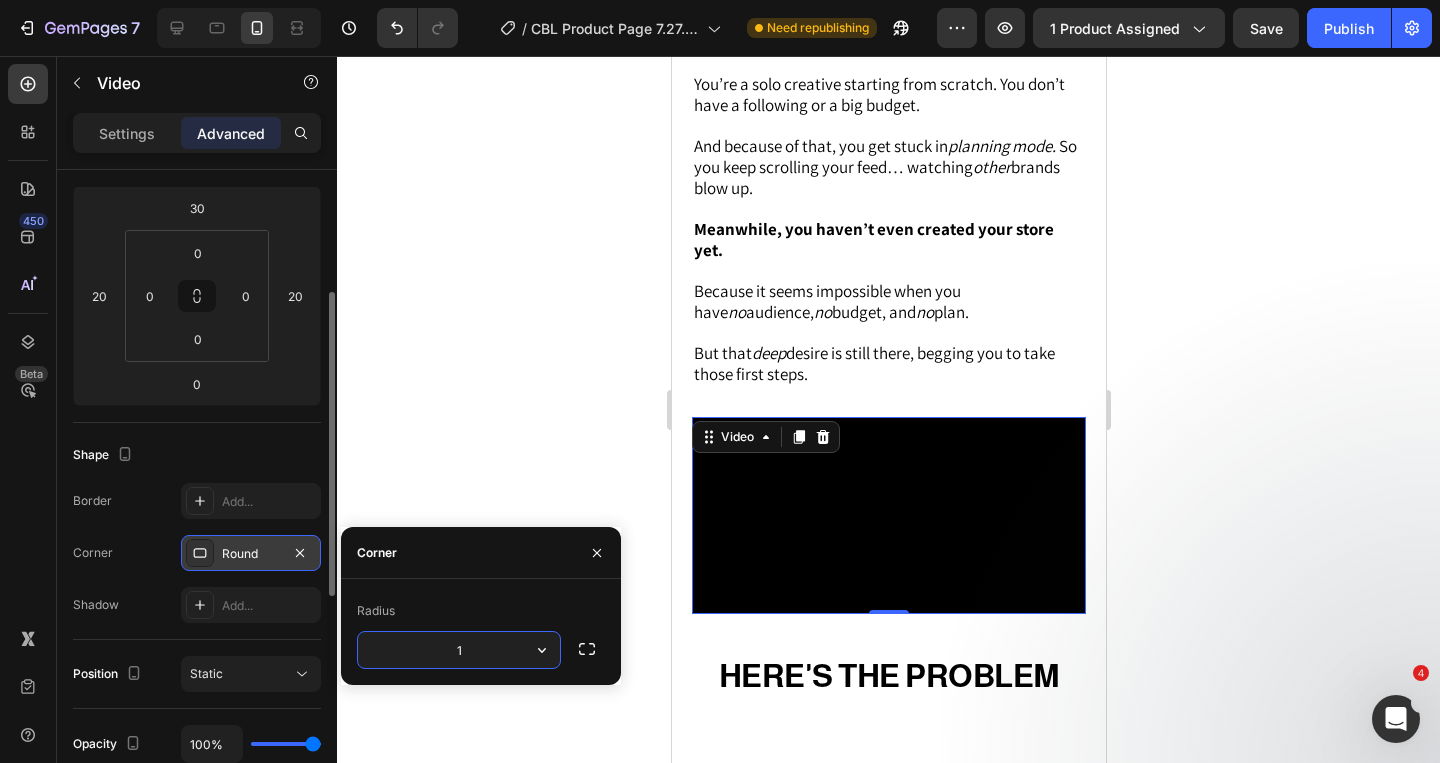 type on "10" 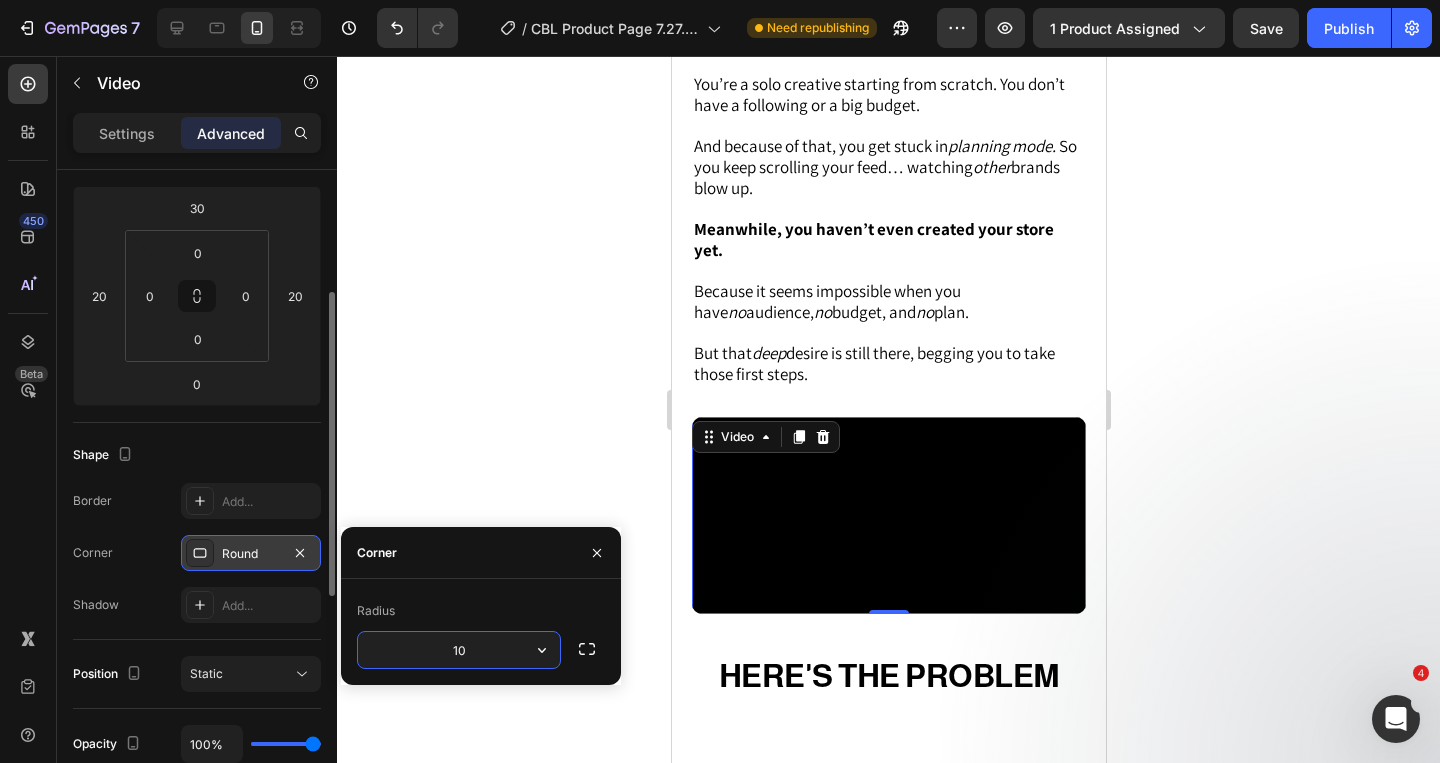 click on "Shape Border Add... Corner Round Shadow Add..." 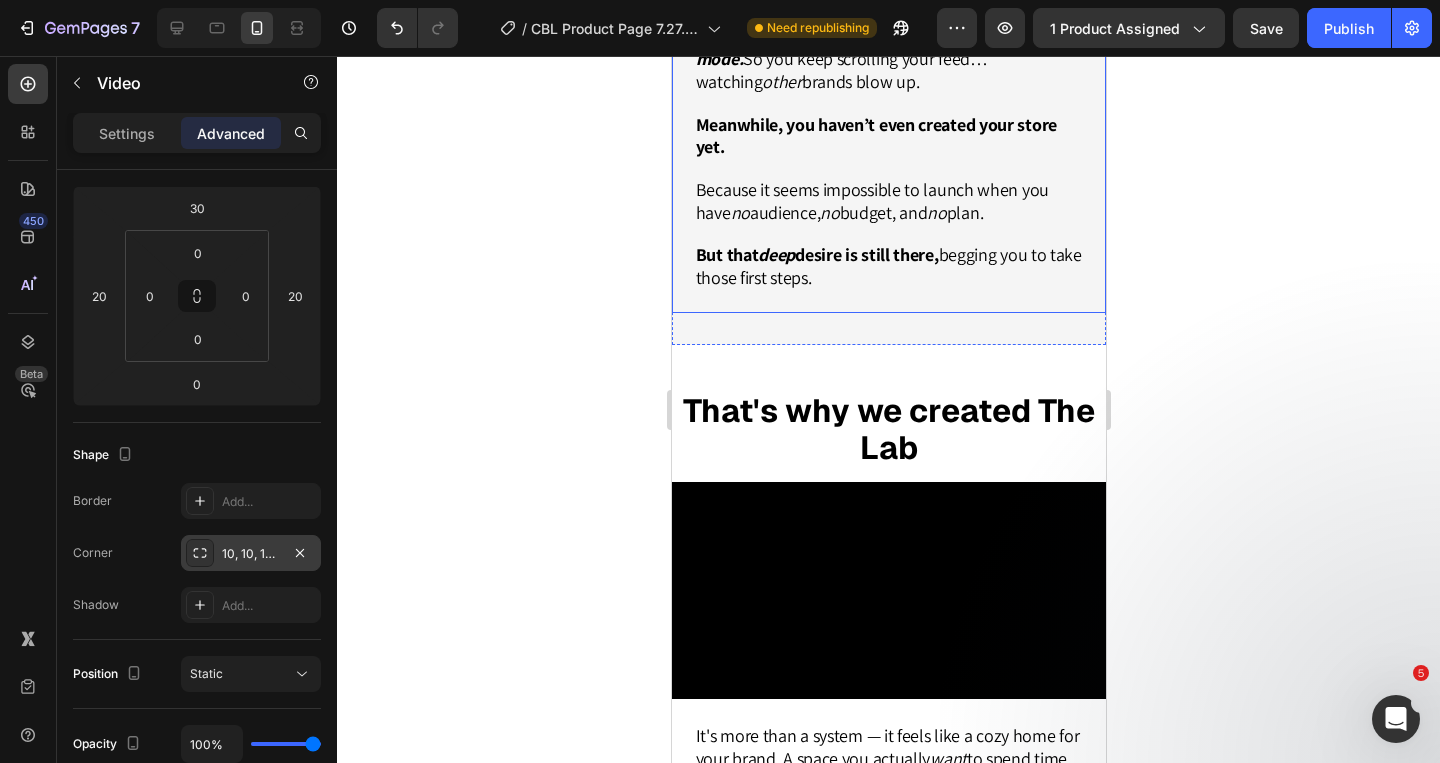 scroll, scrollTop: 1379, scrollLeft: 0, axis: vertical 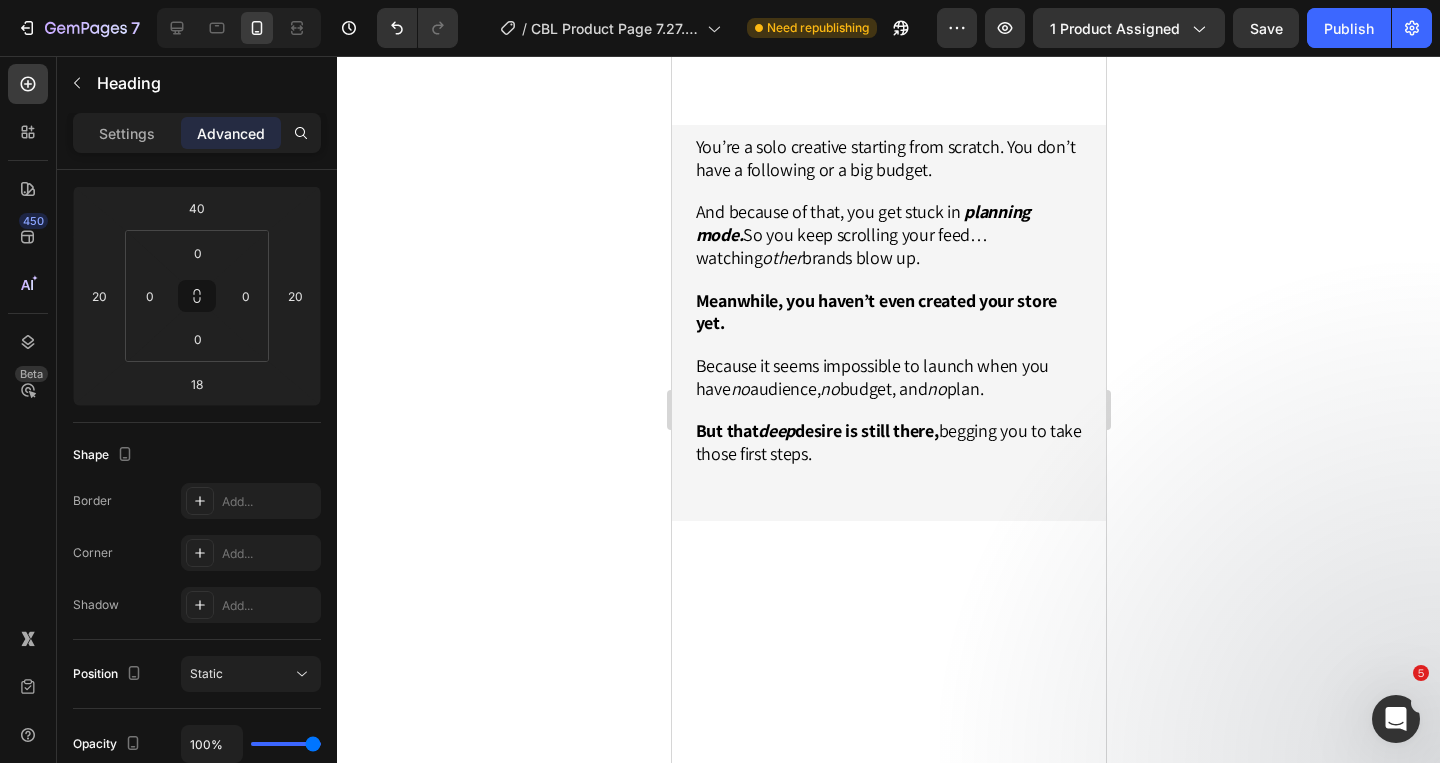 click on "HERE'S THE PROBLEM" at bounding box center [888, 27] 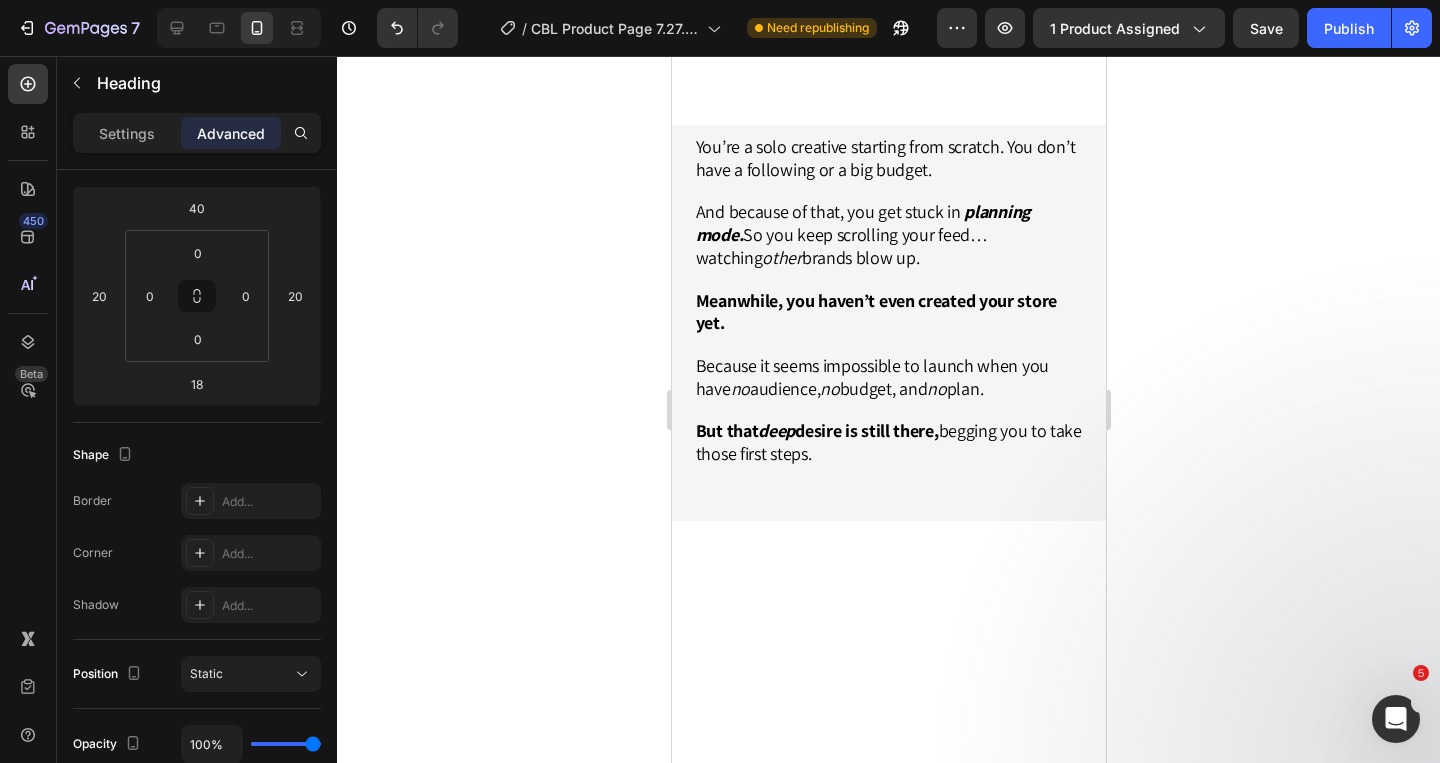 scroll, scrollTop: 0, scrollLeft: 0, axis: both 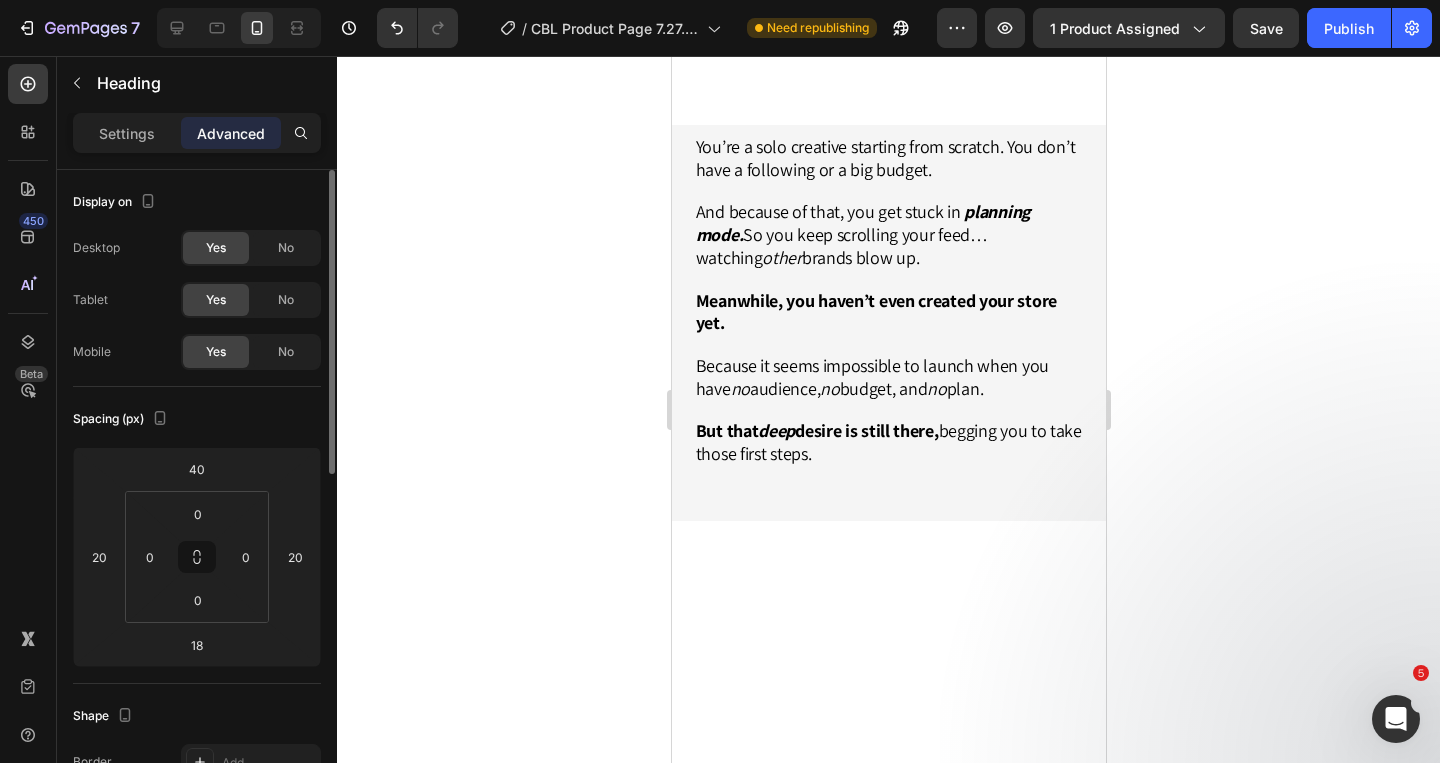 click on "HERE'S THE PROBLEM" at bounding box center (888, 27) 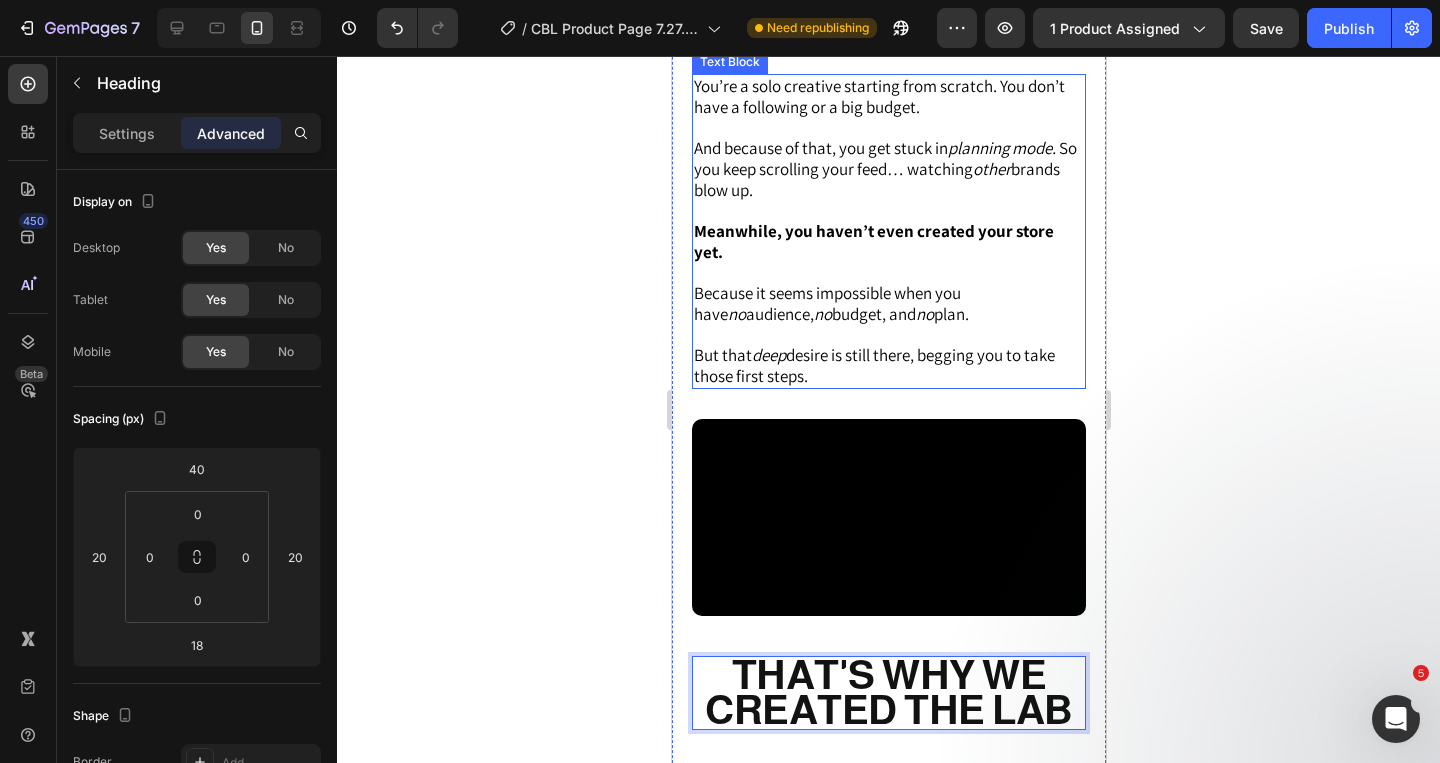 scroll, scrollTop: 1263, scrollLeft: 0, axis: vertical 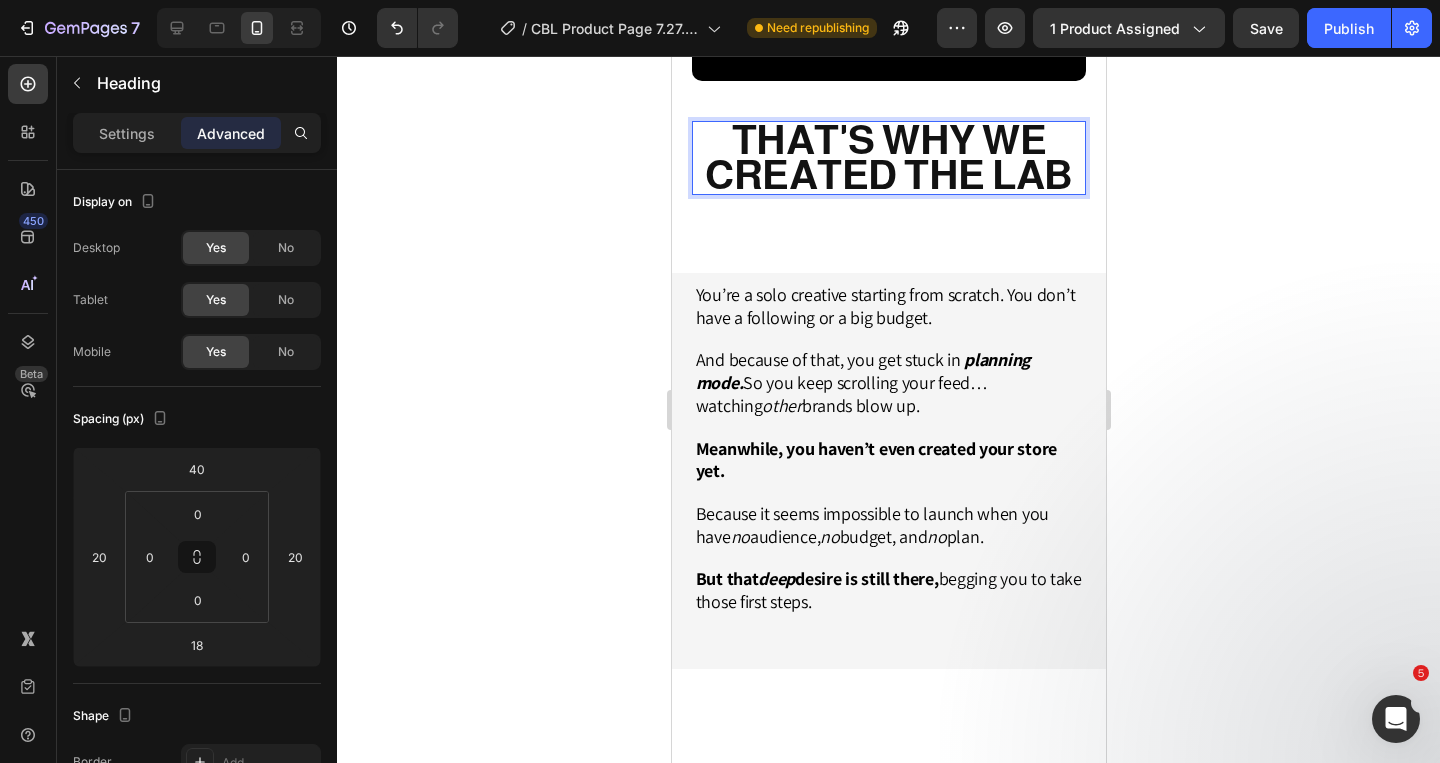click on "THAT'S WHY WE CREATED THE LAB" at bounding box center (888, 158) 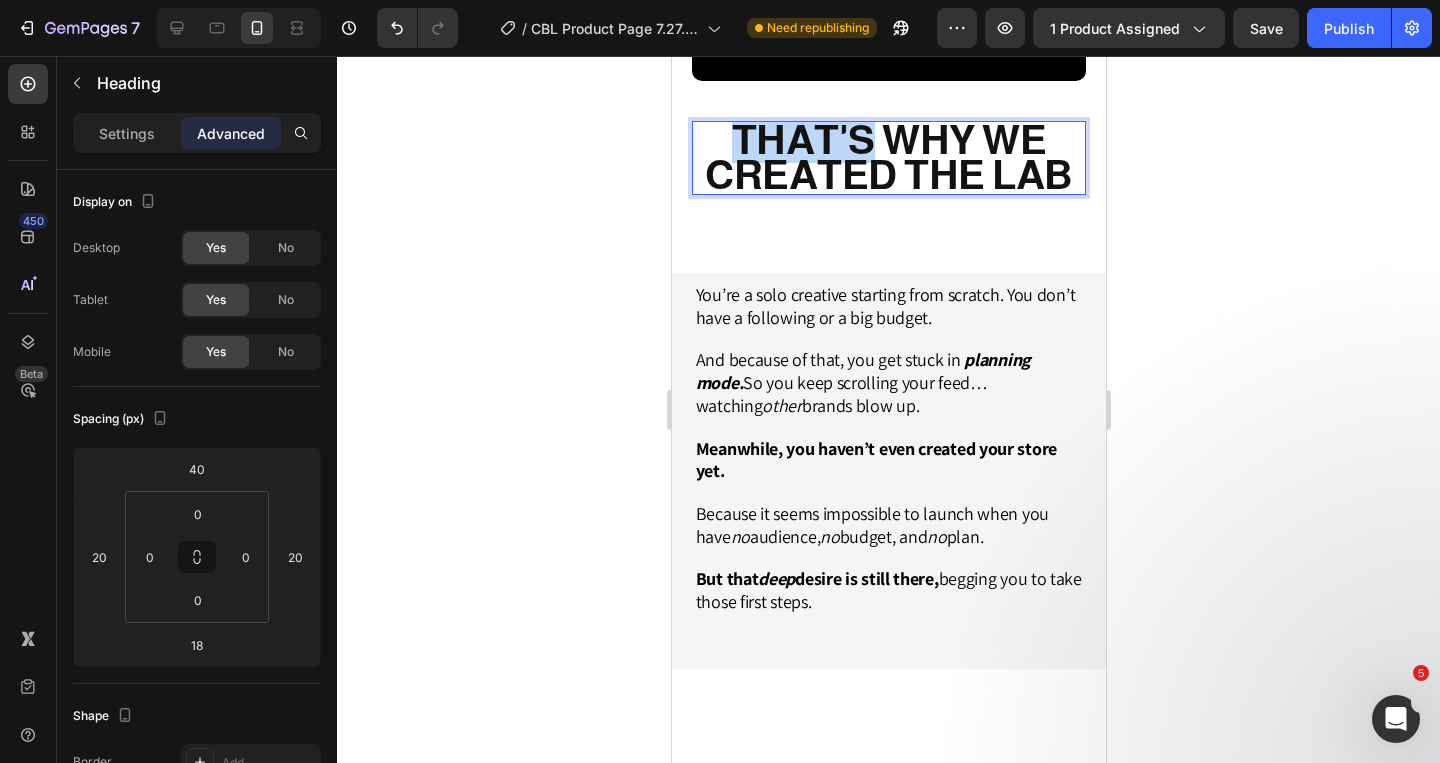 click on "THAT'S WHY WE CREATED THE LAB" at bounding box center [888, 158] 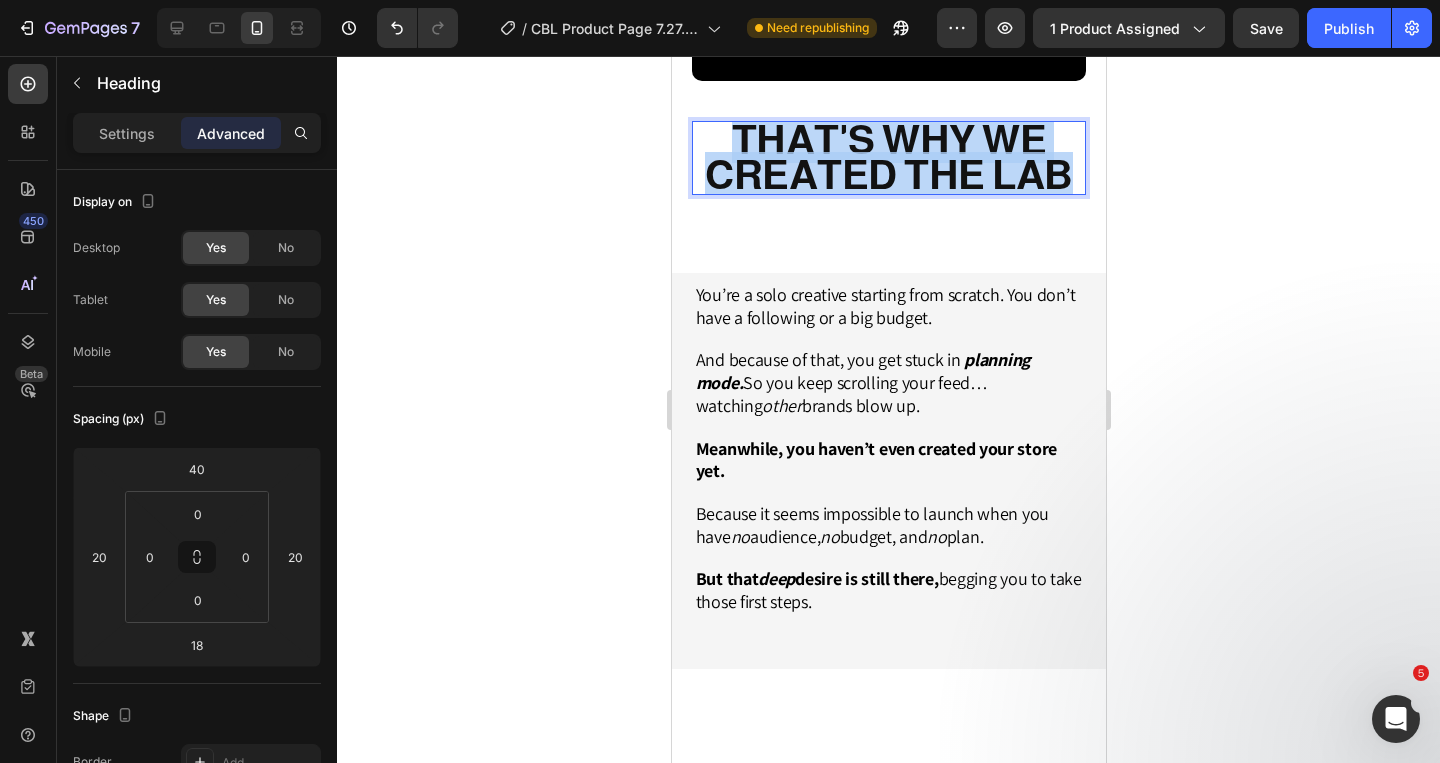 click on "THAT'S WHY WE CREATED THE LAB" at bounding box center [888, 158] 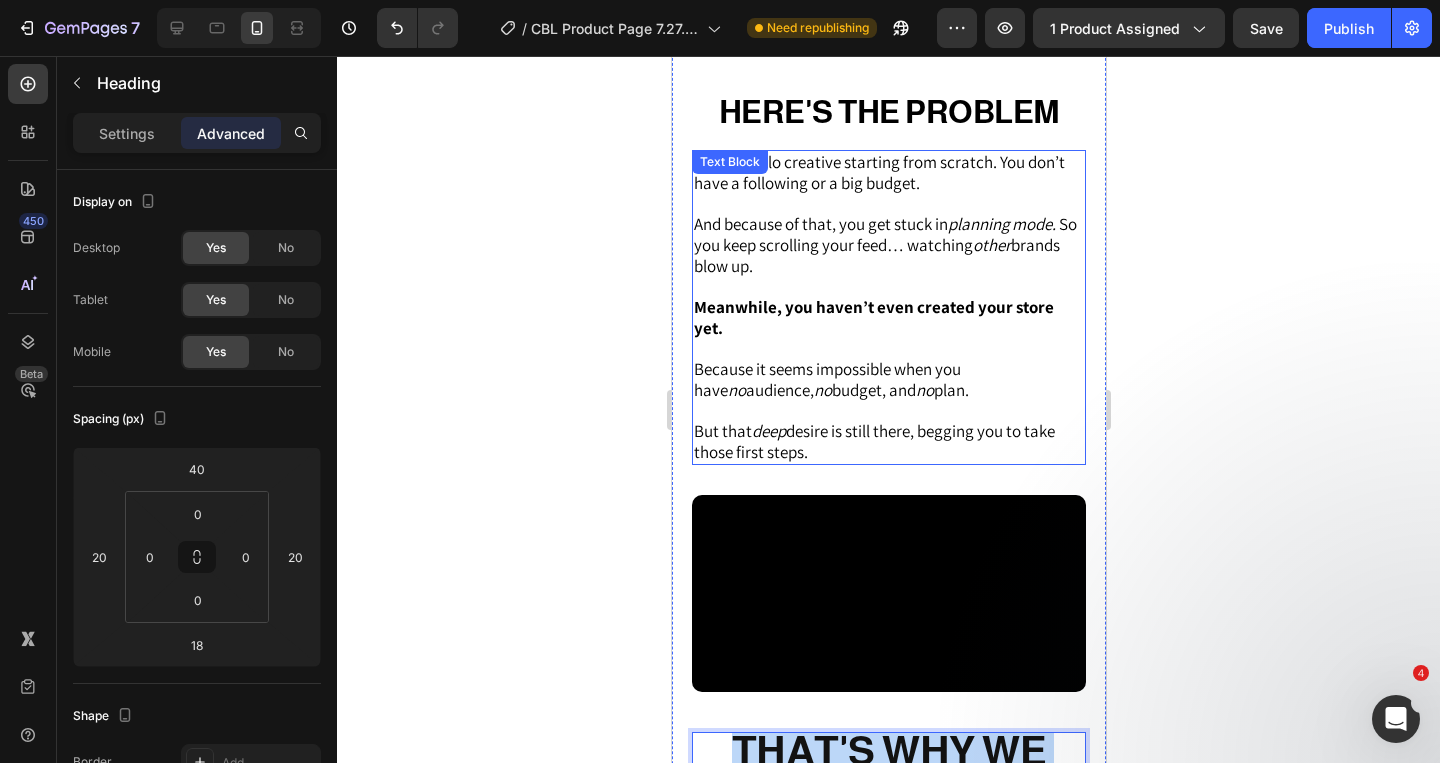 scroll, scrollTop: 584, scrollLeft: 0, axis: vertical 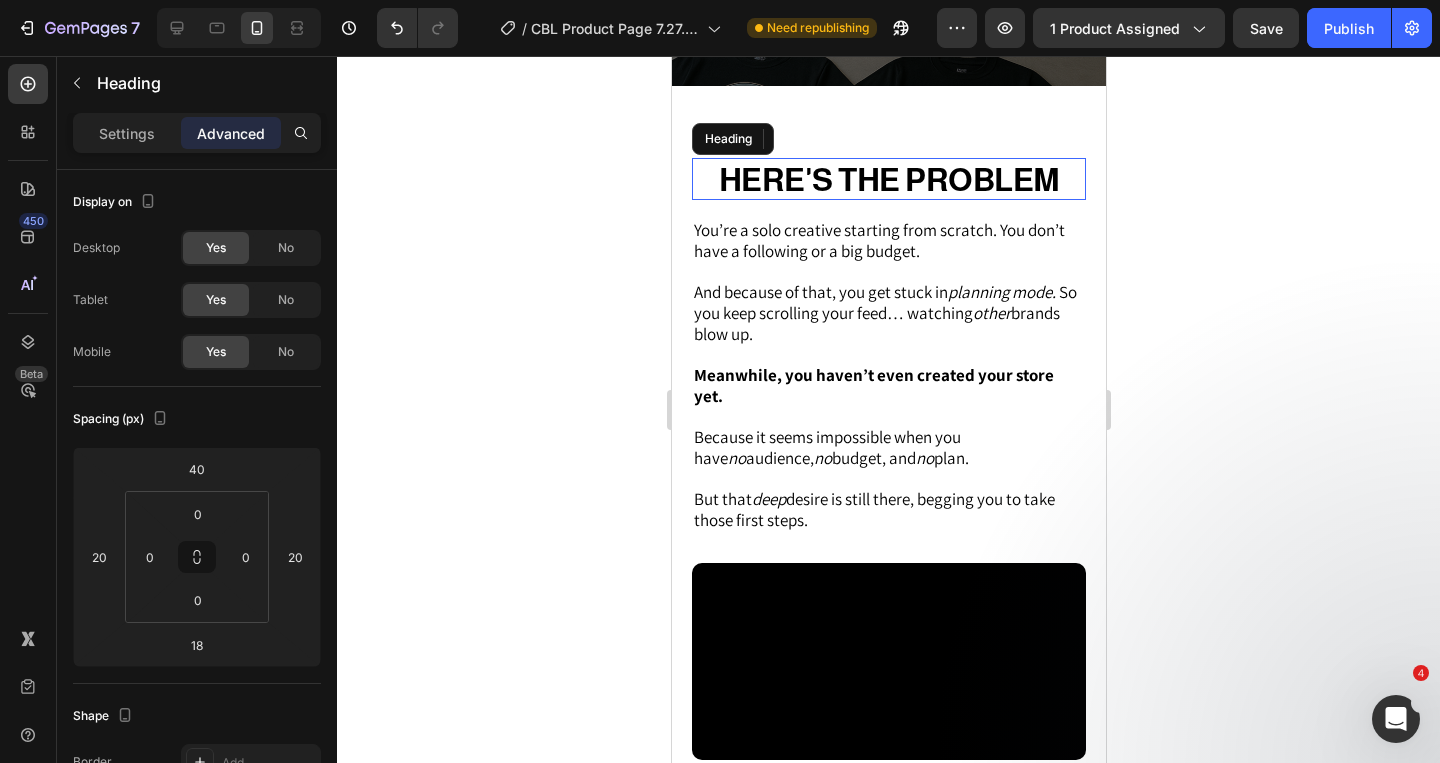 click on "HERE'S THE PROBLEM" at bounding box center (888, 180) 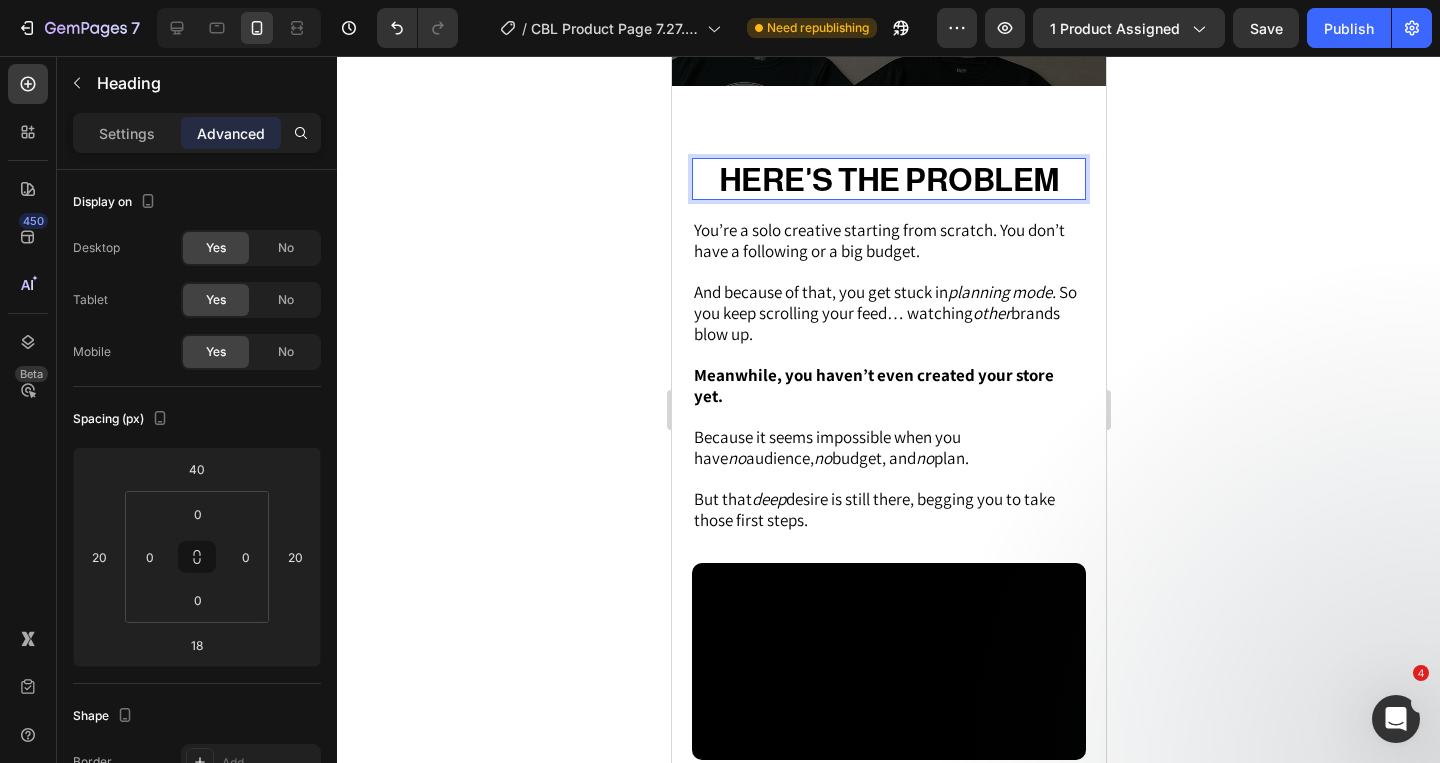 click on "HERE'S THE PROBLEM" at bounding box center (888, 180) 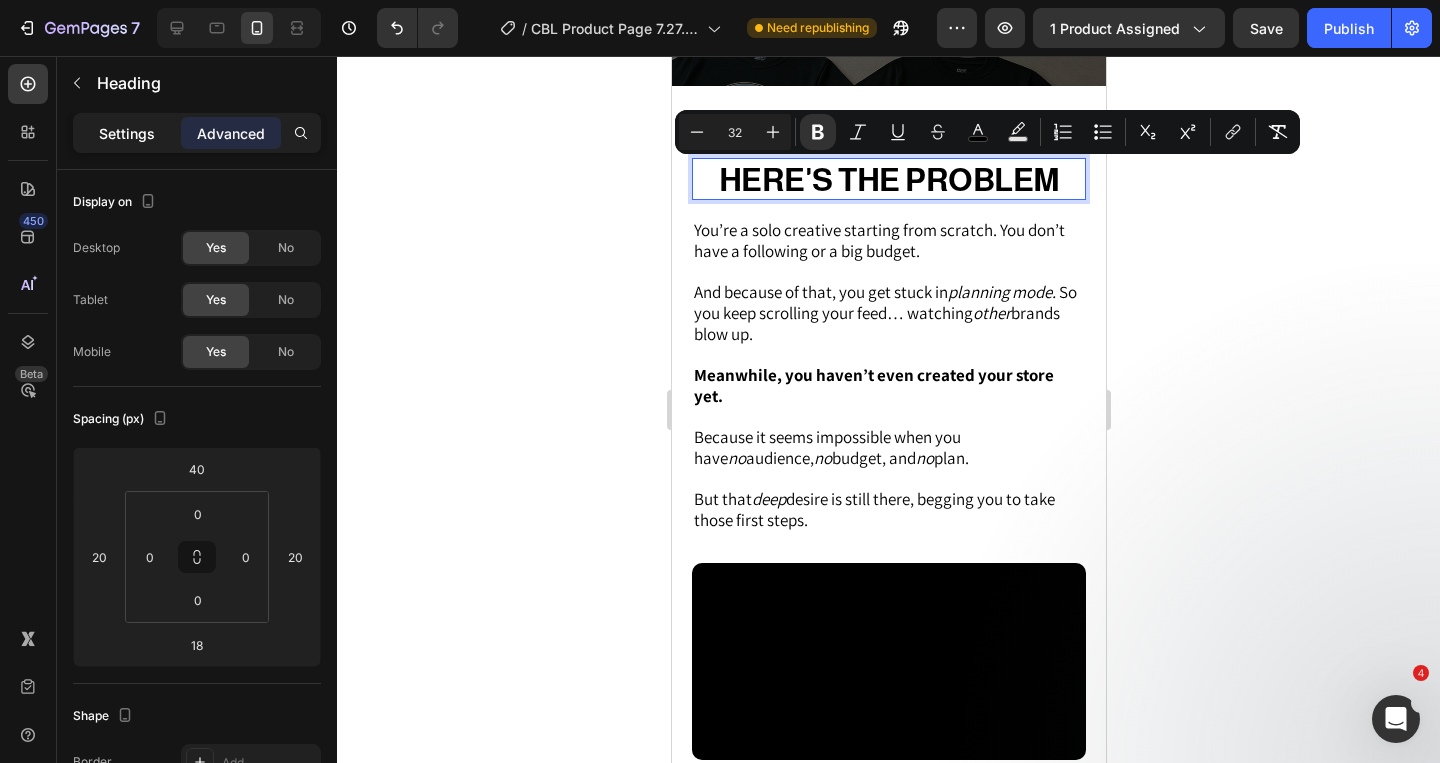 click on "Settings" at bounding box center (127, 133) 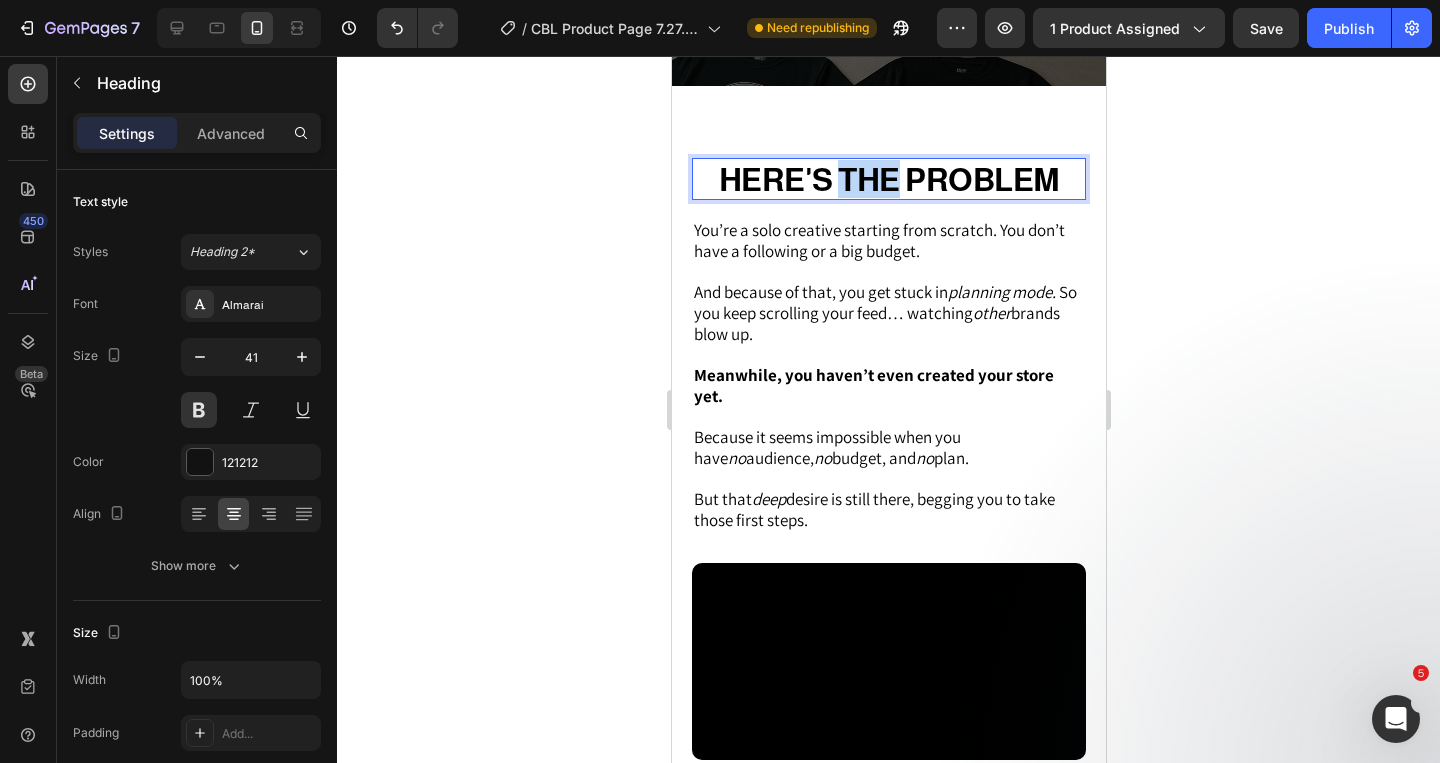 click on "HERE'S THE PROBLEM" at bounding box center (888, 180) 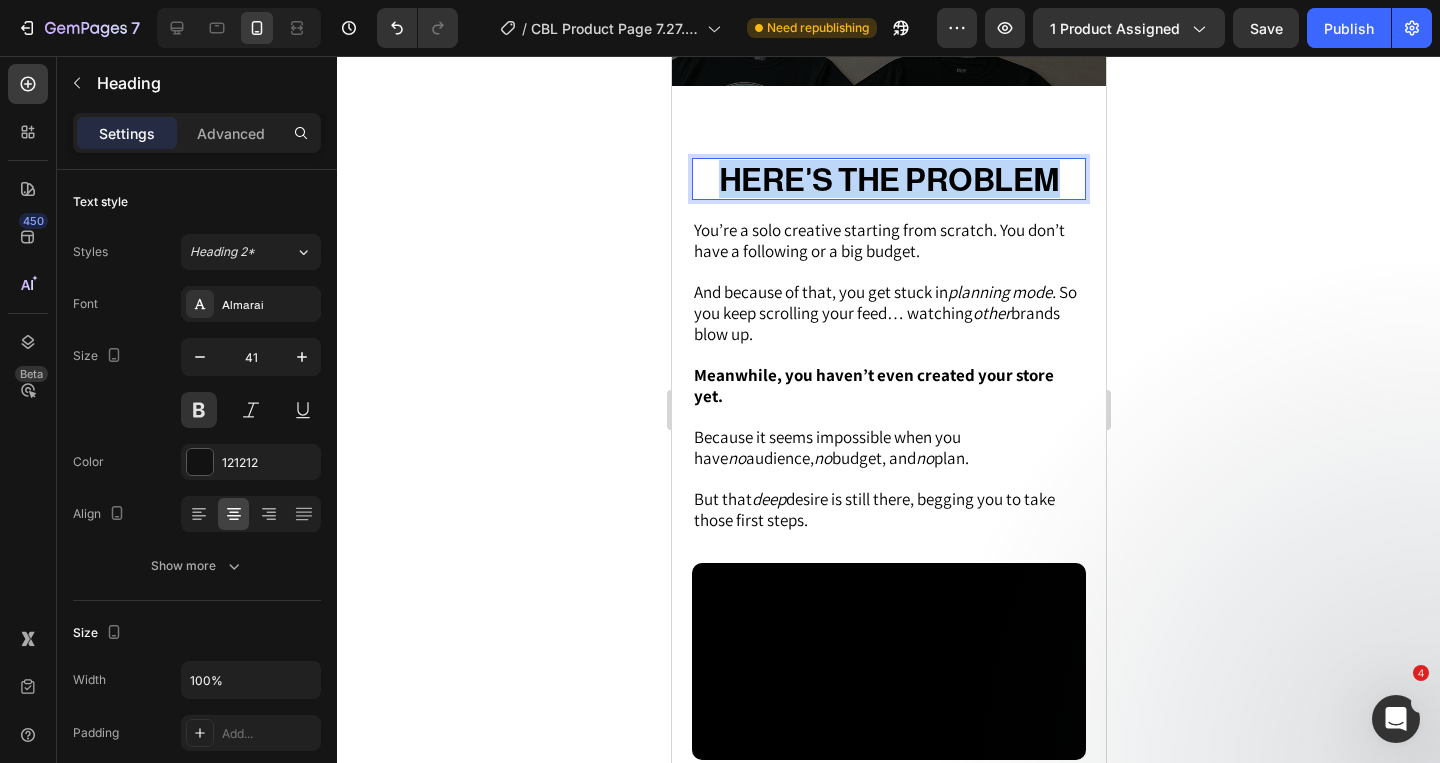 click on "HERE'S THE PROBLEM" at bounding box center (888, 180) 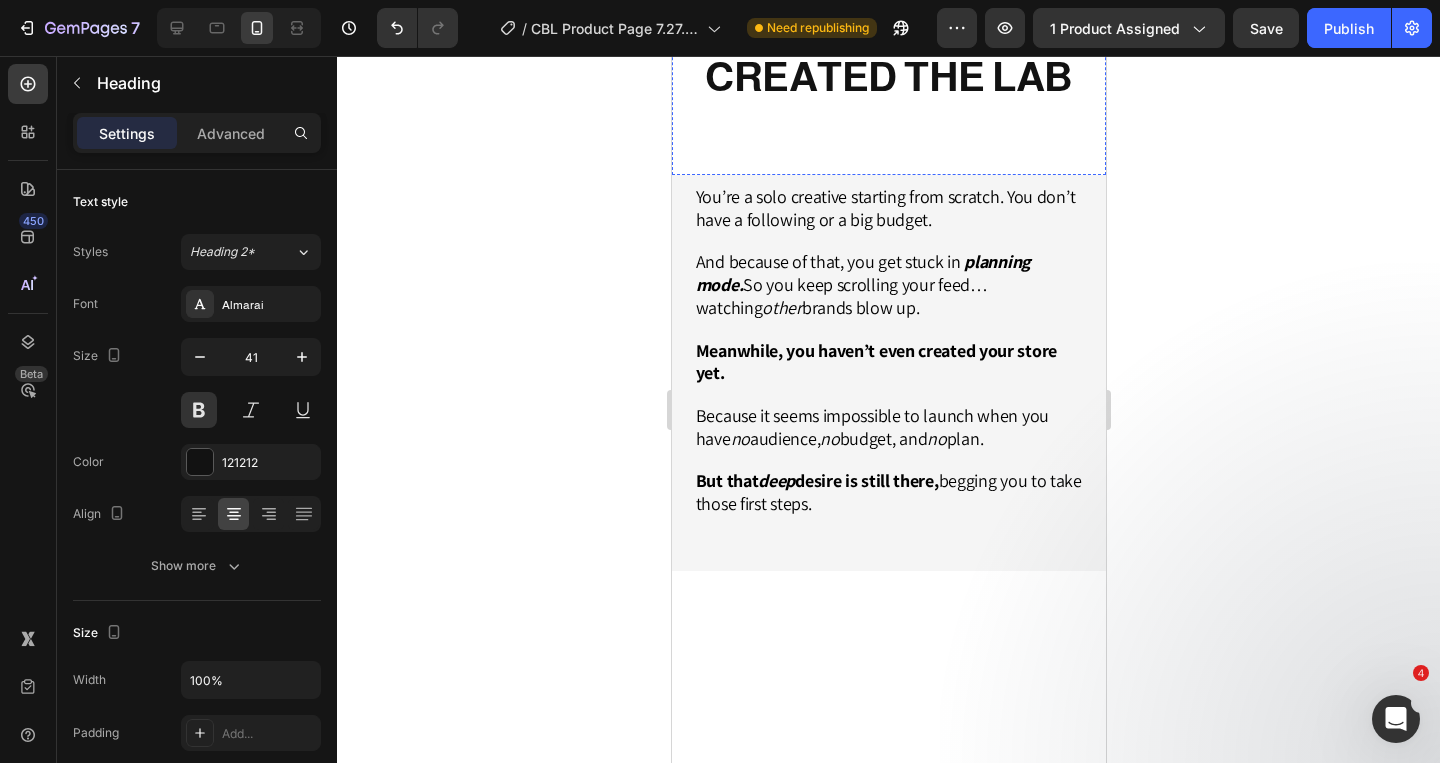 scroll, scrollTop: 1561, scrollLeft: 0, axis: vertical 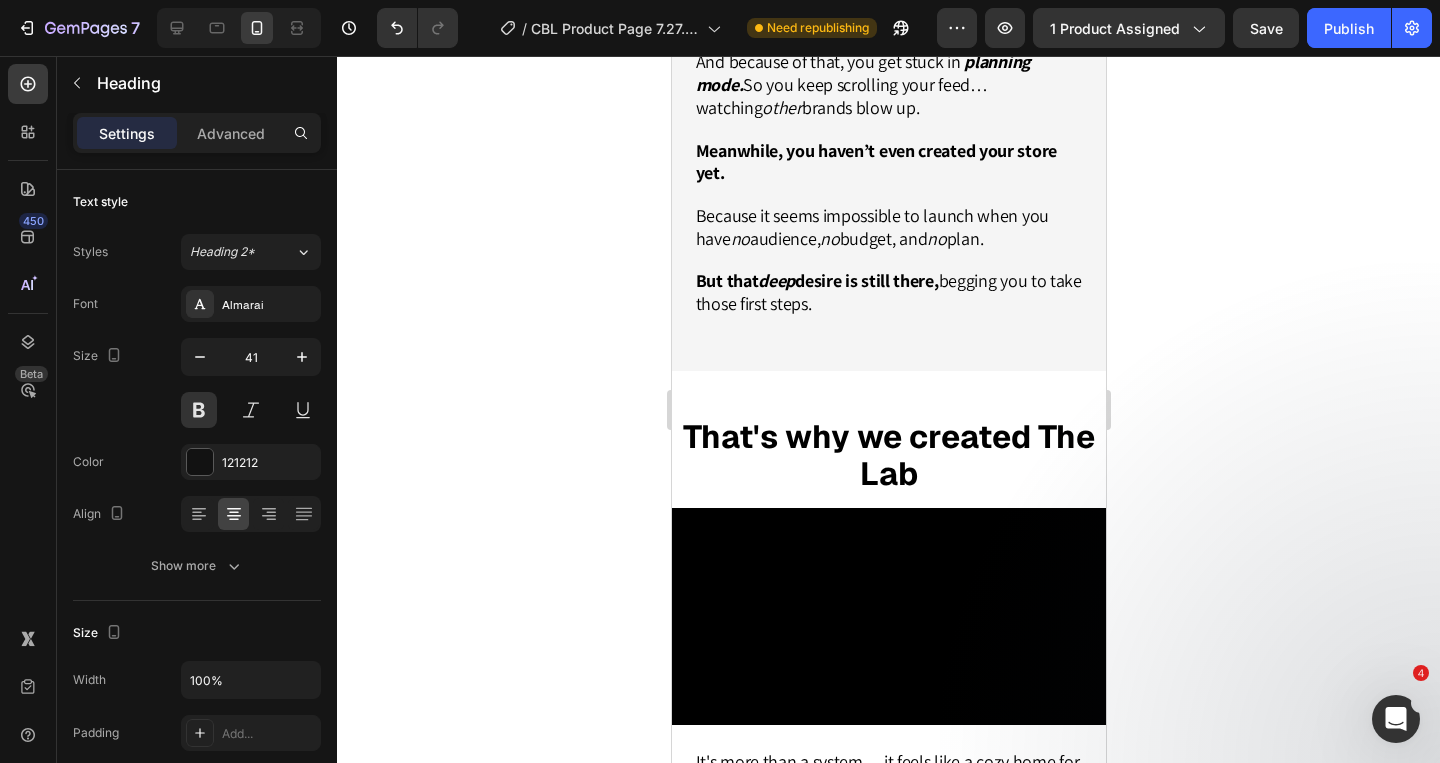 click on "THAT'S WHY WE CREATED THE LAB" at bounding box center [888, -140] 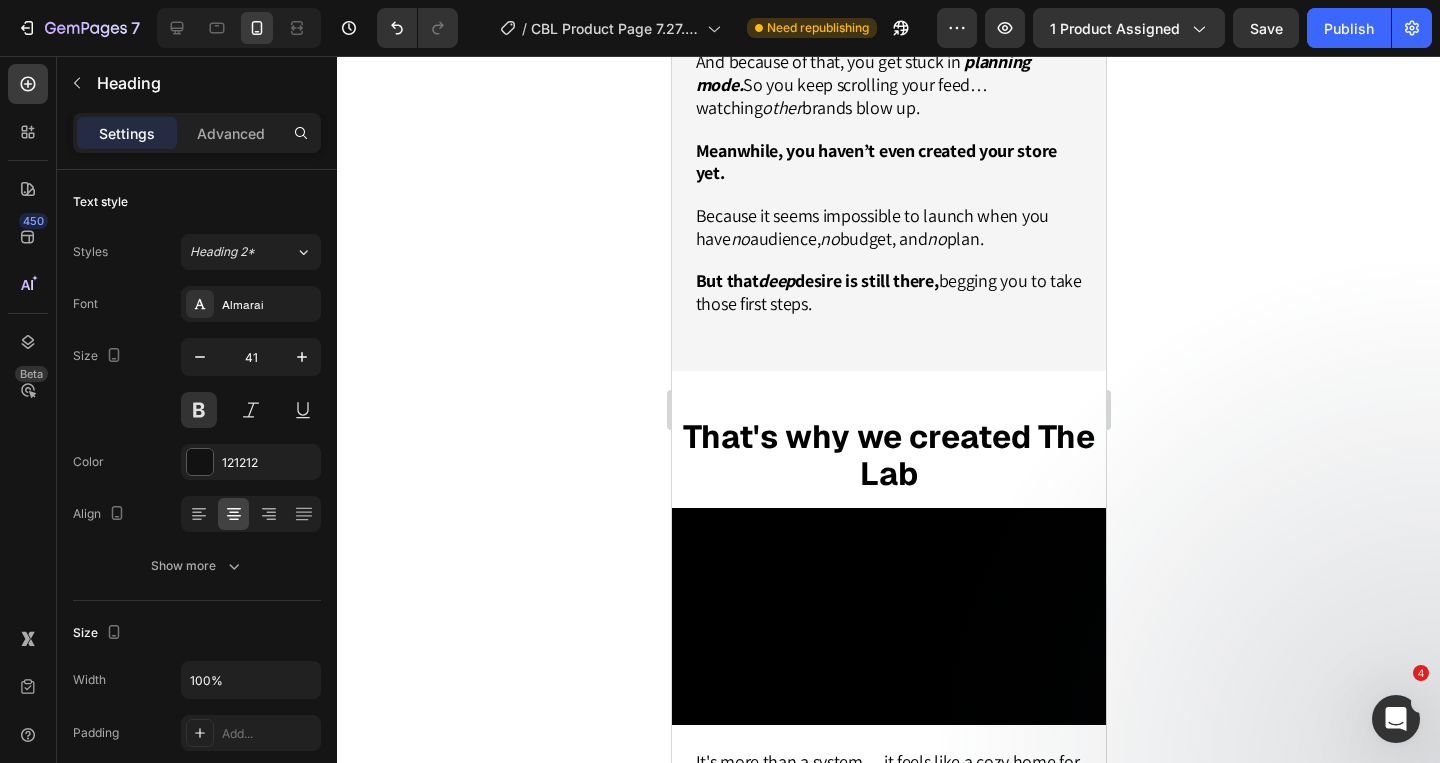 click on "THAT'S WHY WE CREATED THE LAB" at bounding box center [888, -140] 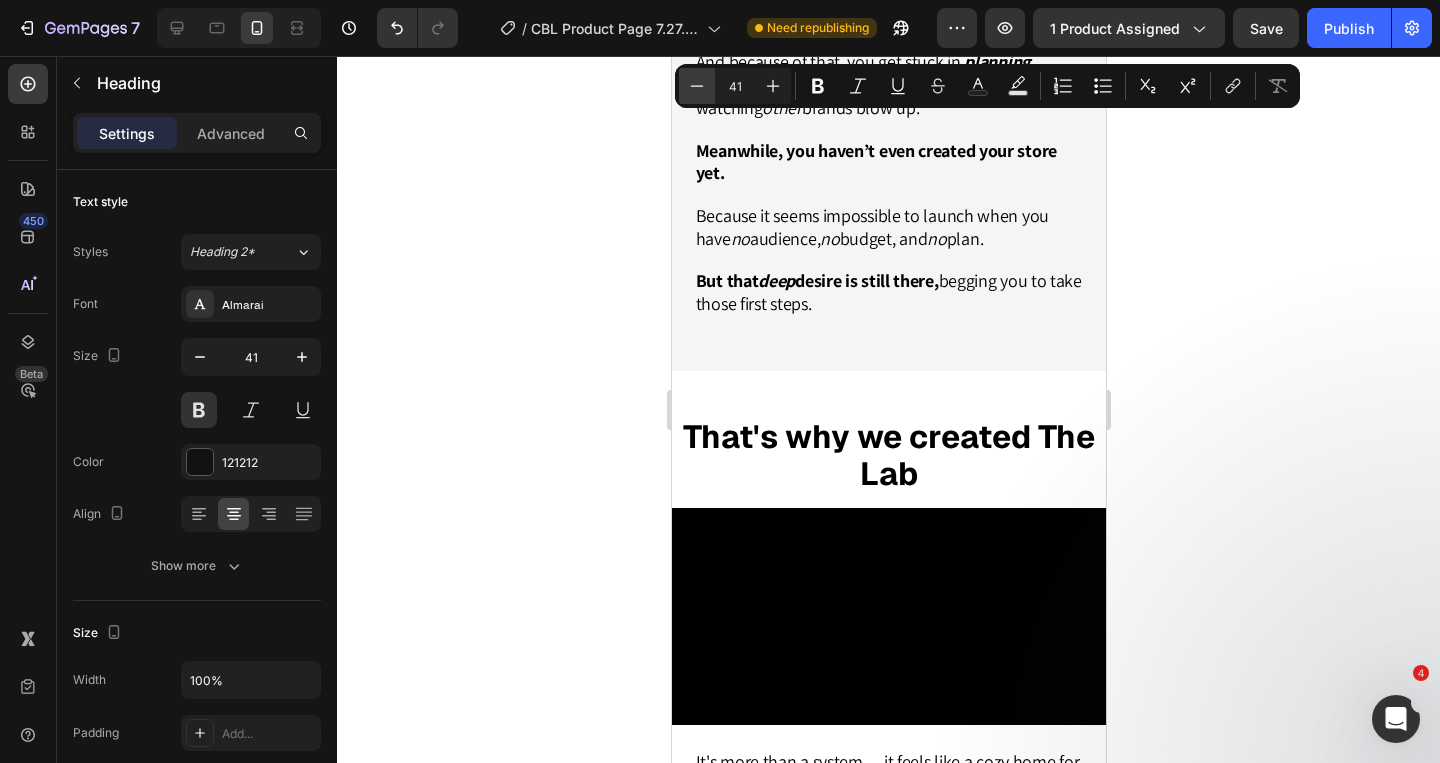 click 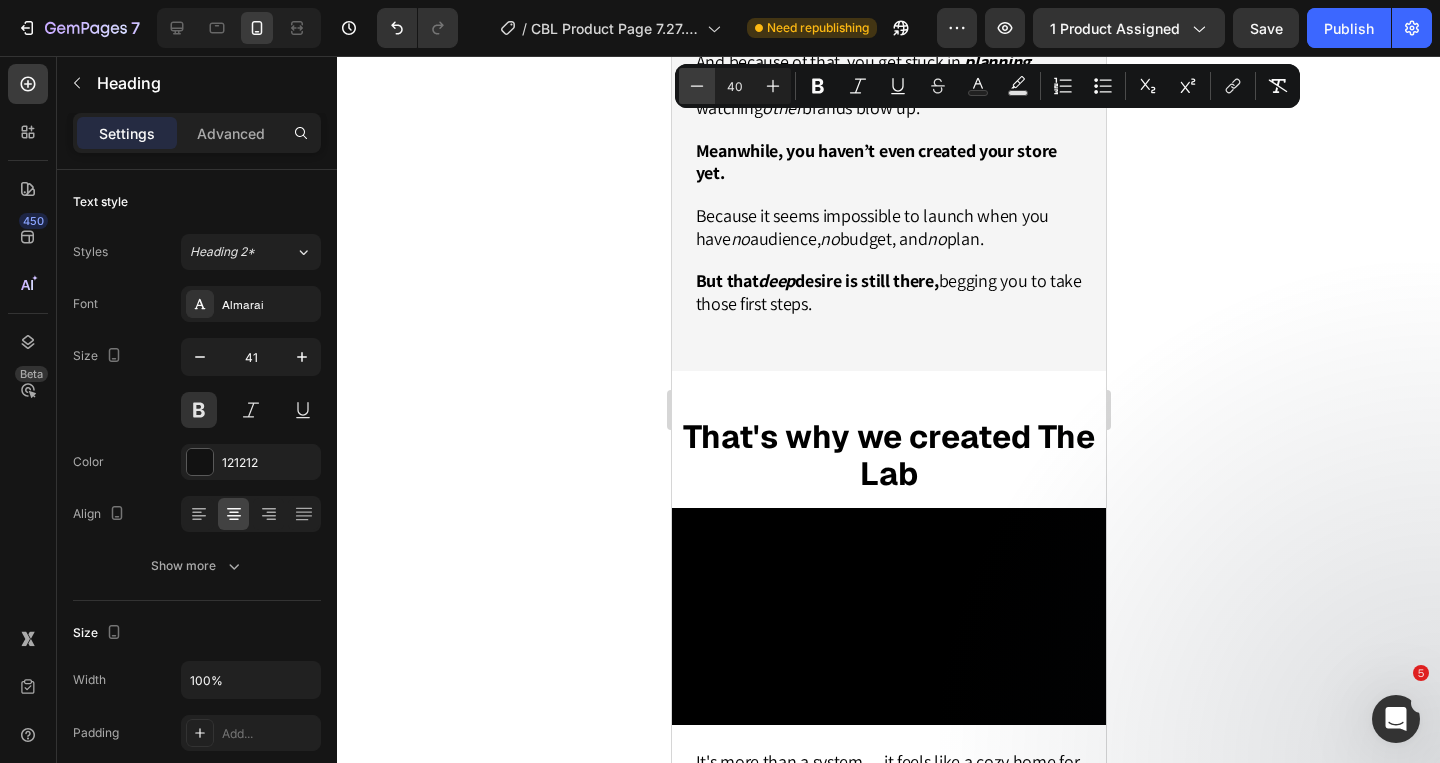 click 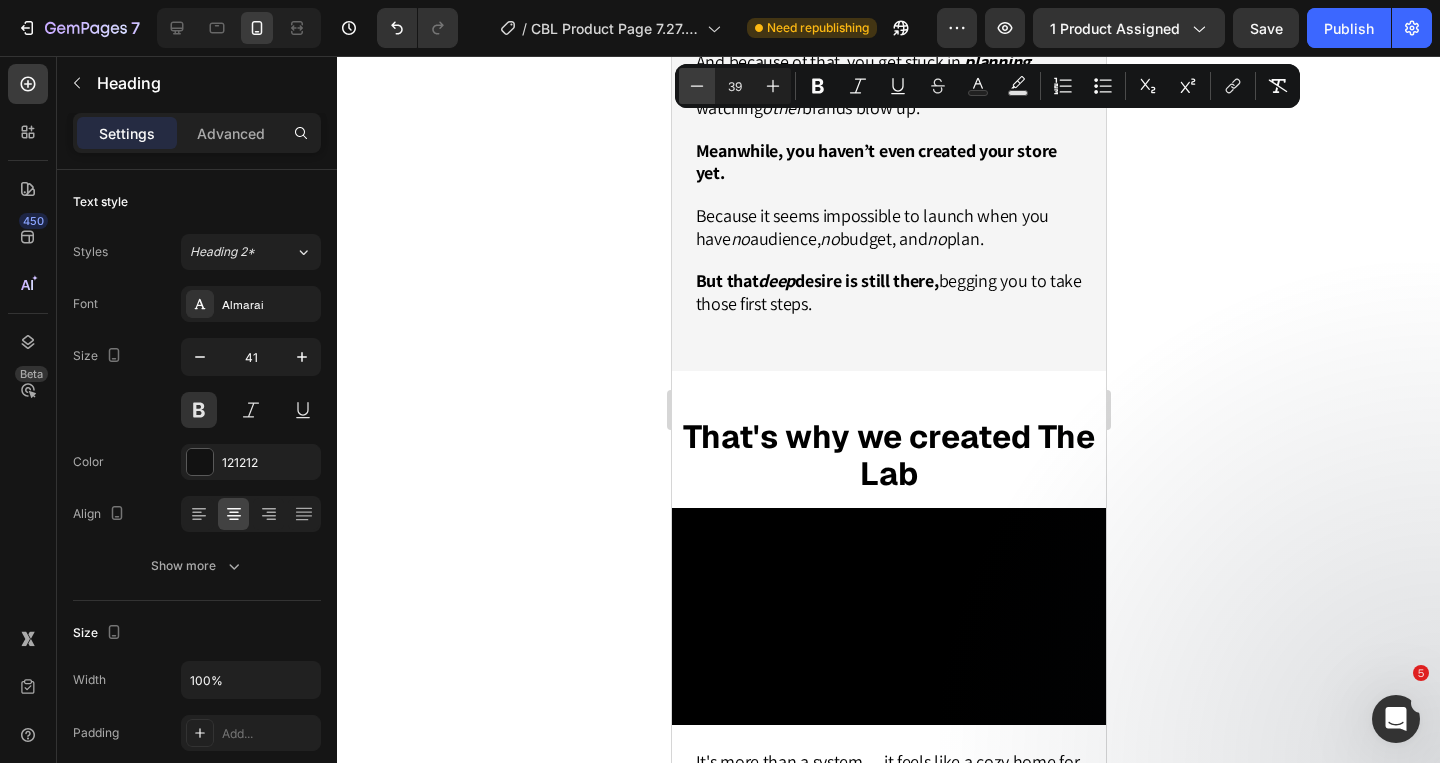 click 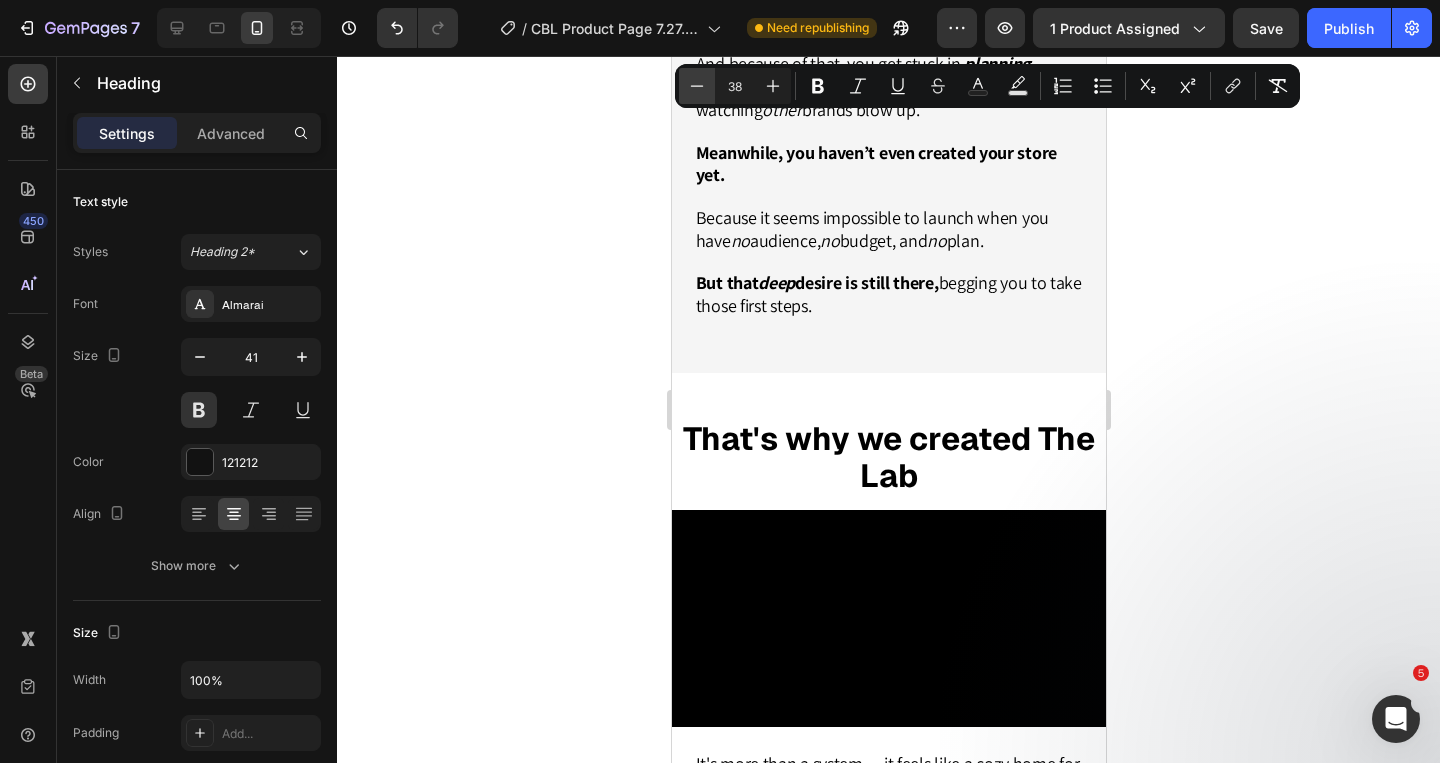 click 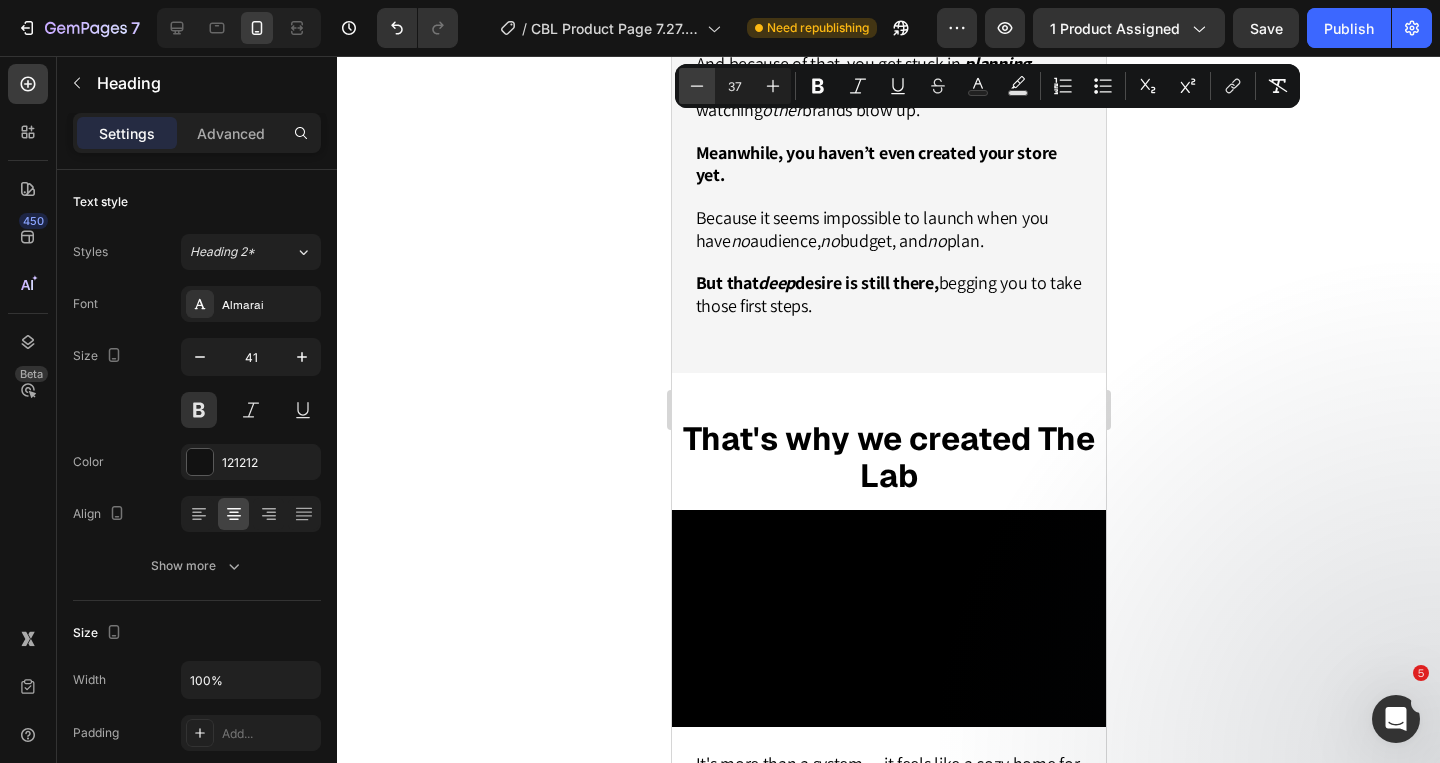 click 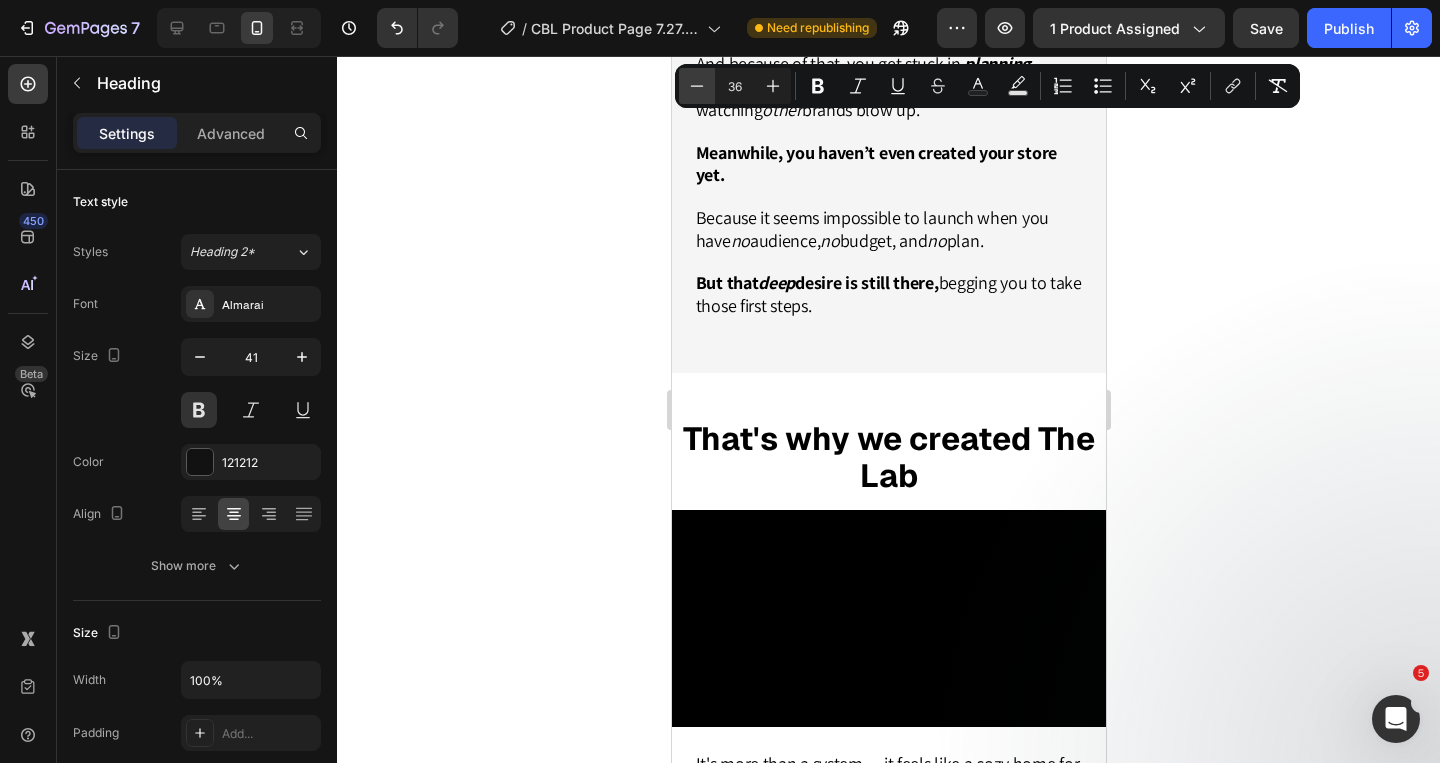 click 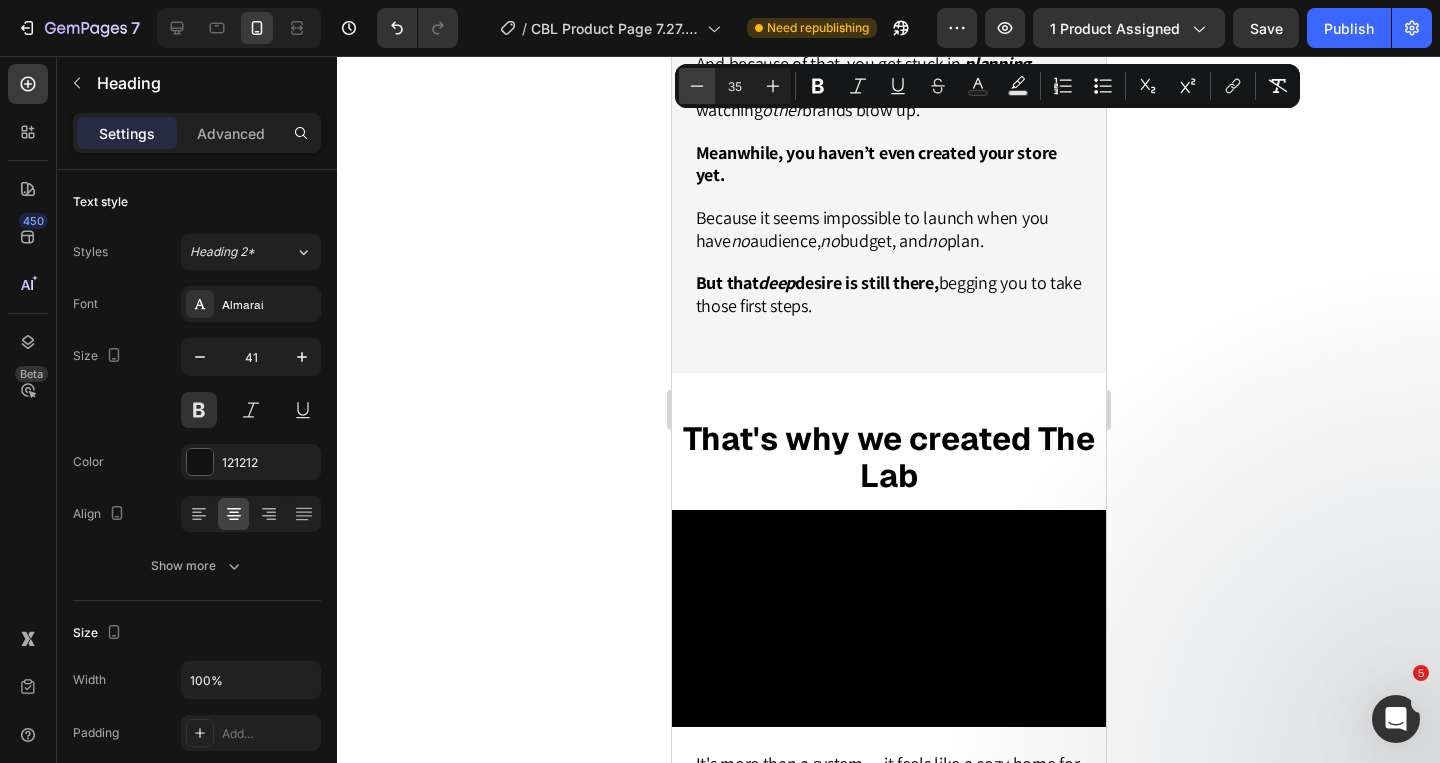 click 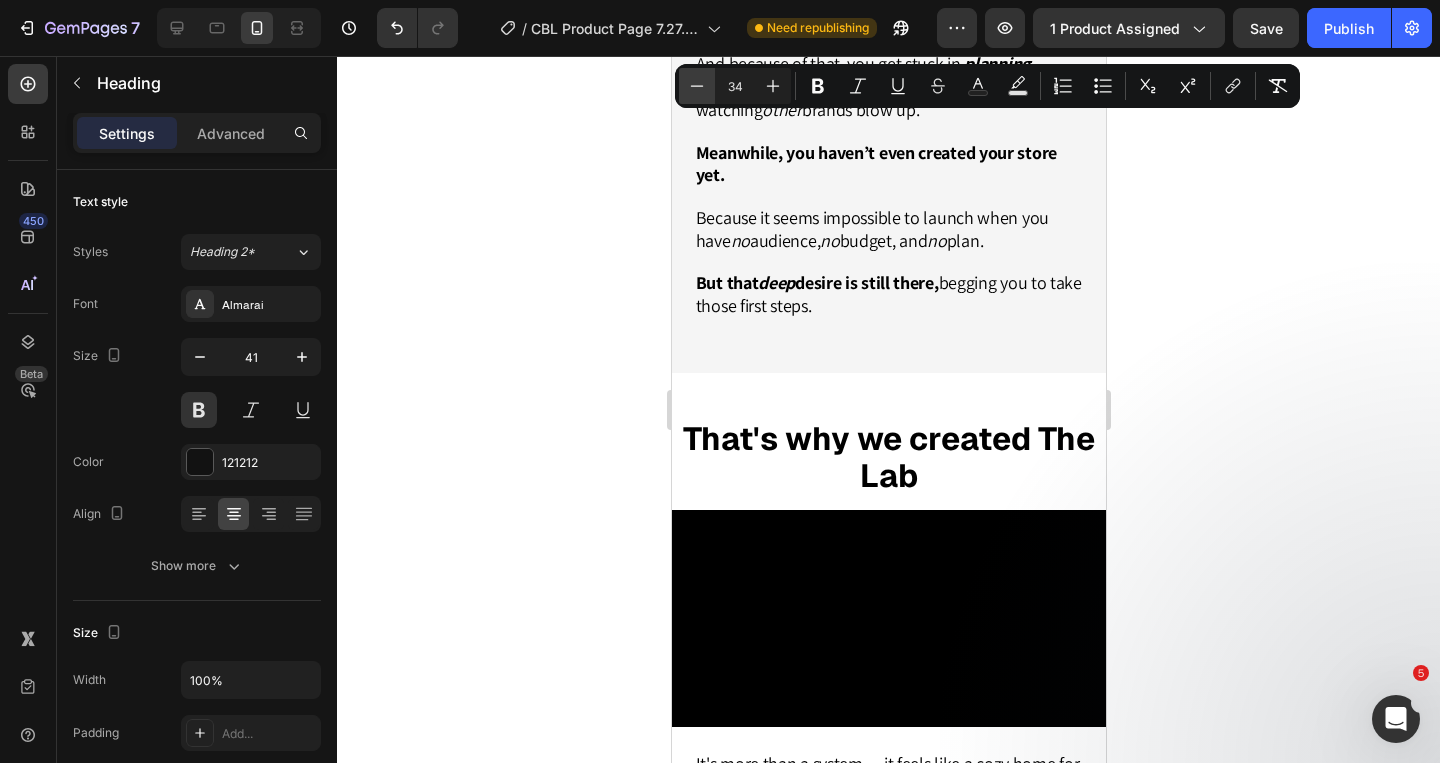 click 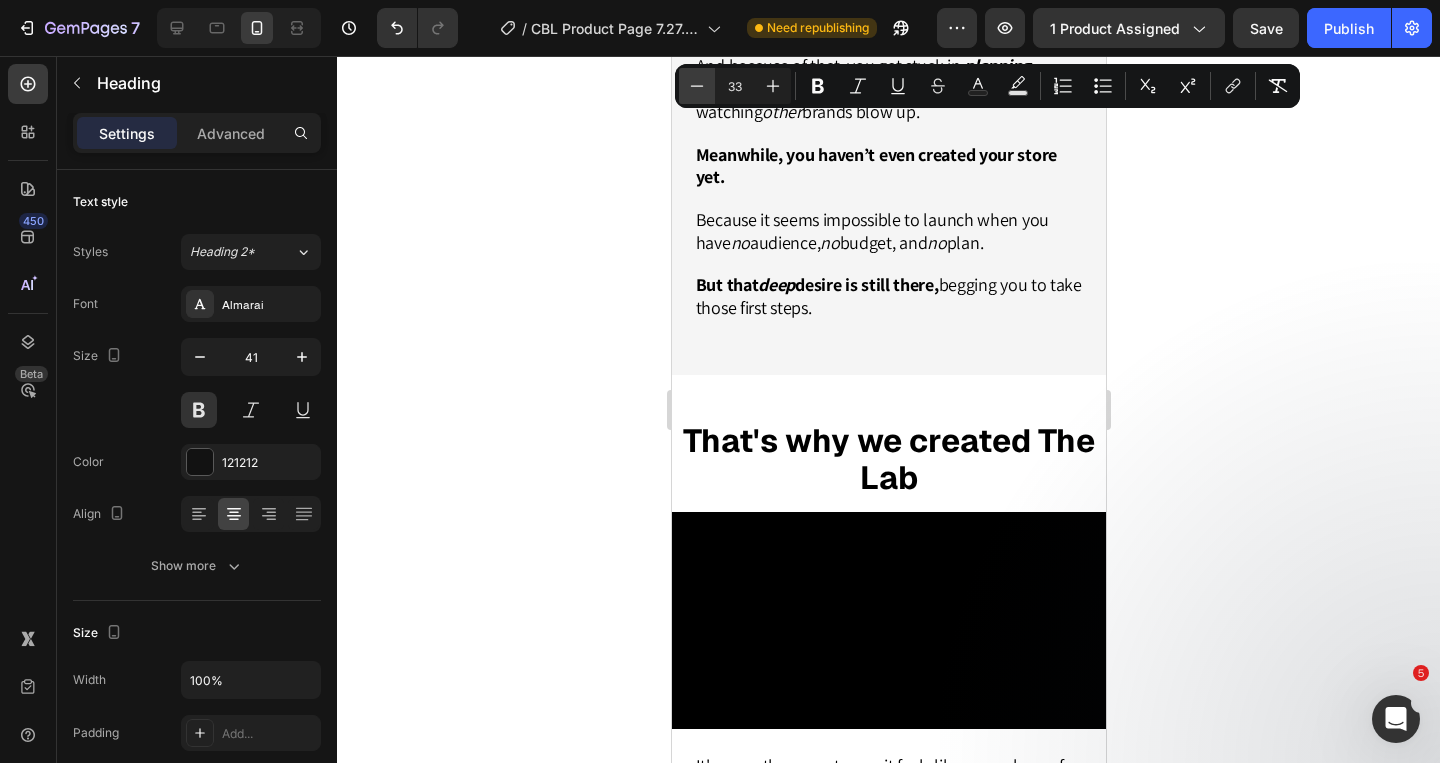 click 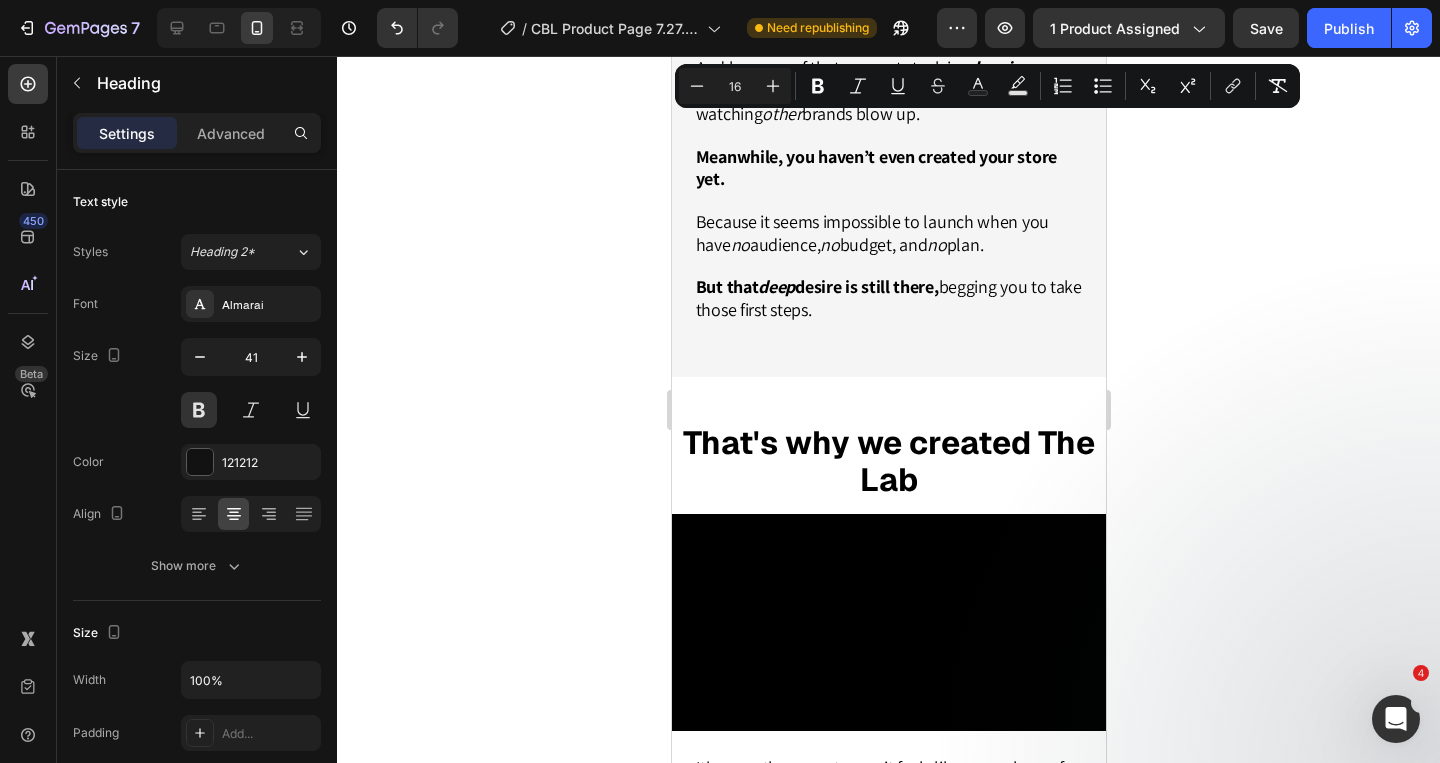 click on "⁠⁠⁠⁠⁠⁠⁠ HERE'S THE PROBLEM Heading You’re a solo creative starting from scratch. You don’t have a following or a big budget.    And because of that, you get stuck in  planning mode.   So you keep scrolling your feed… watching  other  brands blow up.   Meanwhile, you haven’t even created your store yet.   Because it seems impossible when you have  no  audience,  no  budget, and  no  plan.   But that  deep  desire is still there, begging you to take those first steps. Text Block Video THAT'S WHY WE CREATED THE LAB Heading   18 Section 2" at bounding box center (888, -455) 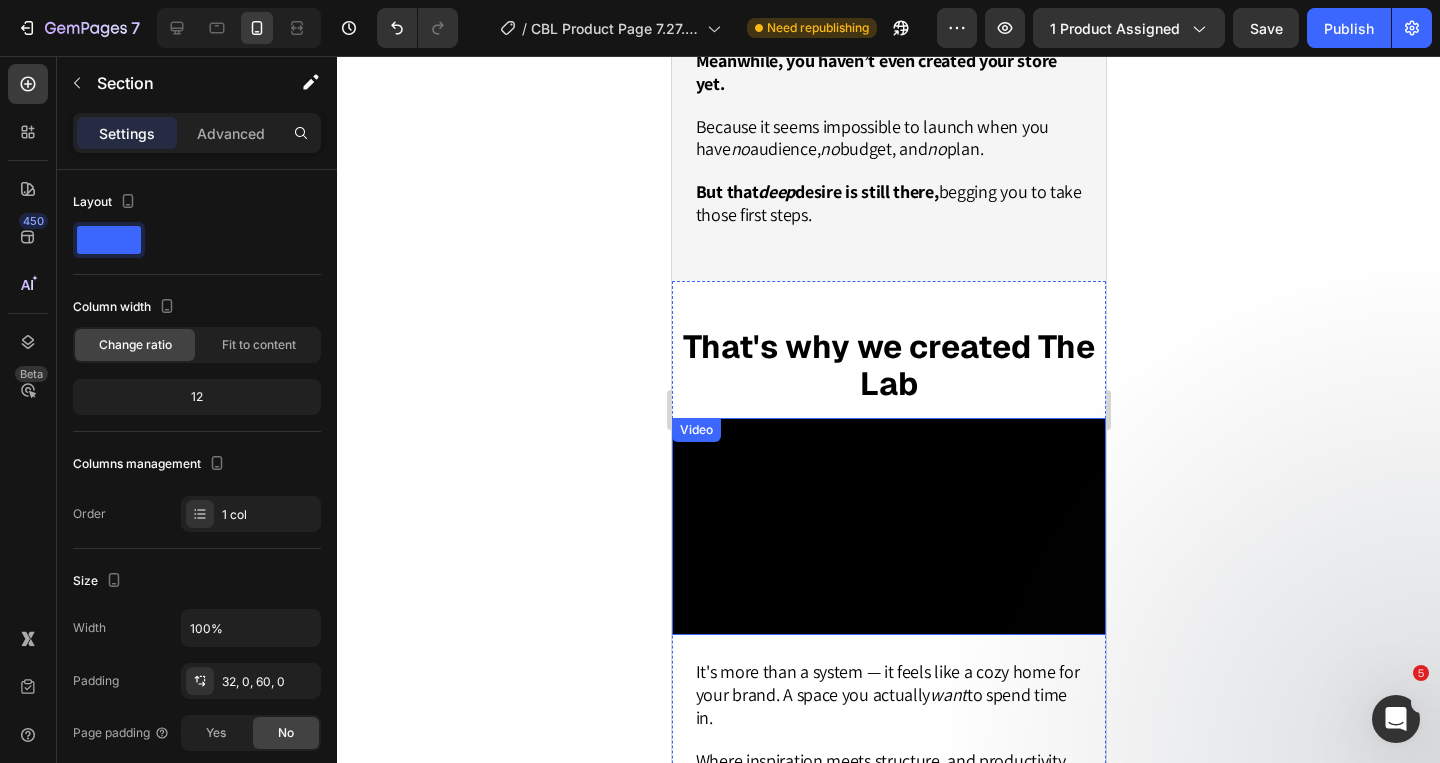 scroll, scrollTop: 1634, scrollLeft: 0, axis: vertical 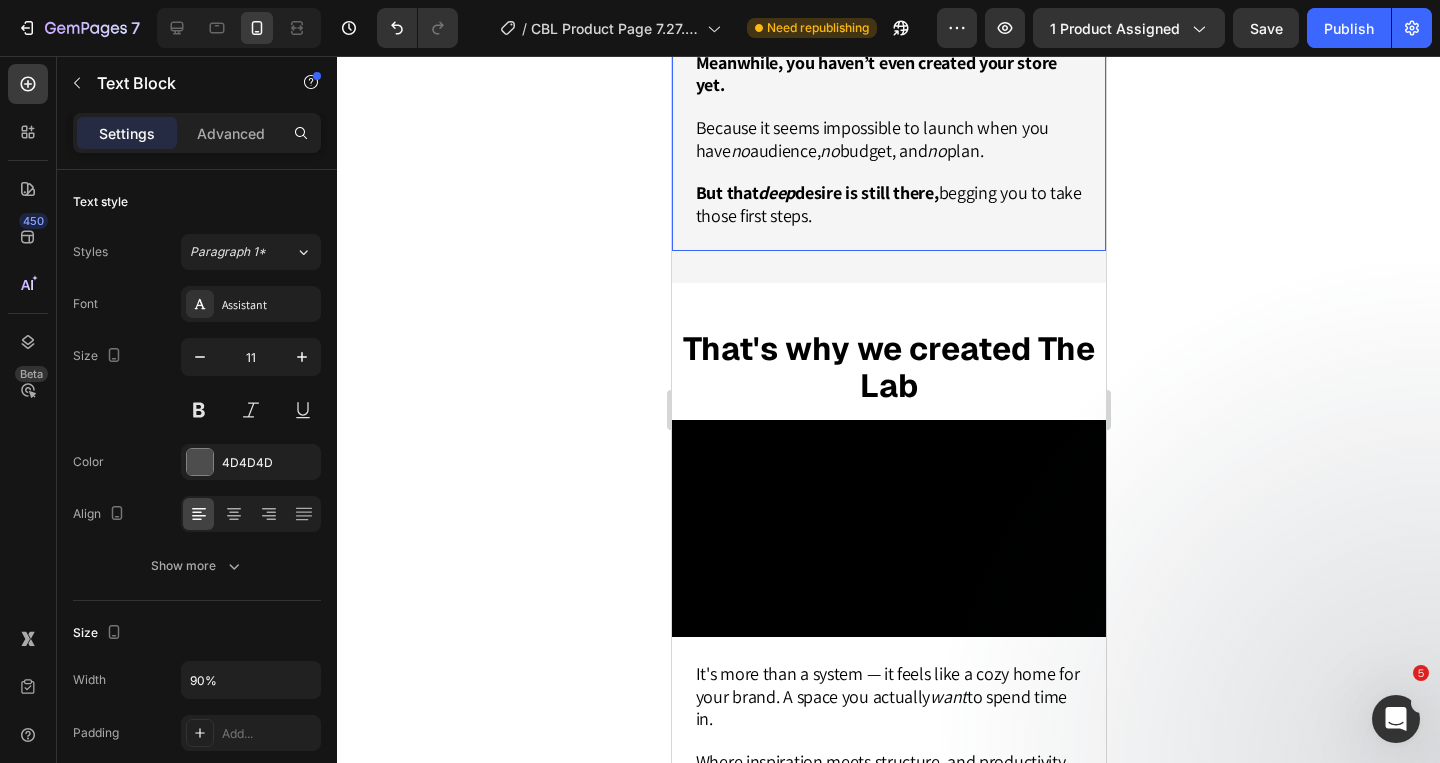 click on "desire is still there," at bounding box center [865, 192] 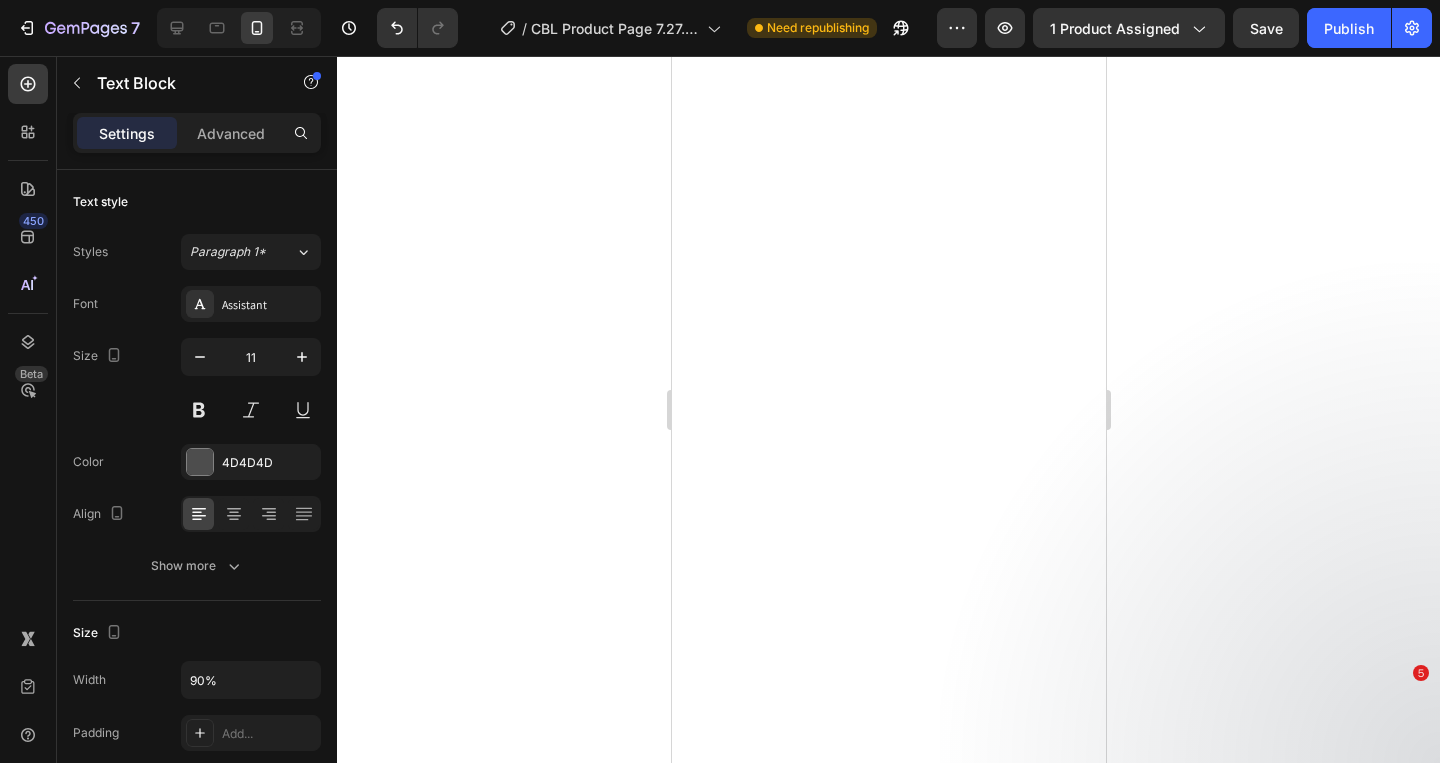 scroll, scrollTop: 0, scrollLeft: 0, axis: both 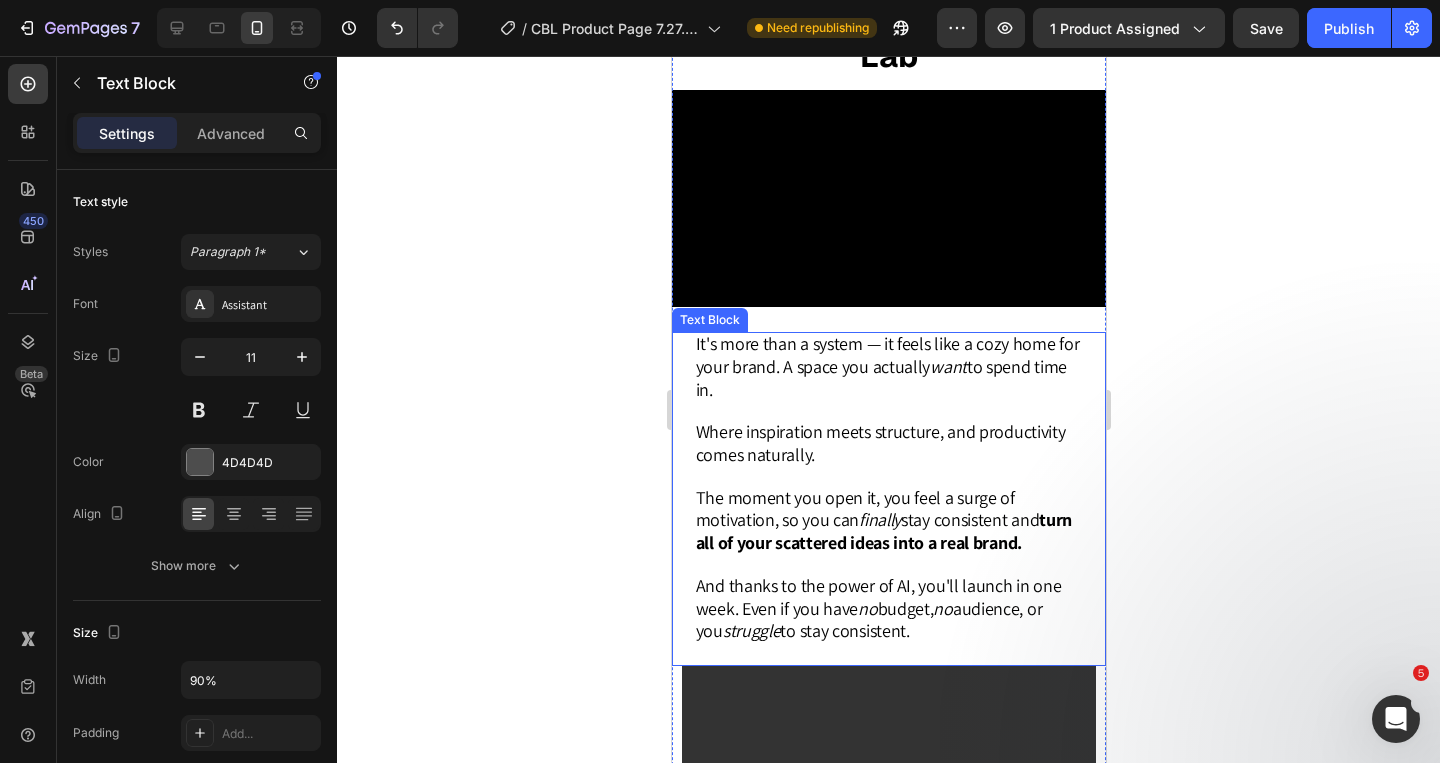 click on "Where inspiration meets structure, and productivity comes naturally." at bounding box center (880, 443) 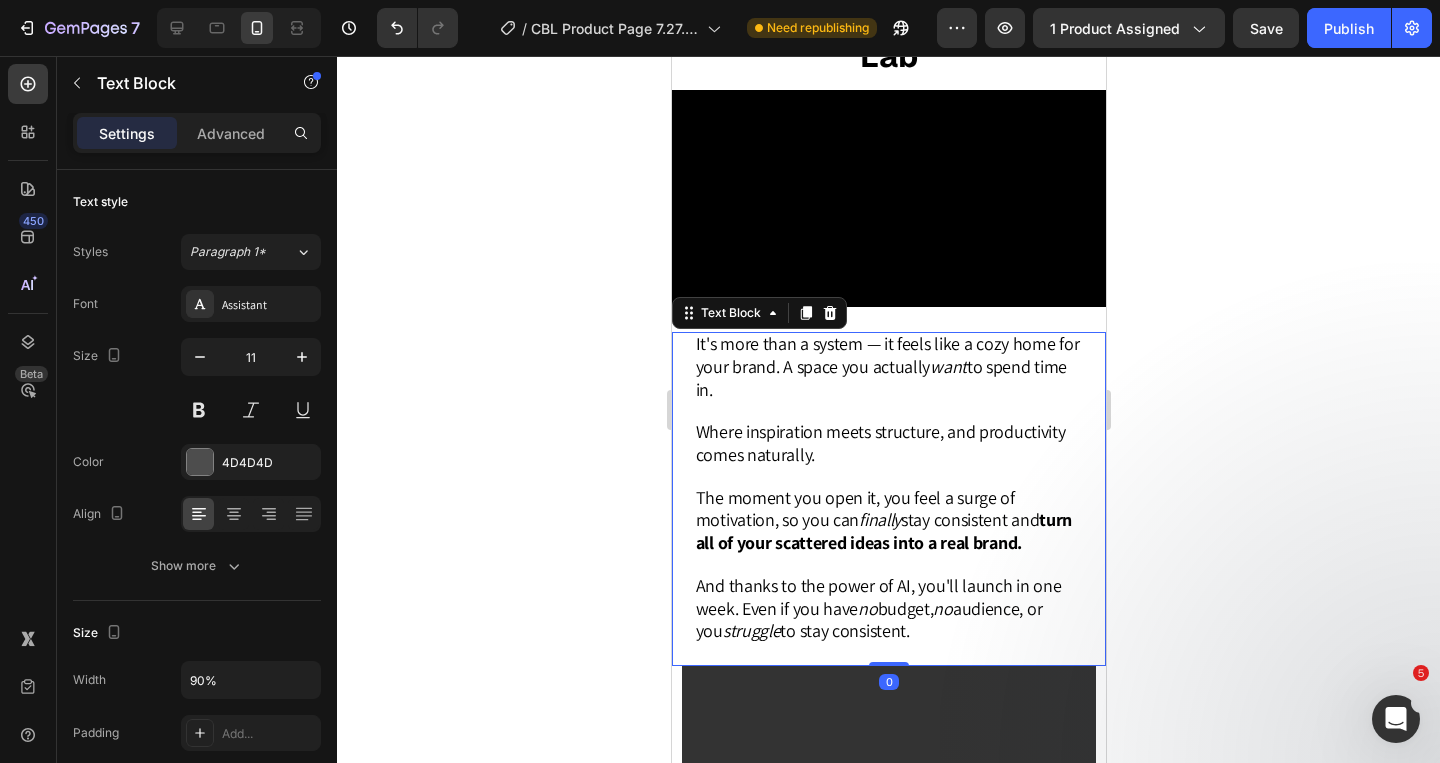 click on "Where inspiration meets structure, and productivity comes naturally." at bounding box center [880, 443] 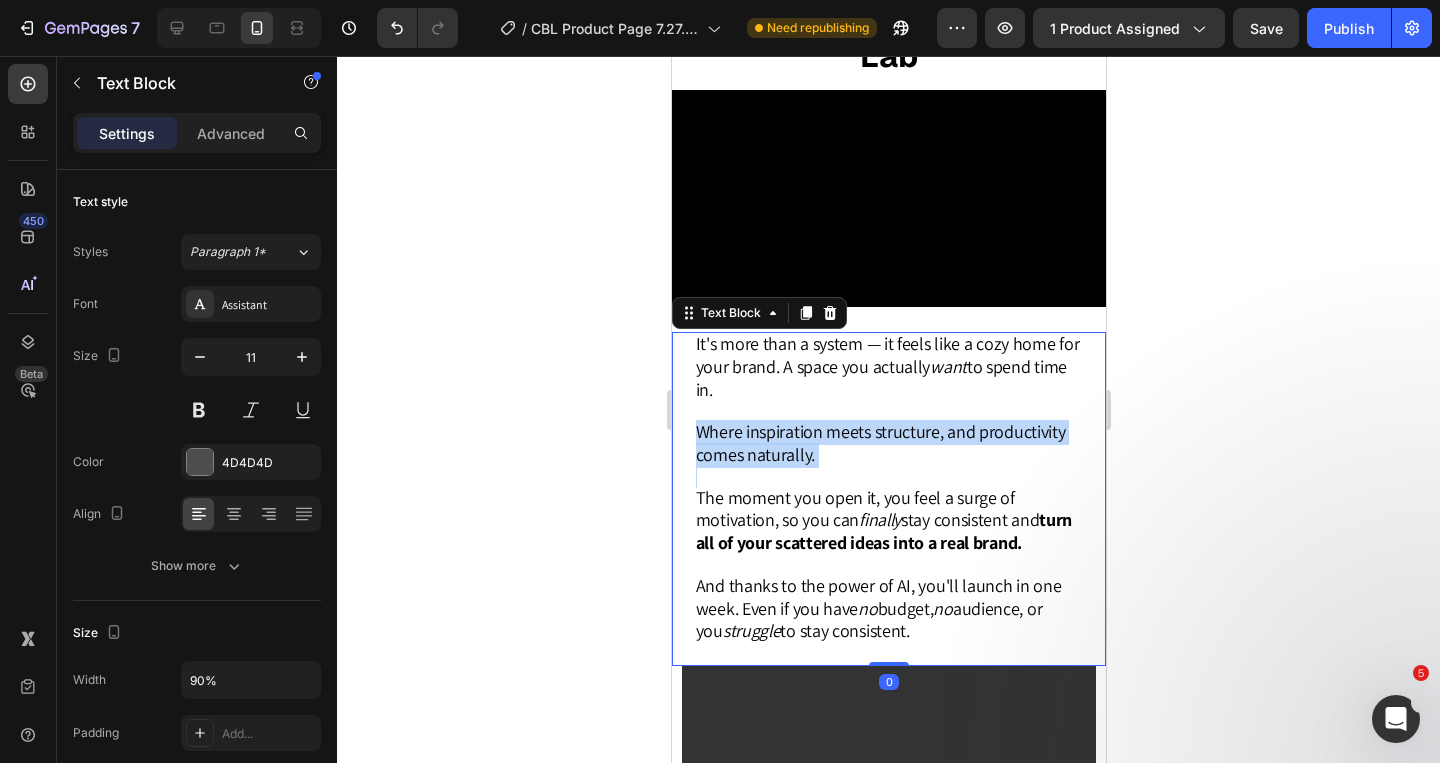 click on "Where inspiration meets structure, and productivity comes naturally." at bounding box center [880, 443] 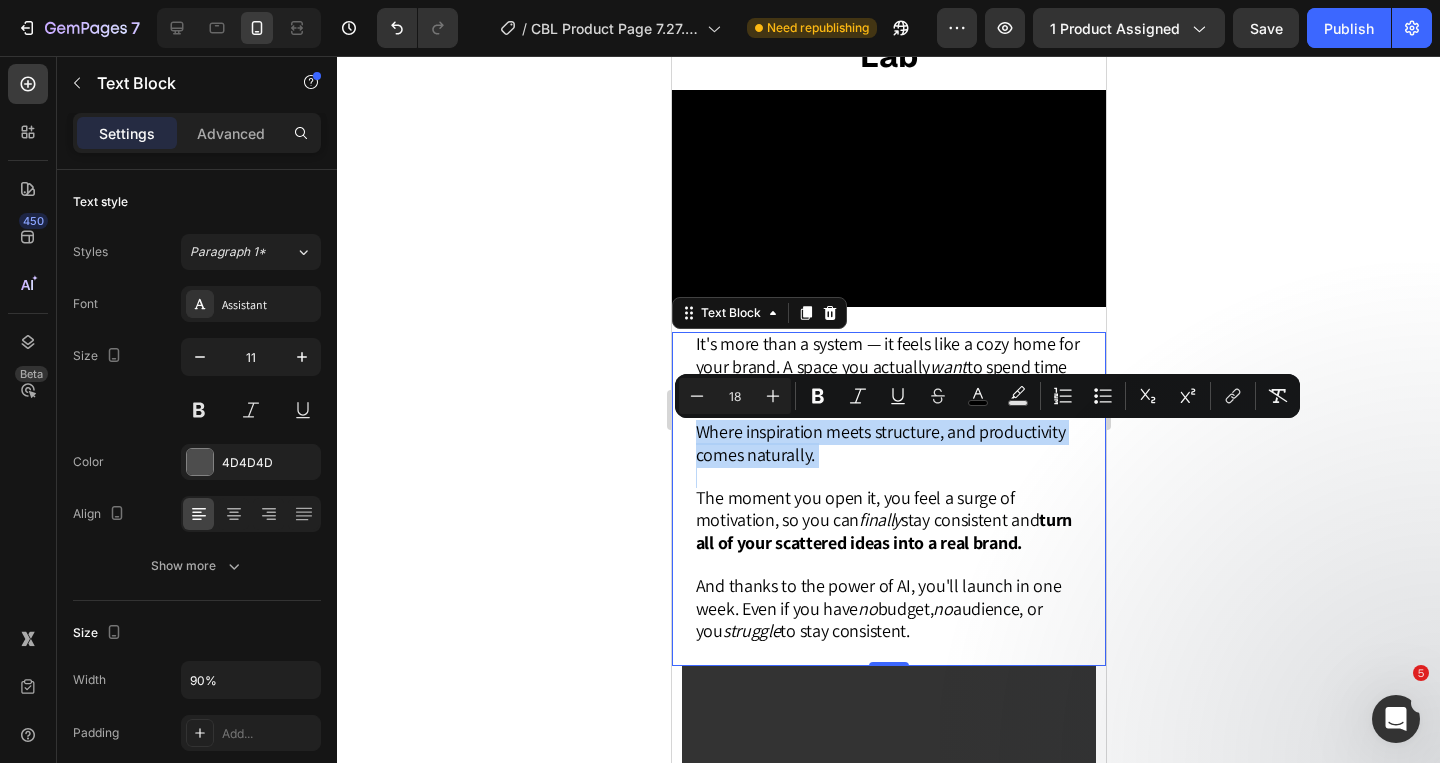 click on "all of your scattered ideas into a real brand." at bounding box center (858, 542) 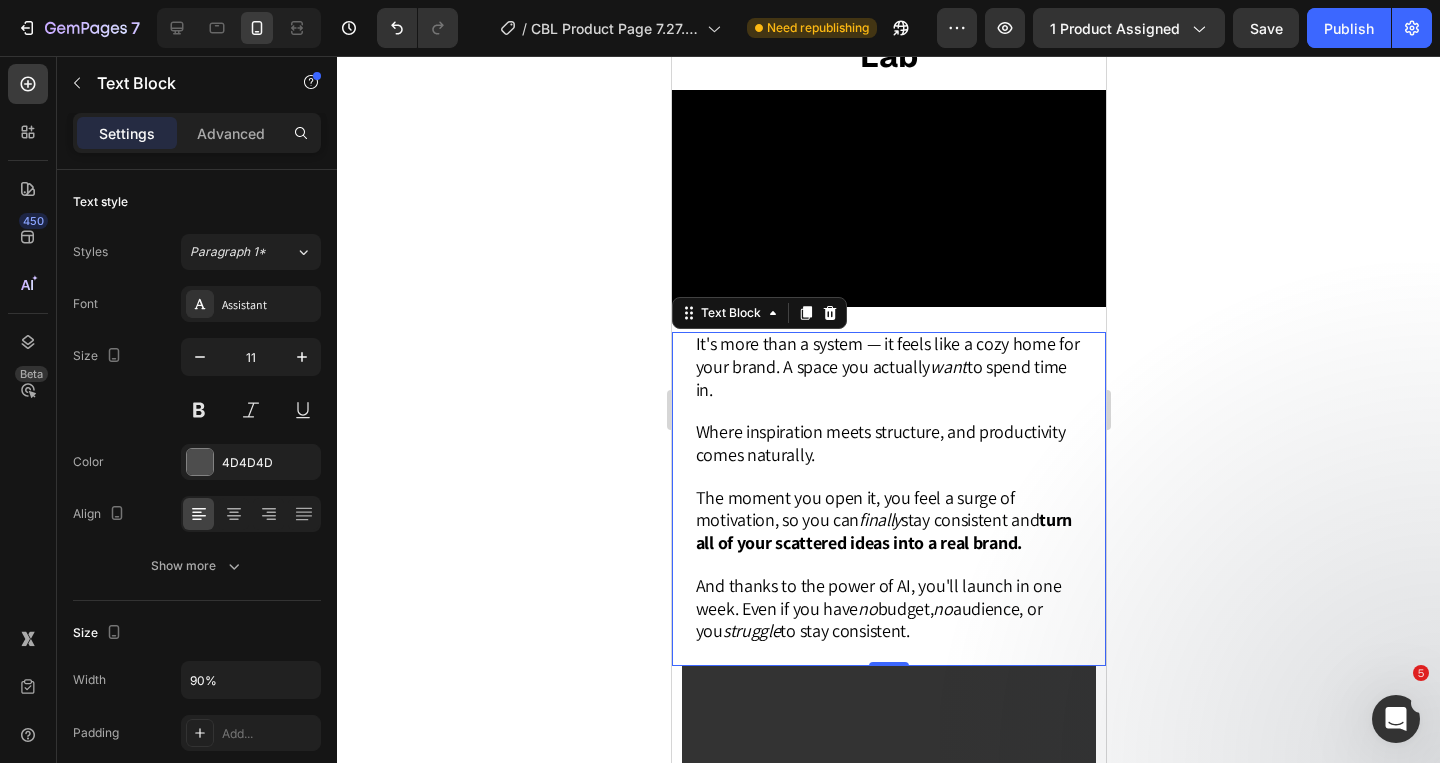 drag, startPoint x: 691, startPoint y: 327, endPoint x: 823, endPoint y: 443, distance: 175.72707 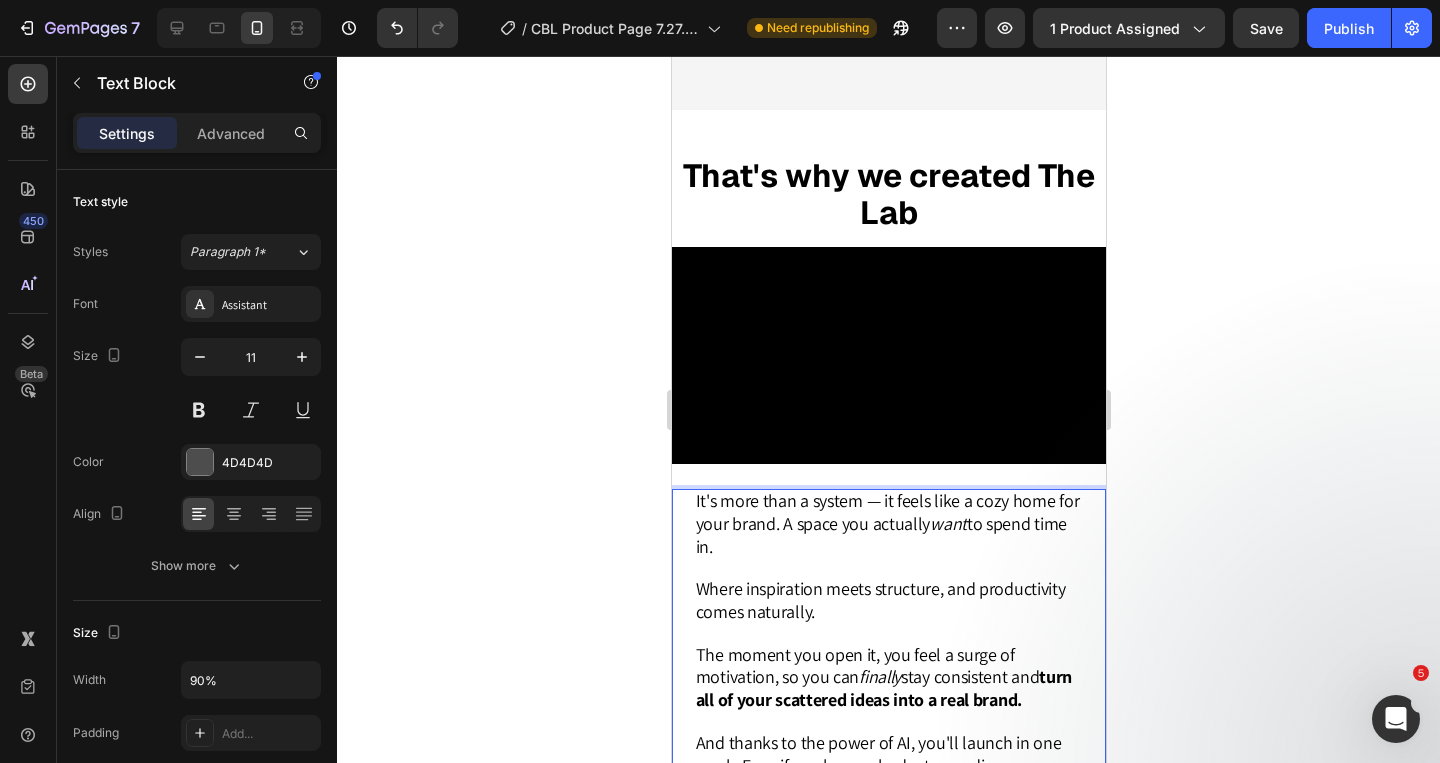 scroll, scrollTop: 1757, scrollLeft: 0, axis: vertical 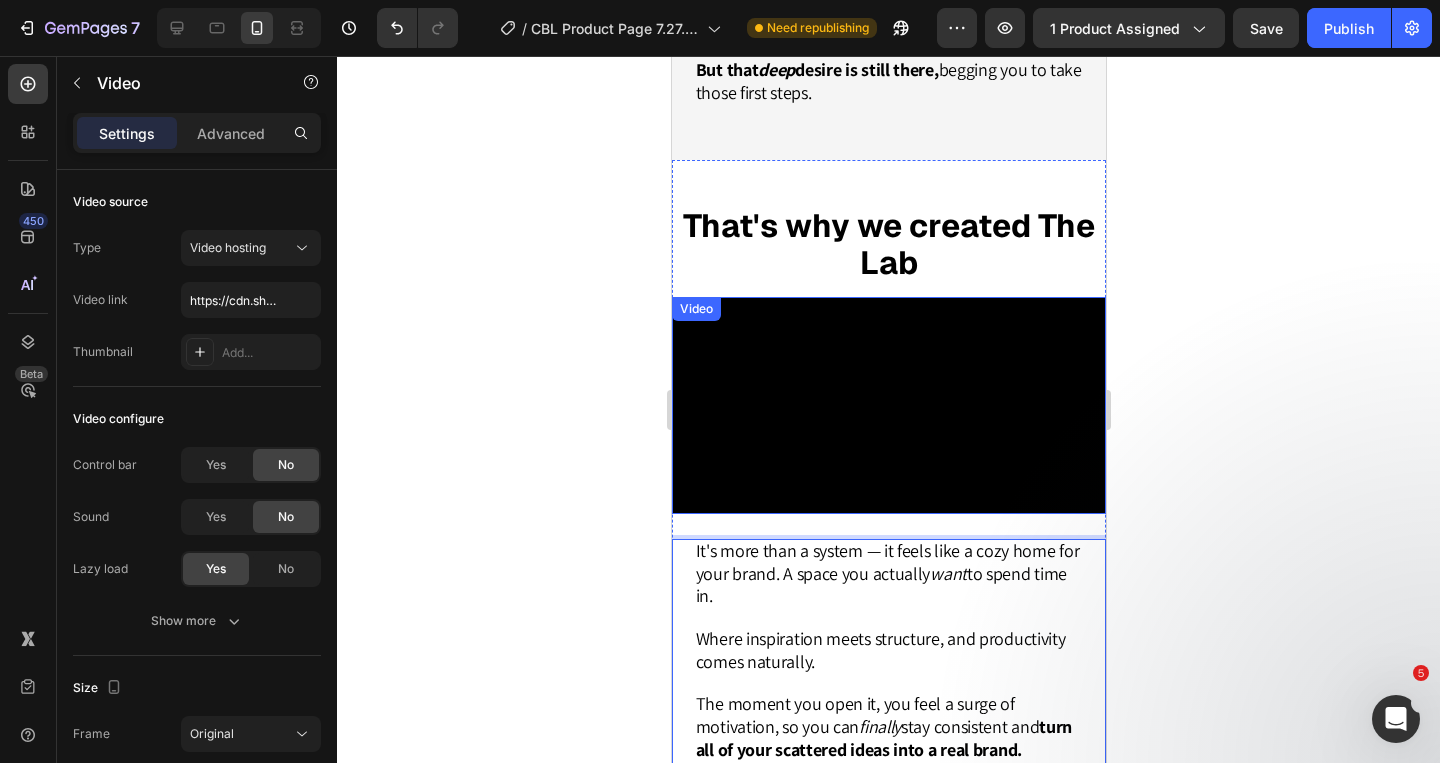 click at bounding box center [888, 405] 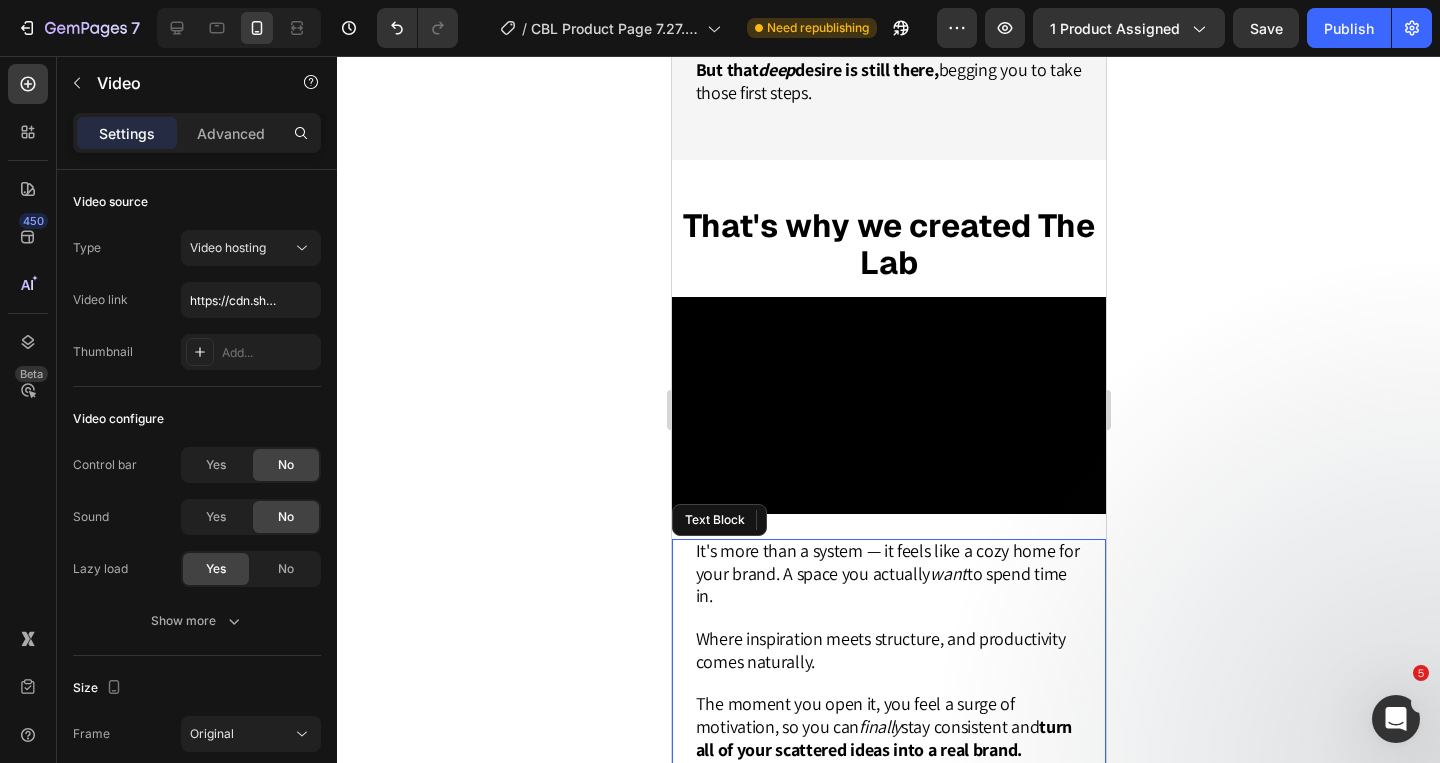 click on "It's more than a system — it feels like a cozy home for your brand. A space you actually  want  to spend time in." at bounding box center [887, 573] 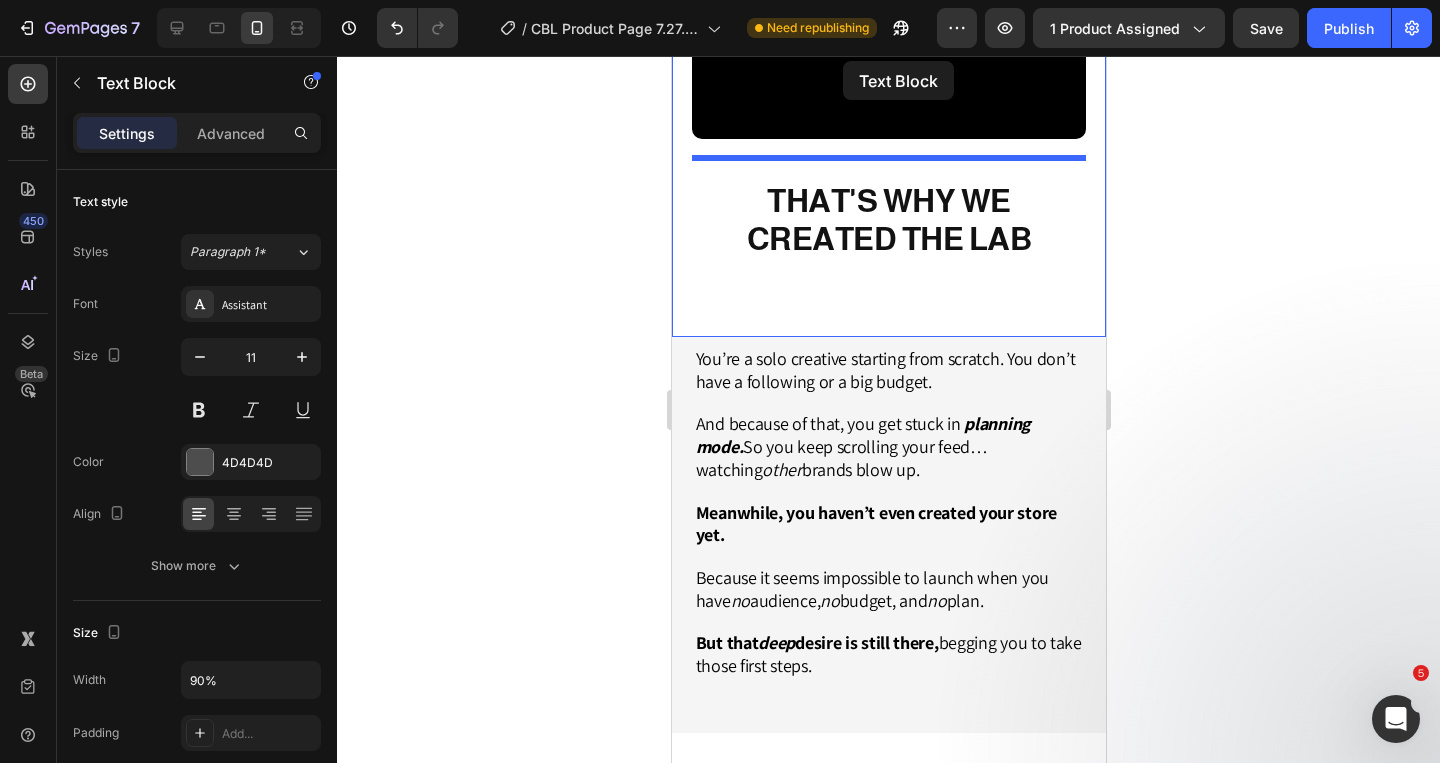 scroll, scrollTop: 1169, scrollLeft: 0, axis: vertical 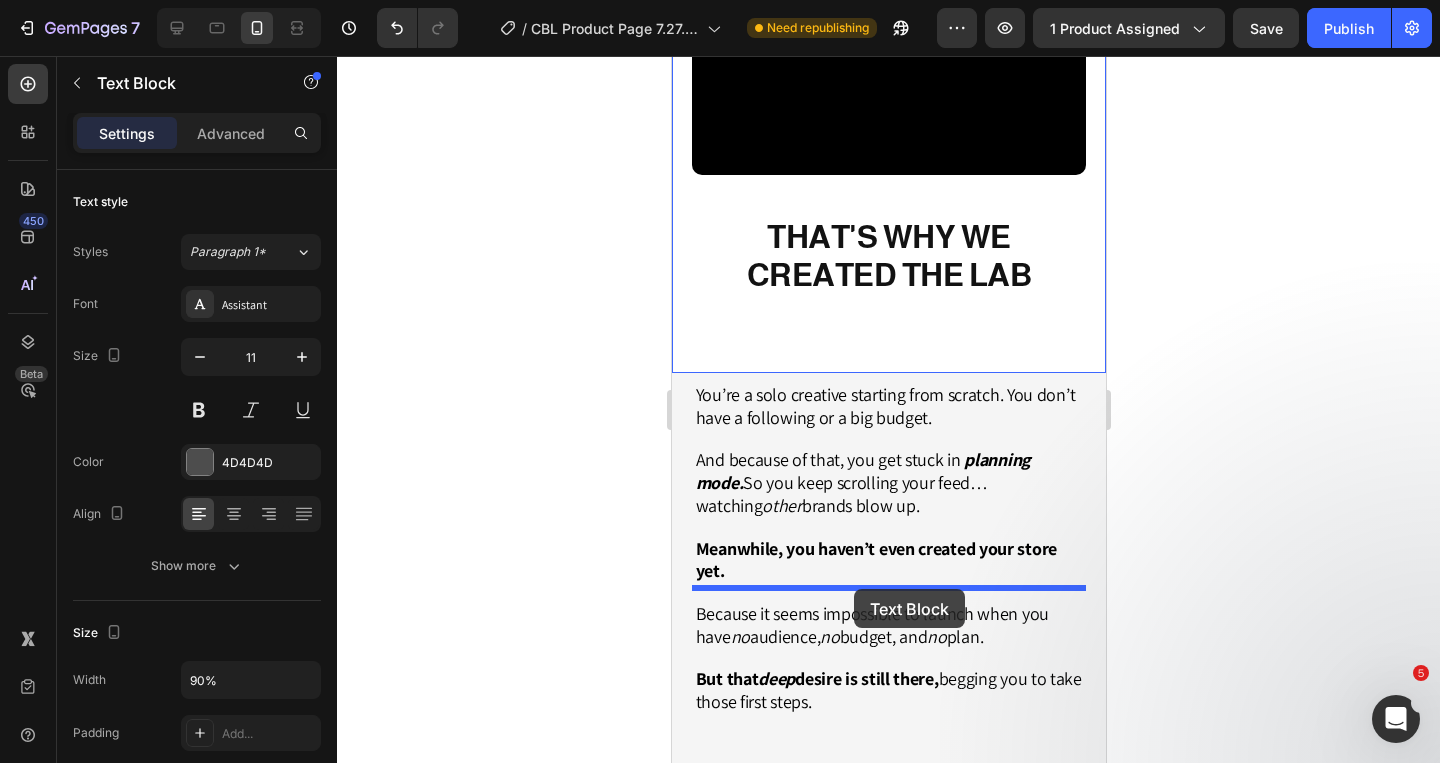 drag, startPoint x: 684, startPoint y: 517, endPoint x: 853, endPoint y: 589, distance: 183.69812 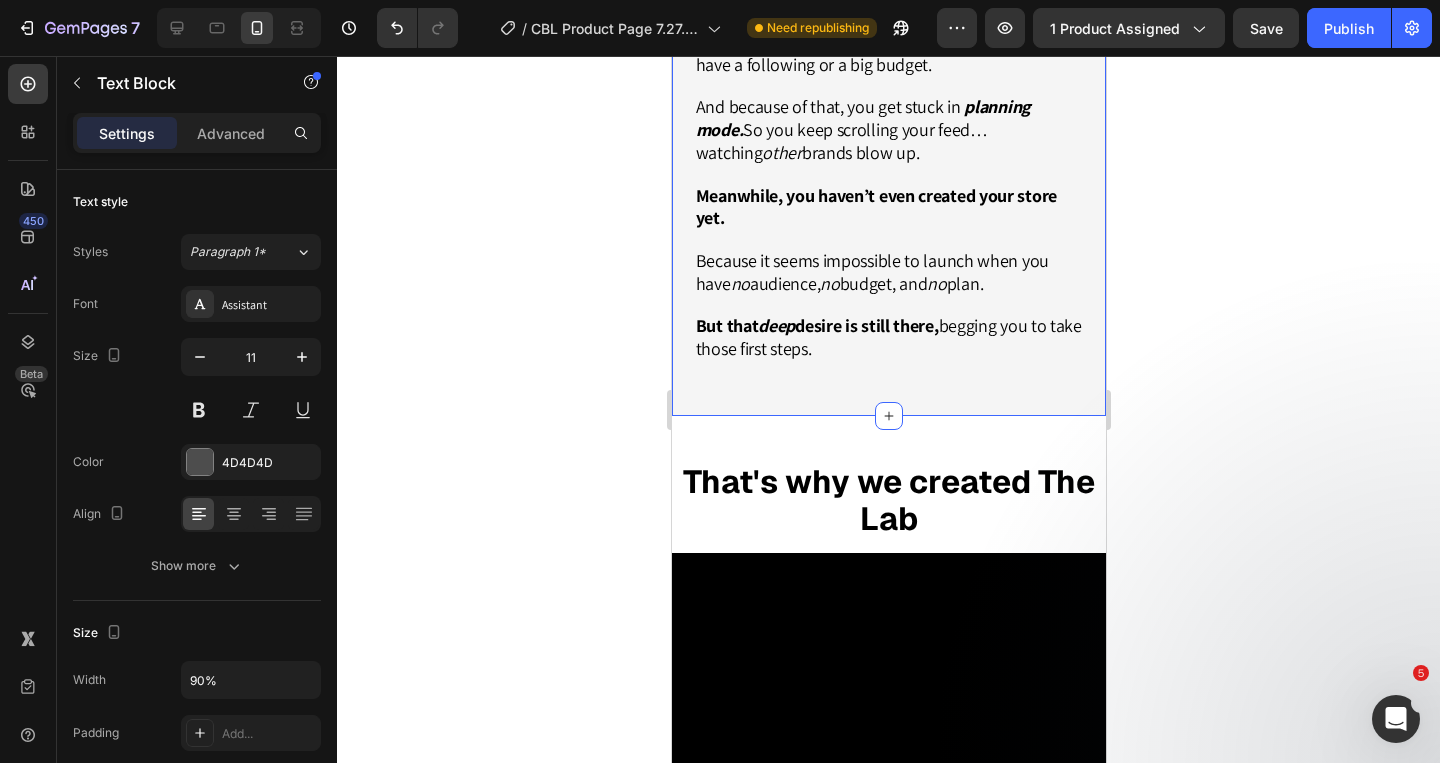 scroll, scrollTop: 2175, scrollLeft: 0, axis: vertical 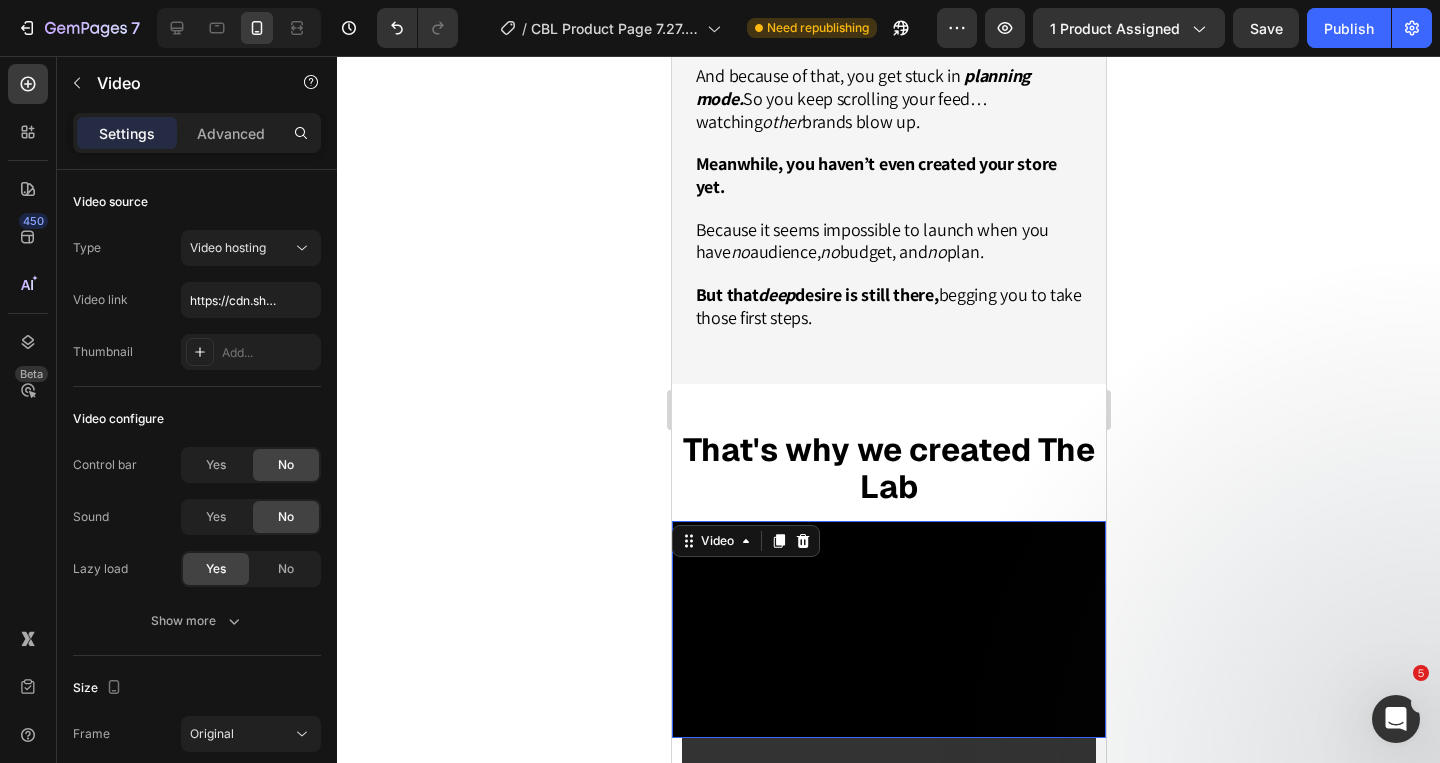 click at bounding box center [888, 629] 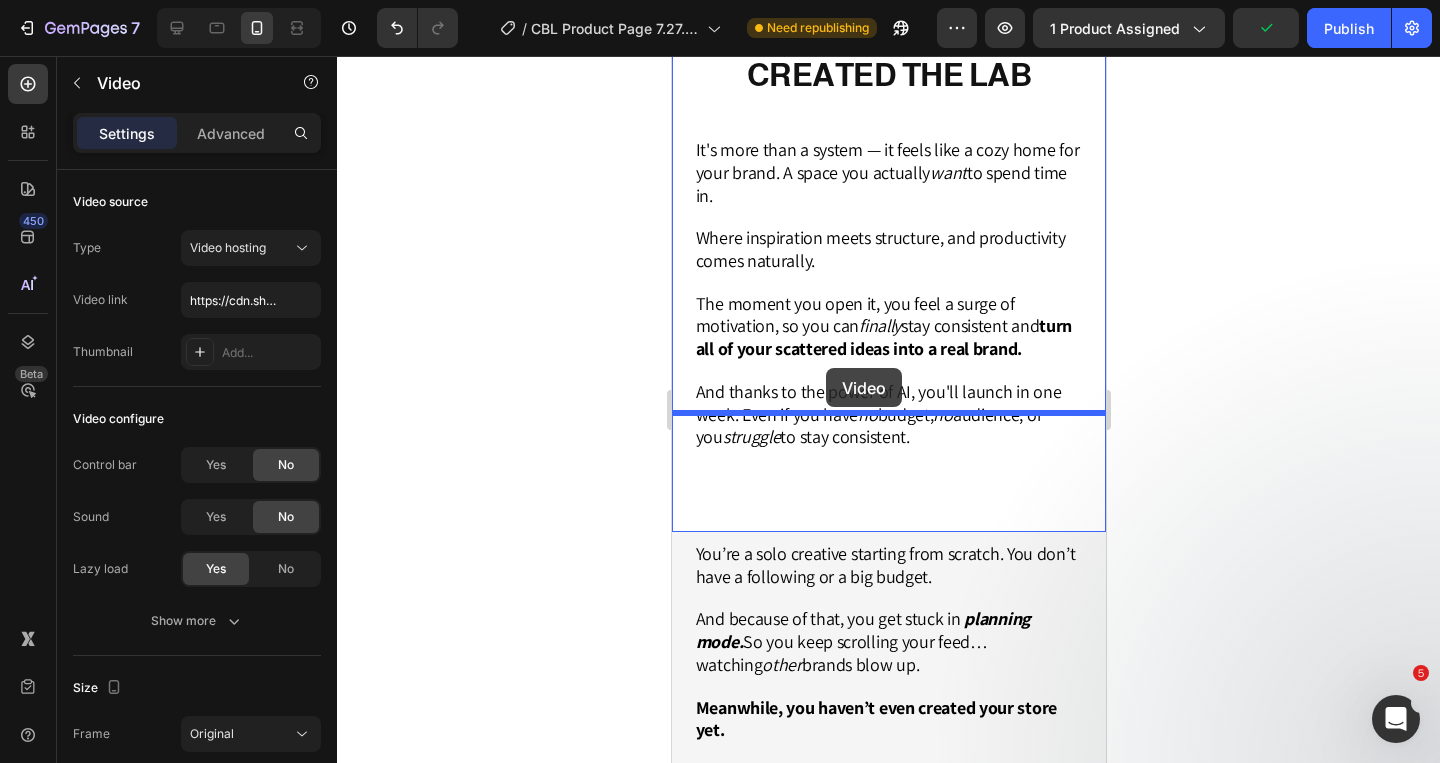scroll, scrollTop: 1333, scrollLeft: 0, axis: vertical 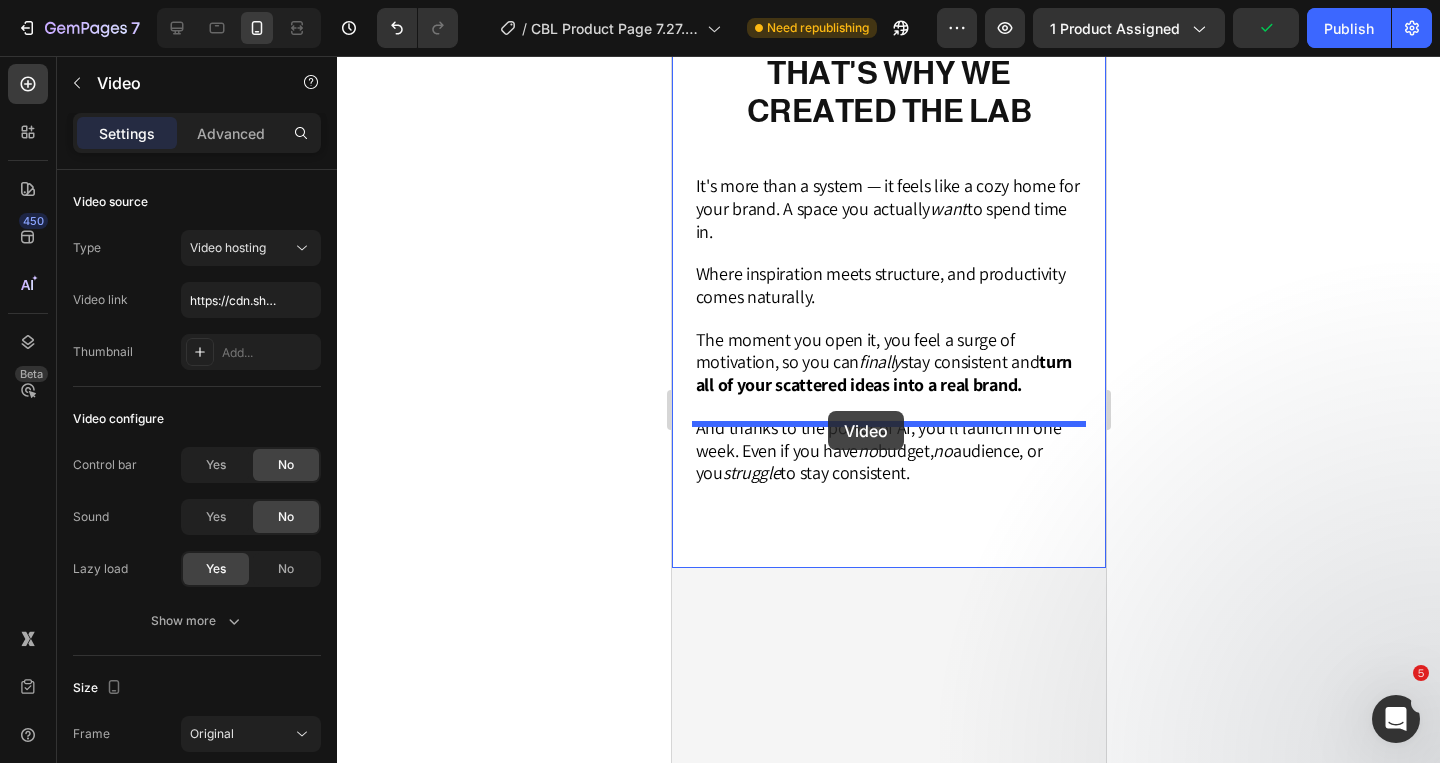 drag, startPoint x: 679, startPoint y: 536, endPoint x: 827, endPoint y: 412, distance: 193.08029 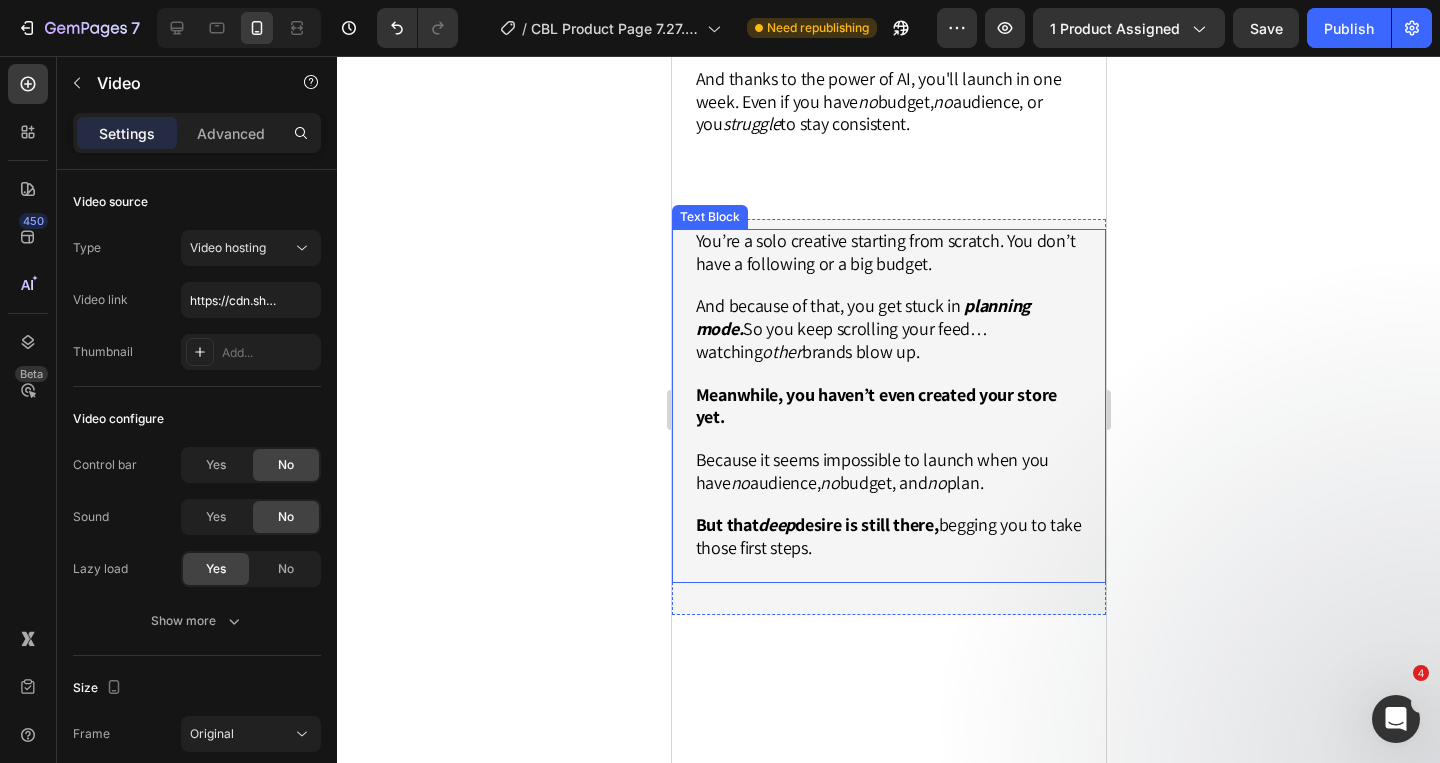 scroll, scrollTop: 1928, scrollLeft: 0, axis: vertical 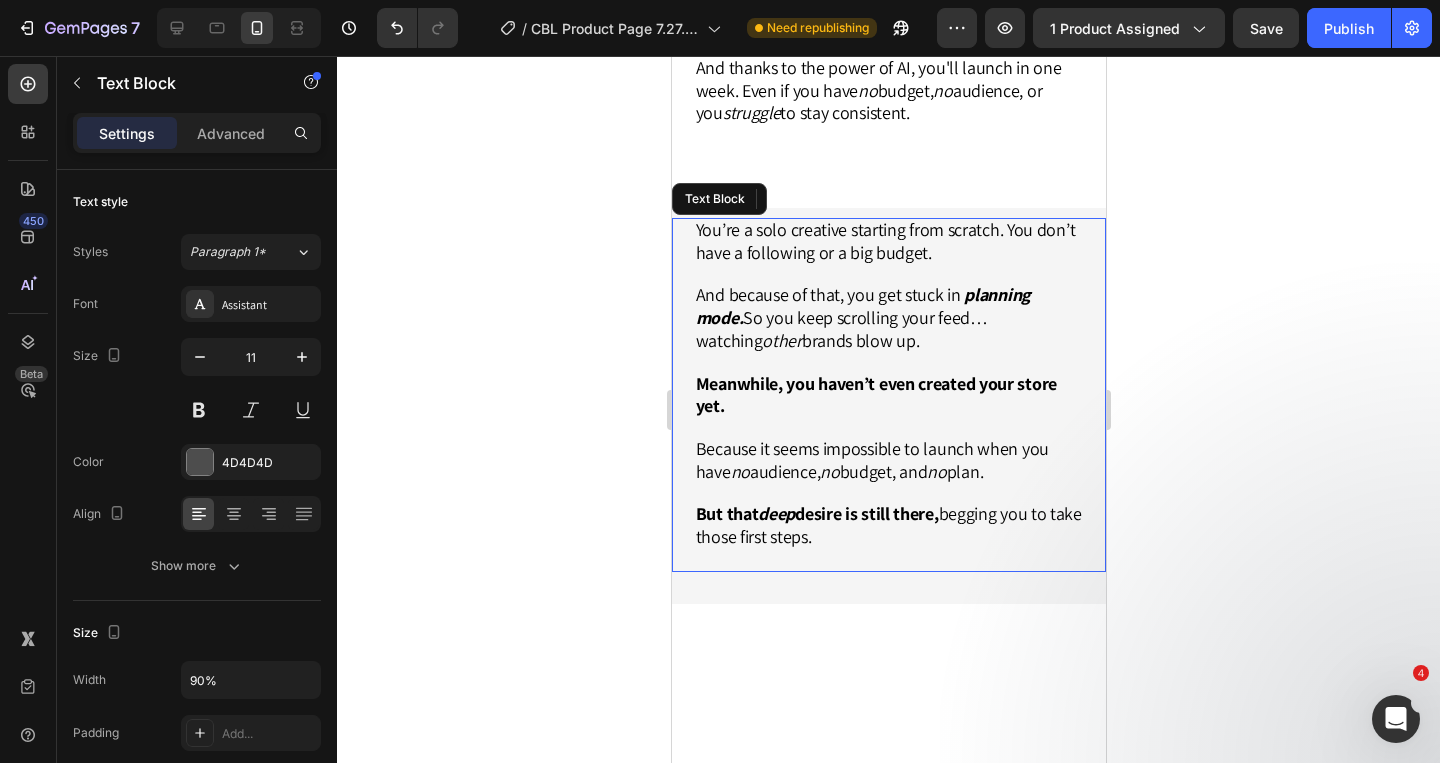 click on "And because of that, you get stuck in   planning mode.  So you keep scrolling your feed… watching  other  brands blow up." at bounding box center (862, 317) 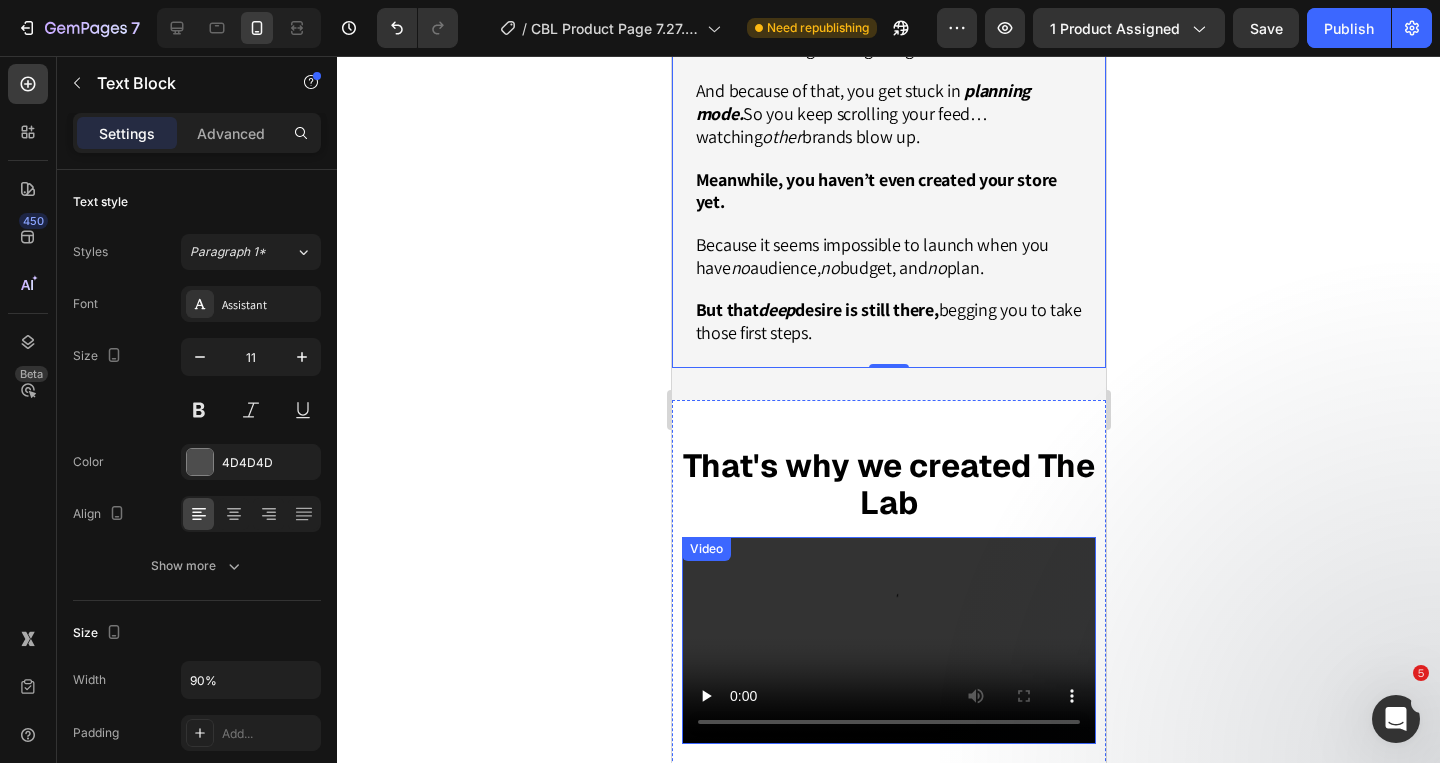 scroll, scrollTop: 2095, scrollLeft: 0, axis: vertical 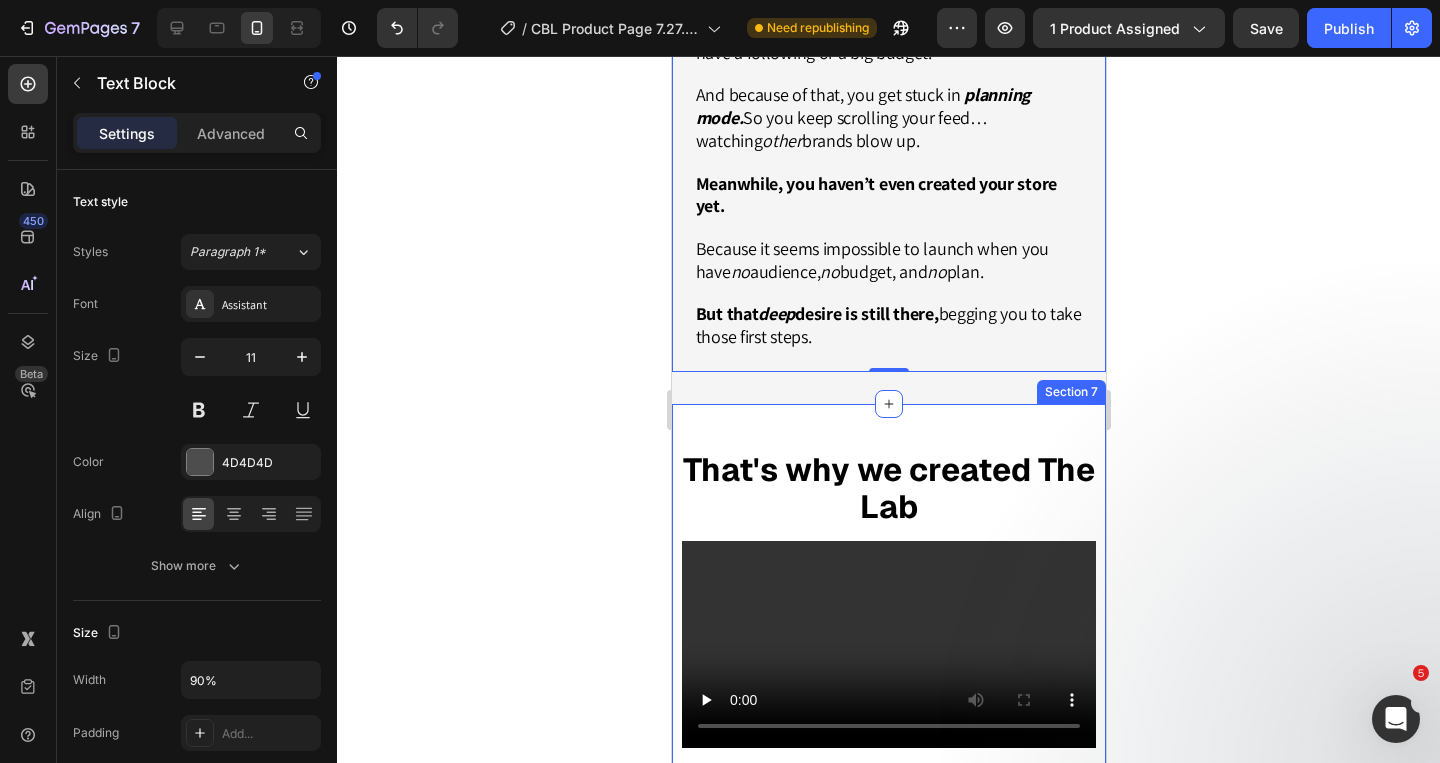 click on "Build, organize & scale your clothing brand all in one place   Heading That's why we created The Lab  Heading Row Video Section 7" at bounding box center [888, 597] 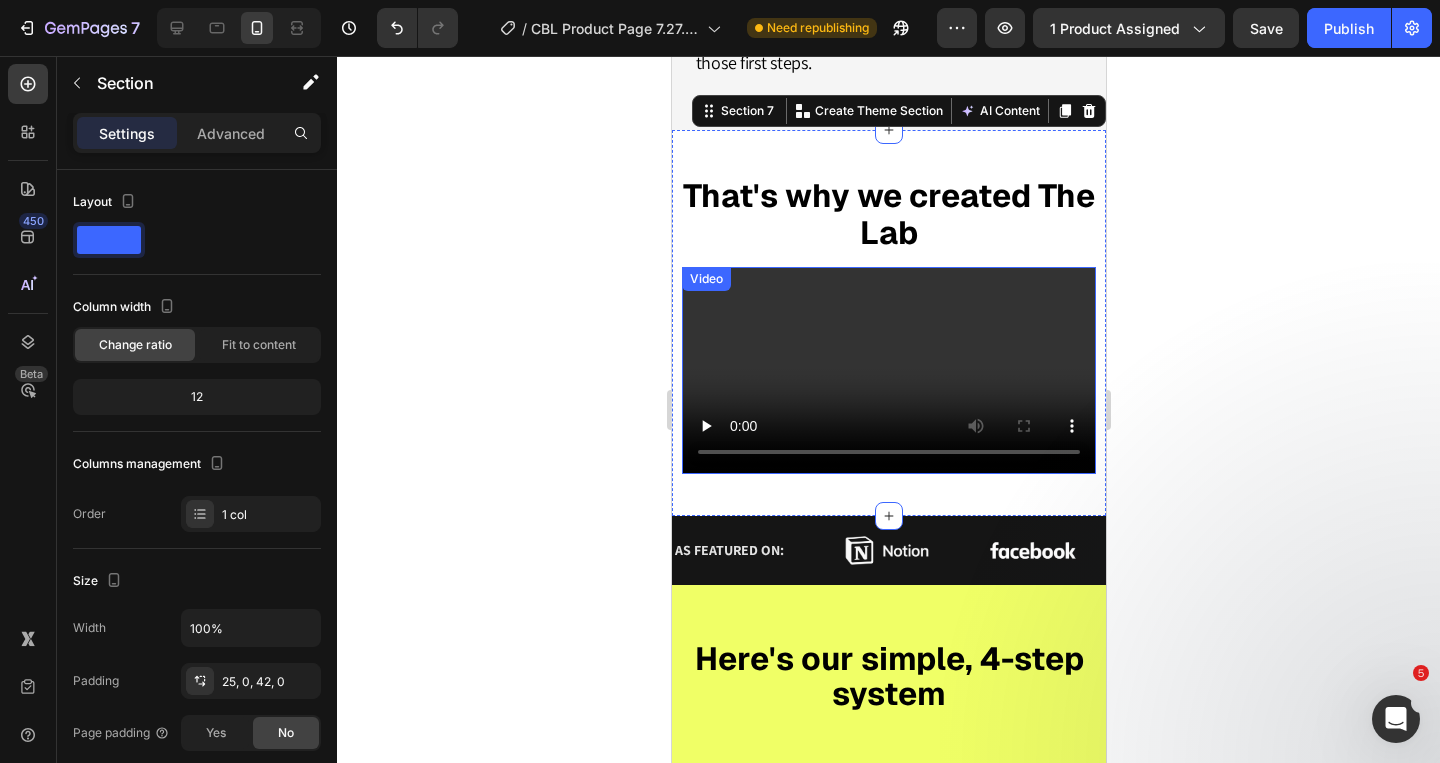 scroll, scrollTop: 2309, scrollLeft: 0, axis: vertical 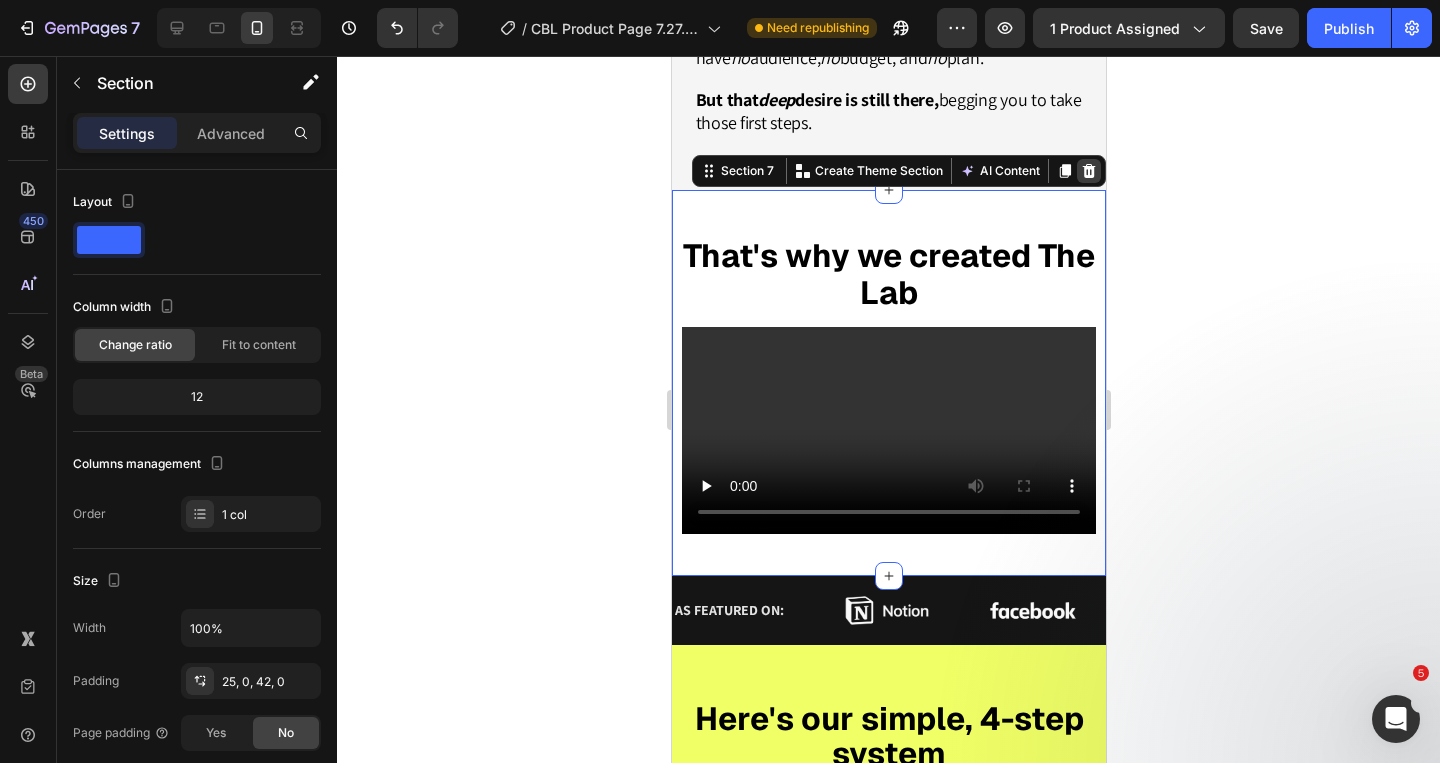 click 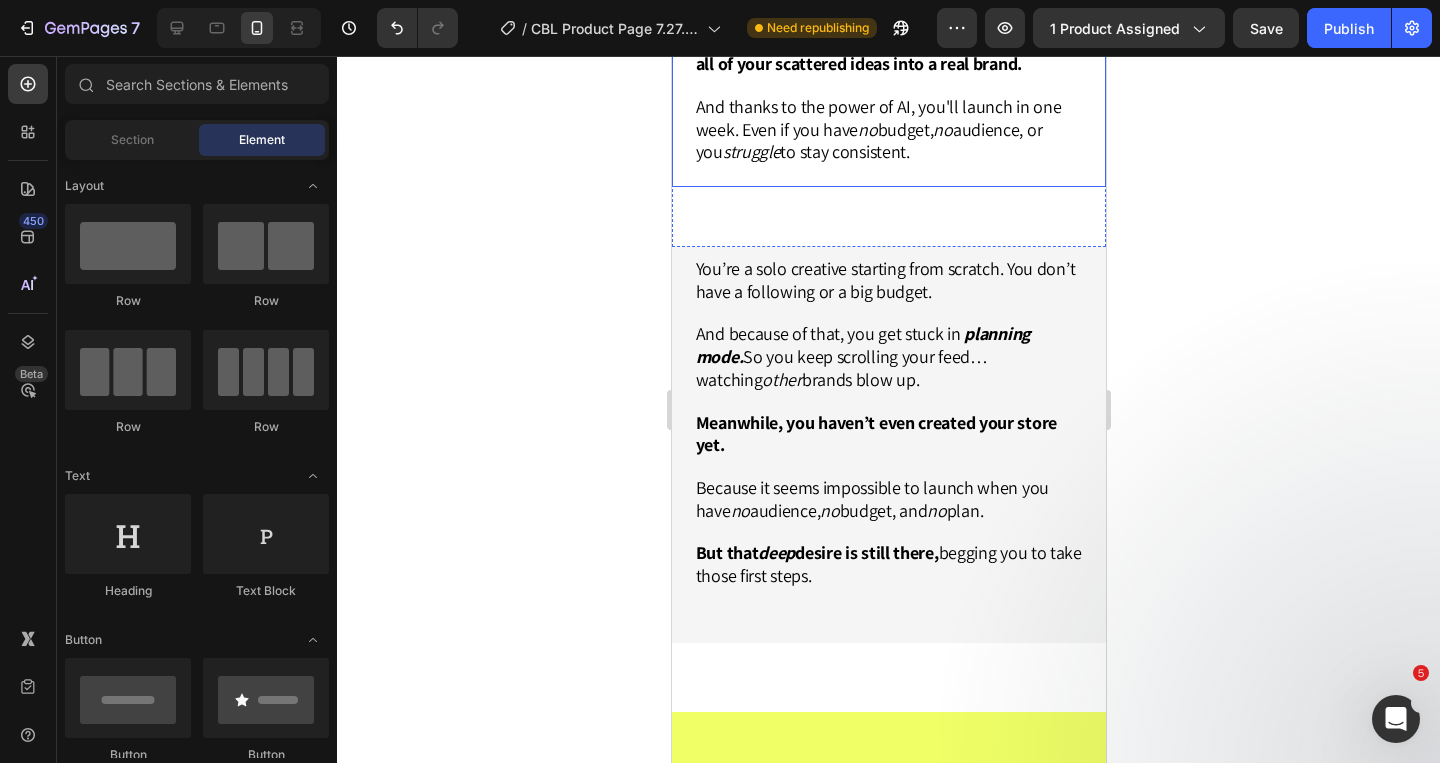 scroll, scrollTop: 2044, scrollLeft: 0, axis: vertical 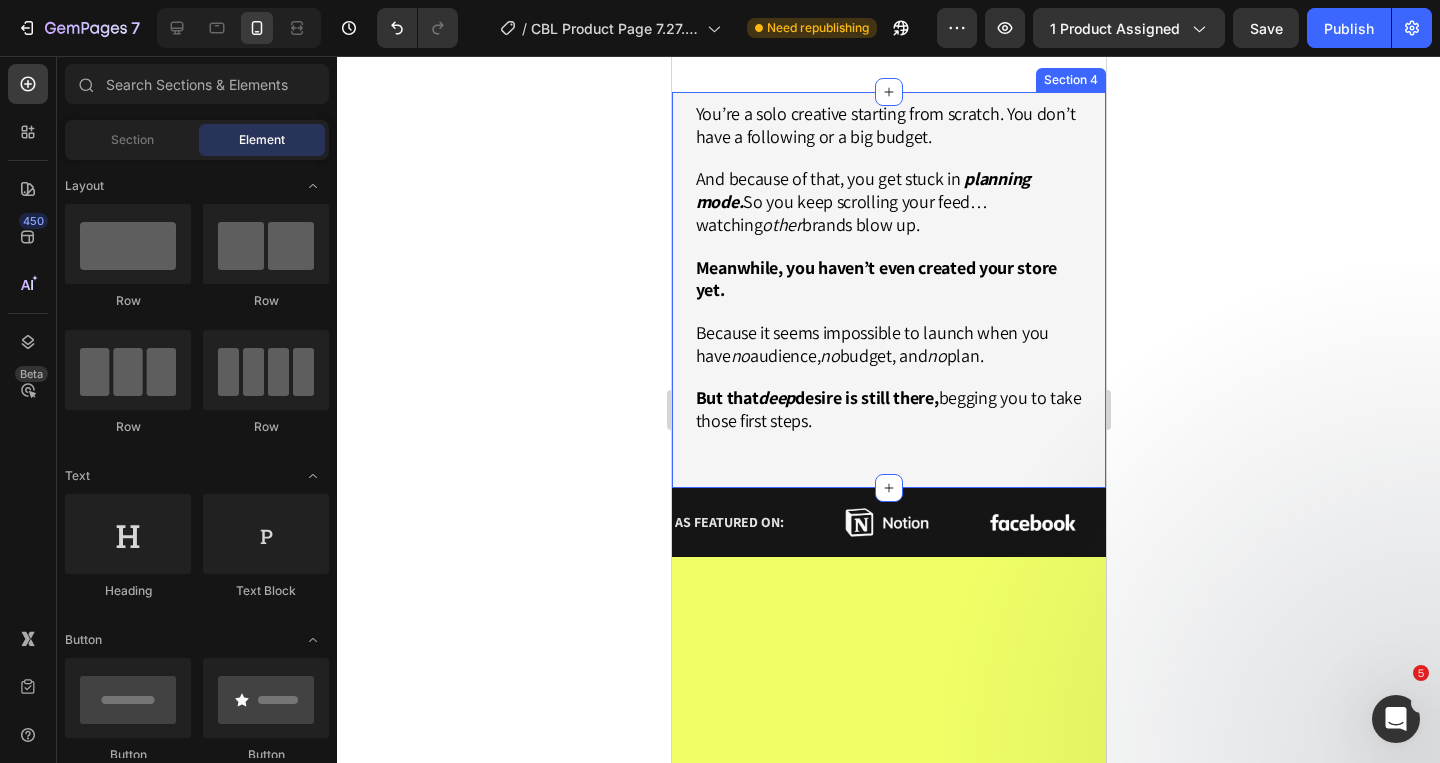 click on "You’re a solo creative starting from scratch. You don’t have a following or a big budget.    And because of that, you get stuck in   planning mode.  So you keep scrolling your feed… watching  other  brands blow up.   Meanwhile, you haven’t even created your store yet.   Because it seems impossible to launch when you have  no  audience,  no  budget, and  no  plan.   But that  deep  desire is still there,  begging you to take those first steps.   Text Block" at bounding box center [888, 274] 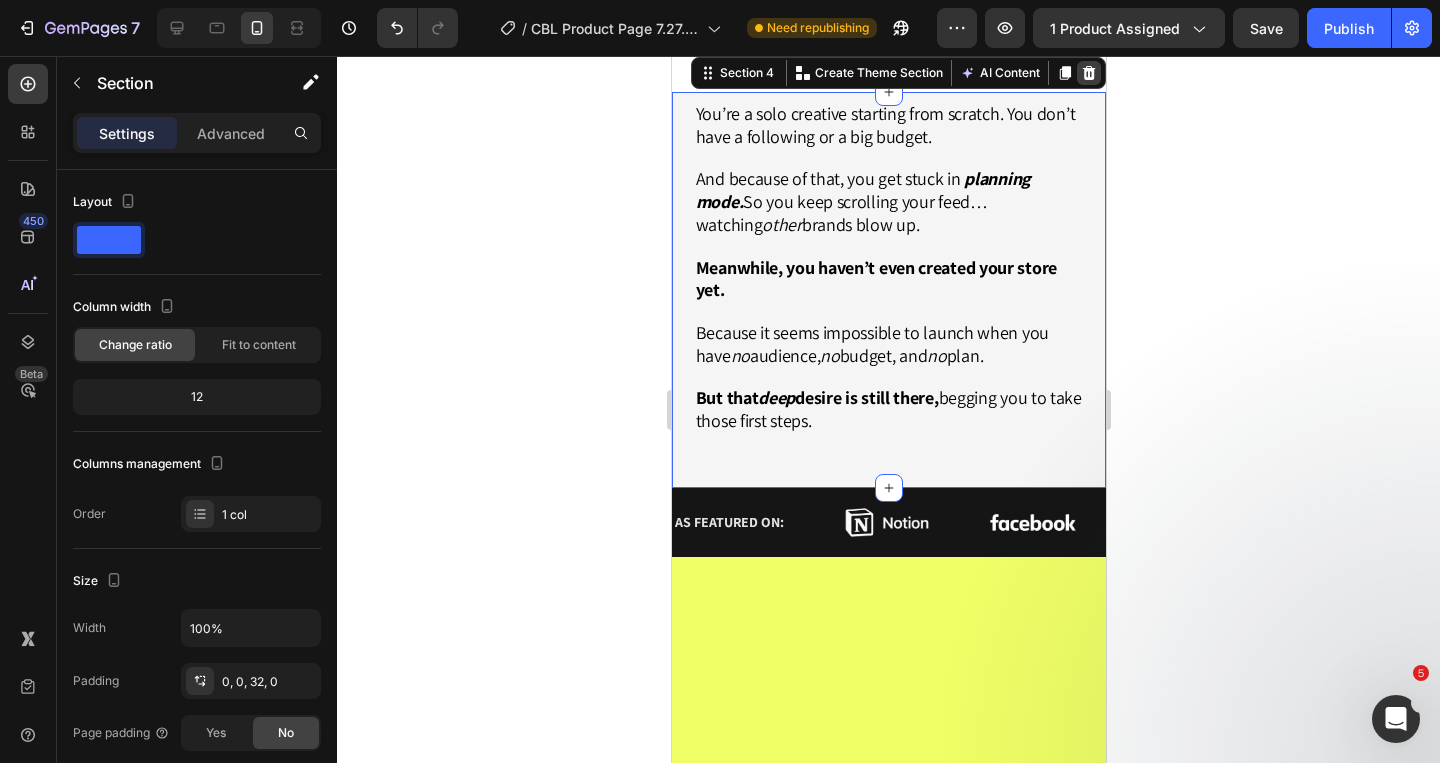 click 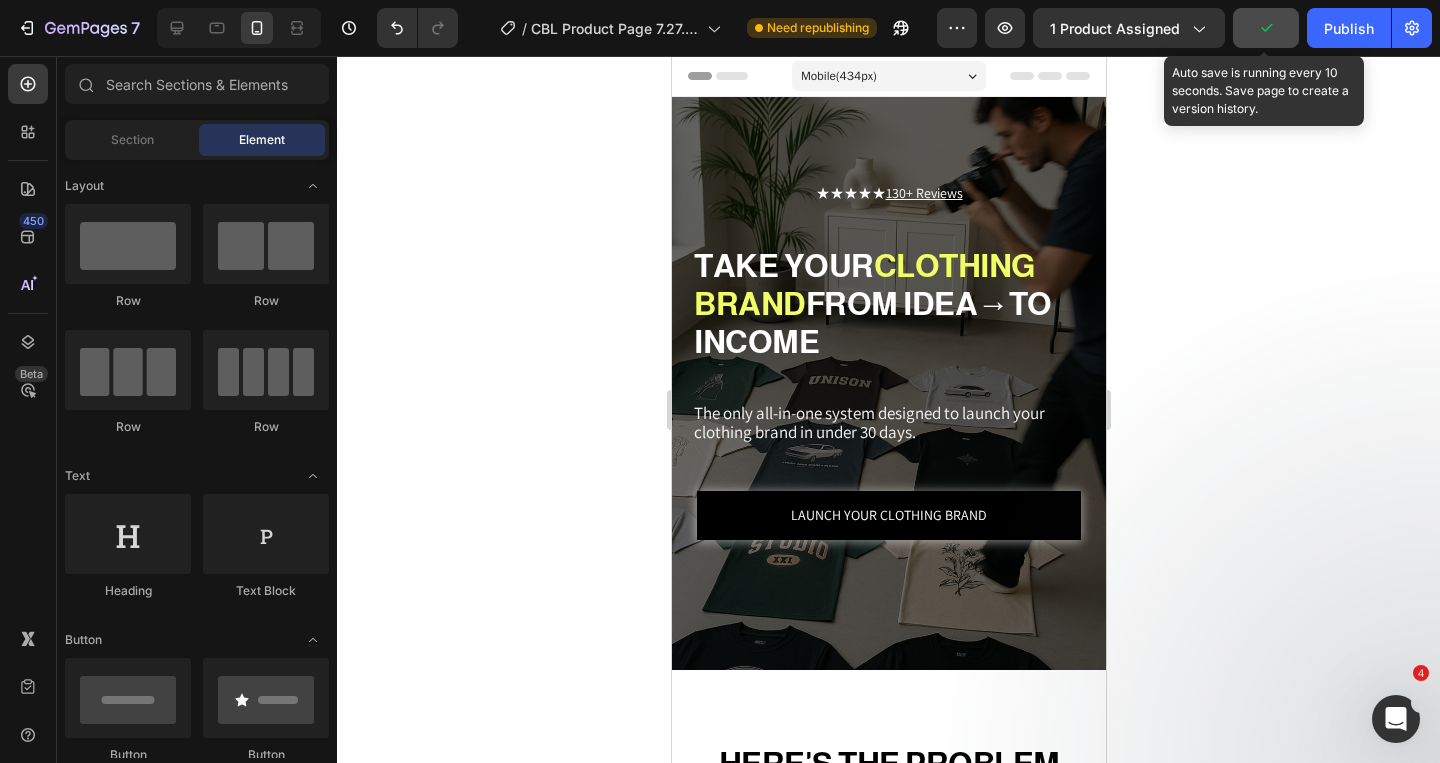 scroll, scrollTop: 0, scrollLeft: 0, axis: both 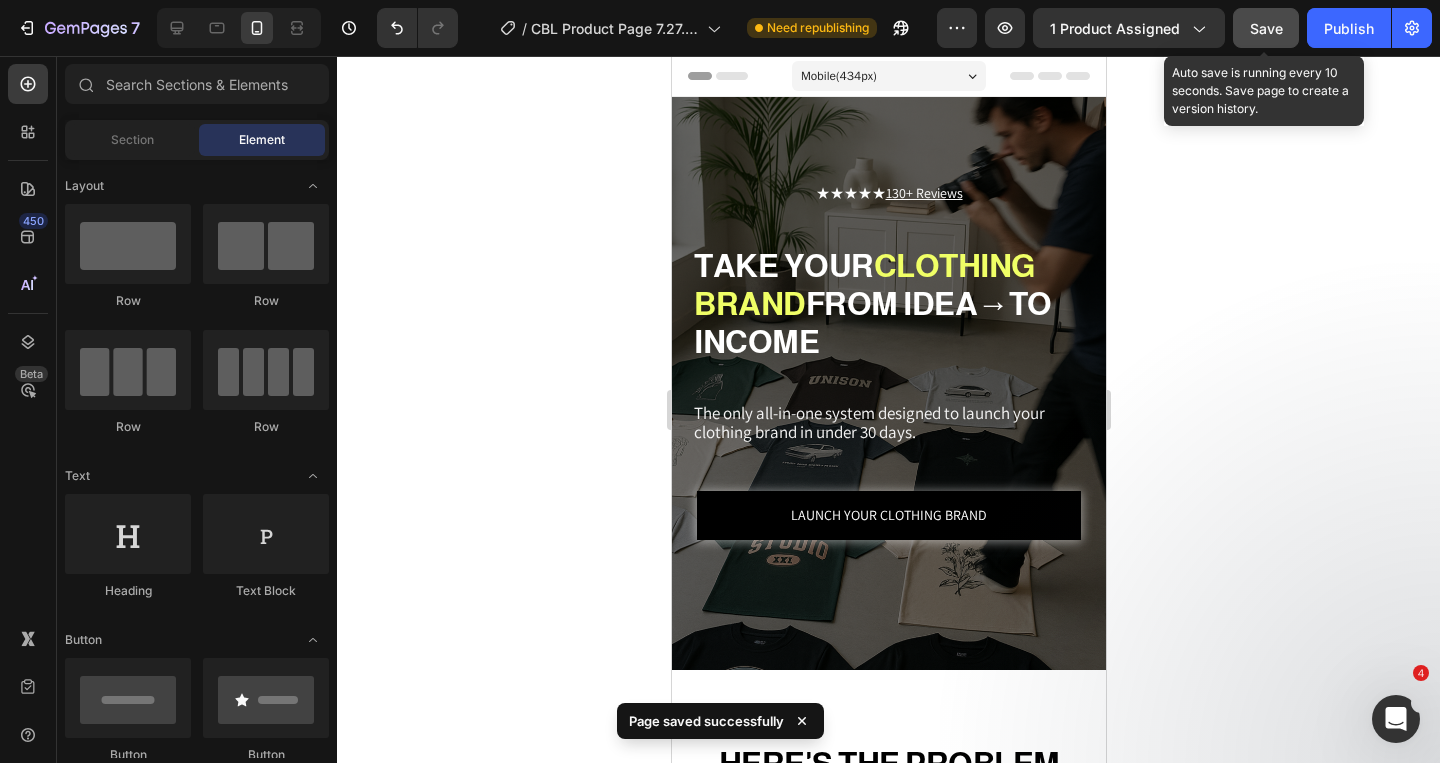click on "Save" at bounding box center (1266, 28) 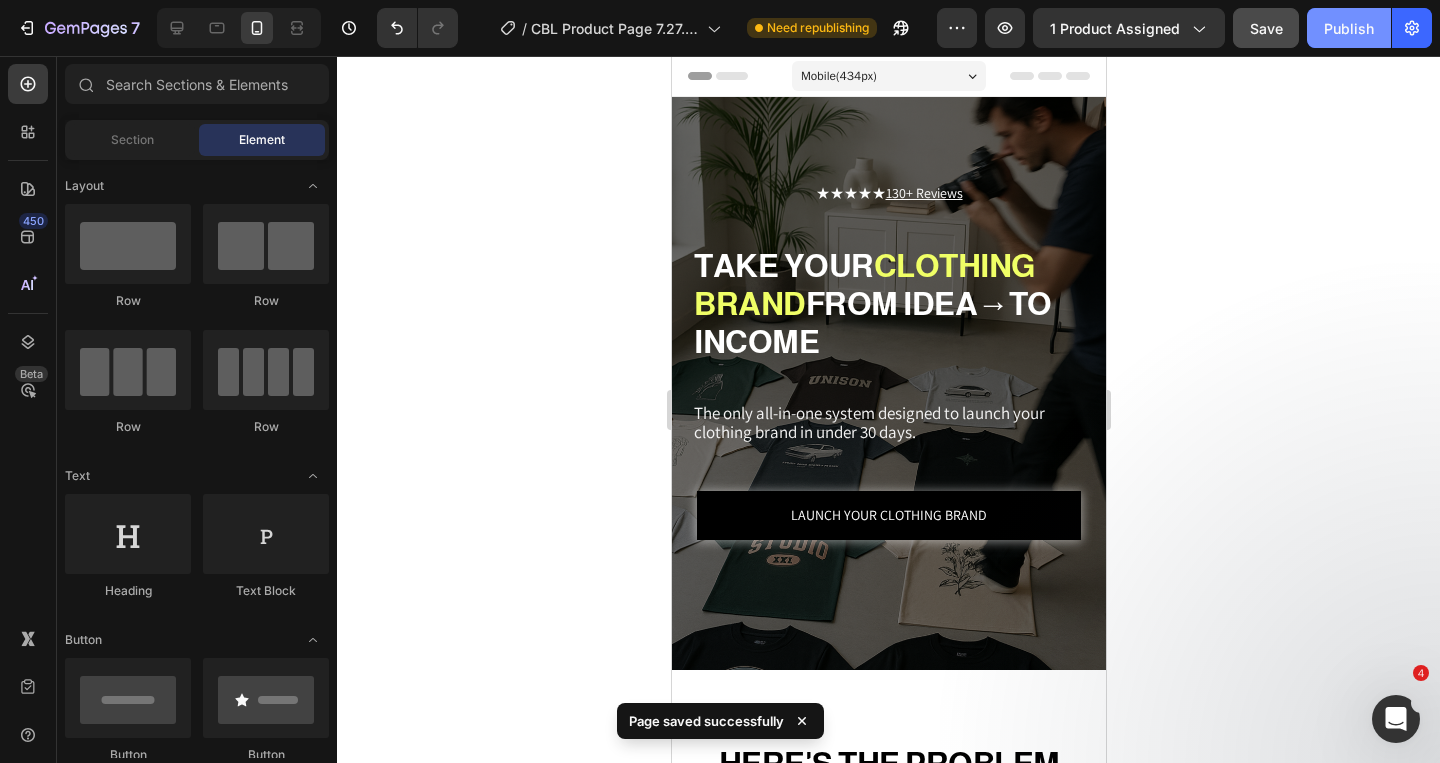 click on "Publish" 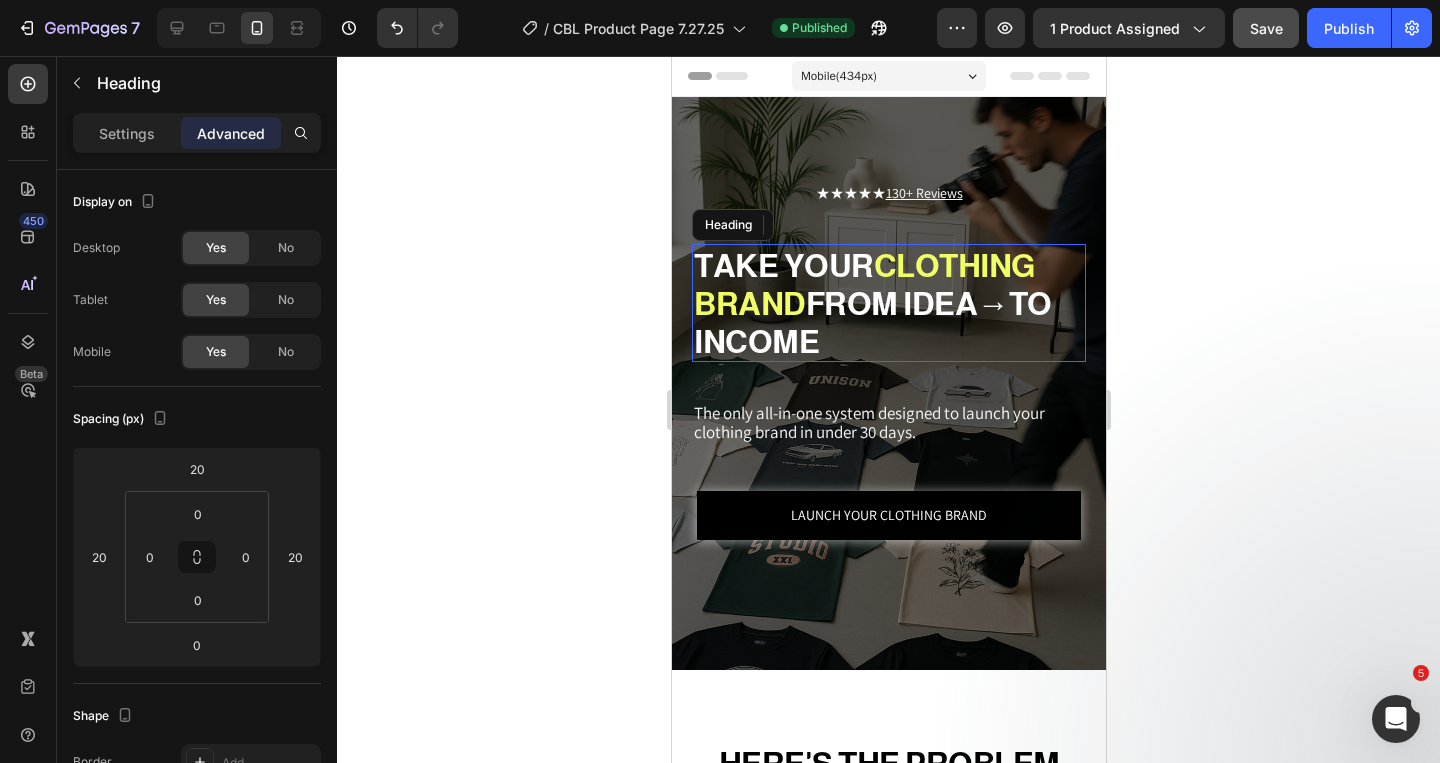 click on "CLOTHING BRAND" at bounding box center (863, 285) 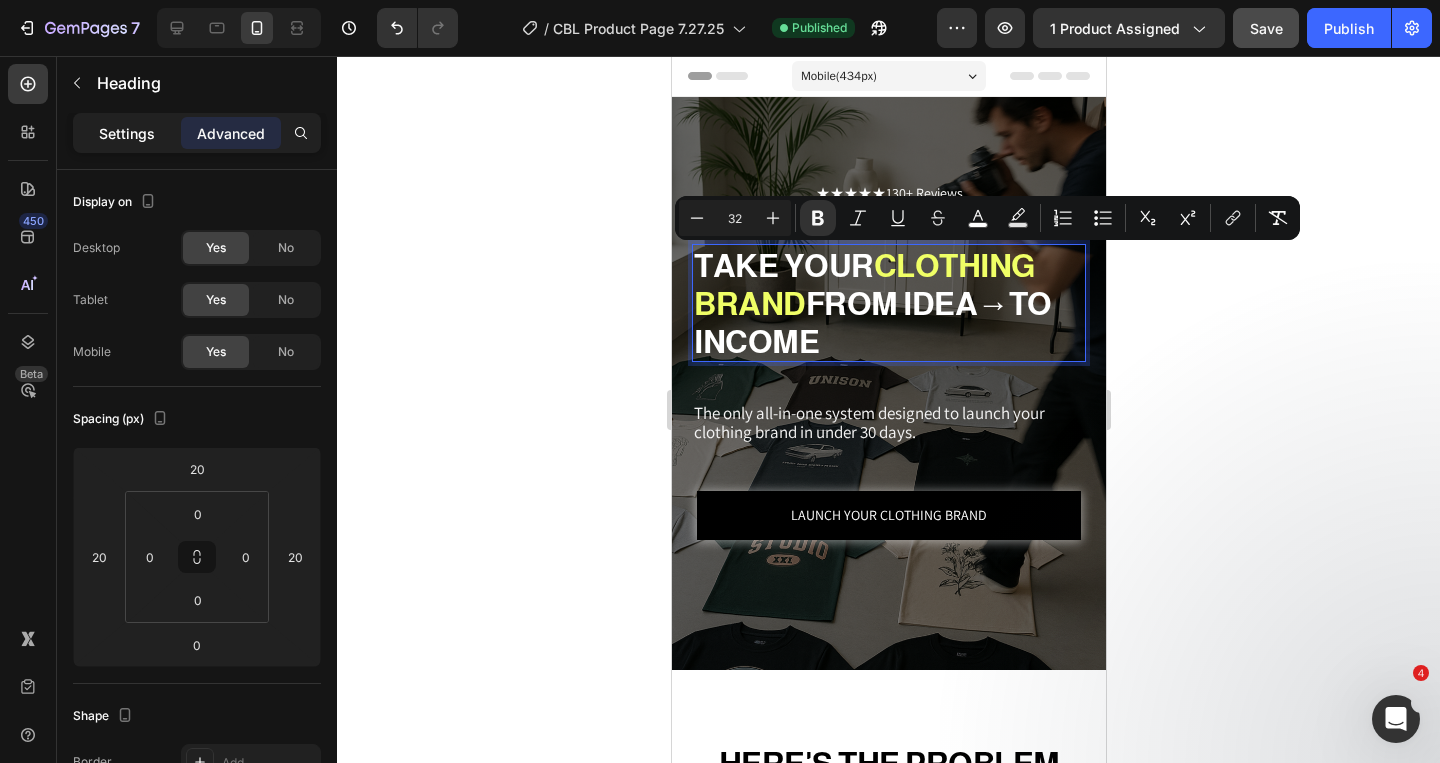 click on "Settings" at bounding box center [127, 133] 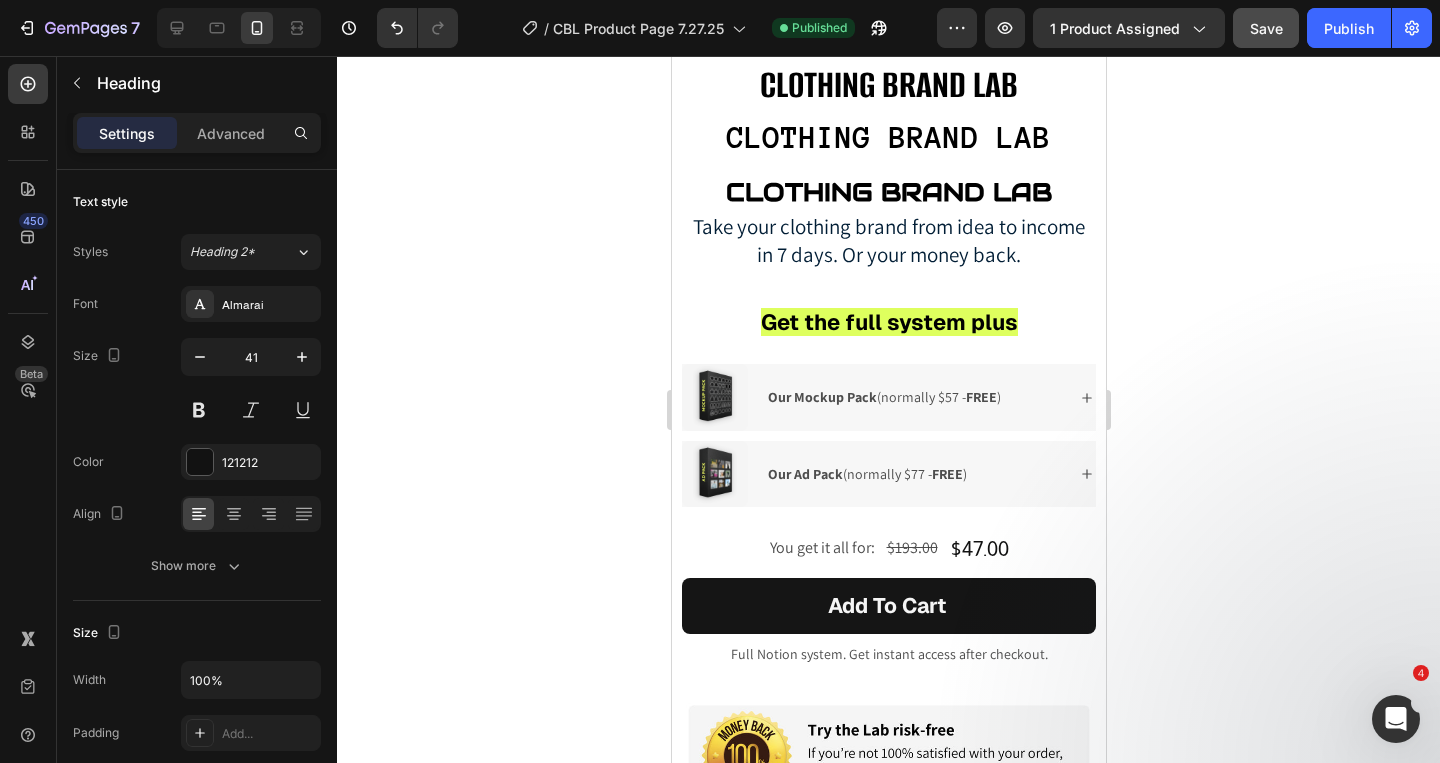 scroll, scrollTop: 3526, scrollLeft: 0, axis: vertical 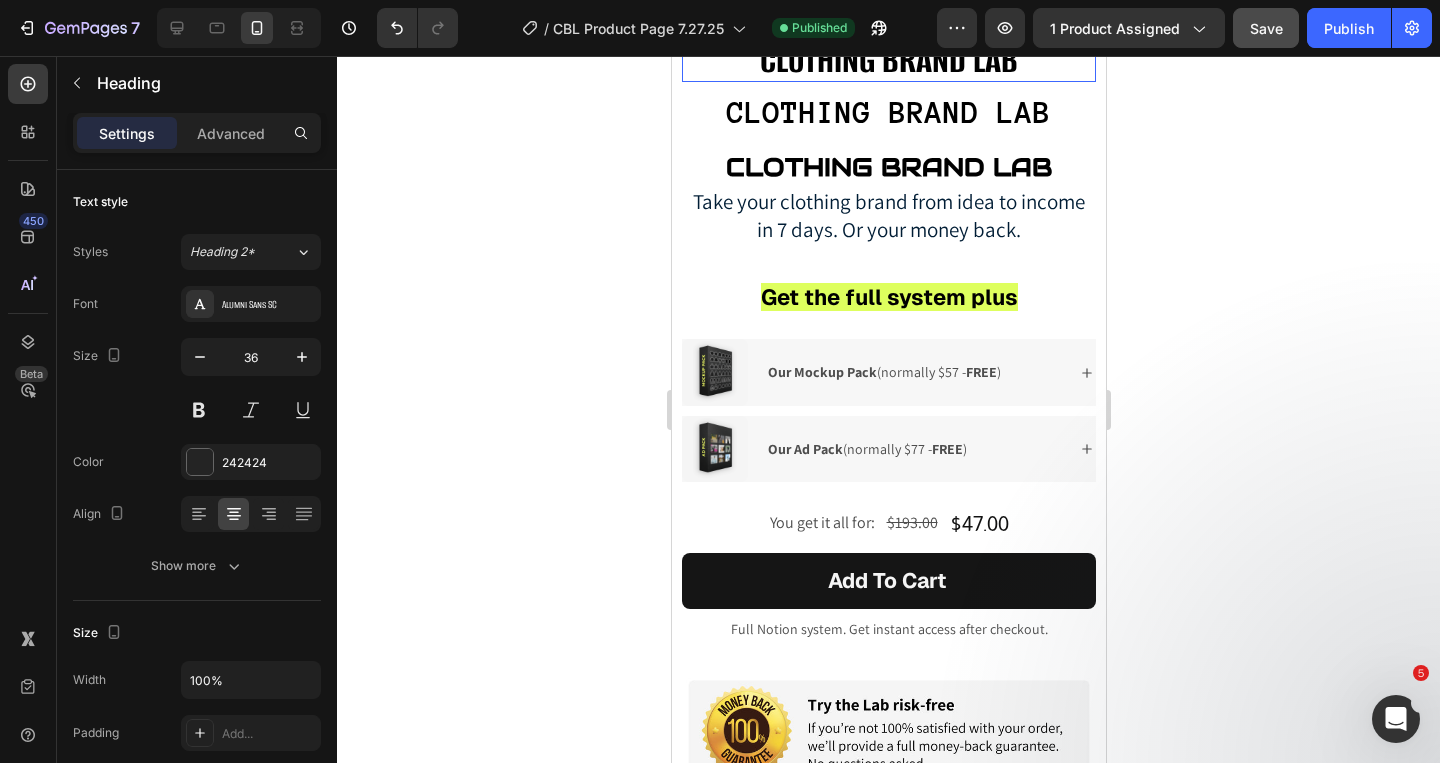 click on "CLOTHING BRAND LAB" at bounding box center [888, 59] 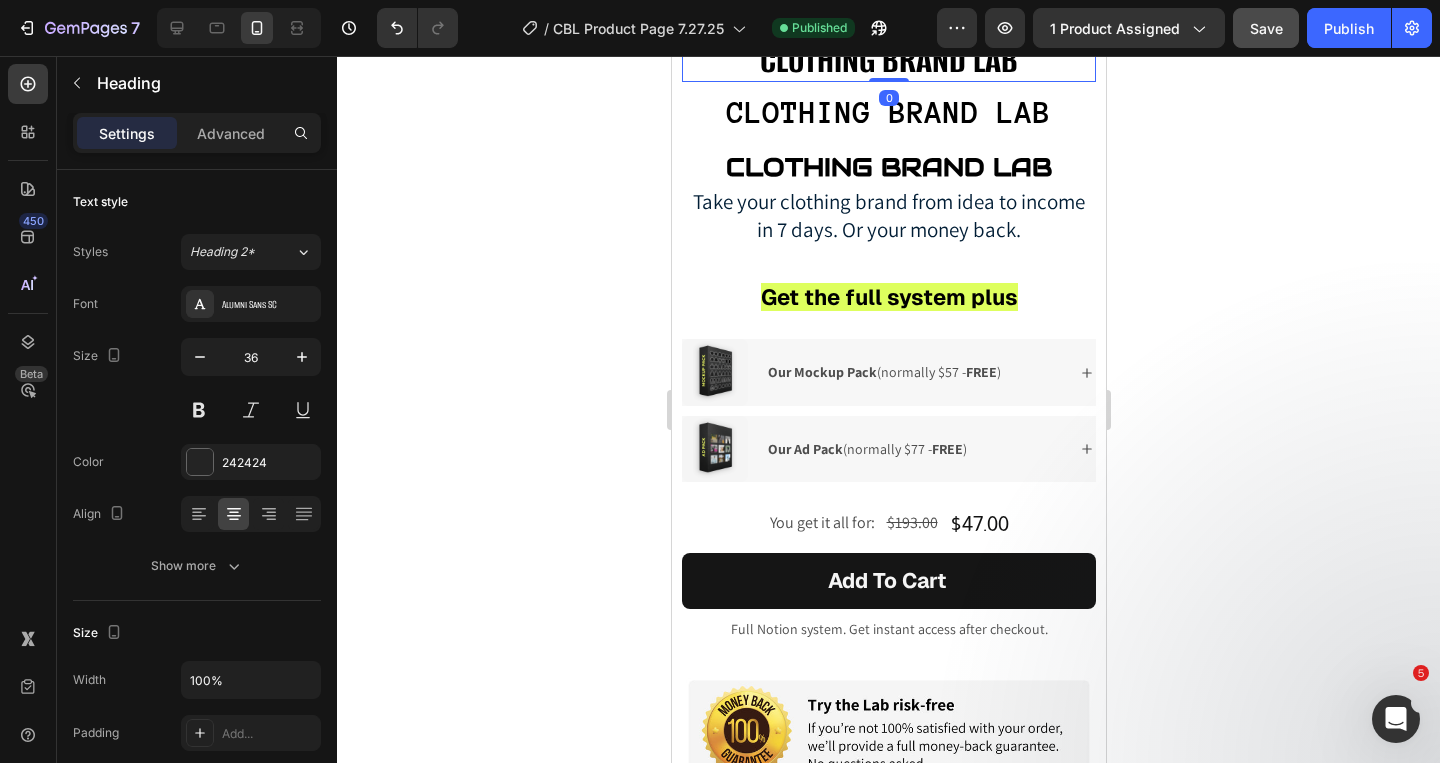 click on "CLOTHING BRAND LAB" at bounding box center [888, 59] 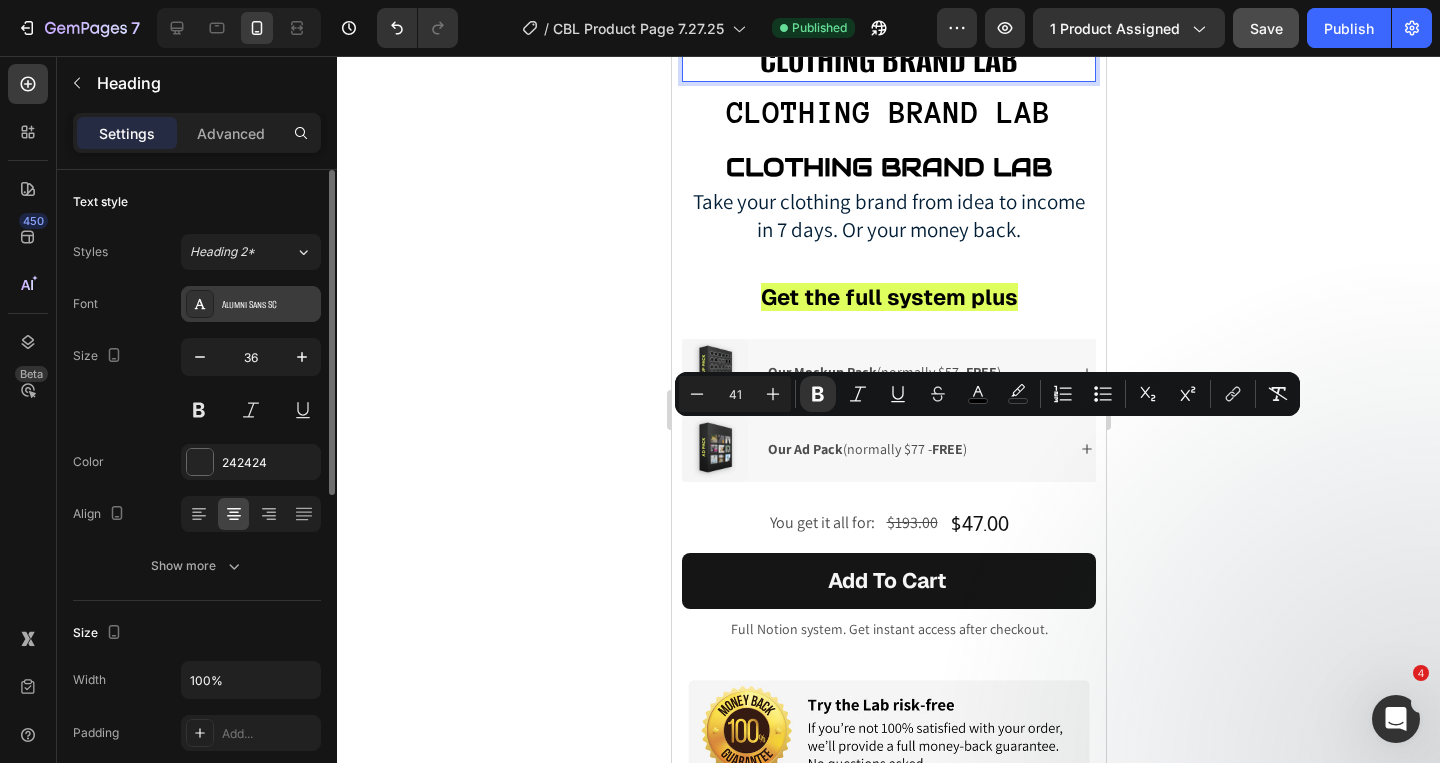 click on "Alumni Sans SC" at bounding box center [269, 305] 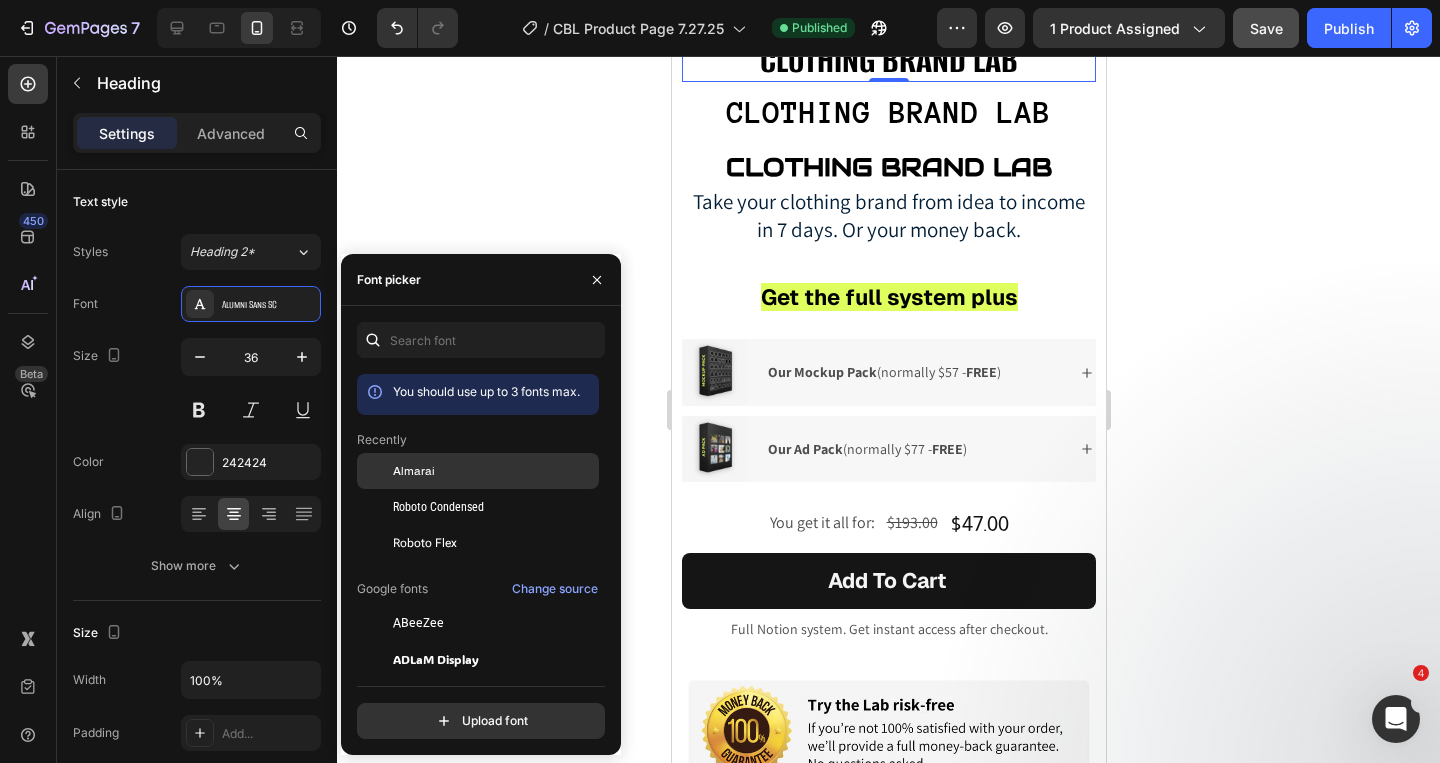 click on "Almarai" at bounding box center [494, 471] 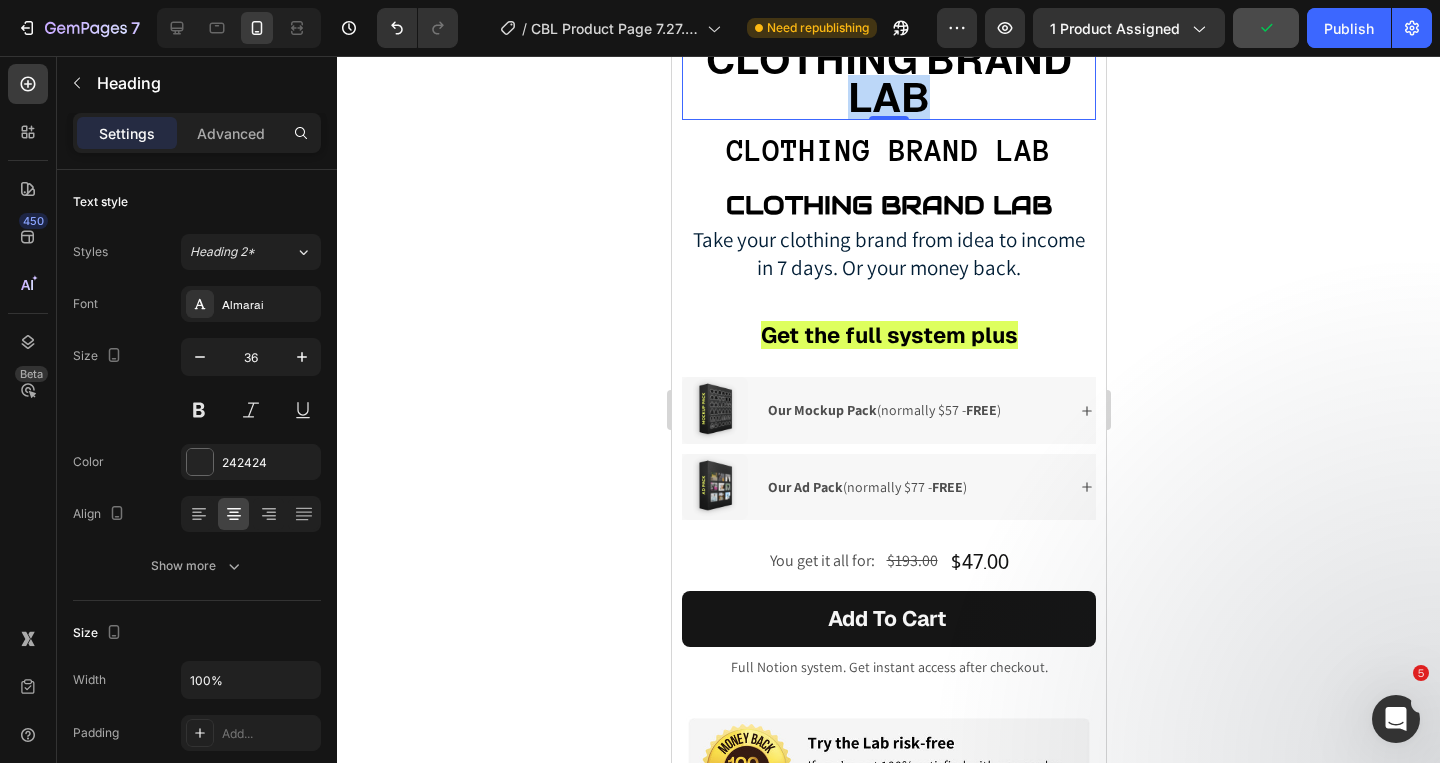 click on "CLOTHING BRAND LAB" at bounding box center [888, 80] 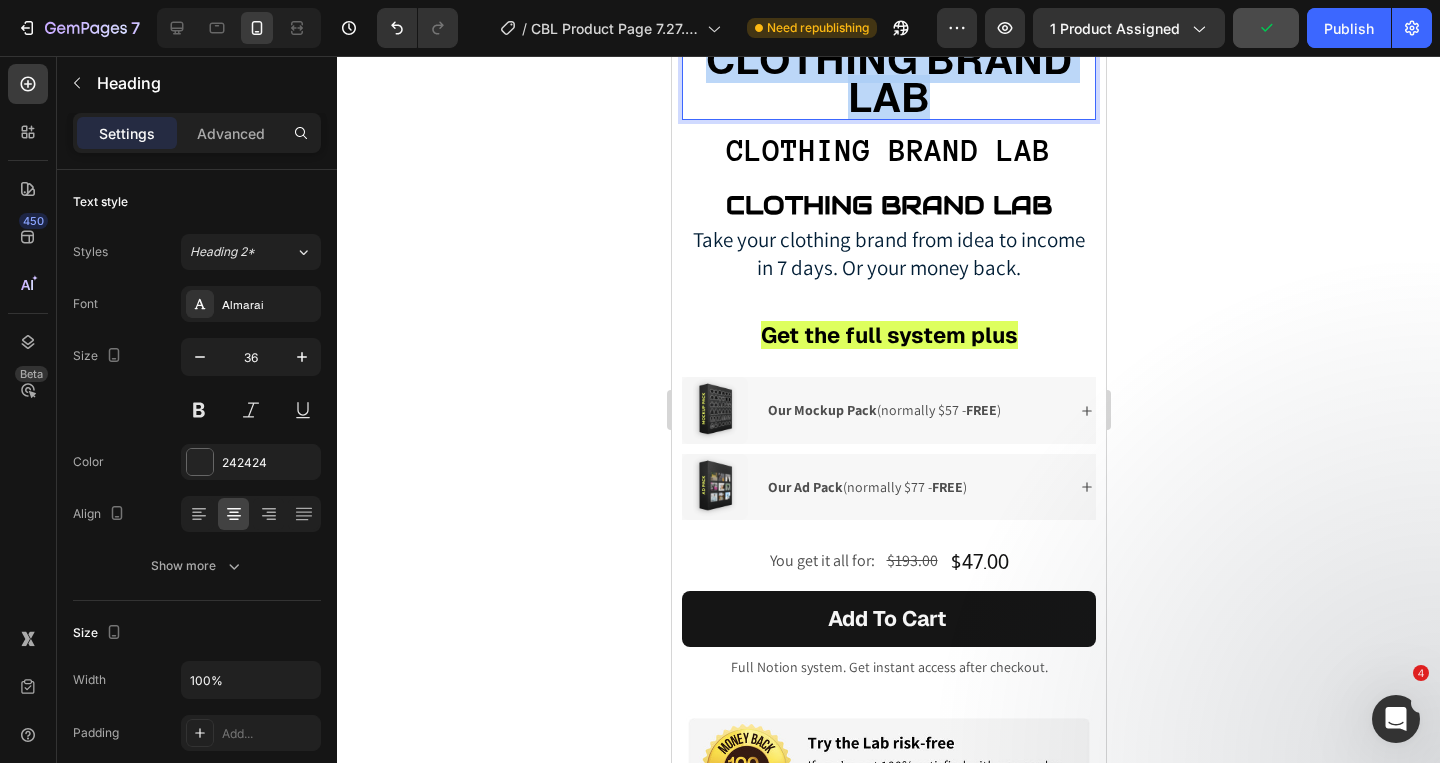 click on "CLOTHING BRAND LAB" at bounding box center (888, 80) 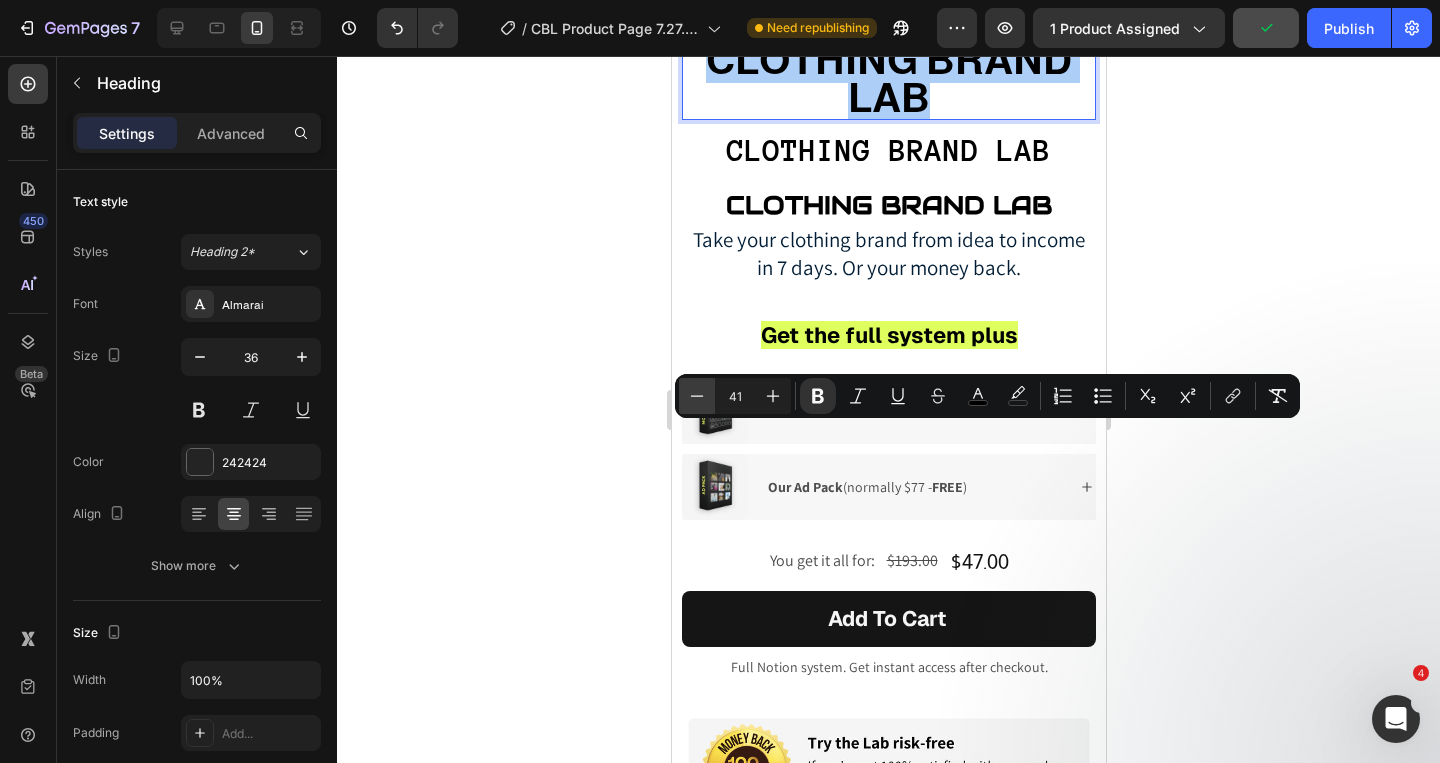 click 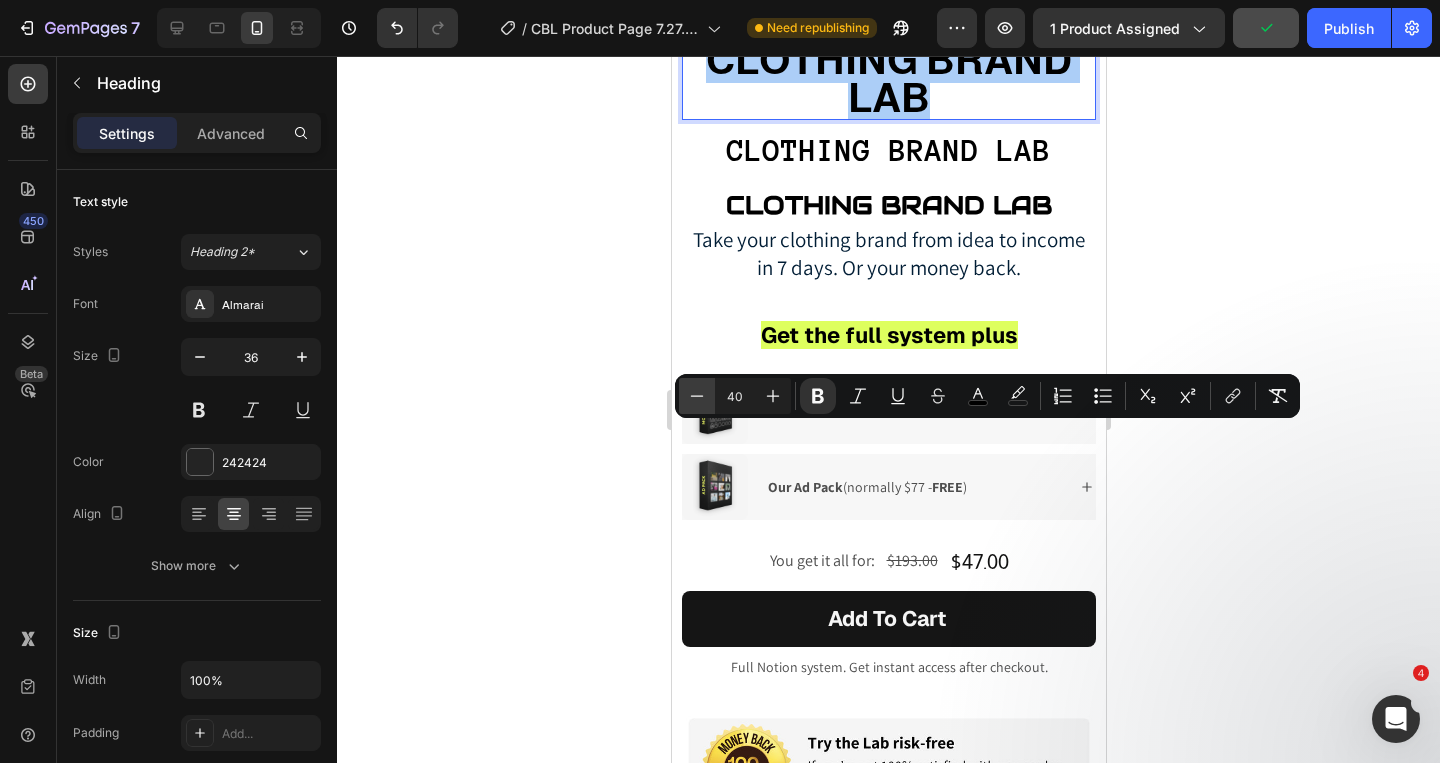 click 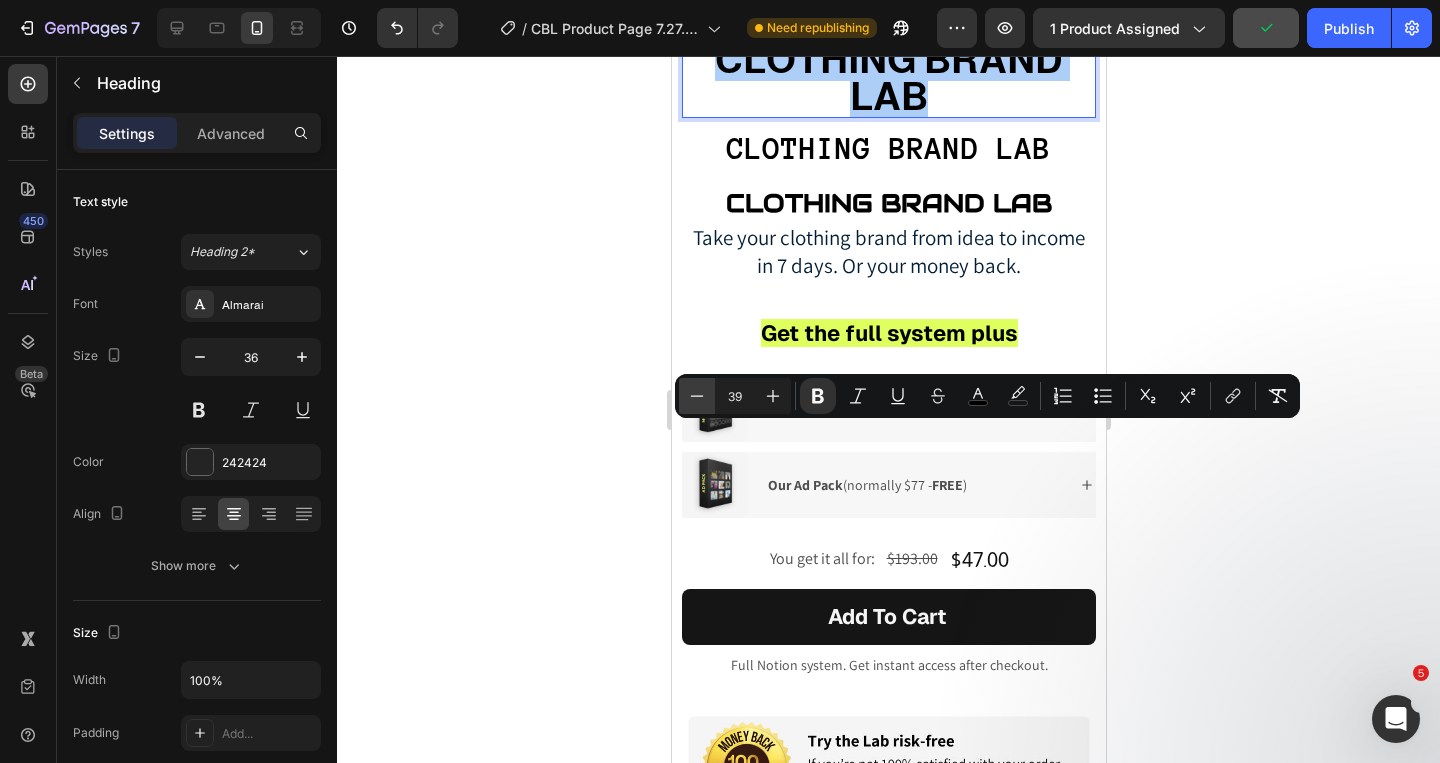 click 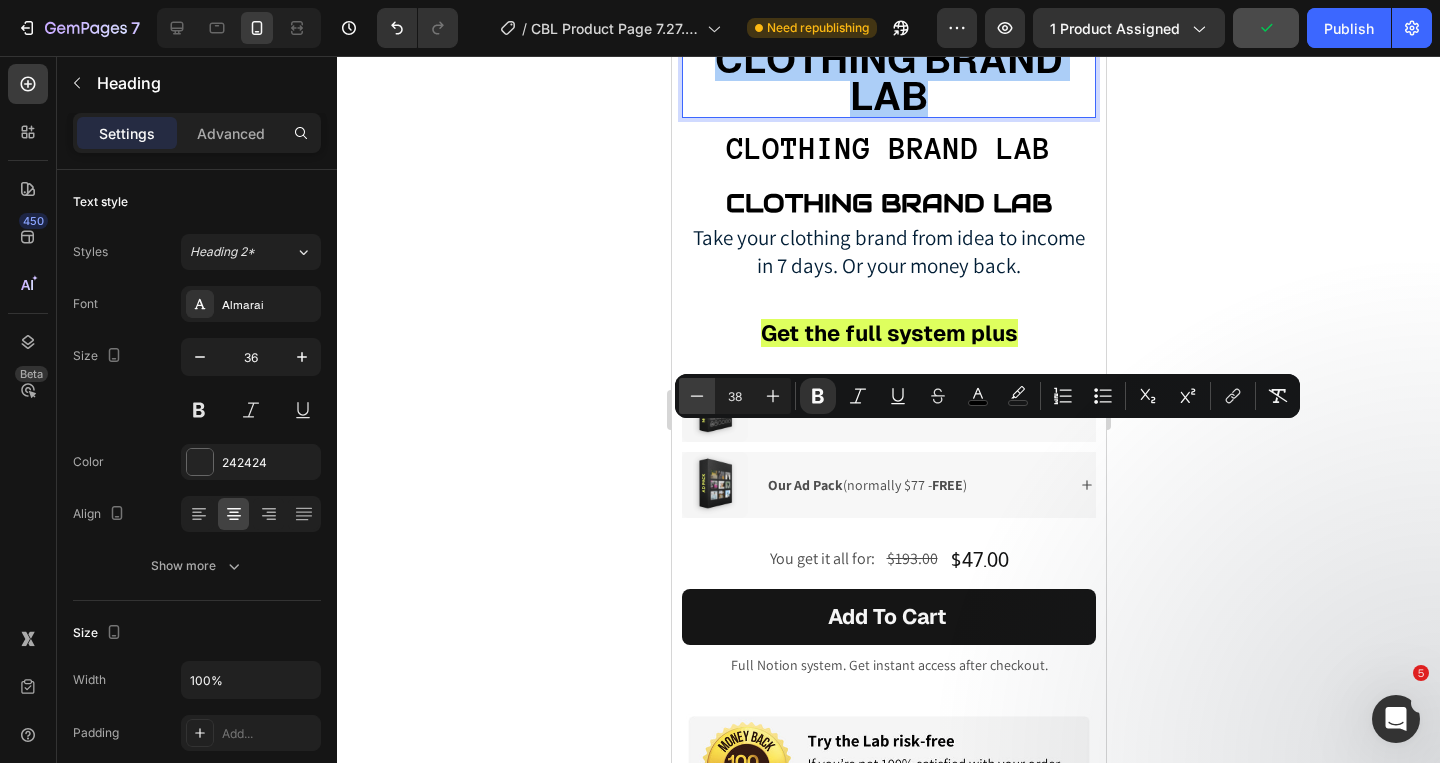 click 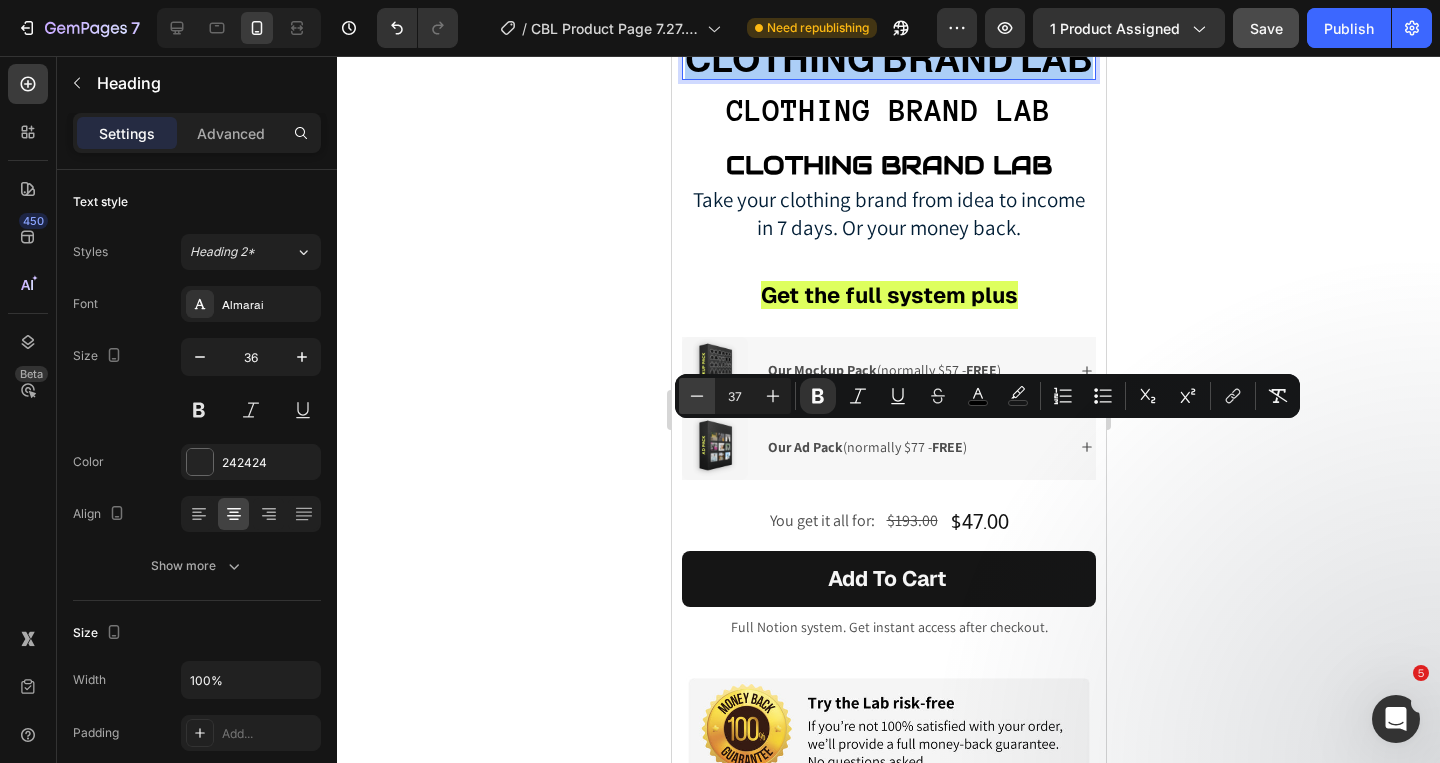 click 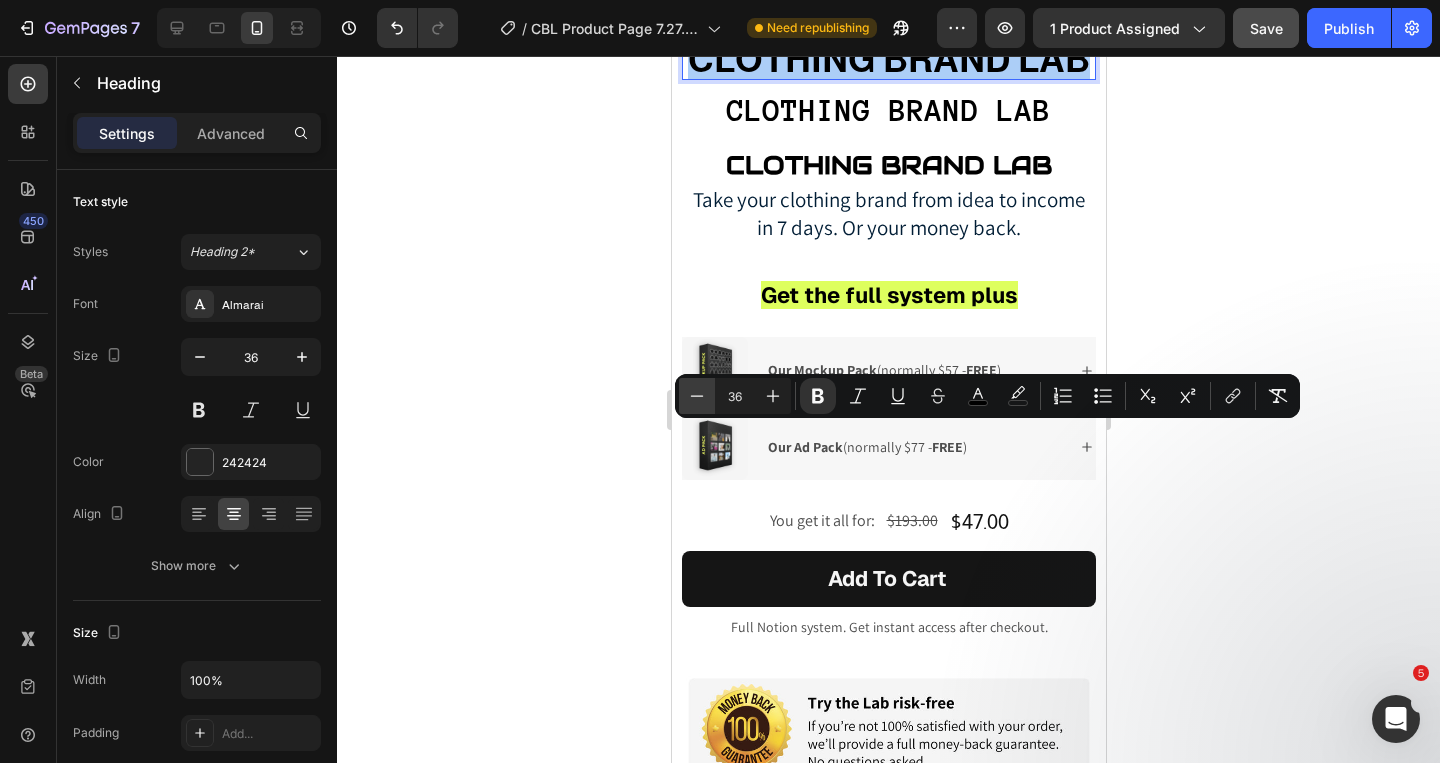 click 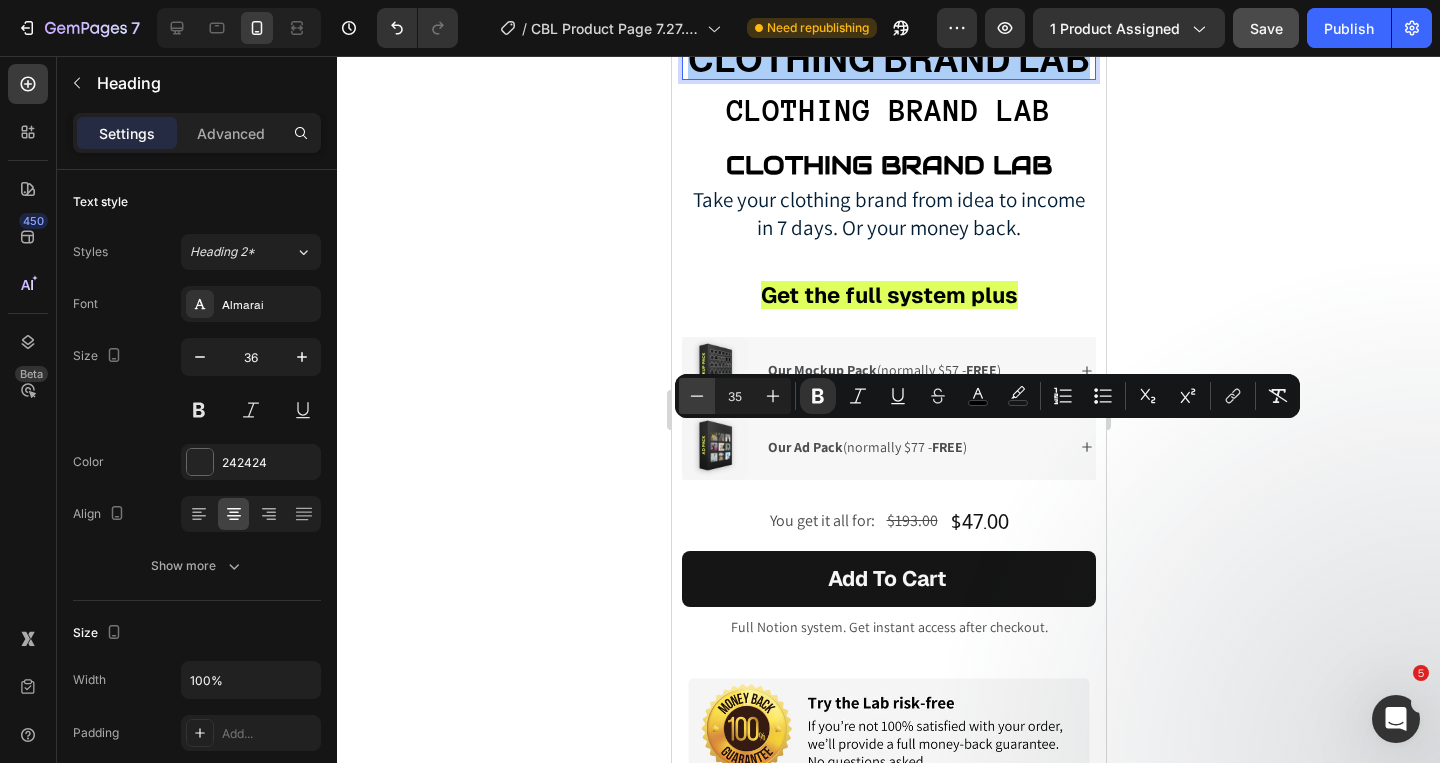 click 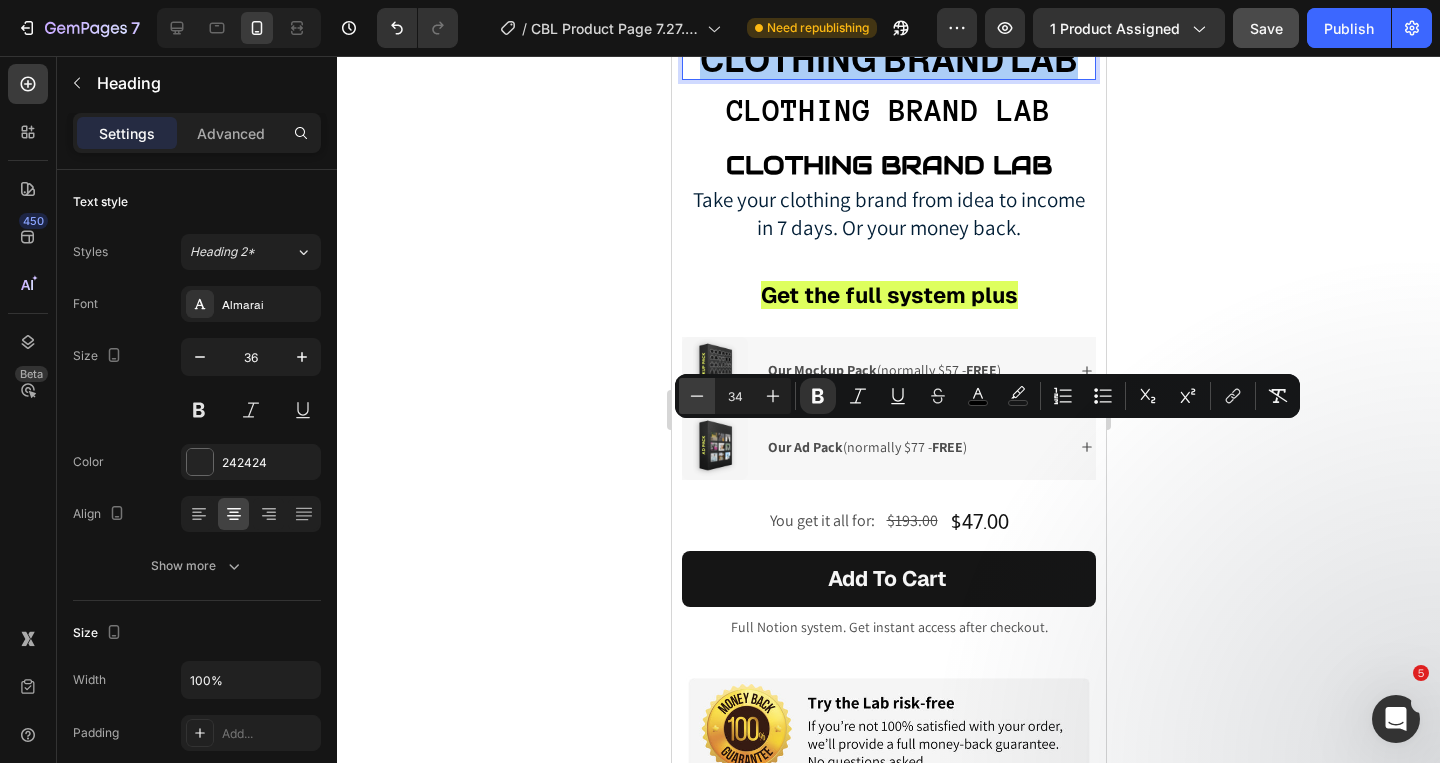 click 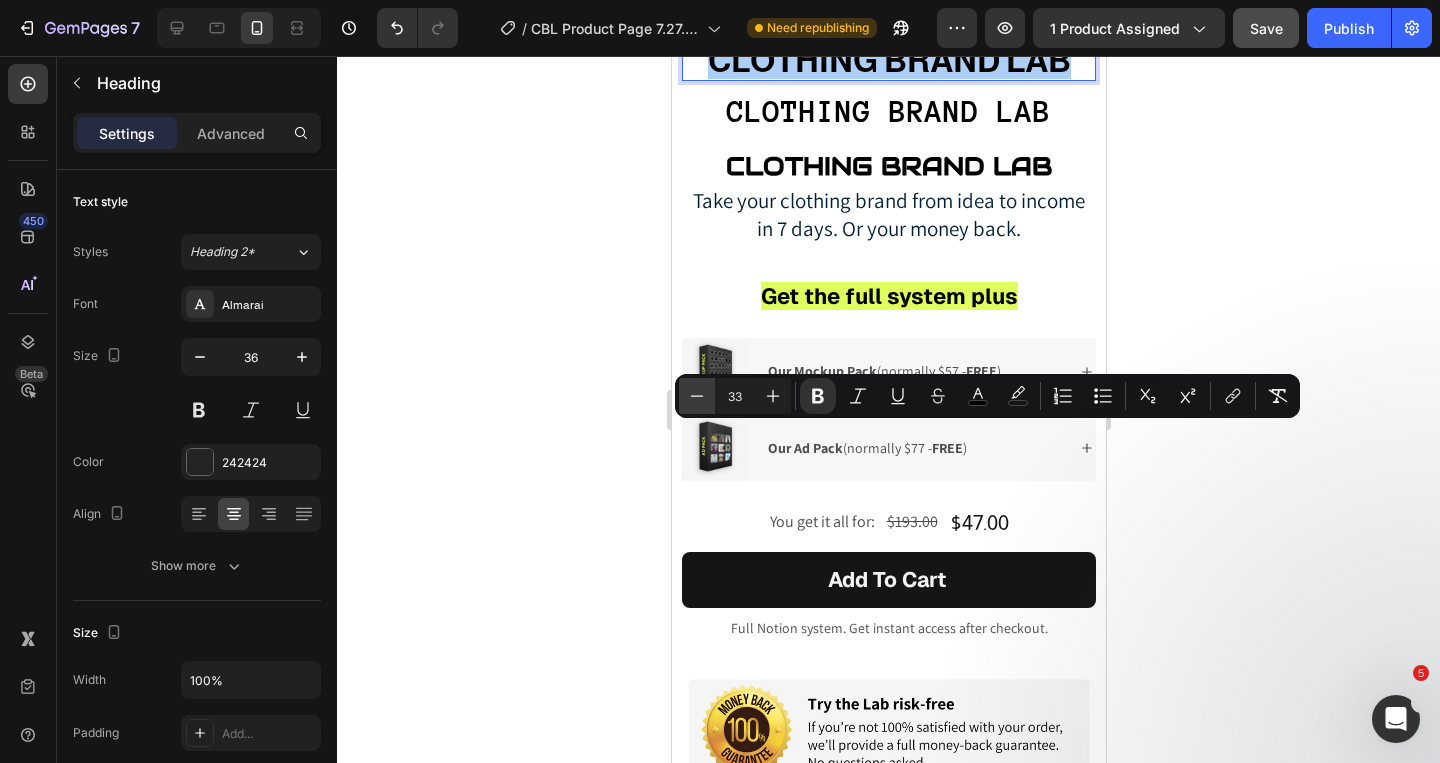 click 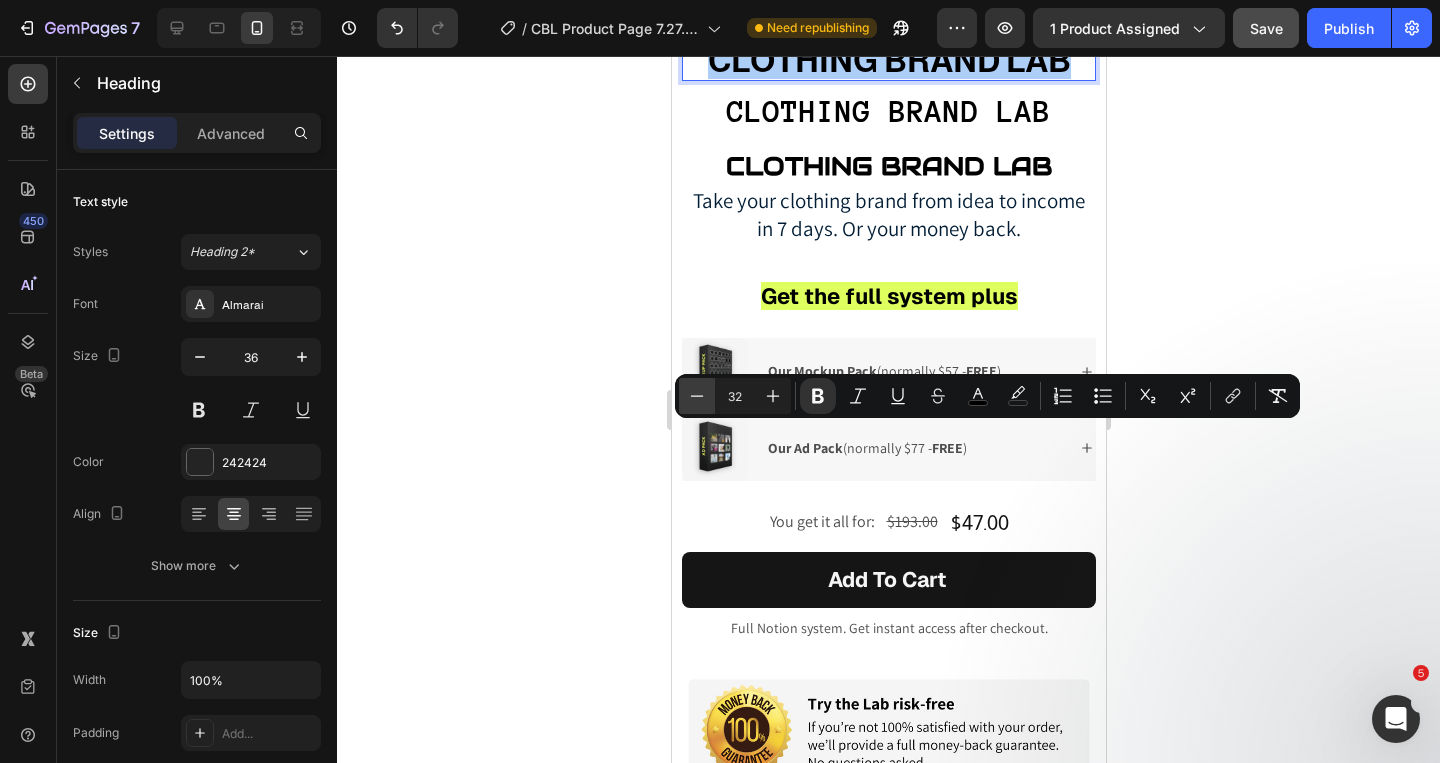 click 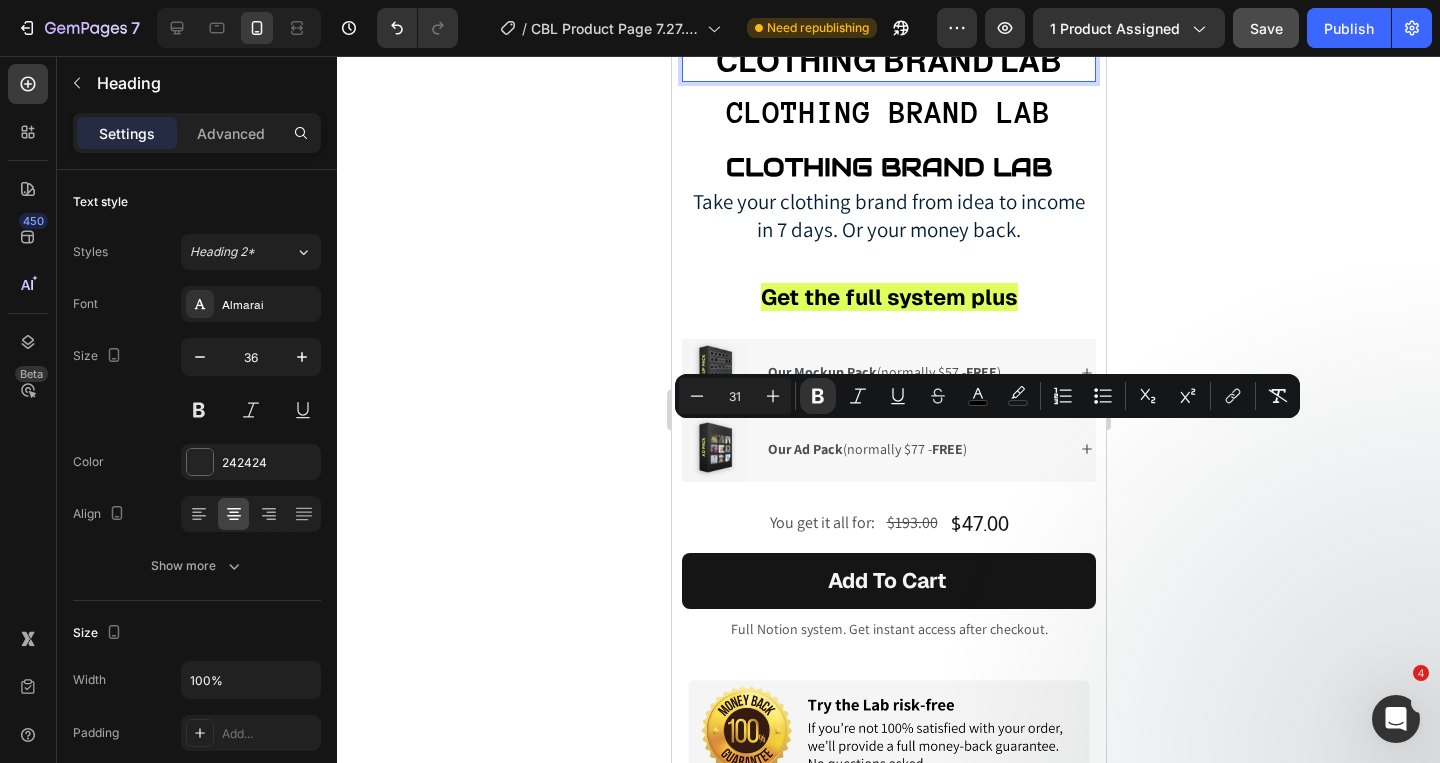 click on "31" at bounding box center (735, 396) 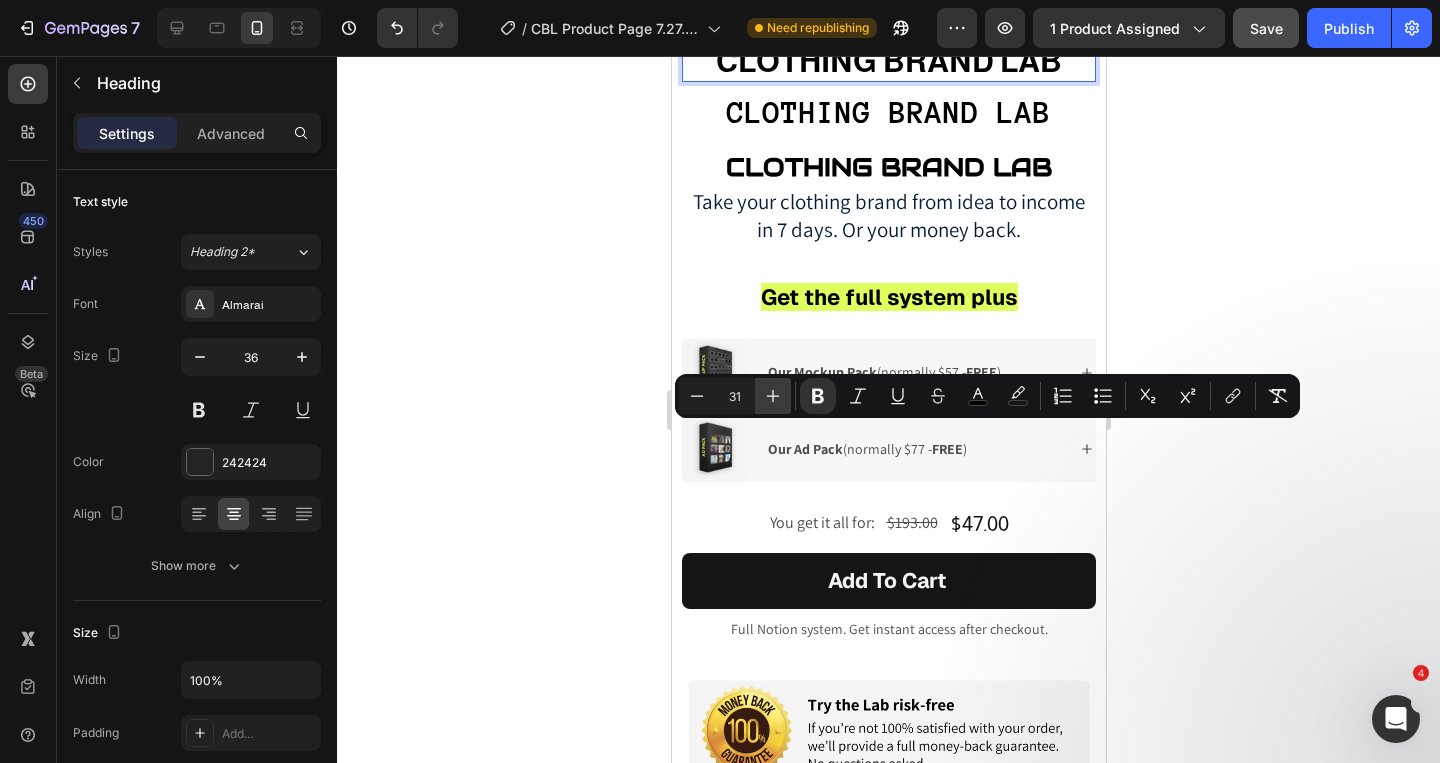 click 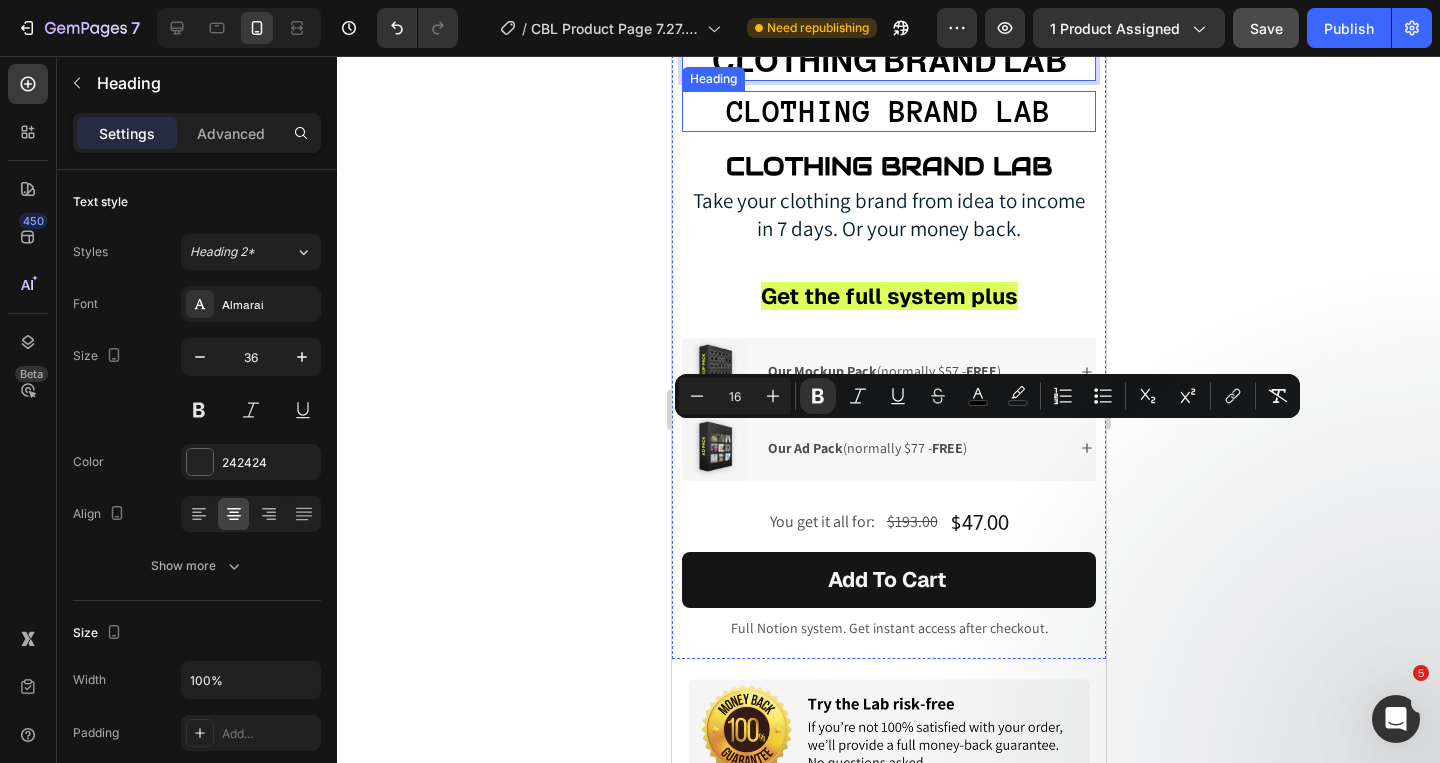 click on "CLOTHING BRAND LAB" at bounding box center [888, 112] 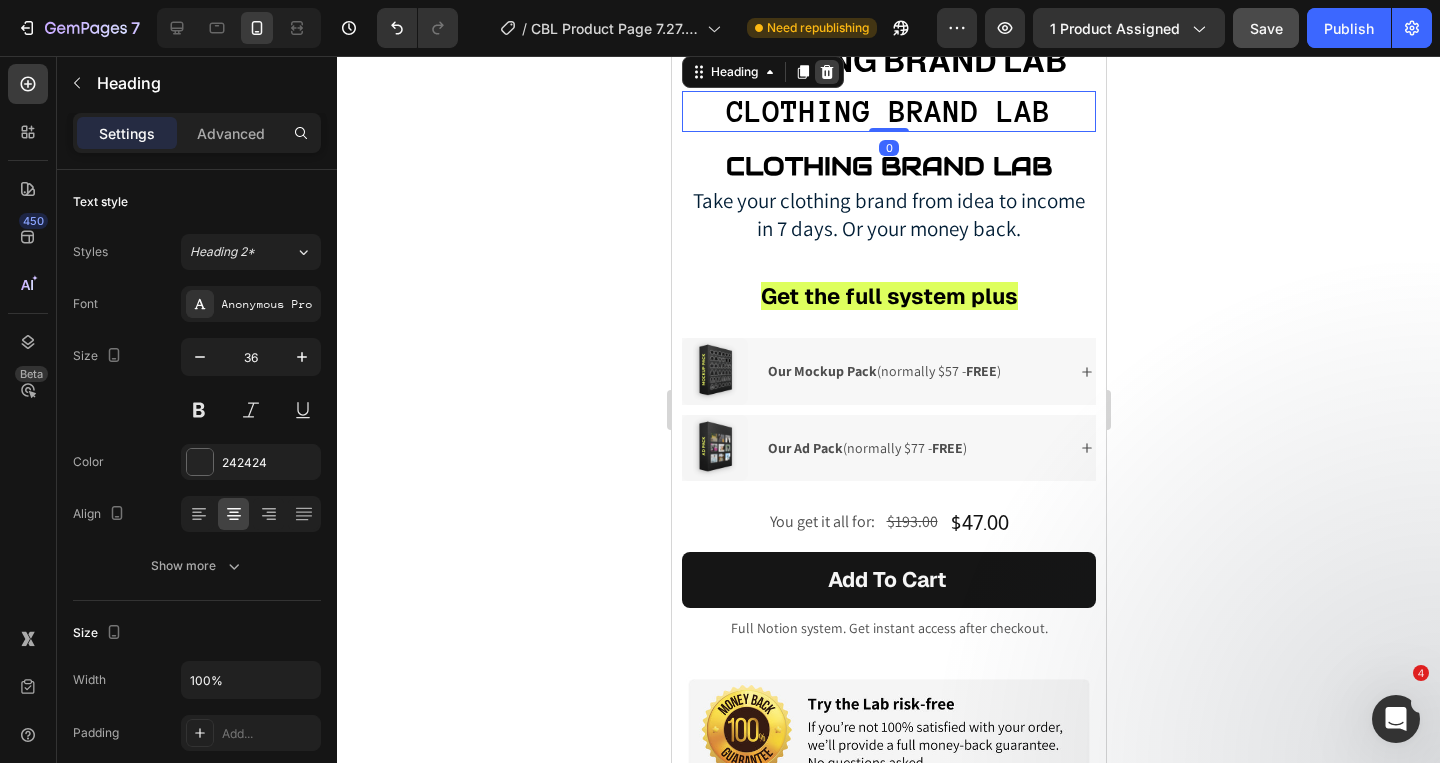 click 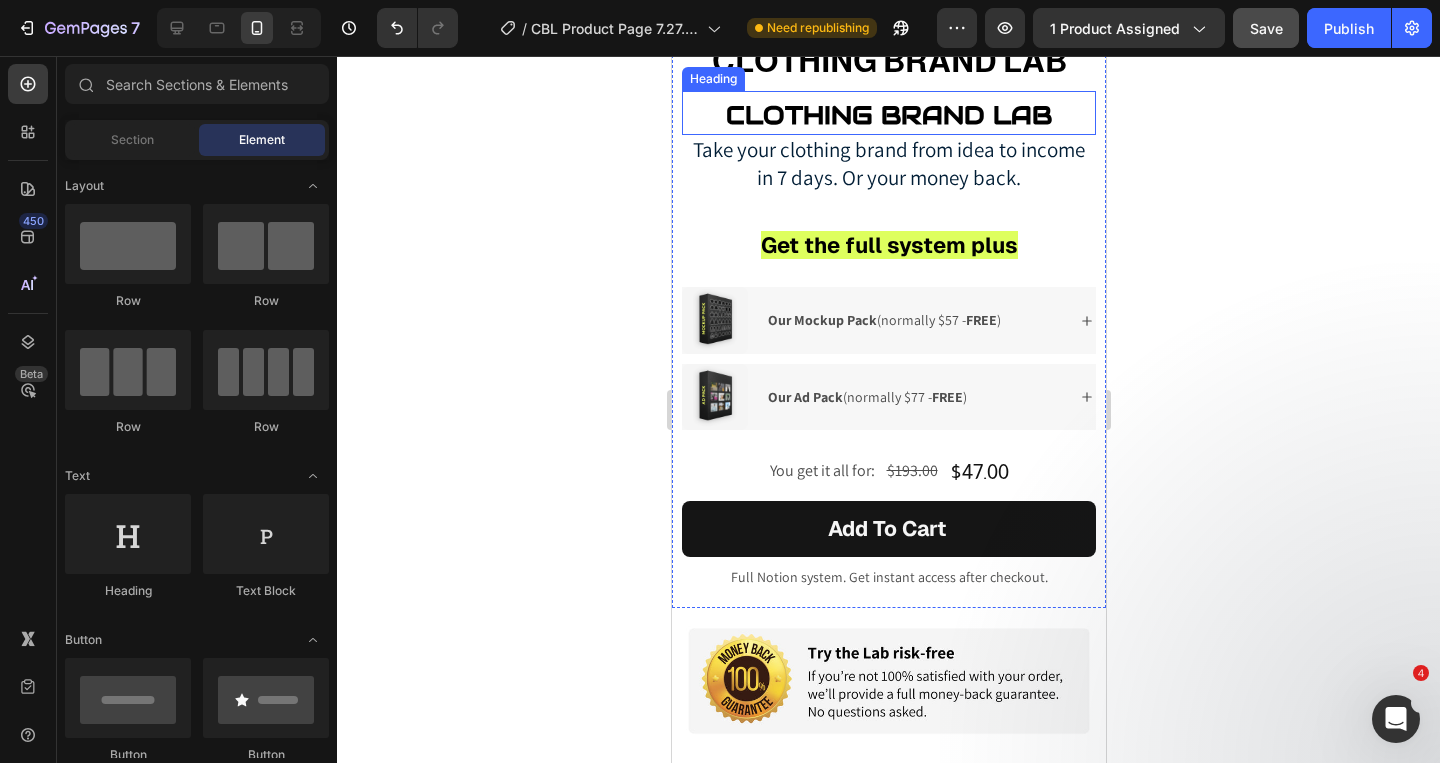 click on "CLOTHING BRAND LAB" at bounding box center (888, 115) 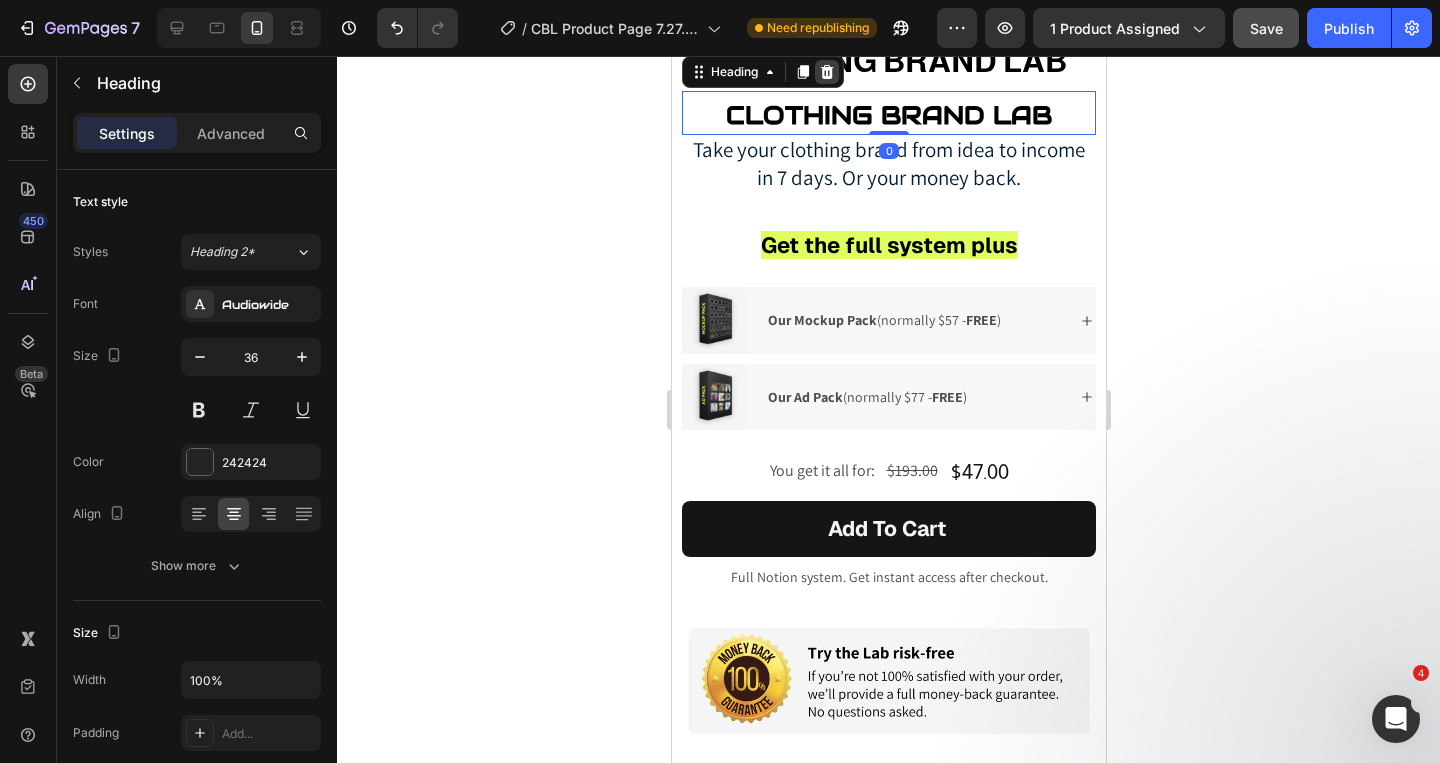 click 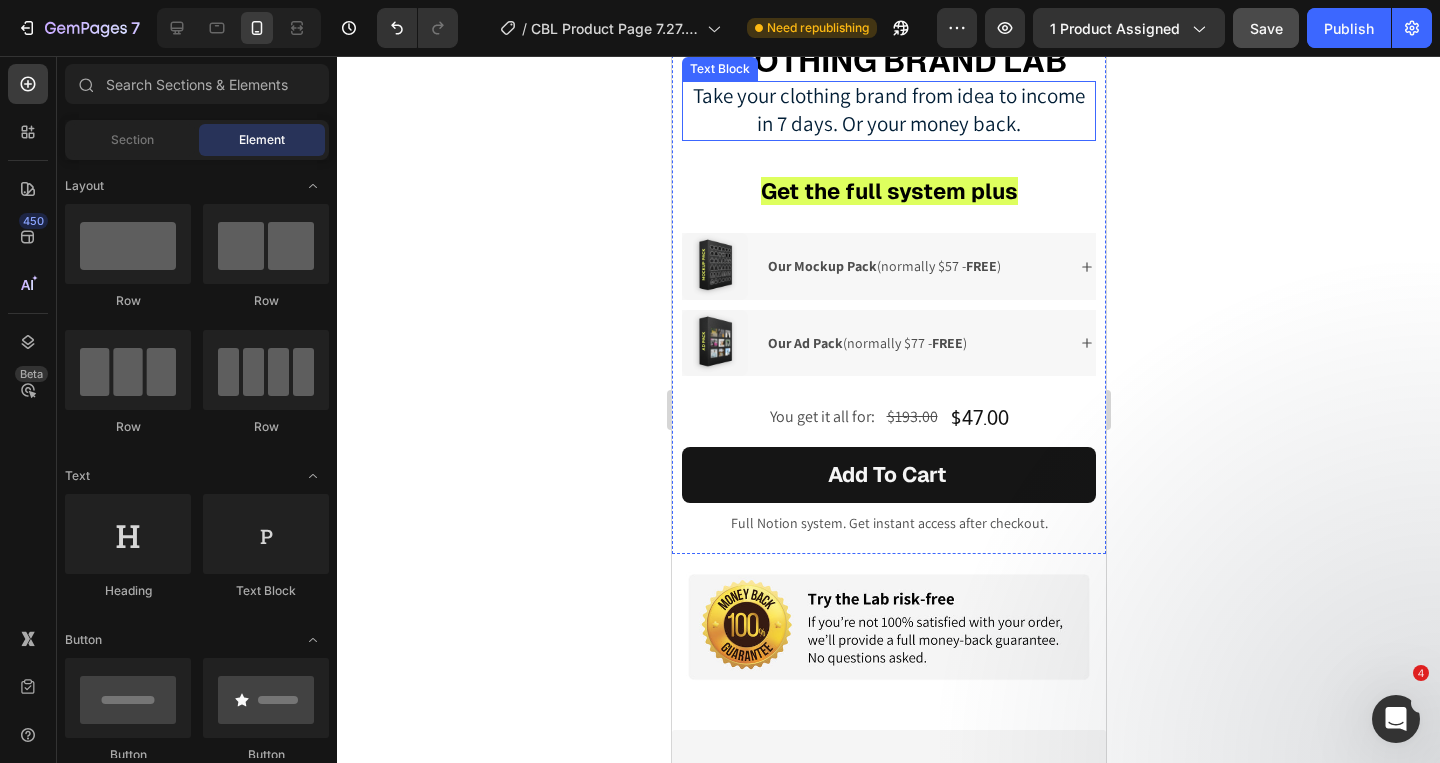 click on "Take your clothing brand from idea to income in 7 days. Or your money back." at bounding box center [888, 109] 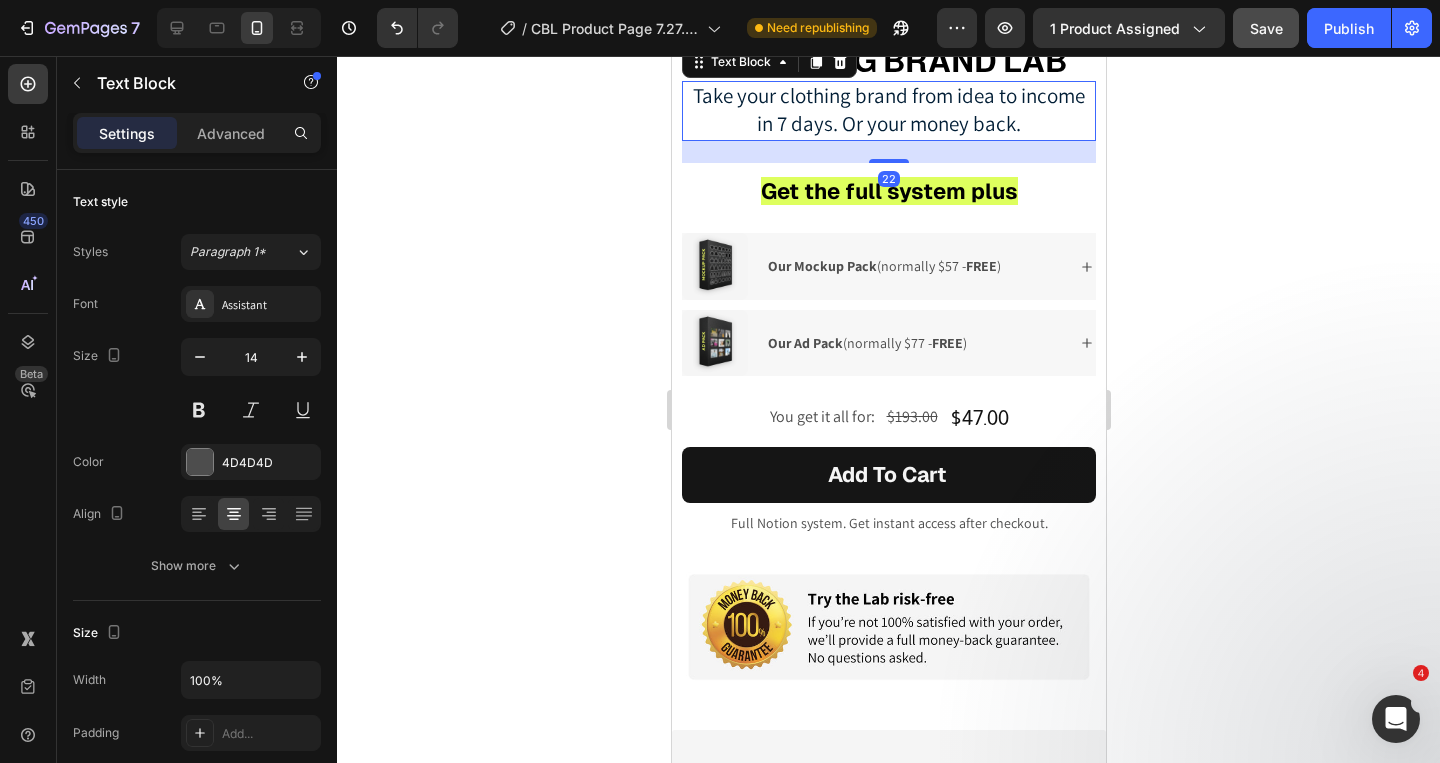 click on "Take your clothing brand from idea to income in 7 days. Or your money back." at bounding box center [888, 109] 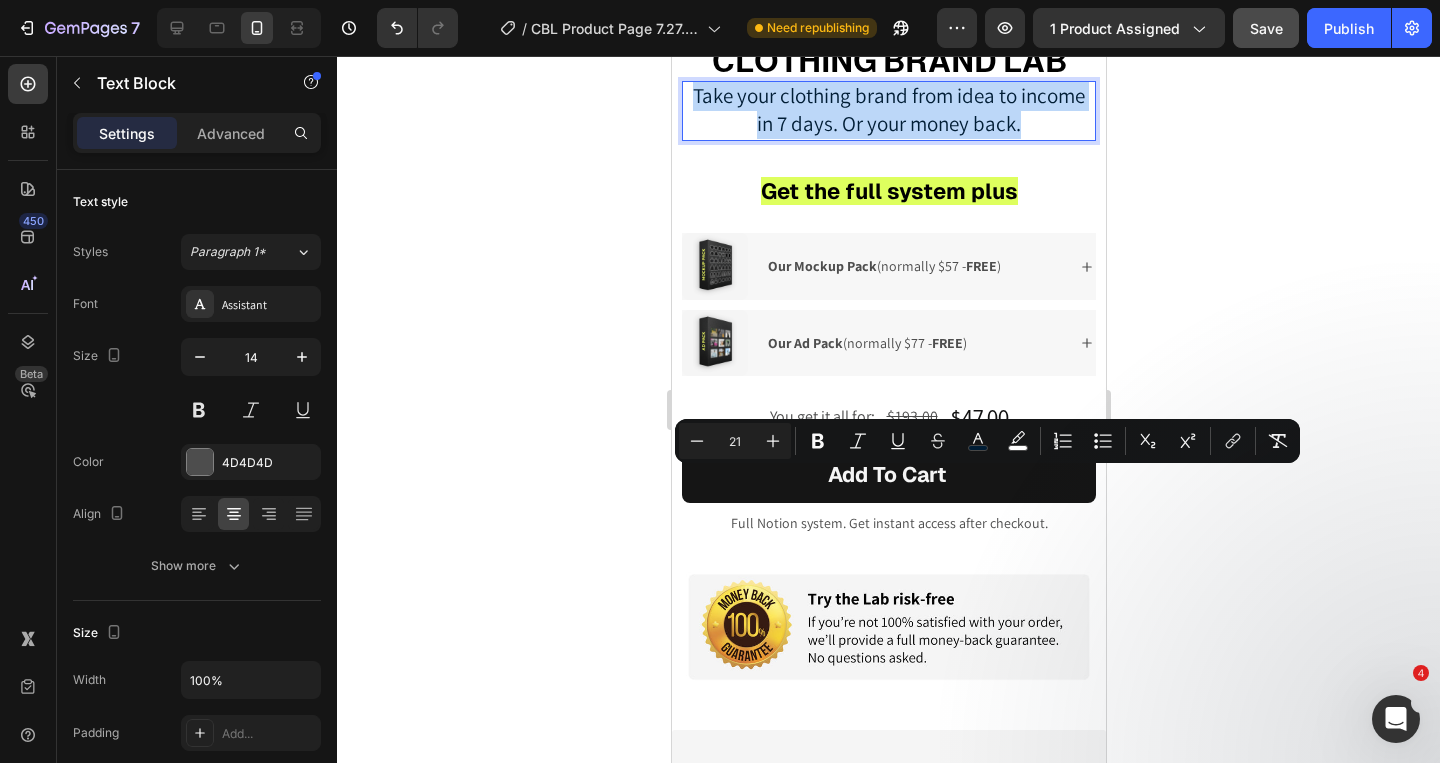 click on "Take your clothing brand from idea to income in 7 days. Or your money back." at bounding box center [888, 109] 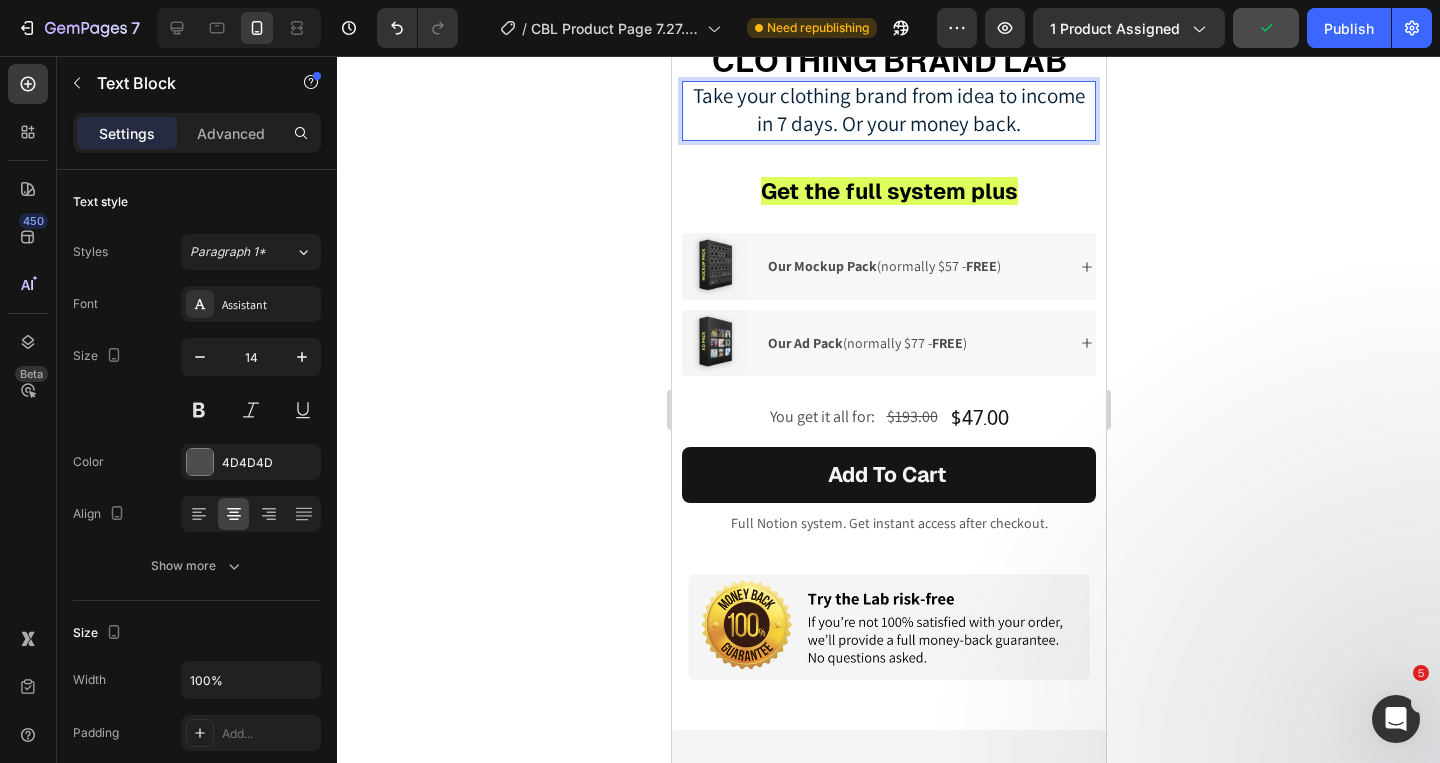 click on "Take your clothing brand from idea to income in 7 days. Or your money back." at bounding box center (888, 109) 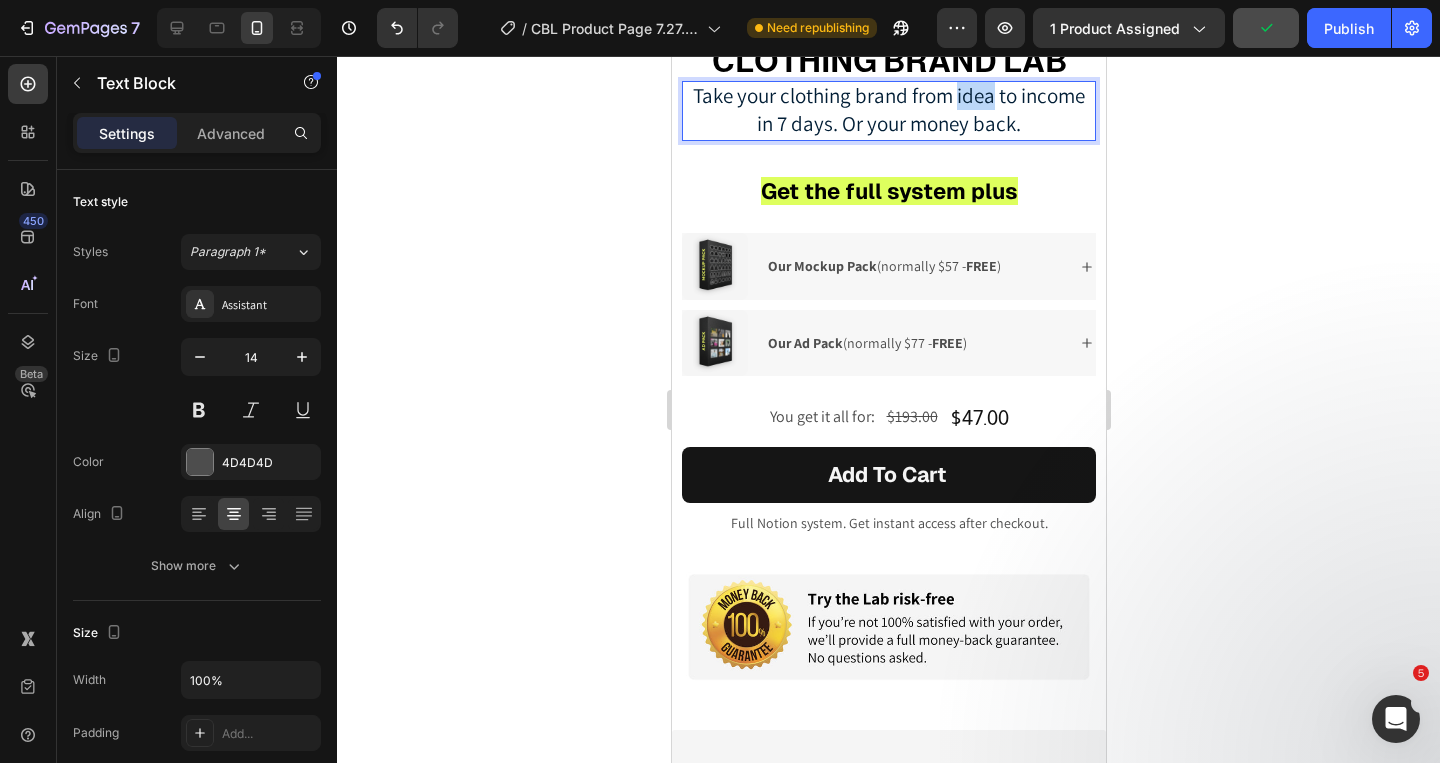 click on "Take your clothing brand from idea to income in 7 days. Or your money back." at bounding box center (888, 109) 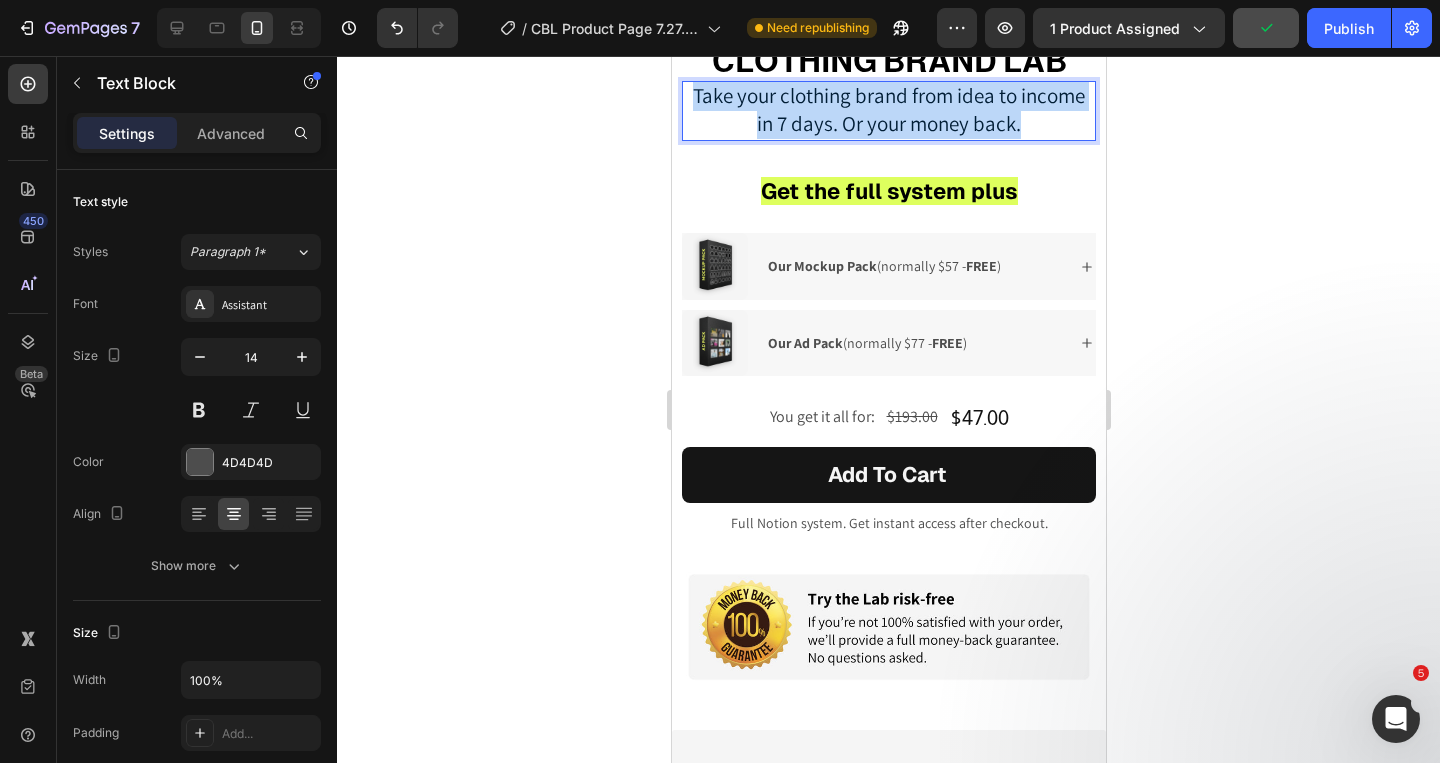 click on "Take your clothing brand from idea to income in 7 days. Or your money back." at bounding box center [888, 109] 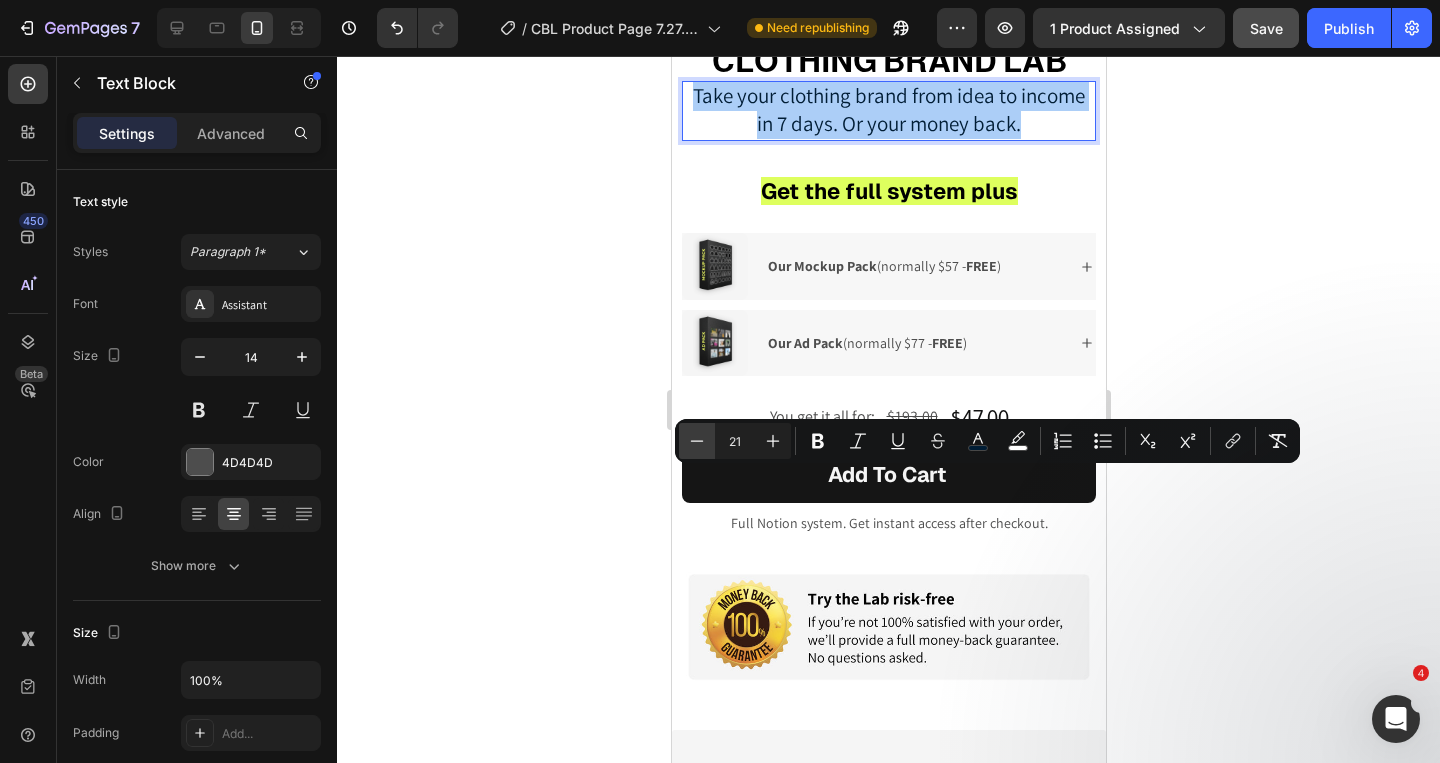 click on "Minus" at bounding box center (697, 441) 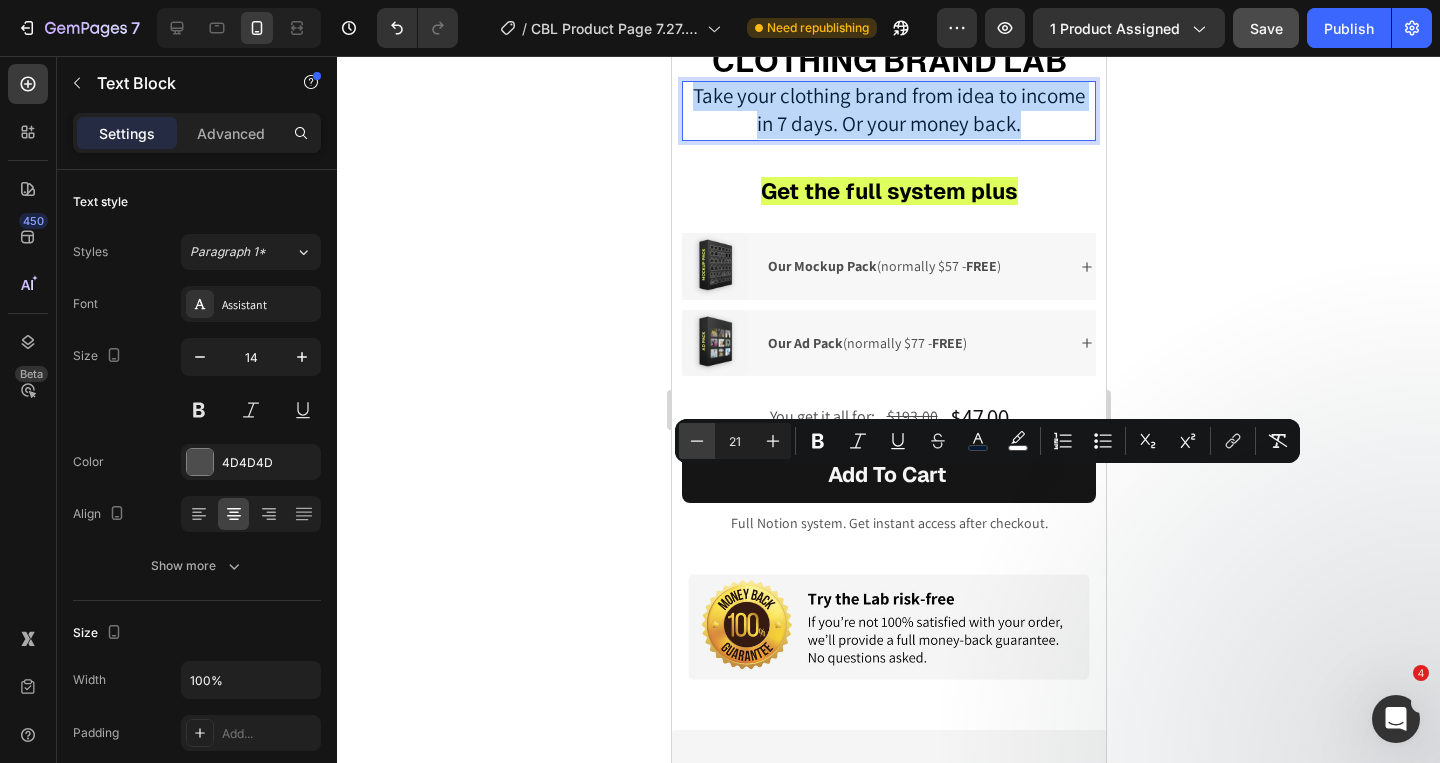 type on "20" 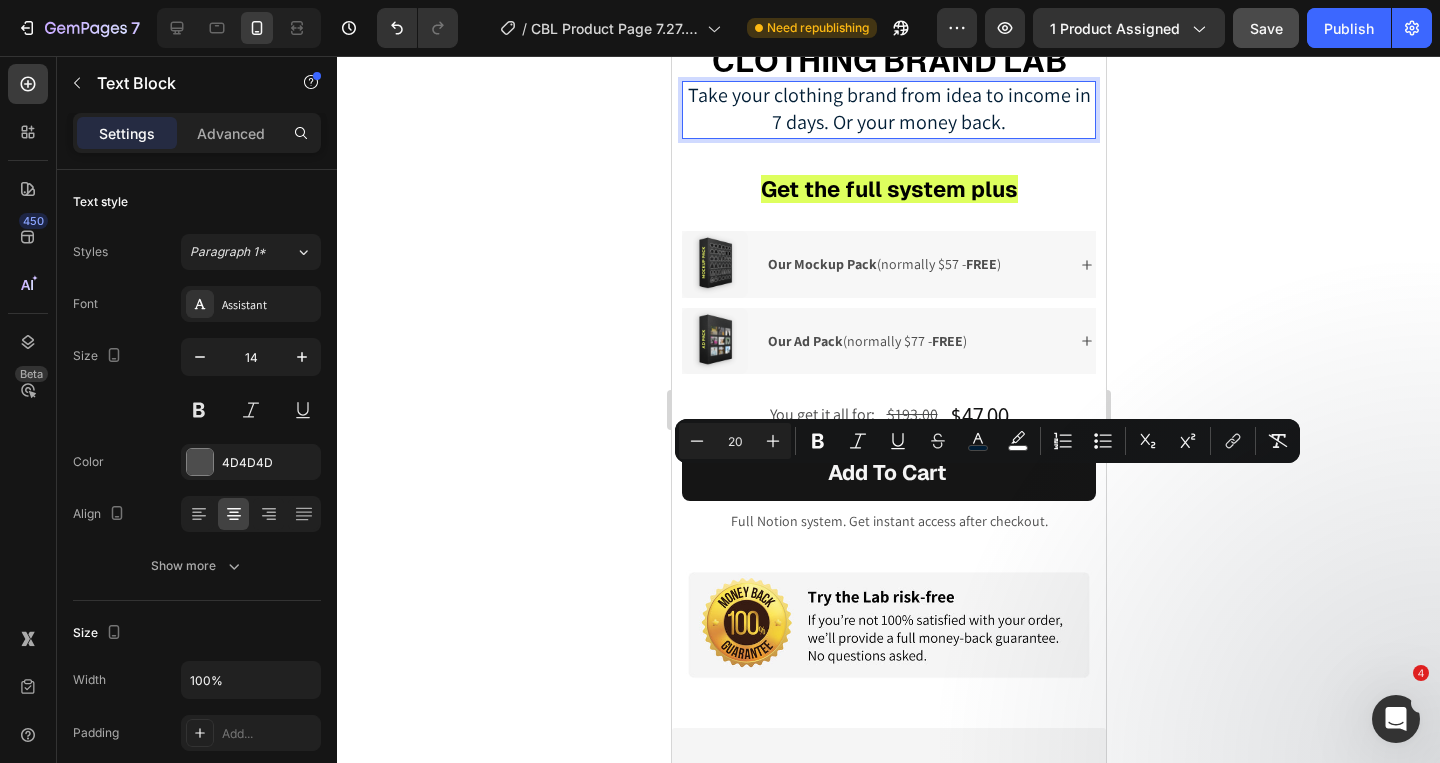 click on "Take your clothing brand from idea to income in 7 days. Or your money back." at bounding box center [888, 110] 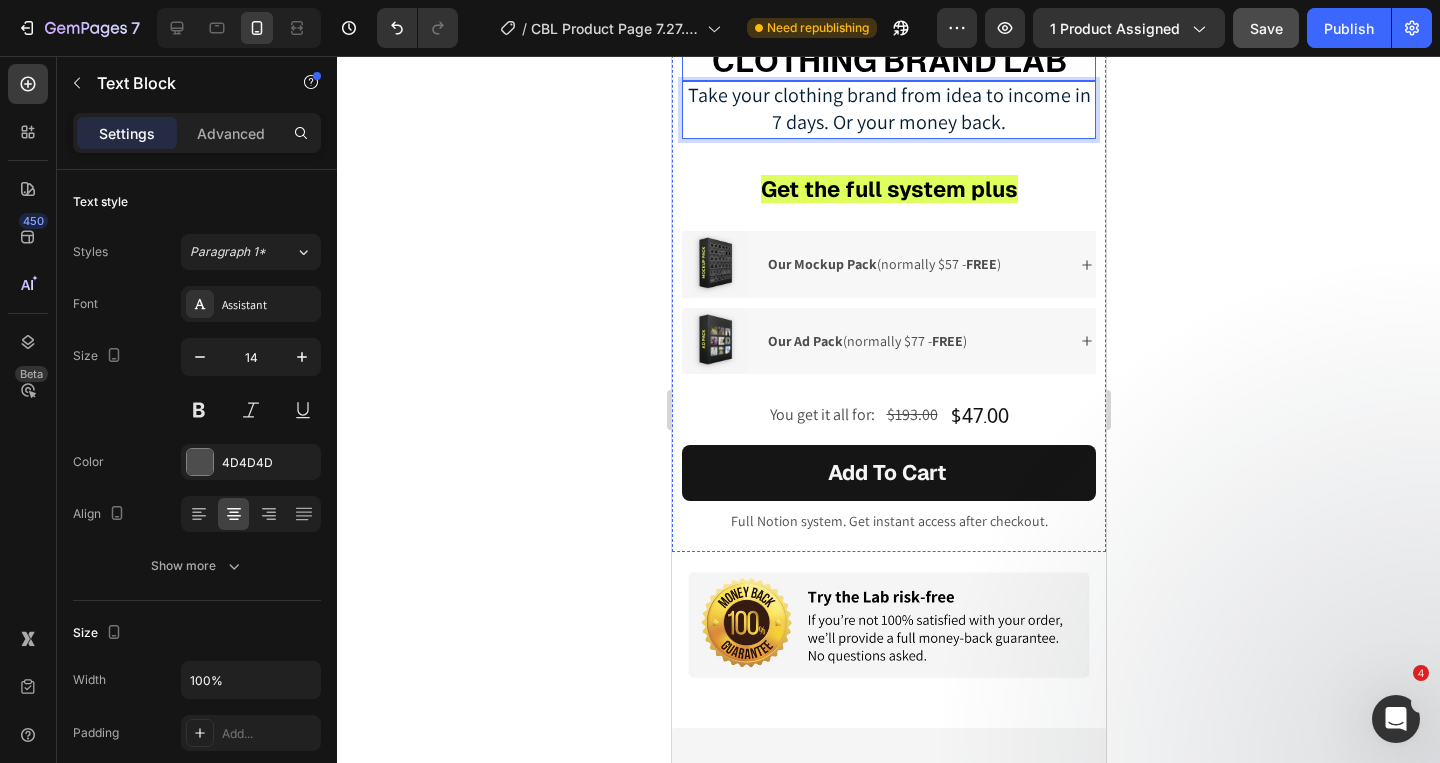 click on "CLOTHING BRAND LAB" at bounding box center (888, 61) 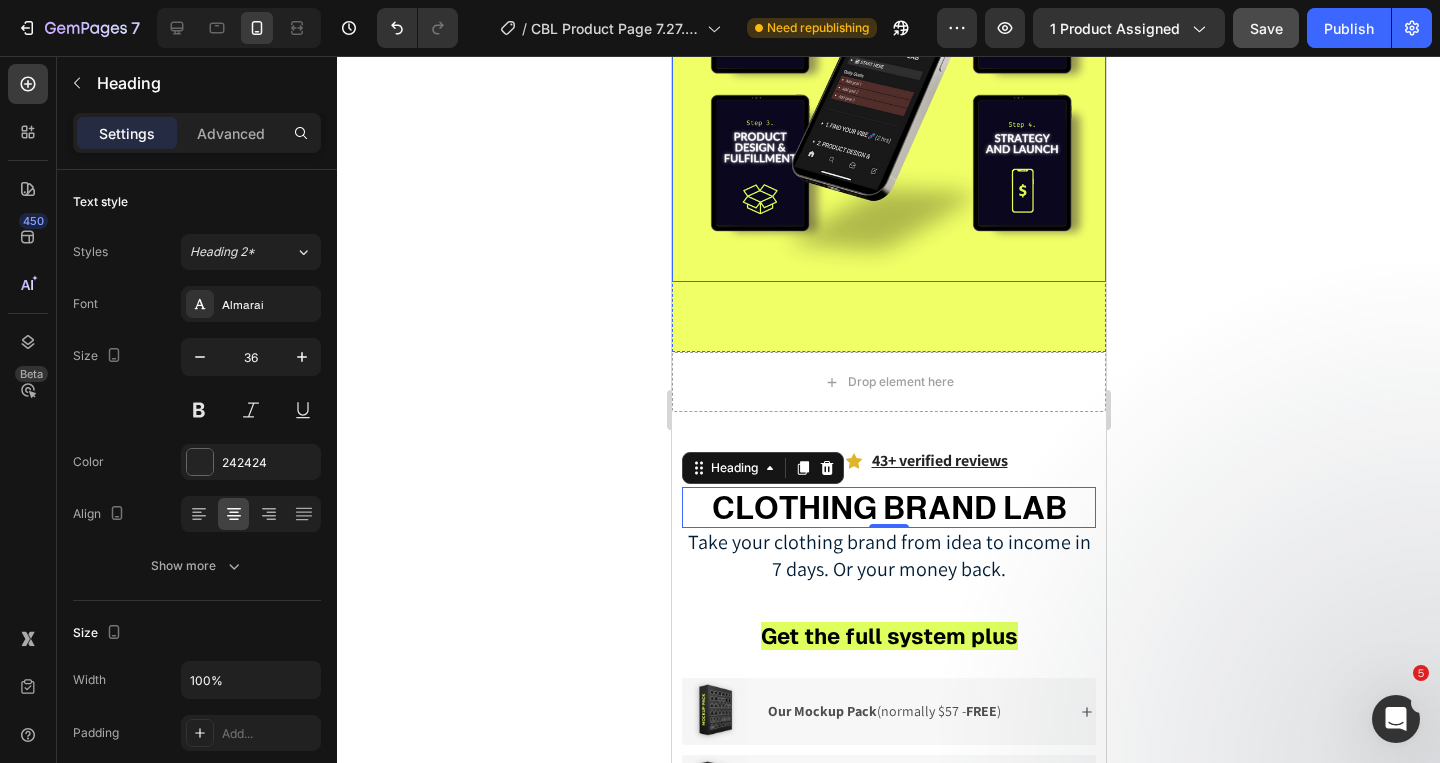 scroll, scrollTop: 3143, scrollLeft: 0, axis: vertical 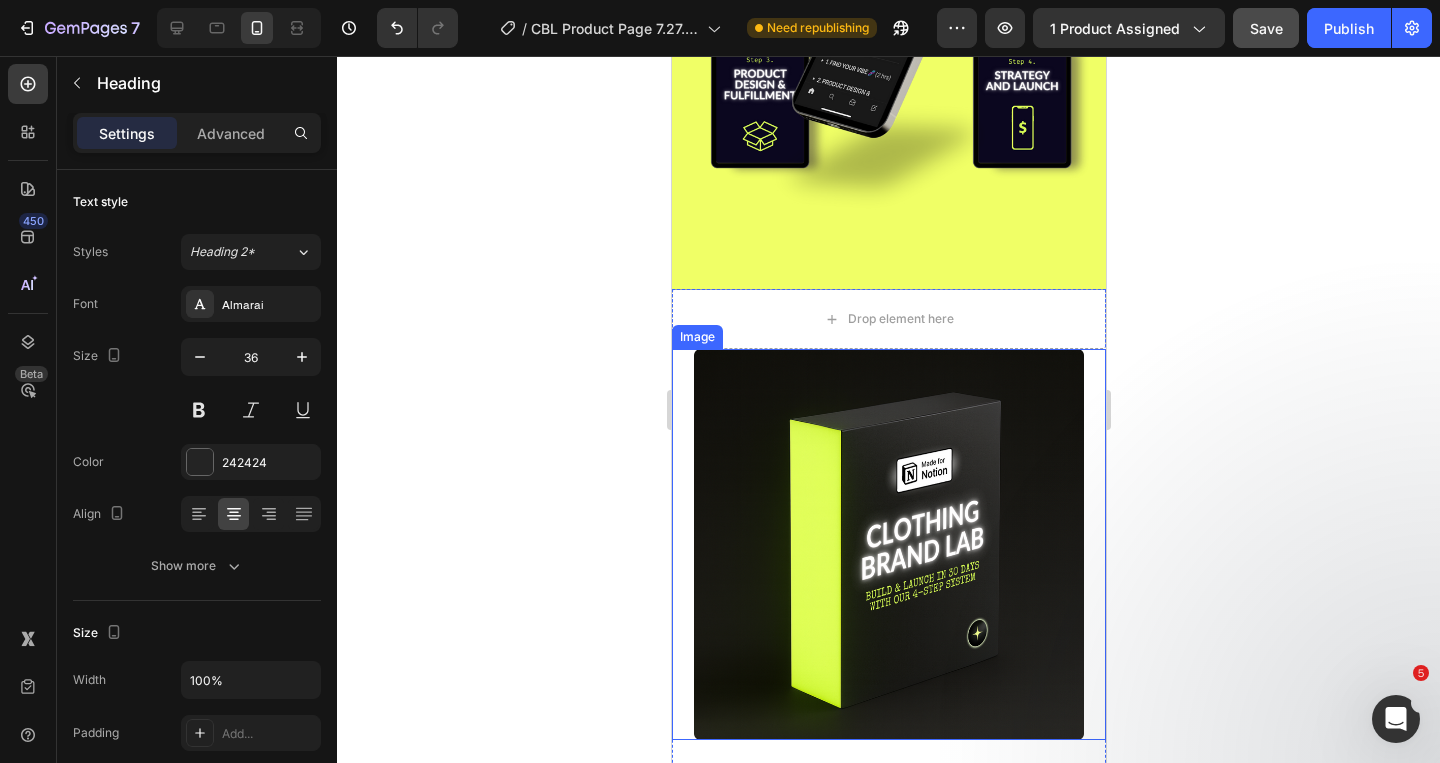 click at bounding box center (888, 544) 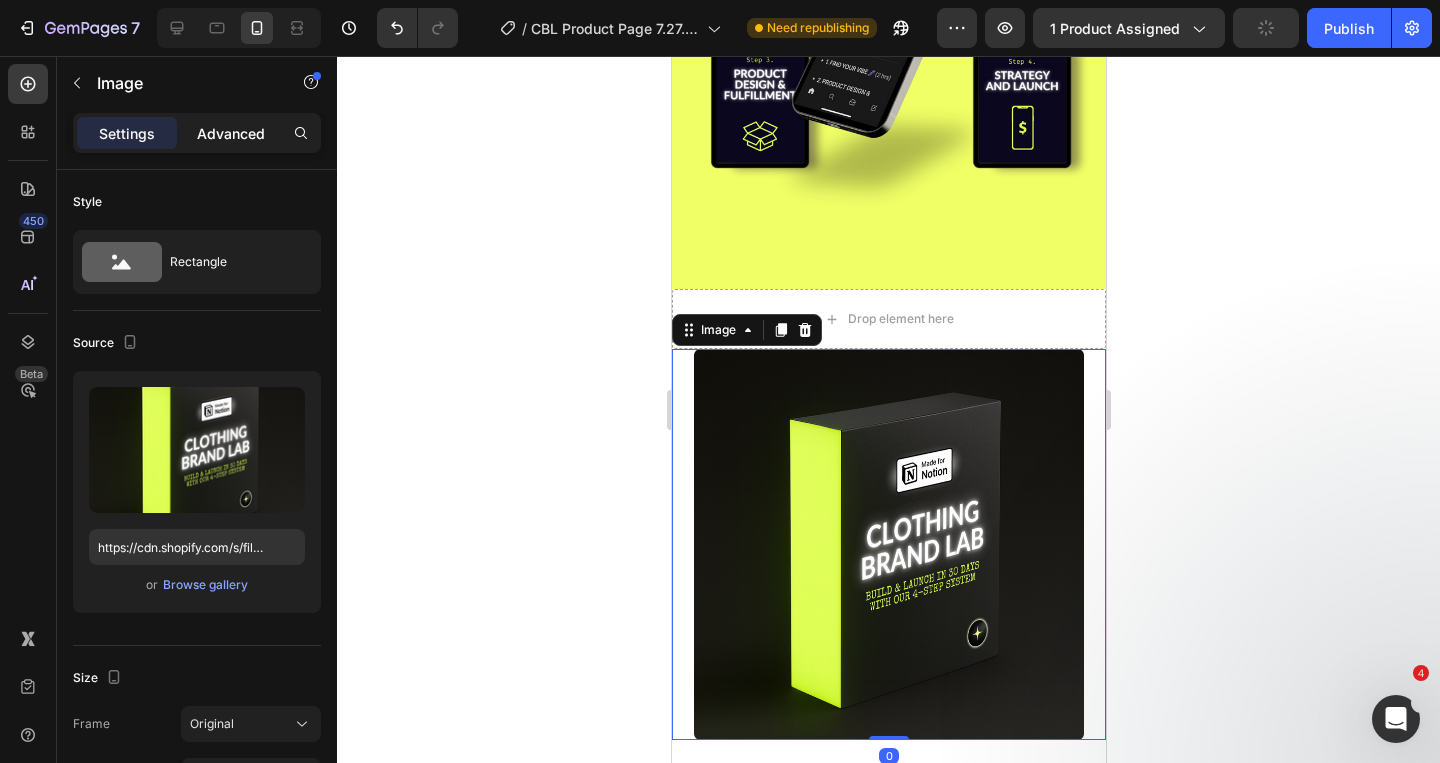 scroll, scrollTop: 3770, scrollLeft: 0, axis: vertical 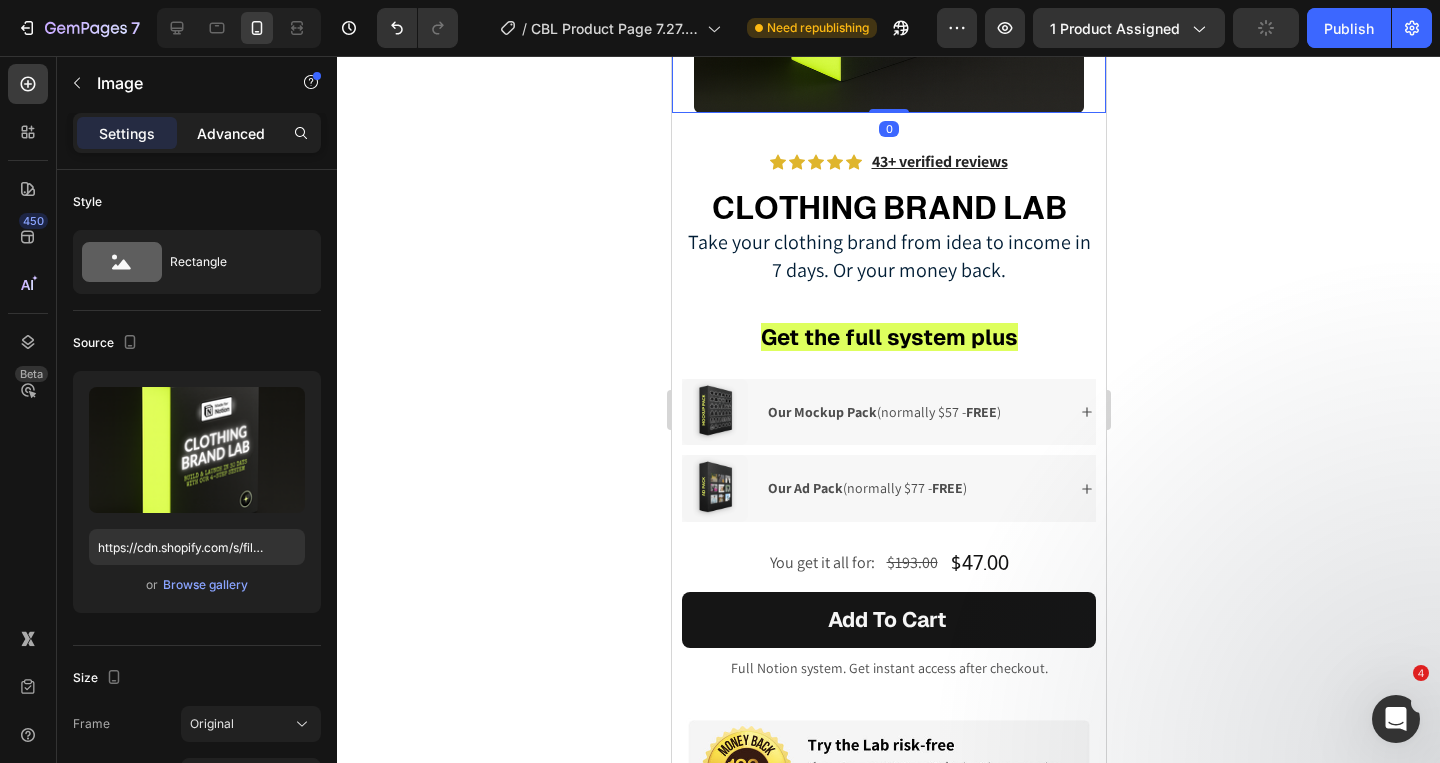click on "Advanced" at bounding box center (231, 133) 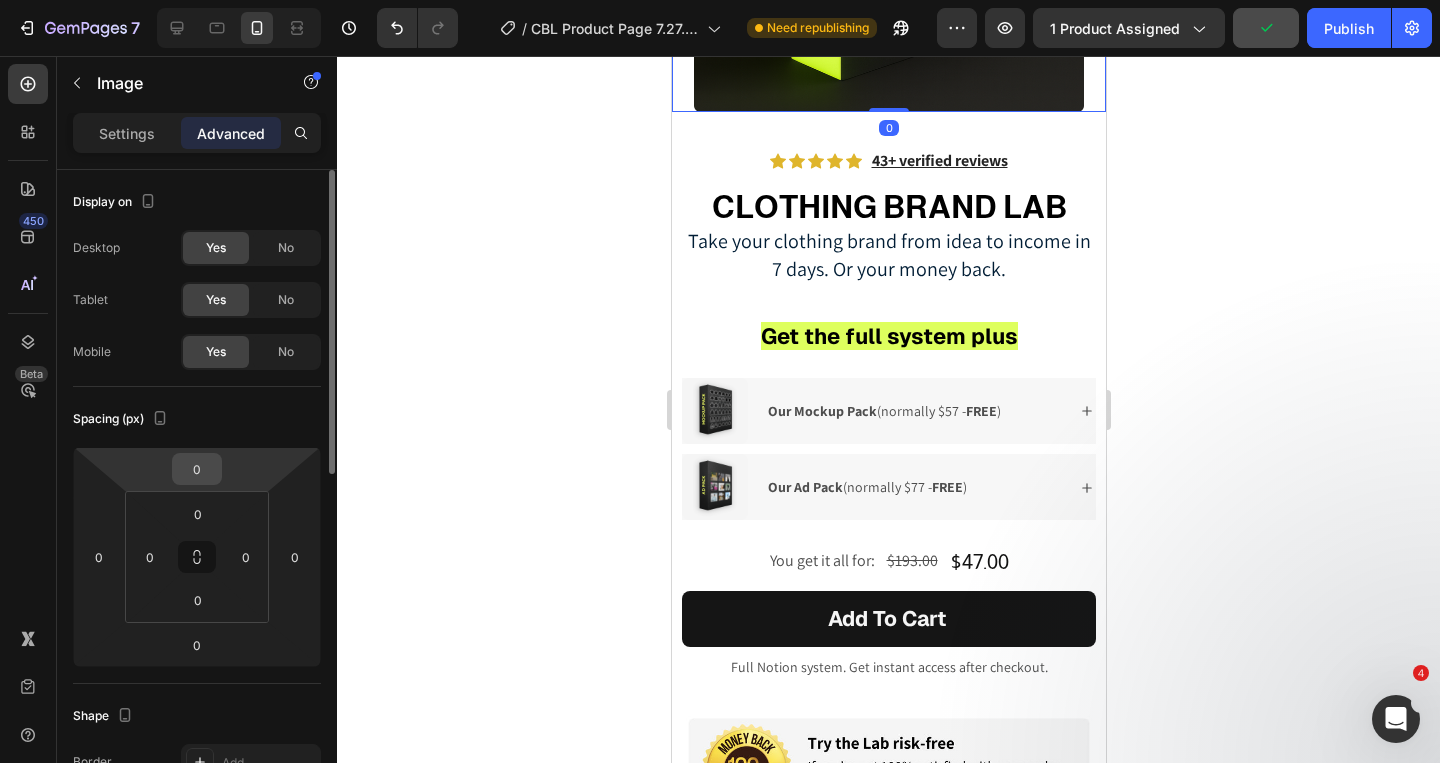 click on "0" at bounding box center [197, 469] 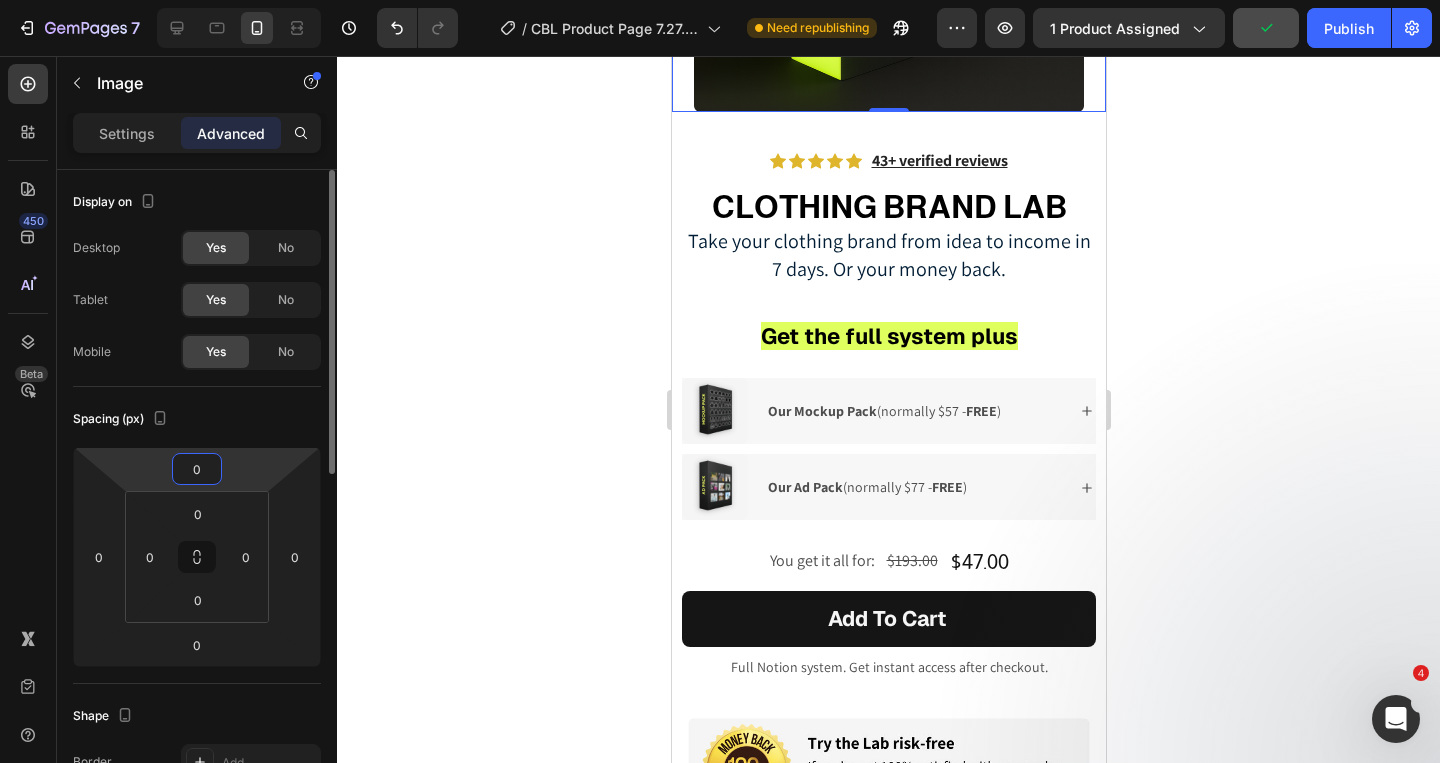 click on "0" at bounding box center (197, 469) 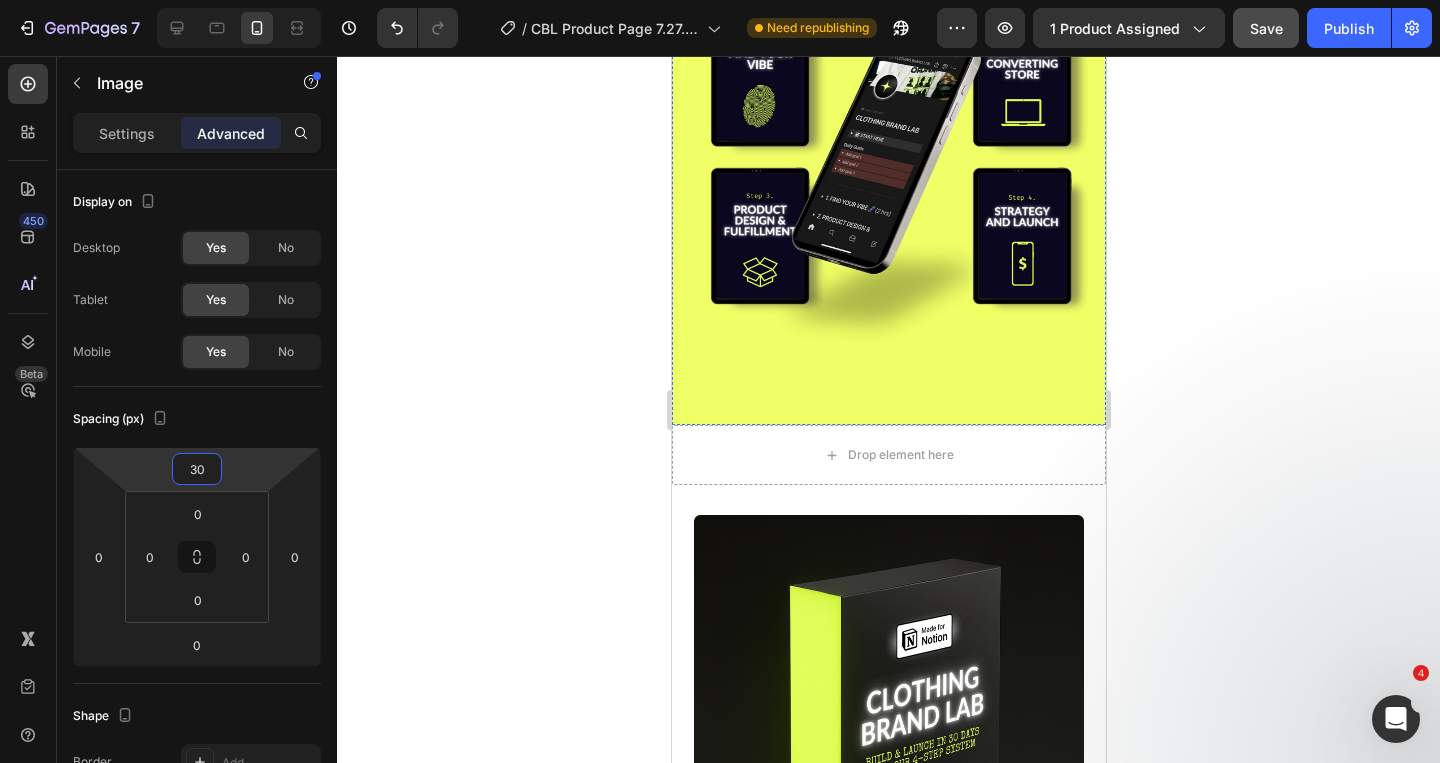 scroll, scrollTop: 3008, scrollLeft: 0, axis: vertical 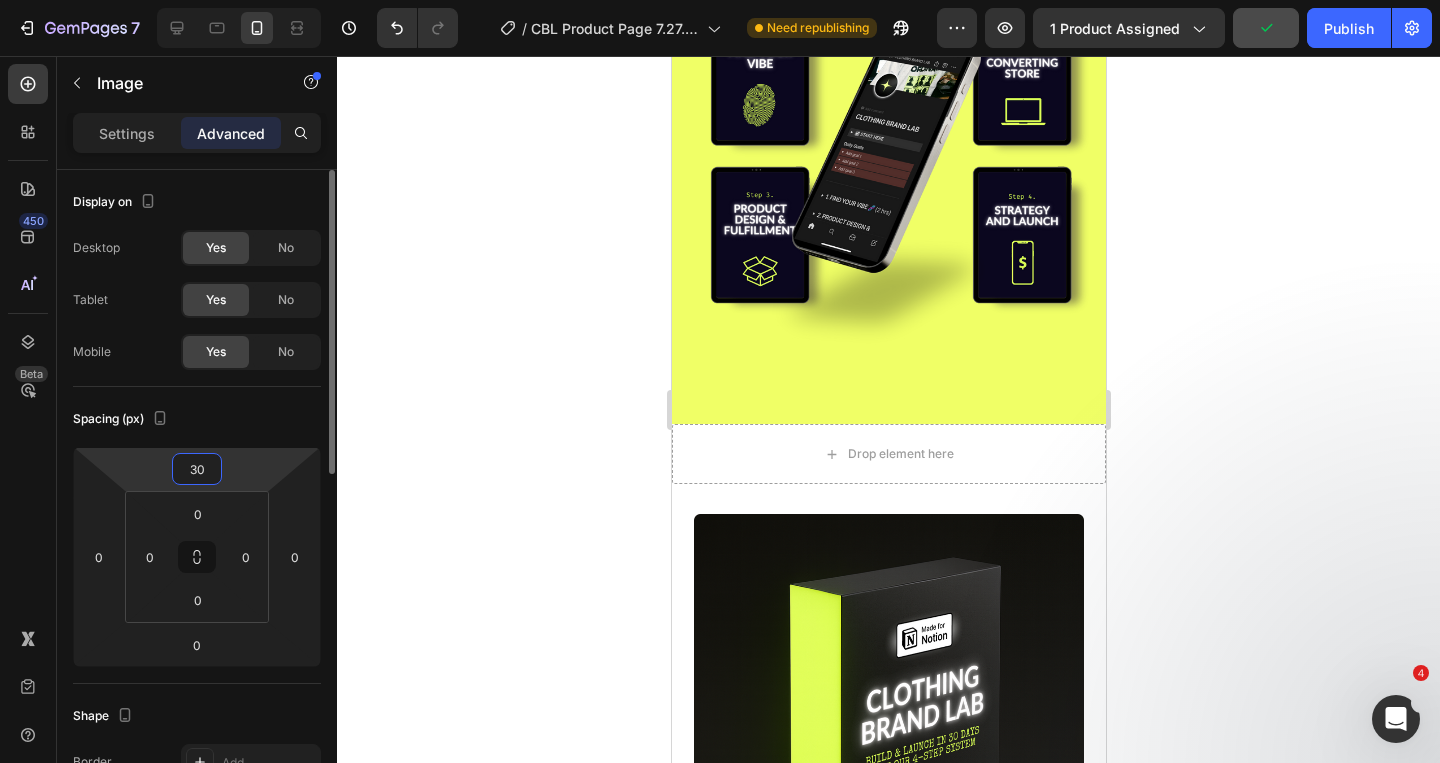 click on "30" at bounding box center (197, 469) 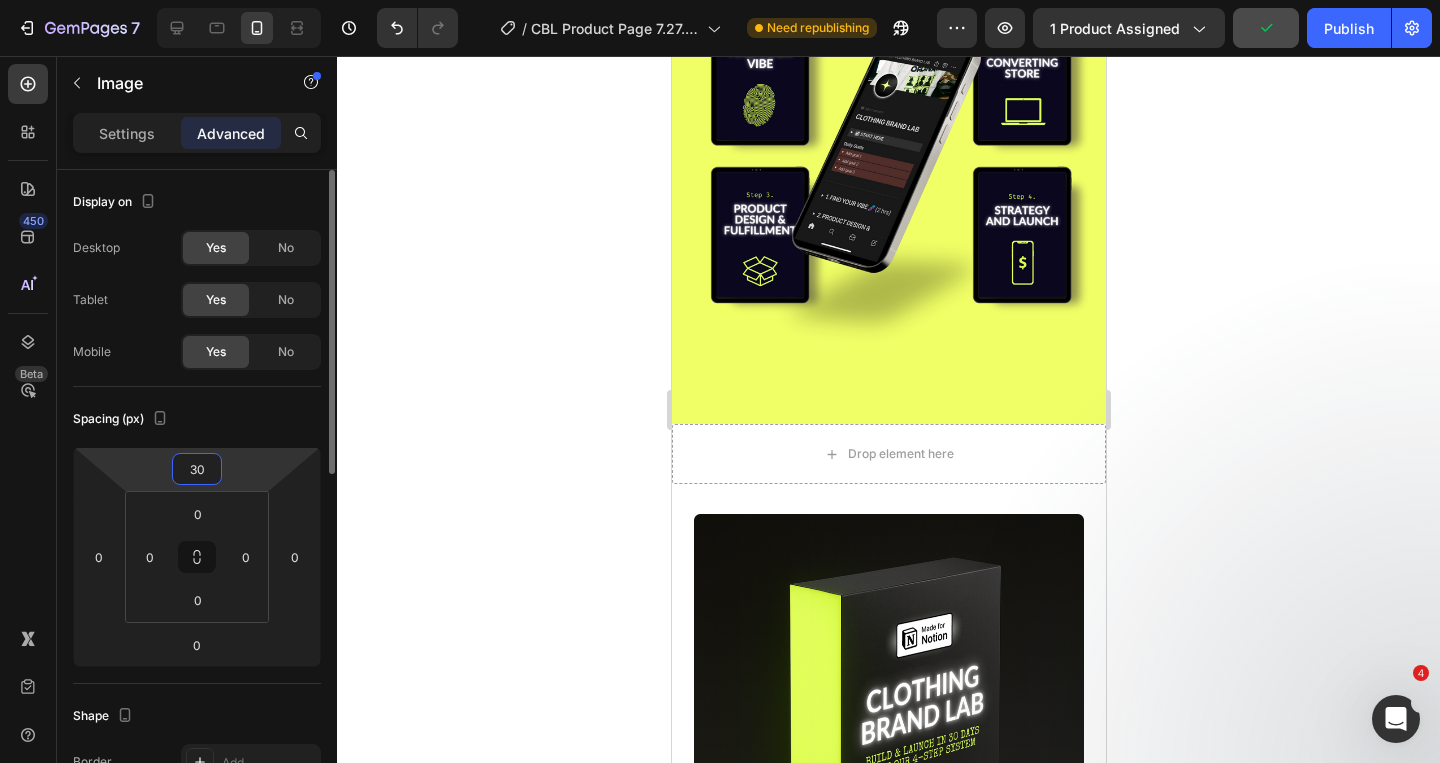 click on "30" at bounding box center [197, 469] 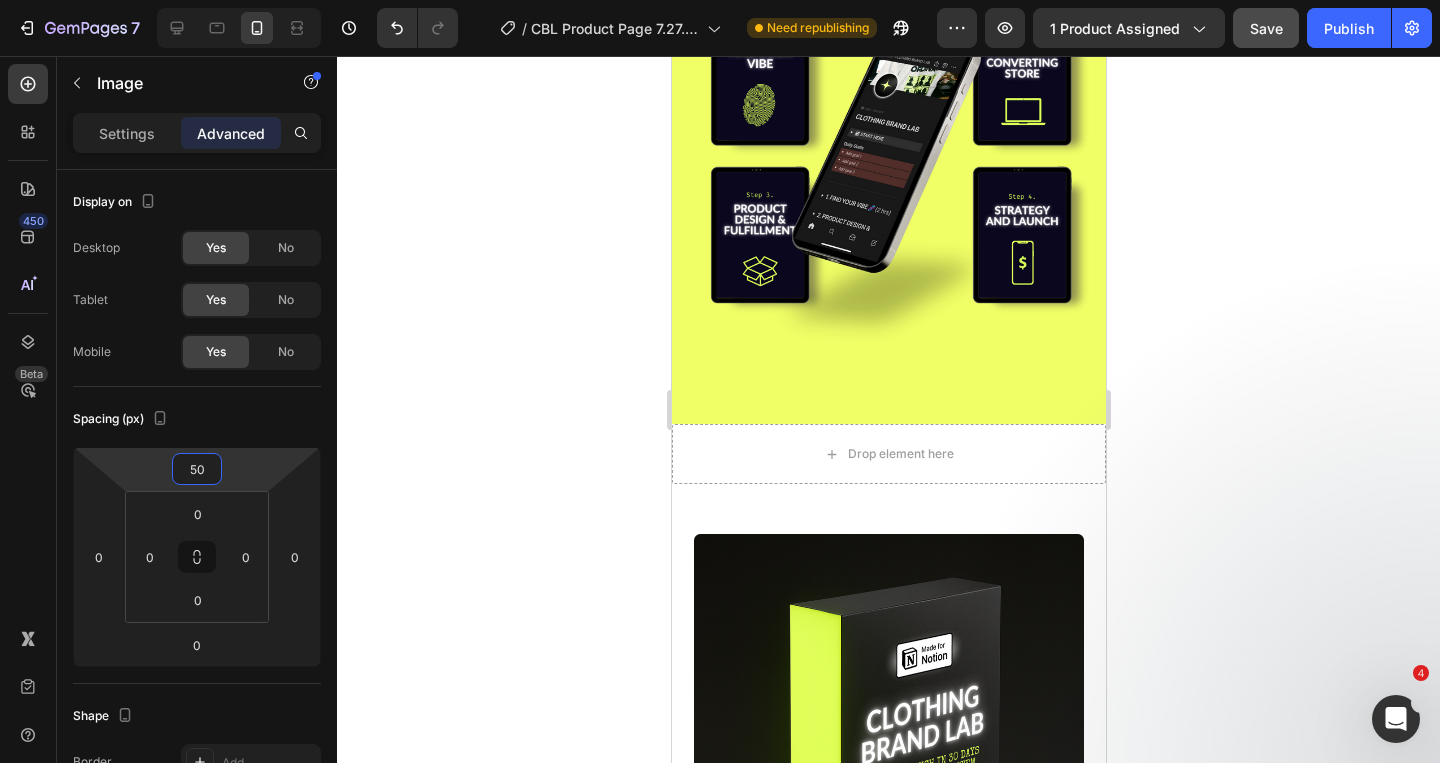 type on "50" 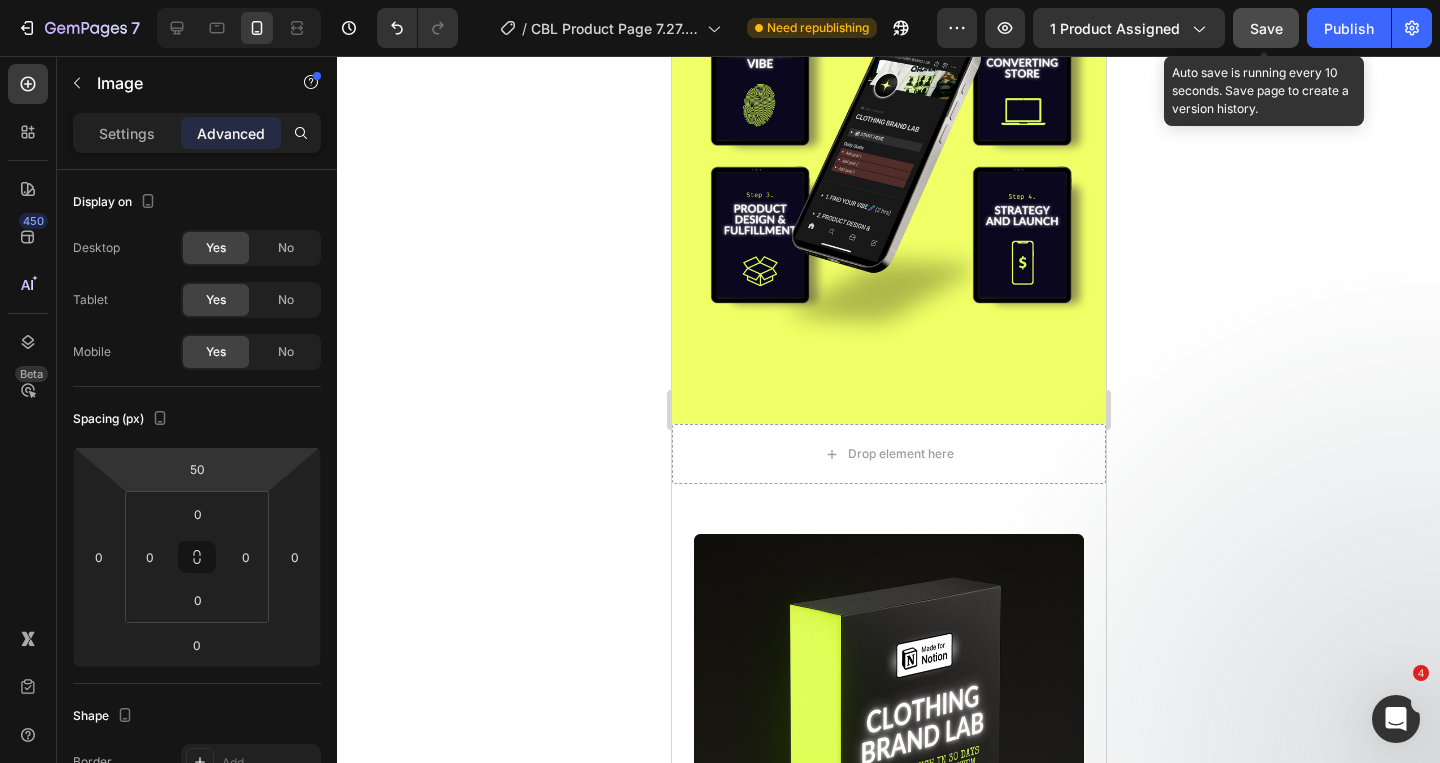 click on "Save" at bounding box center [1266, 28] 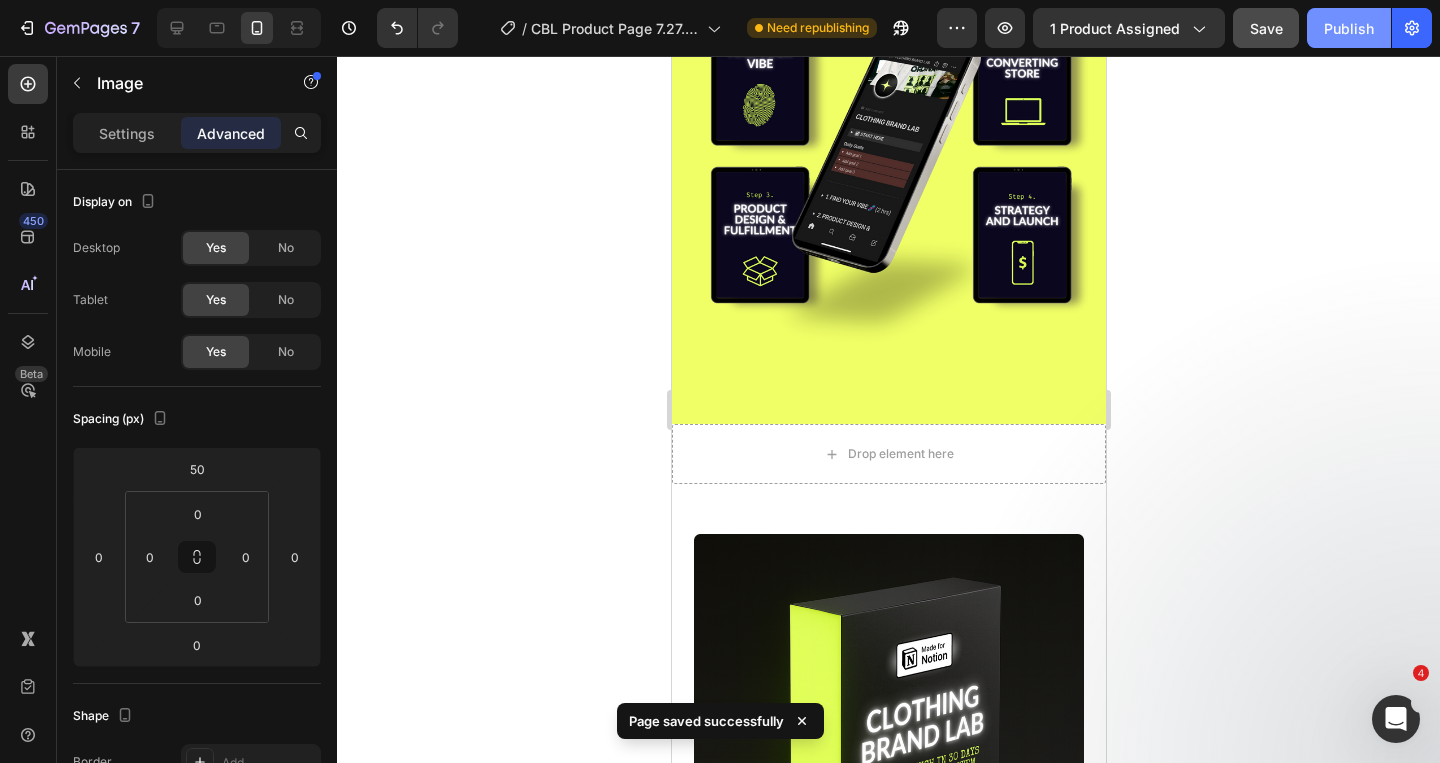 click on "Publish" at bounding box center (1349, 28) 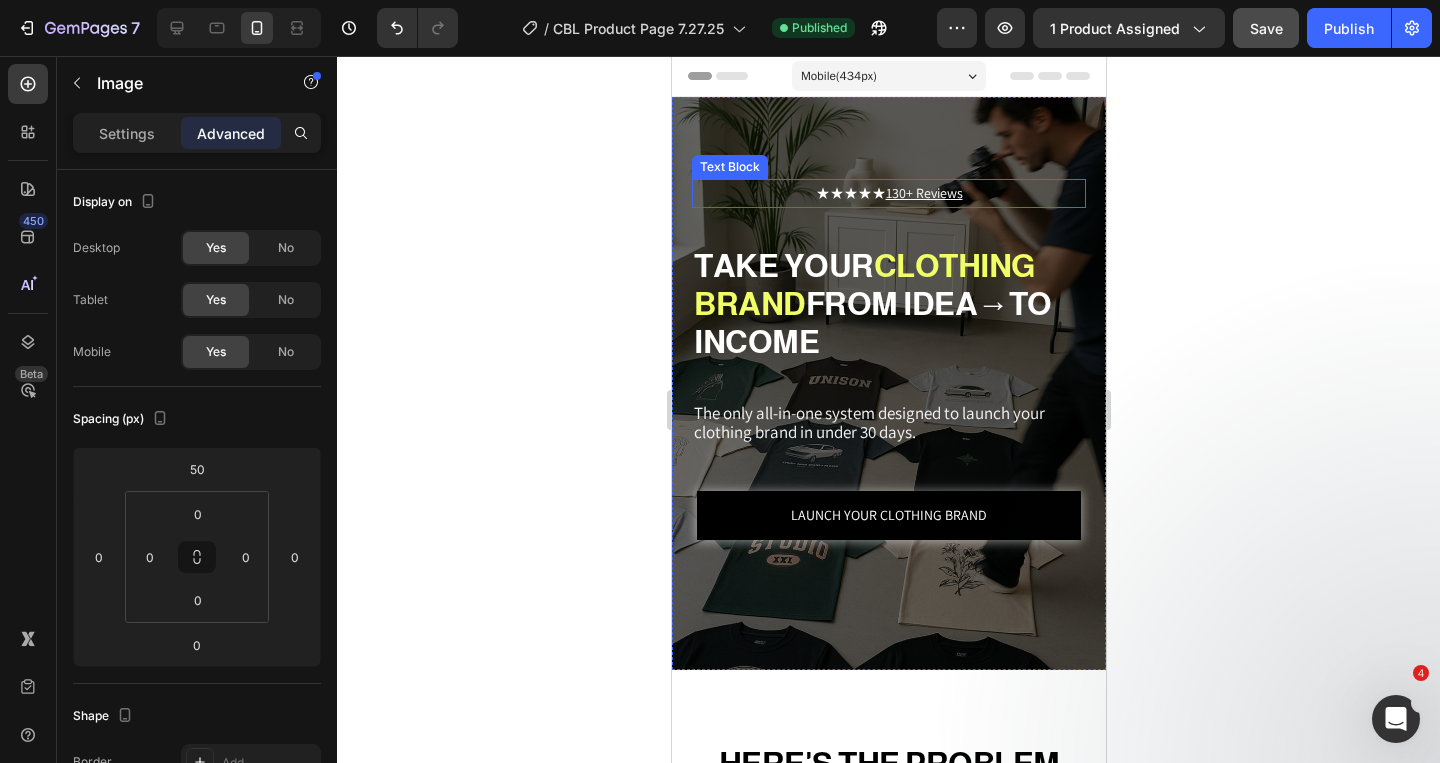scroll, scrollTop: 0, scrollLeft: 0, axis: both 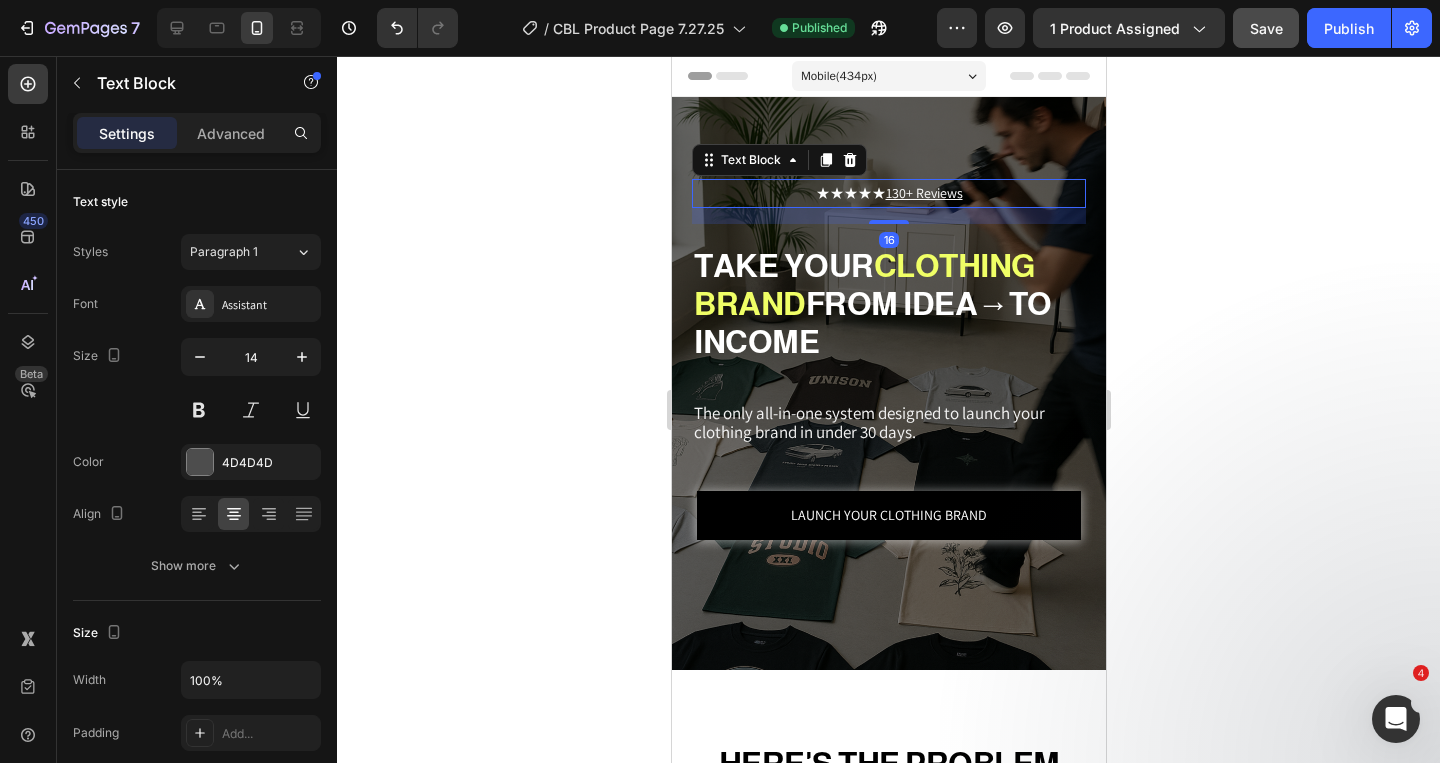 click on "Settings Advanced" at bounding box center [197, 133] 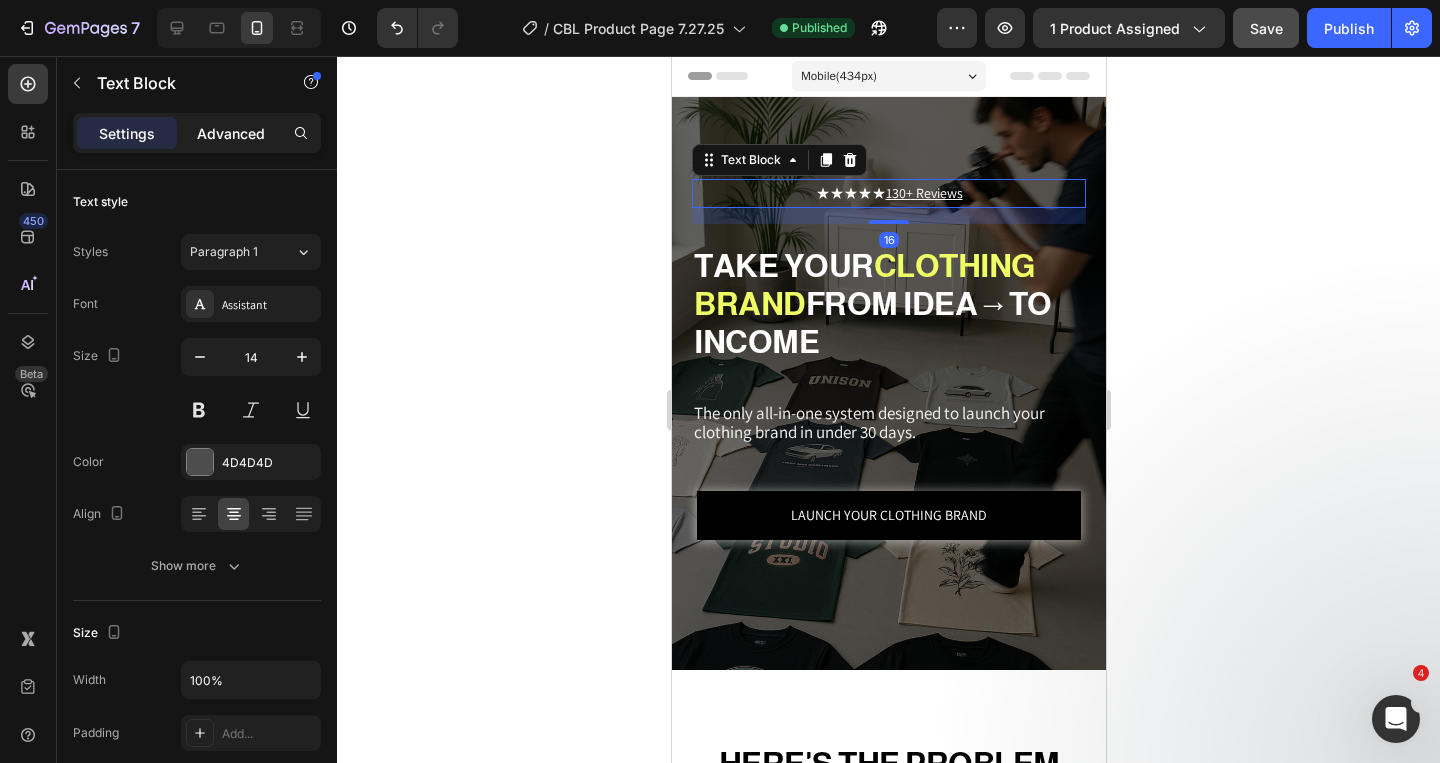 click on "Advanced" at bounding box center (231, 133) 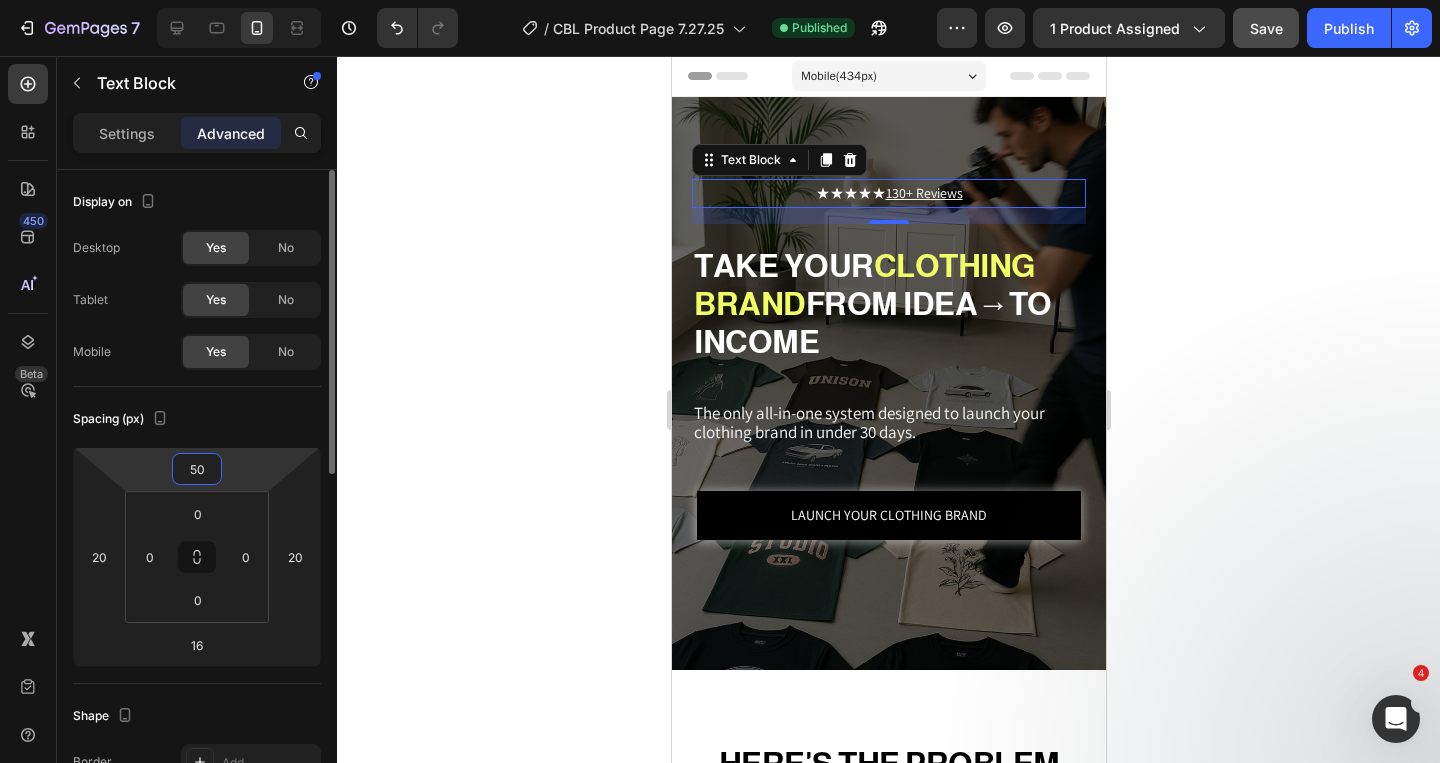 click on "50" at bounding box center [197, 469] 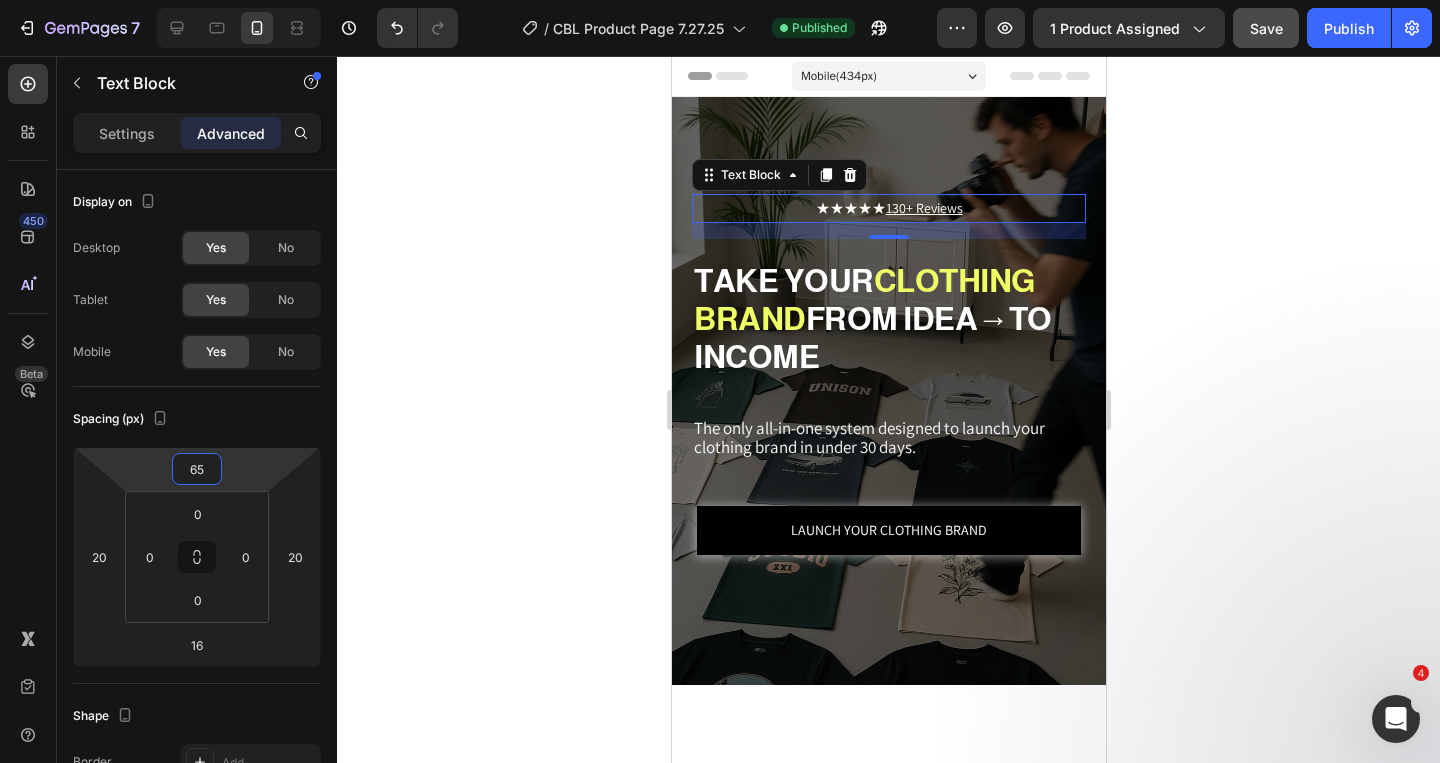 type on "65" 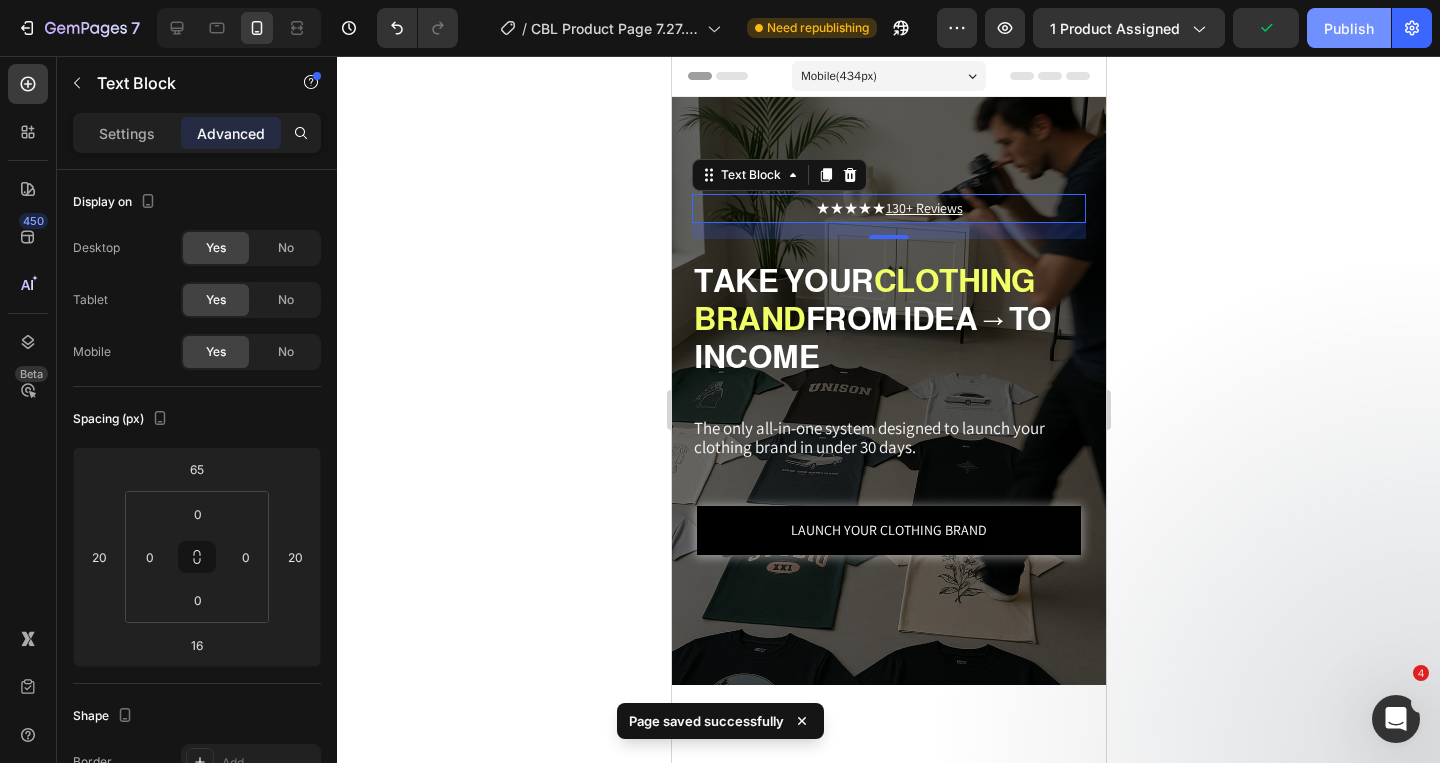 click on "Publish" at bounding box center (1349, 28) 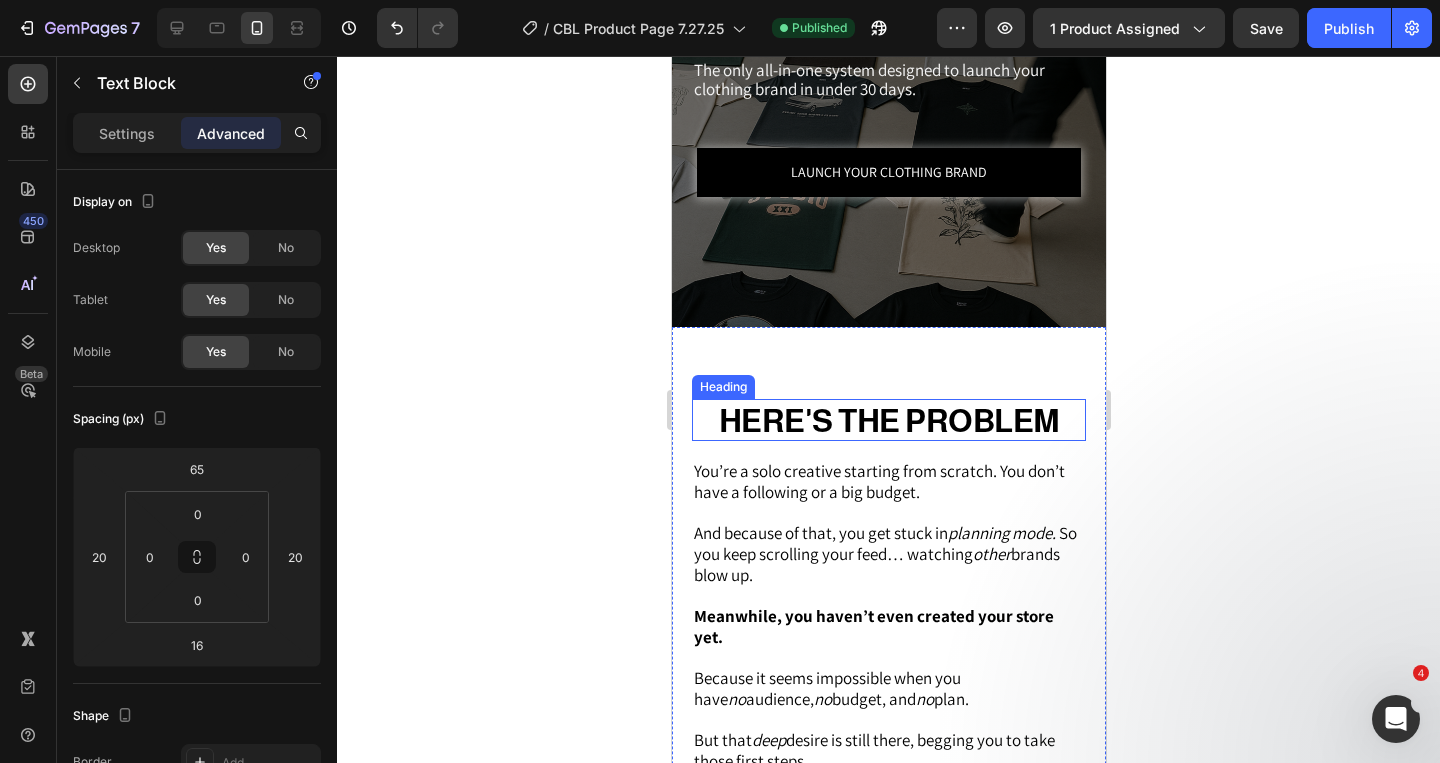 scroll, scrollTop: 555, scrollLeft: 0, axis: vertical 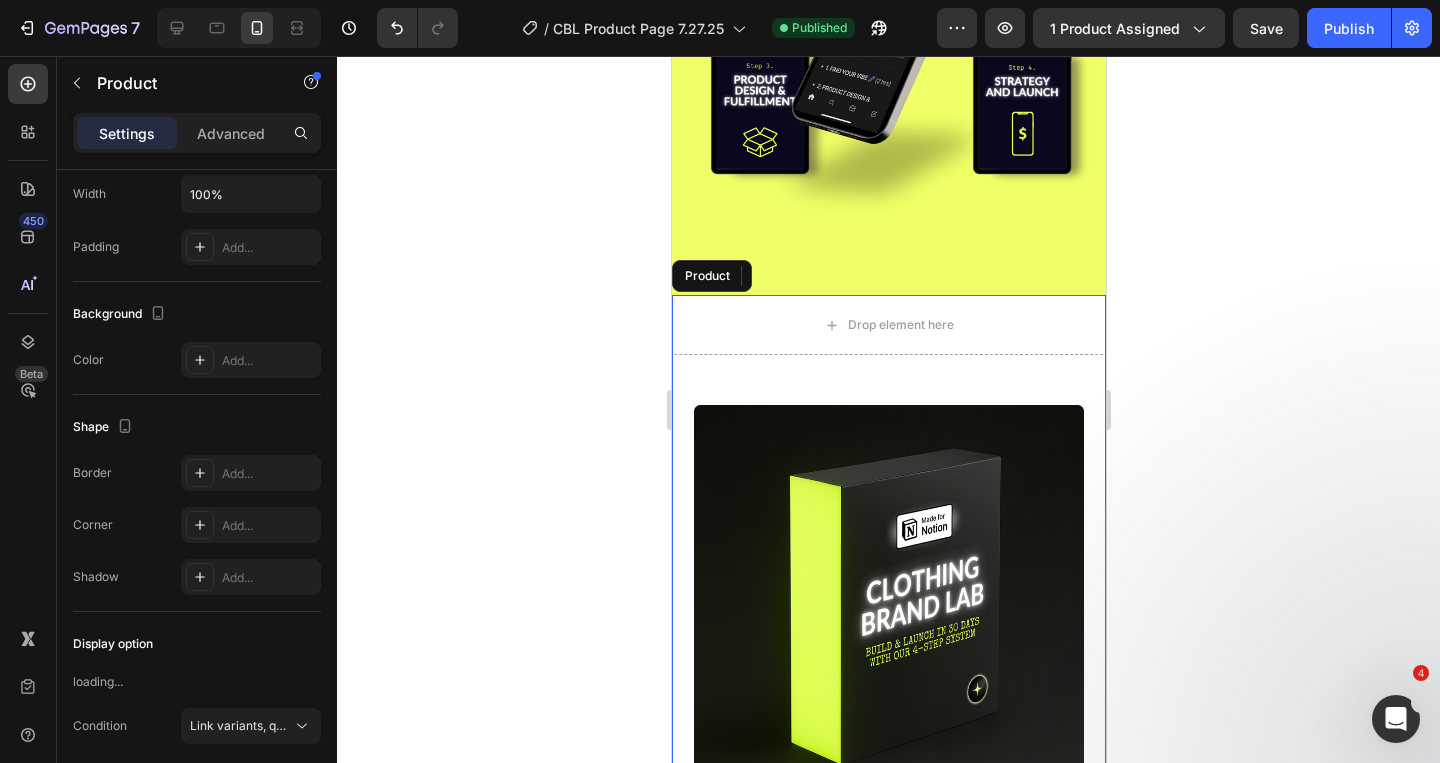 click on "Image Icon Icon Icon Icon Icon Icon List 43+ verified reviews Text Block Row Row CLOTHING BRAND LAB Heading Take your clothing brand from idea to income in 7 days. Or your money back. Text Block Get the full system plus Heading One page easy-to-use Notion template Get instant access with one click Money-back guarantee Item List Image
Our Mockup Pack  (normally $57 -  FREE ) Accordion Row Image
Our Ad Pack  (normally $77 -  FREE ) Accordion Row All for only Heading $193.00 Product Price Product Price $47.00 Product Price Product Price Row You get it all for: Text Block $193.00 Product Price Product Price $47.00 Product Price Product Price Row Row Add to cart Add to Cart Full Notion system. Get instant access after checkout. Text Block Hero Banner Image 30 Day Money-Back Guarantee Text Block Row Try the Clothing Brand Lab. If you're not completely satisfied within 30 days, we'll refund 100% of your purchase.  Text Block Row Row Row Image" at bounding box center [888, 935] 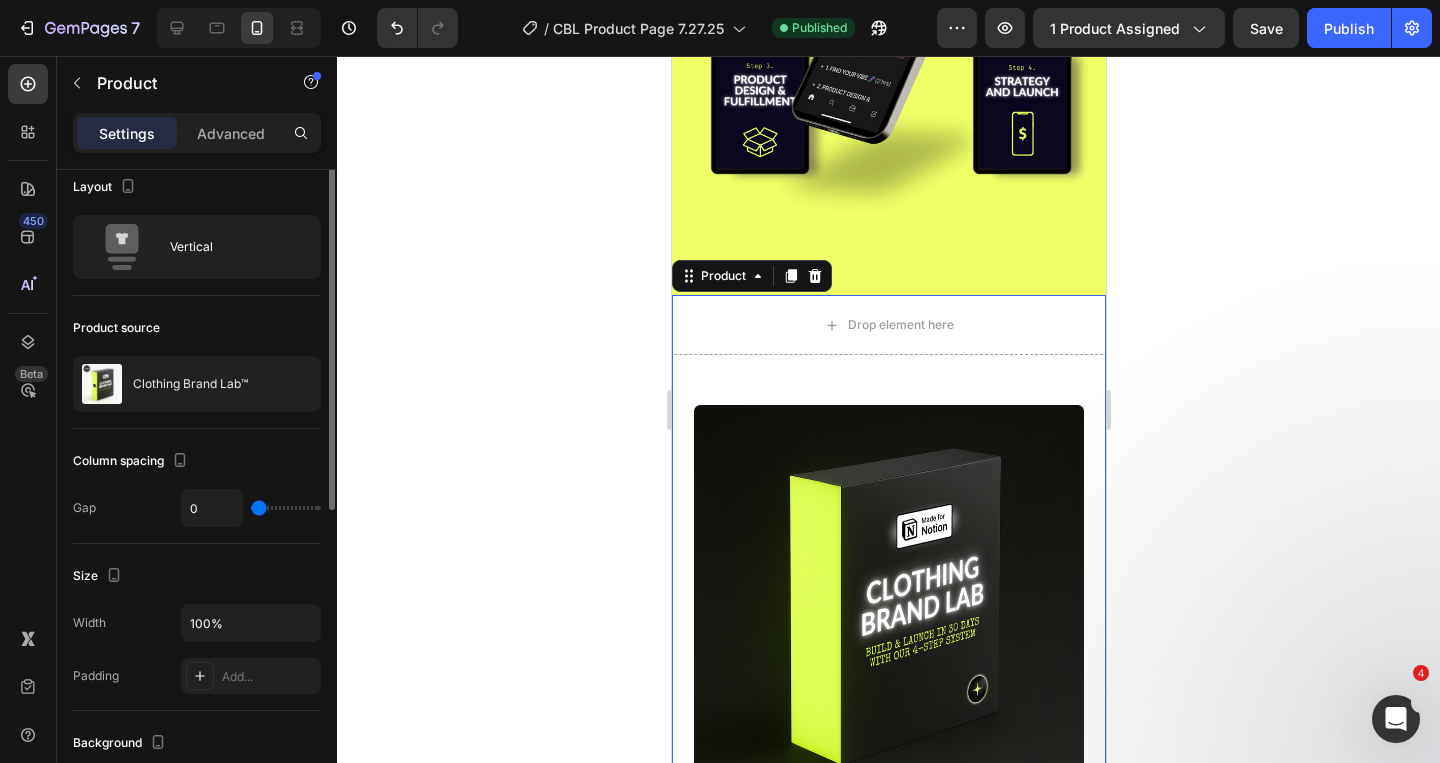 scroll, scrollTop: 0, scrollLeft: 0, axis: both 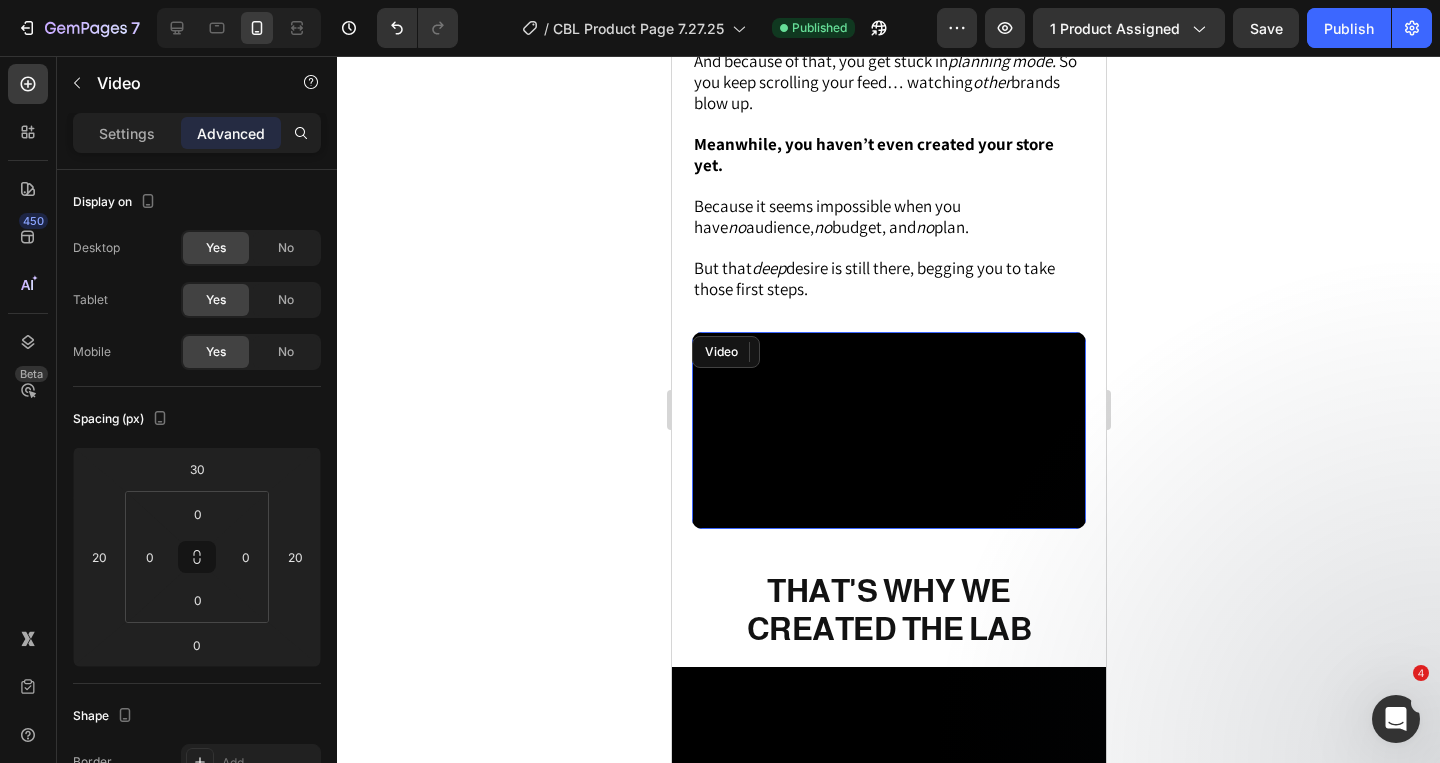 click at bounding box center (888, 430) 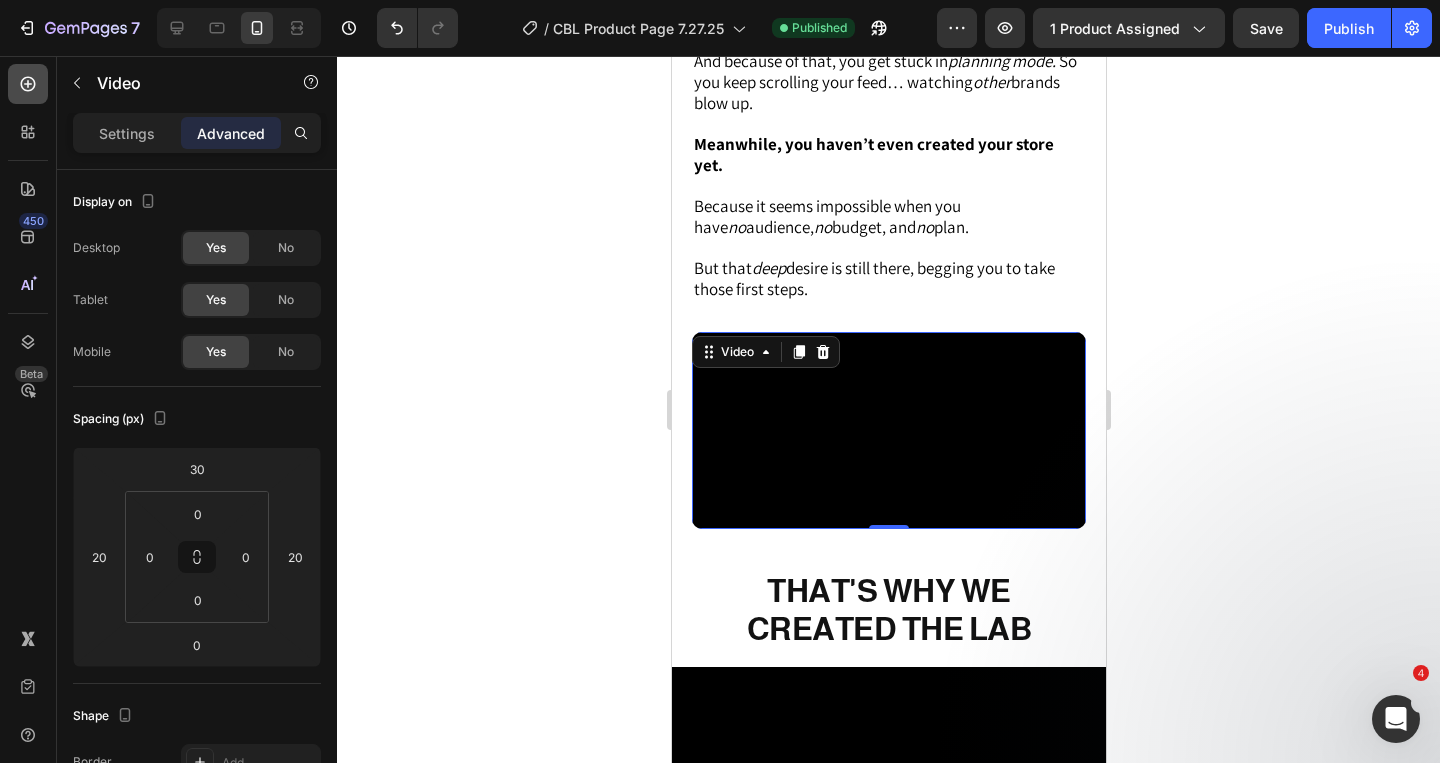 click 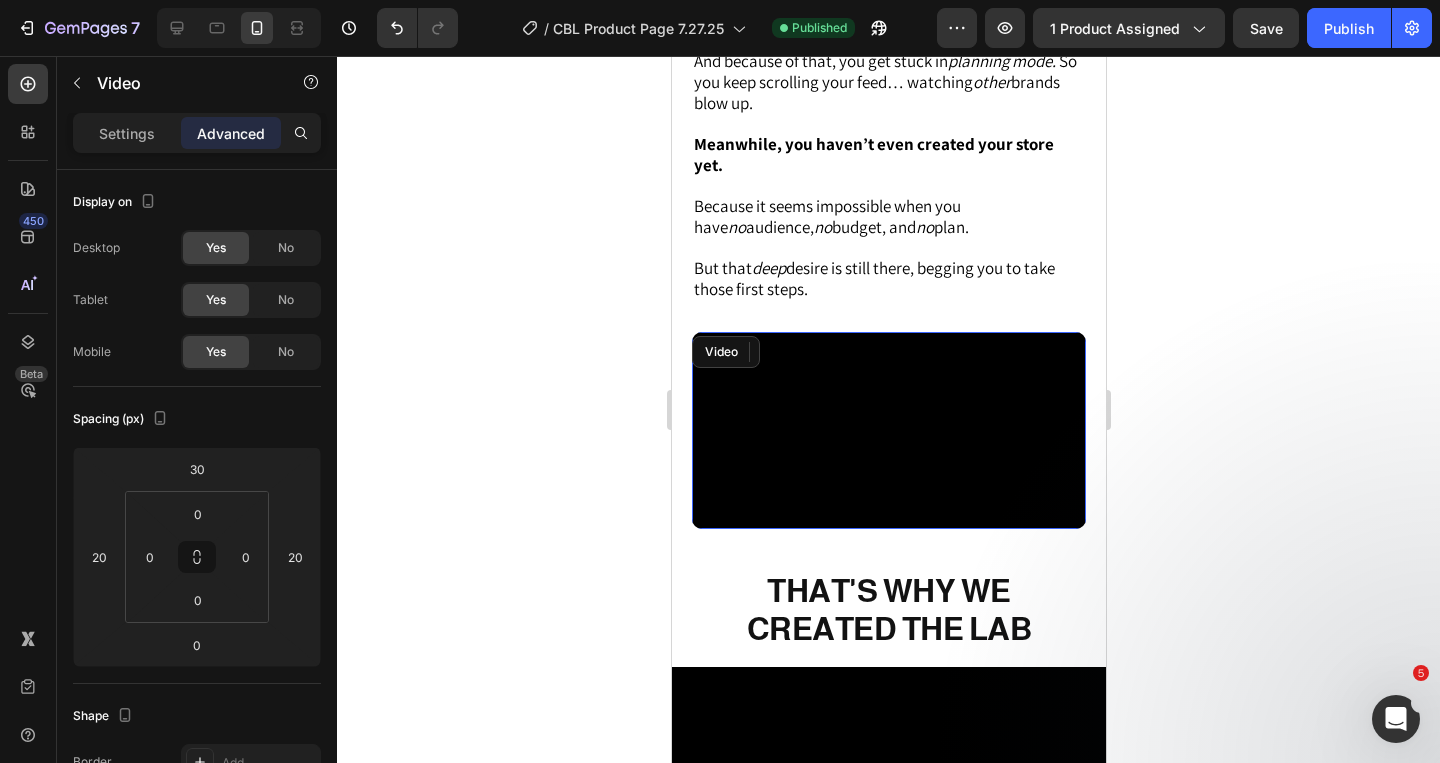 click at bounding box center (888, 430) 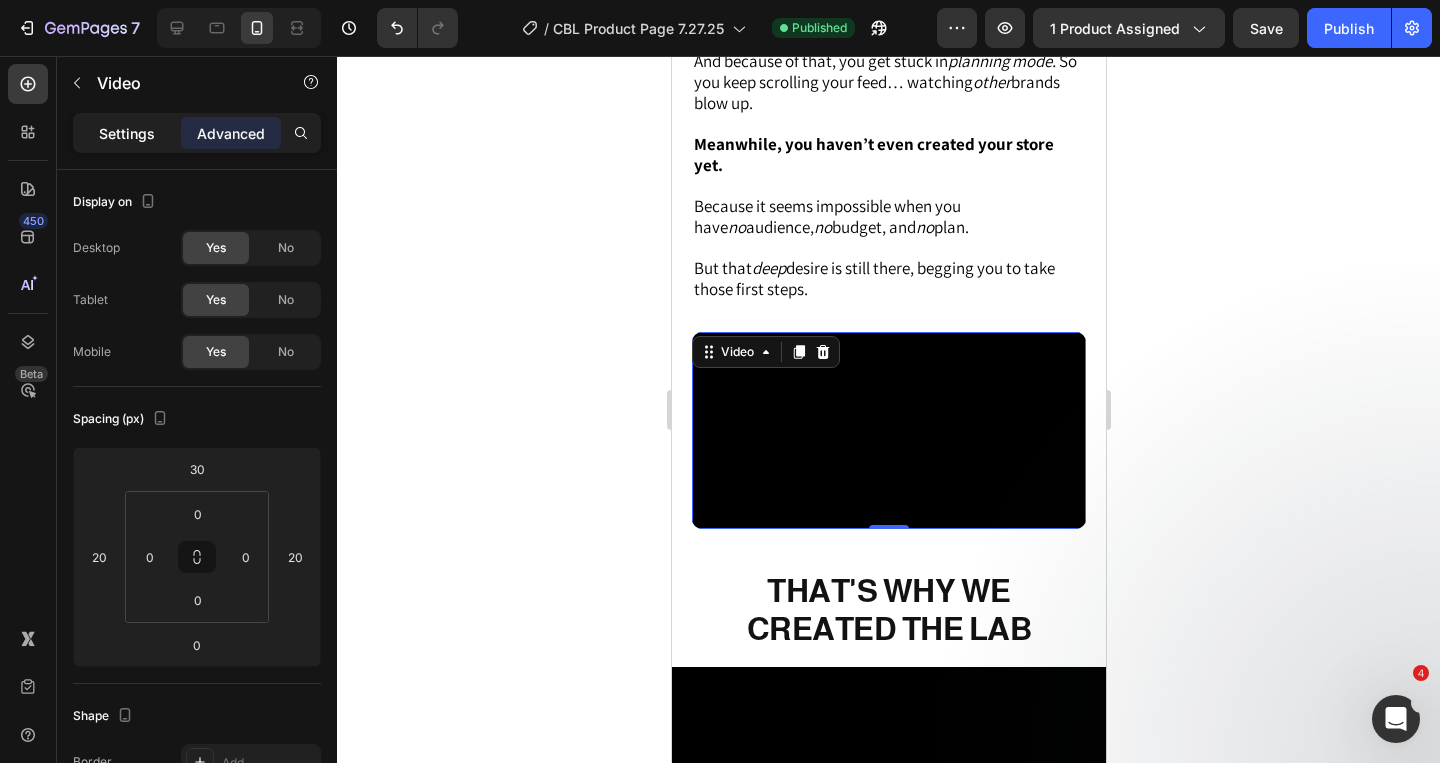 click on "Settings" at bounding box center (127, 133) 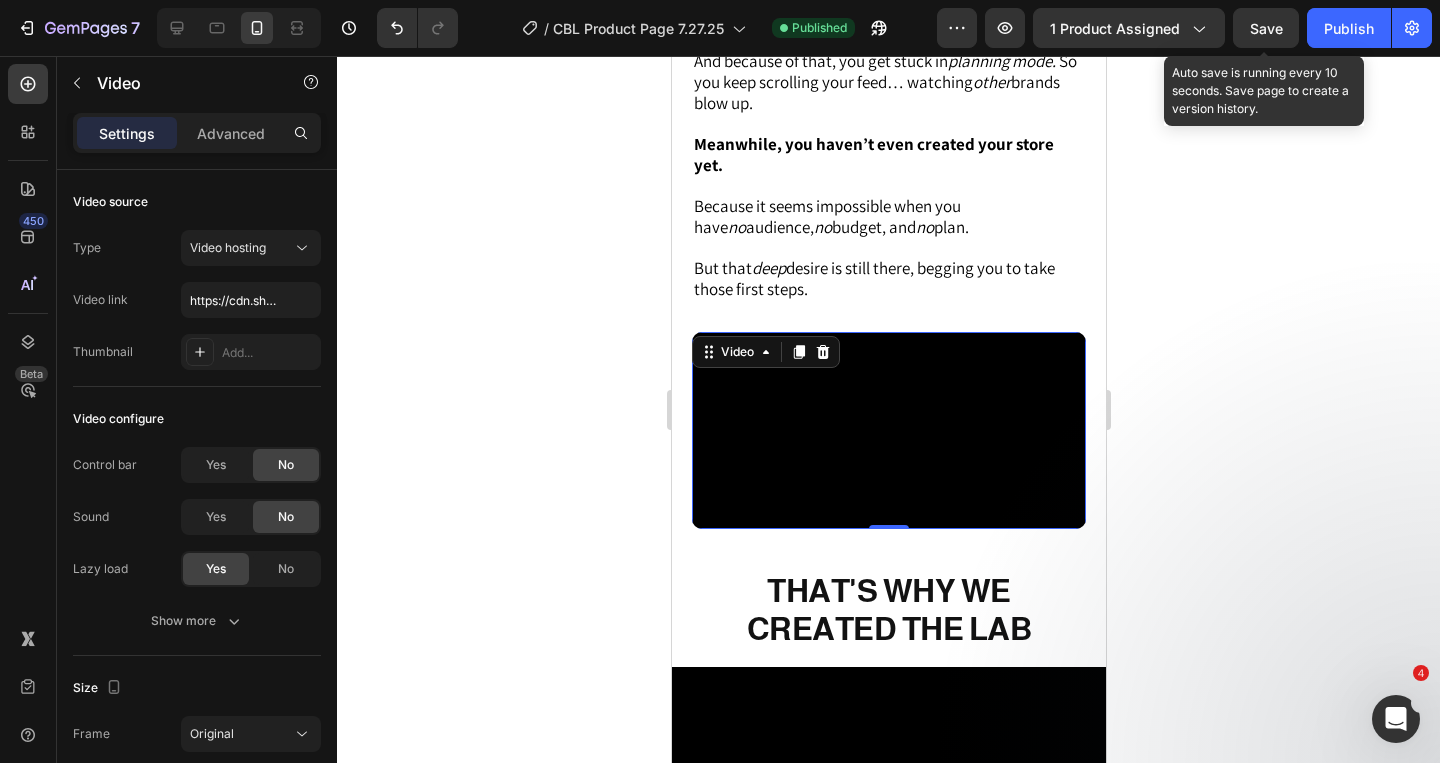 click on "Save" at bounding box center [1266, 28] 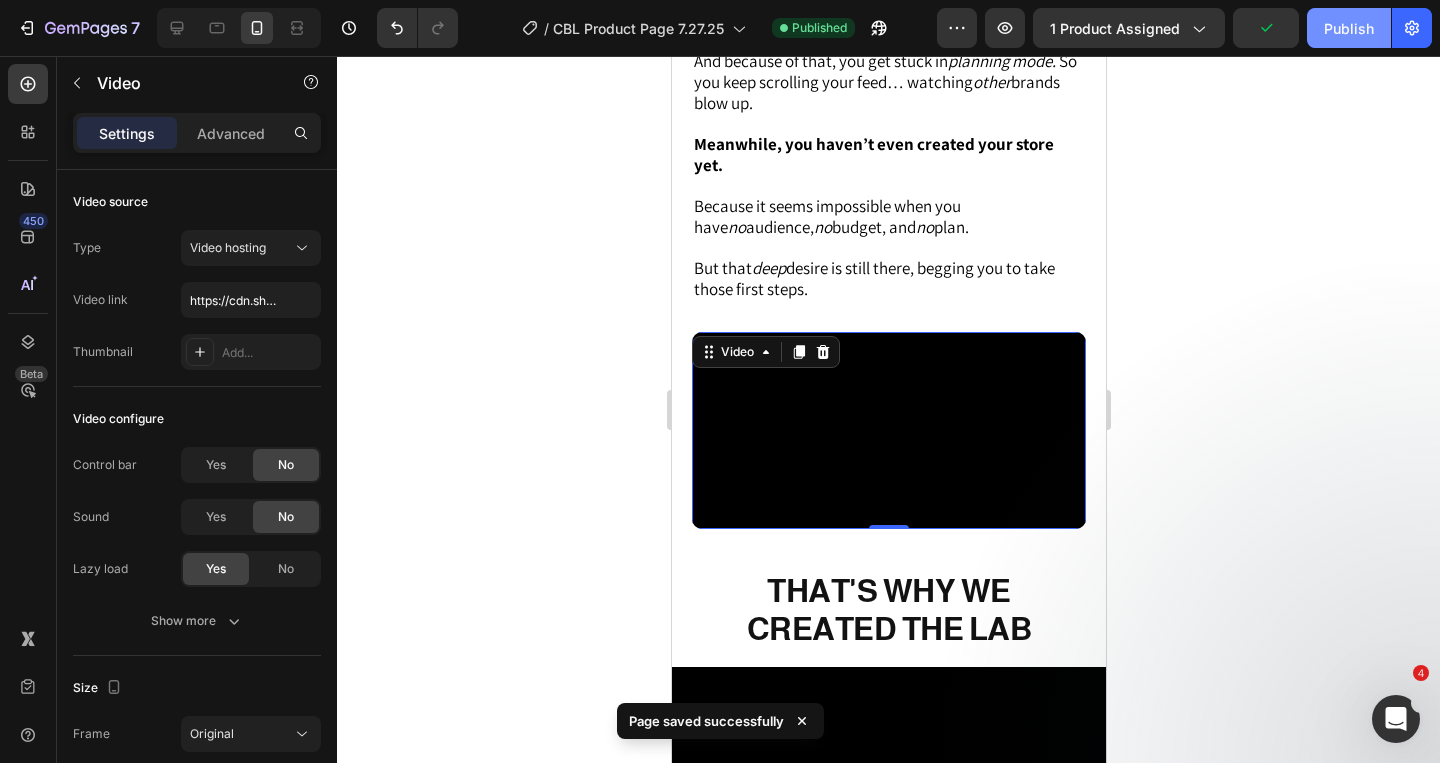 click on "Publish" at bounding box center (1349, 28) 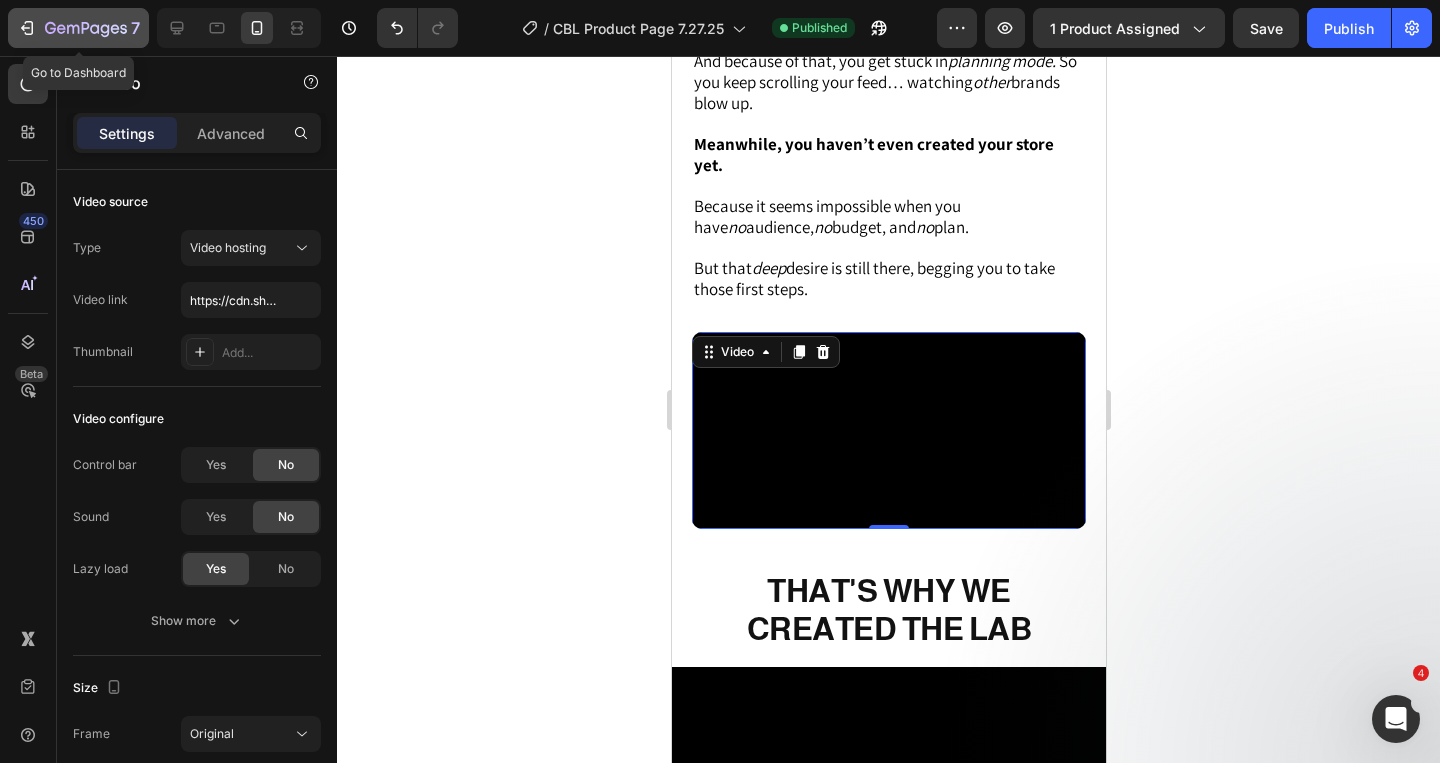click on "7" 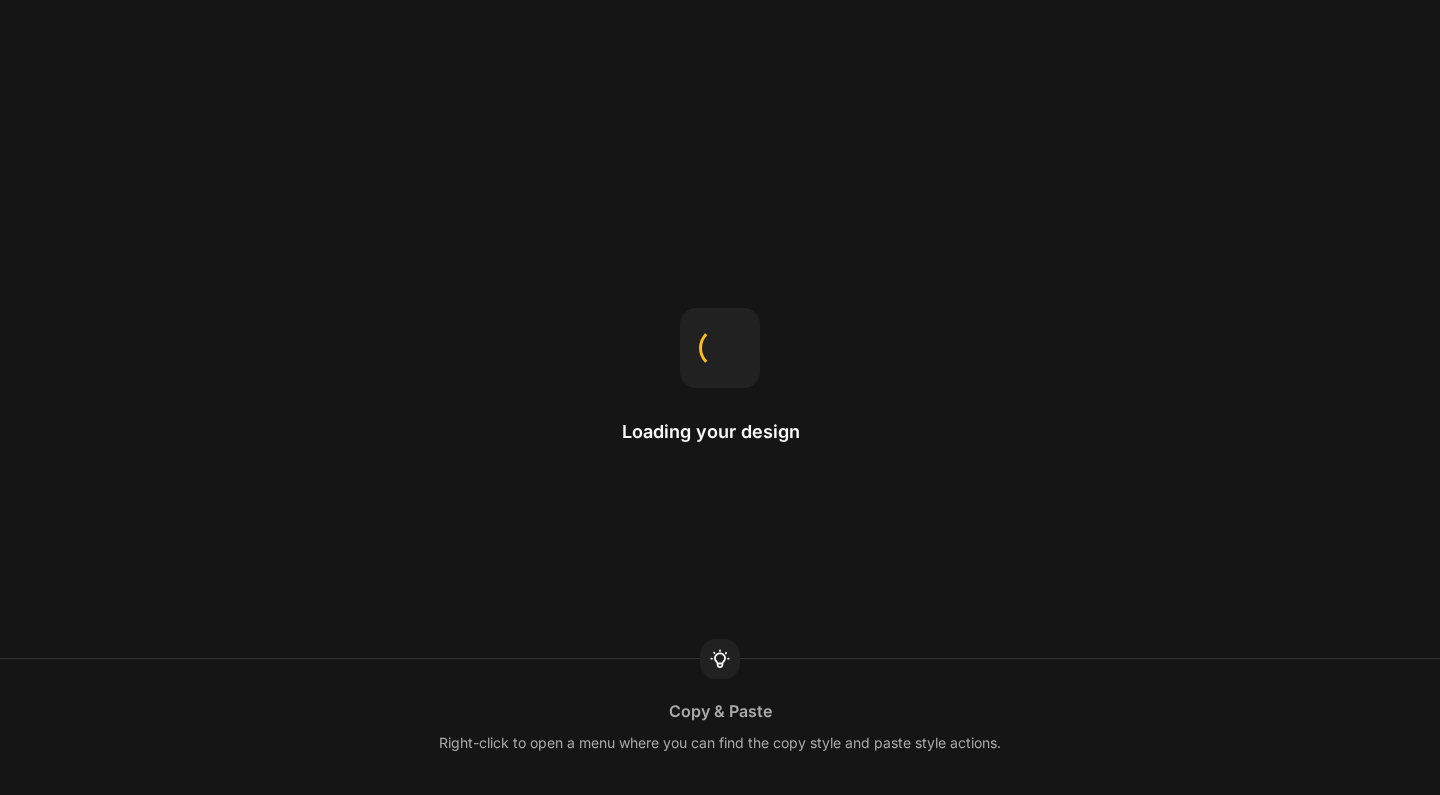 scroll, scrollTop: 0, scrollLeft: 0, axis: both 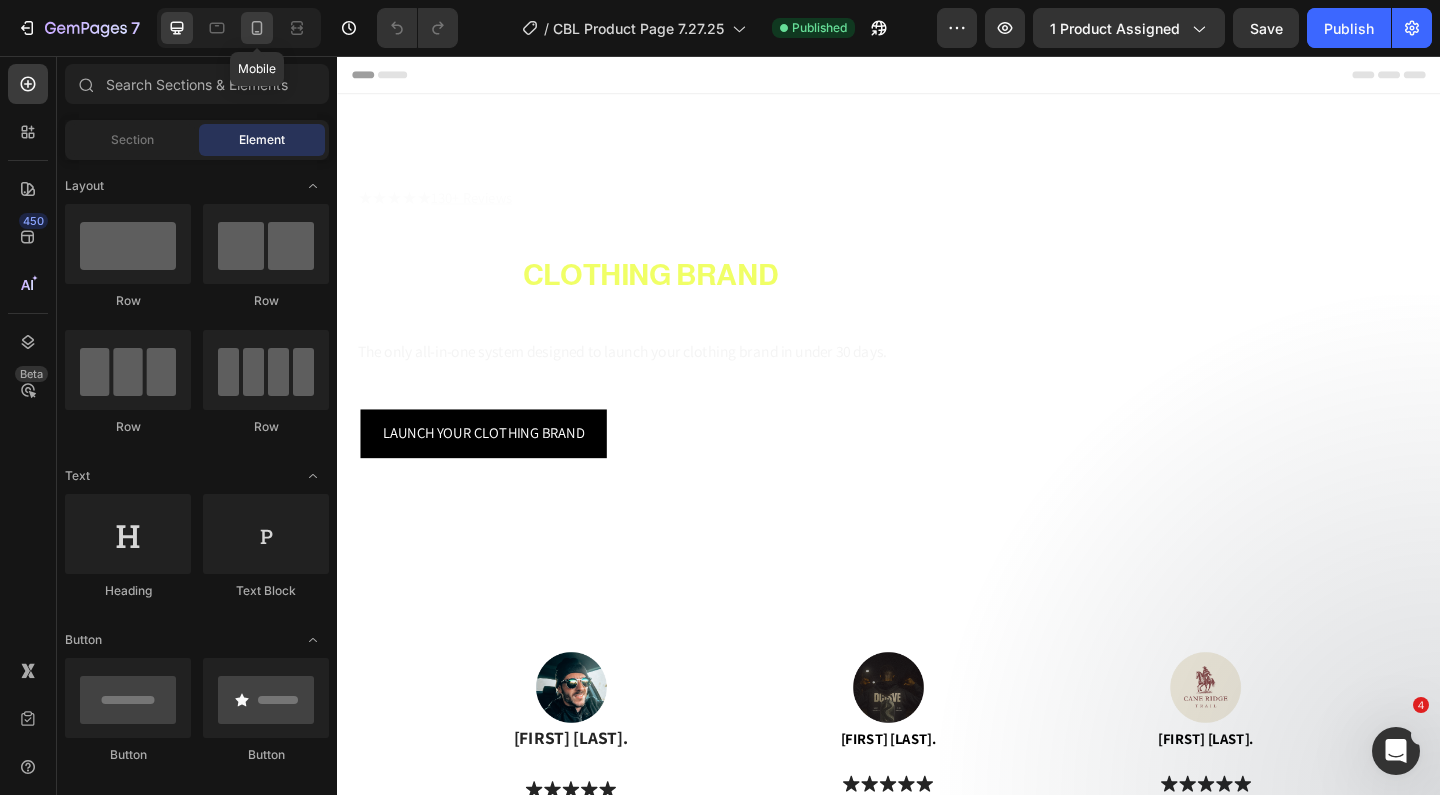 click 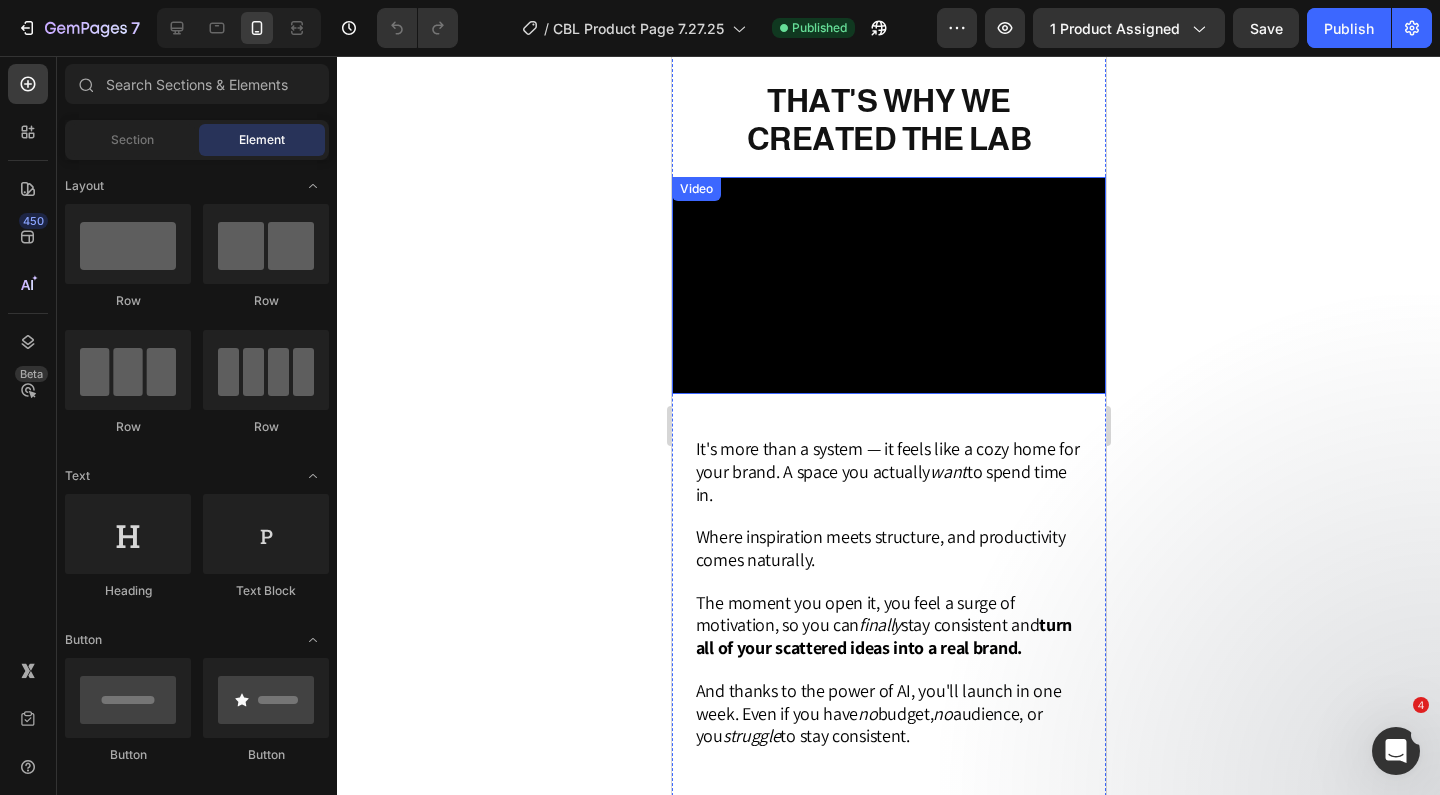 scroll, scrollTop: 958, scrollLeft: 0, axis: vertical 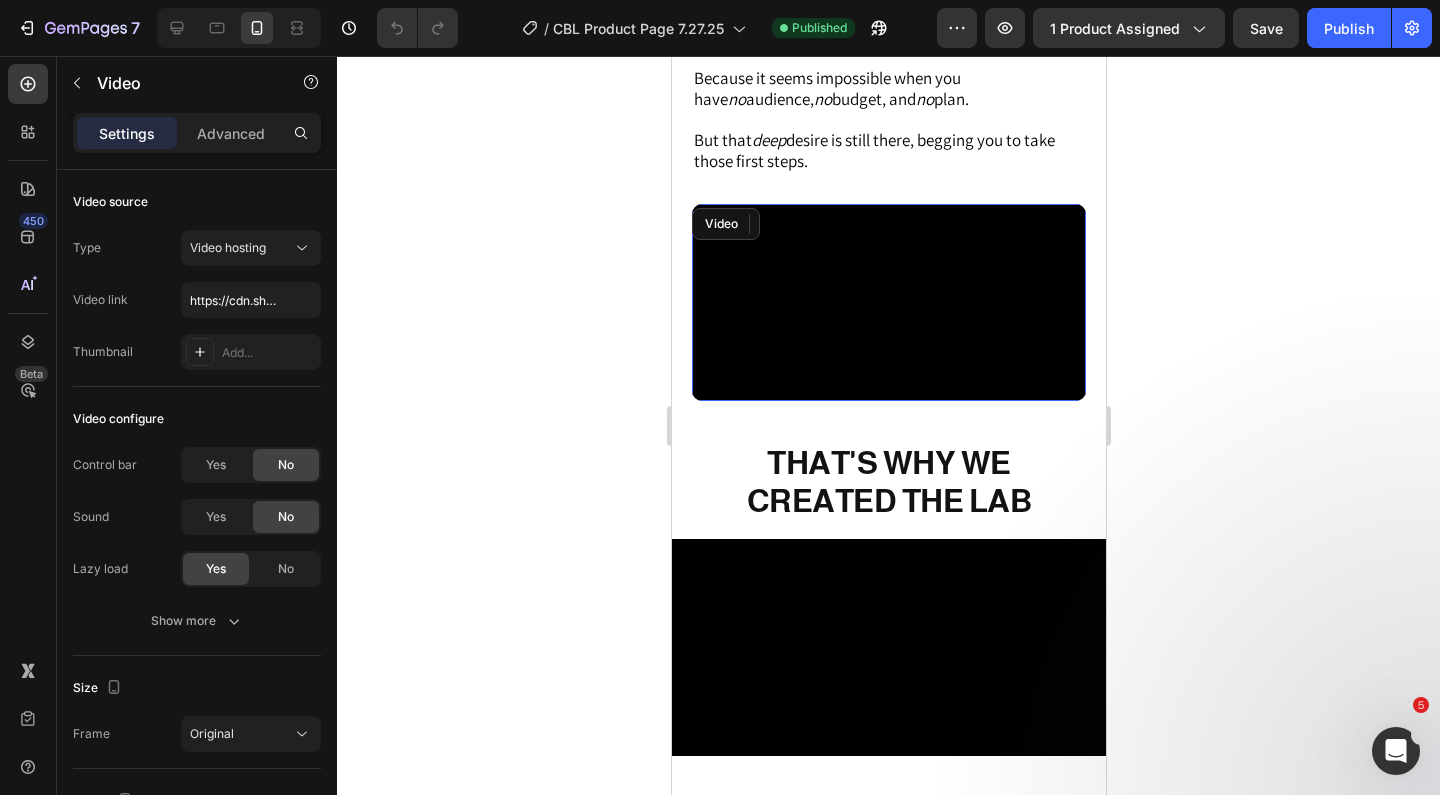 click at bounding box center (888, 302) 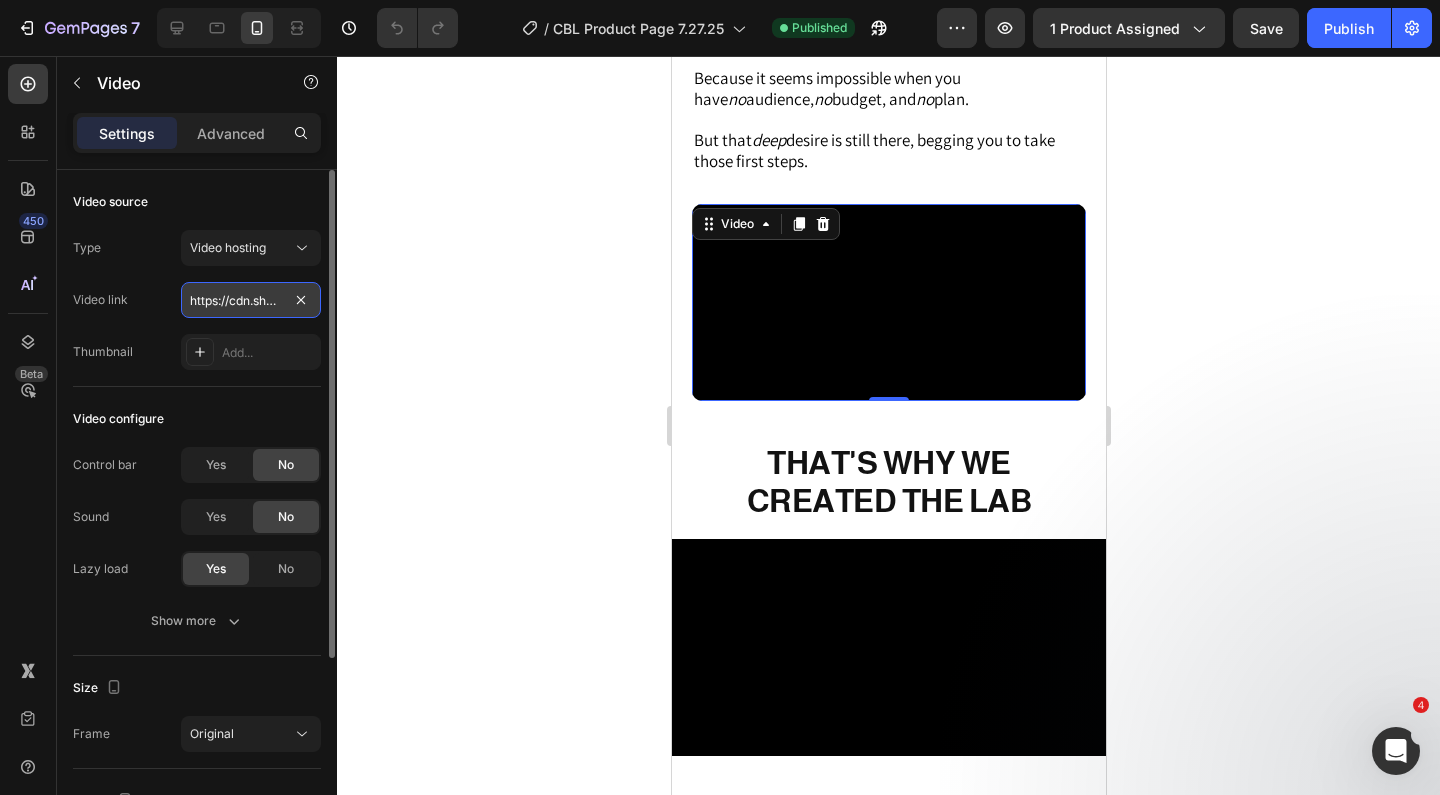click on "https://cdn.shopify.com/videos/c/o/v/60651944e7374eb5bdcfa087c2532afd.mp4" at bounding box center [251, 300] 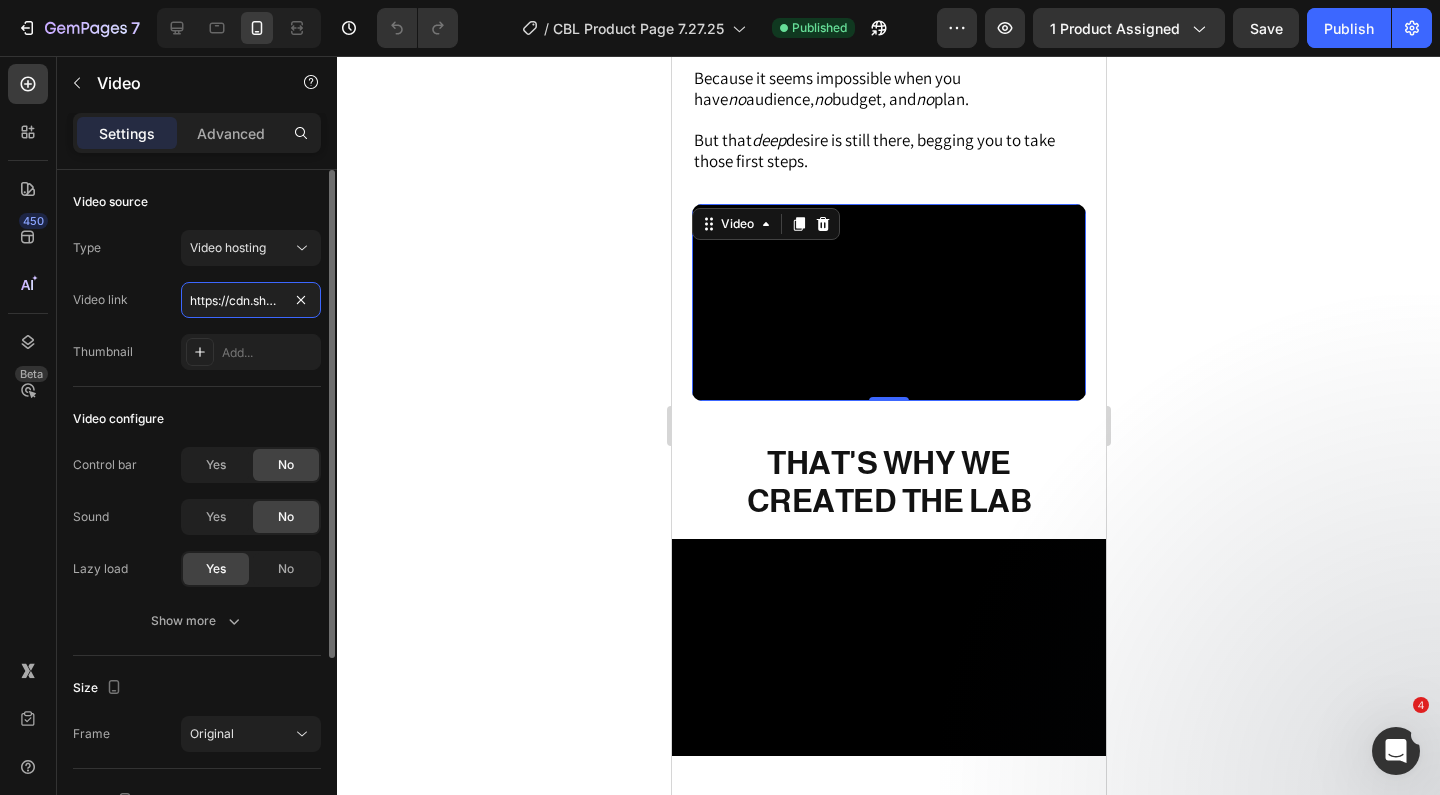 type on "https://cdn.shopify.com/videos/c/o/v/1dc4fe2a3bc043c6a7bee4f2f49825c4.mp4" 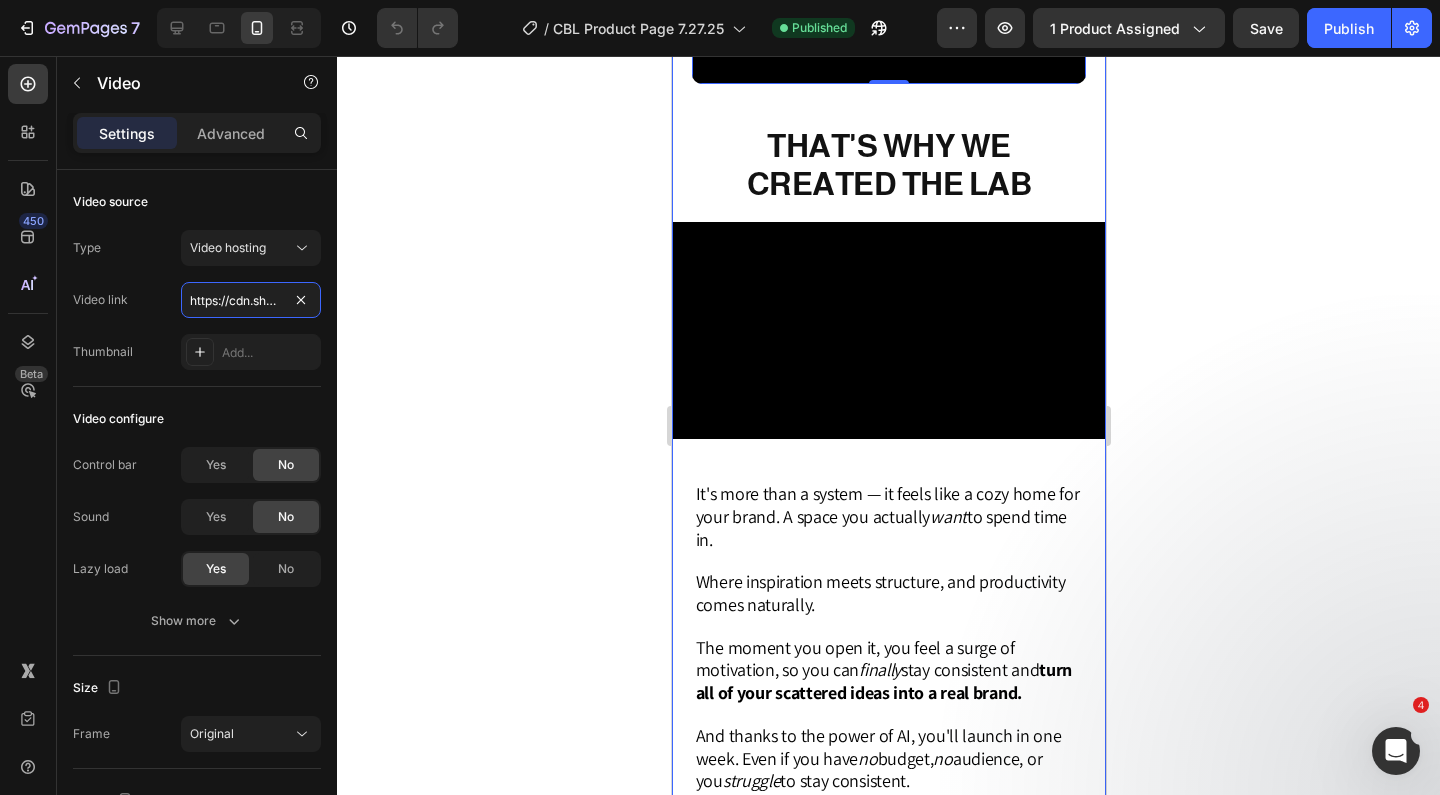 scroll, scrollTop: 1279, scrollLeft: 0, axis: vertical 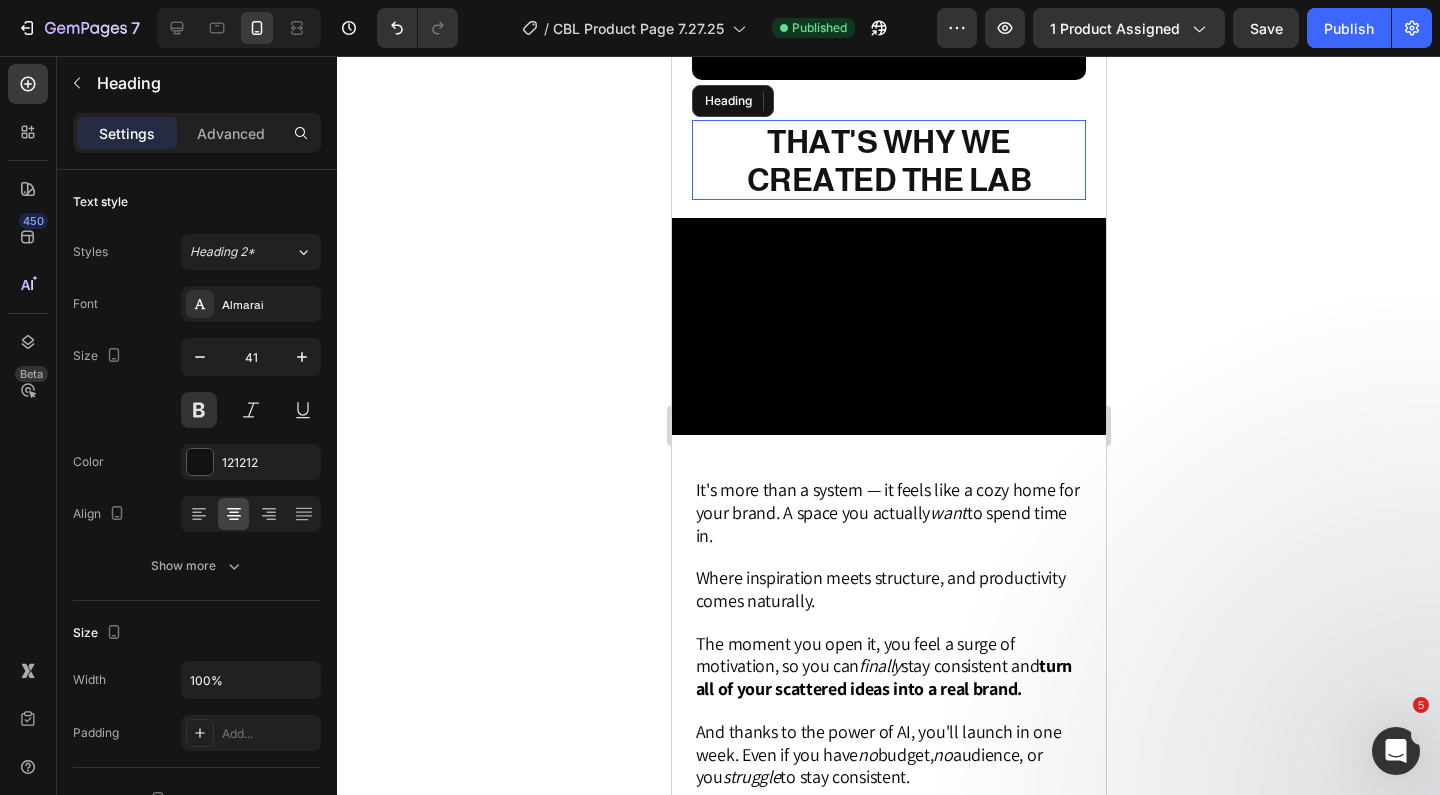 drag, startPoint x: 1485, startPoint y: 479, endPoint x: 1501, endPoint y: 486, distance: 17.464249 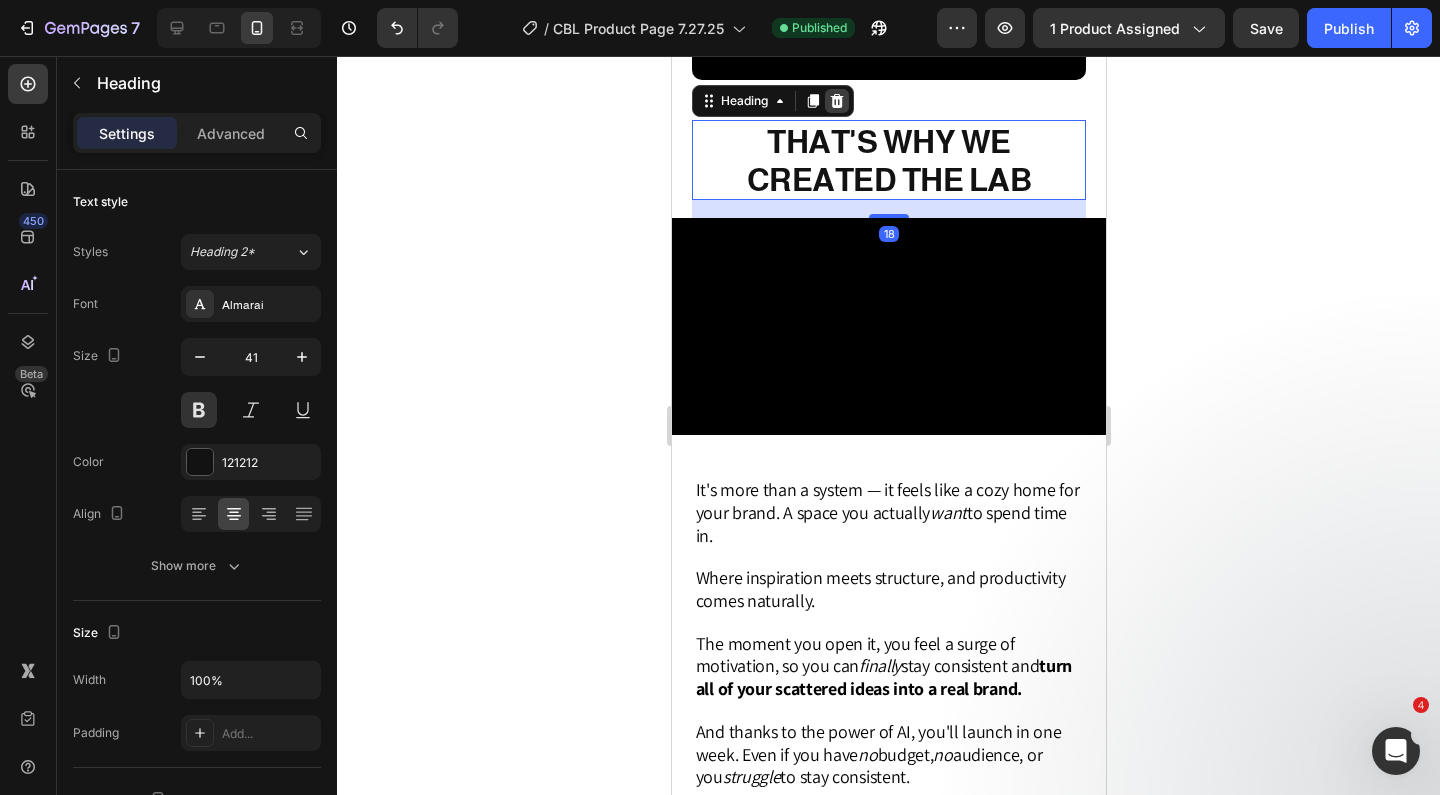 click 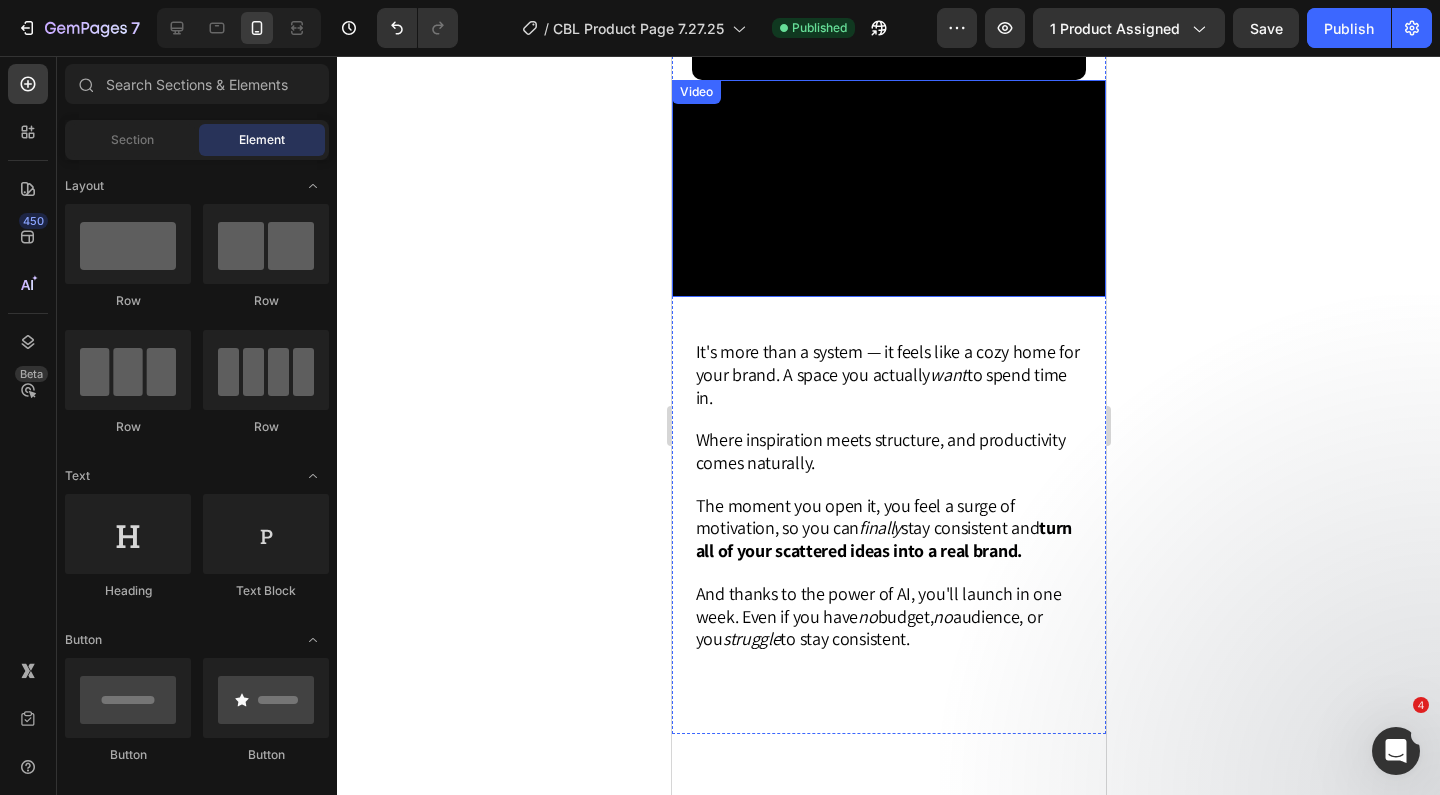click at bounding box center (888, 188) 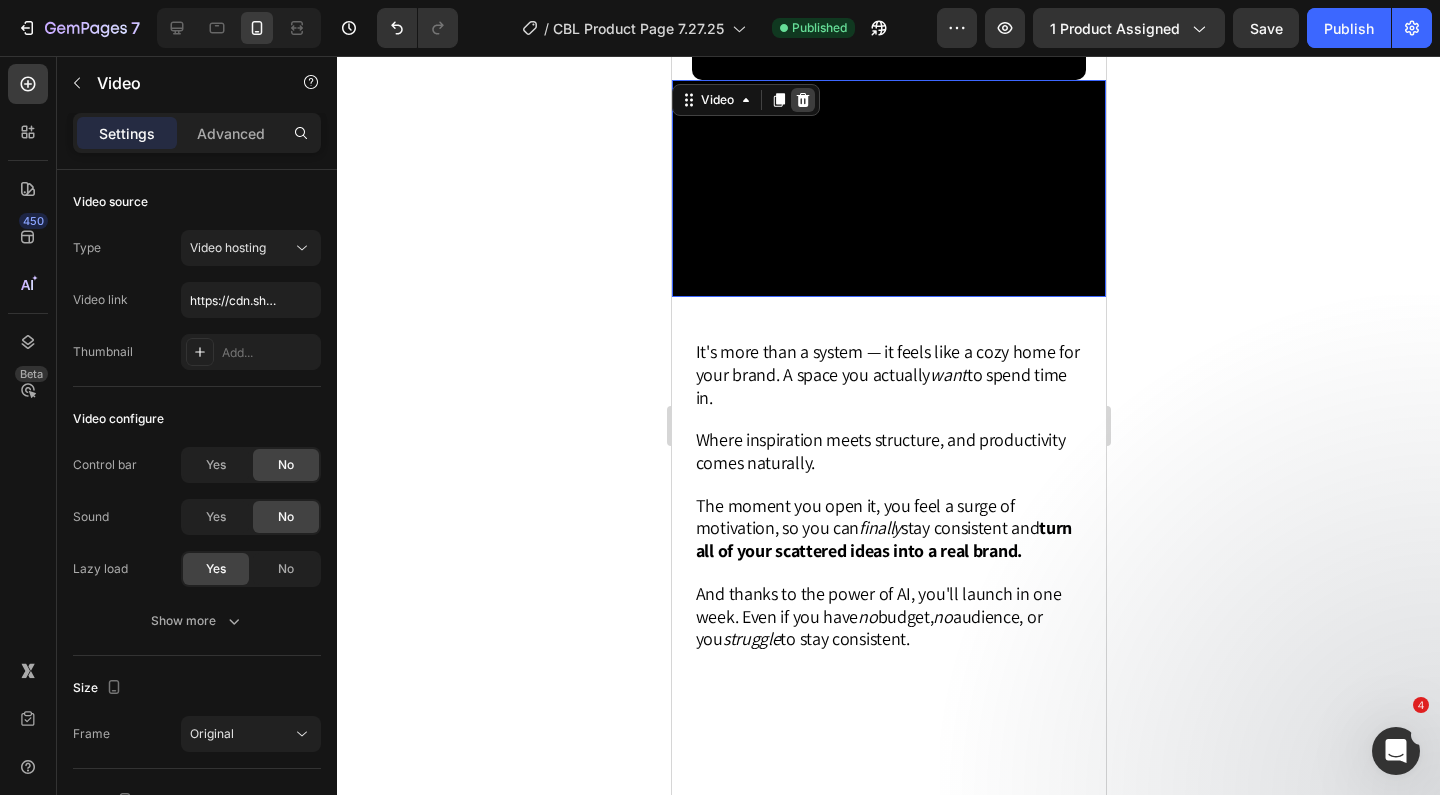 click 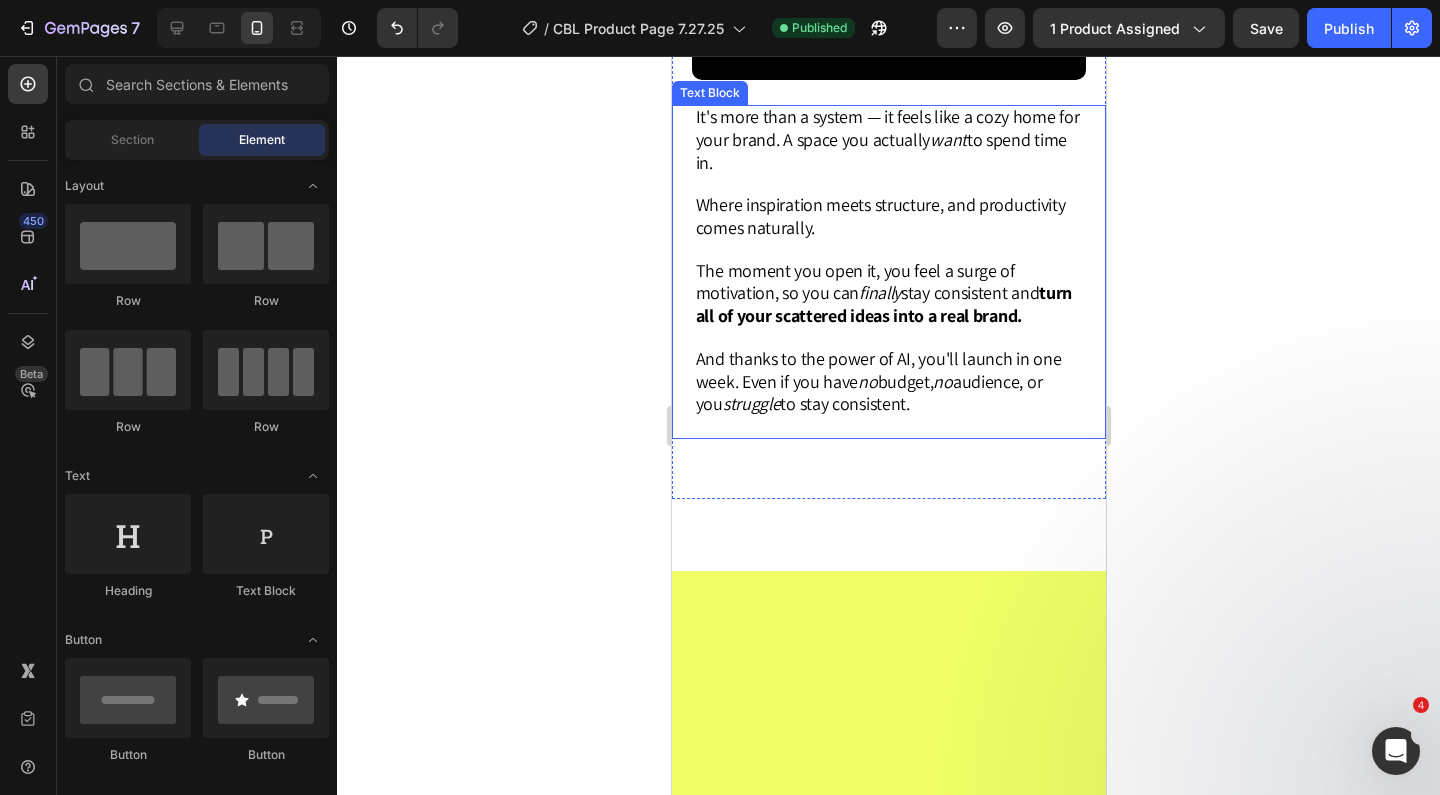 click at bounding box center [888, 185] 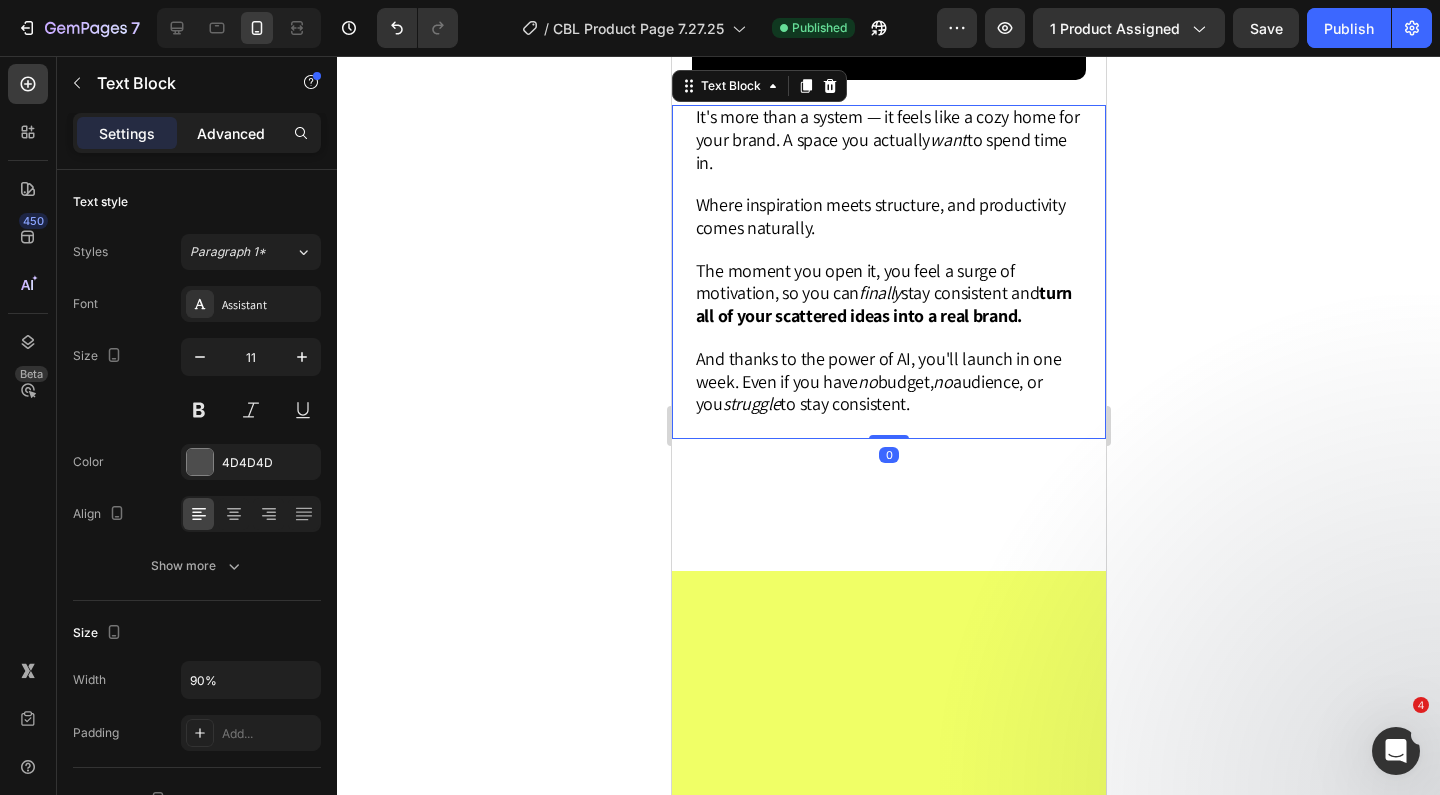 click on "Advanced" at bounding box center (231, 133) 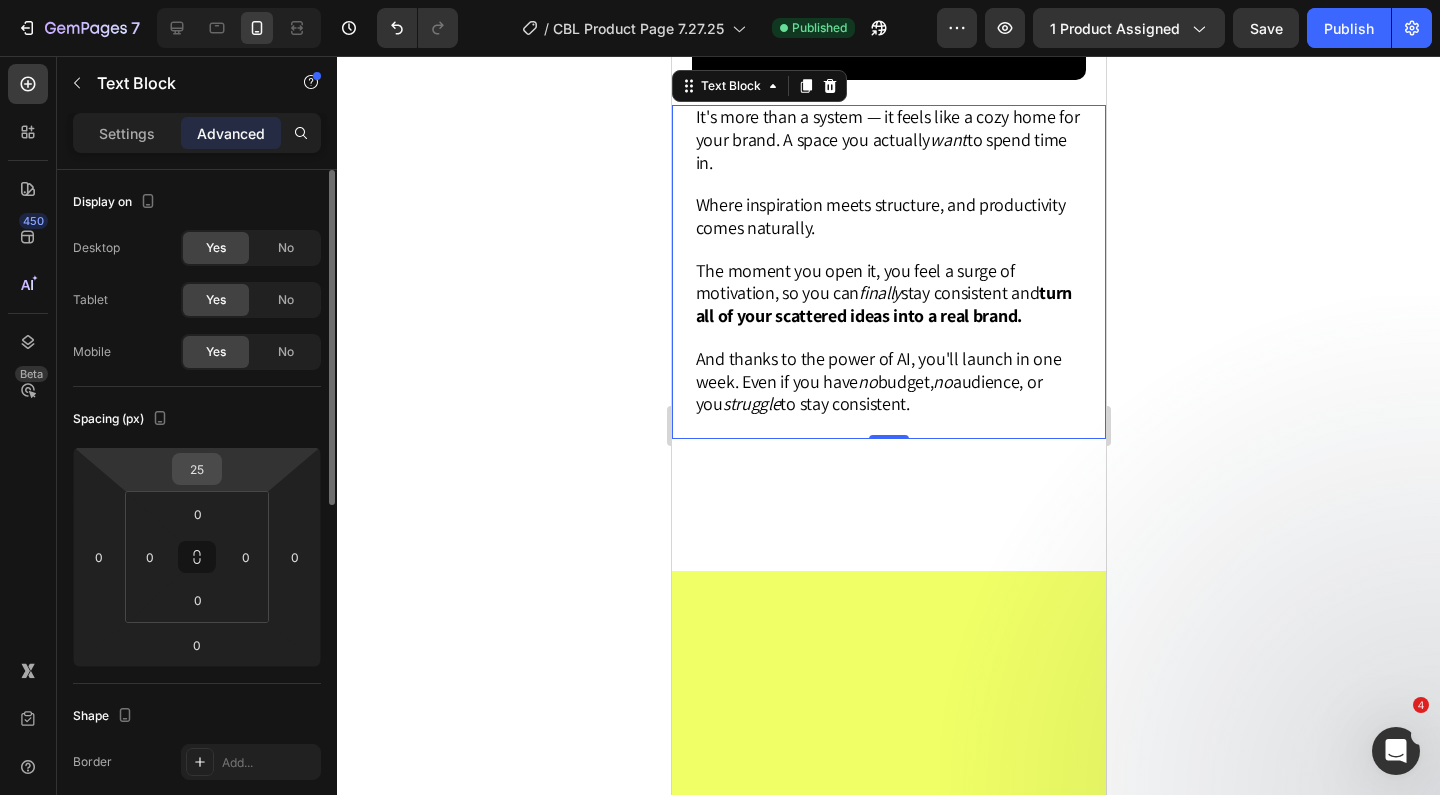 click on "25" at bounding box center [197, 469] 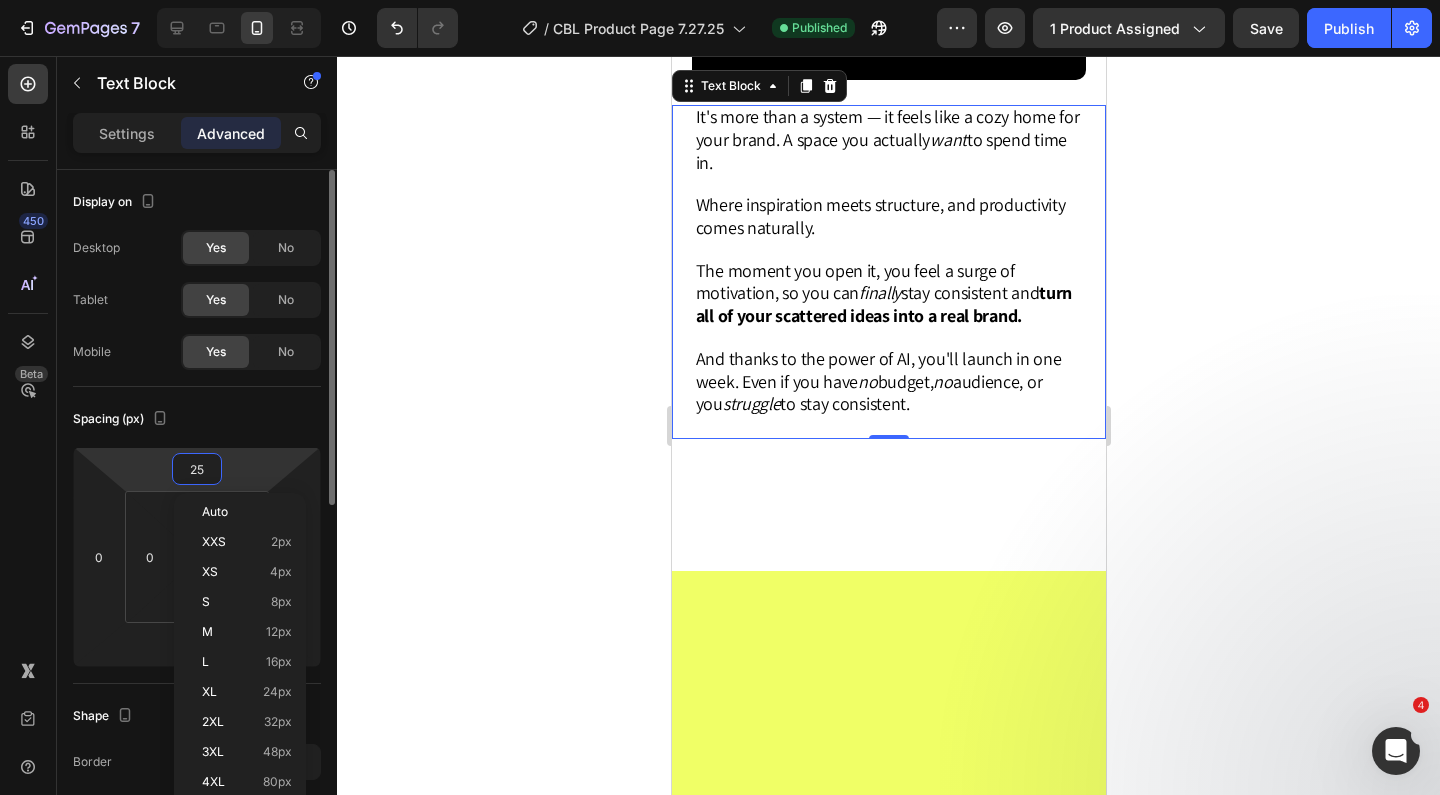 click on "25" at bounding box center [197, 469] 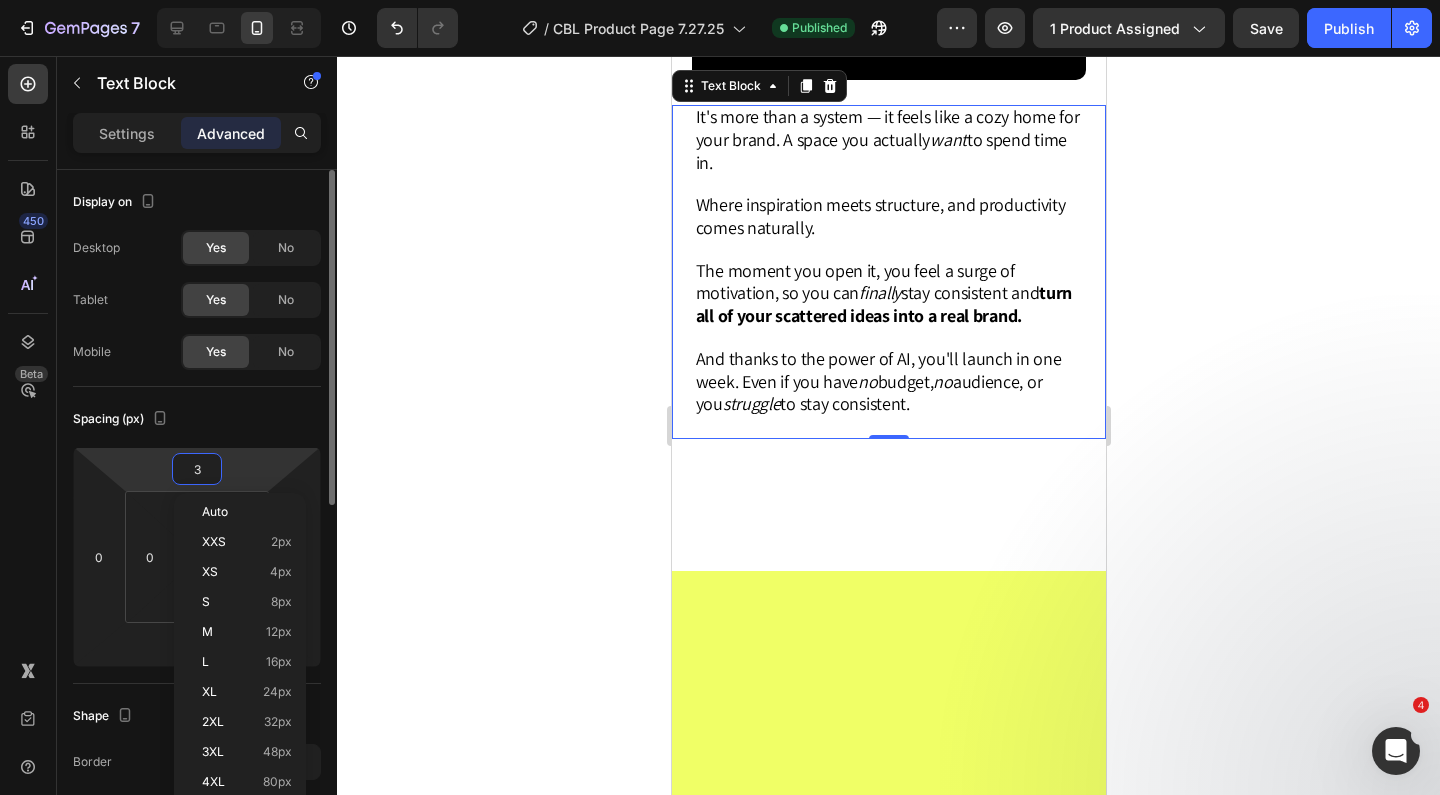 type on "35" 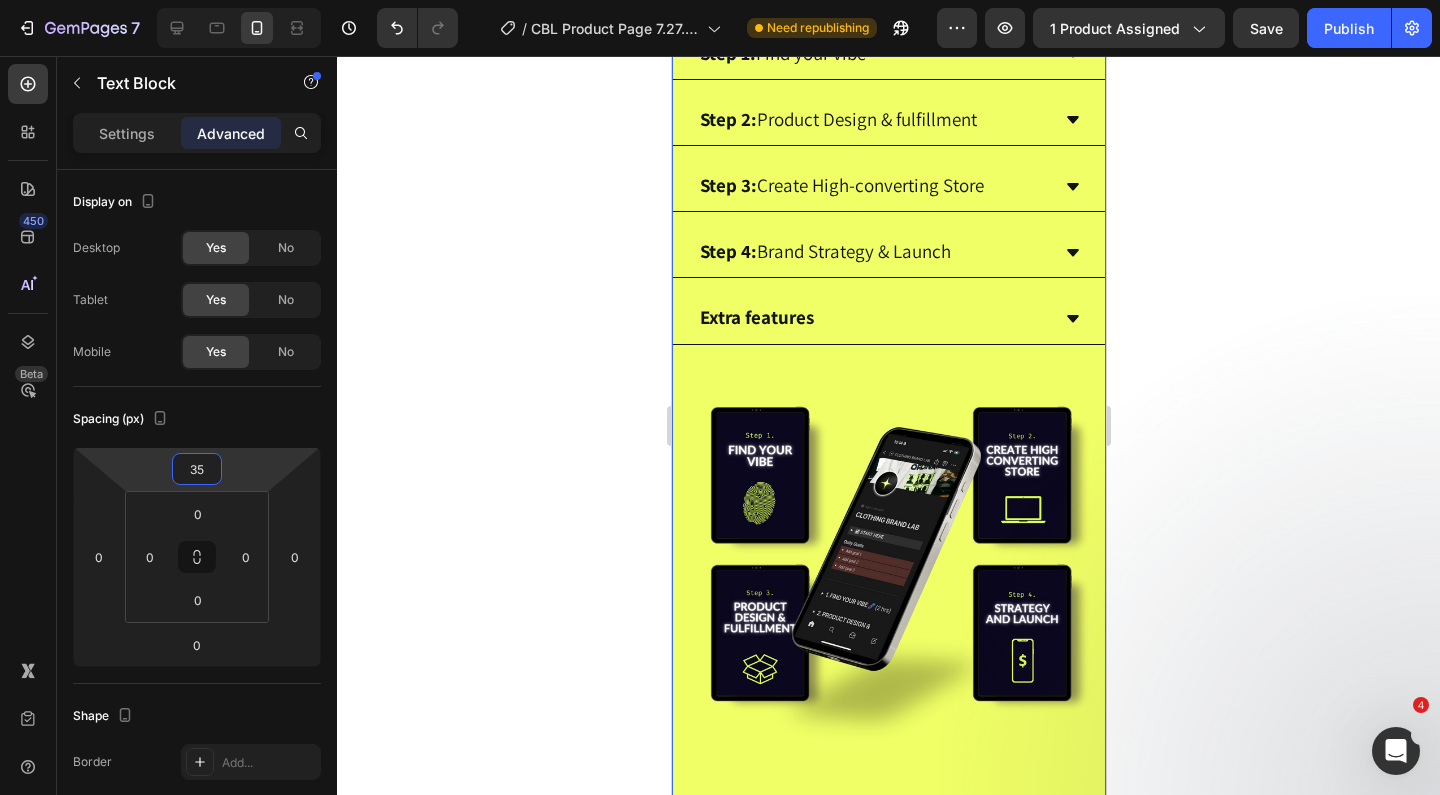 scroll, scrollTop: 2231, scrollLeft: 0, axis: vertical 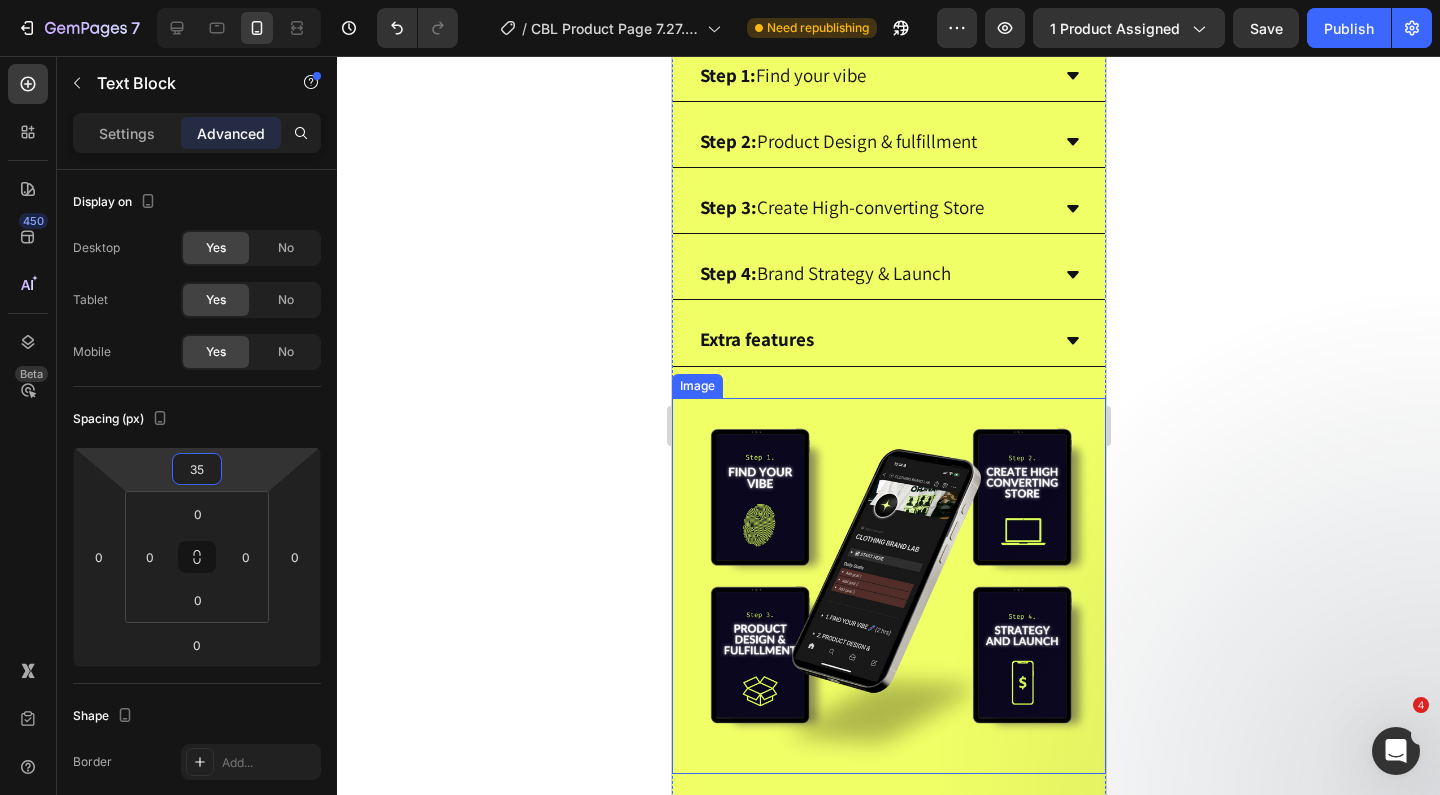 click at bounding box center [888, 586] 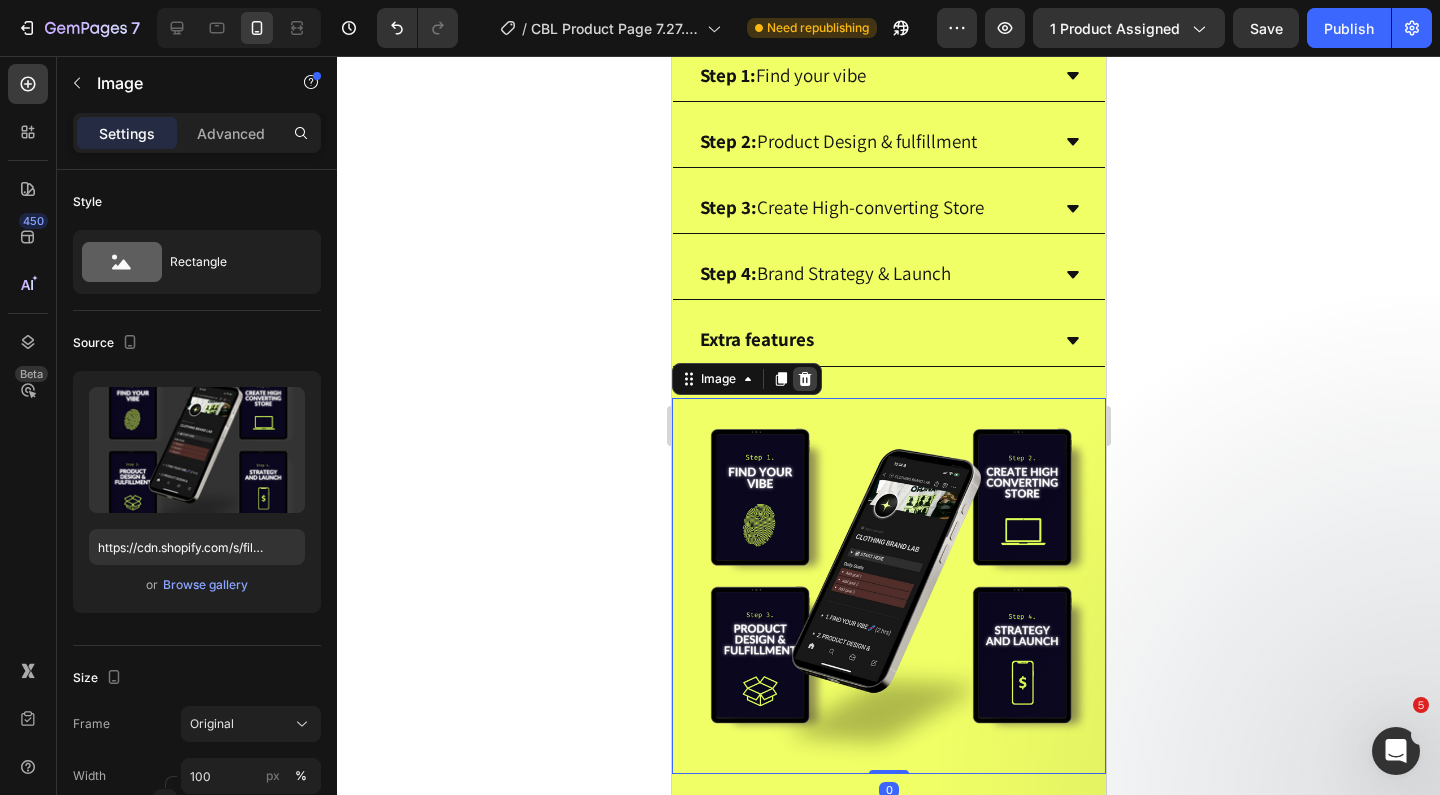 click 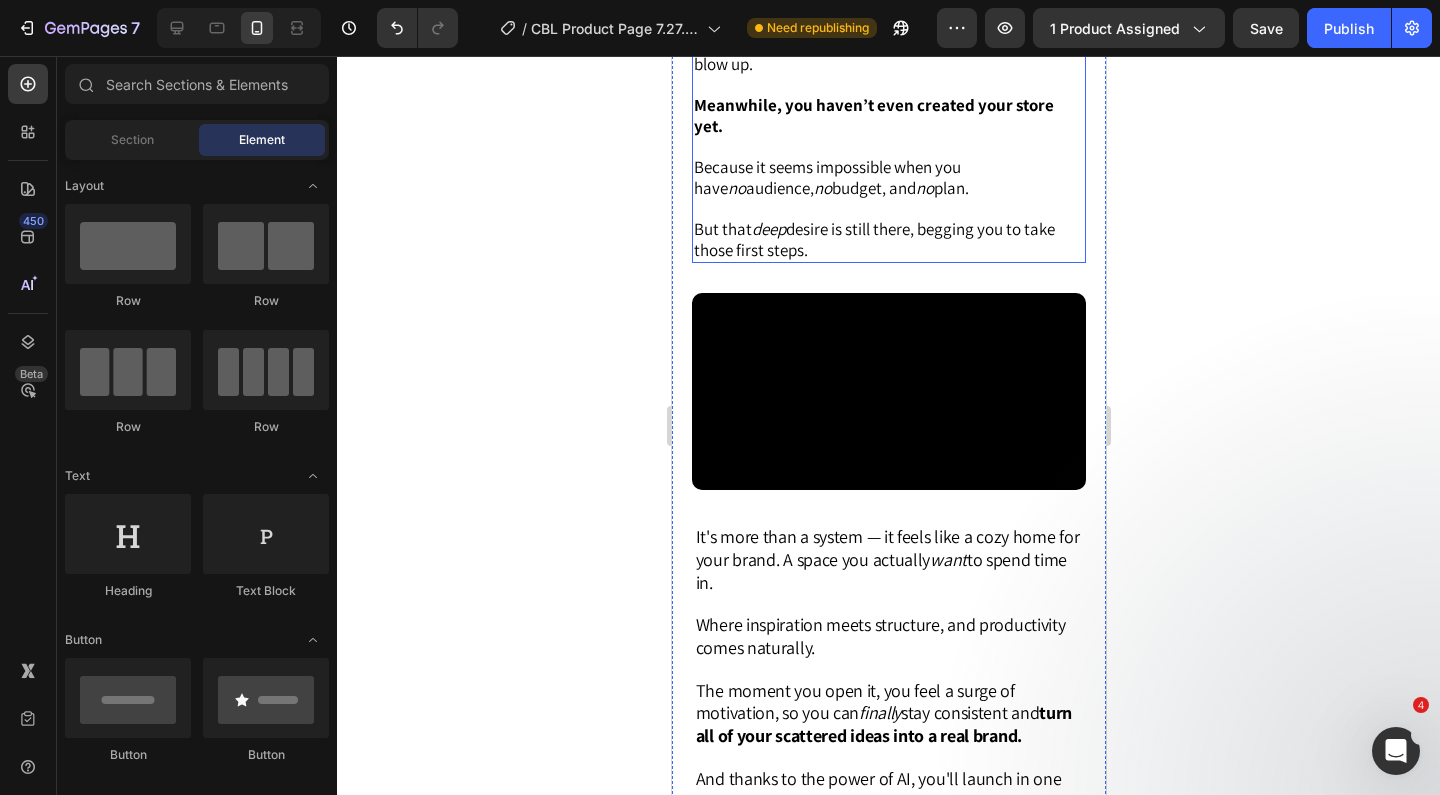 scroll, scrollTop: 916, scrollLeft: 0, axis: vertical 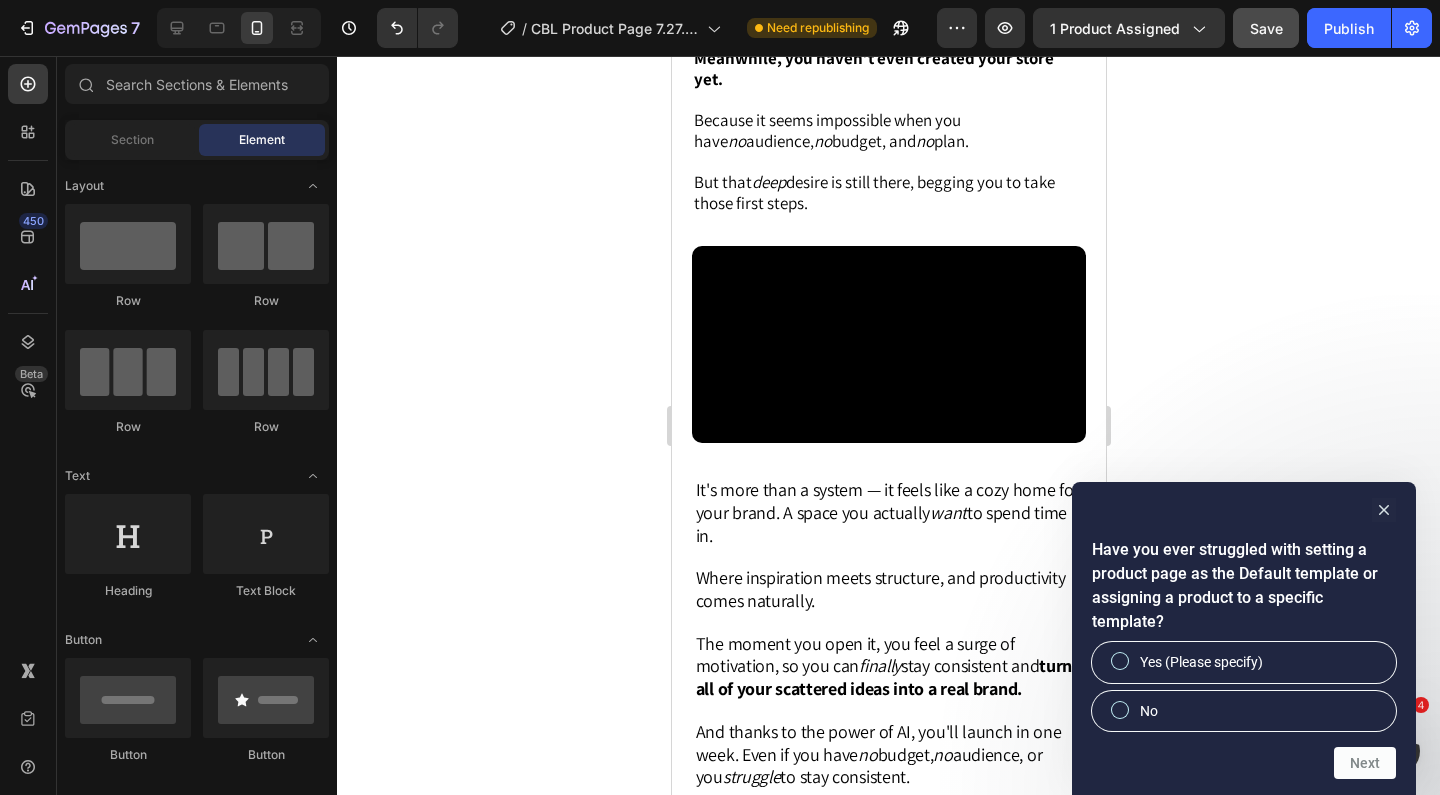 click on "Save" 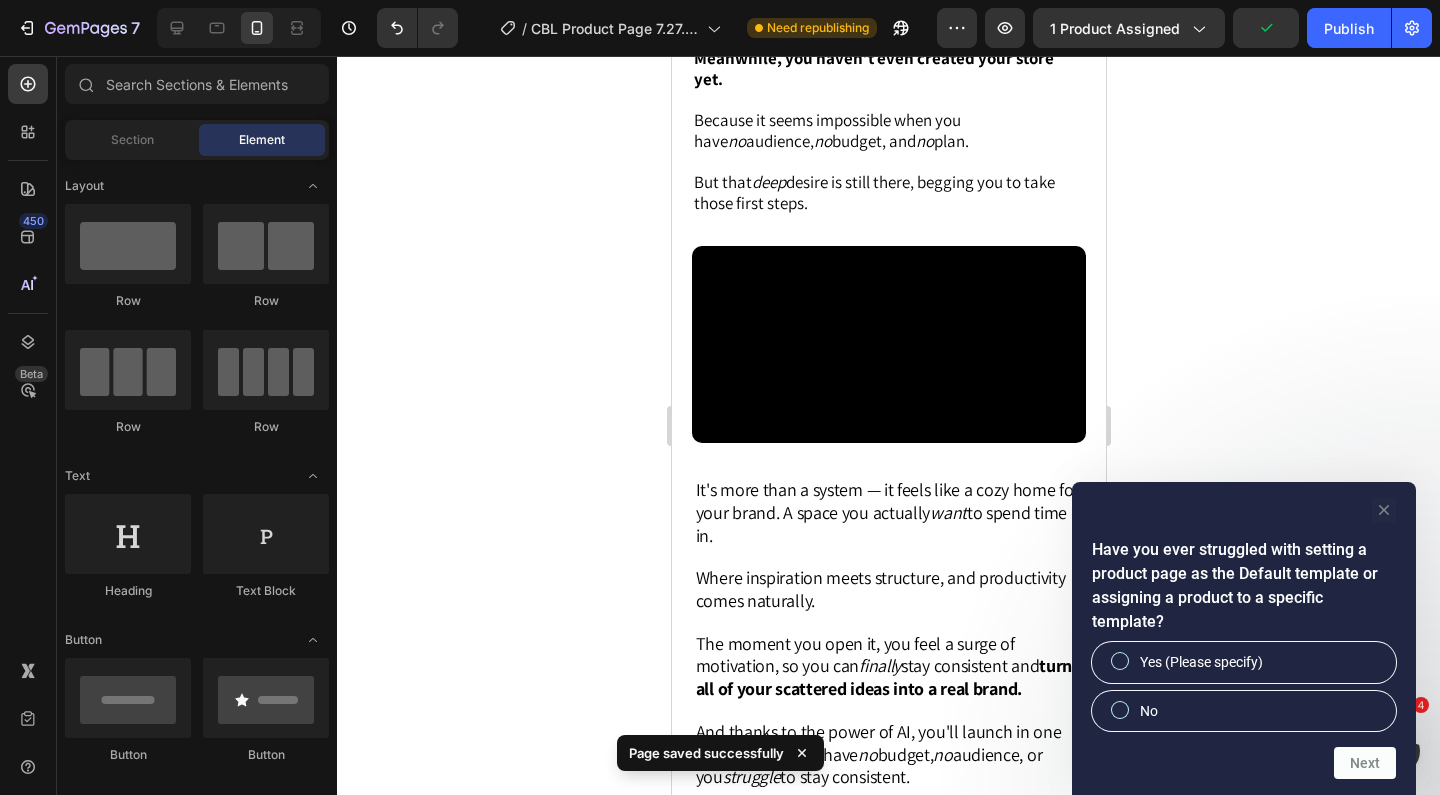 click 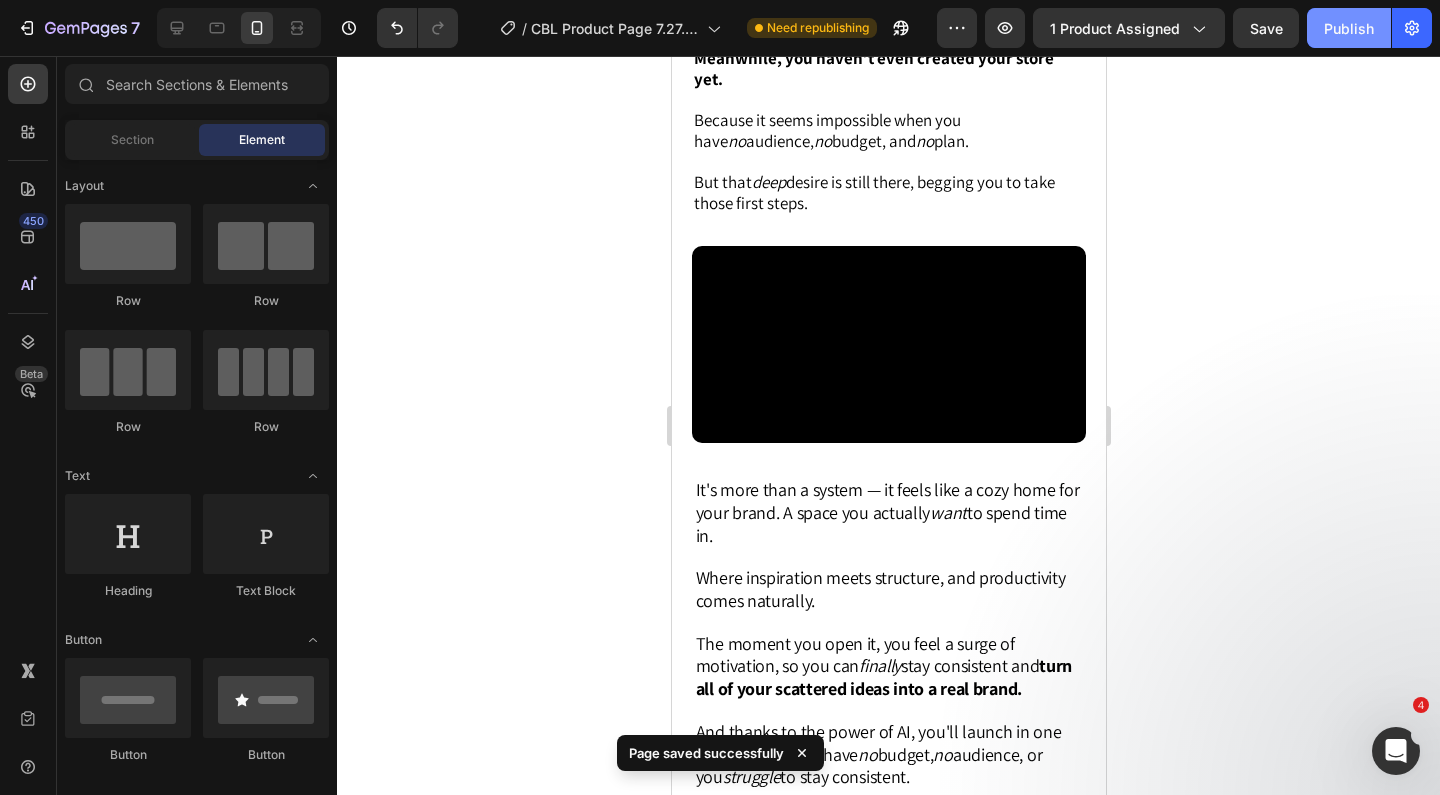 click on "Publish" 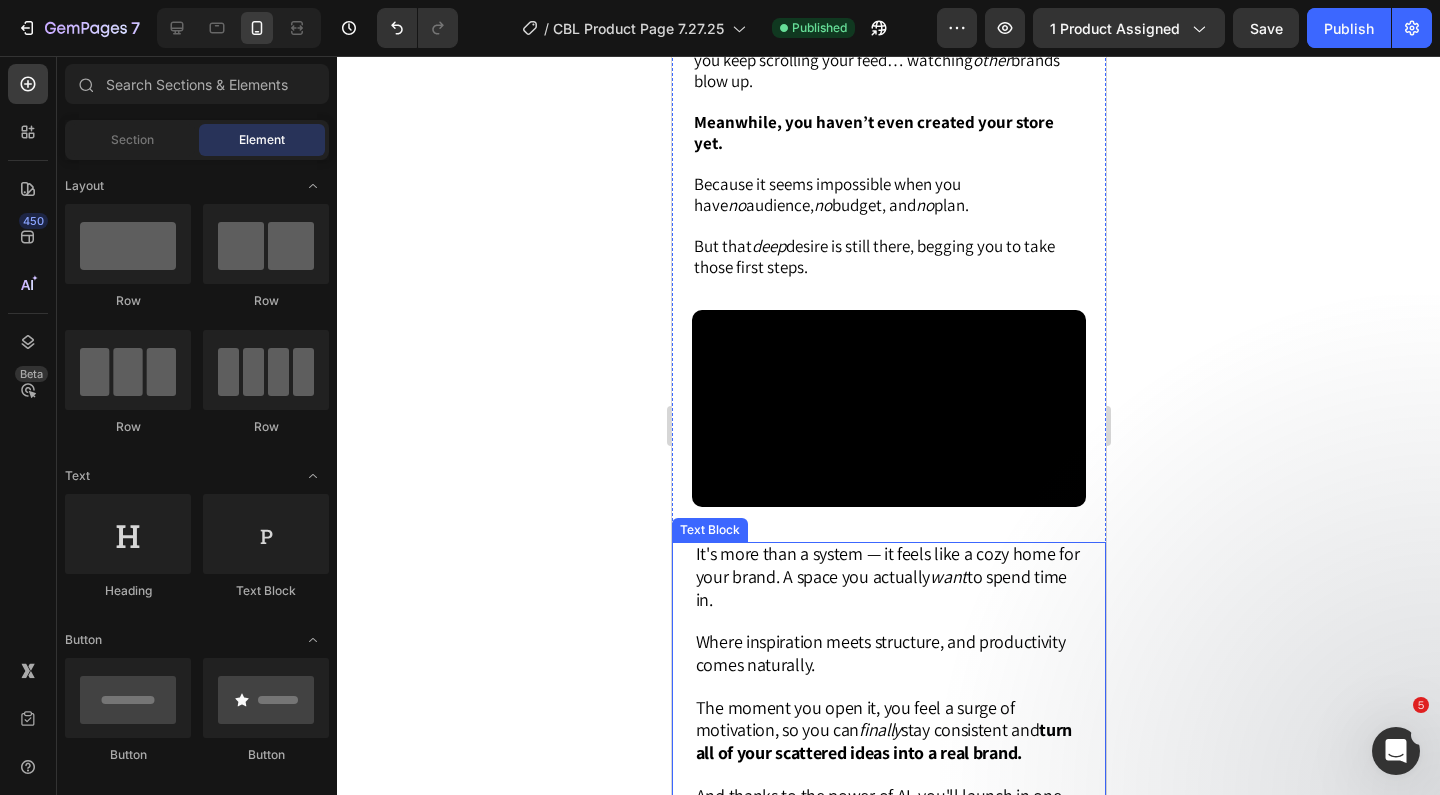 scroll, scrollTop: 728, scrollLeft: 0, axis: vertical 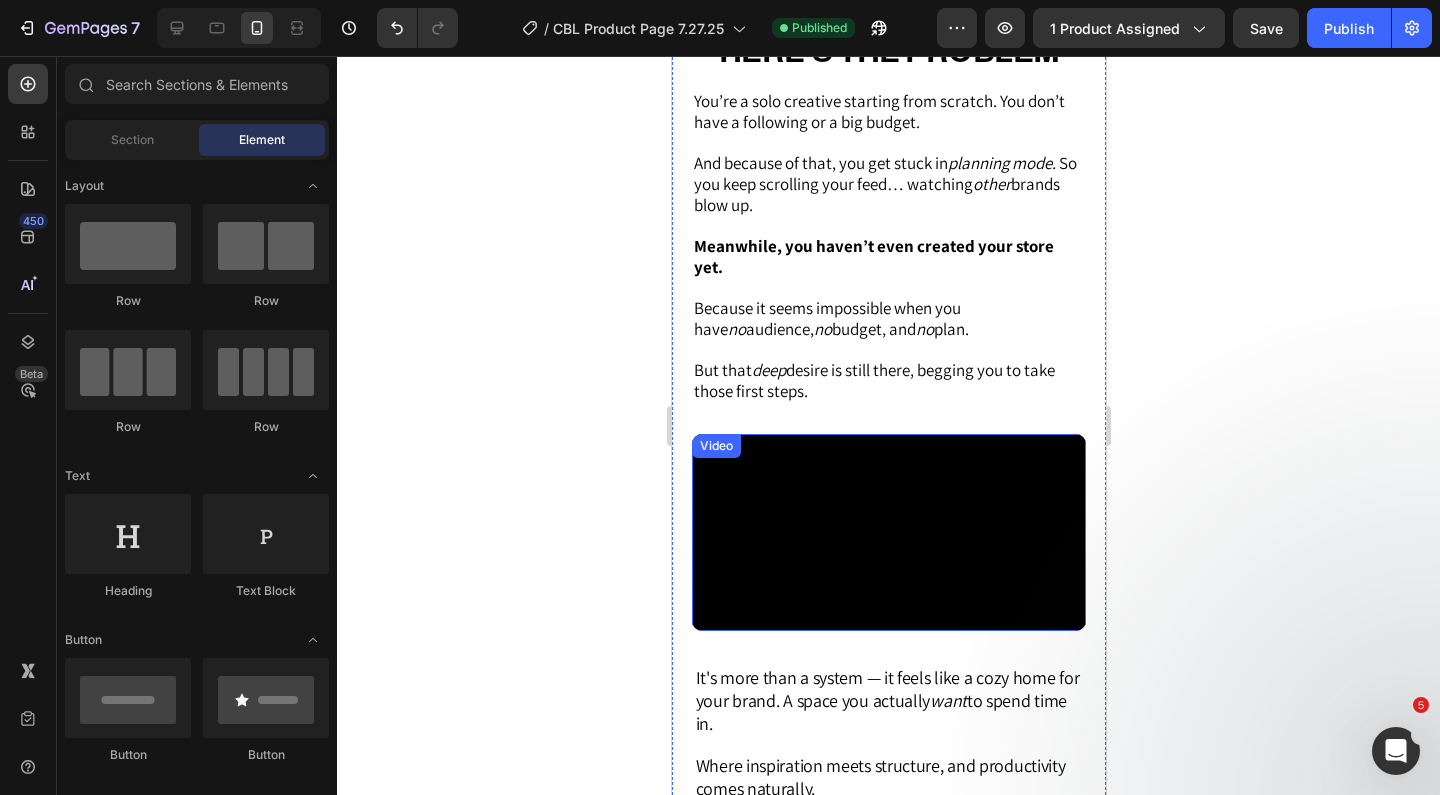 click at bounding box center [888, 532] 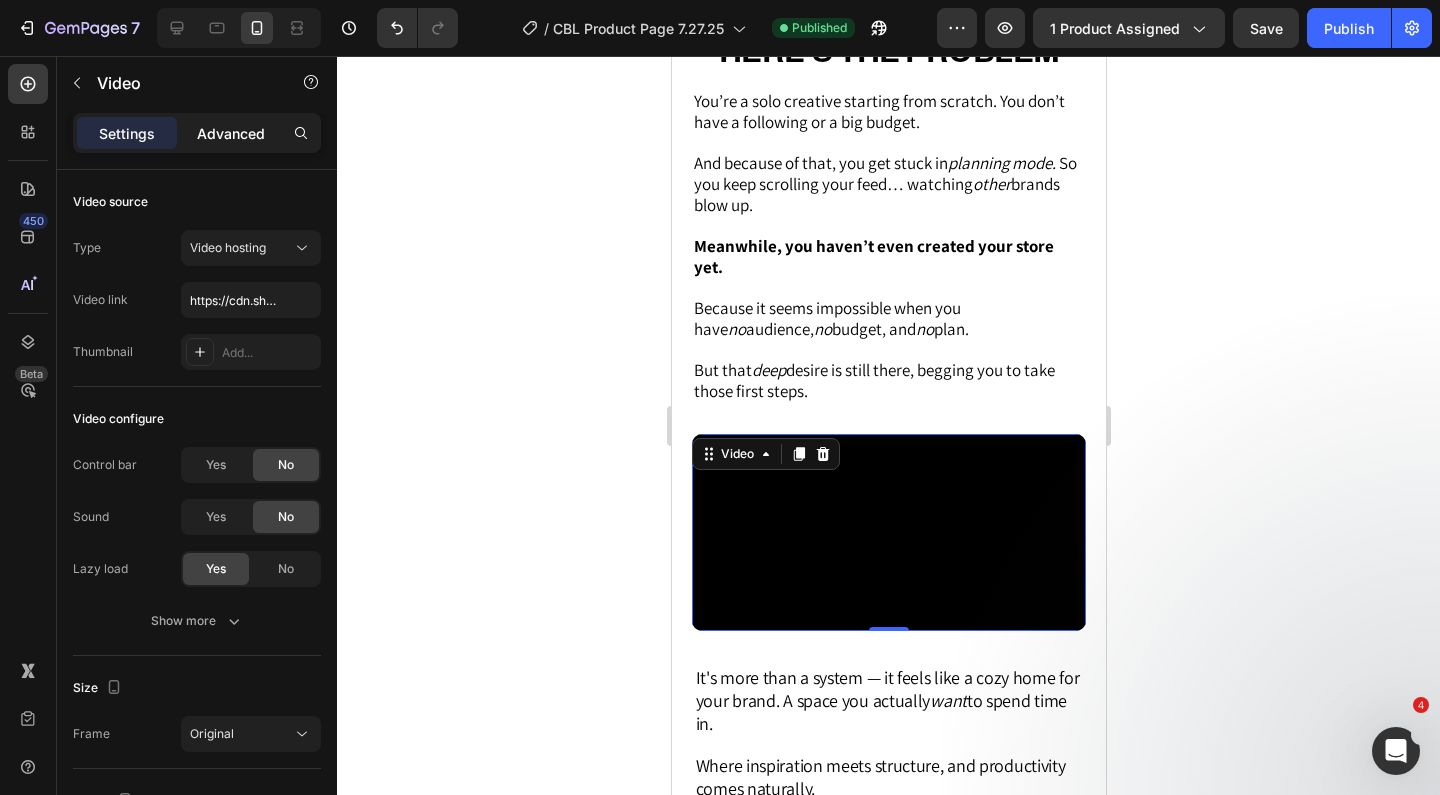 click on "Advanced" at bounding box center [231, 133] 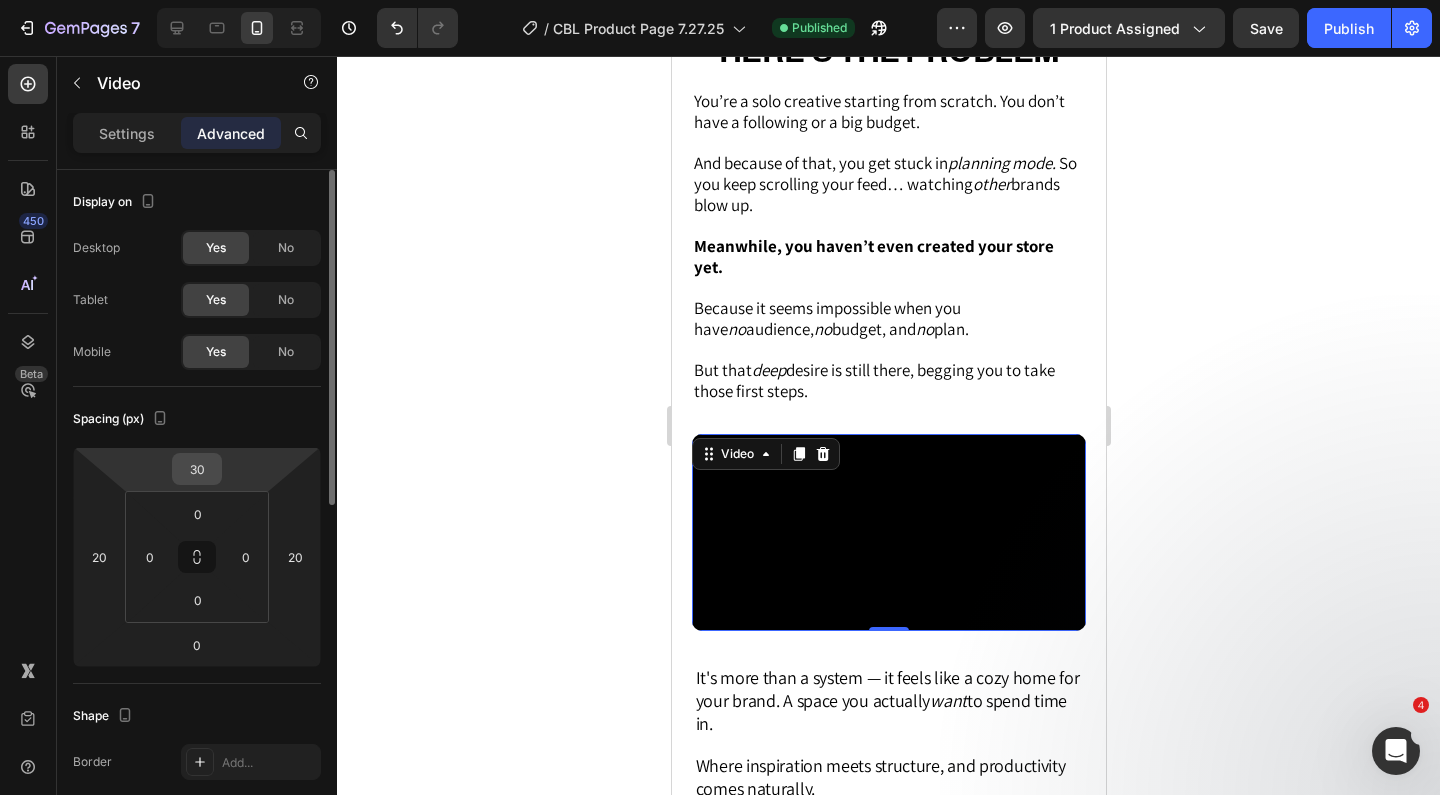 click on "30" at bounding box center [197, 469] 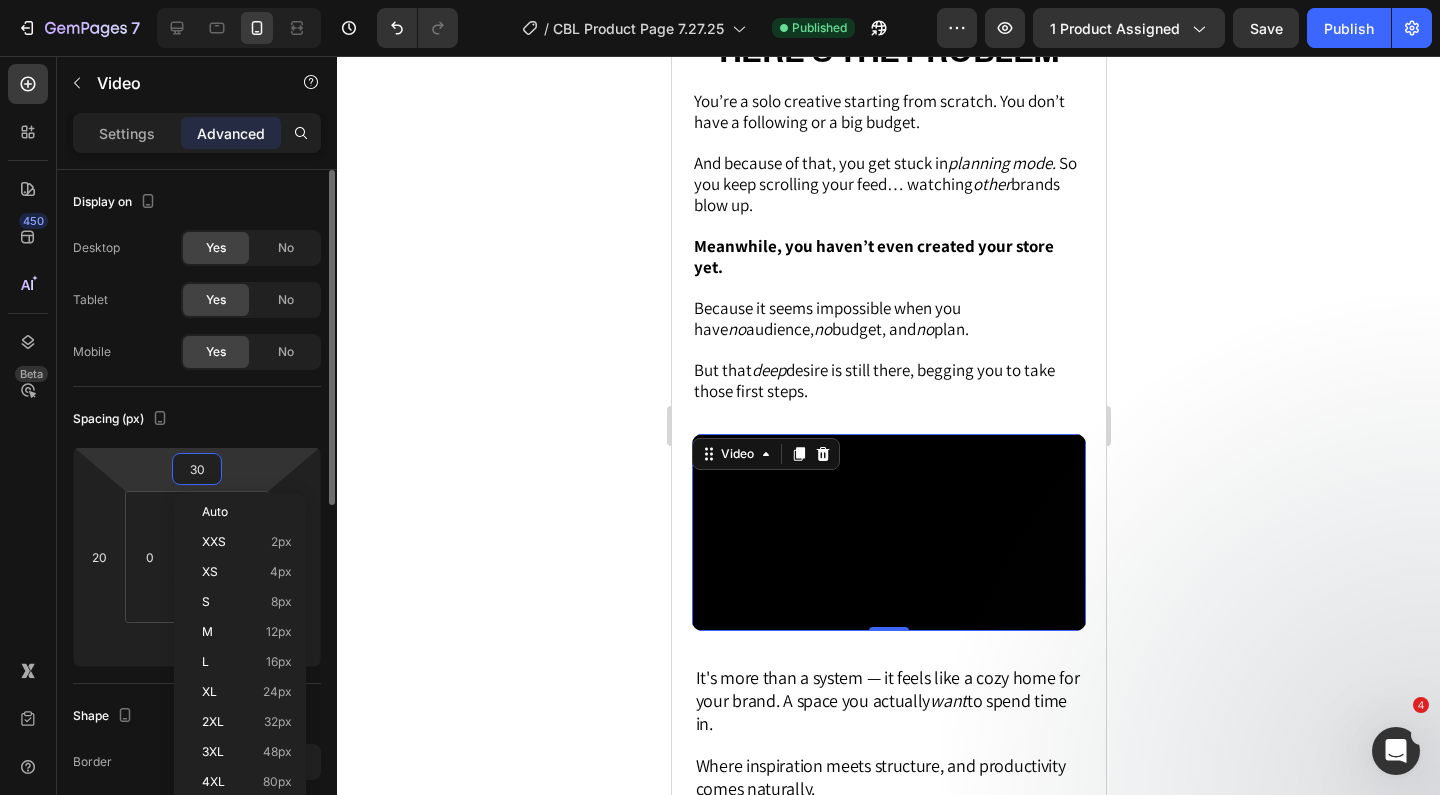 click on "30" at bounding box center [197, 469] 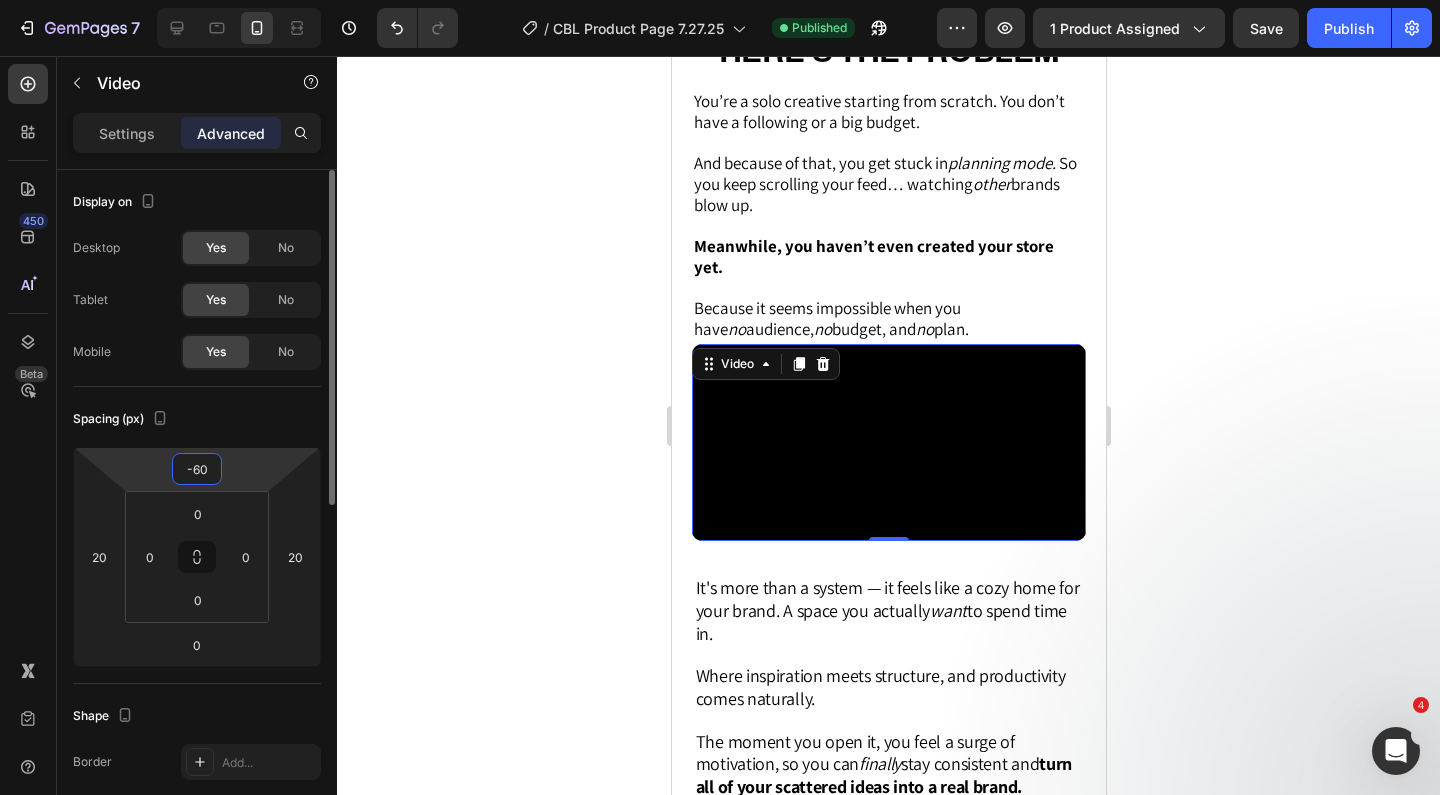 type on "-6" 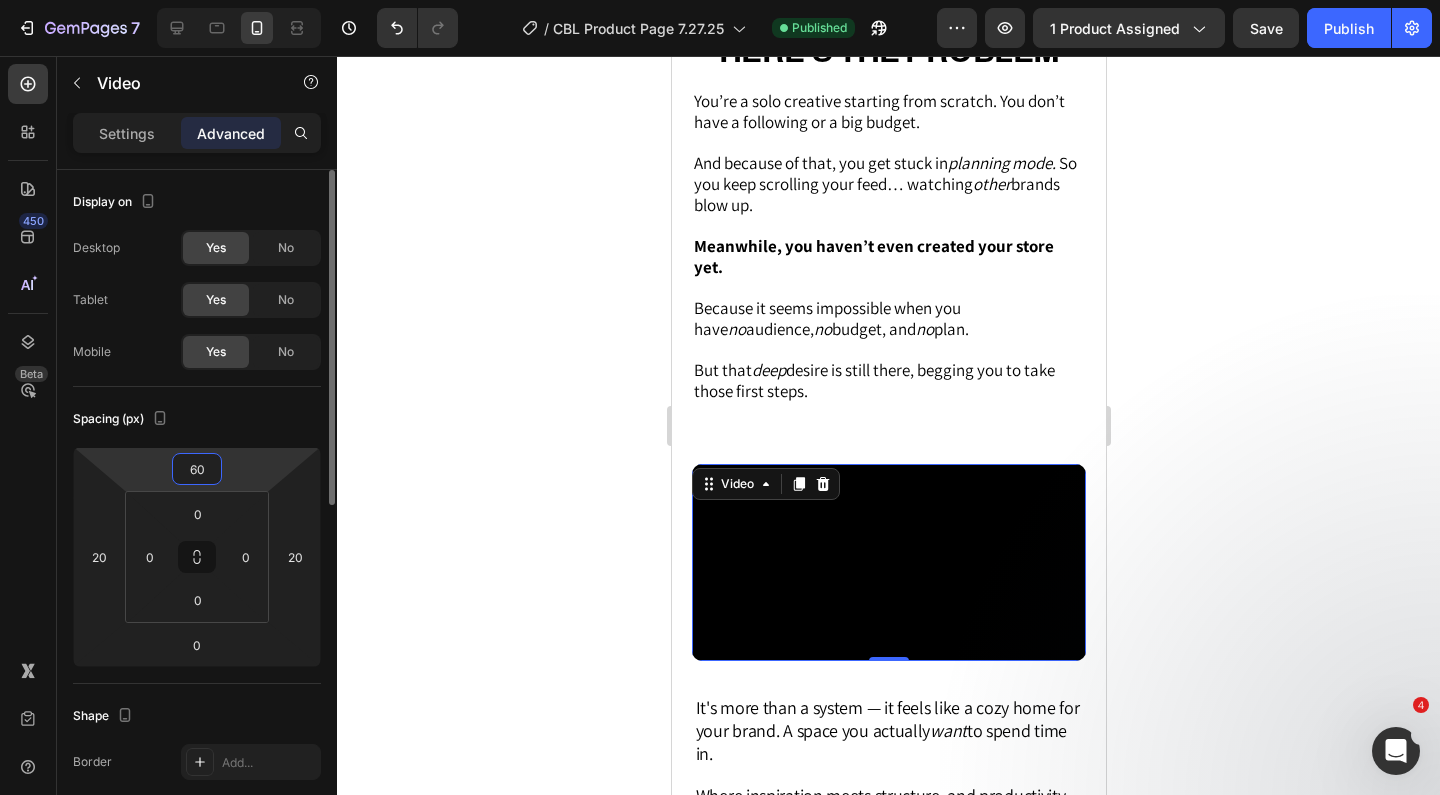 type on "6" 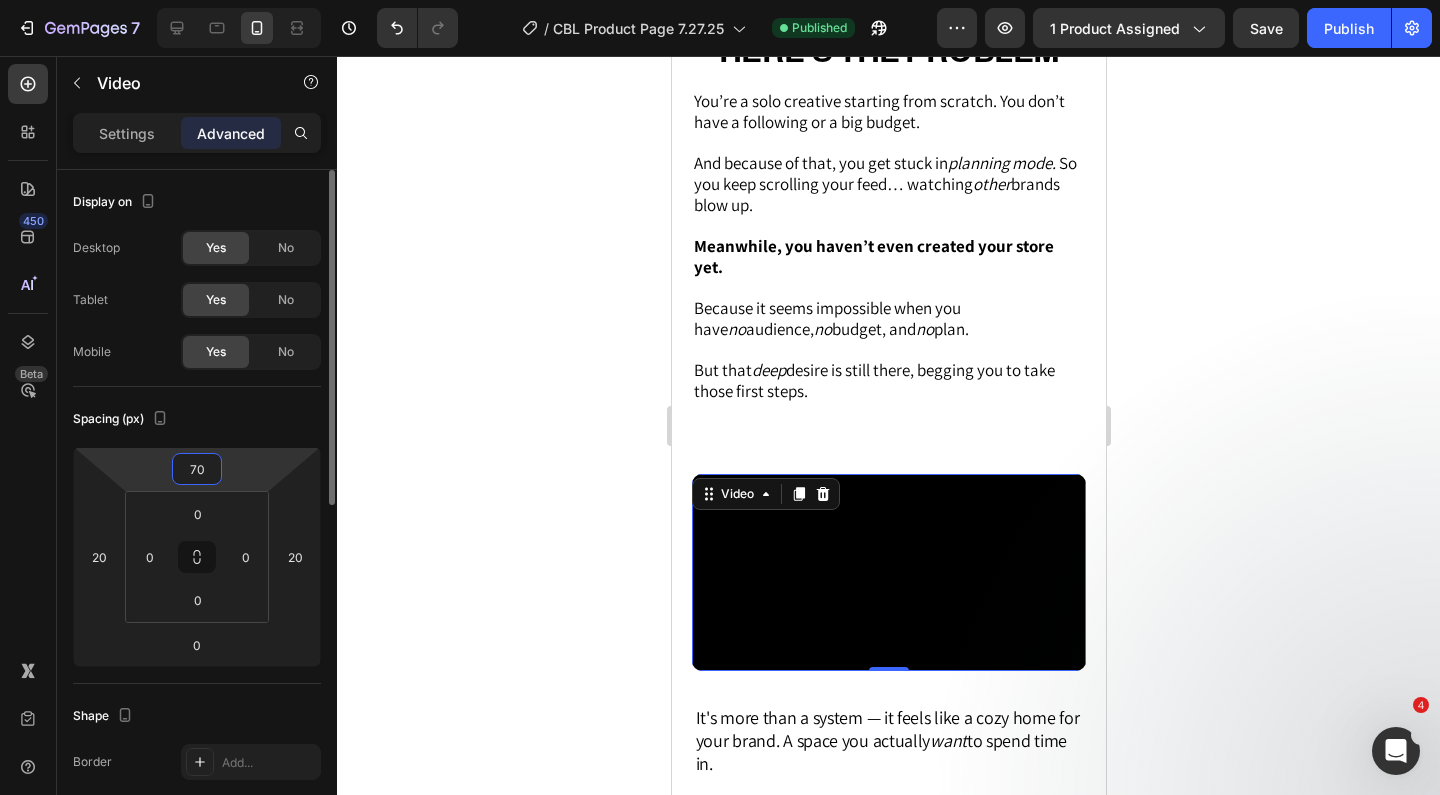 type on "7" 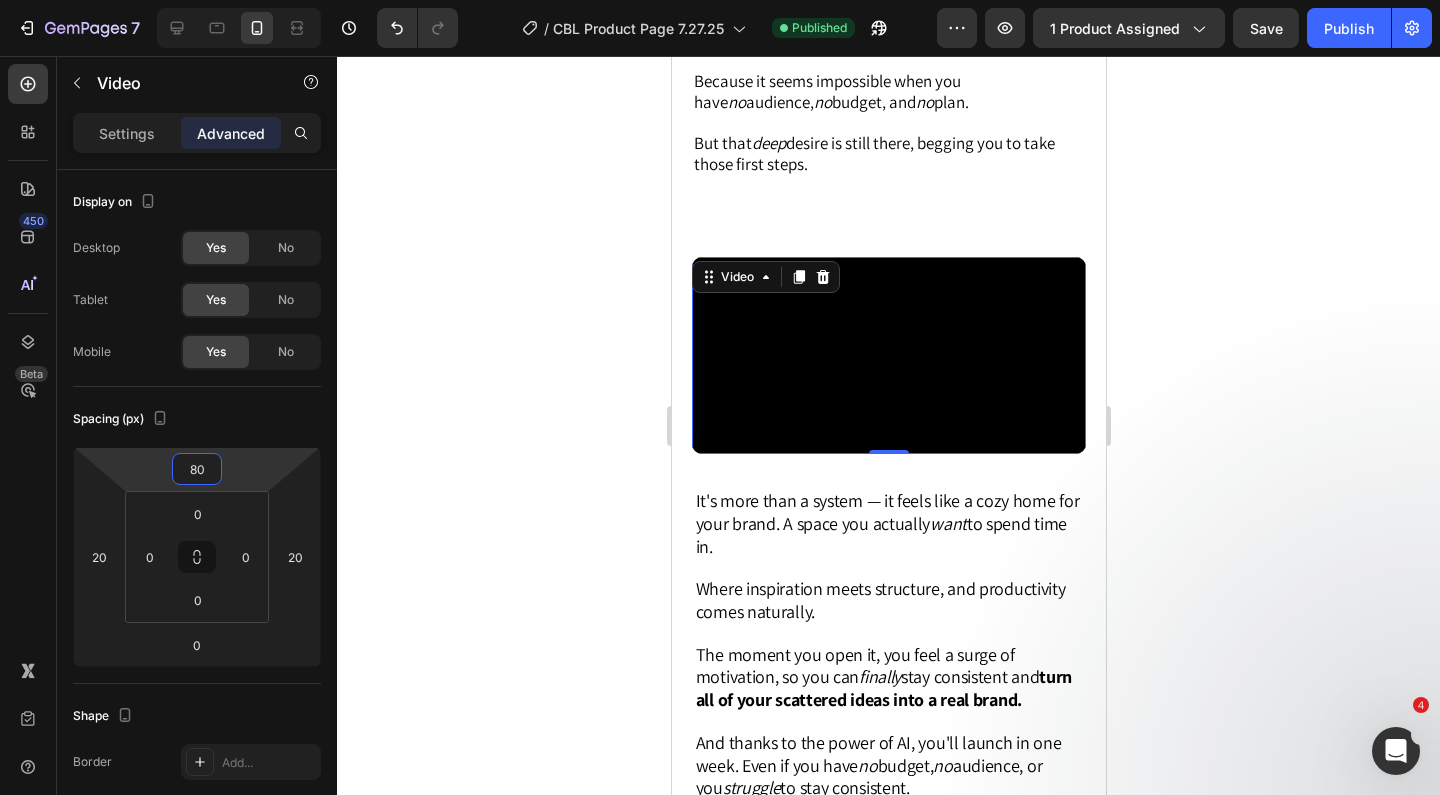 scroll, scrollTop: 1104, scrollLeft: 0, axis: vertical 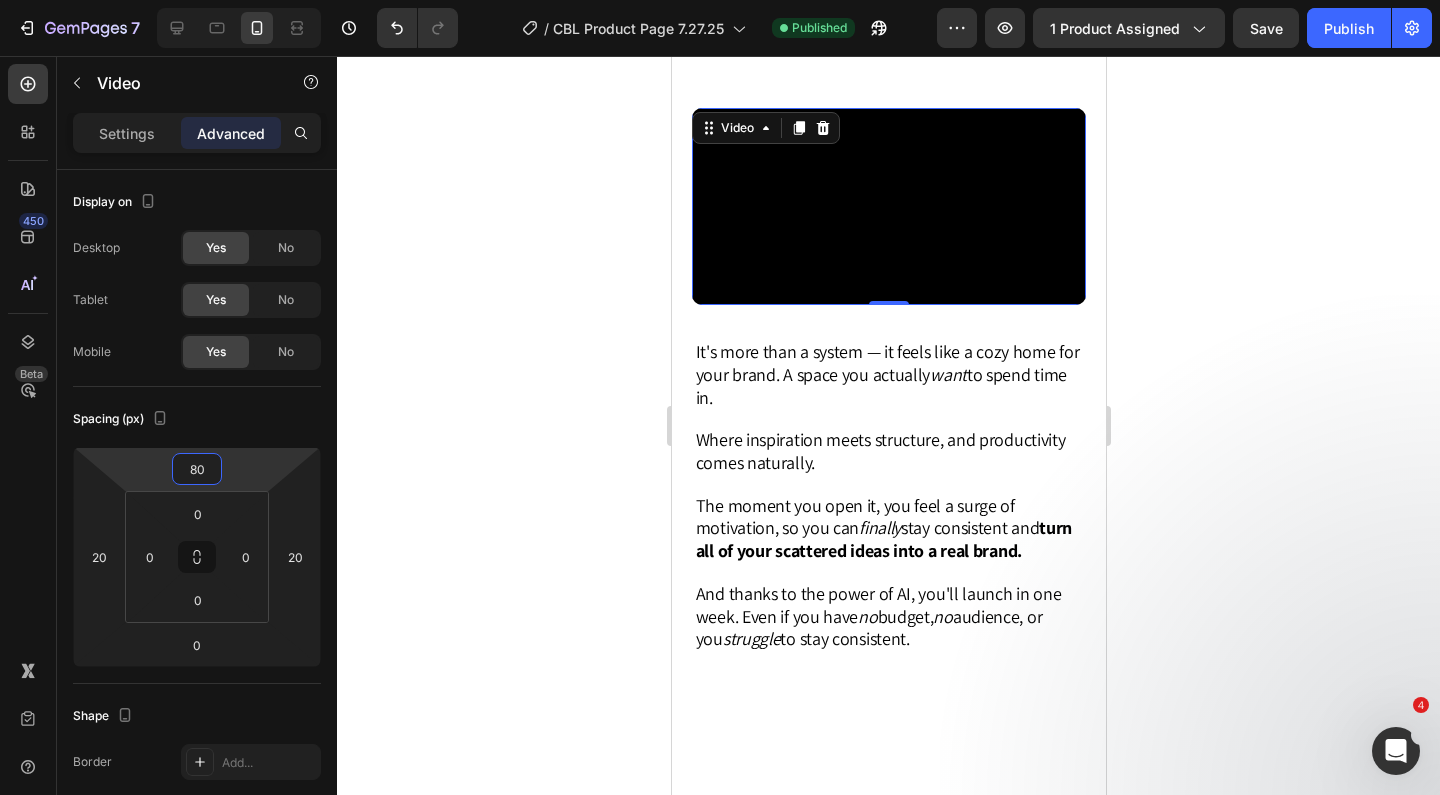 type on "80" 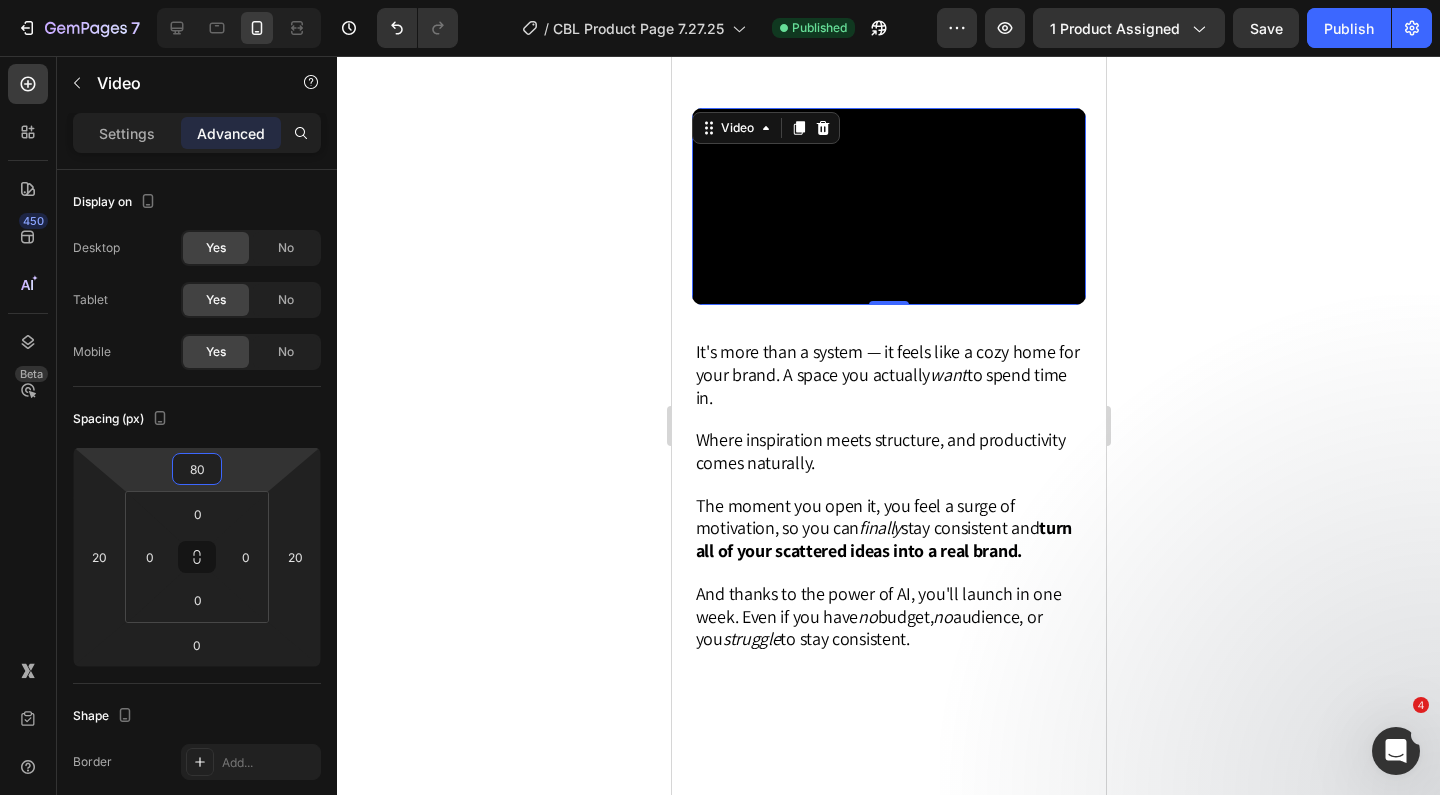 click at bounding box center (888, 206) 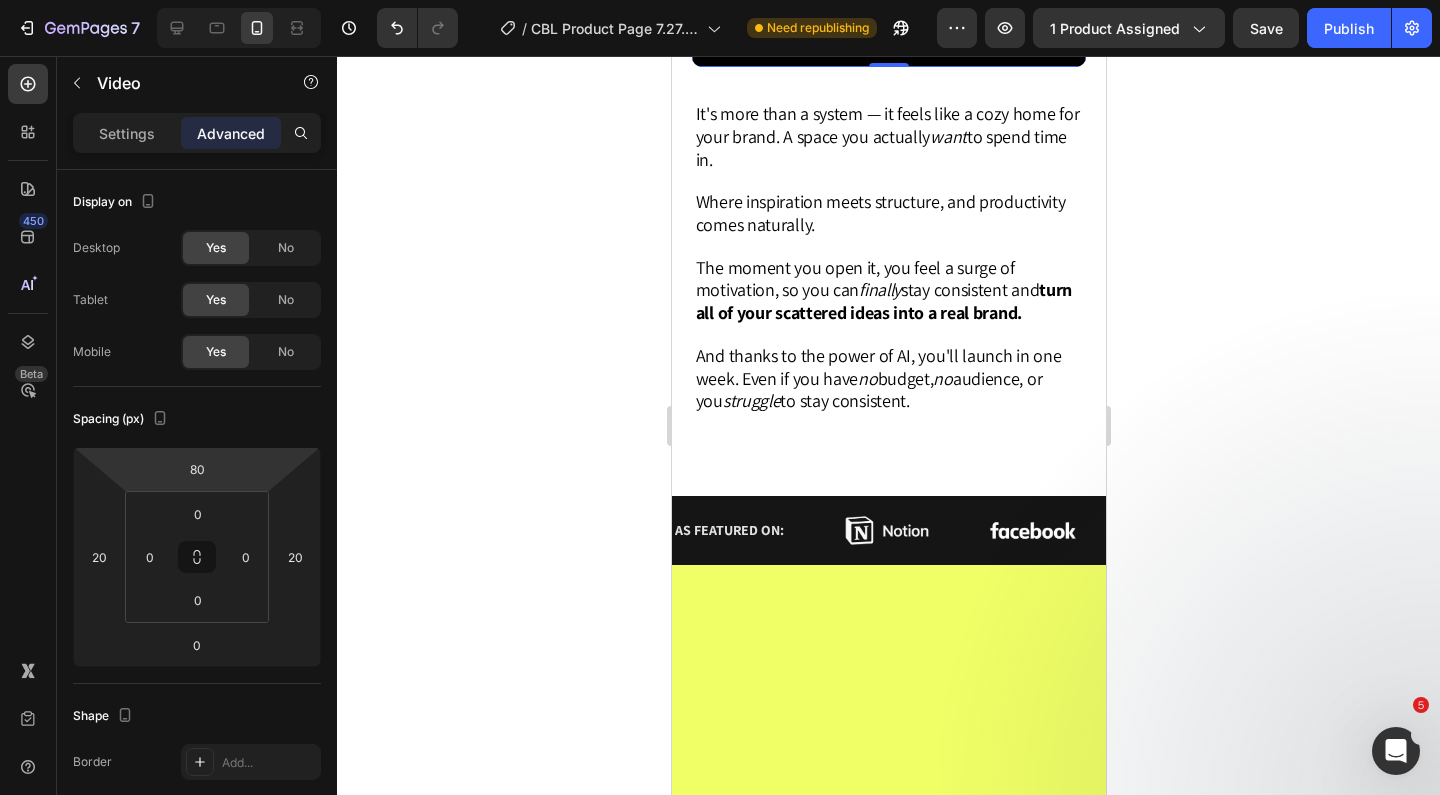 scroll, scrollTop: 1348, scrollLeft: 0, axis: vertical 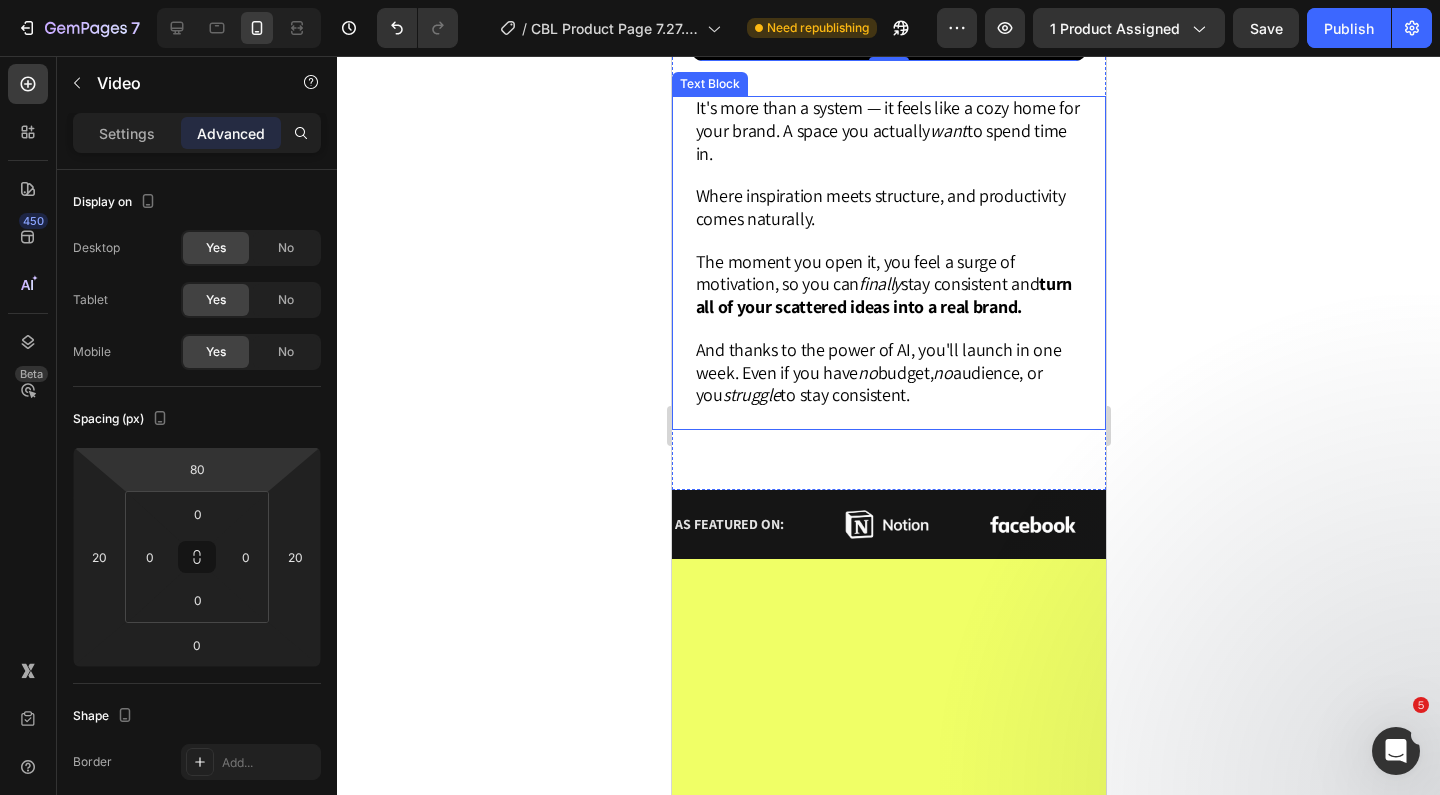 click at bounding box center (888, 176) 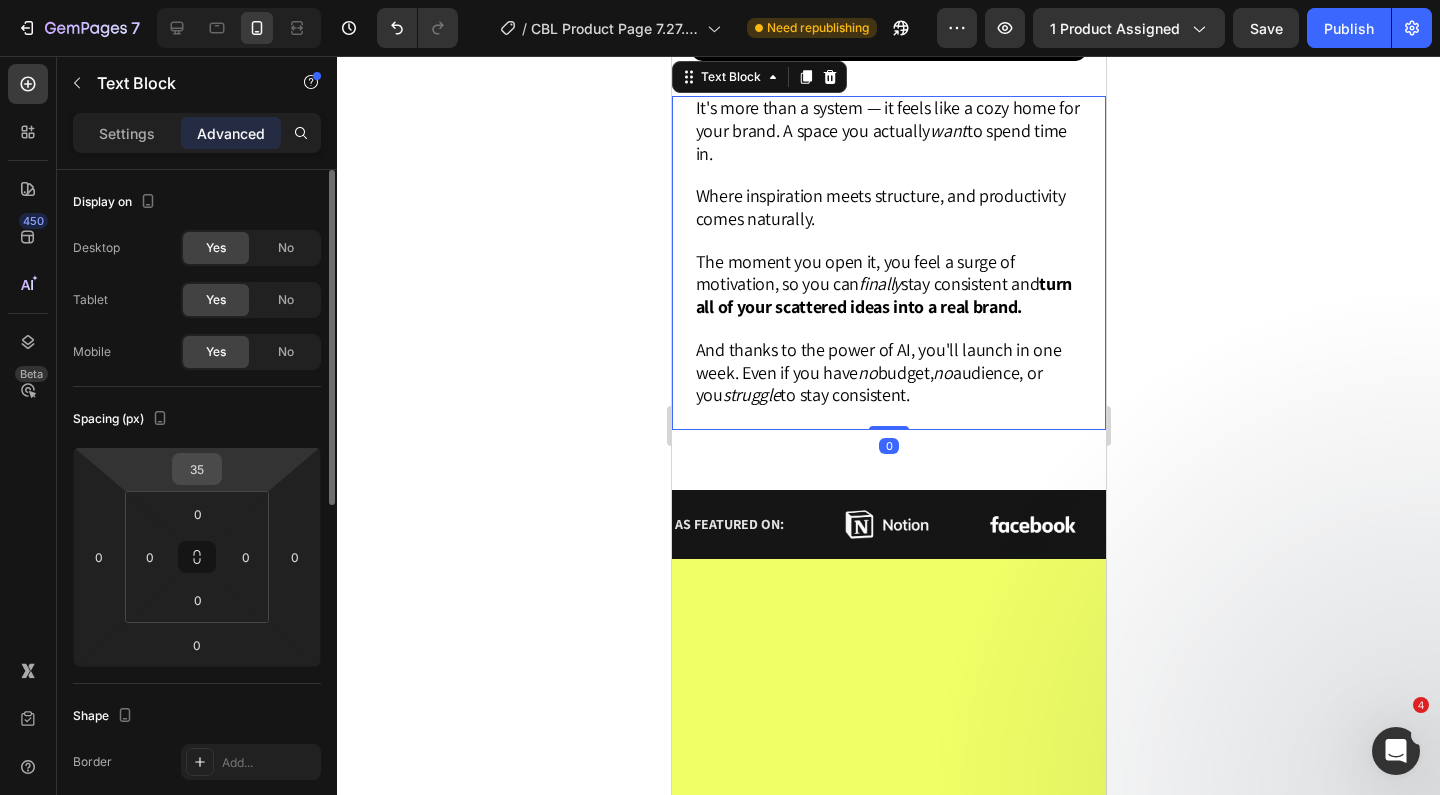 click on "35" at bounding box center [197, 469] 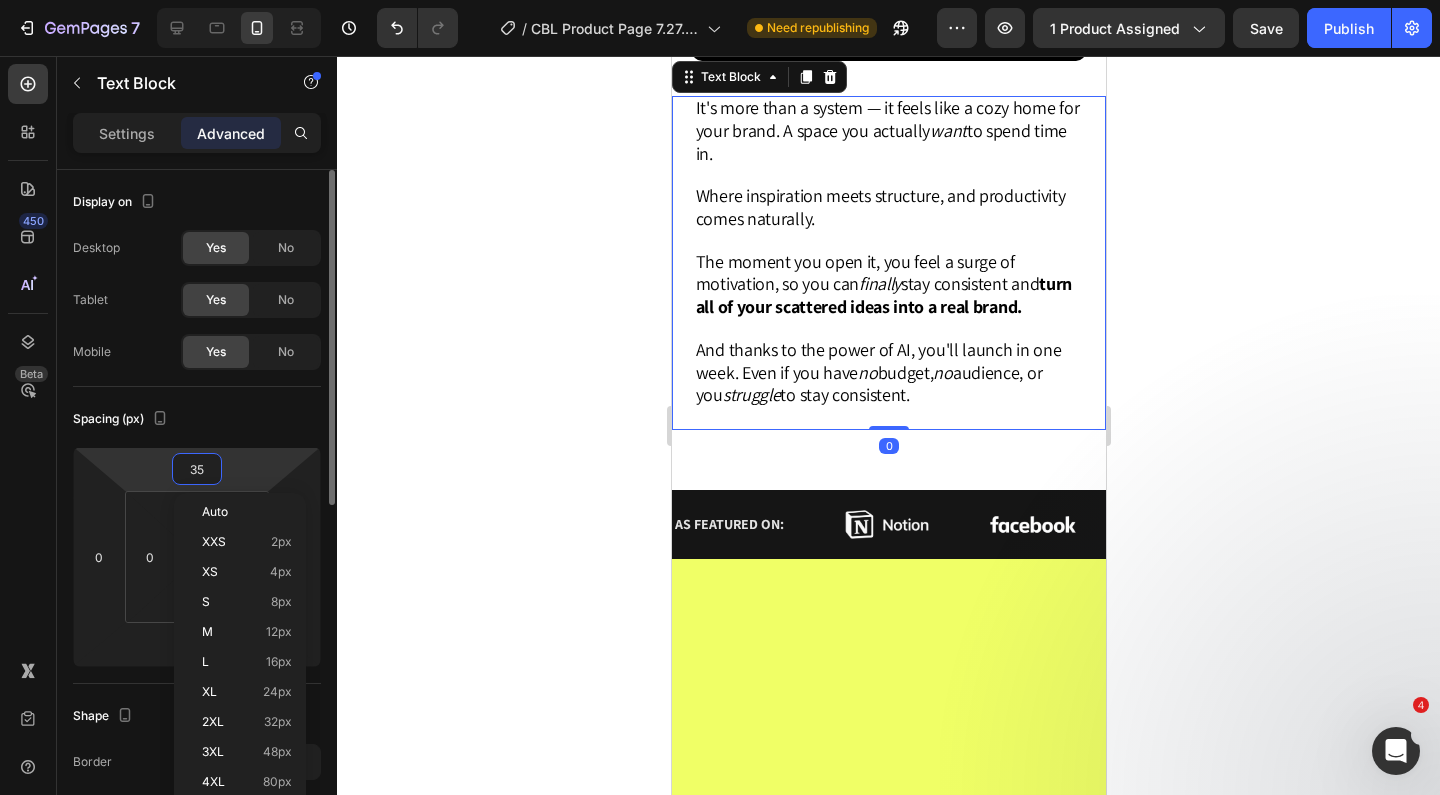 click on "35" at bounding box center [197, 469] 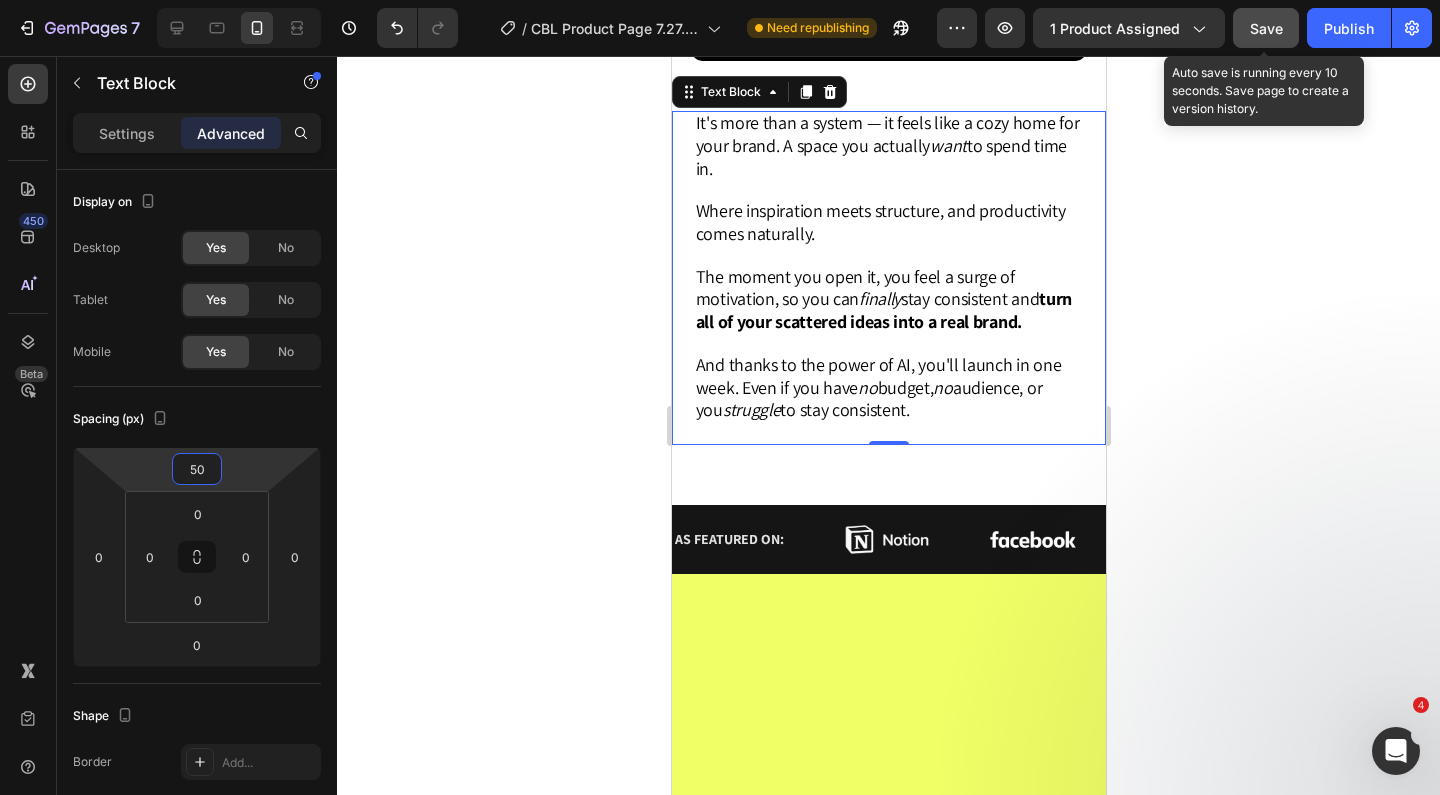 type on "50" 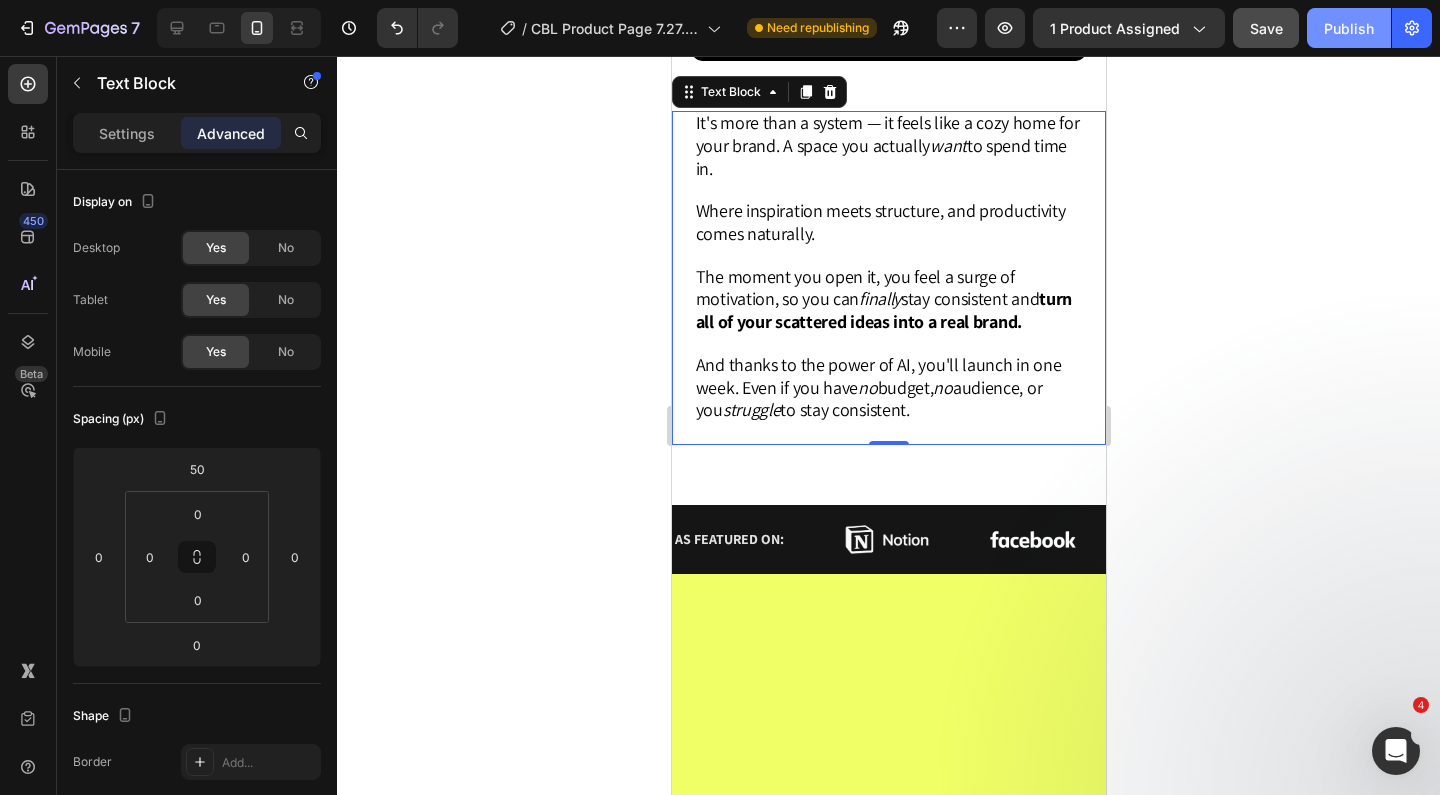 click on "Publish" at bounding box center (1349, 28) 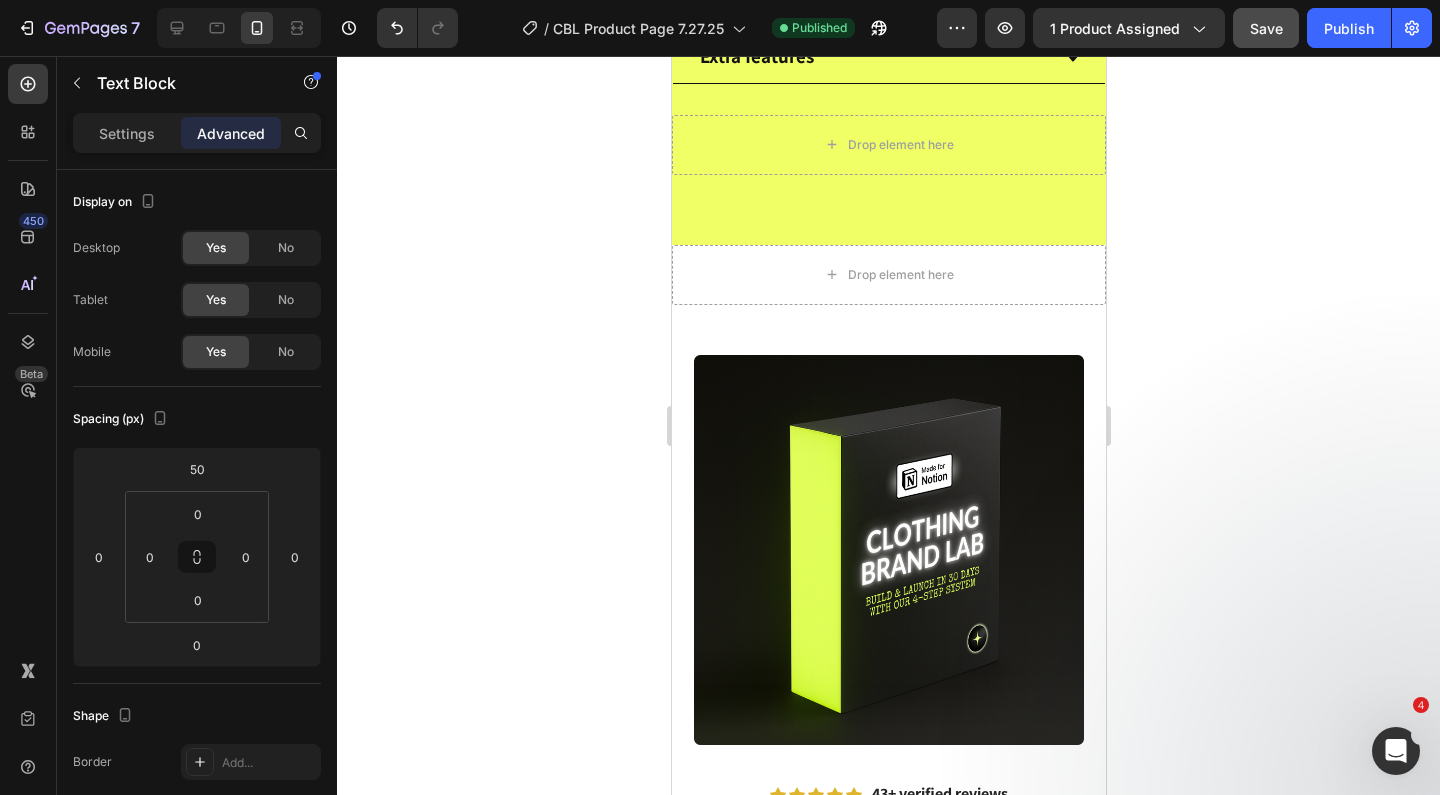 scroll, scrollTop: 2600, scrollLeft: 0, axis: vertical 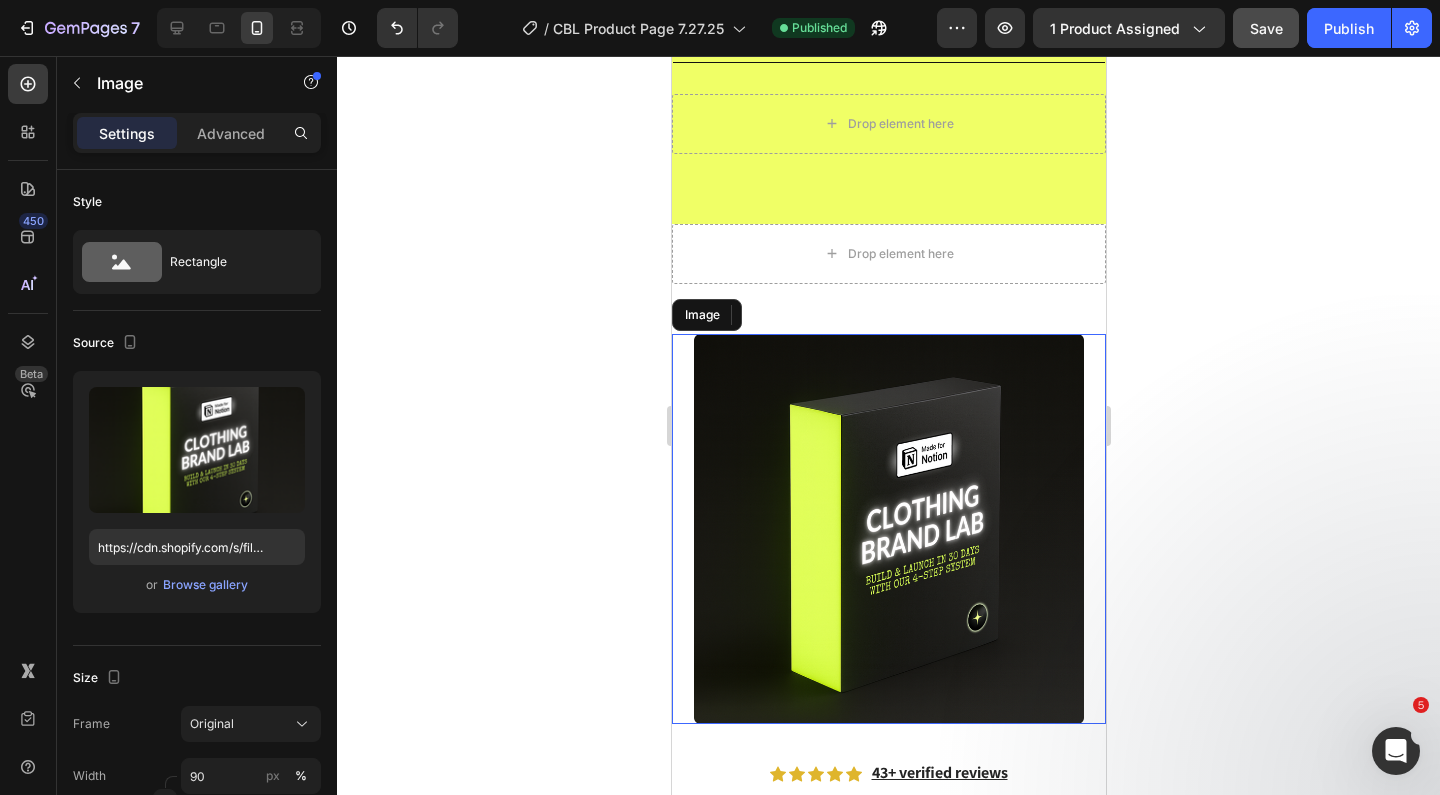 click at bounding box center [888, 529] 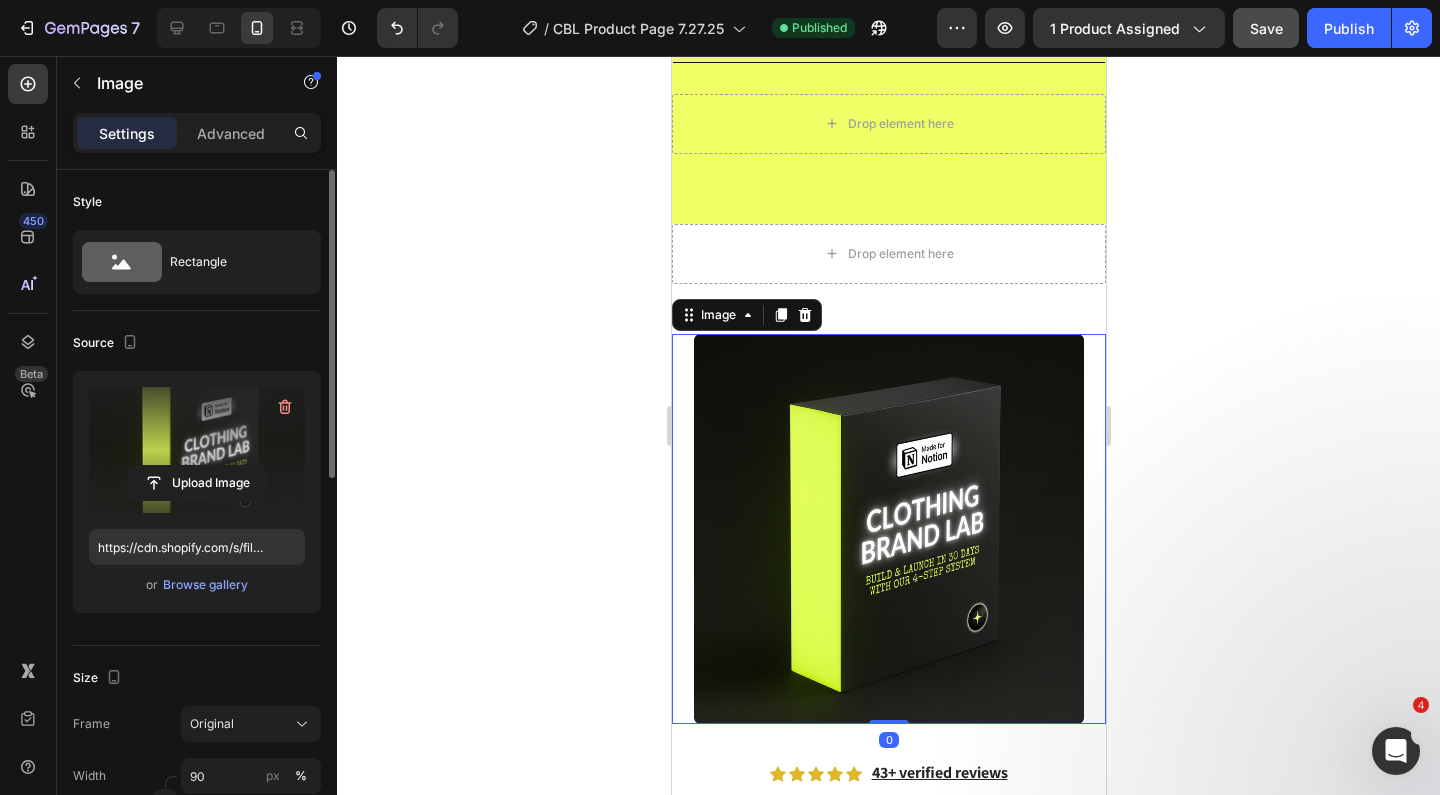 click at bounding box center [197, 450] 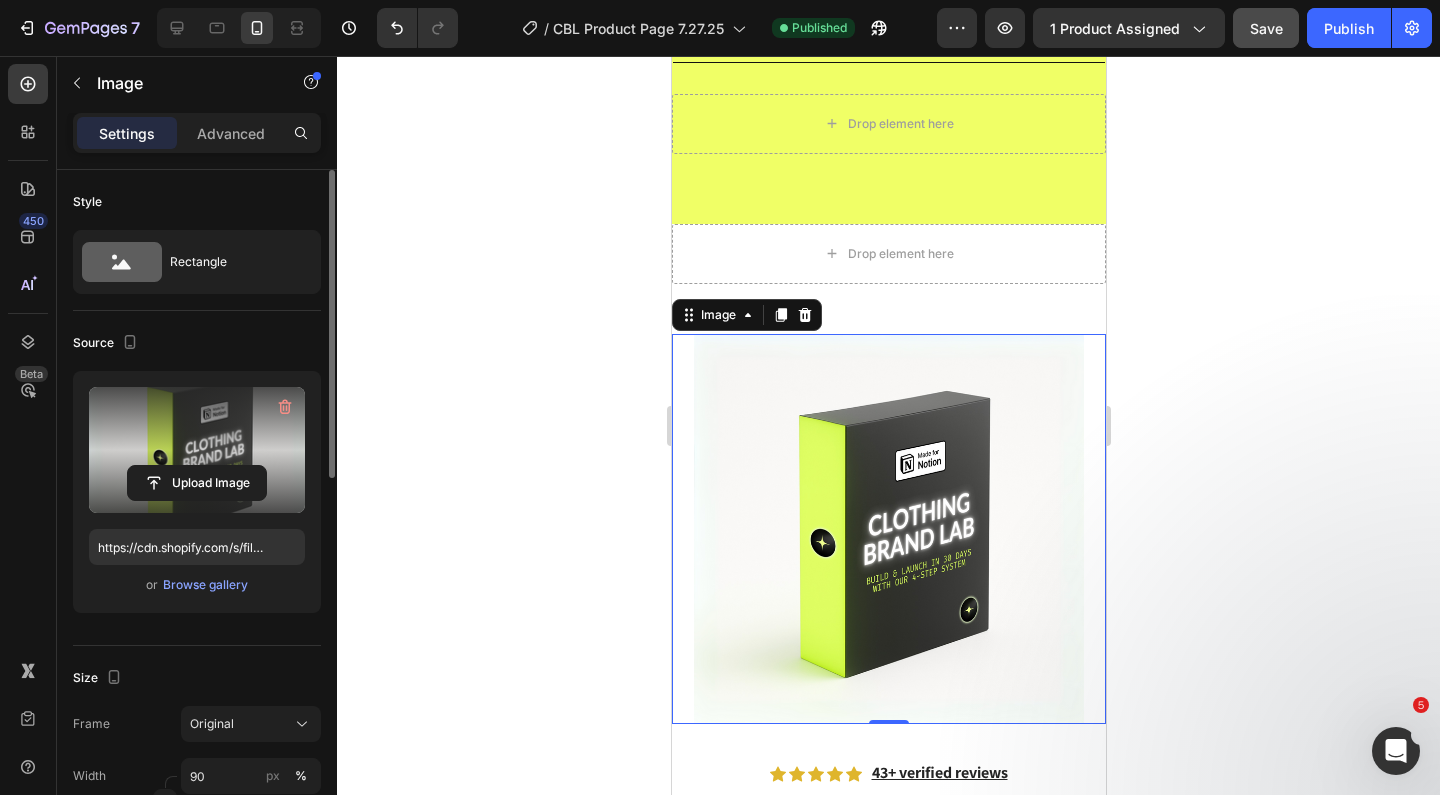 type on "https://cdn.shopify.com/s/files/1/0737/9481/4185/files/gempages_571435807819170688-39a57ba1-81ef-4a64-8944-7c64075a14fb.png" 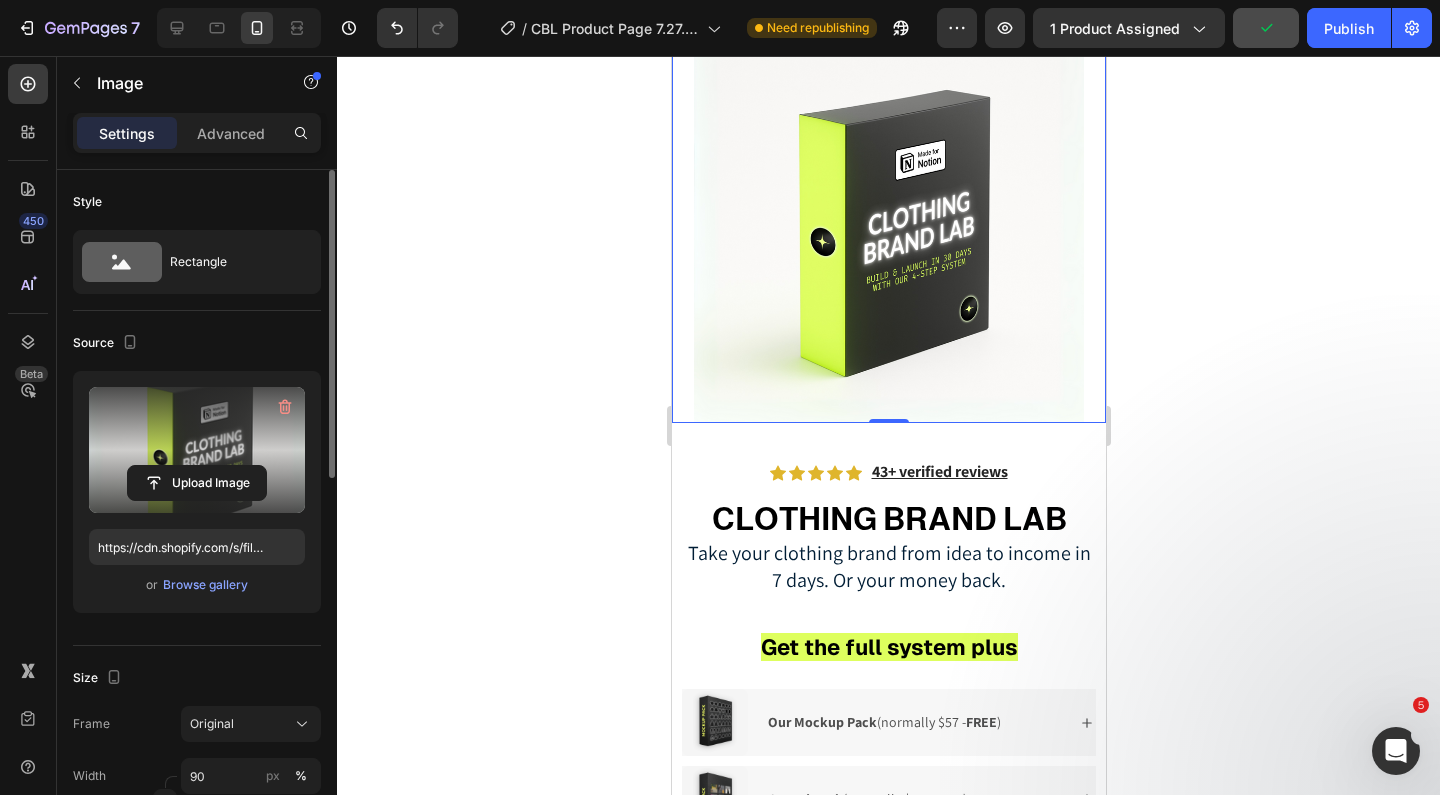 scroll, scrollTop: 2986, scrollLeft: 0, axis: vertical 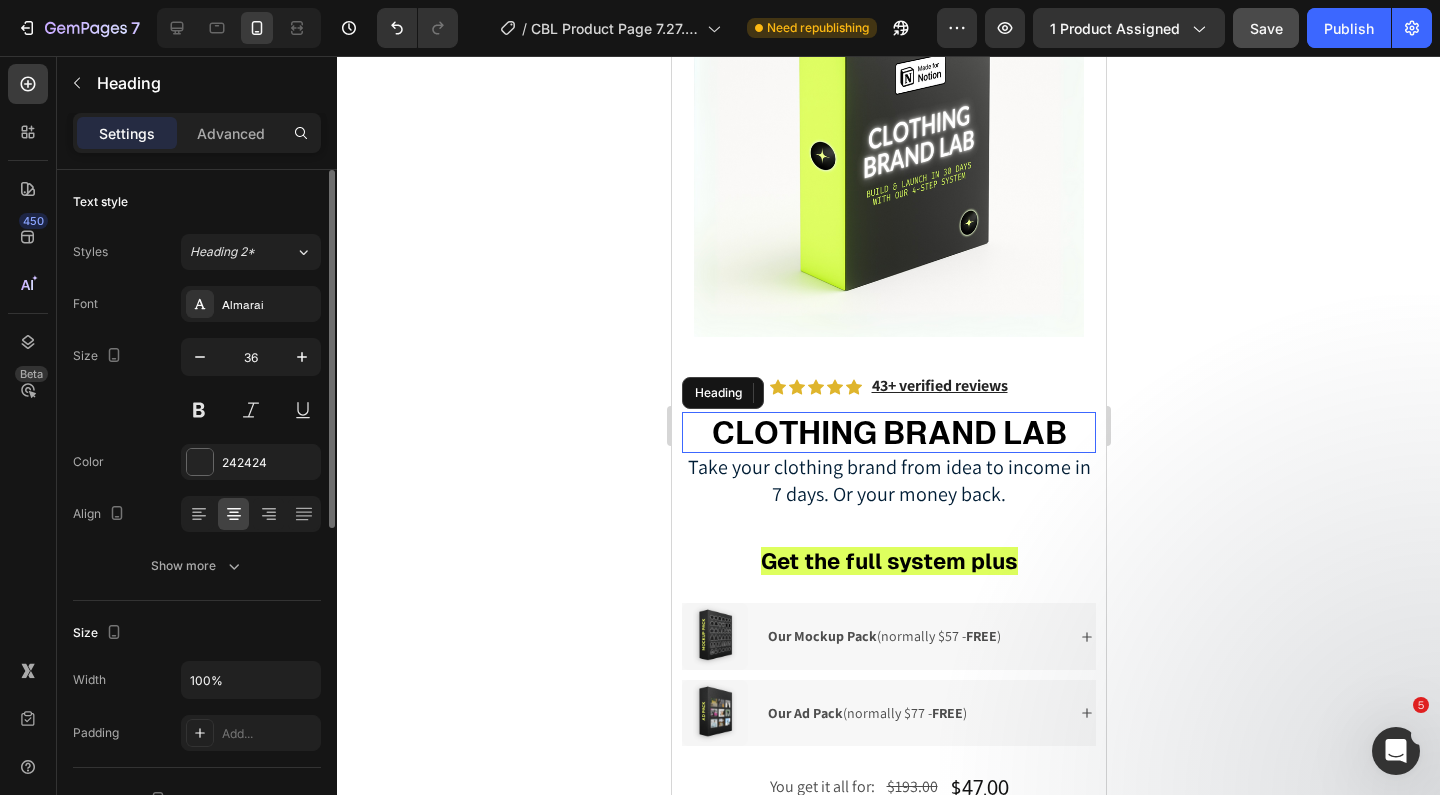 click on "CLOTHING BRAND LAB" at bounding box center [888, 433] 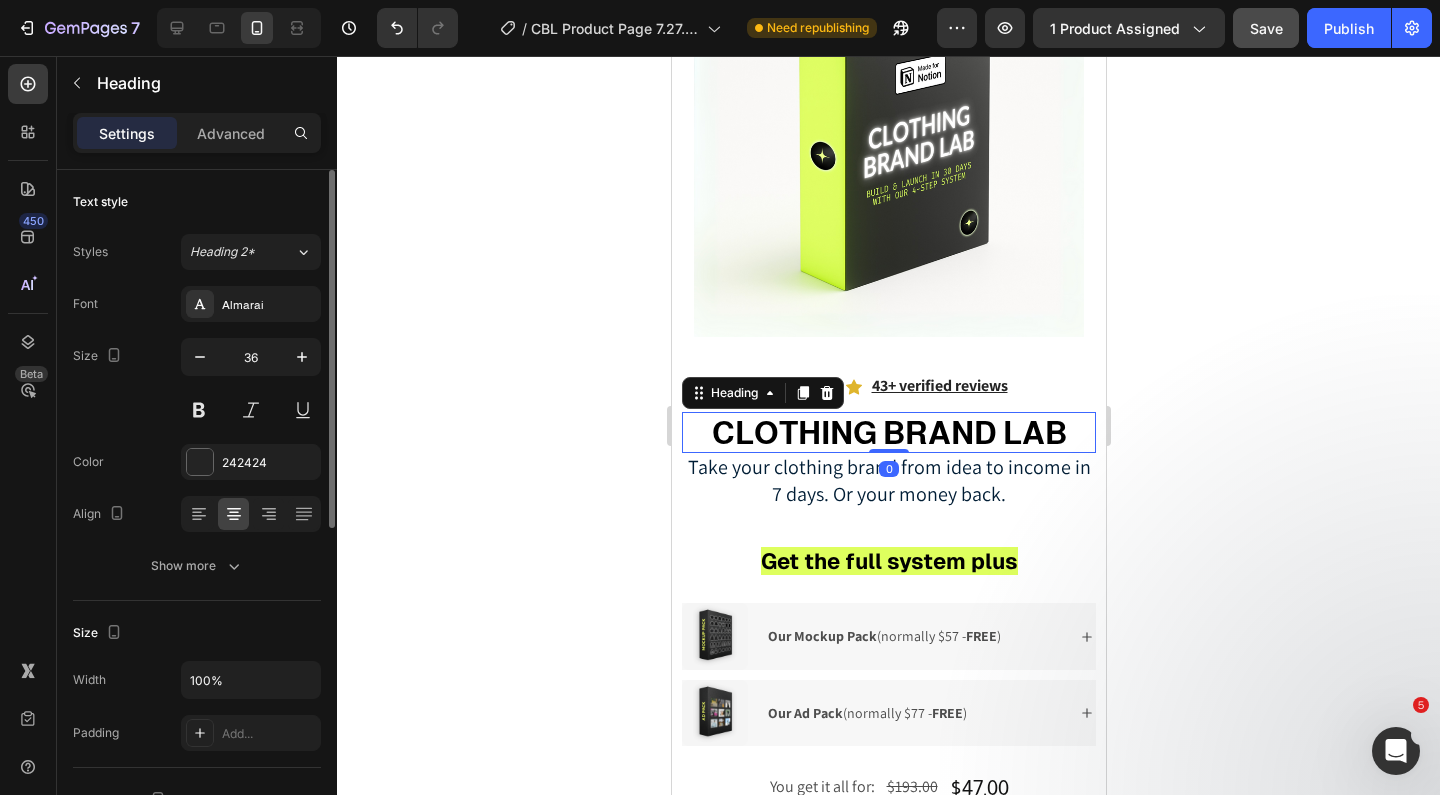 click on "CLOTHING BRAND LAB" at bounding box center [888, 433] 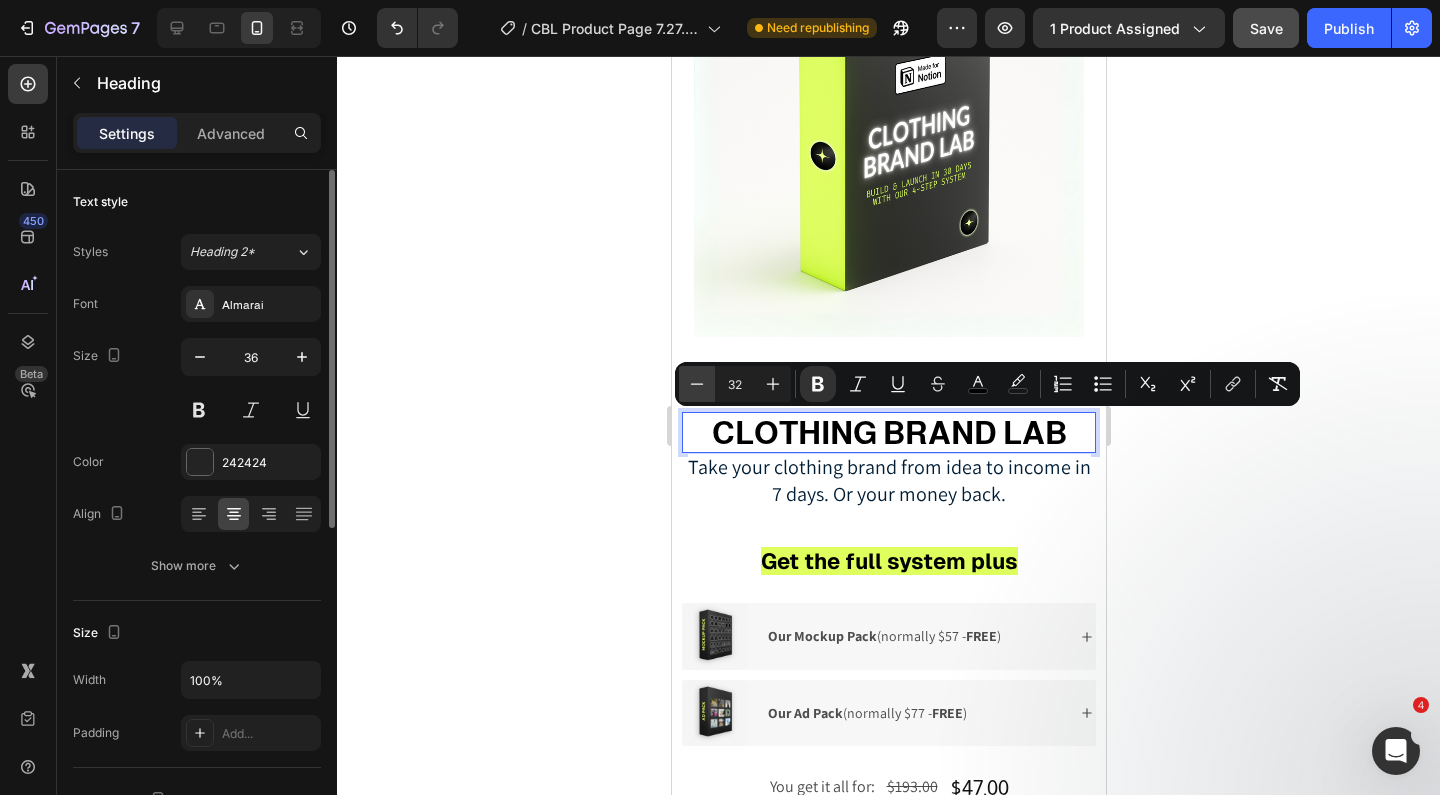 click 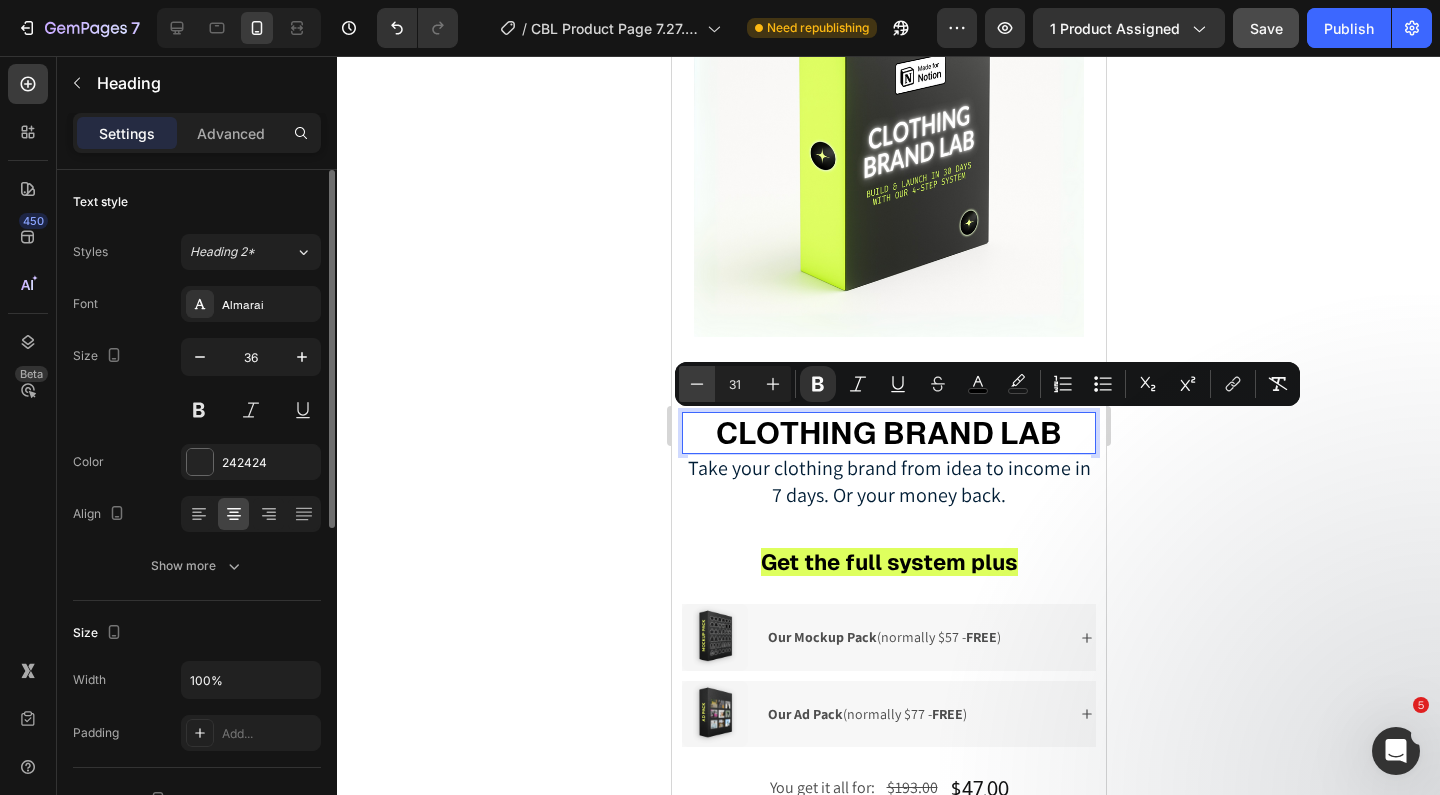 click 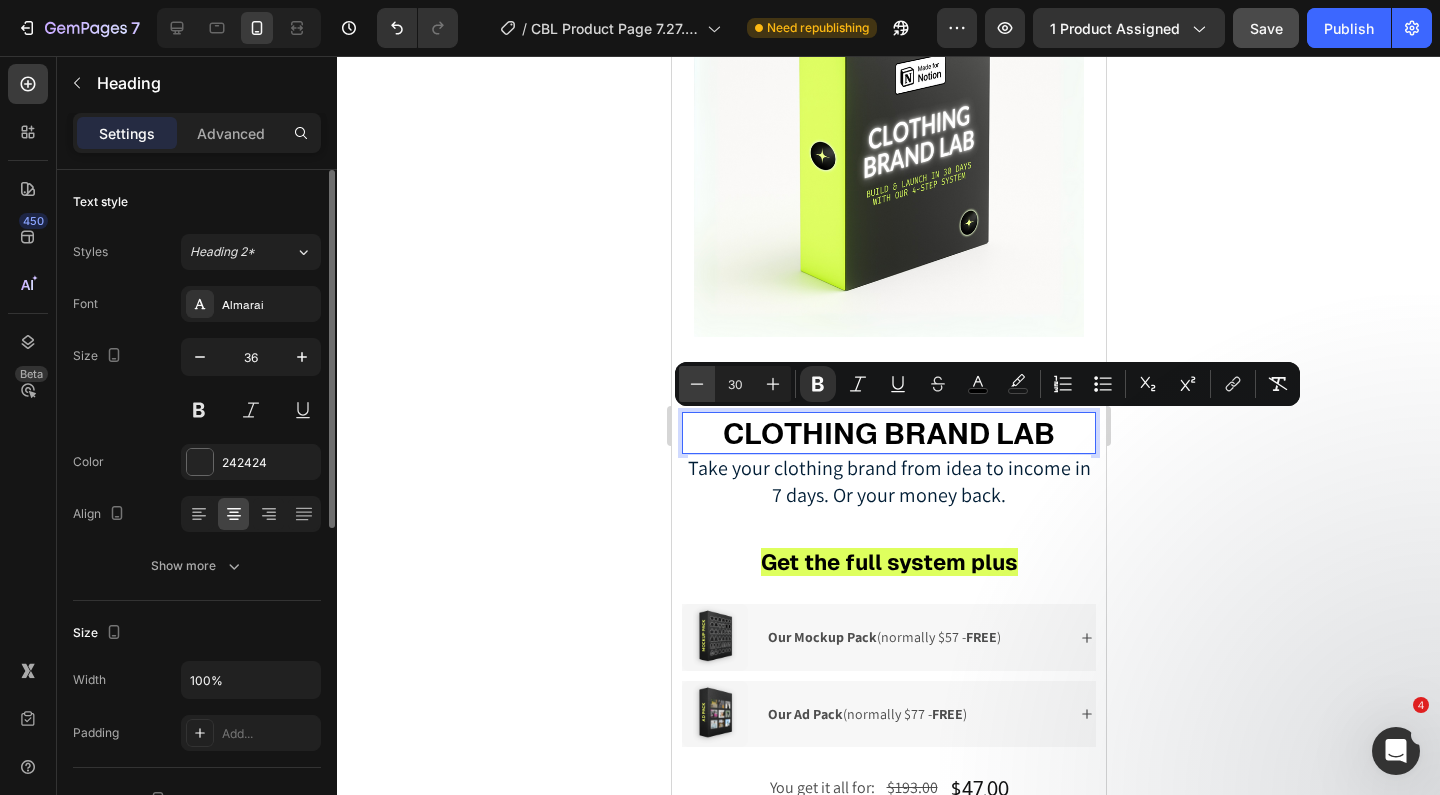 click 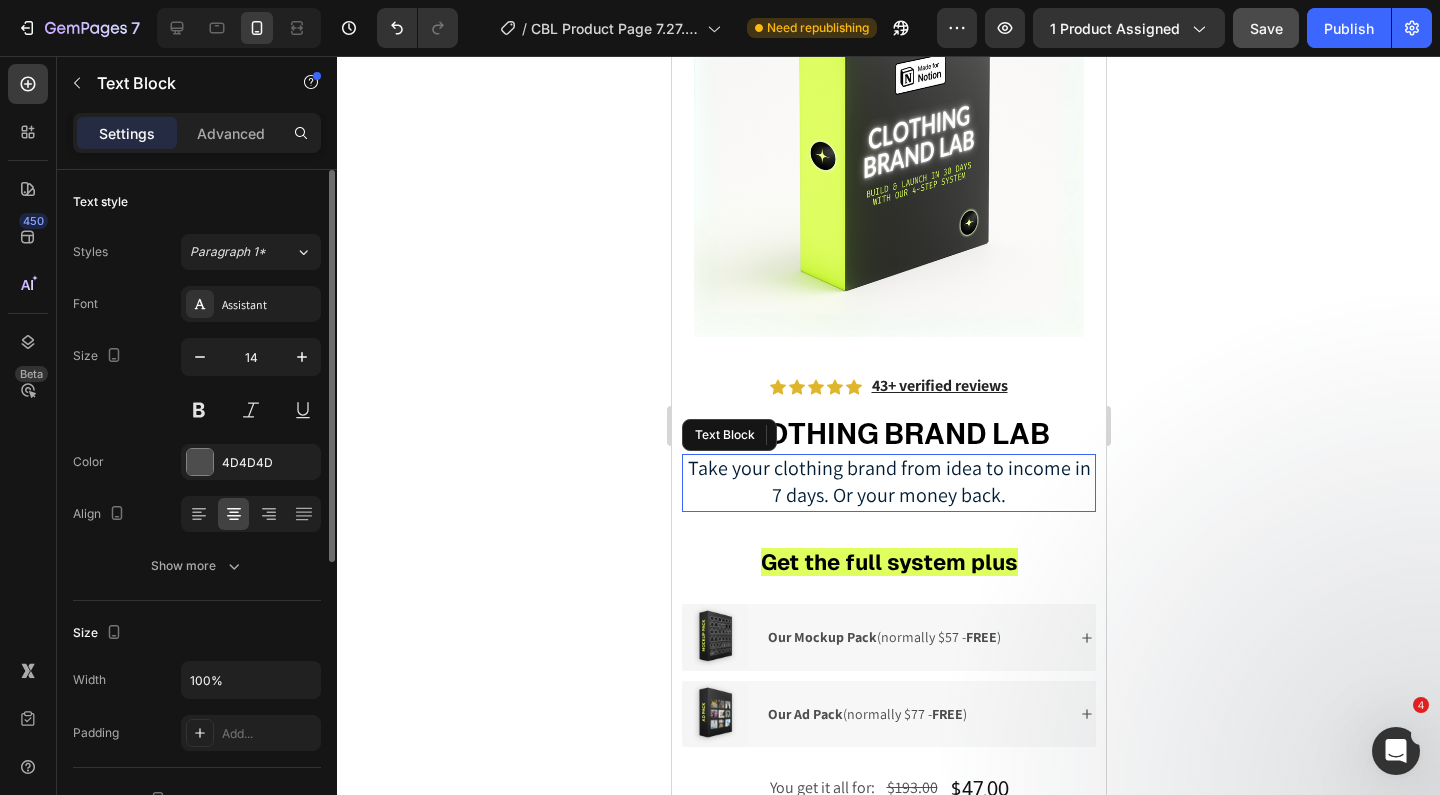 click on "Take your clothing brand from idea to income in 7 days. Or your money back." at bounding box center (888, 481) 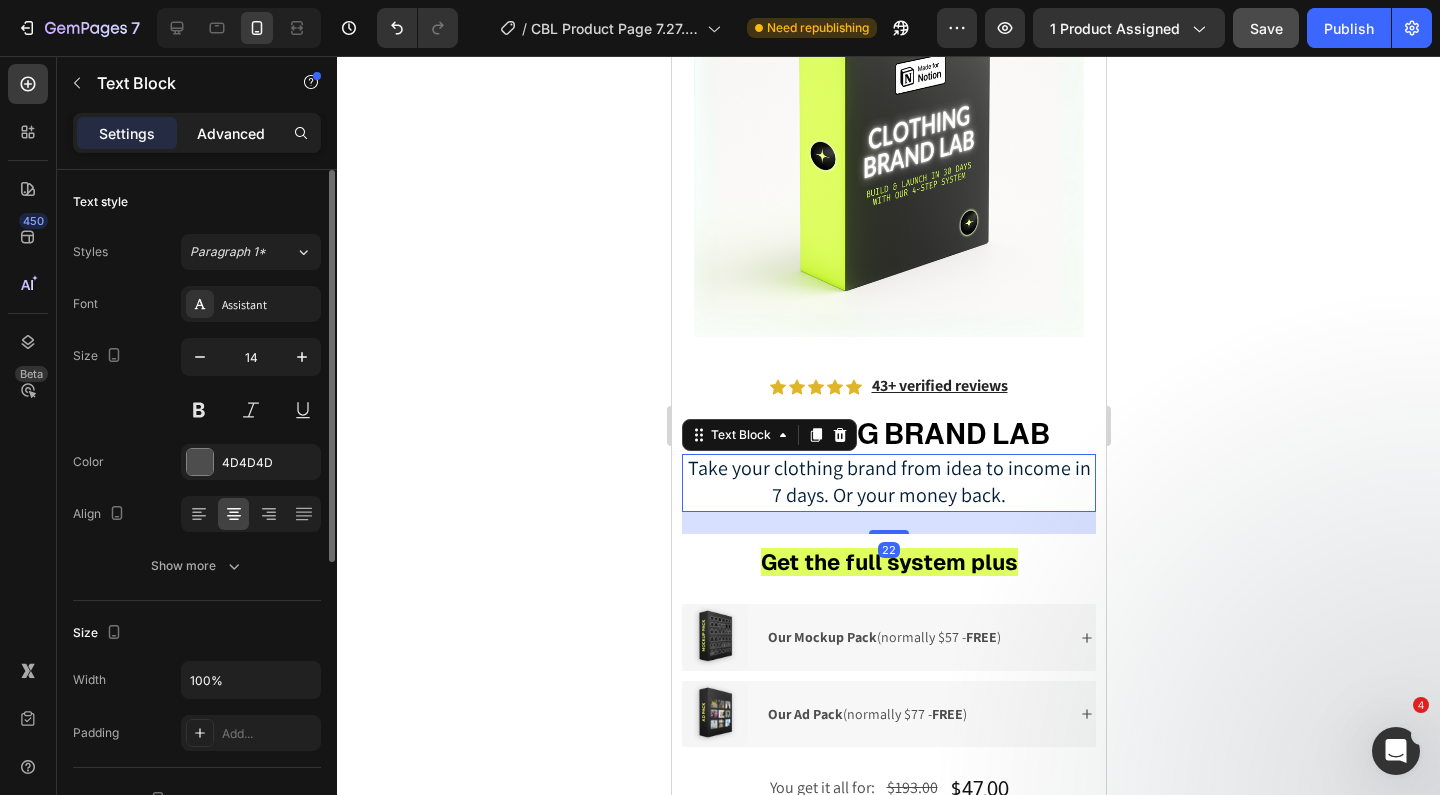 click on "Advanced" at bounding box center [231, 133] 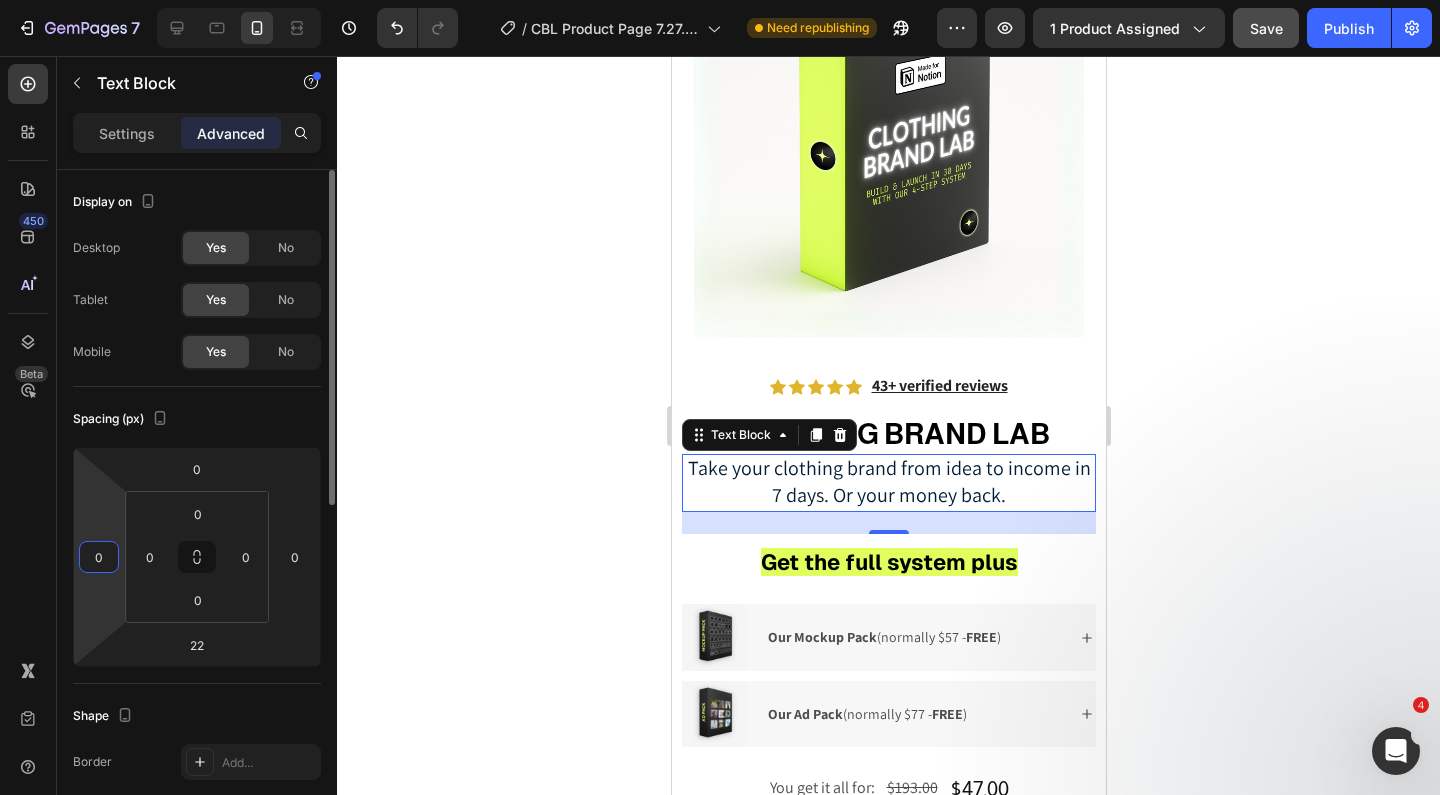 click on "0" at bounding box center (99, 557) 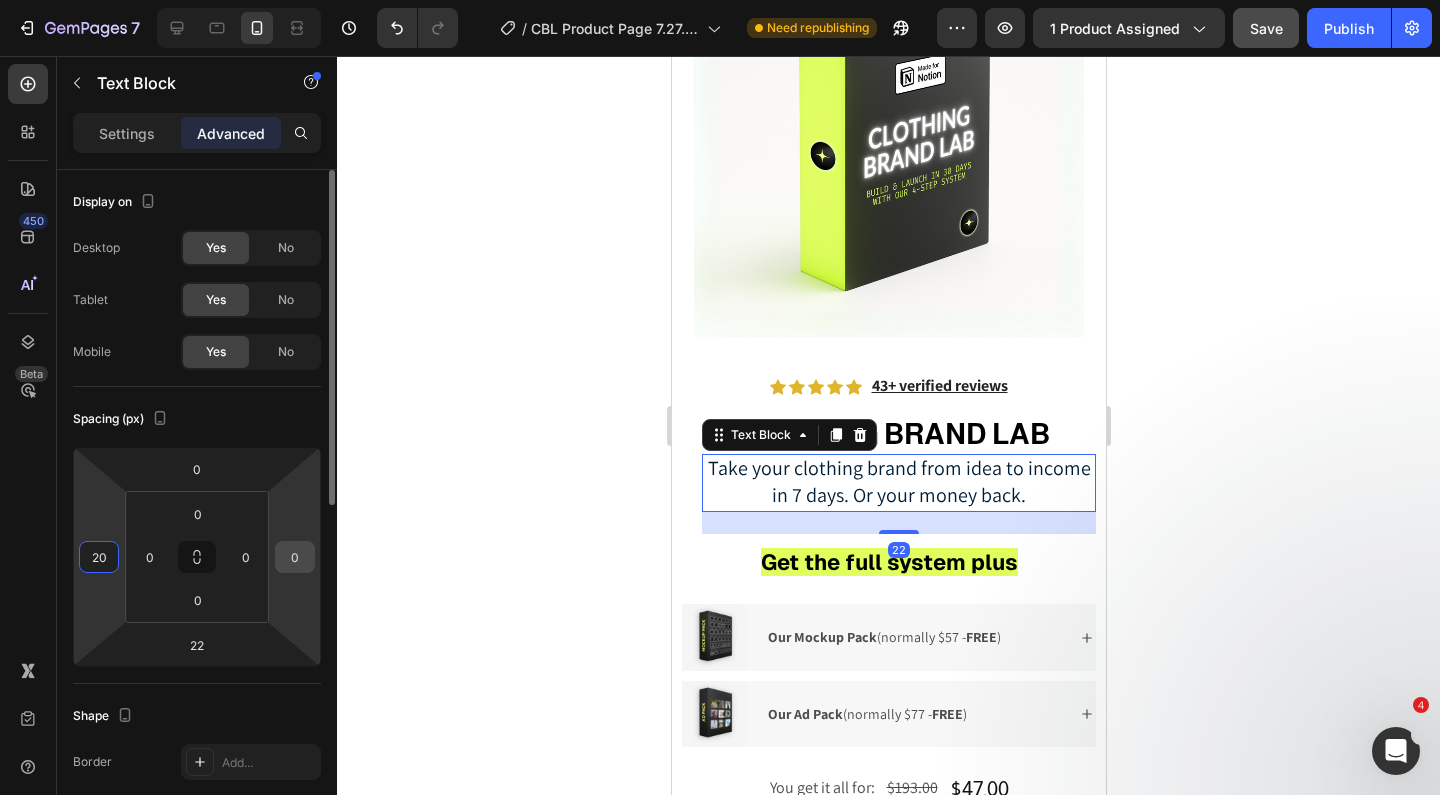 type on "20" 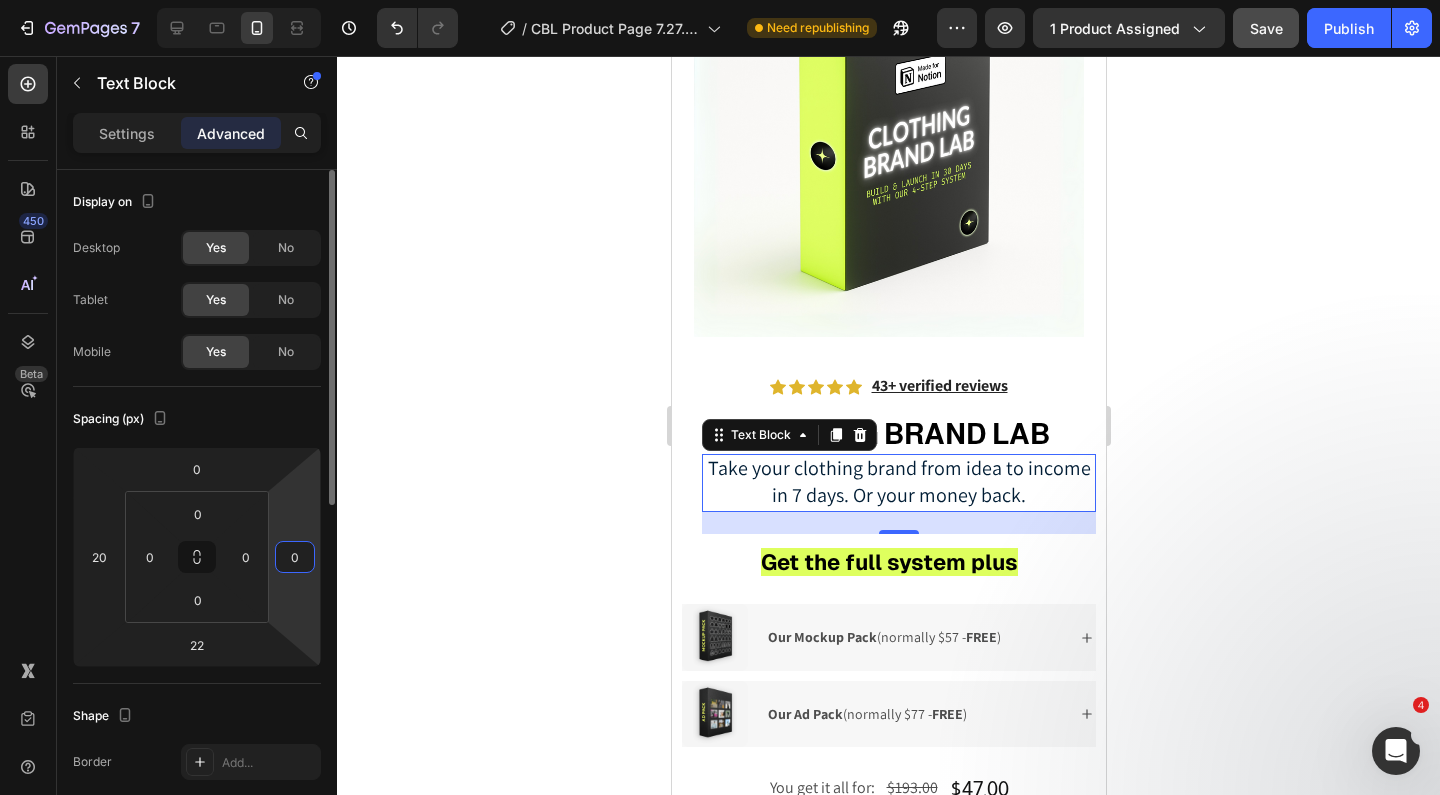 click on "0" at bounding box center [295, 557] 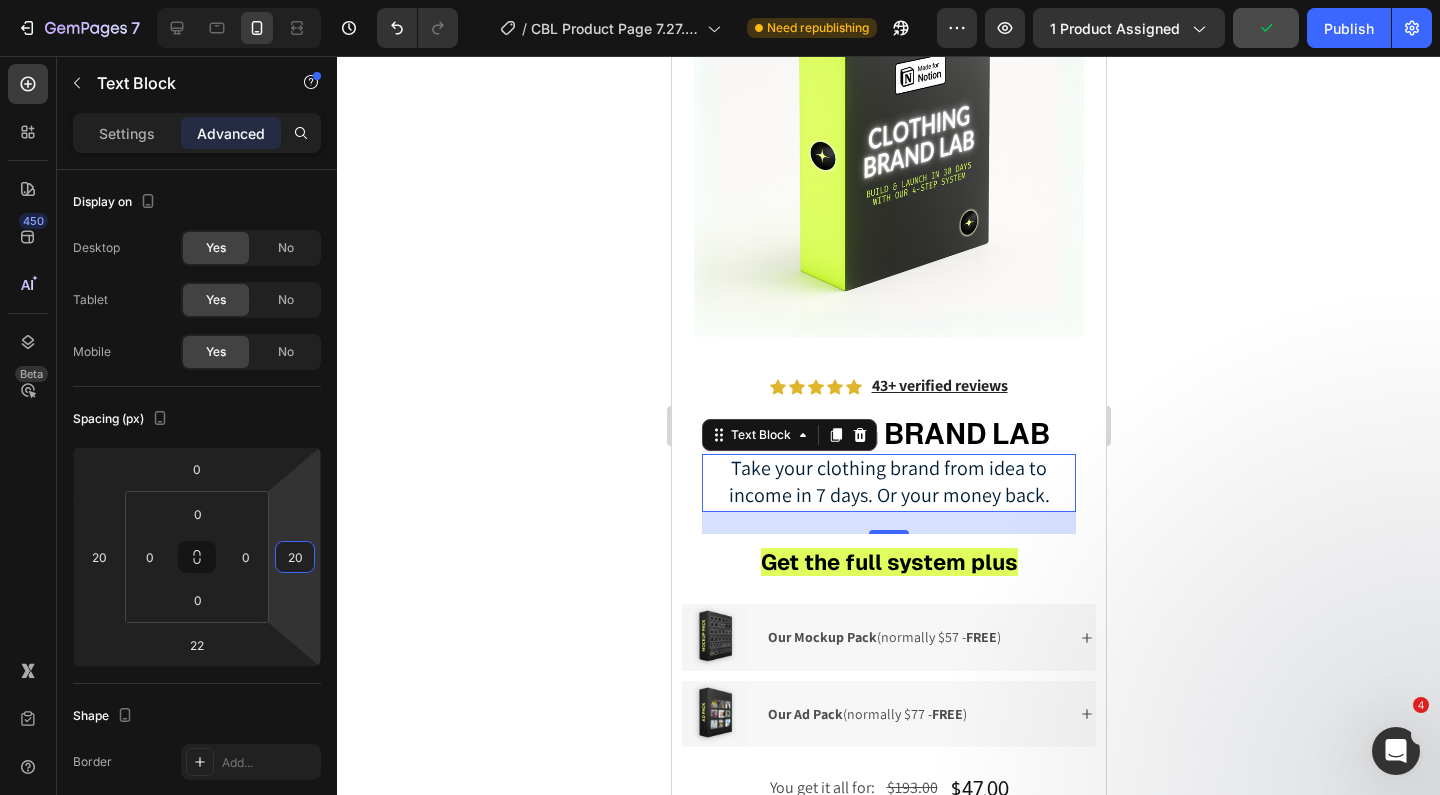 type on "20" 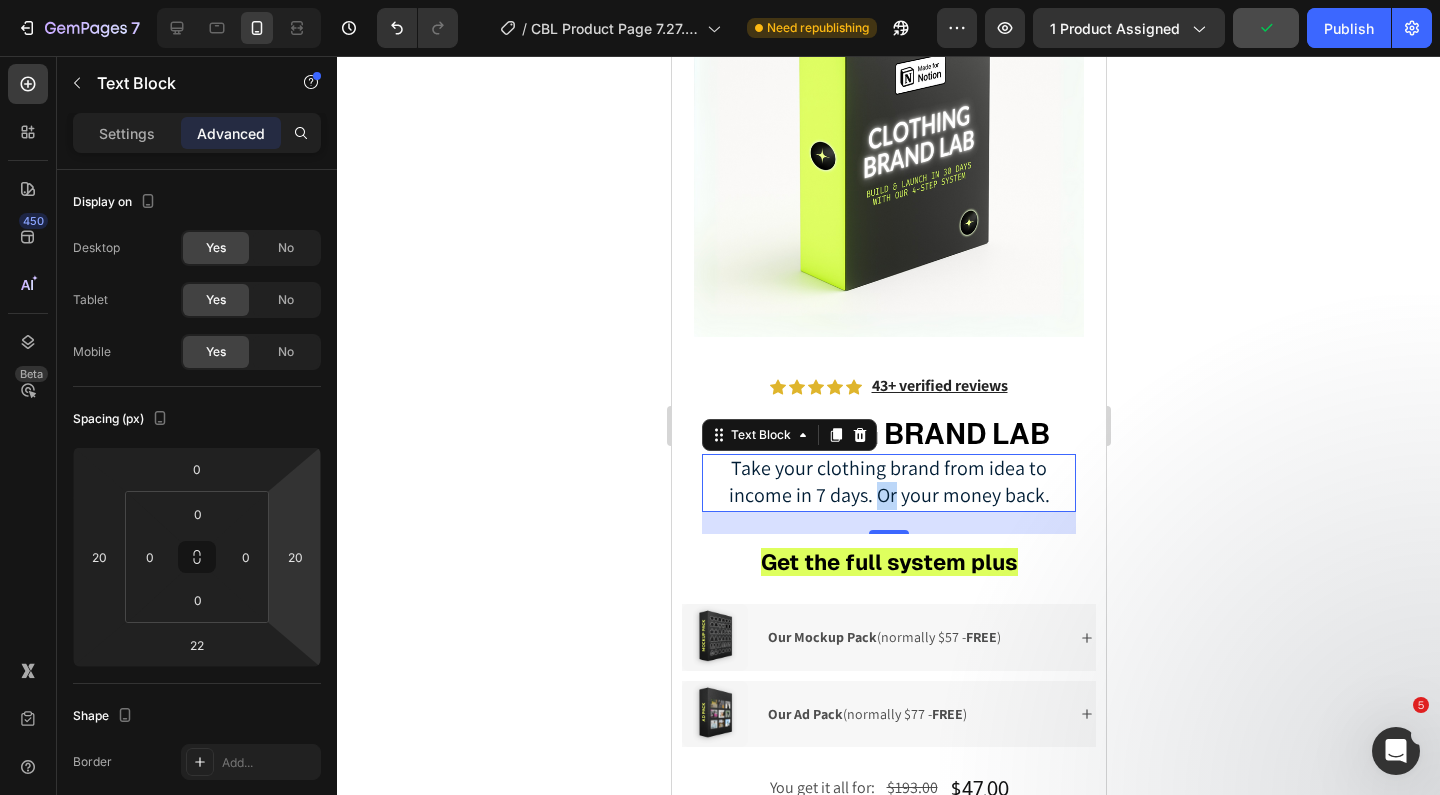 click on "Take your clothing brand from idea to income in 7 days. Or your money back." at bounding box center [888, 481] 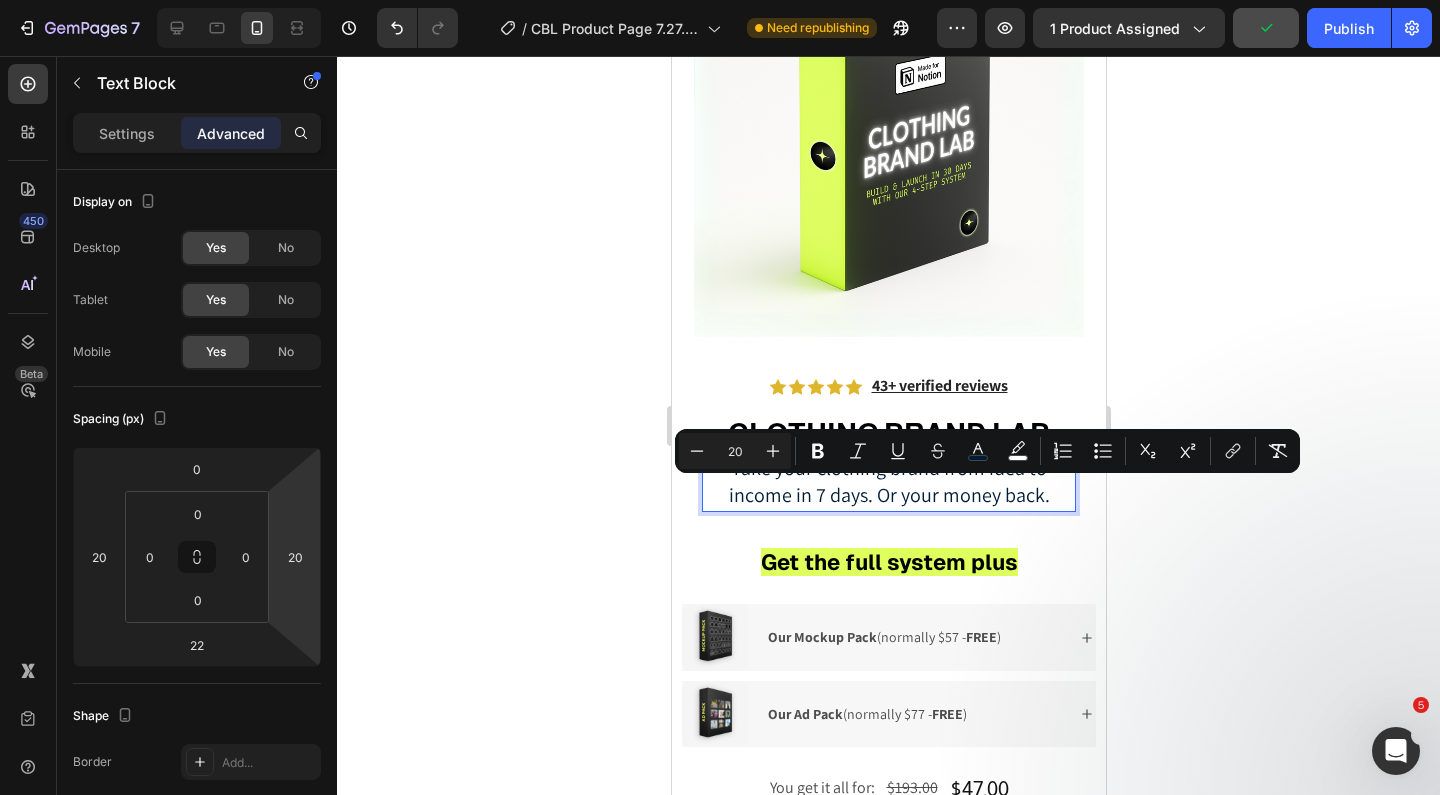 click on "Take your clothing brand from idea to income in 7 days. Or your money back." at bounding box center [888, 481] 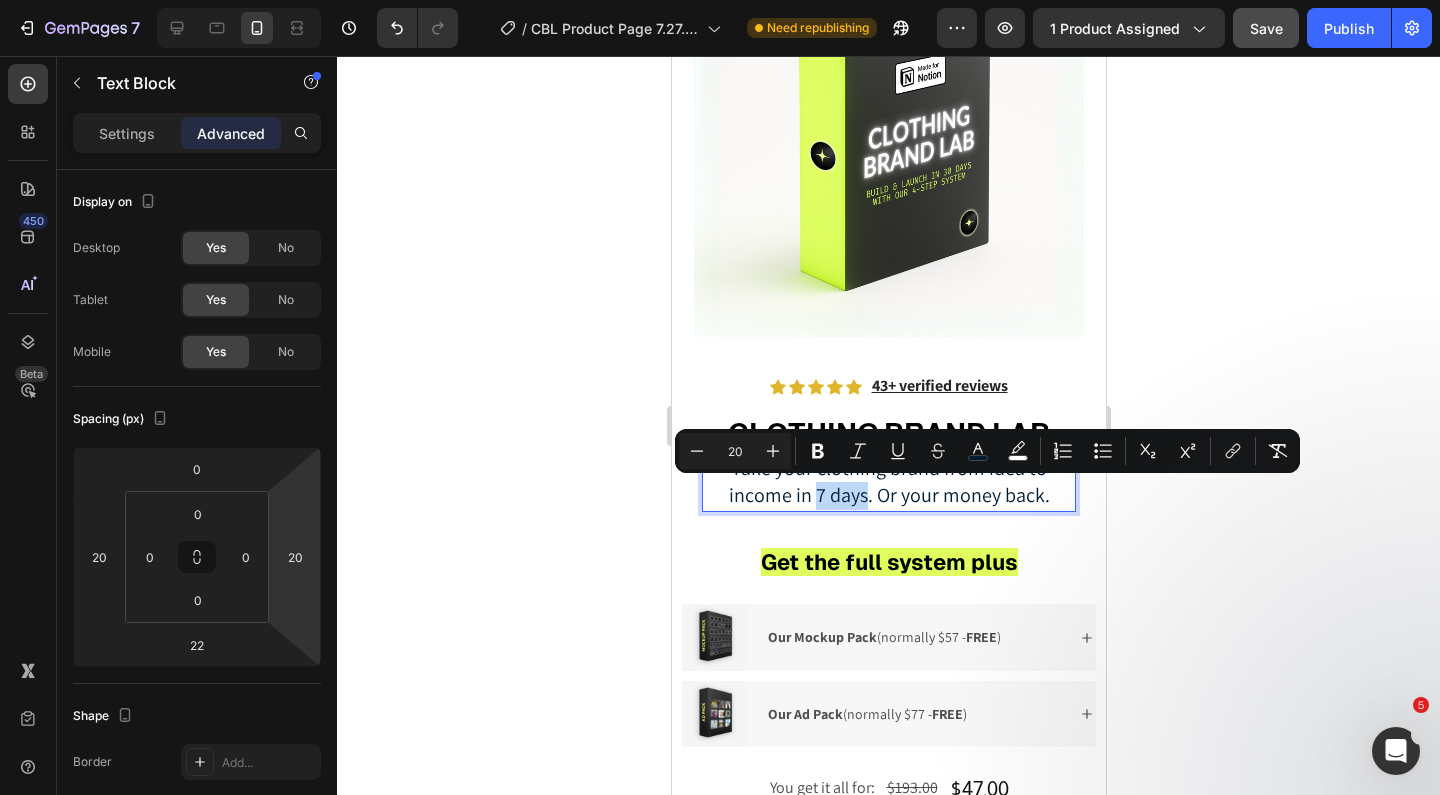 drag, startPoint x: 816, startPoint y: 494, endPoint x: 863, endPoint y: 499, distance: 47.26521 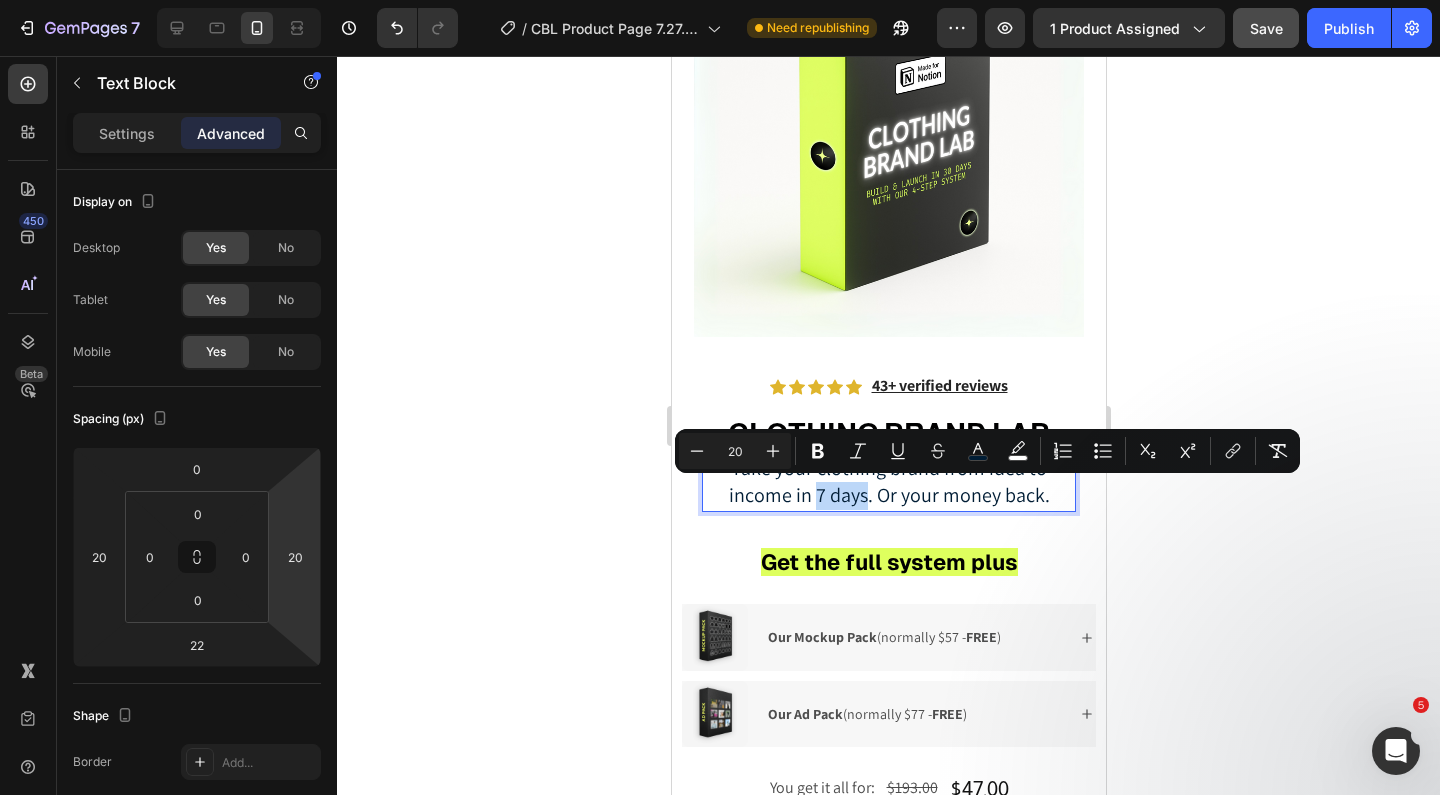 click on "Take your clothing brand from idea to income in 7 days. Or your money back." at bounding box center (888, 481) 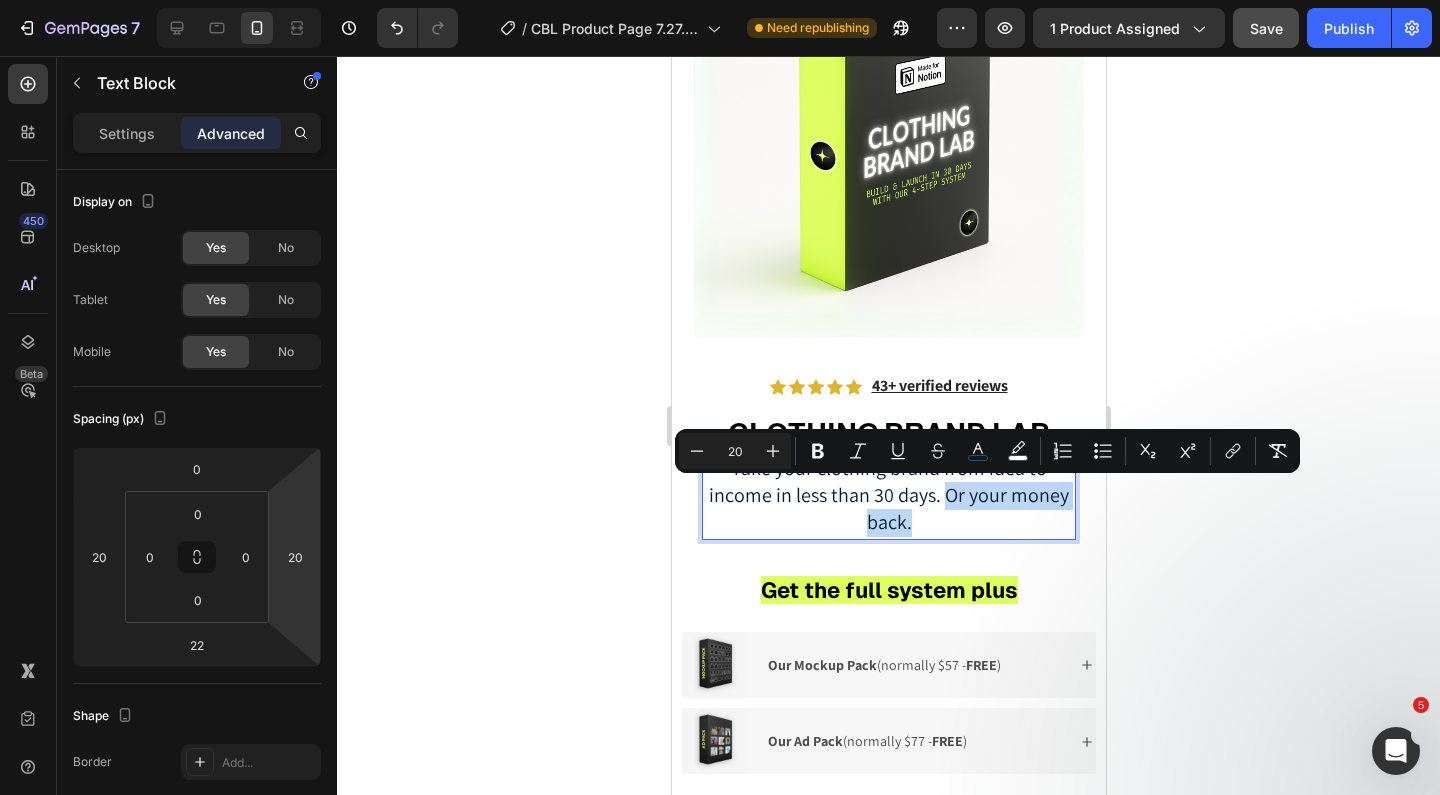 drag, startPoint x: 941, startPoint y: 525, endPoint x: 941, endPoint y: 492, distance: 33 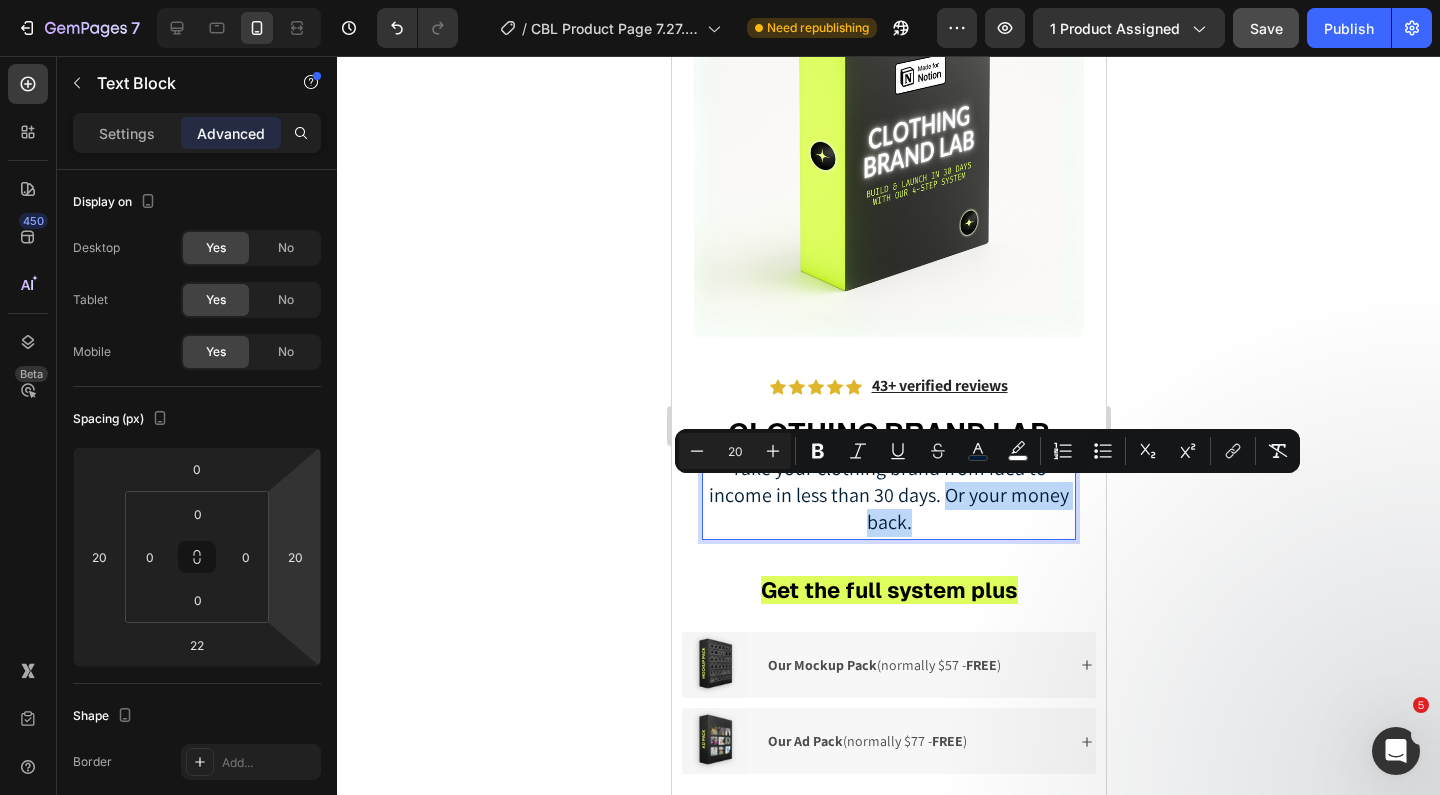 click on "Take your clothing brand from idea to income in less than 30 days. Or your money back." at bounding box center (888, 497) 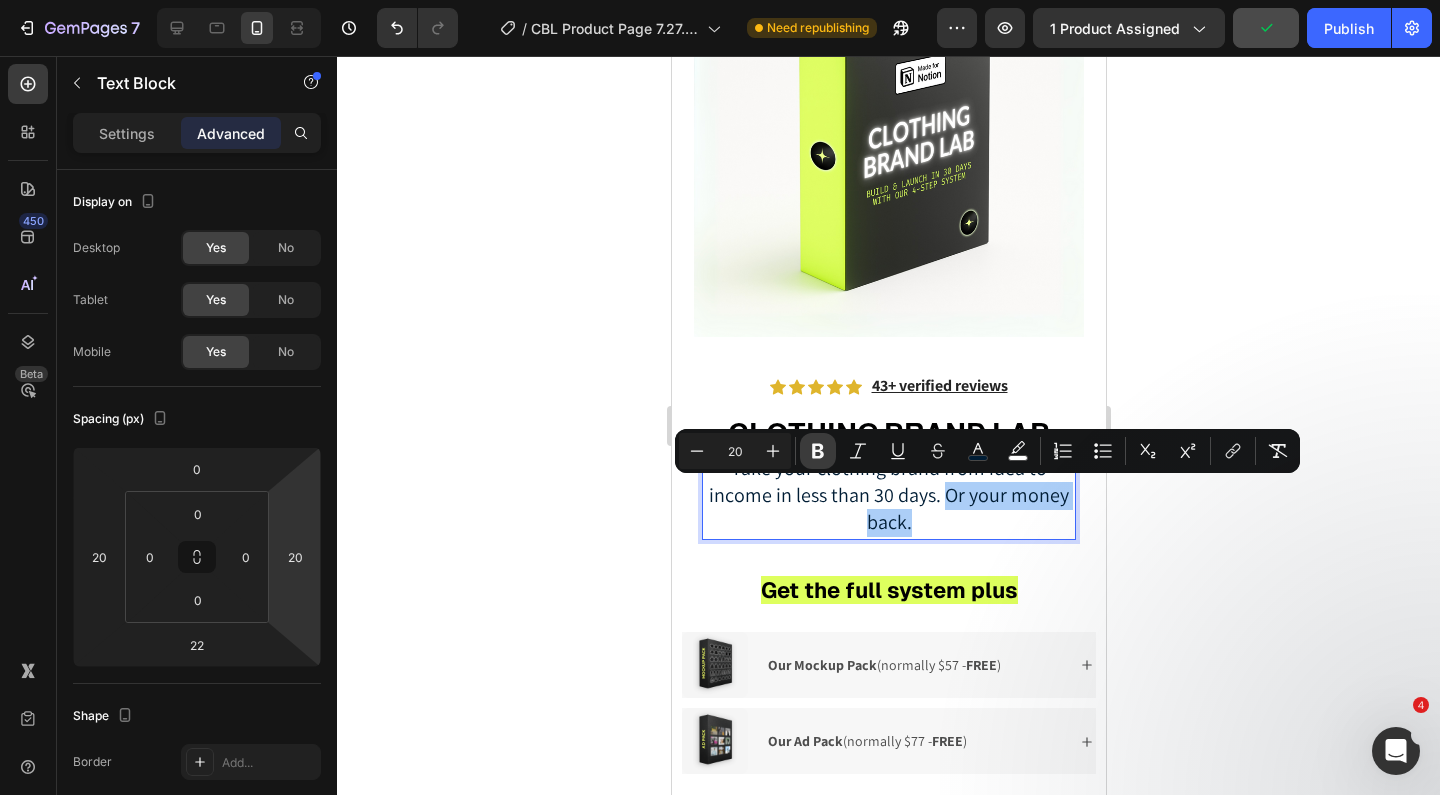 click 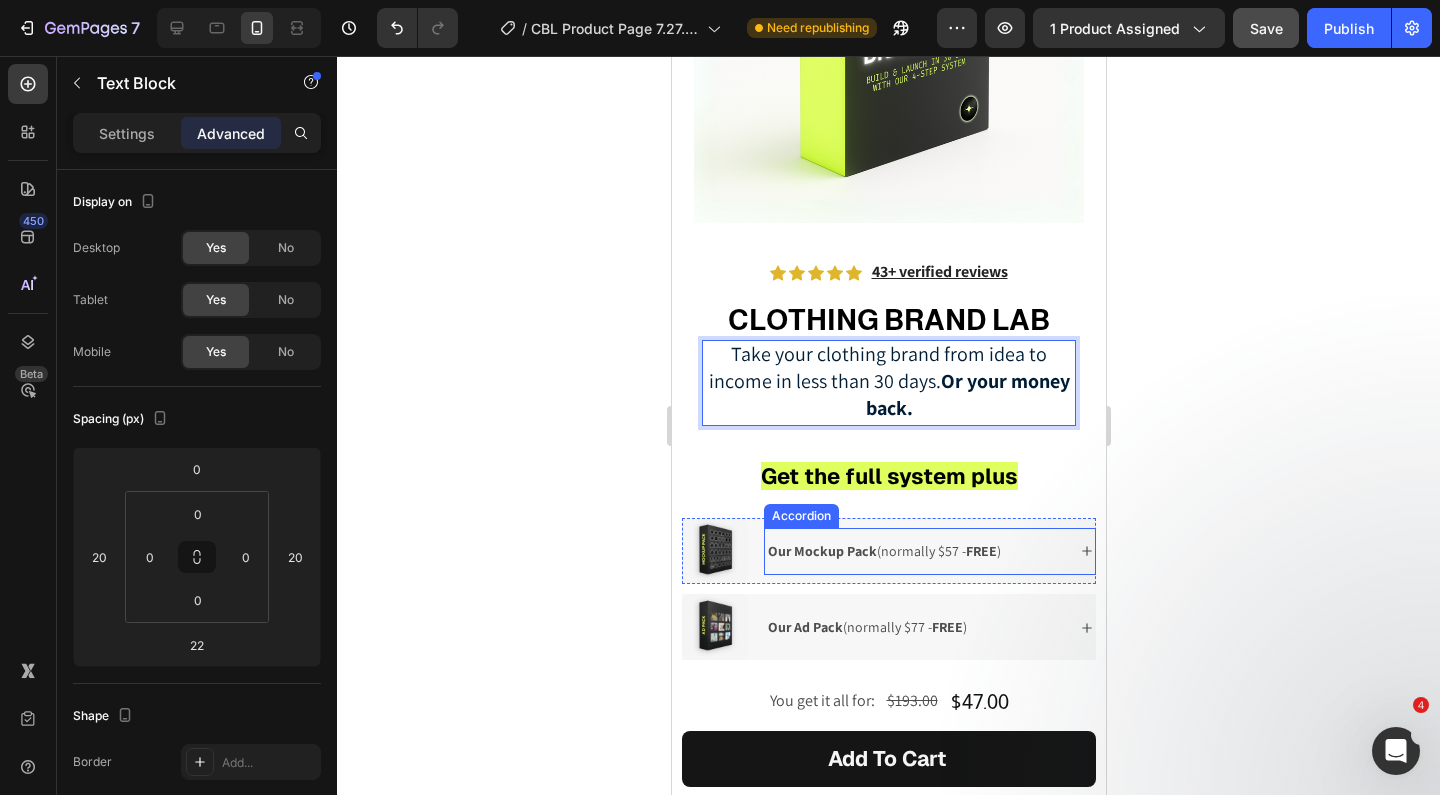 scroll, scrollTop: 3111, scrollLeft: 0, axis: vertical 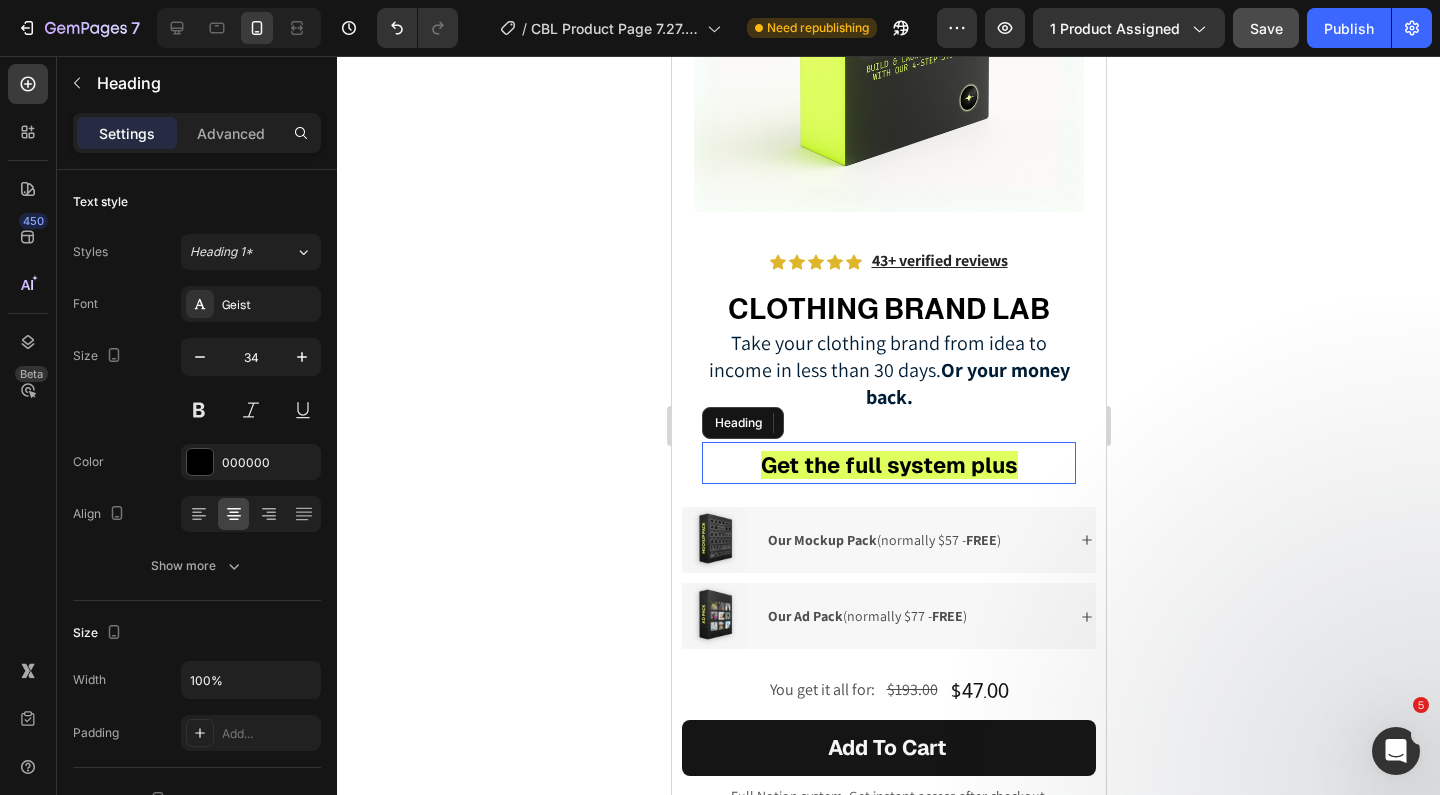 click on "Get the full system plus" at bounding box center (888, 465) 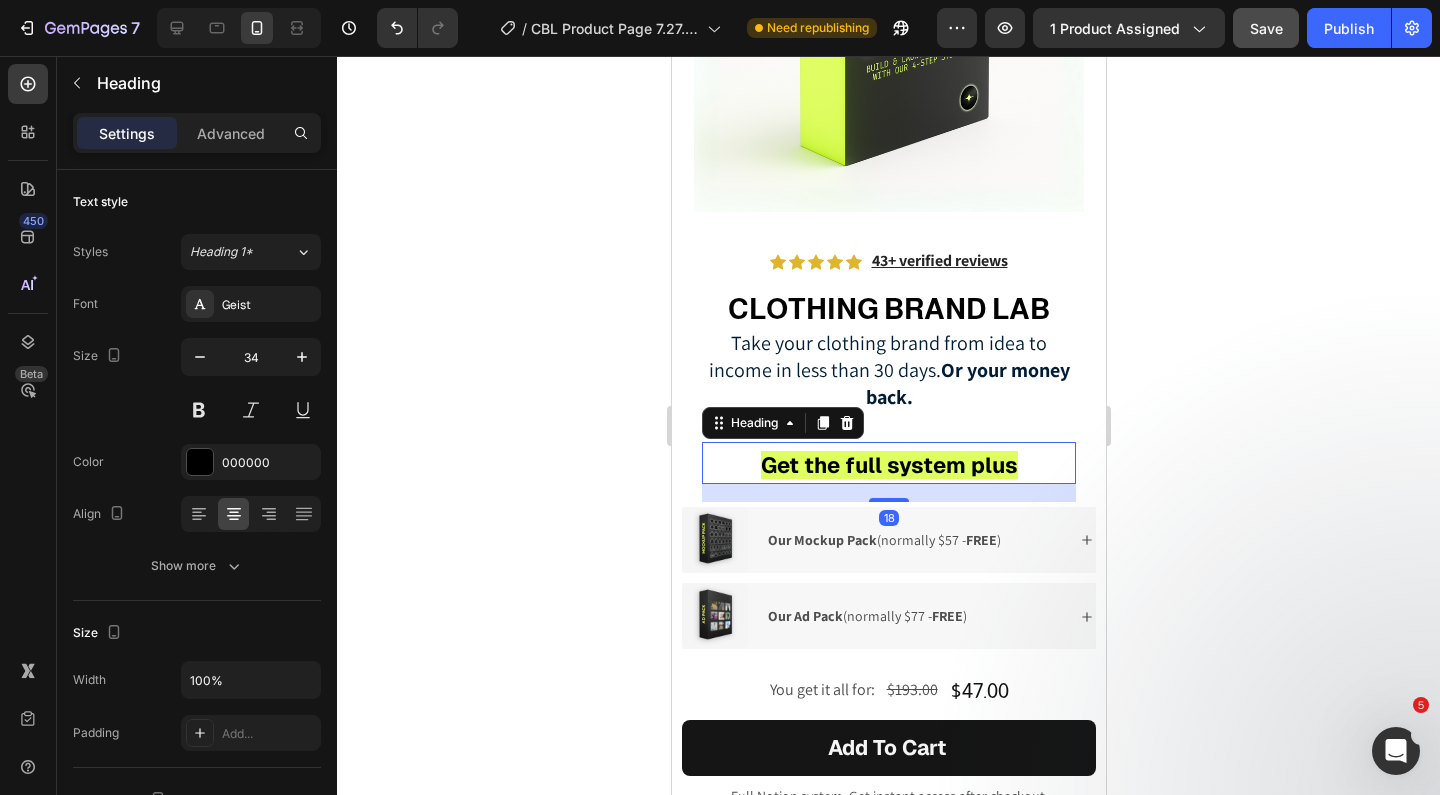 click on "Get the full system plus" at bounding box center [888, 465] 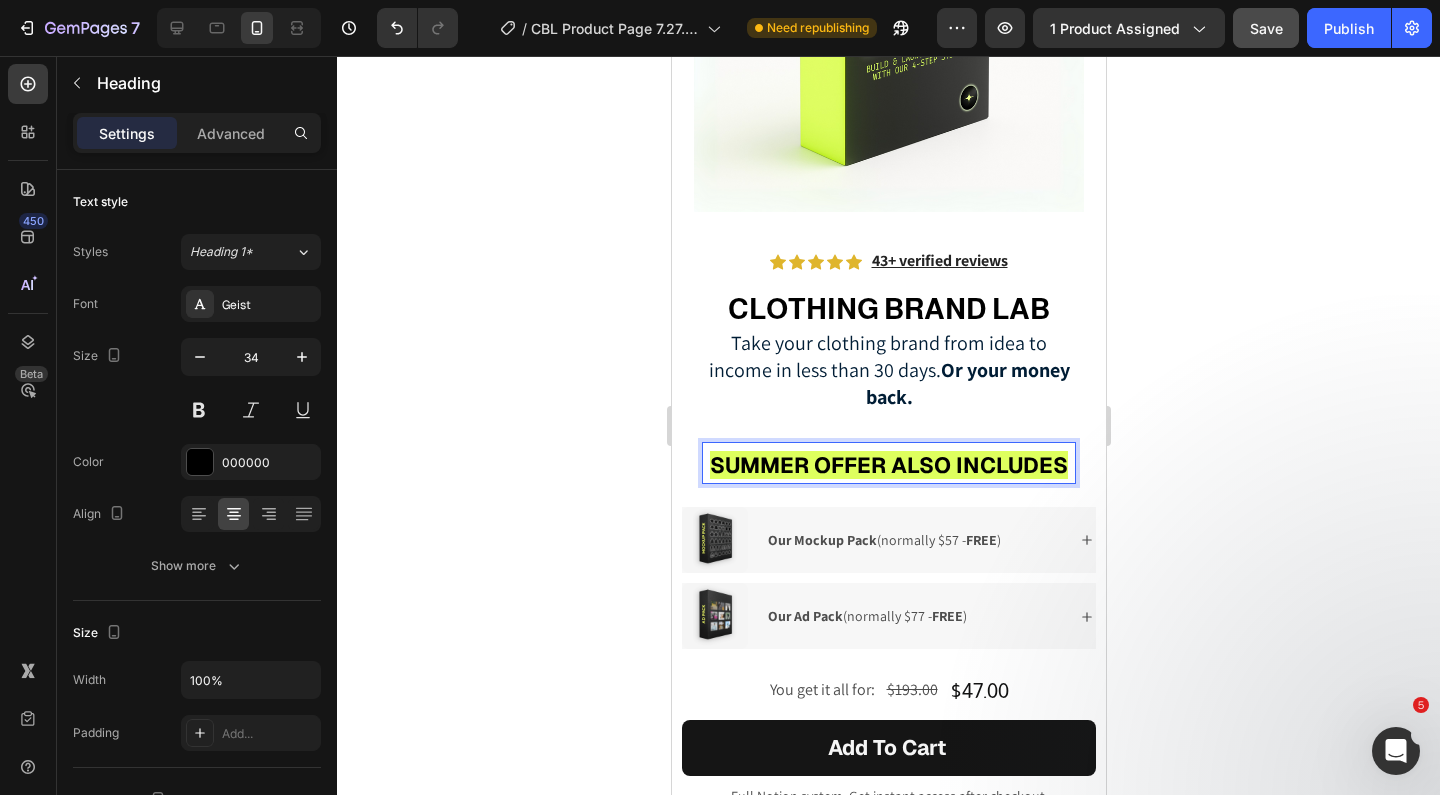 click on "SUMMER OFFER ALSO INCLUDES" at bounding box center (888, 465) 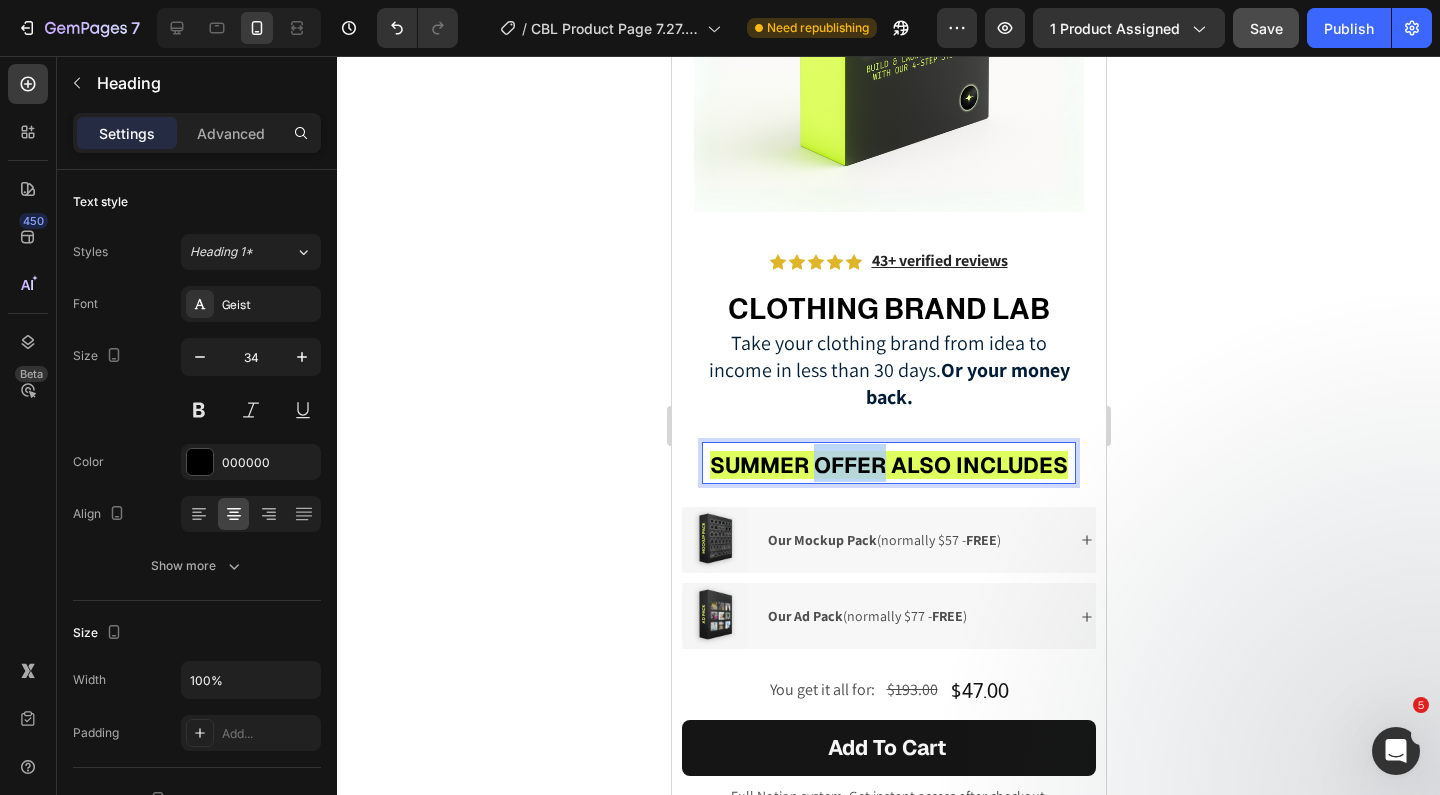 click on "SUMMER OFFER ALSO INCLUDES" at bounding box center [888, 465] 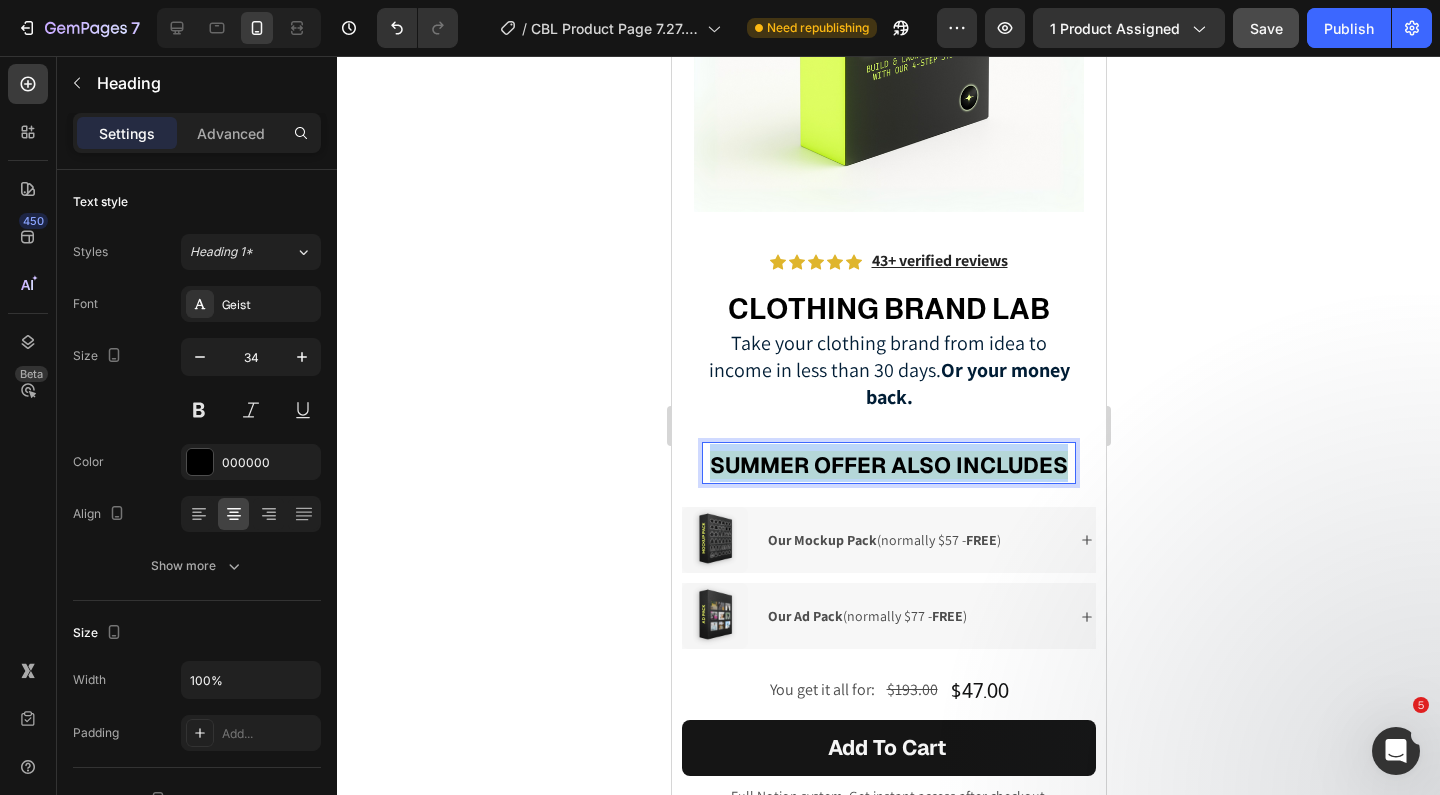 click on "SUMMER OFFER ALSO INCLUDES" at bounding box center [888, 465] 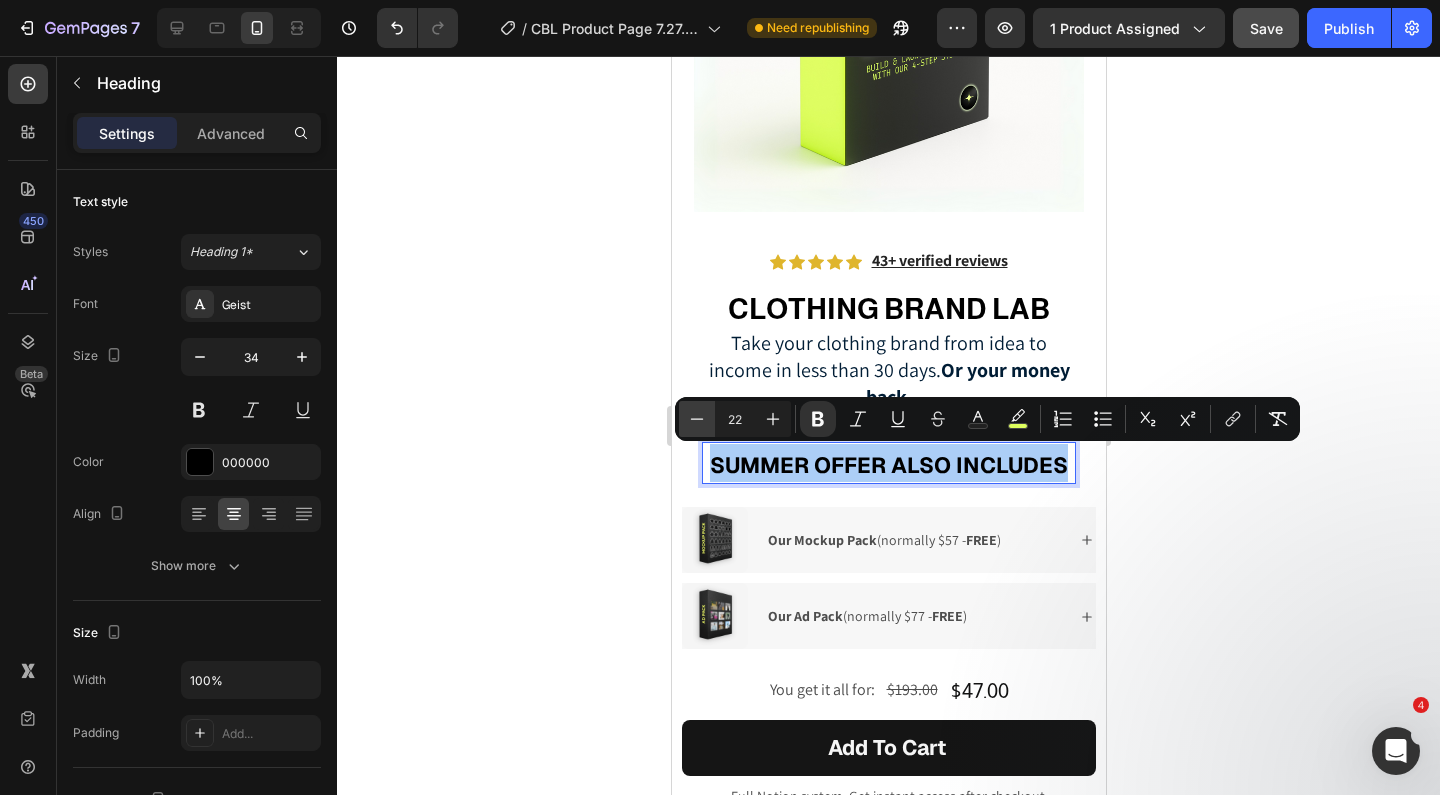 click 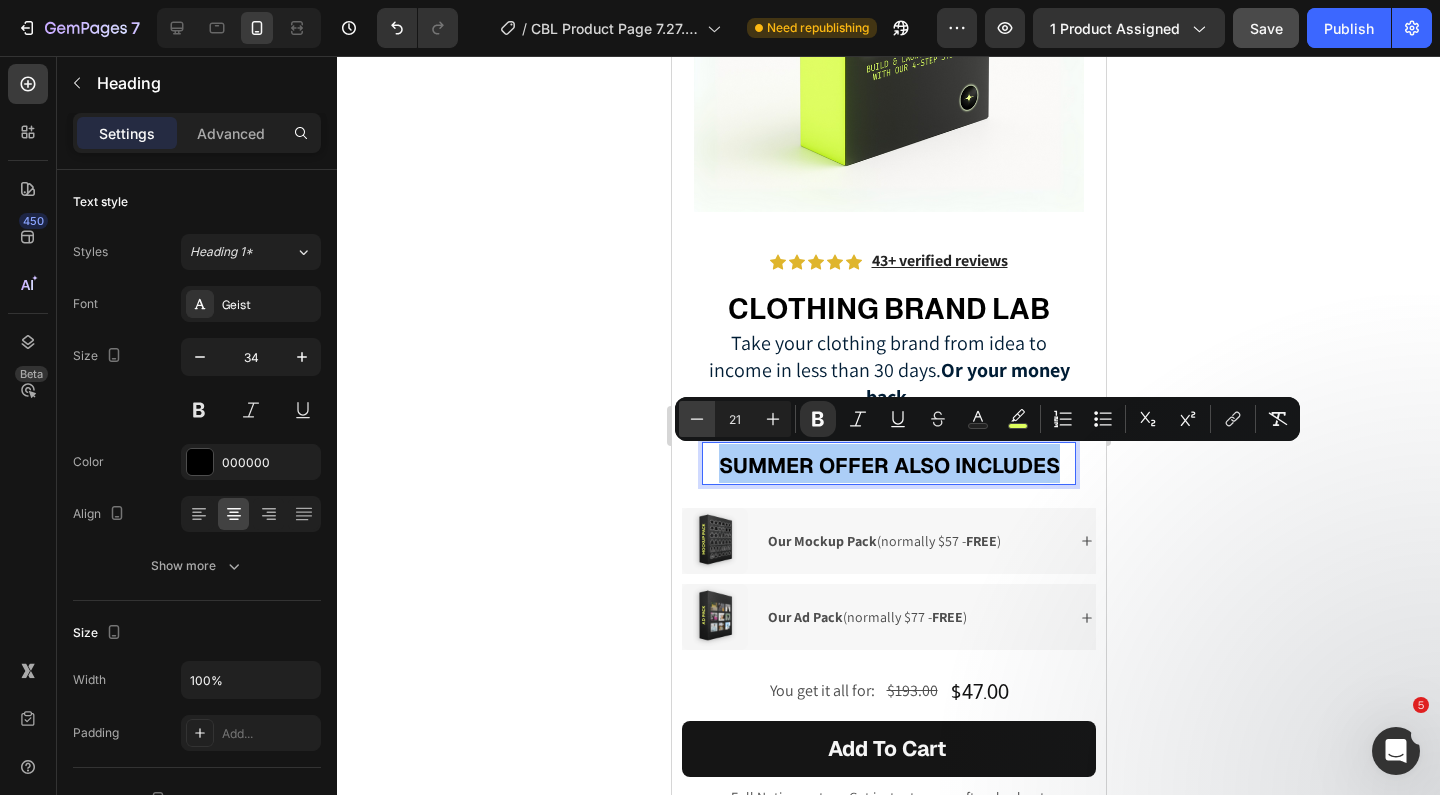 click 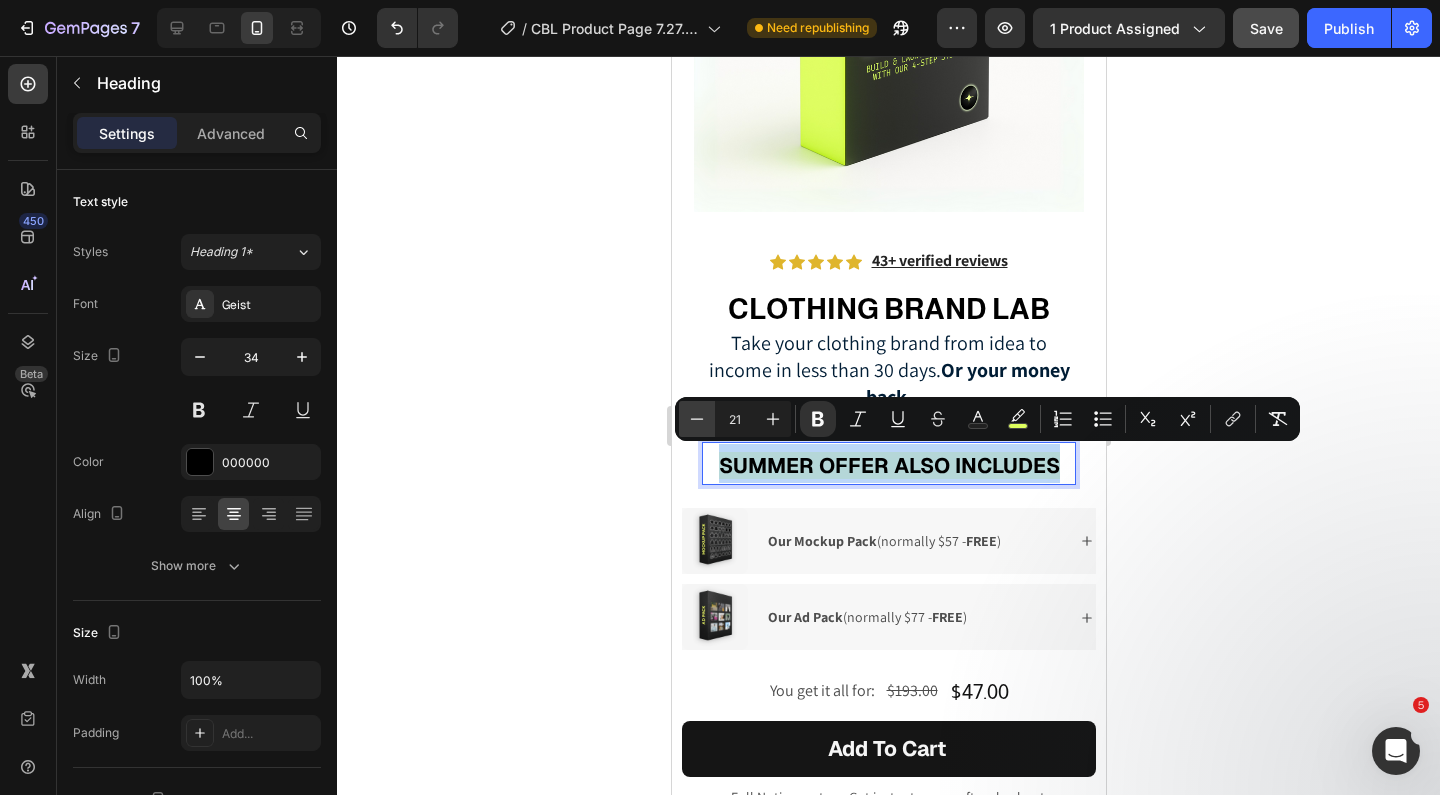 type on "20" 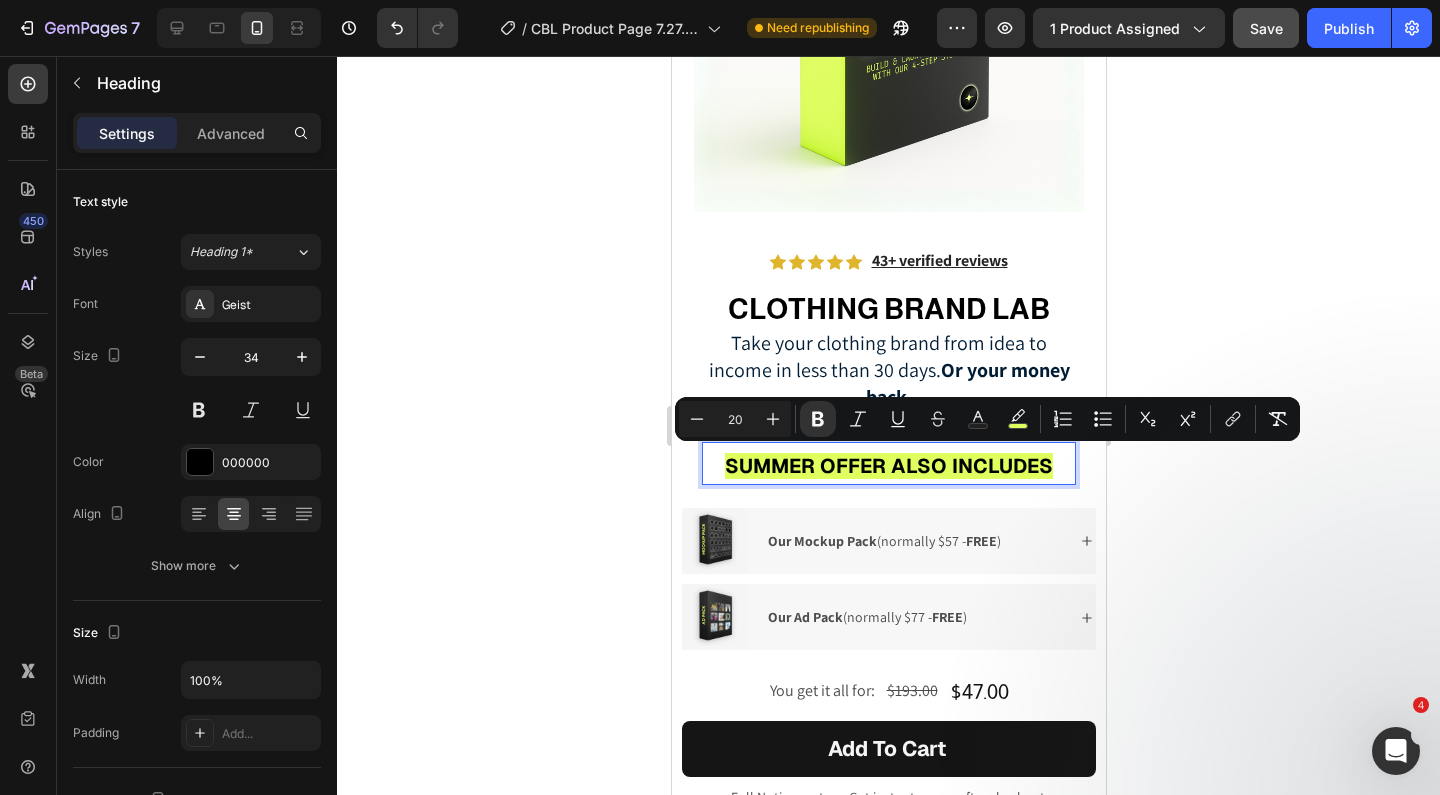 click on "SUMMER OFFER ALSO INCLUDES" at bounding box center (888, 466) 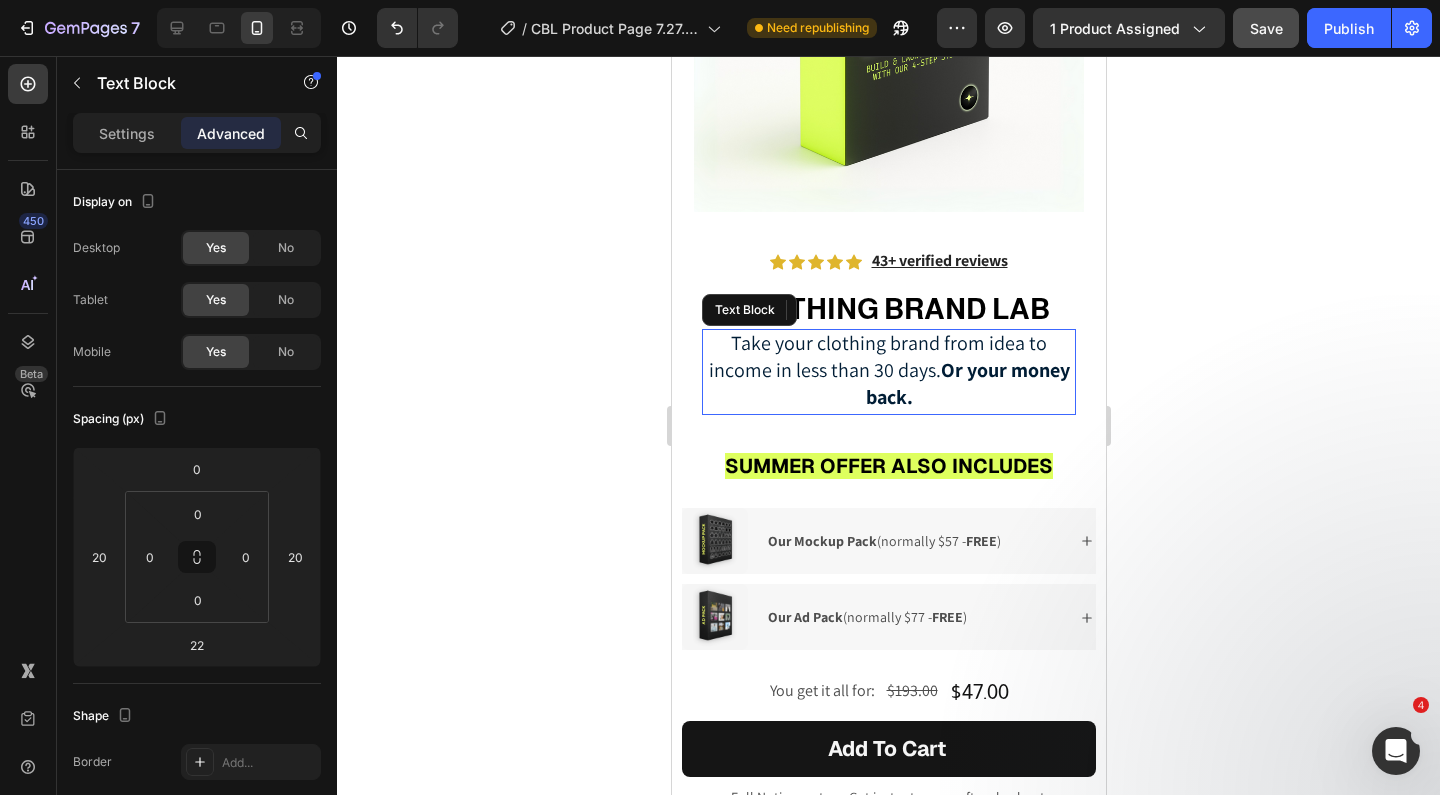 click on "Take your clothing brand from idea to income in less than 30 days.  Or your money back." at bounding box center [888, 372] 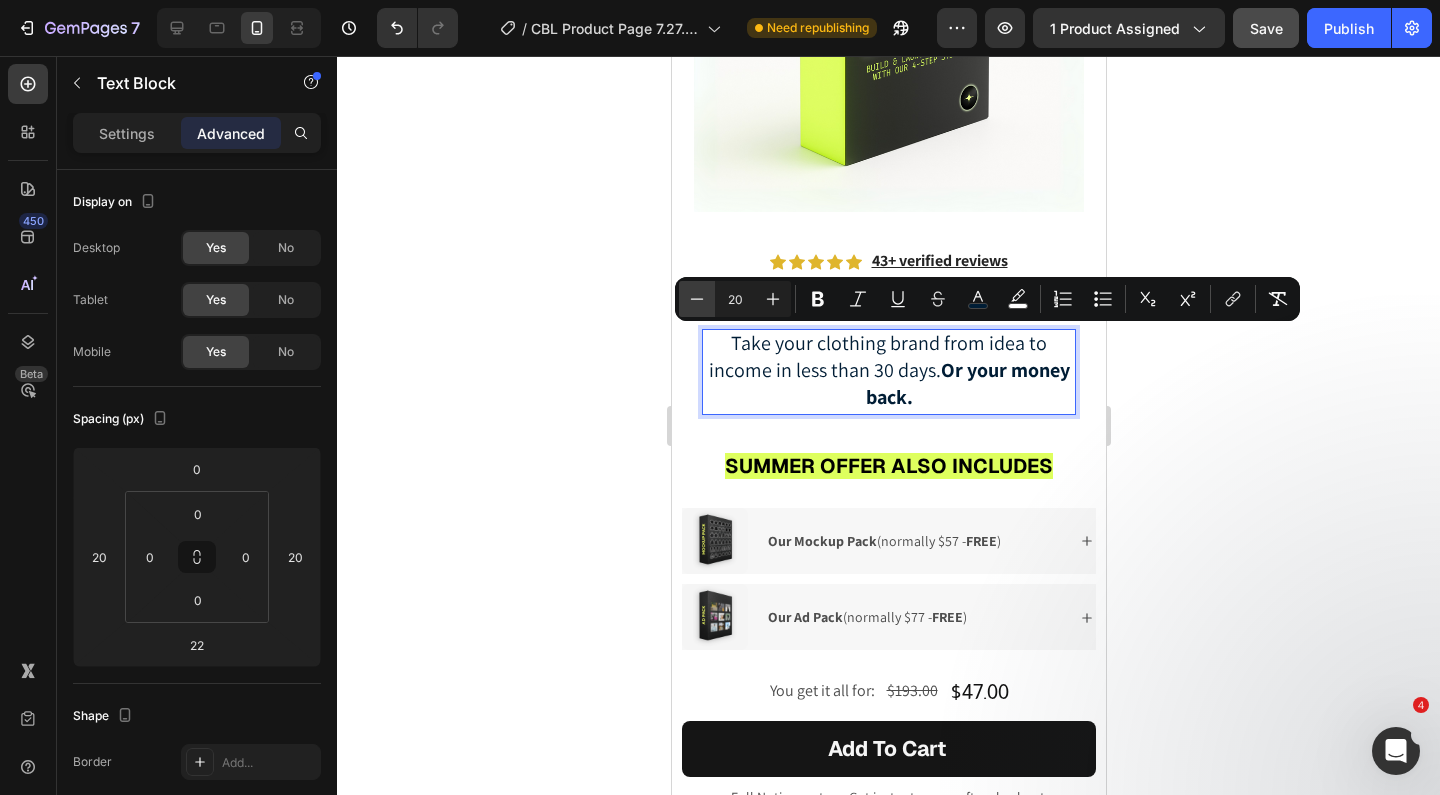click 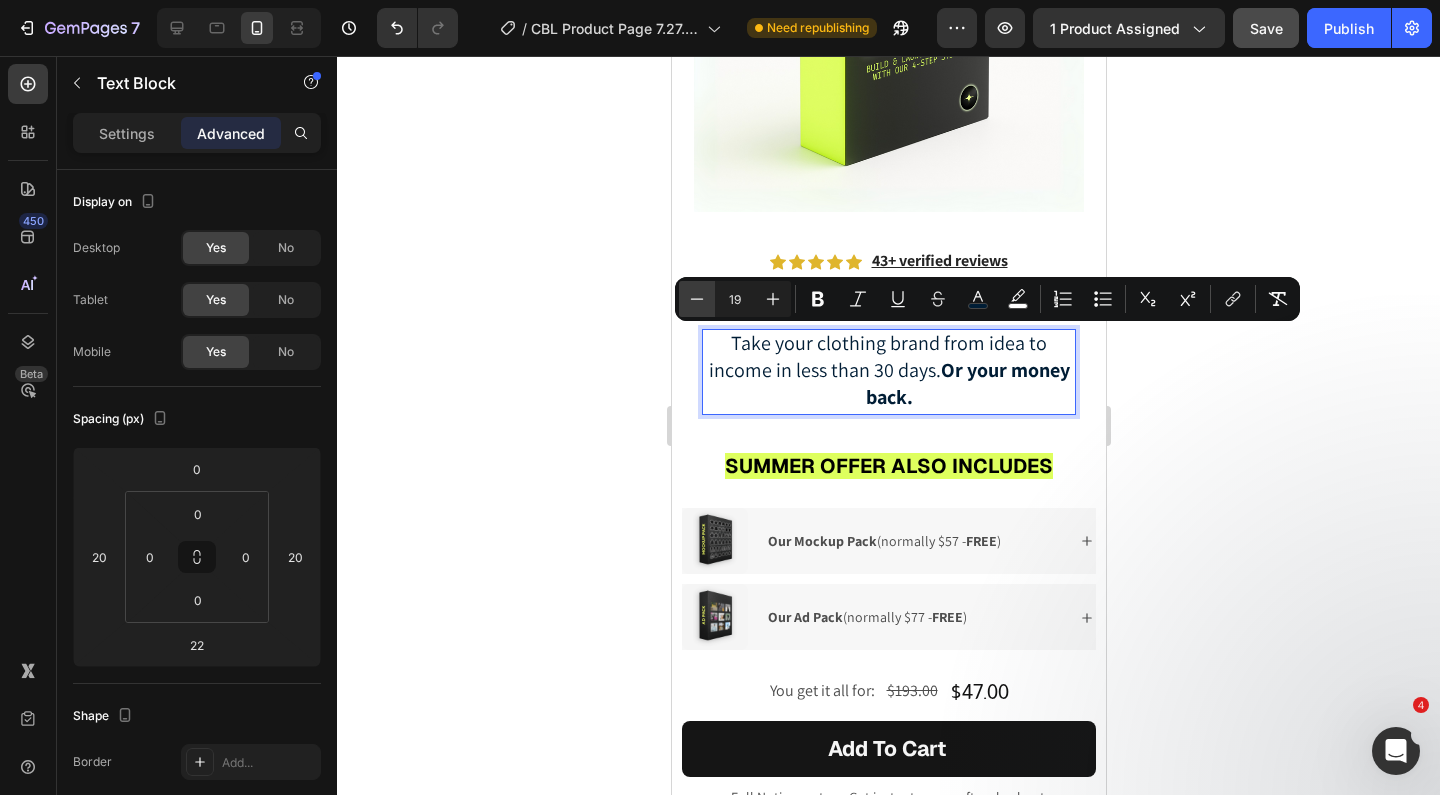 click 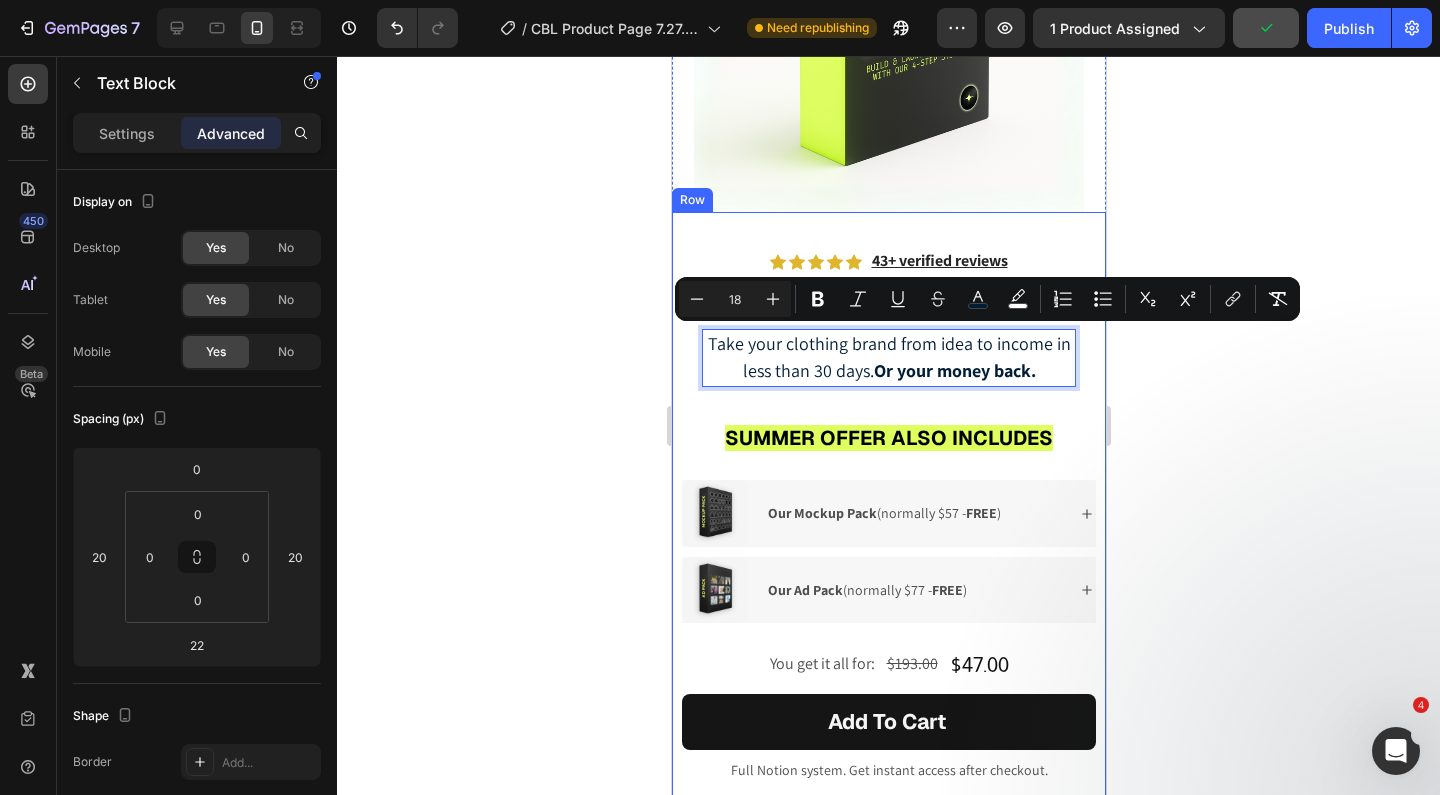 click on "Icon Icon Icon Icon Icon Icon List 43+ verified reviews Text Block Row Row ⁠⁠⁠⁠⁠⁠⁠ CLOTHING BRAND LAB Heading Take your clothing brand from idea to income in less than 30 days.  Or your money back. Text Block   22 ⁠⁠⁠⁠⁠⁠⁠ SUMMER OFFER ALSO INCLUDES Heading One page easy-to-use Notion template Get instant access with one click Money-back guarantee Item List Image
Our Mockup Pack  (normally $57 -  FREE ) Accordion Row Image
Our Ad Pack  (normally $77 -  FREE ) Accordion Row All for only Heading $193.00 Product Price Product Price $47.00 Product Price Product Price Row You get it all for: Text Block $193.00 Product Price Product Price $47.00 Product Price Product Price Row Row Add to cart Add to Cart Full Notion system. Get instant access after checkout. Text Block Hero Banner Image 30 Day Money-Back Guarantee Text Block Row Text Block Row Row" at bounding box center [888, 510] 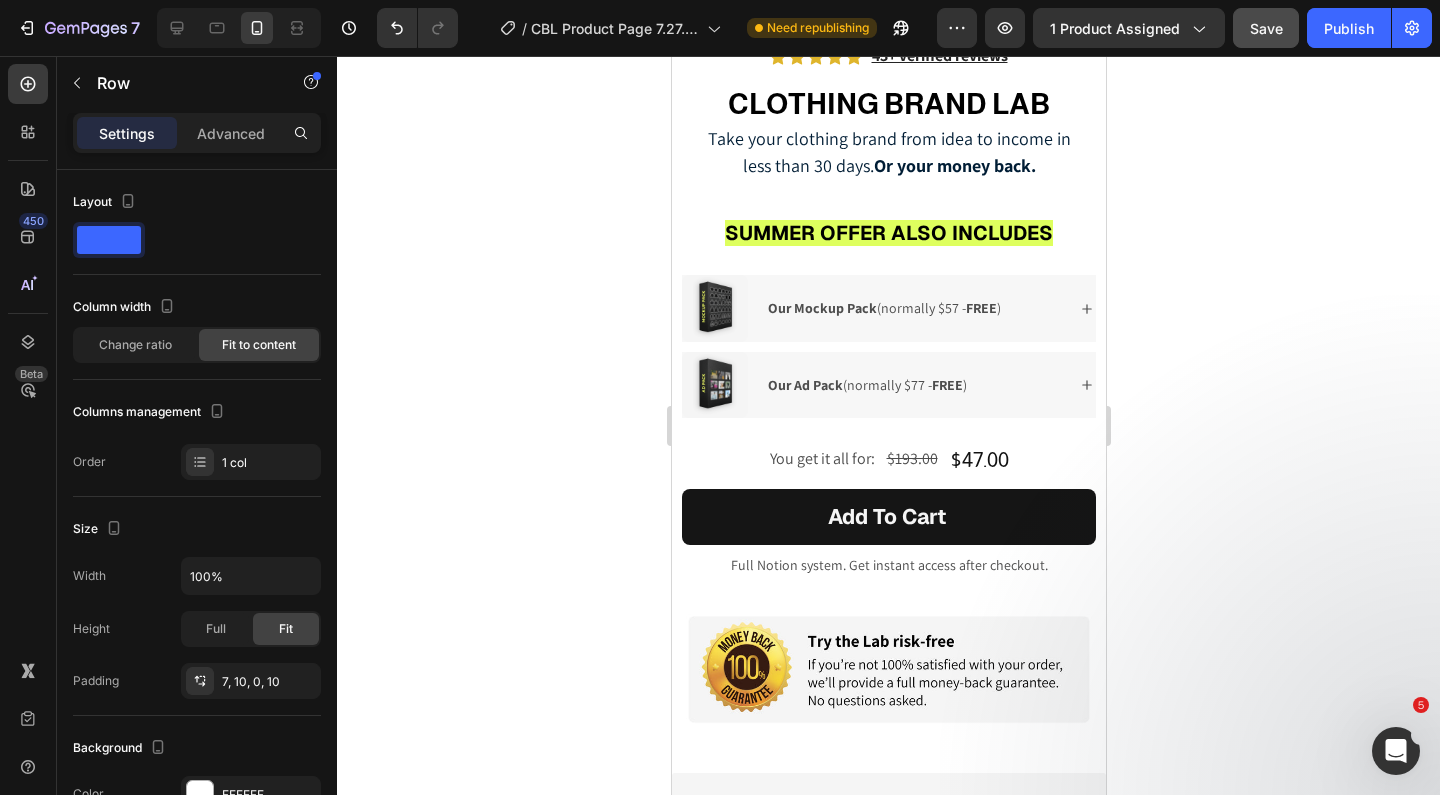 scroll, scrollTop: 3321, scrollLeft: 0, axis: vertical 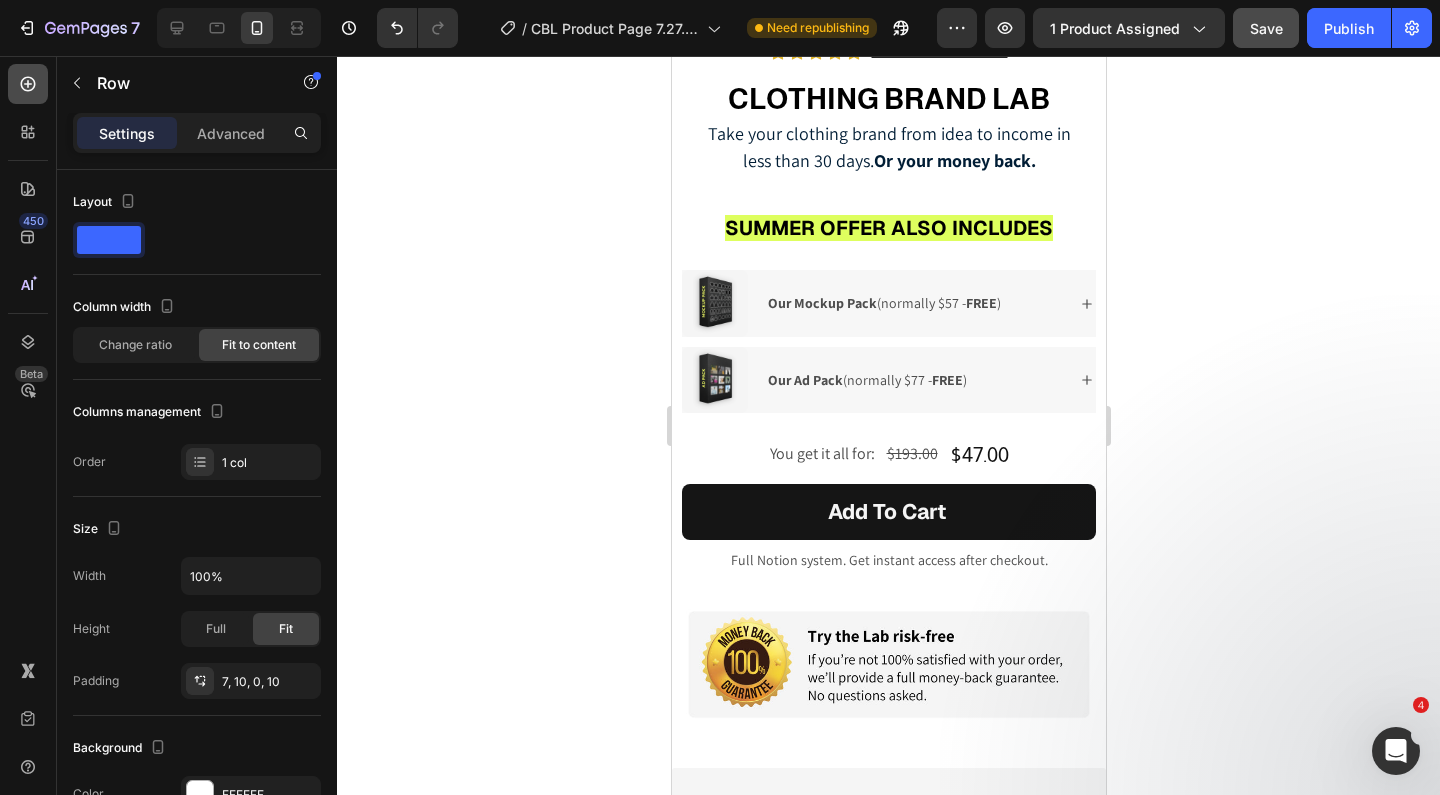 click 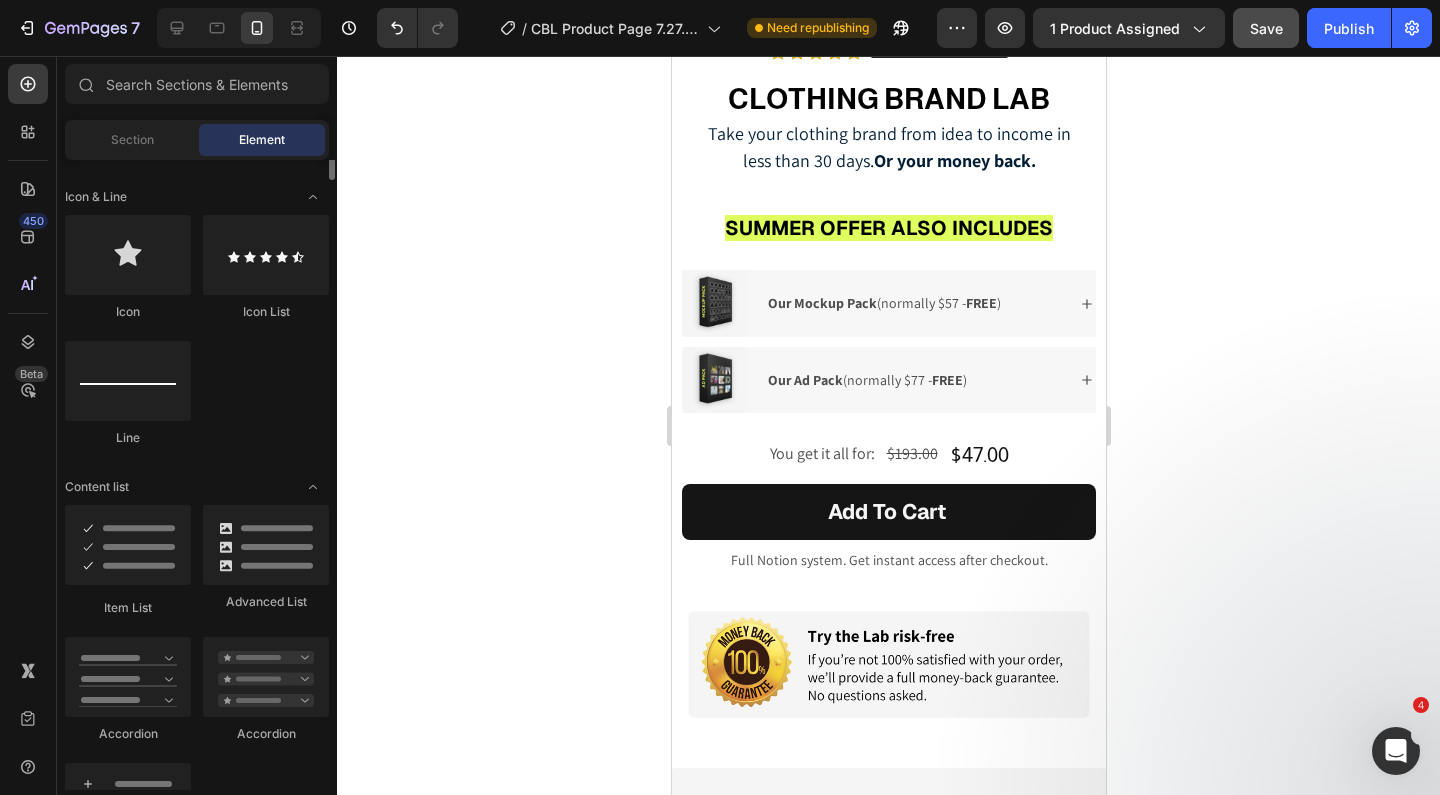 scroll, scrollTop: 1380, scrollLeft: 0, axis: vertical 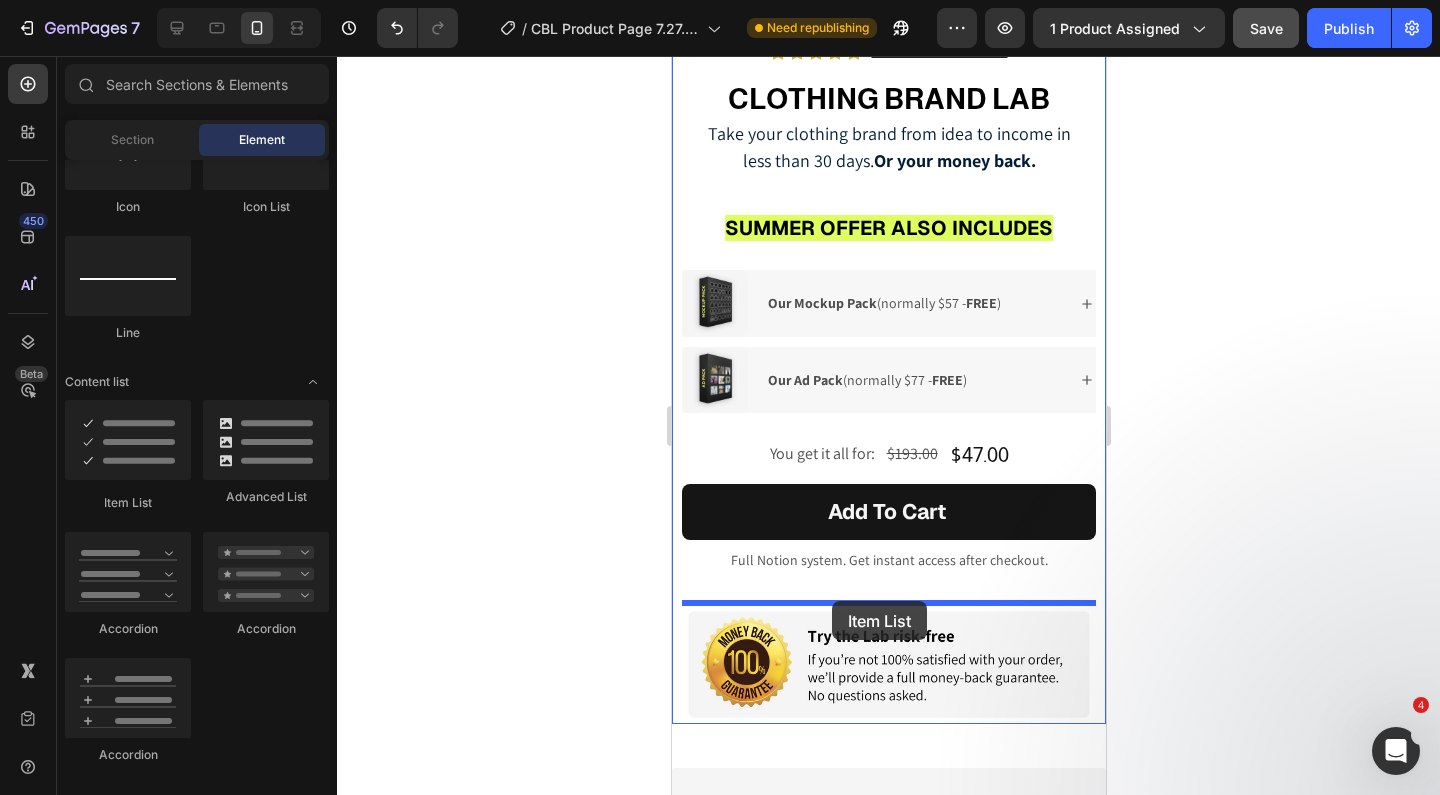 drag, startPoint x: 801, startPoint y: 500, endPoint x: 831, endPoint y: 601, distance: 105.36128 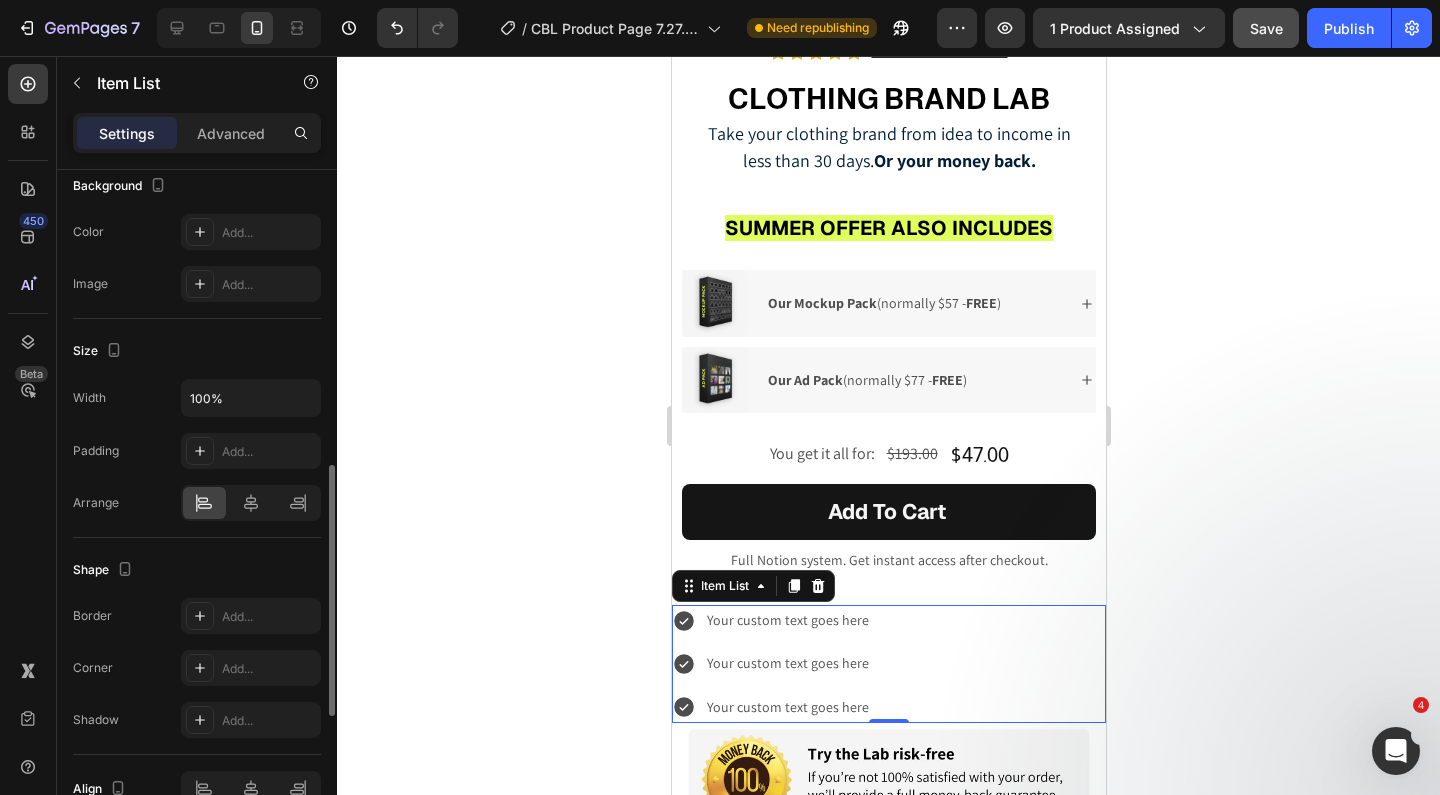 scroll, scrollTop: 1165, scrollLeft: 0, axis: vertical 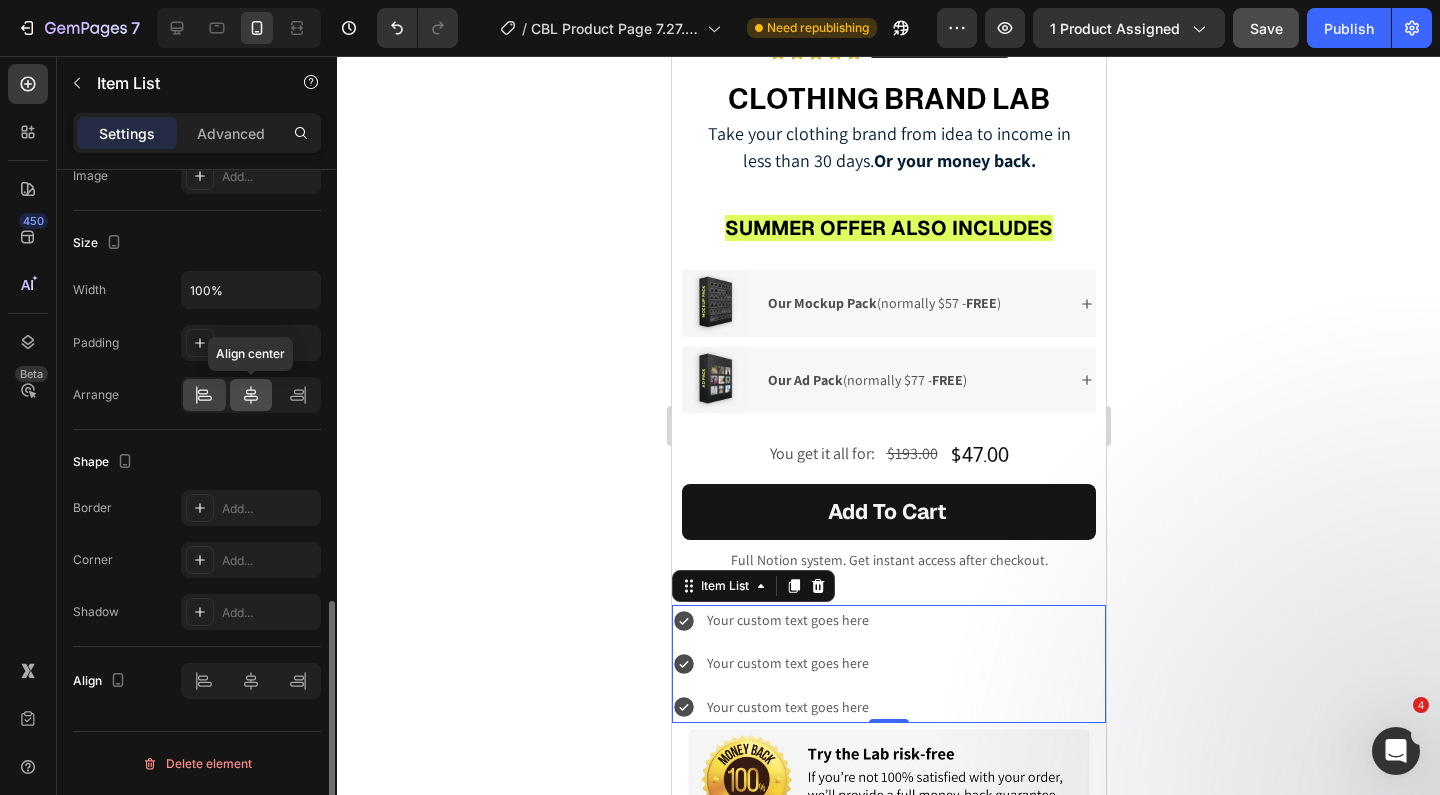 click 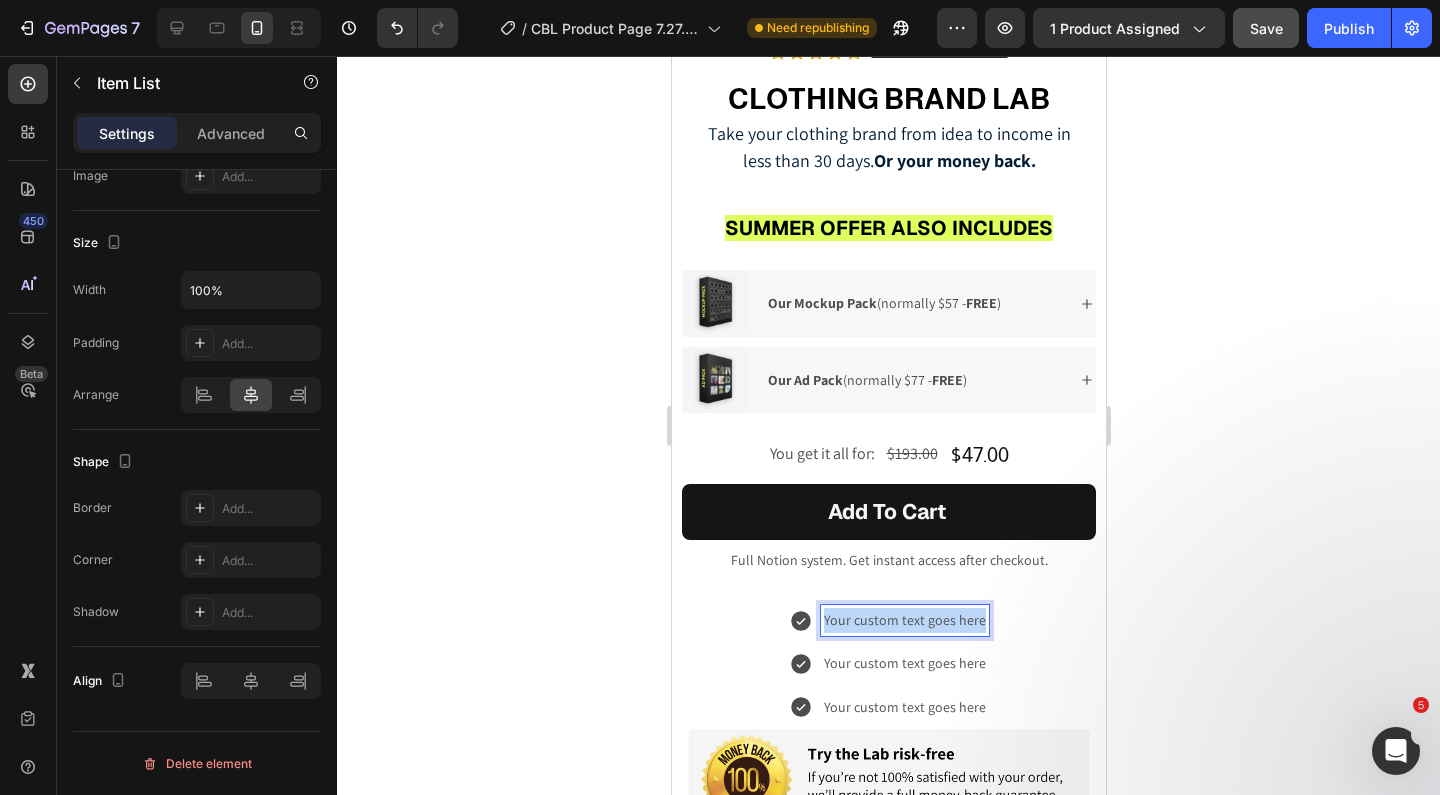 click on "Your custom text goes here" at bounding box center [904, 620] 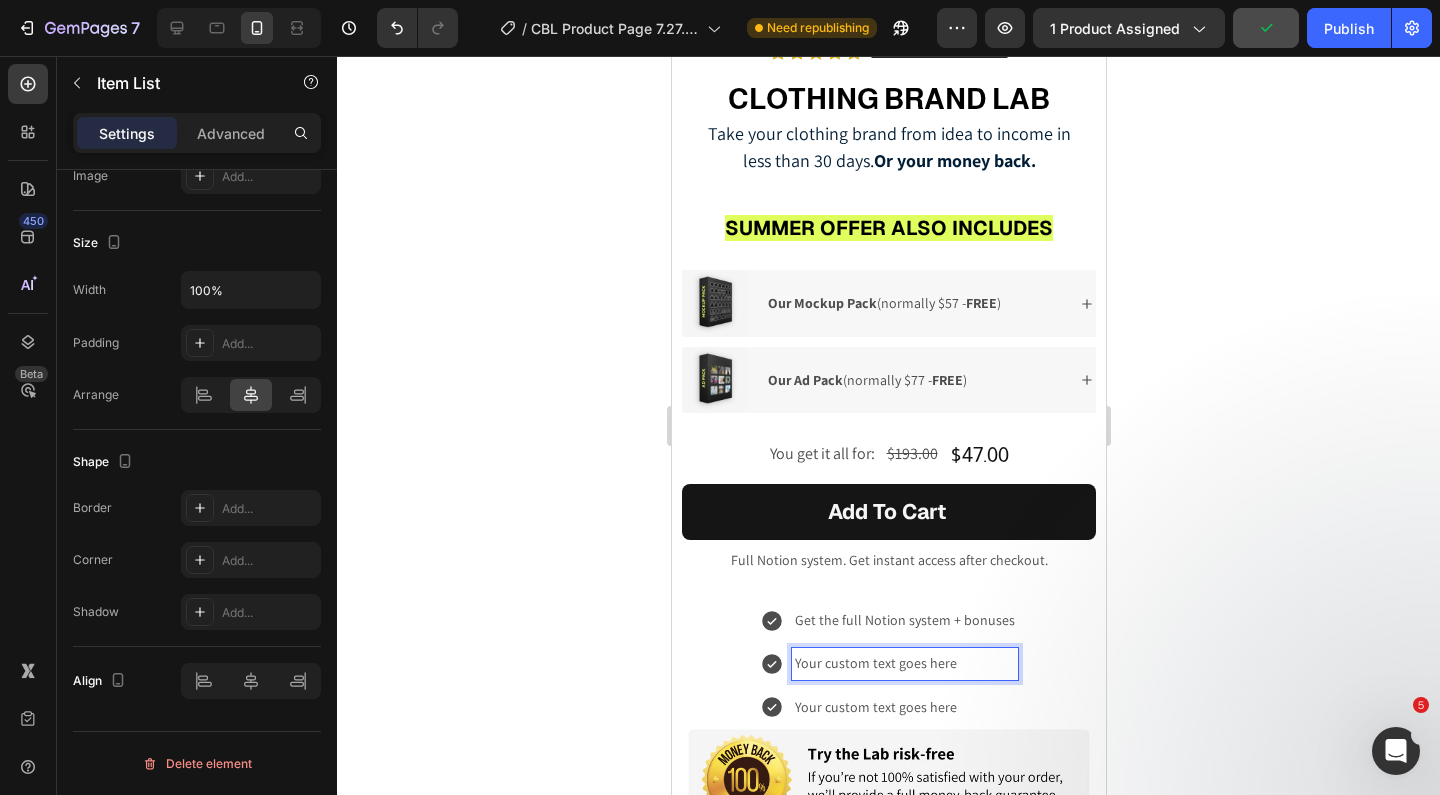 click on "Your custom text goes here" at bounding box center [904, 663] 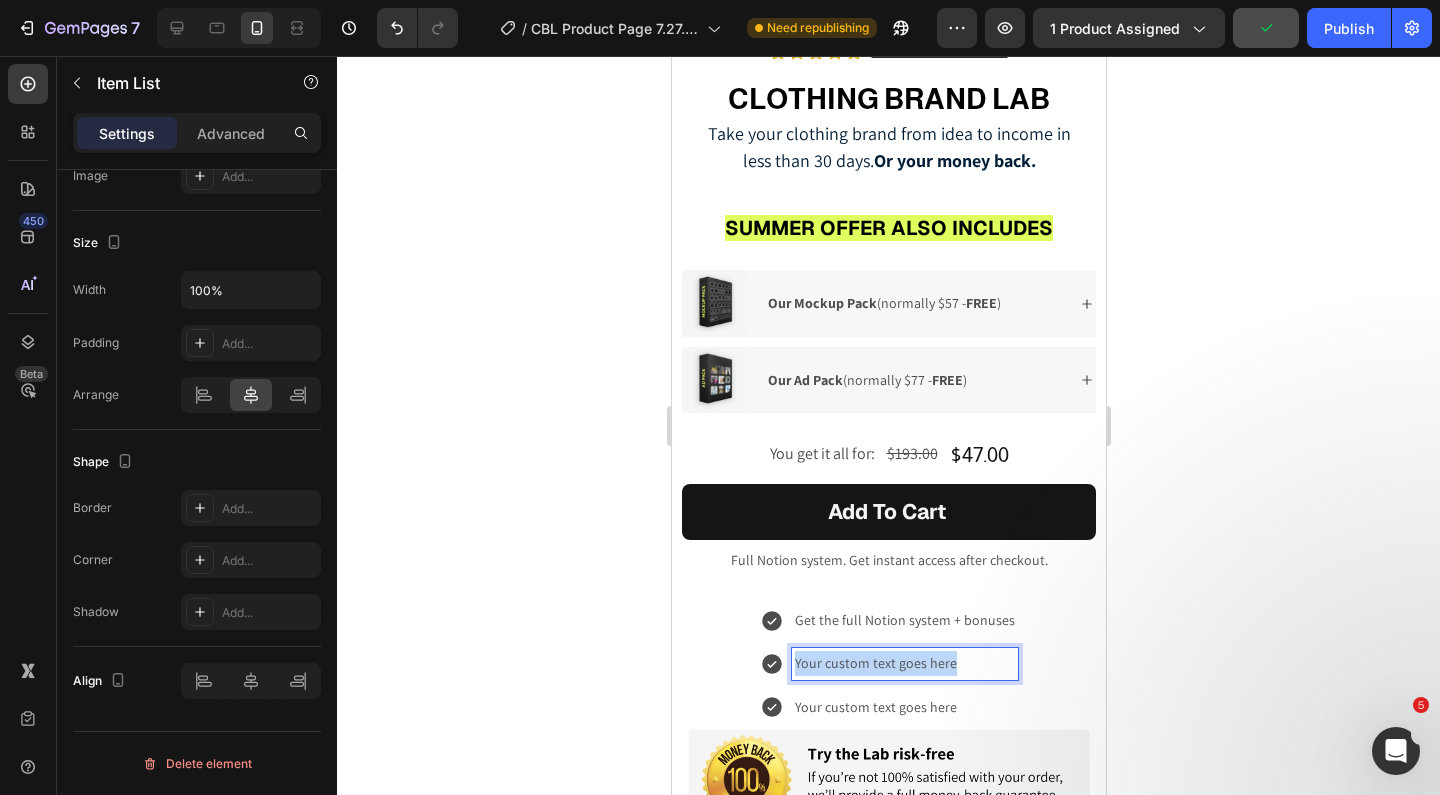 click on "Your custom text goes here" at bounding box center (904, 663) 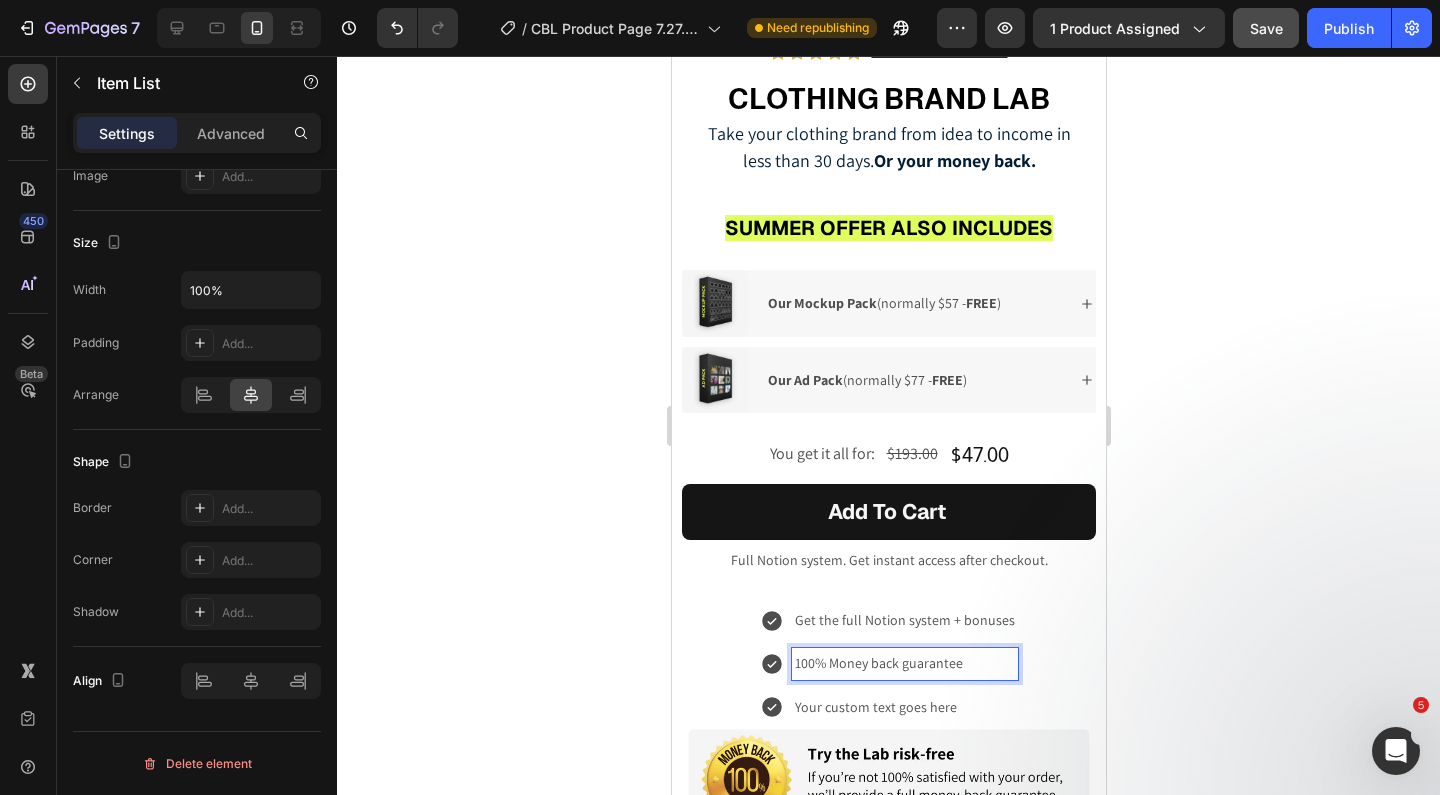 click on "Your custom text goes here" at bounding box center [904, 707] 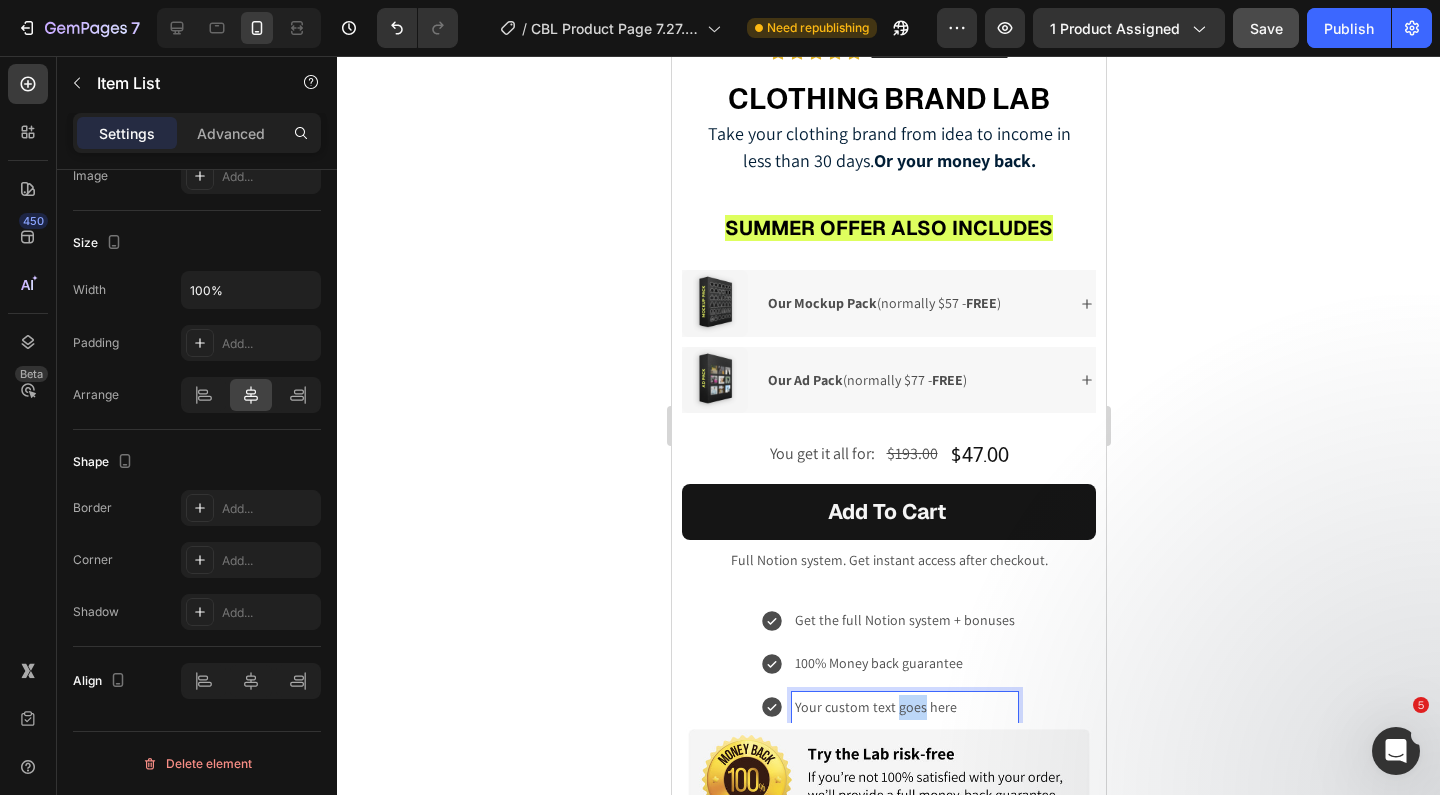 click on "Your custom text goes here" at bounding box center (904, 707) 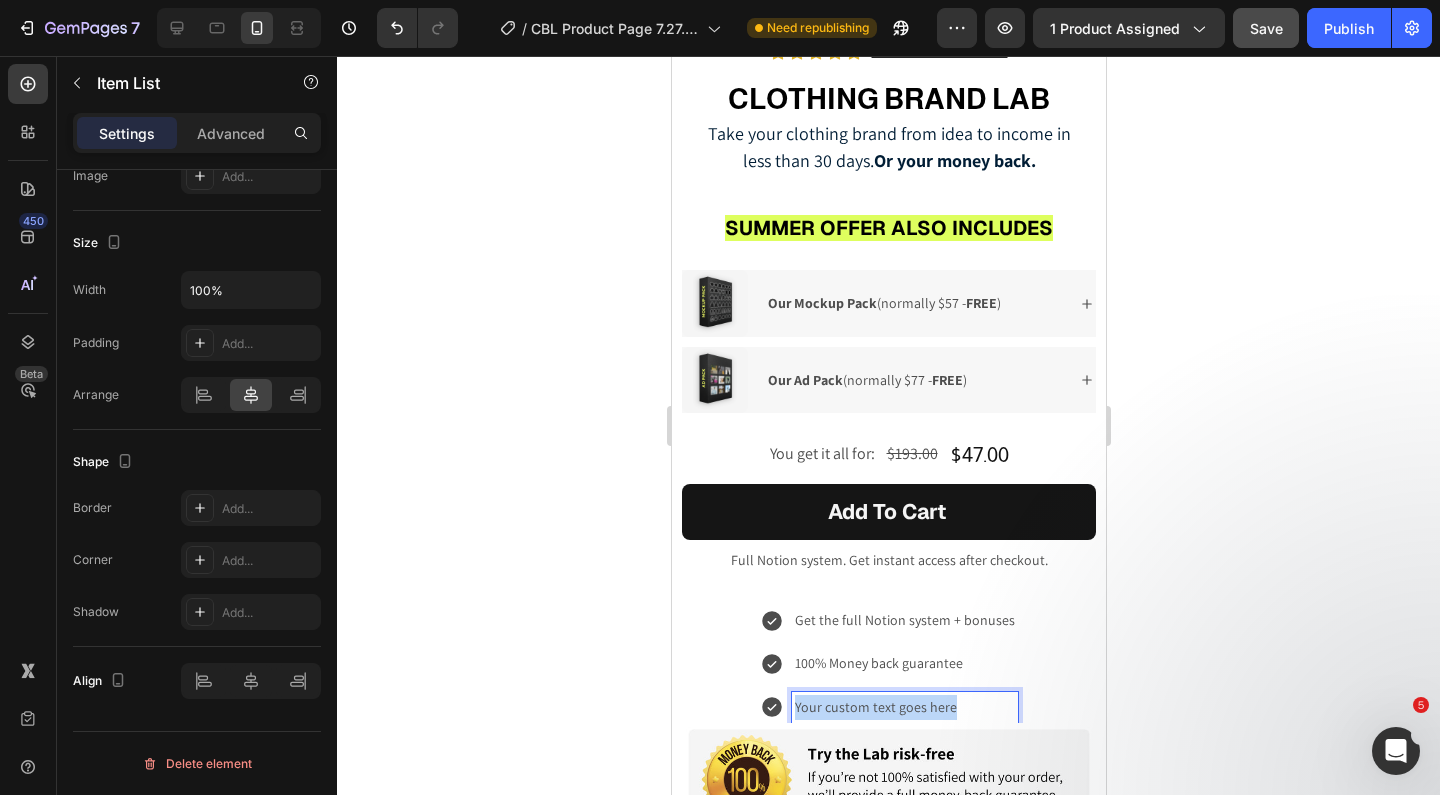 click on "Your custom text goes here" at bounding box center (904, 707) 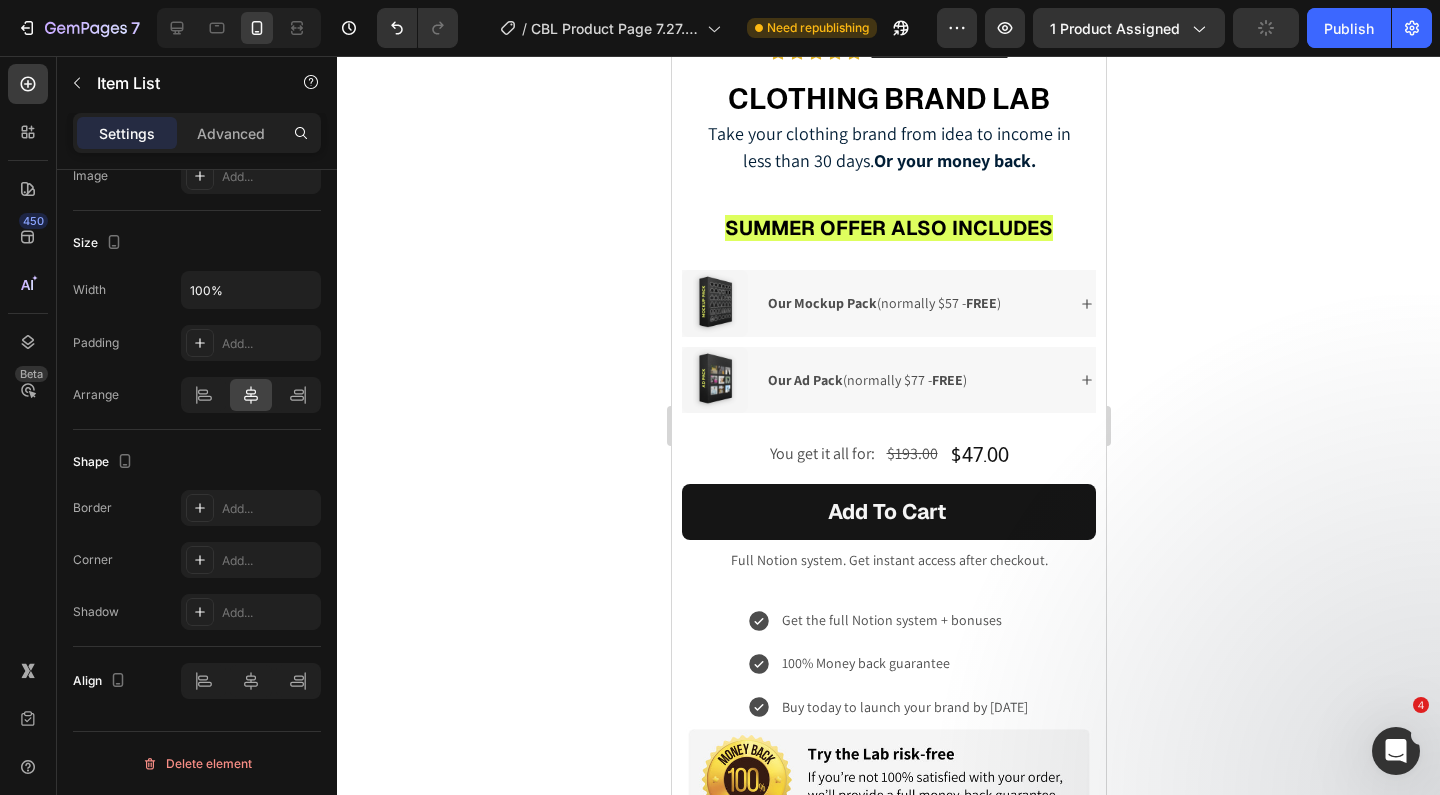 click on "Get the full Notion system + bonuses 100% Money back guarantee Buy today to launch your brand by December" at bounding box center [888, 664] 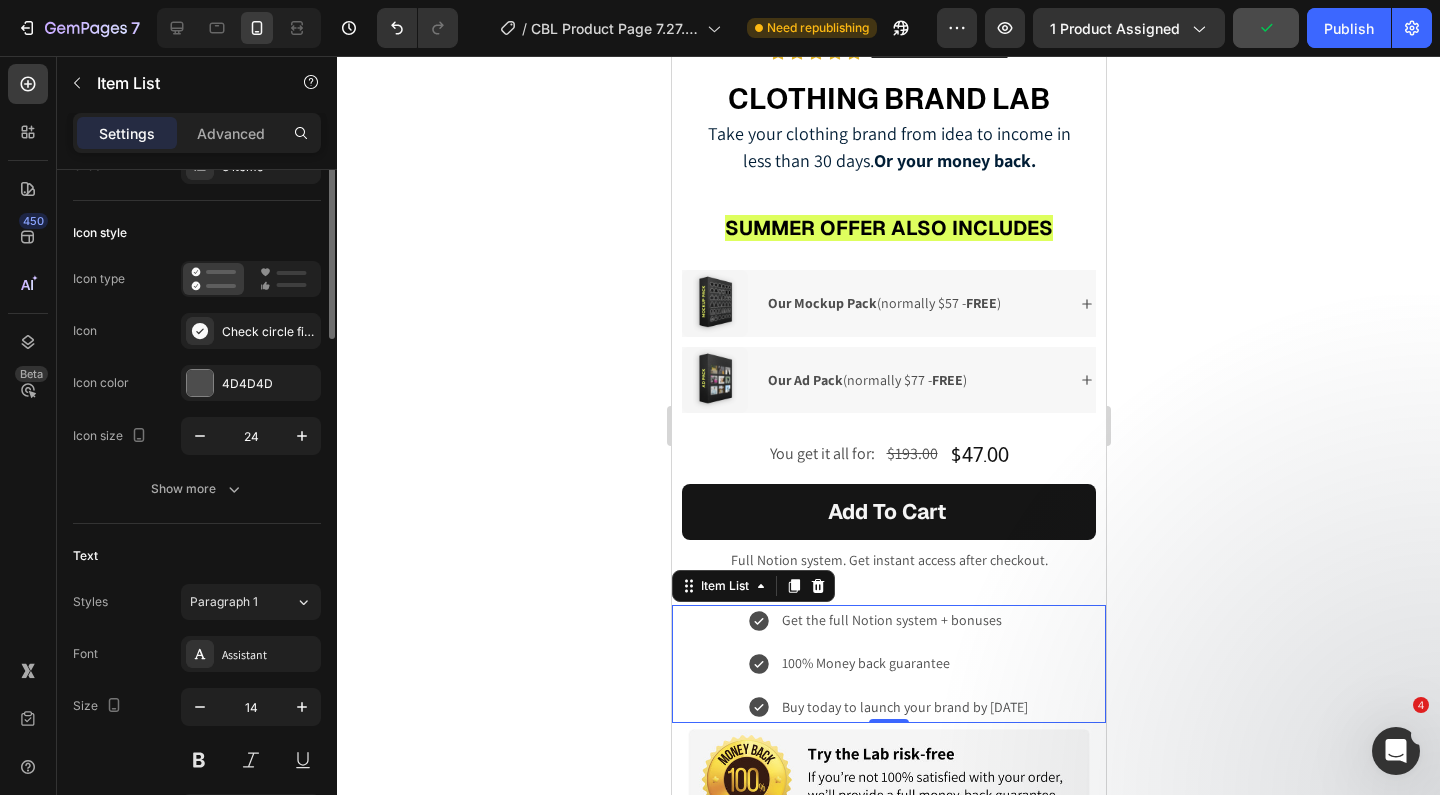 scroll, scrollTop: 0, scrollLeft: 0, axis: both 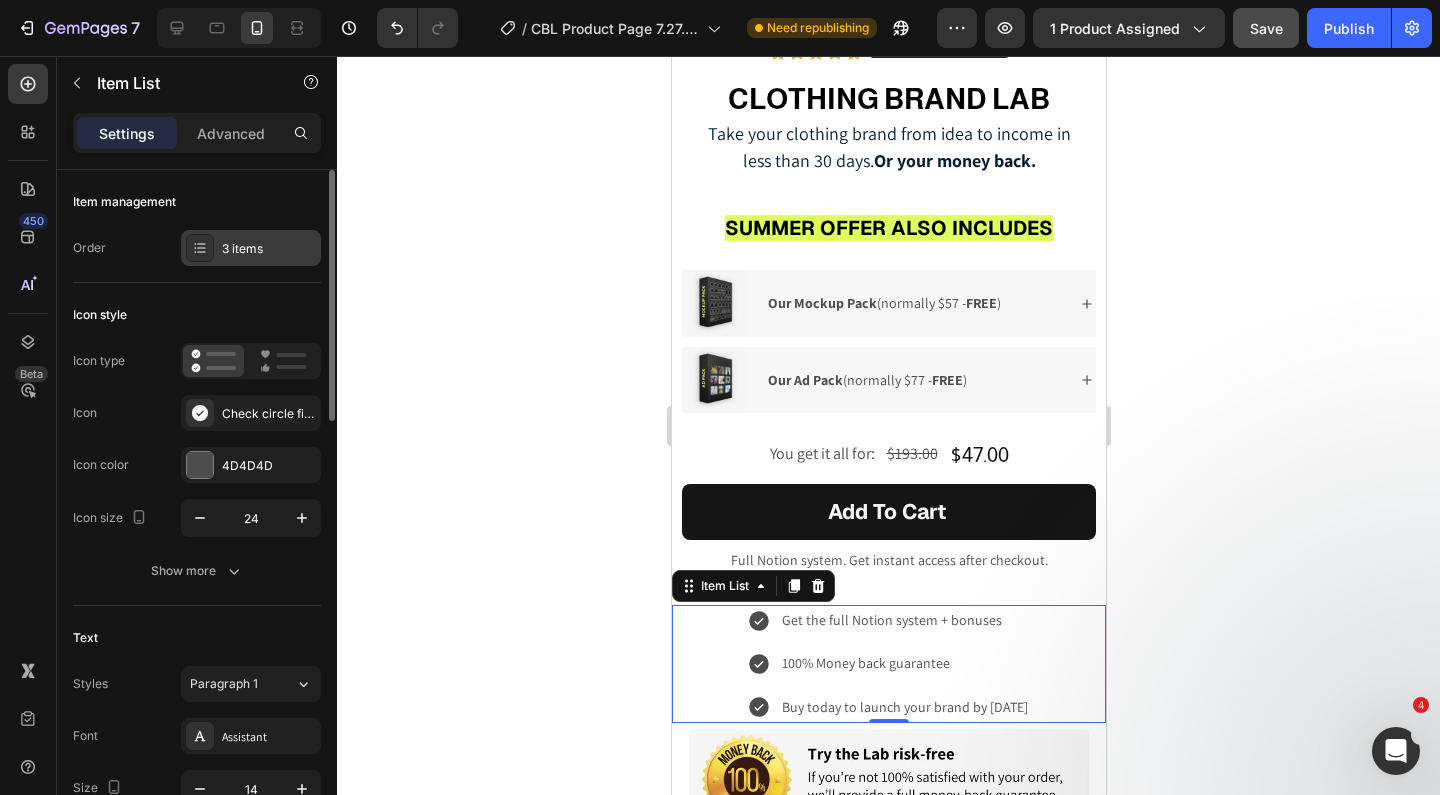 click on "3 items" at bounding box center (269, 249) 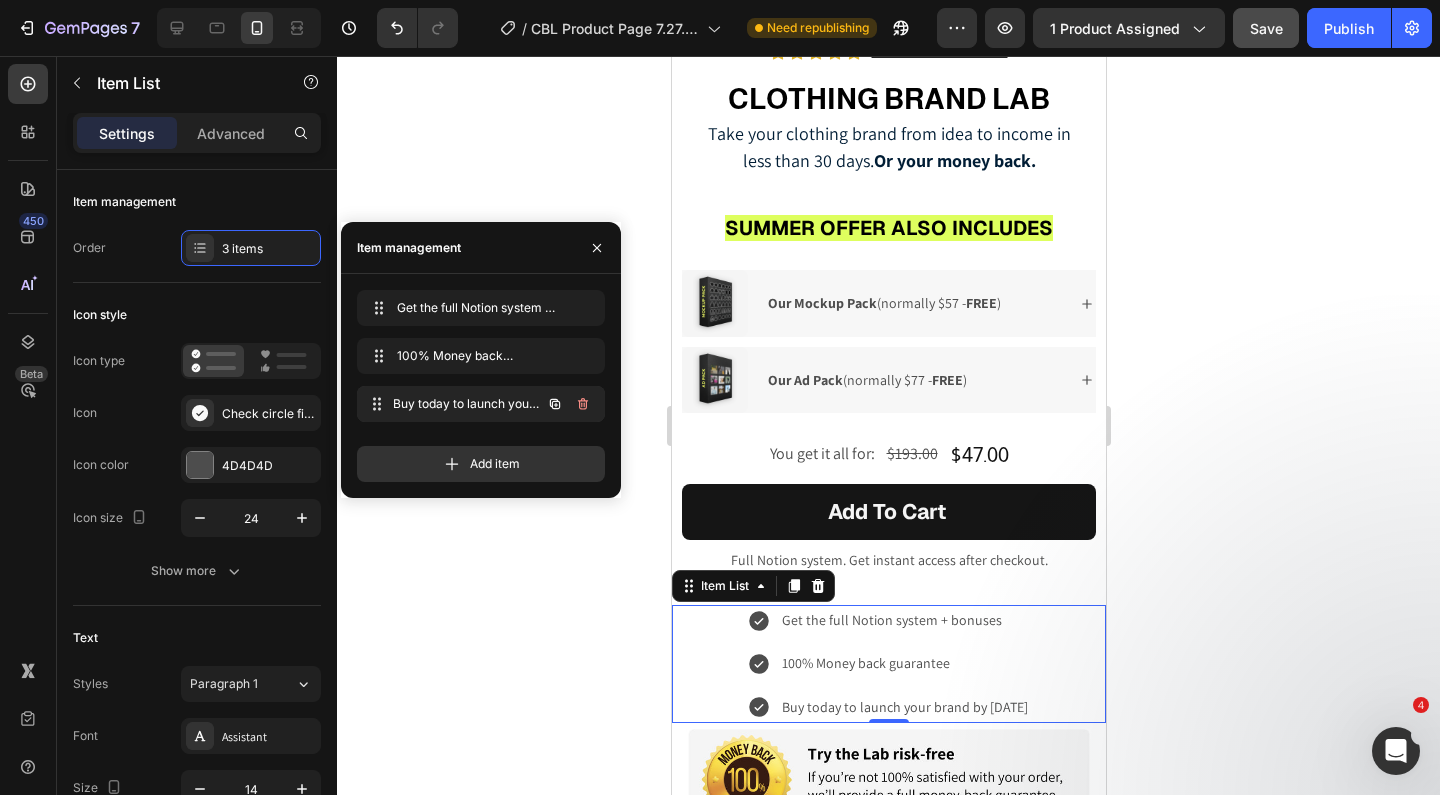 type 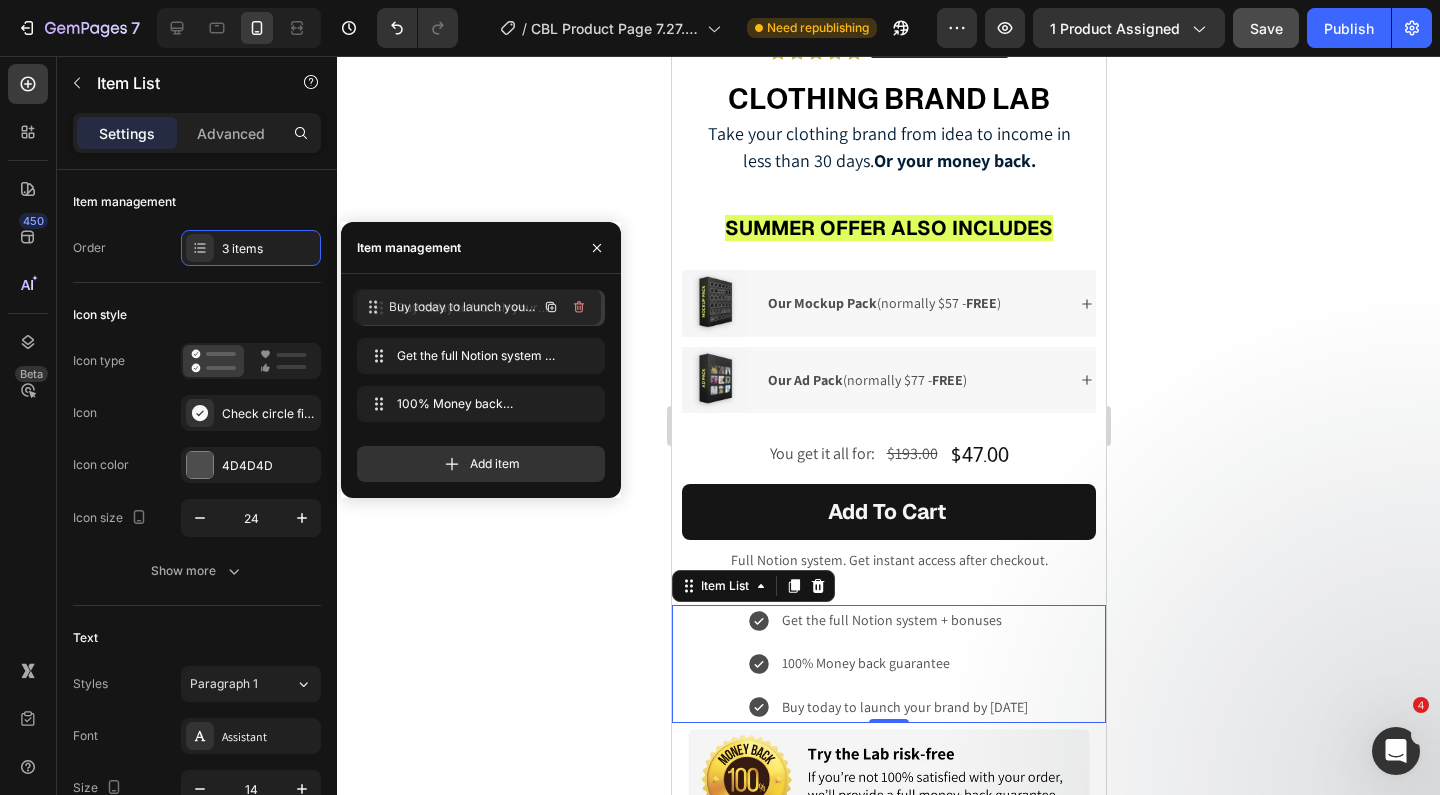 drag, startPoint x: 375, startPoint y: 404, endPoint x: 371, endPoint y: 307, distance: 97.082436 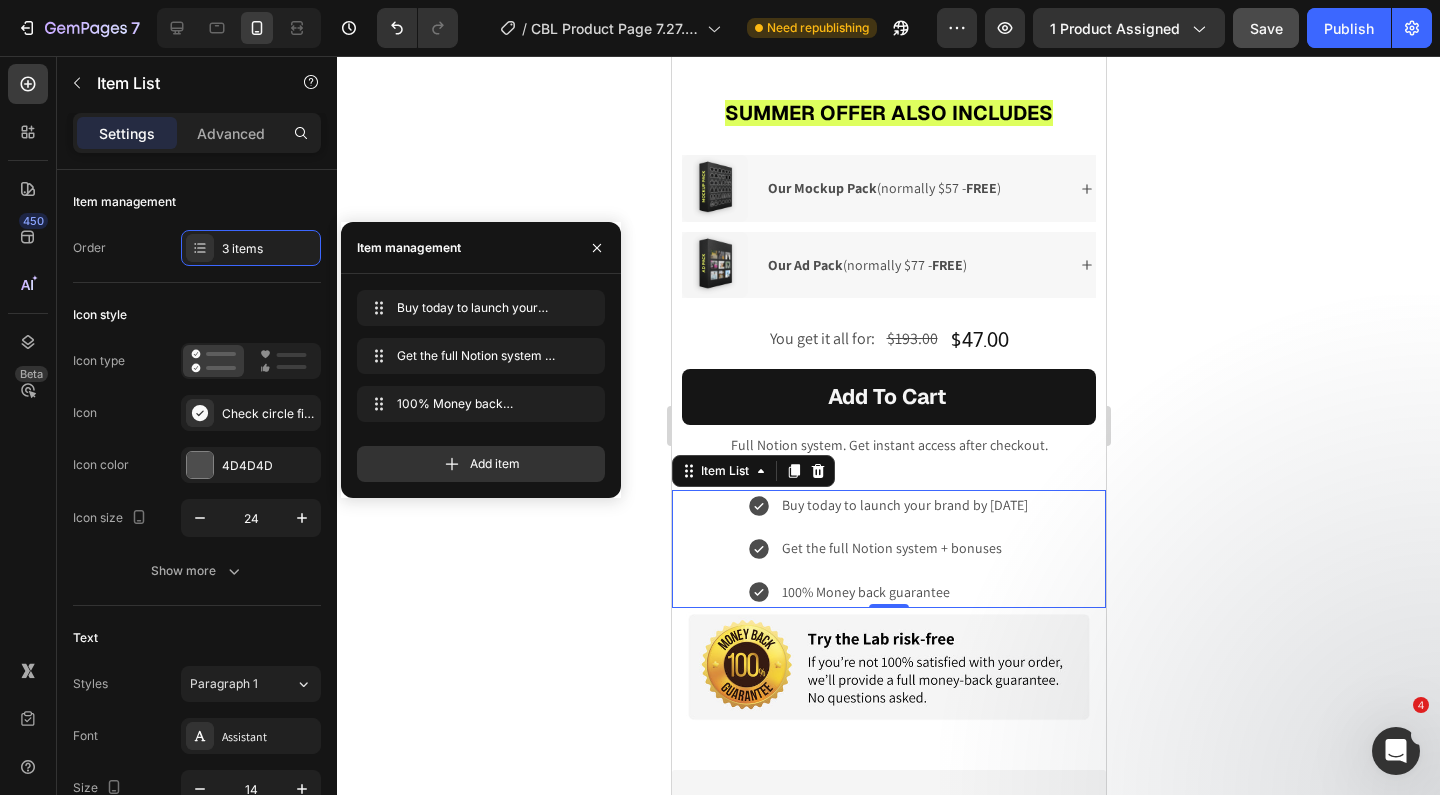 scroll, scrollTop: 3461, scrollLeft: 0, axis: vertical 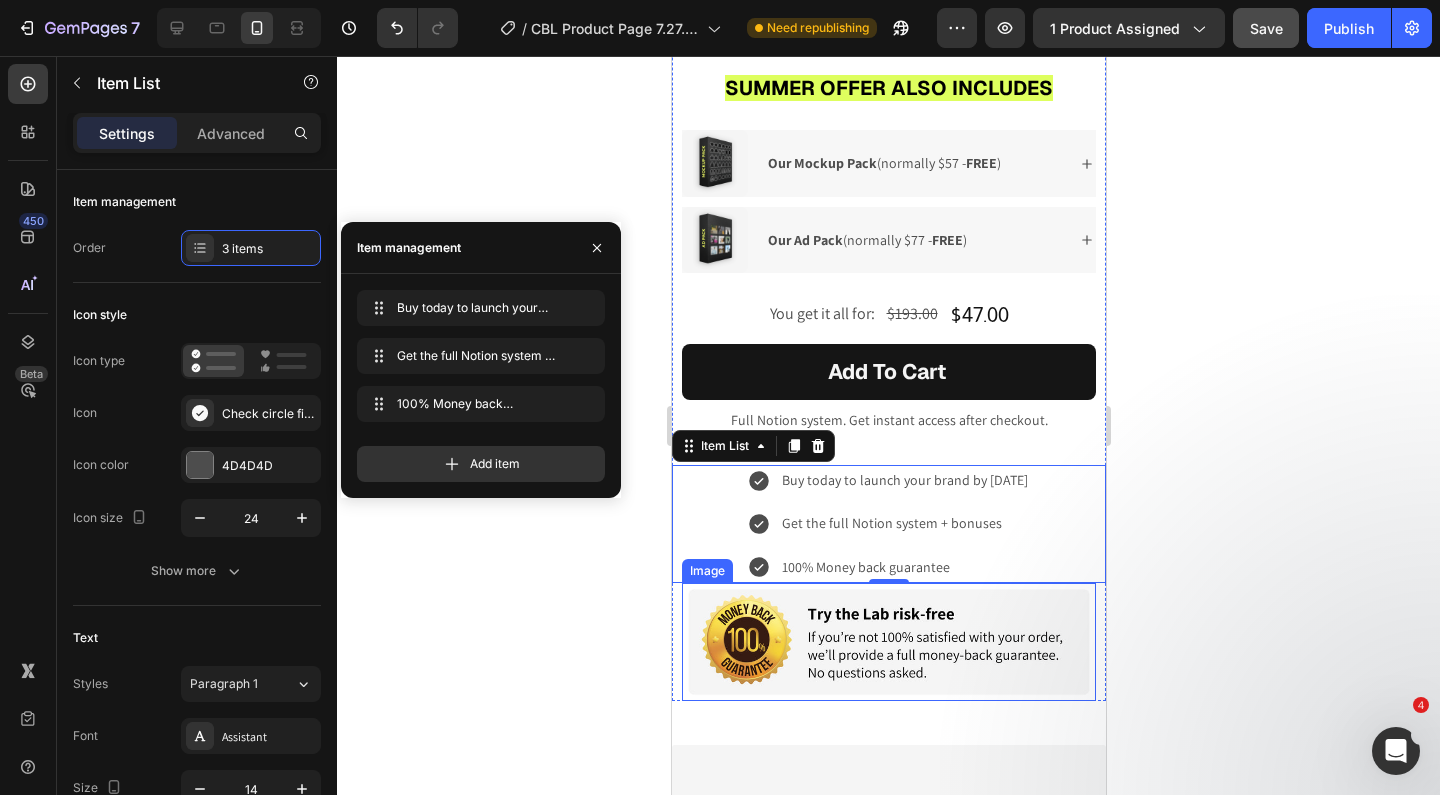 click at bounding box center (888, 642) 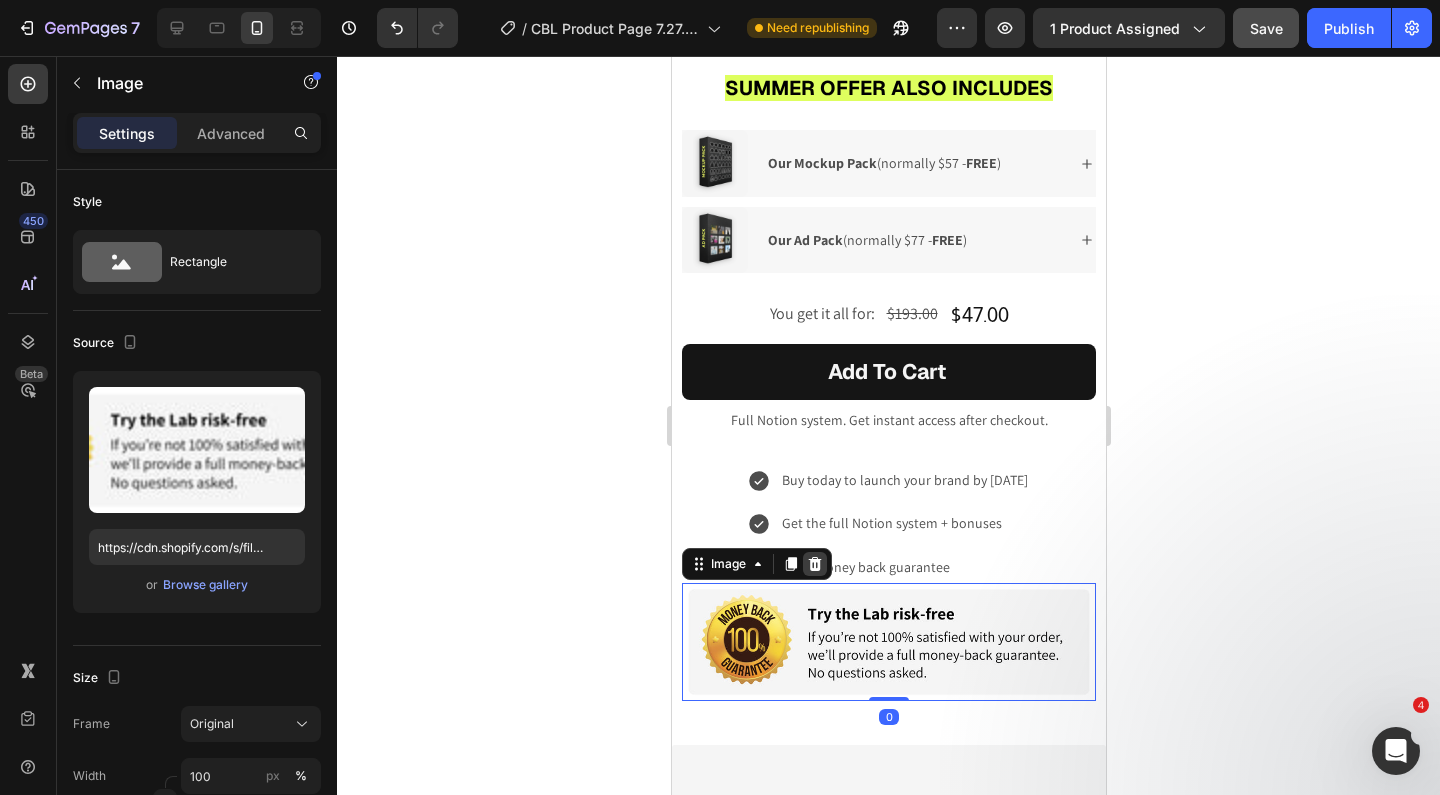 click 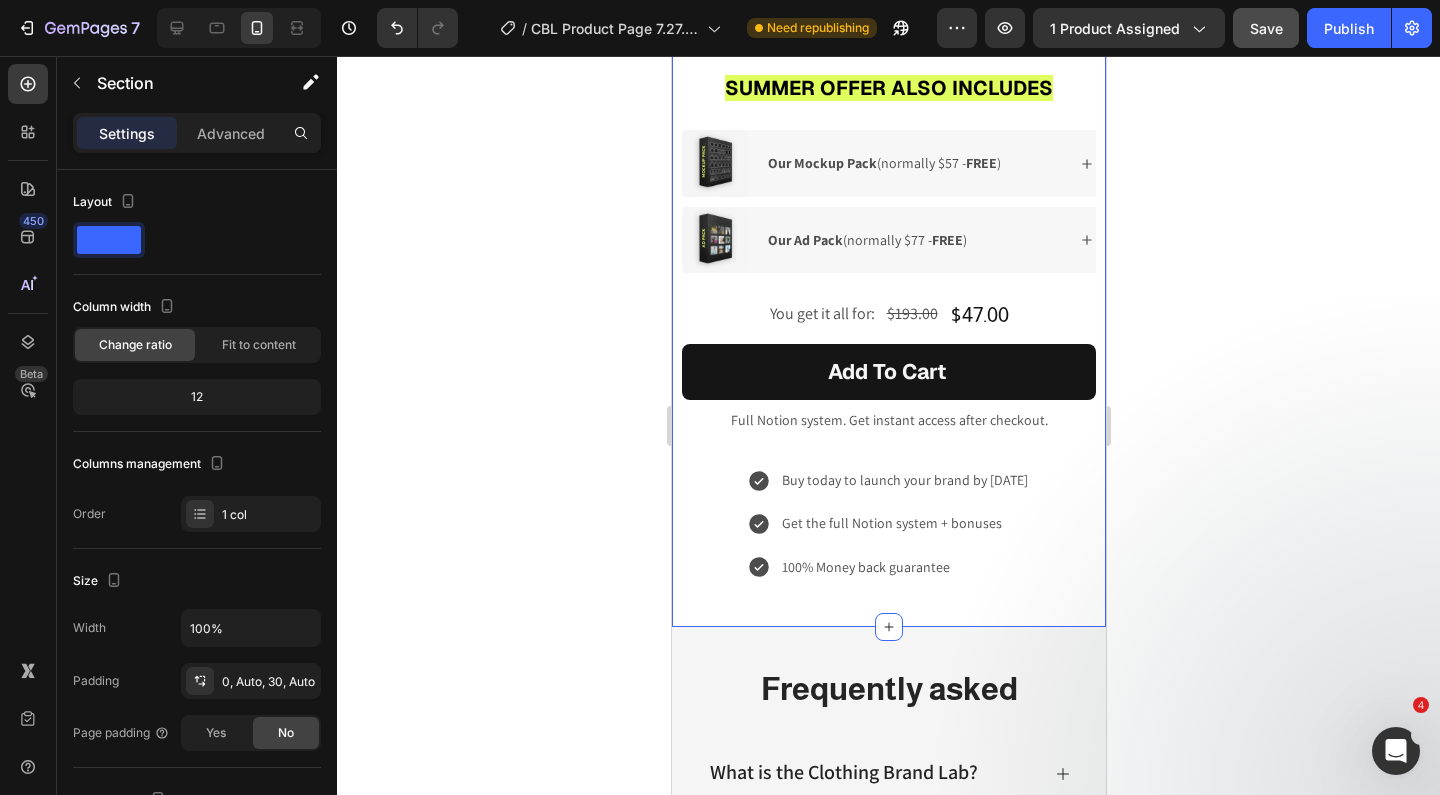 click on "Drop element here Image Icon Icon Icon Icon Icon Icon List 43+ verified reviews Text Block Row Row CLOTHING BRAND LAB Heading Take your clothing brand from idea to income in less than 30 days.  Or your money back. Text Block SUMMER OFFER ALSO INCLUDES Heading One page easy-to-use Notion template Get instant access with one click Money-back guarantee Item List Image
Our Mockup Pack  (normally $57 -  FREE ) Accordion Row Image
Our Ad Pack  (normally $77 -  FREE ) Accordion Row All for only Heading $193.00 Product Price Product Price $47.00 Product Price Product Price Row You get it all for: Text Block $193.00 Product Price Product Price $47.00 Product Price Product Price Row Row Add to cart Add to Cart Full Notion system. Get instant access after checkout. Text Block Hero Banner Image 30 Day Money-Back Guarantee Text Block Row Text Block Row Row Row Buy today to launch your brand by December Get the full Notion system + bonuses" at bounding box center (888, -6) 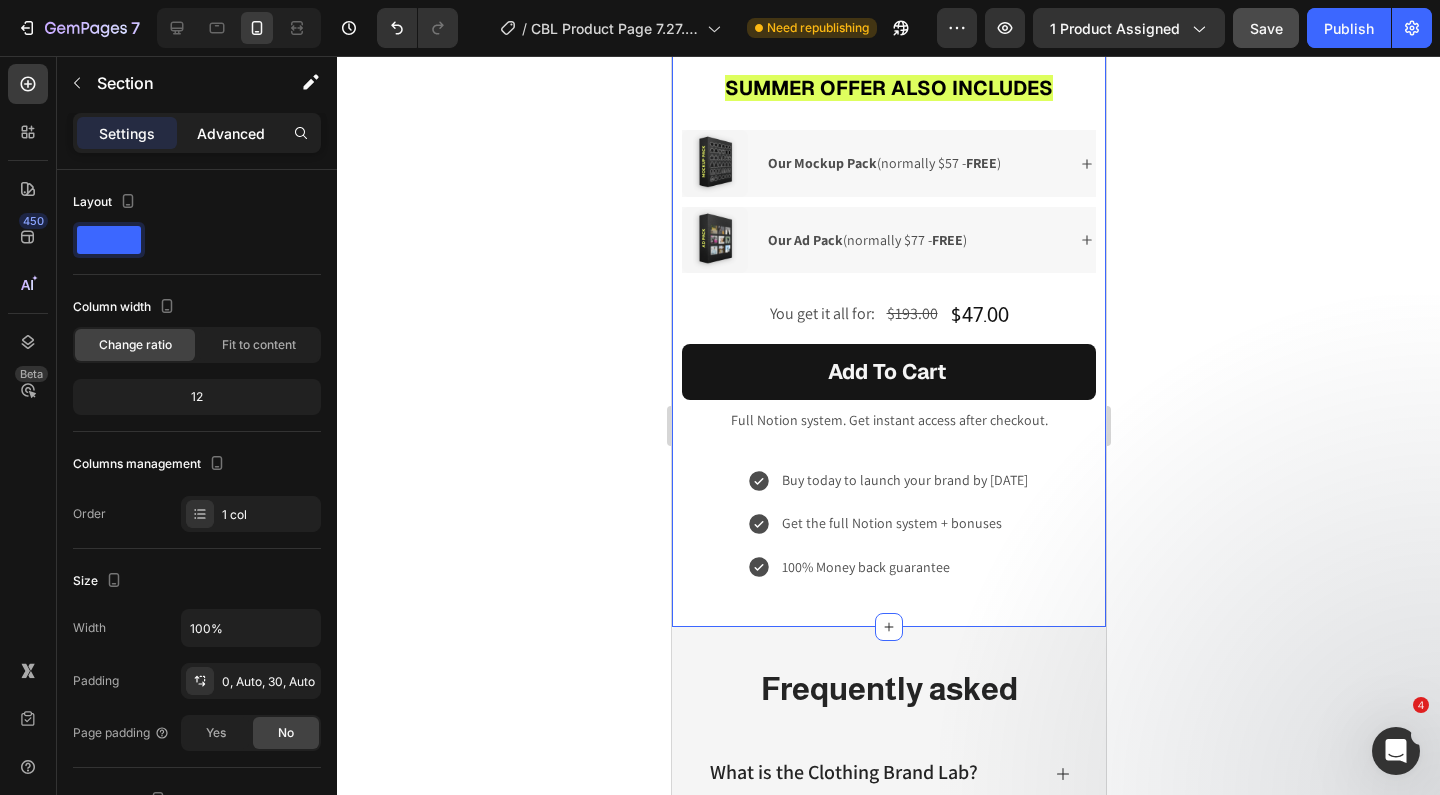 click on "Advanced" at bounding box center [231, 133] 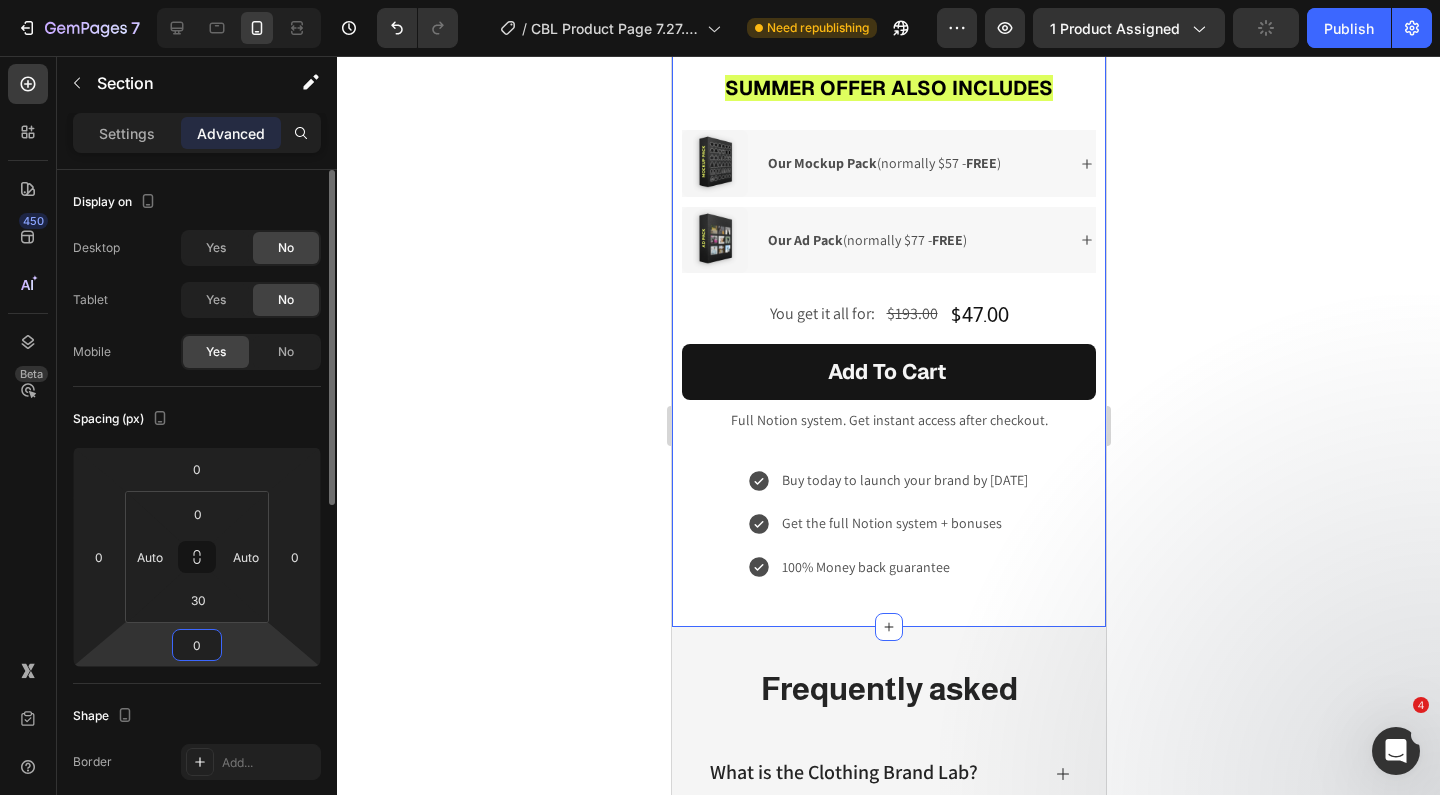 click on "0" at bounding box center (197, 645) 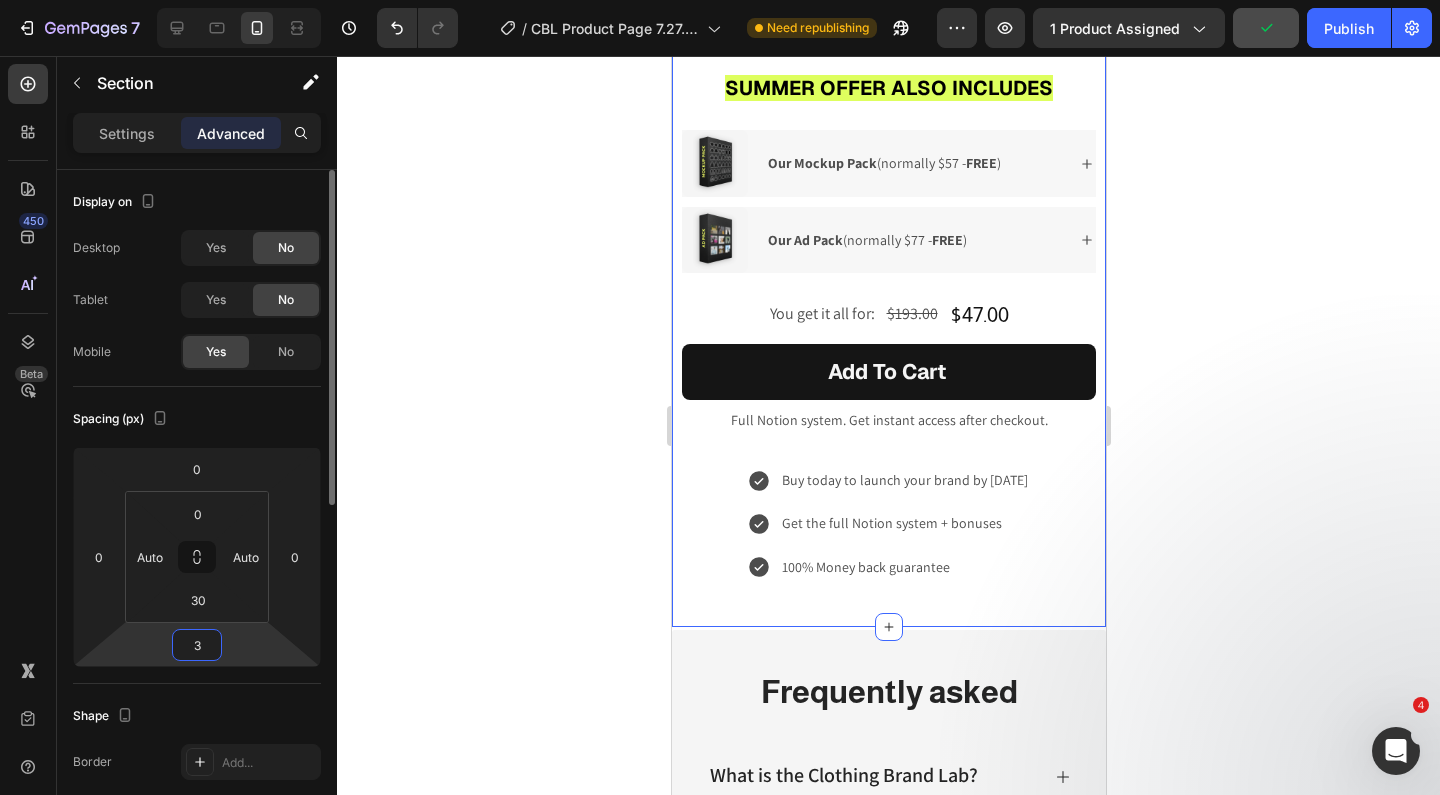 type on "30" 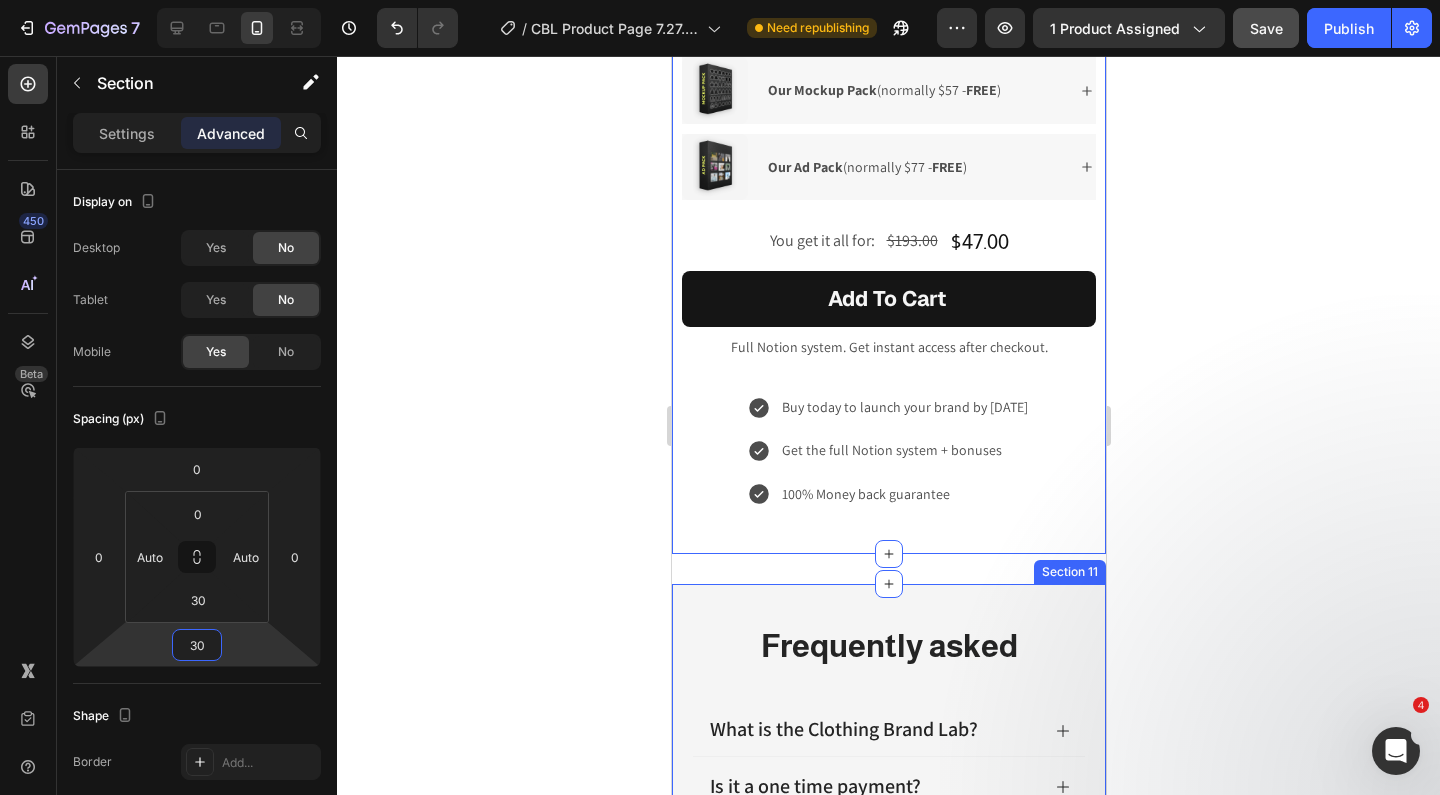 scroll, scrollTop: 3492, scrollLeft: 0, axis: vertical 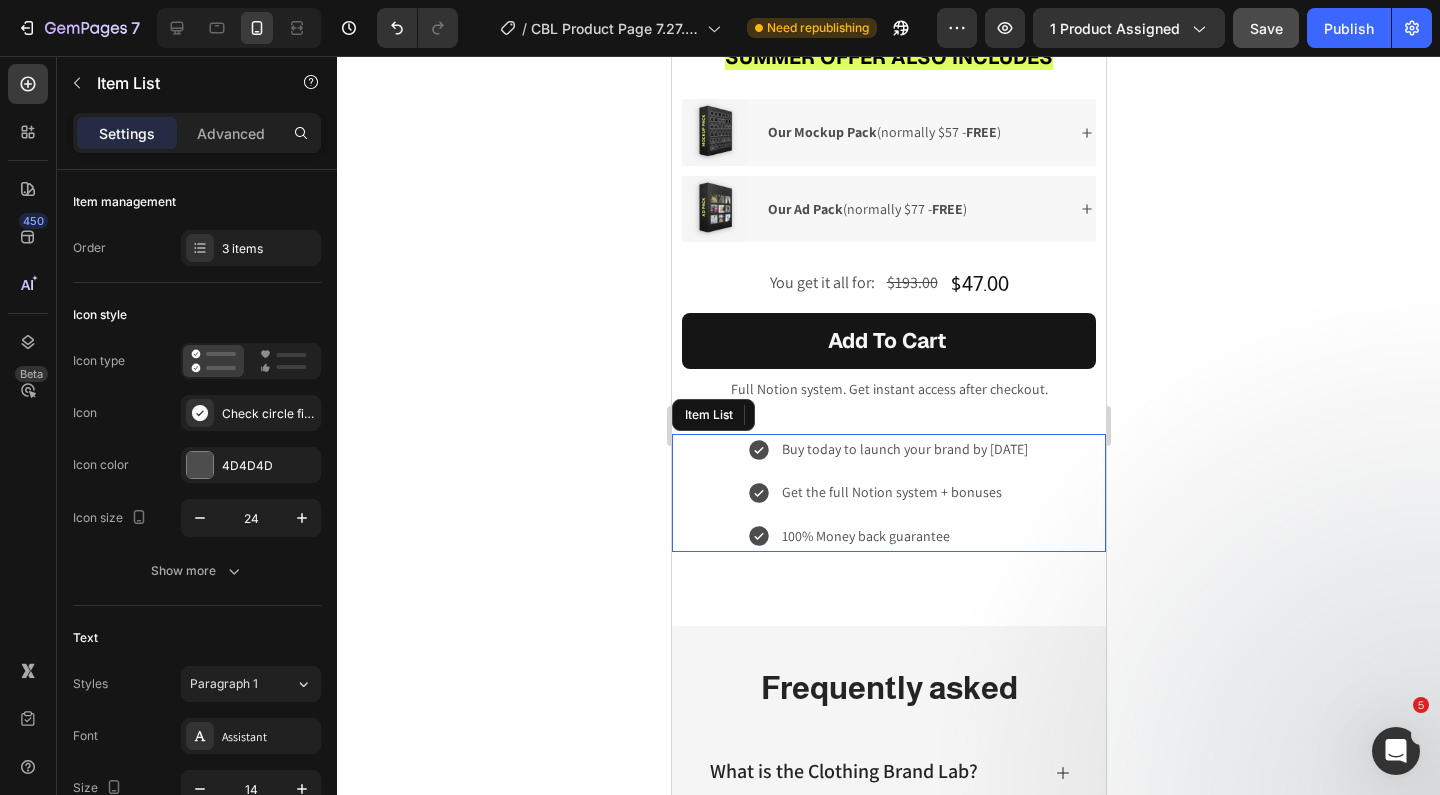click 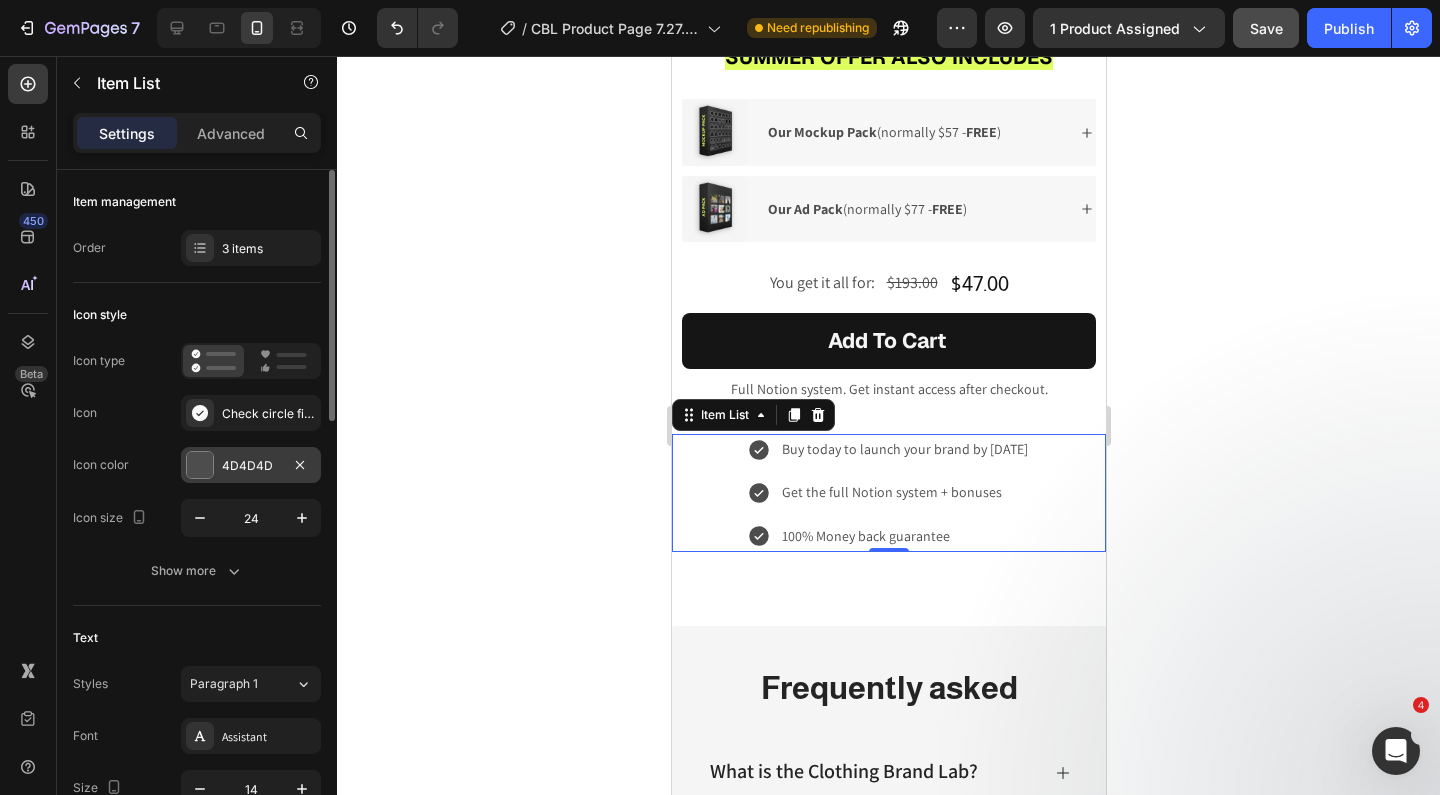 click on "4D4D4D" at bounding box center (251, 466) 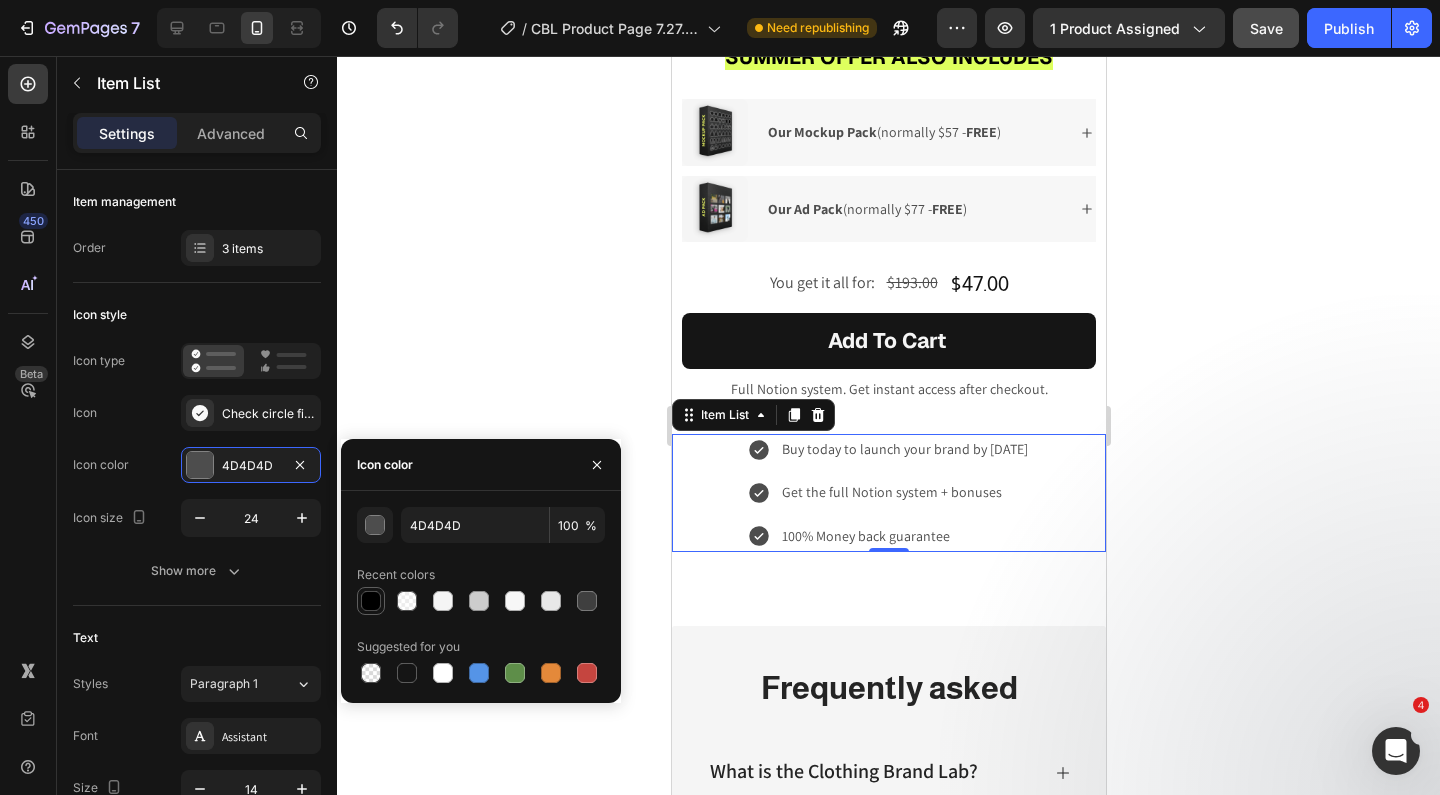 click at bounding box center [371, 601] 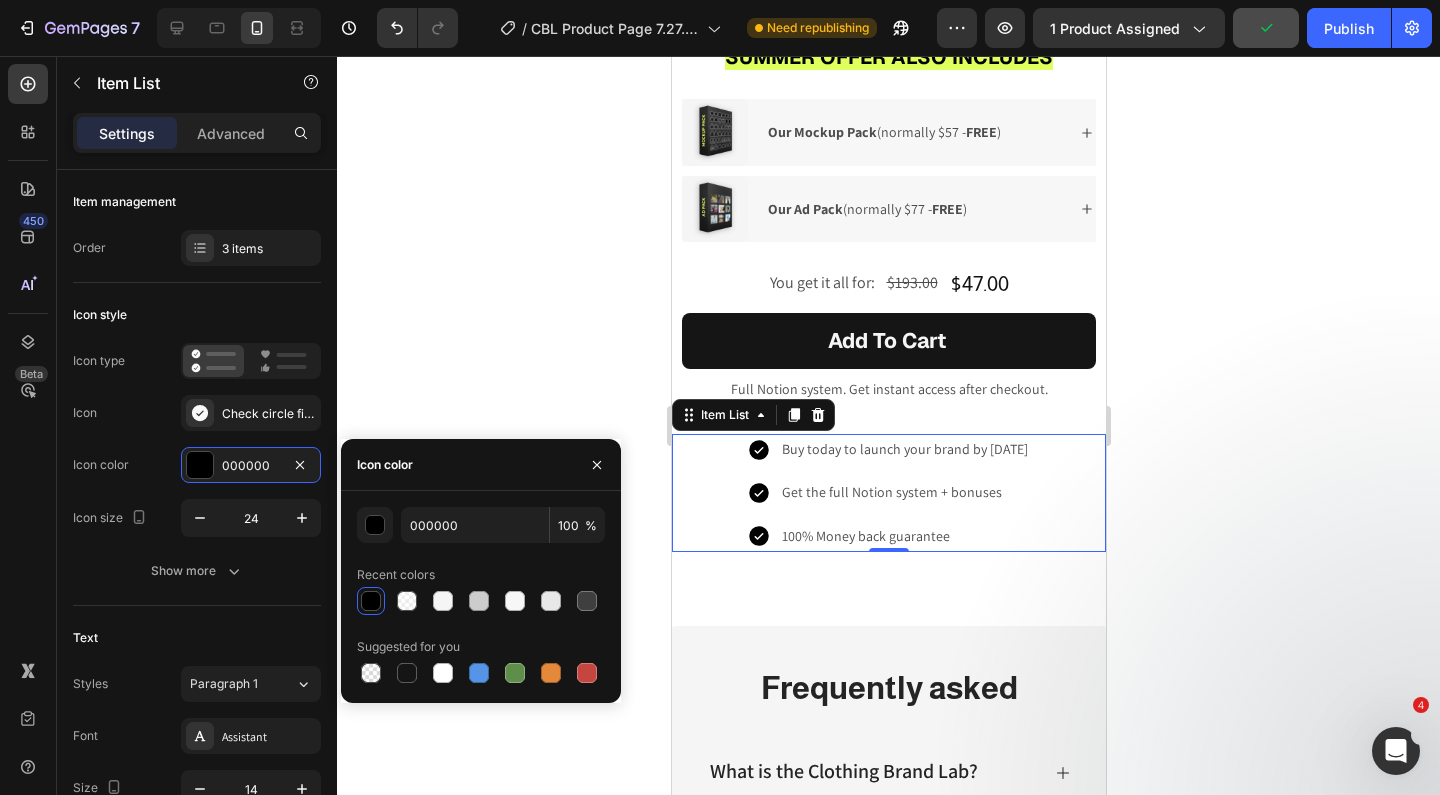 click on "Buy today to launch your brand by December Get the full Notion system + bonuses 100% Money back guarantee" at bounding box center [888, 493] 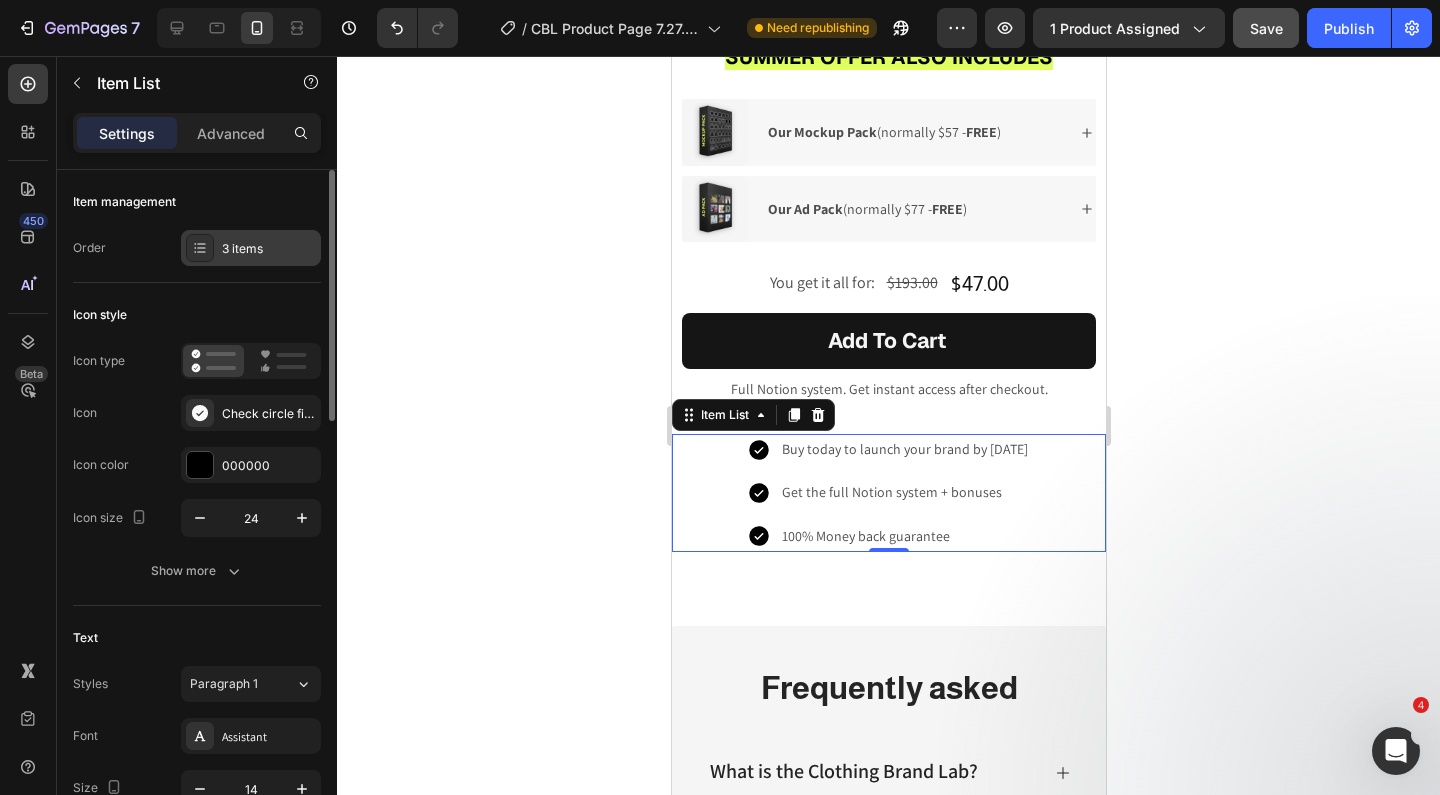 click on "3 items" at bounding box center [269, 249] 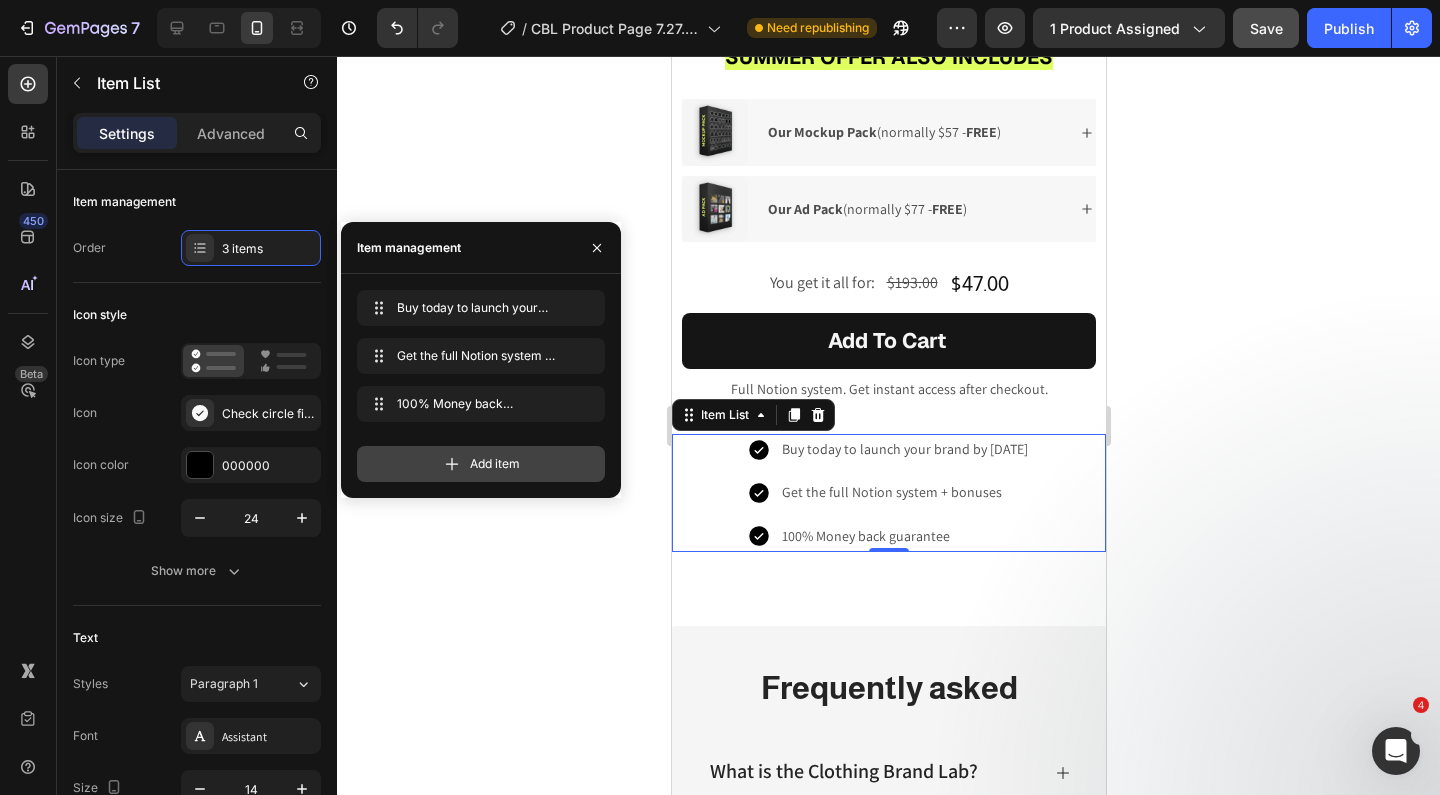 click on "Add item" at bounding box center (481, 464) 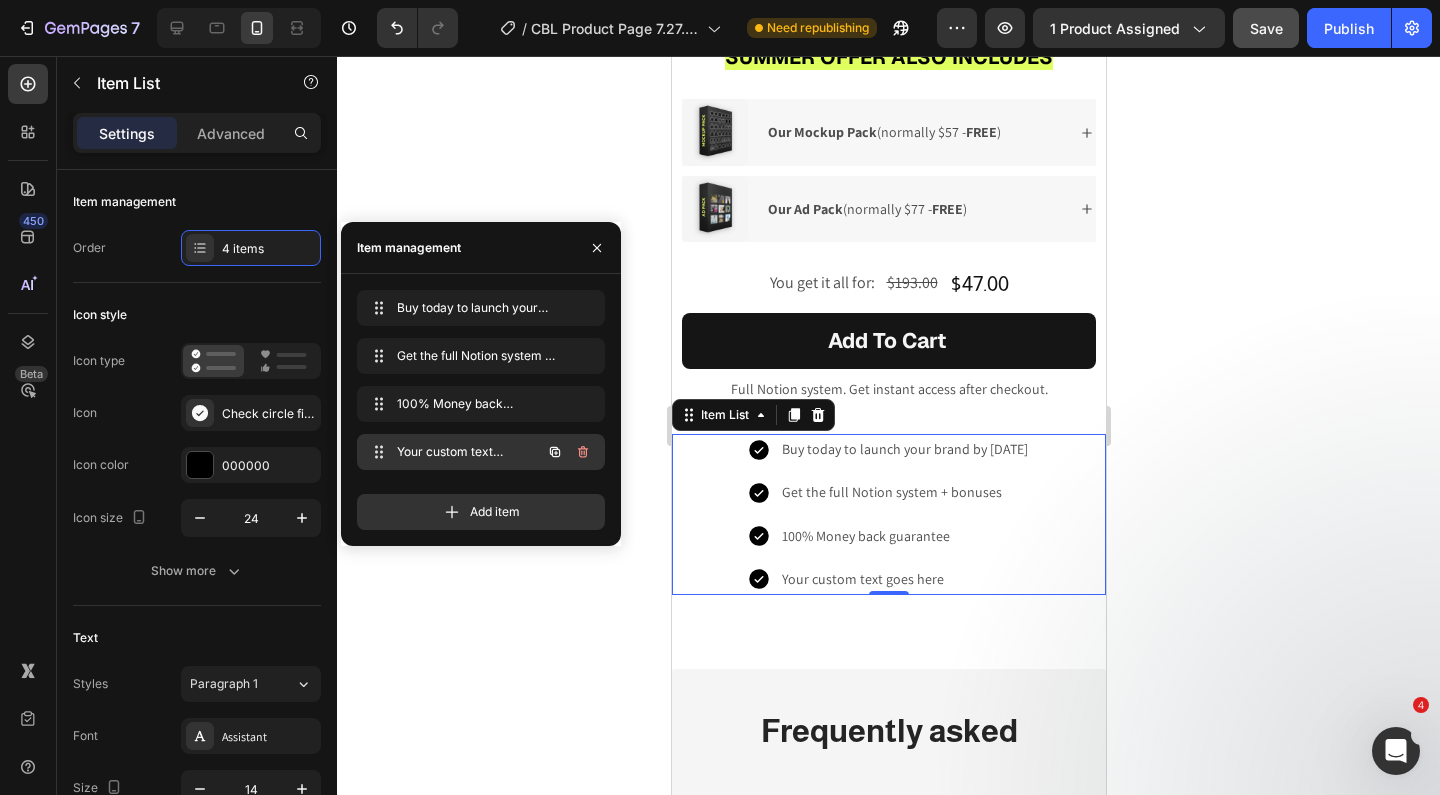 click on "Your custom text goes here" at bounding box center [453, 452] 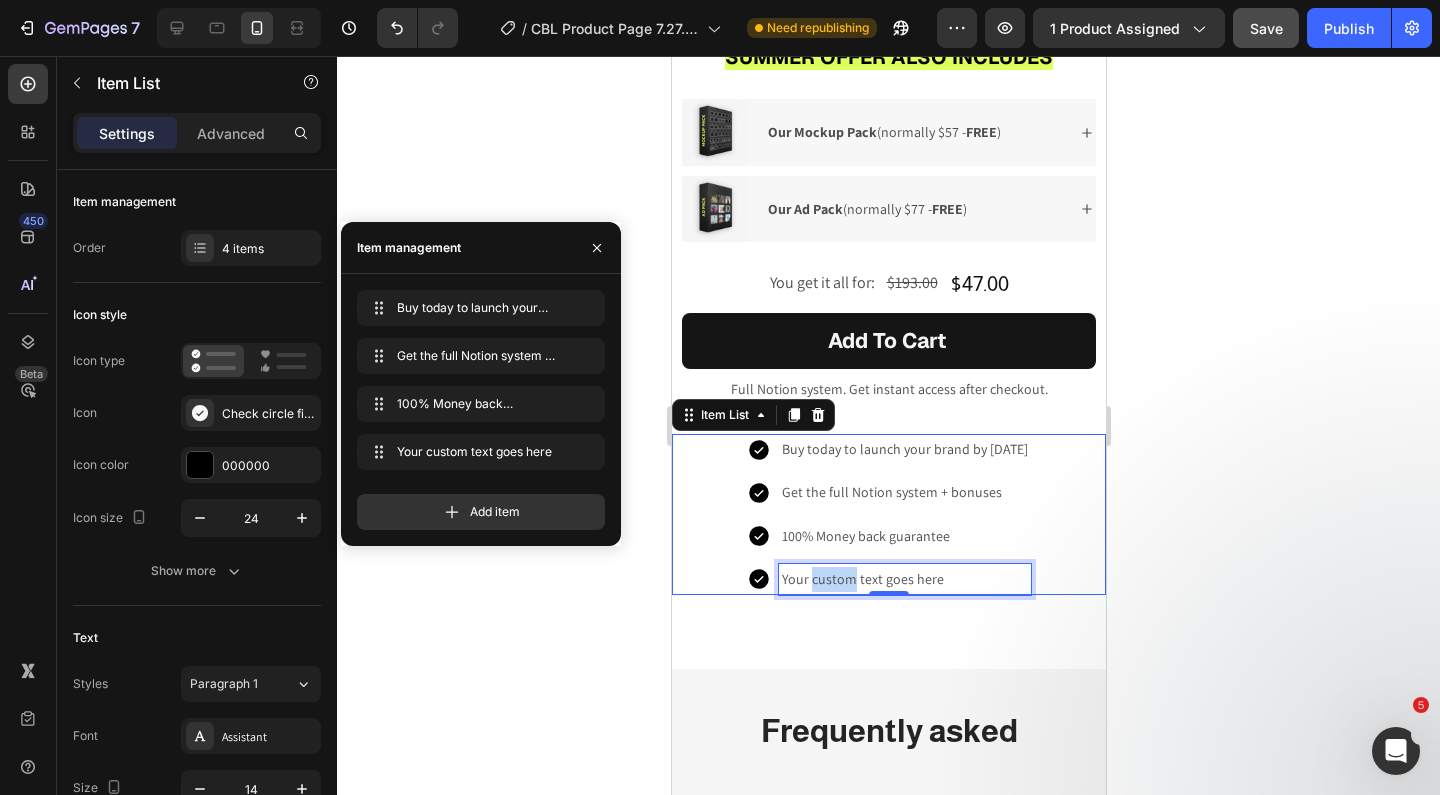 click on "Your custom text goes here" at bounding box center (904, 579) 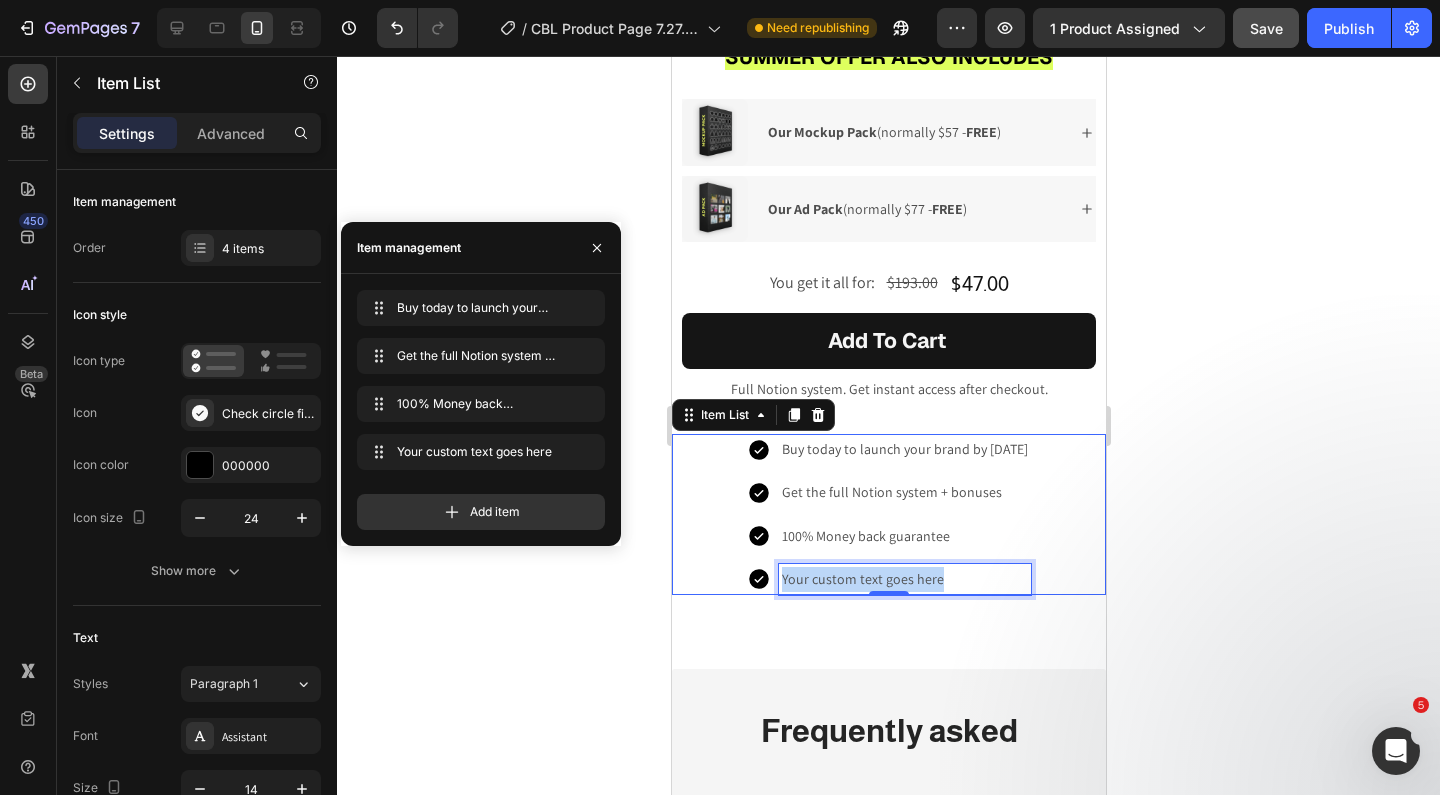 click on "Your custom text goes here" at bounding box center [904, 579] 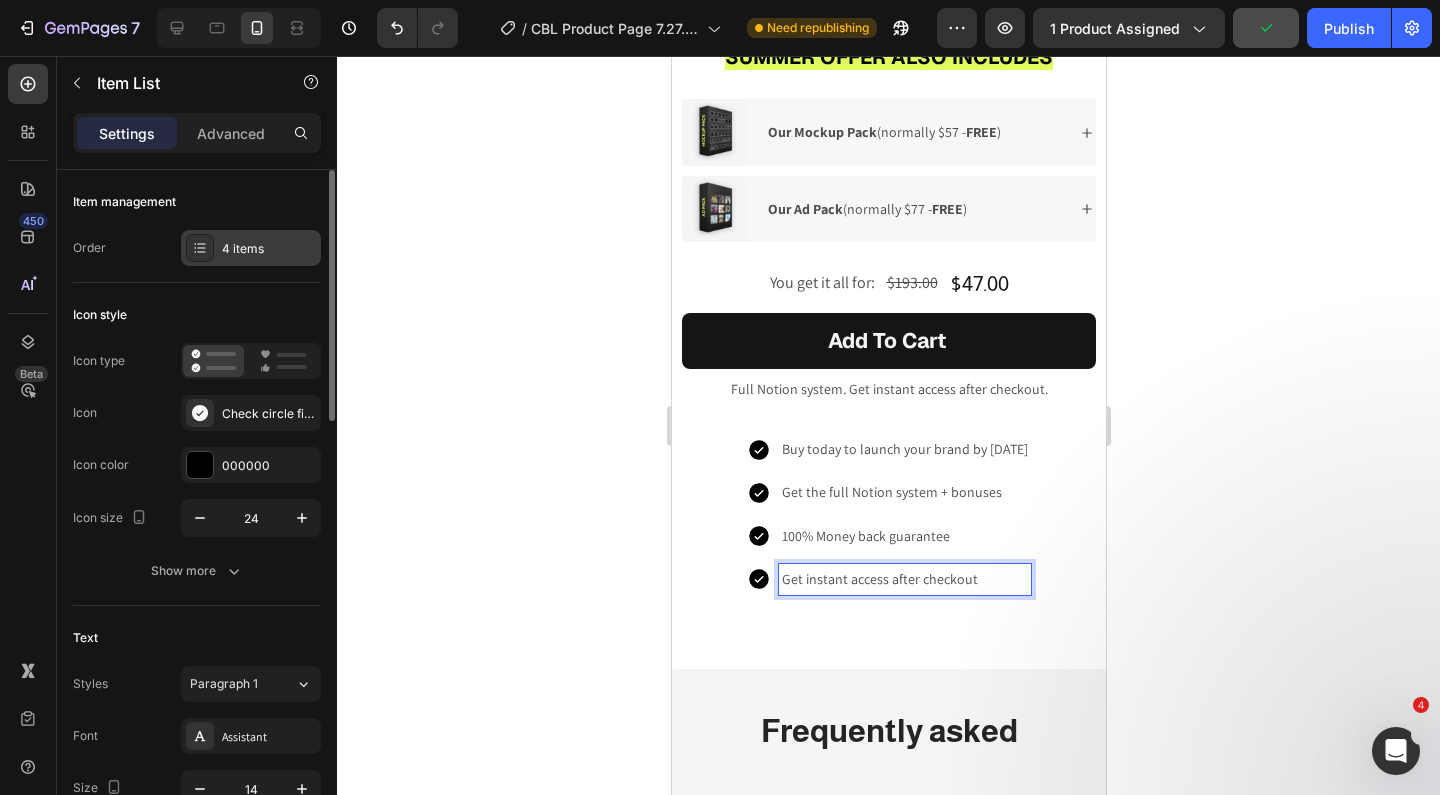 click on "4 items" at bounding box center [269, 249] 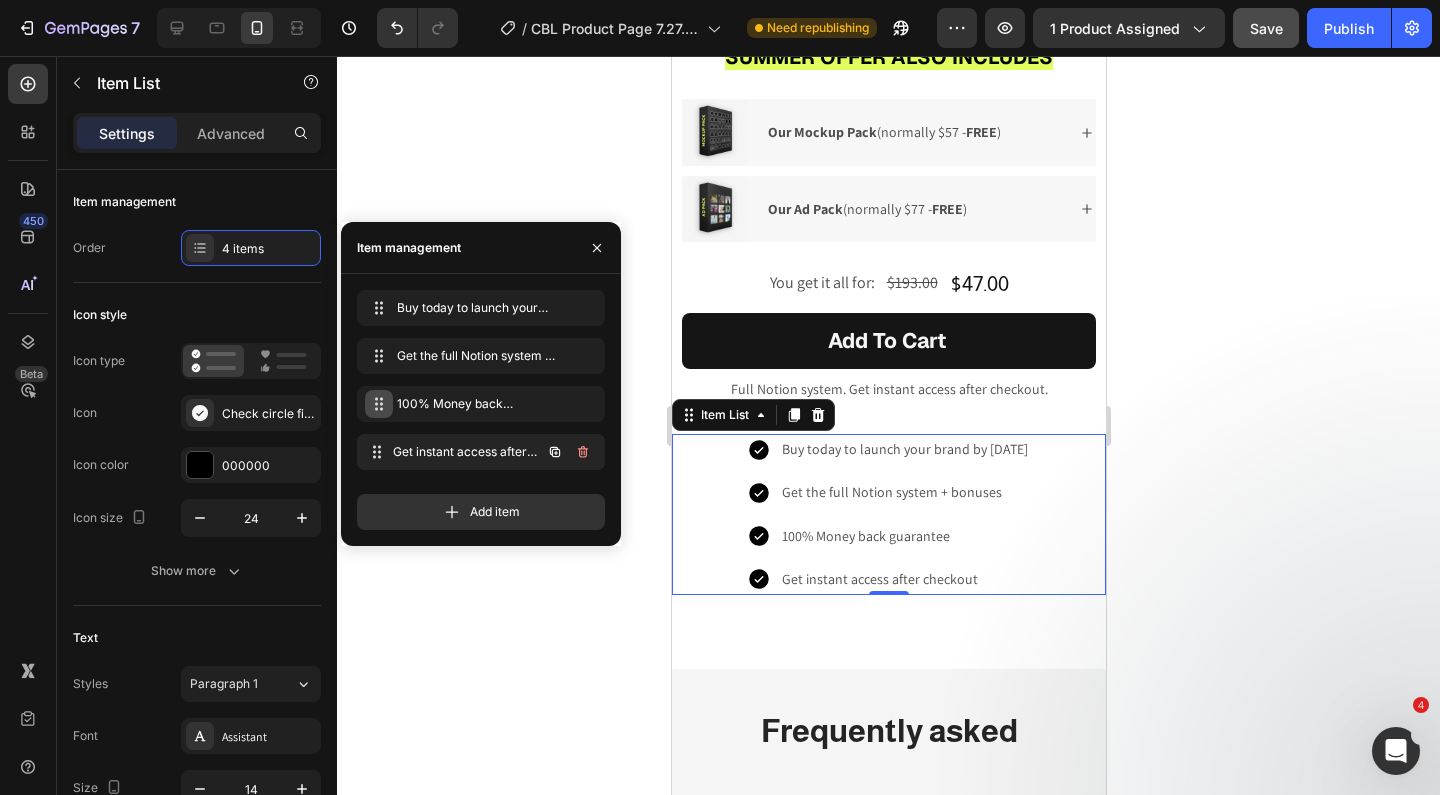 type 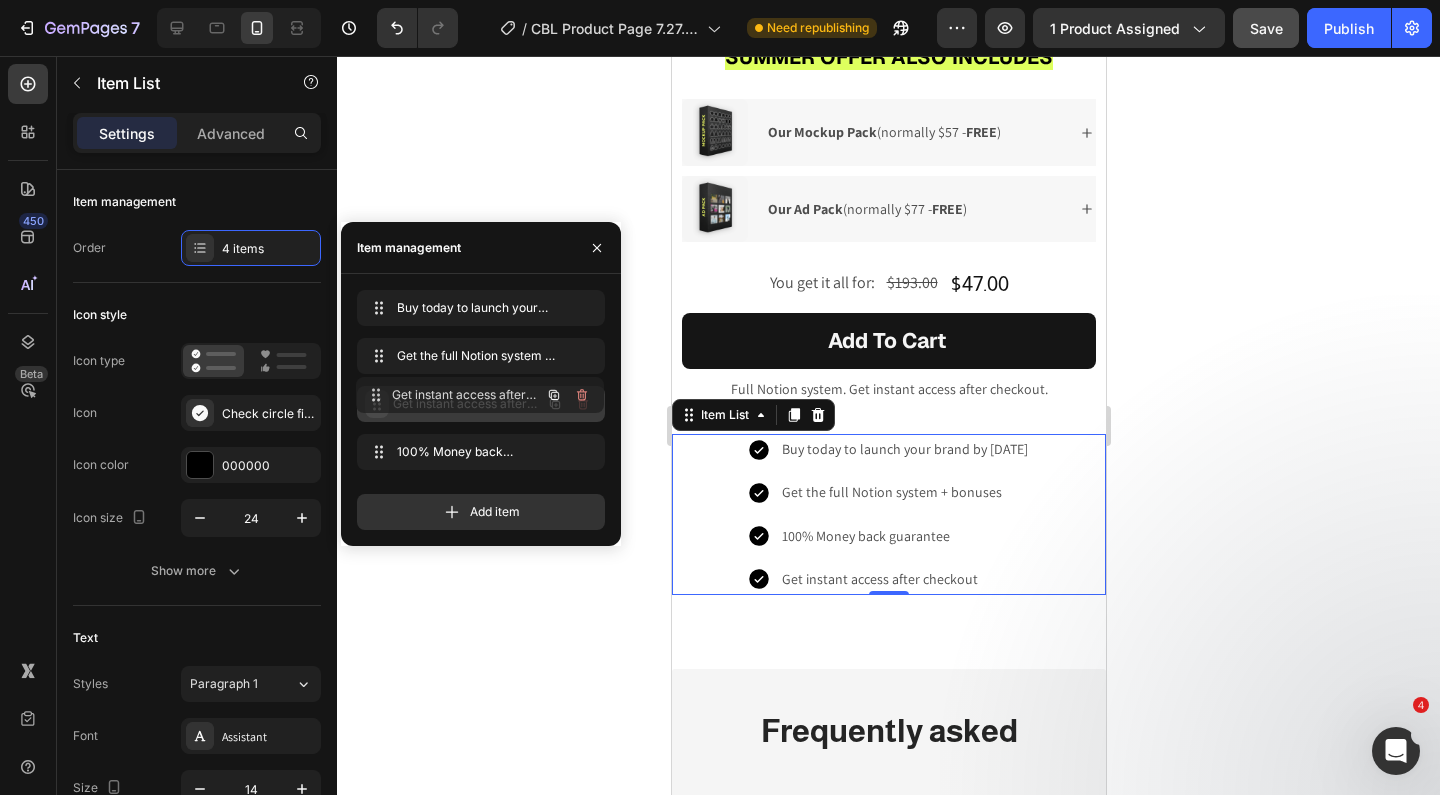 drag, startPoint x: 376, startPoint y: 451, endPoint x: 375, endPoint y: 394, distance: 57.00877 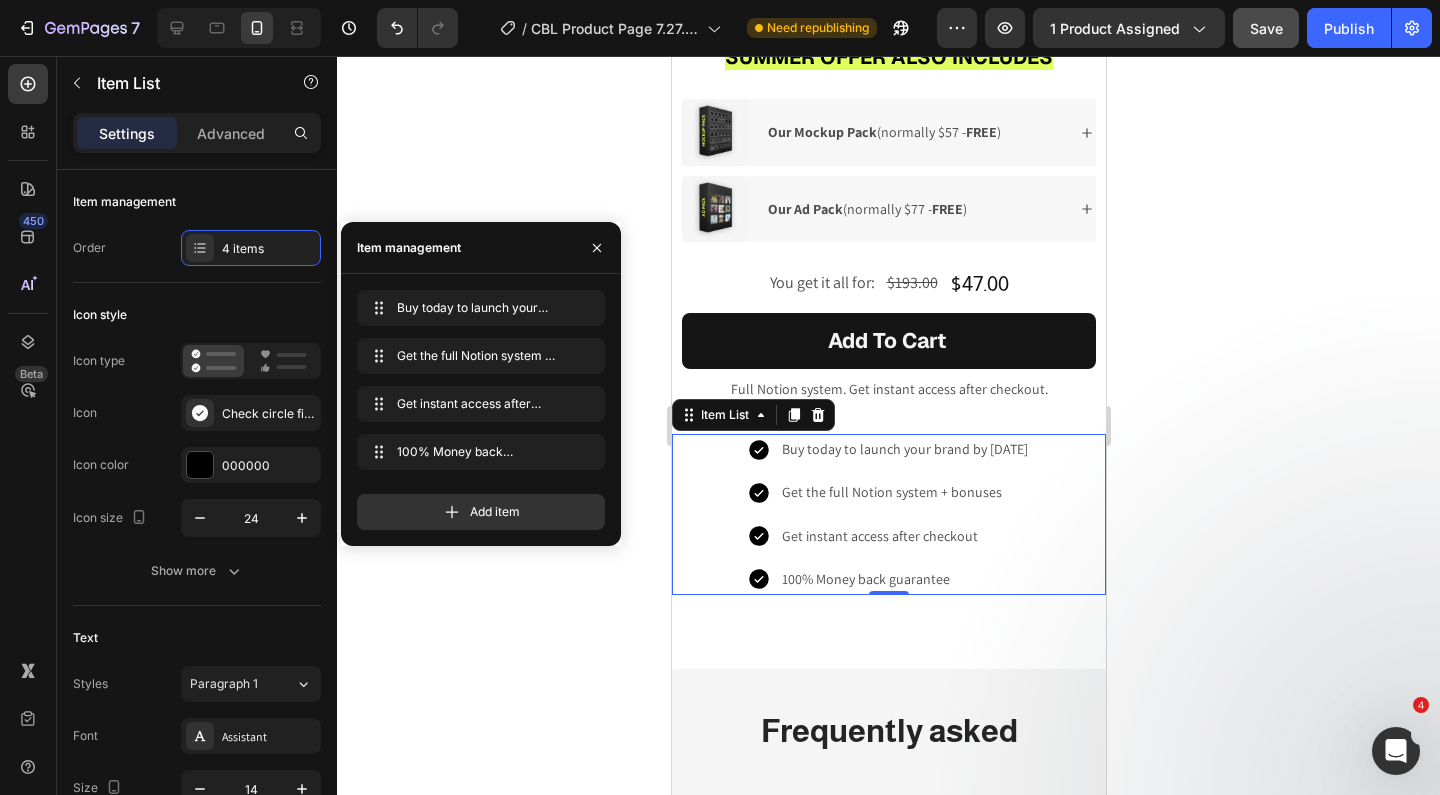 click on "Image Jack H. Text Block
Icon
Icon
Icon
Icon
Icon Icon List "I don't write reviews ever but this is gold. I've been looking for a reason to start my brand and here it is. Perfect if you don't like having 1000 tabs open, and you want a clean workspace to organize your brand. Tools are already pre-loaded inside. Highly suggest if you're starting a clothing brand." Text Block Image Regi F. Text Block
Icon
Icon
Icon
Icon
Icon Icon List "I'm telling you. This is it. I've tried courses that don't work. Today I woke up to 5 orders and I literally started with no budget like a month ago. The lab helped me create a launch plan that I used to get my first customer. Then i used one of the print on demand companies from their suppliers list. It's all been up from there. If I can do it, anyone can" Text Block Image Abigail W. Text Block
Icon
Icon
Icon
Icon
Icon Icon List Text Block Image James L. Text Block
Icon
Icon
Icon
Icon
Icon Image" at bounding box center [888, -886] 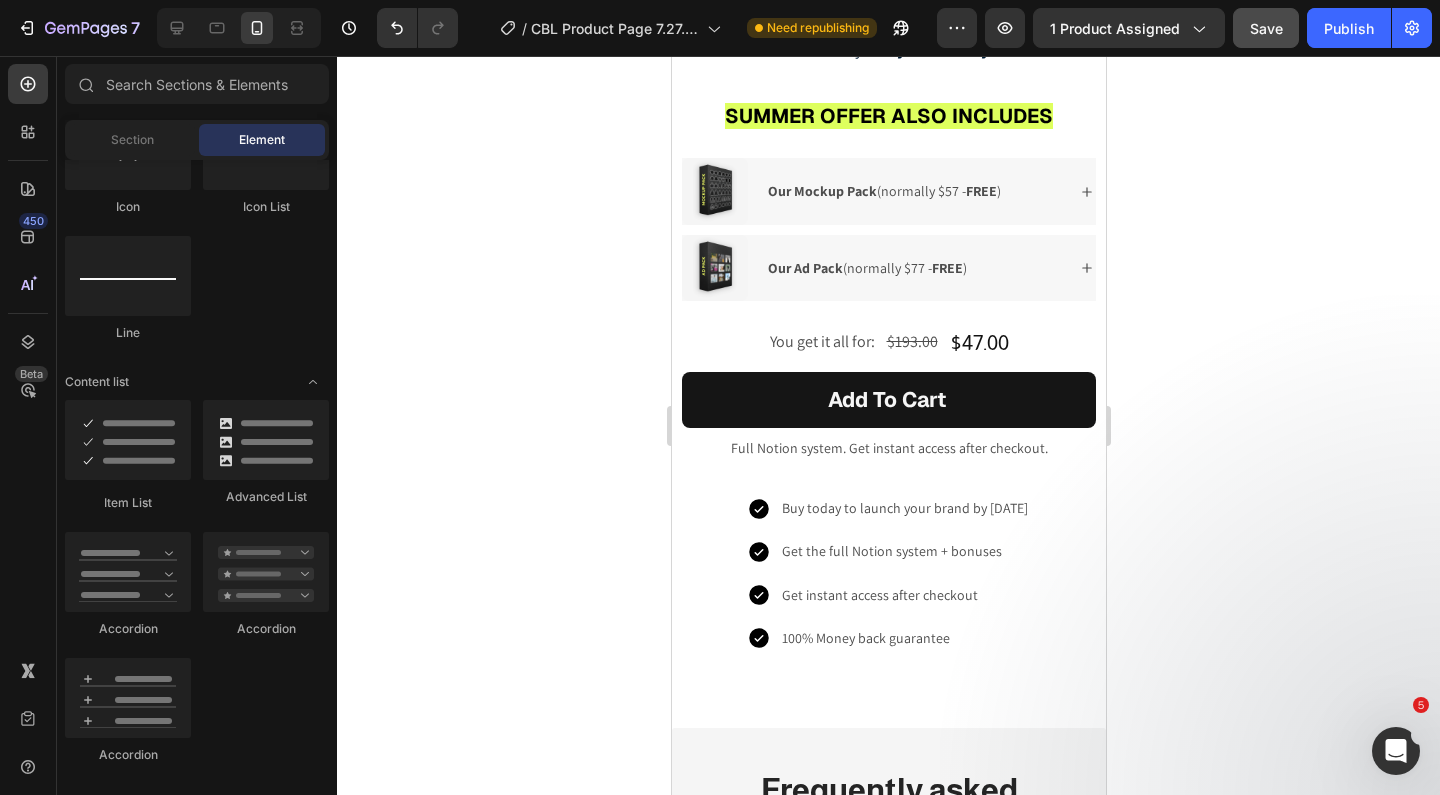 scroll, scrollTop: 3358, scrollLeft: 0, axis: vertical 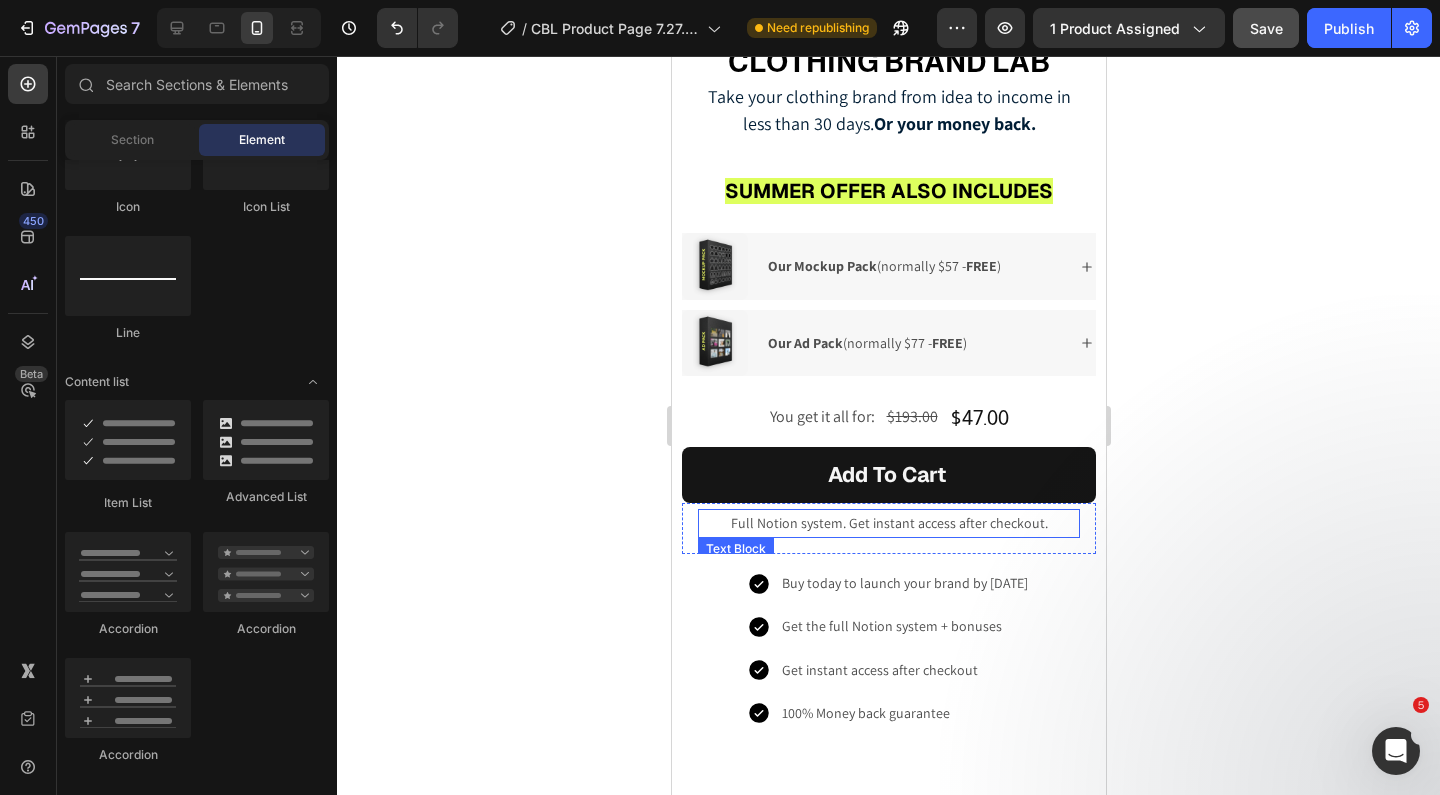 click on "Full Notion system. Get instant access after checkout." at bounding box center [888, 523] 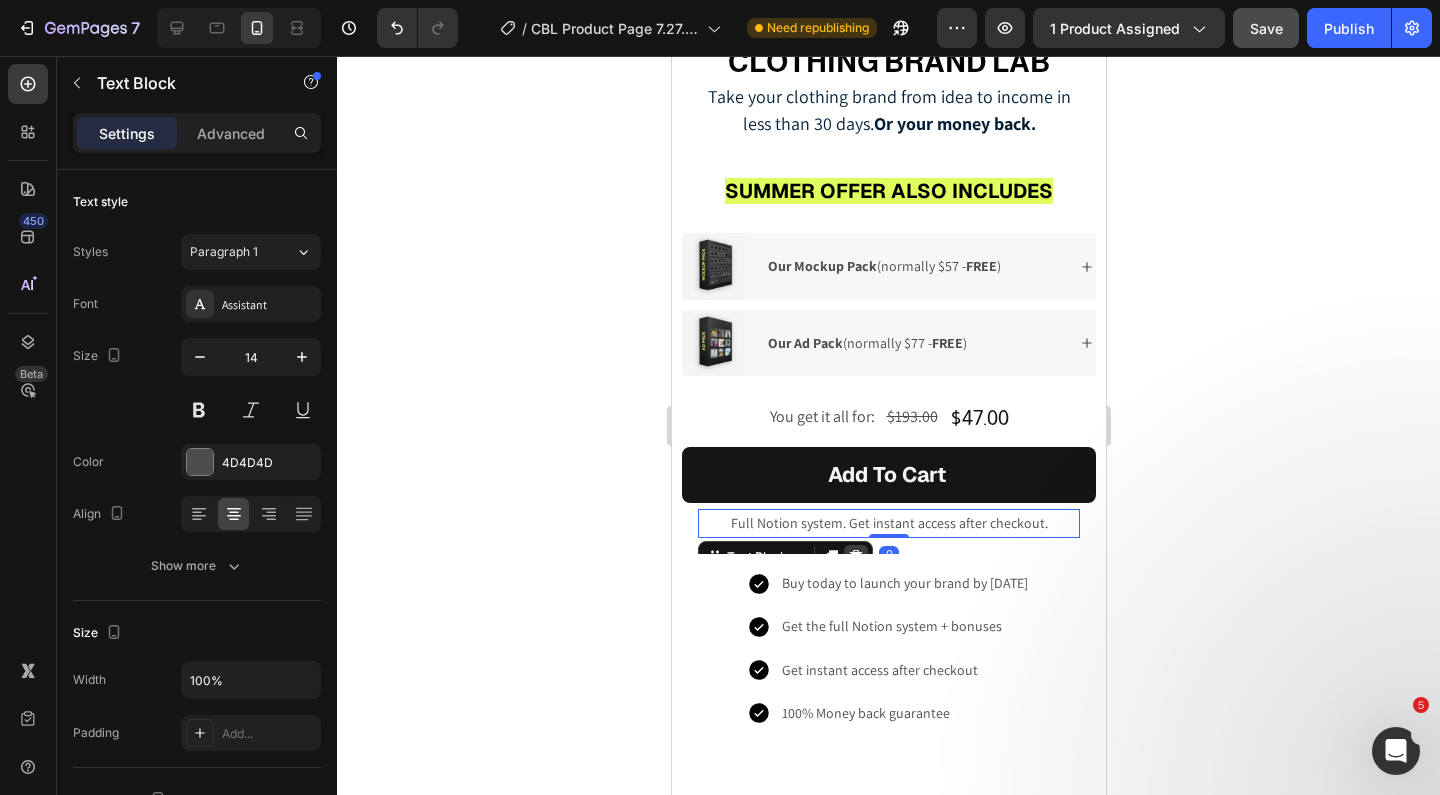 click 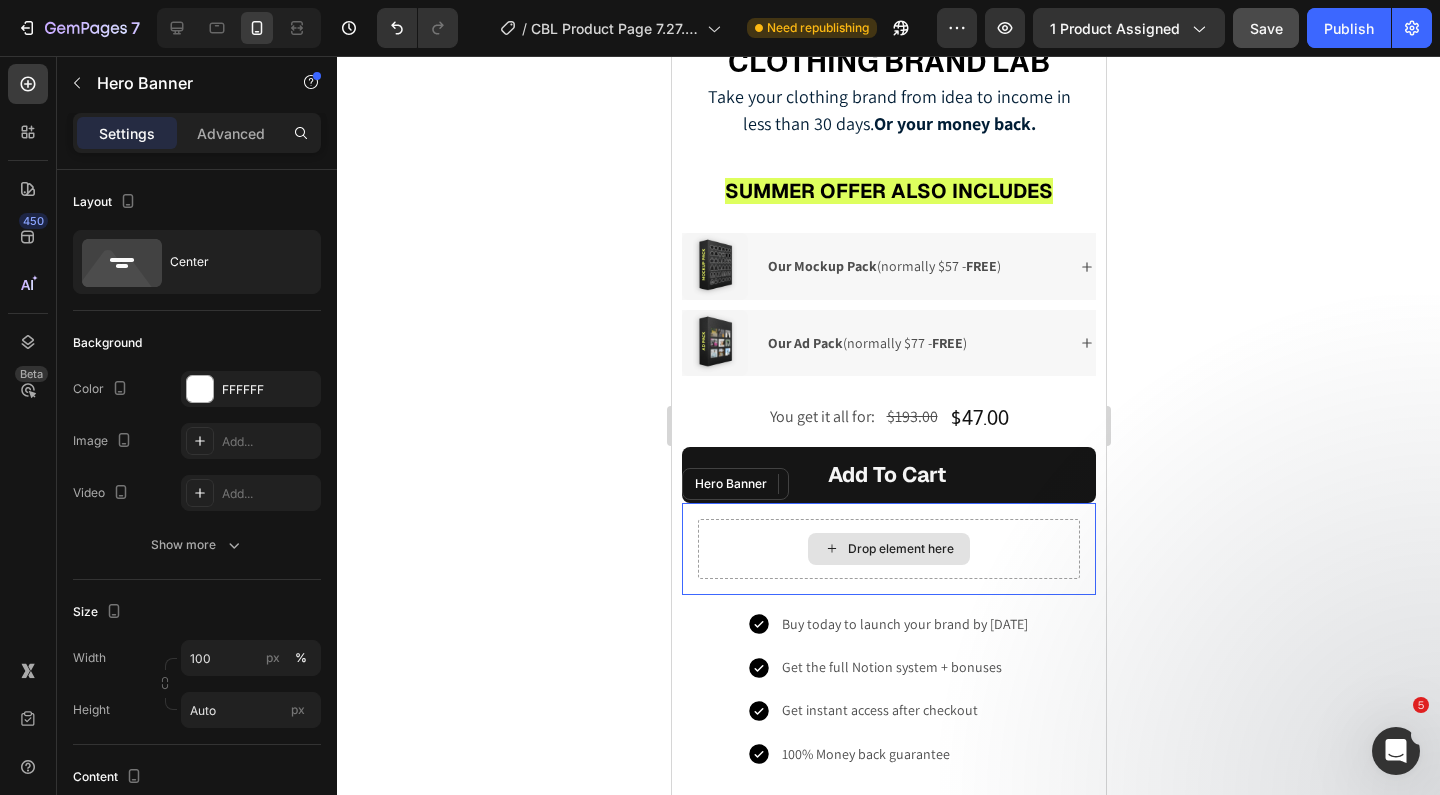 click on "Drop element here" at bounding box center (888, 549) 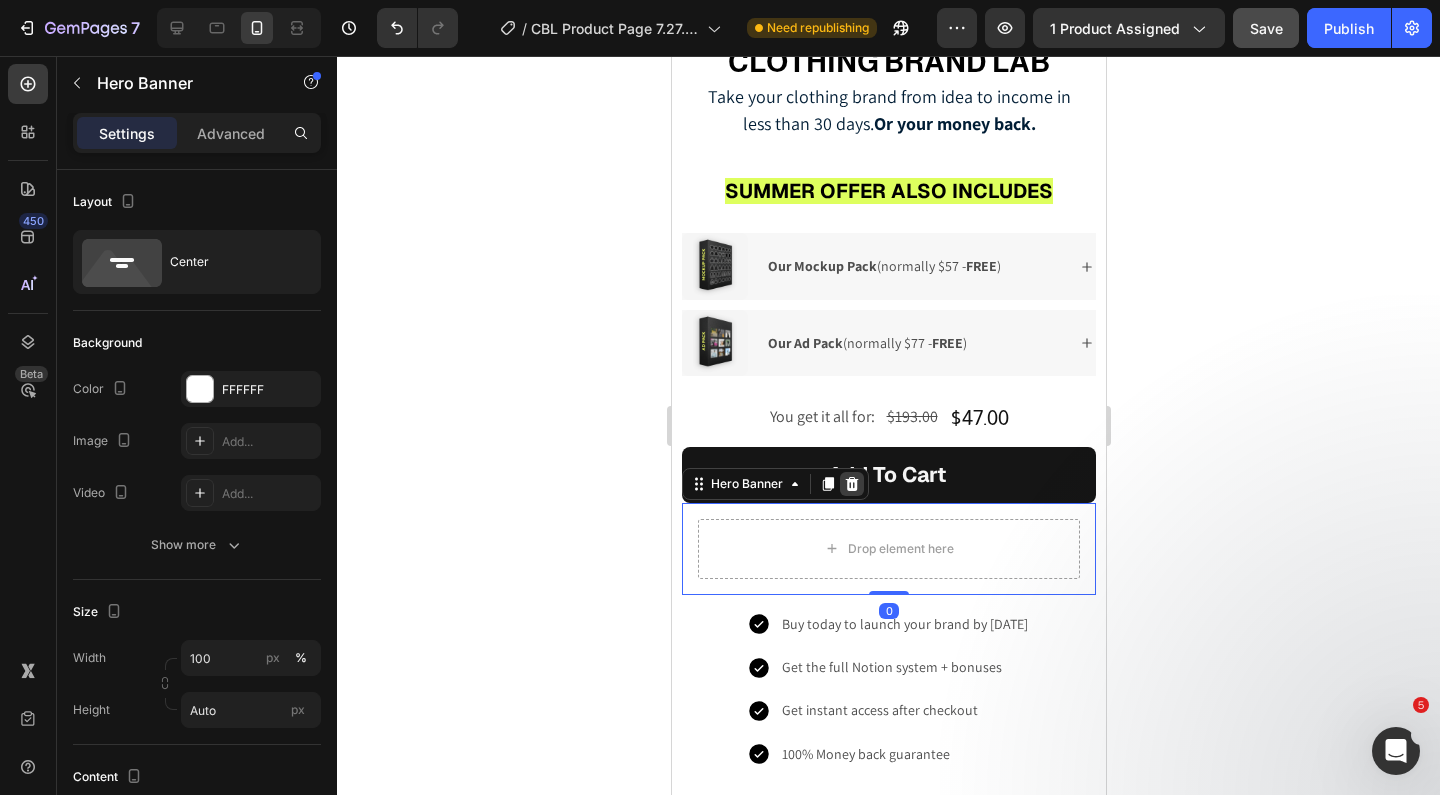 click 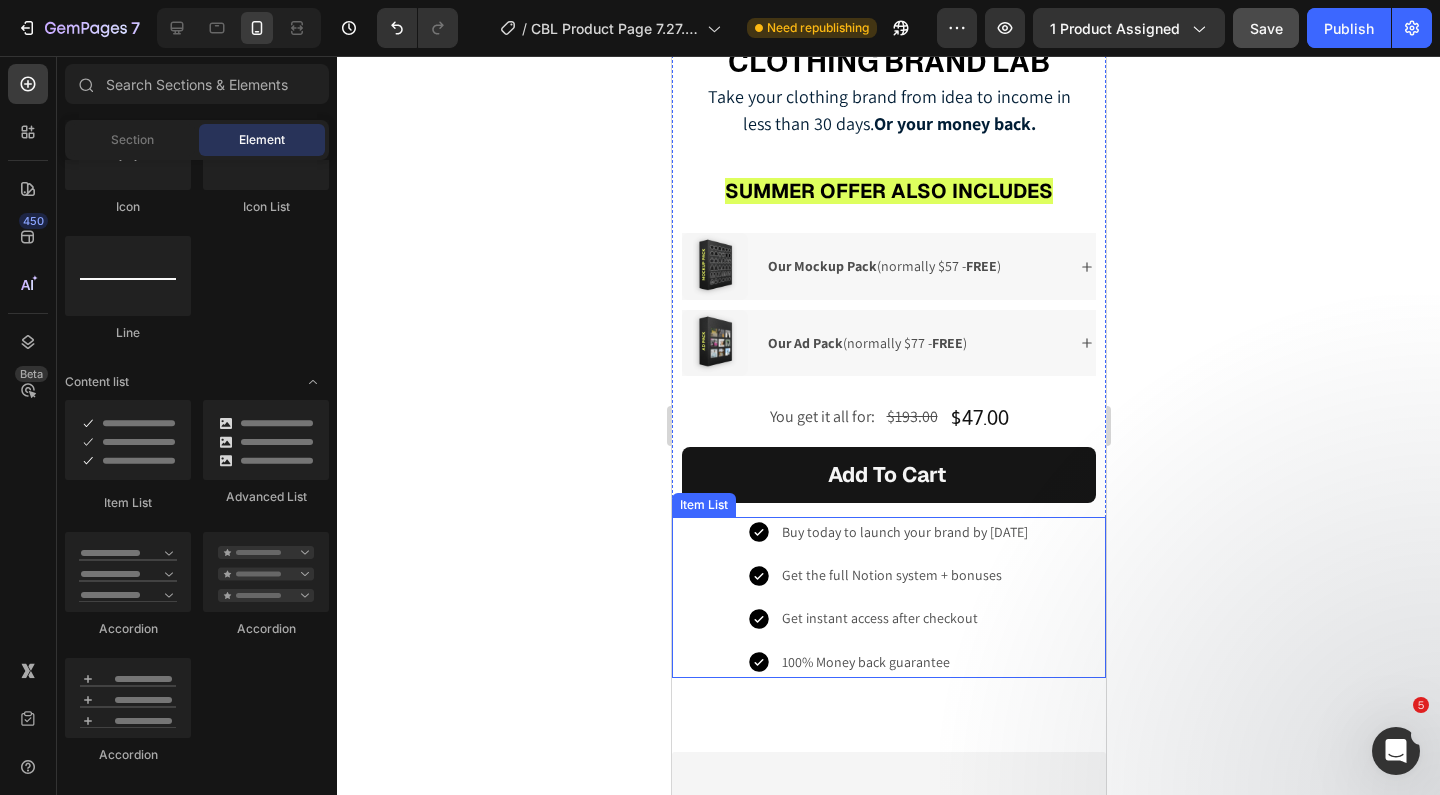 click on "Buy today to launch your brand by December Get the full Notion system + bonuses Get instant access after checkout 100% Money back guarantee" at bounding box center [888, 597] 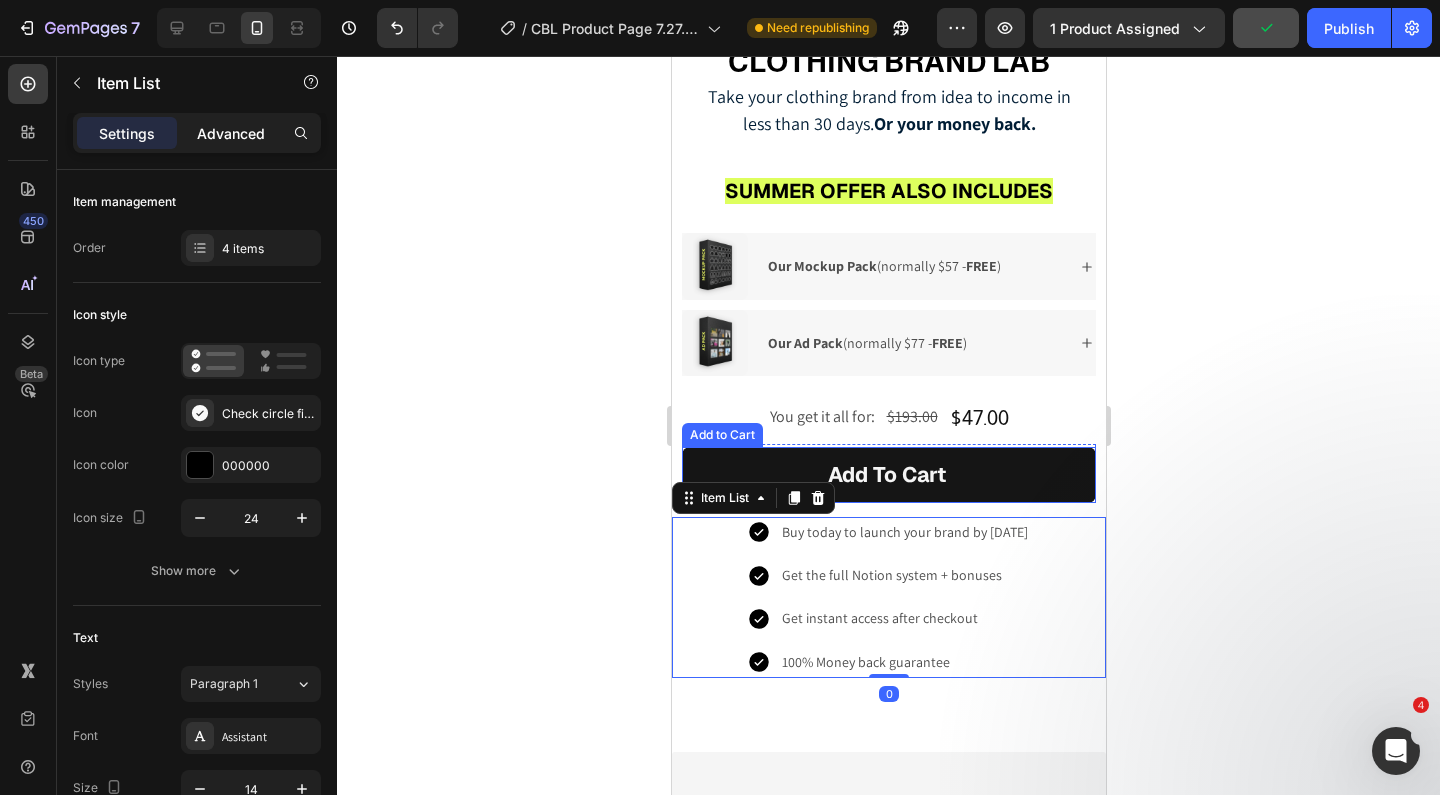 click on "Advanced" 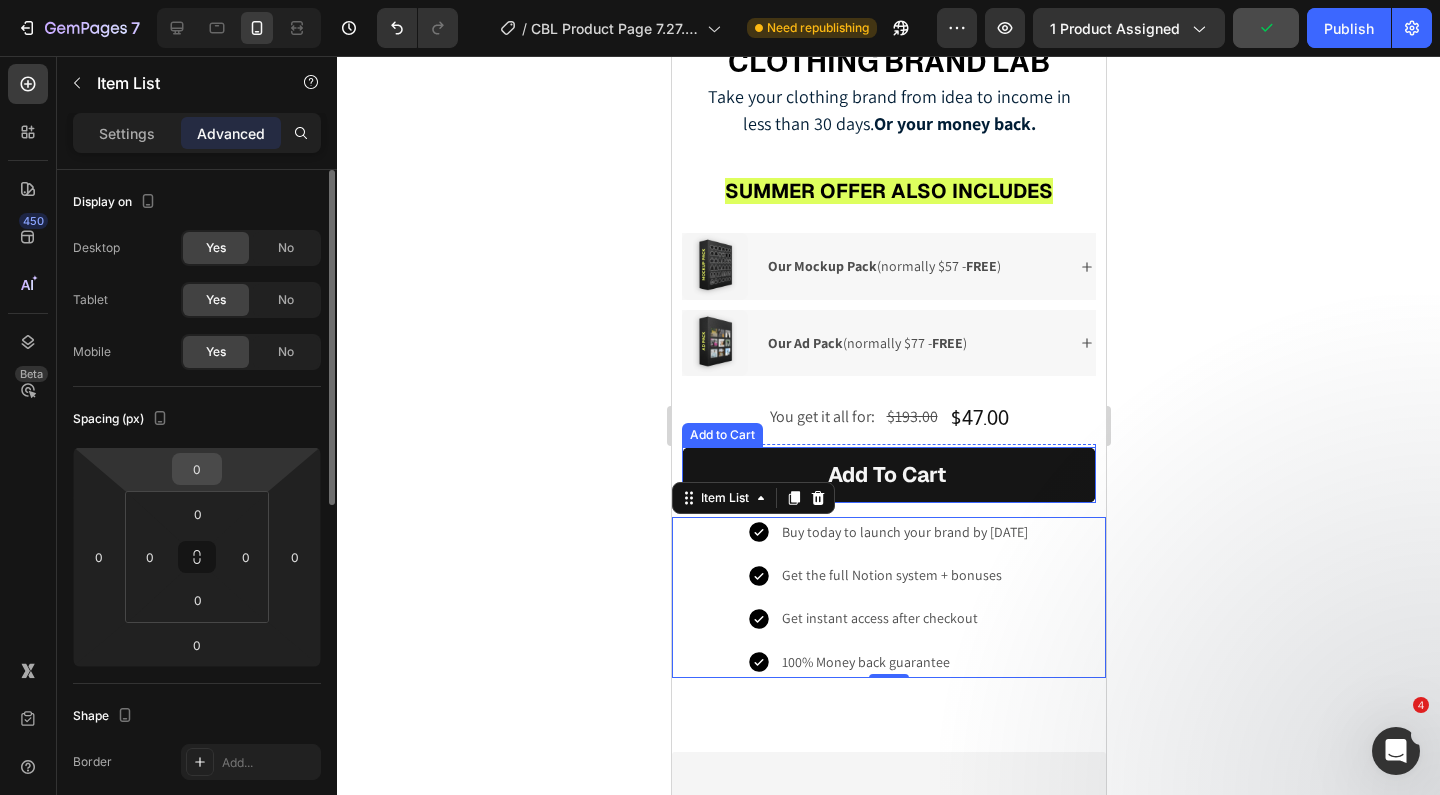 click on "0" at bounding box center (197, 469) 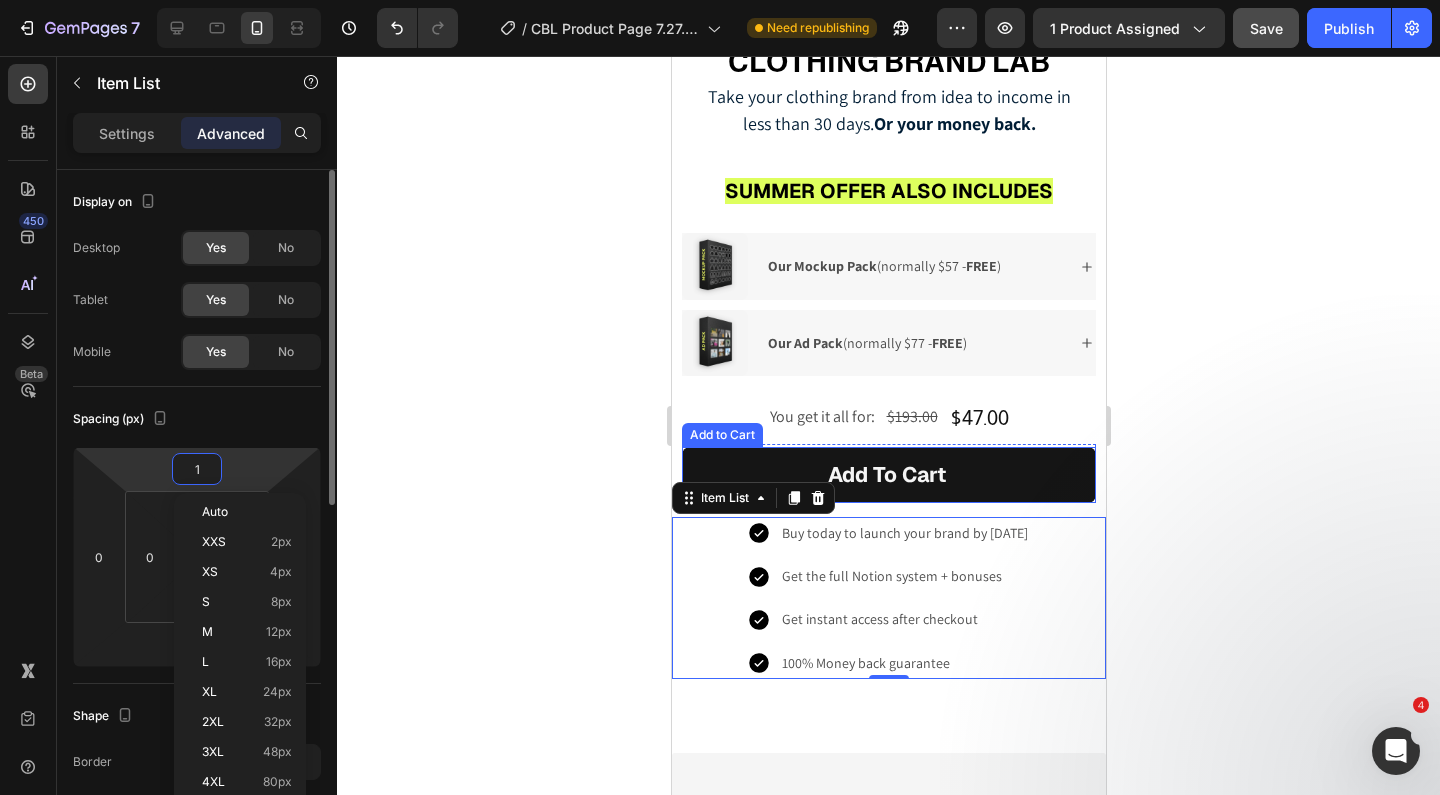 type on "15" 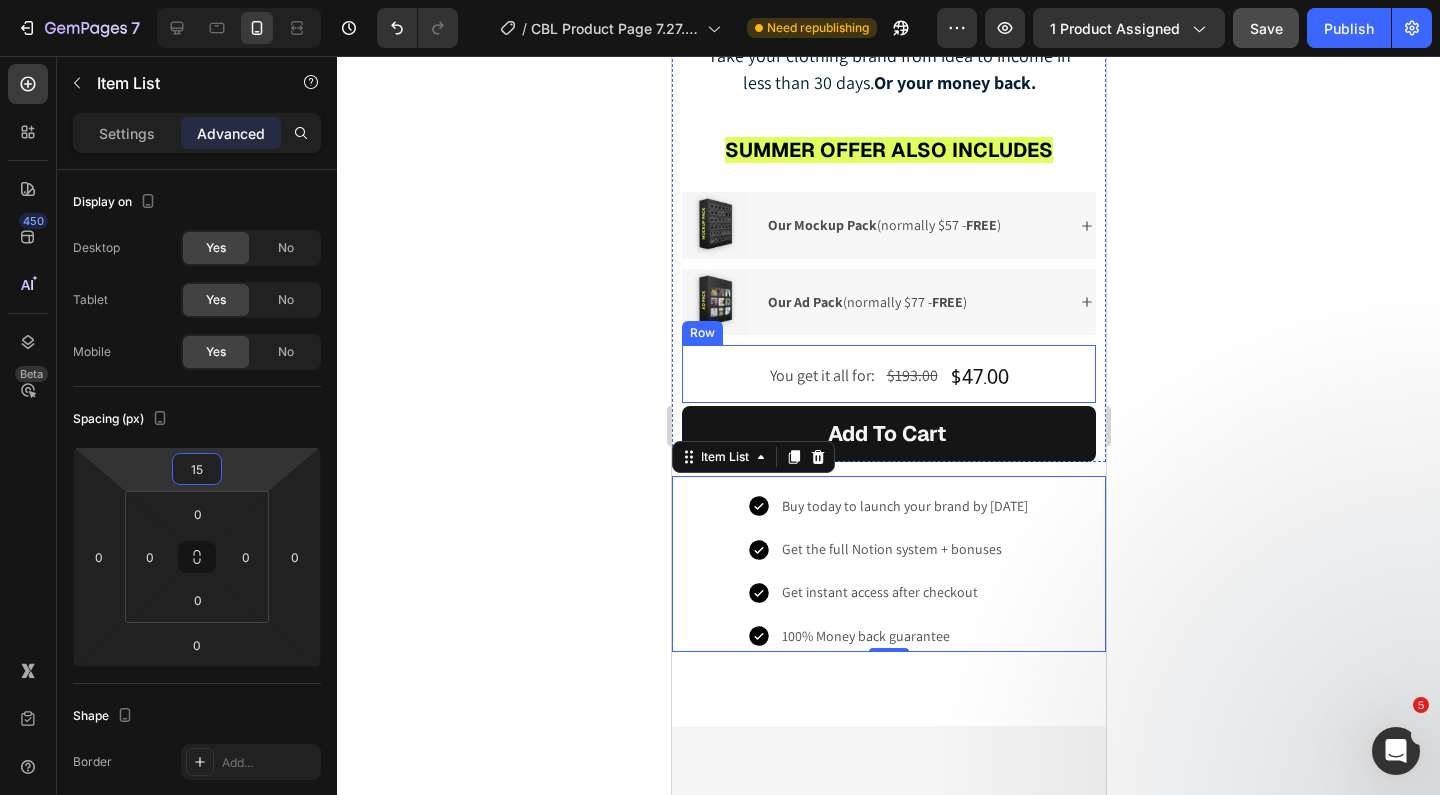 scroll, scrollTop: 3420, scrollLeft: 0, axis: vertical 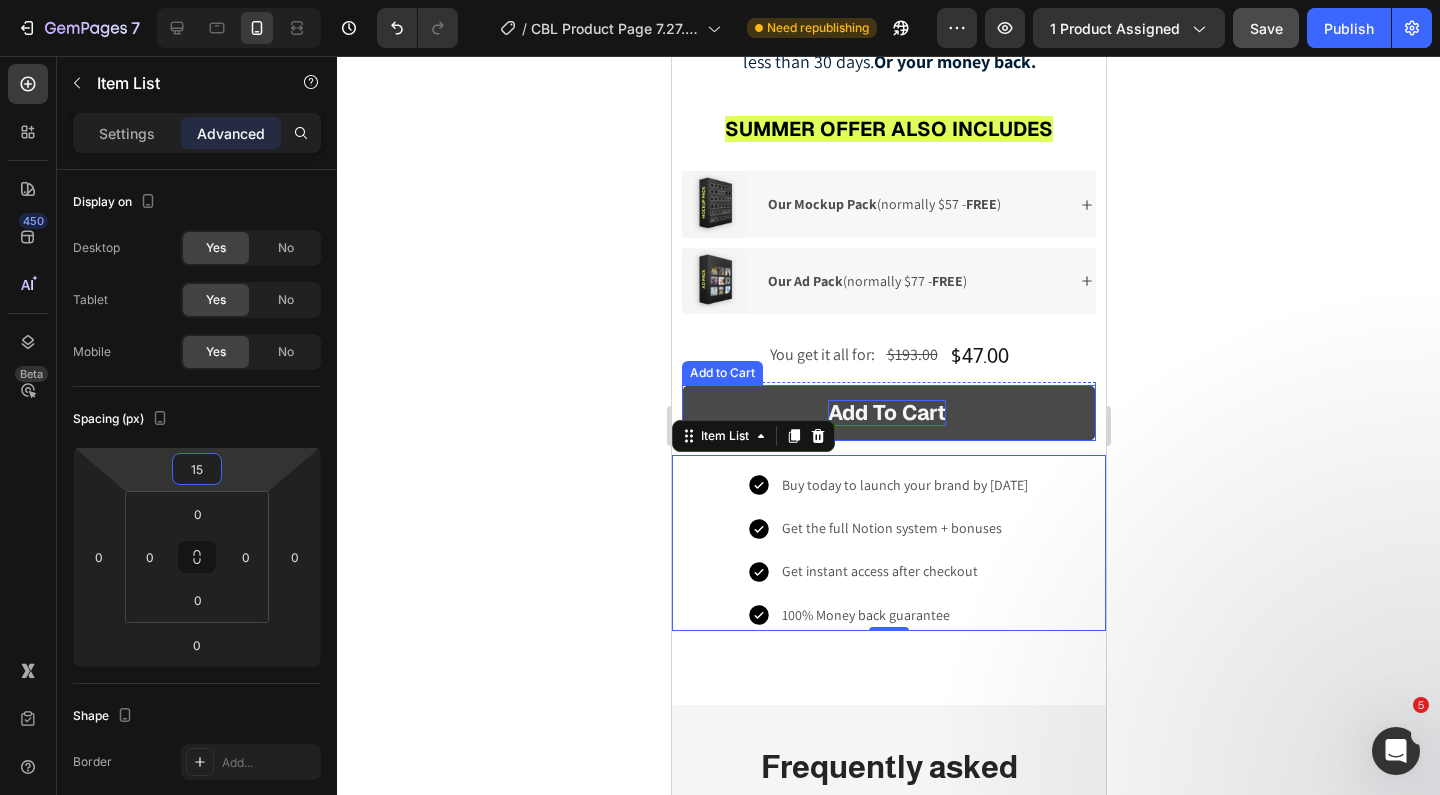 click on "Add to cart" at bounding box center [886, 412] 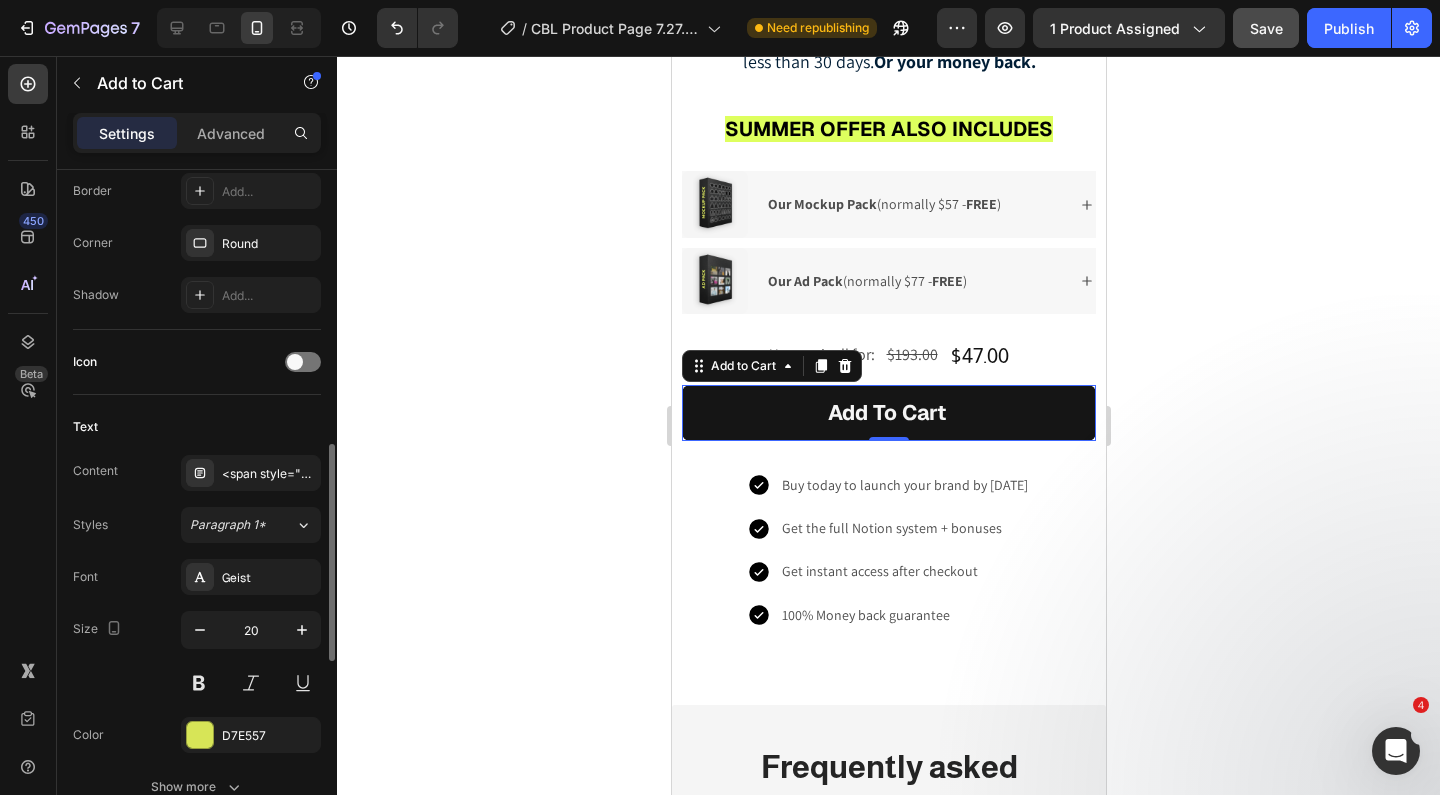 scroll, scrollTop: 729, scrollLeft: 0, axis: vertical 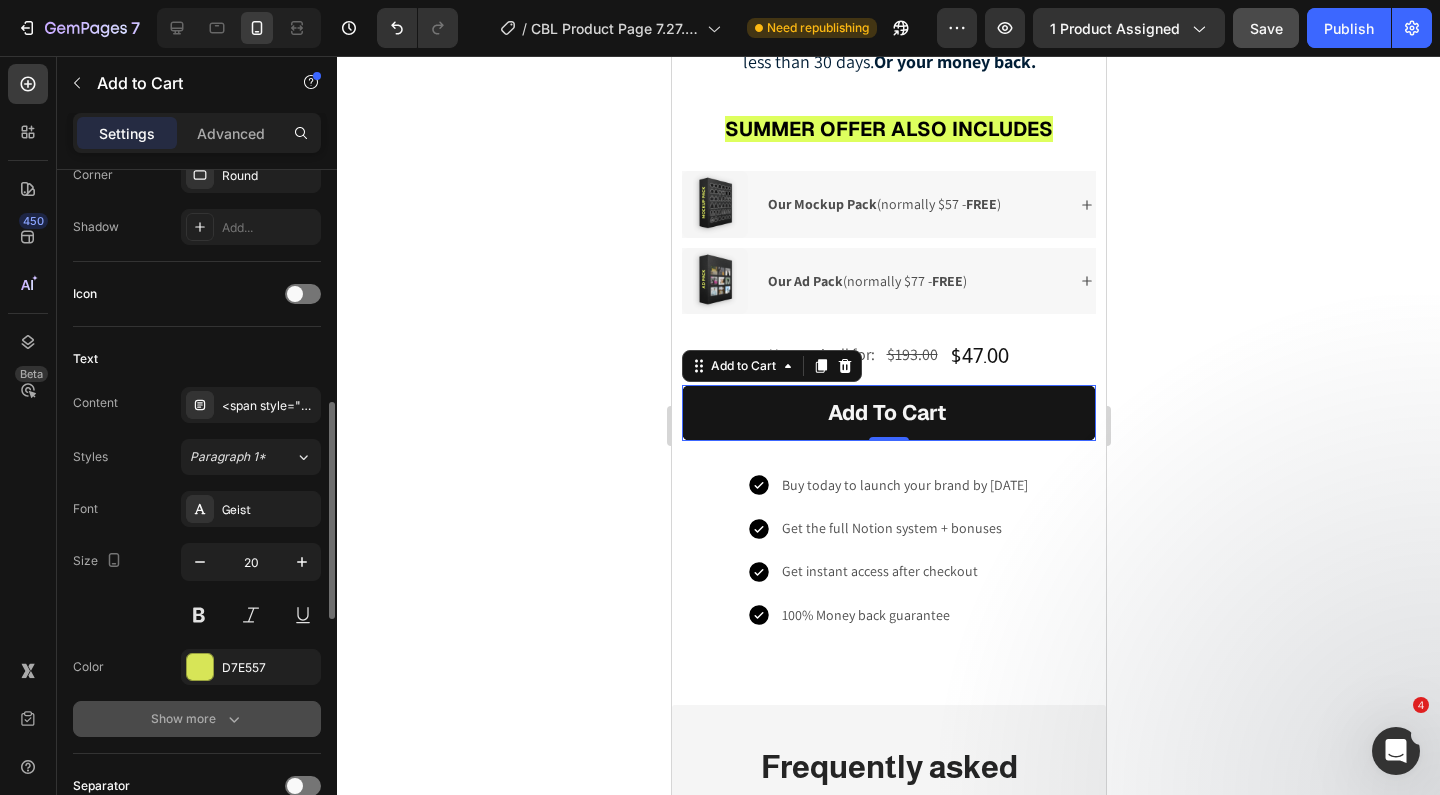 click 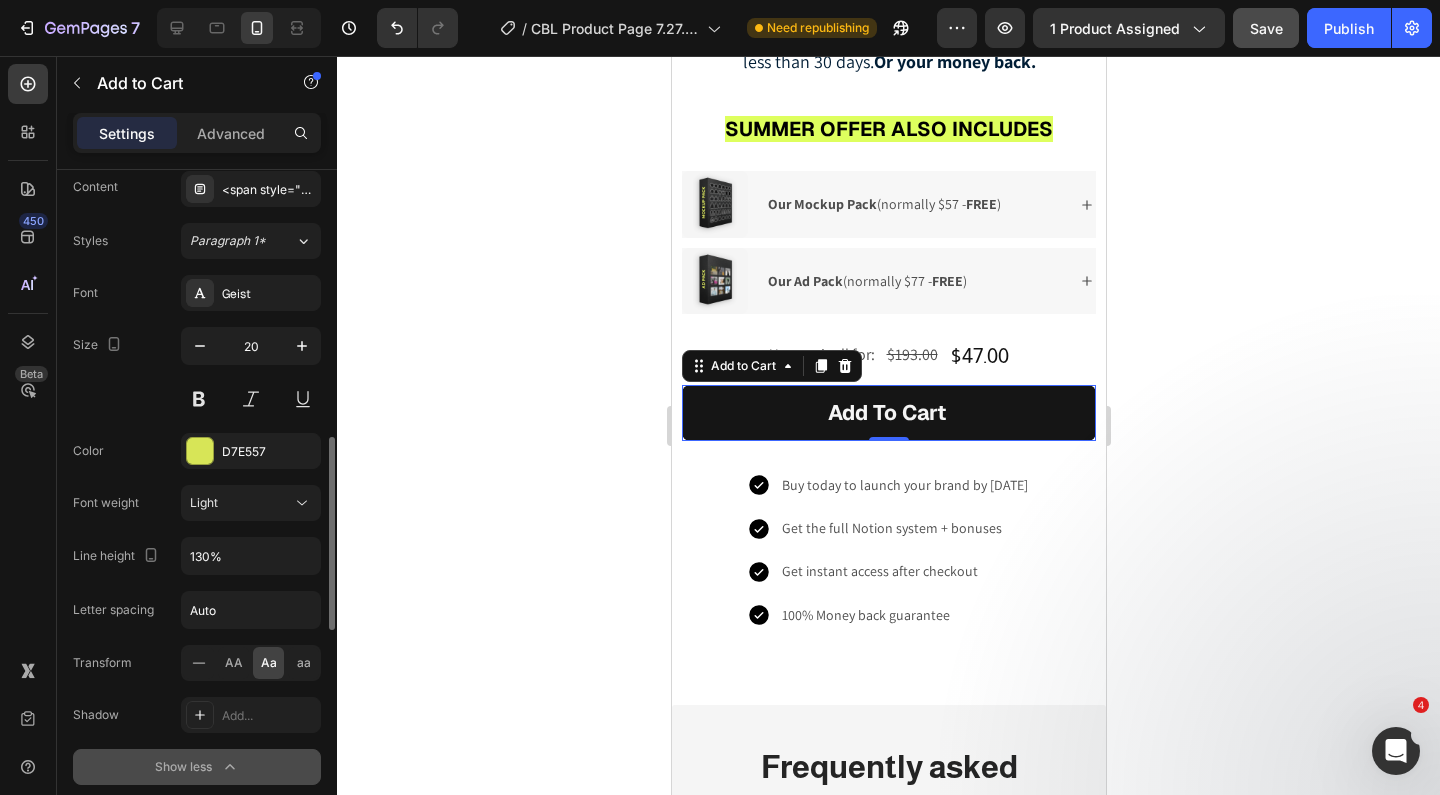 scroll, scrollTop: 946, scrollLeft: 0, axis: vertical 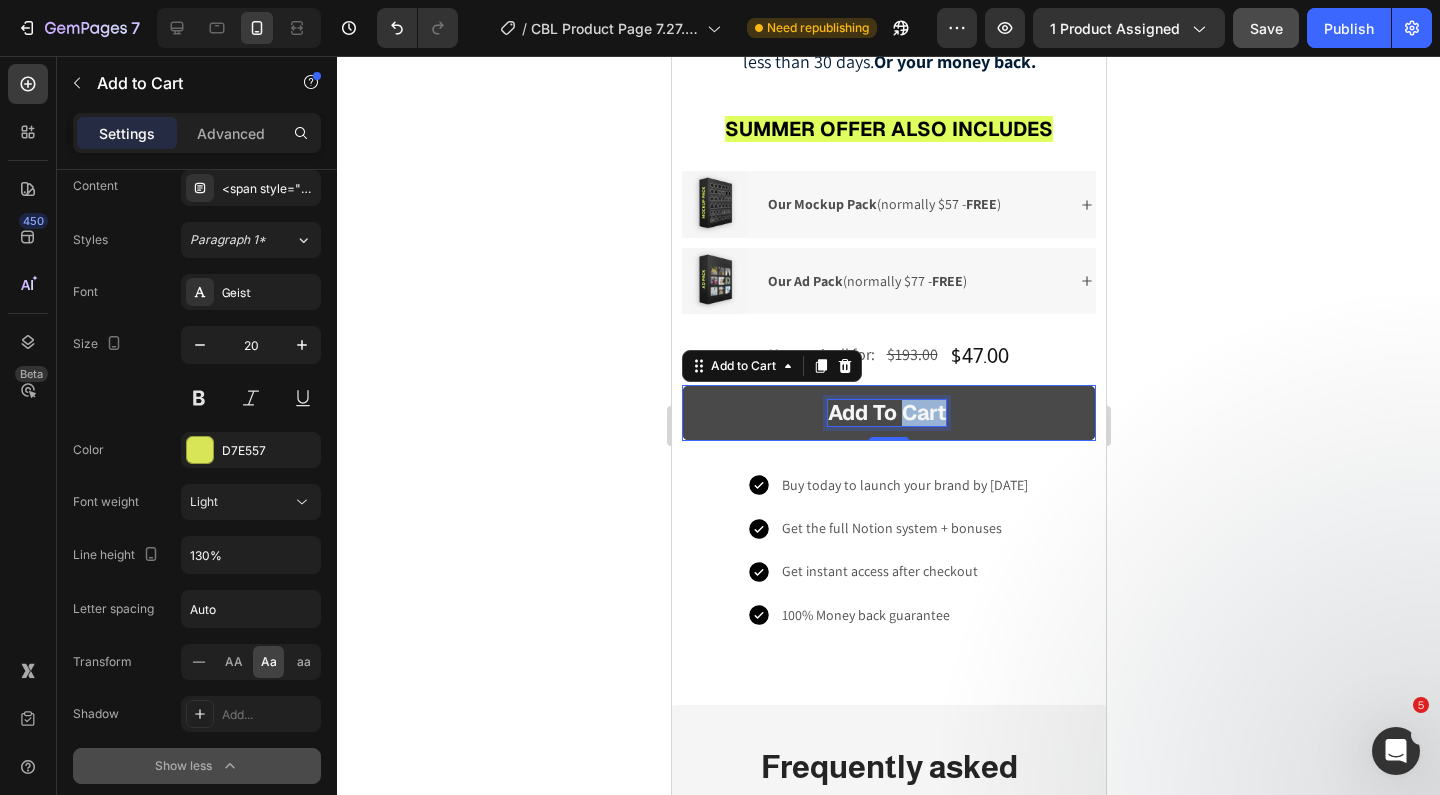 click on "Add to cart" at bounding box center (886, 412) 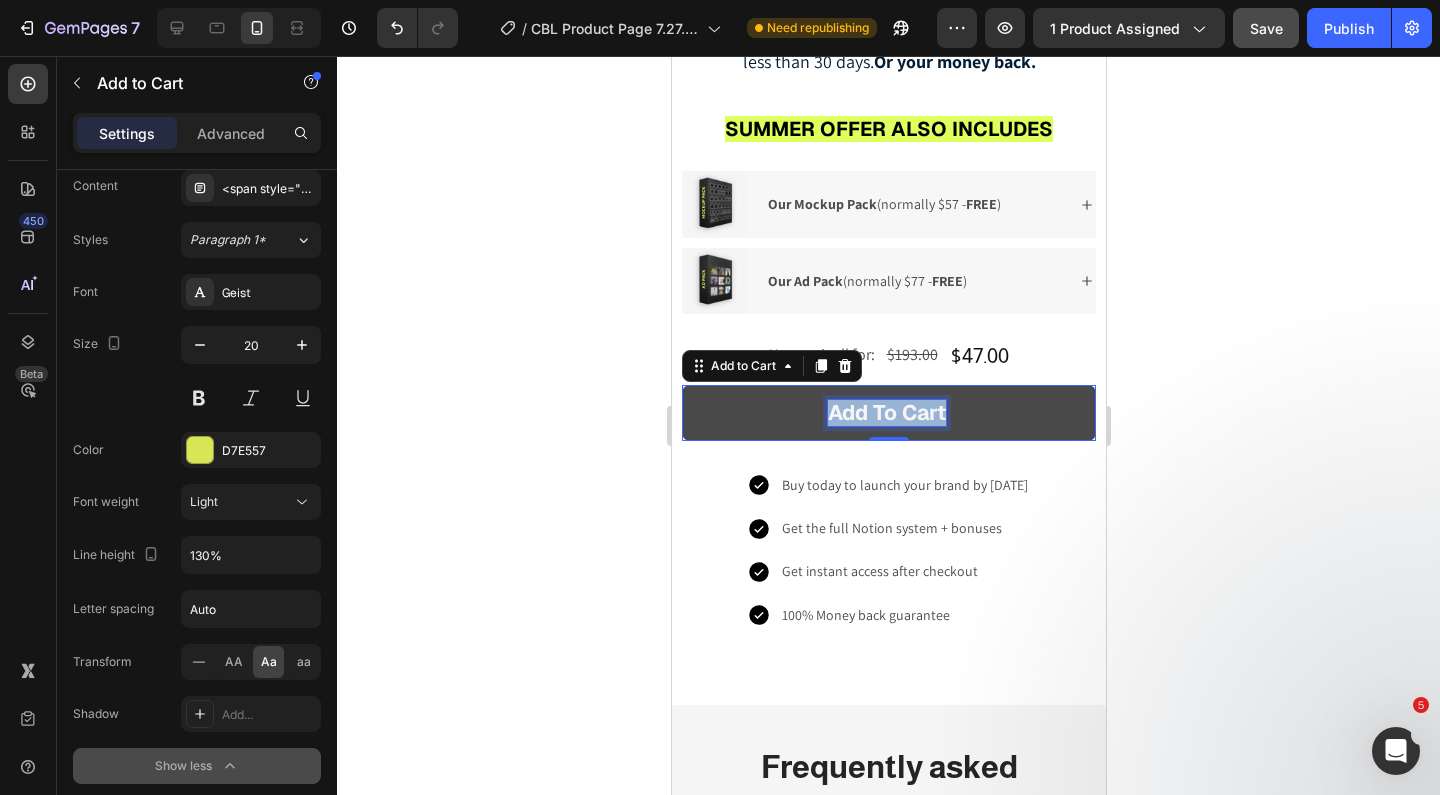 click on "Add to cart" at bounding box center [886, 412] 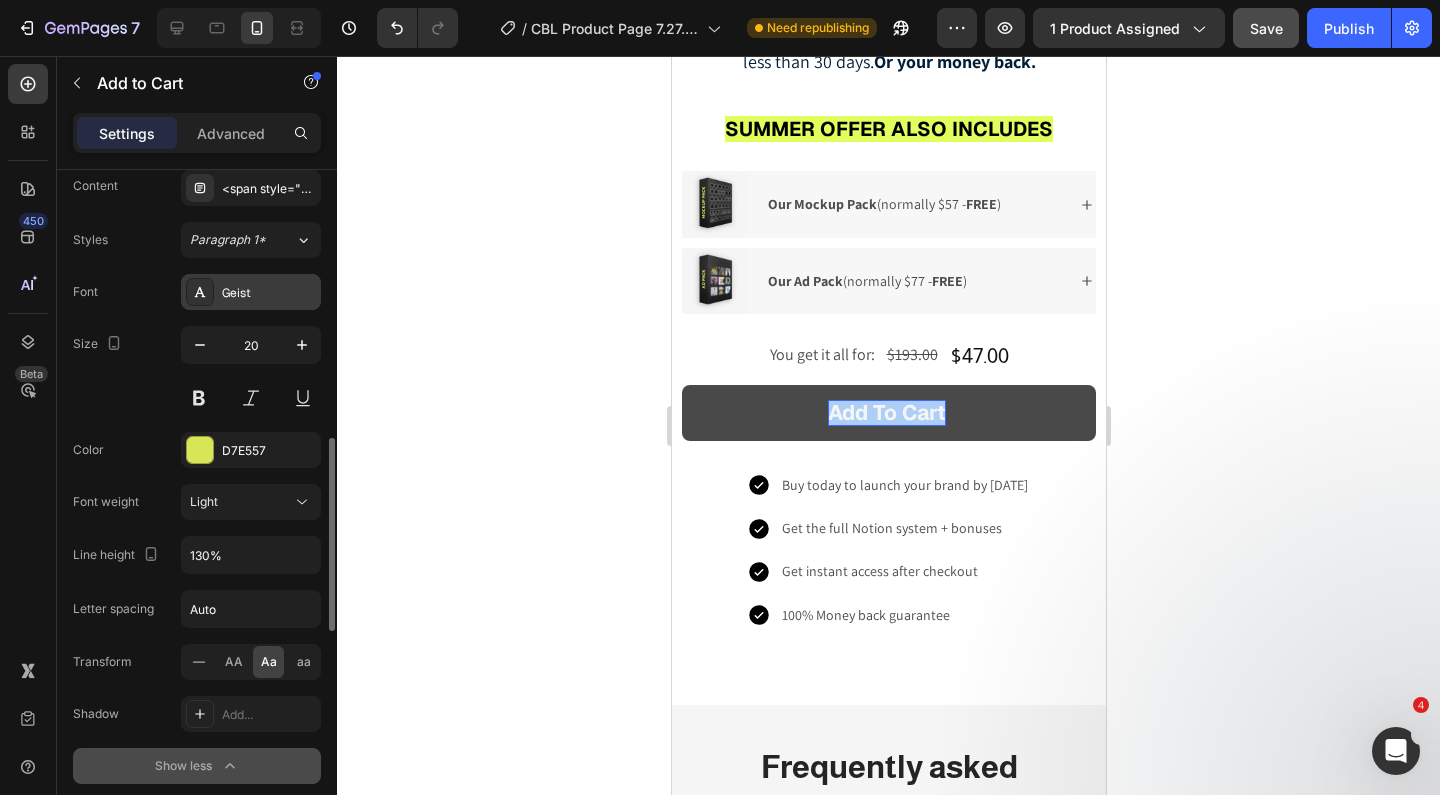 click on "Geist" at bounding box center [269, 293] 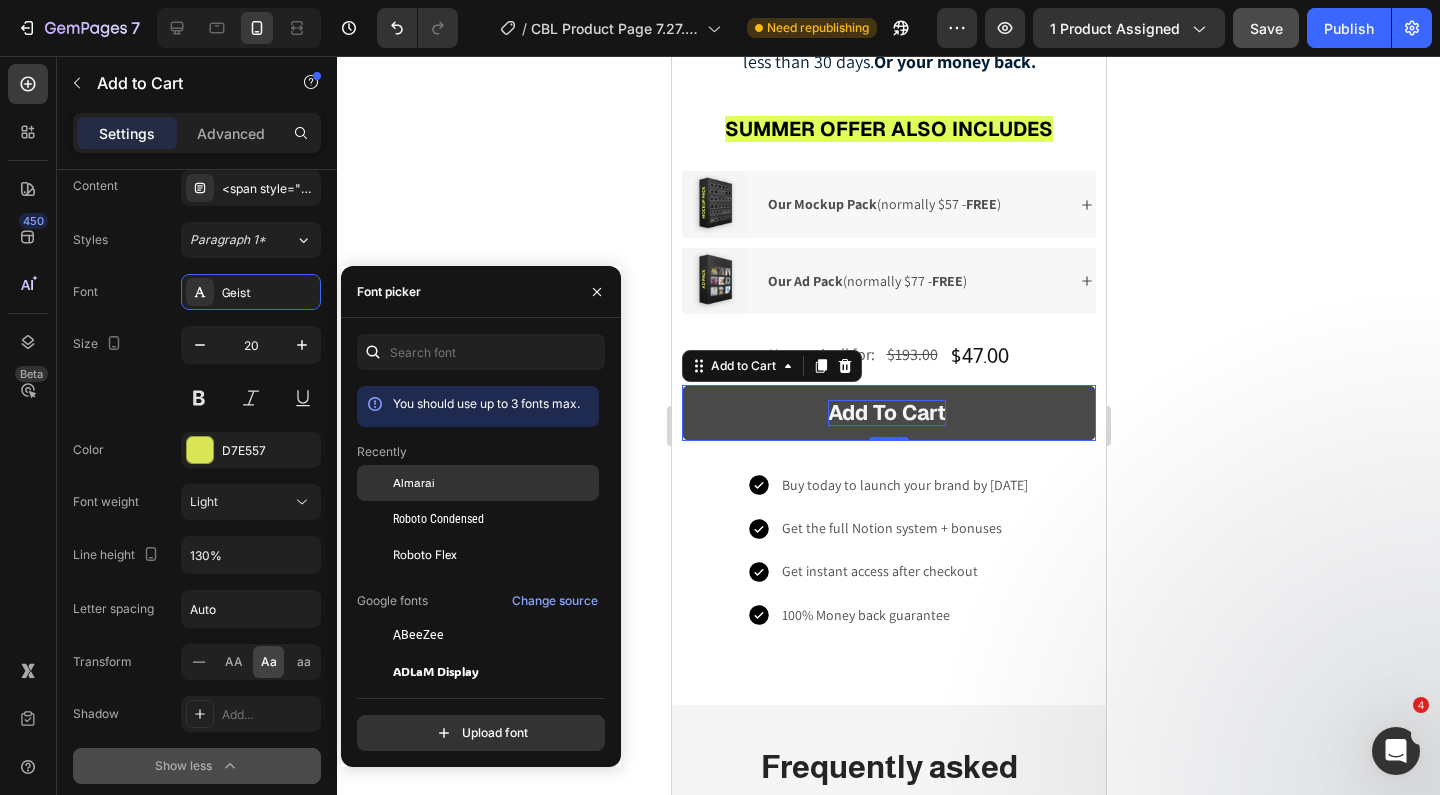 click on "Almarai" at bounding box center [494, 483] 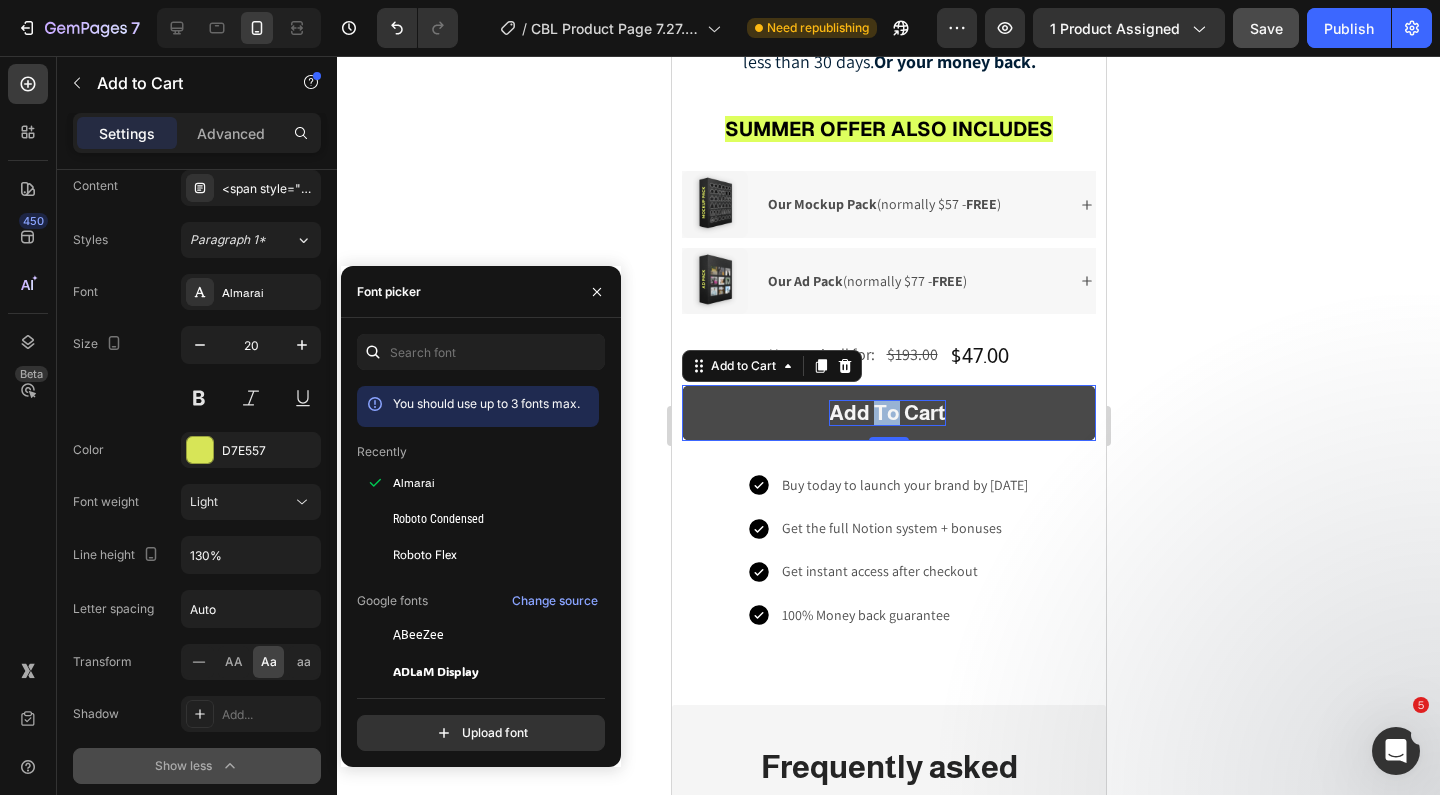 click on "Add to cart" at bounding box center (886, 412) 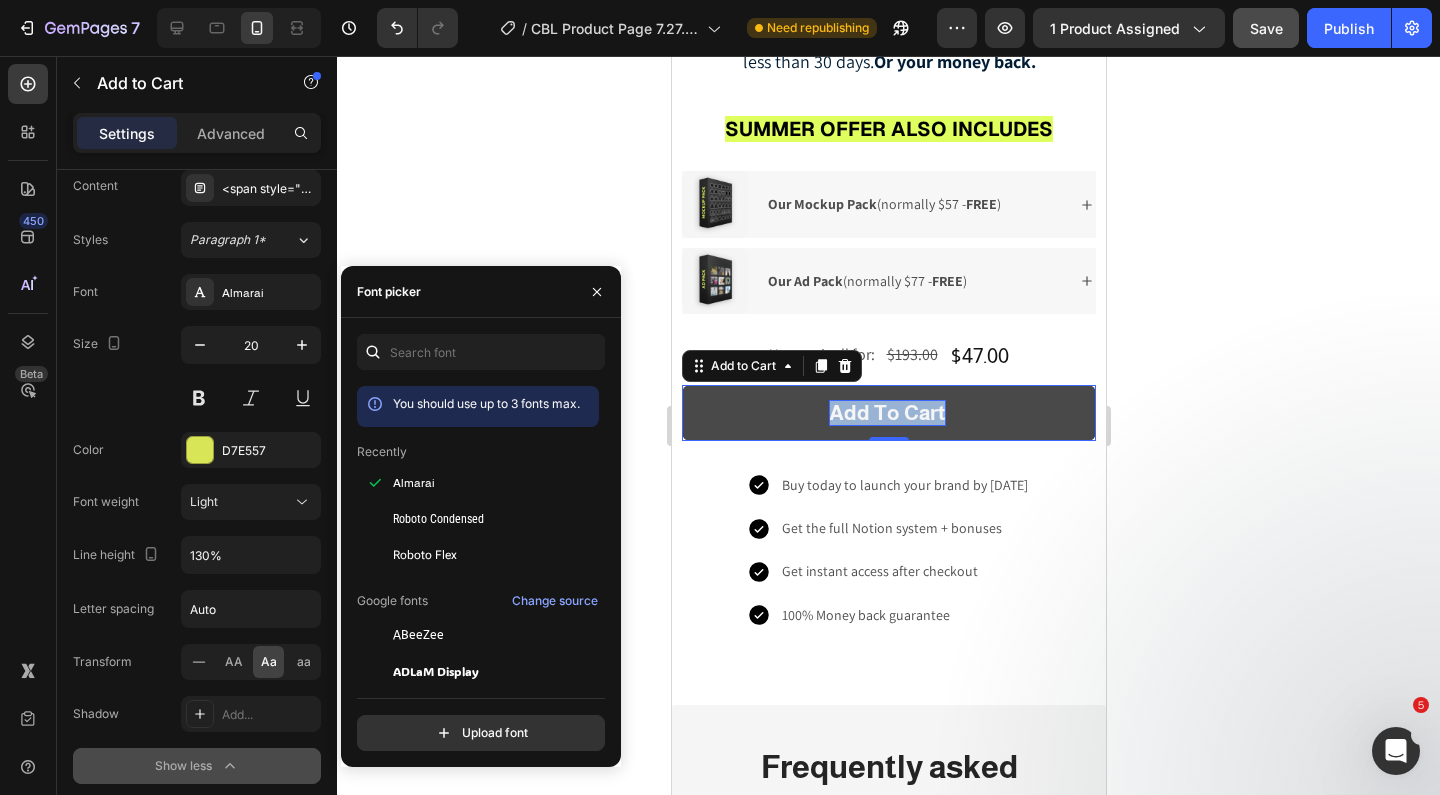click on "Add to cart" at bounding box center [886, 412] 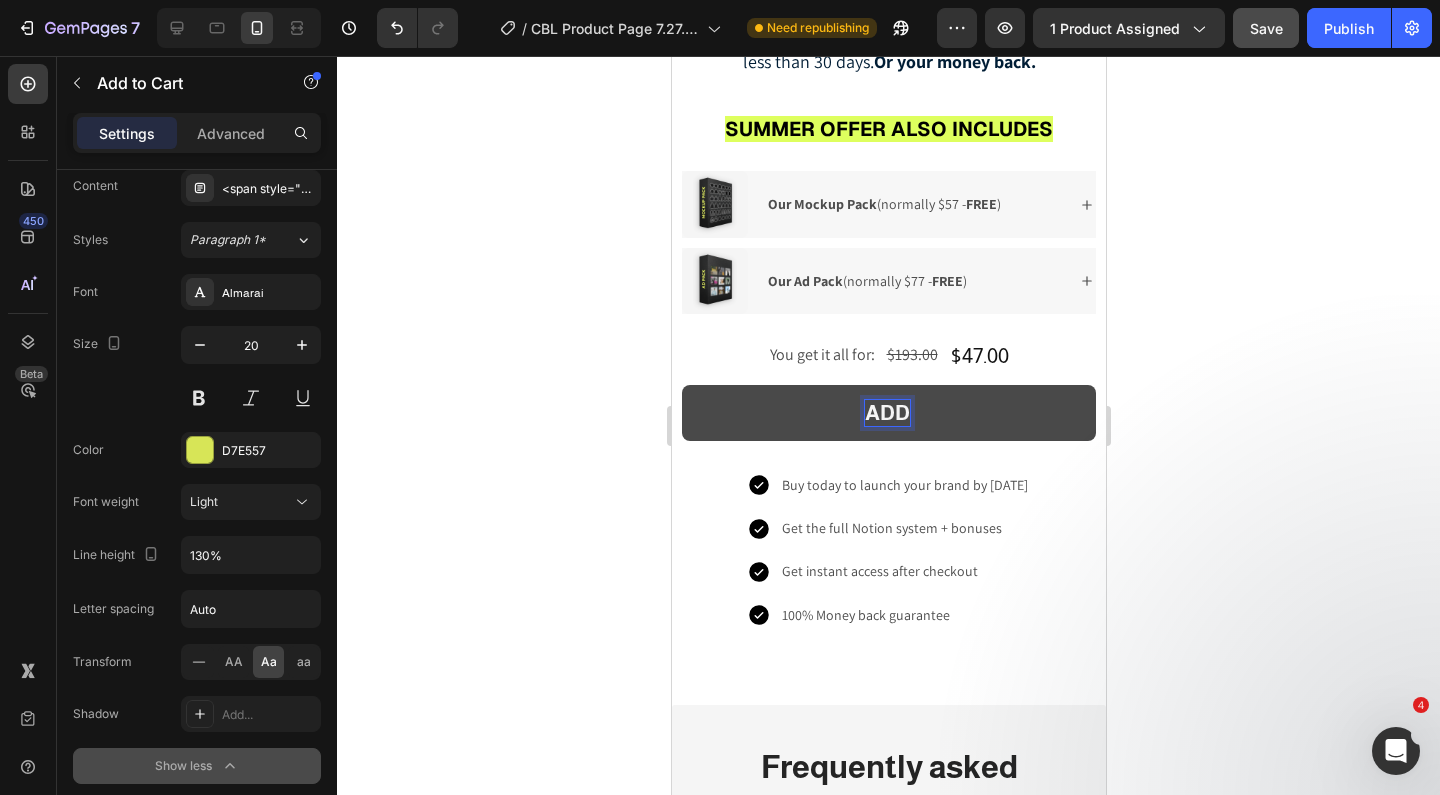 click on "ADD" at bounding box center [888, 413] 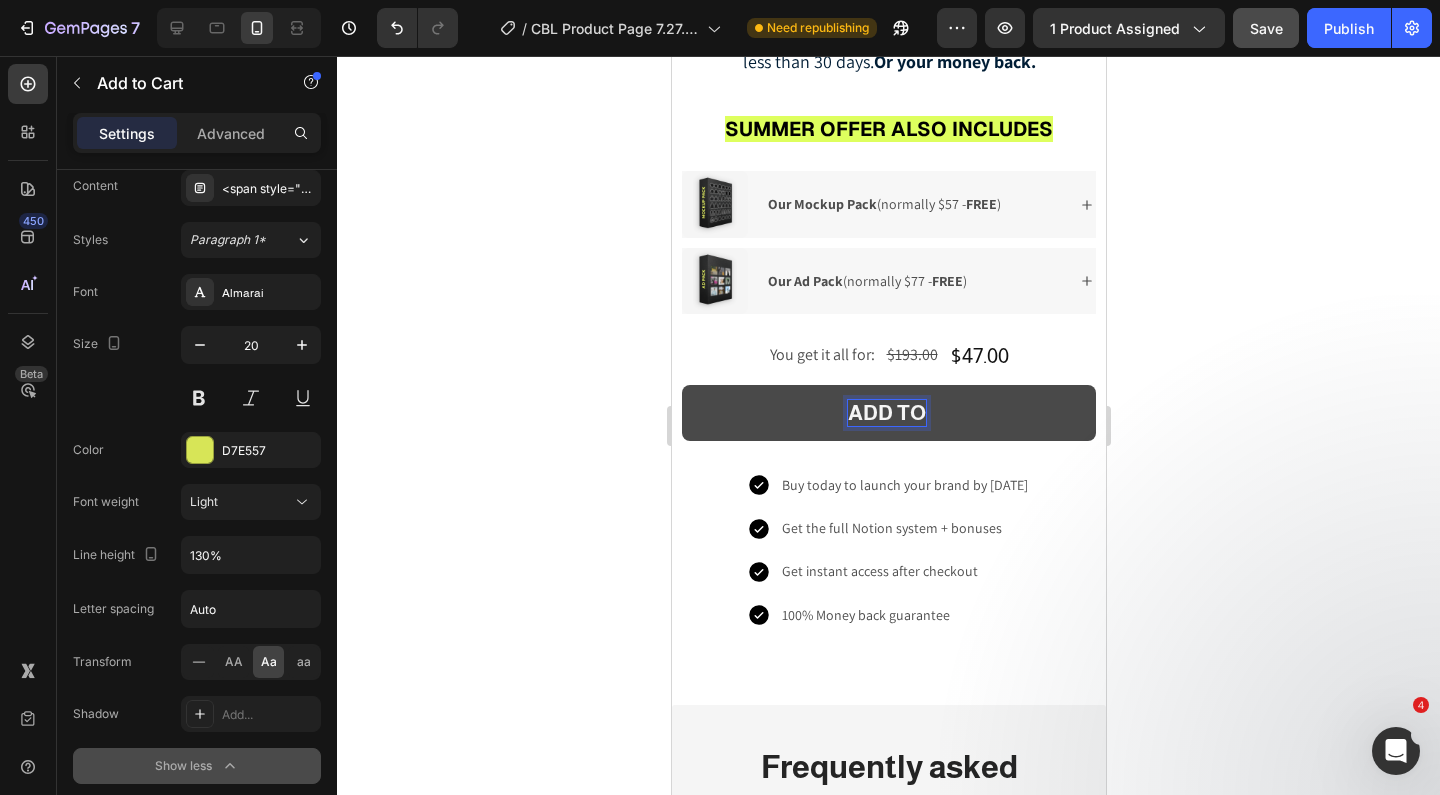 click on "ADD TO" at bounding box center [888, 413] 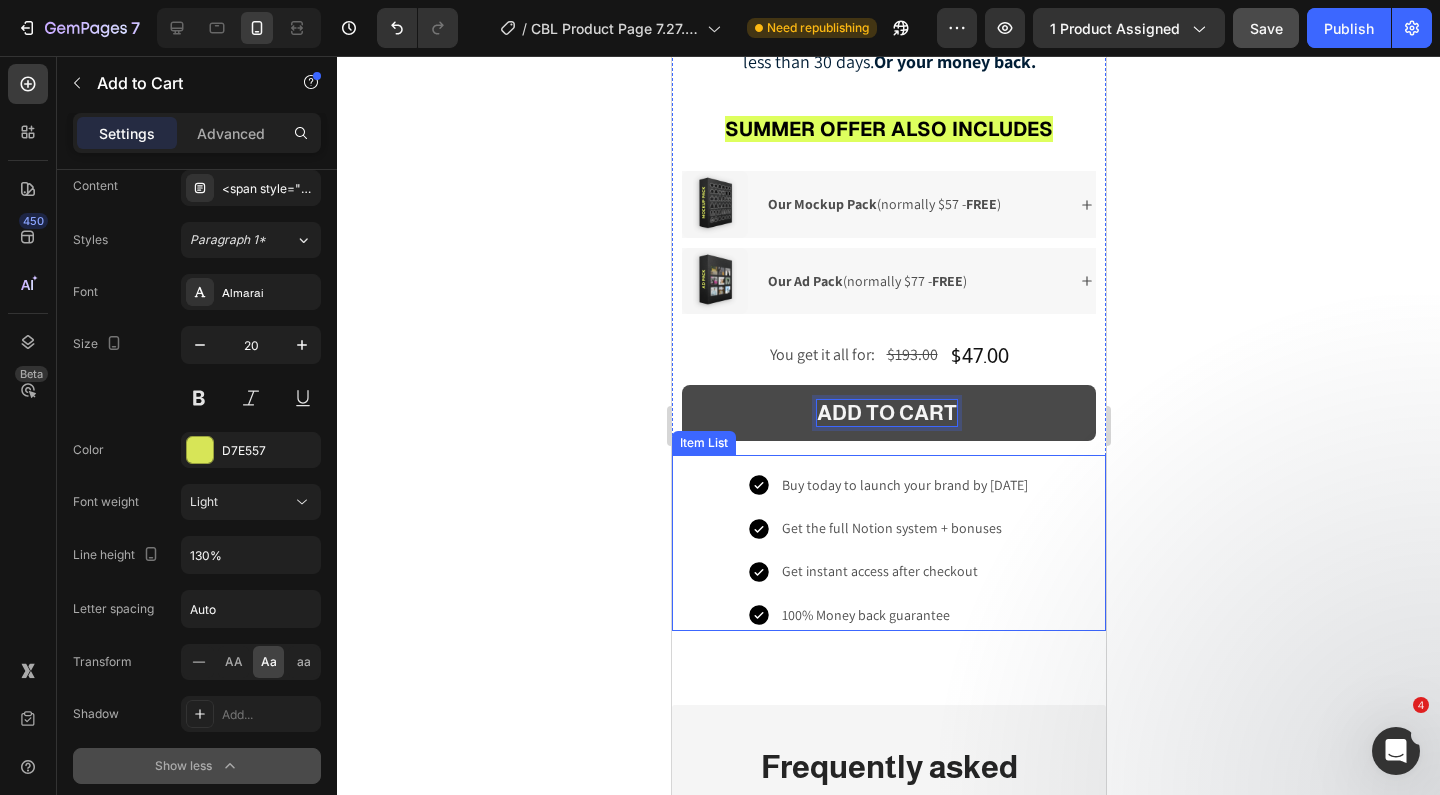 click on "Buy today to launch your brand by December Get the full Notion system + bonuses Get instant access after checkout 100% Money back guarantee" at bounding box center (888, 550) 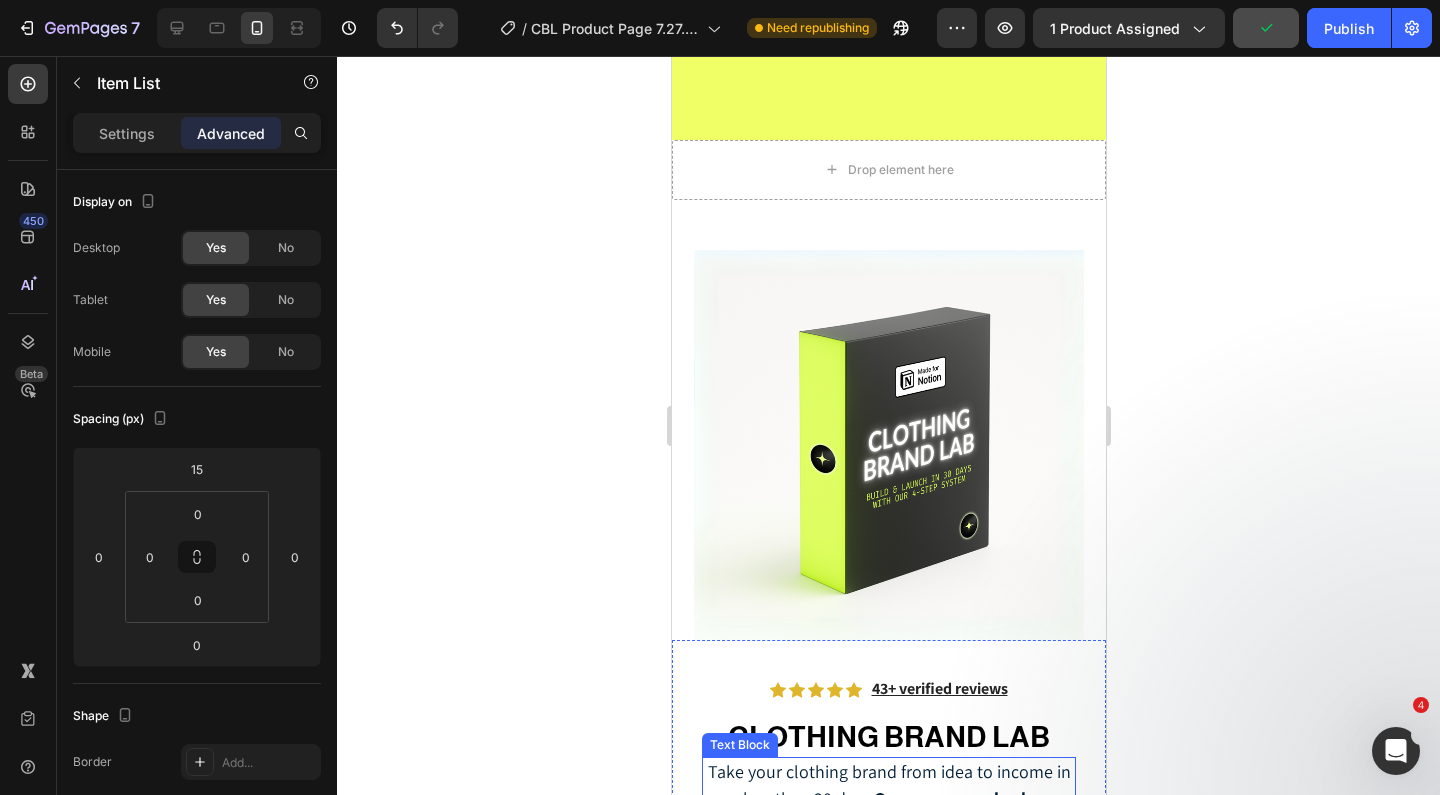 scroll, scrollTop: 2626, scrollLeft: 0, axis: vertical 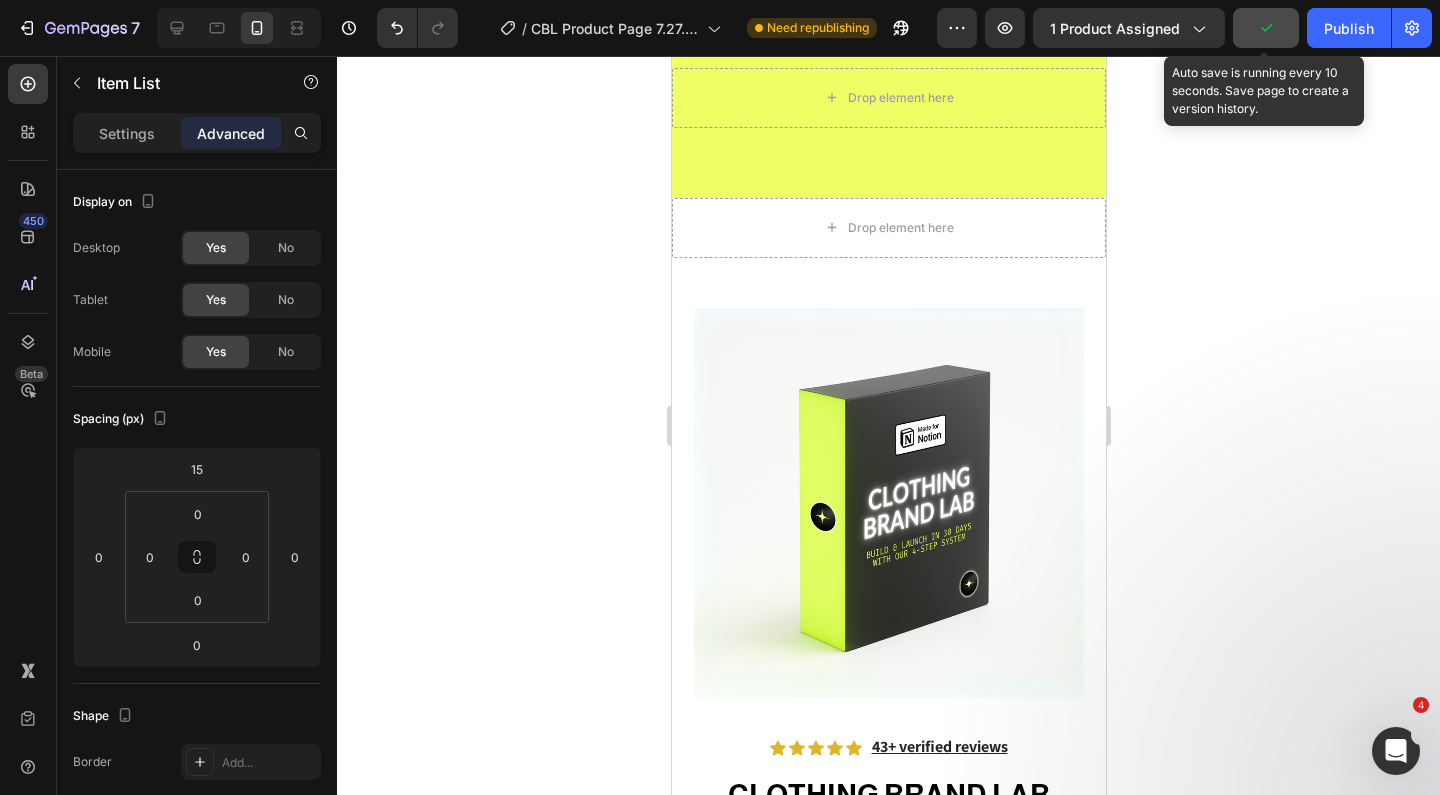 click 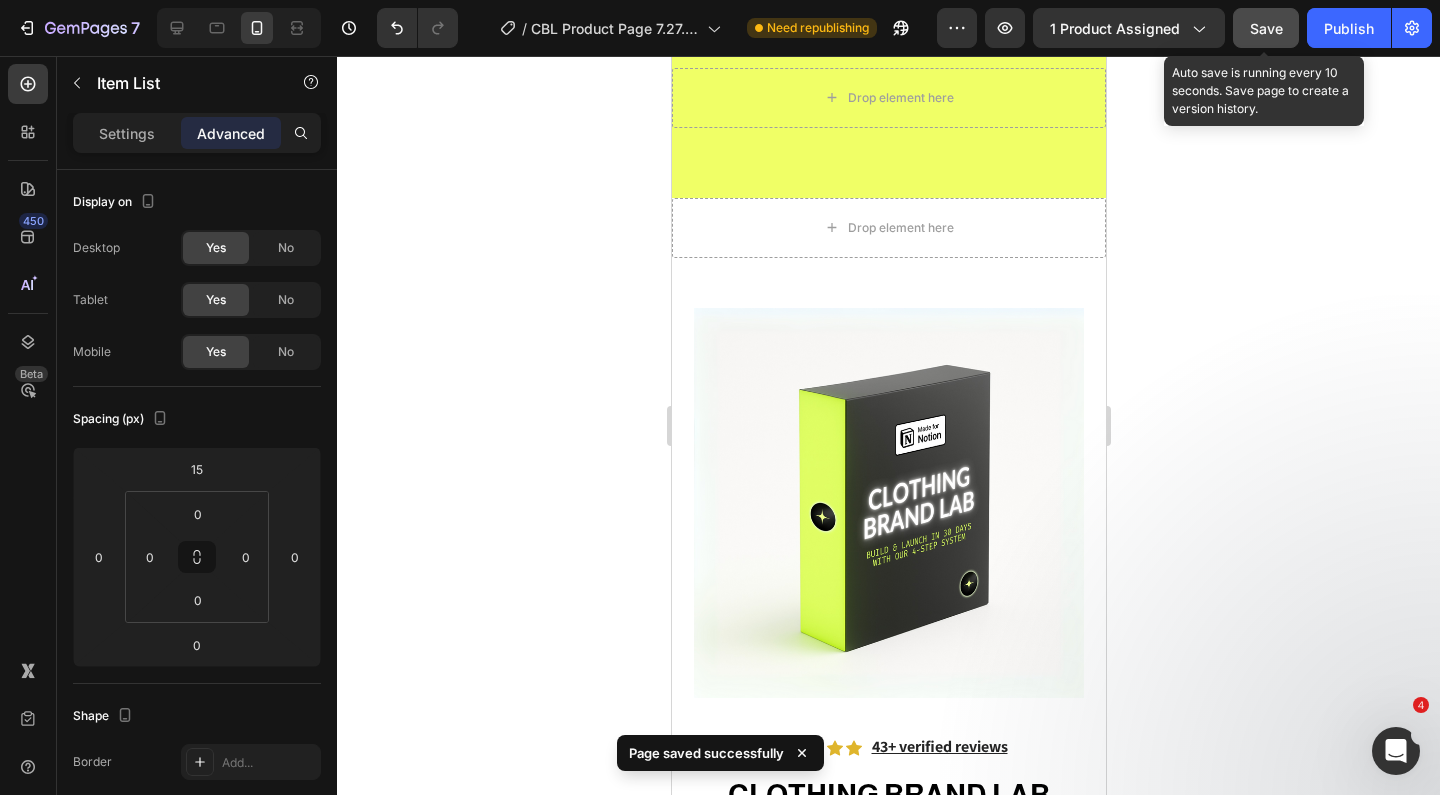 click on "Save" 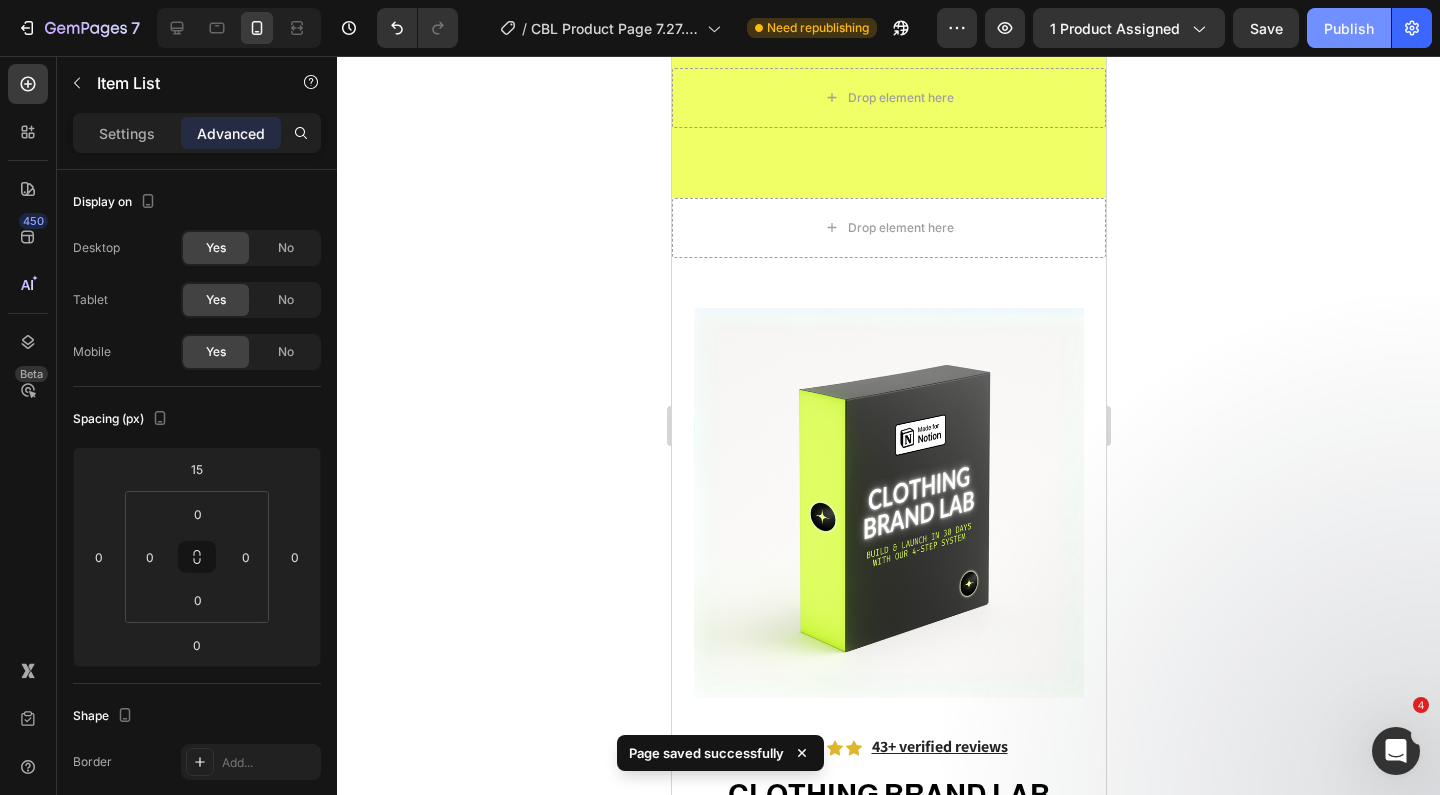 click on "Publish" at bounding box center (1349, 28) 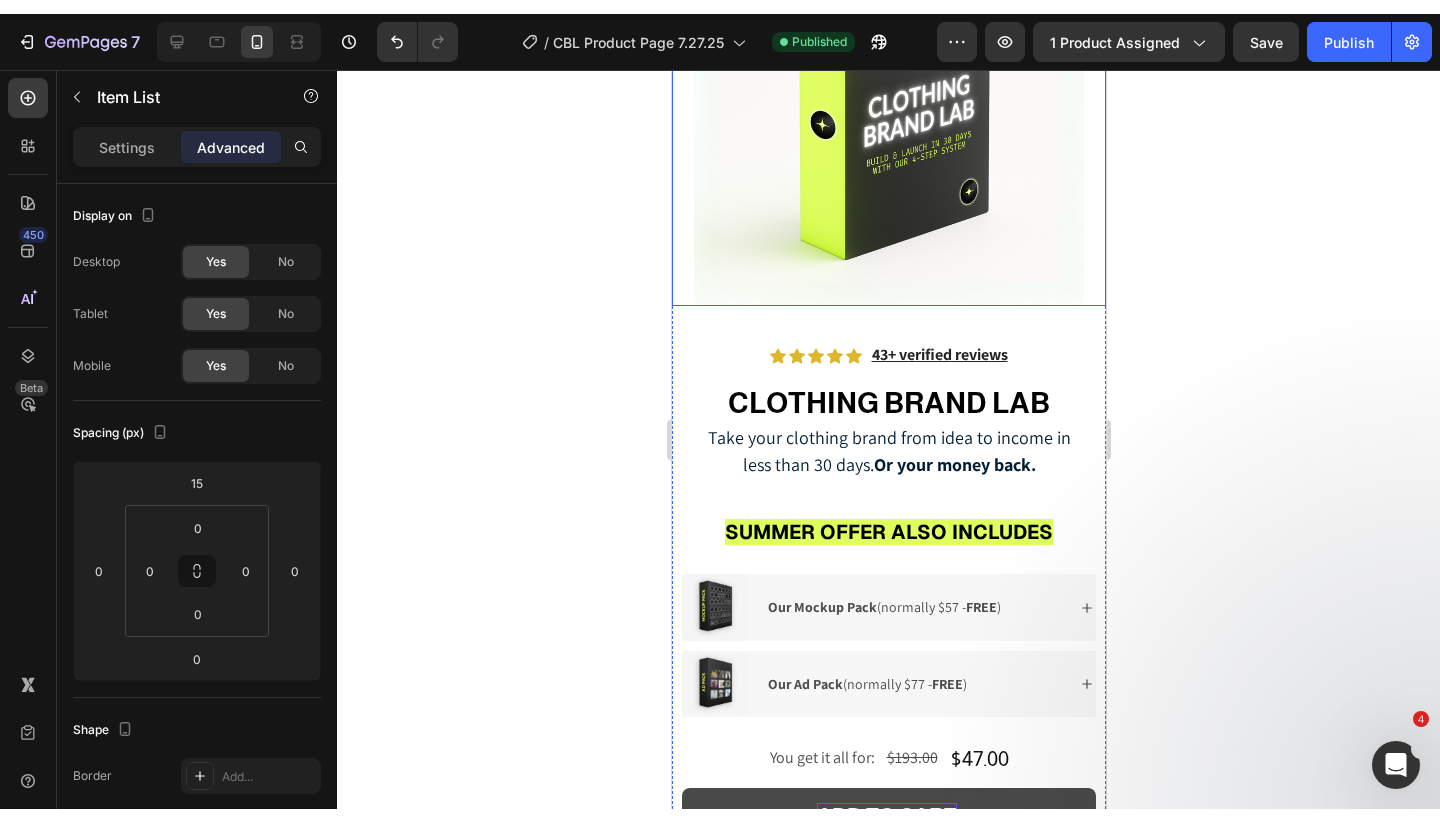 scroll, scrollTop: 3033, scrollLeft: 0, axis: vertical 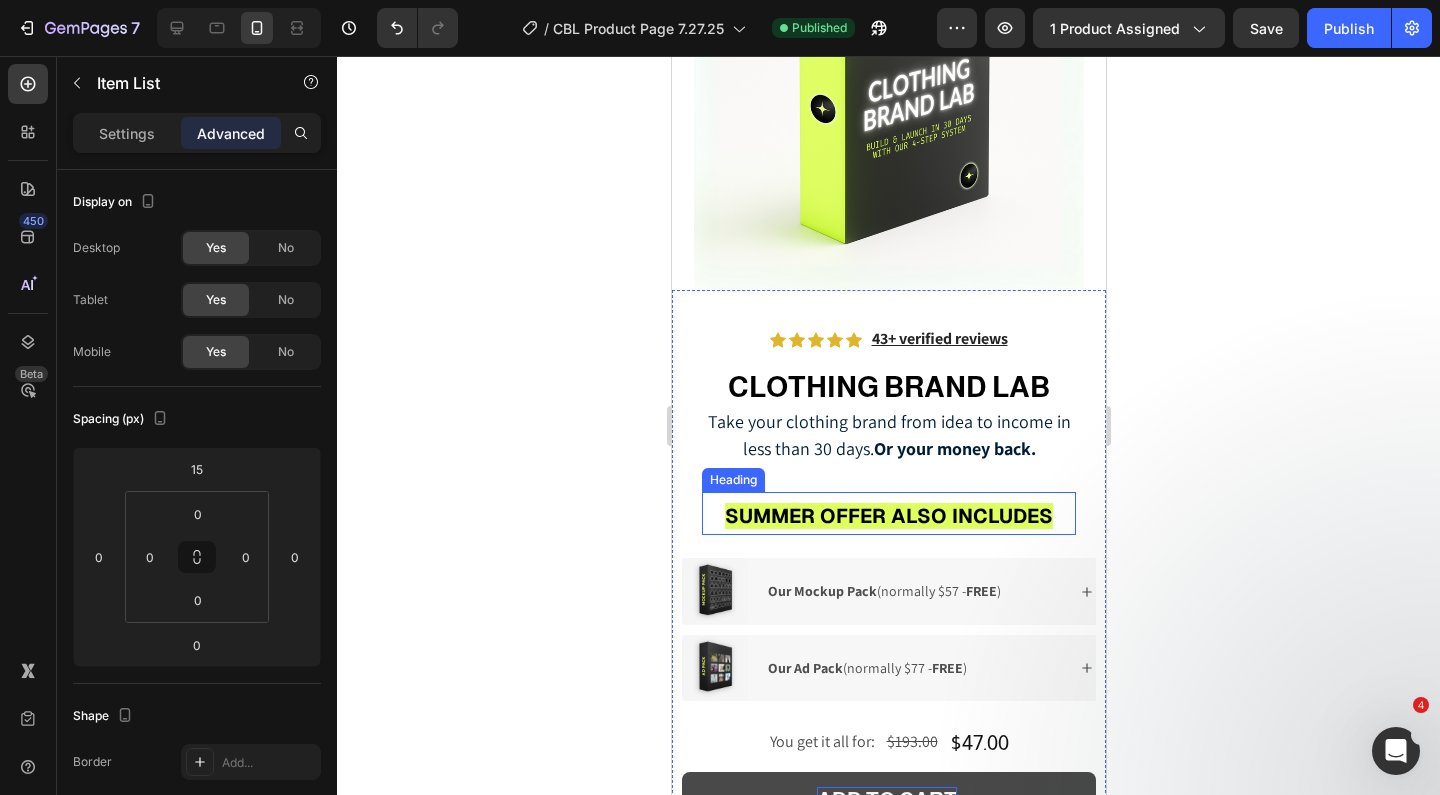 click on "SUMMER OFFER ALSO INCLUDES" at bounding box center (888, 516) 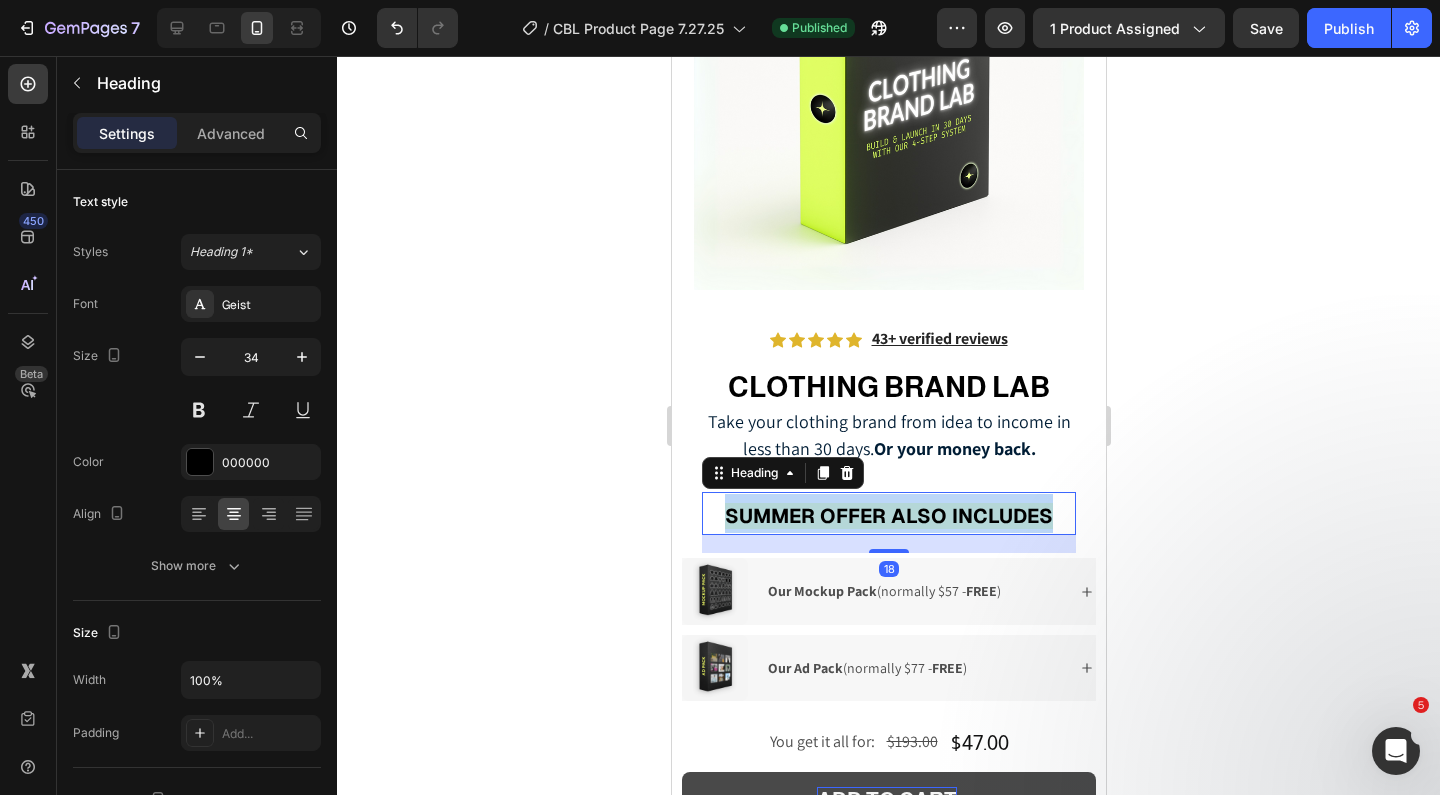 click on "SUMMER OFFER ALSO INCLUDES" at bounding box center [888, 516] 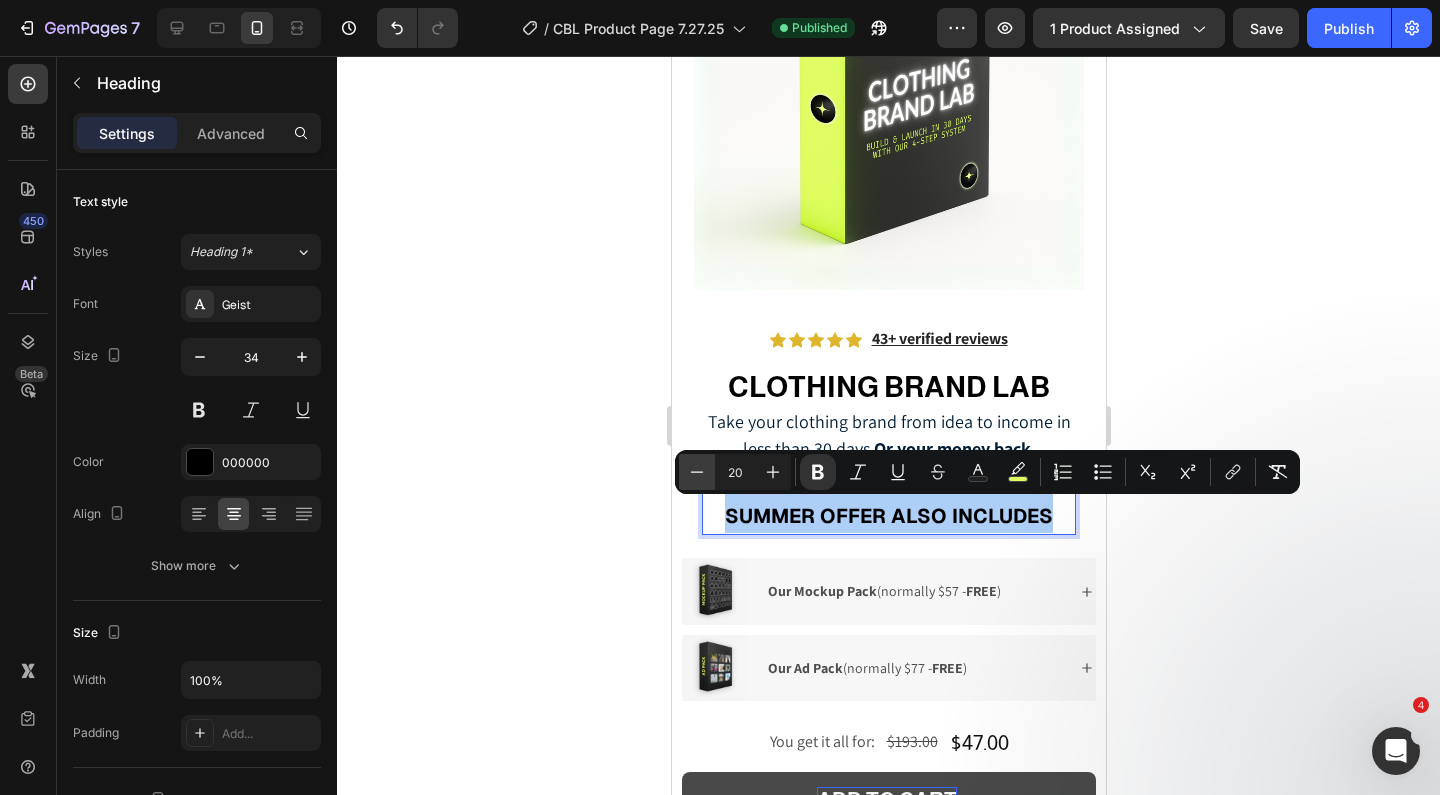 click 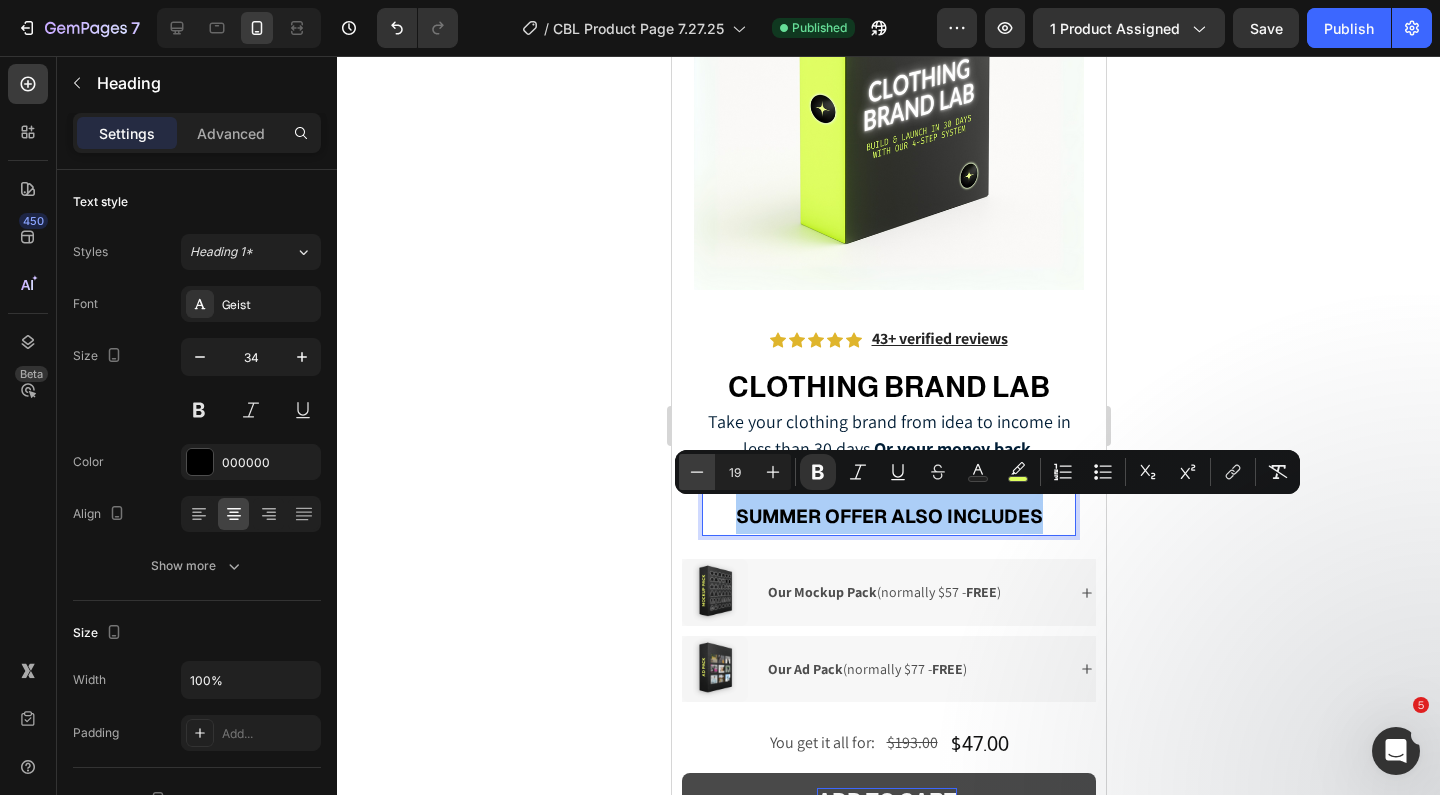click 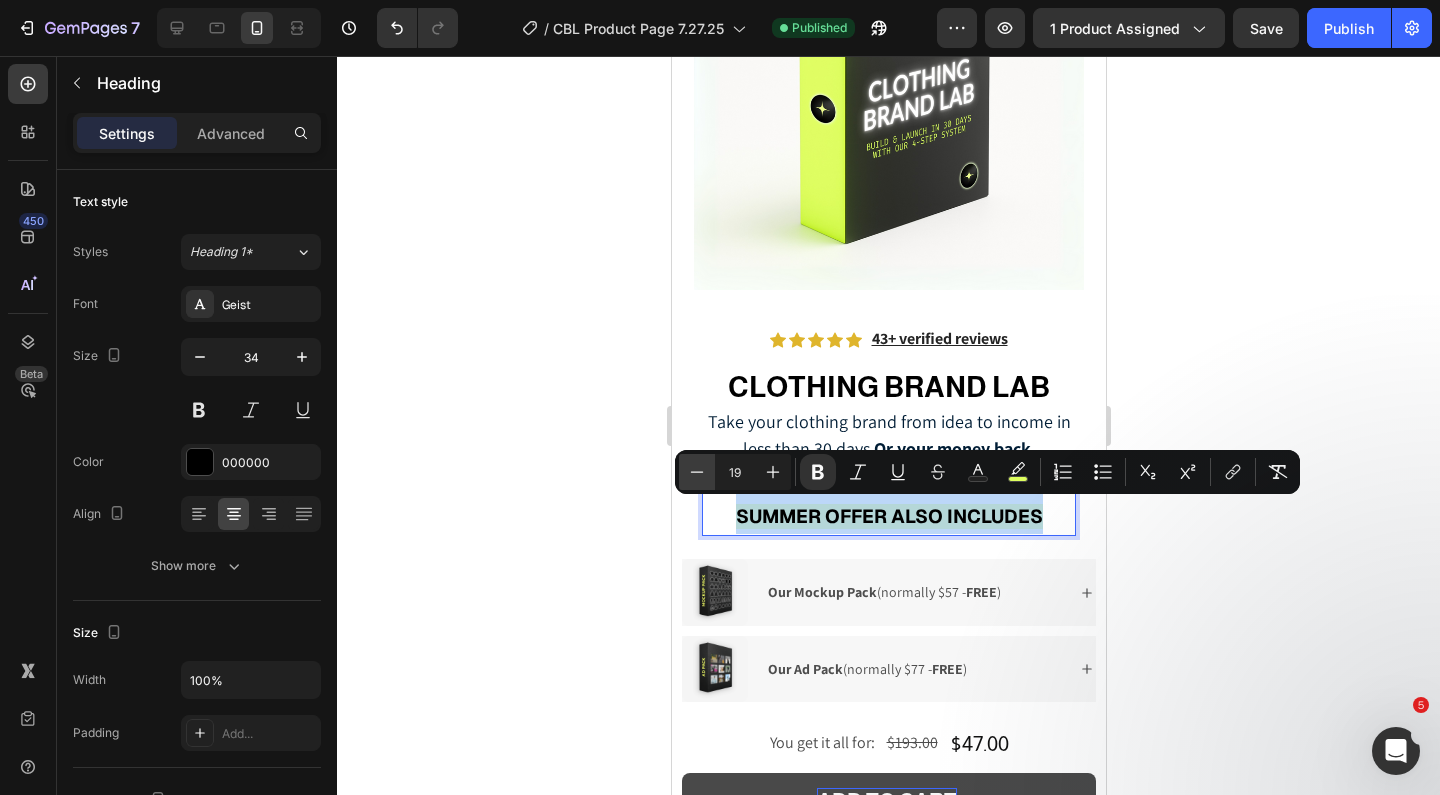 type on "18" 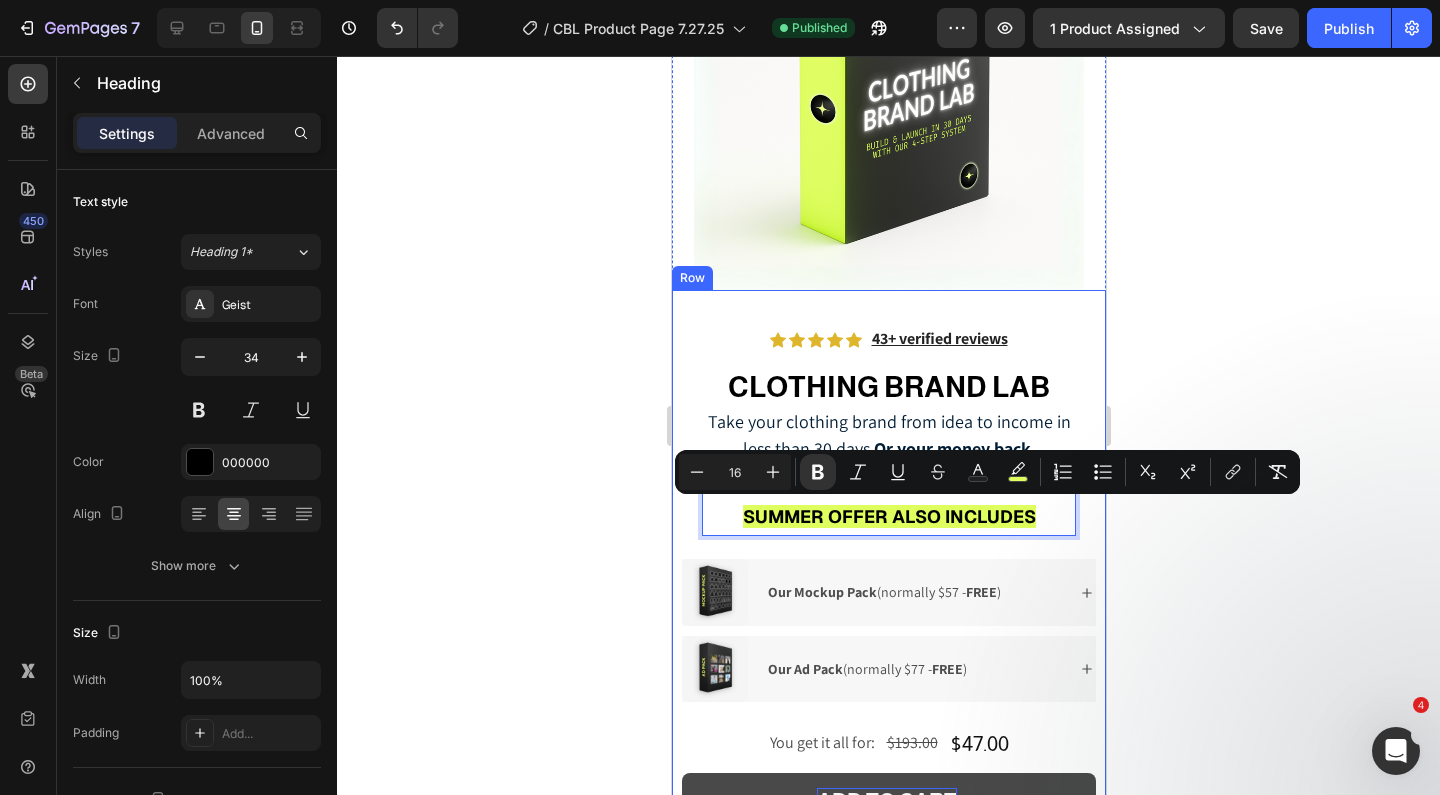 click on "Icon Icon Icon Icon Icon Icon List 43+ verified reviews Text Block Row Row CLOTHING BRAND LAB Heading Take your clothing brand from idea to income in less than 30 days.  Or your money back. Text Block SUMMER OFFER ALSO INCLUDES Heading   18 One page easy-to-use Notion template Get instant access with one click Money-back guarantee Item List Image
Our Mockup Pack  (normally $57 -  FREE ) Accordion Row Image
Our Ad Pack  (normally $77 -  FREE ) Accordion Row All for only Heading $193.00 Product Price Product Price $47.00 Product Price Product Price Row You get it all for: Text Block $193.00 Product Price Product Price $47.00 Product Price Product Price Row Row ADD TO CART Add to Cart Image 30 Day Money-Back Guarantee Text Block Row Try the Clothing Brand Lab. If you're not completely satisfied within 30 days, we'll refund 100% of your purchase.  Text Block Row Row" at bounding box center [888, 563] 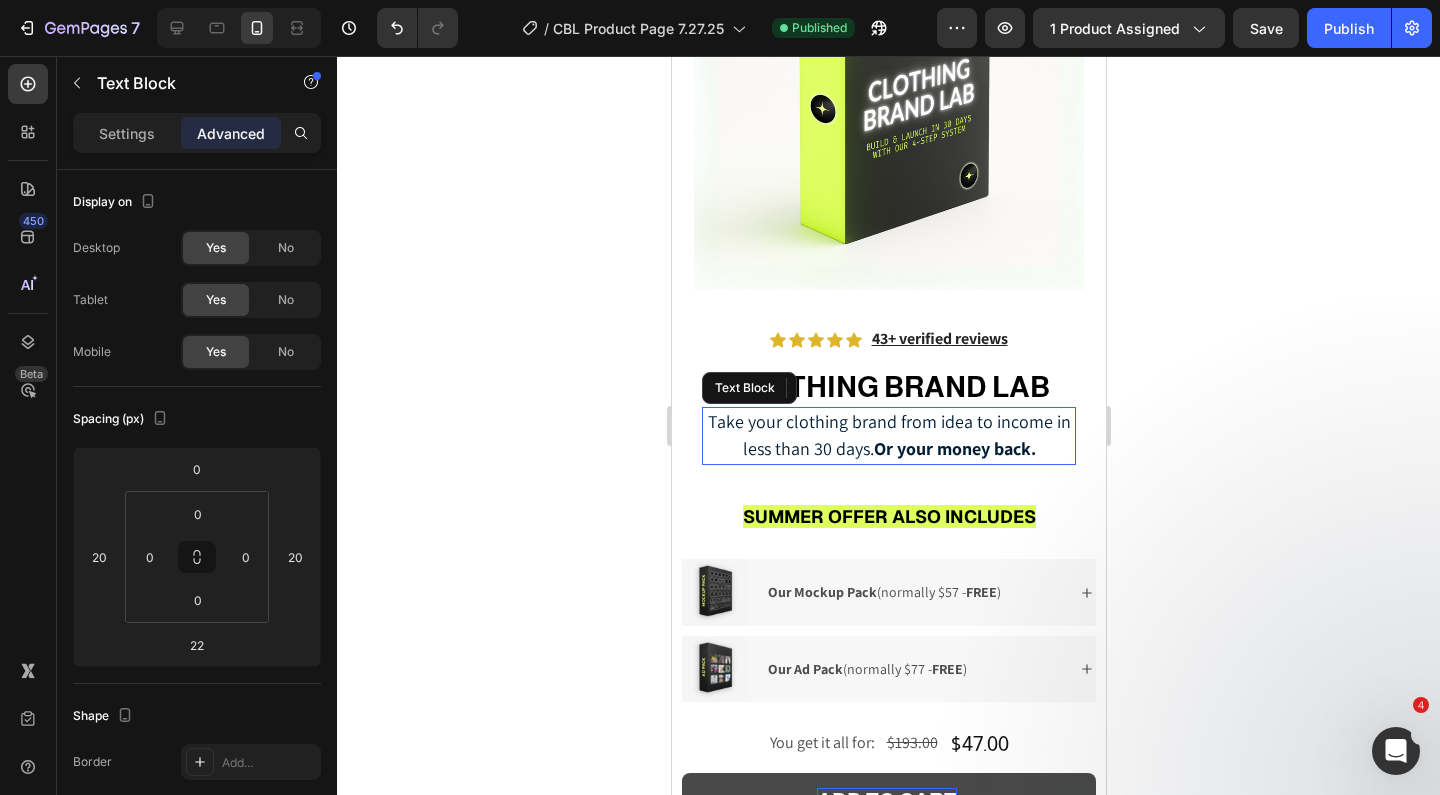 click on "Take your clothing brand from idea to income in less than 30 days.  Or your money back." at bounding box center [888, 435] 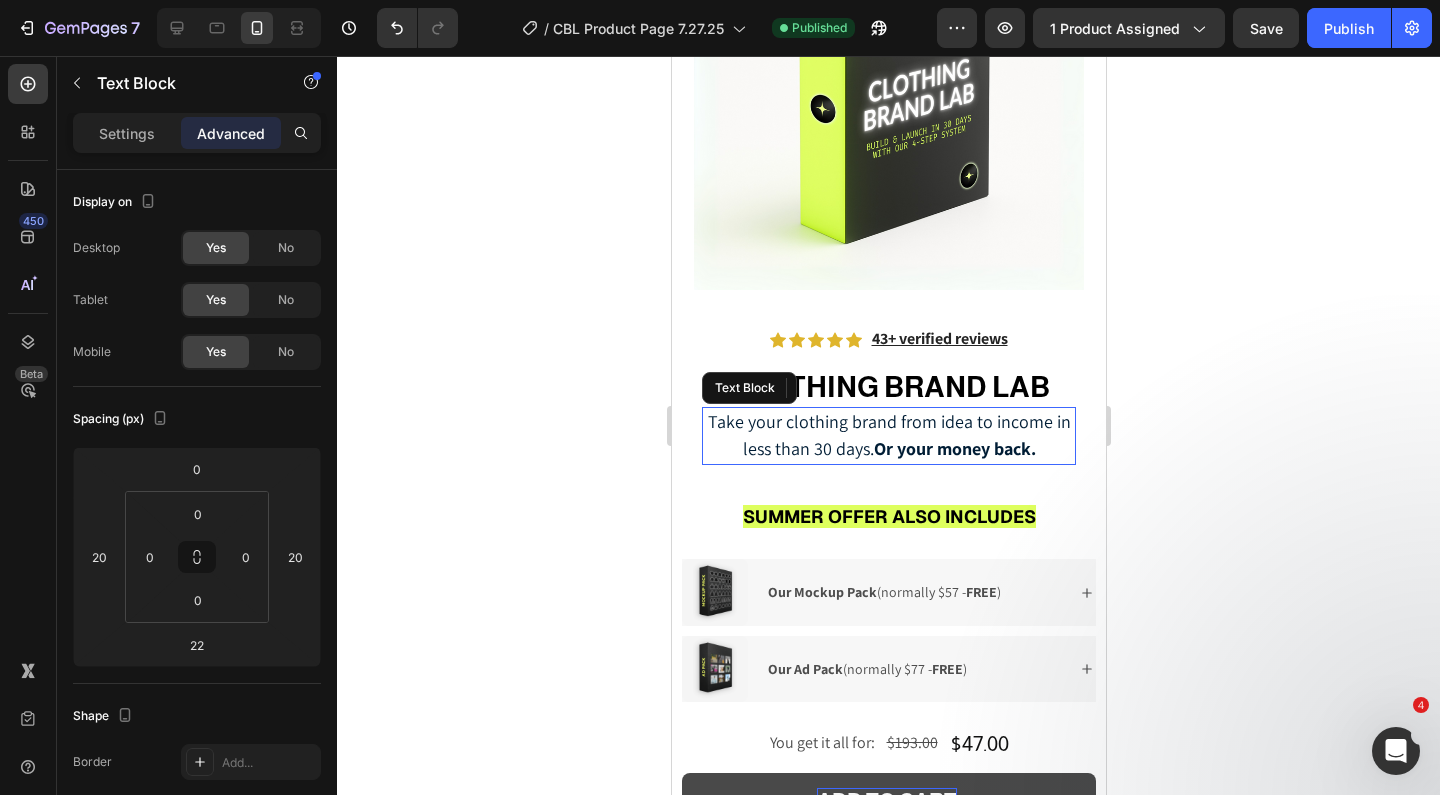 click on "Take your clothing brand from idea to income in less than 30 days.  Or your money back." at bounding box center [888, 435] 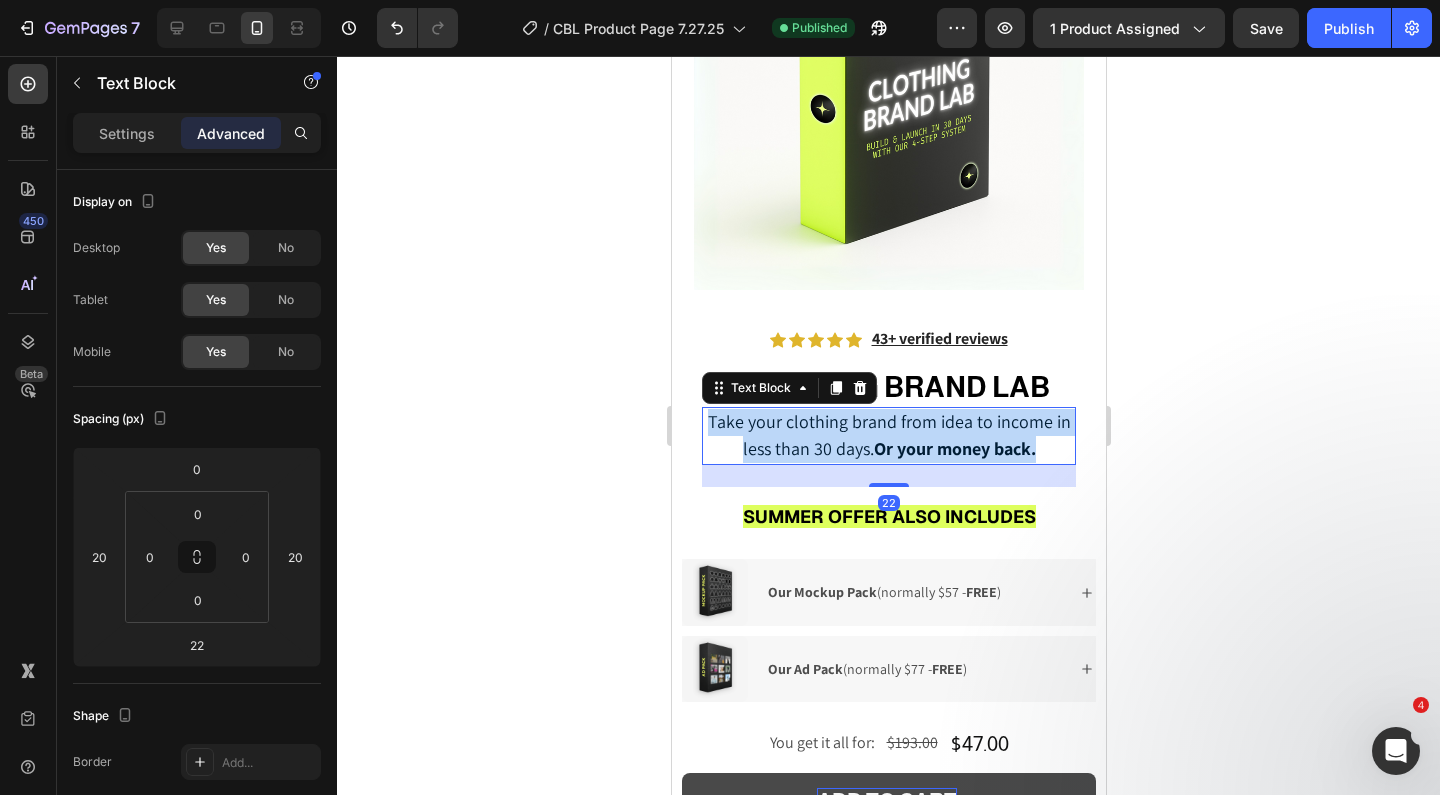 click on "Take your clothing brand from idea to income in less than 30 days.  Or your money back." at bounding box center [888, 435] 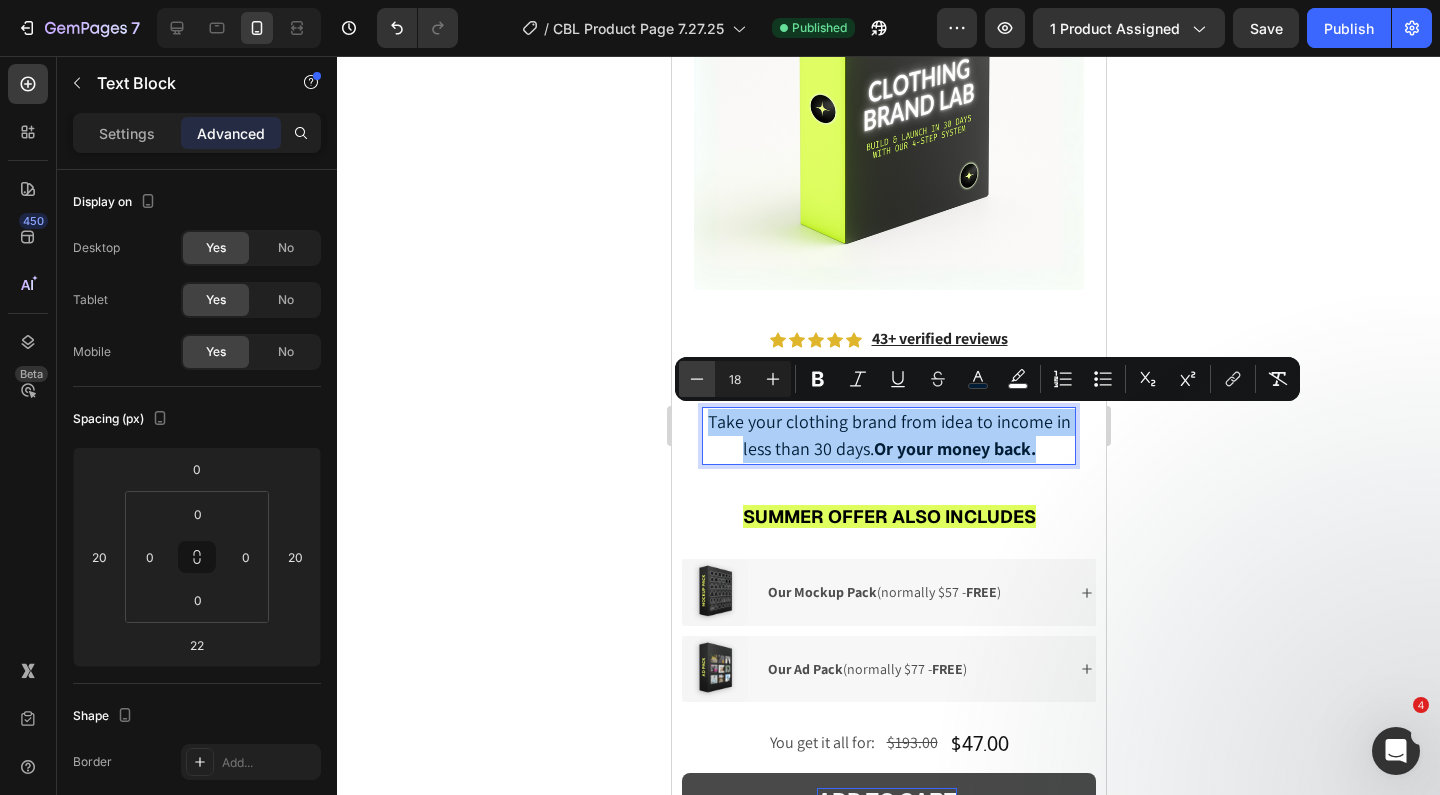 click 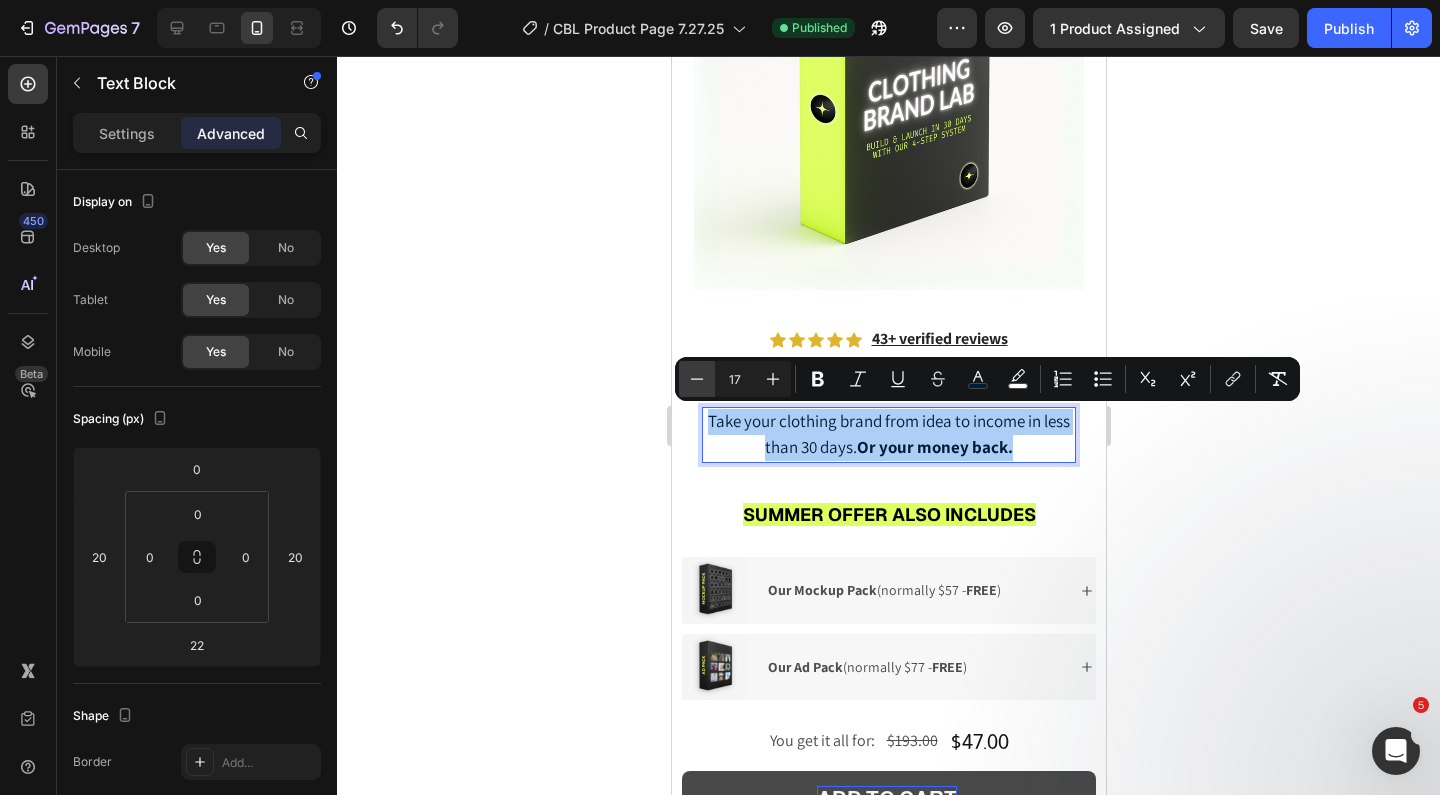 click 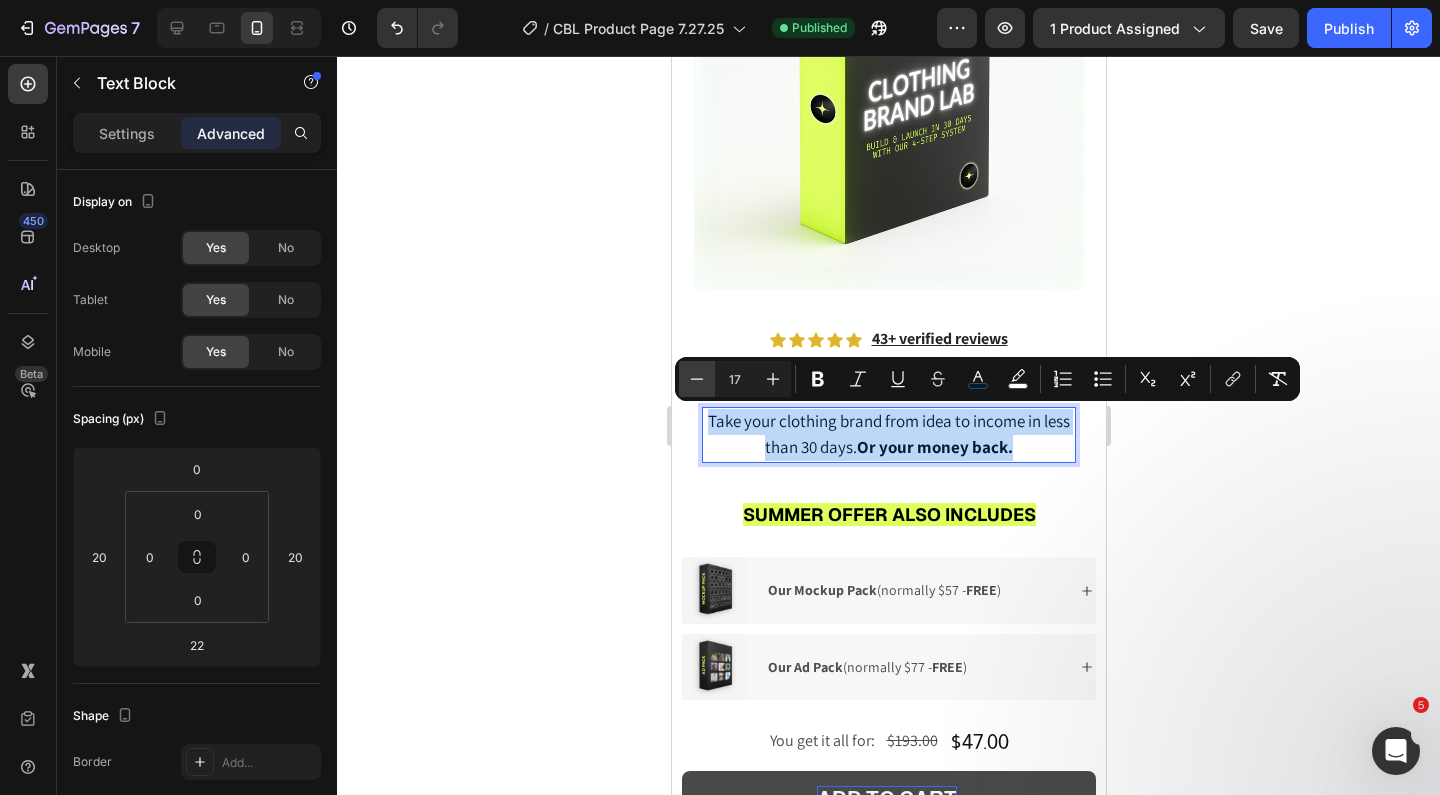 type on "16" 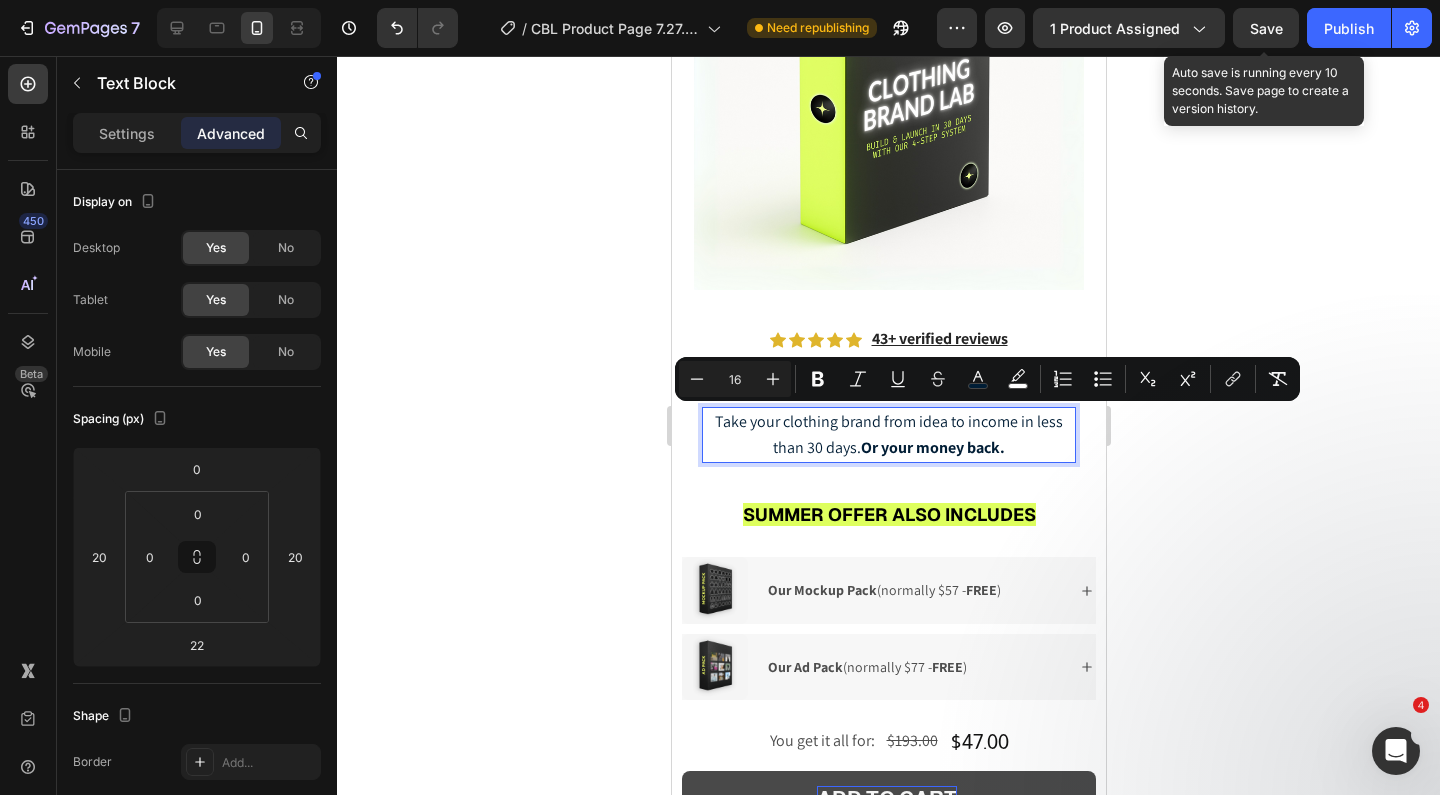 click on "Save" at bounding box center [1266, 28] 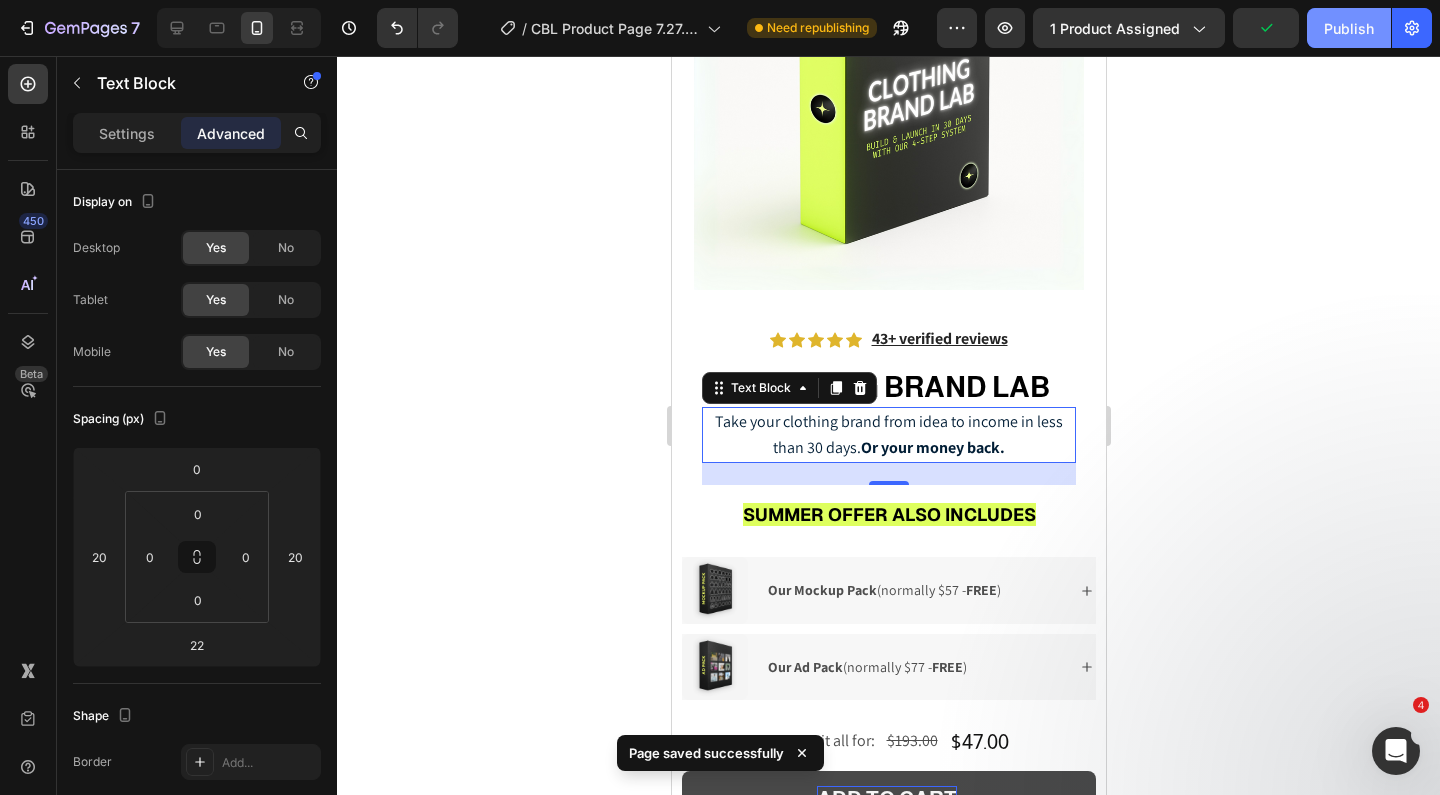 click on "Publish" at bounding box center [1349, 28] 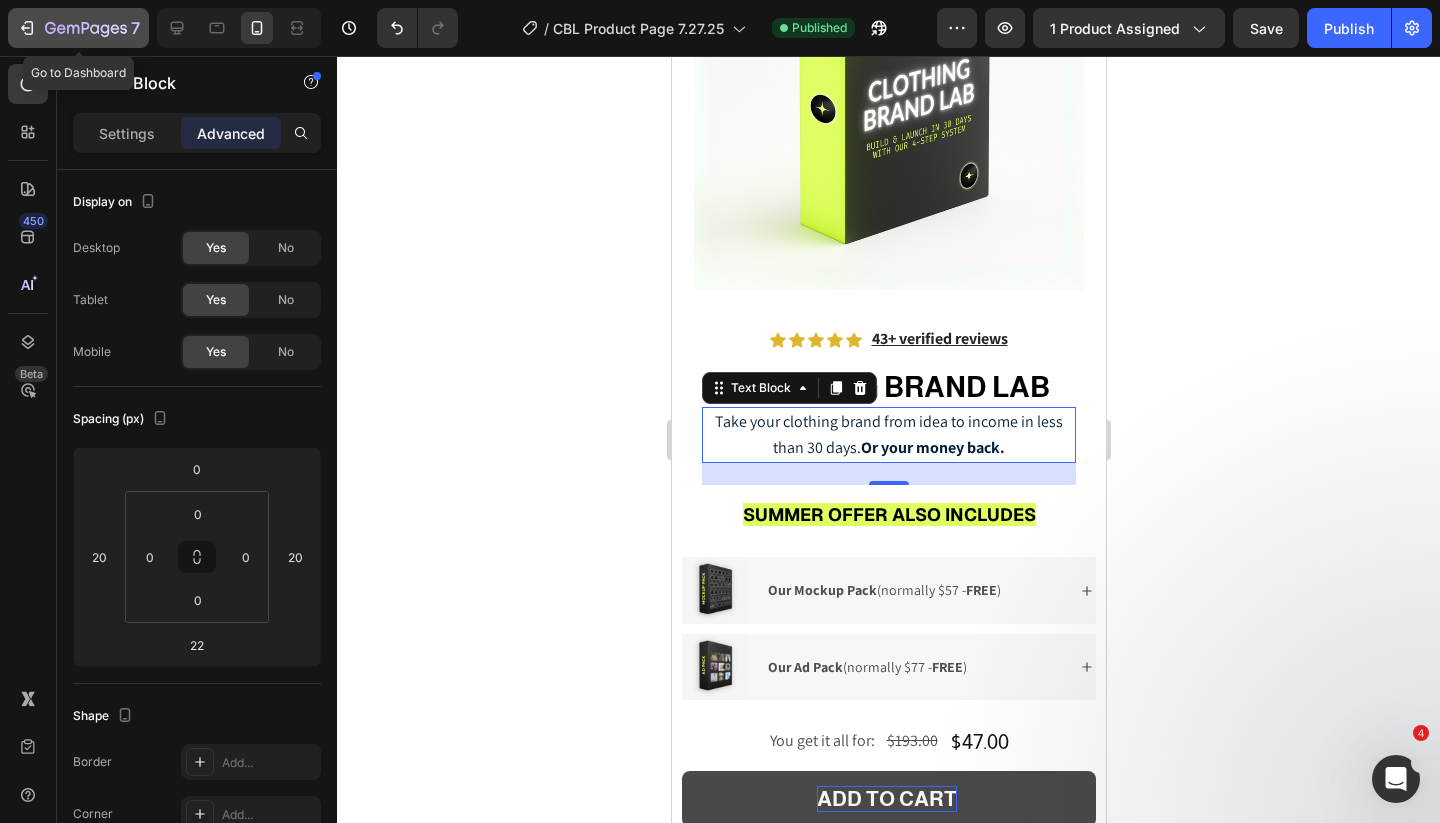 click 